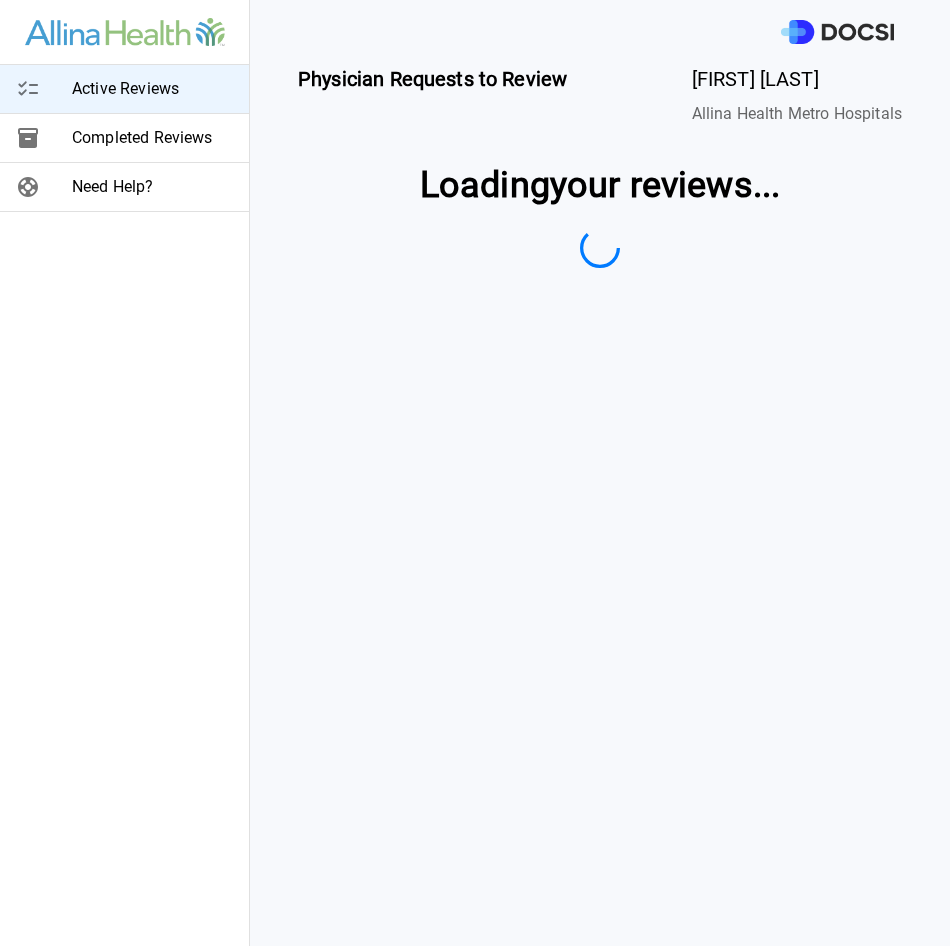 scroll, scrollTop: 0, scrollLeft: 0, axis: both 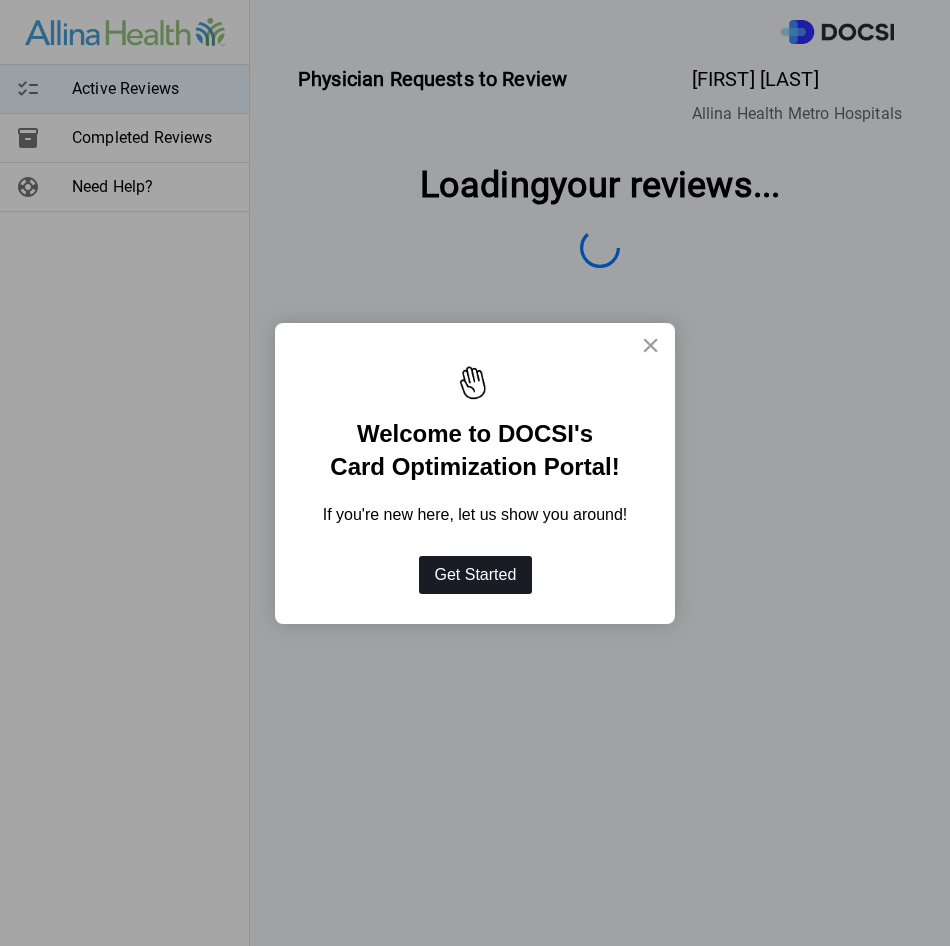 click on "Get Started" at bounding box center (476, 575) 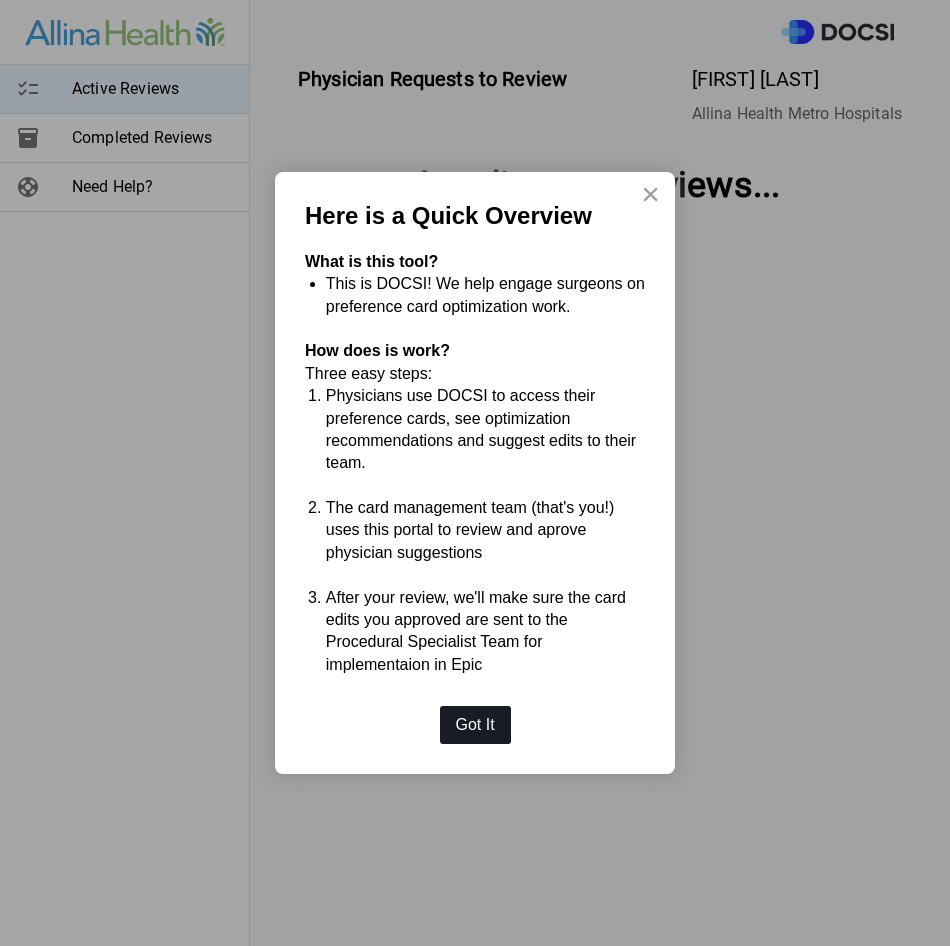 click on "Got It" at bounding box center (475, 725) 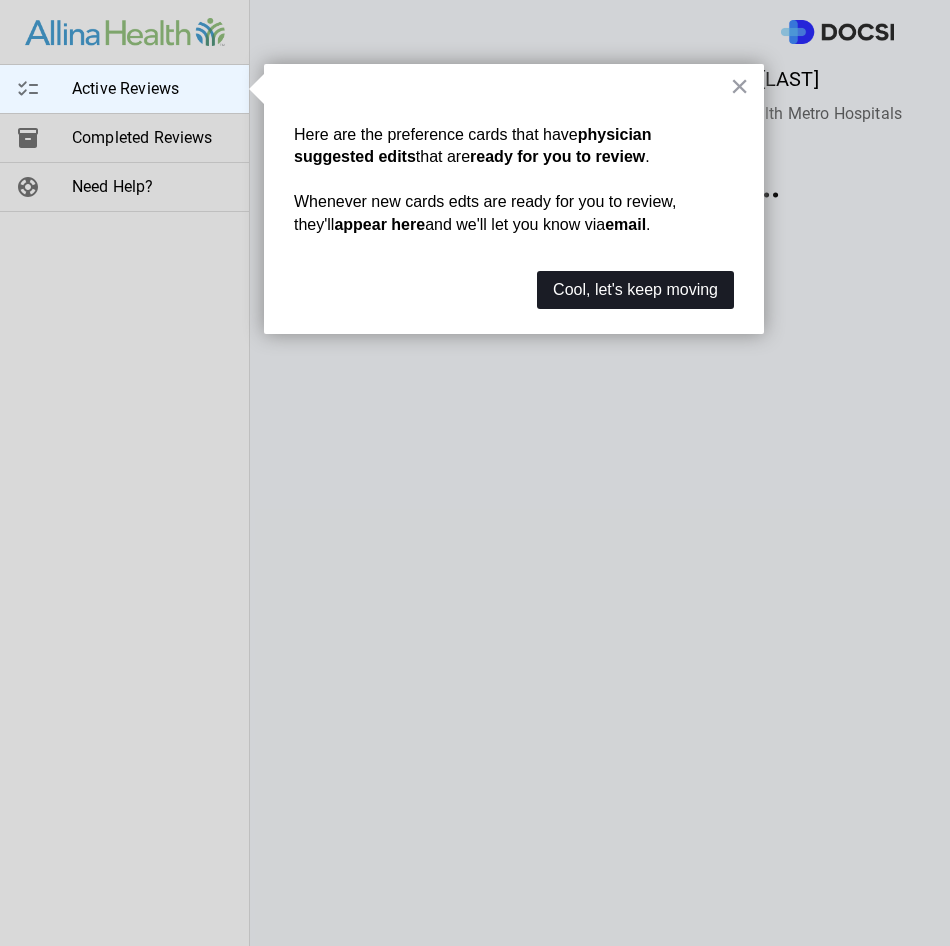 click on "Cool, let's keep moving" at bounding box center (635, 290) 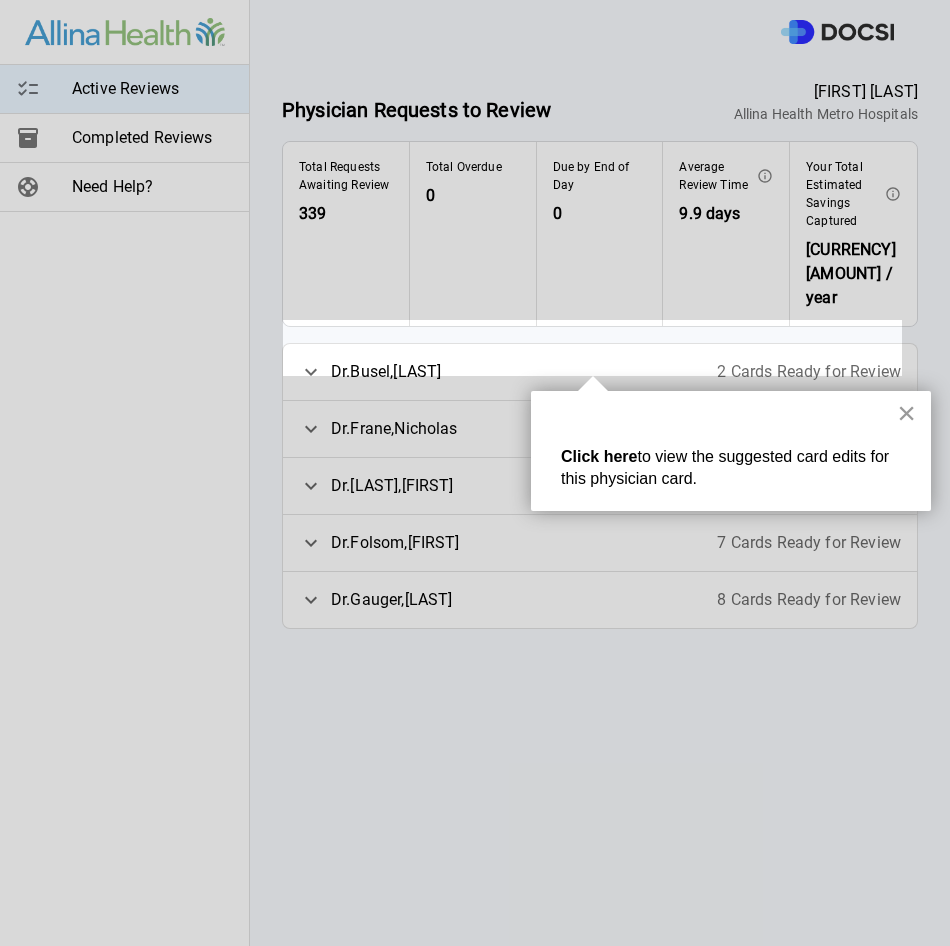 click on "×" at bounding box center (906, 413) 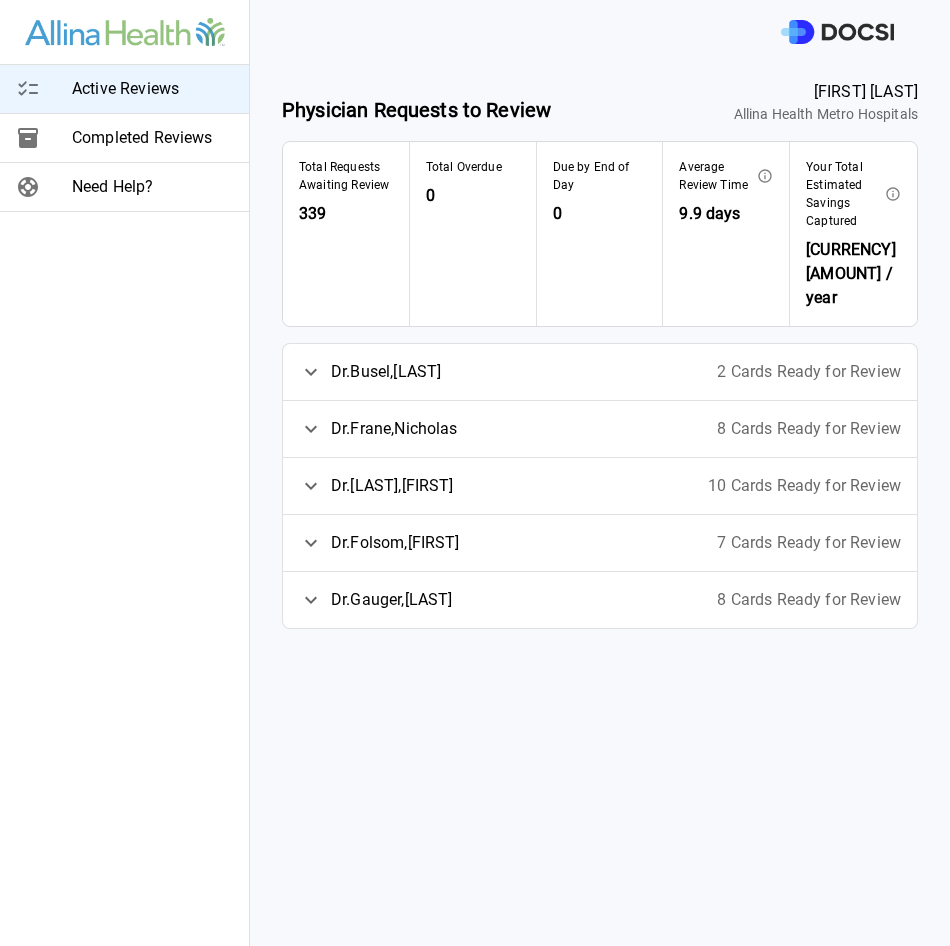 click on "2 Cards Ready for Review" at bounding box center (809, 372) 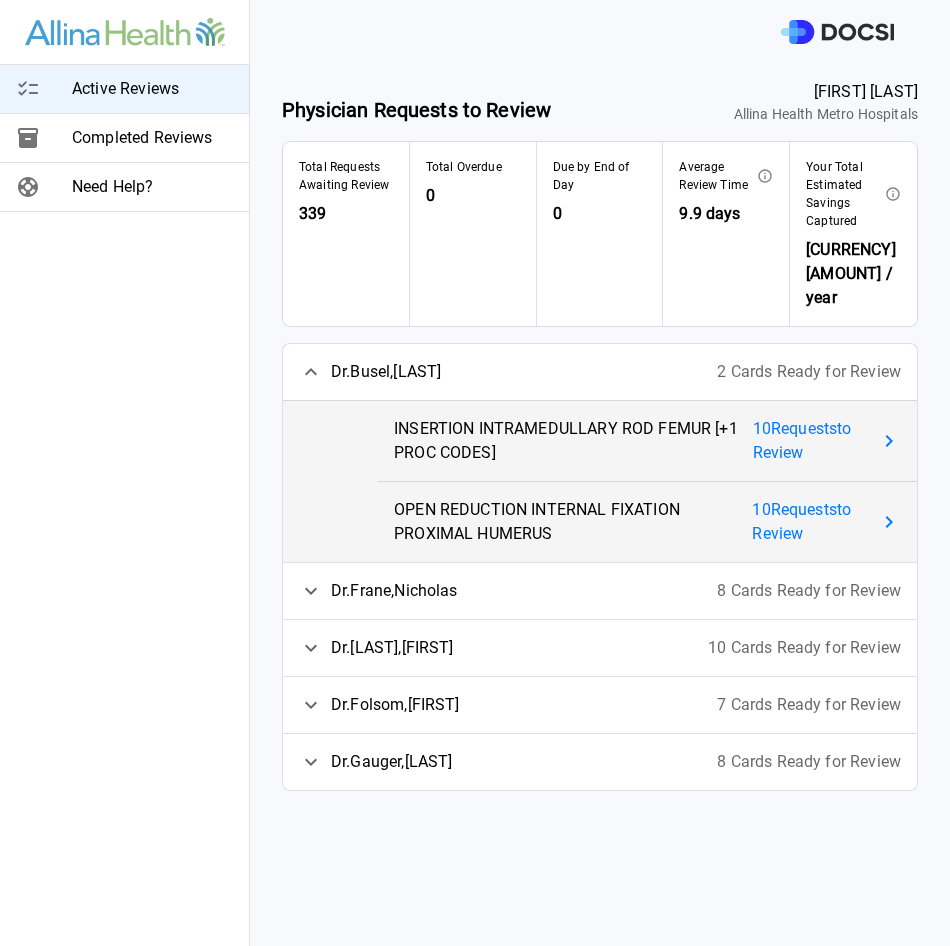 click 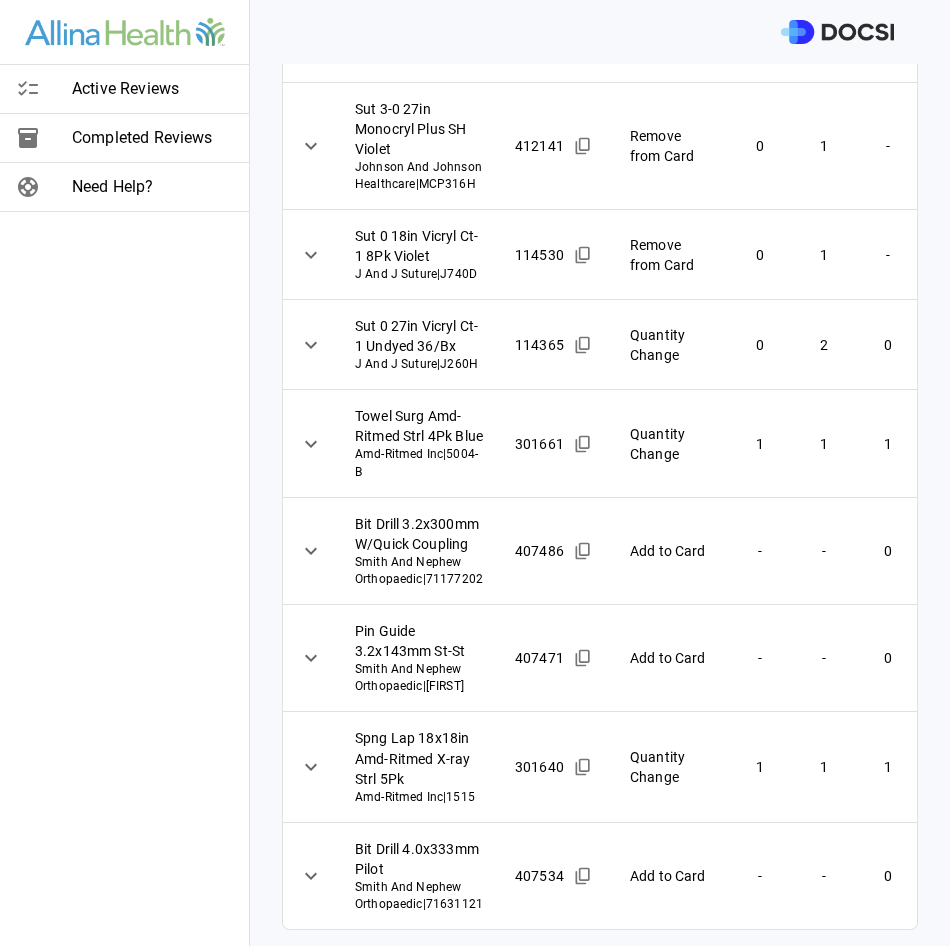 scroll, scrollTop: 1063, scrollLeft: 0, axis: vertical 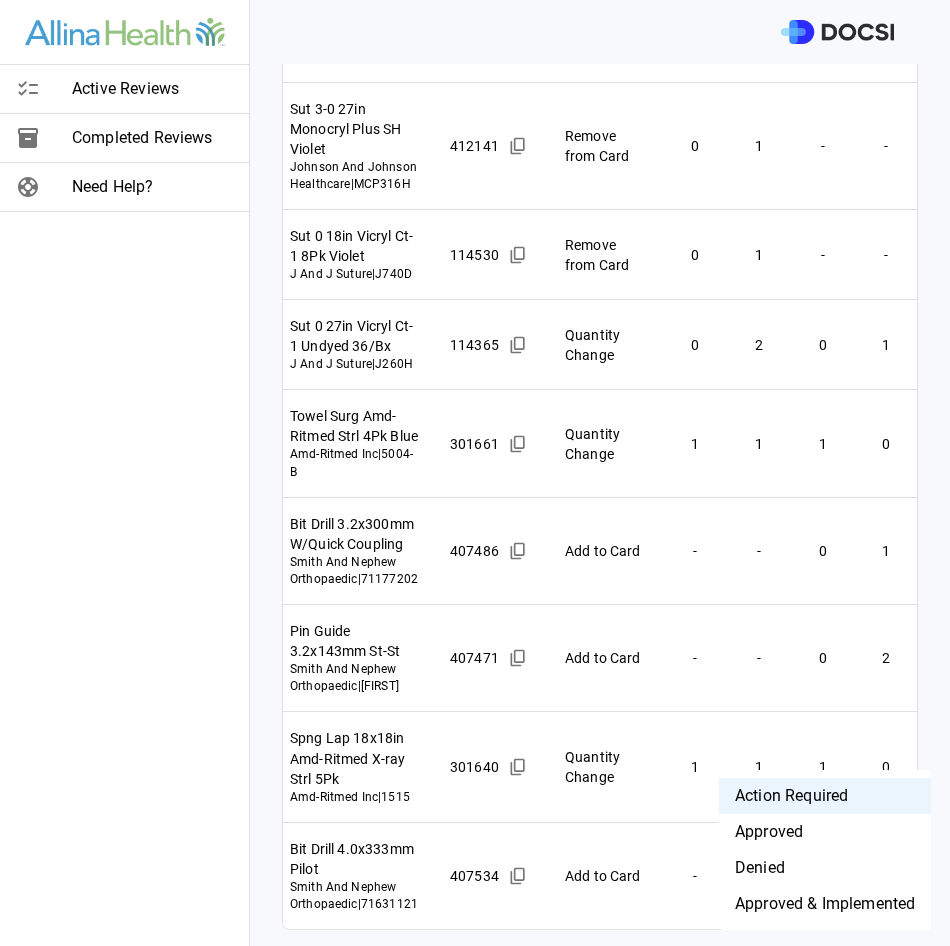 click on "Active Reviews Completed Reviews Need Help? Physician:   Dr.  [FIRST] [LAST] Card:    INSERTION INTRAMEDULLARY ROD FEMUR [+1 PROC CODES]  ( M-122343 ) Managed by:    [FIRST] [LAST] Changes to Review All Card Items Item Item ID Requested Optimization Open Hold New Open New Hold Review Status Sut 0 45cm Stratafix Spiral Pds Plus Ct-1 Violet J And J Suture  |  SXPP1B407 307034 Remove from Card 0 1 - - Action Required **** ​ Sut 2-0 45cm Stratafix Spiral Monocryl Plus Ct-1 J And J Suture  |  SXMP1B413 304610 Remove from Card 0 1 - - Action Required **** ​ Sut 3-0 27in Monocryl Plus SH Violet Johnson And Johnson Healthcare  |  MCP316H 412141 Remove from Card 0 1 - - Action Required **** ​ Sut 0 18in Vicryl Ct-1 8Pk Violet J And J Suture  |  J740D 114530 Remove from Card 0 1 - - Action Required **** ​ Sut 0 27in Vicryl Ct-1 Undyed 36/Bx J And J Suture  |  J260H 114365 Quantity Change 0 2 0 1 Action Required **** ​ Towel Surg Amd-Ritmed Strl 4Pk Blue Amd-Ritmed Inc  |  5004-B 301661 1 1 1 0 ​" at bounding box center [475, 473] 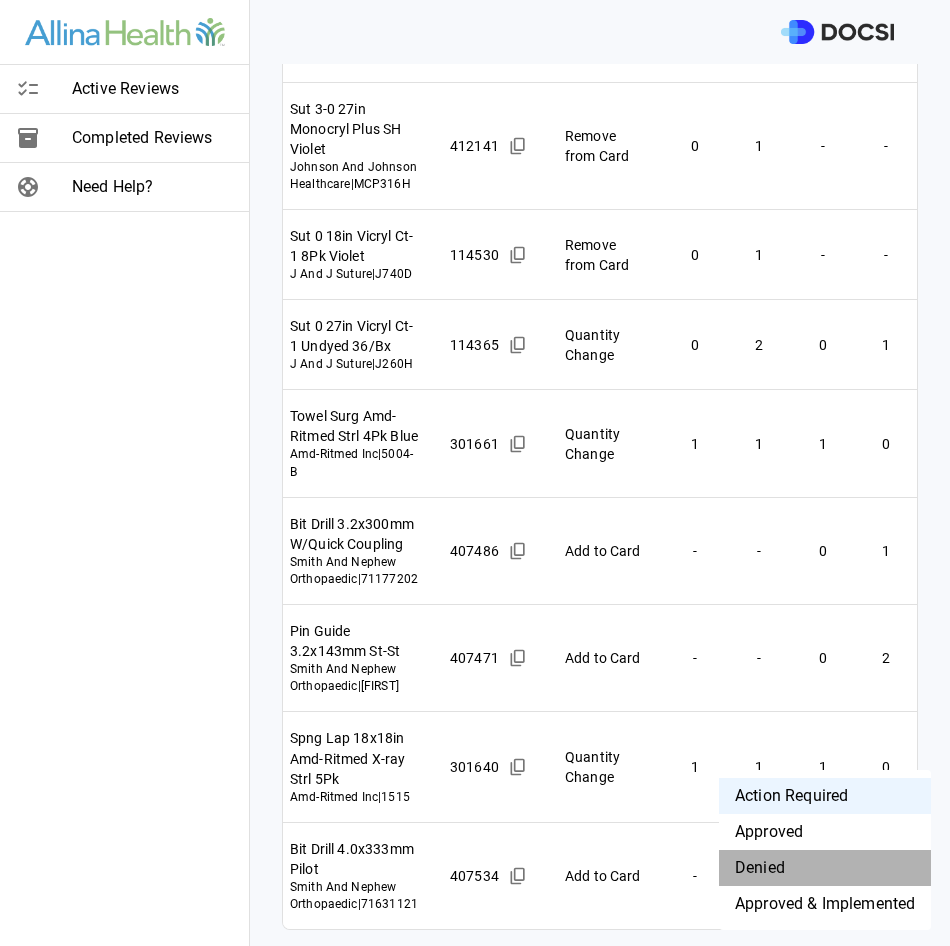 click on "Denied" at bounding box center (825, 868) 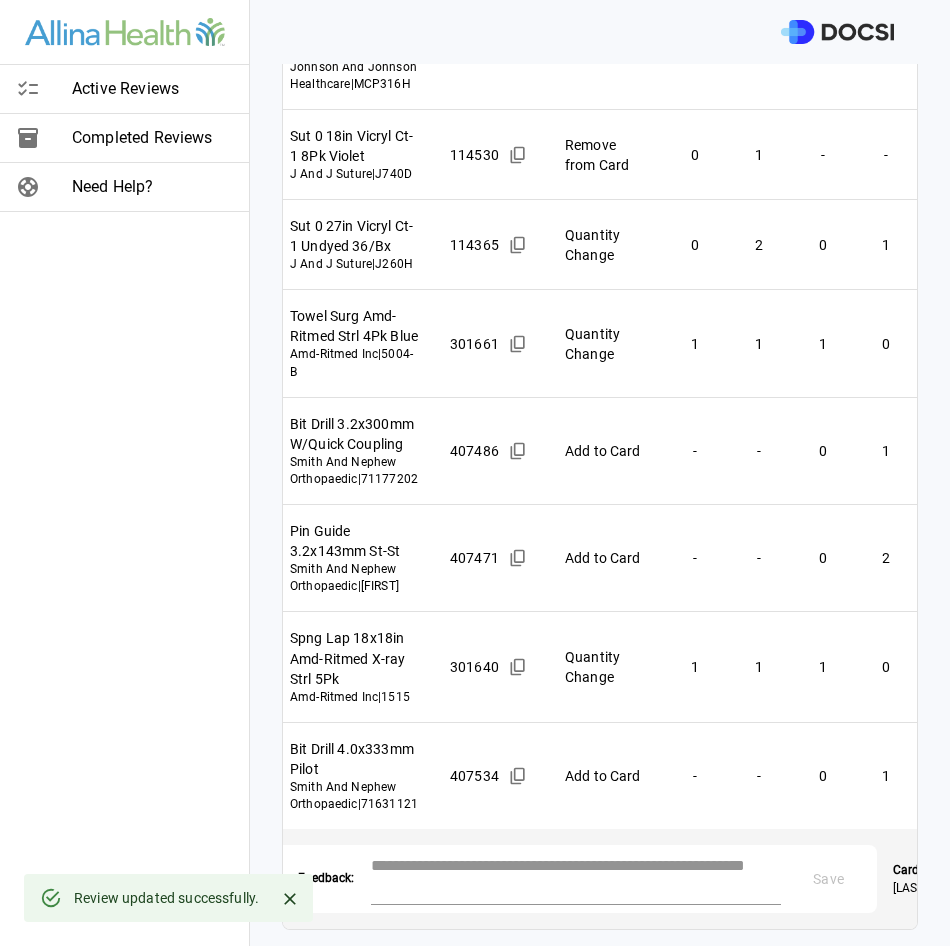 scroll, scrollTop: 1163, scrollLeft: 0, axis: vertical 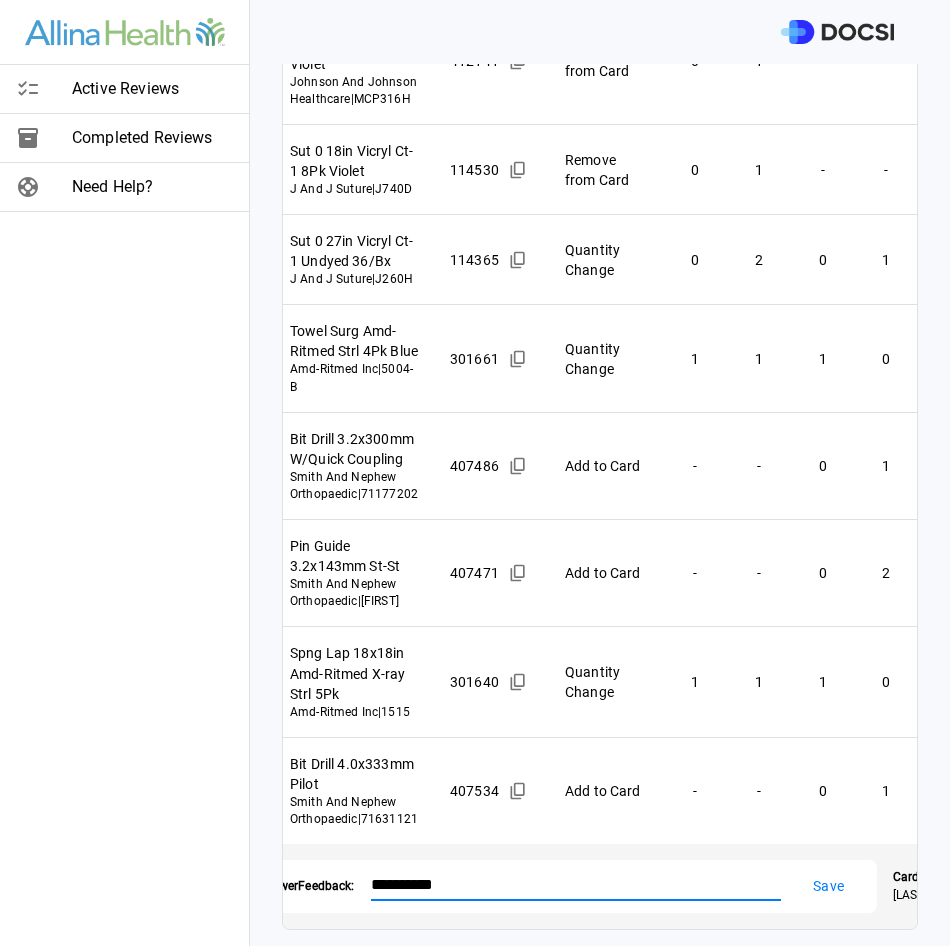 type on "**********" 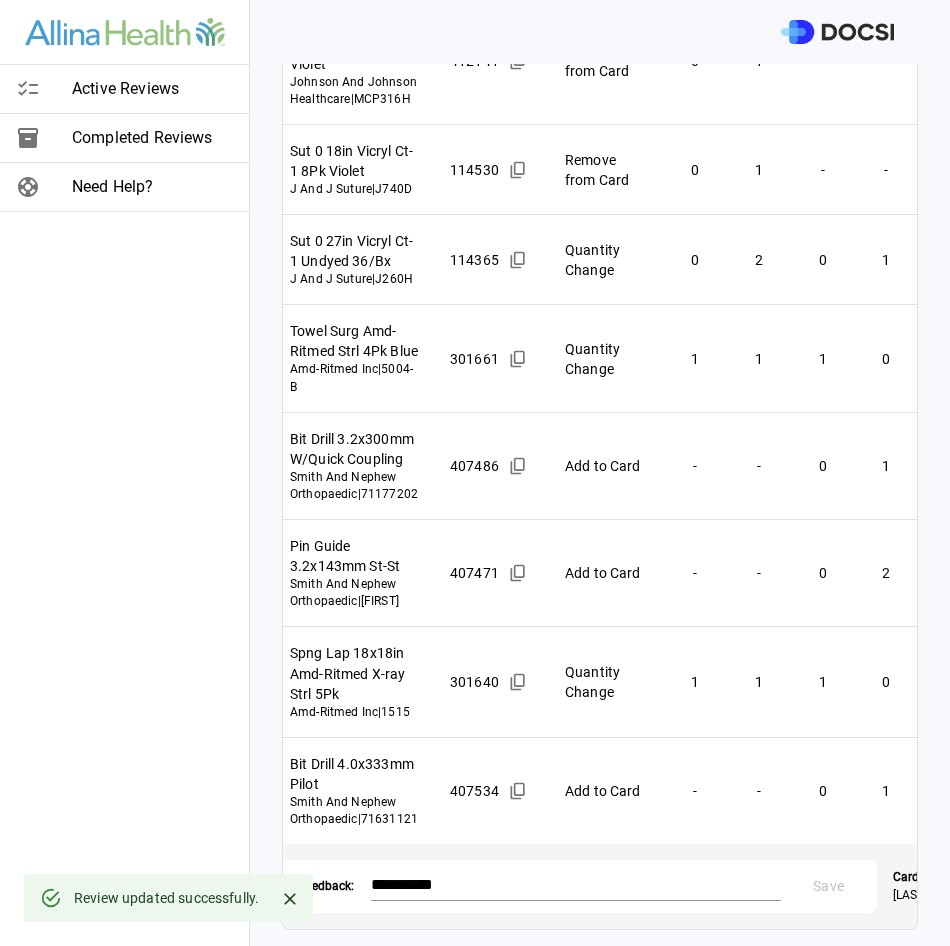 scroll, scrollTop: 0, scrollLeft: 105, axis: horizontal 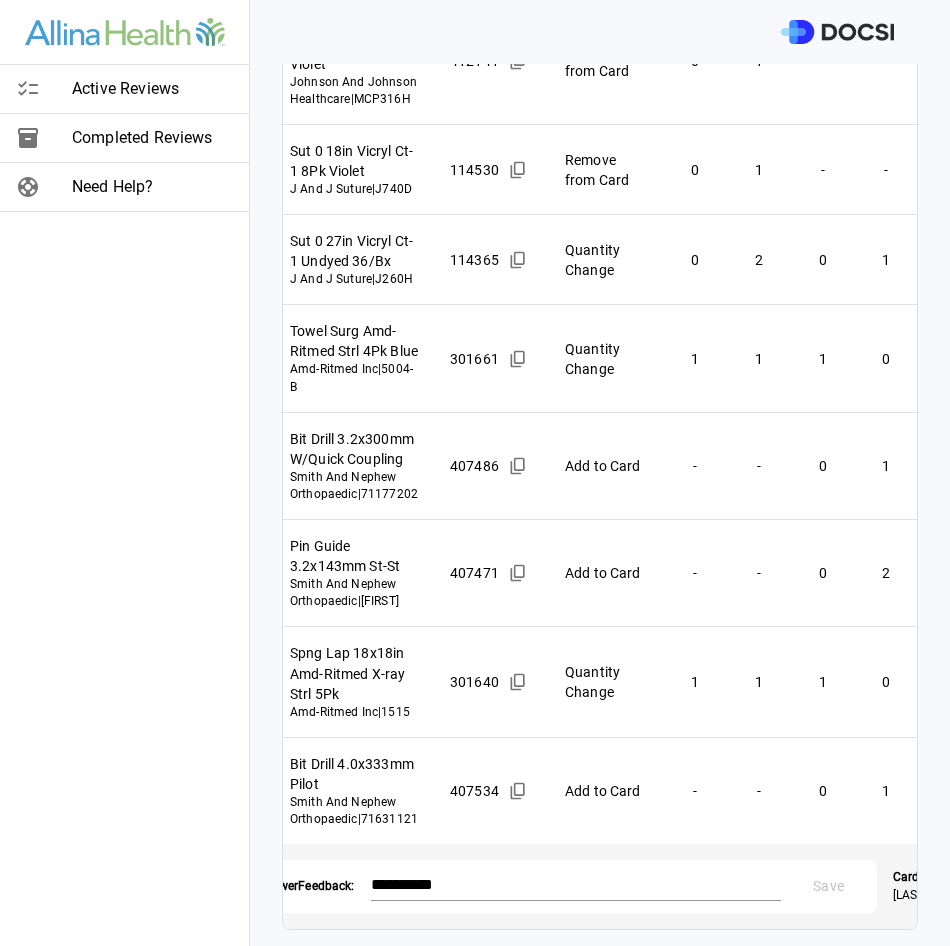click on "Active Reviews Completed Reviews Need Help? Physician:   Dr.  [FIRST] [LAST] Card:    INSERTION INTRAMEDULLARY ROD FEMUR [+1 PROC CODES]  ( M-122343 ) Managed by:    [FIRST] [LAST] Changes to Review All Card Items Item Item ID Requested Optimization Open Hold New Open New Hold Review Status Sut 0 45cm Stratafix Spiral Pds Plus Ct-1 Violet J And J Suture  |  SXPP1B407 307034 Remove from Card 0 1 - - Action Required **** ​ Sut 2-0 45cm Stratafix Spiral Monocryl Plus Ct-1 J And J Suture  |  SXMP1B413 304610 Remove from Card 0 1 - - Action Required **** ​ Sut 3-0 27in Monocryl Plus SH Violet Johnson And Johnson Healthcare  |  MCP316H 412141 Remove from Card 0 1 - - Action Required **** ​ Sut 0 18in Vicryl Ct-1 8Pk Violet J And J Suture  |  J740D 114530 Remove from Card 0 1 - - Action Required **** ​ Sut 0 27in Vicryl Ct-1 Undyed 36/Bx J And J Suture  |  J260H 114365 Quantity Change 0 2 0 1 Action Required **** ​ Towel Surg Amd-Ritmed Strl 4Pk Blue Amd-Ritmed Inc  |  5004-B 301661 1 1 1 0 ​" at bounding box center [475, 473] 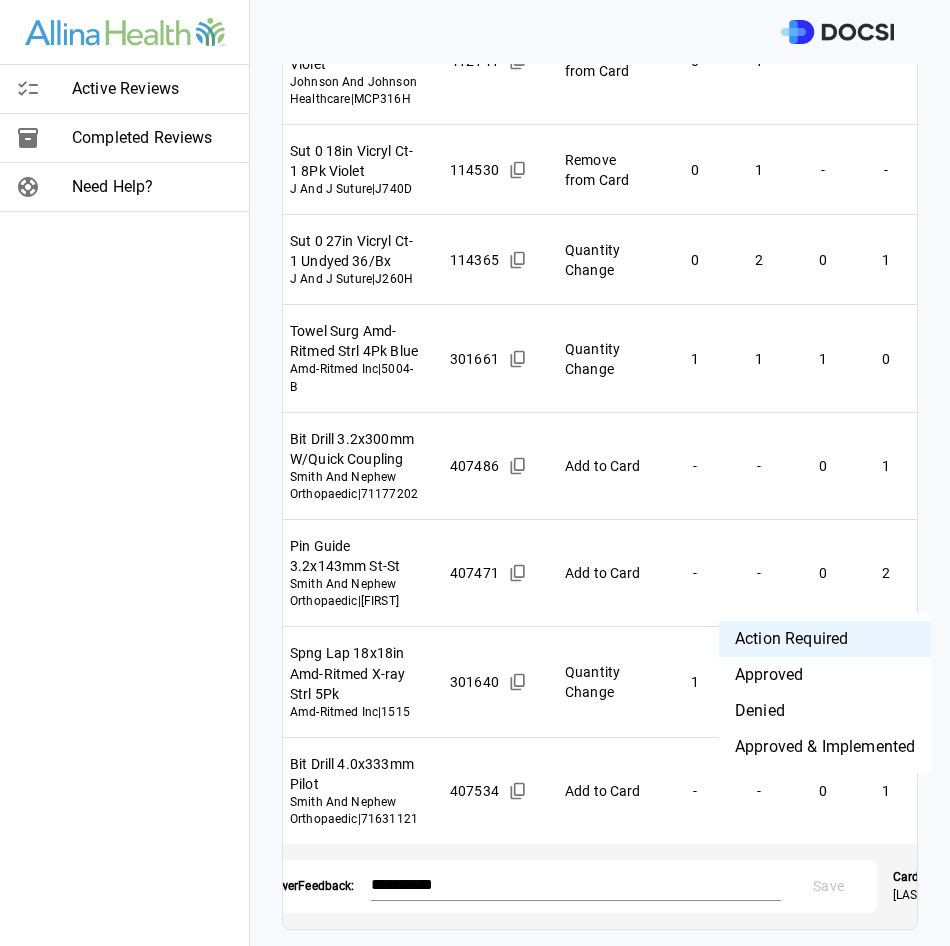 click on "Approved & Implemented" at bounding box center (825, 747) 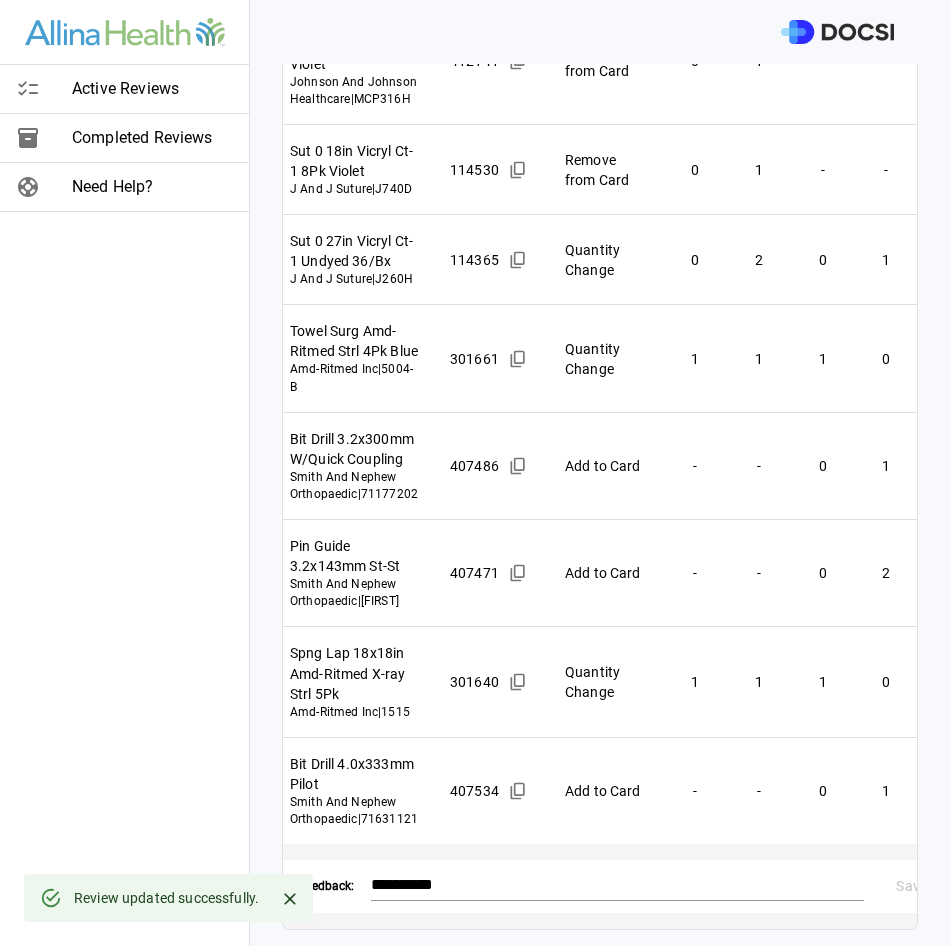 scroll, scrollTop: 1147, scrollLeft: 0, axis: vertical 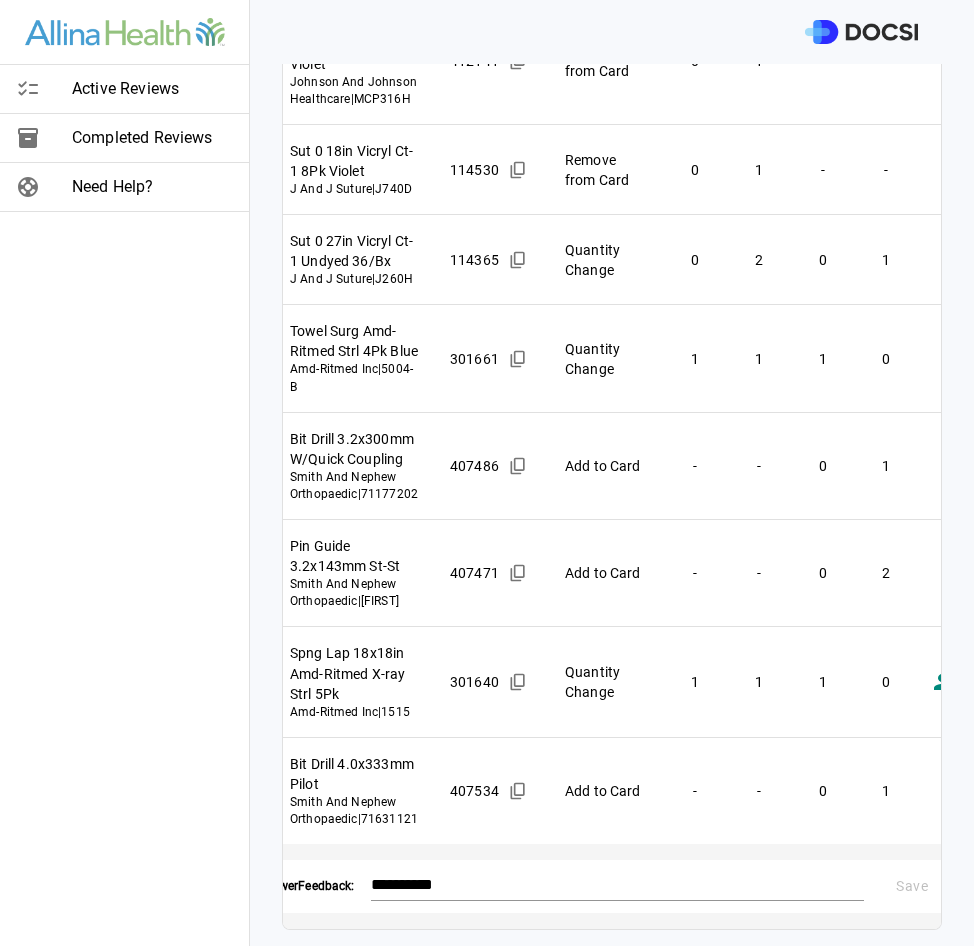 click on "Action Required **** ​" at bounding box center [1033, 573] 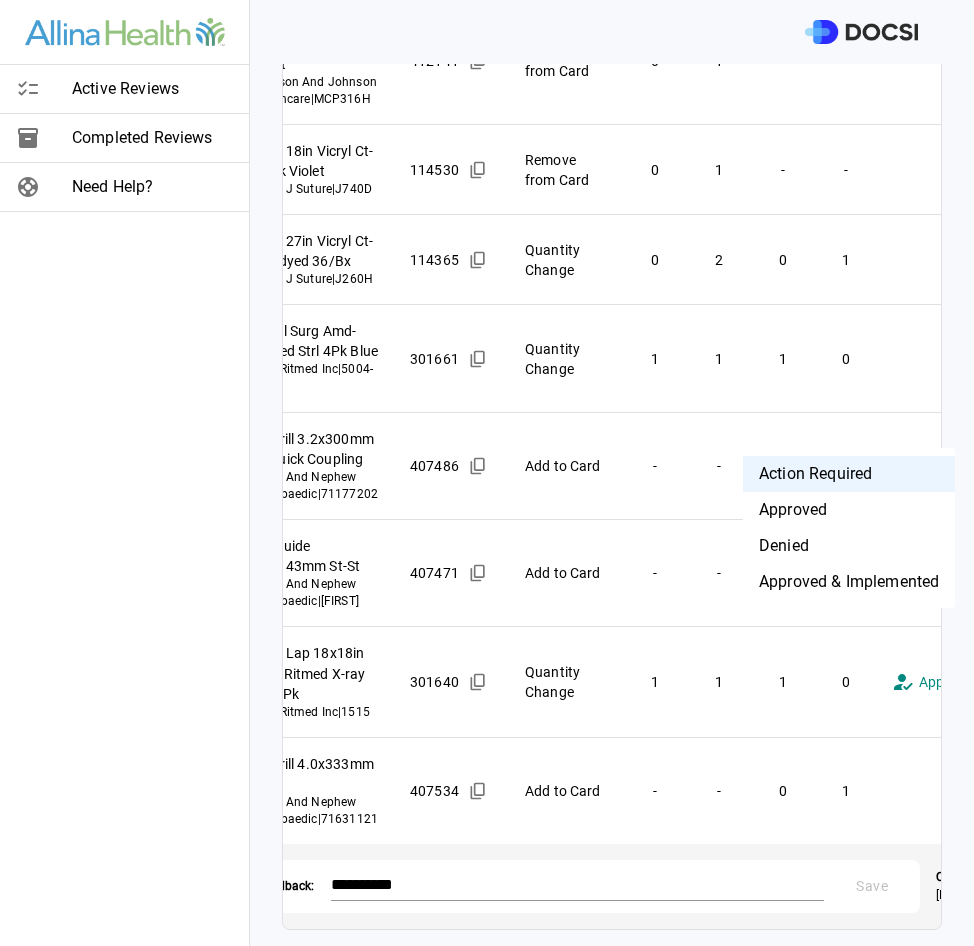 click on "Active Reviews Completed Reviews Need Help? Physician:   Dr.  [FIRST] [LAST] Card:    INSERTION INTRAMEDULLARY ROD FEMUR [+1 PROC CODES]  ( M-122343 ) Managed by:    [FIRST] [LAST] Changes to Review All Card Items Item Item ID Requested Optimization Open Hold New Open New Hold Review Status Sut 0 45cm Stratafix Spiral Pds Plus Ct-1 Violet J And J Suture  |  SXPP1B407 307034 Remove from Card 0 1 - - Action Required **** ​ Sut 2-0 45cm Stratafix Spiral Monocryl Plus Ct-1 J And J Suture  |  SXMP1B413 304610 Remove from Card 0 1 - - Action Required **** ​ Sut 3-0 27in Monocryl Plus SH Violet Johnson And Johnson Healthcare  |  MCP316H 412141 Remove from Card 0 1 - - Action Required **** ​ Sut 0 18in Vicryl Ct-1 8Pk Violet J And J Suture  |  J740D 114530 Remove from Card 0 1 - - Action Required **** ​ Sut 0 27in Vicryl Ct-1 Undyed 36/Bx J And J Suture  |  J260H 114365 Quantity Change 0 2 0 1 Action Required **** ​ Towel Surg Amd-Ritmed Strl 4Pk Blue Amd-Ritmed Inc  |  5004-B 301661 1 1 1 0 ​" at bounding box center (487, 473) 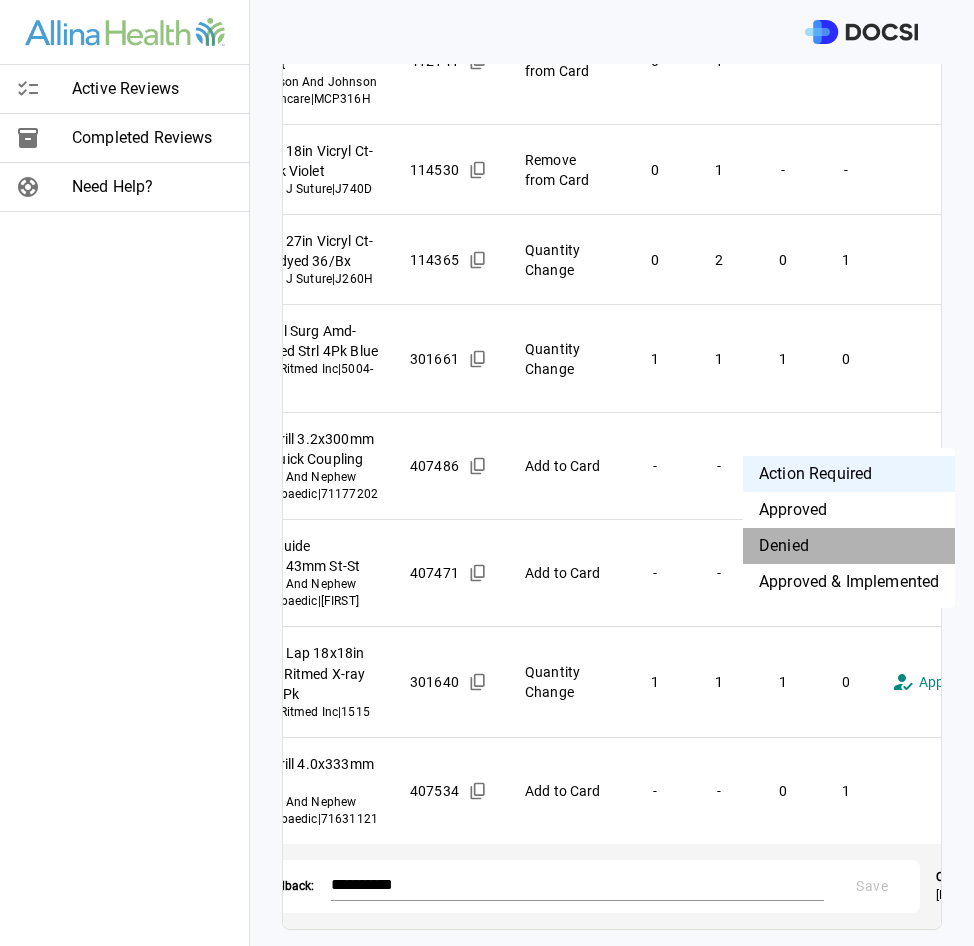 click on "Denied" at bounding box center [849, 546] 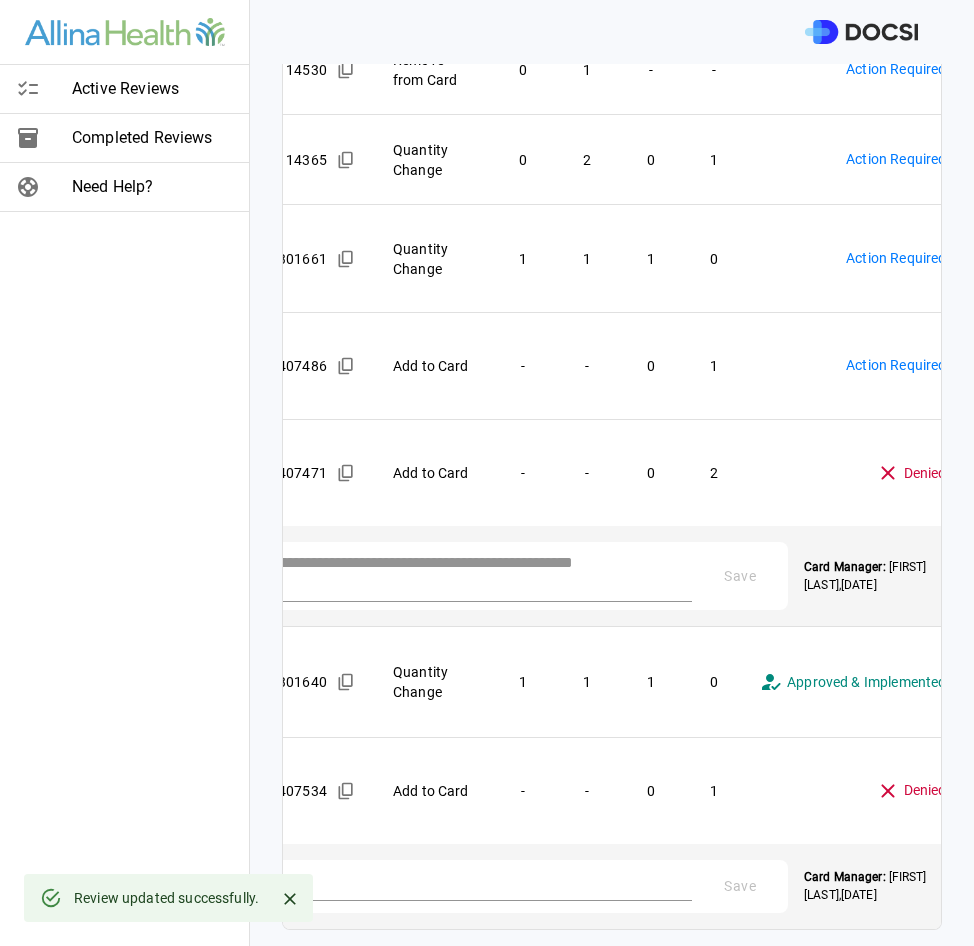 click at bounding box center [446, 574] 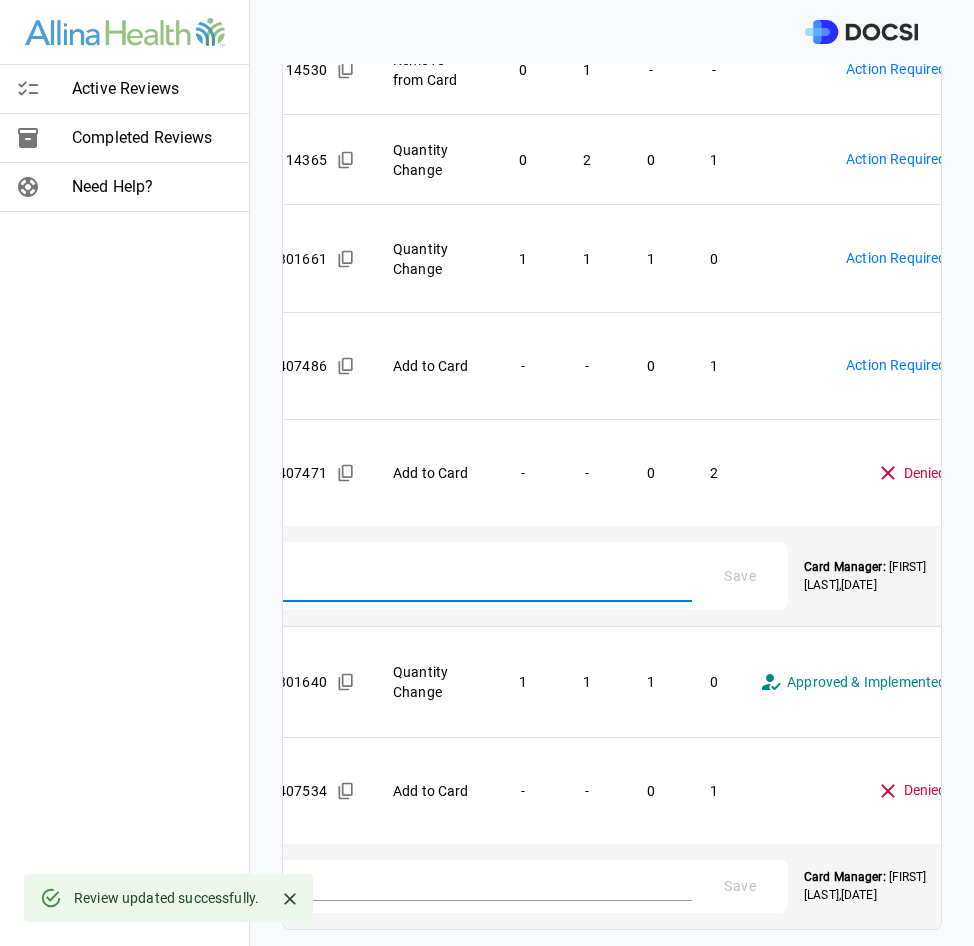 scroll, scrollTop: 0, scrollLeft: 161, axis: horizontal 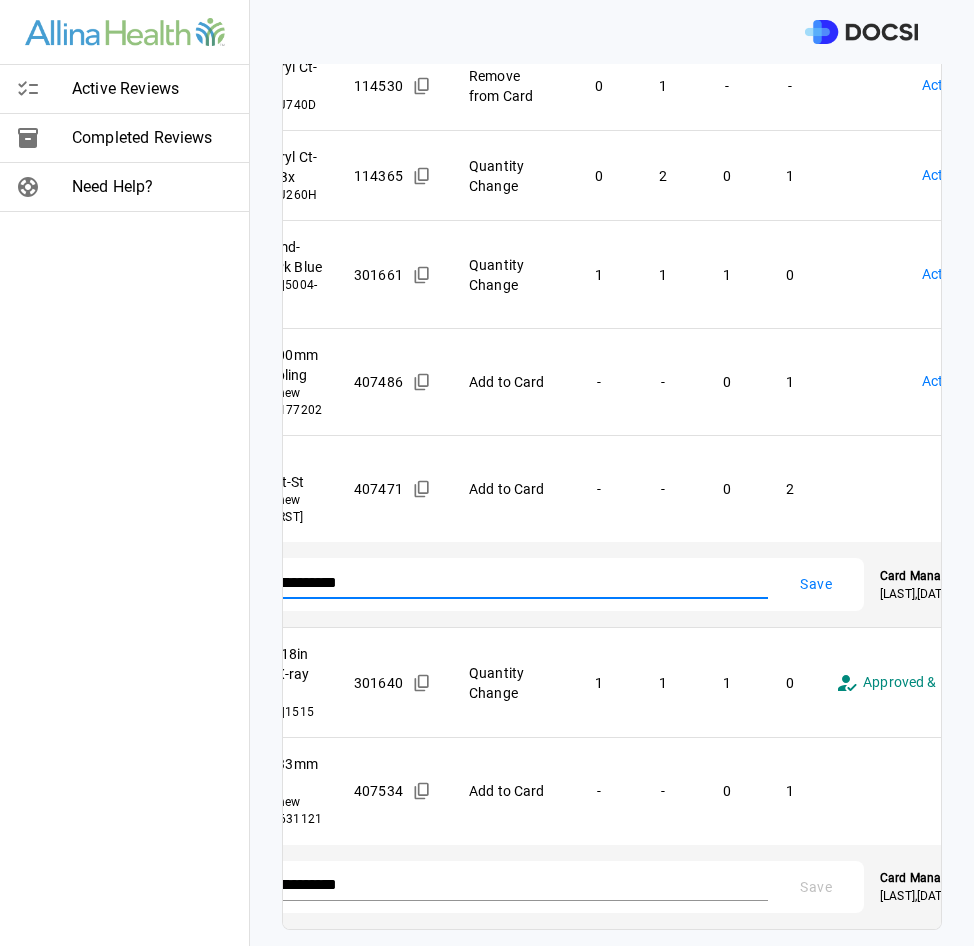 type on "**********" 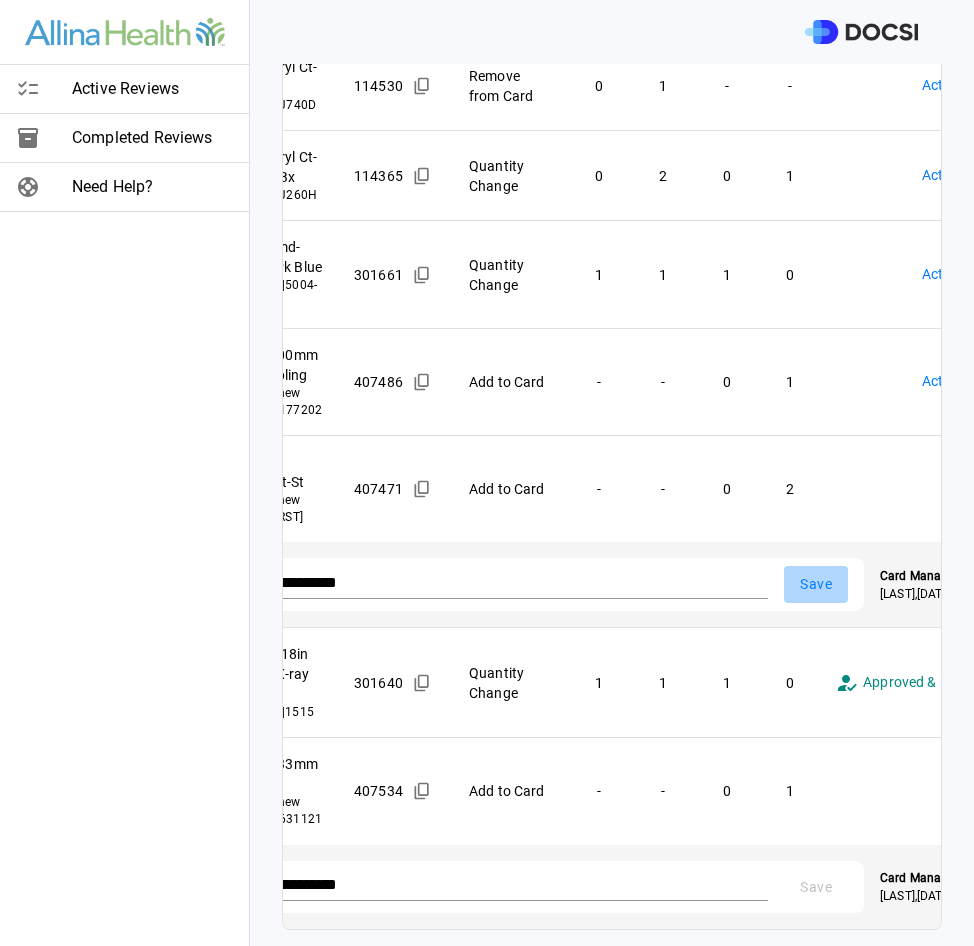 click on "Save" at bounding box center [816, 584] 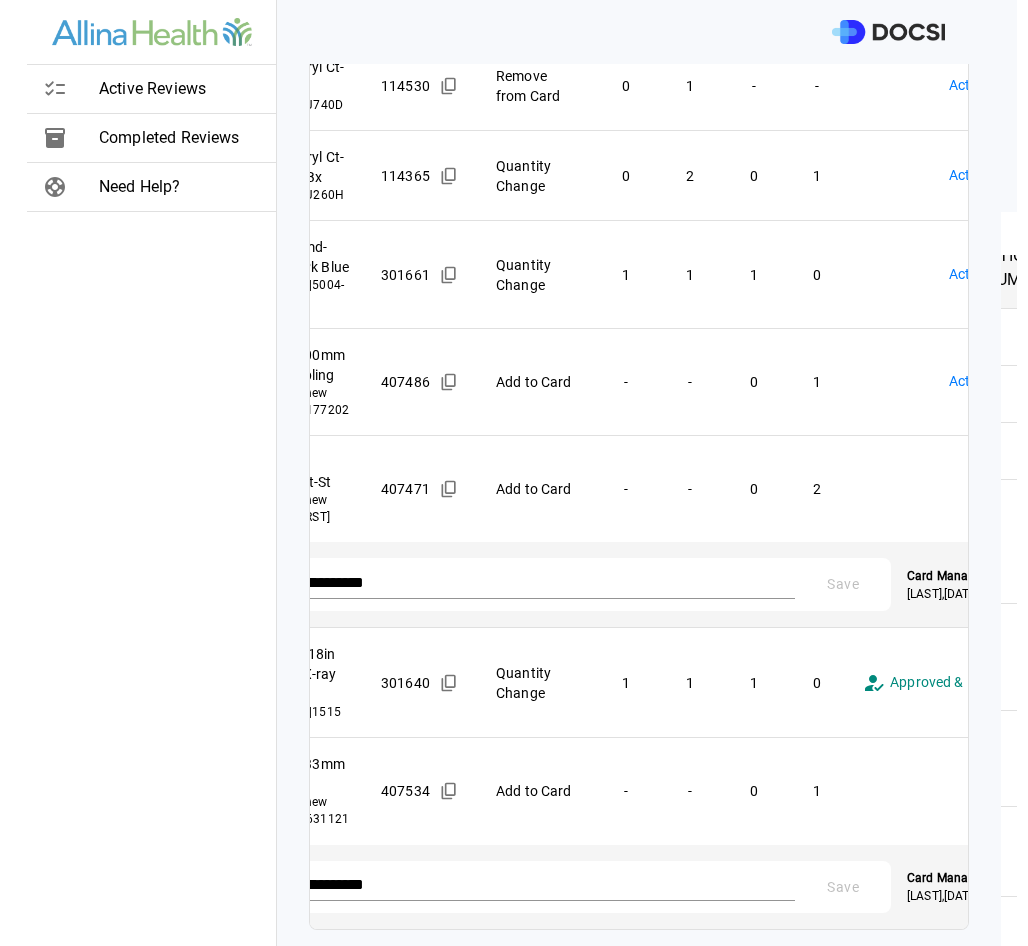 scroll, scrollTop: 1232, scrollLeft: 0, axis: vertical 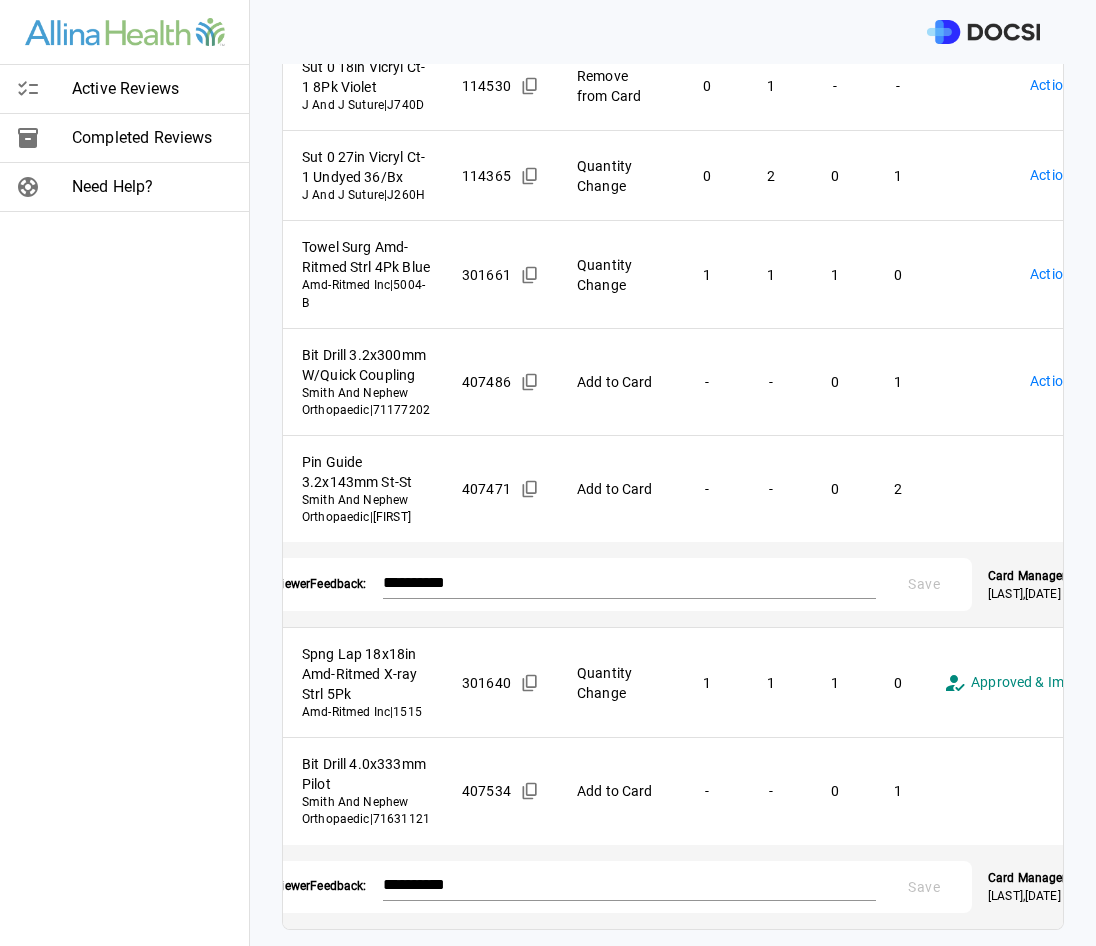 click on "Active Reviews Completed Reviews Need Help? Physician:   Dr.  [FIRST] [LAST] Card:    INSERTION INTRAMEDULLARY ROD FEMUR [+1 PROC CODES]  ( M-122343 ) Managed by:    [FIRST] [LAST] Changes to Review All Card Items Item Item ID Requested Optimization Open Hold New Open New Hold Review Status Sut 0 45cm Stratafix Spiral Pds Plus Ct-1 Violet J And J Suture  |  SXPP1B407 307034 Remove from Card 0 1 - - Action Required **** ​ Sut 2-0 45cm Stratafix Spiral Monocryl Plus Ct-1 J And J Suture  |  SXMP1B413 304610 Remove from Card 0 1 - - Action Required **** ​ Sut 3-0 27in Monocryl Plus SH Violet Johnson And Johnson Healthcare  |  MCP316H 412141 Remove from Card 0 1 - - Action Required **** ​ Sut 0 18in Vicryl Ct-1 8Pk Violet J And J Suture  |  J740D 114530 Remove from Card 0 1 - - Action Required **** ​ Sut 0 27in Vicryl Ct-1 Undyed 36/Bx J And J Suture  |  J260H 114365 Quantity Change 0 2 0 1 Action Required **** ​ Towel Surg Amd-Ritmed Strl 4Pk Blue Amd-Ritmed Inc  |  5004-B 301661 1 1 1 0 ​" at bounding box center [548, 473] 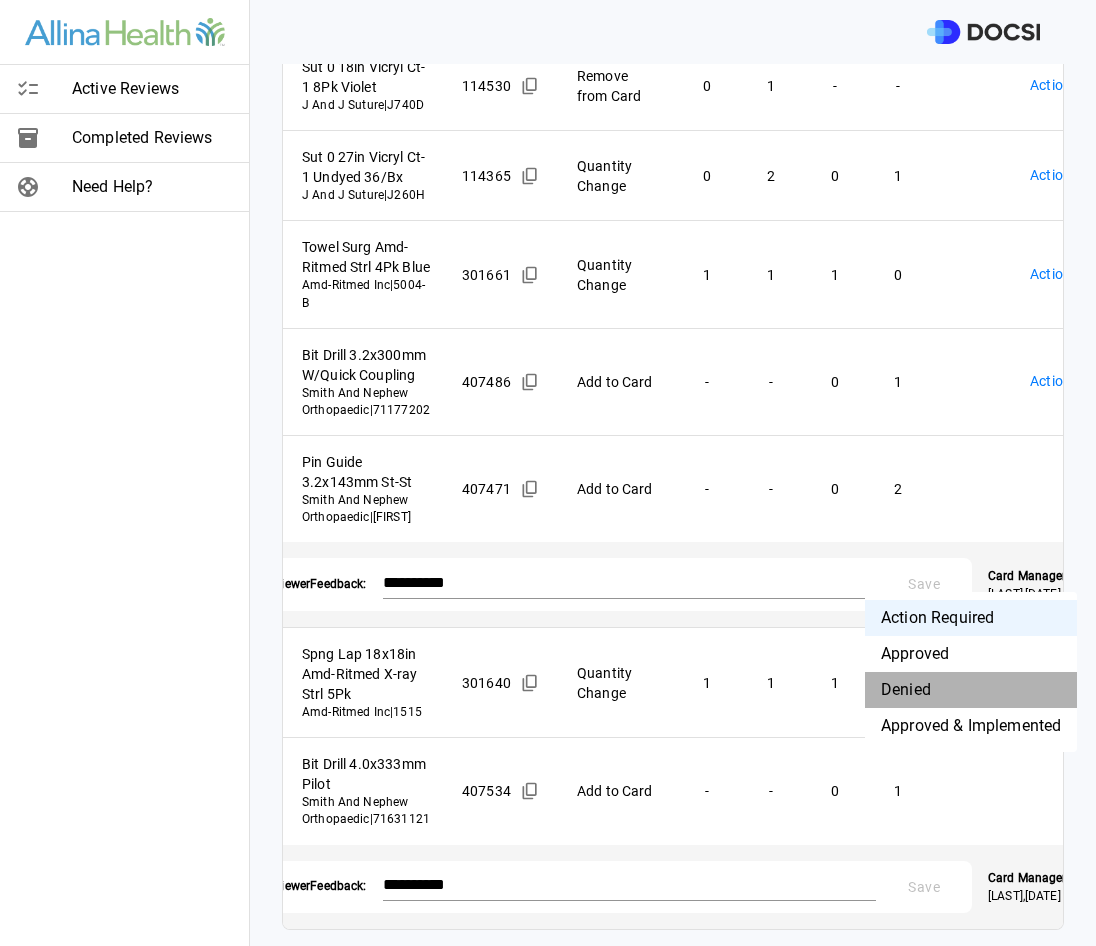 click on "Denied" at bounding box center [971, 690] 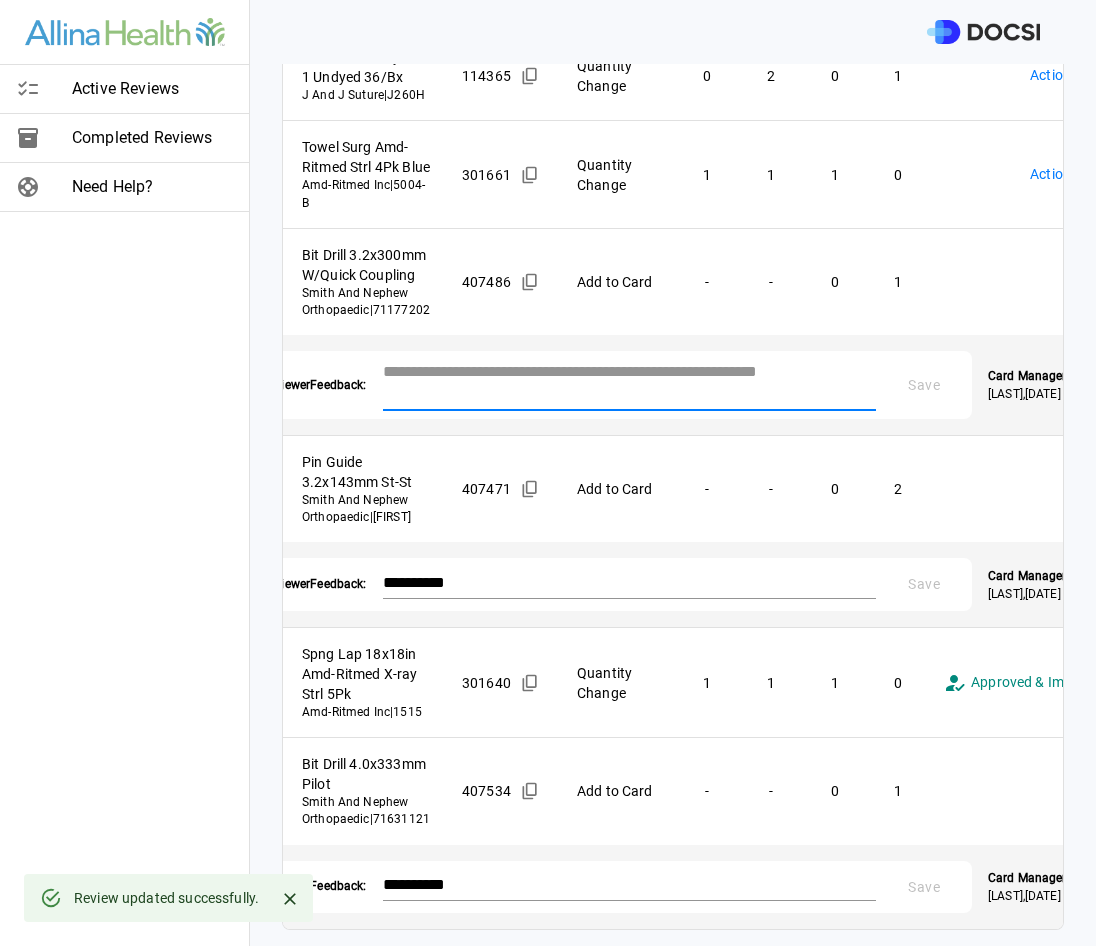 click at bounding box center (630, 383) 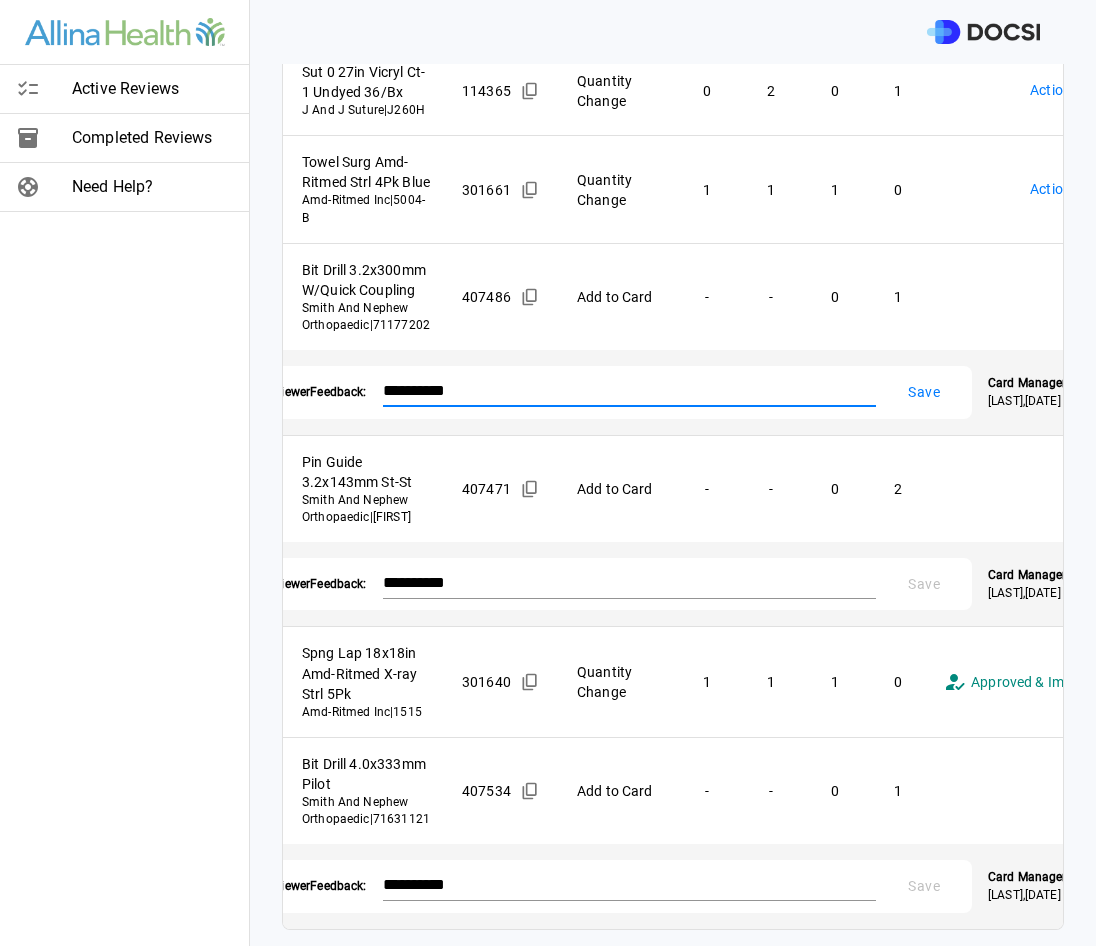 type on "**********" 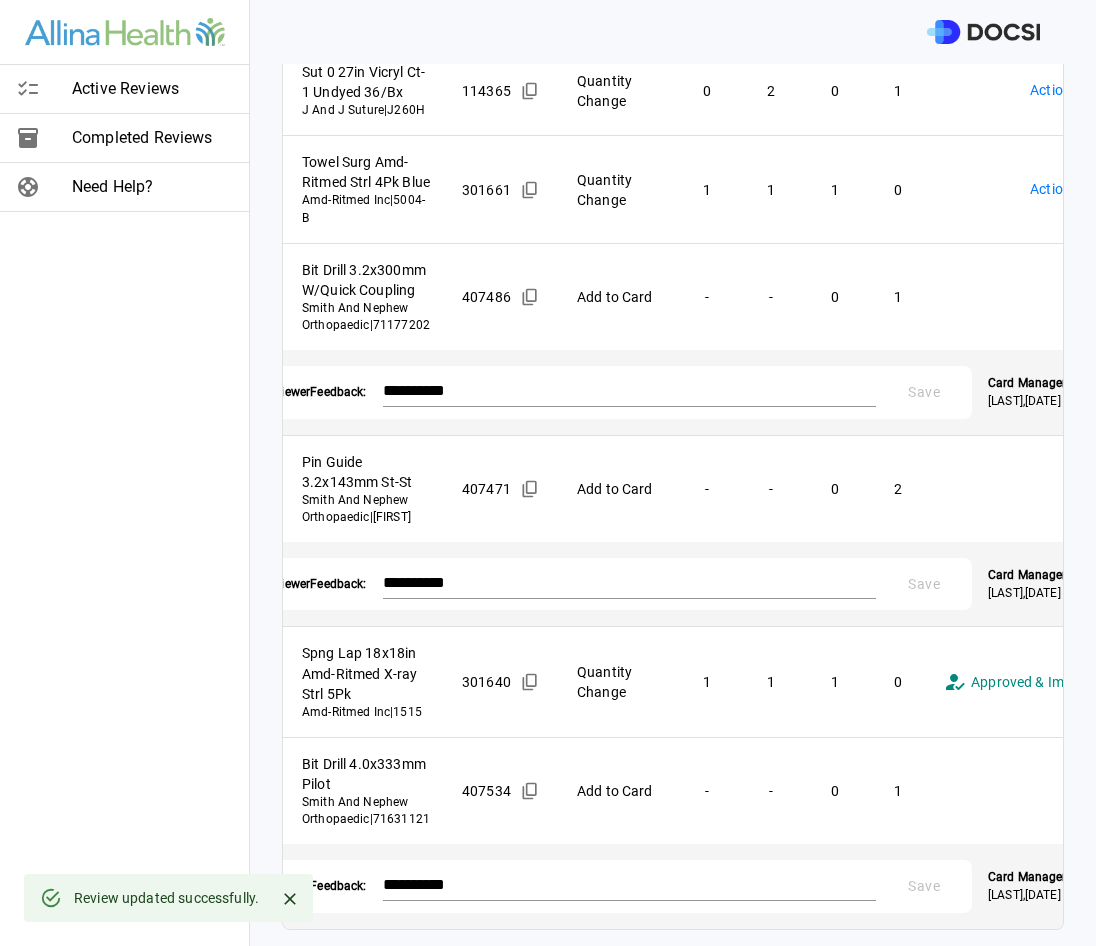 scroll, scrollTop: 632, scrollLeft: 0, axis: vertical 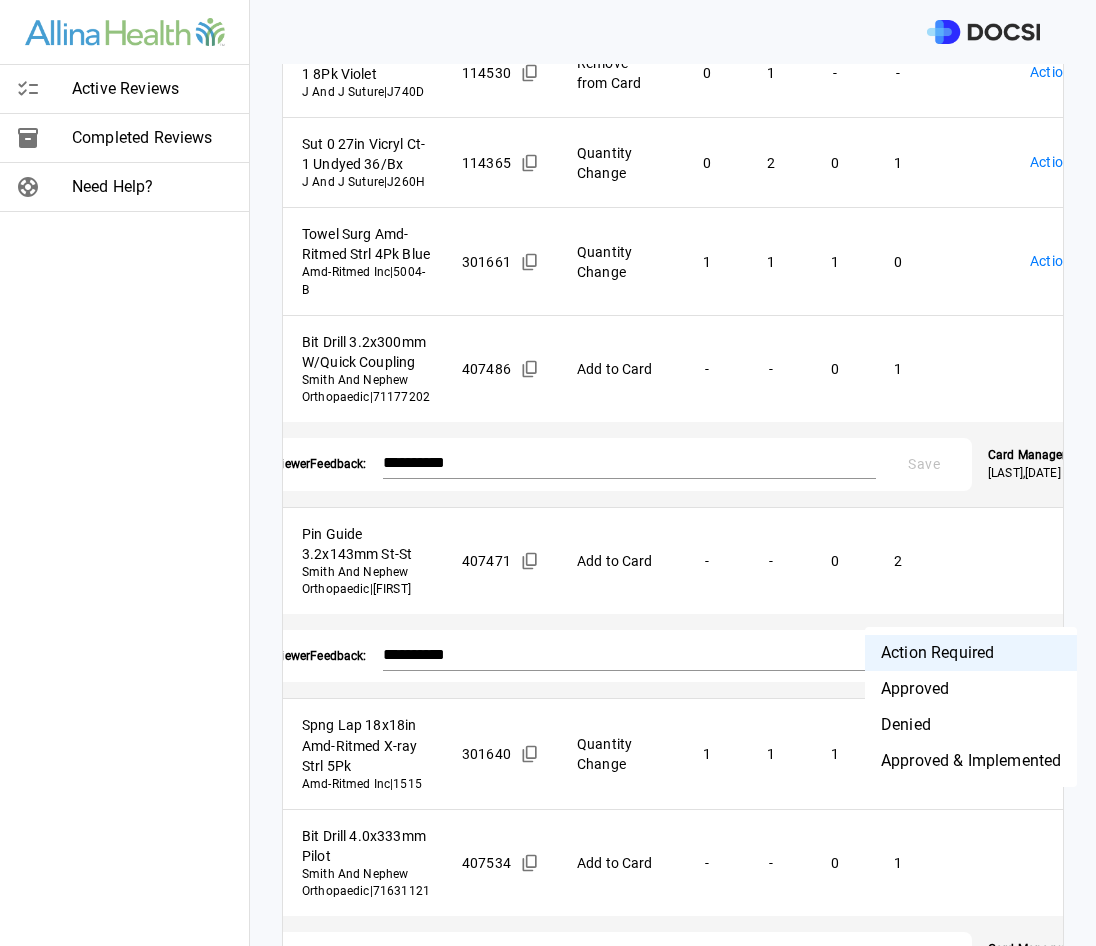 click on "Active Reviews Completed Reviews Need Help? Physician:   Dr.  [FIRST] [LAST] Card:    INSERTION INTRAMEDULLARY ROD FEMUR [+1 PROC CODES]  ( M-122343 ) Managed by:    [FIRST] [LAST] Changes to Review All Card Items Item Item ID Requested Optimization Open Hold New Open New Hold Review Status Sut 0 45cm Stratafix Spiral Pds Plus Ct-1 Violet J And J Suture  |  SXPP1B407 307034 Remove from Card 0 1 - - Action Required **** ​ Sut 2-0 45cm Stratafix Spiral Monocryl Plus Ct-1 J And J Suture  |  SXMP1B413 304610 Remove from Card 0 1 - - Action Required **** ​ Sut 3-0 27in Monocryl Plus SH Violet Johnson And Johnson Healthcare  |  MCP316H 412141 Remove from Card 0 1 - - Action Required **** ​ Sut 0 18in Vicryl Ct-1 8Pk Violet J And J Suture  |  J740D 114530 Remove from Card 0 1 - - Action Required **** ​ Sut 0 27in Vicryl Ct-1 Undyed 36/Bx J And J Suture  |  J260H 114365 Quantity Change 0 2 0 1 Action Required **** ​ Towel Surg Amd-Ritmed Strl 4Pk Blue Amd-Ritmed Inc  |  5004-B 301661 1 1 1 0 ​" at bounding box center (548, 473) 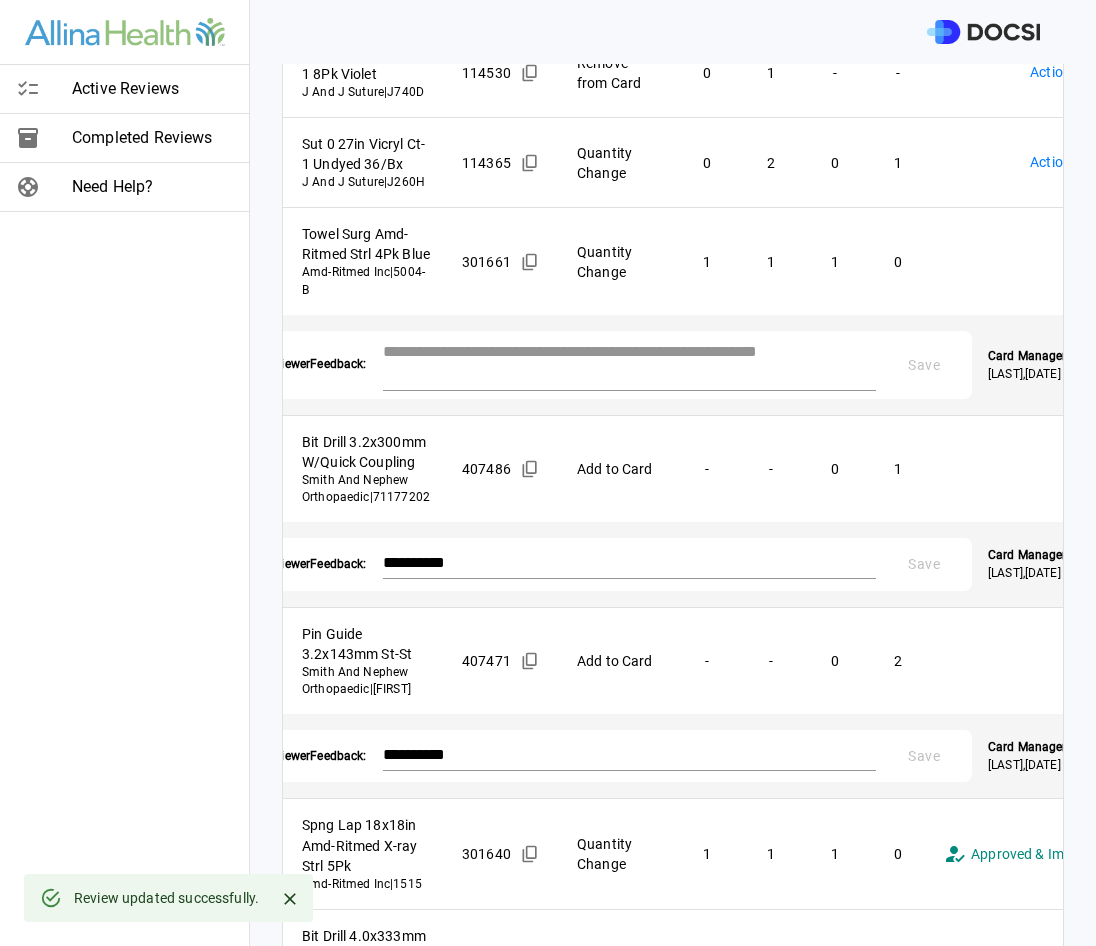 click at bounding box center (630, 363) 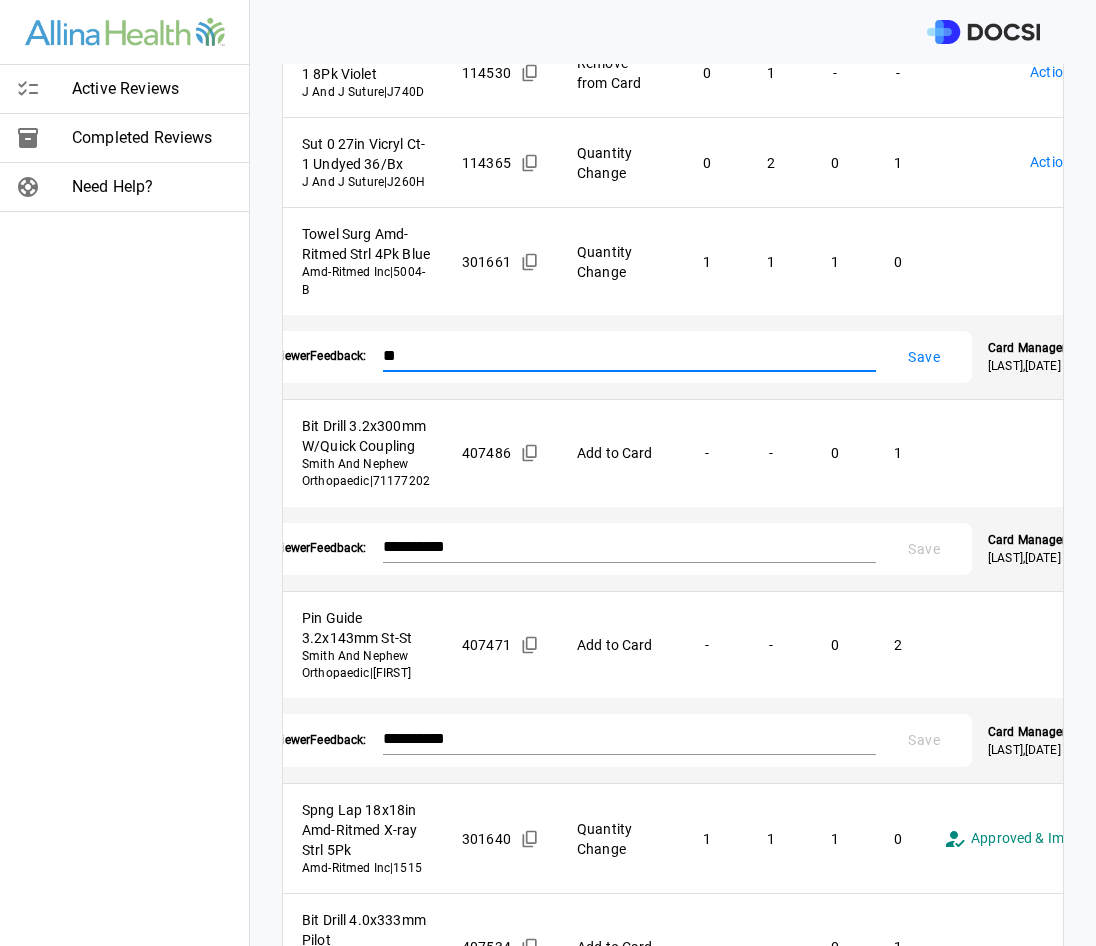 type on "*" 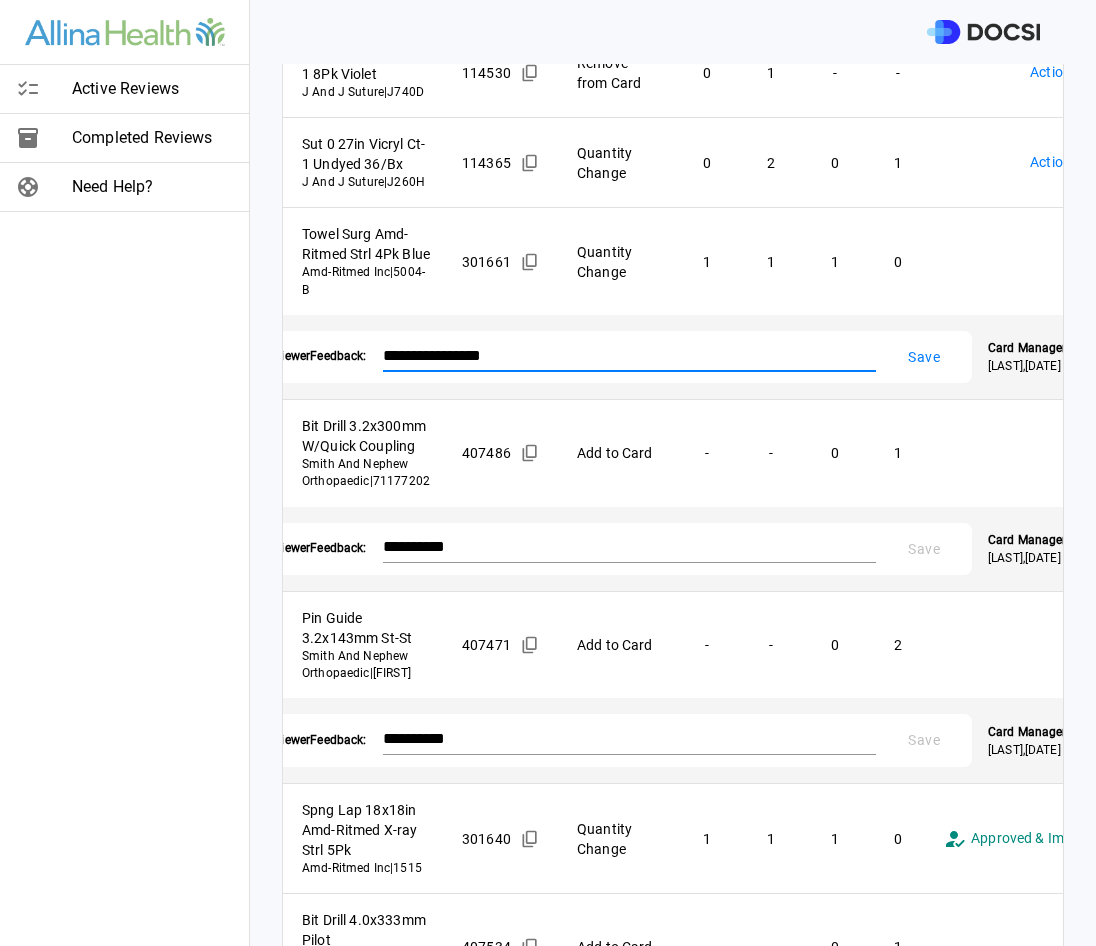 type on "**********" 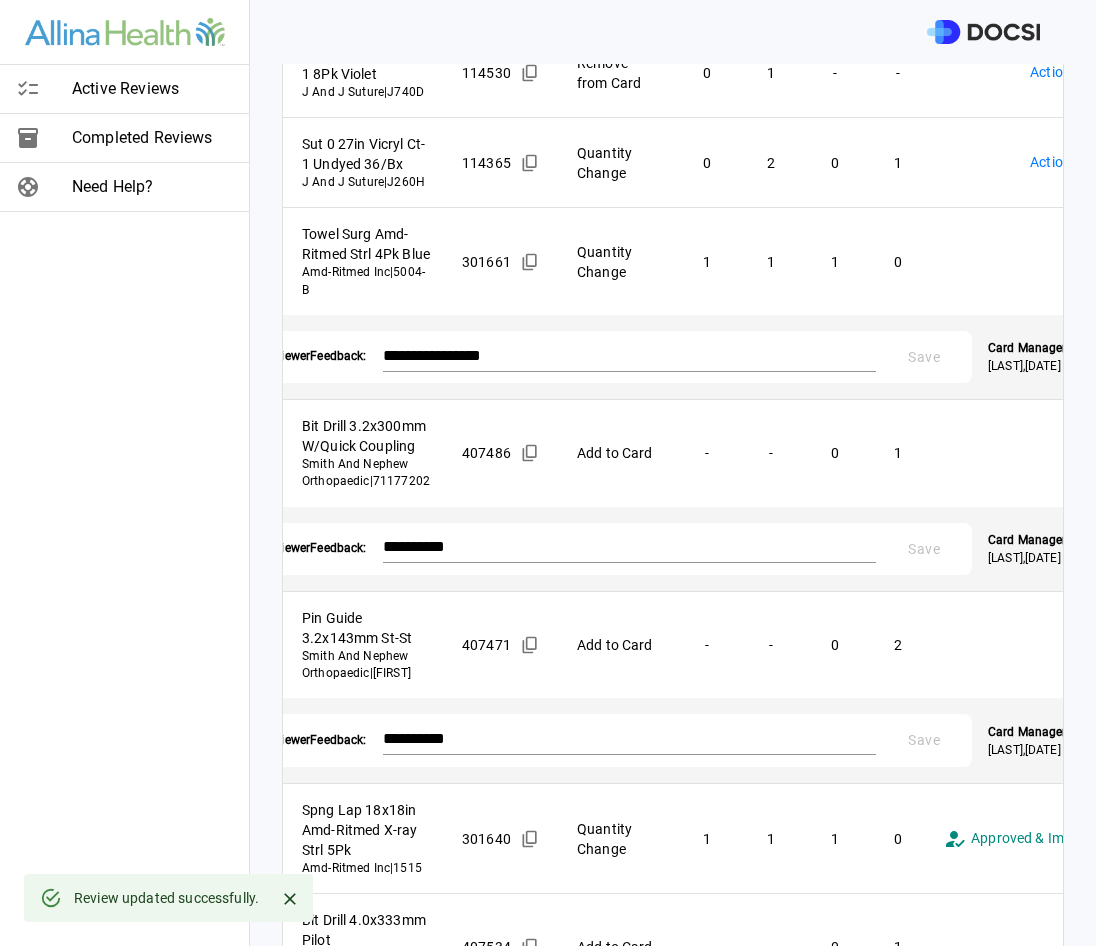scroll, scrollTop: 532, scrollLeft: 0, axis: vertical 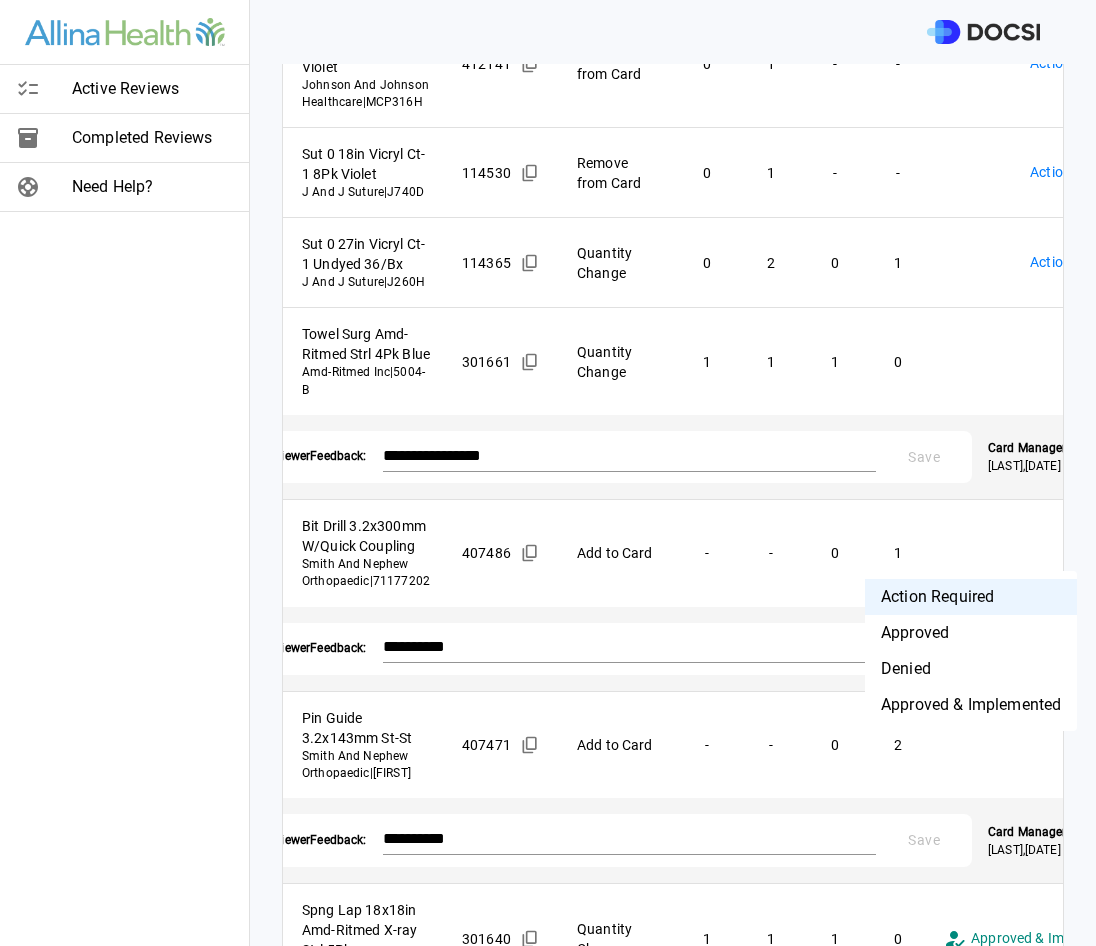 click on "Active Reviews Completed Reviews Need Help? Physician:   Dr.  [FIRST] [LAST] Card:    INSERTION INTRAMEDULLARY ROD FEMUR [+1 PROC CODES]  ( M-122343 ) Managed by:    [FIRST] [LAST] Changes to Review All Card Items Item Item ID Requested Optimization Open Hold New Open New Hold Review Status Sut 0 45cm Stratafix Spiral Pds Plus Ct-1 Violet J And J Suture  |  SXPP1B407 307034 Remove from Card 0 1 - - Action Required **** ​ Sut 2-0 45cm Stratafix Spiral Monocryl Plus Ct-1 J And J Suture  |  SXMP1B413 304610 Remove from Card 0 1 - - Action Required **** ​ Sut 3-0 27in Monocryl Plus SH Violet Johnson And Johnson Healthcare  |  MCP316H 412141 Remove from Card 0 1 - - Action Required **** ​ Sut 0 18in Vicryl Ct-1 8Pk Violet J And J Suture  |  J740D 114530 Remove from Card 0 1 - - Action Required **** ​ Sut 0 27in Vicryl Ct-1 Undyed 36/Bx J And J Suture  |  J260H 114365 Quantity Change 0 2 0 1 Action Required **** ​ Towel Surg Amd-Ritmed Strl 4Pk Blue Amd-Ritmed Inc  |  5004-B 301661 1 1 1 0 ​" at bounding box center [548, 473] 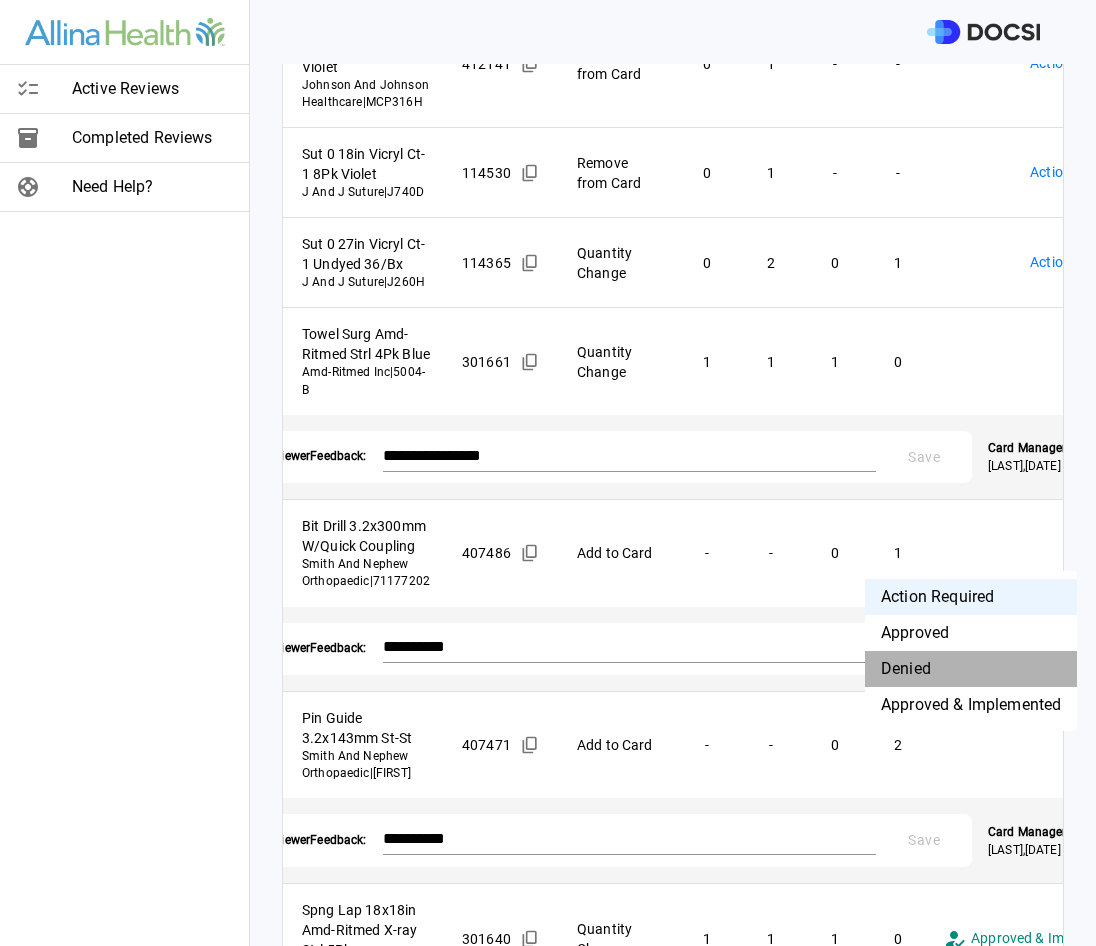 click on "Denied" at bounding box center [971, 669] 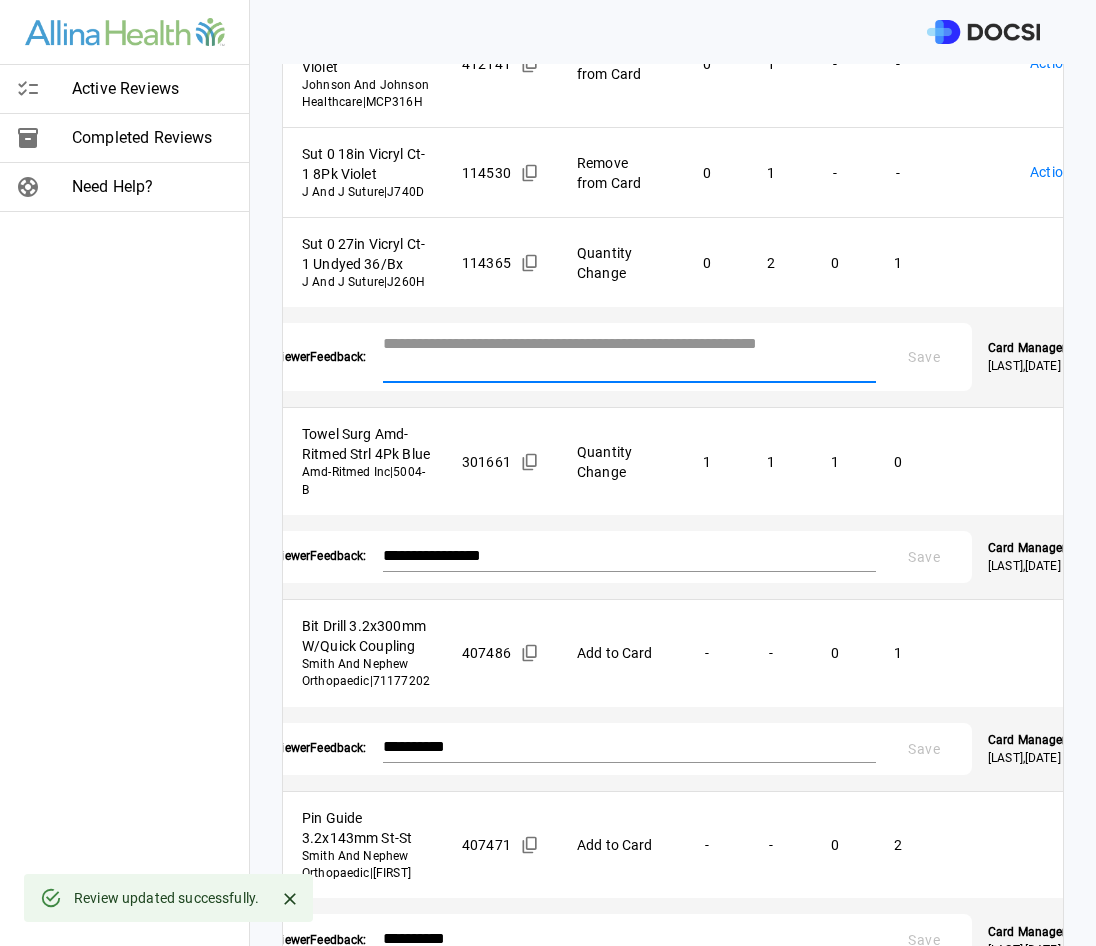 click at bounding box center (630, 355) 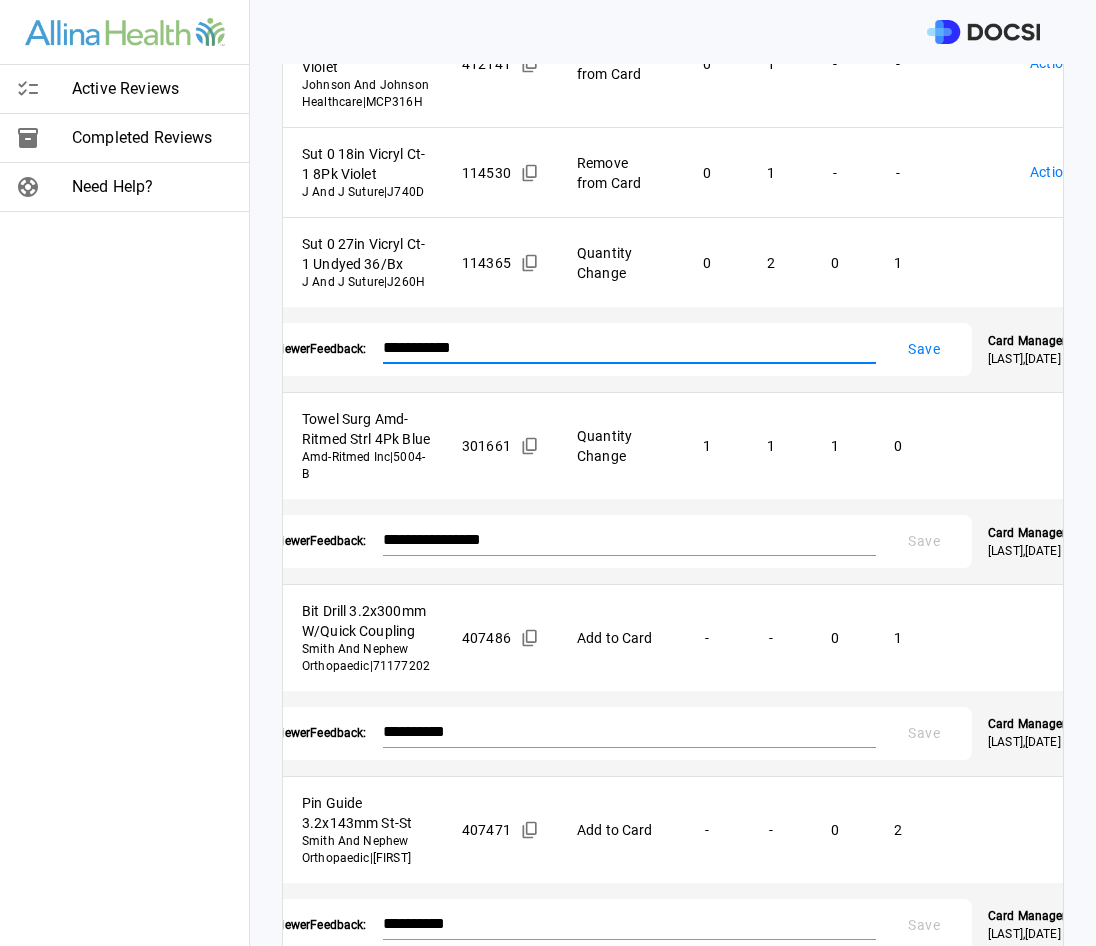 click on "**********" at bounding box center [598, 347] 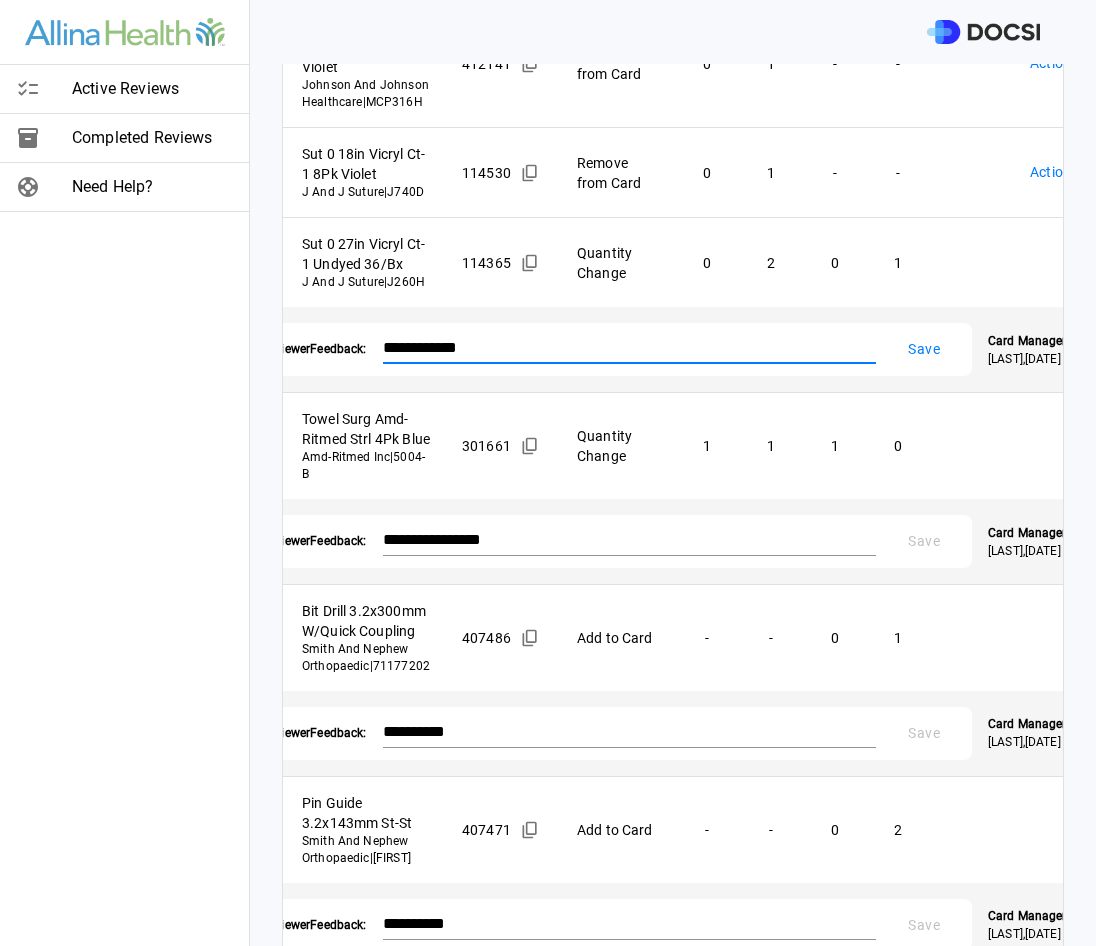 type on "**********" 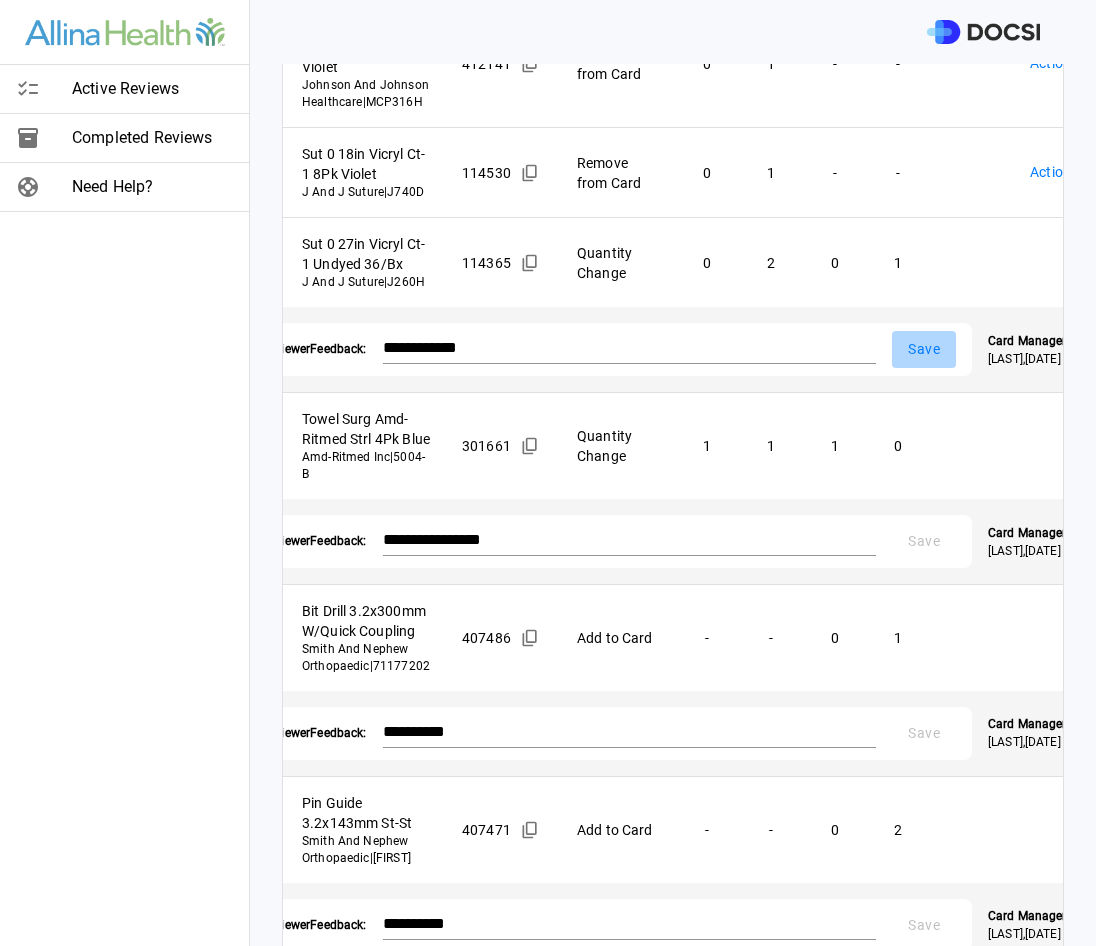 click on "Save" at bounding box center (924, 349) 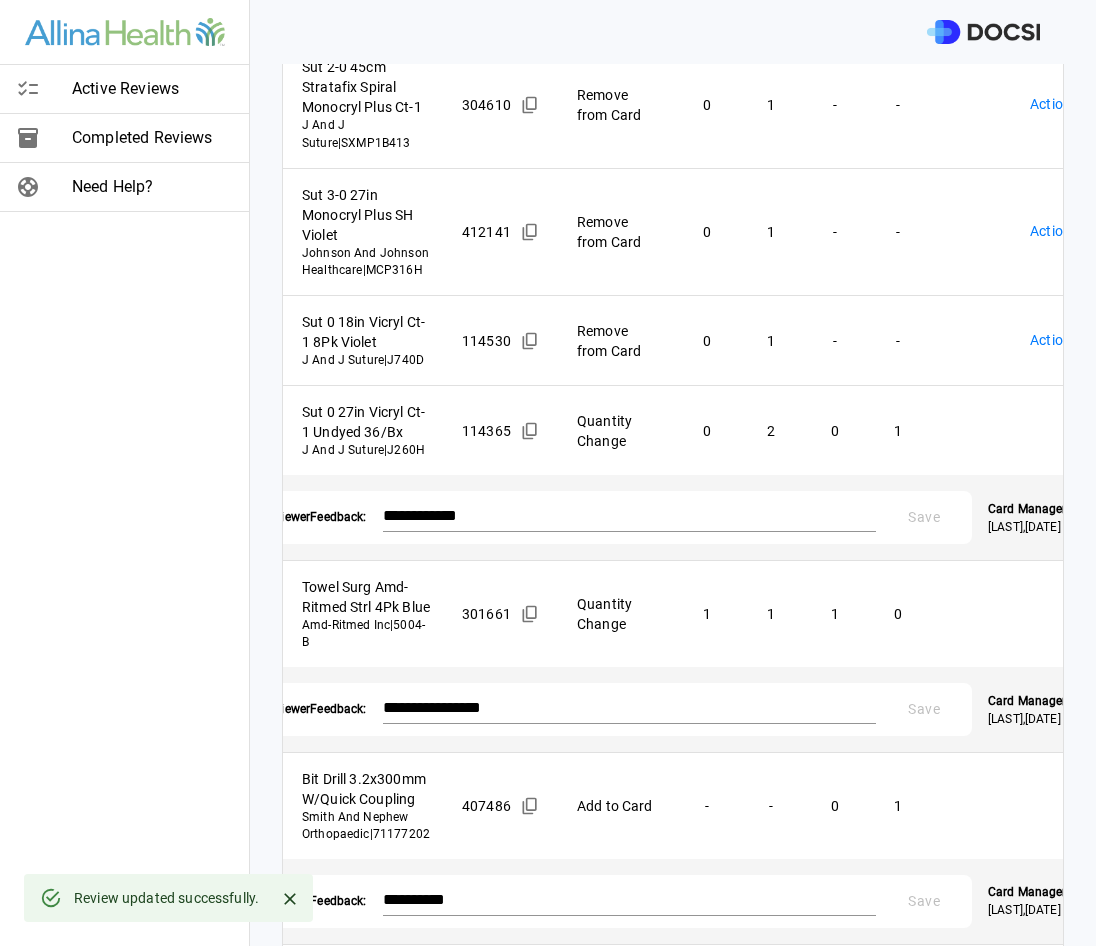 scroll, scrollTop: 332, scrollLeft: 0, axis: vertical 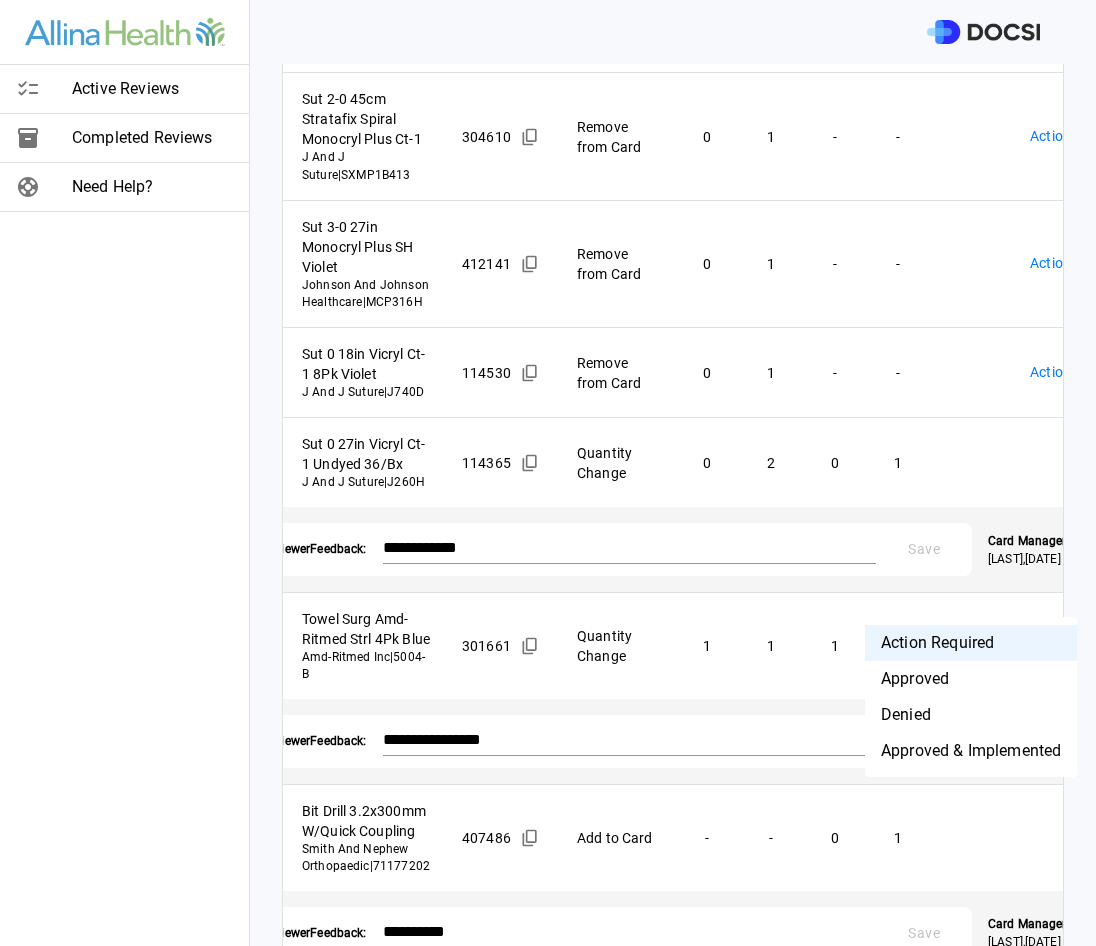 click on "**********" at bounding box center (548, 473) 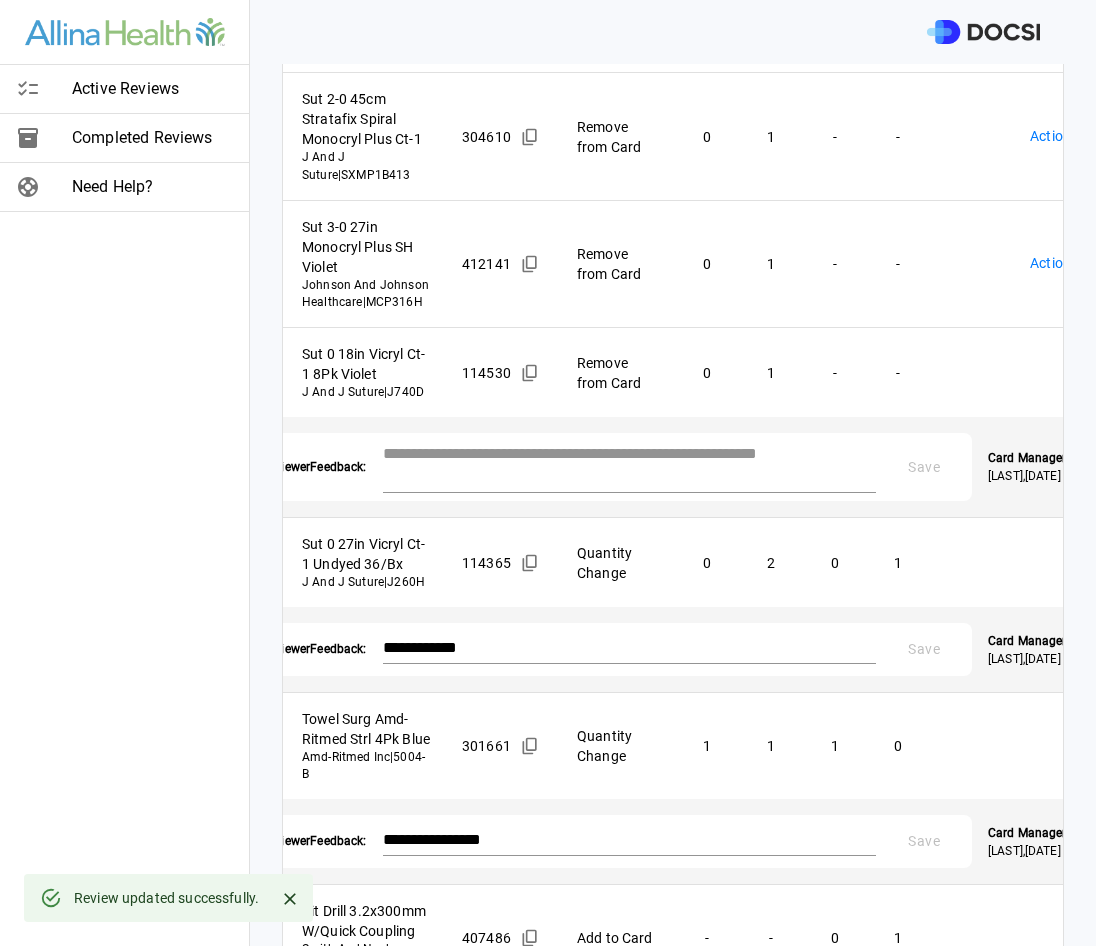 click at bounding box center (630, 465) 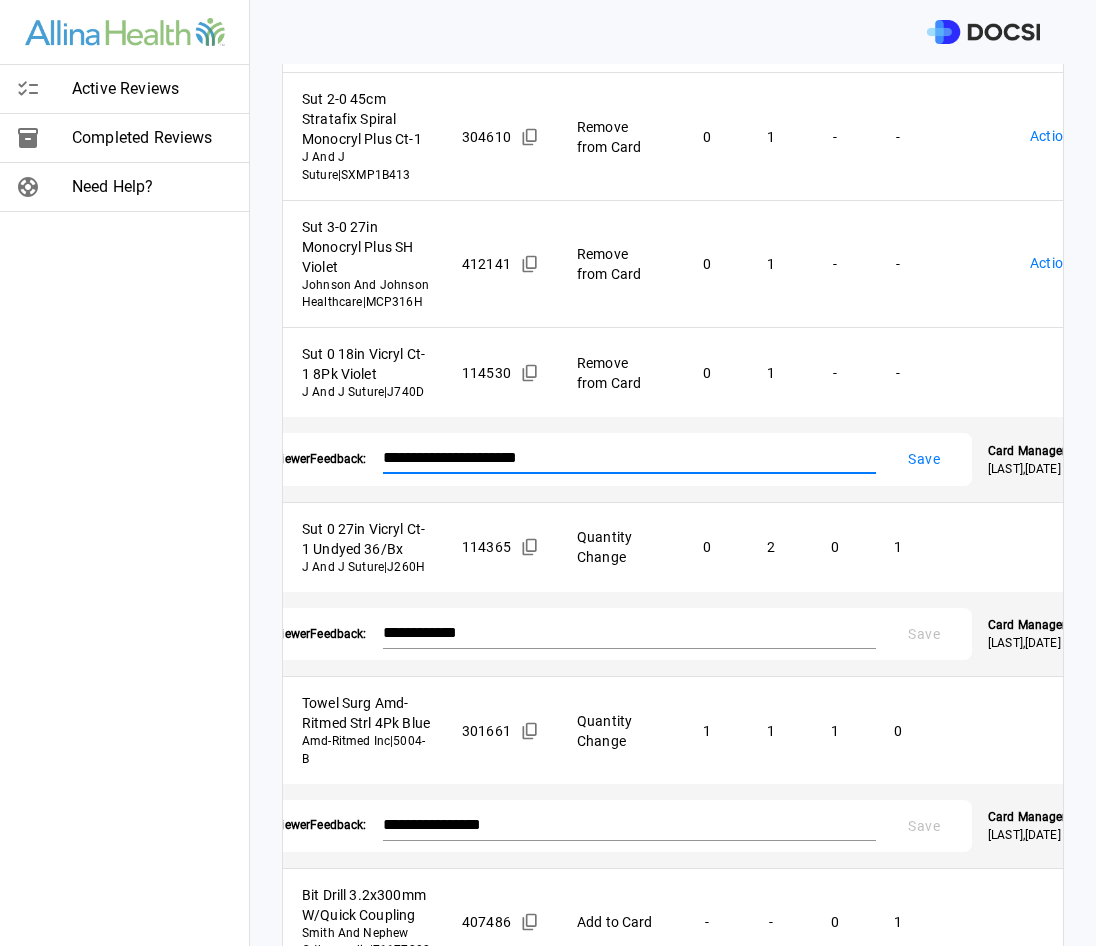 type on "**********" 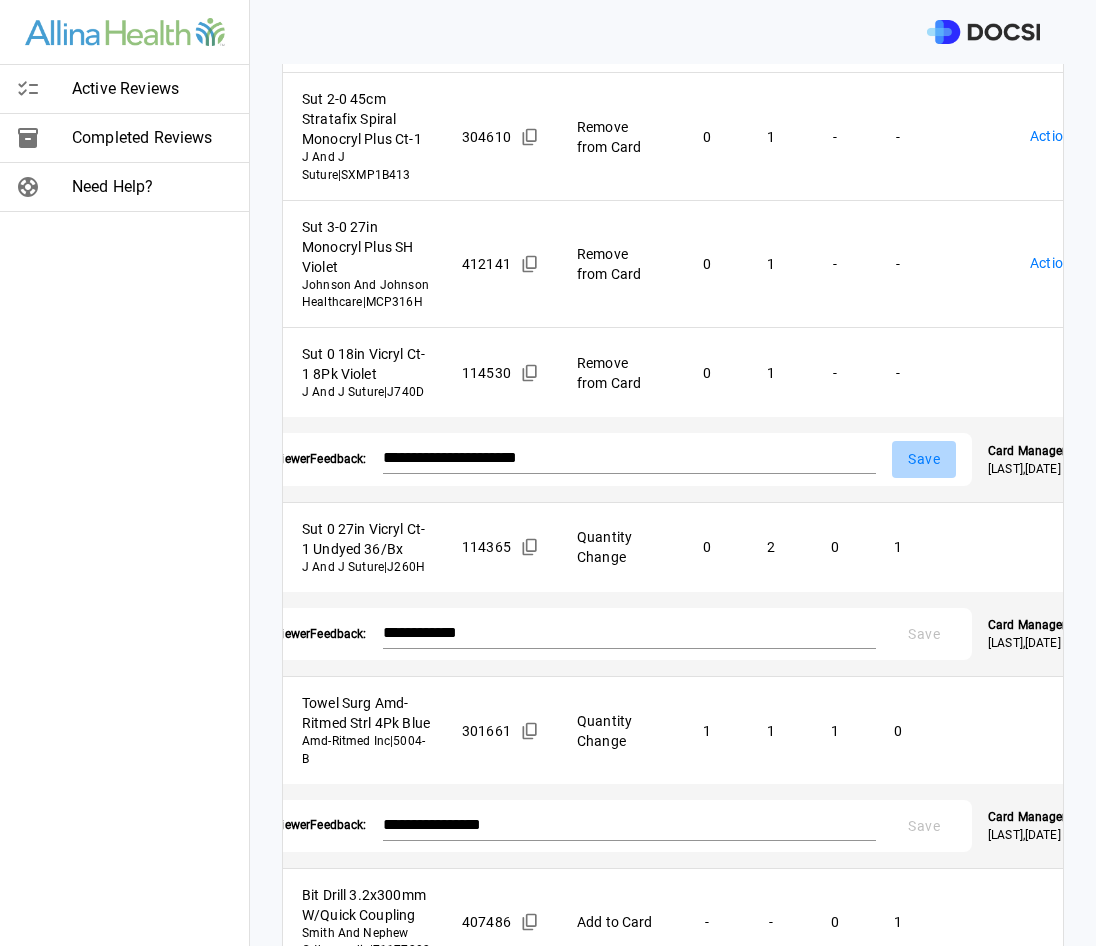 click on "Save" at bounding box center [924, 459] 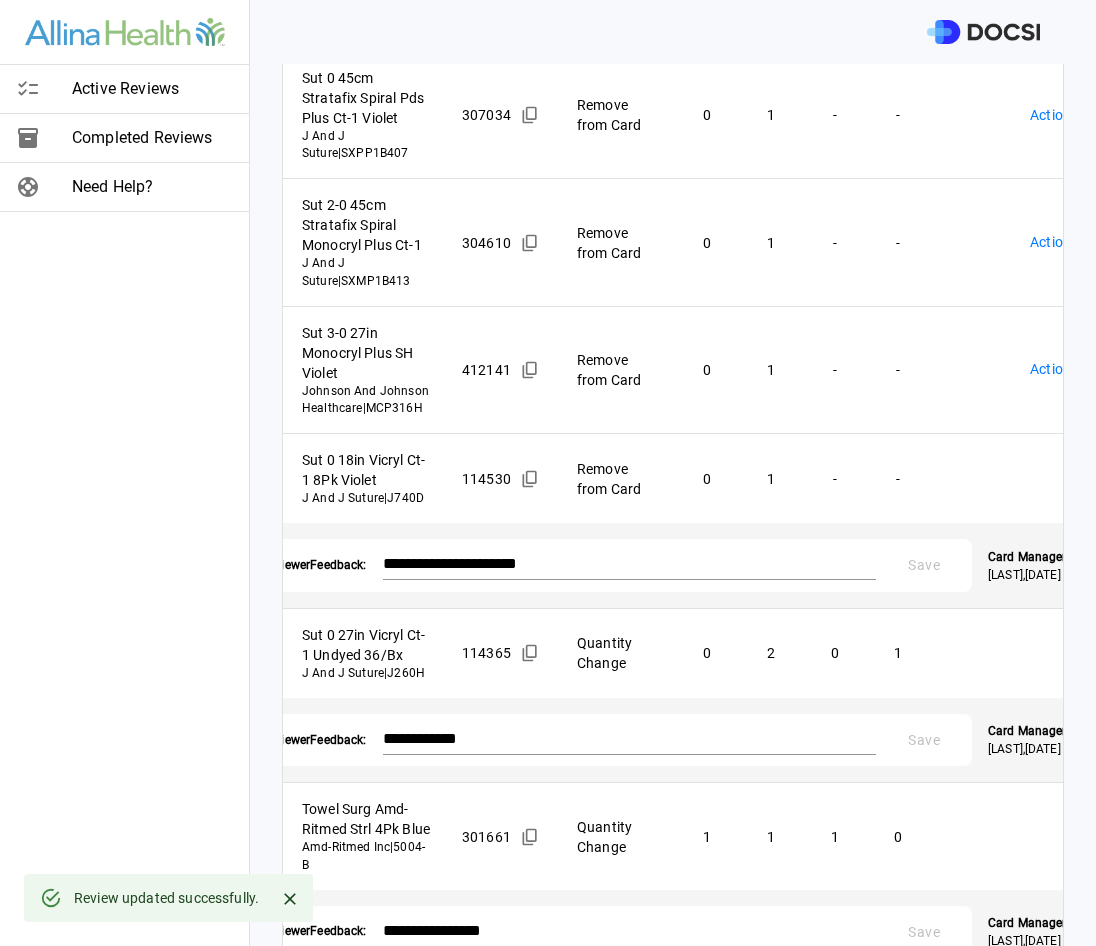 scroll, scrollTop: 132, scrollLeft: 0, axis: vertical 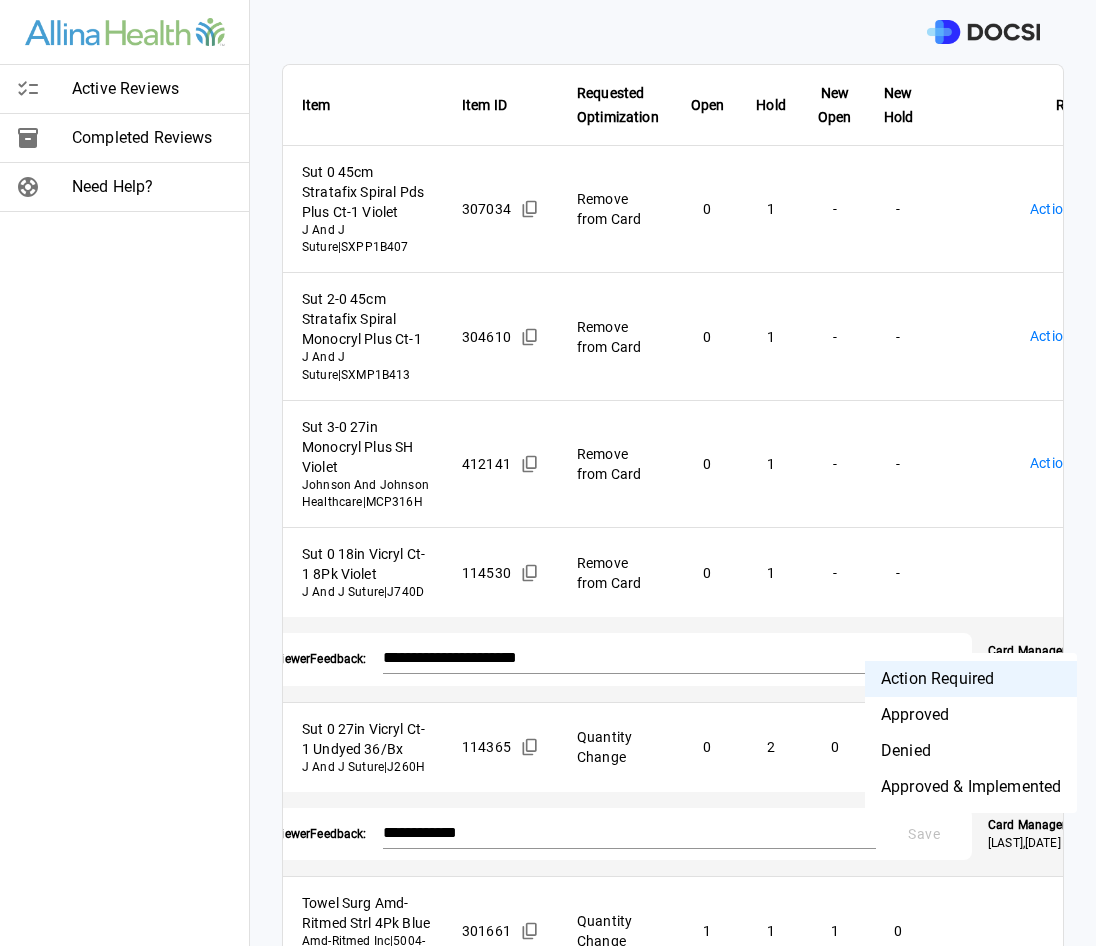 click on "**********" at bounding box center [548, 473] 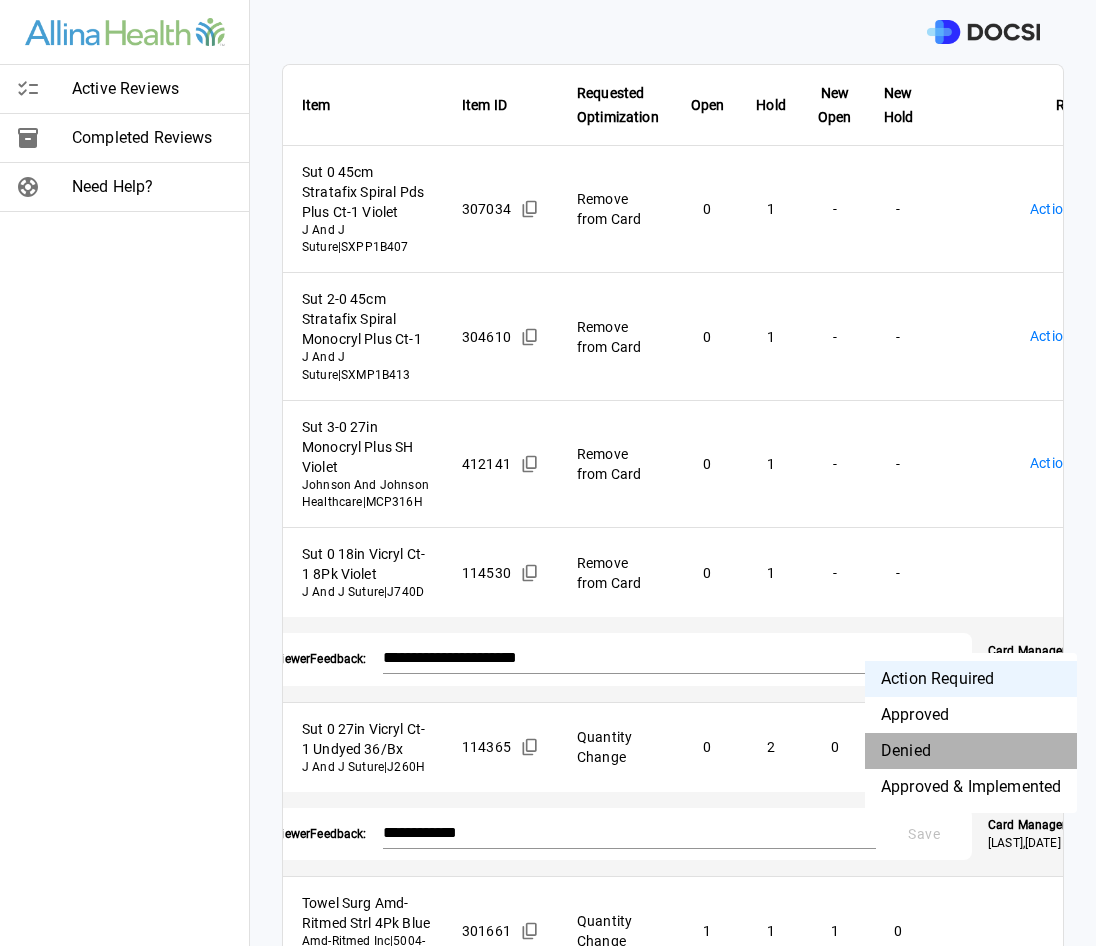 click on "Denied" at bounding box center (971, 751) 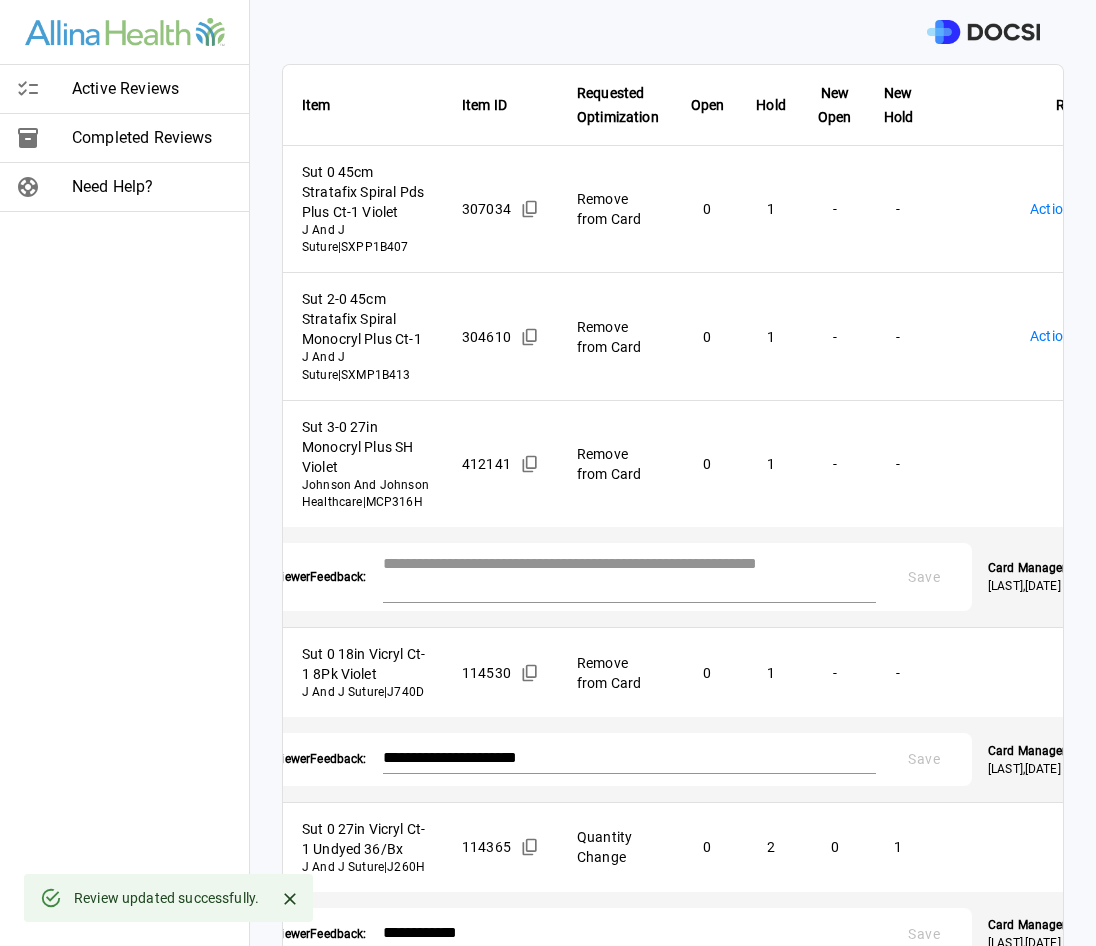 click at bounding box center [630, 575] 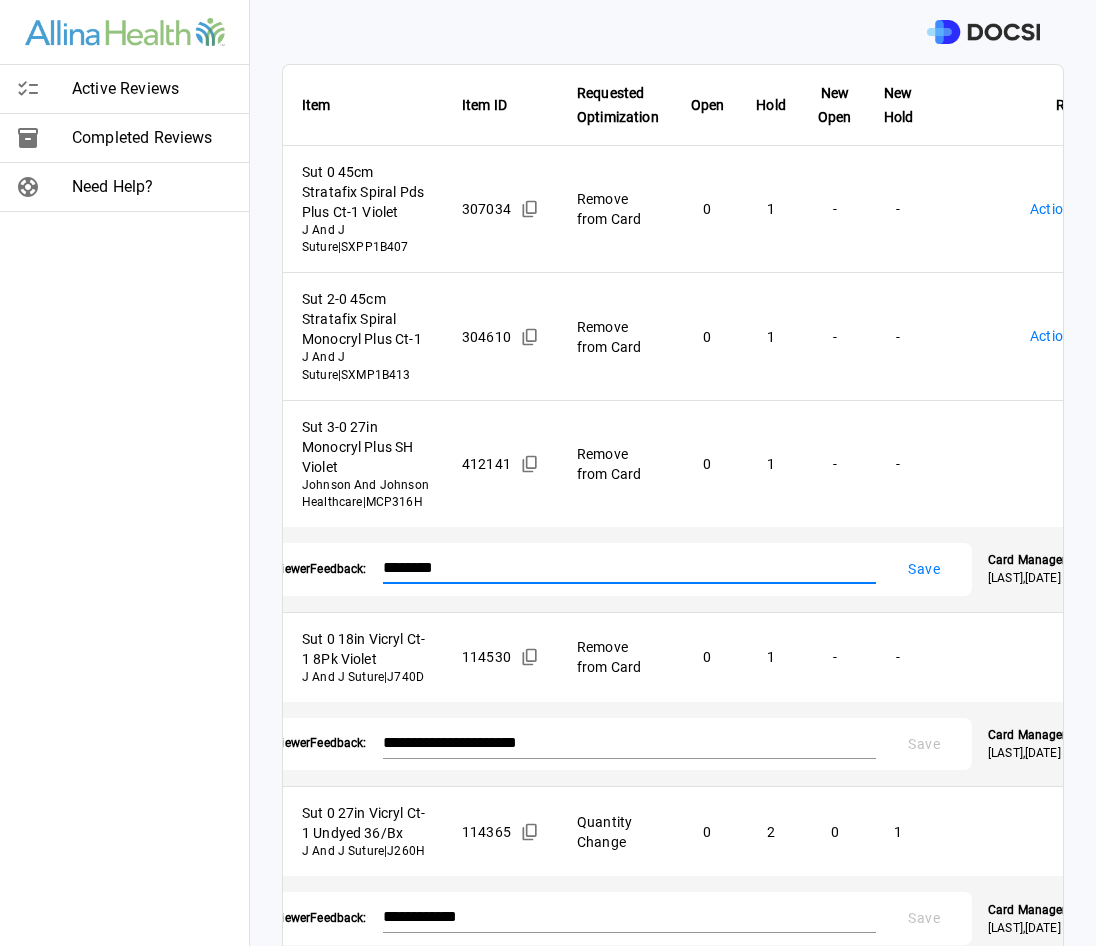 type on "********" 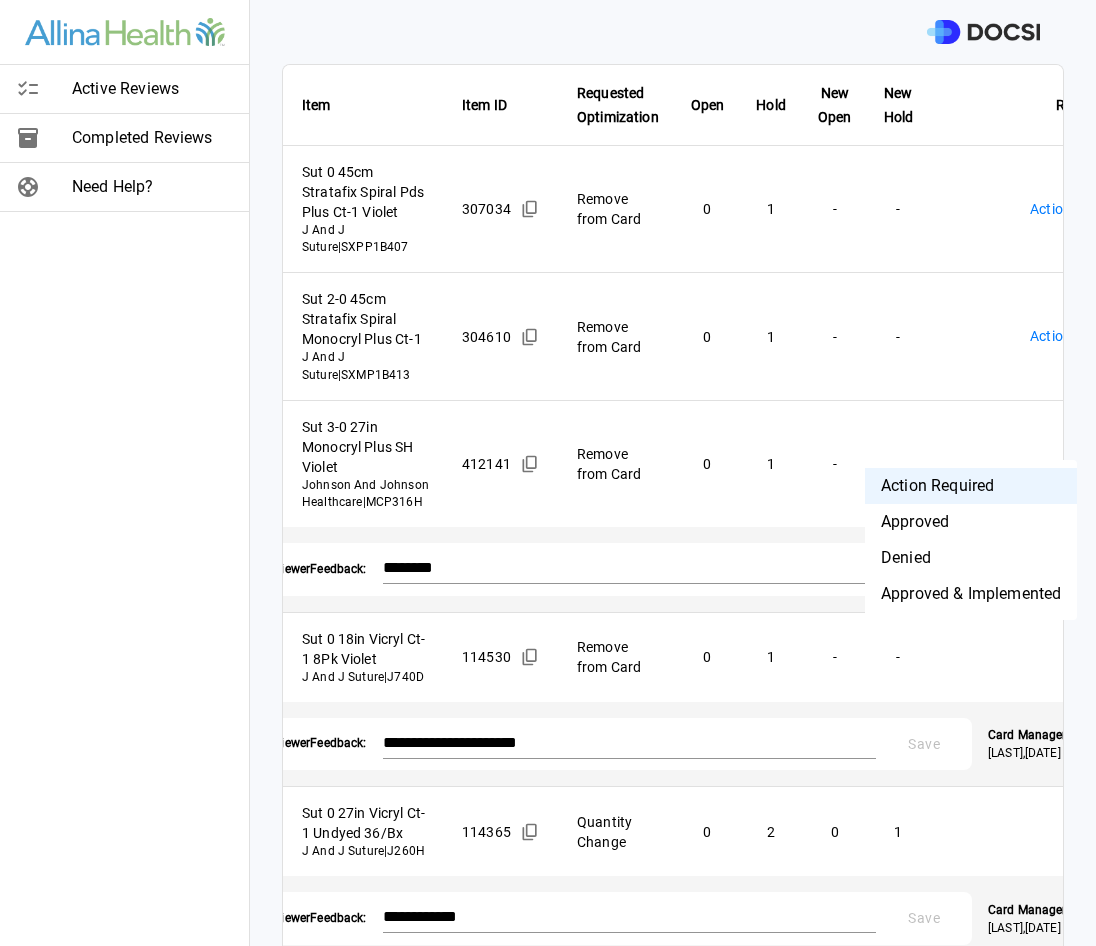 click on "**********" at bounding box center [548, 473] 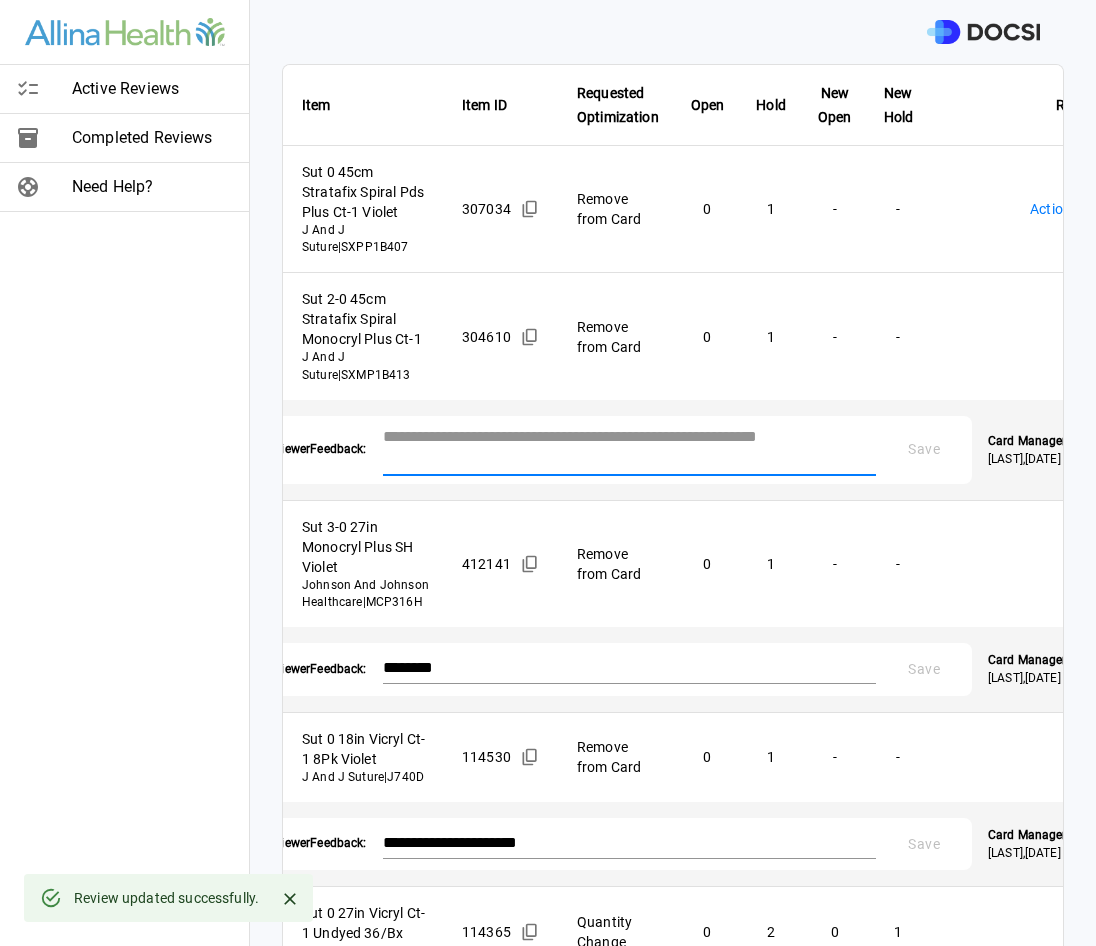 click at bounding box center (630, 448) 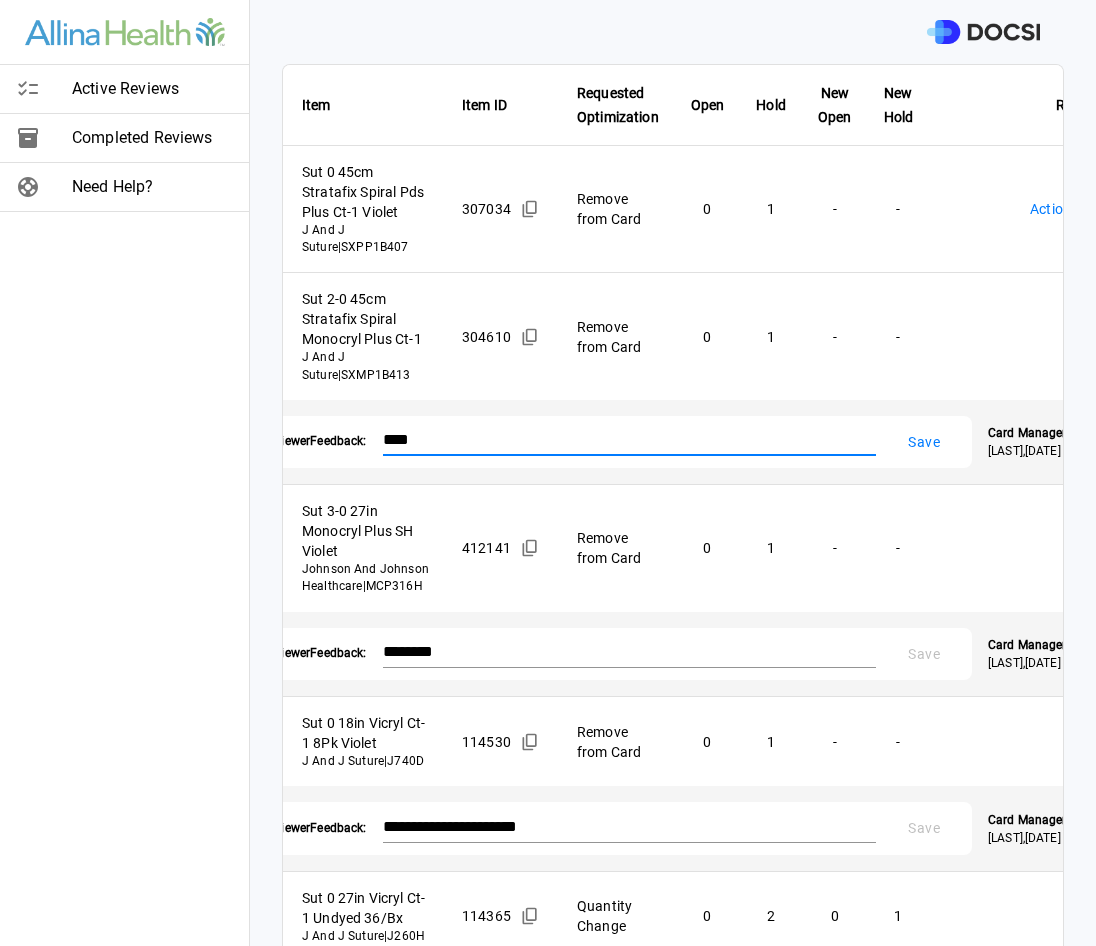 type on "****" 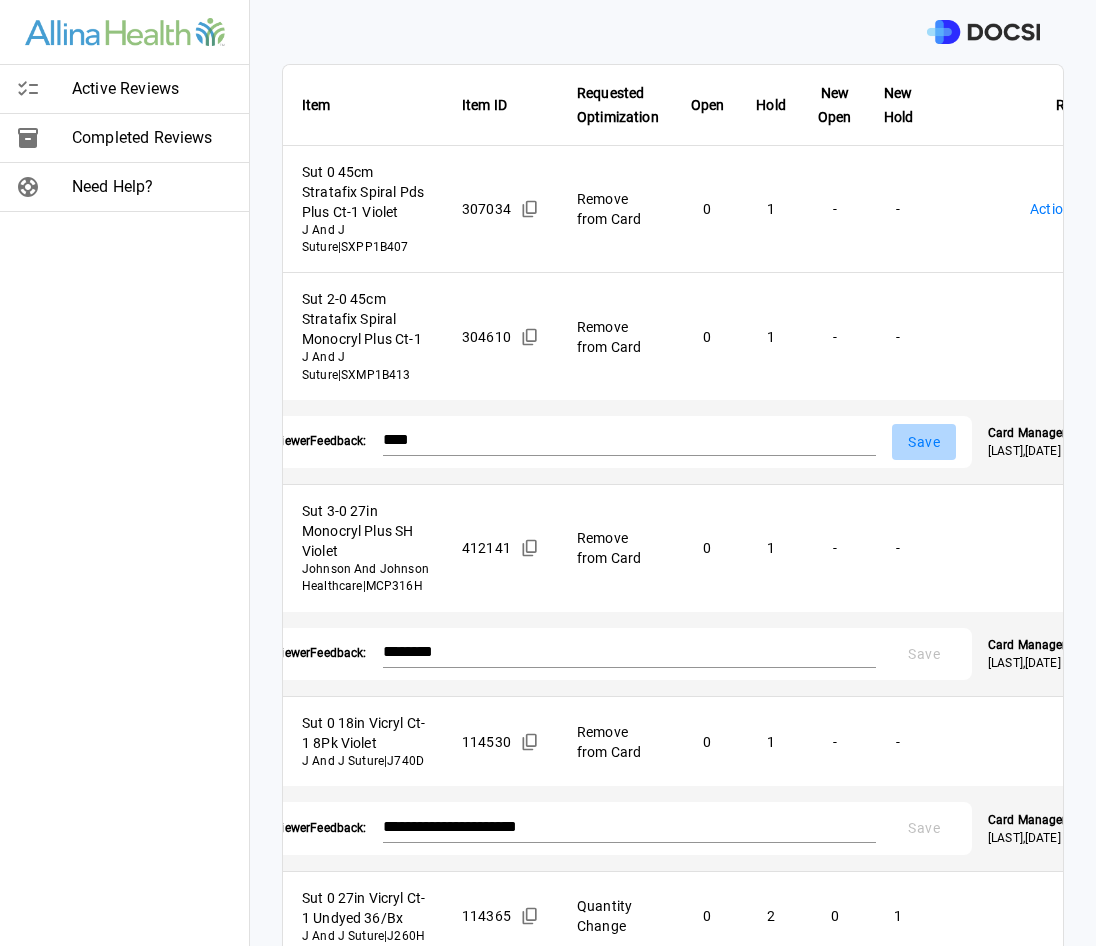 click on "Save" at bounding box center (924, 442) 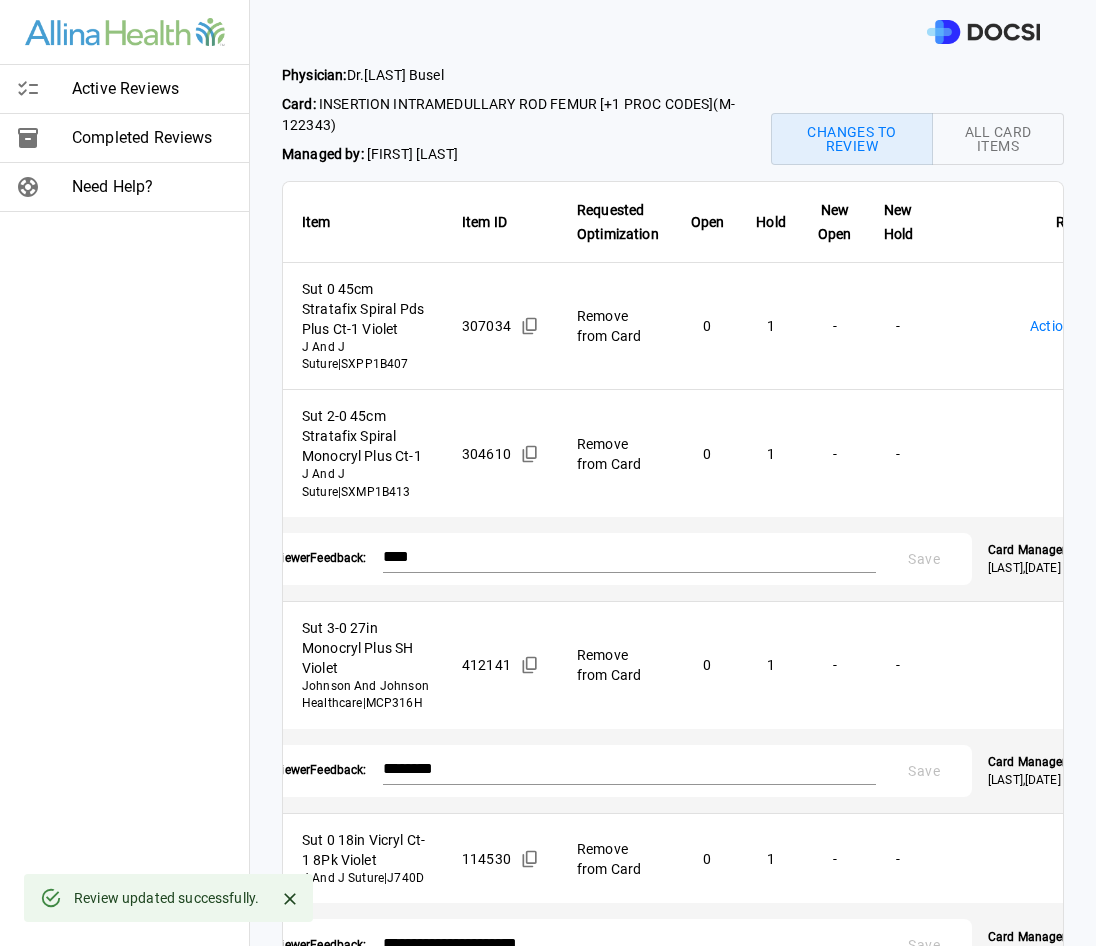 scroll, scrollTop: 0, scrollLeft: 0, axis: both 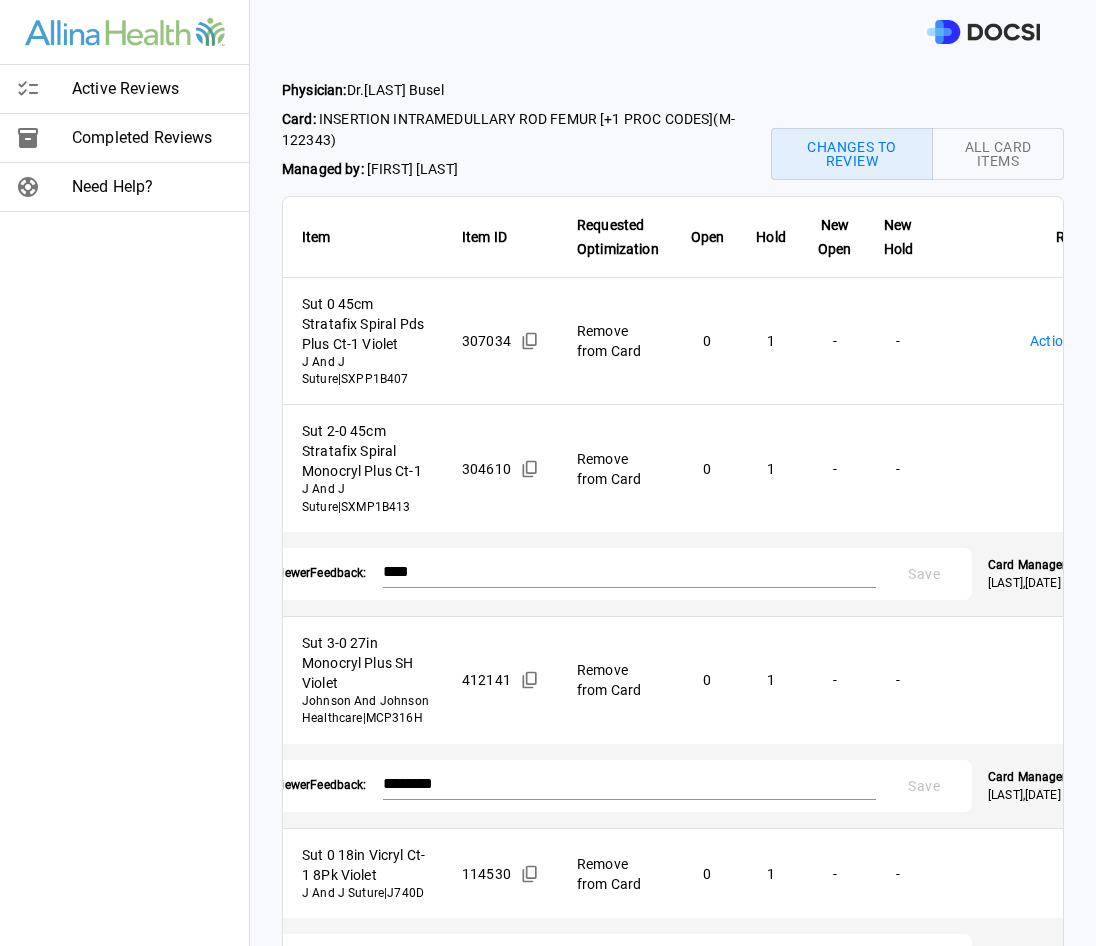 click on "**********" at bounding box center (548, 473) 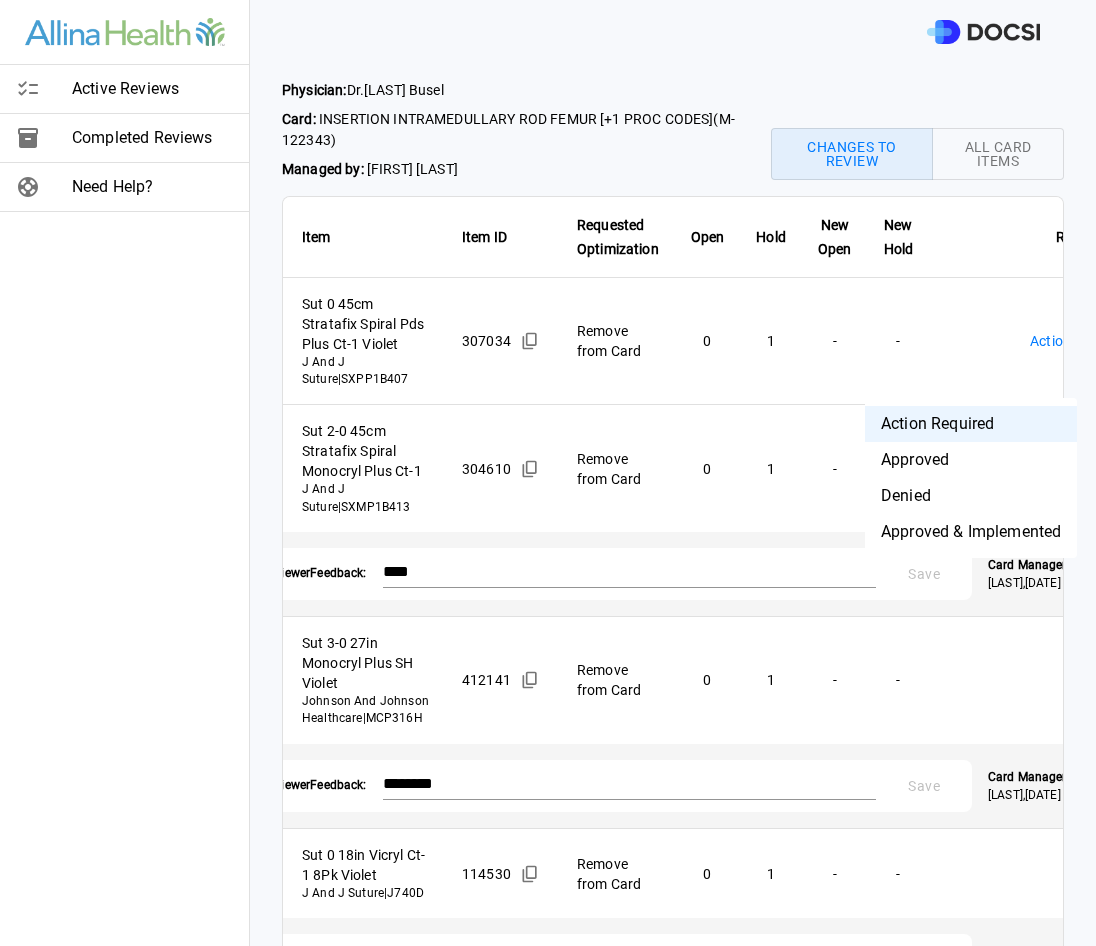 click on "Approved & Implemented" at bounding box center [971, 532] 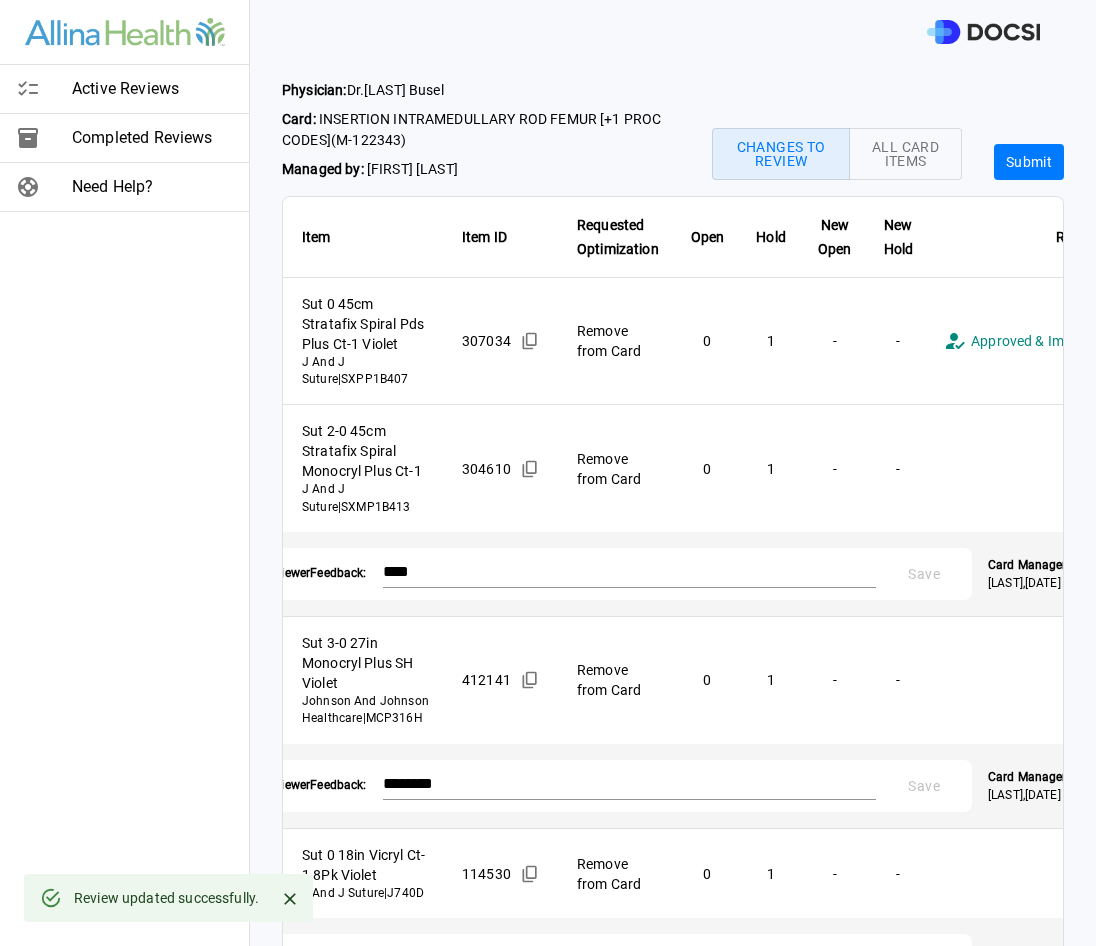 click on "Submit" at bounding box center [1029, 162] 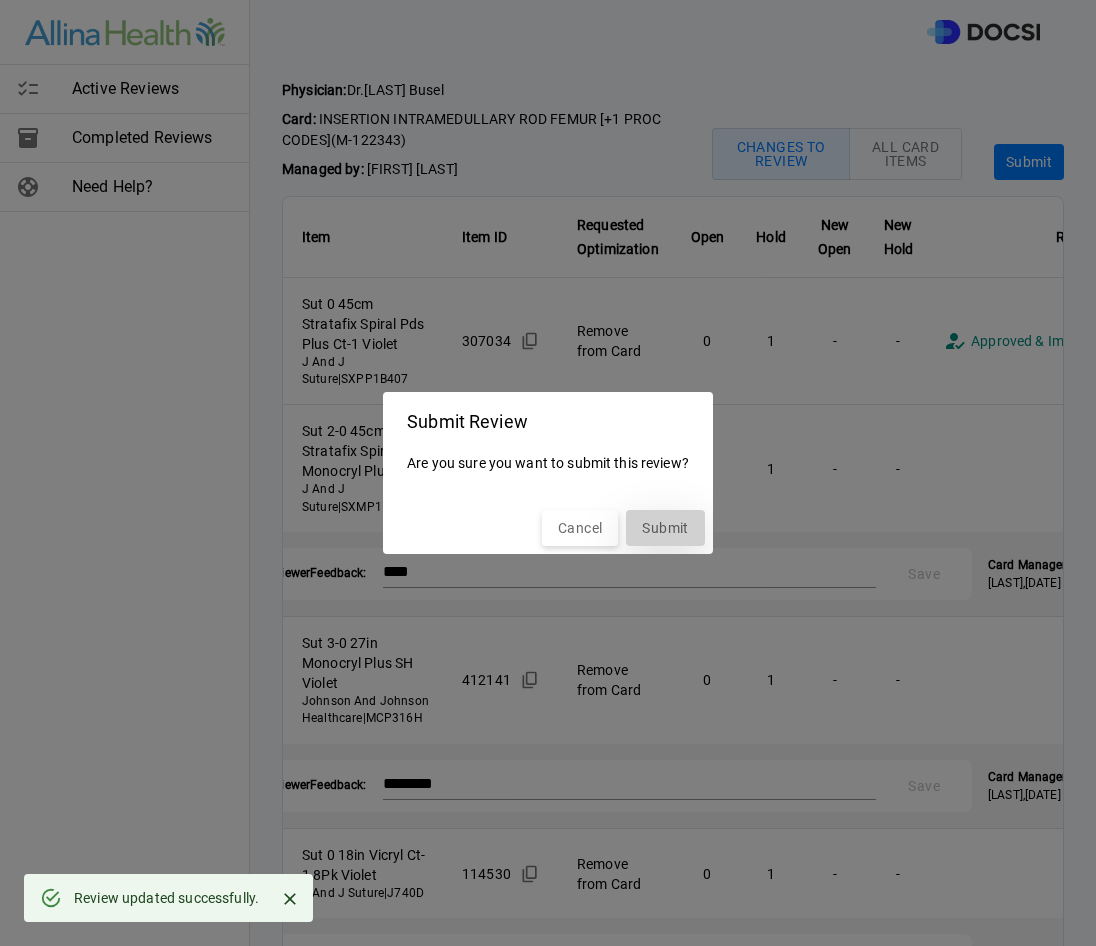 click on "Submit" at bounding box center [665, 528] 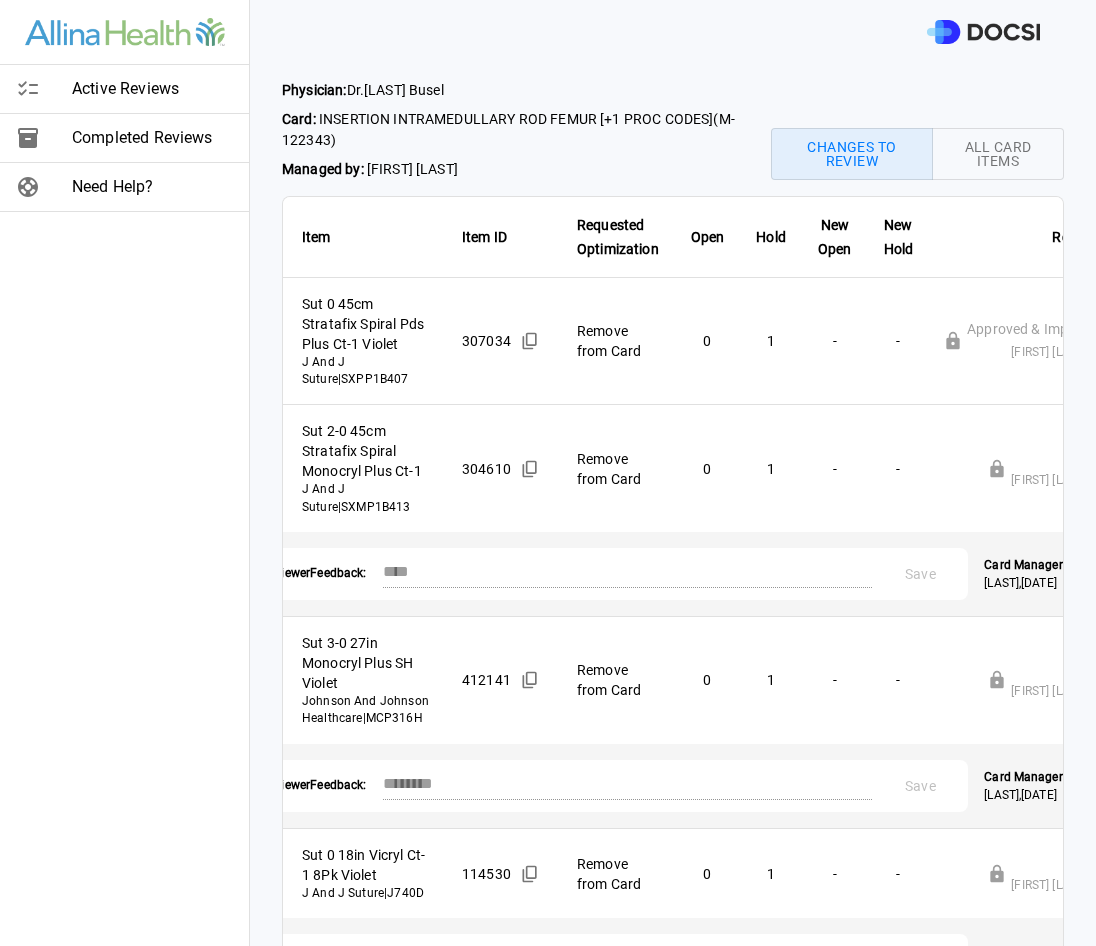 click on "Active Reviews" at bounding box center (152, 89) 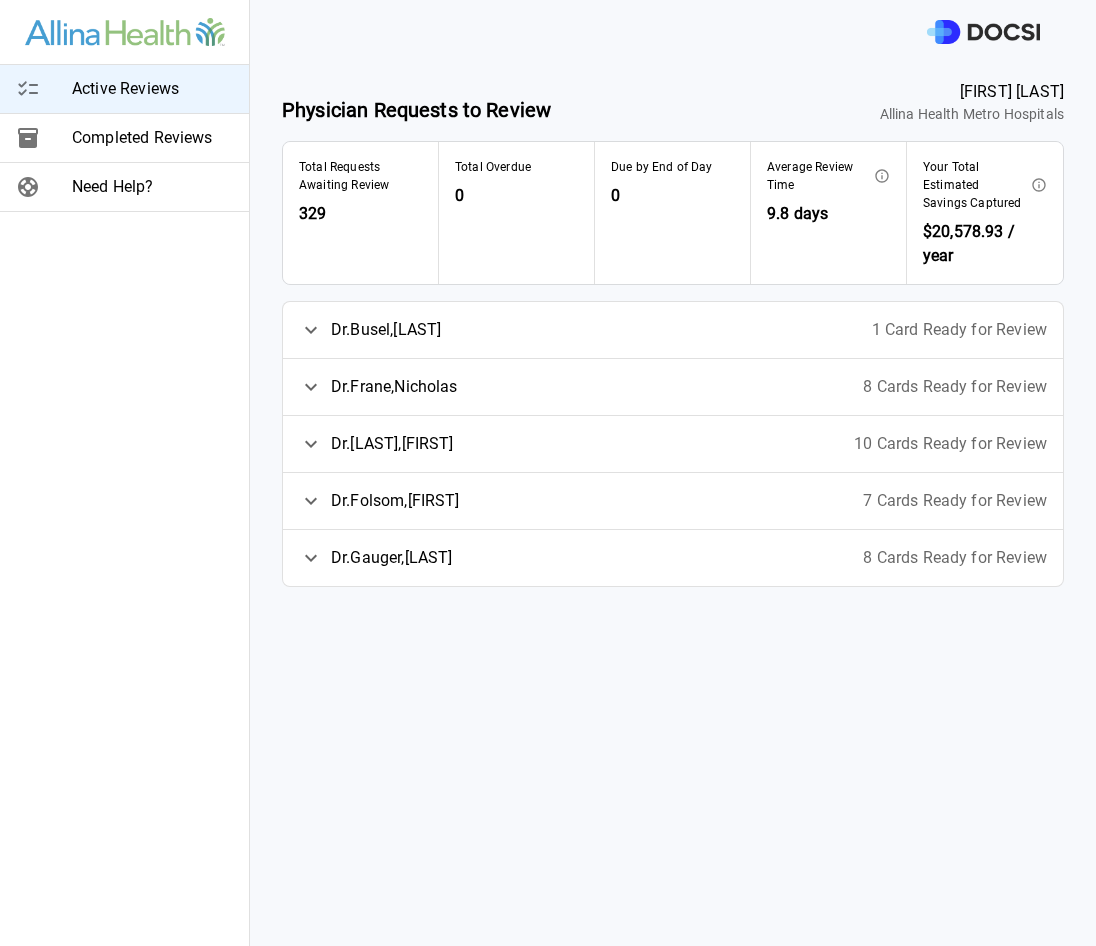click on "1 Card Ready for Review" at bounding box center (959, 330) 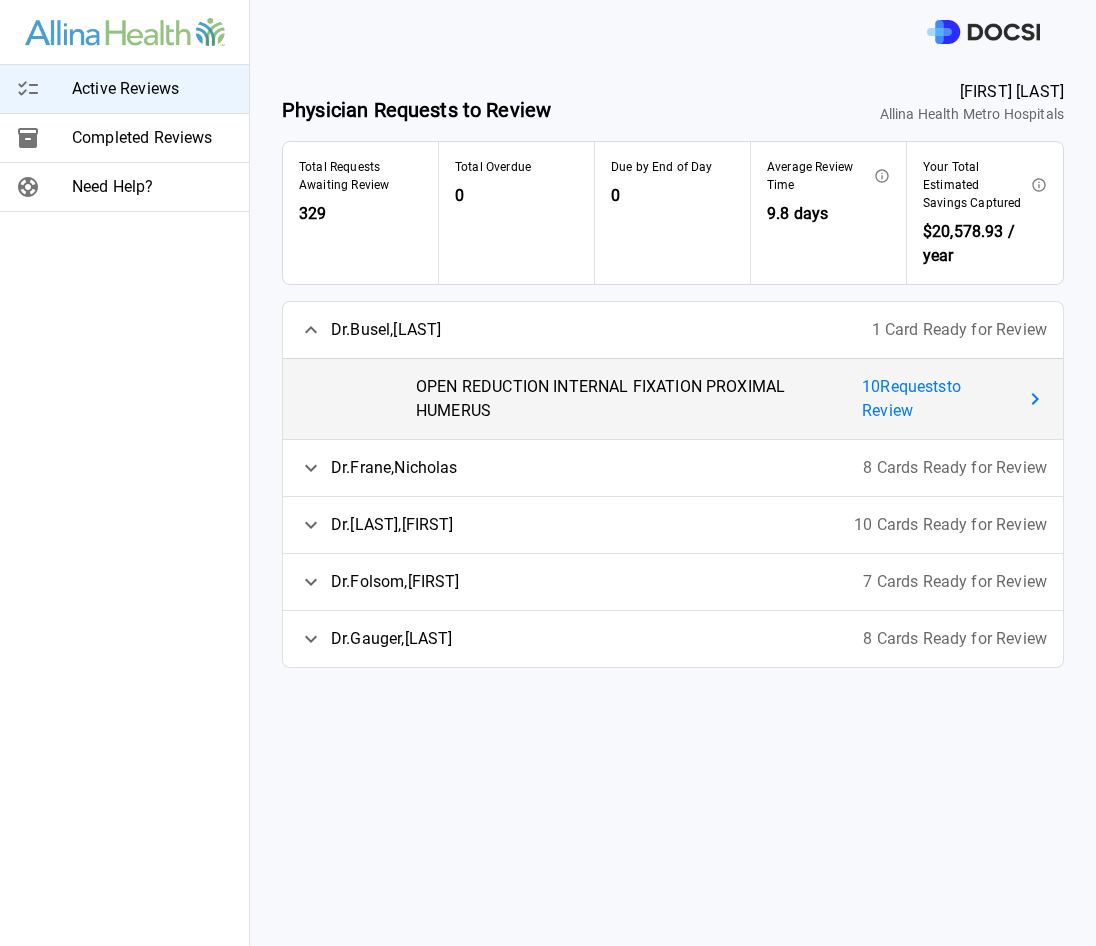click 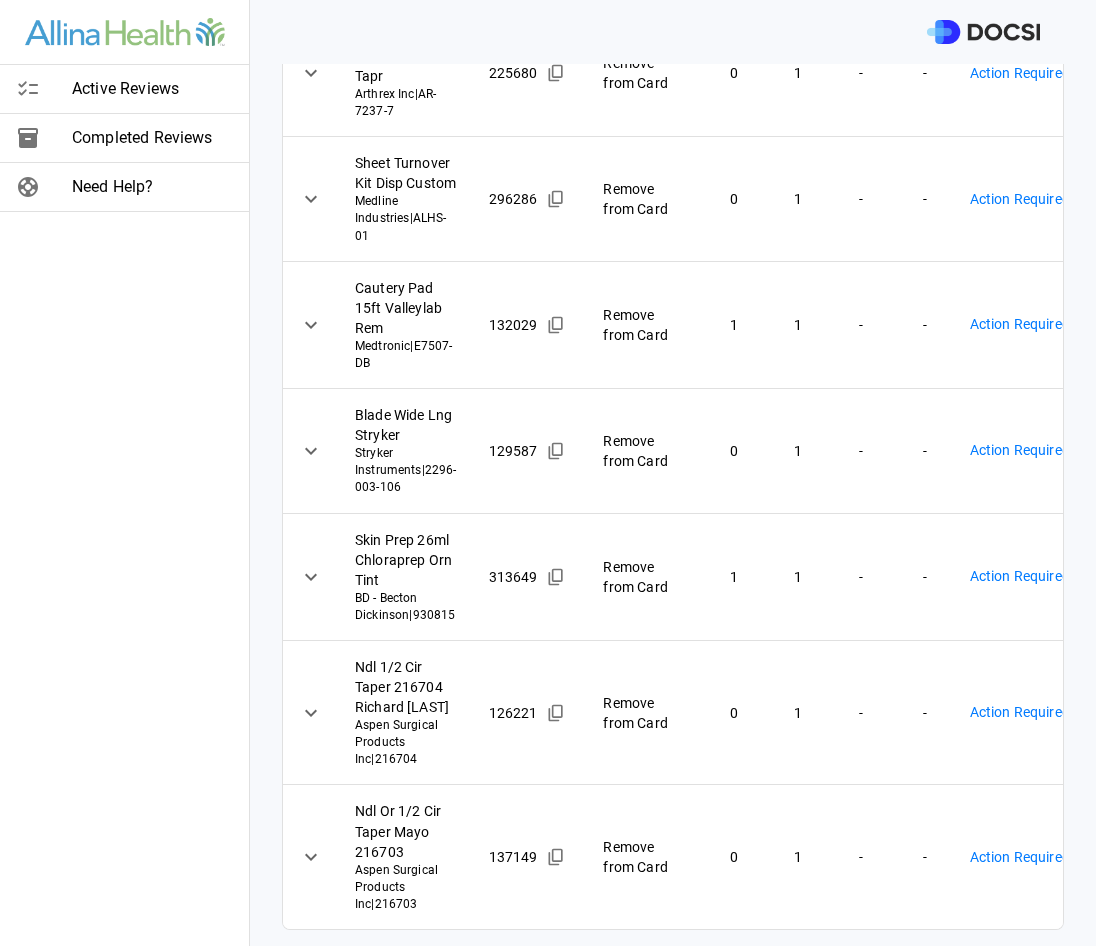 scroll, scrollTop: 948, scrollLeft: 0, axis: vertical 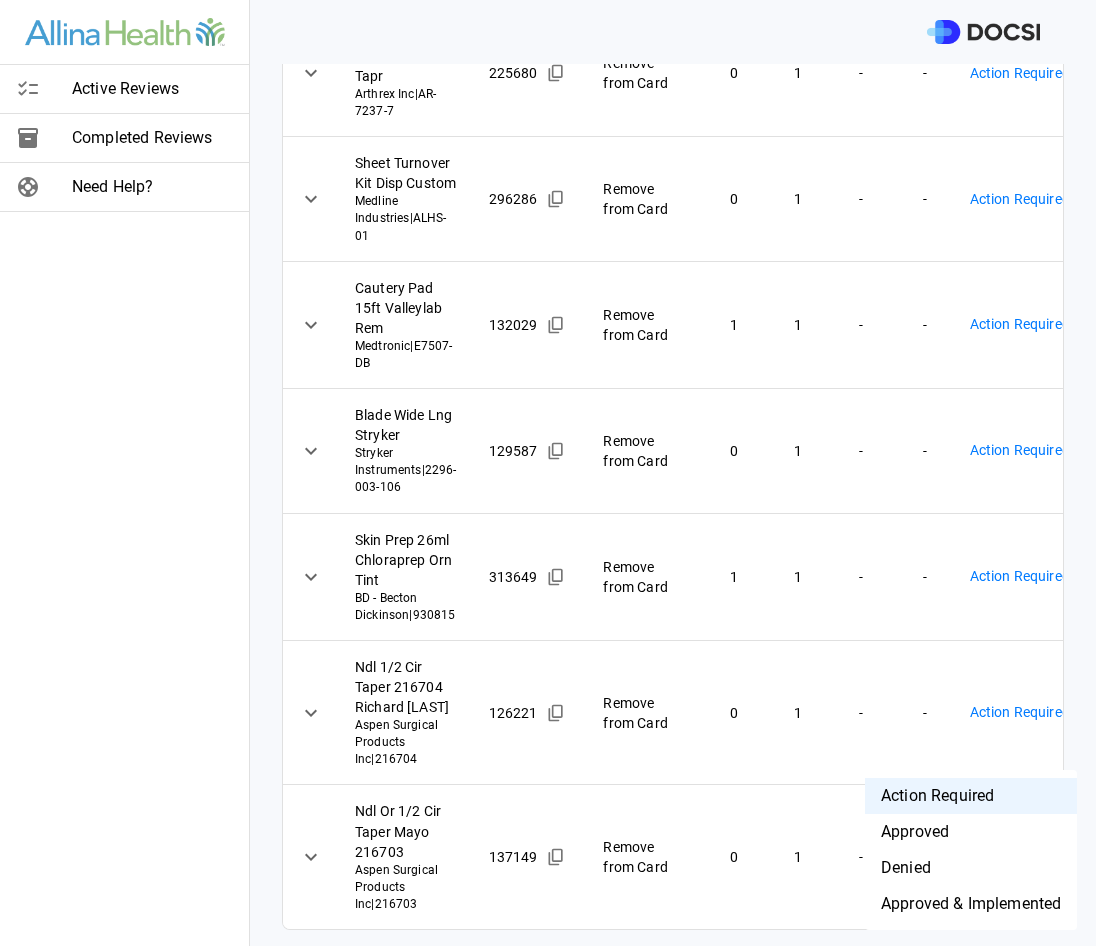 click on "Denied" at bounding box center (971, 868) 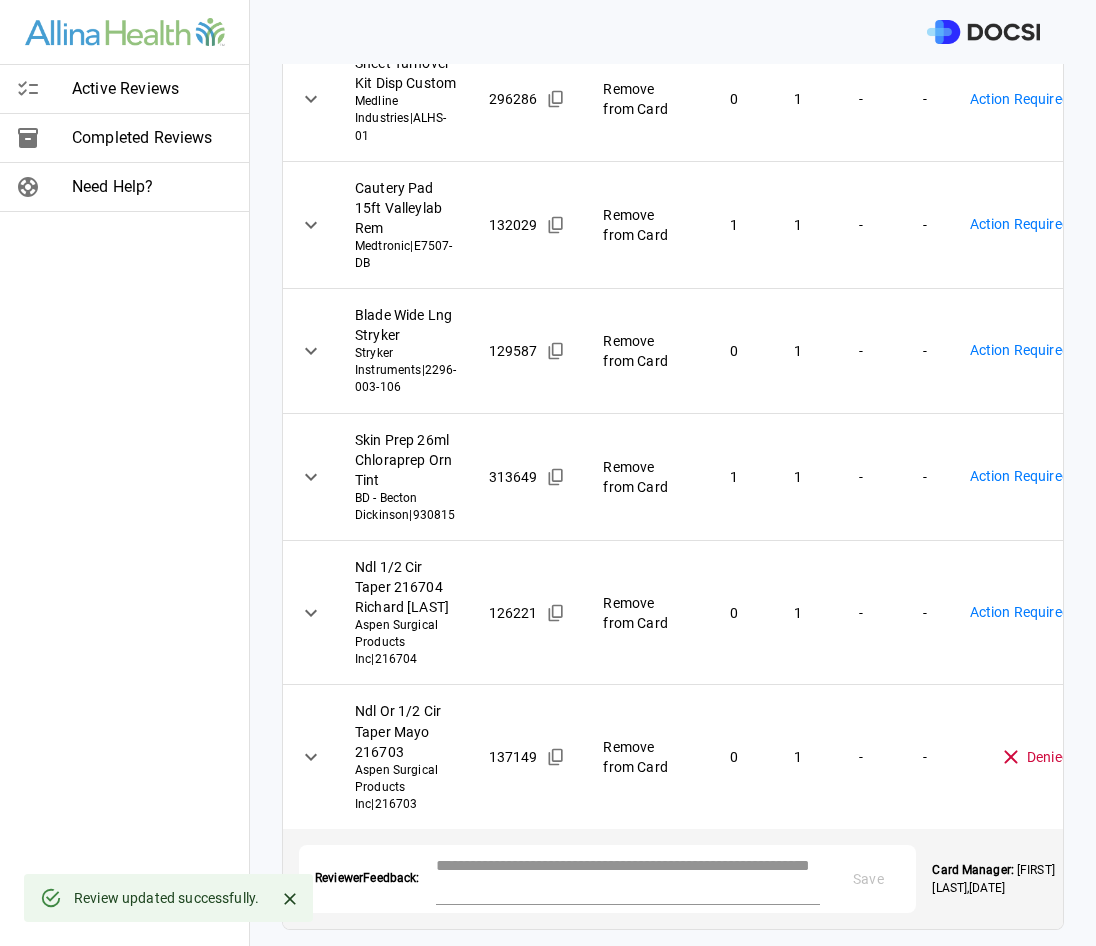 scroll, scrollTop: 1048, scrollLeft: 0, axis: vertical 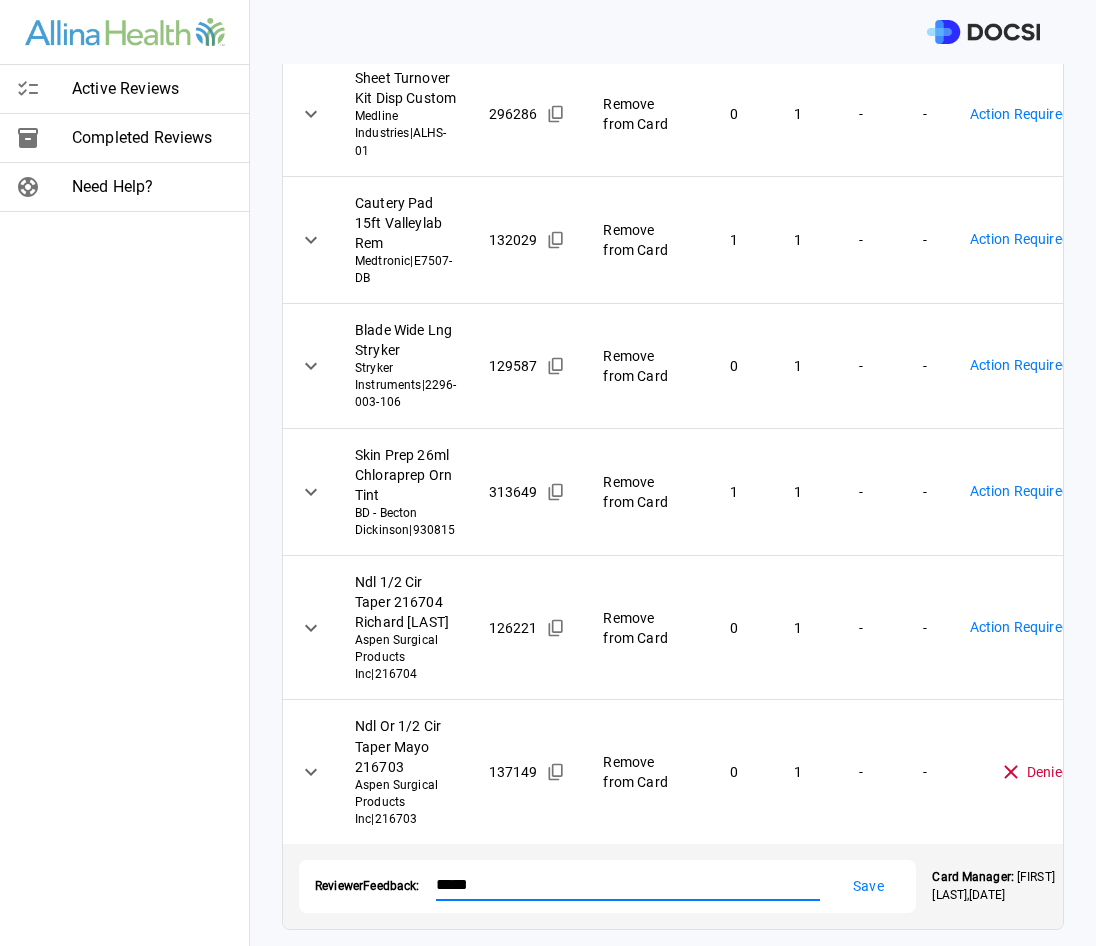 type on "****" 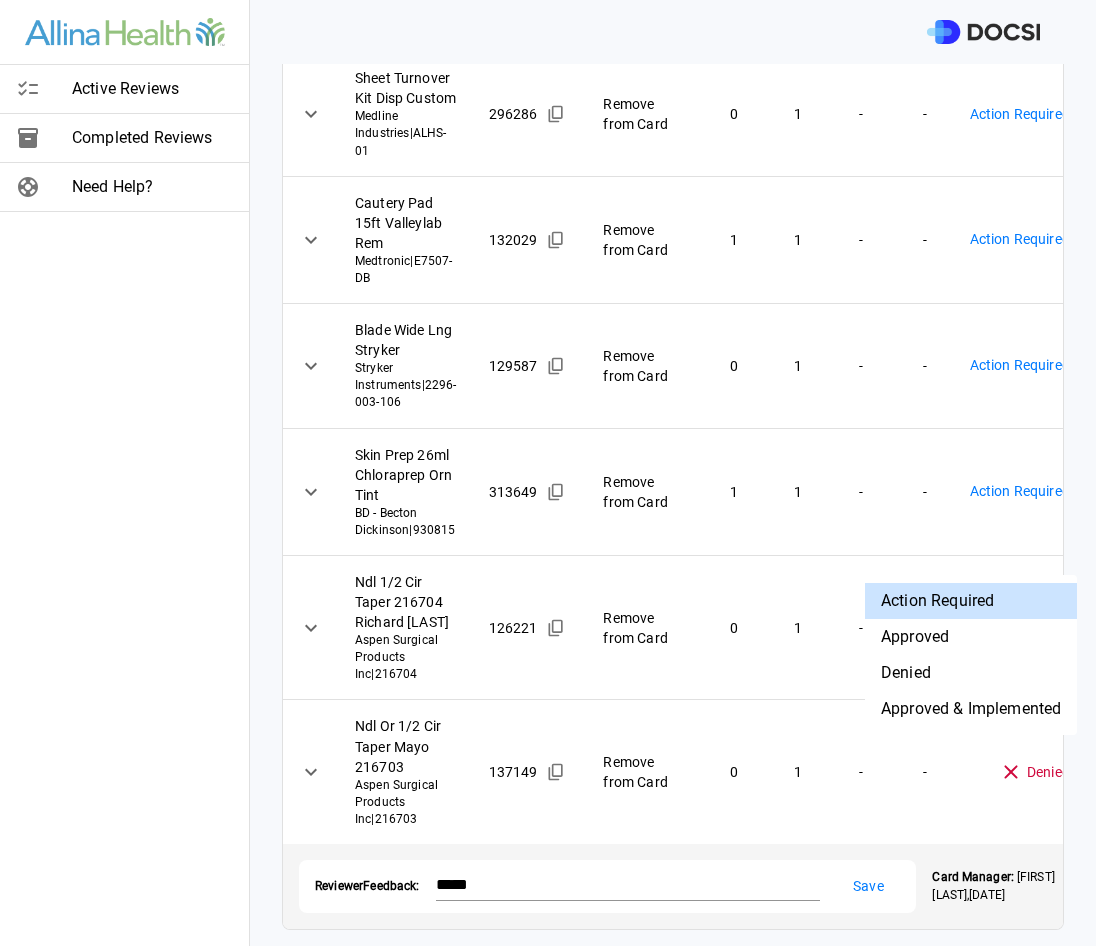 click on "Active Reviews Completed Reviews Need Help? Physician:   Dr.  [FIRST]   [LAST] Card:    OPEN REDUCTION INTERNAL FIXATION PROXIMAL HUMERUS  ( M-121673 ) Managed by:    [FIRST] [LAST] Changes to Review All Card Items Item Item ID Requested Optimization Open Hold New Open New Hold Review Status Drape C Armor Strl Tidi Products LLC  |  5523 242822 Remove from Card 1 0 - - Action Required **** ​ Drape C-Arm 41x74 In X-Ray Ecolab Inc  |  4951 152537 Remove from Card 1 0 - - Action Required **** ​ Sut 5 30in Ethibond V-37 4Pk Grn J And J Suture  |  MB66G 114624 Remove from Card 0 2 - - Action Required **** ​ Sut 2mmx7in Fibertape Bl Tapr Arthrex Inc  |  AR-7237-7 225680 Remove from Card 0 1 - - Action Required **** ​ Sheet Turnover Kit Disp Custom Medline Industries  |  ALHS-01 296286 Remove from Card 0 1 - - Action Required **** ​ Cautery Pad 15ft Valleylab Rem Medtronic  |  E7507-DB 132029 Remove from Card 1 1 - - Action Required **** ​ Blade Wide Lng Stryker Stryker Instruments  |  129587 0" at bounding box center (548, 473) 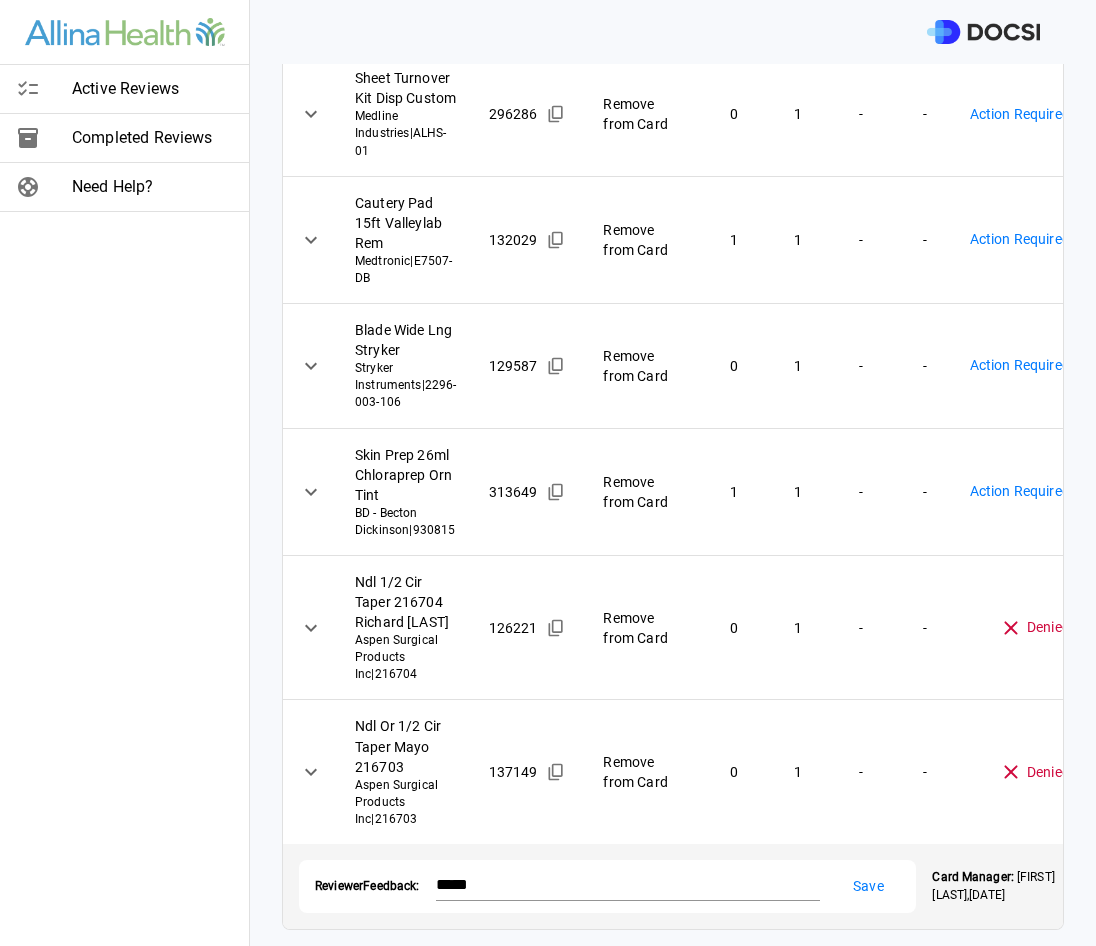 type on "********" 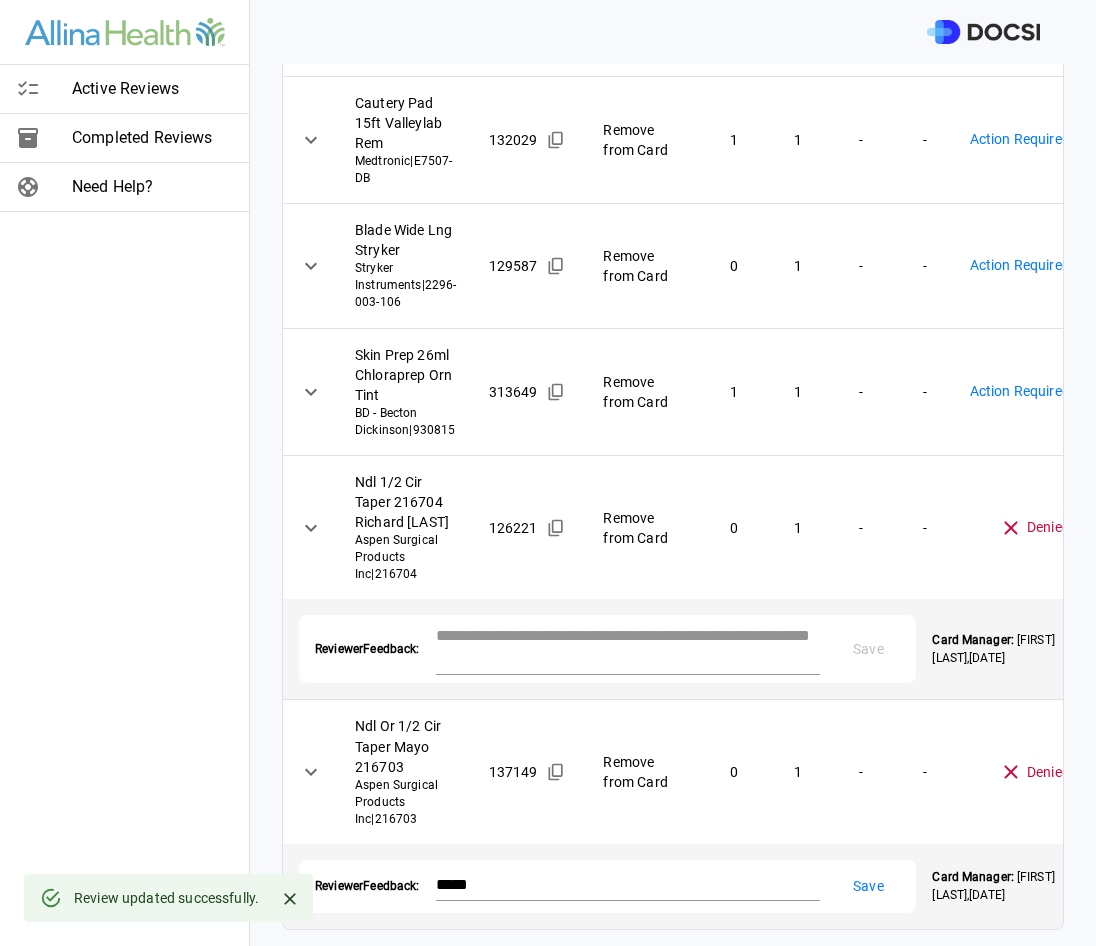 click at bounding box center (628, 647) 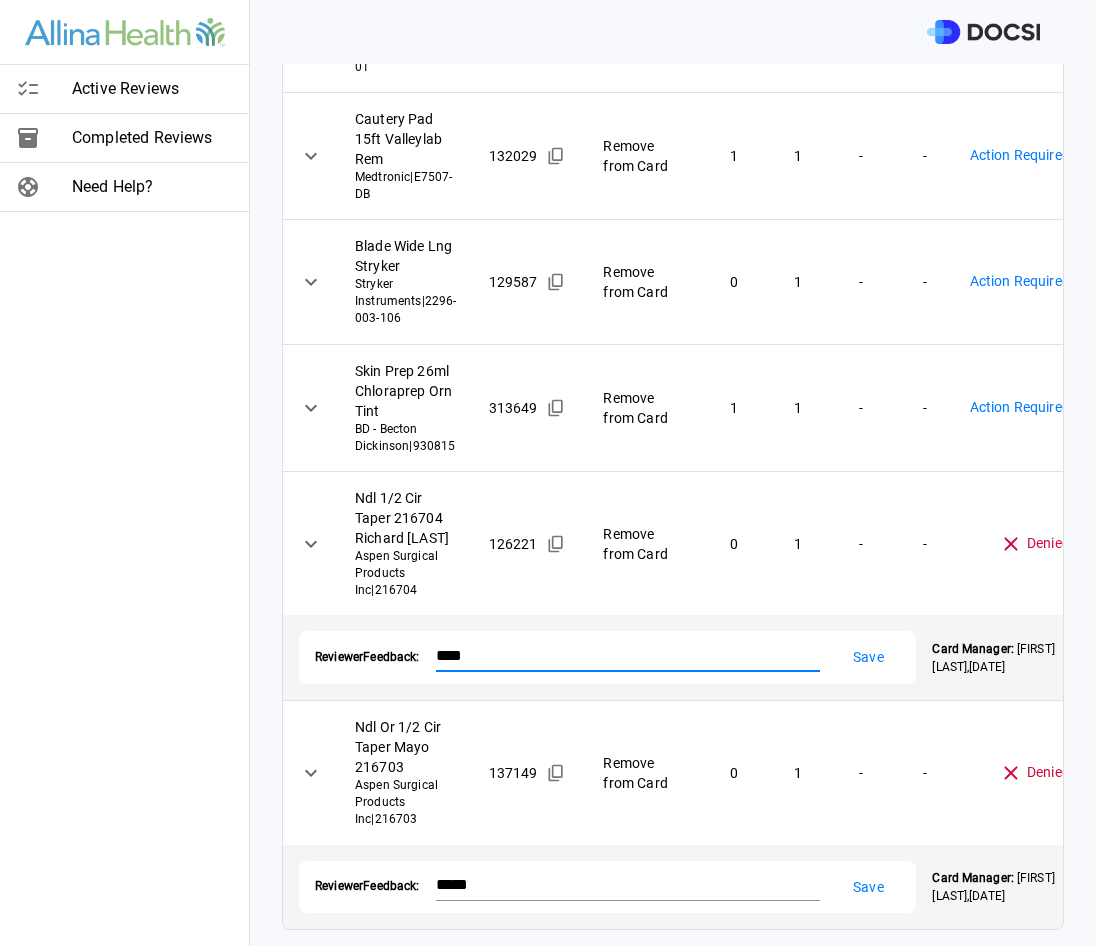 type on "****" 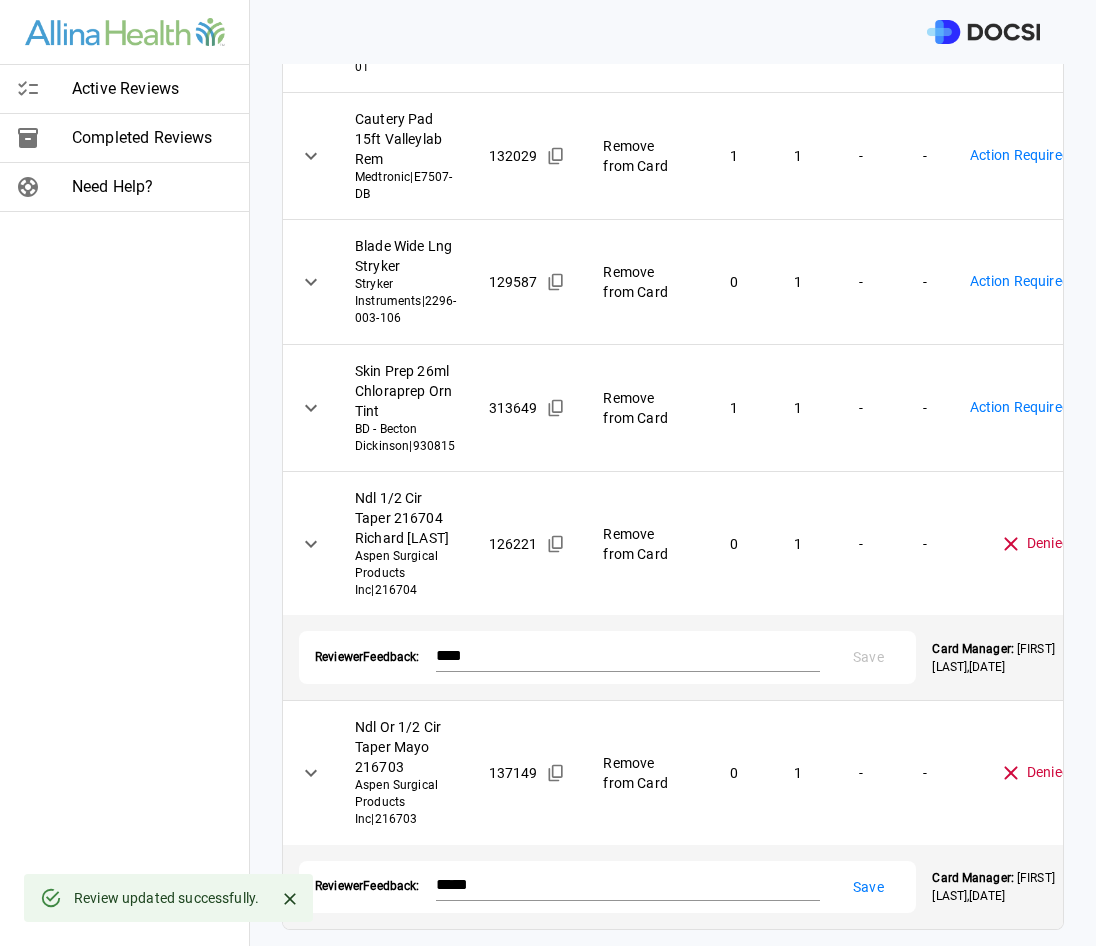 scroll, scrollTop: 733, scrollLeft: 0, axis: vertical 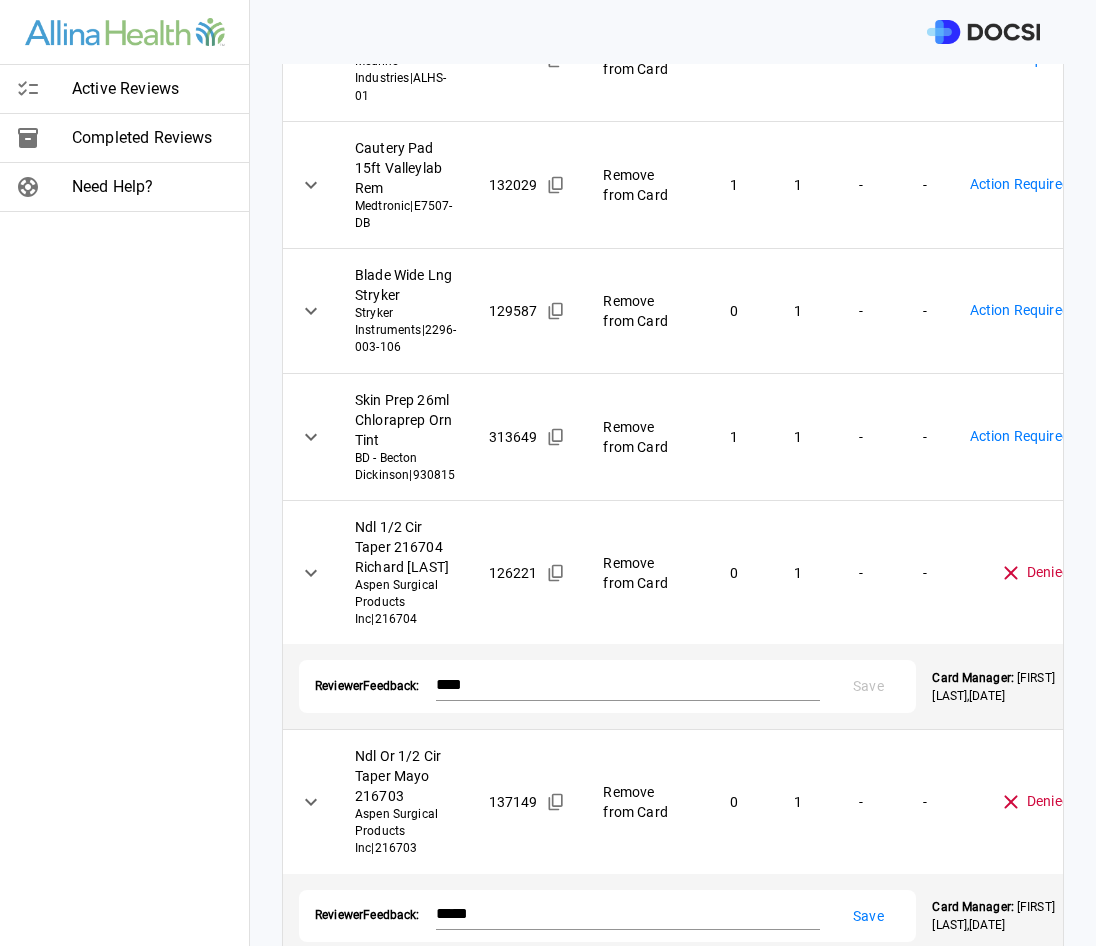 click on "Active Reviews Completed Reviews Need Help? Physician:   Dr.  [FIRST]   [LAST] Card:    OPEN REDUCTION INTERNAL FIXATION PROXIMAL HUMERUS  ( M-121673 ) Managed by:    [FIRST] [LAST] Changes to Review All Card Items Item Item ID Requested Optimization Open Hold New Open New Hold Review Status Drape C Armor Strl Tidi Products LLC  |  5523 242822 Remove from Card 1 0 - - Action Required **** ​ Drape C-Arm 41x74 In X-Ray Ecolab Inc  |  4951 152537 Remove from Card 1 0 - - Action Required **** ​ Sut 5 30in Ethibond V-37 4Pk Grn J And J Suture  |  MB66G 114624 Remove from Card 0 2 - - Action Required **** ​ Sut 2mmx7in Fibertape Bl Tapr Arthrex Inc  |  AR-7237-7 225680 Remove from Card 0 1 - - Action Required **** ​ Sheet Turnover Kit Disp Custom Medline Industries  |  ALHS-01 296286 Remove from Card 0 1 - - Action Required **** ​ Cautery Pad 15ft Valleylab Rem Medtronic  |  E7507-DB 132029 Remove from Card 1 1 - - Action Required **** ​ Blade Wide Lng Stryker Stryker Instruments  |  129587 0" at bounding box center (548, 473) 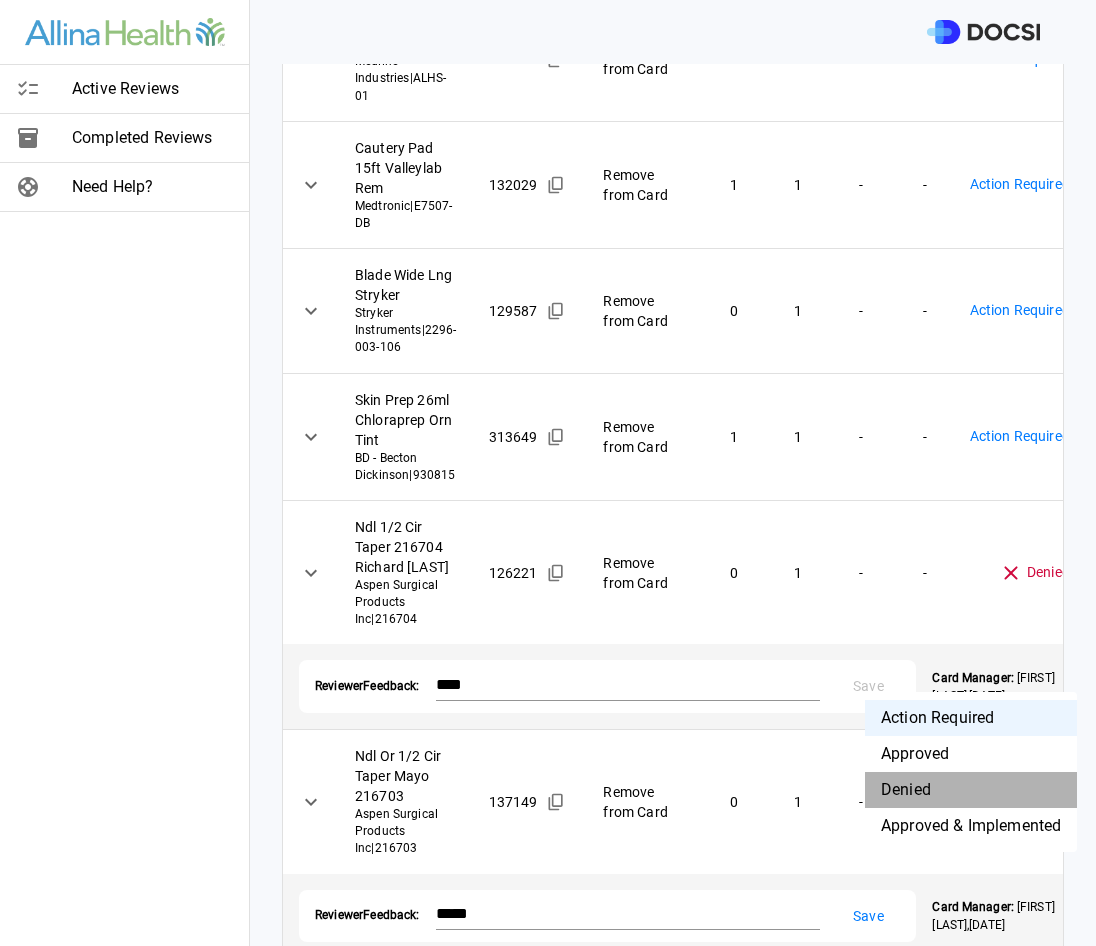 click on "Denied" at bounding box center (971, 790) 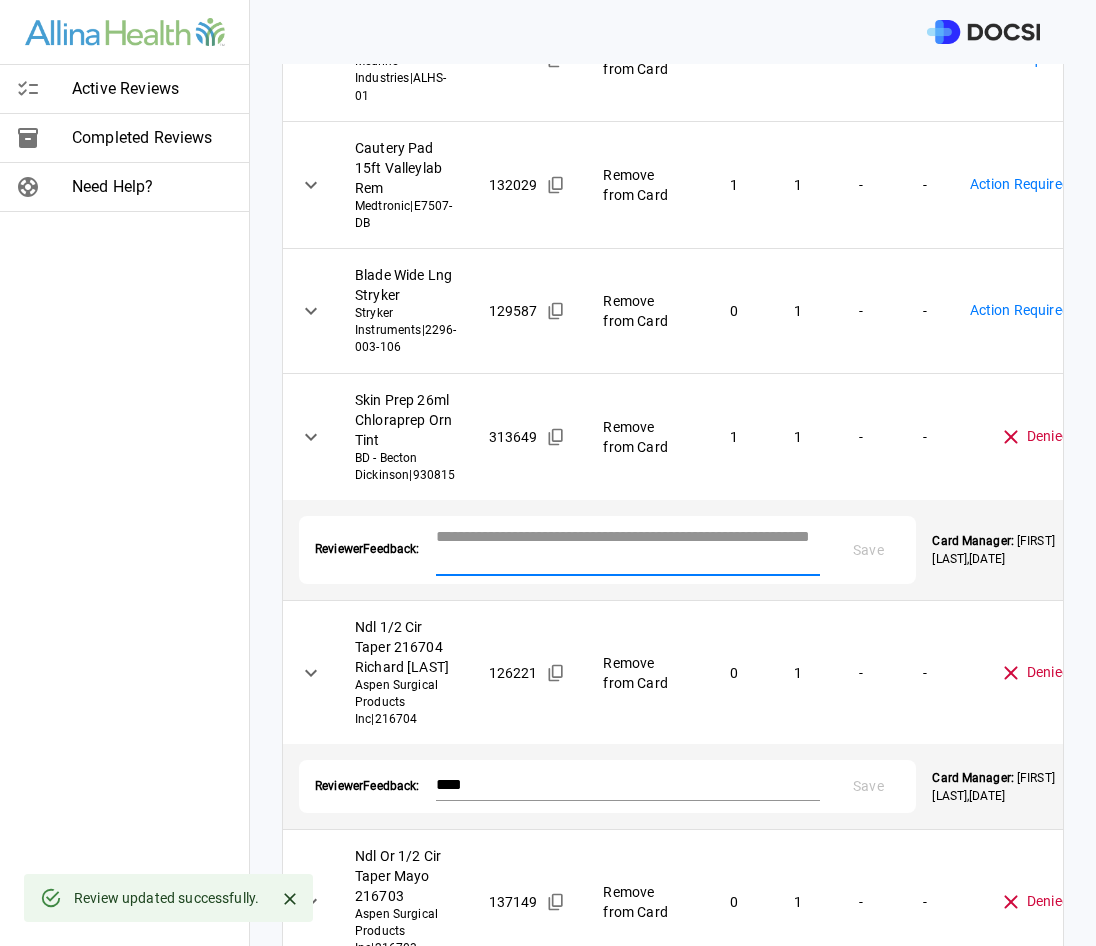 click at bounding box center (628, 548) 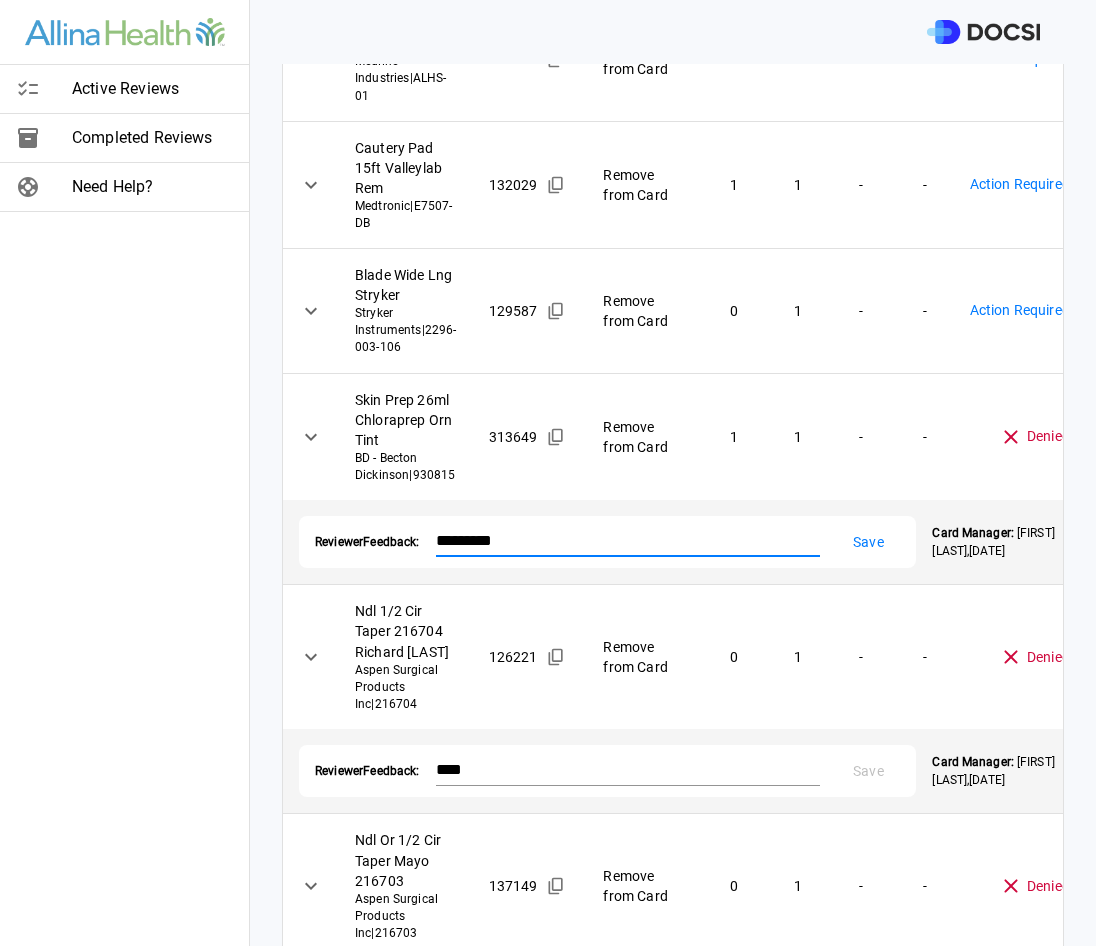 type on "*********" 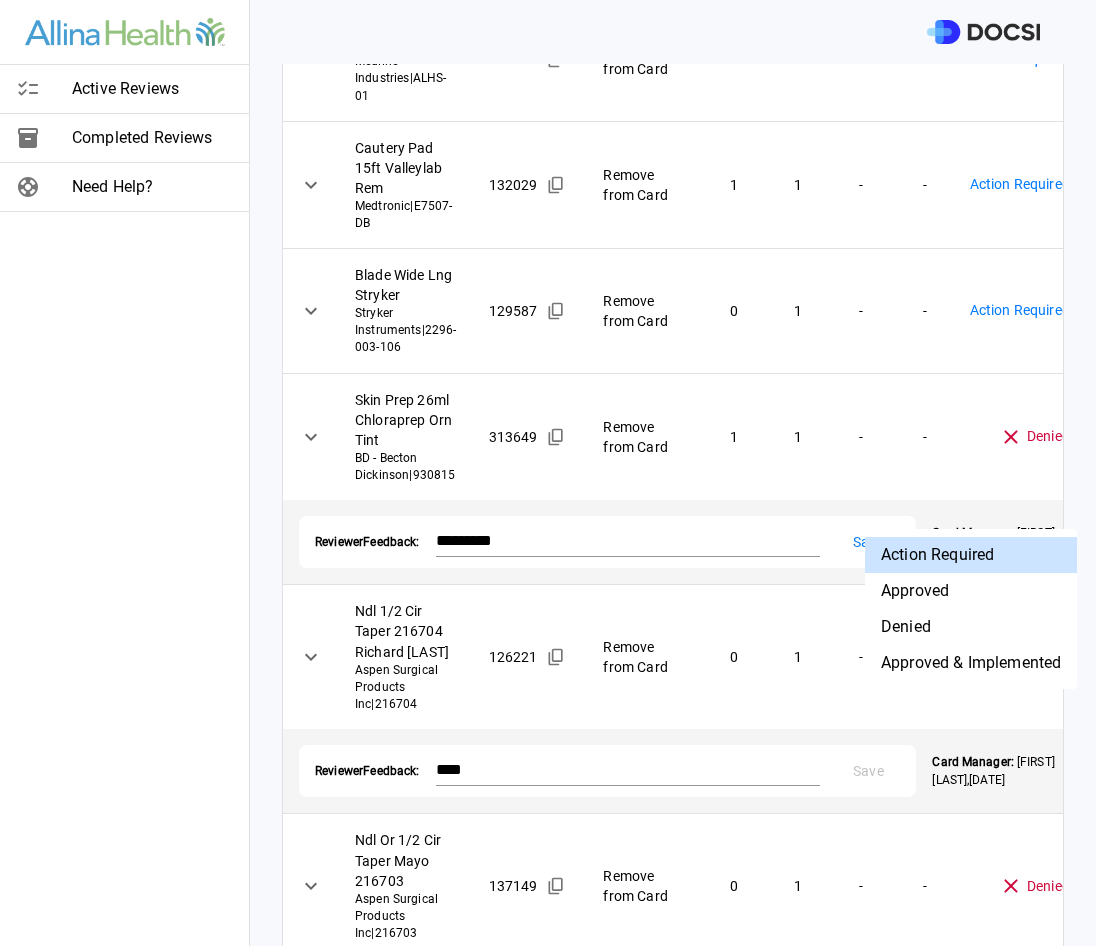 click on "Active Reviews Completed Reviews Need Help? Physician:   Dr.  [FIRST]   [LAST] Card:    OPEN REDUCTION INTERNAL FIXATION PROXIMAL HUMERUS  ( M-121673 ) Managed by:    [FIRST] [LAST] Changes to Review All Card Items Item Item ID Requested Optimization Open Hold New Open New Hold Review Status Drape C Armor Strl Tidi Products LLC  |  5523 242822 Remove from Card 1 0 - - Action Required **** ​ Drape C-Arm 41x74 In X-Ray Ecolab Inc  |  4951 152537 Remove from Card 1 0 - - Action Required **** ​ Sut 5 30in Ethibond V-37 4Pk Grn J And J Suture  |  MB66G 114624 Remove from Card 0 2 - - Action Required **** ​ Sut 2mmx7in Fibertape Bl Tapr Arthrex Inc  |  AR-7237-7 225680 Remove from Card 0 1 - - Action Required **** ​ Sheet Turnover Kit Disp Custom Medline Industries  |  ALHS-01 296286 Remove from Card 0 1 - - Action Required **** ​ Cautery Pad 15ft Valleylab Rem Medtronic  |  E7507-DB 132029 Remove from Card 1 1 - - Action Required **** ​ Blade Wide Lng Stryker Stryker Instruments  |  129587 0" at bounding box center (548, 473) 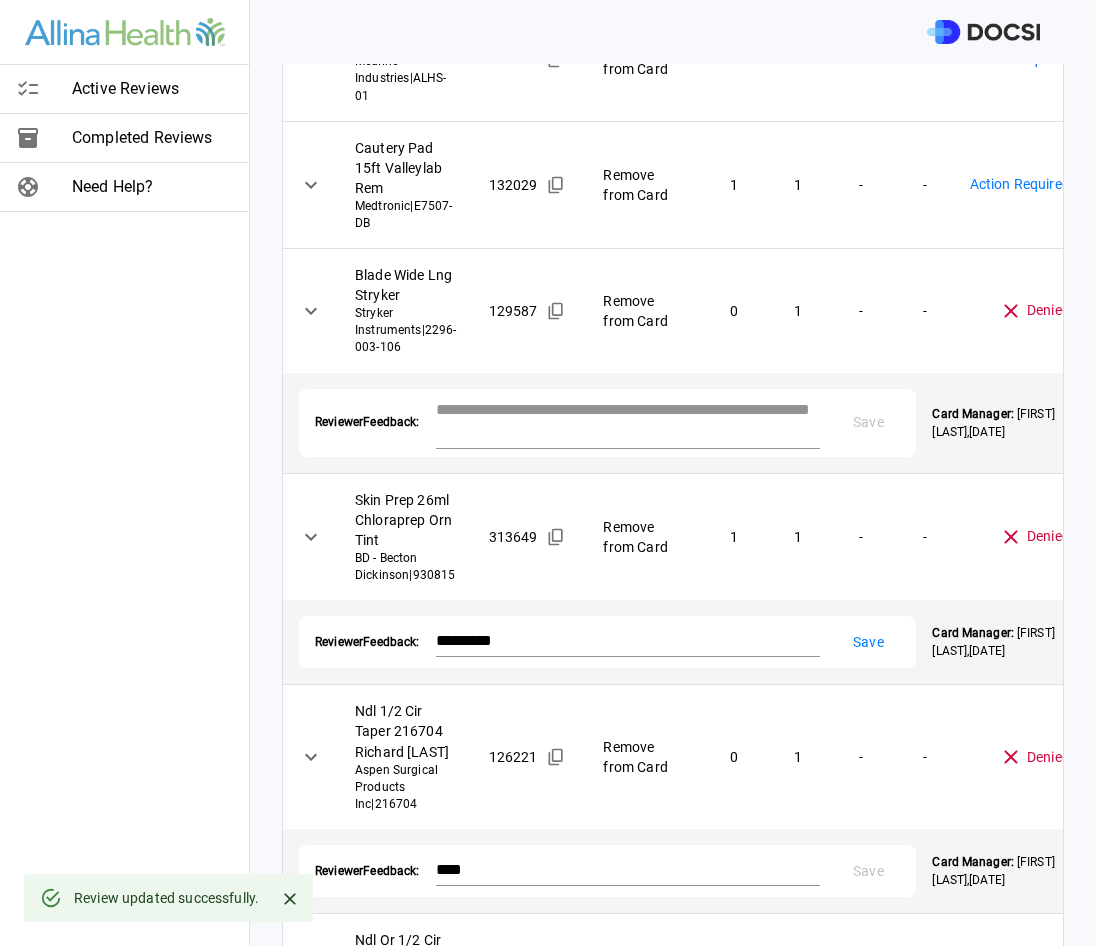 click at bounding box center [628, 421] 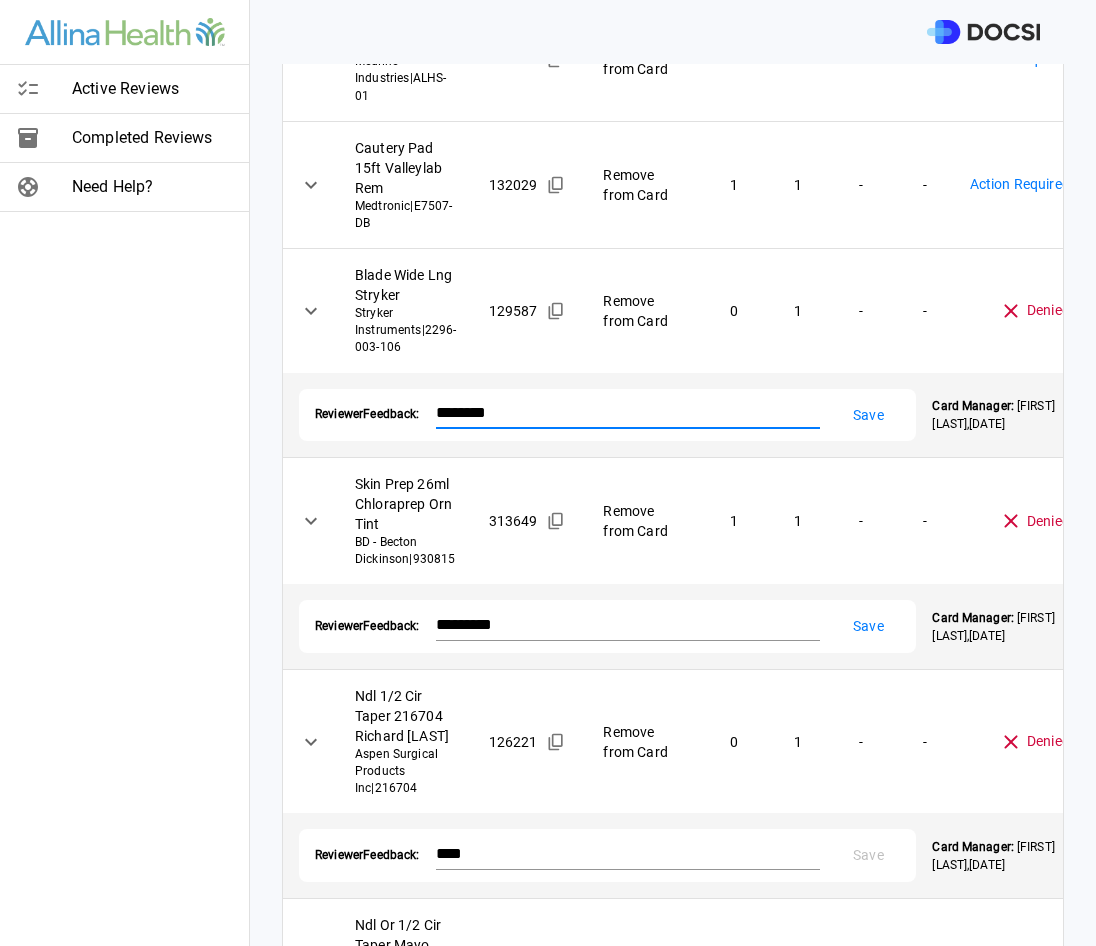 type on "********" 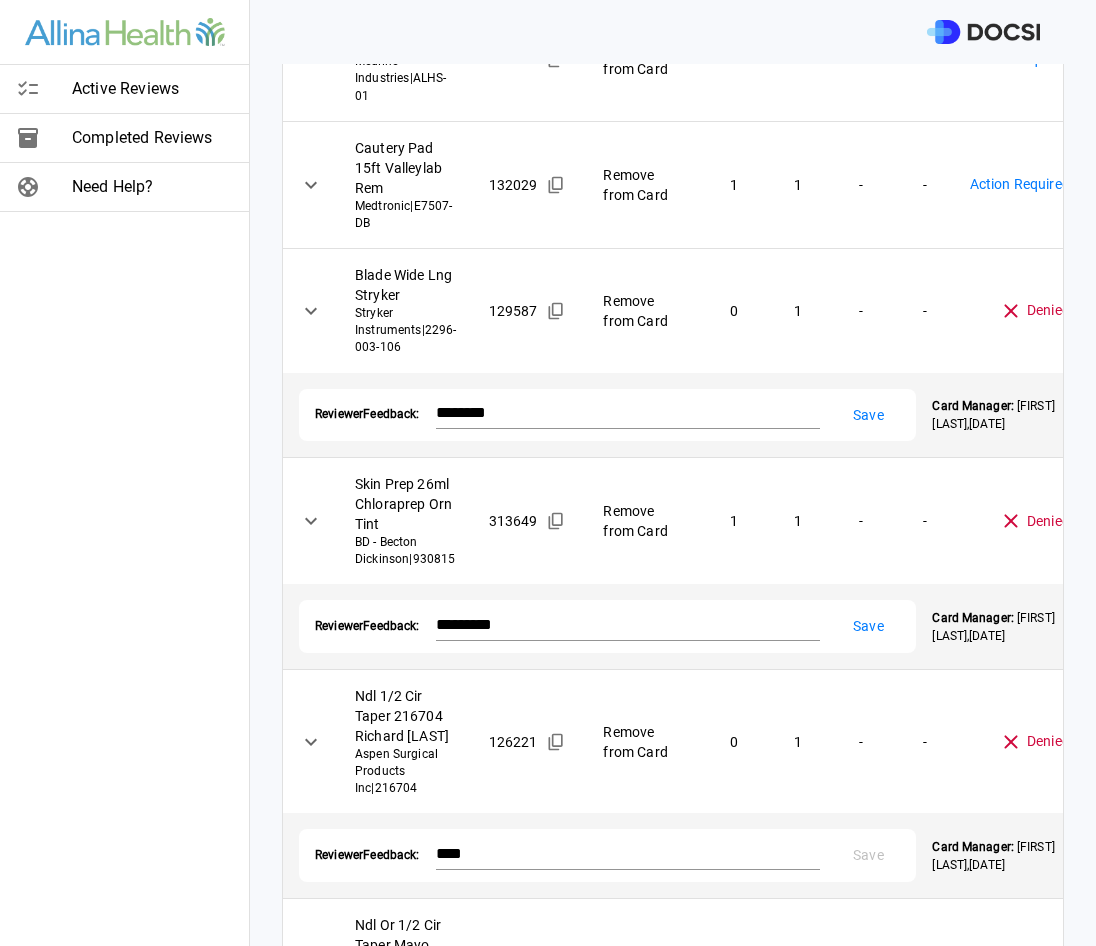 click on "Active Reviews Completed Reviews Need Help? Physician:   Dr.  [FIRST]   [LAST] Card:    OPEN REDUCTION INTERNAL FIXATION PROXIMAL HUMERUS  ( M-121673 ) Managed by:    [FIRST] [LAST] Changes to Review All Card Items Item Item ID Requested Optimization Open Hold New Open New Hold Review Status Drape C Armor Strl Tidi Products LLC  |  5523 242822 Remove from Card 1 0 - - Action Required **** ​ Drape C-Arm 41x74 In X-Ray Ecolab Inc  |  4951 152537 Remove from Card 1 0 - - Action Required **** ​ Sut 5 30in Ethibond V-37 4Pk Grn J And J Suture  |  MB66G 114624 Remove from Card 0 2 - - Action Required **** ​ Sut 2mmx7in Fibertape Bl Tapr Arthrex Inc  |  AR-7237-7 225680 Remove from Card 0 1 - - Action Required **** ​ Sheet Turnover Kit Disp Custom Medline Industries  |  ALHS-01 296286 Remove from Card 0 1 - - Action Required **** ​ Cautery Pad 15ft Valleylab Rem Medtronic  |  E7507-DB 132029 Remove from Card 1 1 - - Action Required **** ​ Blade Wide Lng Stryker Stryker Instruments  |  129587 0" at bounding box center (548, 473) 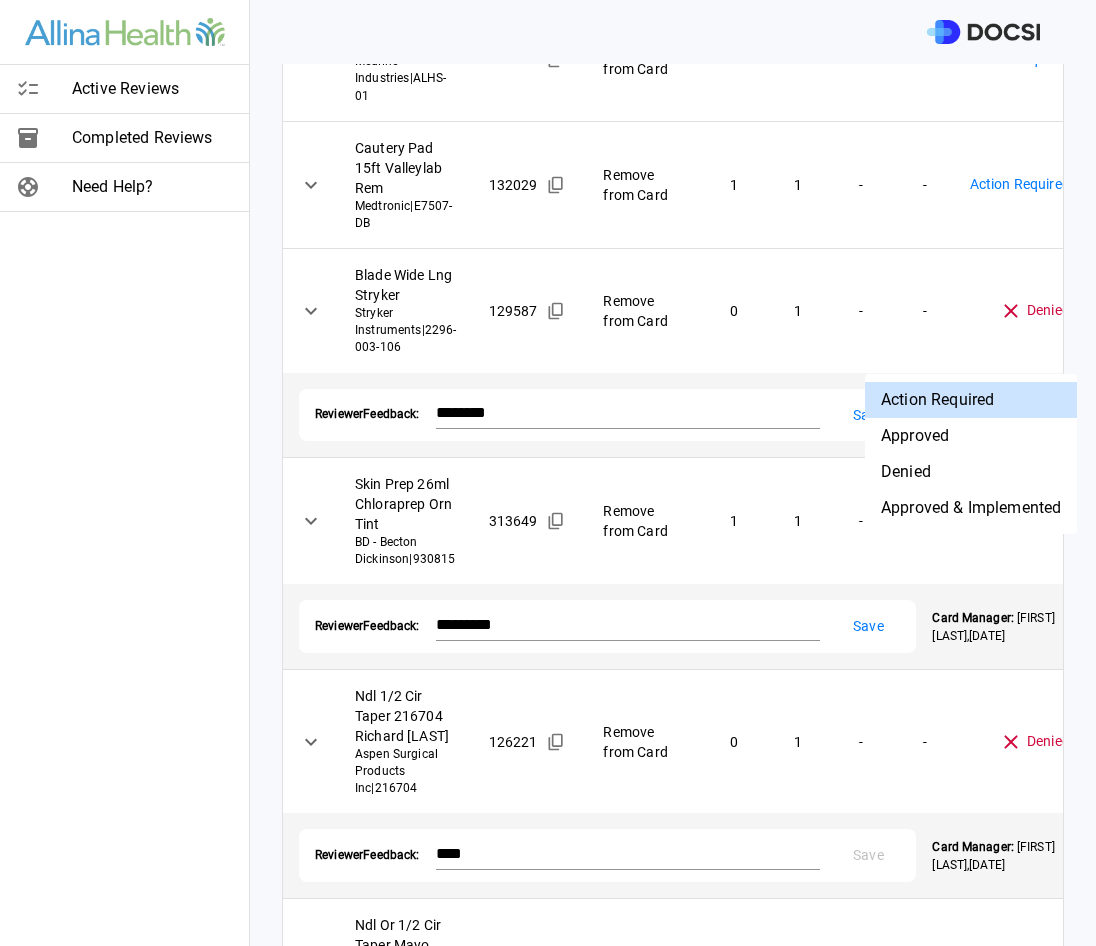 click on "Denied" at bounding box center [971, 472] 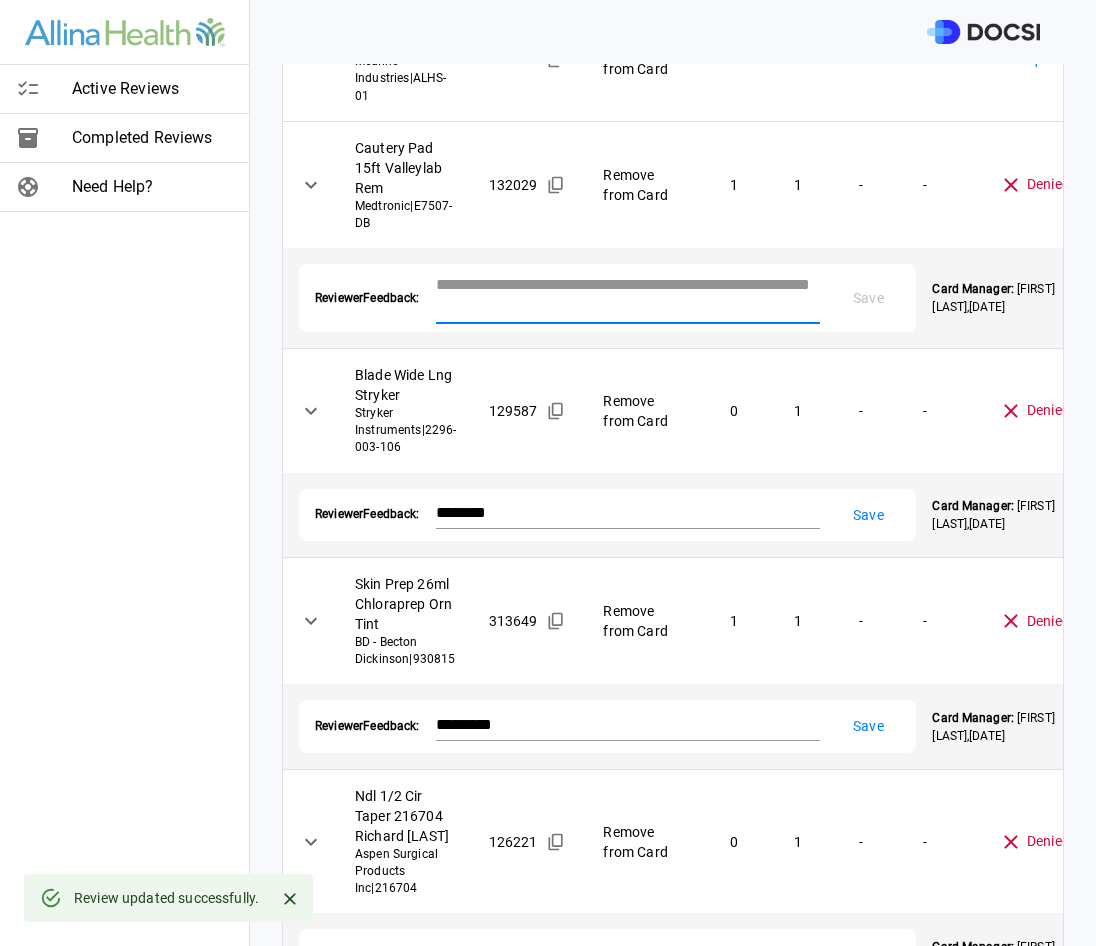 click at bounding box center (628, 296) 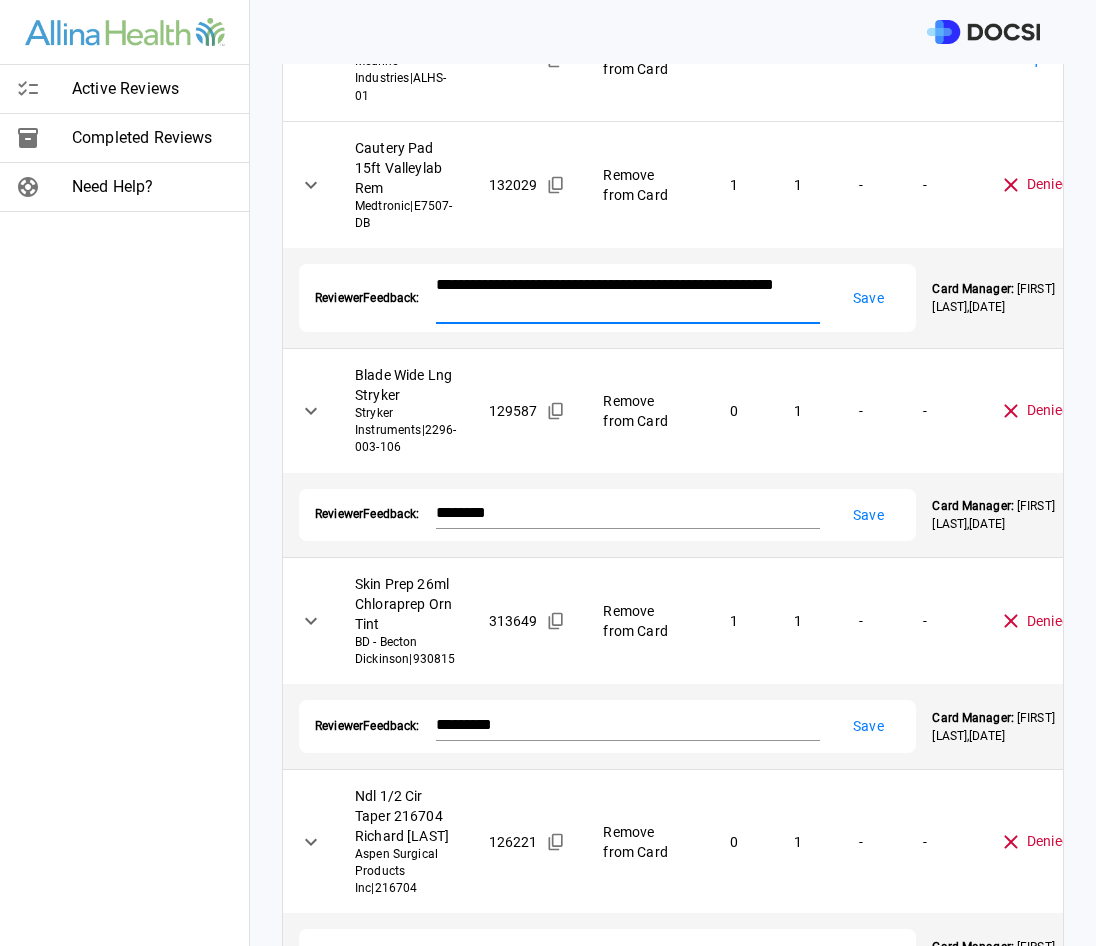 type on "**********" 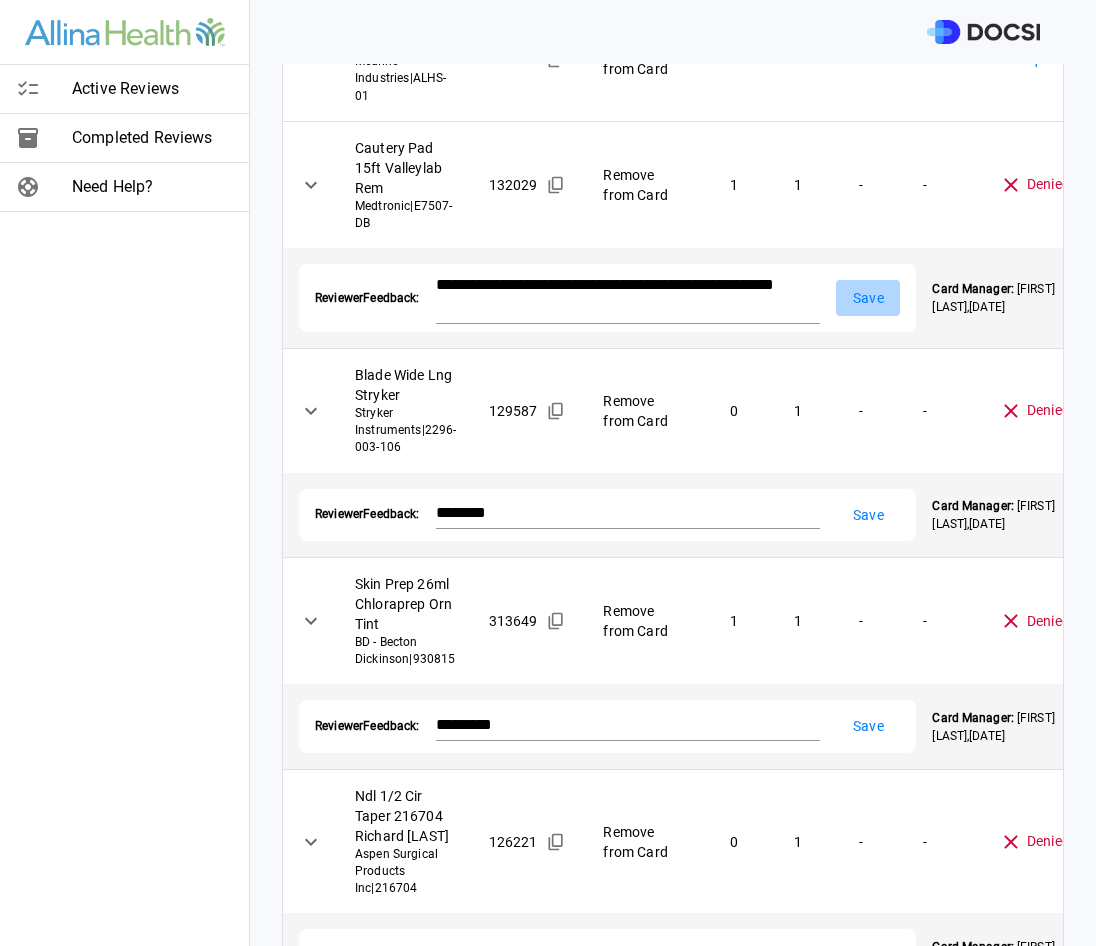 click on "Save" at bounding box center [868, 298] 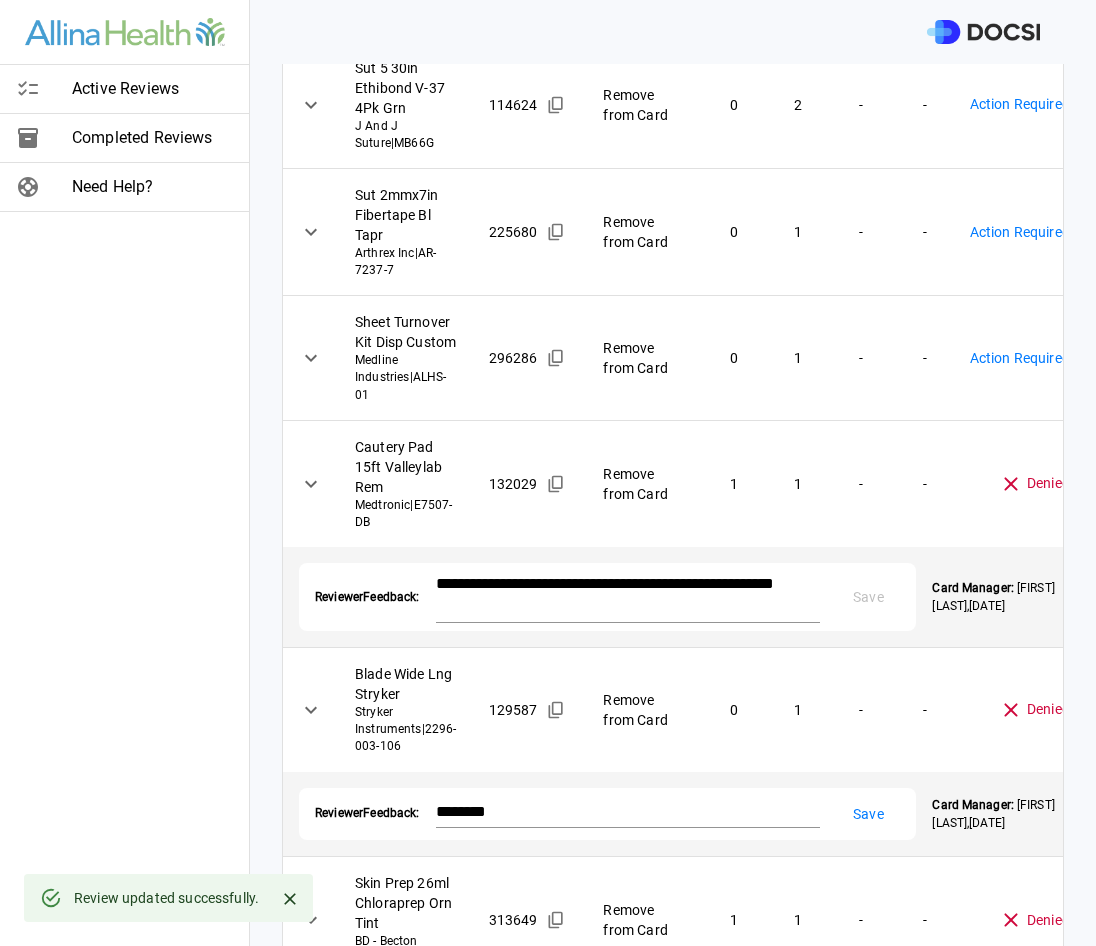 scroll, scrollTop: 333, scrollLeft: 0, axis: vertical 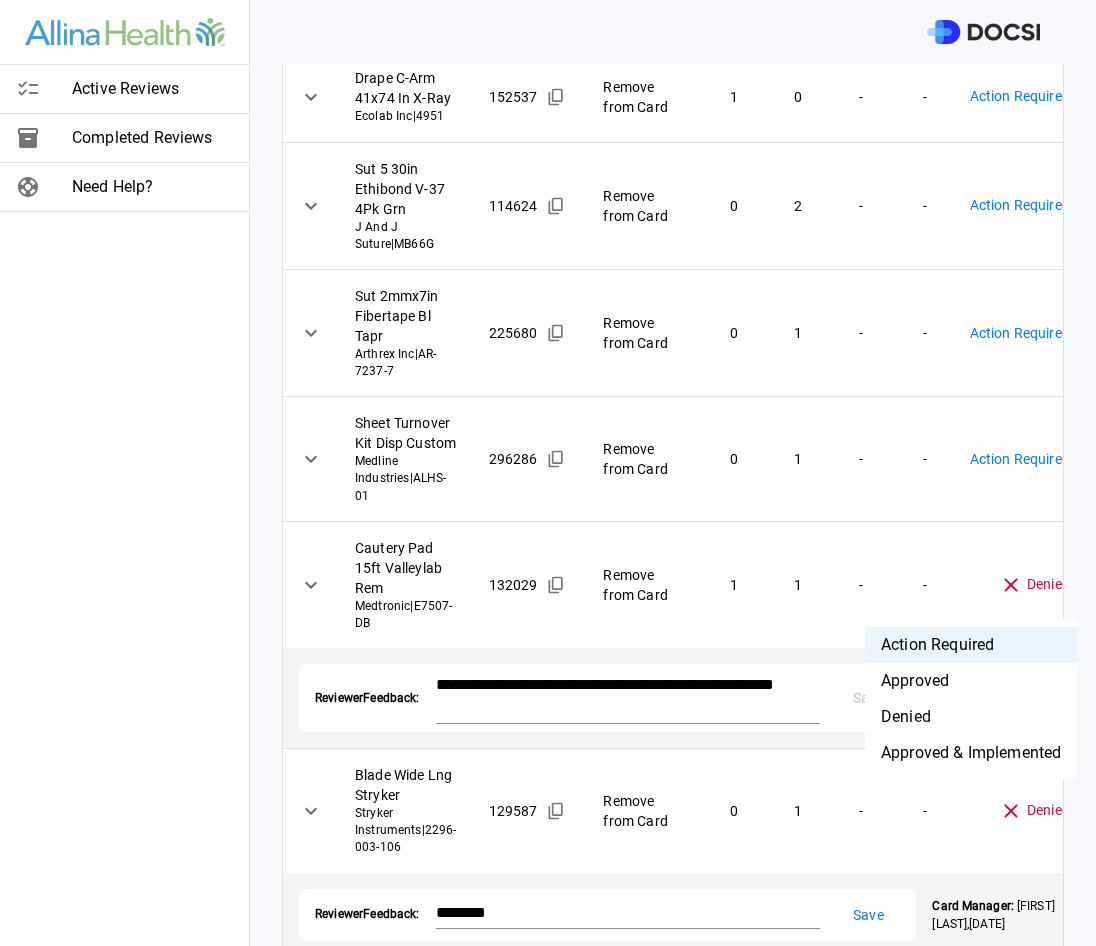 click on "Active Reviews Completed Reviews Need Help? Physician:   Dr.  [LAST] [LAST] Card:    OPEN REDUCTION INTERNAL FIXATION PROXIMAL HUMERUS  ( M-121673 ) Managed by:    [FIRST] [LAST] Changes to Review All Card Items Item Item ID Requested Optimization Open Hold New Open New Hold Review Status Drape C Armor Strl Tidi Products LLC  |  5523 242822 Remove from Card 1 0 - - Action Required **** ​ Drape C-Arm 41x74 In X-Ray Ecolab Inc  |  4951 152537 Remove from Card 1 0 - - Action Required **** ​ Sut 5 30in Ethibond V-37 4Pk Grn J And J Suture  |  MB66G 114624 Remove from Card 0 2 - - Action Required **** ​ Sut 2mmx7in Fibertape Bl Tapr Arthrex Inc  |  AR-7237-7 225680 Remove from Card 0 1 - - Action Required **** ​ Sheet Turnover Kit Disp Custom Medline Industries  |  ALHS-01 296286 Remove from Card 0 1 - - Action Required **** ​ Cautery Pad 15ft Valleylab Rem Medtronic  |  E7507-DB 132029 Remove from Card 1 1 - - Denied ******** ​ Reviewer  Feedback:  * Save Card Manager:    [FIRST] [LAST]" at bounding box center (548, 473) 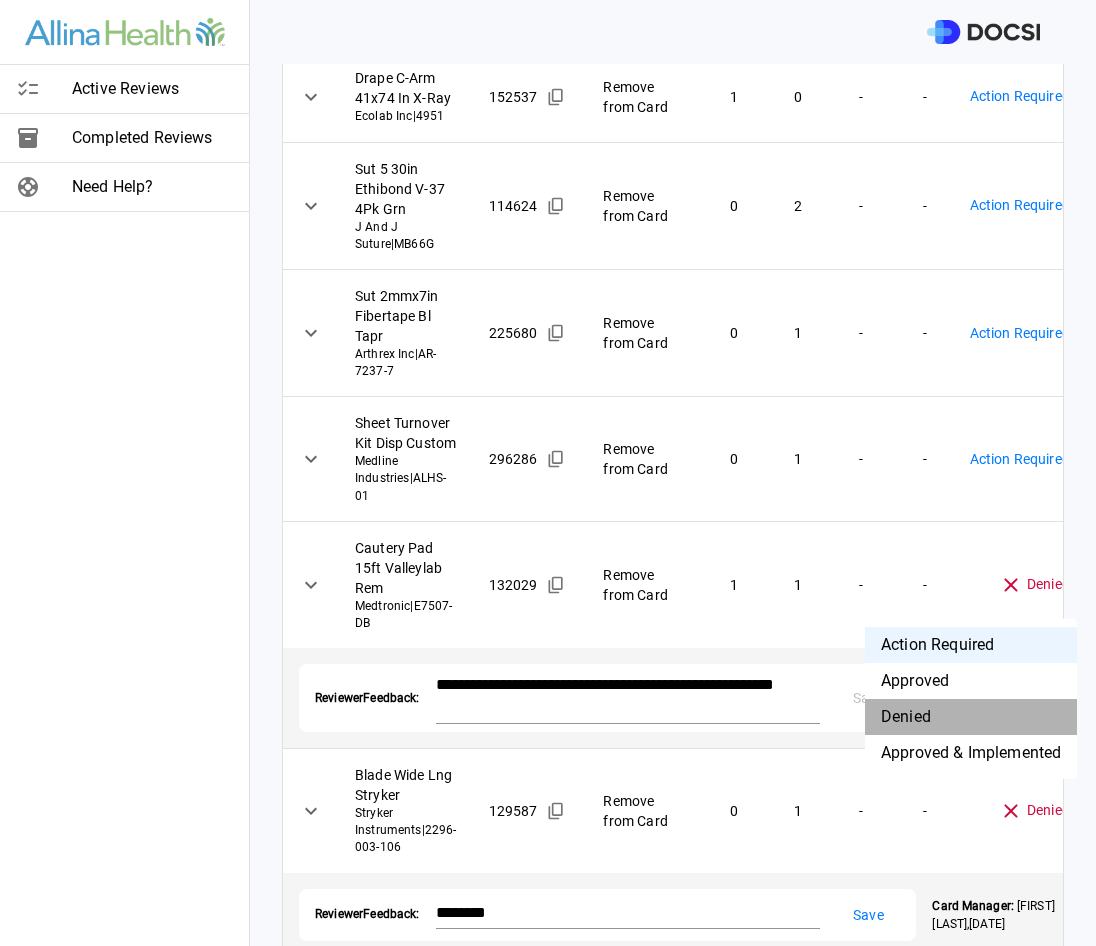 click on "Denied" at bounding box center [971, 717] 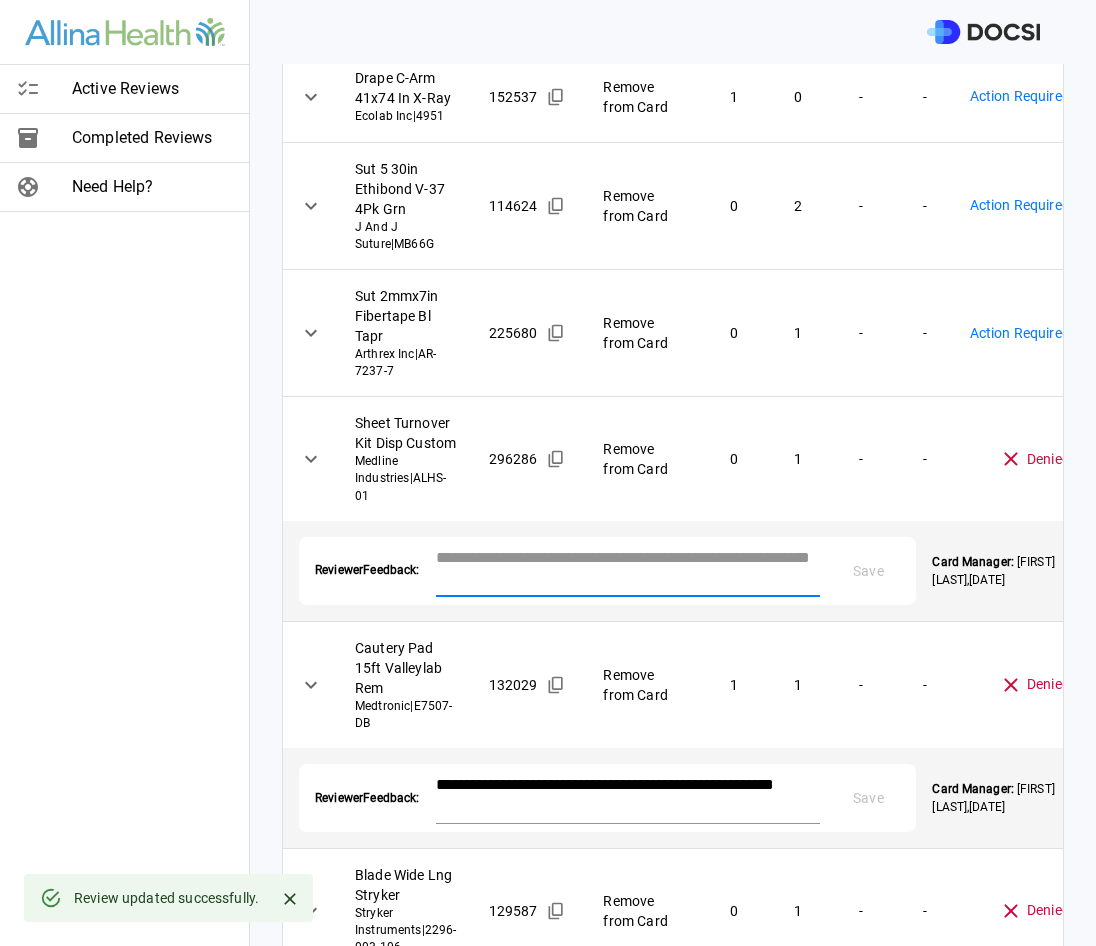 click at bounding box center (628, 569) 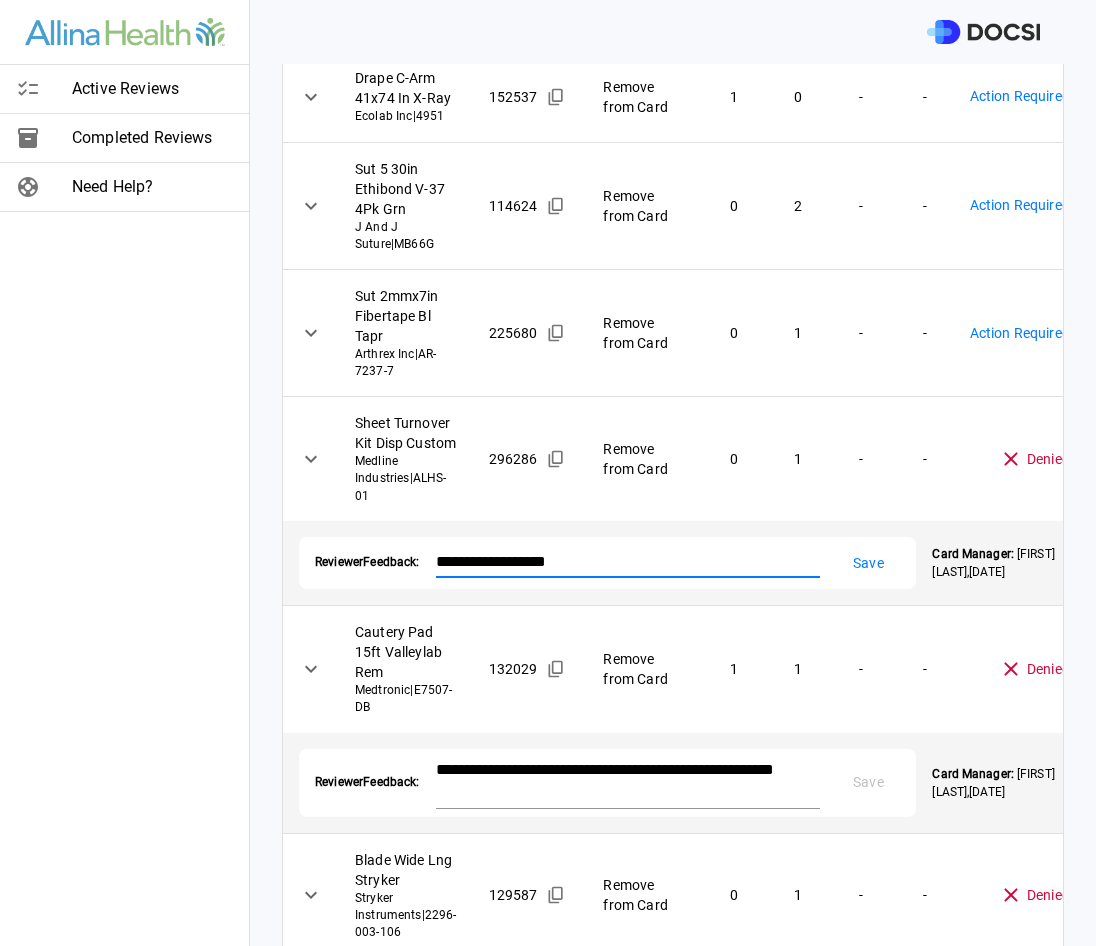 type on "**********" 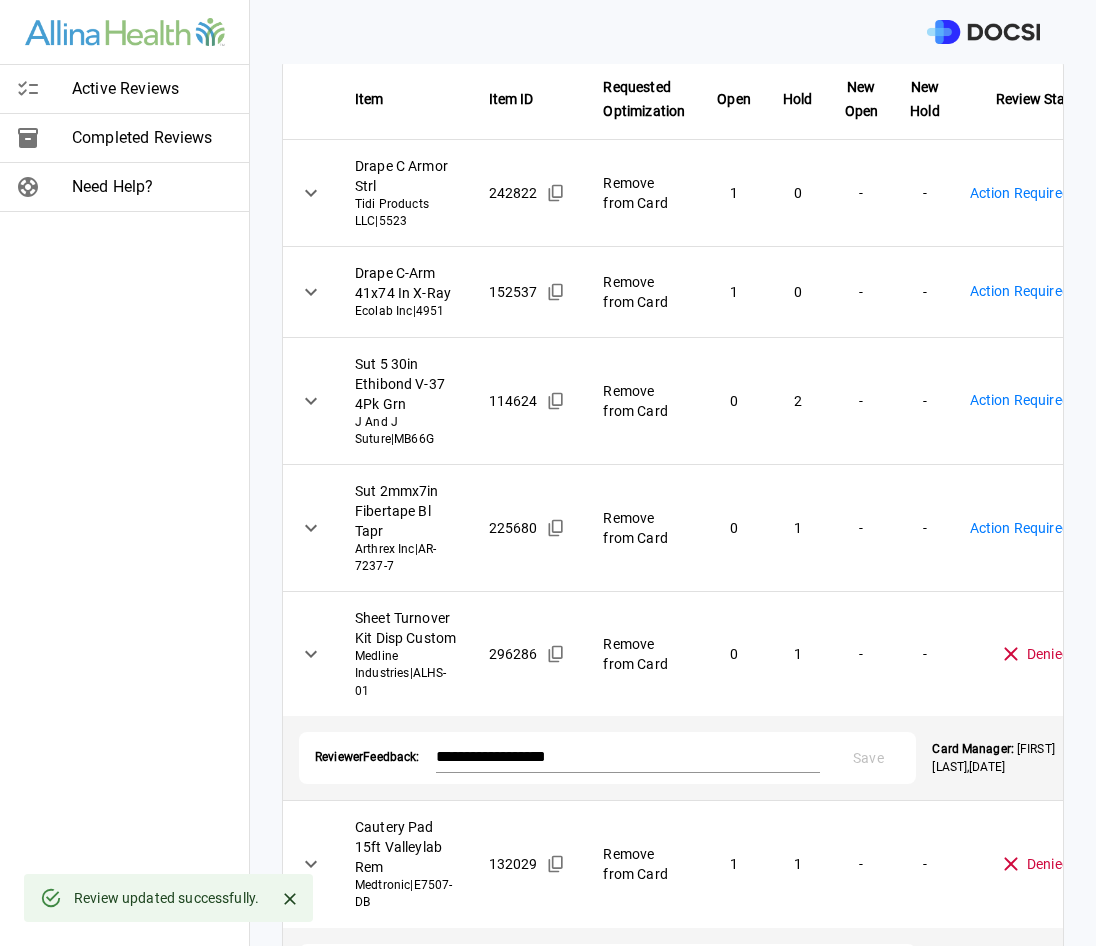 scroll, scrollTop: 133, scrollLeft: 0, axis: vertical 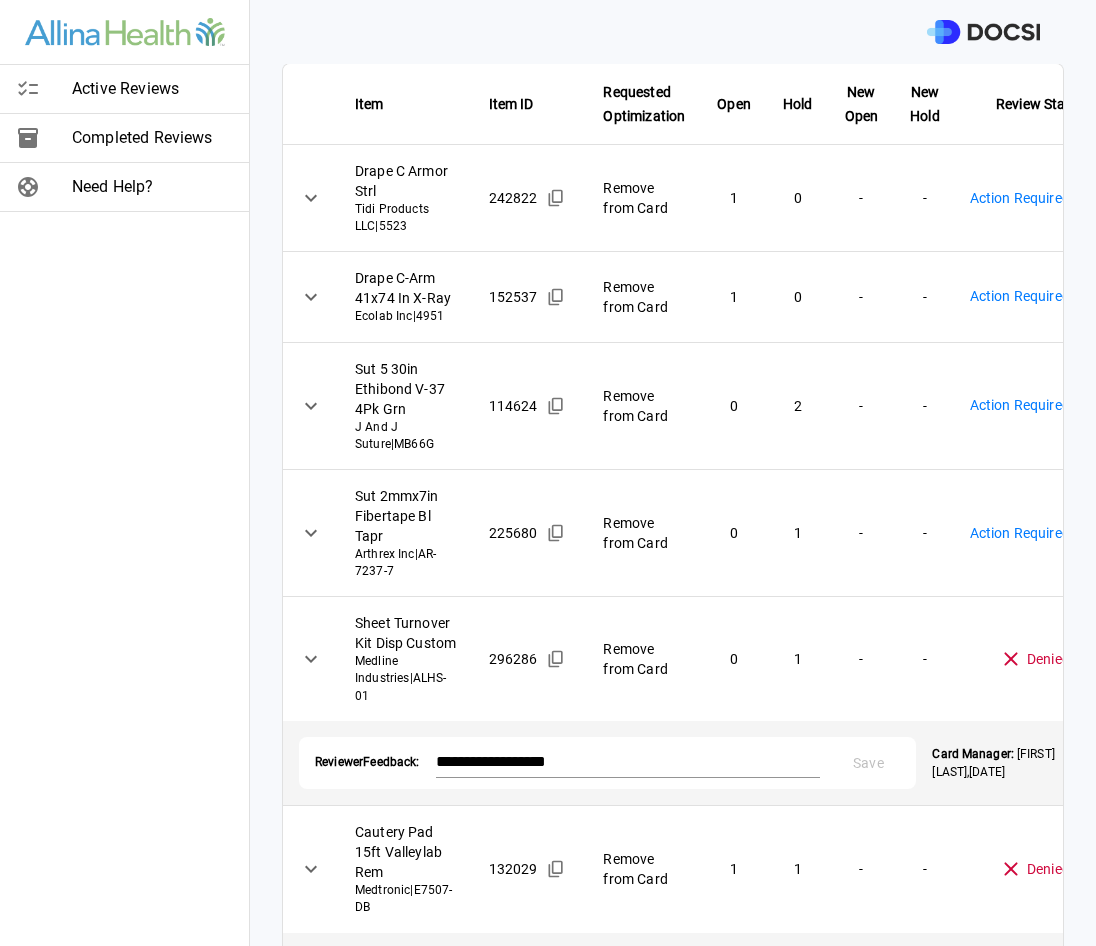 click on "**********" at bounding box center (548, 473) 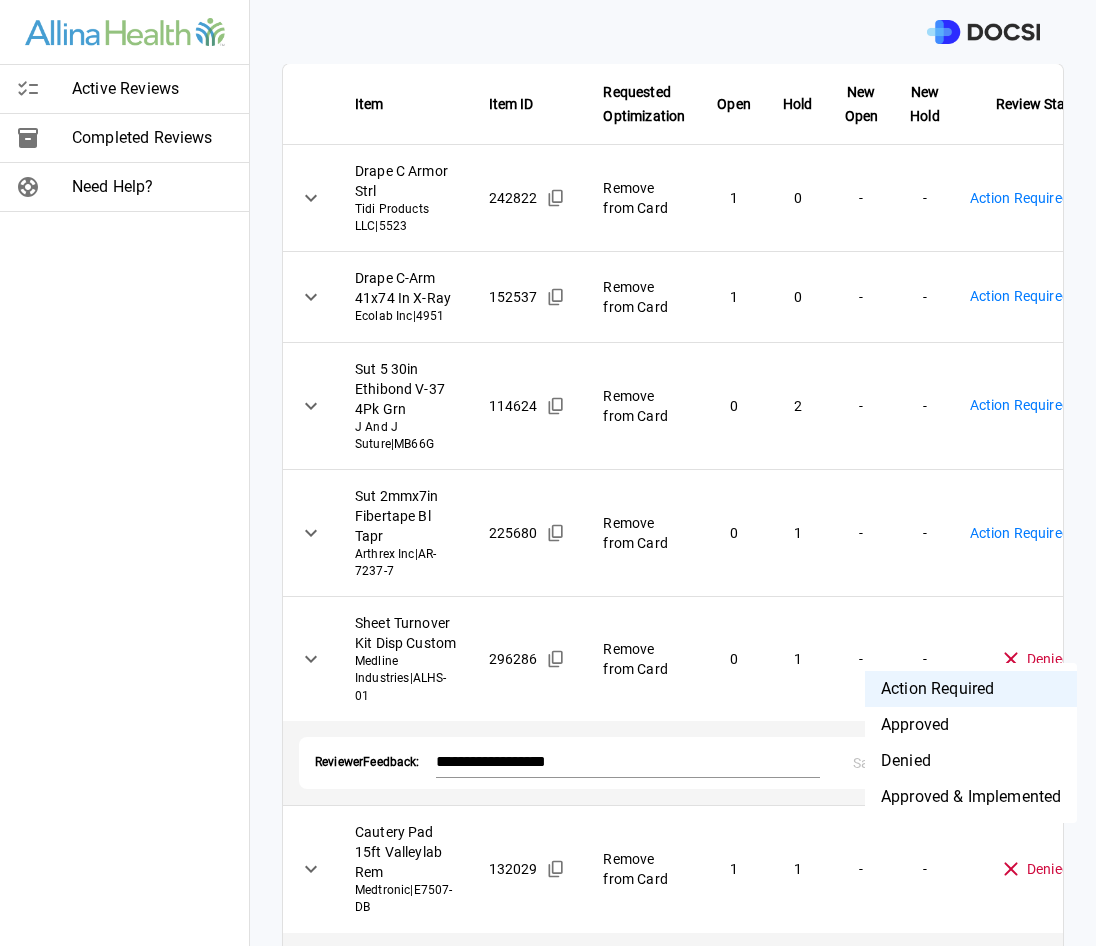 click on "Denied" at bounding box center [971, 761] 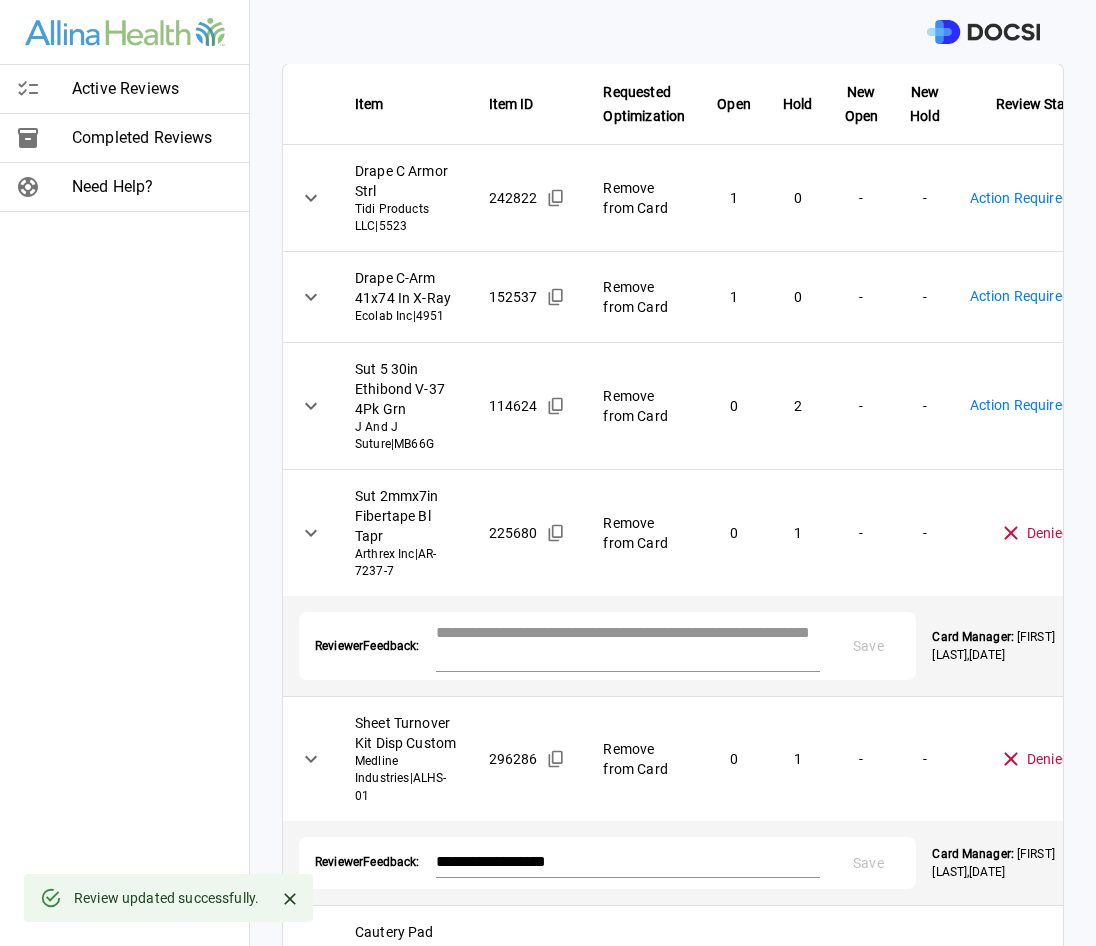 click at bounding box center (628, 644) 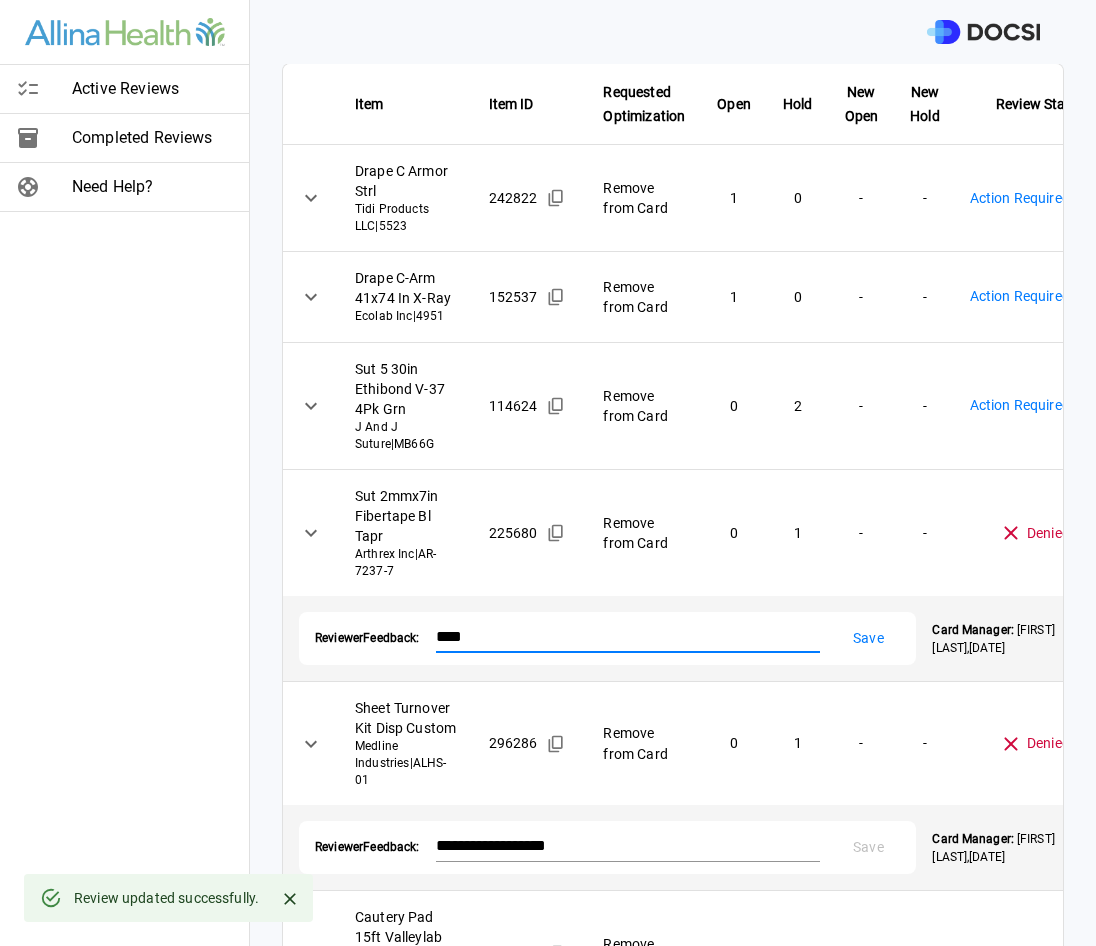 type on "****" 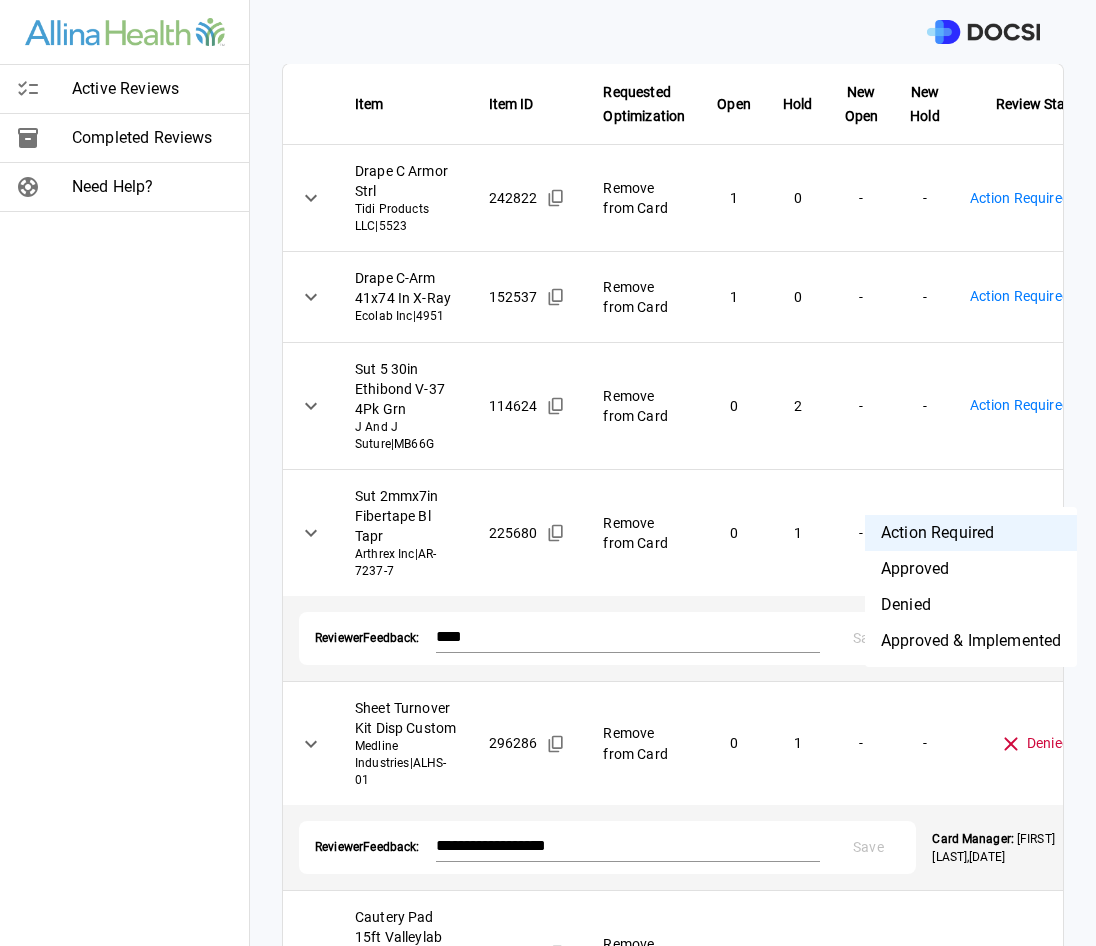 click on "**********" at bounding box center [548, 473] 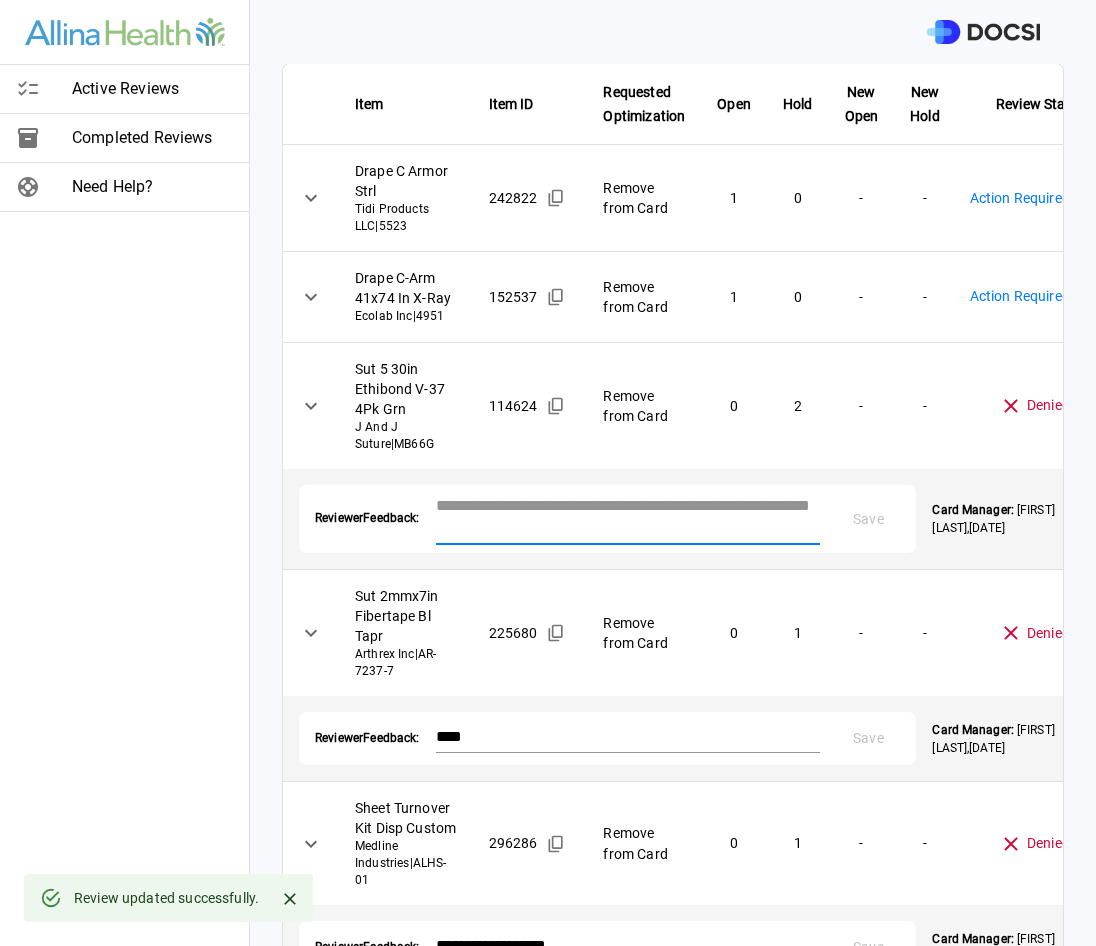 click at bounding box center (628, 517) 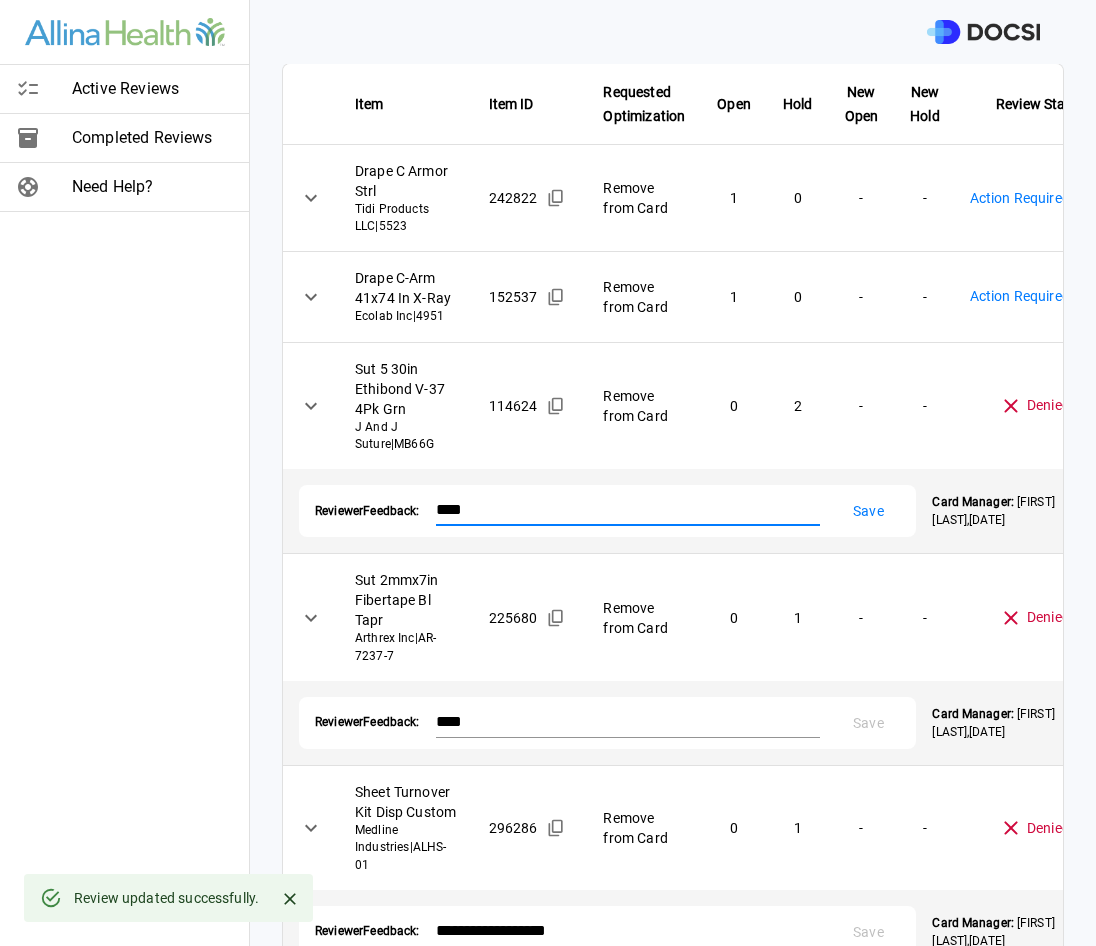 type on "****" 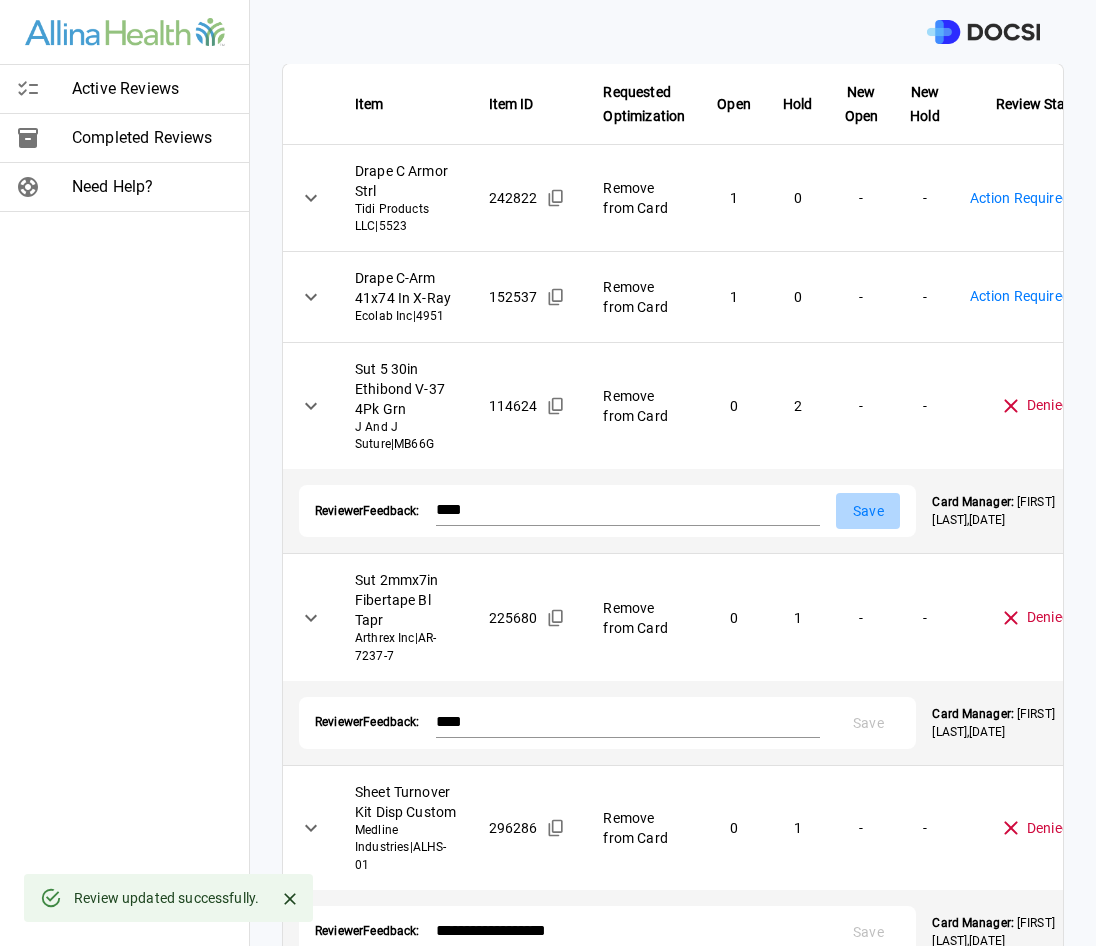 click on "Save" at bounding box center [868, 511] 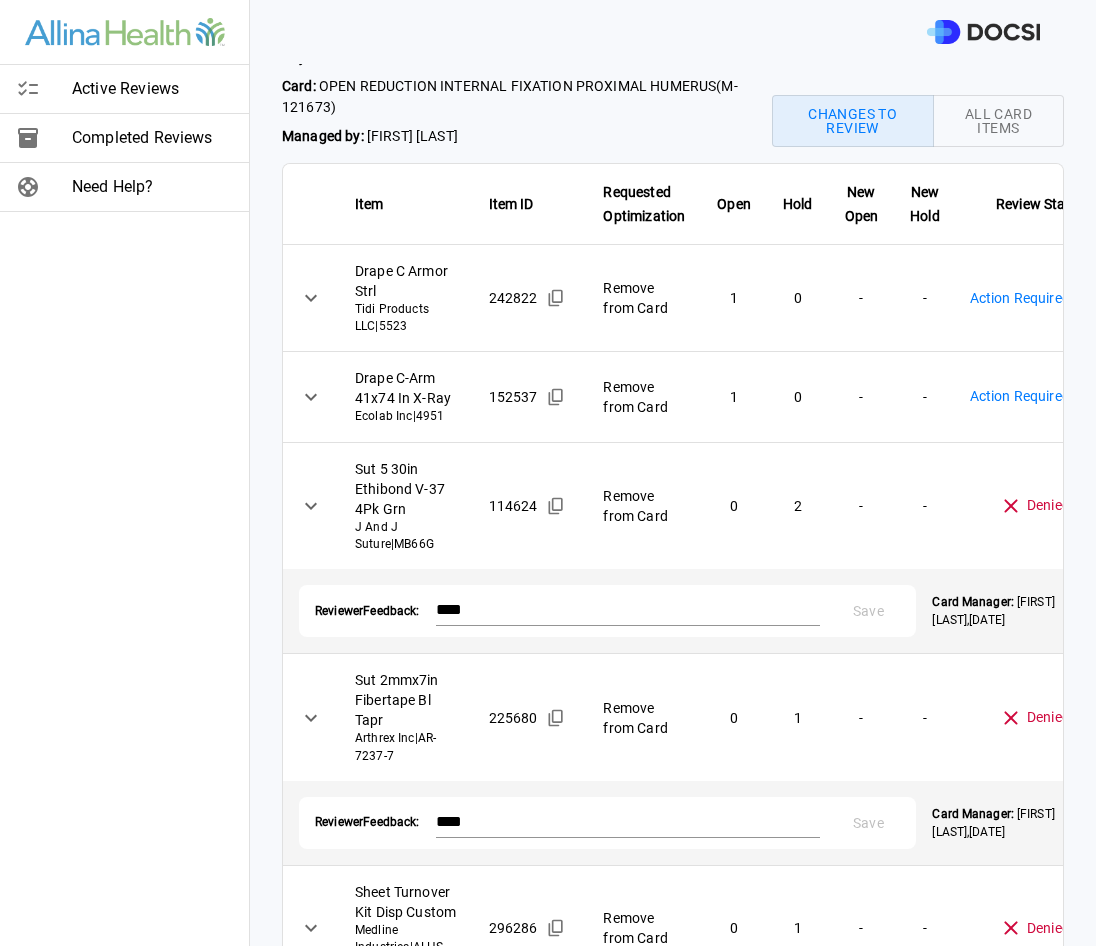scroll, scrollTop: 0, scrollLeft: 0, axis: both 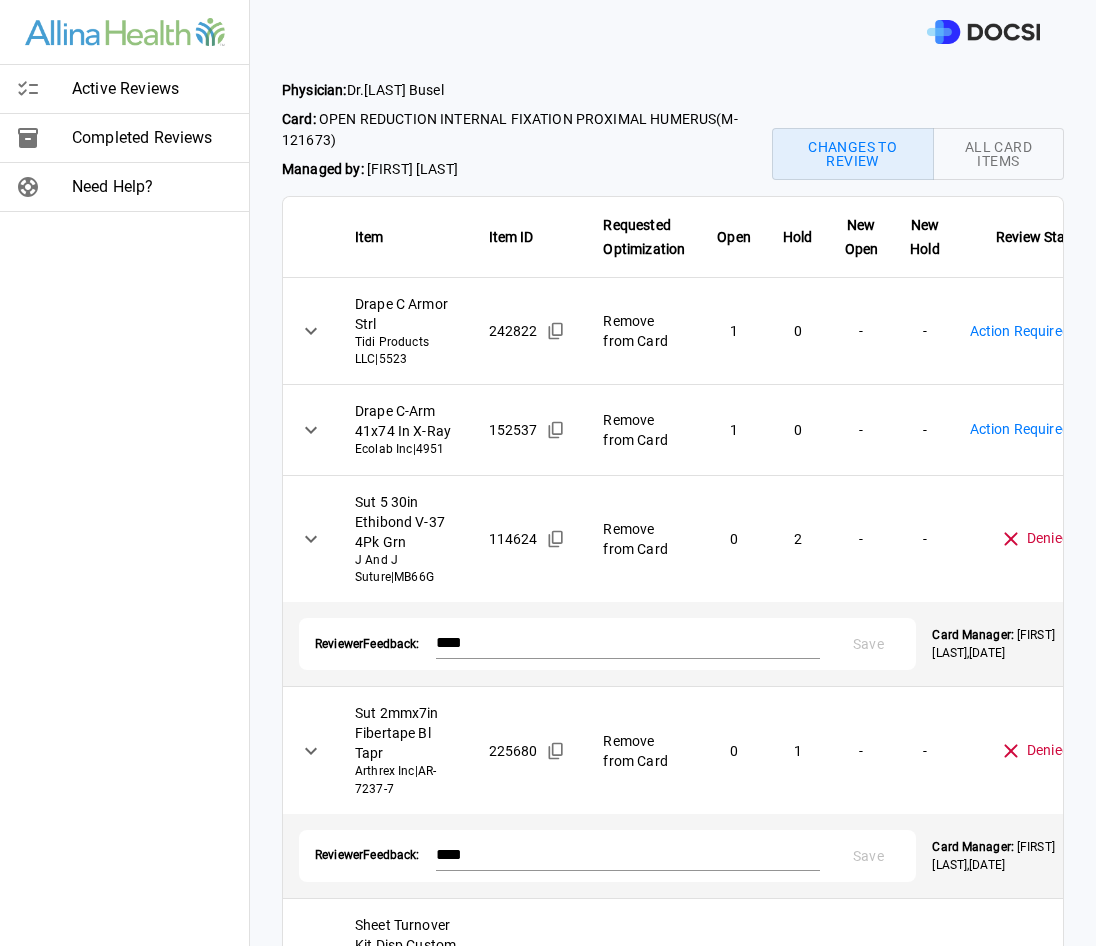 click on "Active Reviews Completed Reviews Need Help? Physician:   Dr.  [FIRST]   [LAST] Card:    OPEN REDUCTION INTERNAL FIXATION PROXIMAL HUMERUS  ( M-121673 ) Managed by:    [FIRST] [LAST] Changes to Review All Card Items Item Item ID Requested Optimization Open Hold New Open New Hold Review Status Drape C Armor Strl Tidi Products LLC  |  5523 242822 Remove from Card 1 0 - - Action Required **** ​ Drape C-Arm 41x74 In X-Ray Ecolab Inc  |  4951 152537 Remove from Card 1 0 - - Denied ******** ​ Reviewer  Feedback:  **** * Save Card Manager:    [FIRST]   [LAST] ,  [DATE]   Sut 5 30in Ethibond V-37 4Pk Grn J And J Suture  |  MB66G 114624 Remove from Card 0 2 - - Denied ******** ​ Reviewer  Feedback:  **** * Save Card Manager:    [FIRST]   [LAST] ,  [DATE]   Sut 2mmx7in Fibertape Bl Tapr Arthrex Inc  |  AR-7237-7 225680 Remove from Card 0 1 - - Denied ******** ​ Reviewer  Feedback:  **** * Save Card Manager:    [FIRST]   [LAST] ,  [DATE]   Sheet Turnover Kit Disp Custom Medline Industries  |  ALHS-01 296286 Remove from Card 0 1 - - Denied ******** ​ Reviewer  Feedback:  *" at bounding box center (548, 473) 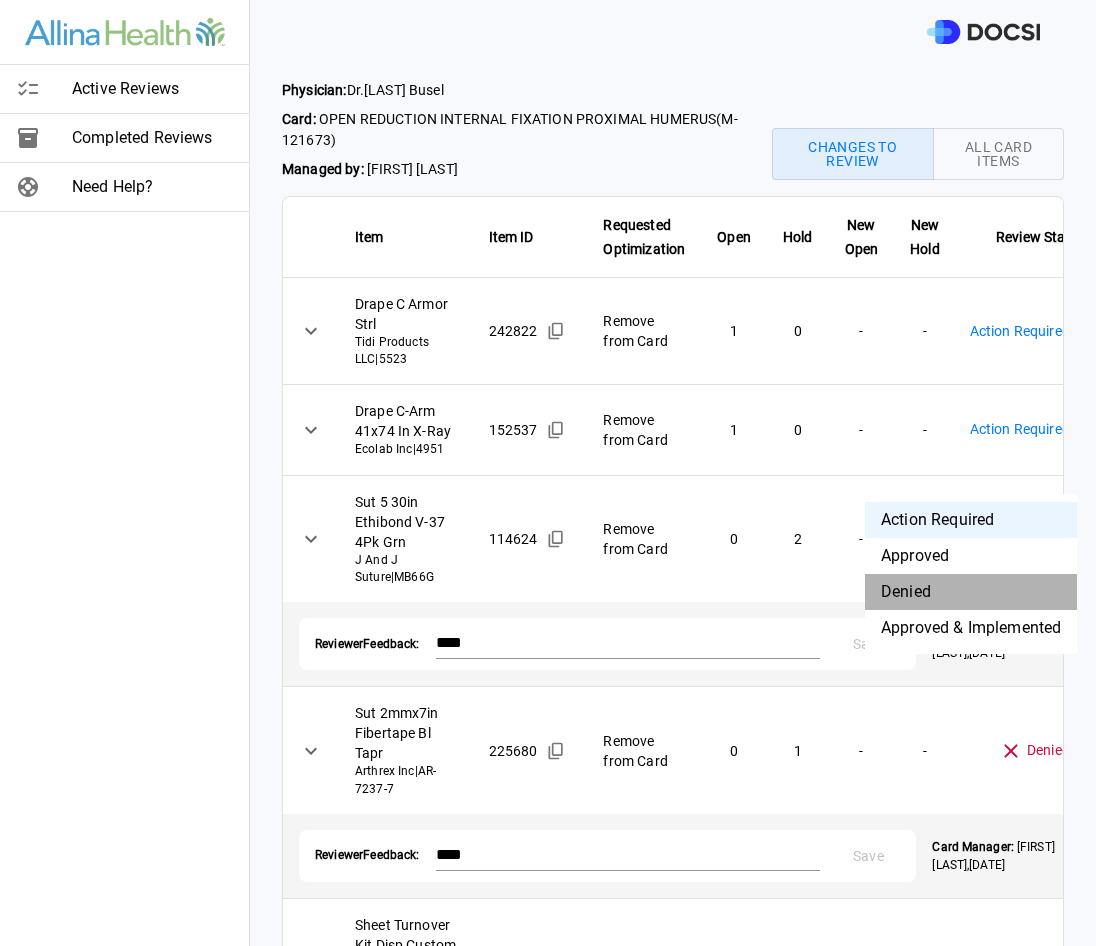 click on "Denied" at bounding box center [971, 592] 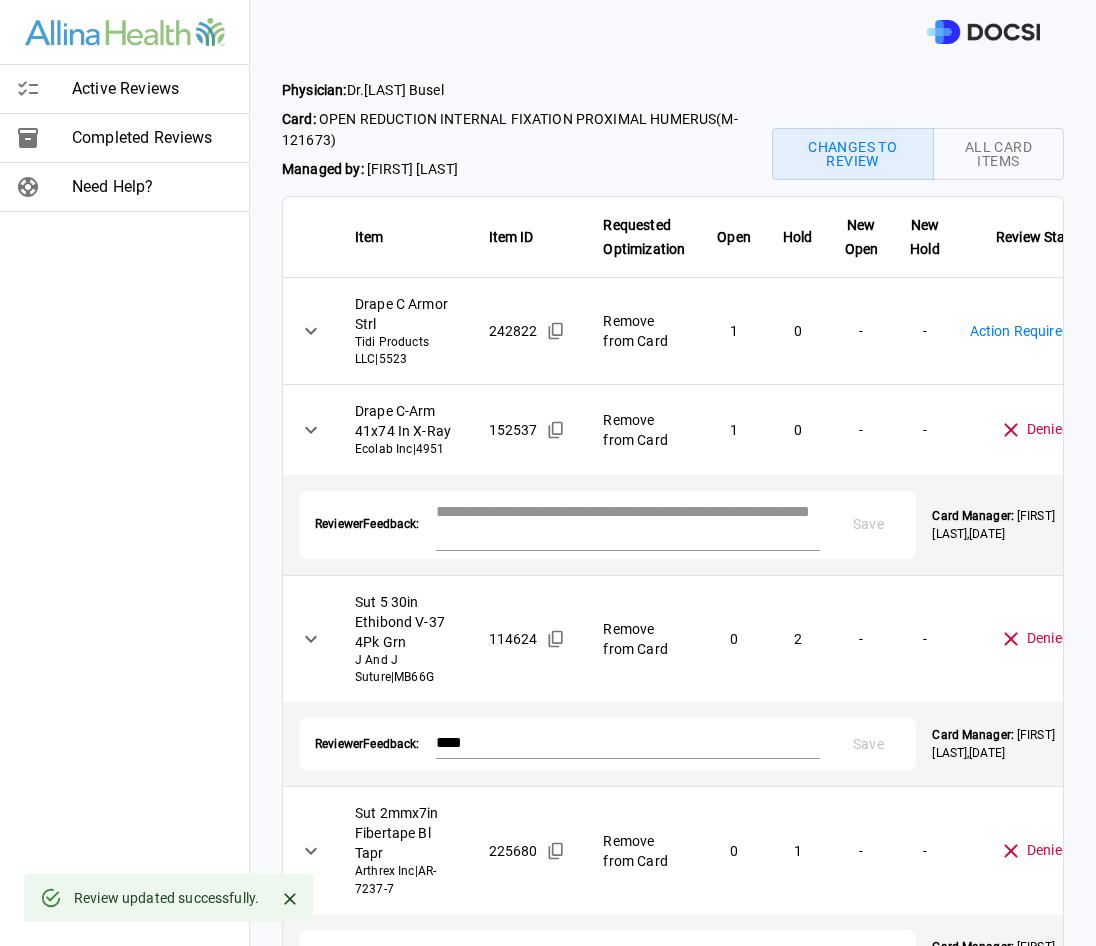 click at bounding box center (628, 523) 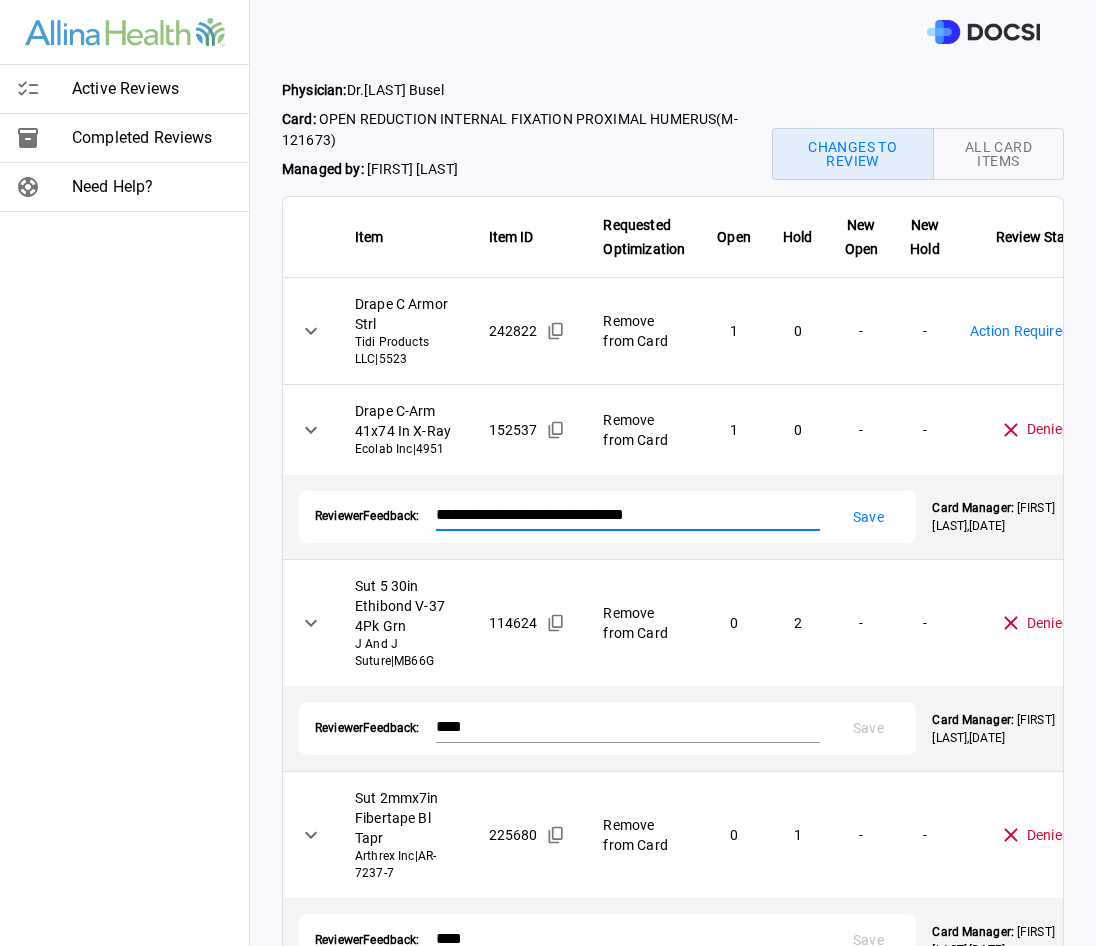type on "**********" 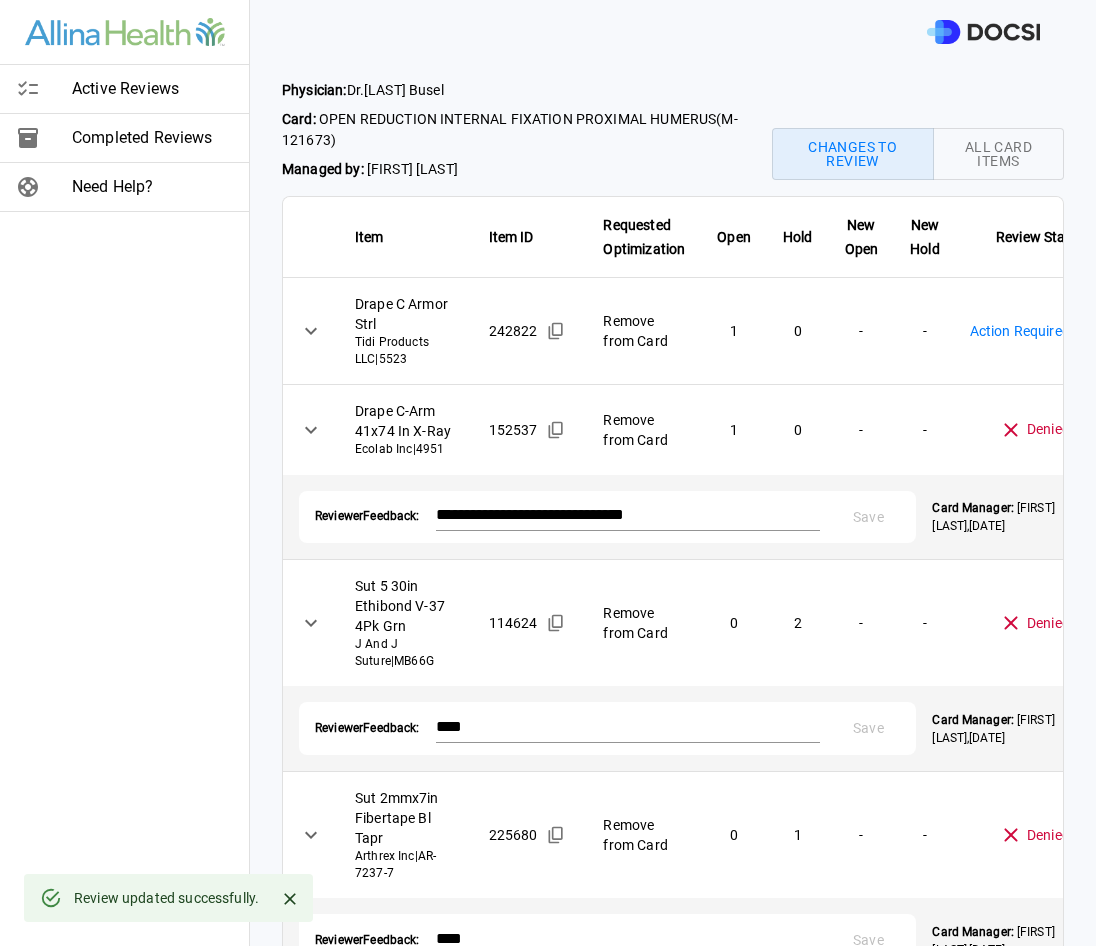 click on "**********" at bounding box center [548, 473] 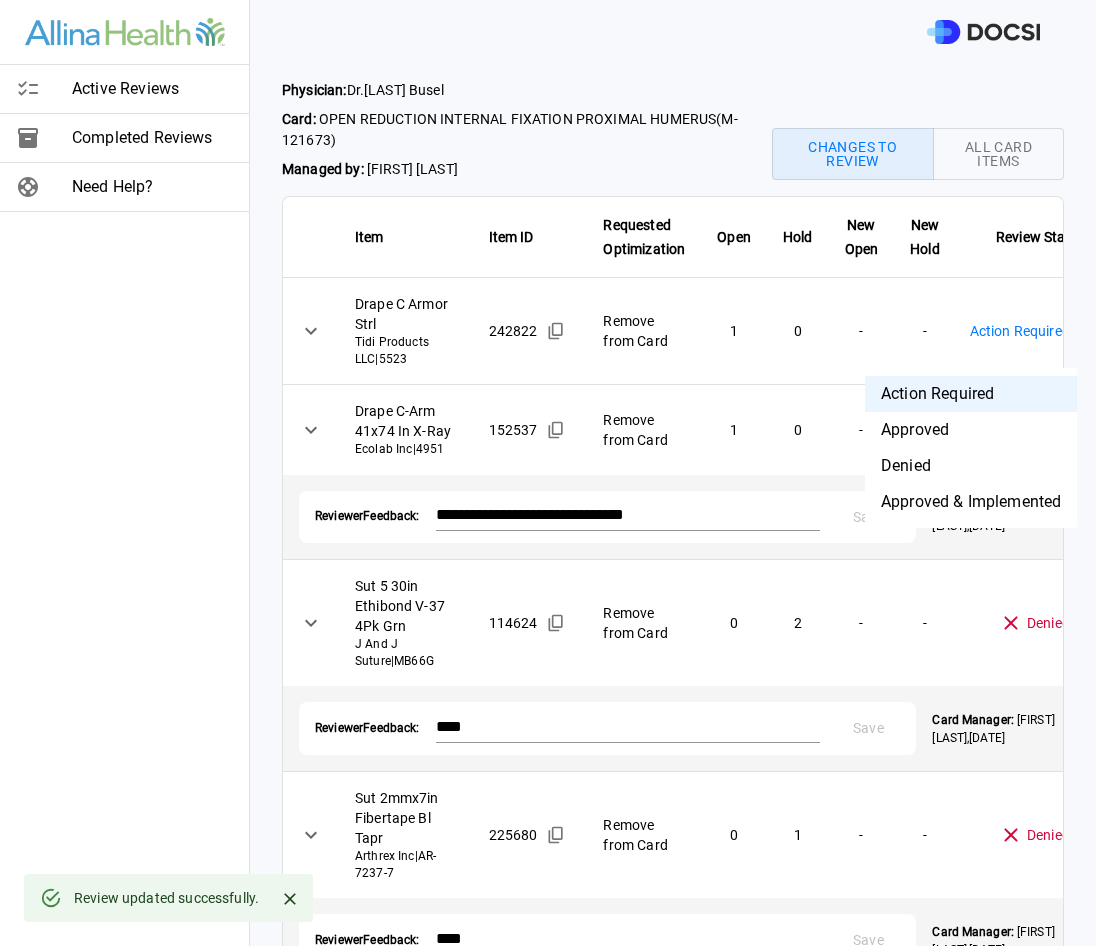 click on "Denied" at bounding box center [971, 466] 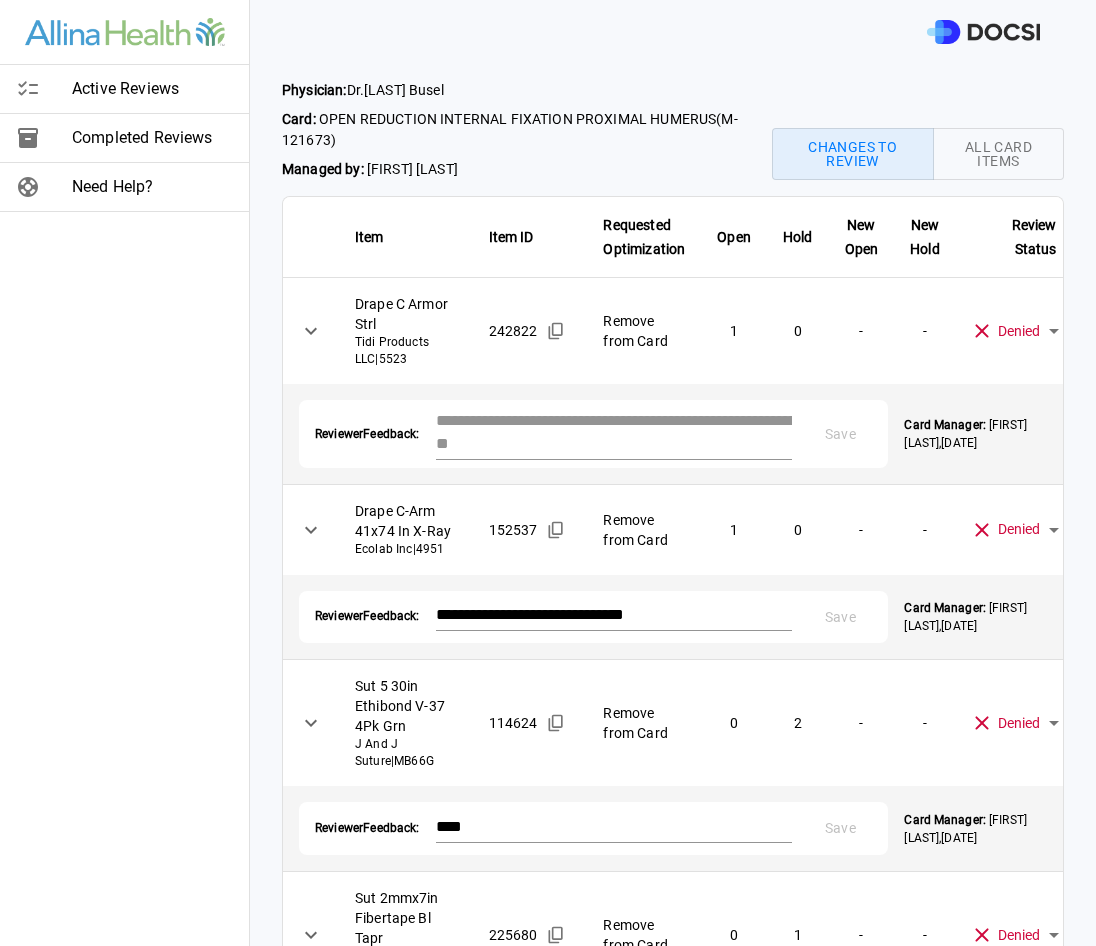 click at bounding box center [614, 432] 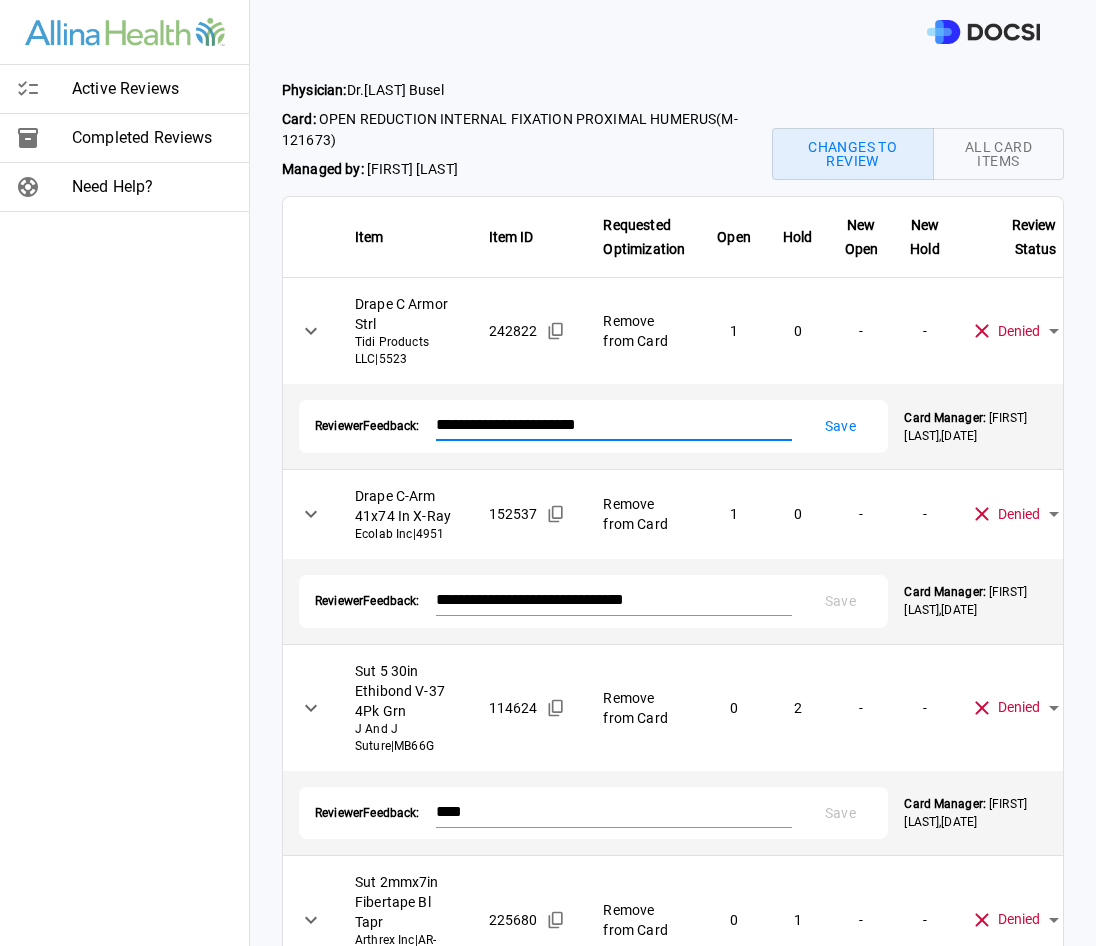 type on "**********" 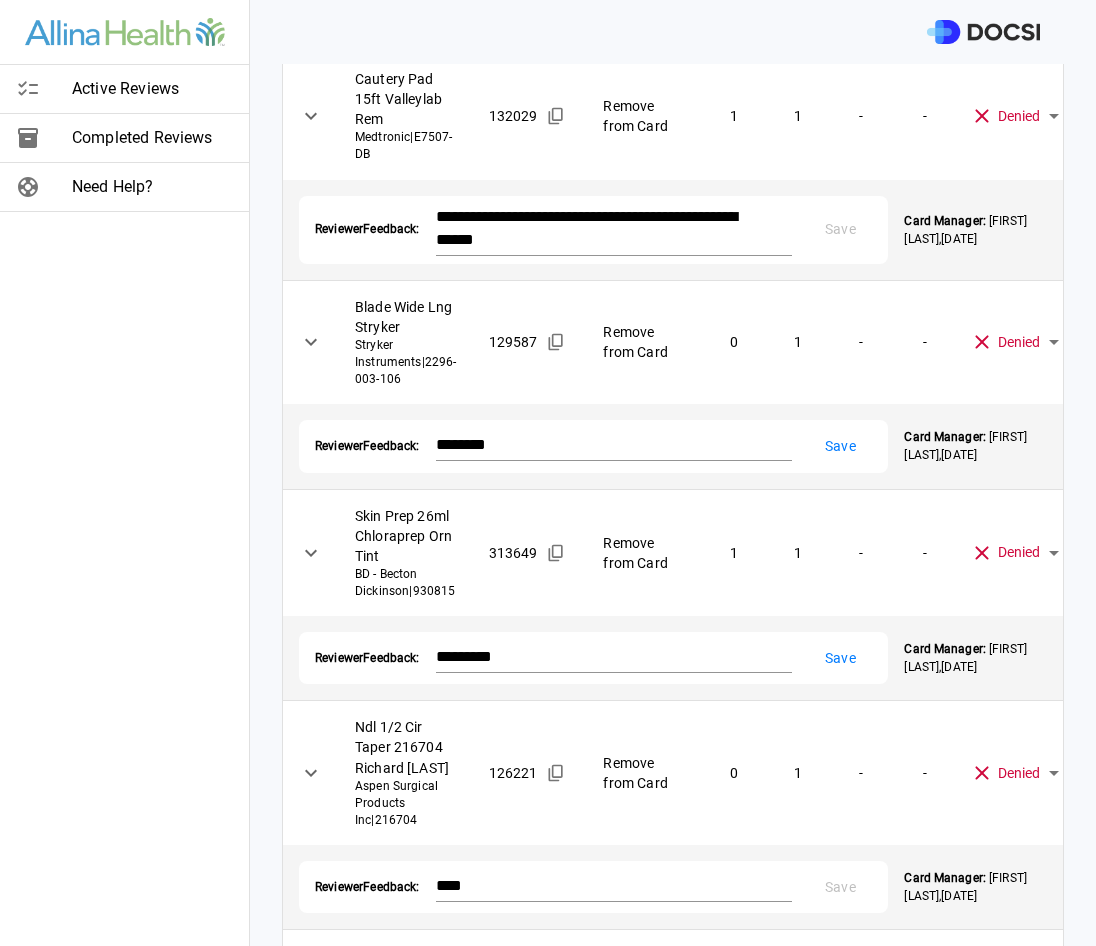 scroll, scrollTop: 1300, scrollLeft: 0, axis: vertical 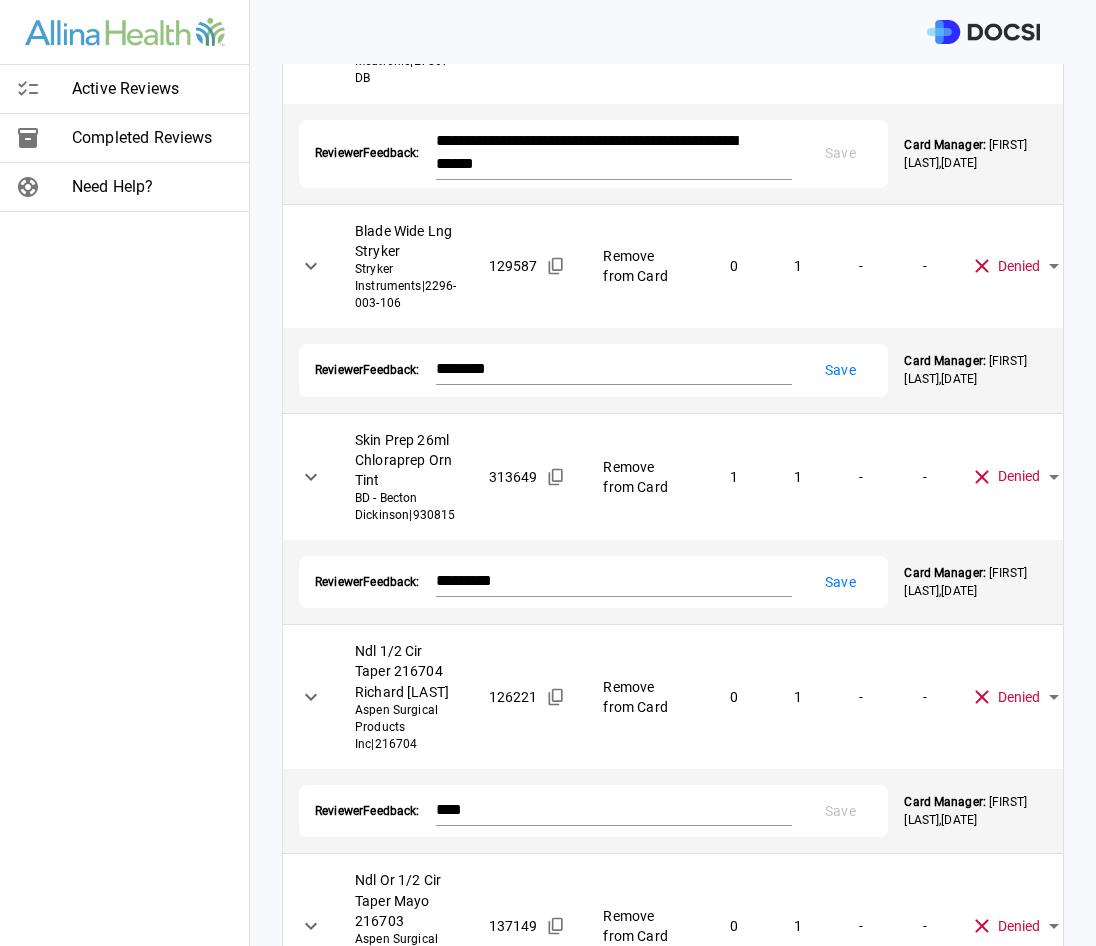 click on "Save" at bounding box center [840, 370] 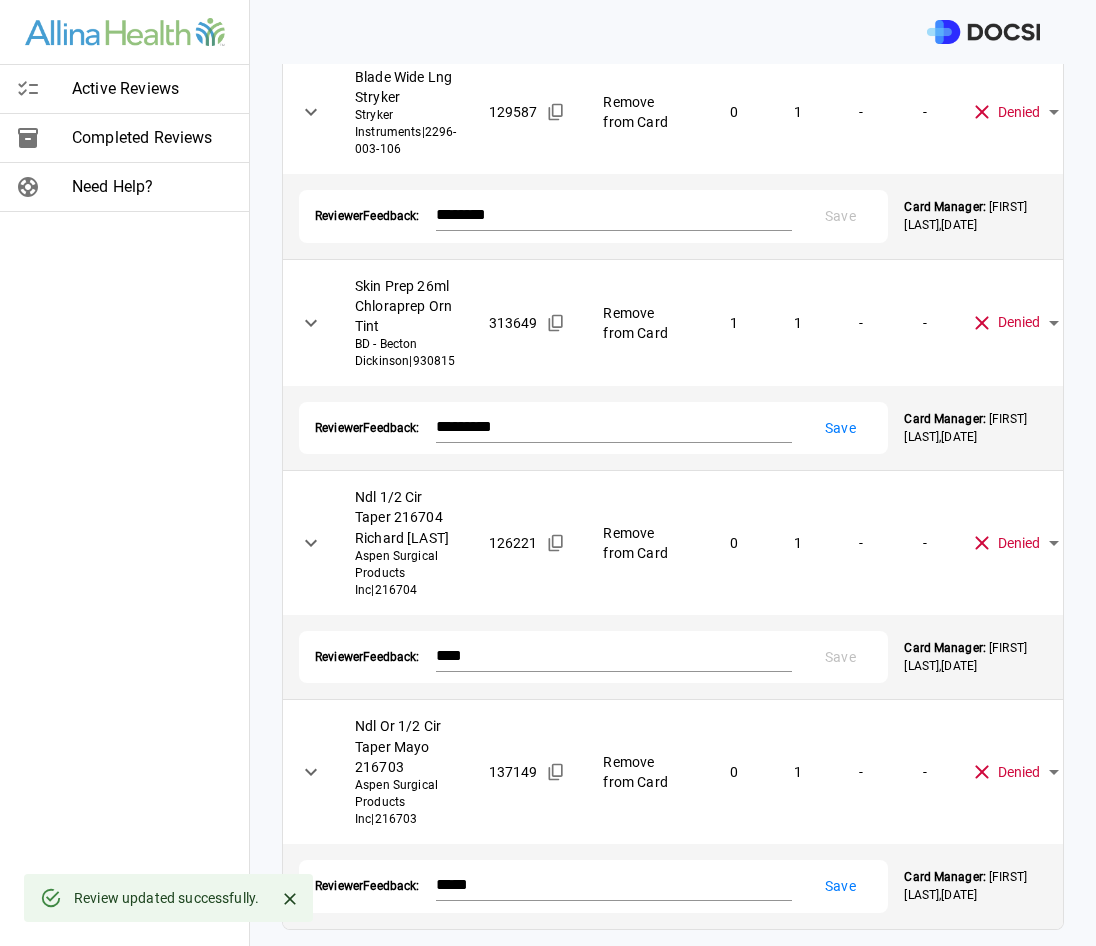 scroll, scrollTop: 1500, scrollLeft: 0, axis: vertical 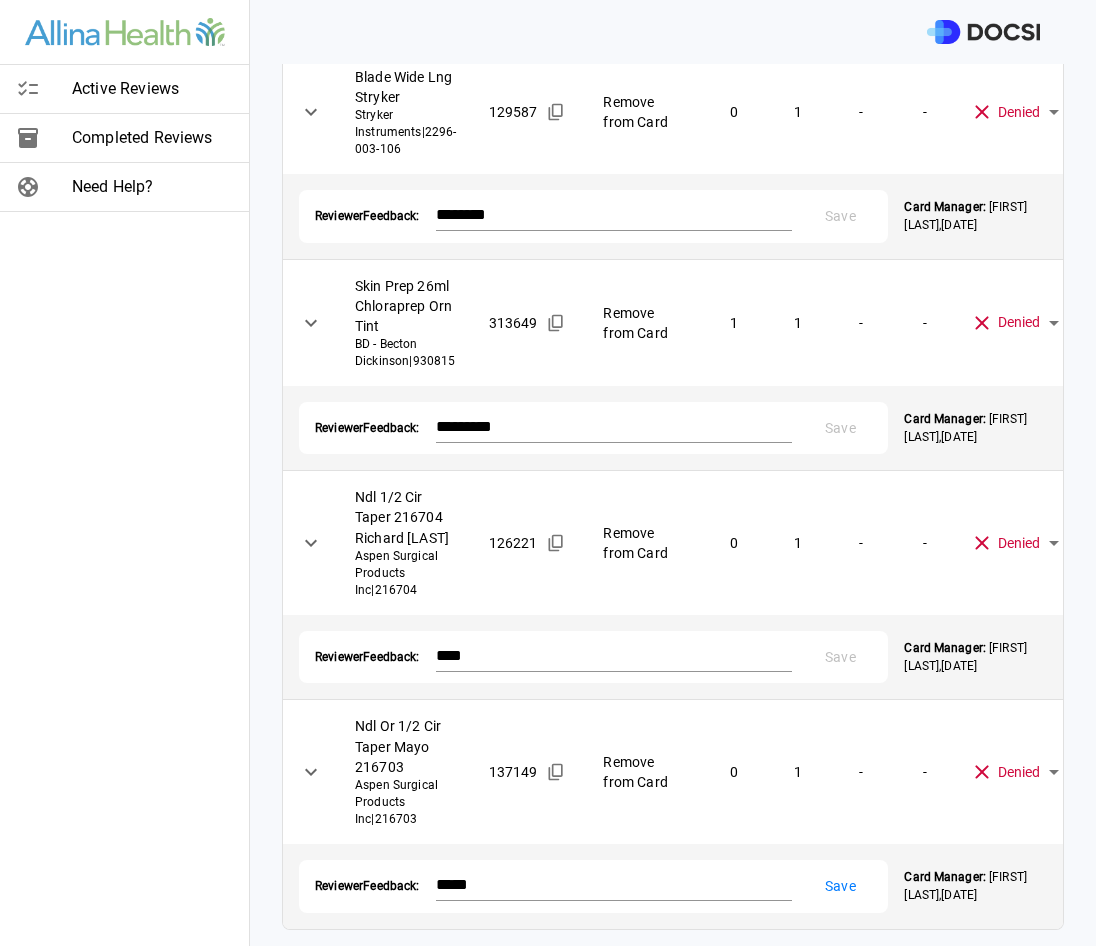 click on "Save" at bounding box center [840, 886] 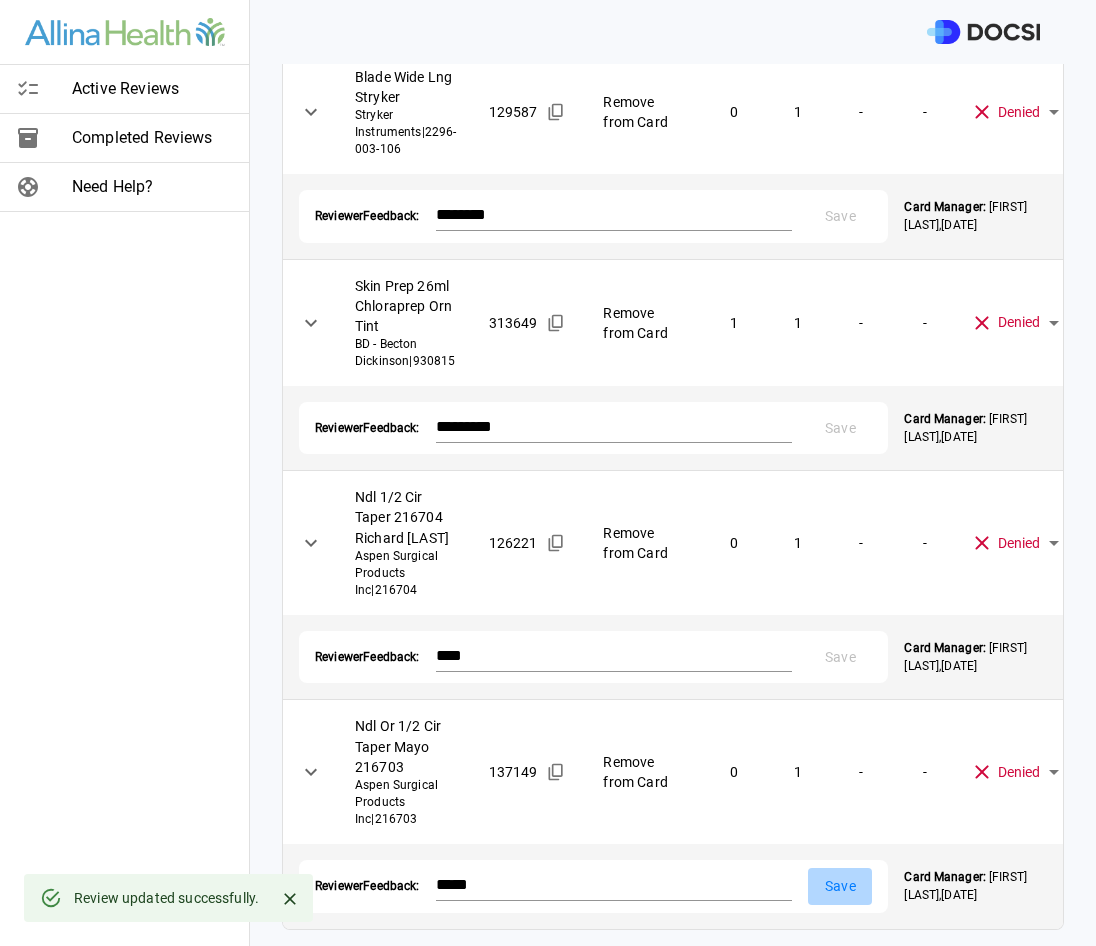 click on "Save" at bounding box center [840, 886] 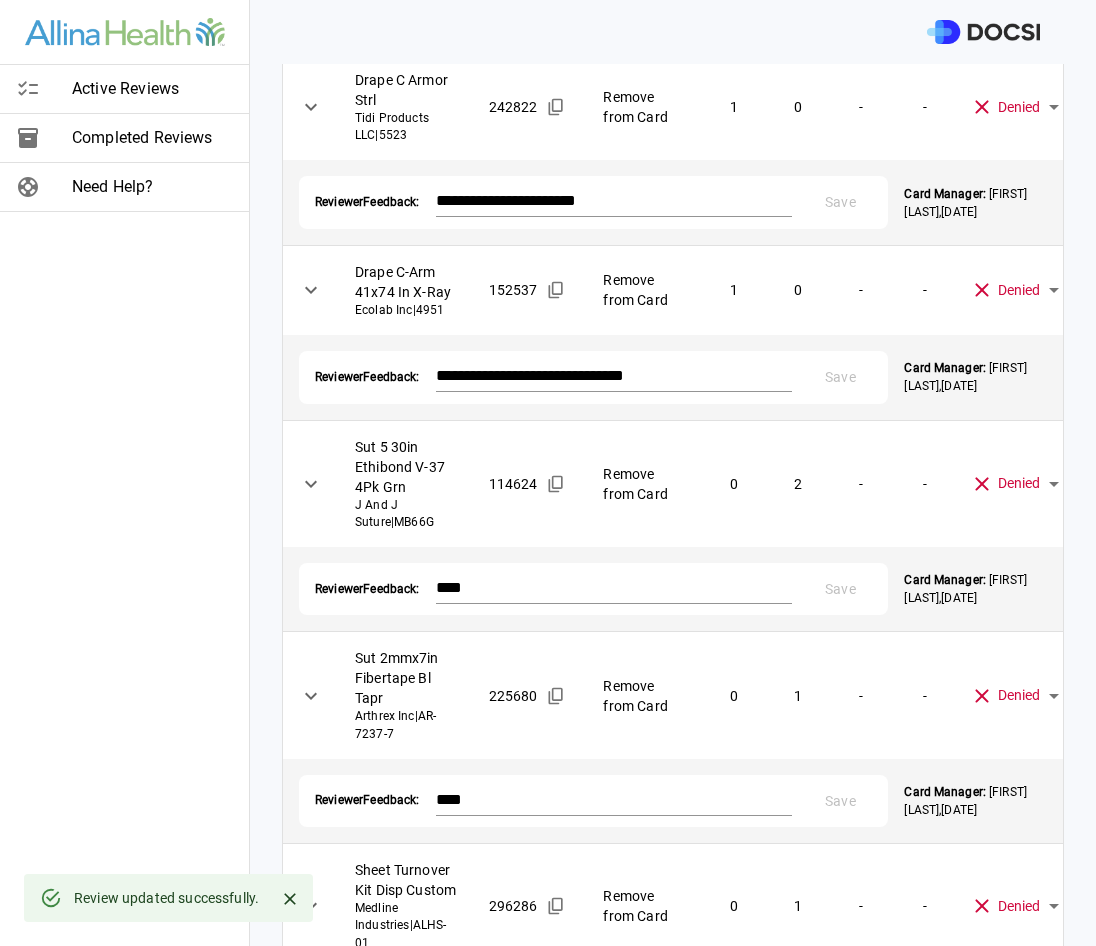 scroll, scrollTop: 0, scrollLeft: 0, axis: both 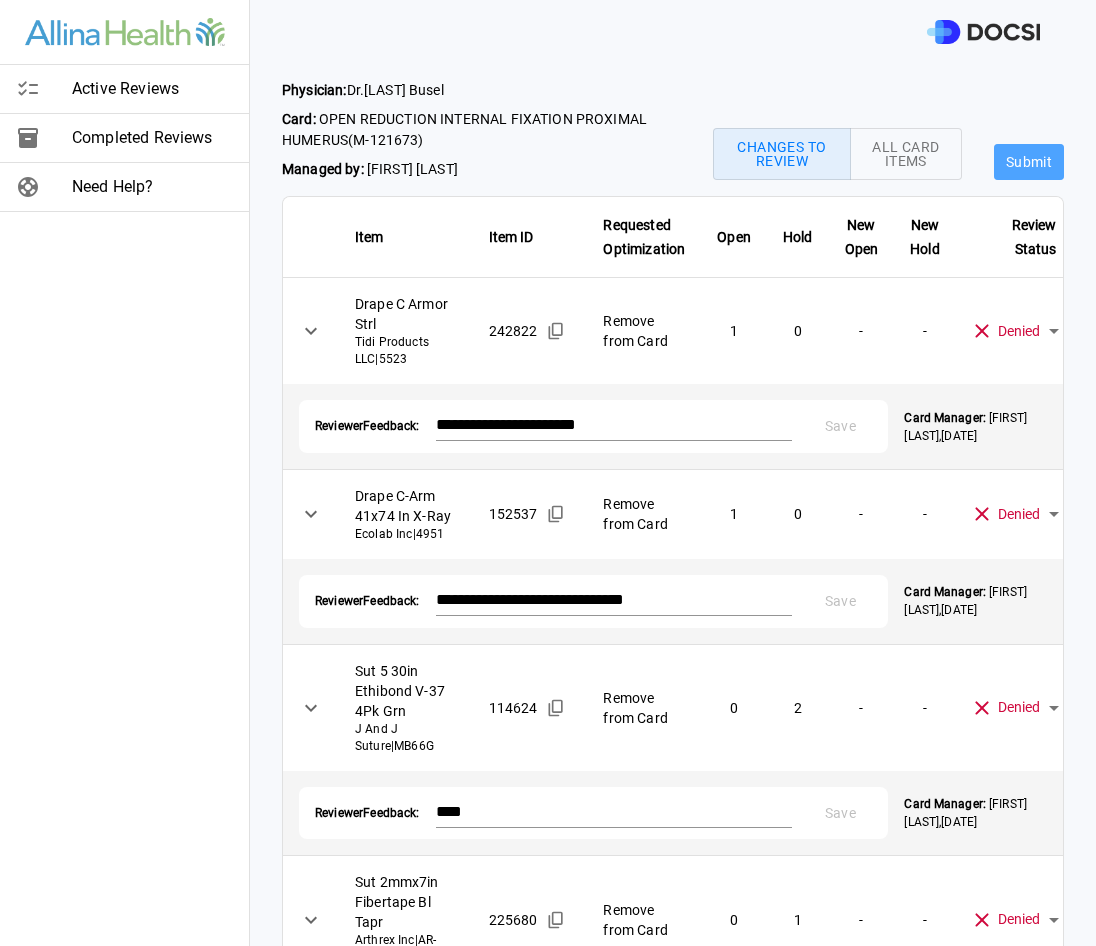 click on "Submit" at bounding box center [1029, 162] 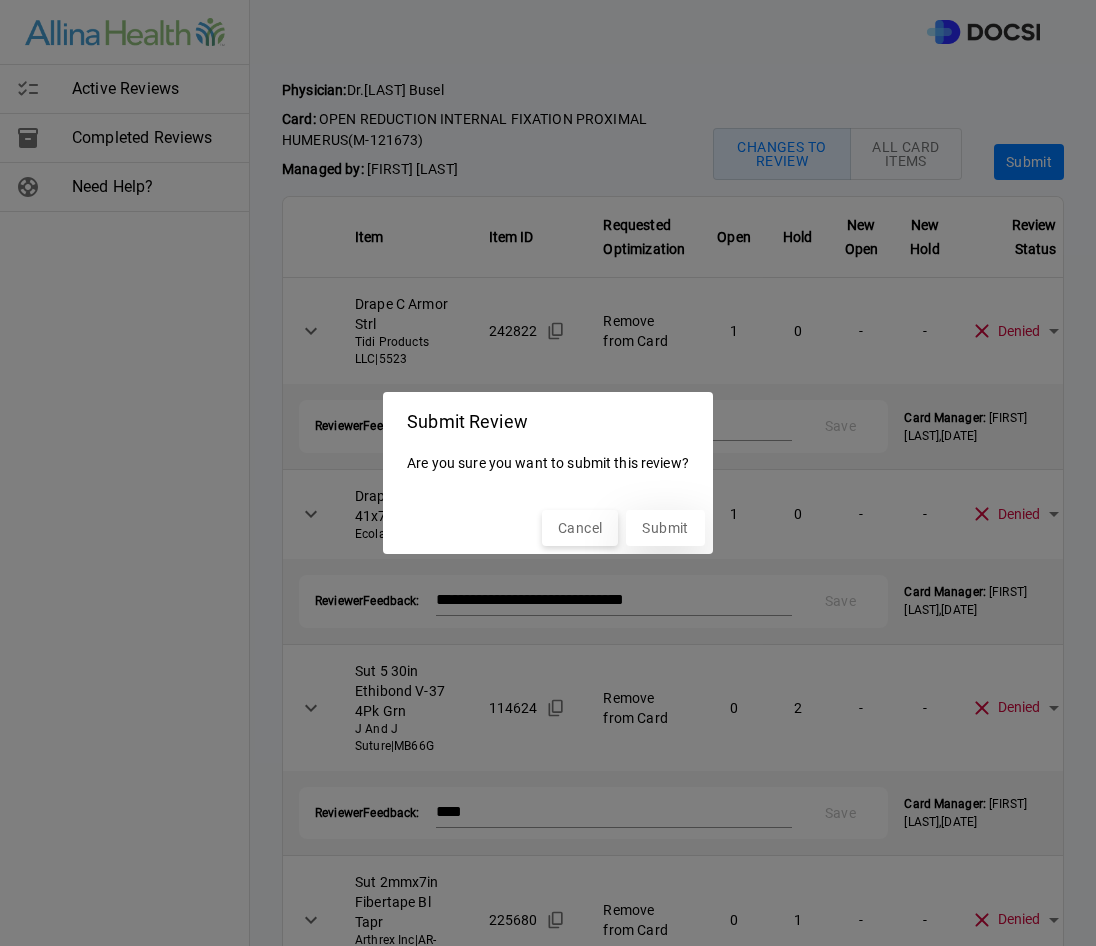 click on "Submit" at bounding box center (665, 528) 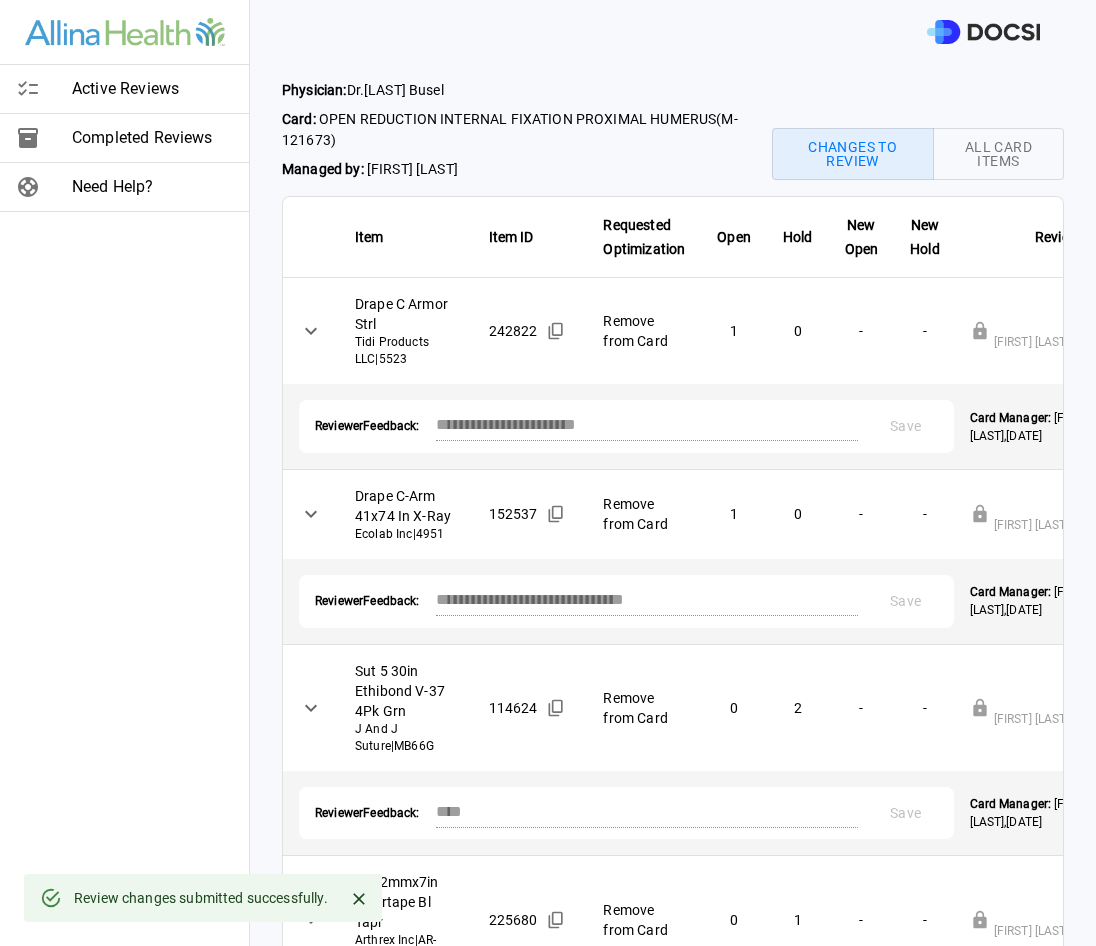 click on "Active Reviews" at bounding box center (152, 89) 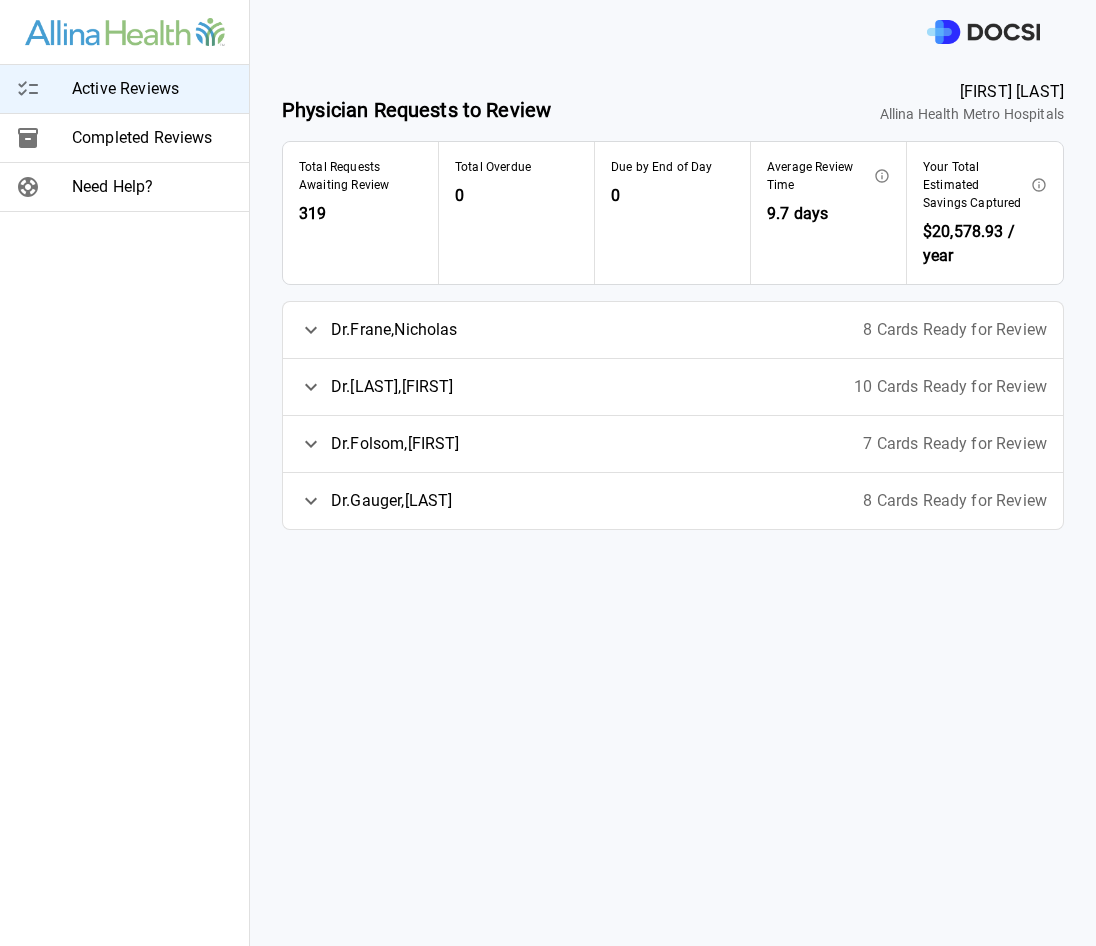 click on "8 Cards Ready for Review" at bounding box center (955, 330) 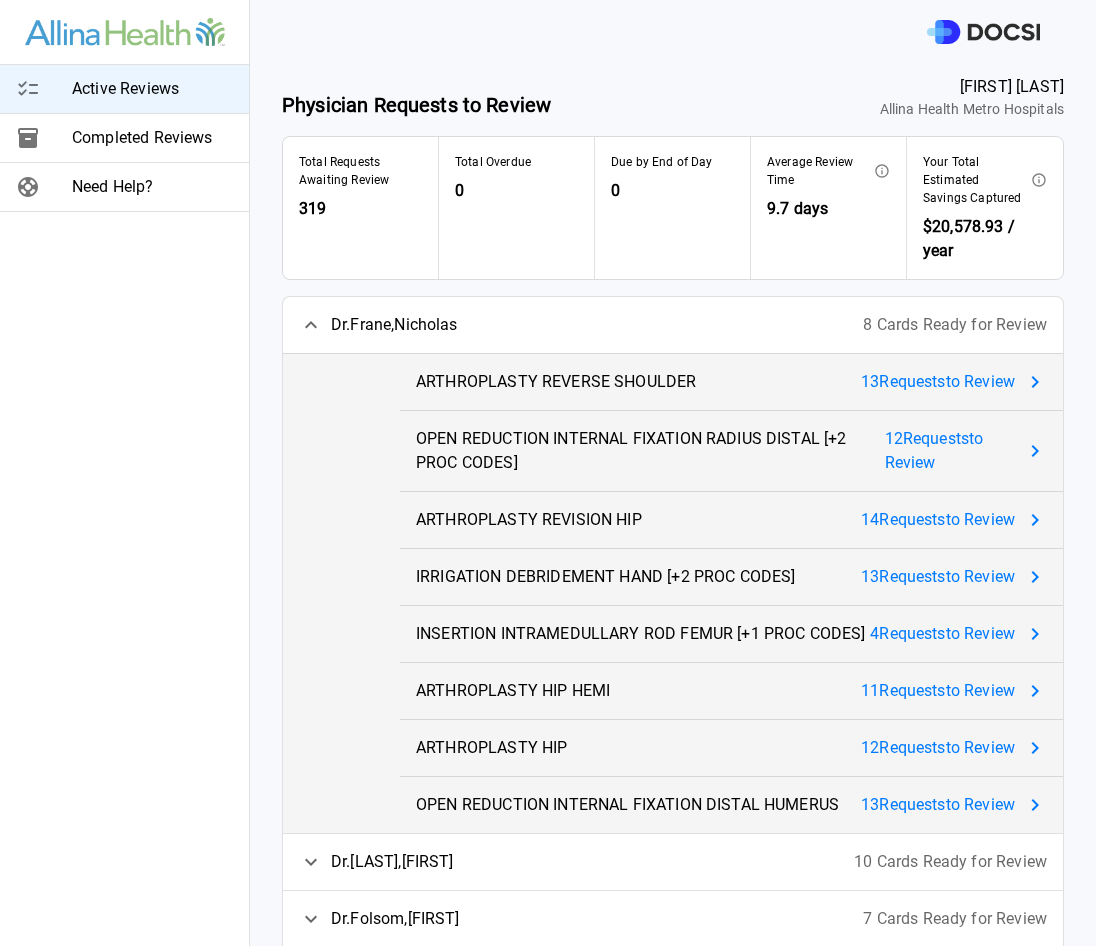 scroll, scrollTop: 0, scrollLeft: 0, axis: both 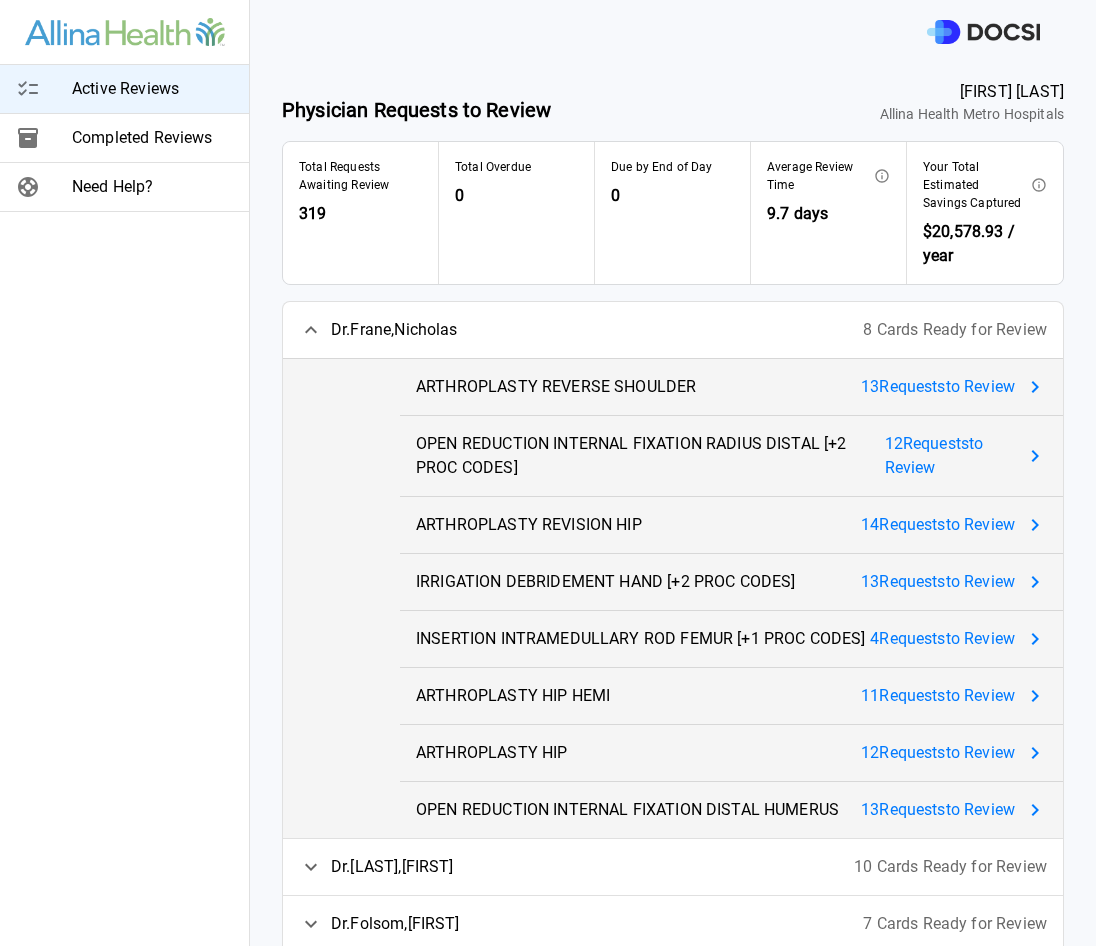 click 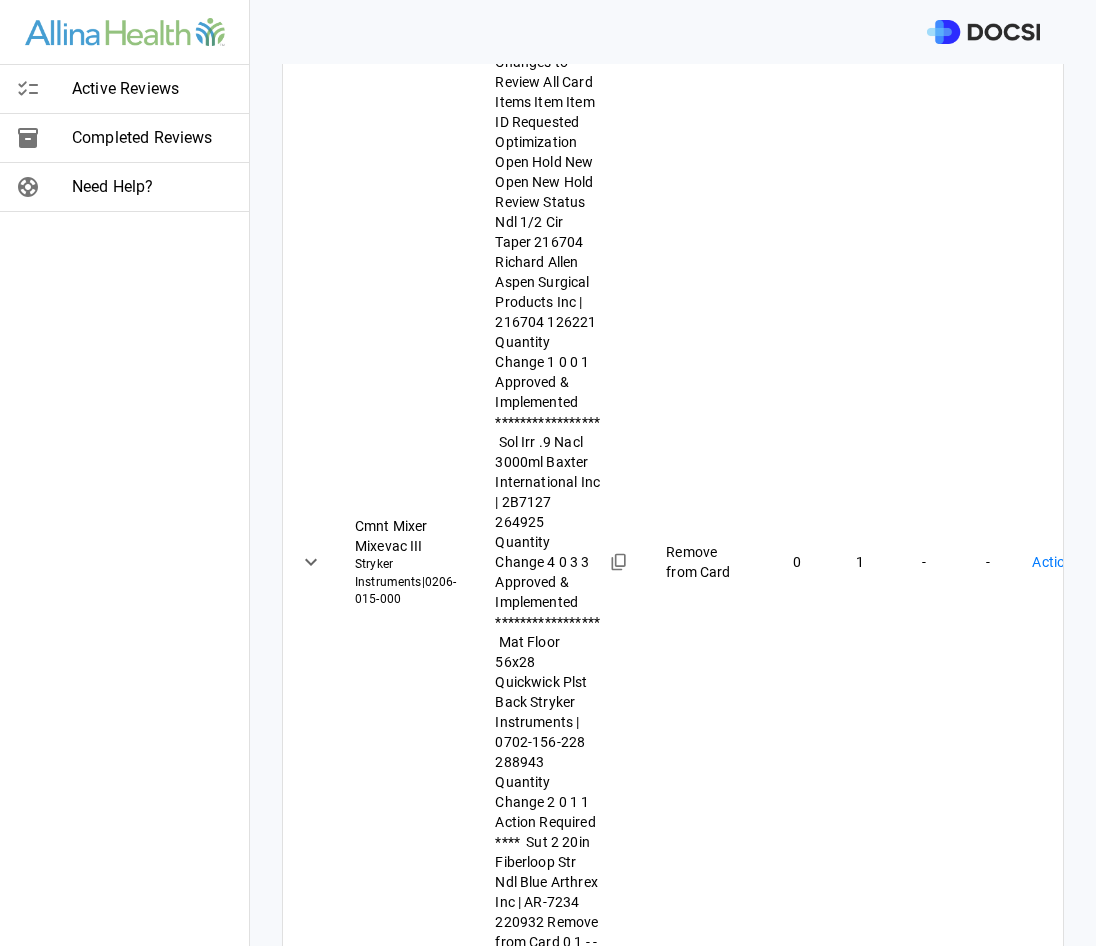 scroll, scrollTop: 1547, scrollLeft: 0, axis: vertical 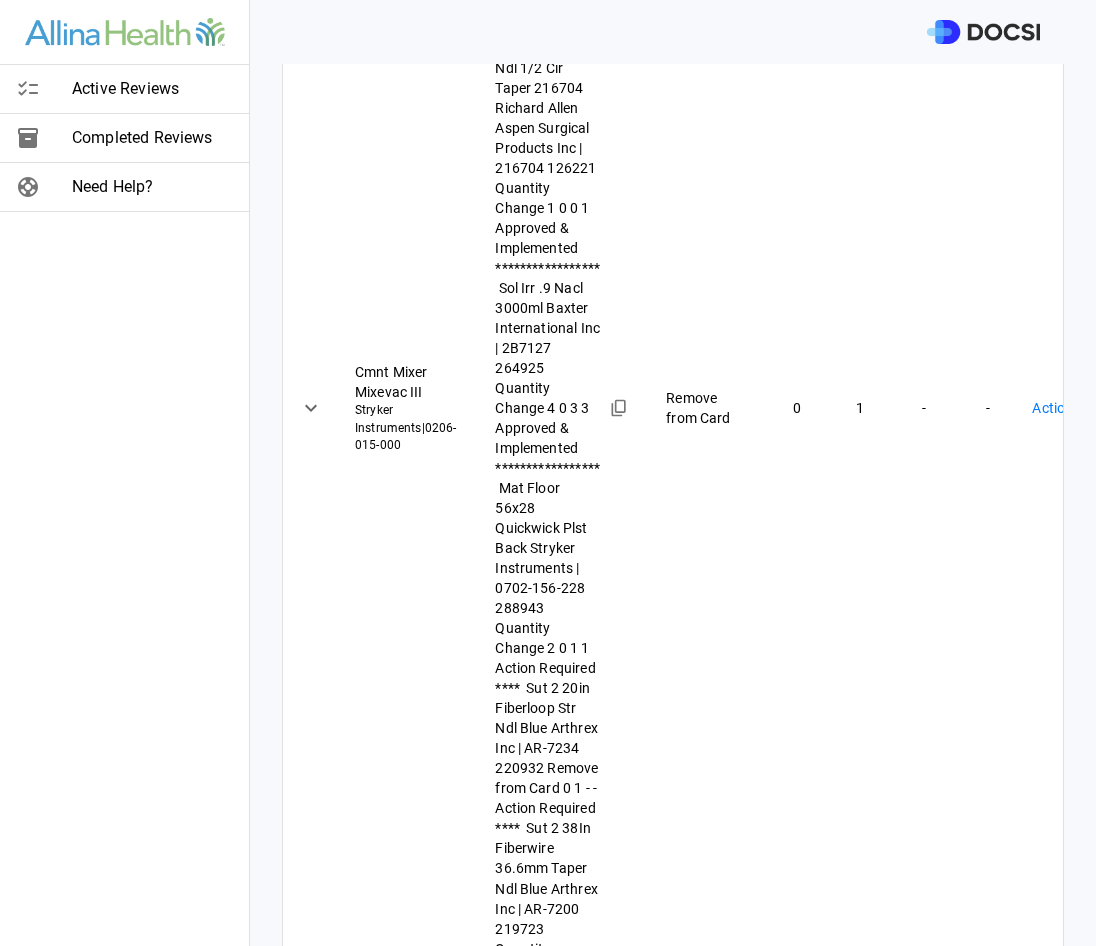click on "Active Reviews Completed Reviews Need Help? Physician:   Dr.  [FIRST] [LAST] Card:    ARTHROPLASTY REVERSE SHOULDER  ( M-122201 ) Managed by:    [FIRST] [LAST] Changes to Review All Card Items Item Item ID Requested Optimization Open Hold New Open New Hold Review Status Sut 5 38in Fiberwire Blue Arthrex Inc  |  AR-7210 158141 Remove from Card 0 5 - - Action Required **** ​ Sut 2-0 45cm Stratafix Spiral Monocryl Plus Ct-2 J And J Suture  |  SXMP1B417 305412 Quantity Change 1 1 0 1 Action Required **** ​ Sut 2 30in Ethibond Os-4 Grn 36/Bx J And J Suture  |  X519H 114811 Quantity Change 2 4 1 1 Action Required **** ​ Sut 3-0 45cm Stratafix Spiral Monocryl Plus Ps-2 J And J Suture  |  SXMP1B107 305413 Quantity Change 1 1 1 0 Action Required **** ​ Sut 2 38In Fiberwire 36.6mm Taper Ndl Blue Arthrex Inc  |  AR-7200 219723 Add to Card - - 0 2 Action Required **** ​ Sut 2-0 27in Vicryl Ct-1 Undyed 36/Bx J And J Suture  |  J259H 114364 Quantity Change 2 1 0 1 Action Required **** ​  |  MX69G 0" at bounding box center [548, 473] 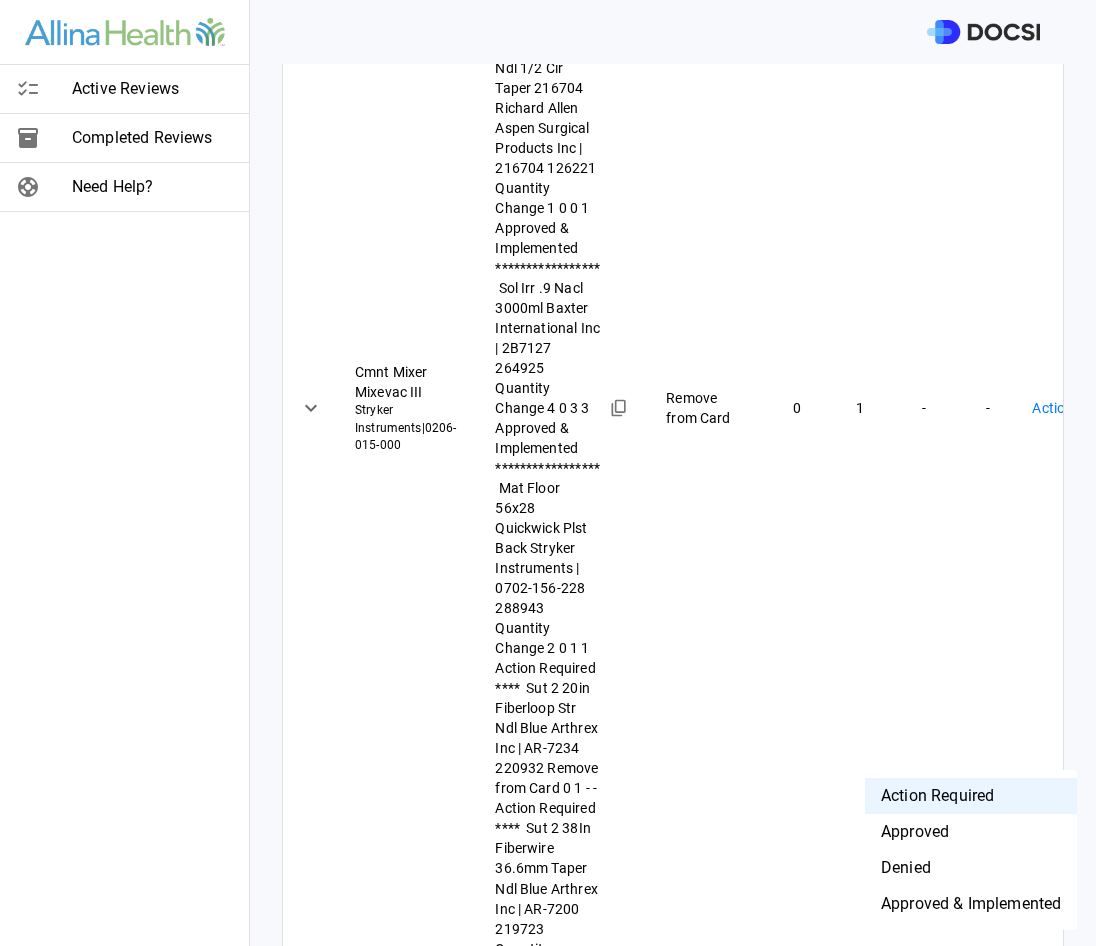 click on "Denied" at bounding box center [971, 868] 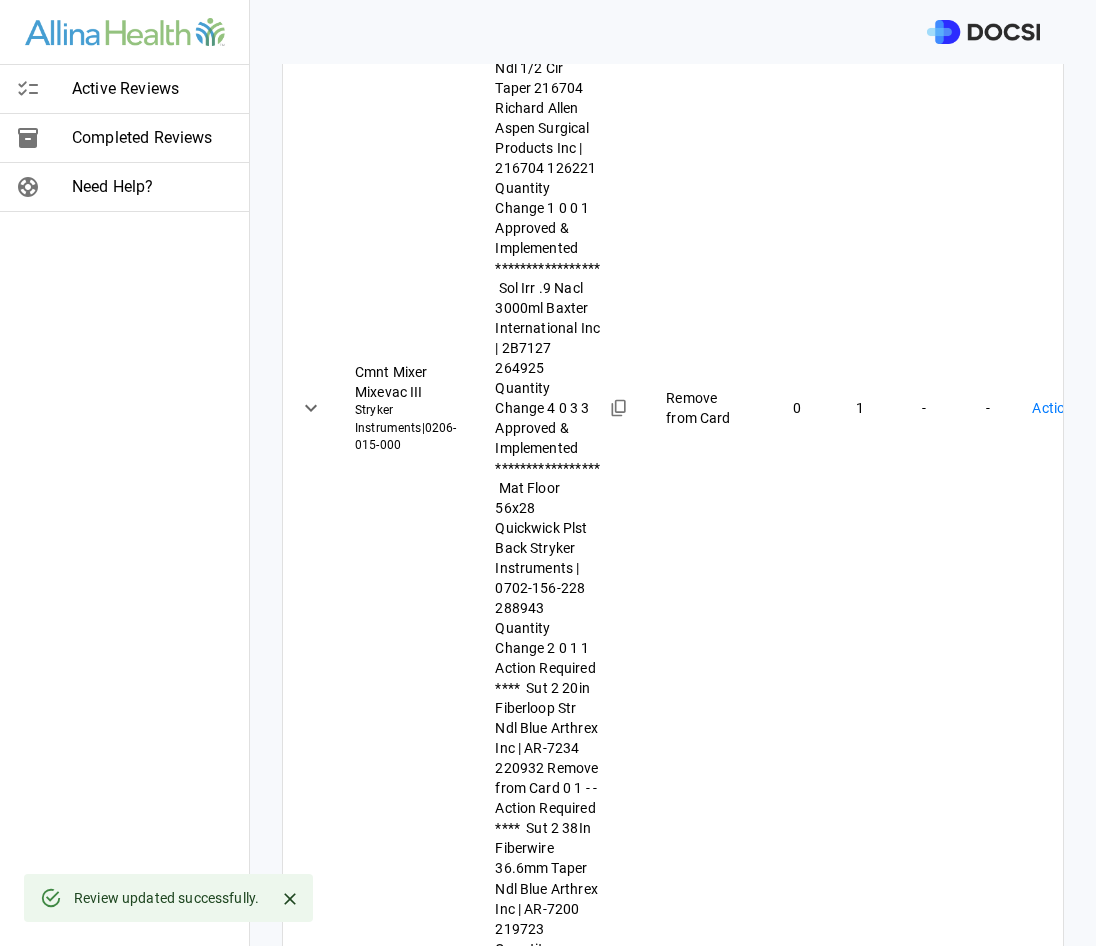 scroll, scrollTop: 1647, scrollLeft: 0, axis: vertical 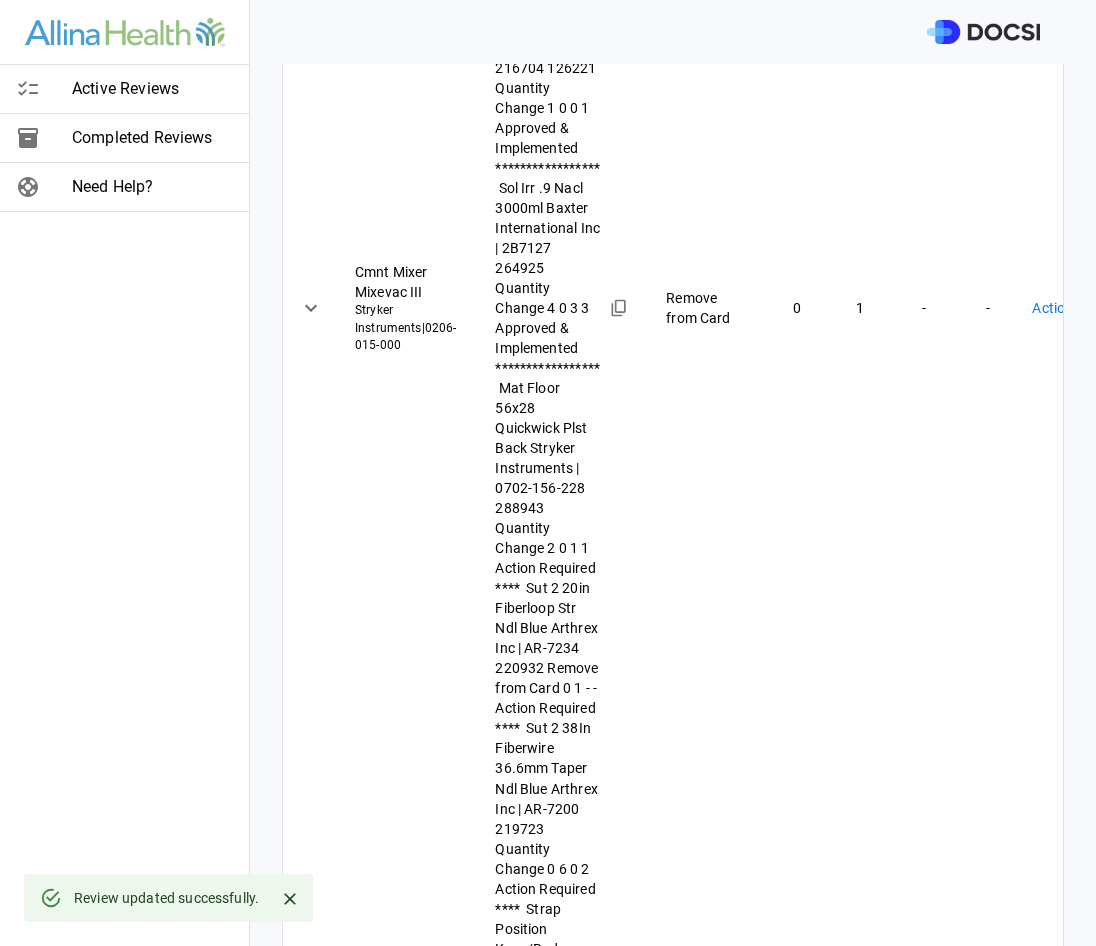click at bounding box center [658, 1722] 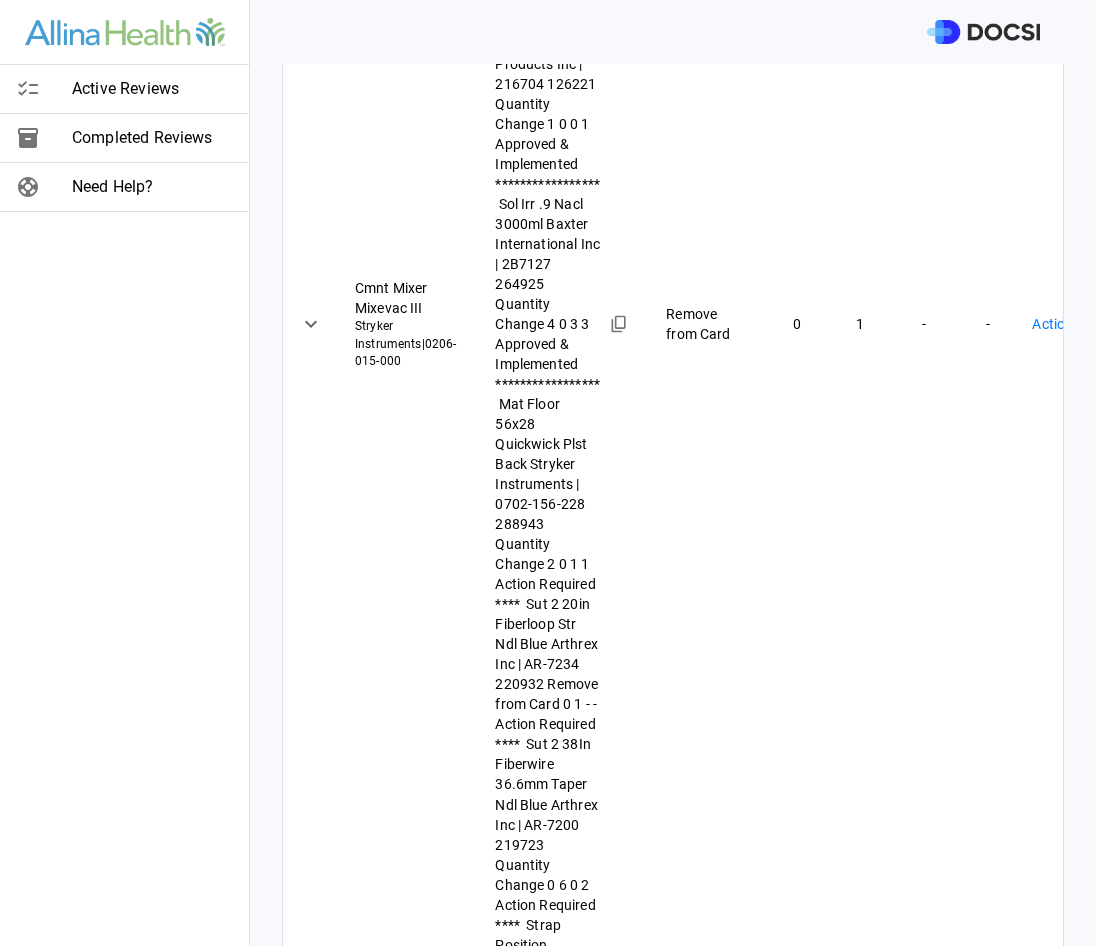 type on "**********" 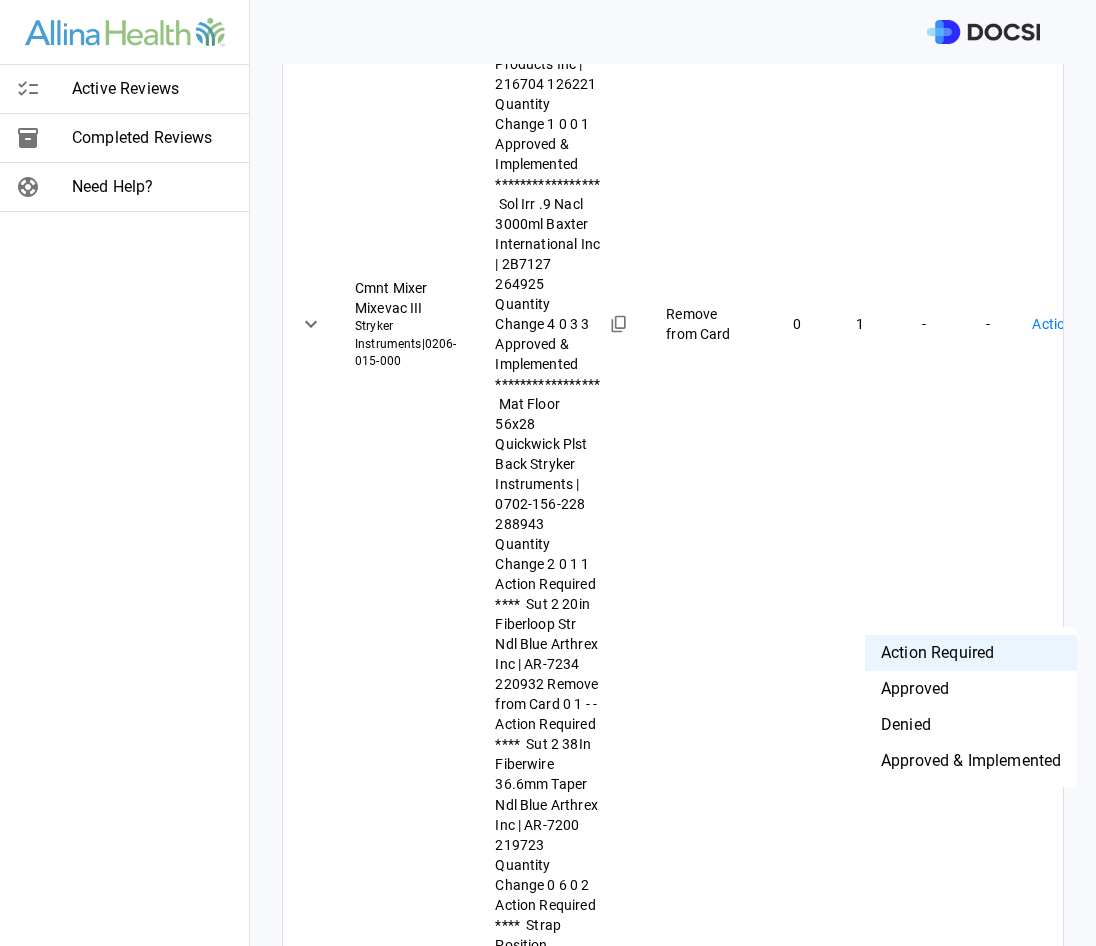 click on "Approved" at bounding box center (971, 689) 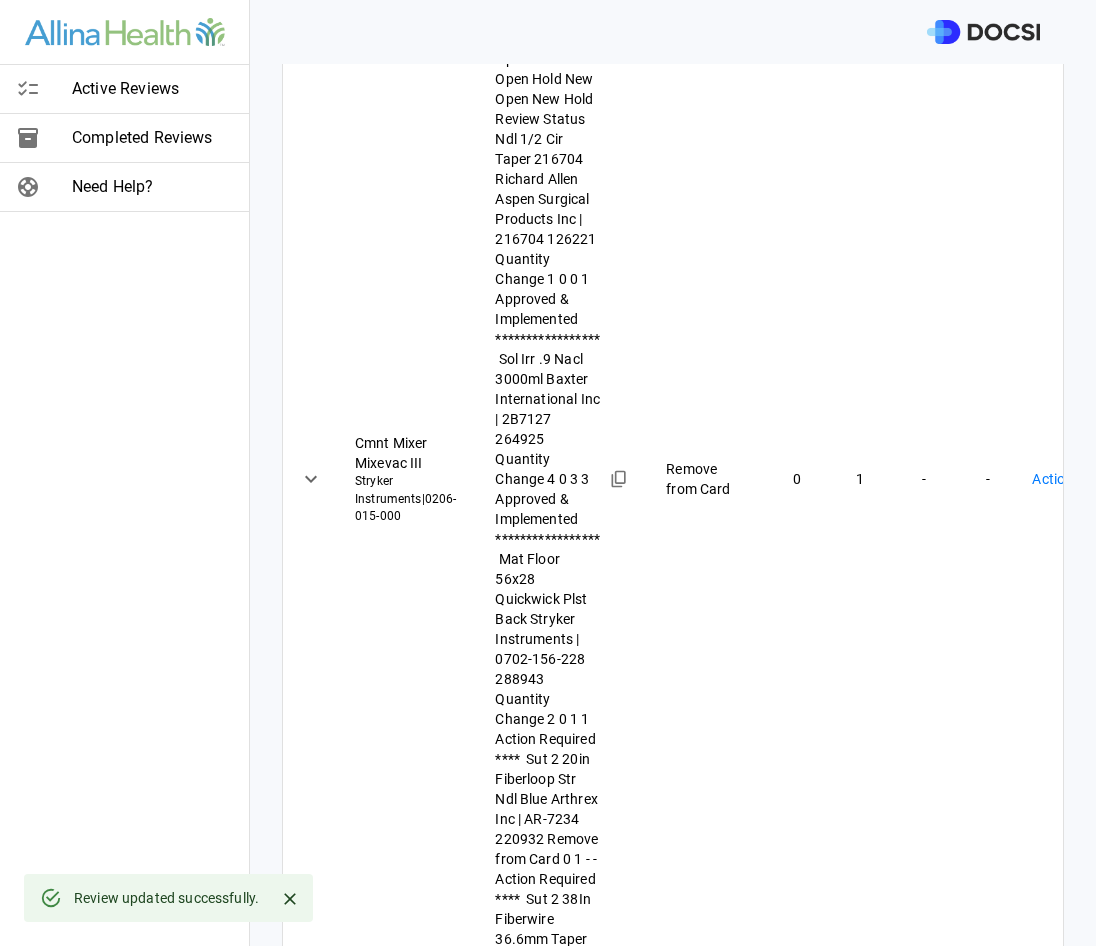 scroll, scrollTop: 1431, scrollLeft: 0, axis: vertical 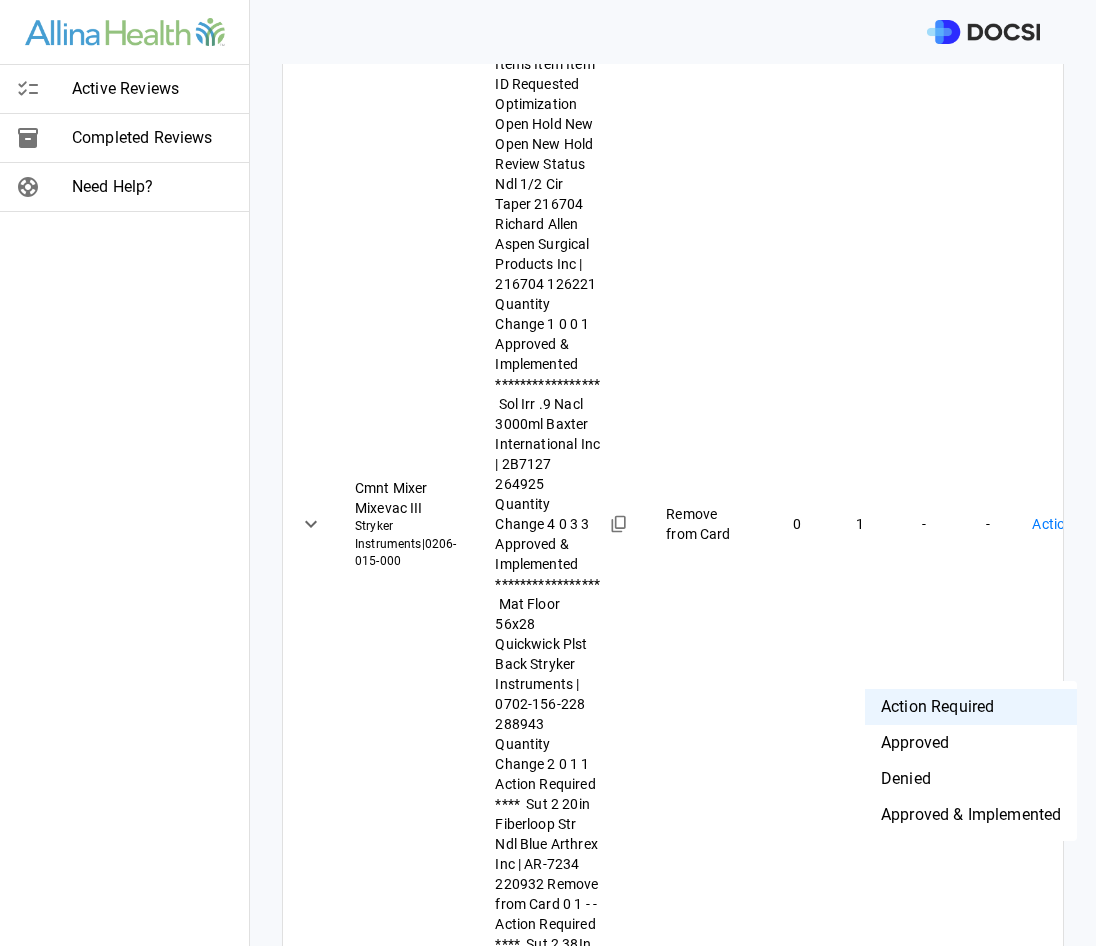 click on "Active Reviews Completed Reviews Need Help? Physician:   Dr.  [FIRST] [LAST] Card:    ARTHROPLASTY REVERSE SHOULDER  ( M-122201 ) Managed by:    [FIRST] [LAST] Changes to Review All Card Items Item Item ID Requested Optimization Open Hold New Open New Hold Review Status Sut 5 38in Fiberwire Blue Arthrex Inc  |  AR-7210 158141 Remove from Card 0 5 - - Action Required **** ​ Sut 2-0 45cm Stratafix Spiral Monocryl Plus Ct-2 J And J Suture  |  SXMP1B417 305412 Quantity Change 1 1 0 1 Action Required **** ​ Sut 2 30in Ethibond Os-4 Grn 36/Bx J And J Suture  |  X519H 114811 Quantity Change 2 4 1 1 Action Required **** ​ Sut 3-0 45cm Stratafix Spiral Monocryl Plus Ps-2 J And J Suture  |  SXMP1B107 305413 Quantity Change 1 1 1 0 Action Required **** ​ Sut 2 38In Fiberwire 36.6mm Taper Ndl Blue Arthrex Inc  |  AR-7200 219723 Add to Card - - 0 2 Action Required **** ​ Sut 2-0 27in Vicryl Ct-1 Undyed 36/Bx J And J Suture  |  J259H 114364 Quantity Change 2 1 0 1 Action Required **** ​  |  MX69G 0" at bounding box center (548, 473) 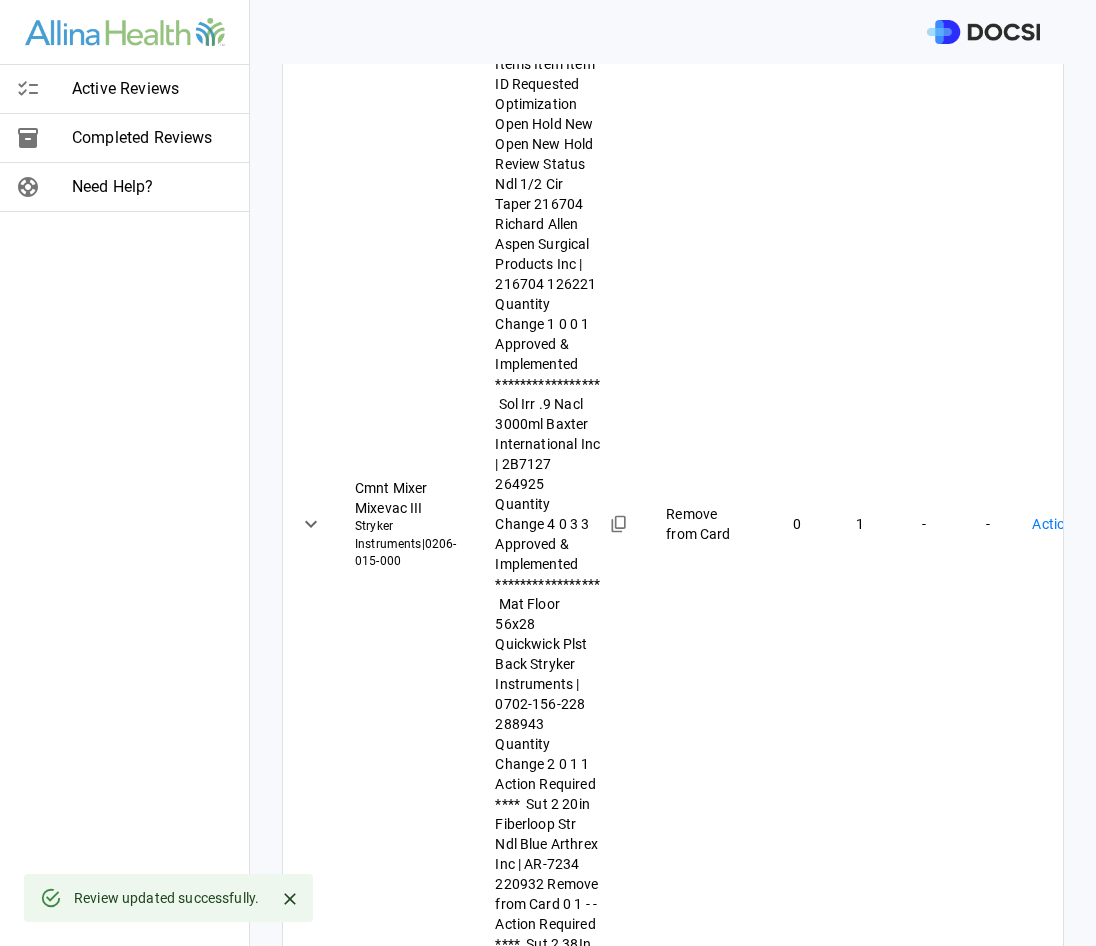 click on "Active Reviews Completed Reviews Need Help? Physician:   Dr.  [FIRST] [LAST] Card:    ARTHROPLASTY REVERSE SHOULDER  ( M-122201 ) Managed by:    [FIRST] [LAST] Changes to Review All Card Items Item Item ID Requested Optimization Open Hold New Open New Hold Review Status Sut 5 38in Fiberwire Blue Arthrex Inc  |  AR-7210 158141 Remove from Card 0 5 - - Action Required **** ​ Sut 2-0 45cm Stratafix Spiral Monocryl Plus Ct-2 J And J Suture  |  SXMP1B417 305412 Quantity Change 1 1 0 1 Action Required **** ​ Sut 2 30in Ethibond Os-4 Grn 36/Bx J And J Suture  |  X519H 114811 Quantity Change 2 4 1 1 Action Required **** ​ Sut 3-0 45cm Stratafix Spiral Monocryl Plus Ps-2 J And J Suture  |  SXMP1B107 305413 Quantity Change 1 1 1 0 Action Required **** ​ Sut 2 38In Fiberwire 36.6mm Taper Ndl Blue Arthrex Inc  |  AR-7200 219723 Add to Card - - 0 2 Action Required **** ​ Sut 2-0 27in Vicryl Ct-1 Undyed 36/Bx J And J Suture  |  J259H 114364 Quantity Change 2 1 0 1 Action Required **** ​  |  MX69G 0" at bounding box center [548, 473] 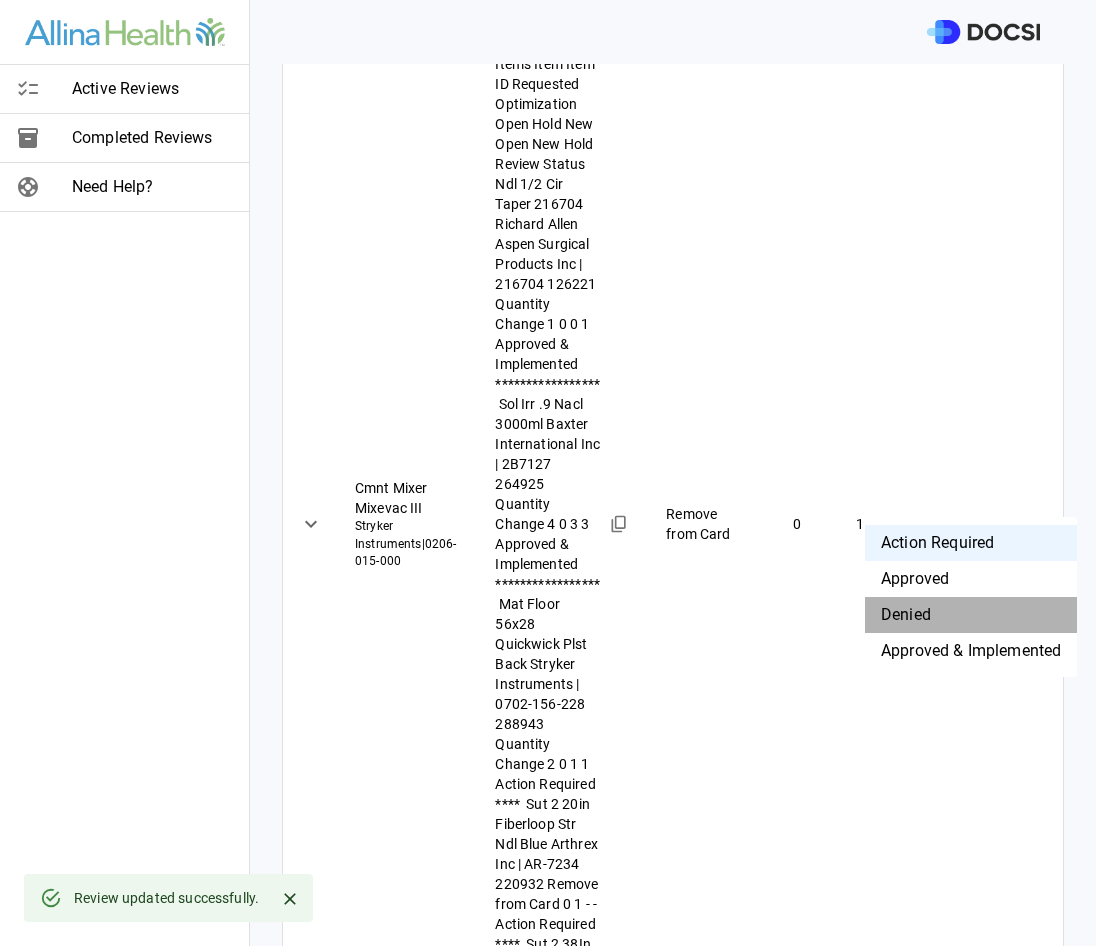 click on "Denied" at bounding box center [971, 615] 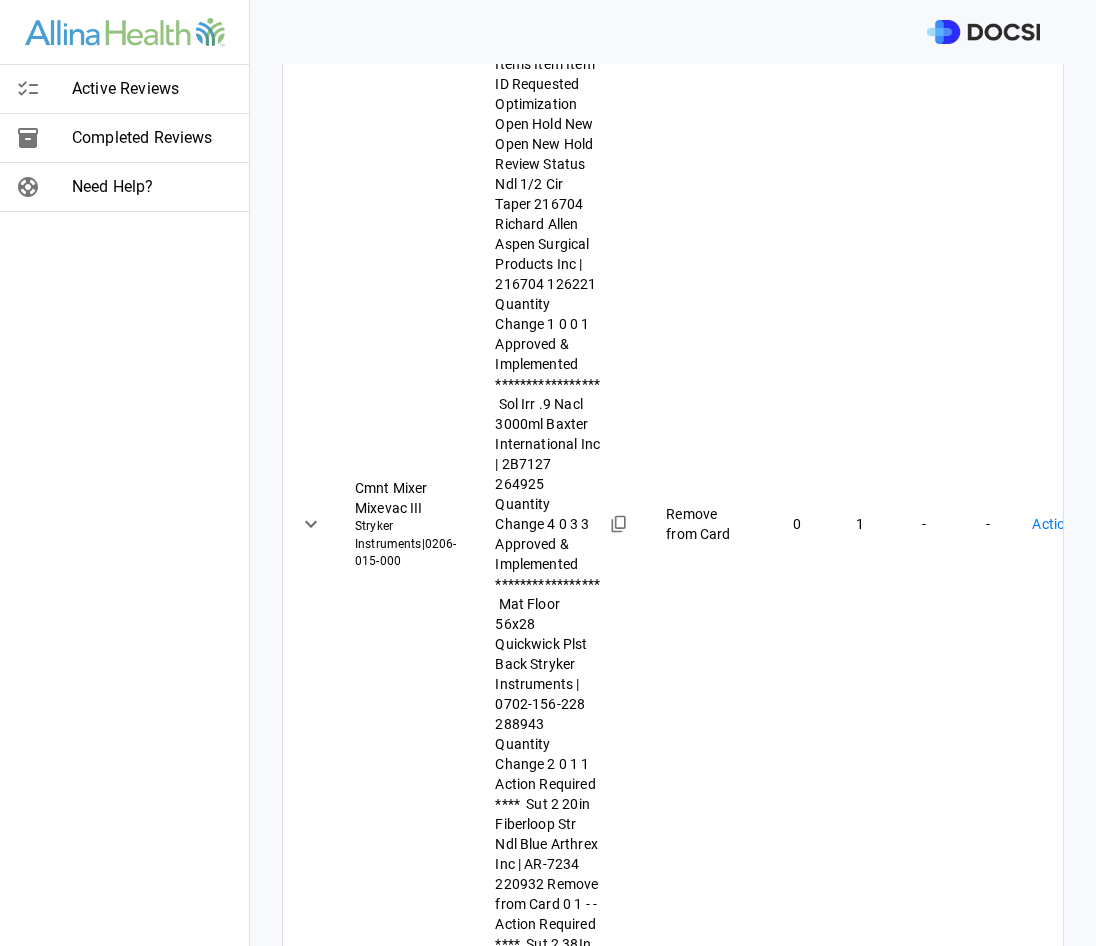 click at bounding box center [658, 1613] 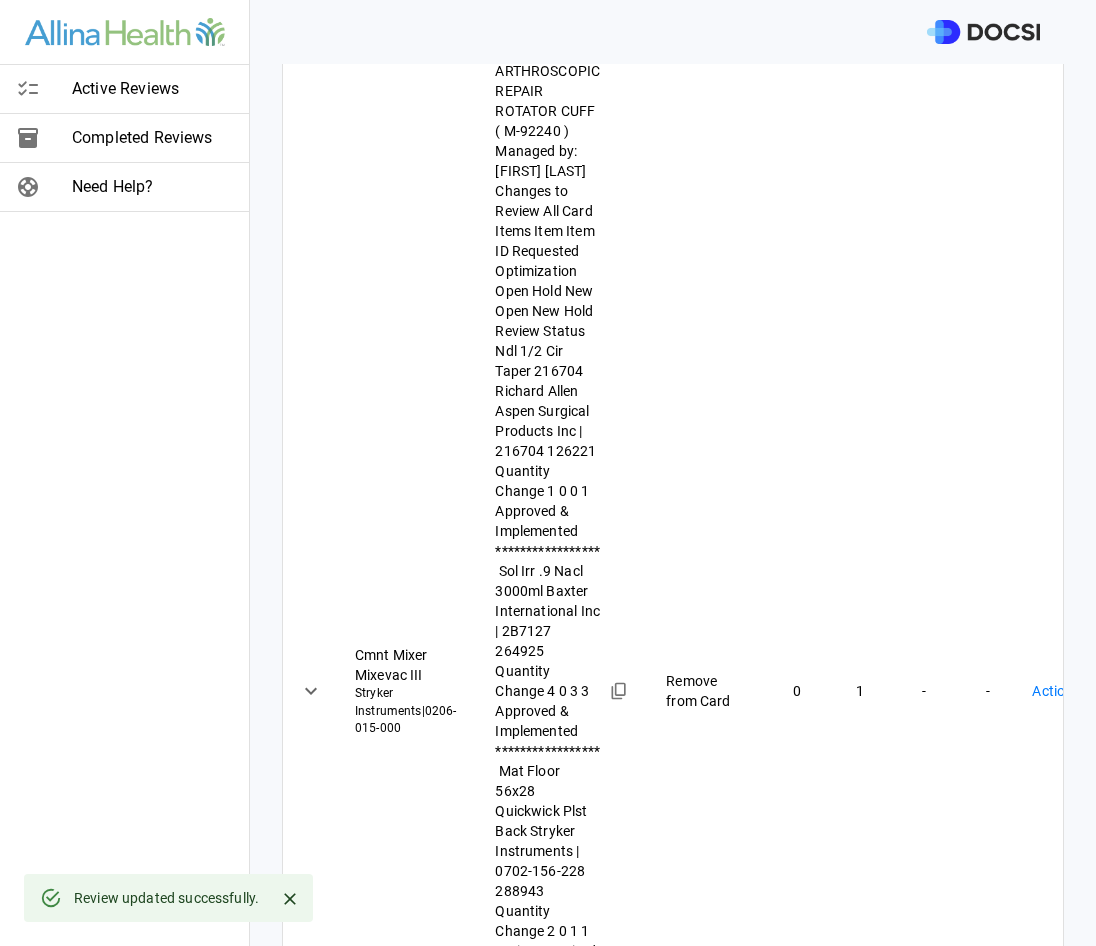 scroll, scrollTop: 1231, scrollLeft: 0, axis: vertical 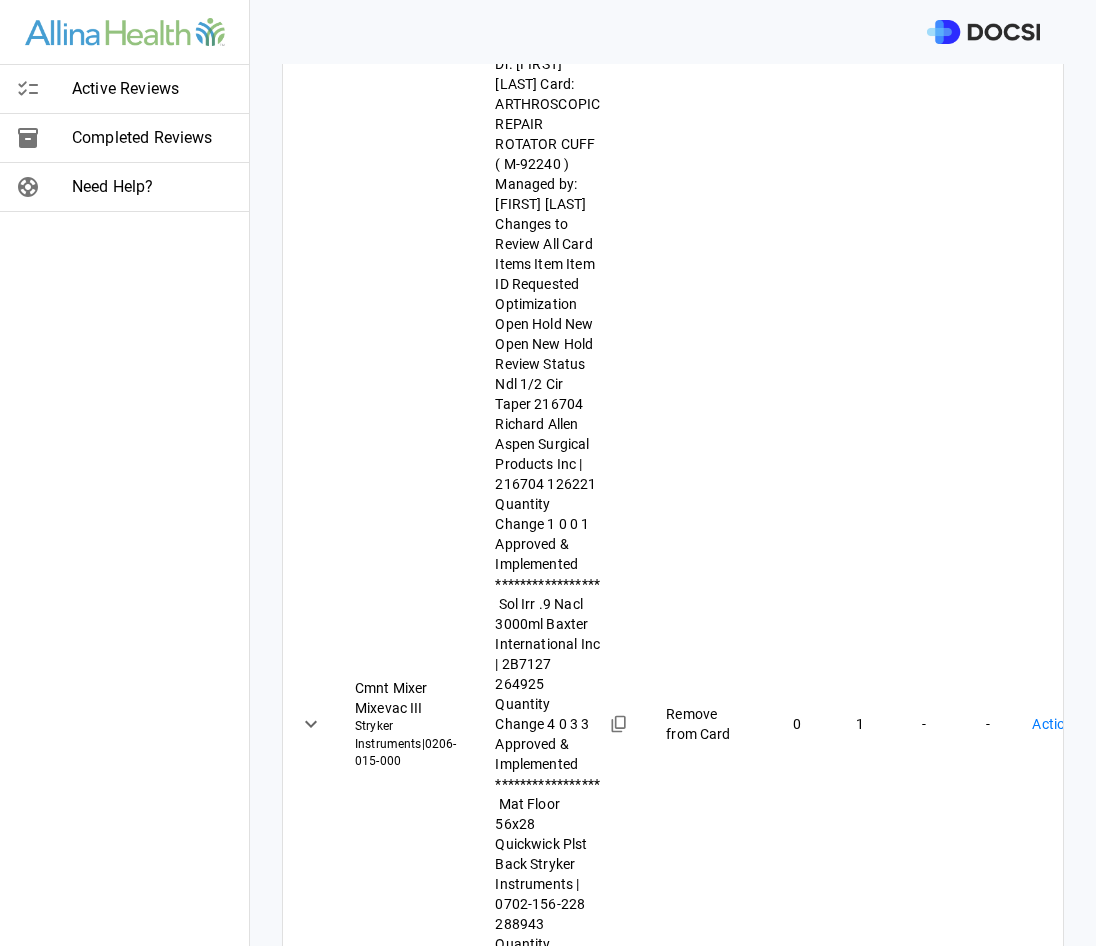 click on "Active Reviews Completed Reviews Need Help? Physician:   Dr.  [FIRST] [LAST] Card:    ARTHROPLASTY REVERSE SHOULDER  ( M-122201 ) Managed by:    [FIRST] [LAST] Changes to Review All Card Items Item Item ID Requested Optimization Open Hold New Open New Hold Review Status Sut 5 38in Fiberwire Blue Arthrex Inc  |  AR-7210 158141 Remove from Card 0 5 - - Action Required **** ​ Sut 2-0 45cm Stratafix Spiral Monocryl Plus Ct-2 J And J Suture  |  SXMP1B417 305412 Quantity Change 1 1 0 1 Action Required **** ​ Sut 2 30in Ethibond Os-4 Grn 36/Bx J And J Suture  |  X519H 114811 Quantity Change 2 4 1 1 Action Required **** ​ Sut 3-0 45cm Stratafix Spiral Monocryl Plus Ps-2 J And J Suture  |  SXMP1B107 305413 Quantity Change 1 1 1 0 Action Required **** ​ Sut 2 38In Fiberwire 36.6mm Taper Ndl Blue Arthrex Inc  |  AR-7200 219723 Add to Card - - 0 2 Action Required **** ​ Sut 2-0 27in Vicryl Ct-1 Undyed 36/Bx J And J Suture  |  J259H 114364 Quantity Change 2 1 0 1 Action Required **** ​  |  MX69G 0" at bounding box center [548, 473] 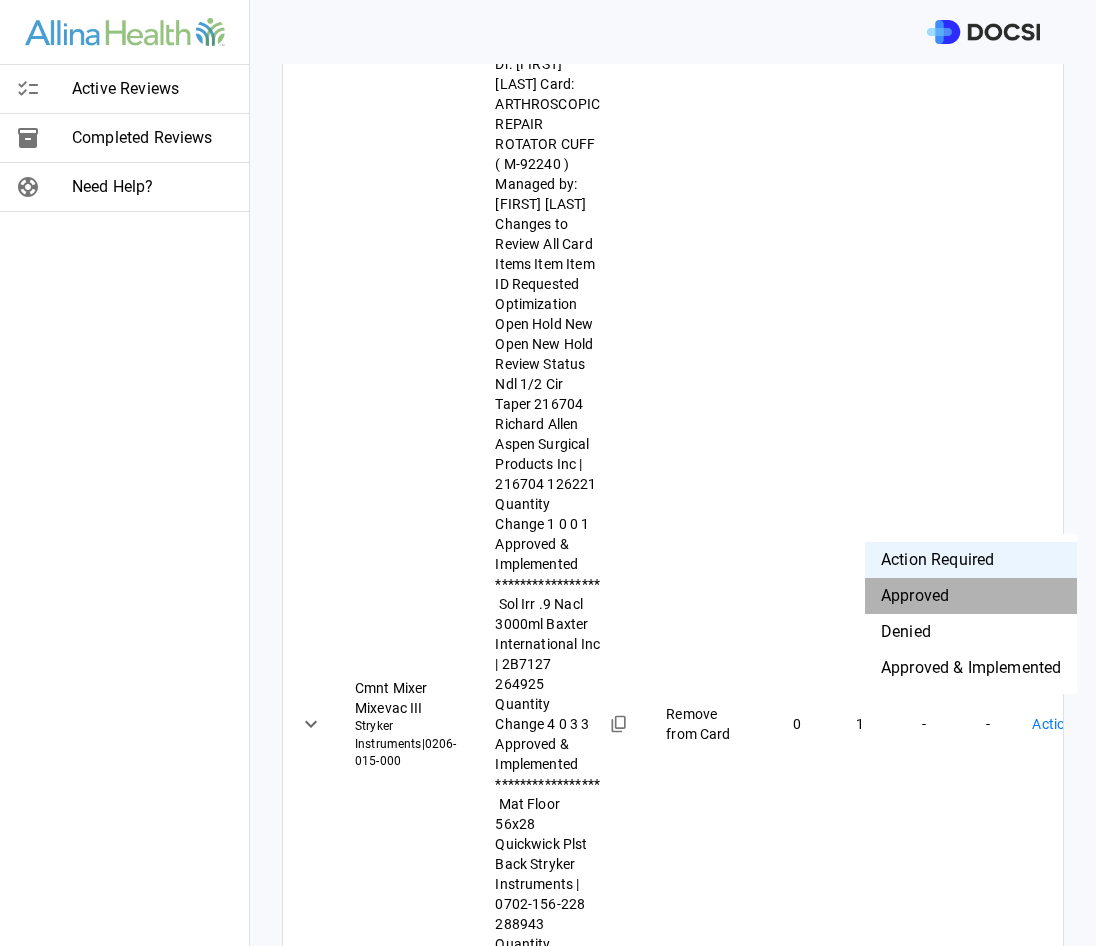 click on "Approved" at bounding box center [971, 596] 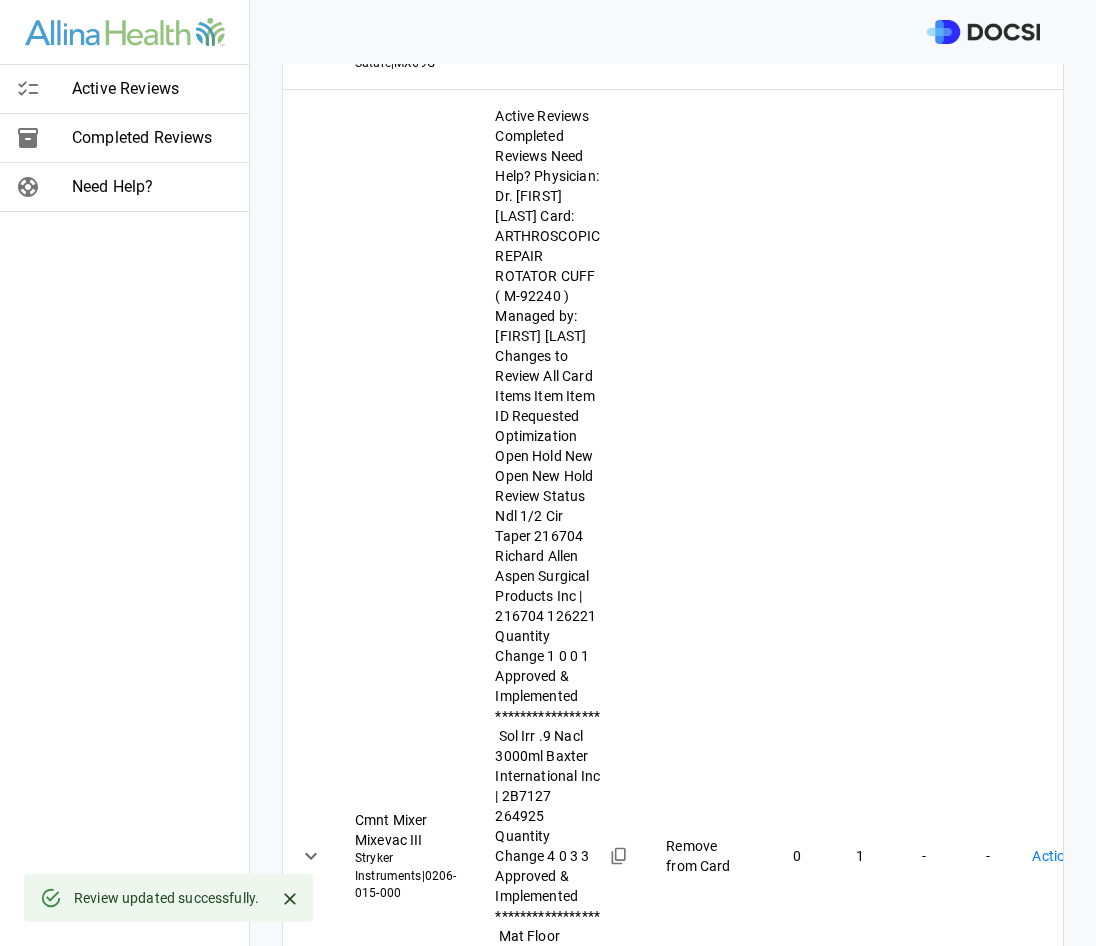 scroll, scrollTop: 1031, scrollLeft: 0, axis: vertical 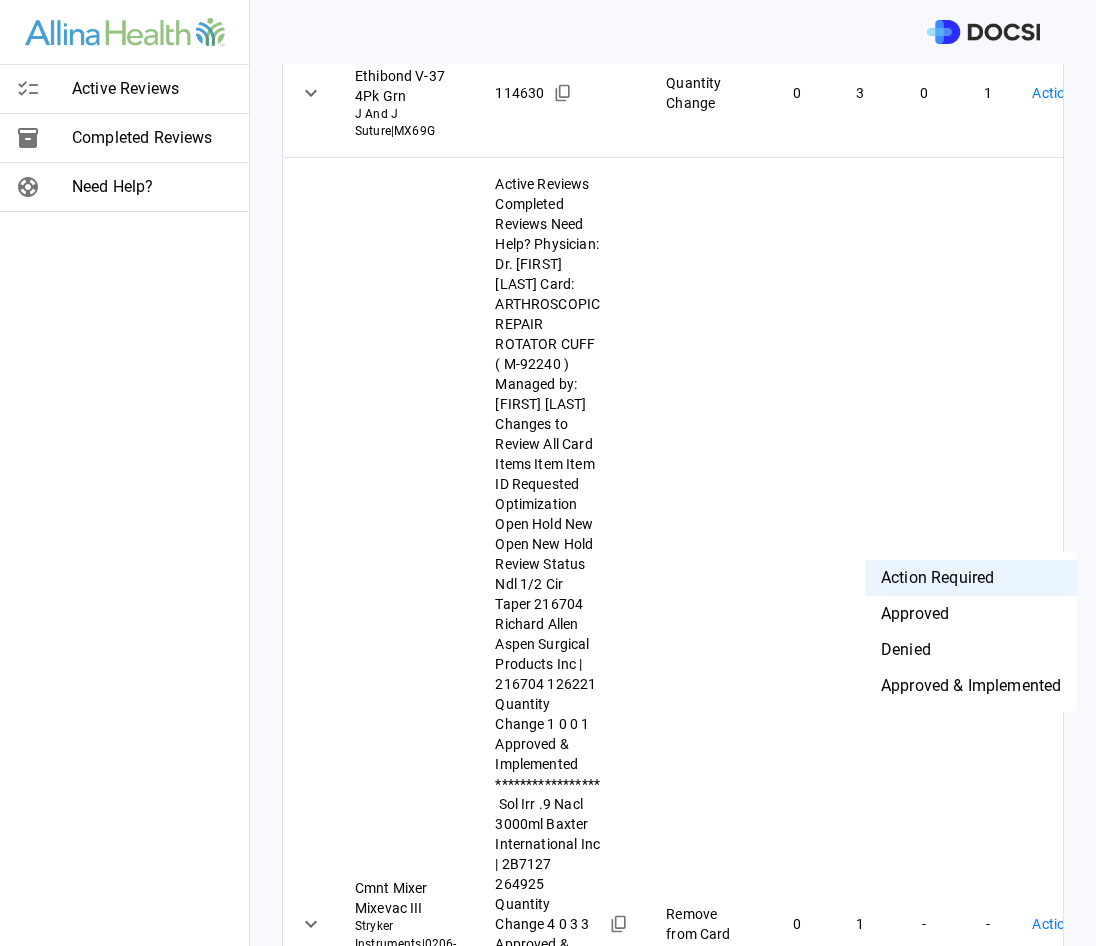 click on "Active Reviews Completed Reviews Need Help? Physician:   Dr.  [FIRST] [LAST] Card:    ARTHROPLASTY REVERSE SHOULDER  ( M-122201 ) Managed by:    [FIRST] [LAST] Changes to Review All Card Items Item Item ID Requested Optimization Open Hold New Open New Hold Review Status Sut 5 38in Fiberwire Blue Arthrex Inc  |  AR-7210 158141 Remove from Card 0 5 - - Action Required **** ​ Sut 2-0 45cm Stratafix Spiral Monocryl Plus Ct-2 J And J Suture  |  SXMP1B417 305412 Quantity Change 1 1 0 1 Action Required **** ​ Sut 2 30in Ethibond Os-4 Grn 36/Bx J And J Suture  |  X519H 114811 Quantity Change 2 4 1 1 Action Required **** ​ Sut 3-0 45cm Stratafix Spiral Monocryl Plus Ps-2 J And J Suture  |  SXMP1B107 305413 Quantity Change 1 1 1 0 Action Required **** ​ Sut 2 38In Fiberwire 36.6mm Taper Ndl Blue Arthrex Inc  |  AR-7200 219723 Add to Card - - 0 2 Action Required **** ​ Sut 2-0 27in Vicryl Ct-1 Undyed 36/Bx J And J Suture  |  J259H 114364 Quantity Change 2 1 0 1 Action Required **** ​  |  MX69G 0" at bounding box center (548, 473) 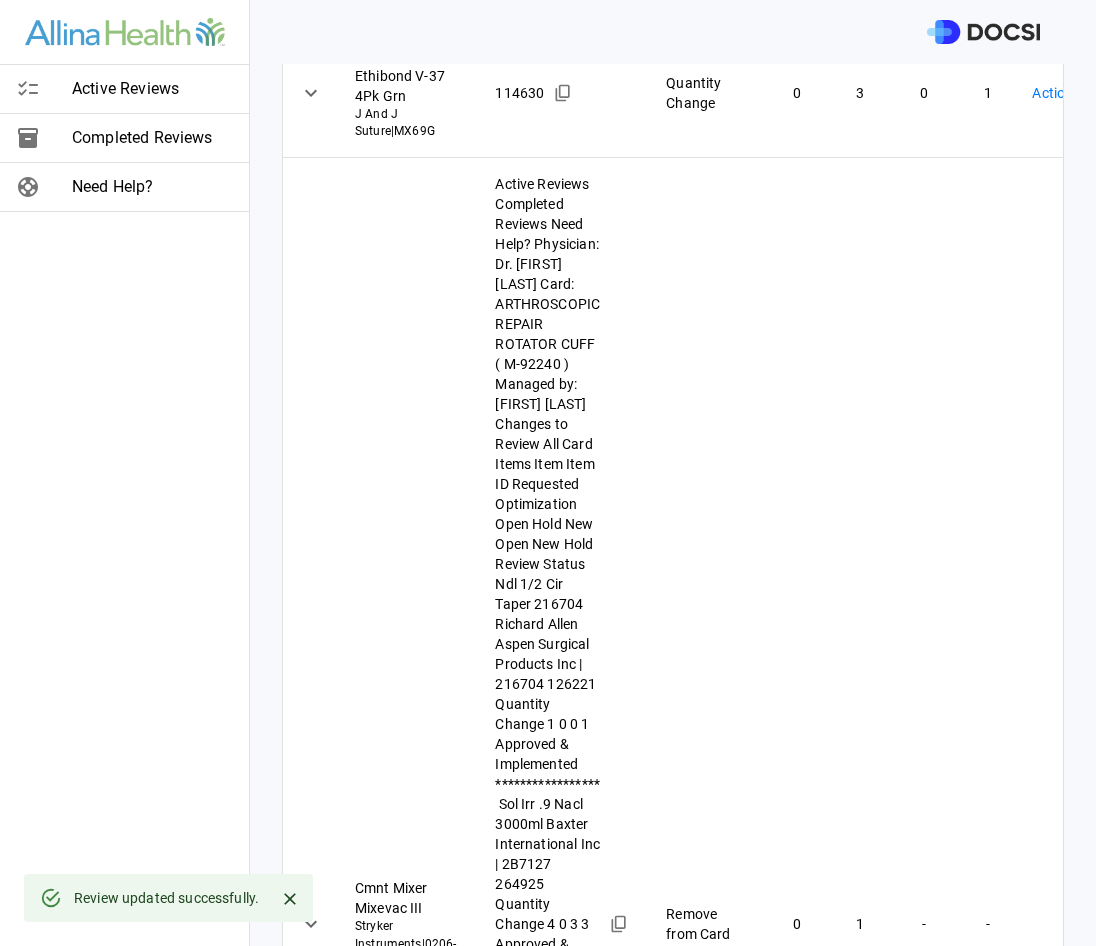 click at bounding box center [658, 1739] 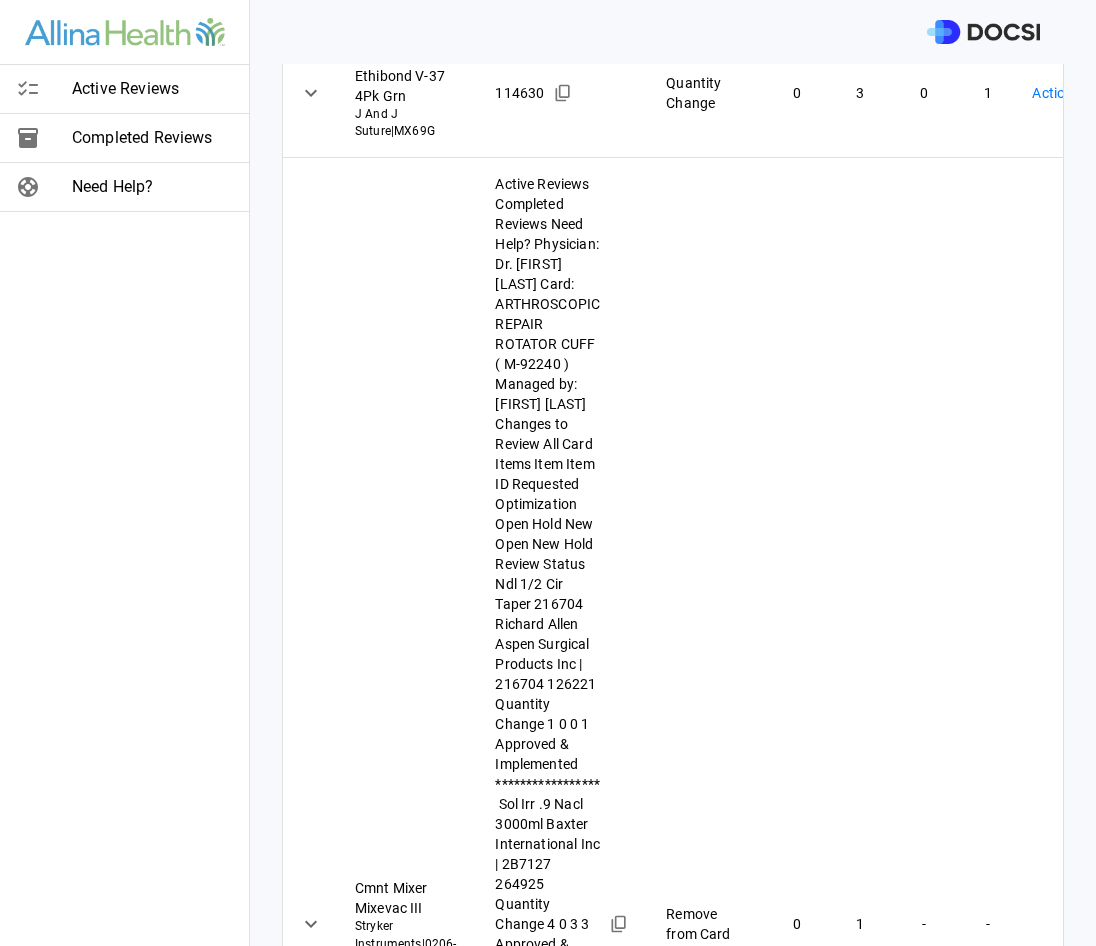 type on "**********" 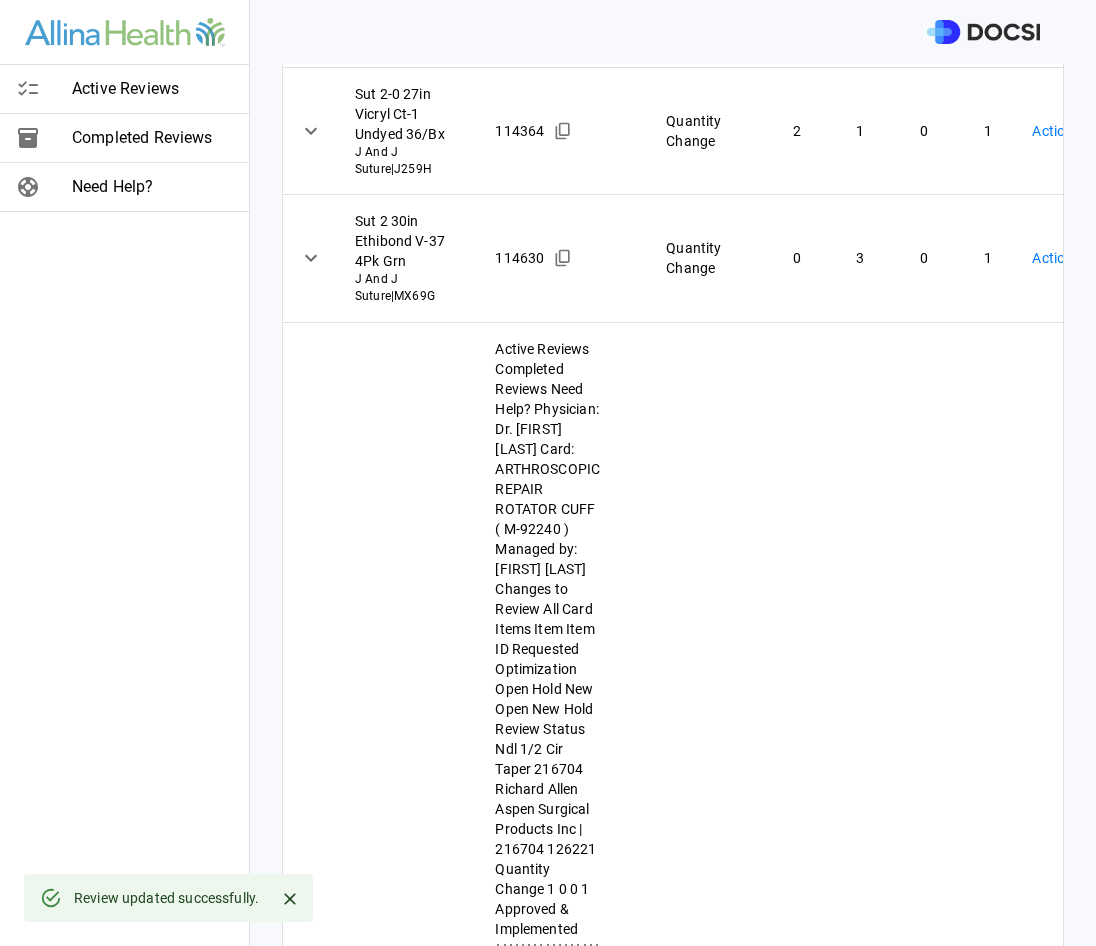scroll, scrollTop: 831, scrollLeft: 0, axis: vertical 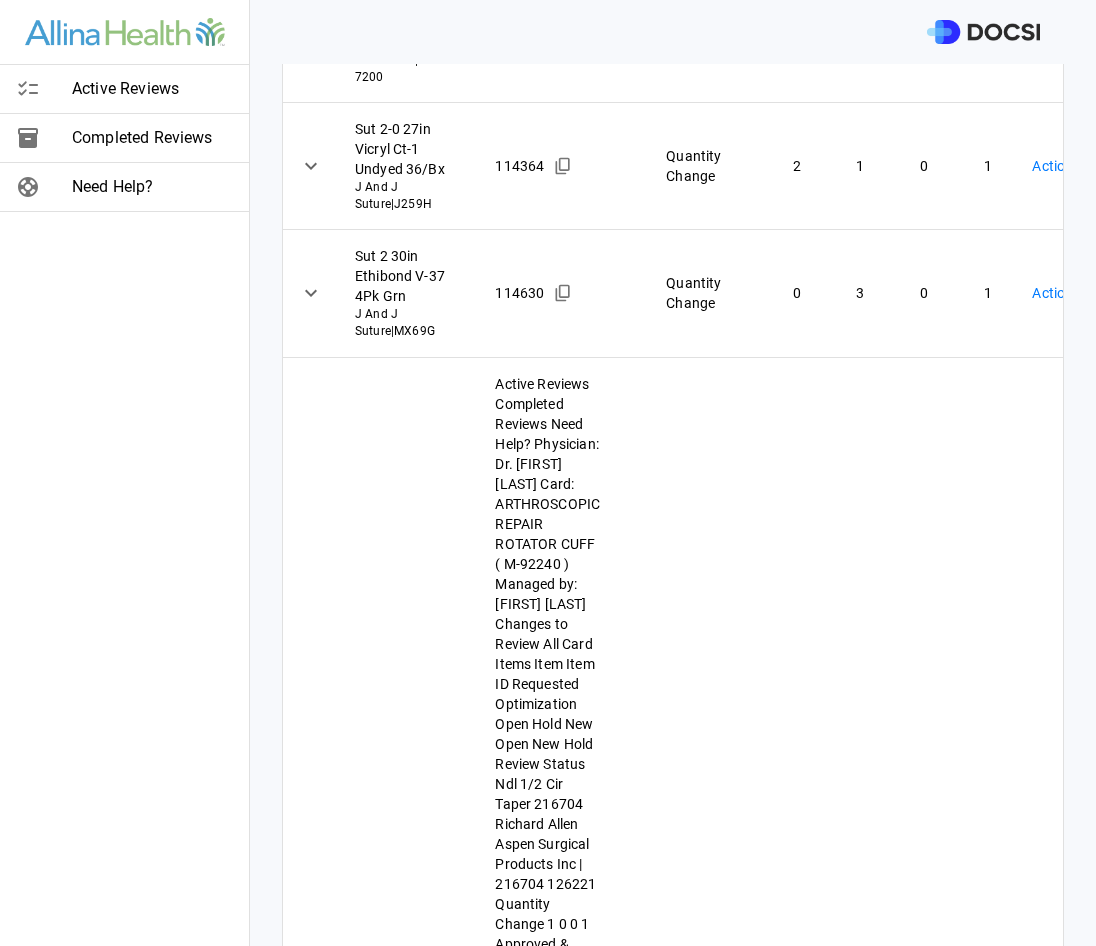 click on "Active Reviews Completed Reviews Need Help? Physician:   Dr.  [FIRST] [LAST] Card:    ARTHROPLASTY REVERSE SHOULDER  ( M-122201 ) Managed by:    [FIRST] [LAST] Changes to Review All Card Items Item Item ID Requested Optimization Open Hold New Open New Hold Review Status Sut 5 38in Fiberwire Blue Arthrex Inc  |  AR-7210 158141 Remove from Card 0 5 - - Action Required **** ​ Sut 2-0 45cm Stratafix Spiral Monocryl Plus Ct-2 J And J Suture  |  SXMP1B417 305412 Quantity Change 1 1 0 1 Action Required **** ​ Sut 2 30in Ethibond Os-4 Grn 36/Bx J And J Suture  |  X519H 114811 Quantity Change 2 4 1 1 Action Required **** ​ Sut 3-0 45cm Stratafix Spiral Monocryl Plus Ps-2 J And J Suture  |  SXMP1B107 305413 Quantity Change 1 1 1 0 Action Required **** ​ Sut 2 38In Fiberwire 36.6mm Taper Ndl Blue Arthrex Inc  |  AR-7200 219723 Add to Card - - 0 2 Action Required **** ​ Sut 2-0 27in Vicryl Ct-1 Undyed 36/Bx J And J Suture  |  J259H 114364 Quantity Change 2 1 0 1 Action Required **** ​  |  MX69G 0" at bounding box center [548, 473] 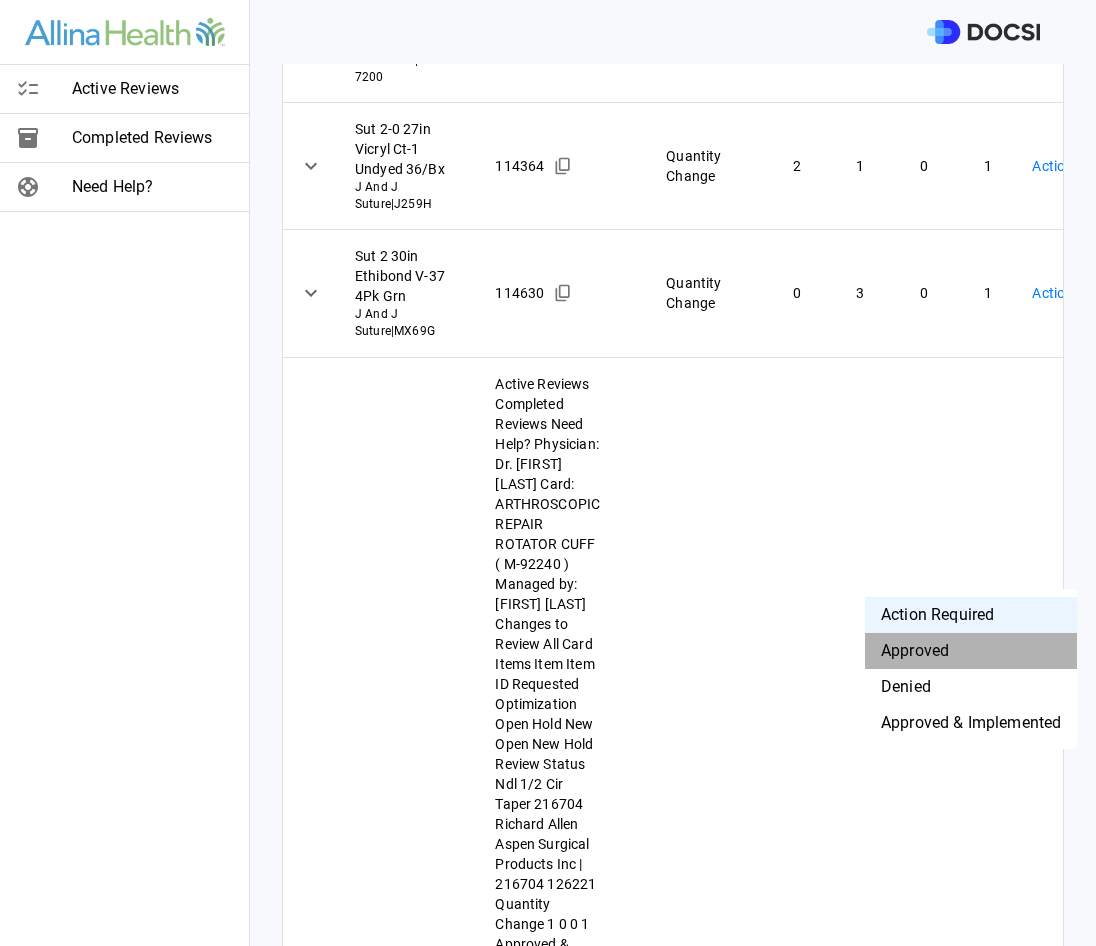 click on "Approved" at bounding box center [971, 651] 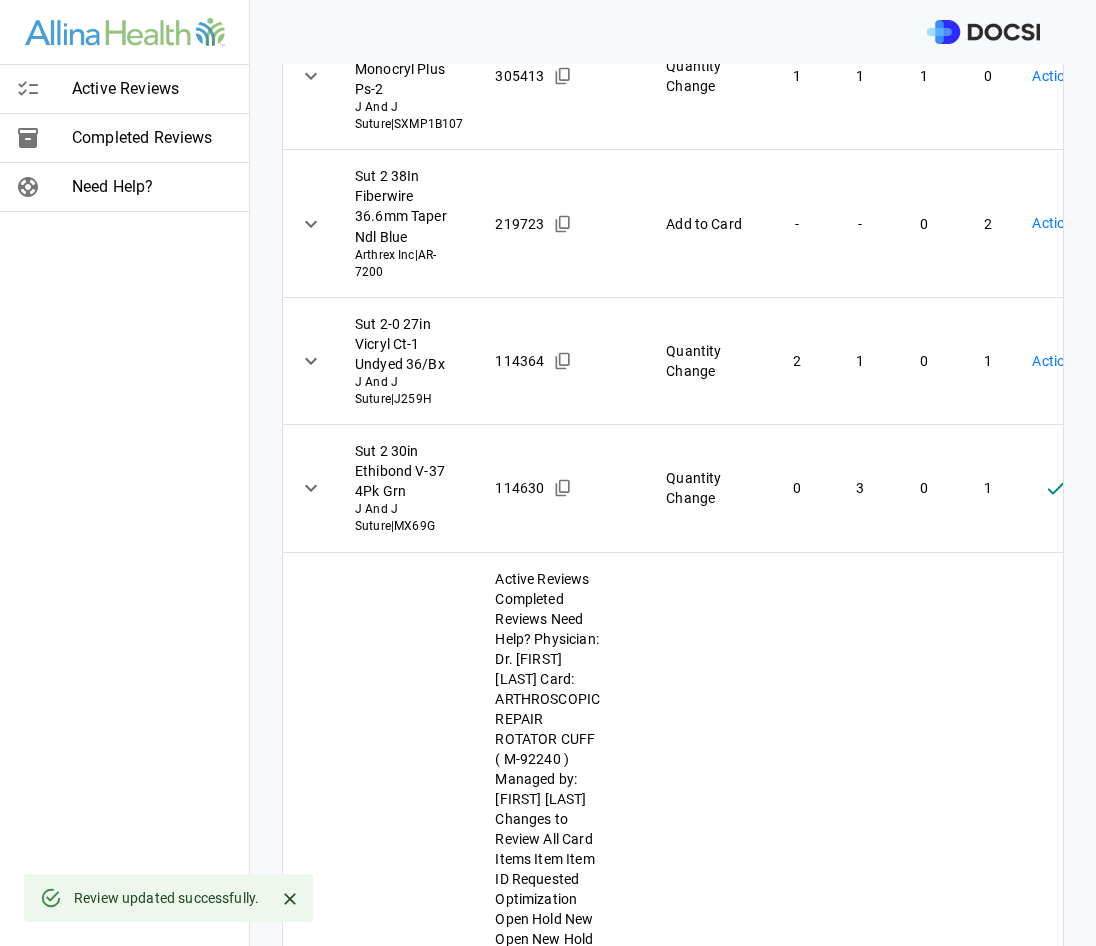scroll, scrollTop: 631, scrollLeft: 0, axis: vertical 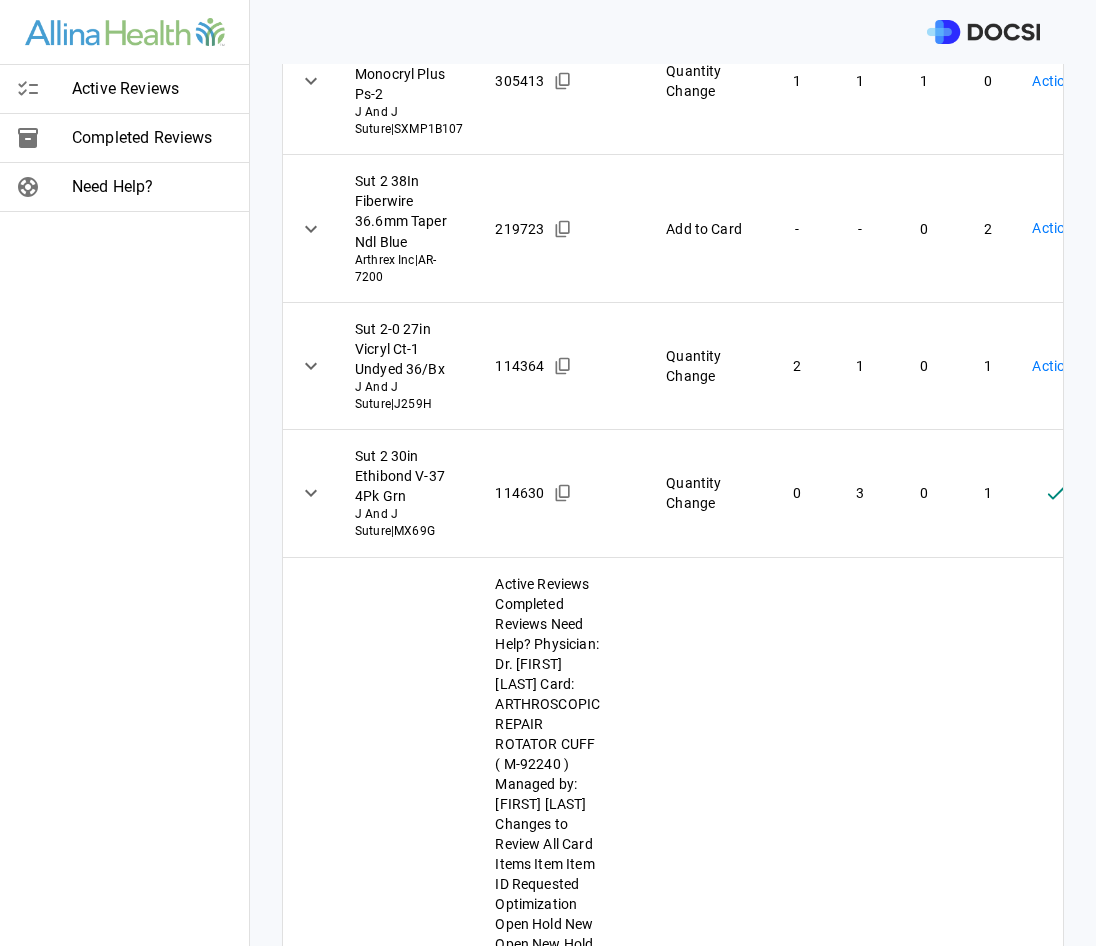 click on "Active Reviews Completed Reviews Need Help? Physician:   Dr.  [FIRST] [LAST] Card:    ARTHROPLASTY REVERSE SHOULDER  ( M-122201 ) Managed by:    [FIRST] [LAST] Changes to Review All Card Items Item Item ID Requested Optimization Open Hold New Open New Hold Review Status Sut 5 38in Fiberwire Blue Arthrex Inc  |  AR-7210 158141 Remove from Card 0 5 - - Action Required **** ​ Sut 2-0 45cm Stratafix Spiral Monocryl Plus Ct-2 J And J Suture  |  SXMP1B417 305412 Quantity Change 1 1 0 1 Action Required **** ​ Sut 2 30in Ethibond Os-4 Grn 36/Bx J And J Suture  |  X519H 114811 Quantity Change 2 4 1 1 Action Required **** ​ Sut 3-0 45cm Stratafix Spiral Monocryl Plus Ps-2 J And J Suture  |  SXMP1B107 305413 Quantity Change 1 1 1 0 Action Required **** ​ Sut 2 38In Fiberwire 36.6mm Taper Ndl Blue Arthrex Inc  |  AR-7200 219723 Add to Card - - 0 2 Action Required **** ​ Sut 2-0 27in Vicryl Ct-1 Undyed 36/Bx J And J Suture  |  J259H 114364 Quantity Change 2 1 0 1 Action Required **** ​  |  MX69G 0" at bounding box center [548, 473] 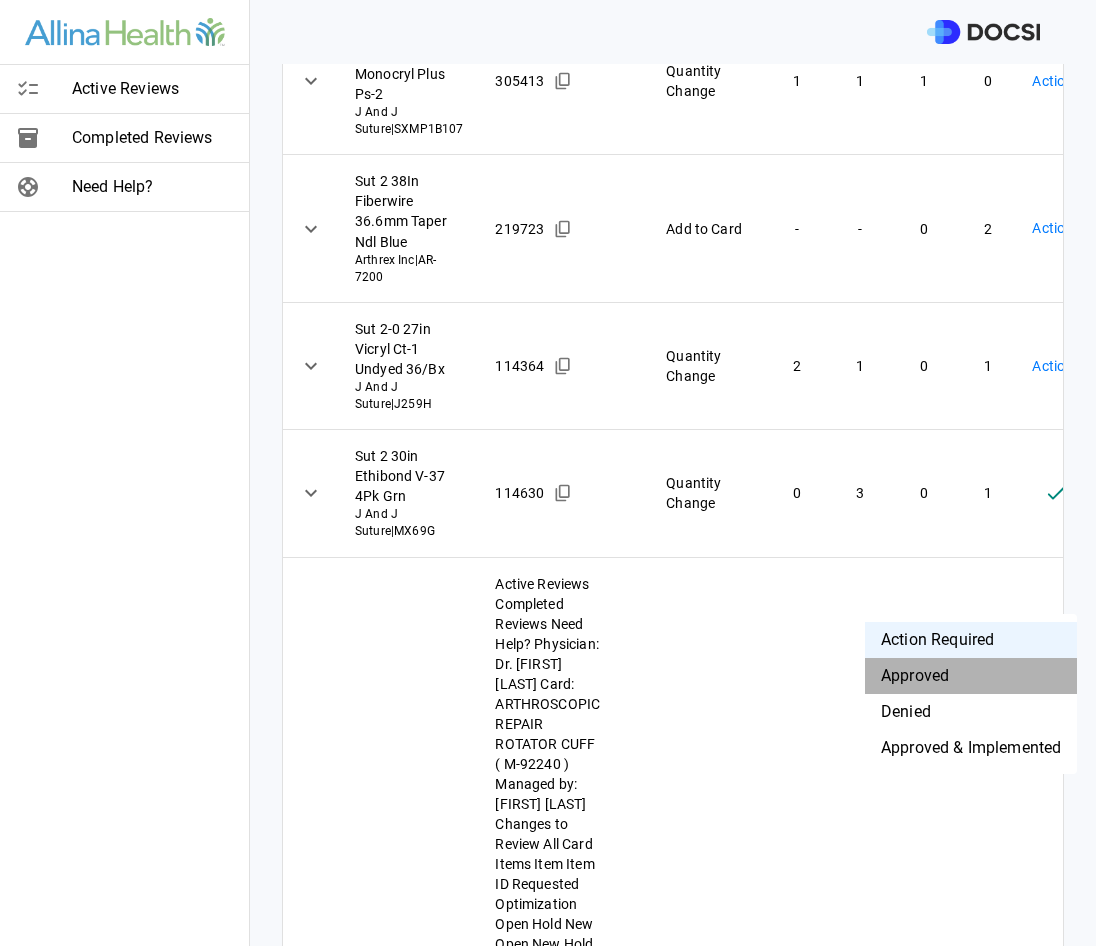 click on "Approved" at bounding box center (971, 676) 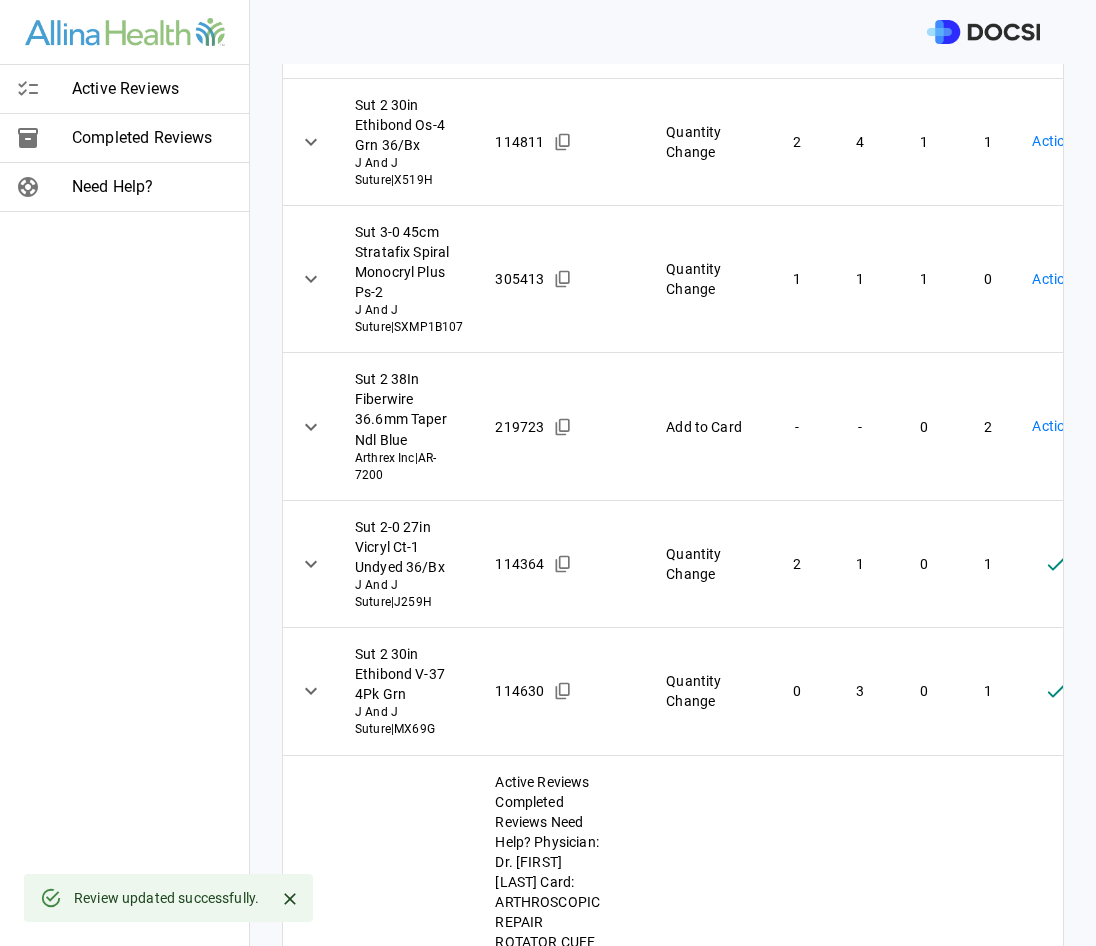 scroll, scrollTop: 431, scrollLeft: 0, axis: vertical 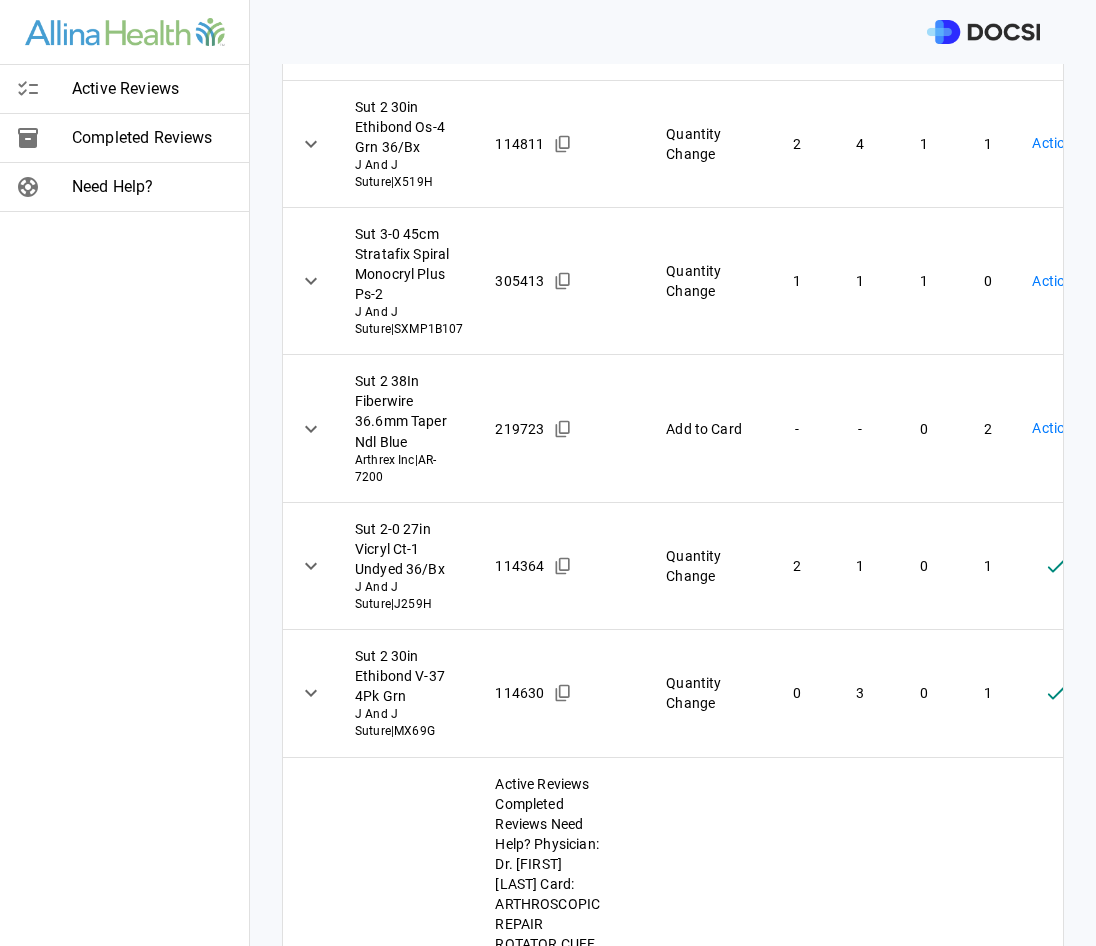 click on "Physician:   Dr.  [LAST] [LAST] Card:    ARTHROPLASTY REVERSE SHOULDER  ( M-122201 ) Managed by:    [LAST] Changes to Review All Card Items Item Item ID Requested Optimization Open Hold New Open New Hold Review Status Sut 5 38in Fiberwire Blue Arthrex Inc  |  AR-7210 158141 Remove from Card 0 5 - - Action Required **** ​ Sut 2-0 45cm Stratafix Spiral Monocryl Plus Ct-2 J And J Suture  |  SXMP1B417 305412 Quantity Change 1 1 0 1 Action Required **** ​ Sut 2 30in Ethibond Os-4 Grn 36/Bx J And J Suture  |  X519H 114811 Quantity Change 2 4 1 1 Action Required **** ​ Sut 3-0 45cm Stratafix Spiral Monocryl Plus Ps-2 J And J Suture  |  SXMP1B107 305413 Quantity Change 1 1 1 0 Action Required **** ​ Sut 2 38In Fiberwire 36.6mm Taper Ndl Blue Arthrex Inc  |  AR-7200 219723 Add to Card - - 0 2 Action Required **** ​ Sut 2-0 27in Vicryl Ct-1 Undyed 36/Bx J And J Suture  |  J259H 114364 Quantity Change 2 1 0 1 Approved ******** ​ J And J Suture" at bounding box center (548, 473) 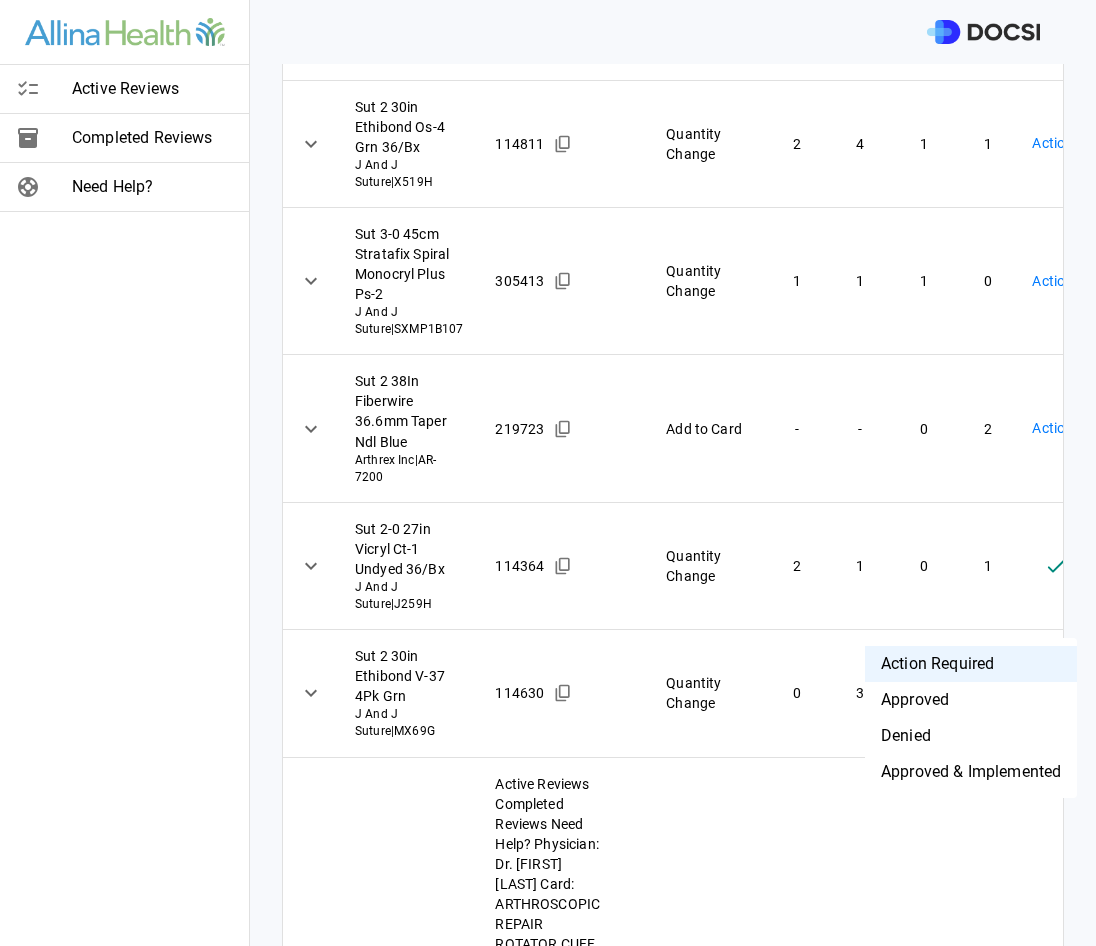 click on "Approved" at bounding box center [971, 700] 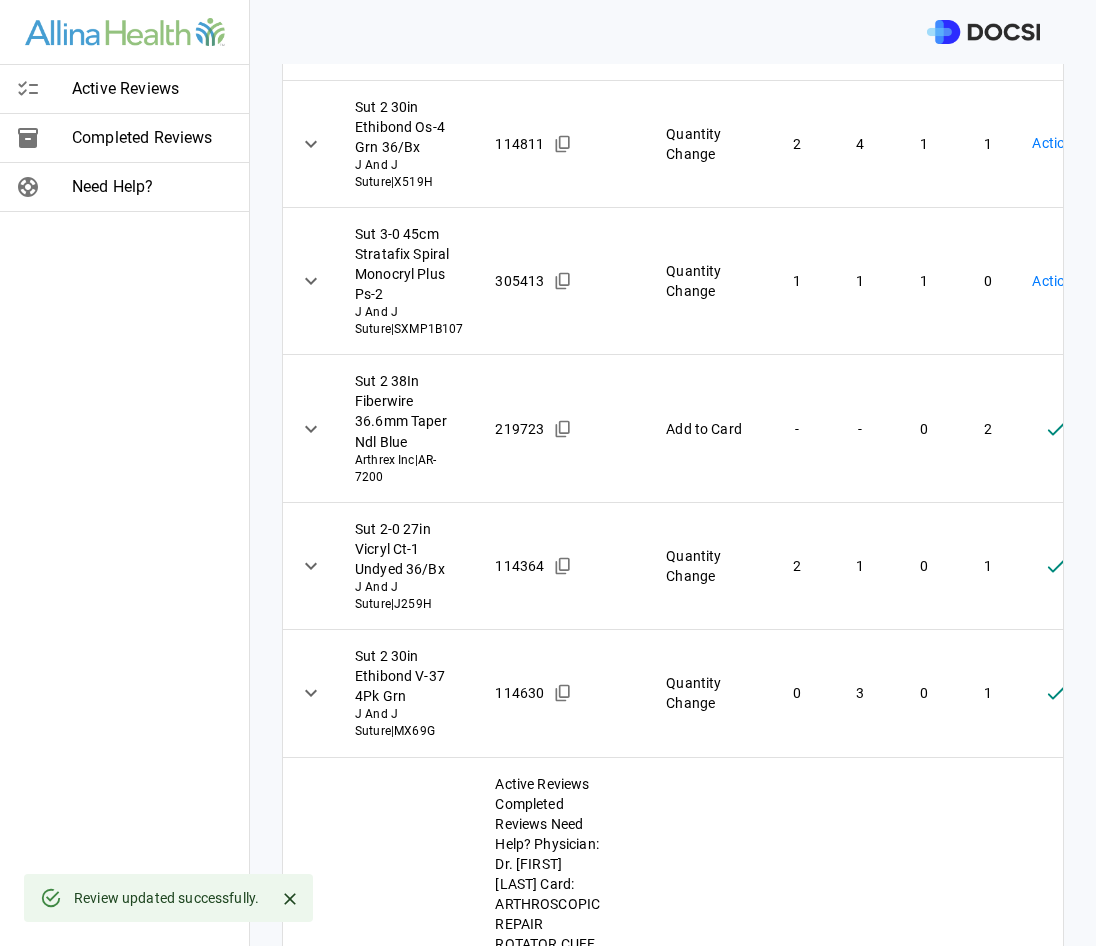 click on "Physician:   Dr.  [LAST] [LAST] Card:    ARTHROPLASTY REVERSE SHOULDER  ( M-122201 ) Managed by:    [LAST] Changes to Review All Card Items Item Item ID Requested Optimization Open Hold New Open New Hold Review Status Sut 5 38in Fiberwire Blue Arthrex Inc  |  AR-7210 158141 Remove from Card 0 5 - - Action Required **** ​ Sut 2-0 45cm Stratafix Spiral Monocryl Plus Ct-2 J And J Suture  |  SXMP1B417 305412 Quantity Change 1 1 0 1 Action Required **** ​ Sut 2 30in Ethibond Os-4 Grn 36/Bx J And J Suture  |  X519H 114811 Quantity Change 2 4 1 1 Action Required **** ​ Sut 3-0 45cm Stratafix Spiral Monocryl Plus Ps-2 J And J Suture  |  SXMP1B107 305413 Quantity Change 1 1 1 0 Action Required **** ​ Sut 2 38In Fiberwire 36.6mm Taper Ndl Blue Arthrex Inc  |  AR-7200 219723 Add to Card - - 0 2 Approved ******** ​ Sut 2-0 27in Vicryl Ct-1 Undyed 36/Bx J And J Suture  |  J259H 114364 Quantity Change 2 1 0 1 Approved ******** ​ J And J Suture" at bounding box center (548, 473) 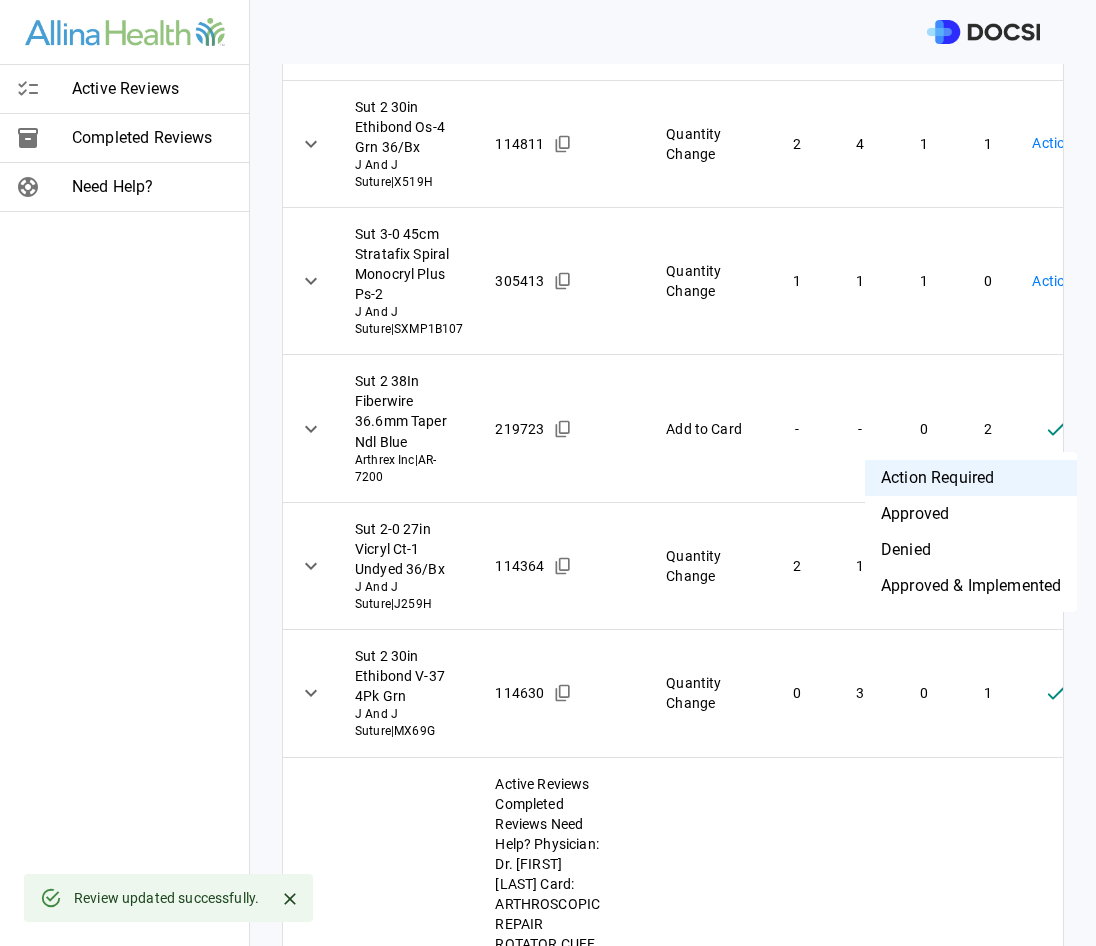 click on "Denied" at bounding box center (971, 550) 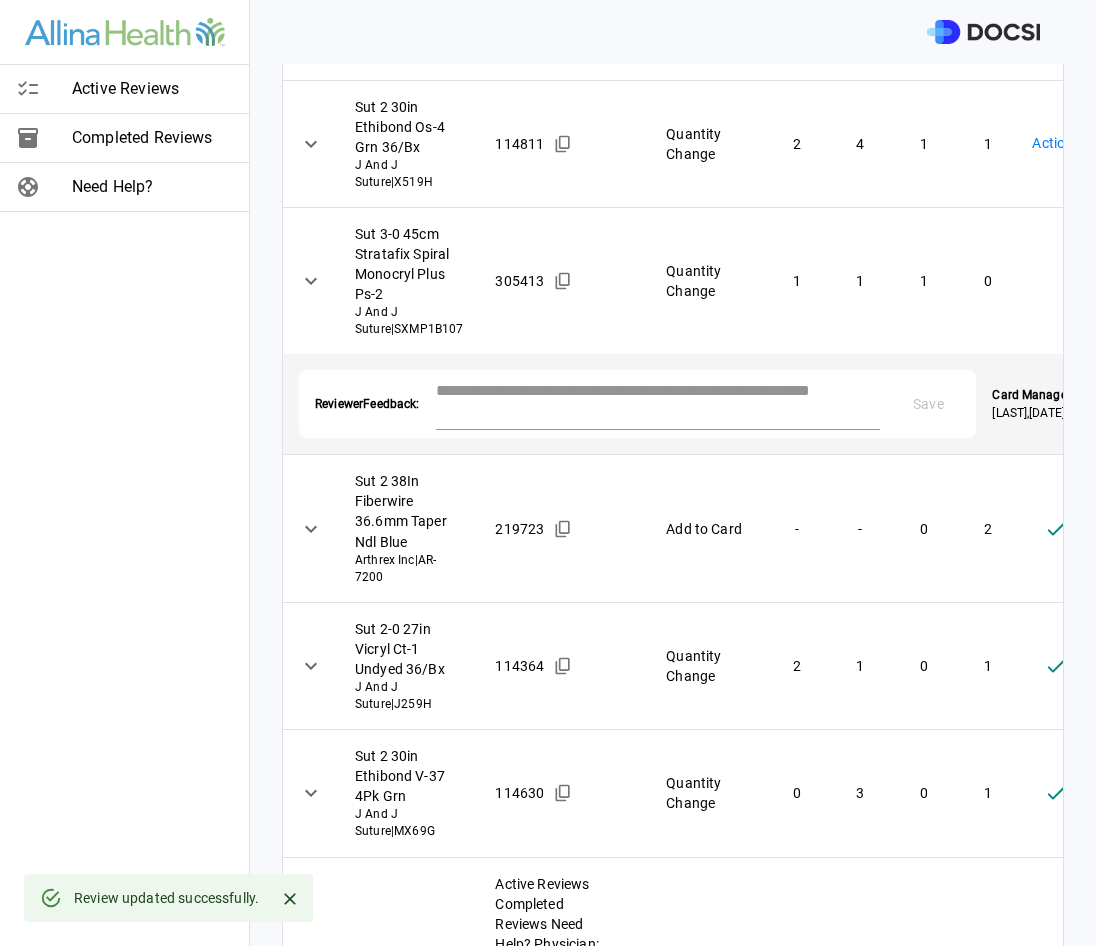 click at bounding box center (658, 402) 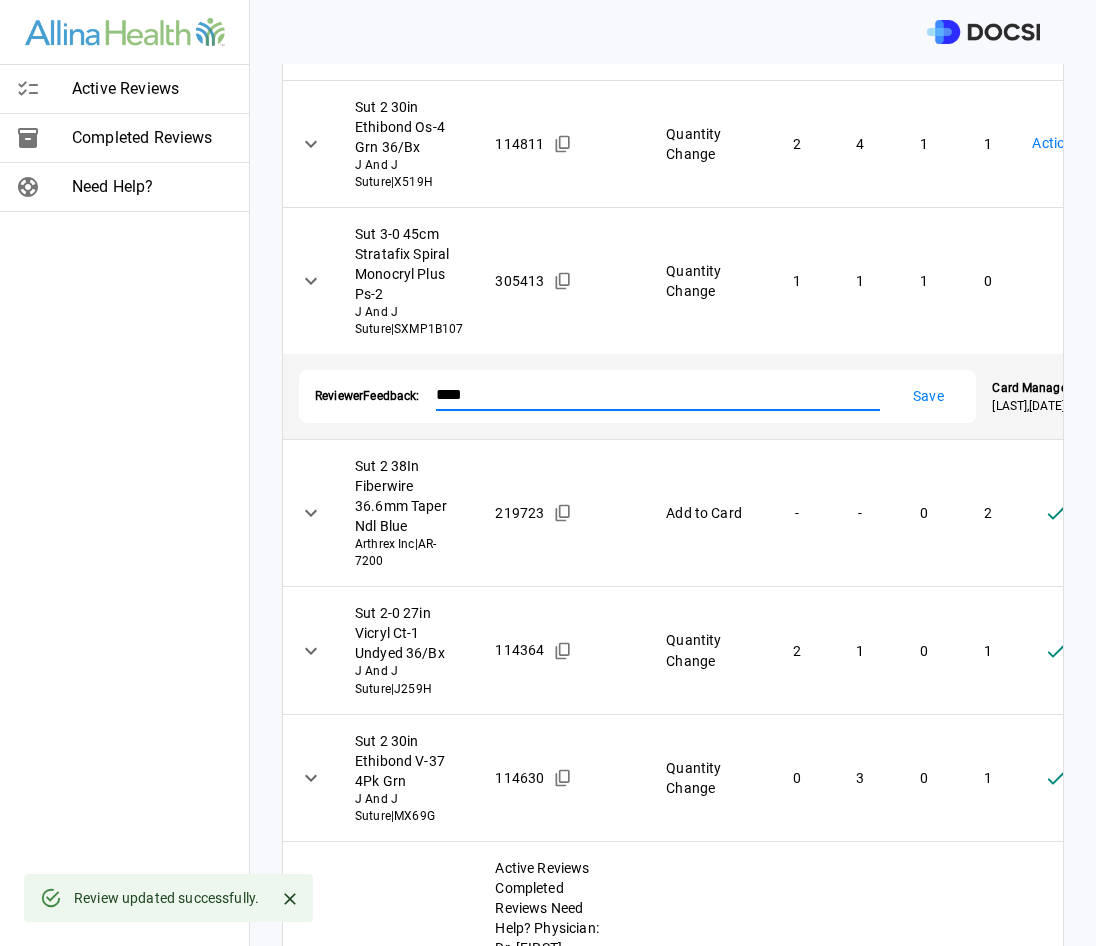type on "****" 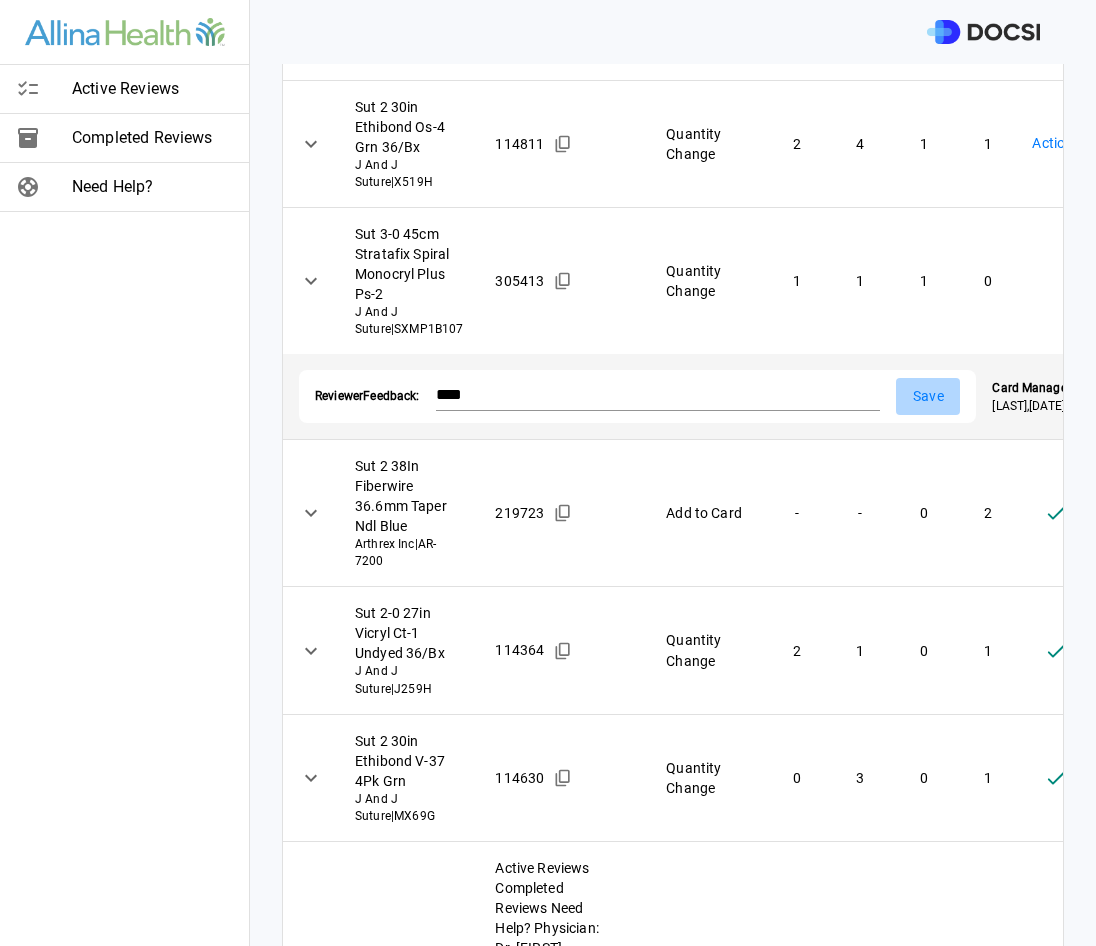 click on "Save" at bounding box center [928, 396] 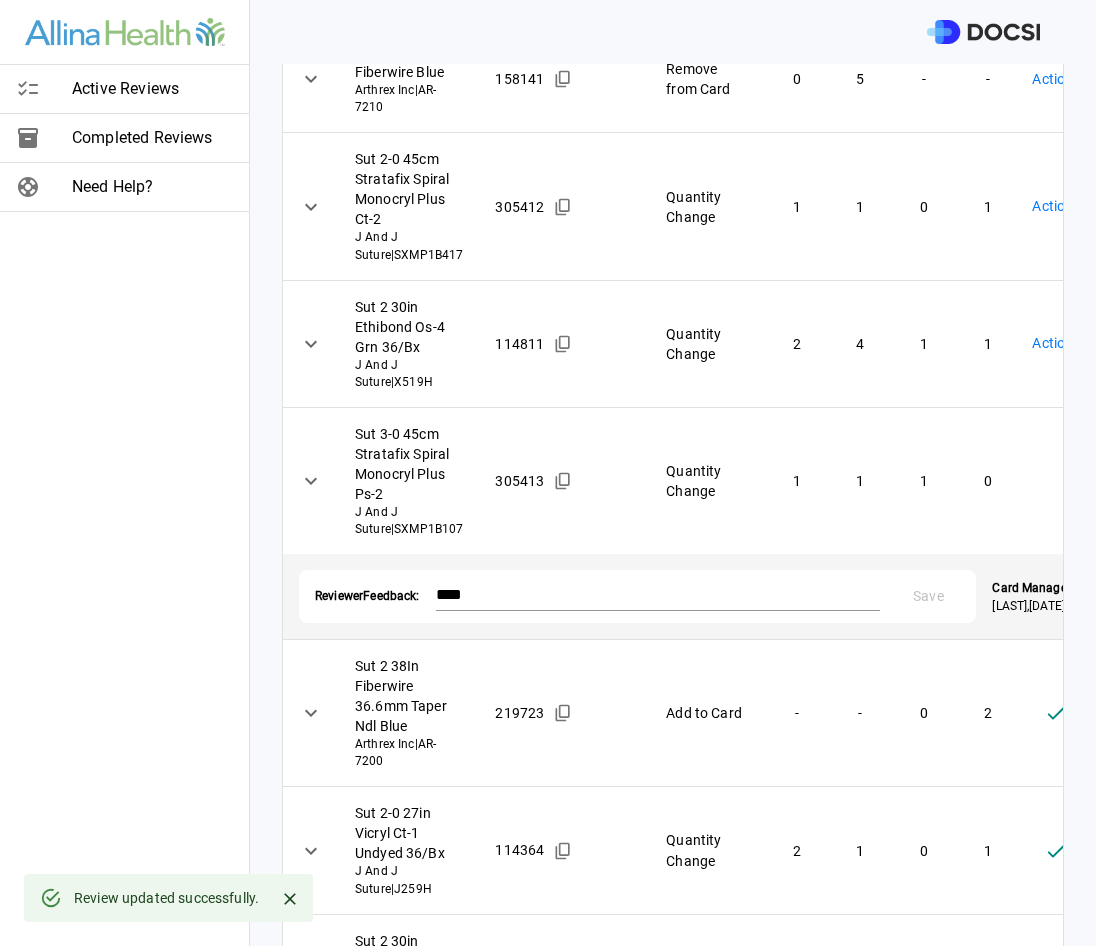 scroll, scrollTop: 131, scrollLeft: 0, axis: vertical 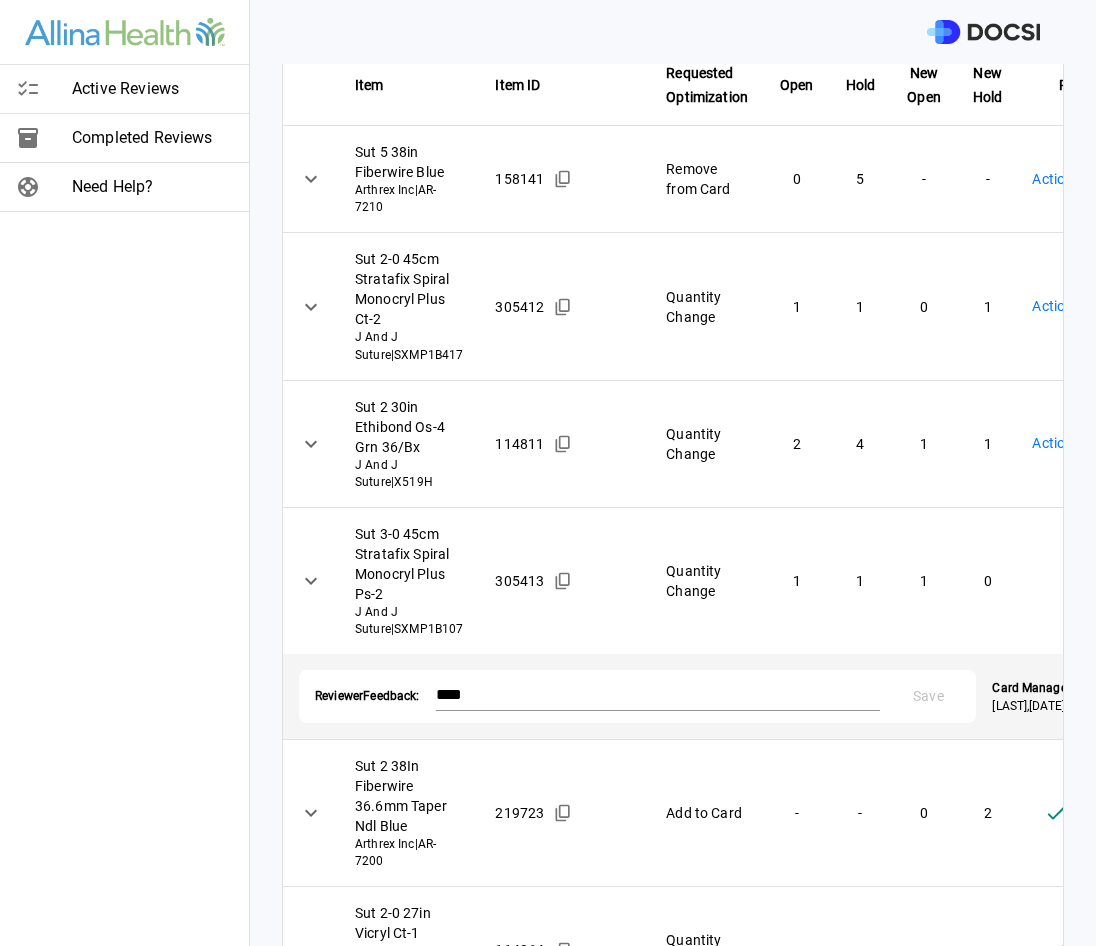 click on "Active Reviews Completed Reviews Need Help? Physician:   Dr.  [FIRST]   [LAST] Card:    ARTHROPLASTY REVERSE SHOULDER  ( M-122201 ) Managed by:    [FIRST] [LAST] Changes to Review All Card Items Item Item ID Requested Optimization Open Hold New Open New Hold Review Status Sut 5 38in Fiberwire Blue Arthrex Inc  |  AR-7210 158141 Remove from Card 0 5 - - Action Required **** ​ Sut 2-0 45cm Stratafix Spiral Monocryl Plus Ct-2 J And J Suture  |  SXMP1B417 305412 Quantity Change 1 1 0 1 Action Required **** ​ Sut 2 30in Ethibond Os-4 Grn 36/Bx J And J Suture  |  X519H 114811 Quantity Change 2 4 1 1 Action Required **** ​ Sut 3-0 45cm Stratafix Spiral Monocryl Plus Ps-2 J And J Suture  |  SXMP1B107 305413 Quantity Change 1 1 1 0 Denied ******** ​ Reviewer  Feedback:  **** * Save Card Manager:    [FIRST]   [LAST] ,  7/20/25   Sut 2 38In Fiberwire 36.6mm Taper Ndl Blue Arthrex Inc  |  AR-7200 219723 Add to Card - - 0 2 Approved ******** ​ Sut 2-0 27in Vicryl Ct-1 Undyed 36/Bx J And J Suture  |  2" at bounding box center [548, 473] 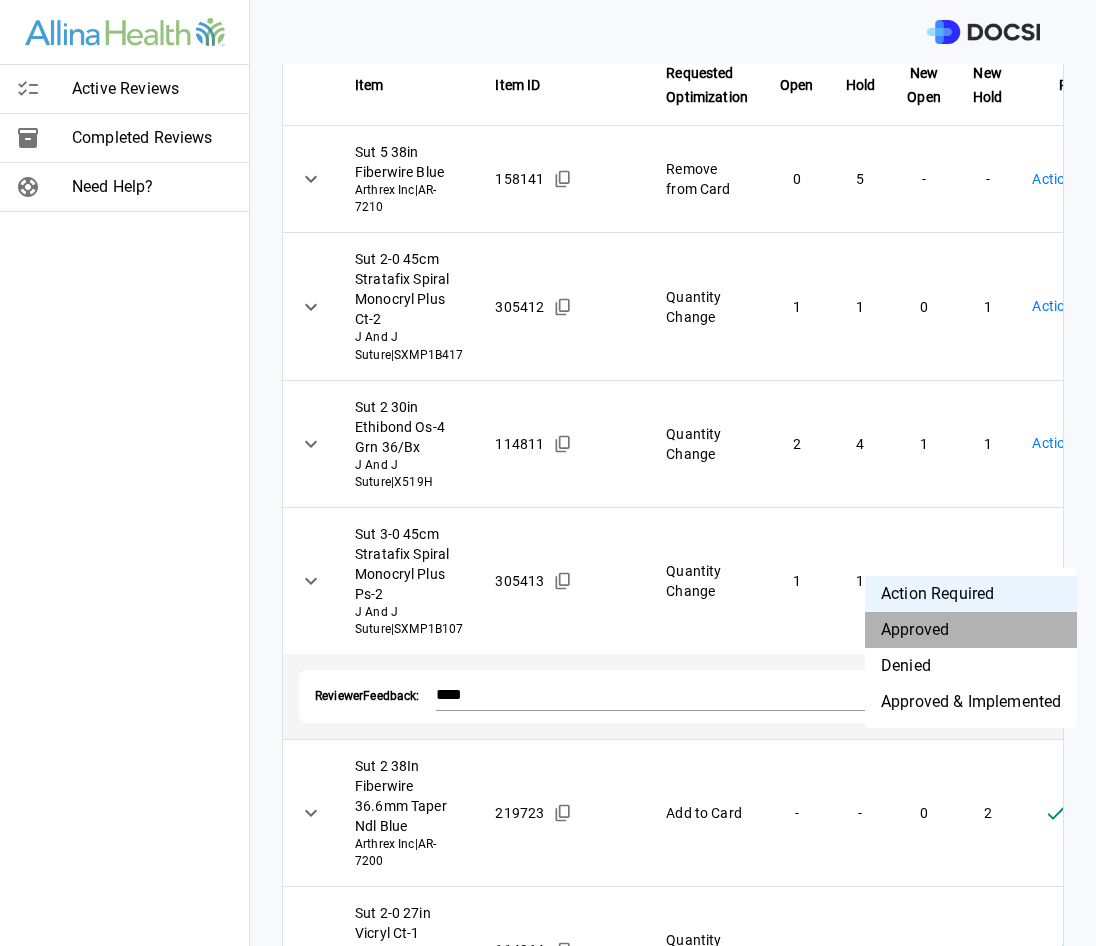 click on "Approved" at bounding box center (971, 630) 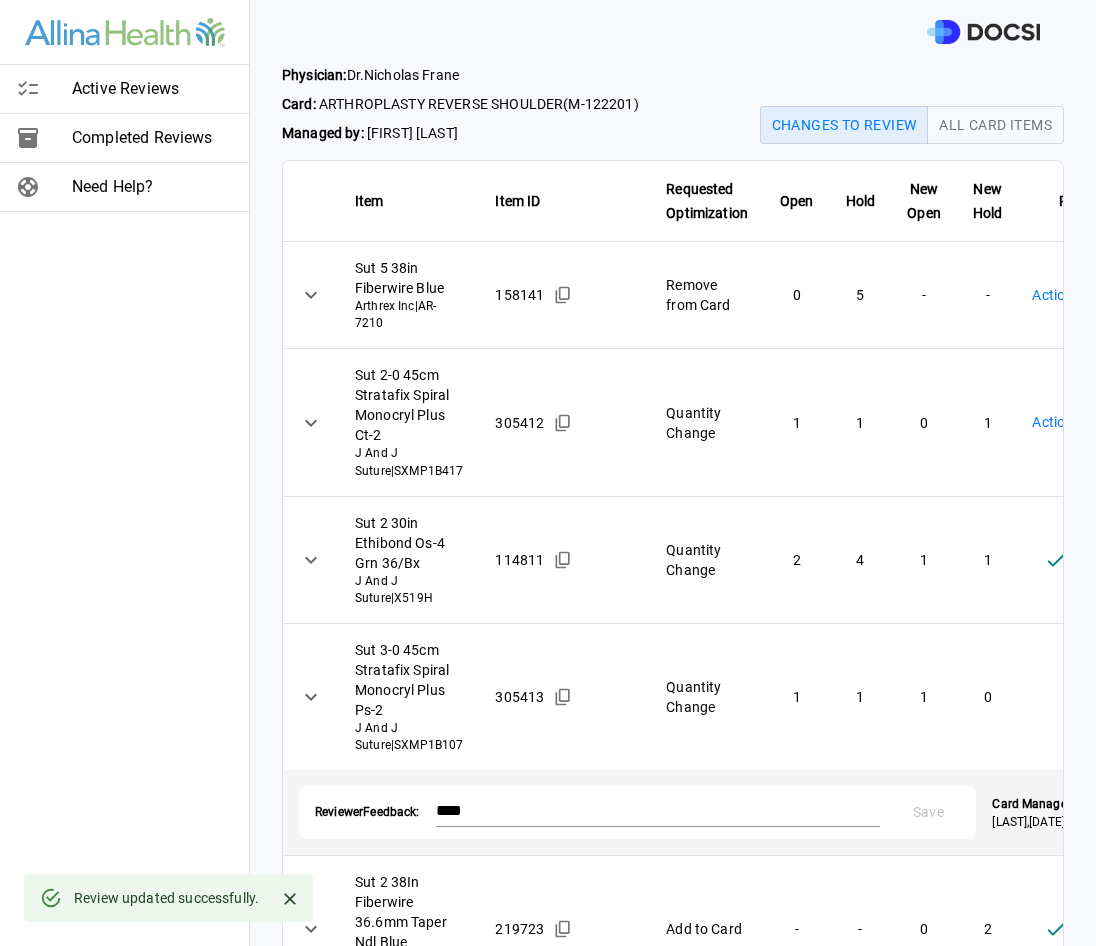 scroll, scrollTop: 0, scrollLeft: 0, axis: both 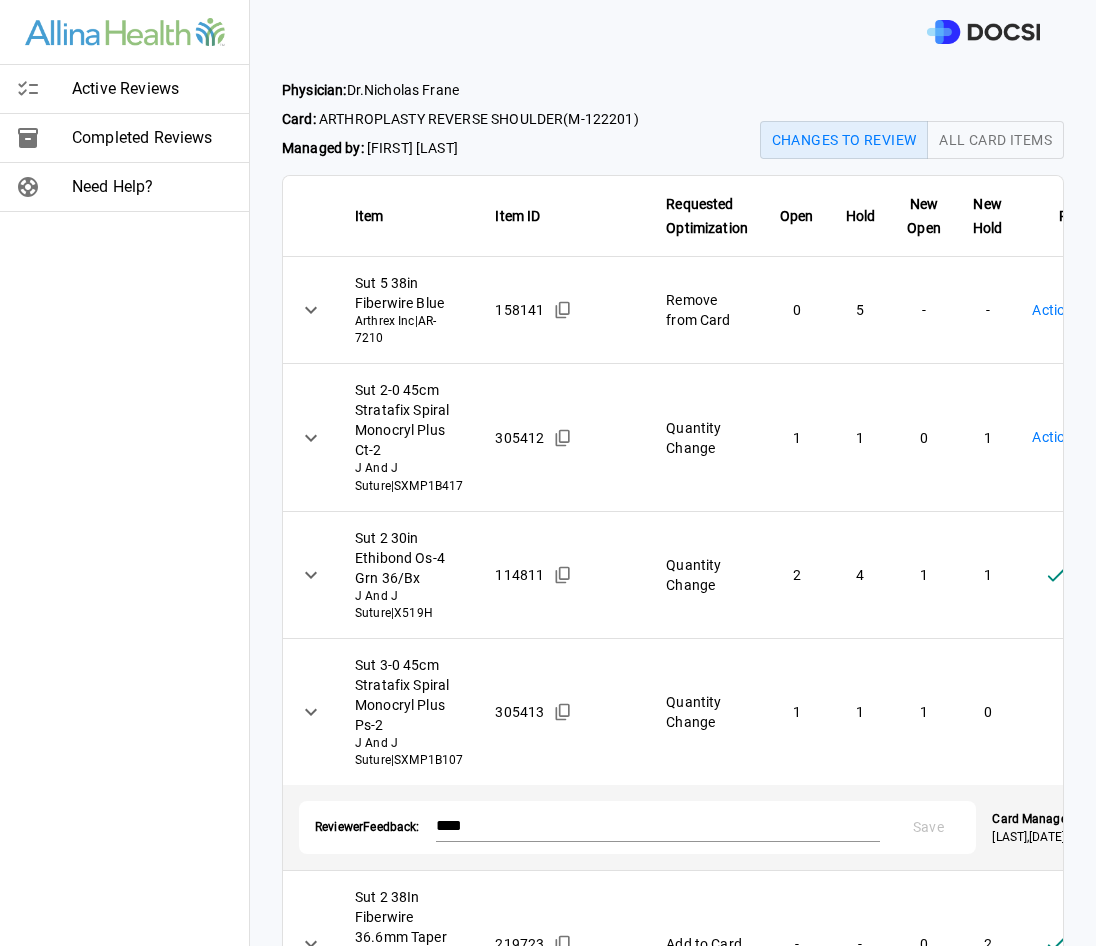 click on "Physician:   Dr.  [FIRST] [LAST] Card:    ARTHROPLASTY REVERSE SHOULDER  ( M-122201 ) Managed by:    [FIRST] [LAST] Changes to Review All Card Items Item Item ID Requested Optimization Open Hold New Open New Hold Review Status Sut 5 38in Fiberwire Blue Arthrex Inc  |  AR-7210 158141 Remove from Card 0 5 - - Action Required **** ​ Sut 2-0 45cm Stratafix Spiral Monocryl Plus Ct-2 J And J Suture  |  SXMP1B417 305412 Quantity Change 1 1 0 1 Action Required **** ​ Sut 2 30in Ethibond Os-4 Grn 36/Bx J And J Suture  |  X519H 114811 Quantity Change 2 4 1 1 Approved ******** ​ Sut 3-0 45cm Stratafix Spiral Monocryl Plus Ps-2 J And J Suture  |  SXMP1B107 305413 Quantity Change 1 1 1 0 Denied ******** ​ Reviewer  Feedback:  **** * Save Card Manager:    [FIRST] [LAST] ,  7/20/25   Sut 2 38In Fiberwire 36.6mm Taper Ndl Blue Arthrex Inc  |  AR-7200 219723 Add to Card - - 0 2 Approved ******** ​ Sut 2-0 27in Vicryl Ct-1 Undyed 36/Bx J And J Suture  |  J259H" at bounding box center (548, 473) 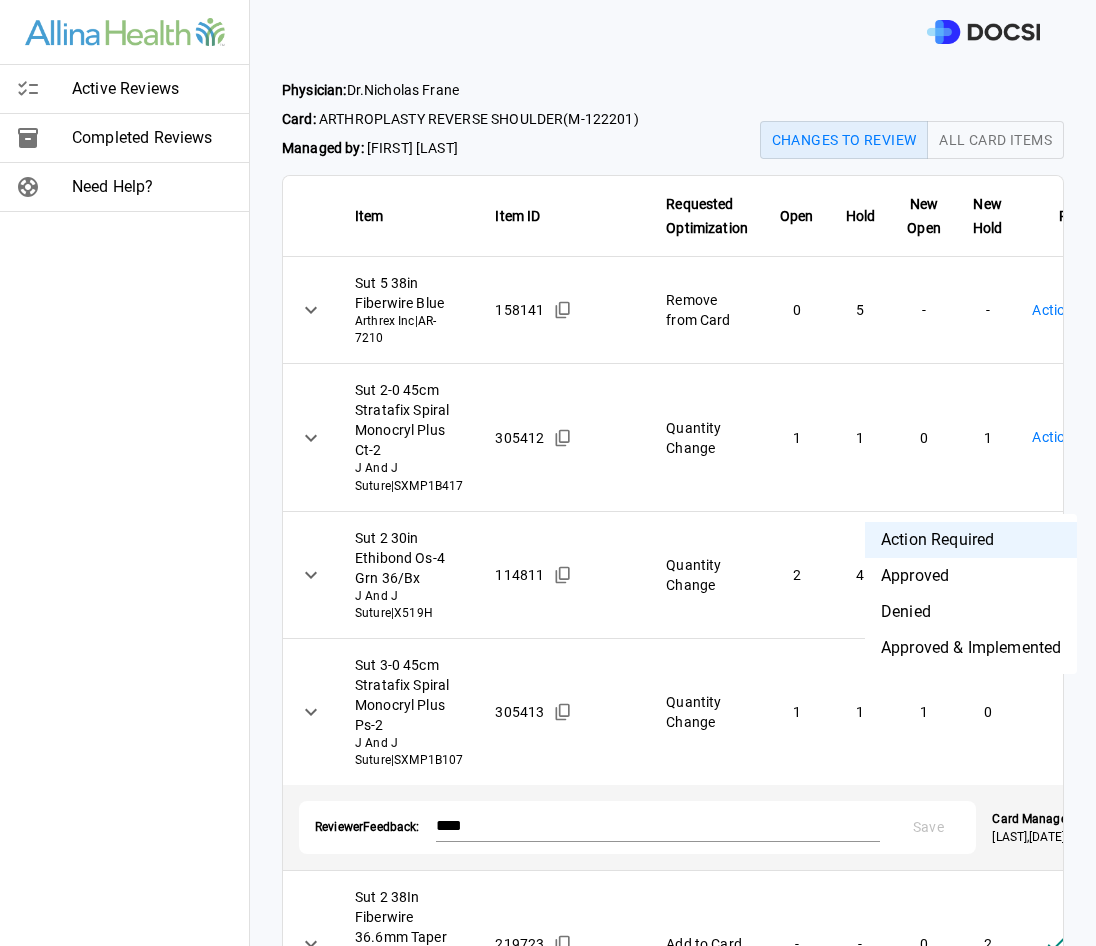 click on "Approved" at bounding box center [971, 576] 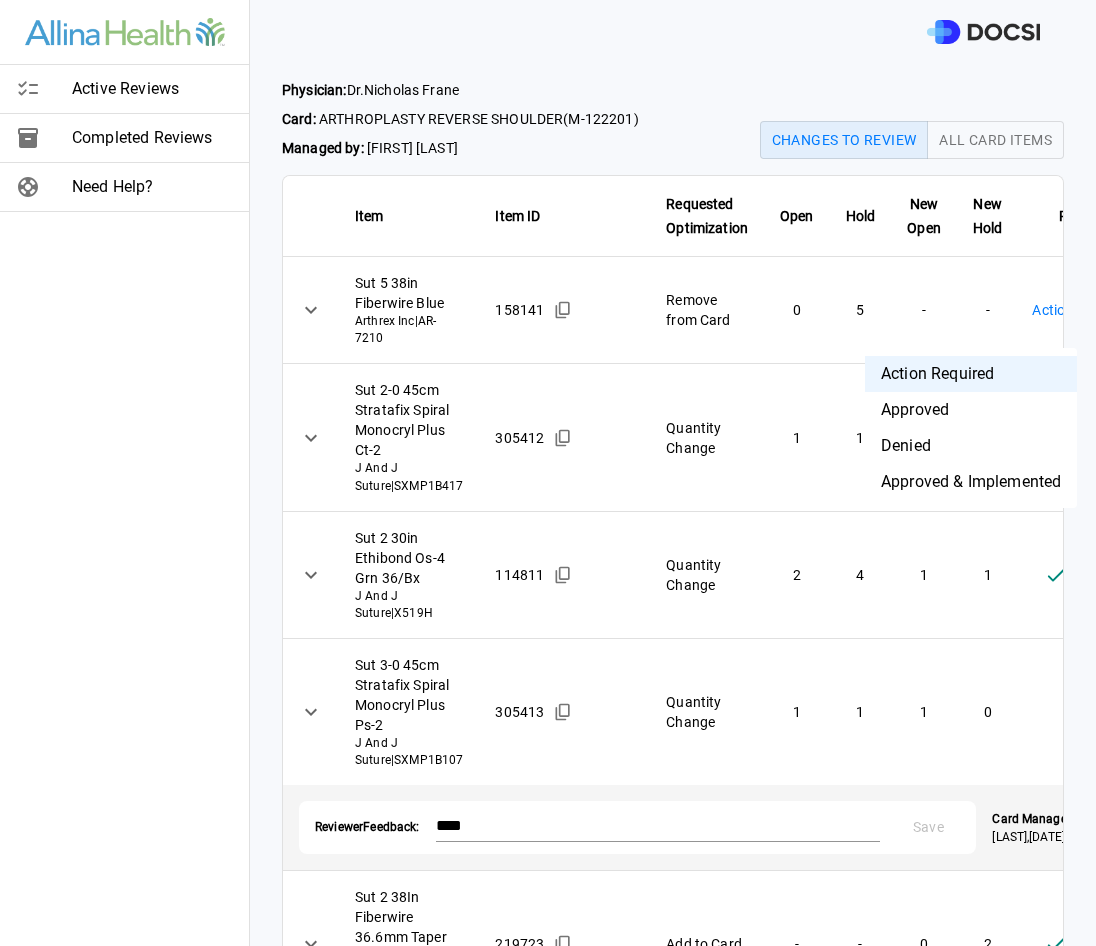 click on "Active Reviews Completed Reviews Need Help? Physician:   Dr.  [FIRST] [LAST] Card:    ARTHROPLASTY REVERSE SHOULDER  ( M-122201 ) Managed by:    [FIRST] [LAST] Changes to Review All Card Items Item Item ID Requested Optimization Open Hold New Open New Hold Review Status Sut 5 38in Fiberwire Blue Arthrex Inc  |  AR-7210 158141 Remove from Card 0 5 - - Action Required **** ​ Sut 2-0 45cm Stratafix Spiral Monocryl Plus Ct-2 J And J Suture  |  SXMP1B417 305412 Quantity Change 1 1 0 1 Approved ******** ​ Sut 2 30in Ethibond Os-4 Grn 36/Bx J And J Suture  |  X519H 114811 Quantity Change 2 4 1 1 Approved ******** ​ Sut 3-0 45cm Stratafix Spiral Monocryl Plus Ps-2 J And J Suture  |  SXMP1B107 305413 Quantity Change 1 1 1 0 Denied ******** ​ Reviewer  Feedback:  **** * Save Card Manager:    [FIRST] [LAST] ,  7/20/25   Sut 2 38In Fiberwire 36.6mm Taper Ndl Blue Arthrex Inc  |  AR-7200 219723 Add to Card - - 0 2 Approved ******** ​ Sut 2-0 27in Vicryl Ct-1 Undyed 36/Bx J And J Suture  |  J259H 114364 Quantity Change 2 1 0 1 Action Required **** ​  |  MX69G 0" at bounding box center (548, 473) 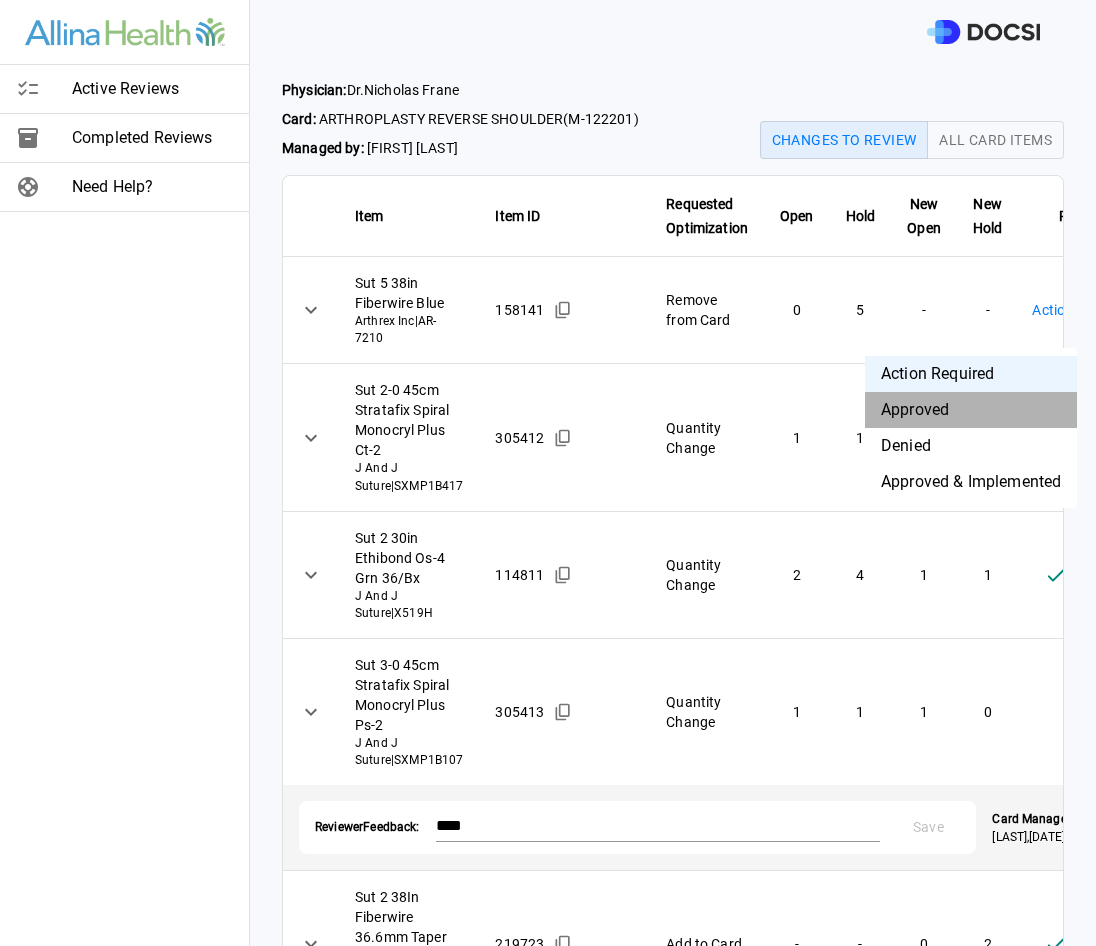 click on "Approved" at bounding box center (971, 410) 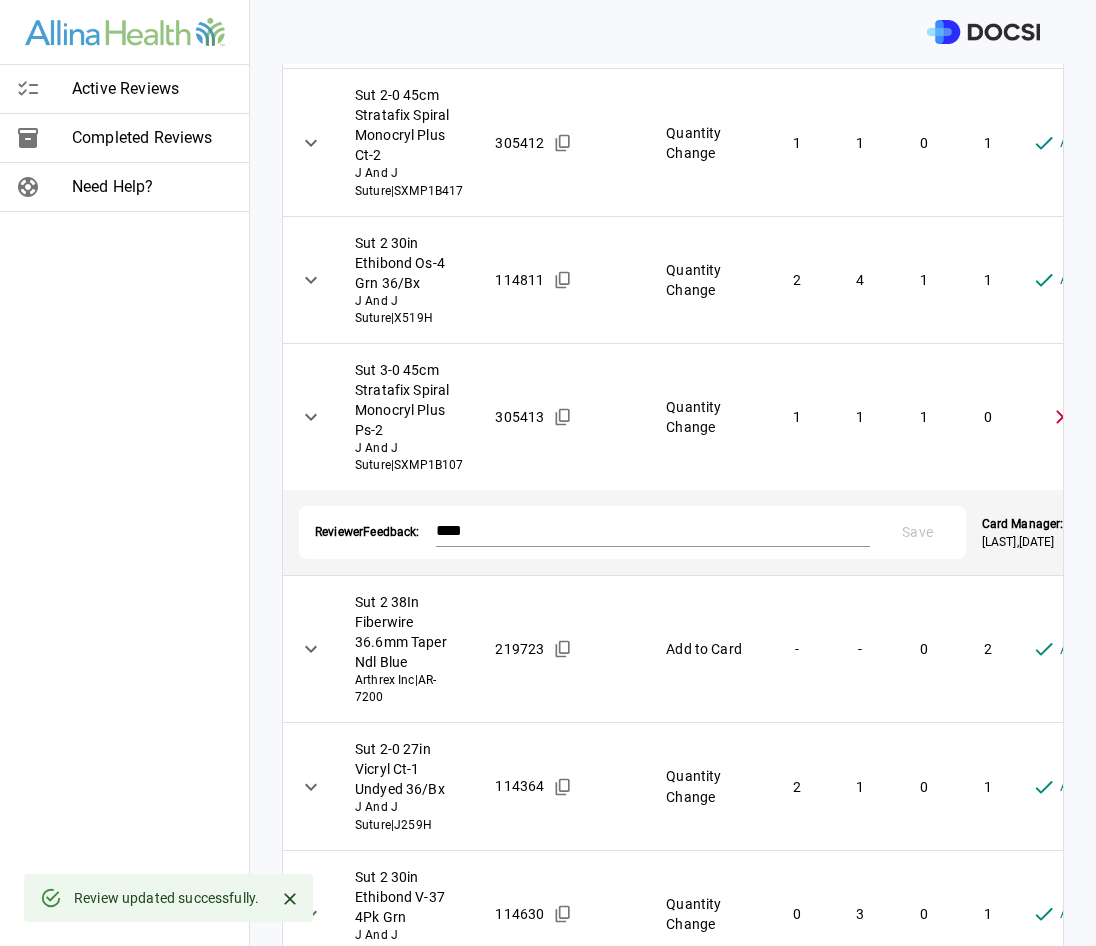 scroll, scrollTop: 300, scrollLeft: 0, axis: vertical 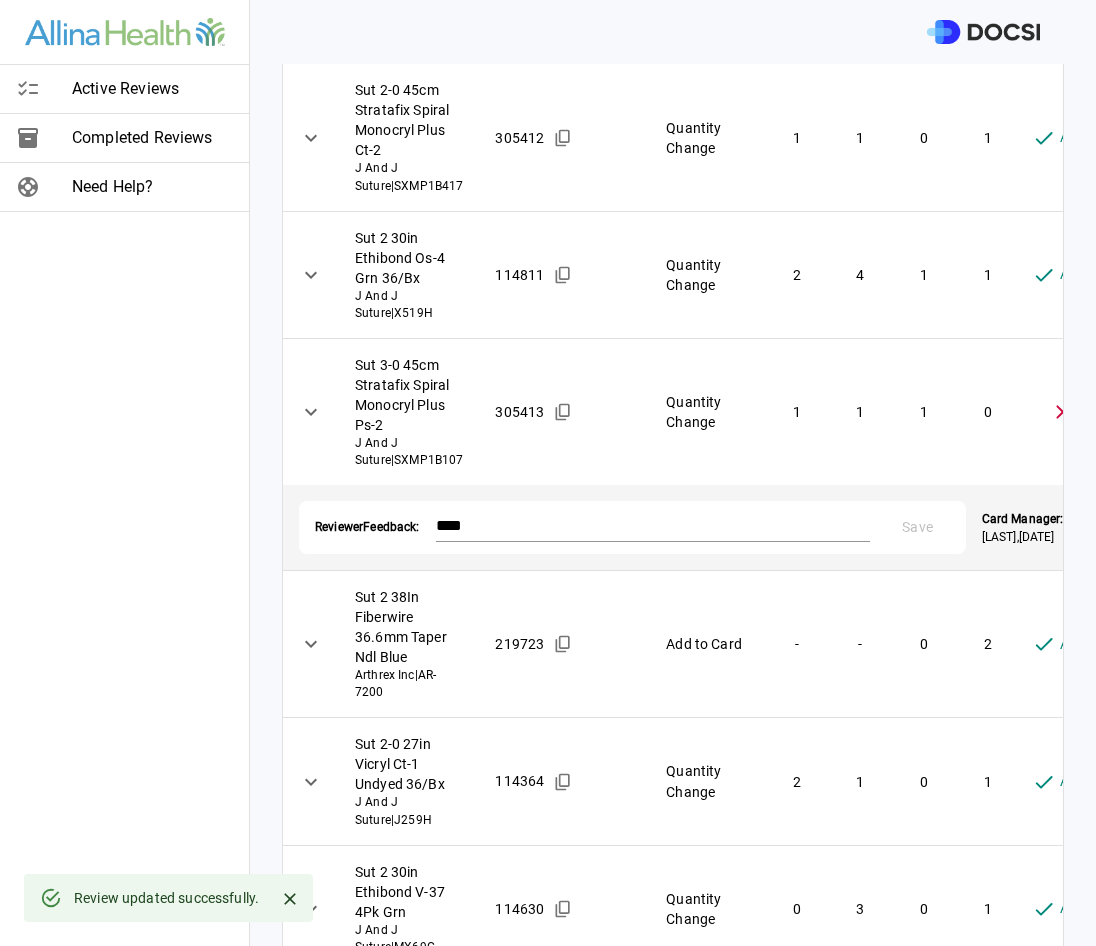 click on "Reviewer  Feedback:  **** * Save" at bounding box center (632, 527) 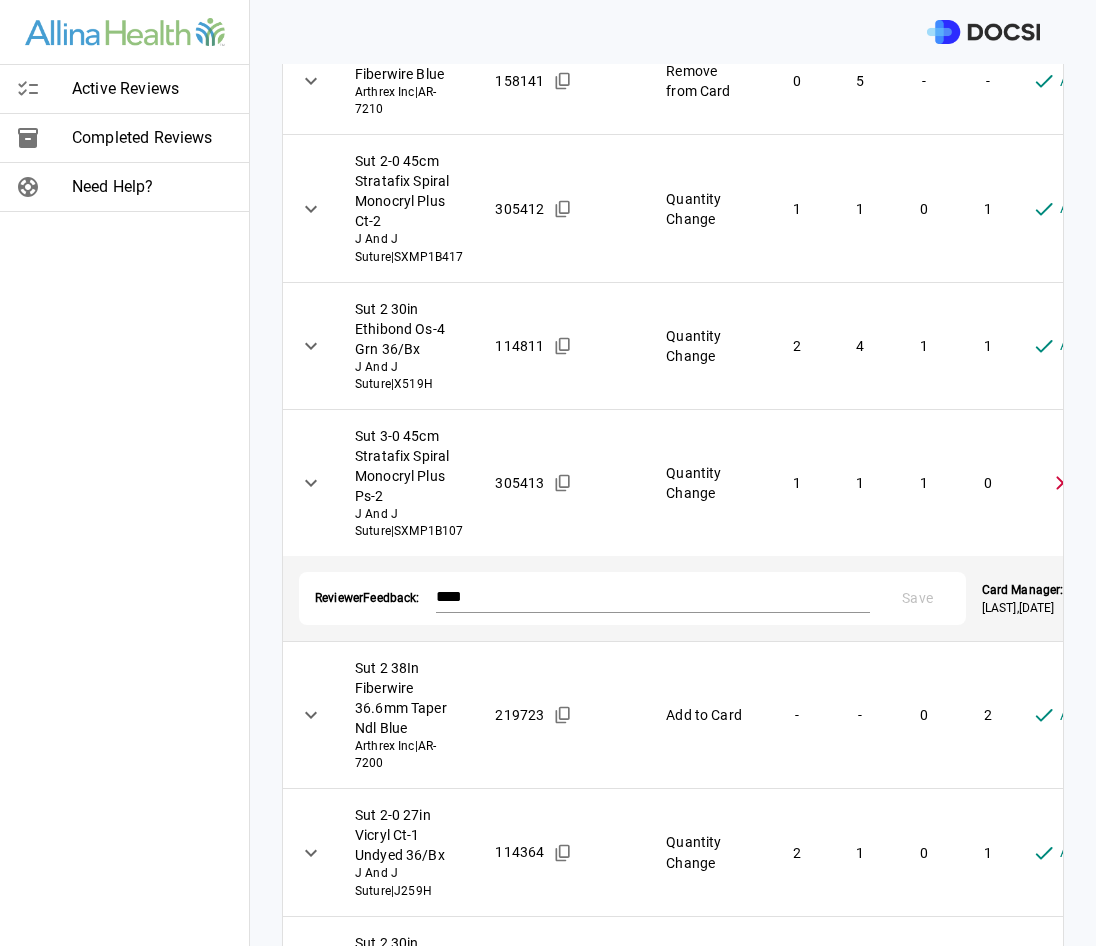 scroll, scrollTop: 200, scrollLeft: 0, axis: vertical 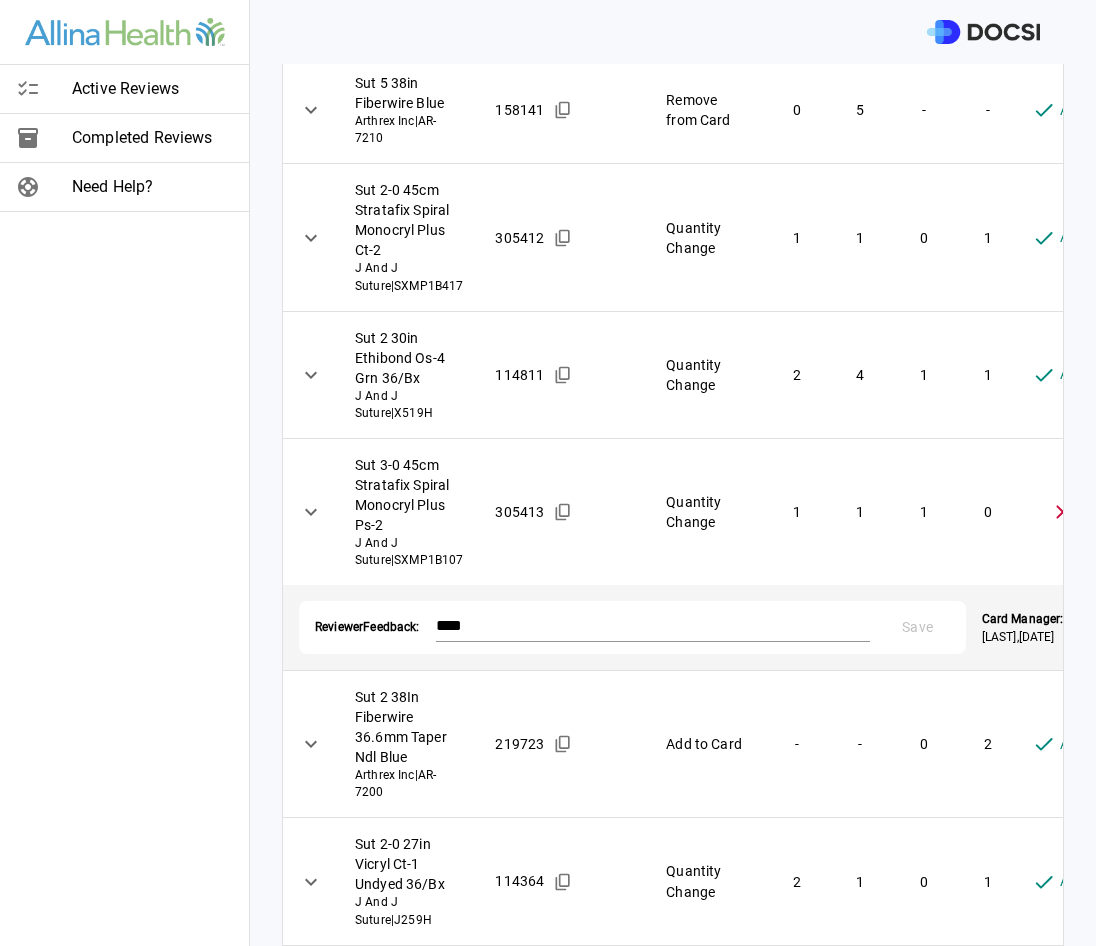 click on "Quantity Change" at bounding box center [707, 512] 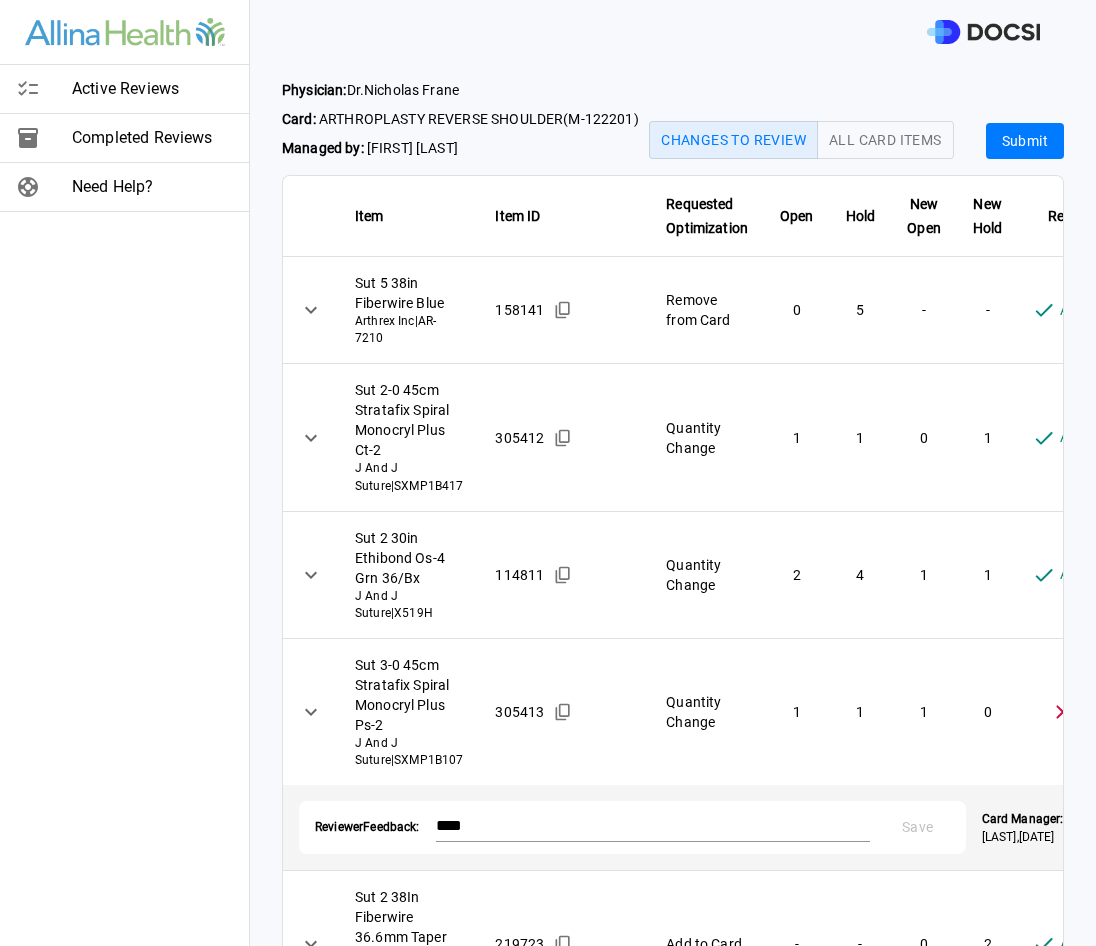 click on "Submit" at bounding box center (1025, 141) 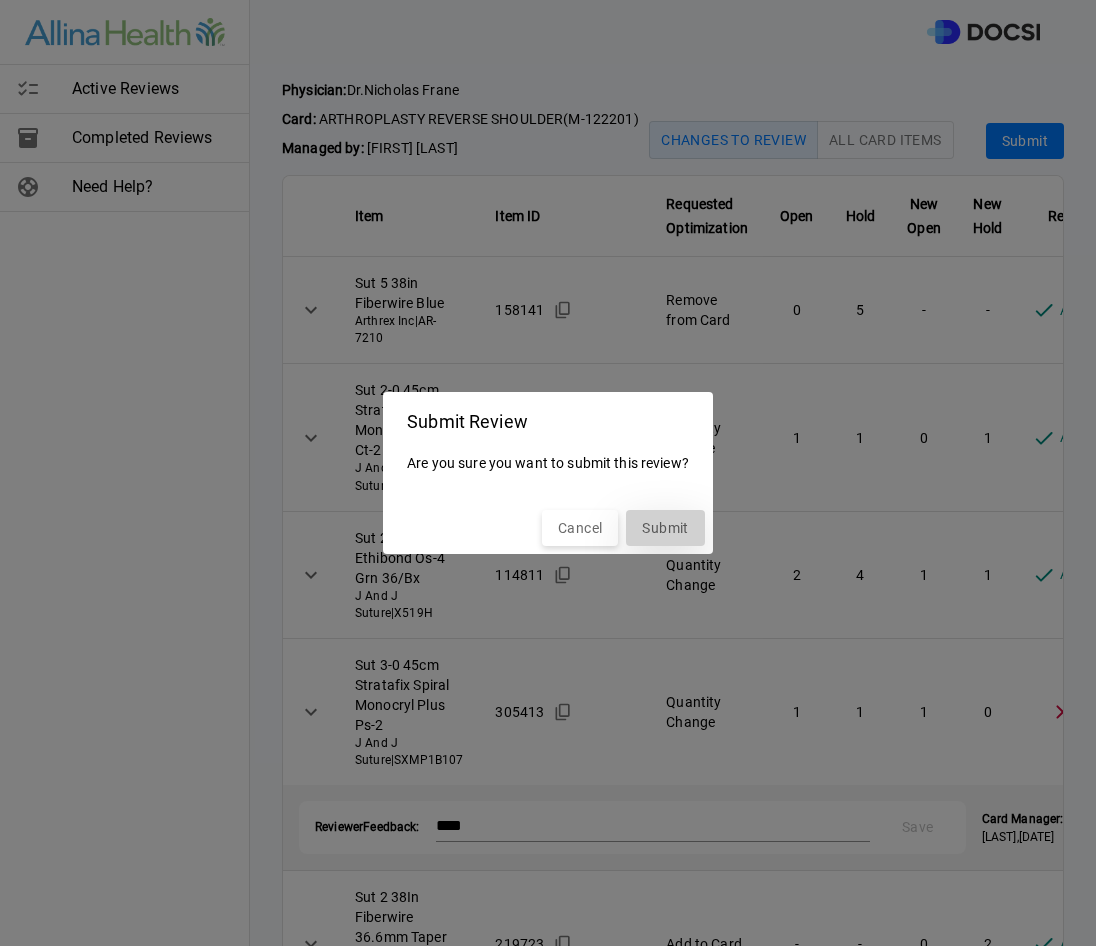 click on "Submit" at bounding box center (665, 528) 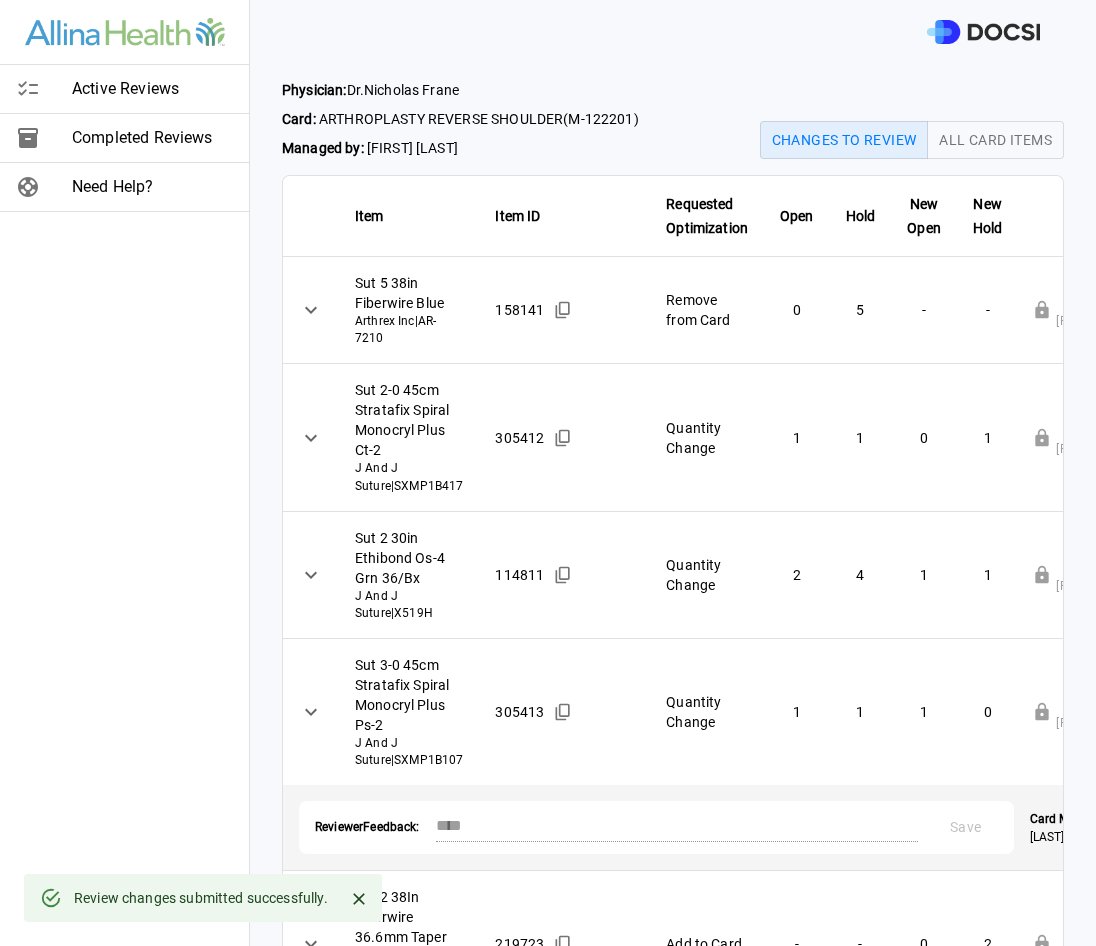 click on "Active Reviews" at bounding box center [152, 89] 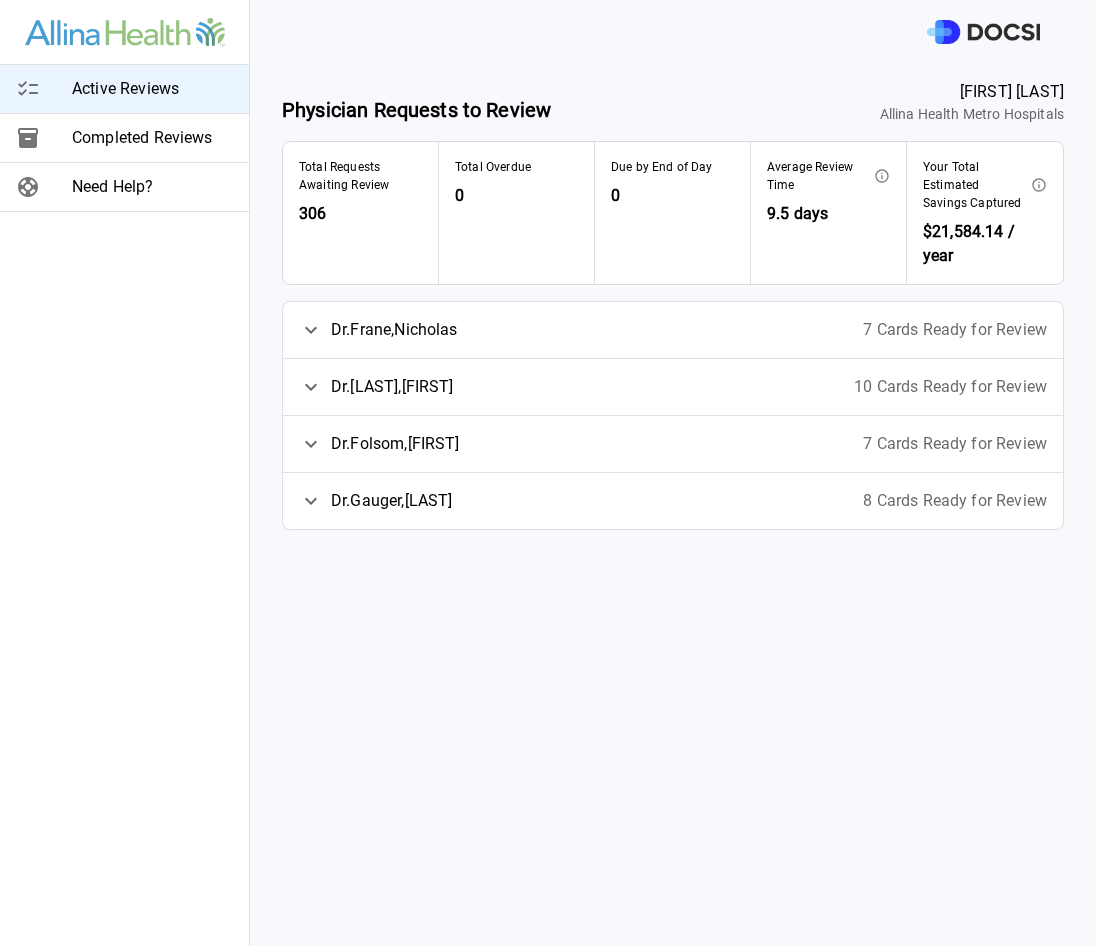 click on "Dr.  [LAST] ,  [FIRST]" at bounding box center [394, 330] 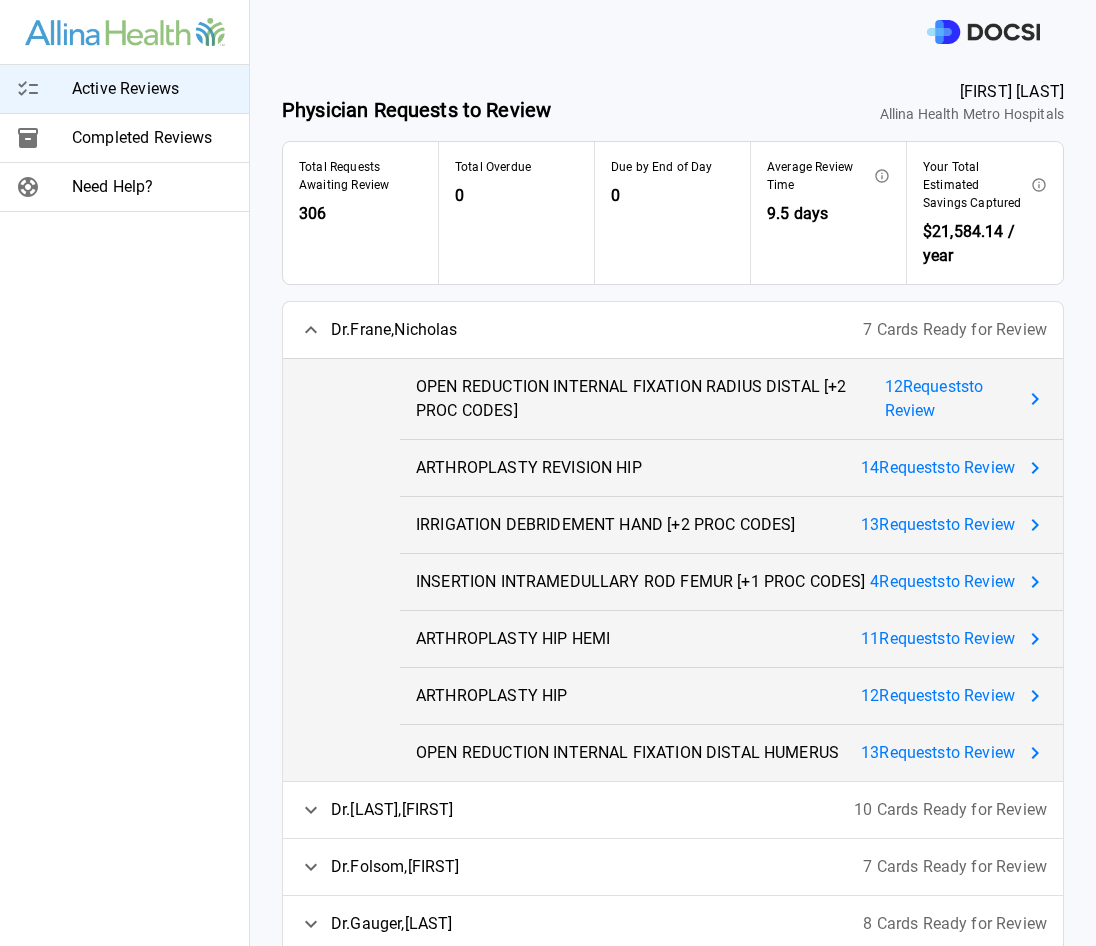 click on "12  Request s  to Review" at bounding box center [950, 399] 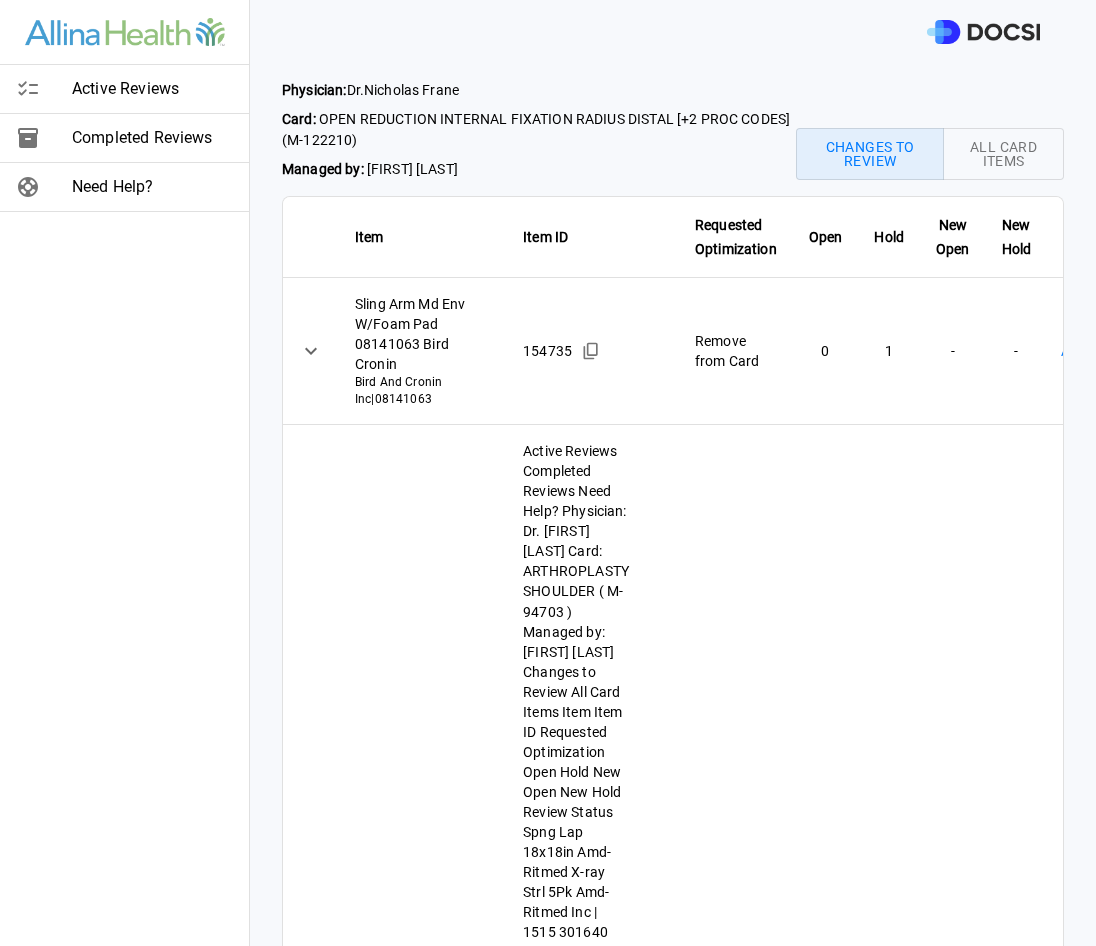 click on "Active Reviews Completed Reviews Need Help? Physician:   Dr.  [LAST] [LAST] Card:    OPEN REDUCTION INTERNAL FIXATION RADIUS DISTAL [+2 PROC CODES]  ( M-122210 ) Managed by:    [FIRST] [LAST] Changes to Review All Card Items Item Item ID Requested Optimization Open Hold New Open New Hold Review Status Sling Arm Md Env W/Foam Pad 08141063 Bird Cronin Bird And Cronin Inc  |  08141063 154735 Remove from Card 0 1 - - Action Required **** ​ Sling Arm Lg Env W/Foam Pad 08141064 Bird Cronin Bird And Cronin Inc  |  08141064 154736 Remove from Card 0 1 - - Action Required **** ​ Set Irr Arthroscopic 126599-01 Hospira Inc  |  065990101 101692 Remove from Card 0 1 - - Action Required **** ​ Drsg 3.5x6in Aquacel Ag W/Slvr Convatec Inc  |  422604 240359 Remove from Card 0 1 - - Action Required **** ​ Padg Cast Webril 4inx4yds Undercast Ns Cardinal Healthcare  |  3175 118615 Remove from Card 1 0 - - Action Required **** ​ Sut 3-0 18in Ethilon Ps-1 Blk J And J Suture  |  1663G 115275 Add to Card 0 4 0" at bounding box center [548, 473] 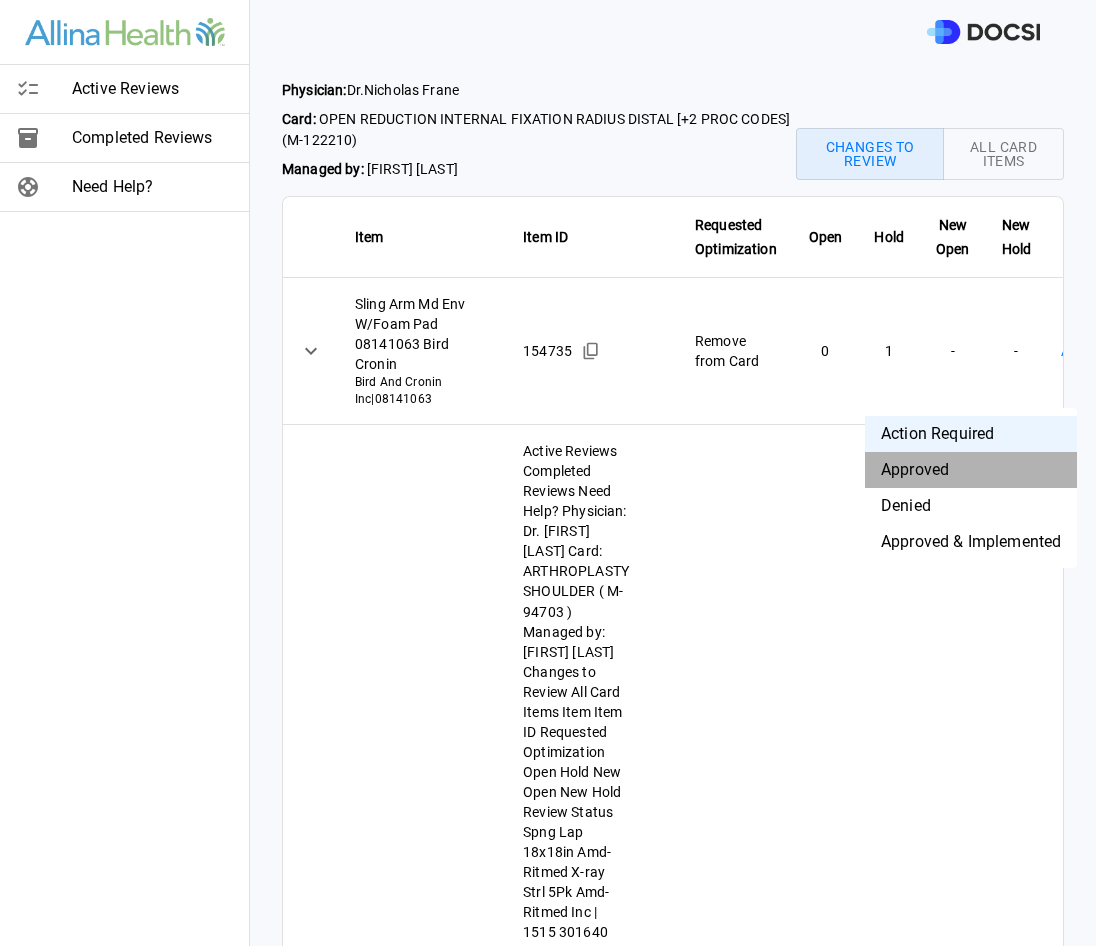 click on "Approved" at bounding box center [971, 470] 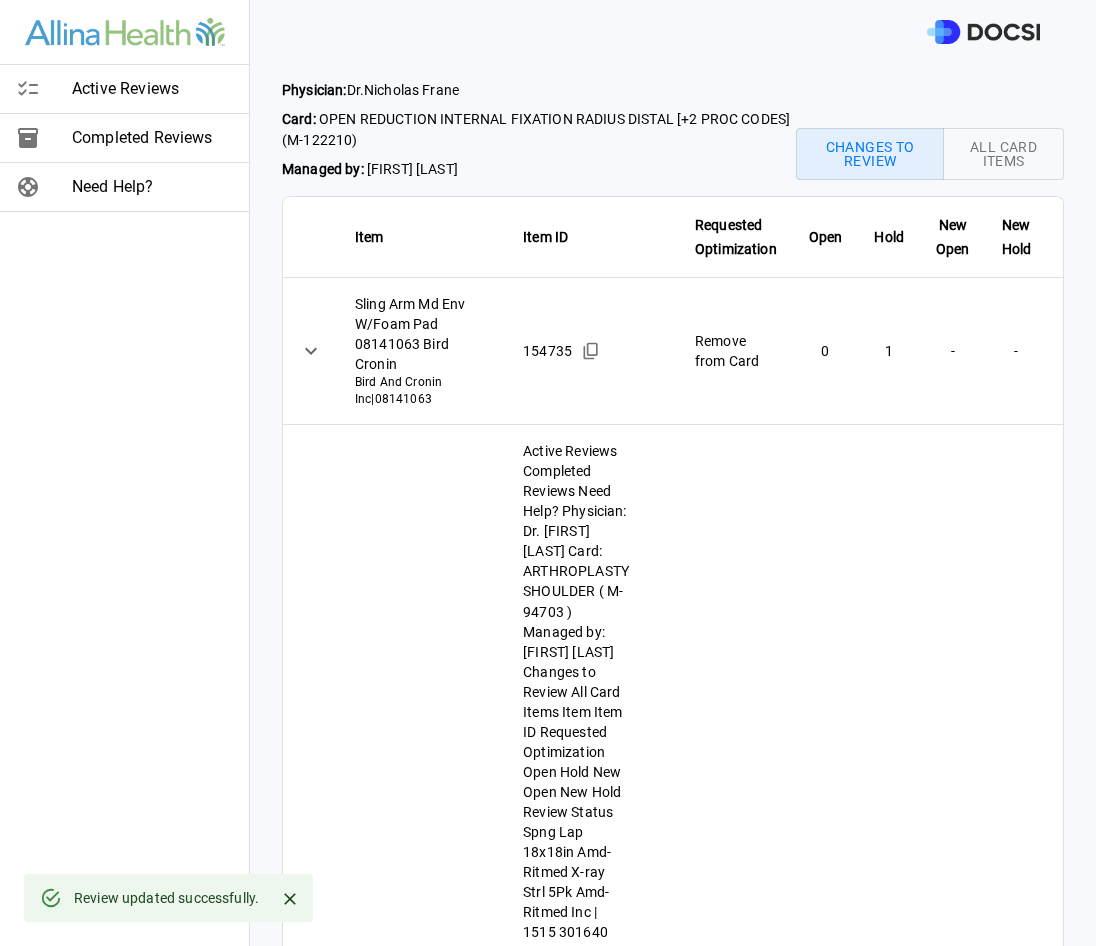 click on "Active Reviews Completed Reviews Need Help? Physician:   Dr.  [FIRST]   [LAST] Card:    OPEN REDUCTION INTERNAL FIXATION RADIUS DISTAL [+2 PROC CODES]  ( M-122210 ) Managed by:    [FIRST] [LAST] Changes to Review All Card Items Item Item ID Requested Optimization Open Hold New Open New Hold Review Status Sling Arm Md Env W/Foam Pad 08141063 Bird Cronin Bird And Cronin Inc  |  08141063 154735 Remove from Card 0 1 - - Approved ******** ​ Sling Arm Lg Env W/Foam Pad 08141064 Bird Cronin Bird And Cronin Inc  |  08141064 154736 Remove from Card 0 1 - - Action Required **** ​ Set Irr Arthroscopic 126599-01 Hospira Inc  |  065990101 101692 Remove from Card 0 1 - - Action Required **** ​ Drsg 3.5x6in Aquacel Ag W/Slvr Convatec Inc  |  422604 240359 Remove from Card 0 1 - - Action Required **** ​ Padg Cast Webril 4inx4yds Undercast Ns Cardinal Healthcare  |  3175 118615 Remove from Card 1 0 - - Action Required **** ​ Sut 3-0 18in Ethilon Ps-1 Blk J And J Suture  |  1663G 115275 Add to Card 0 4 0 1" at bounding box center (548, 473) 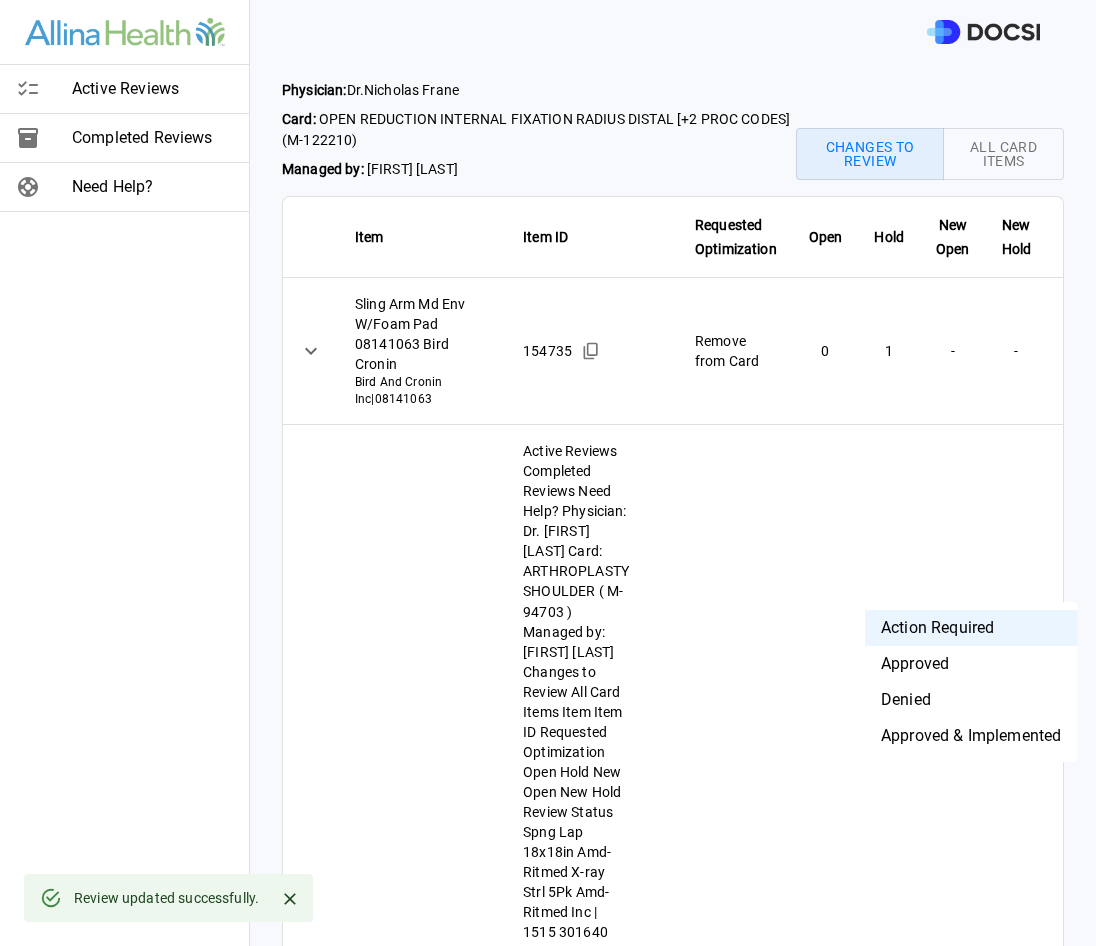 click on "Approved" at bounding box center (971, 664) 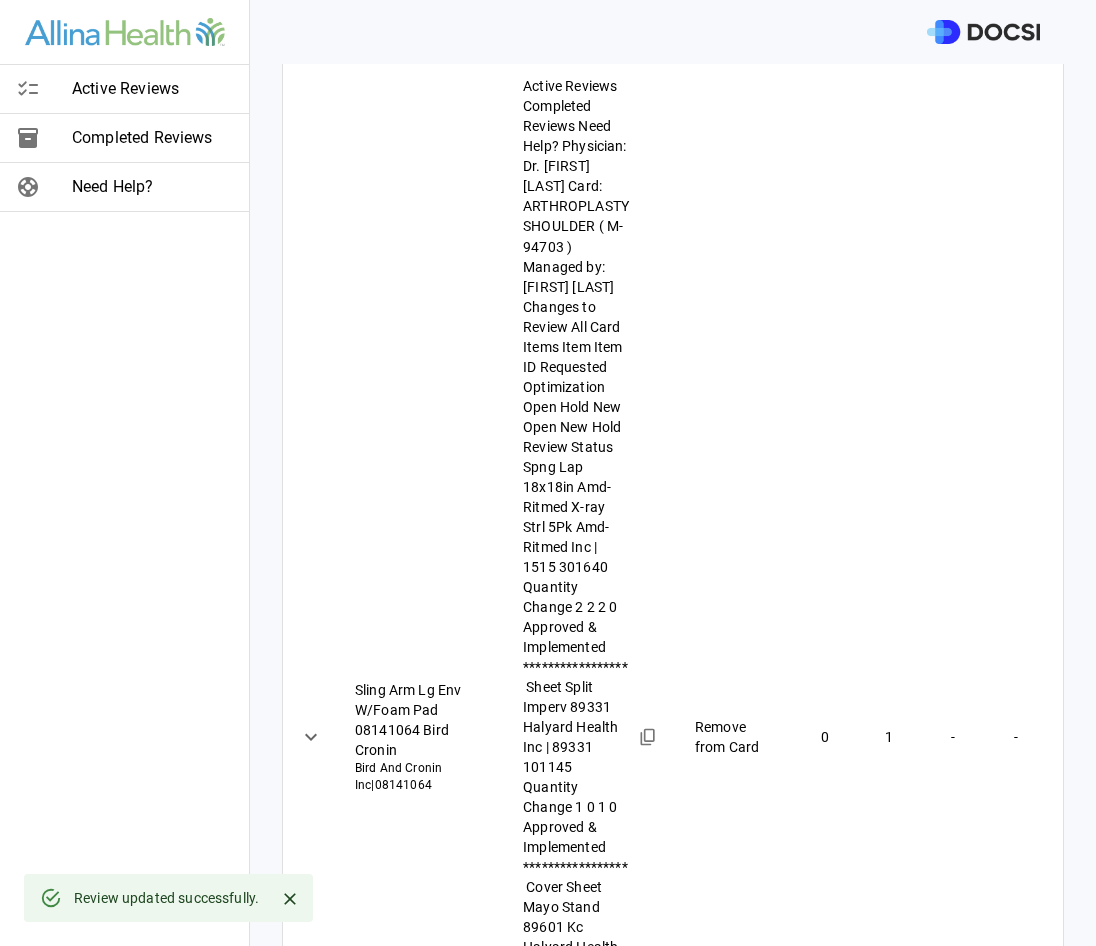 scroll, scrollTop: 400, scrollLeft: 0, axis: vertical 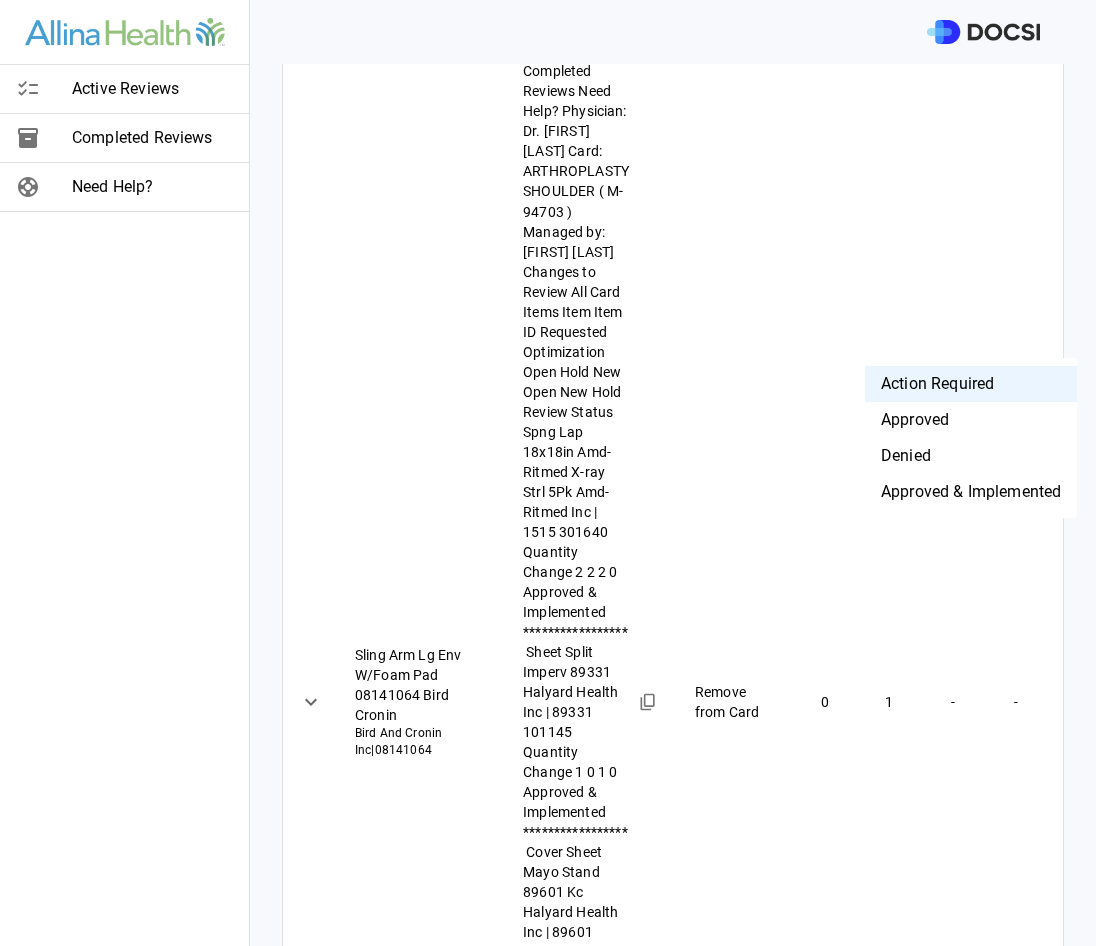 click on "Active Reviews Completed Reviews Need Help? Physician:   Dr.  [LAST] [LAST] Card:    OPEN REDUCTION INTERNAL FIXATION RADIUS DISTAL [+2 PROC CODES]  ( M-122210 ) Managed by:    [FIRST] [LAST] Changes to Review All Card Items Item Item ID Requested Optimization Open Hold New Open New Hold Review Status Sling Arm Md Env W/Foam Pad 08141063 Bird Cronin Bird And Cronin Inc  |  08141063 154735 Remove from Card 0 1 - - Approved ******** ​ Sling Arm Lg Env W/Foam Pad 08141064 Bird Cronin Bird And Cronin Inc  |  08141064 154736 Remove from Card 0 1 - - Approved ******** ​ Set Irr Arthroscopic 126599-01 Hospira Inc  |  065990101 101692 Remove from Card 0 1 - - Action Required **** ​ Drsg 3.5x6in Aquacel Ag W/Slvr Convatec Inc  |  422604 240359 Remove from Card 0 1 - - Action Required **** ​ Padg Cast Webril 4inx4yds Undercast Ns Cardinal Healthcare  |  3175 118615 Remove from Card 1 0 - - Action Required **** ​ Sut 3-0 18in Ethilon Ps-1 Blk J And J Suture  |  1663G 115275 Add to Card 0 4 0 1 ​" at bounding box center (548, 473) 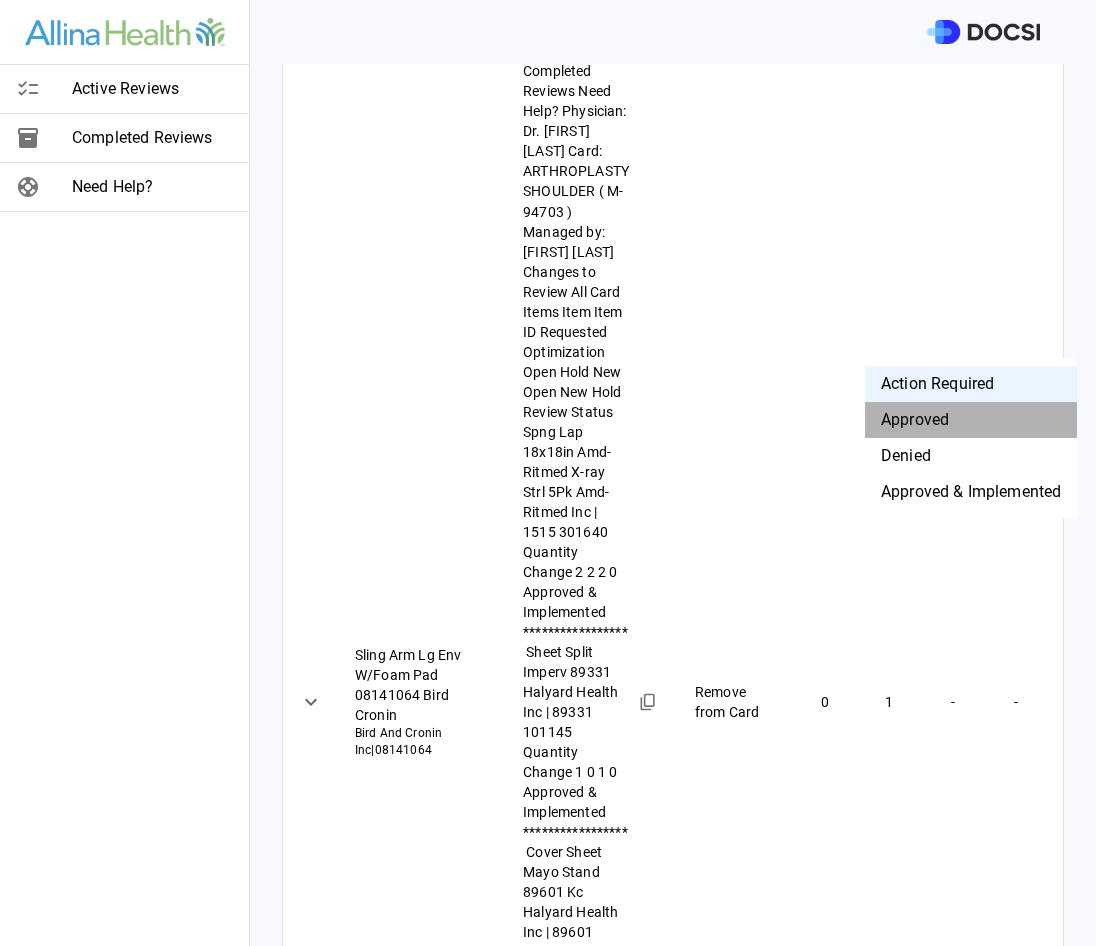 click on "Approved" at bounding box center (971, 420) 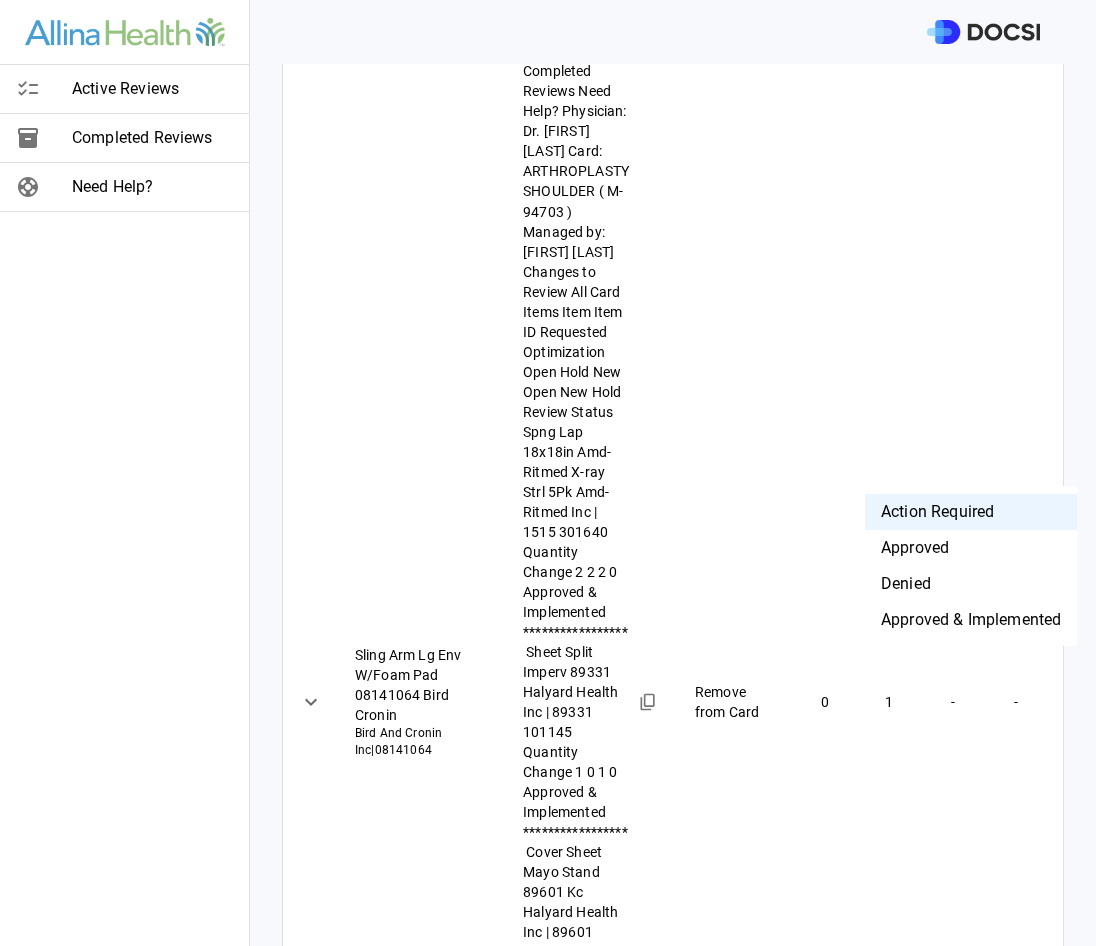 click on "Active Reviews Completed Reviews Need Help? Physician:   Dr.  [FIRST]   [LAST] Card:    OPEN REDUCTION INTERNAL FIXATION RADIUS DISTAL [+2 PROC CODES]  ( M-122210 ) Managed by:    [FIRST] [LAST] Changes to Review All Card Items Item Item ID Requested Optimization Open Hold New Open New Hold Review Status Sling Arm Md Env W/Foam Pad 08141063 Bird Cronin Bird And Cronin Inc  |  08141063 154735 Remove from Card 0 1 - - Approved ******** ​ Sling Arm Lg Env W/Foam Pad 08141064 Bird Cronin Bird And Cronin Inc  |  08141064 154736 Remove from Card 0 1 - - Approved ******** ​ Set Irr Arthroscopic 126599-01 Hospira Inc  |  065990101 101692 Remove from Card 0 1 - - Approved ******** ​ Drsg 3.5x6in Aquacel Ag W/Slvr Convatec Inc  |  422604 240359 Remove from Card 0 1 - - Action Required **** ​ Padg Cast Webril 4inx4yds Undercast Ns Cardinal Healthcare  |  3175 118615 Remove from Card 1 0 - - Action Required **** ​ Sut 3-0 18in Ethilon Ps-1 Blk J And J Suture  |  1663G 115275 Add to Card 0 4 0 1 **** -" at bounding box center [548, 473] 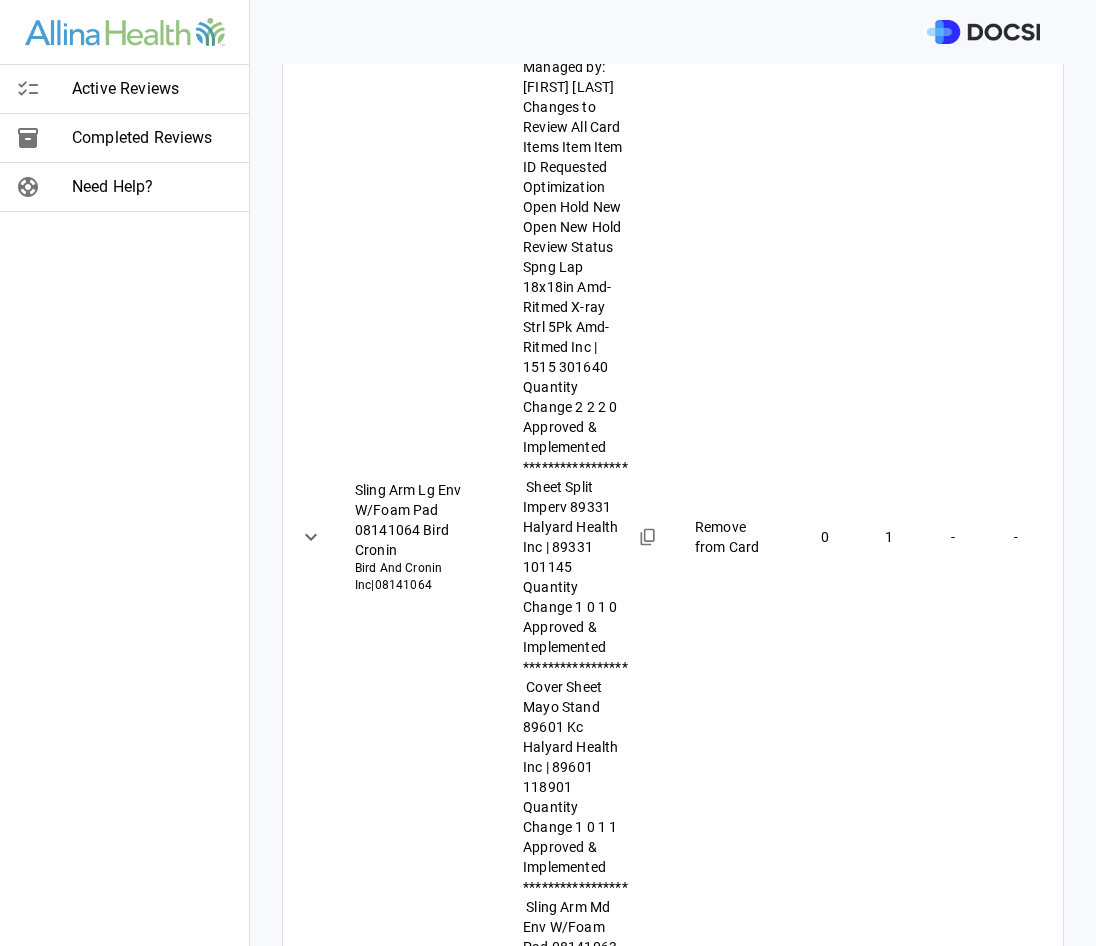 scroll, scrollTop: 600, scrollLeft: 0, axis: vertical 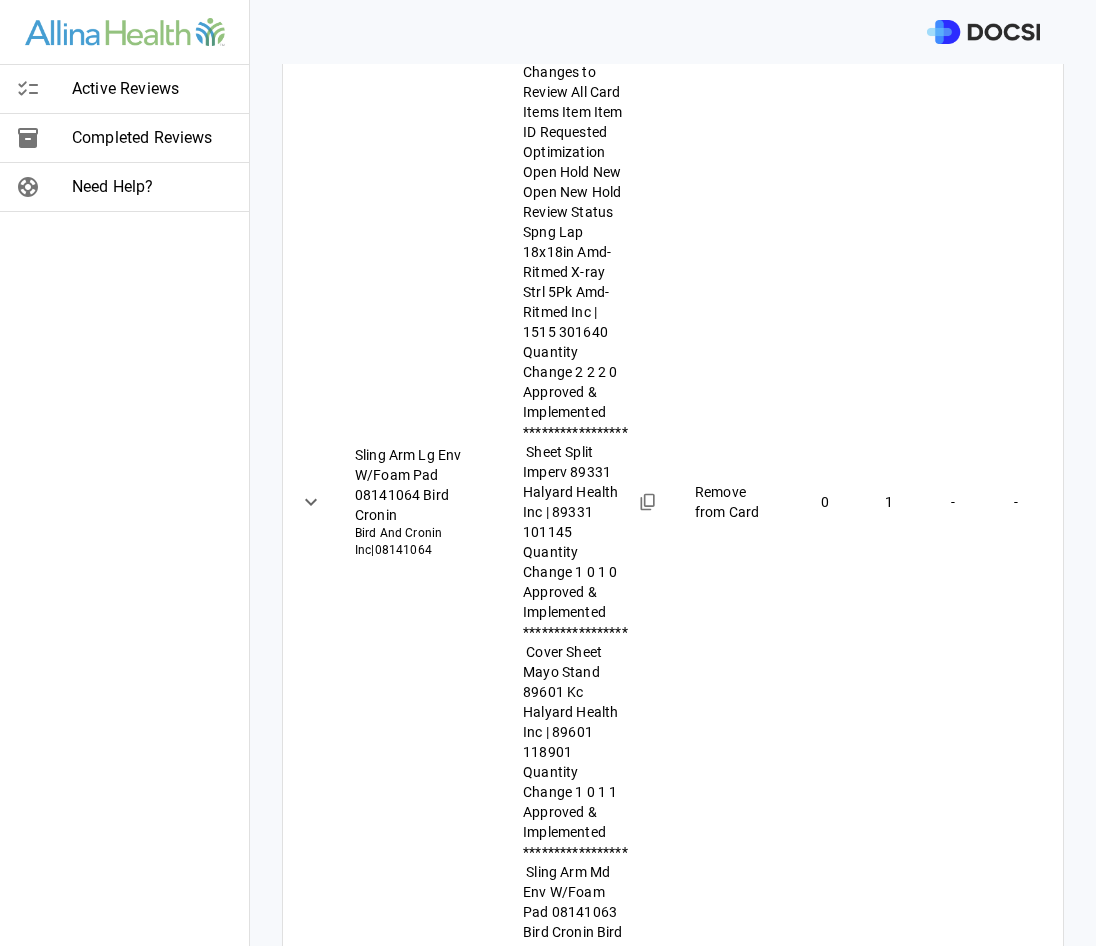 click on "Physician:   Dr.  [LAST] [LAST] Card:    OPEN REDUCTION INTERNAL FIXATION RADIUS DISTAL [+2 PROC CODES]  ( M-122210 ) Managed by:    [LAST] Changes to Review All Card Items Item Item ID Requested Optimization Open Hold New Open New Hold Review Status Sling Arm Md Env W/Foam Pad 08141063 Bird Cronin Bird And Cronin Inc  |  08141063 154735 Remove from Card 0 1 - - Approved ******** ​ Sling Arm Lg Env W/Foam Pad 08141064 Bird Cronin Bird And Cronin Inc  |  08141064 154736 Remove from Card 0 1 - - Approved ******** ​ Set Irr Arthroscopic 126599-01 Hospira Inc  |  065990101 101692 Remove from Card 0 1 - - Approved ******** ​ Drsg 3.5x6in Aquacel Ag W/Slvr Convatec Inc  |  422604 240359 Remove from Card 0 1 - - Approved ******** ​ Padg Cast Webril 4inx4yds Undercast Ns Cardinal Healthcare  |  3175 118615 Remove from Card 1 0 - - Action Required **** ​ Sut 3-0 18in Ethilon Ps-1 Blk J And J Suture  |  1663G 115275 Add to Card 0 4 0 1 **** ​" at bounding box center (548, 473) 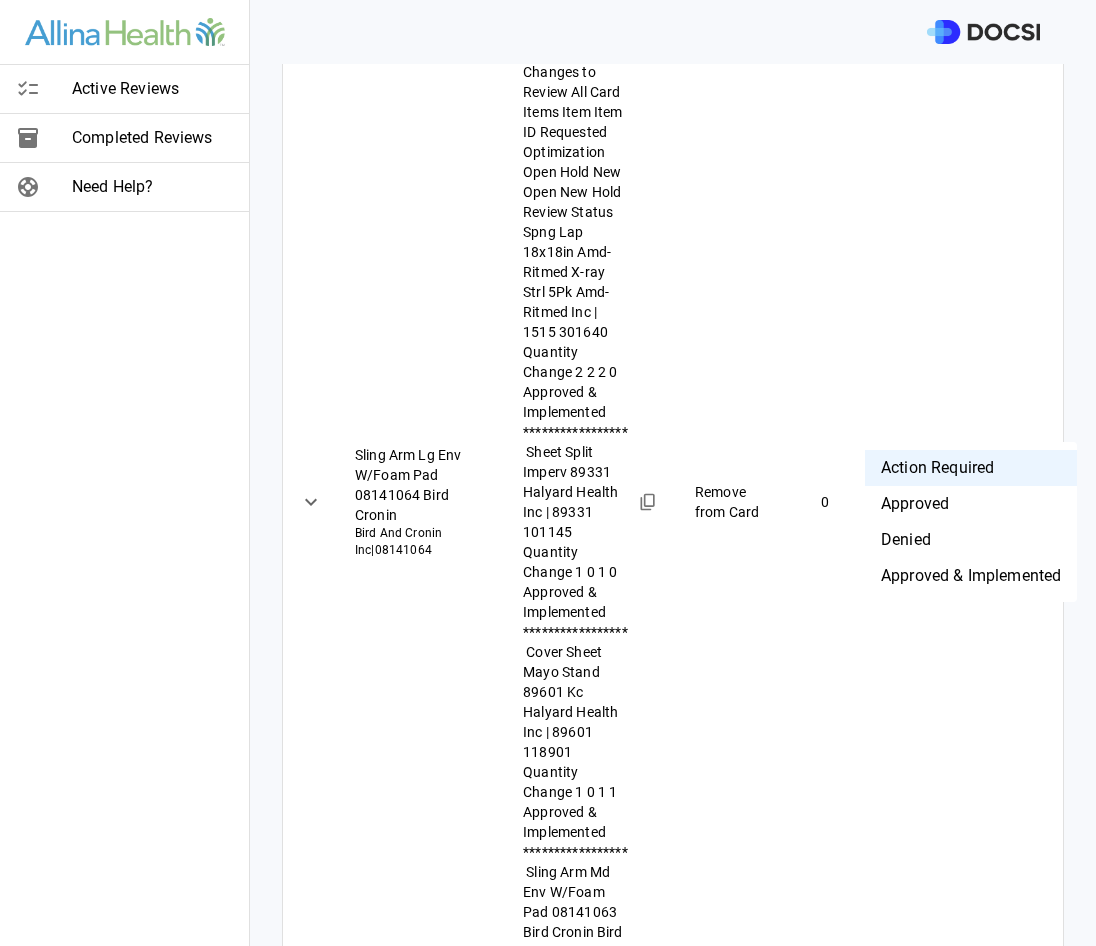 click on "Denied" at bounding box center (971, 540) 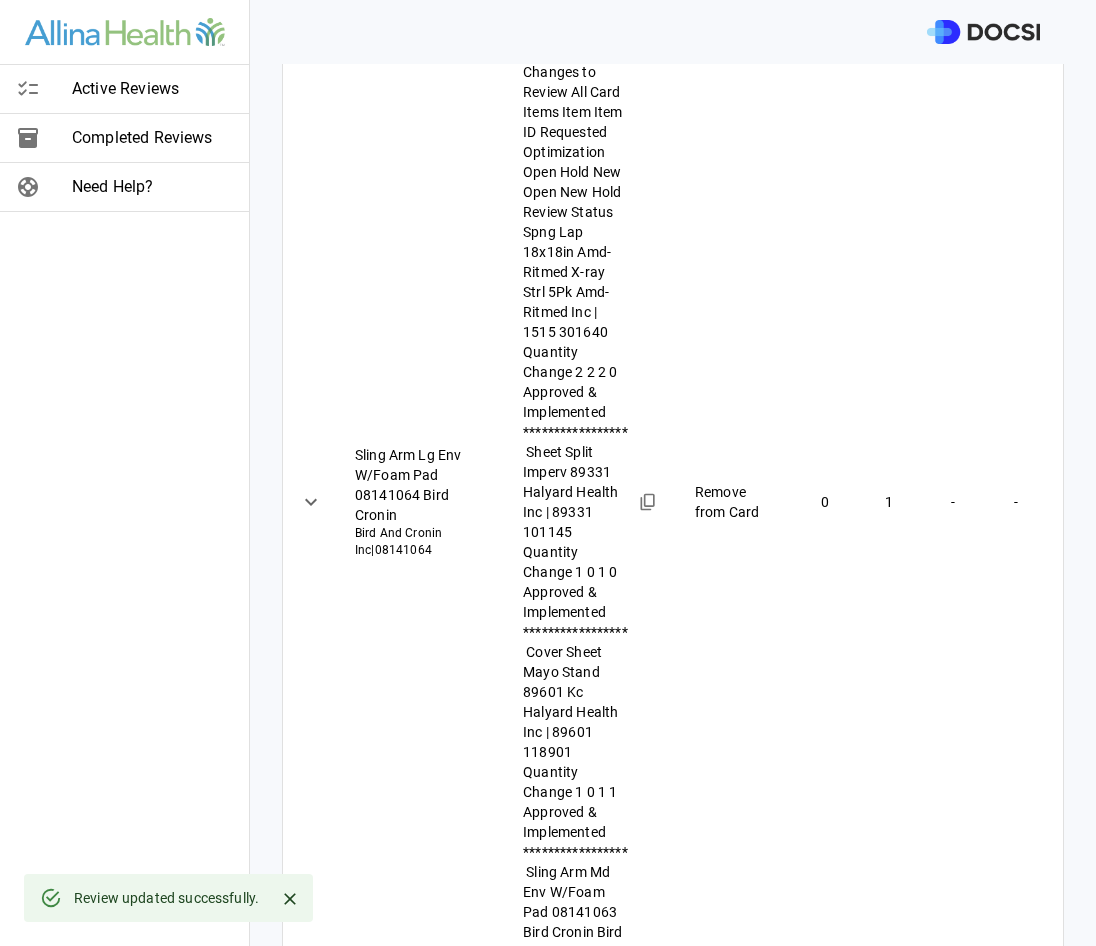click at bounding box center [672, 1534] 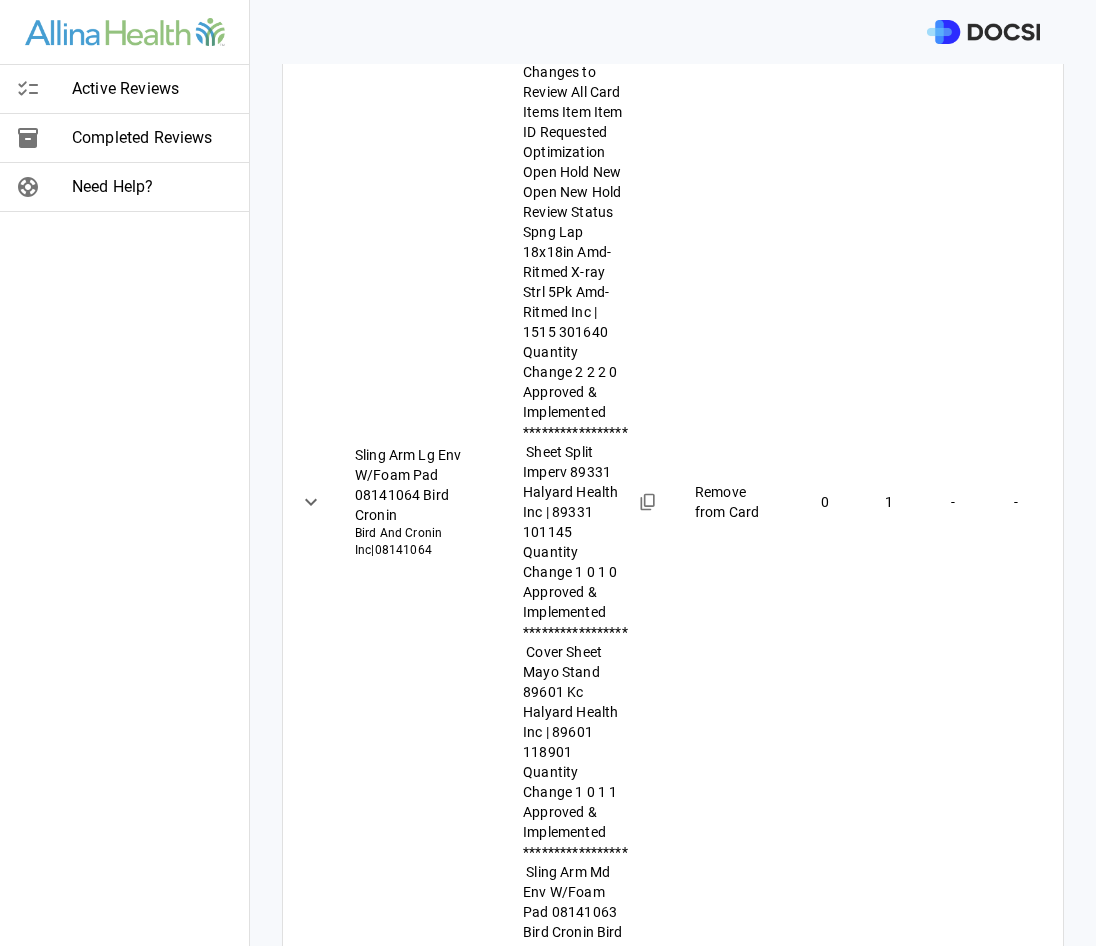 type on "**********" 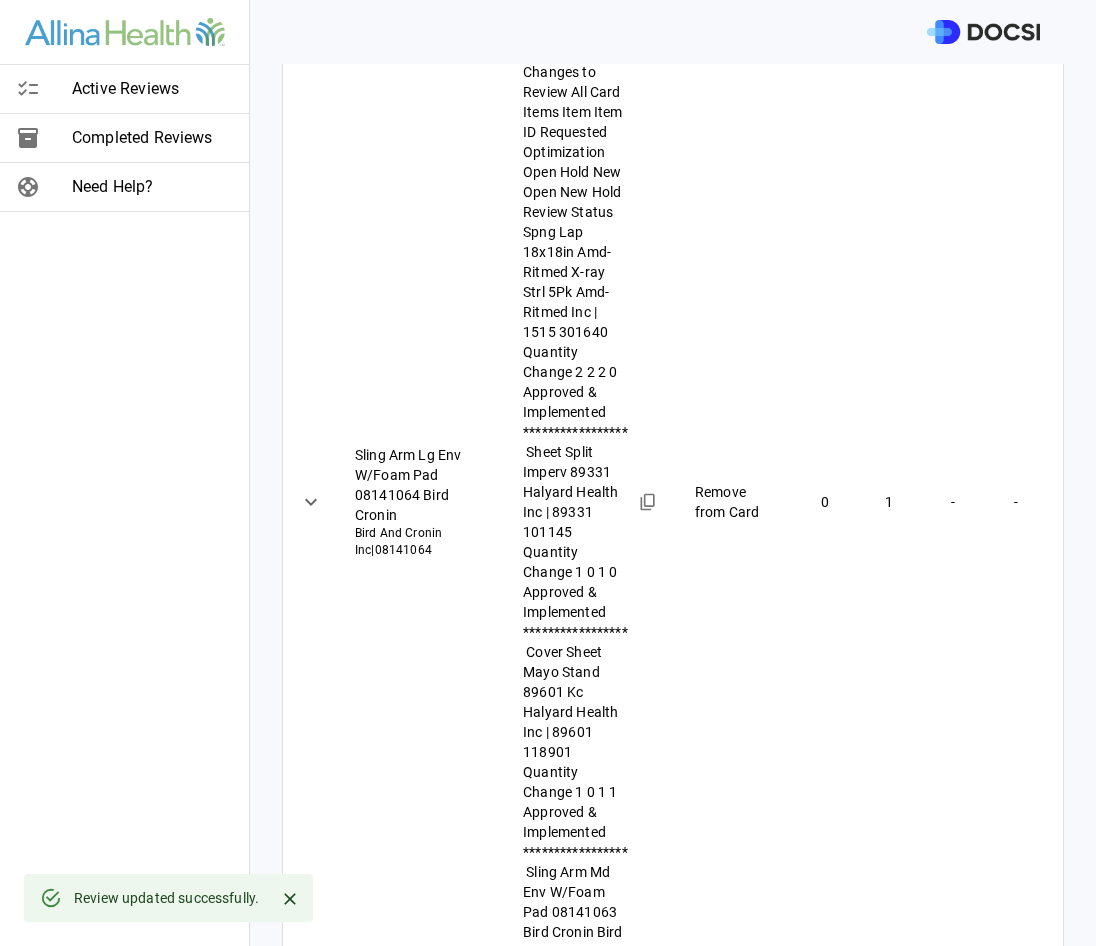 scroll, scrollTop: 700, scrollLeft: 0, axis: vertical 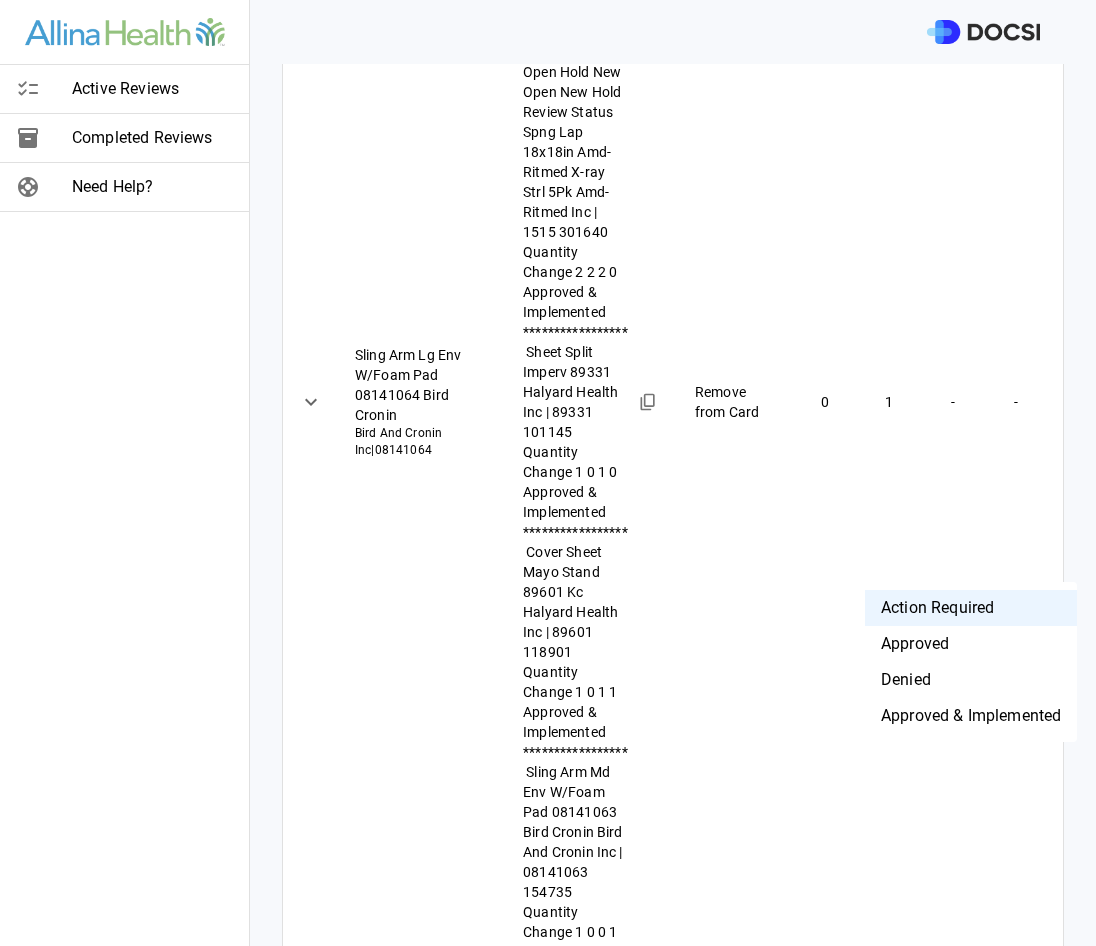 click on "**********" at bounding box center (548, 473) 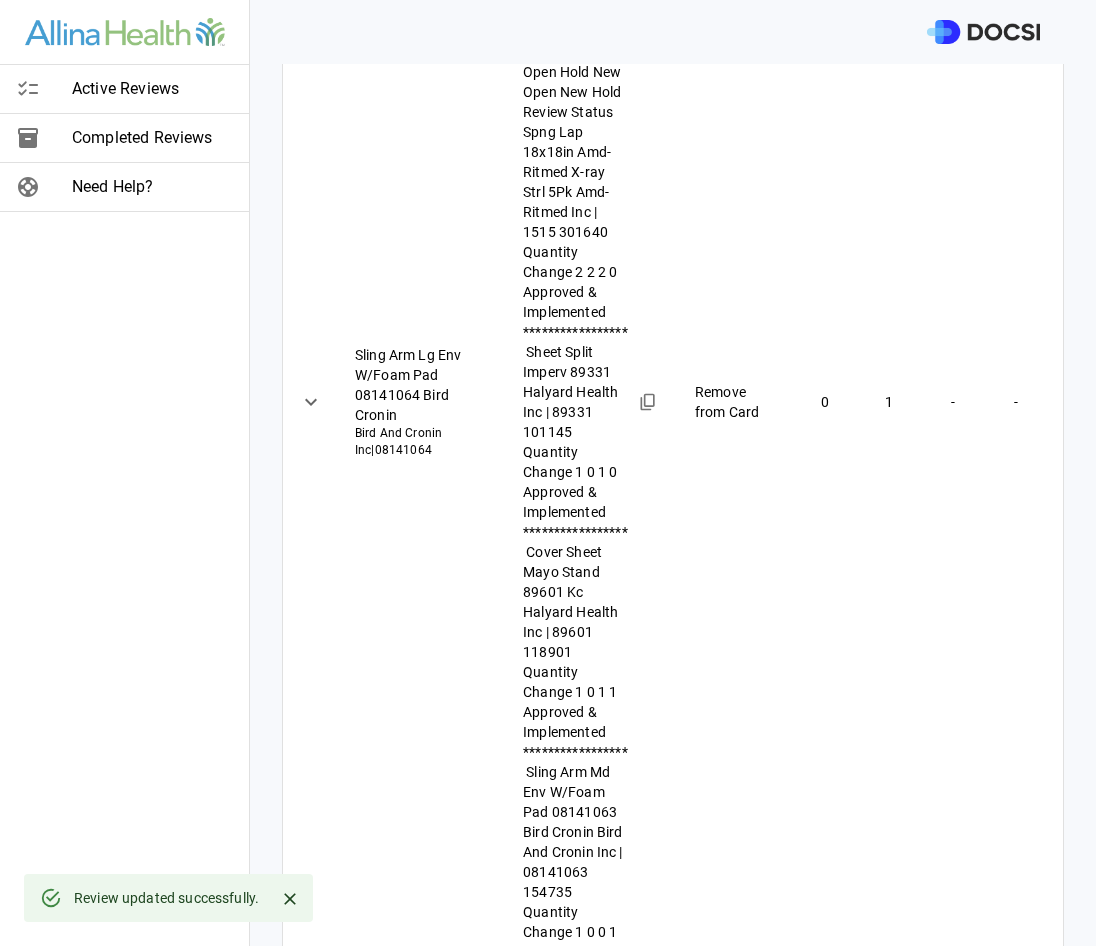 click at bounding box center (672, 1609) 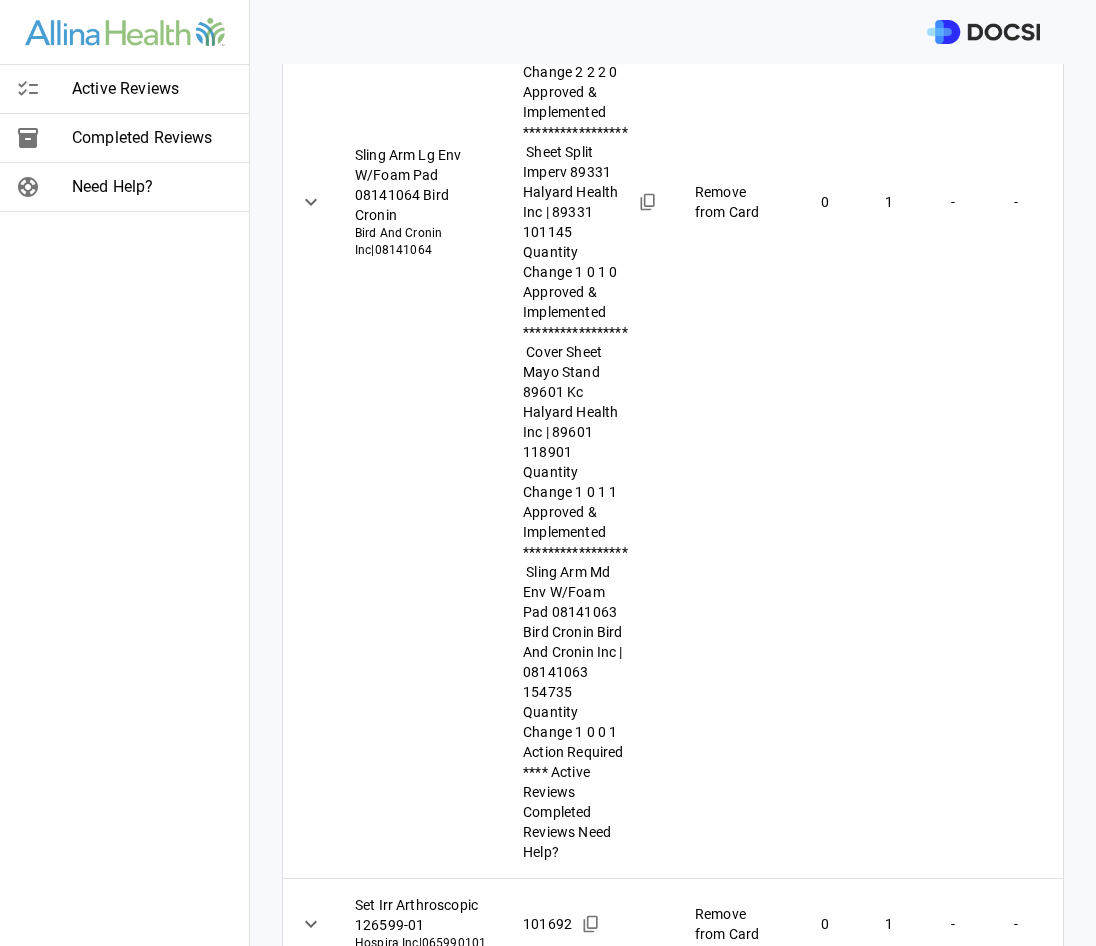 scroll, scrollTop: 1000, scrollLeft: 0, axis: vertical 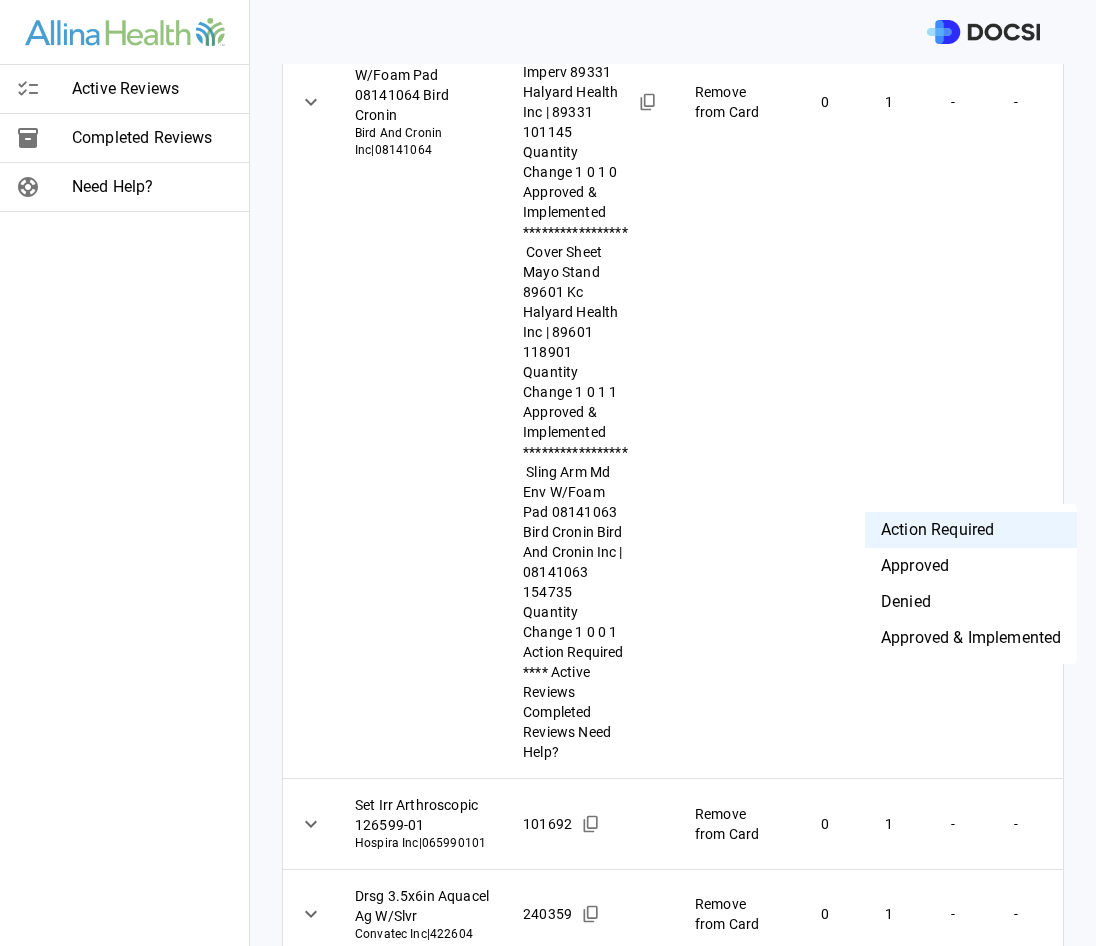 click on "**********" at bounding box center [548, 473] 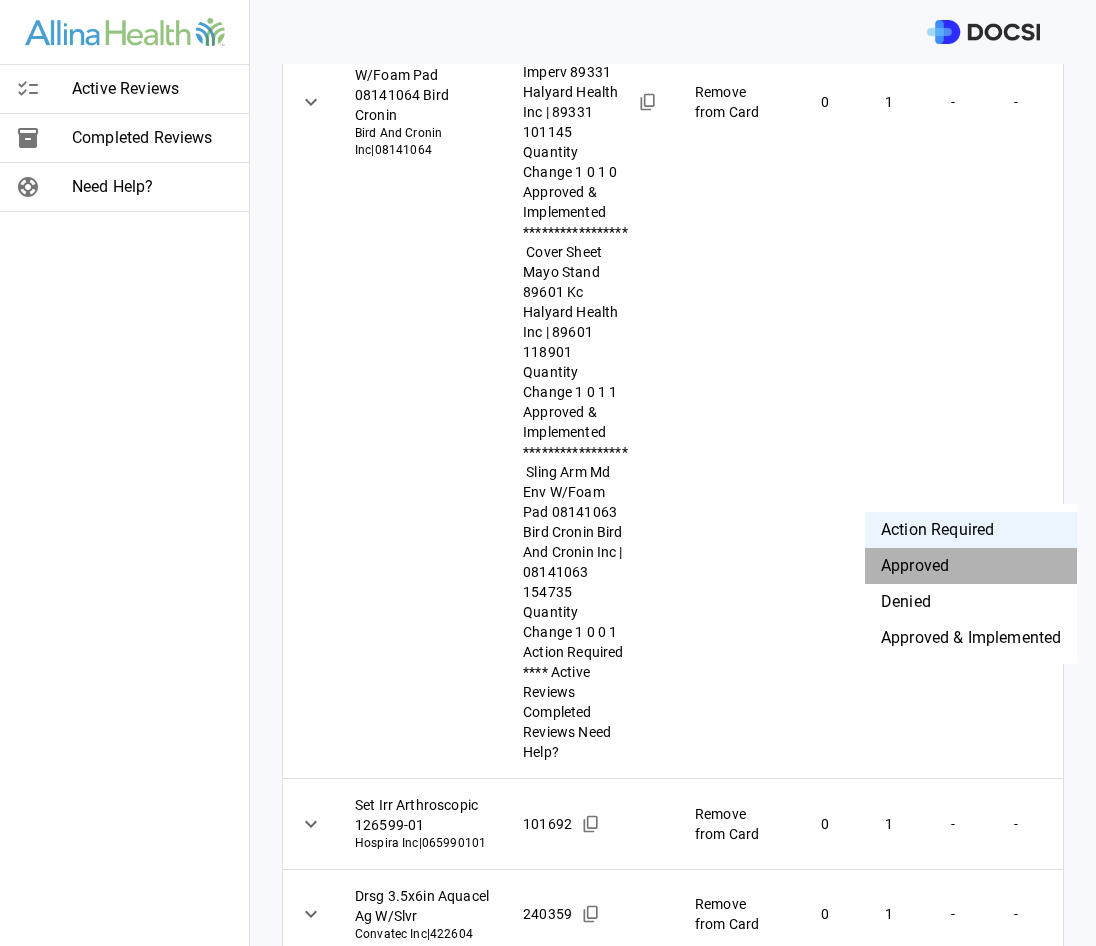click on "Approved" at bounding box center (971, 566) 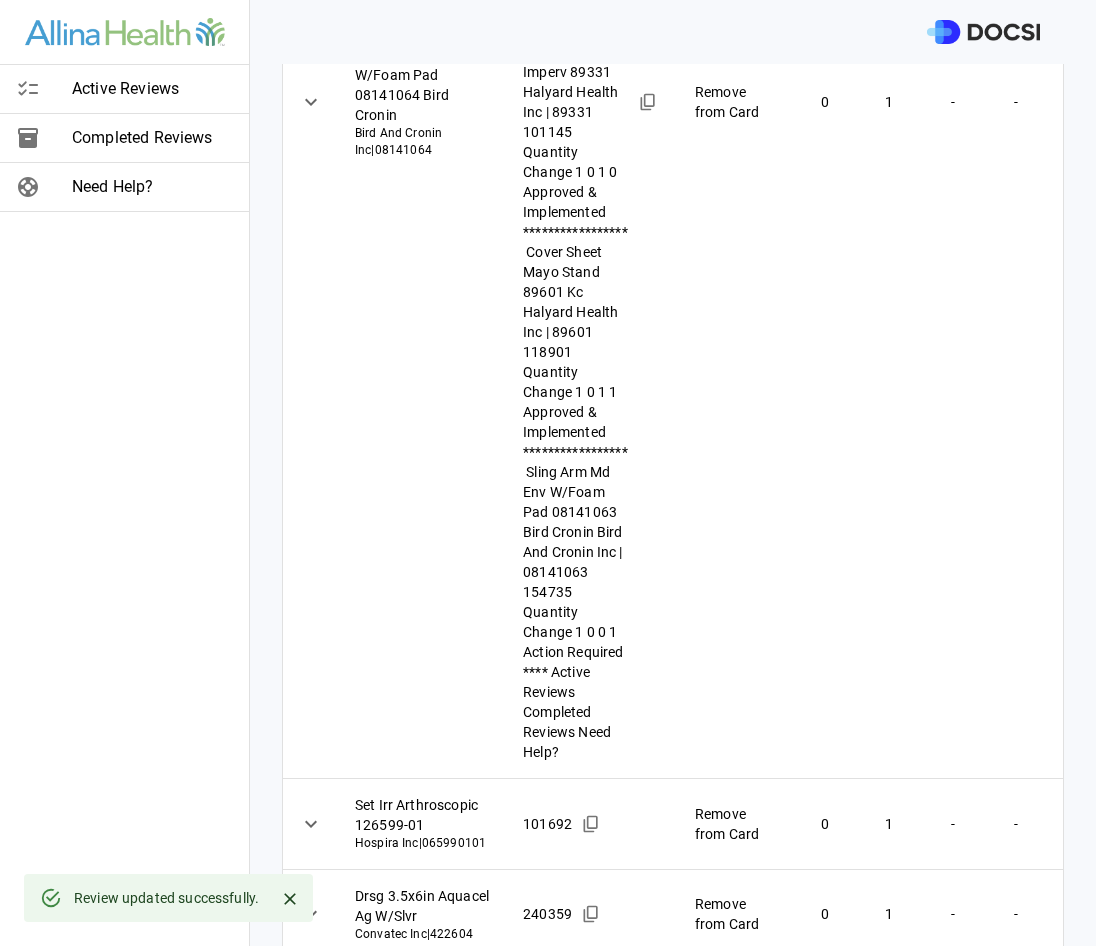 scroll, scrollTop: 1100, scrollLeft: 0, axis: vertical 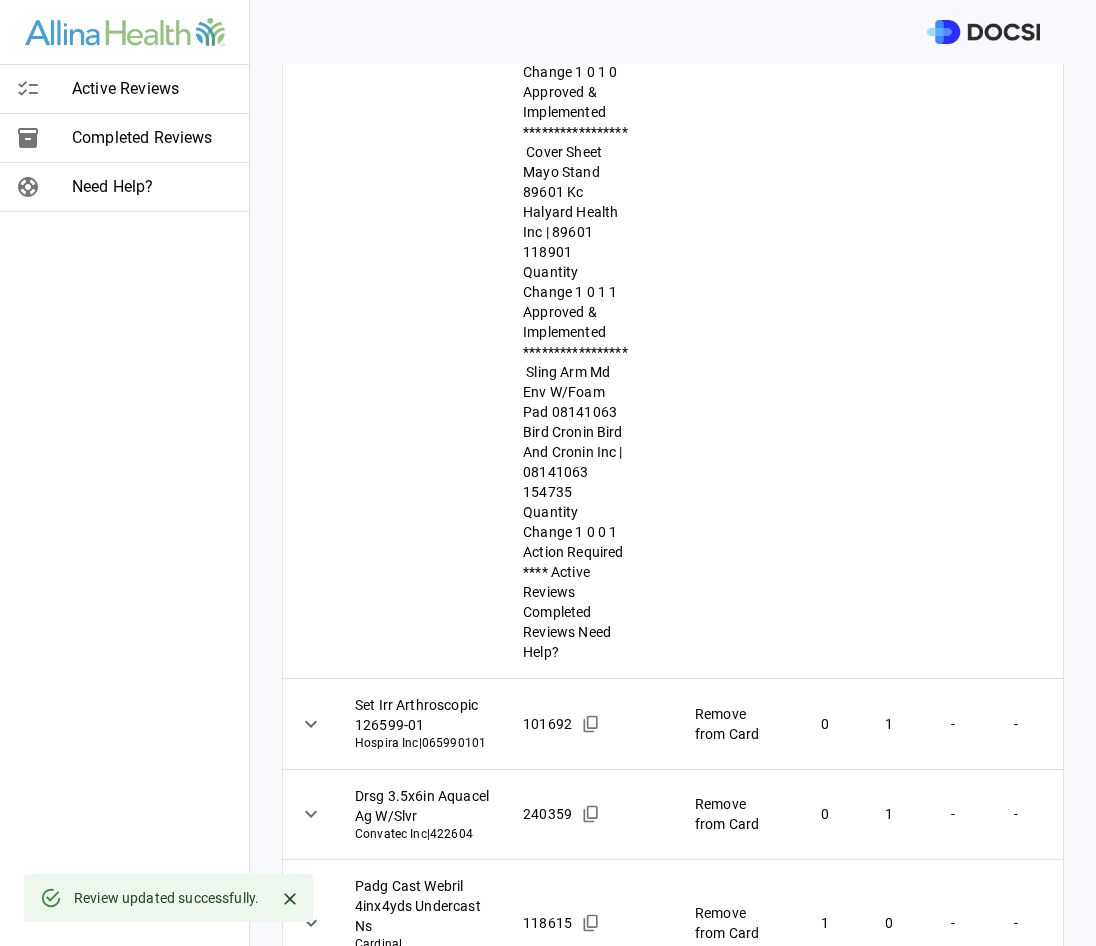 click on "**********" at bounding box center [548, 473] 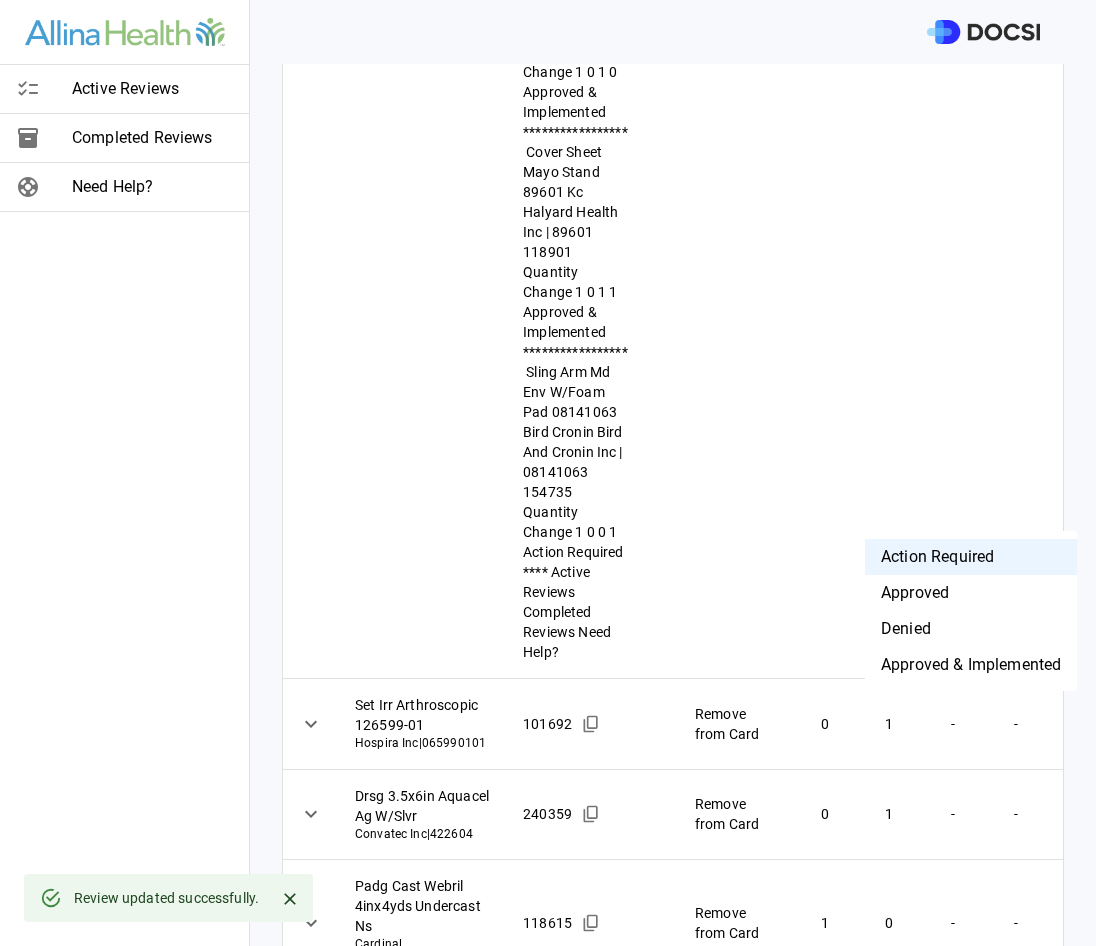 click on "Approved" at bounding box center (971, 593) 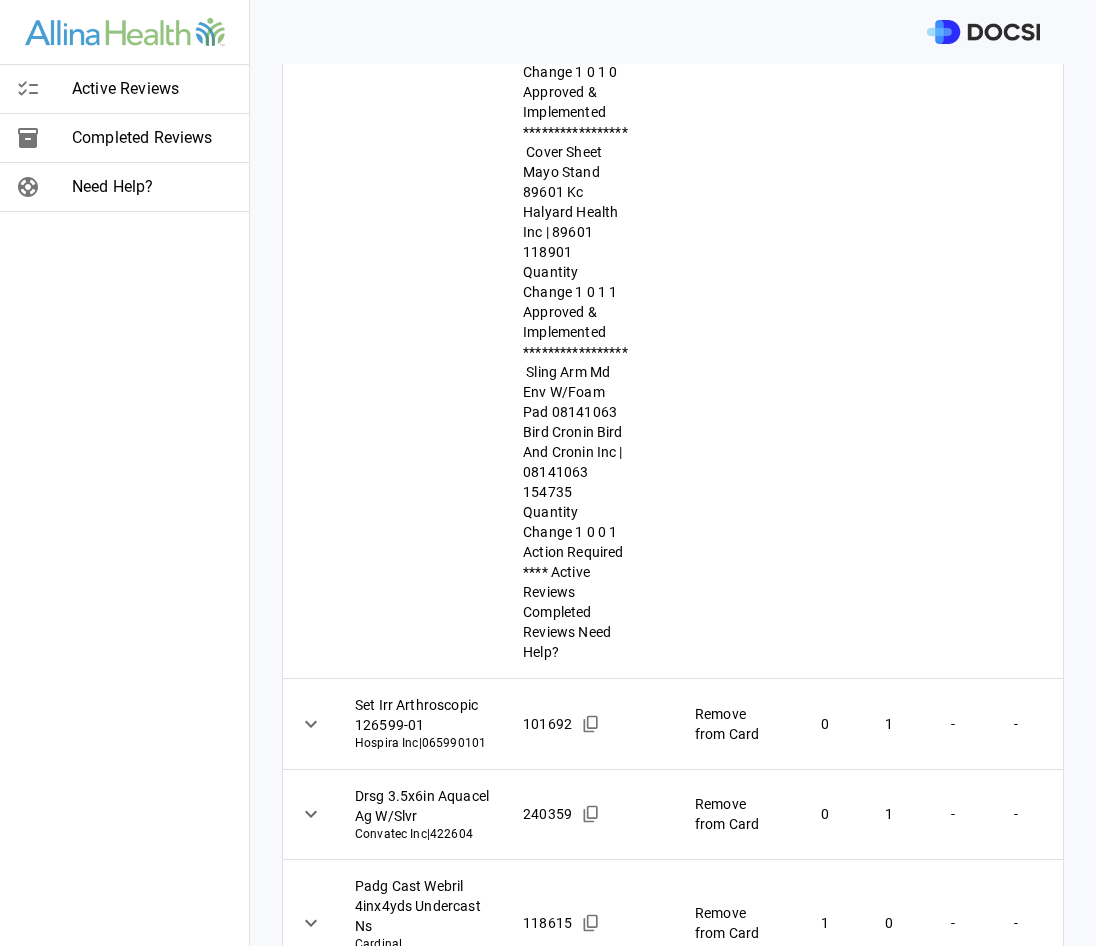 click on "**********" at bounding box center (548, 473) 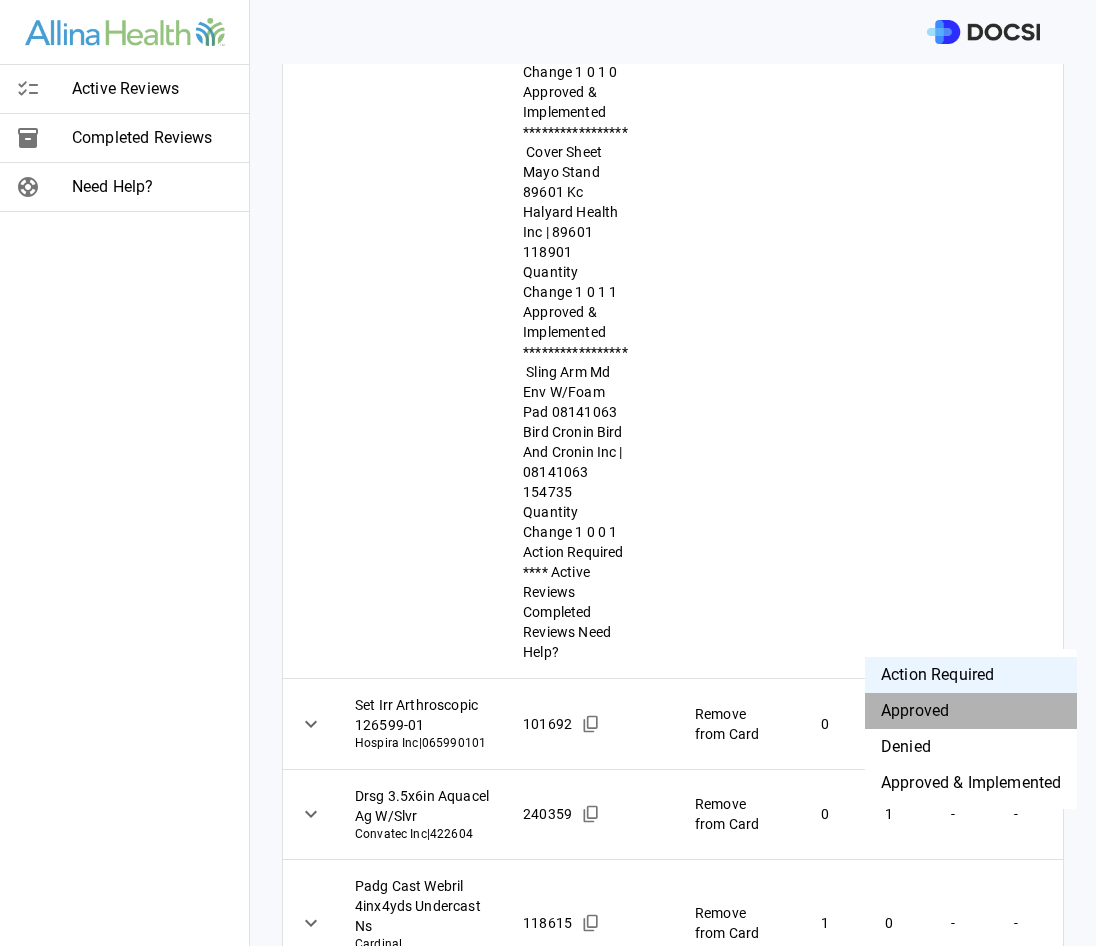 click on "Approved" at bounding box center [971, 711] 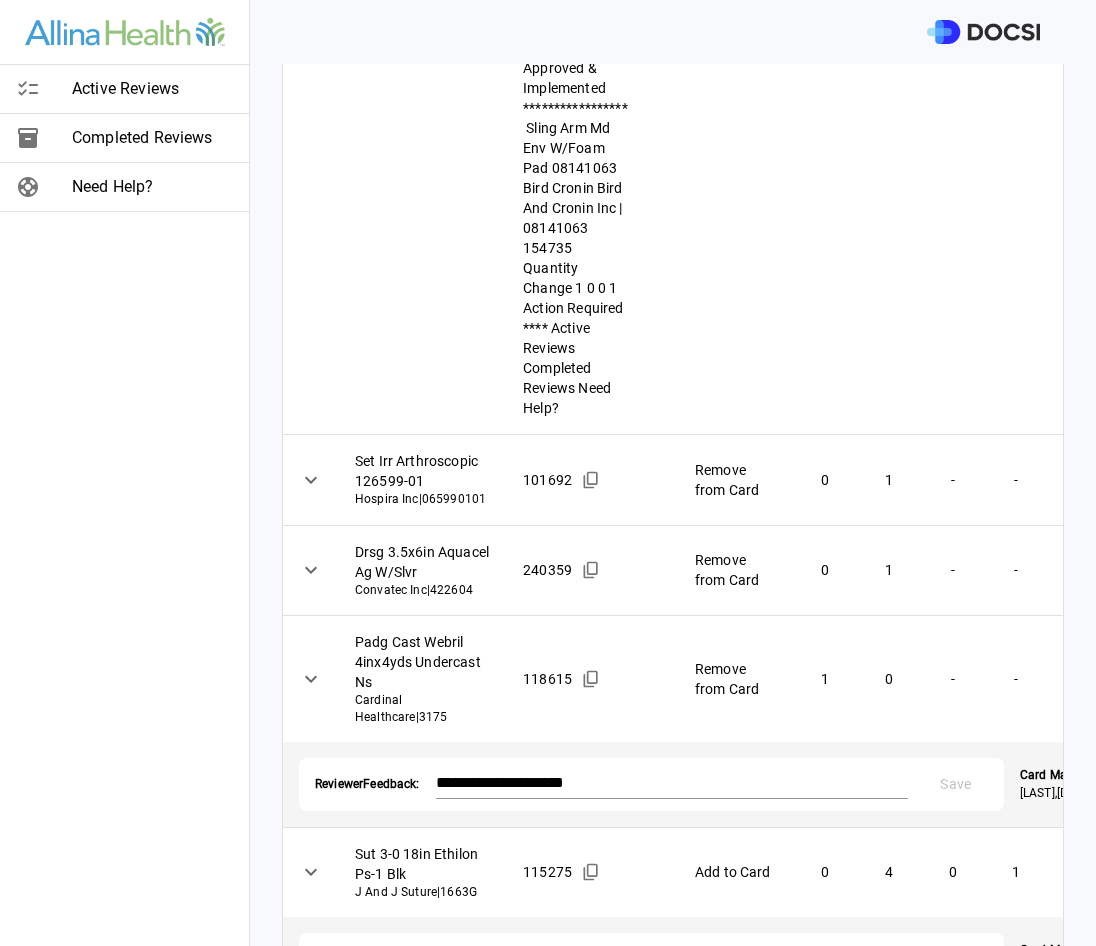 scroll, scrollTop: 1363, scrollLeft: 0, axis: vertical 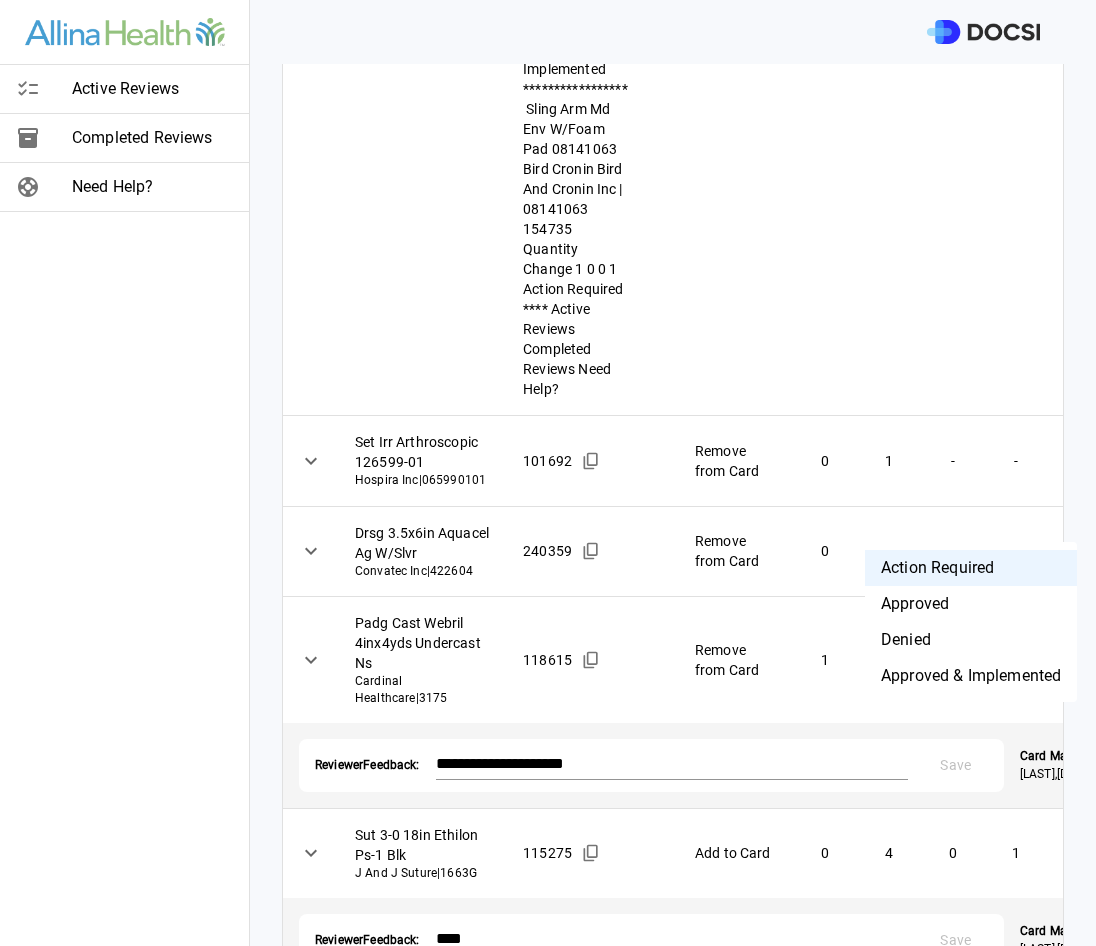 click on "**********" at bounding box center (548, 473) 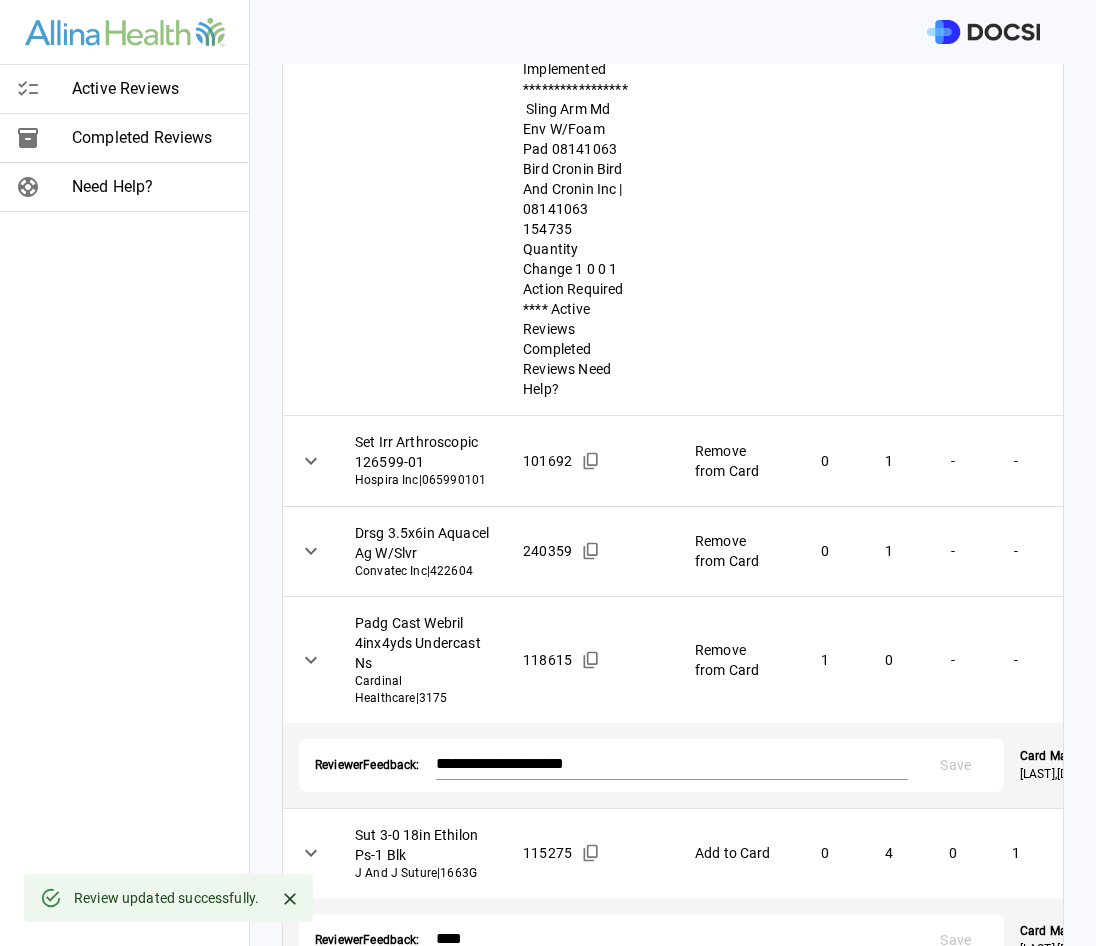 click at bounding box center [672, 1425] 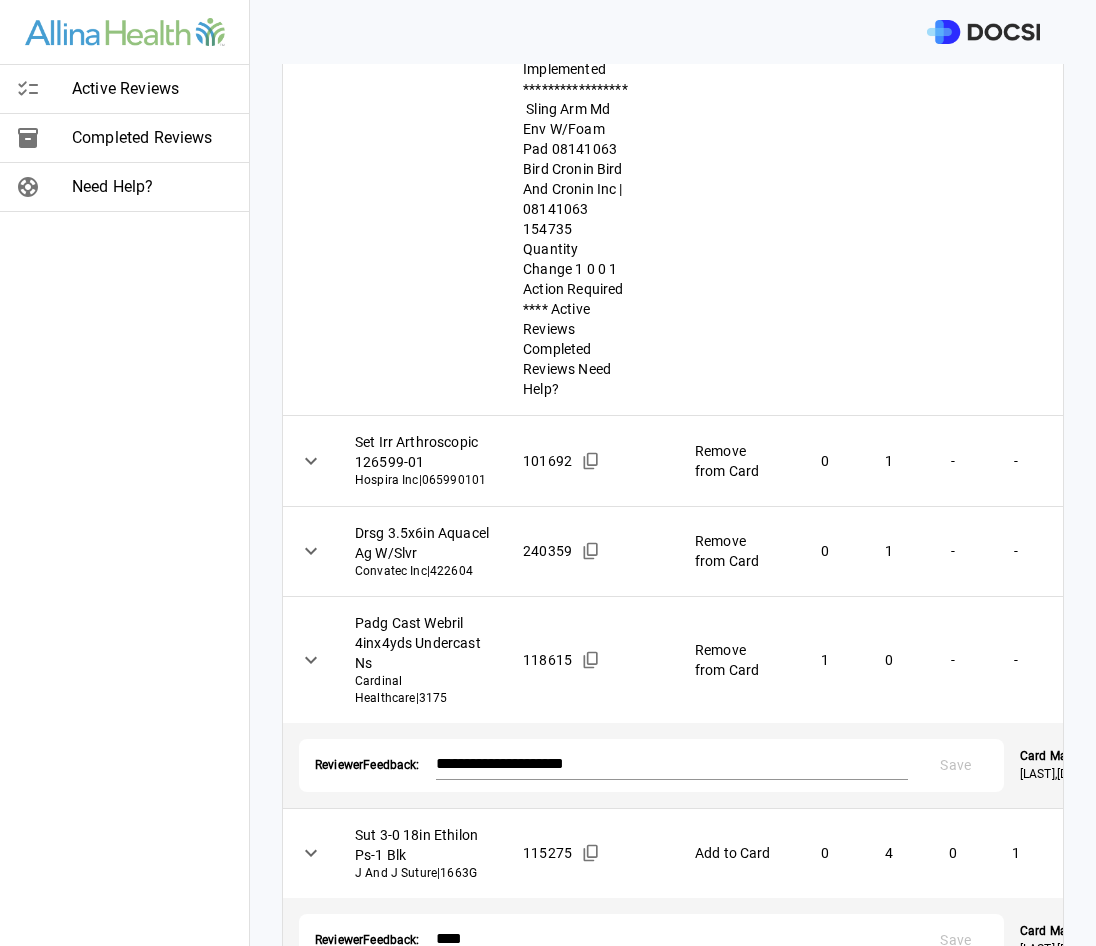 type on "**********" 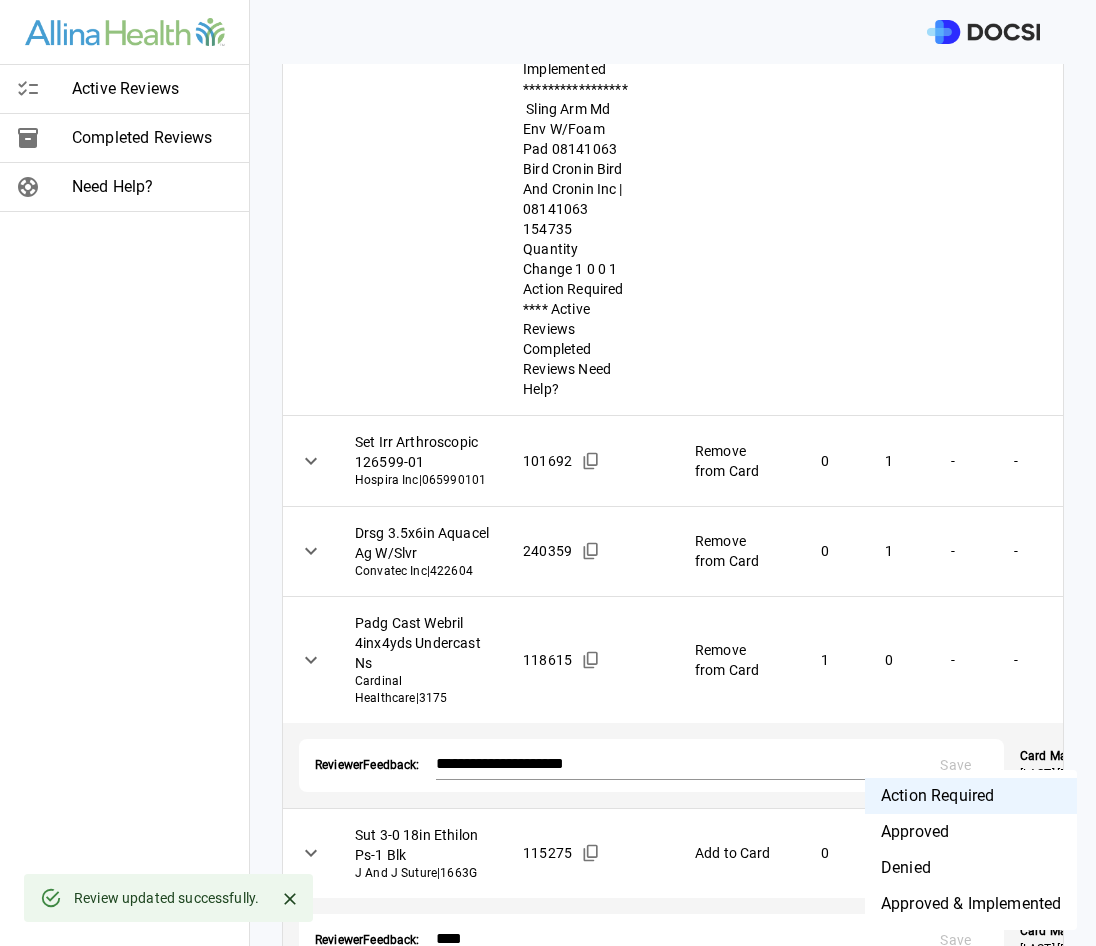 click on "**********" at bounding box center [548, 473] 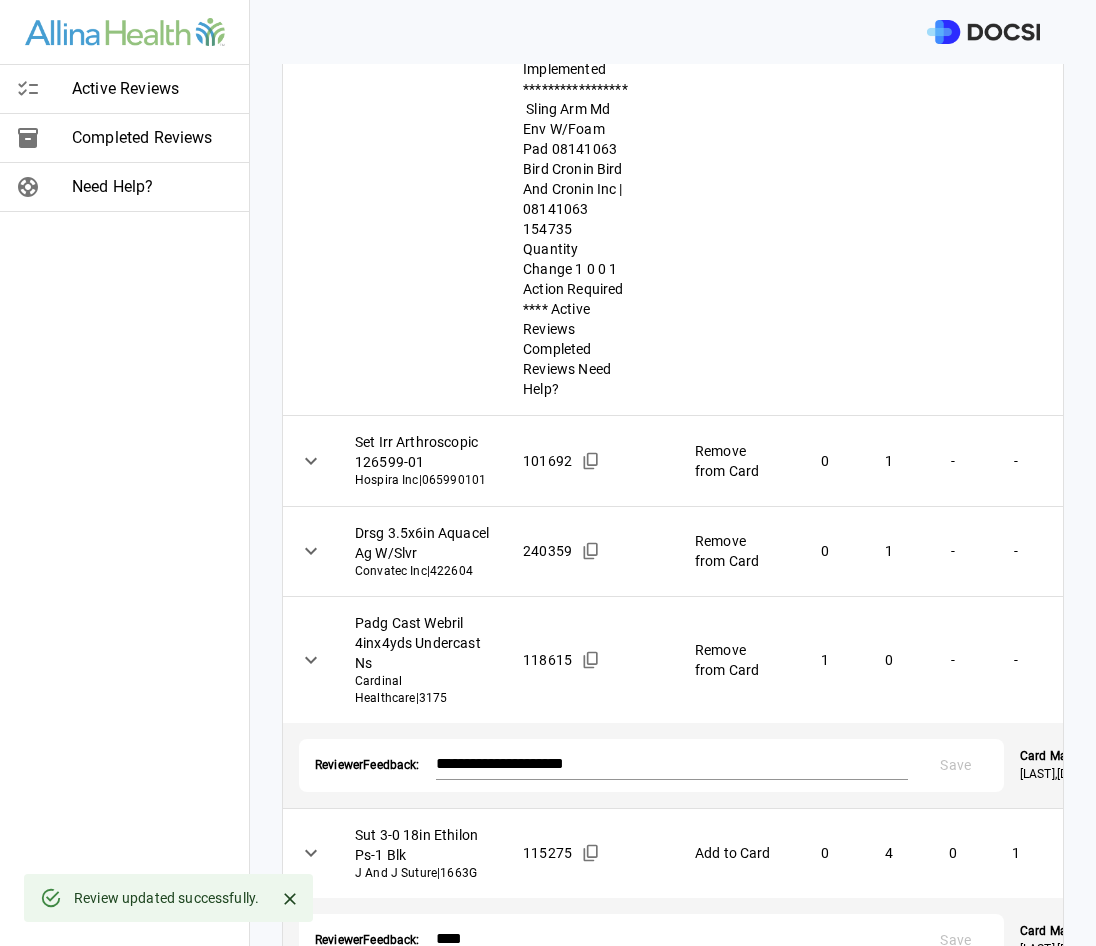 click at bounding box center [672, 1617] 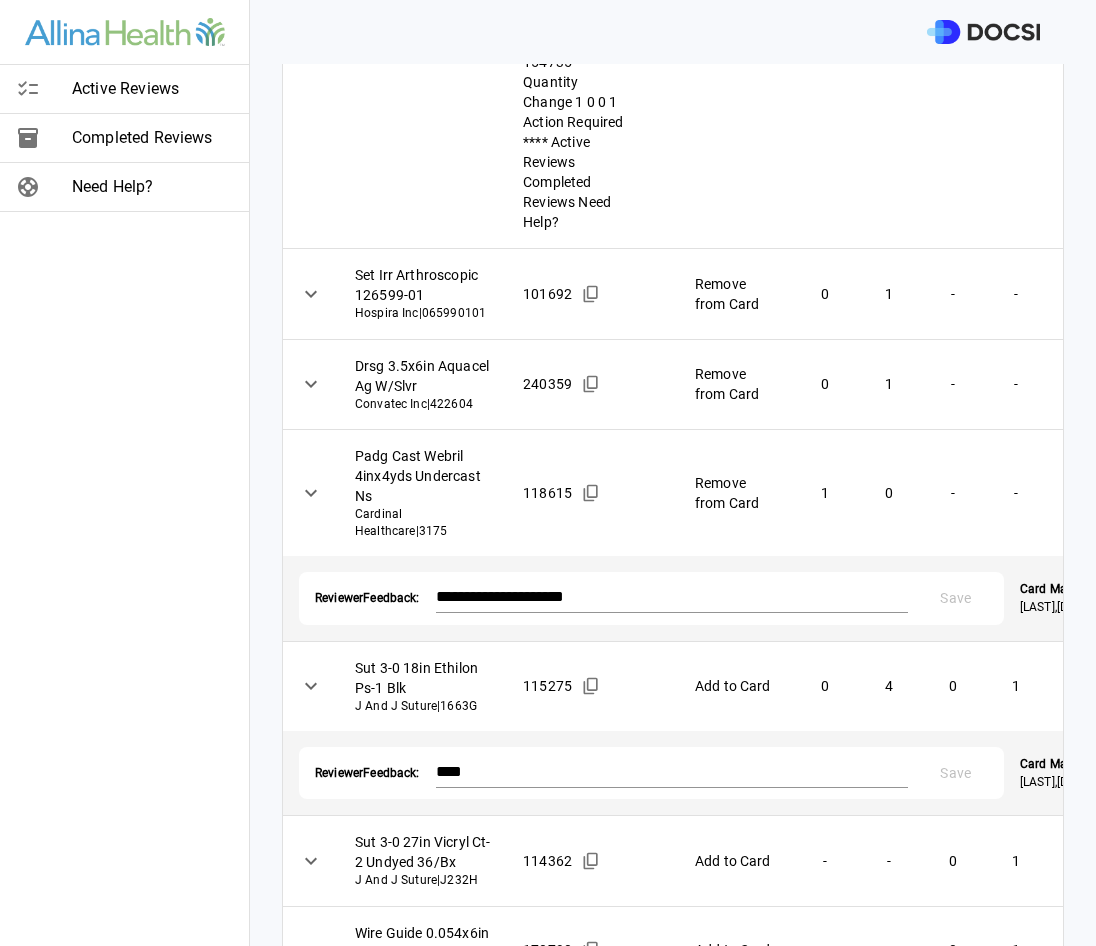 scroll, scrollTop: 1532, scrollLeft: 0, axis: vertical 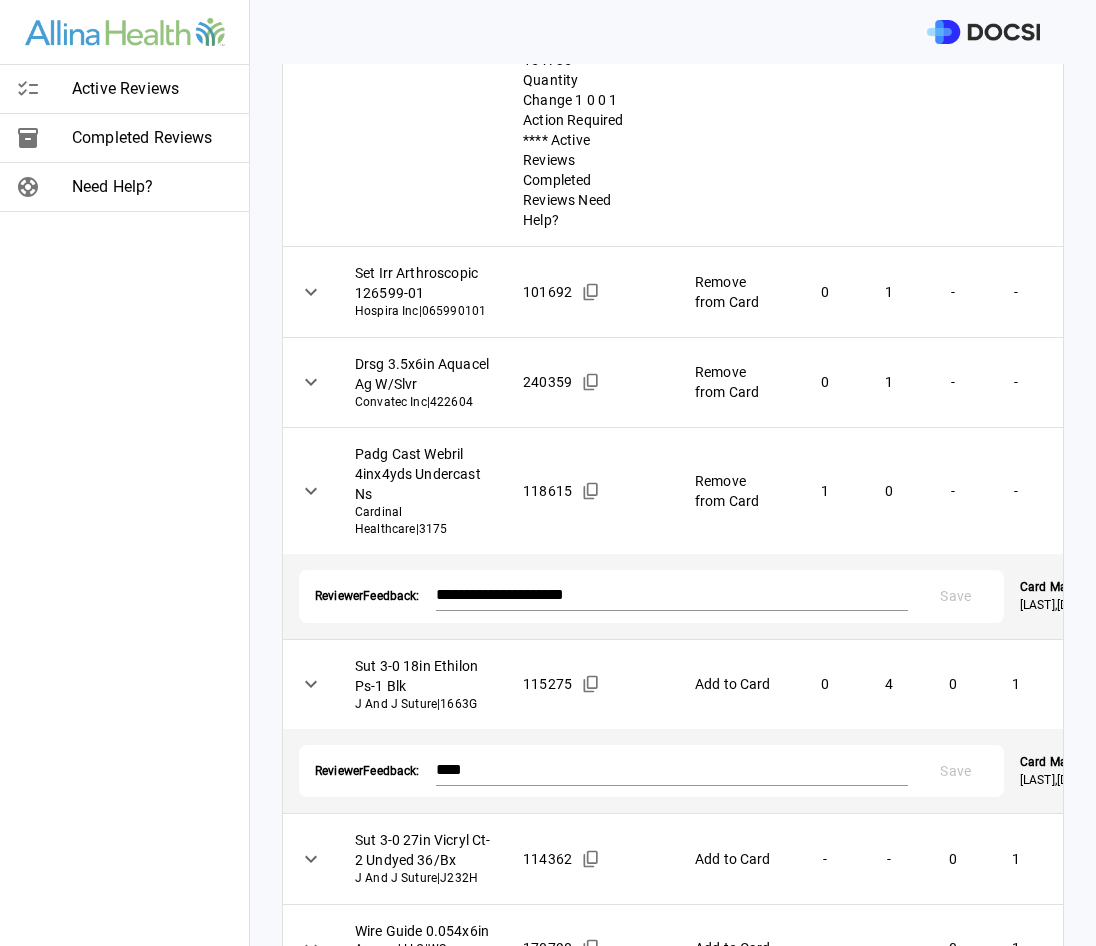 type on "**********" 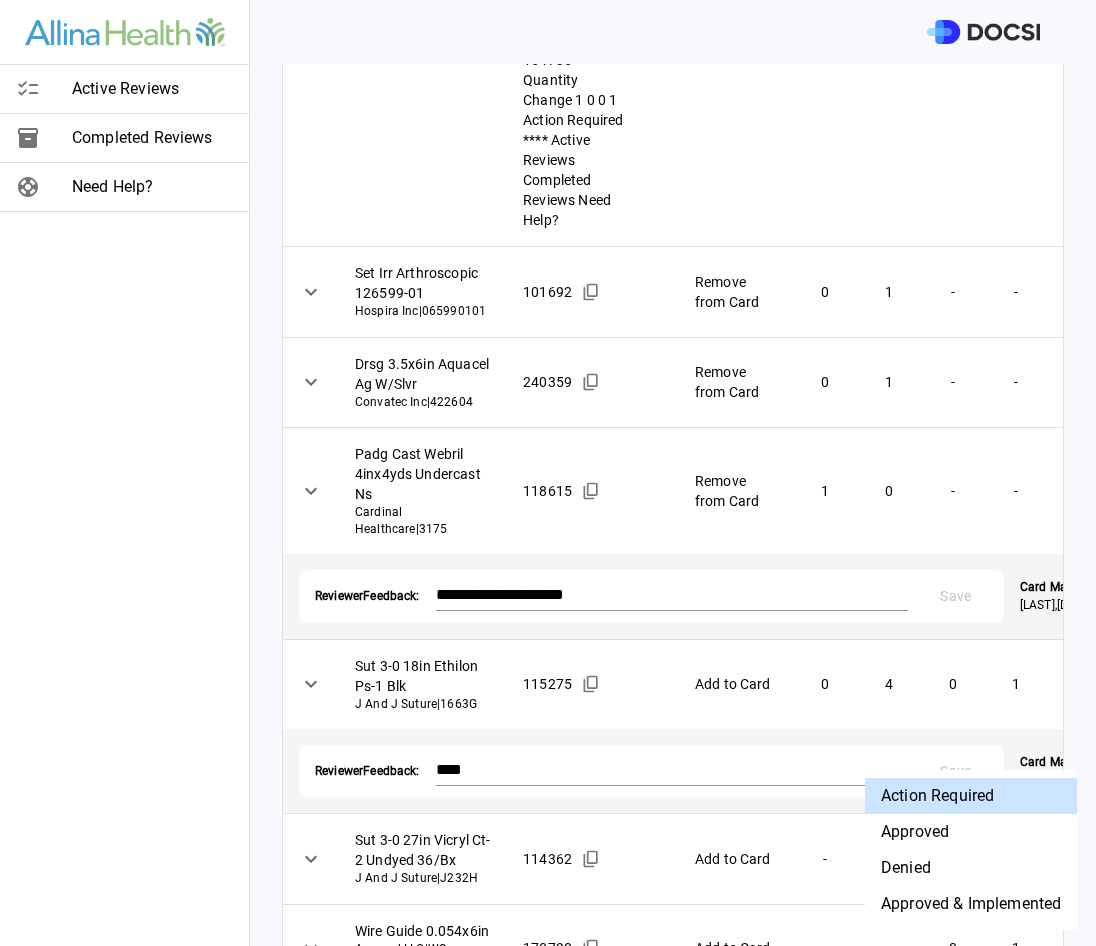 click on "Denied" at bounding box center [971, 868] 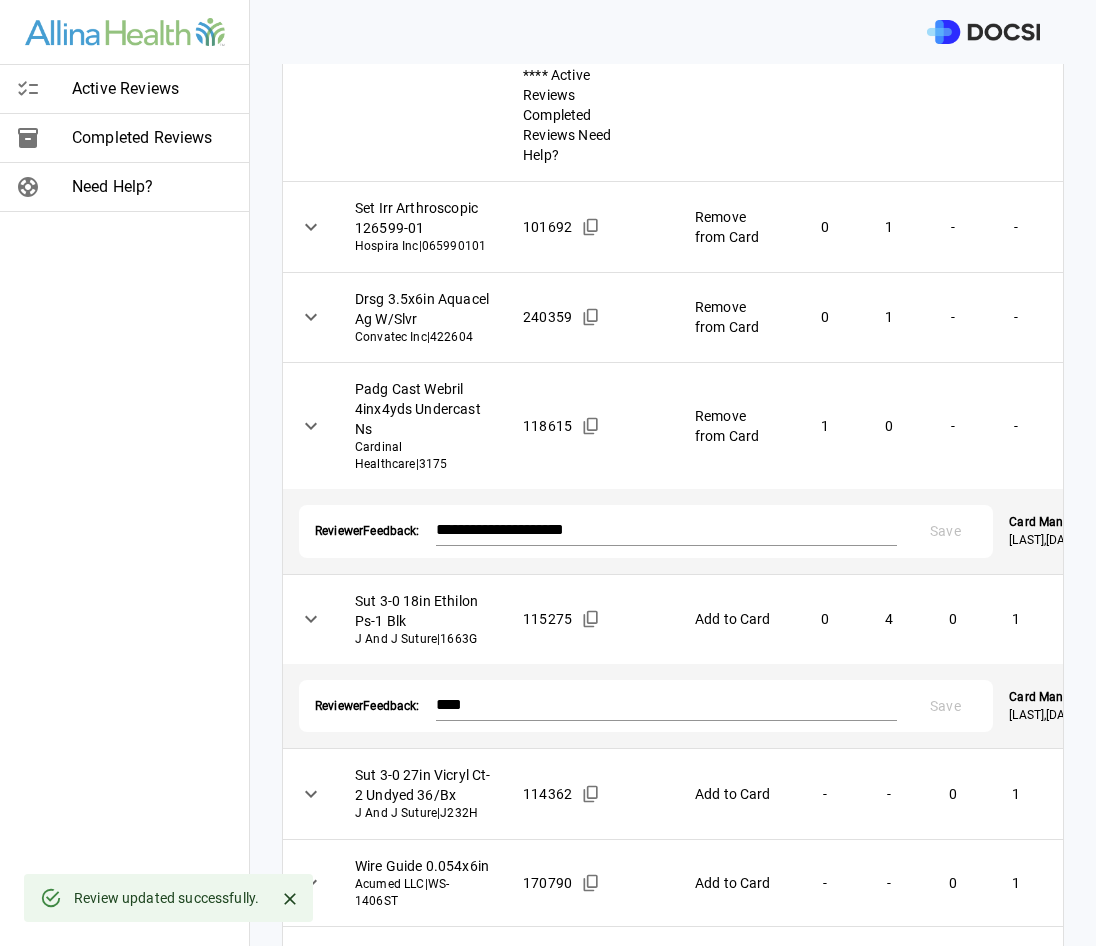 scroll, scrollTop: 1632, scrollLeft: 0, axis: vertical 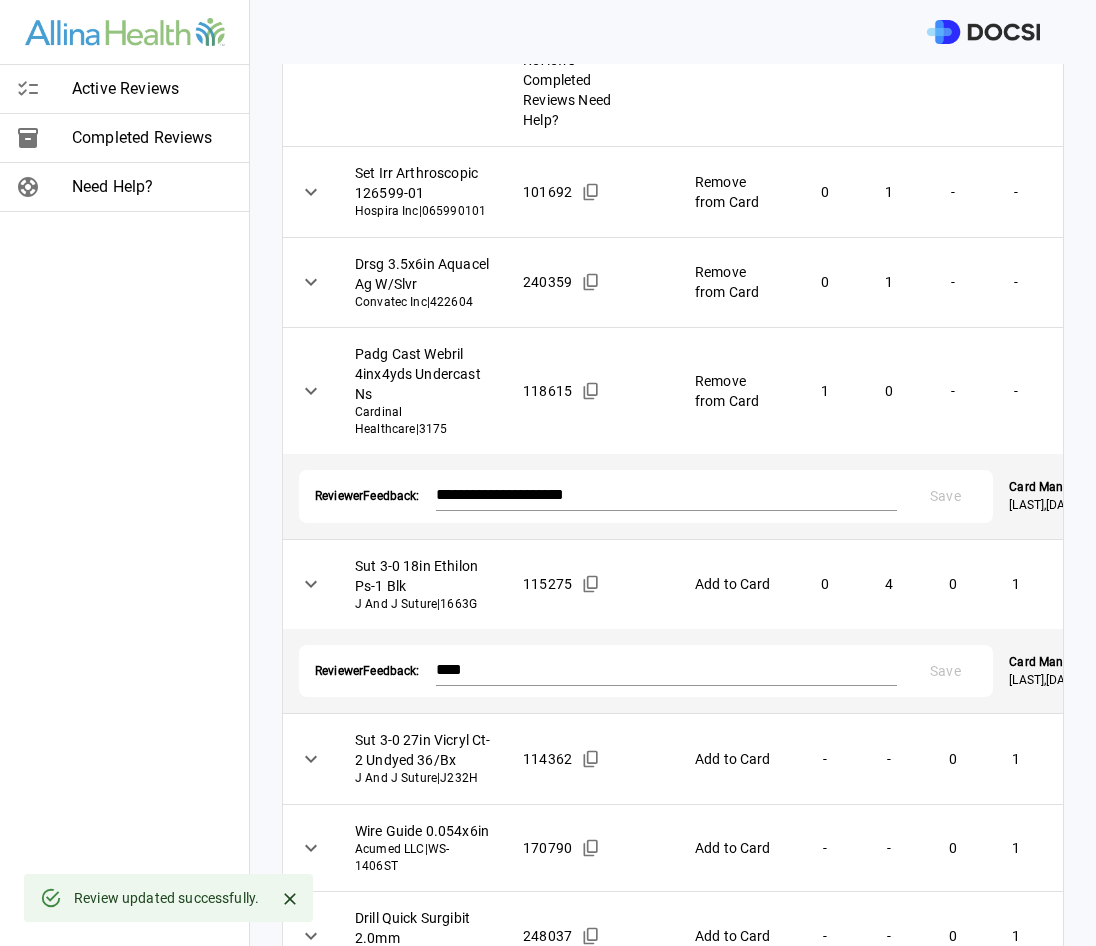 click at bounding box center [667, 1540] 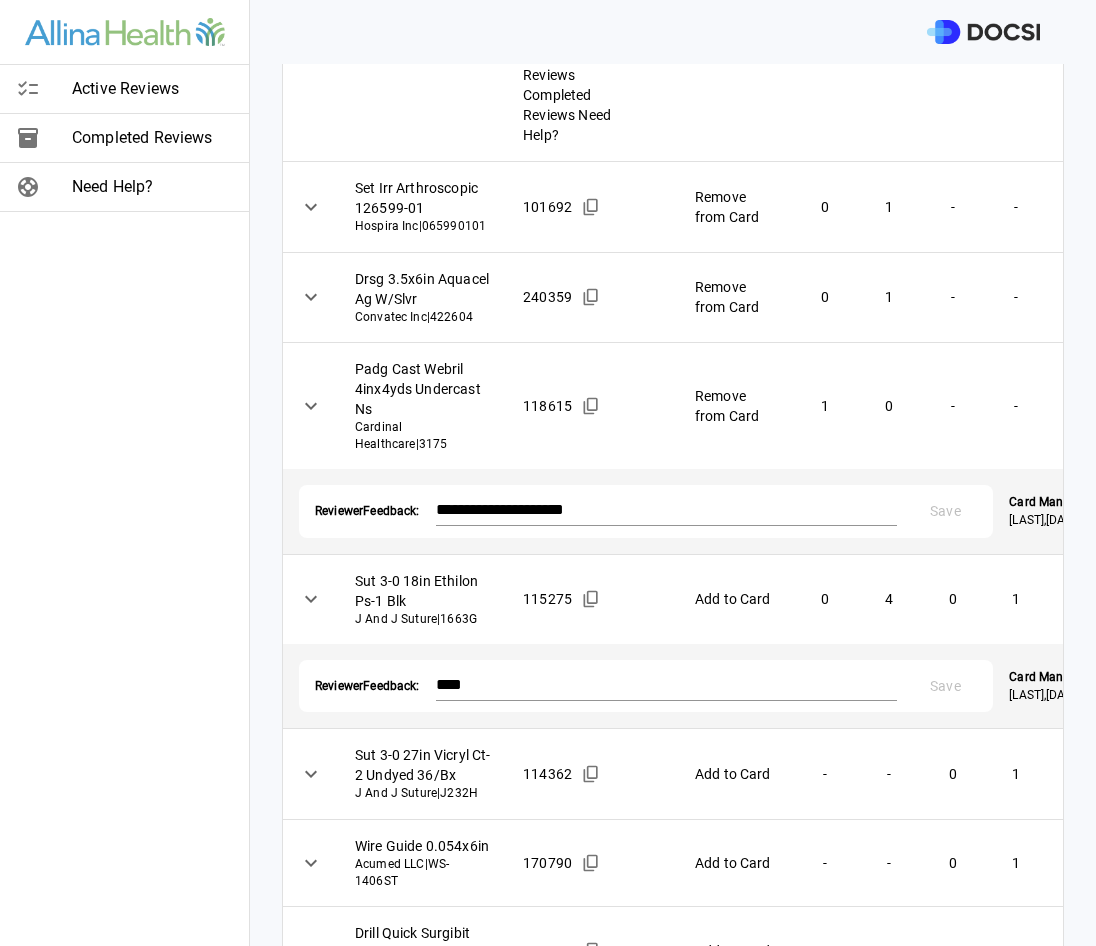 type on "**********" 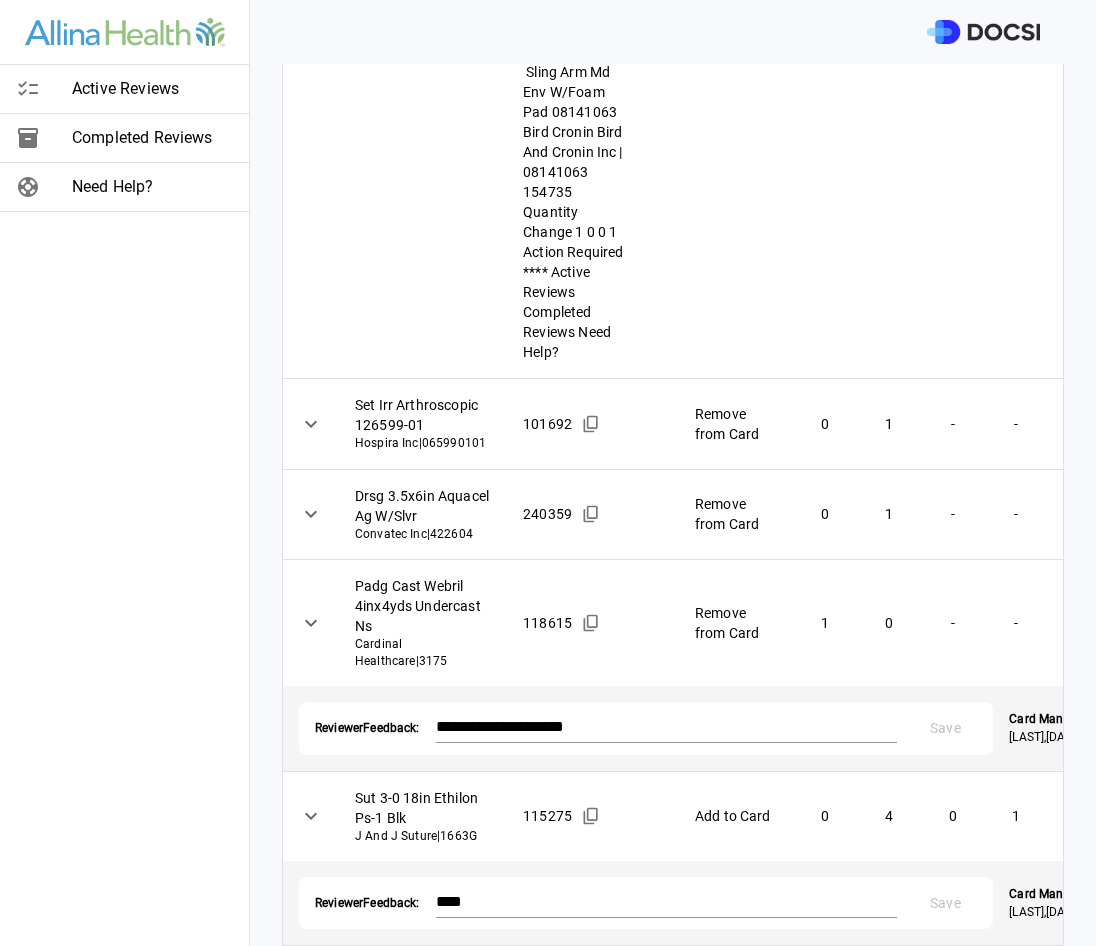 scroll, scrollTop: 1500, scrollLeft: 0, axis: vertical 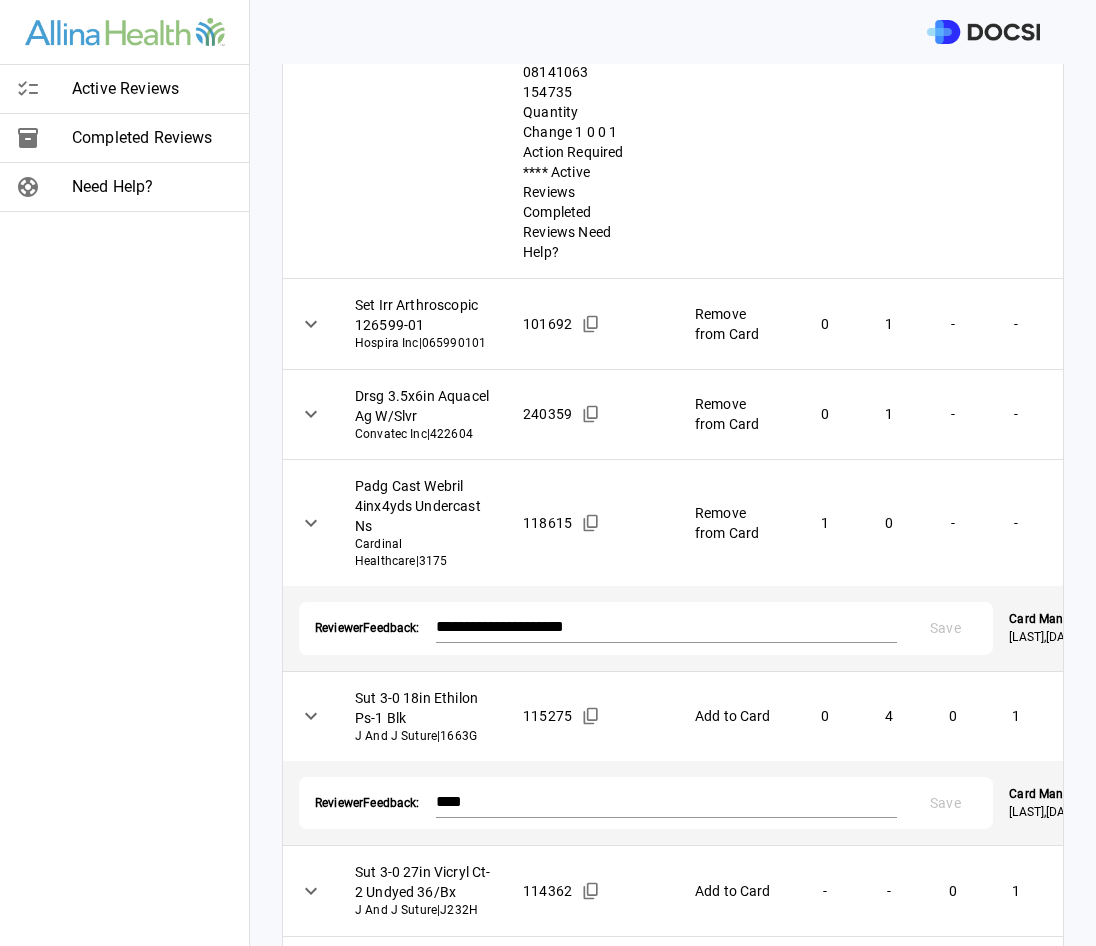 click on "Save" at bounding box center (945, 1474) 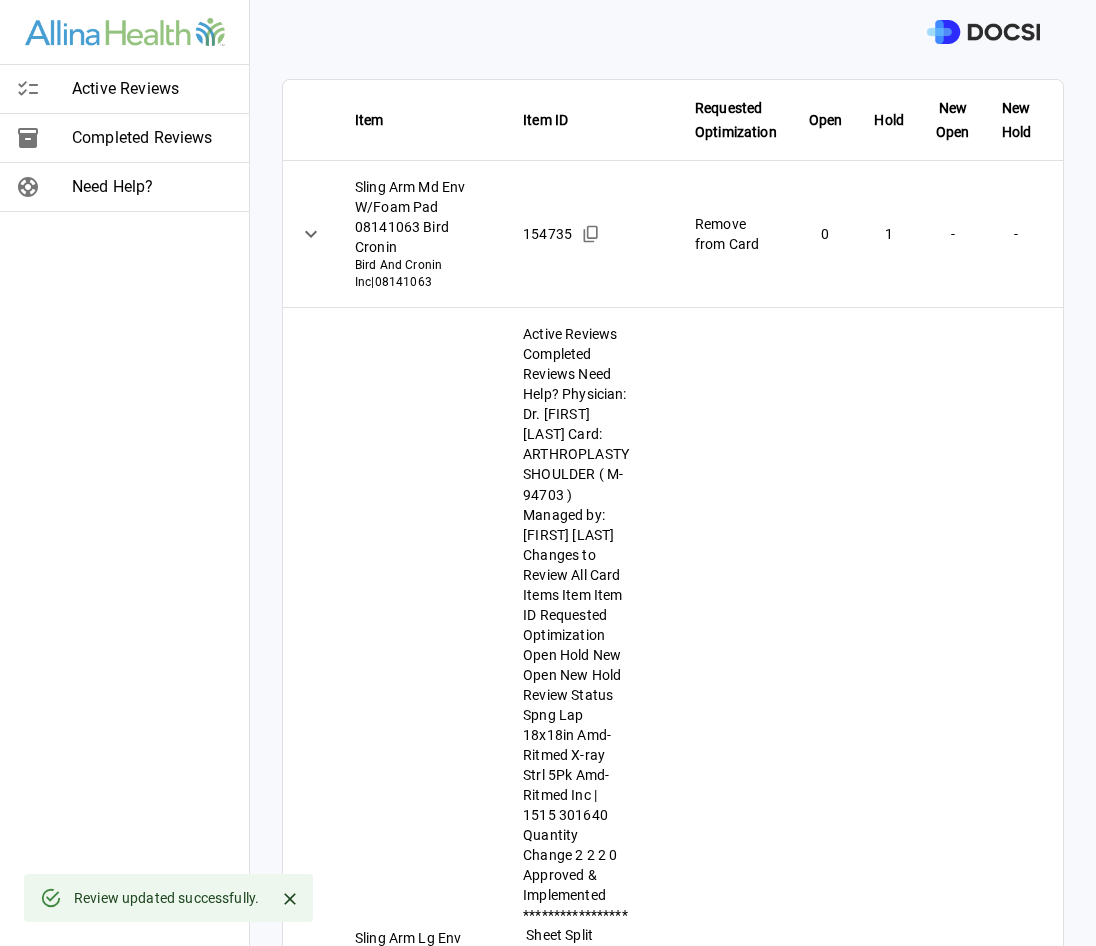 scroll, scrollTop: 0, scrollLeft: 0, axis: both 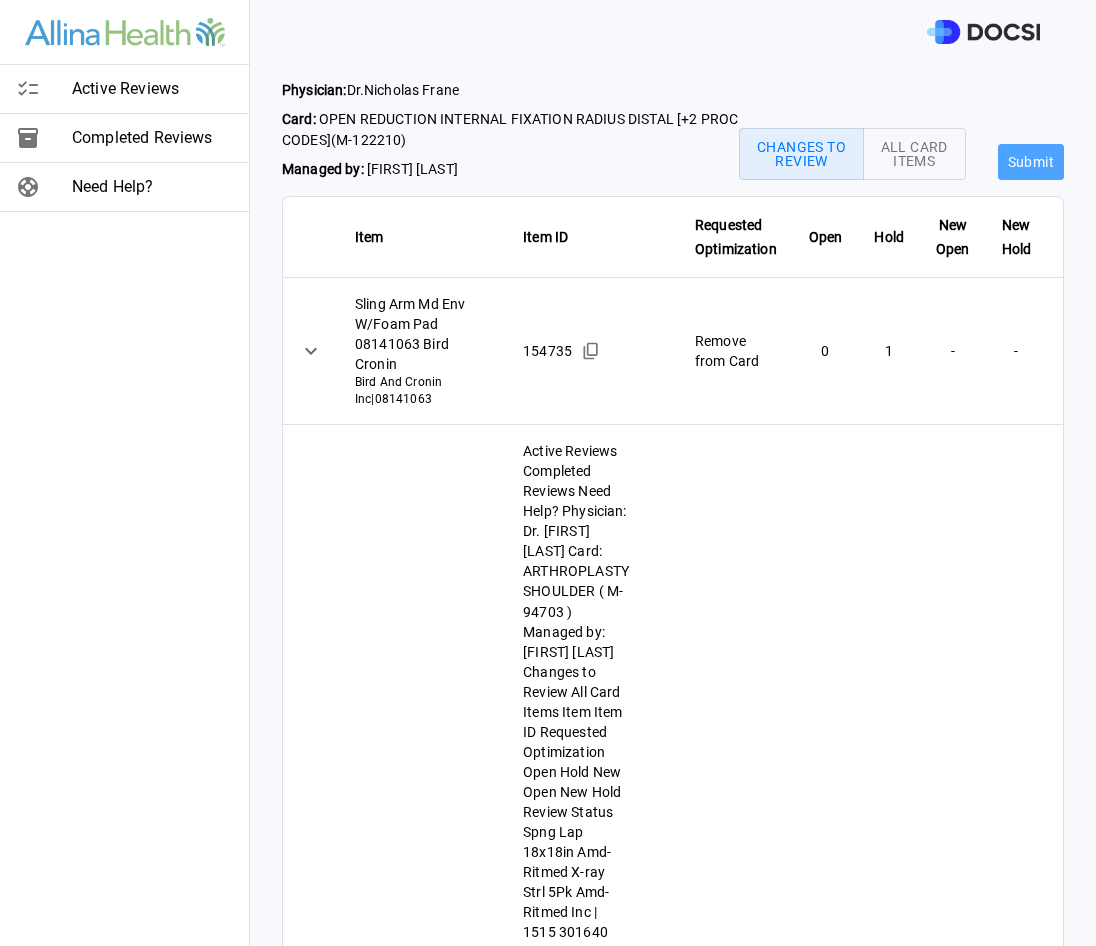 click on "Submit" at bounding box center (1031, 162) 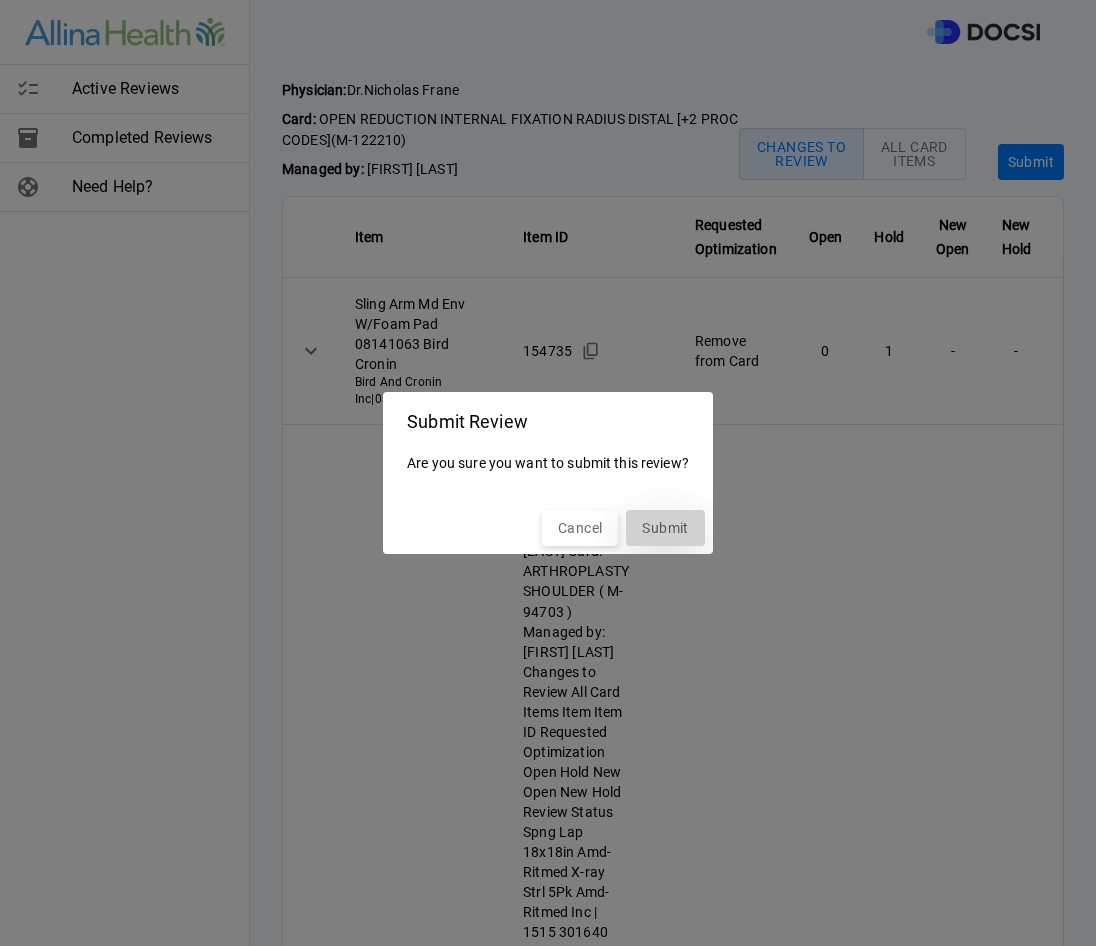 click on "Submit" at bounding box center [665, 528] 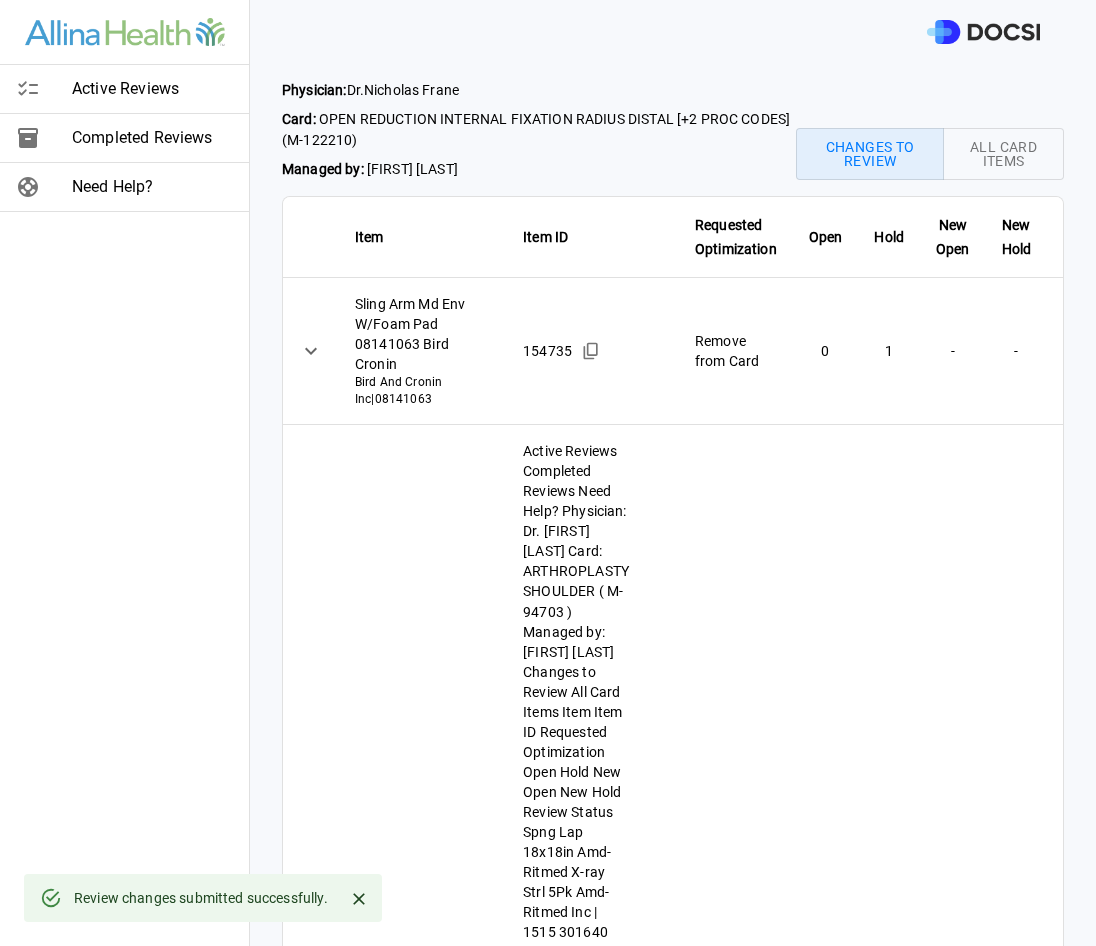 click on "Active Reviews" at bounding box center [152, 89] 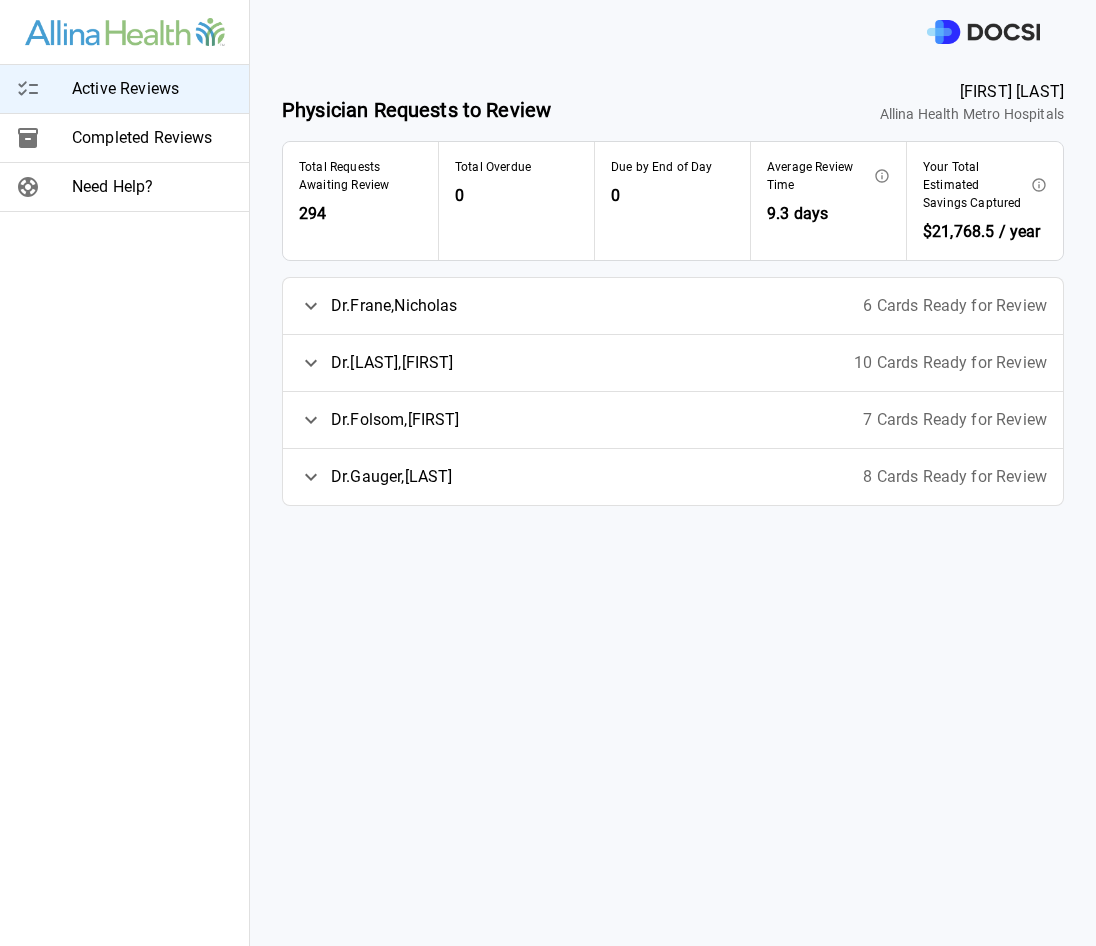 click on "6 Cards Ready for Review" at bounding box center (955, 306) 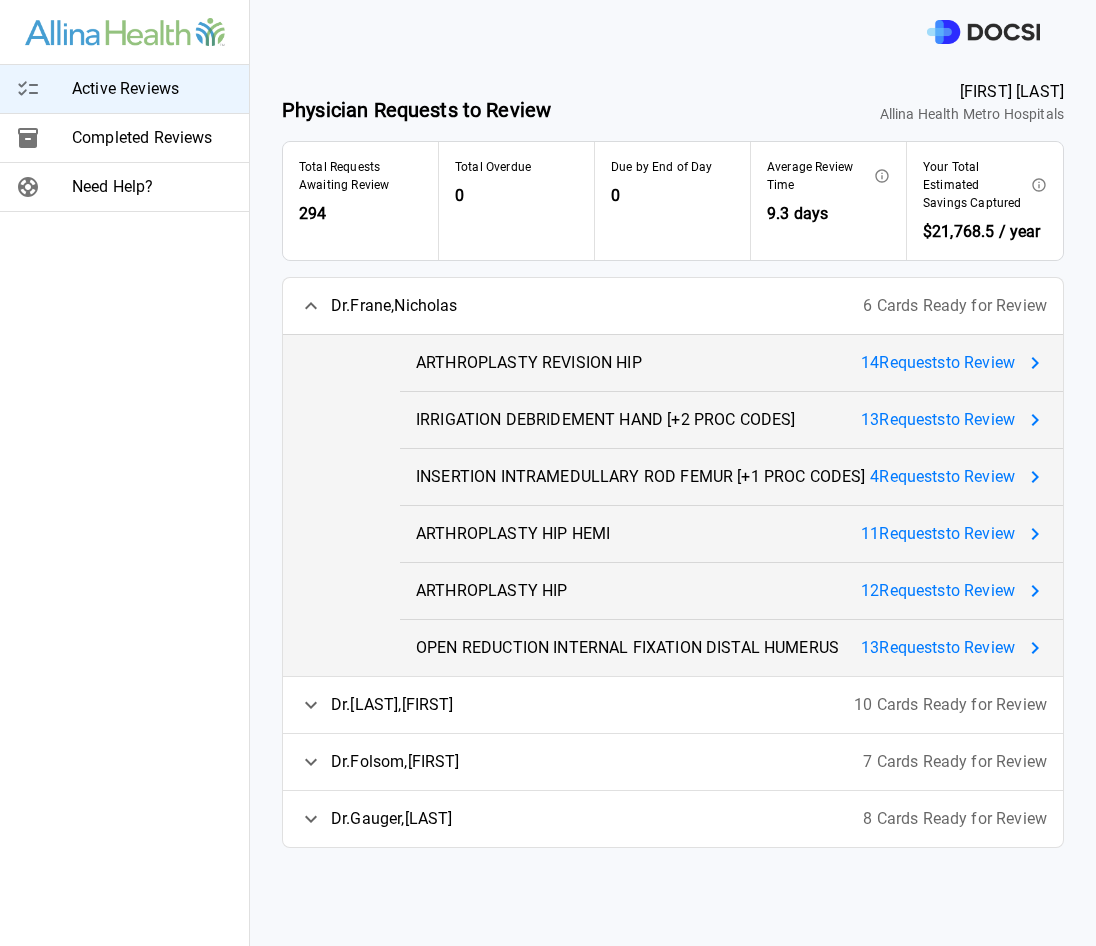 click on "14  Request s  to Review" at bounding box center [938, 363] 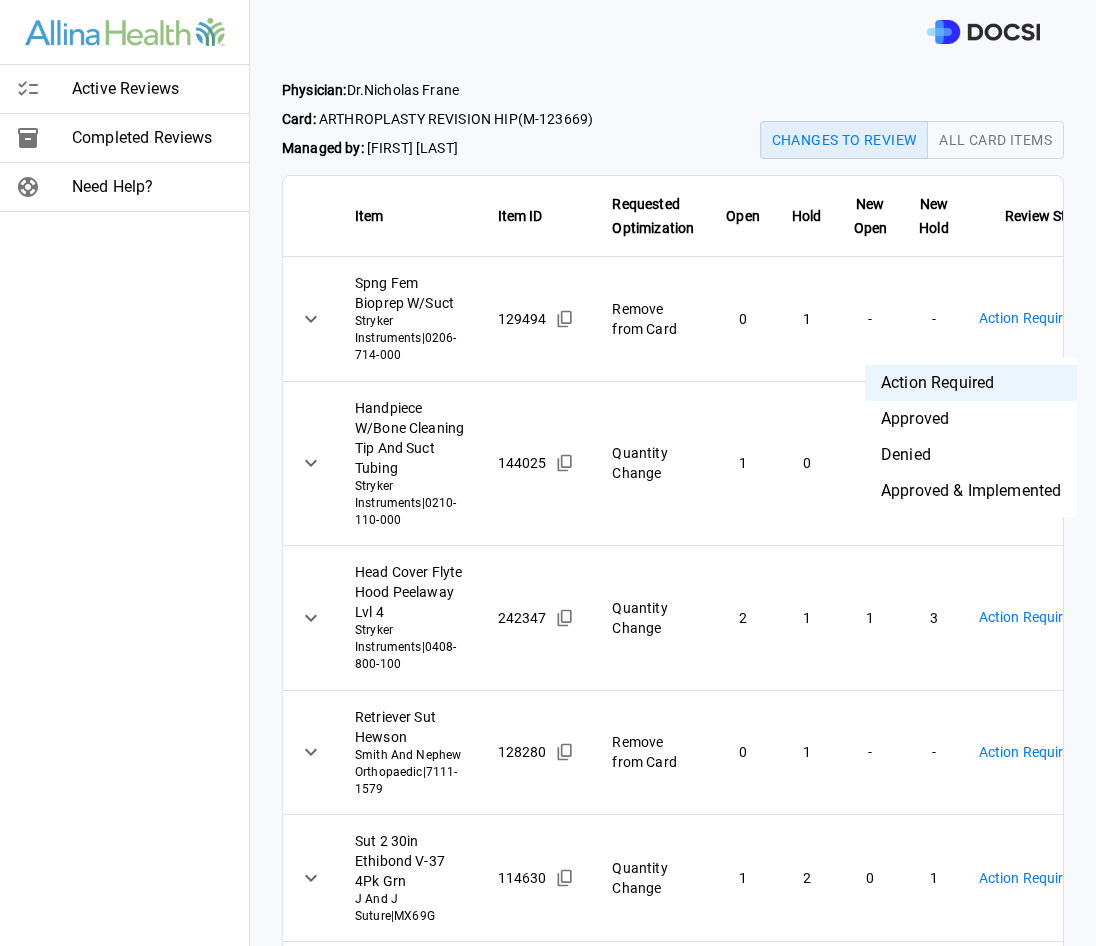 click on "Active Reviews Completed Reviews Need Help? Physician:   Dr.  [LAST] [LAST] Card:    ARTHROPLASTY REVISION HIP  ( M-123669 ) Managed by:    [FIRST] [LAST] Changes to Review All Card Items Item Item ID Requested Optimization Open Hold New Open New Hold Review Status Spng Fem Bioprep W/Suct Stryker Instruments  |  0206-714-000 129494 Remove from Card 0 1 - - Action Required **** ​ Handpiece W/Bone Cleaning Tip And Suct Tubing Stryker Instruments  |  0210-110-000 144025 Quantity Change 1 0 1 1 Action Required **** ​ Head Cover Flyte Hood Peelaway Lvl 4 Stryker Instruments  |  0408-800-100 242347 Quantity Change 2 1 1 3 Action Required **** ​ Retriever Sut Hewson Smith And Nephew Orthopaedic  |  7111-1579 128280 Remove from Card 0 1 - - Action Required **** ​ Sut 2 30in Ethibond V-37 4Pk Grn J And J Suture  |  MX69G 114630 Quantity Change 1 2 0 1 Action Required **** ​ Sut 1 45cm Stratafix Symmetric Pds Plus Ct-1 J And J Suture  |  SXPP1A404 293877 Quantity Change 1 1 1 0 Action Required 0" at bounding box center (548, 473) 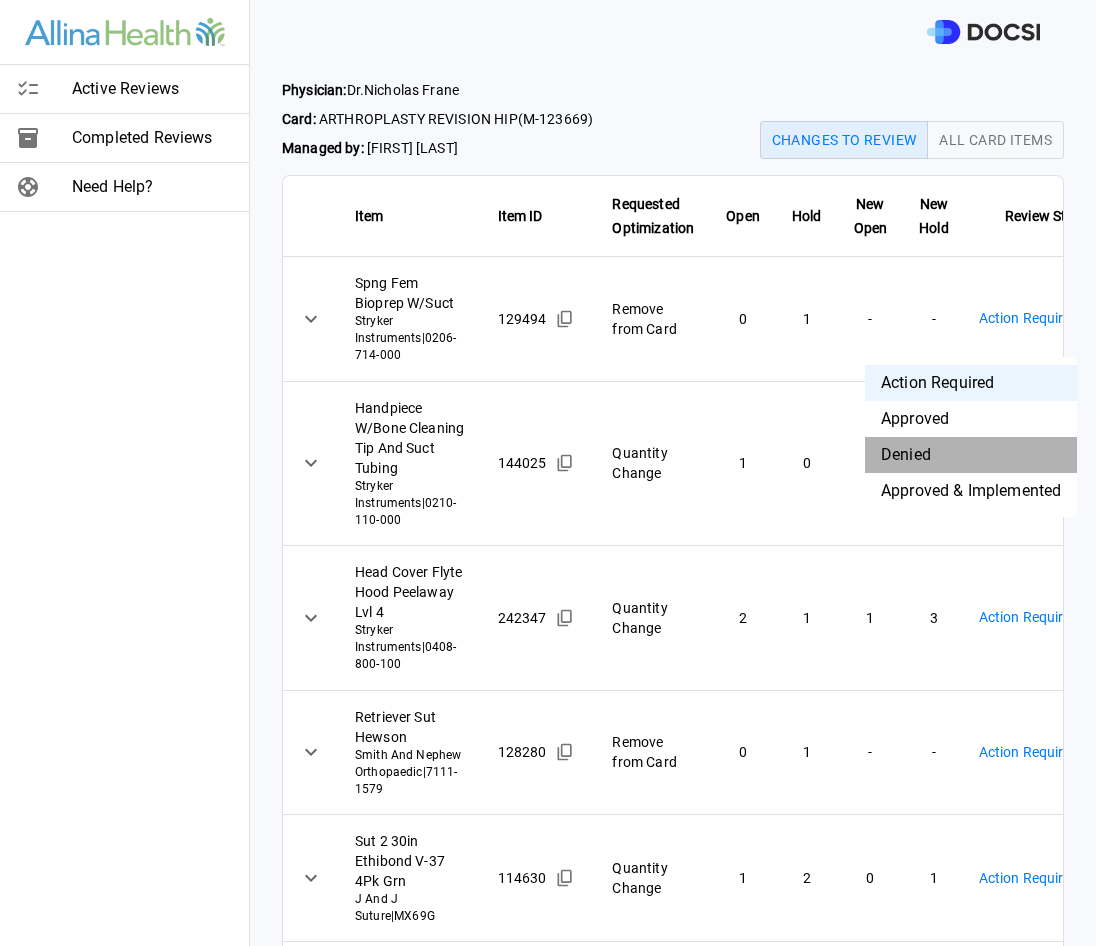 click on "Denied" at bounding box center (971, 455) 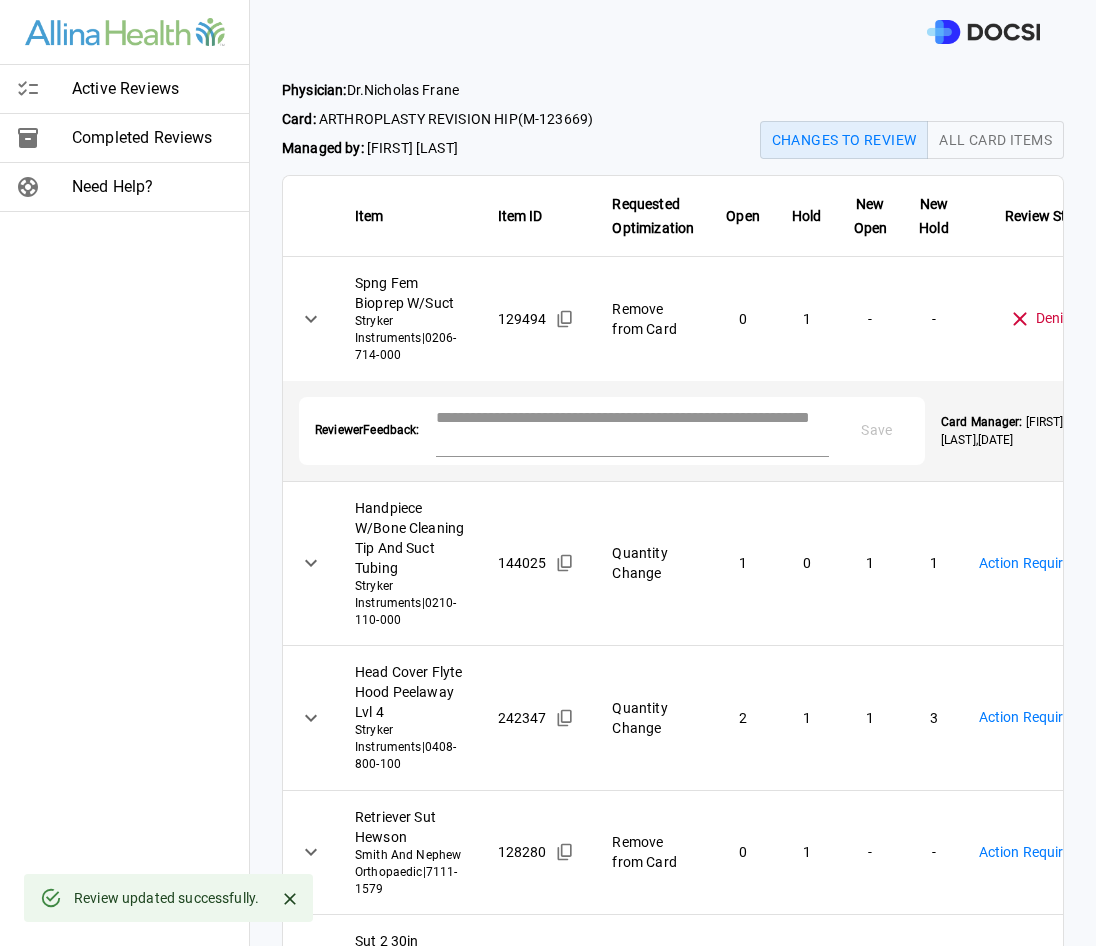 click at bounding box center [632, 429] 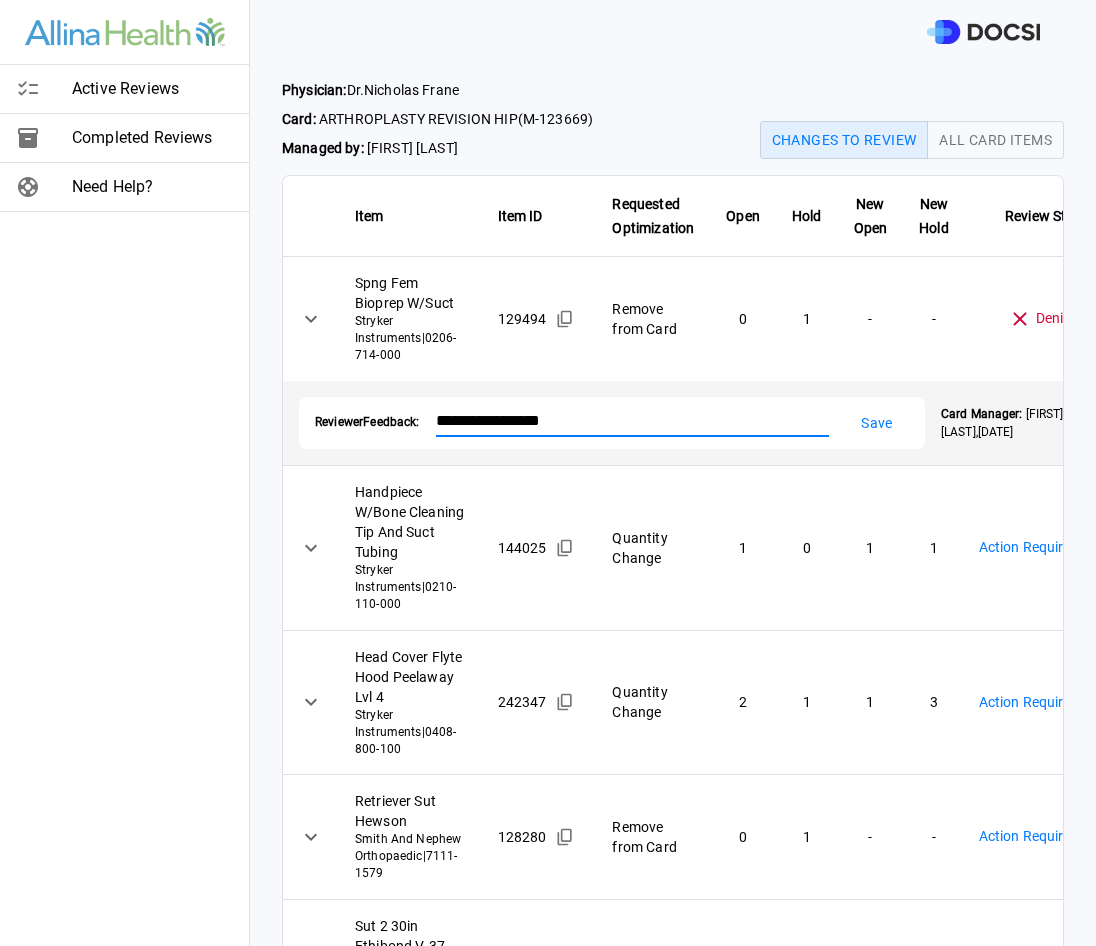 type on "**********" 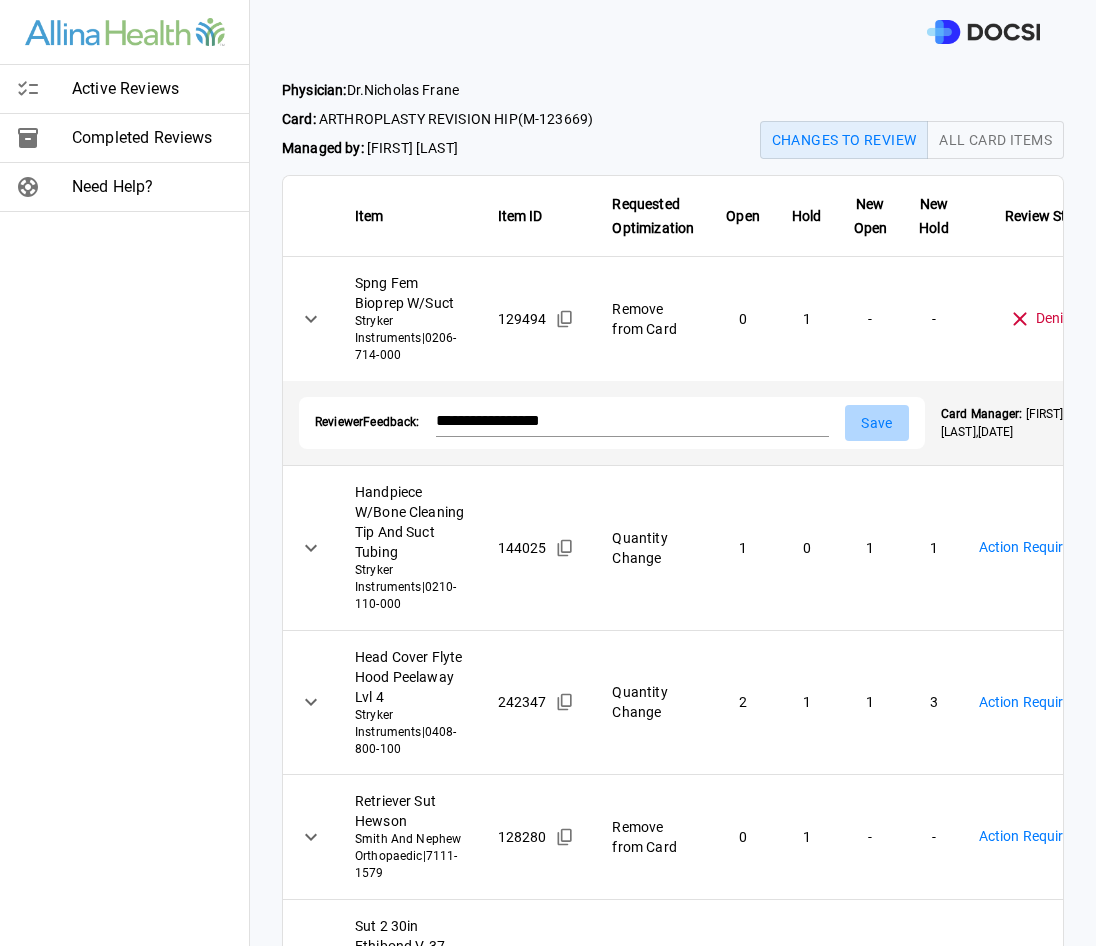 click on "Save" at bounding box center [877, 423] 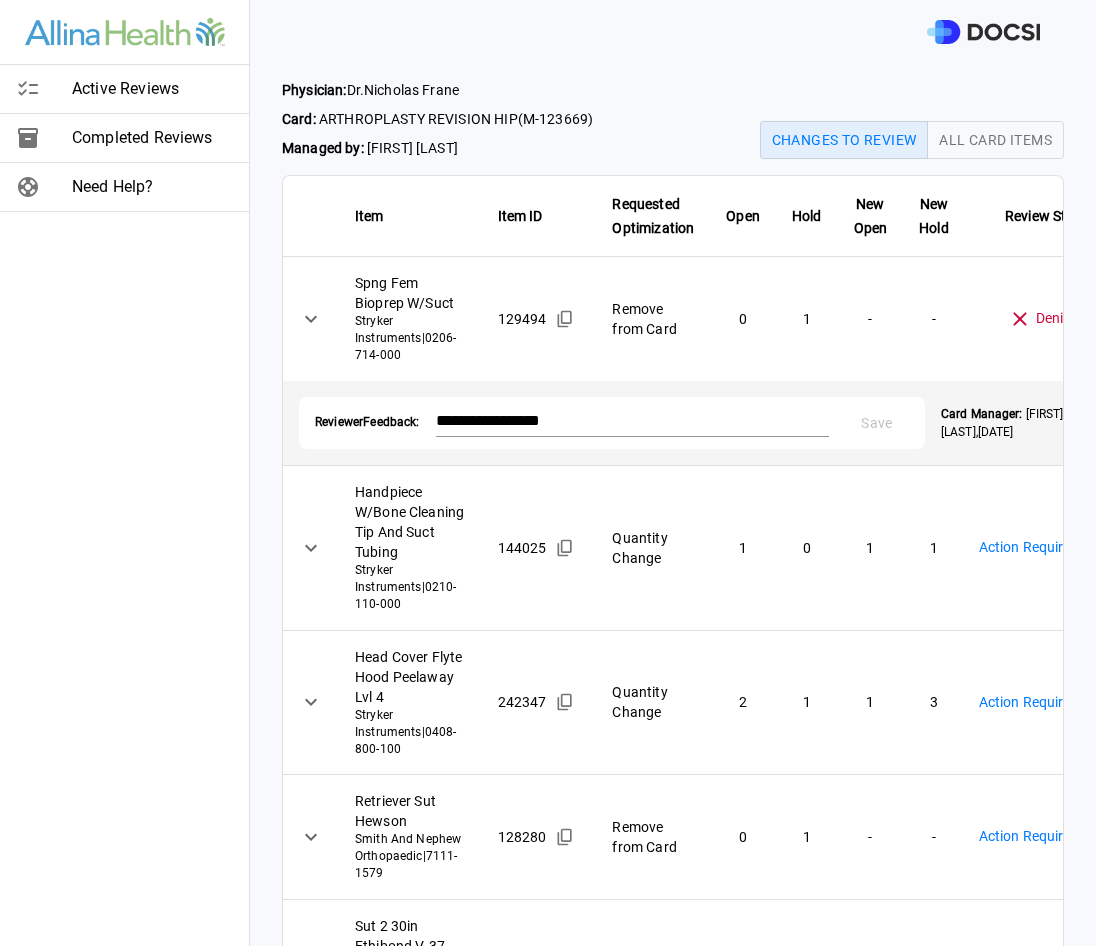 click on "**********" at bounding box center (548, 473) 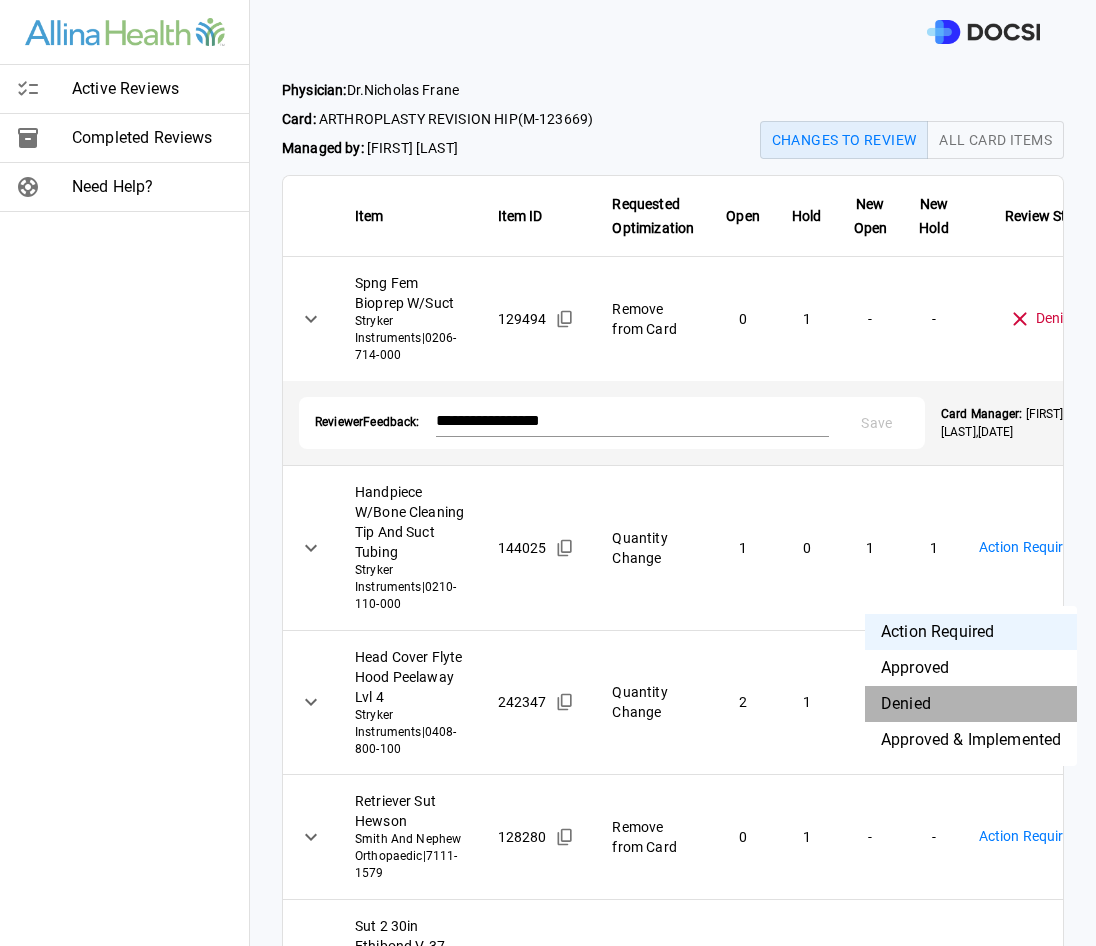 click on "Denied" at bounding box center [971, 704] 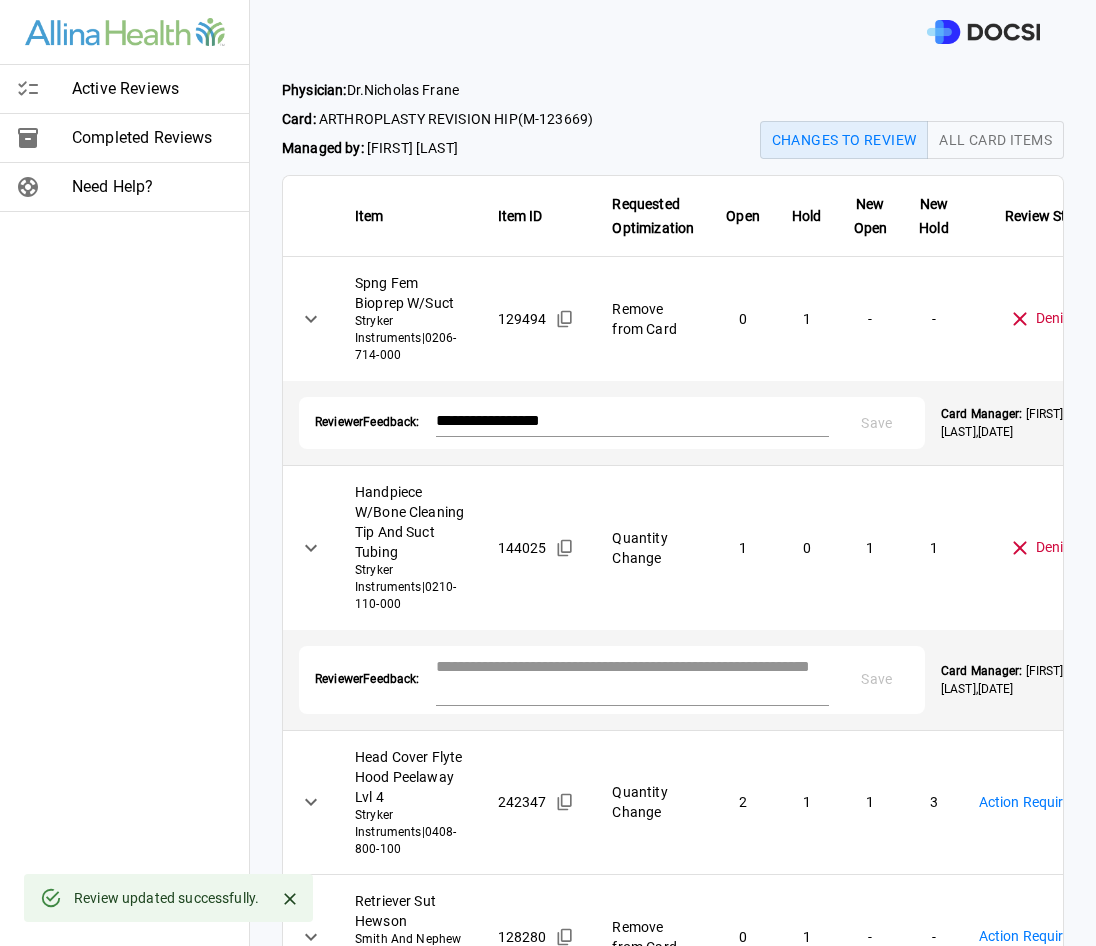 click at bounding box center (632, 678) 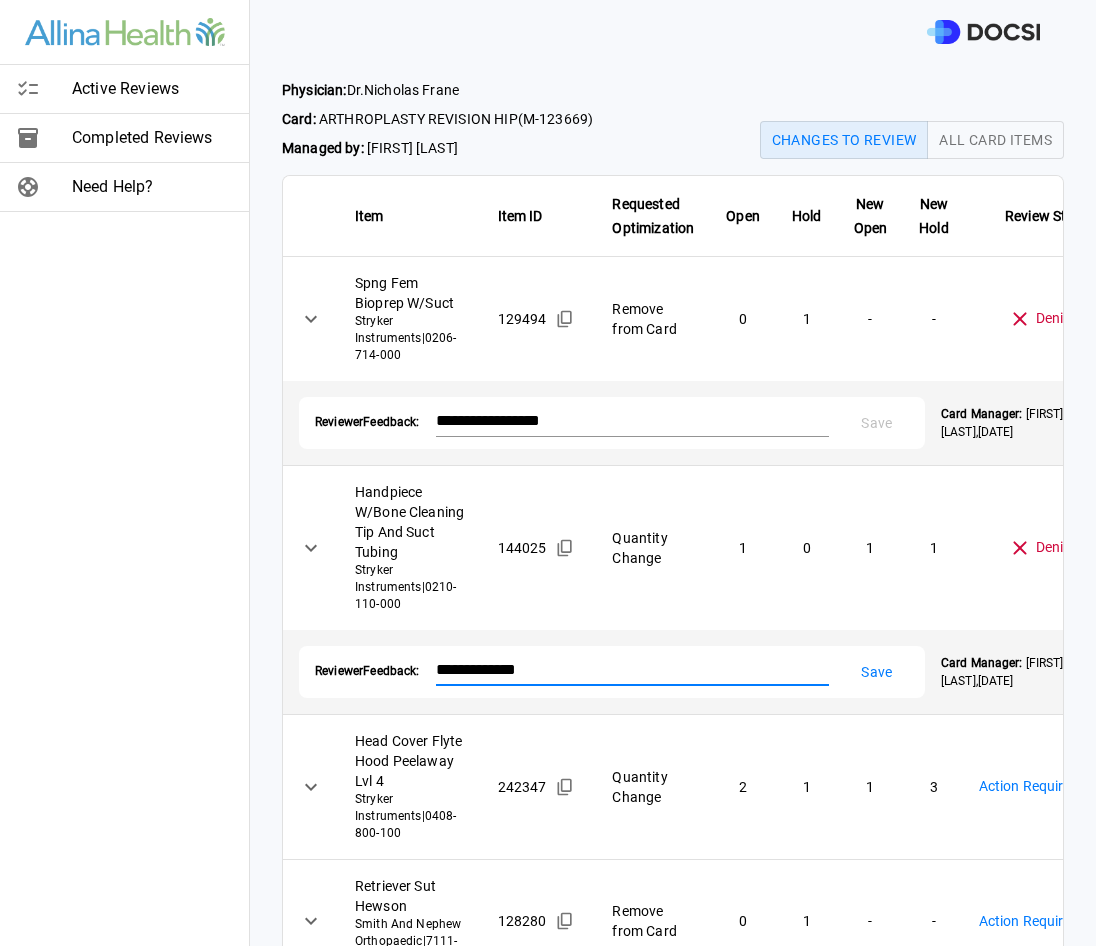 type on "**********" 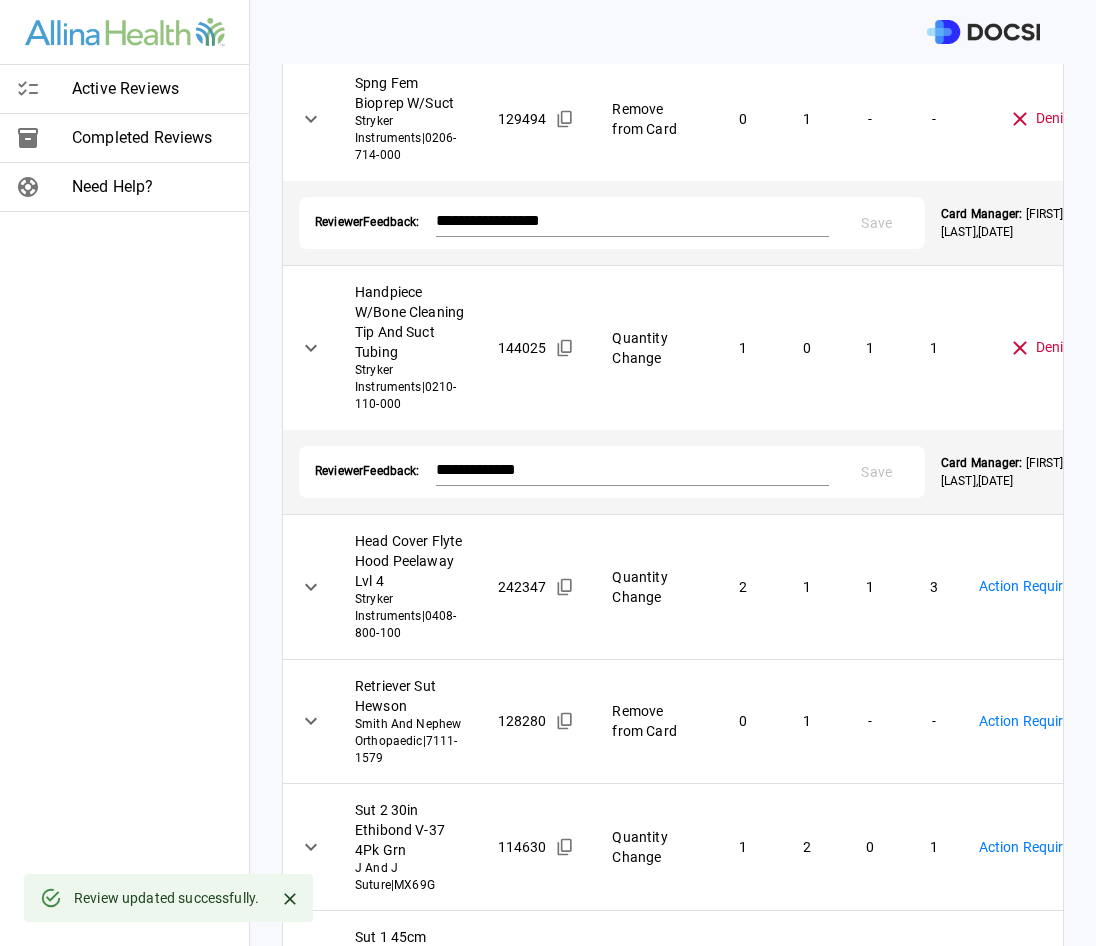 scroll, scrollTop: 300, scrollLeft: 0, axis: vertical 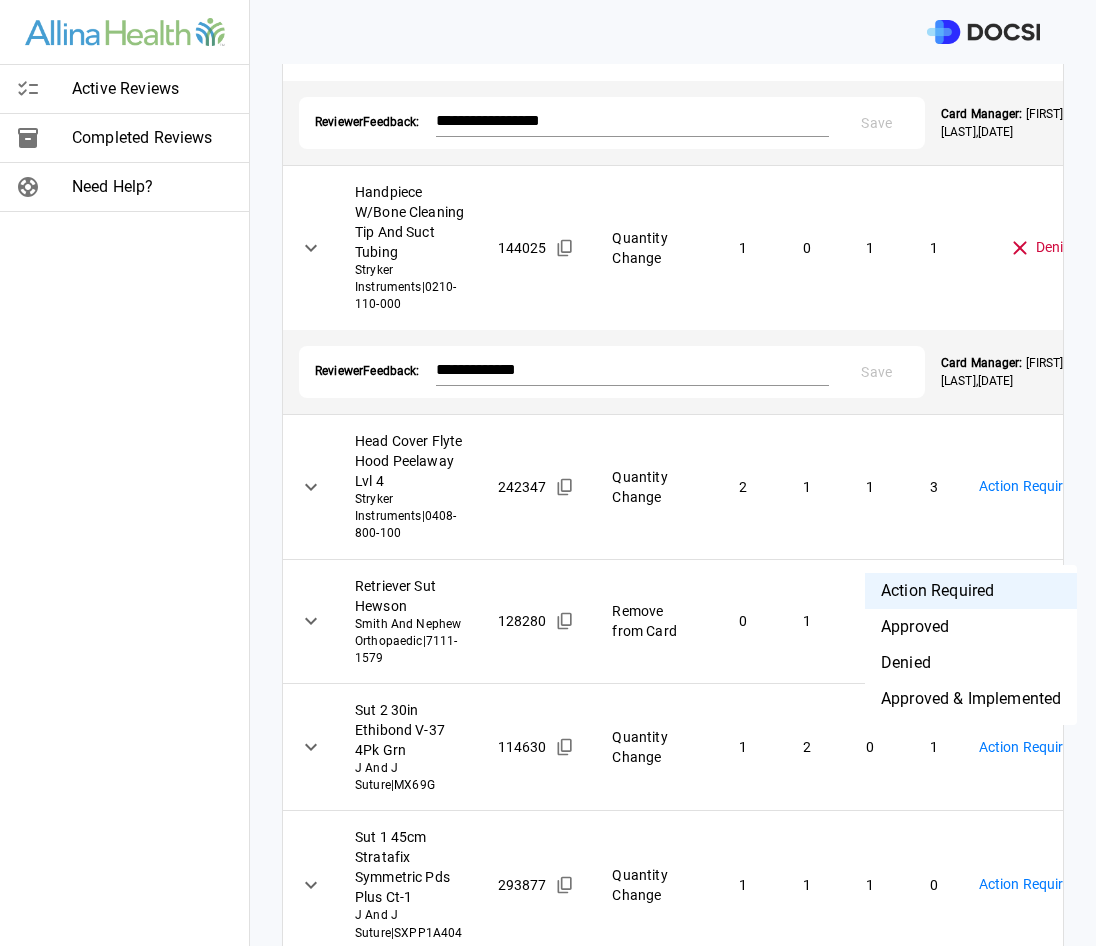 click on "**********" at bounding box center (548, 473) 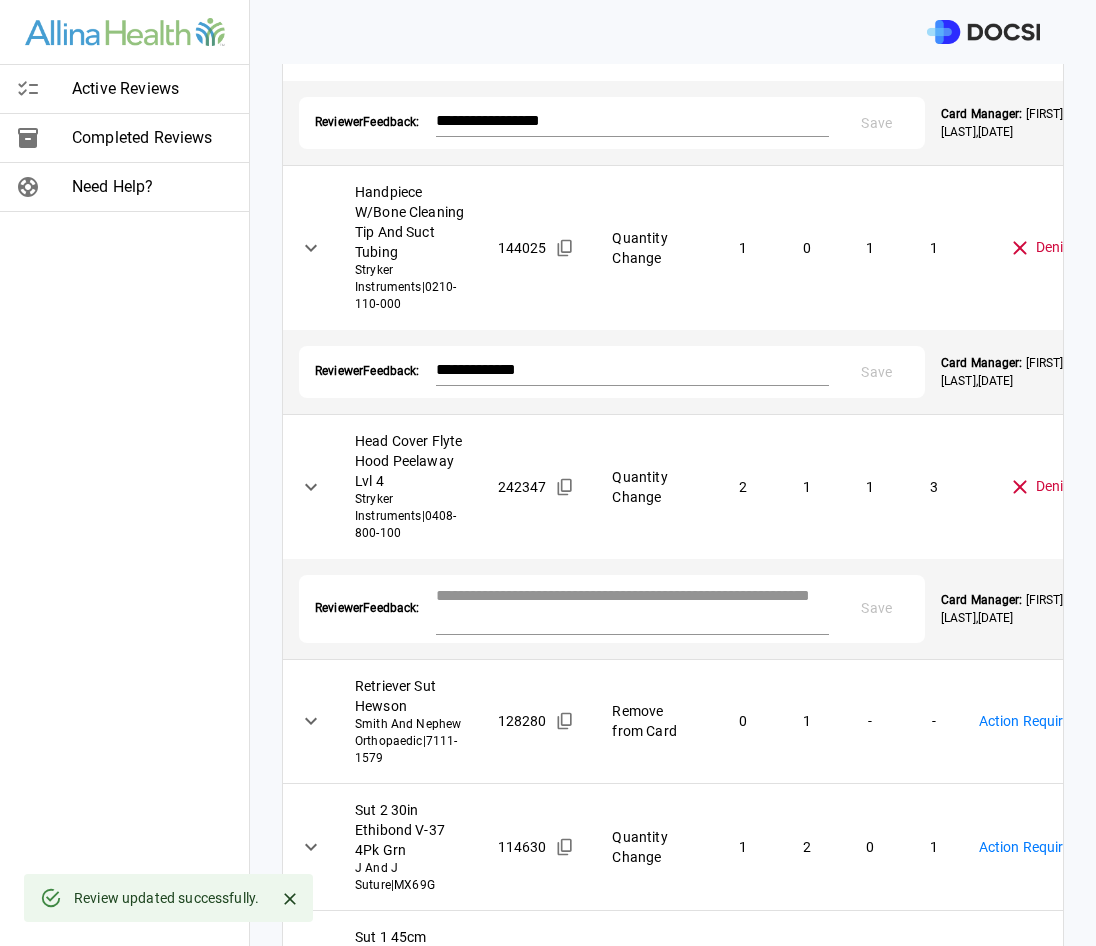 click at bounding box center (632, 607) 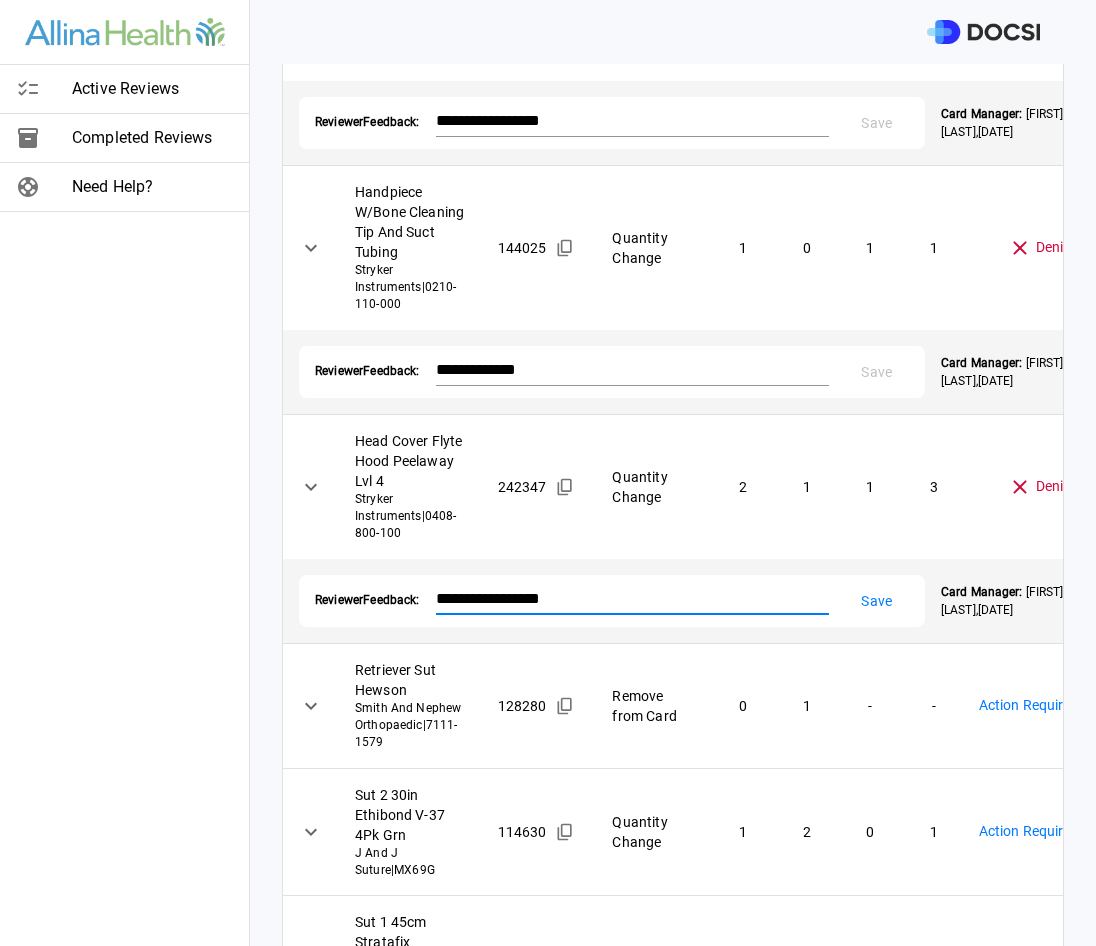 type on "**********" 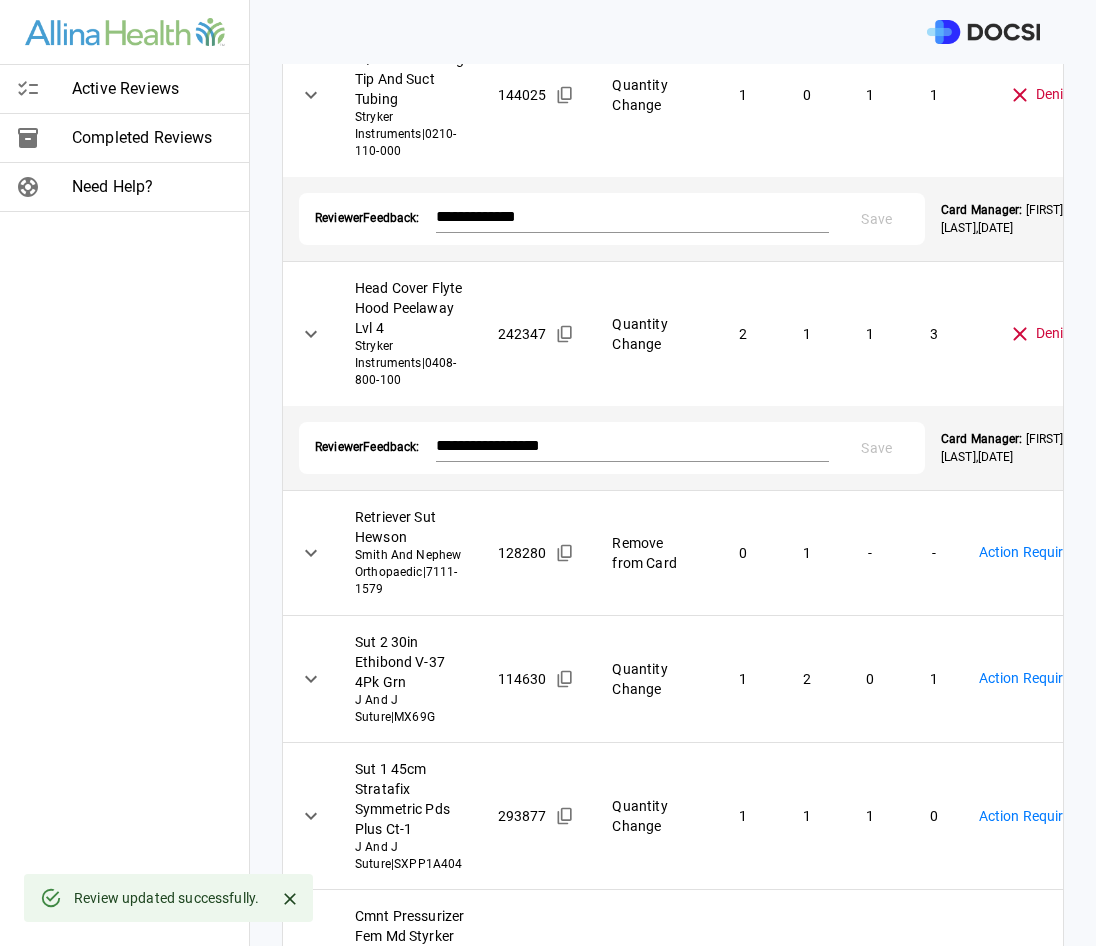 scroll, scrollTop: 500, scrollLeft: 0, axis: vertical 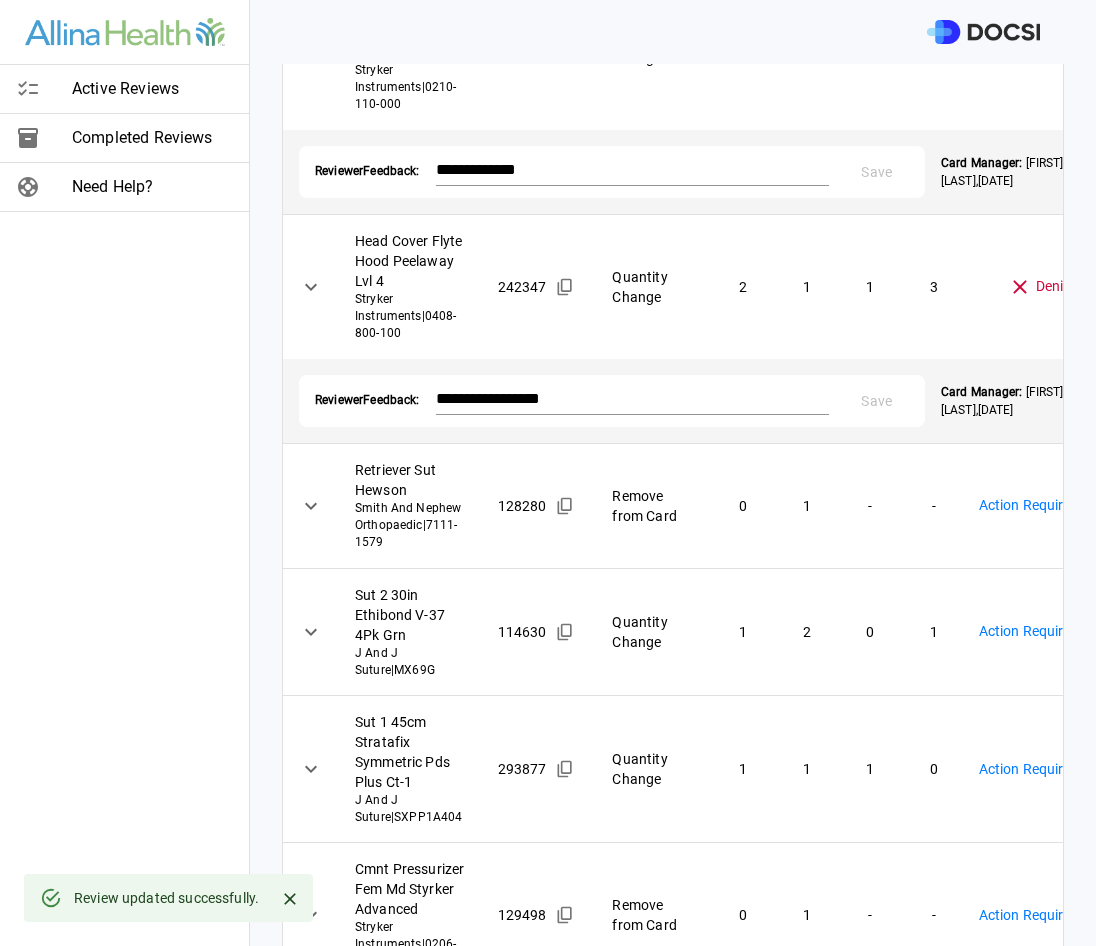 click on "**********" at bounding box center (548, 473) 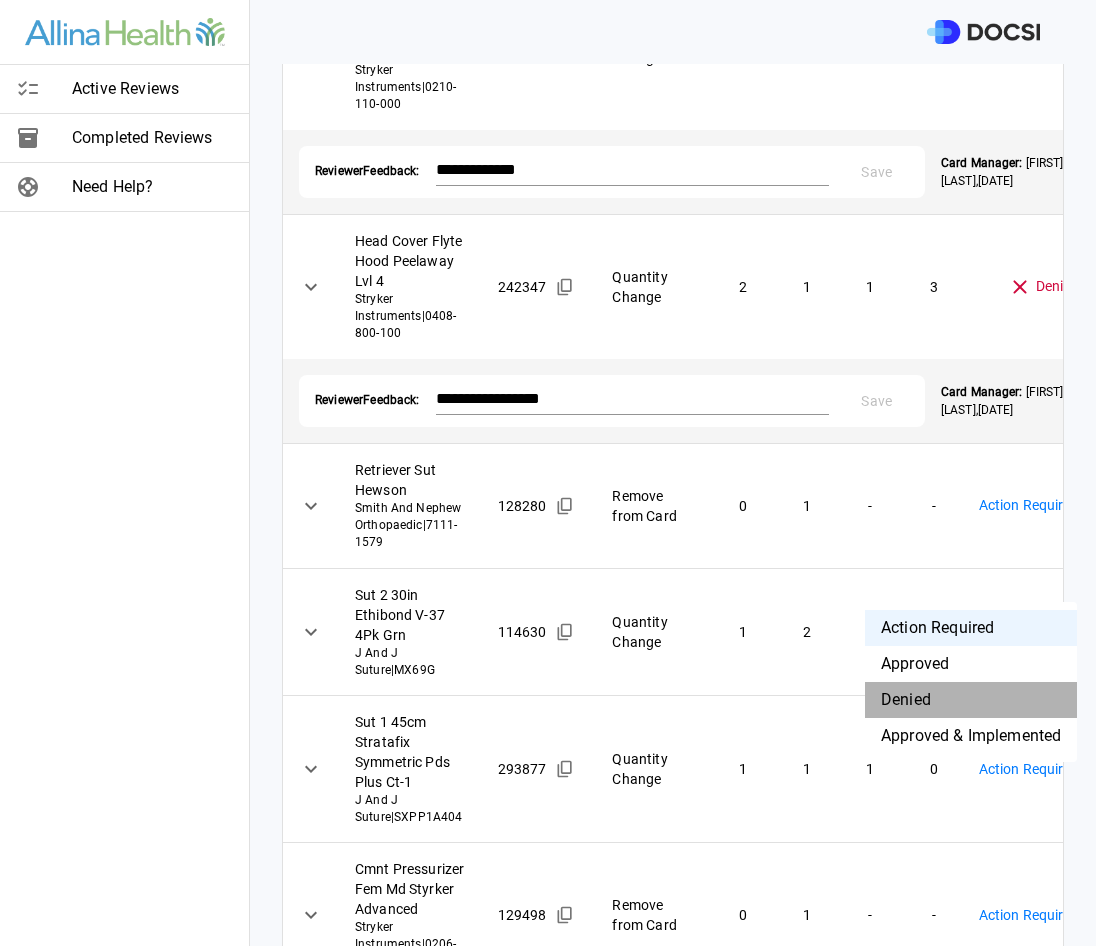 click on "Denied" at bounding box center [971, 700] 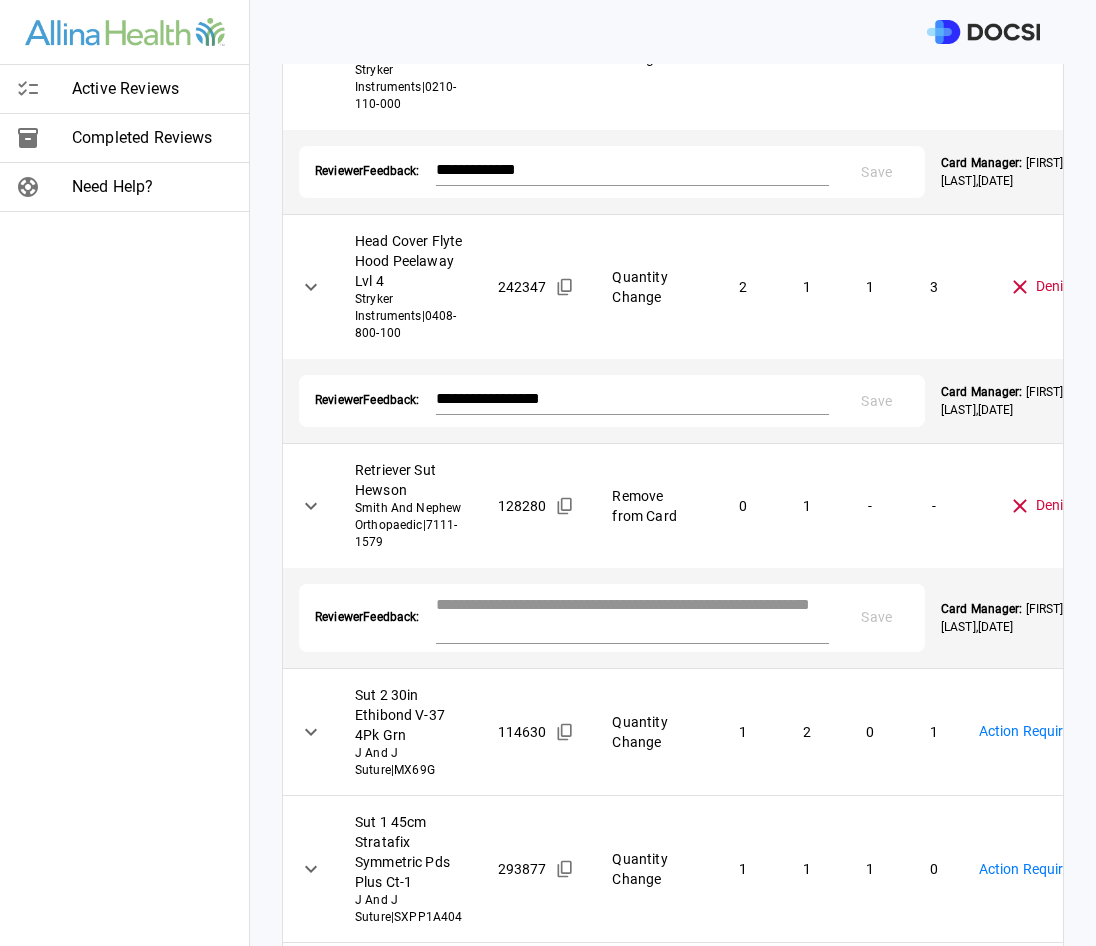 click at bounding box center (632, 616) 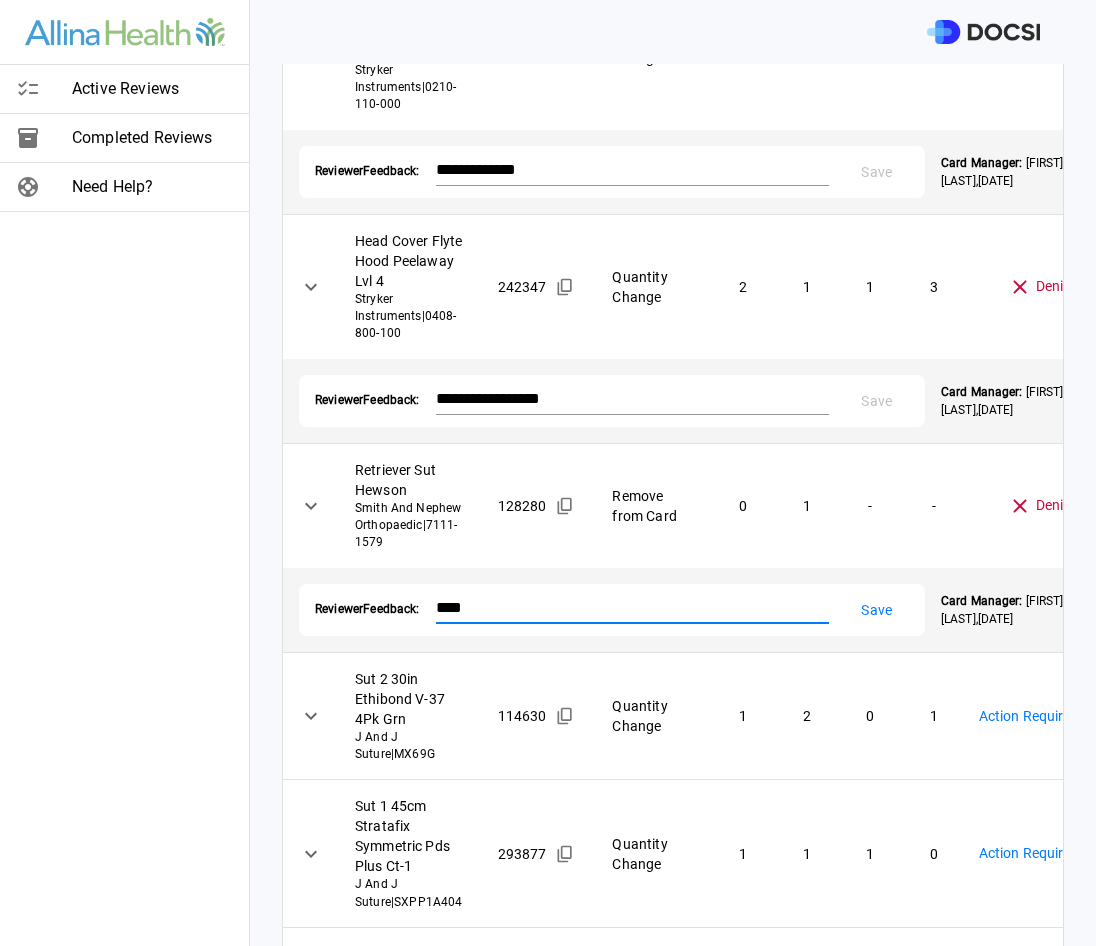type on "****" 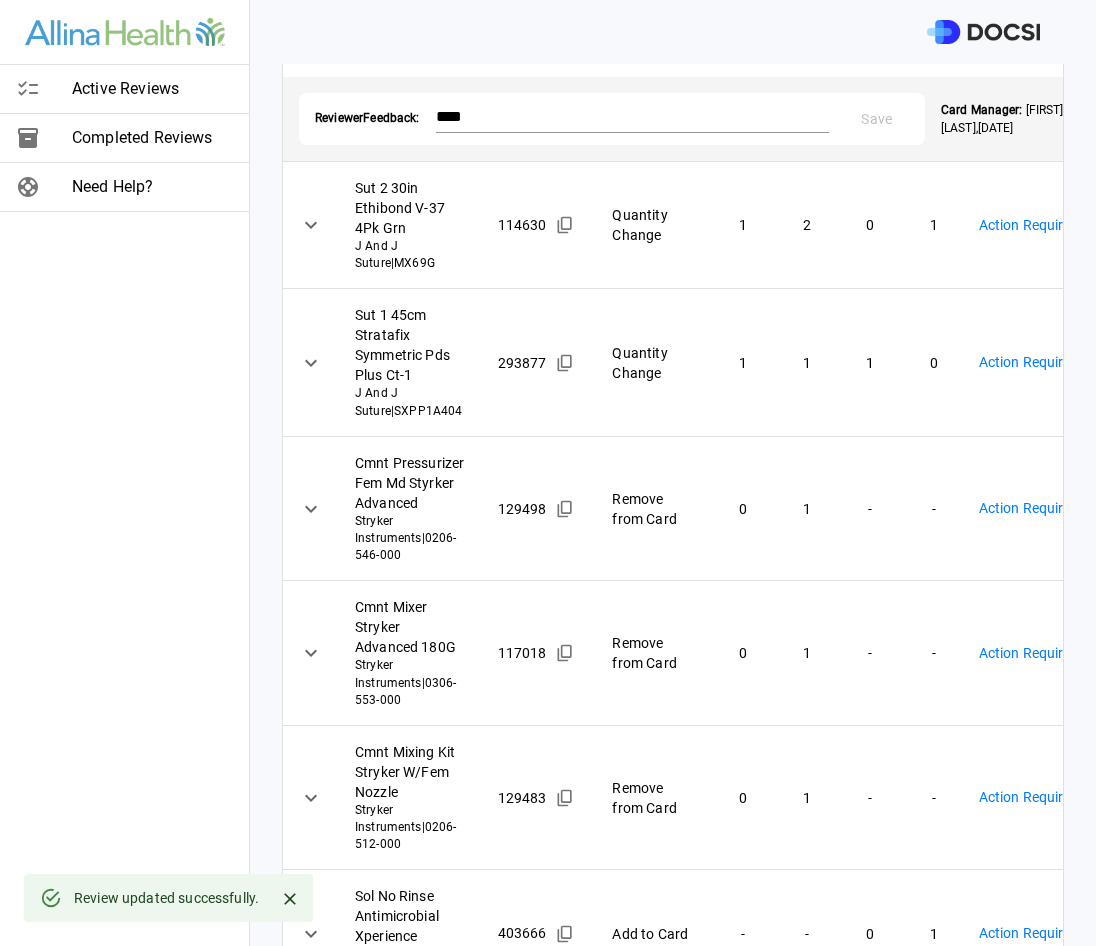 scroll, scrollTop: 1000, scrollLeft: 0, axis: vertical 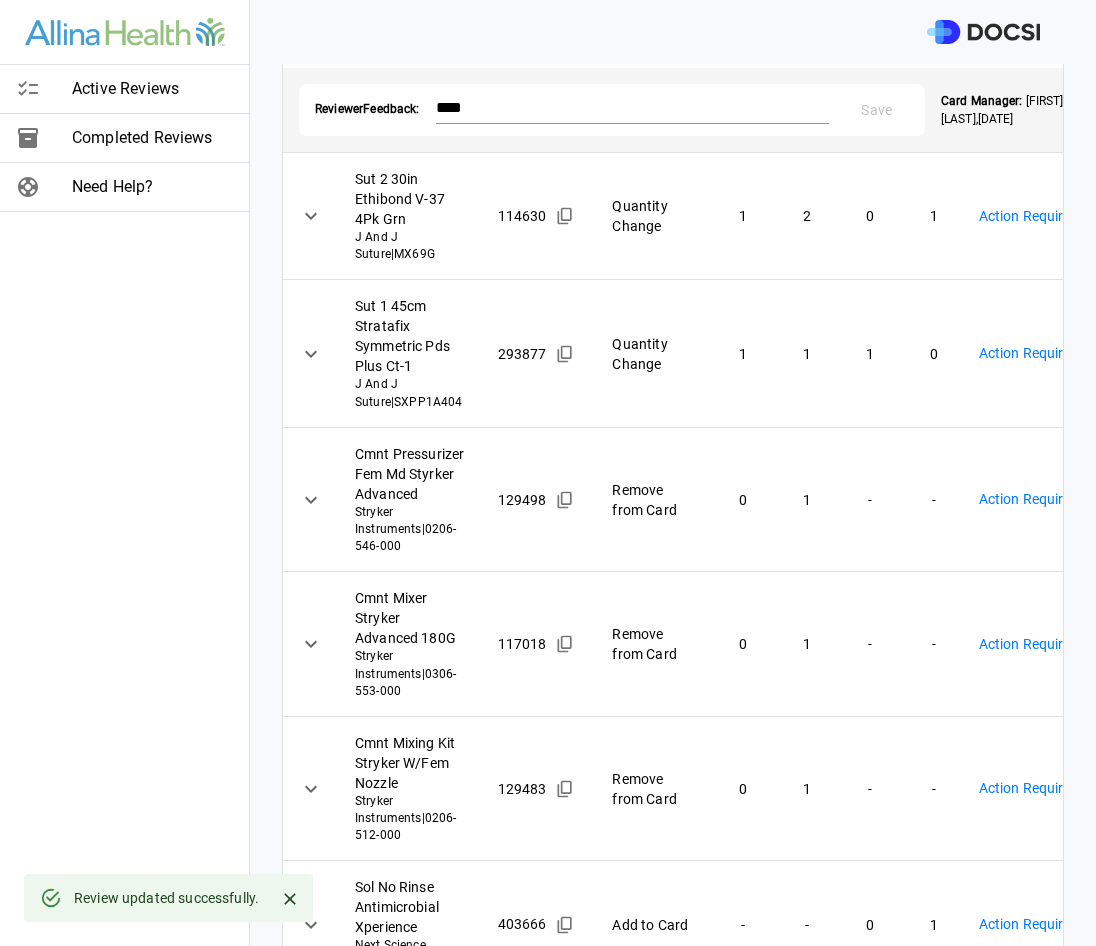 click on "**********" at bounding box center (548, 473) 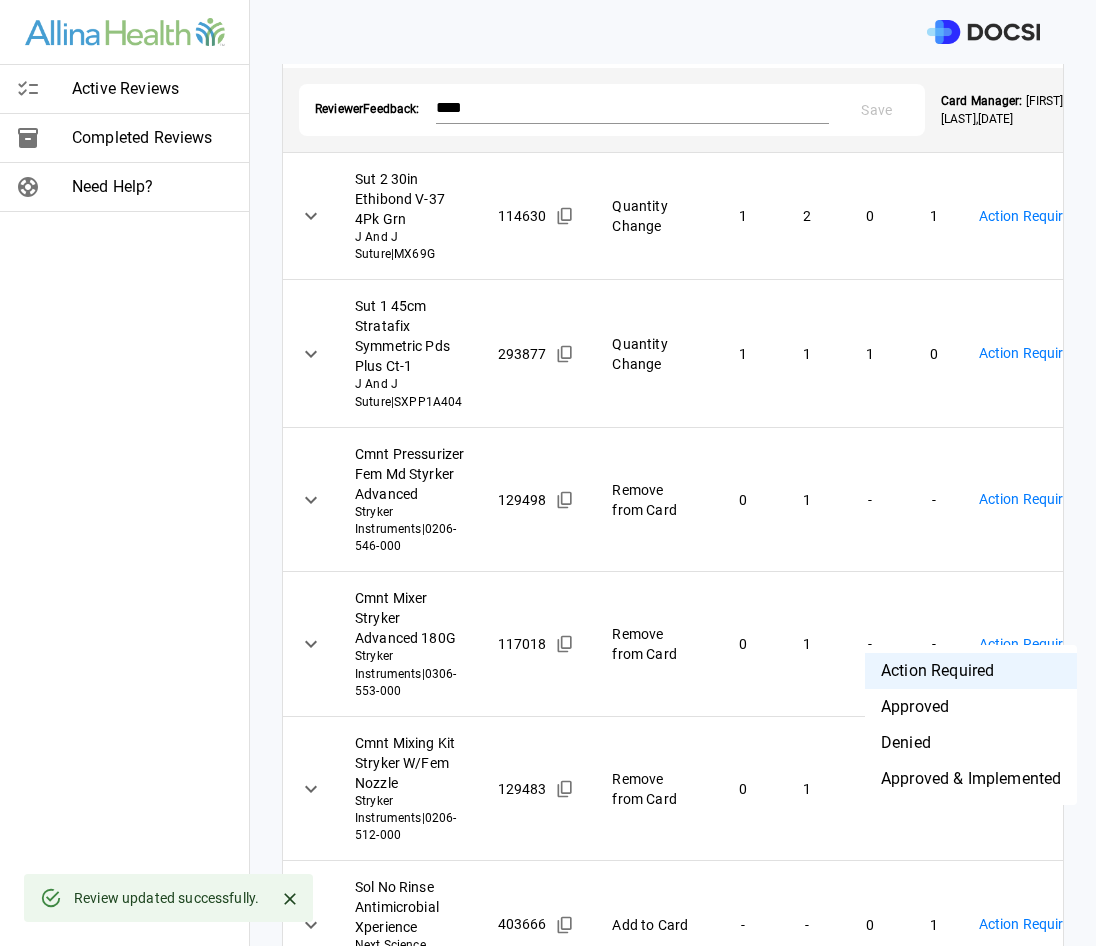 click on "Denied" at bounding box center [971, 743] 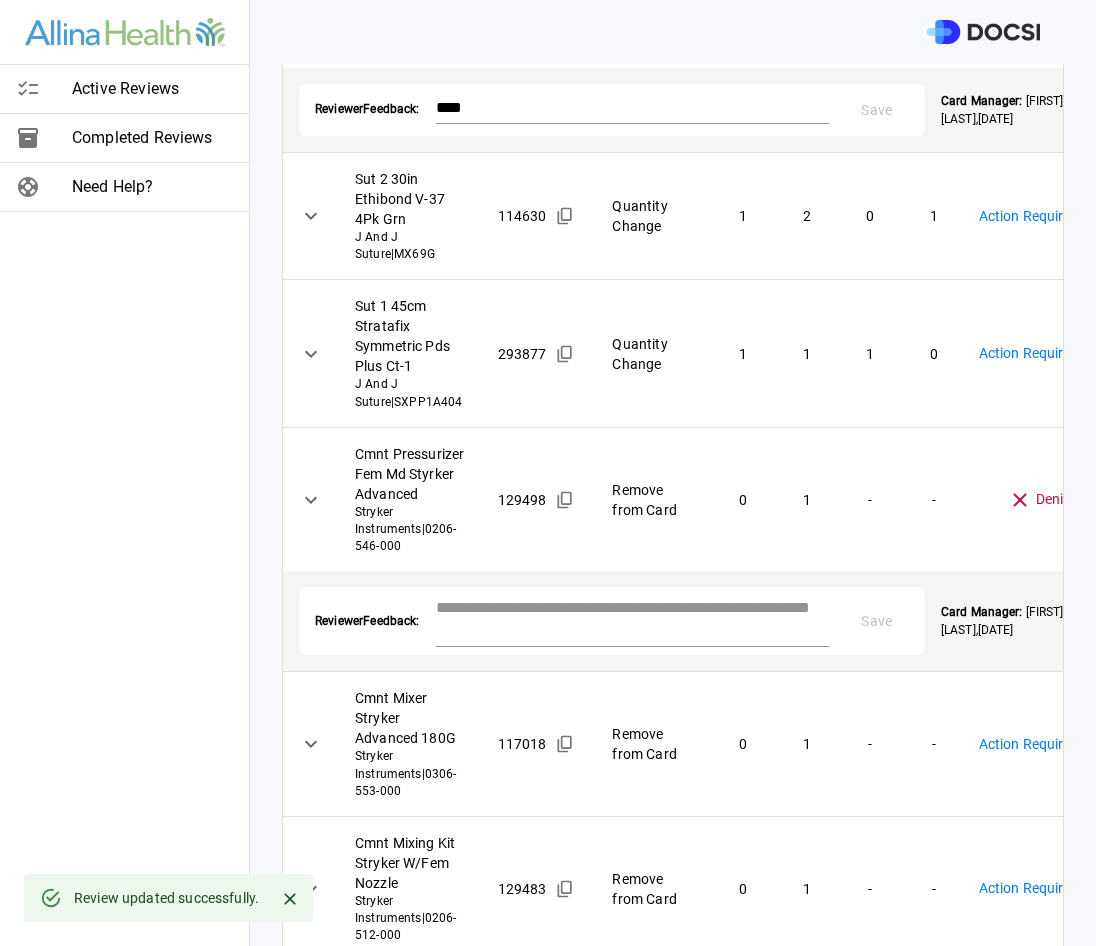click at bounding box center (632, 619) 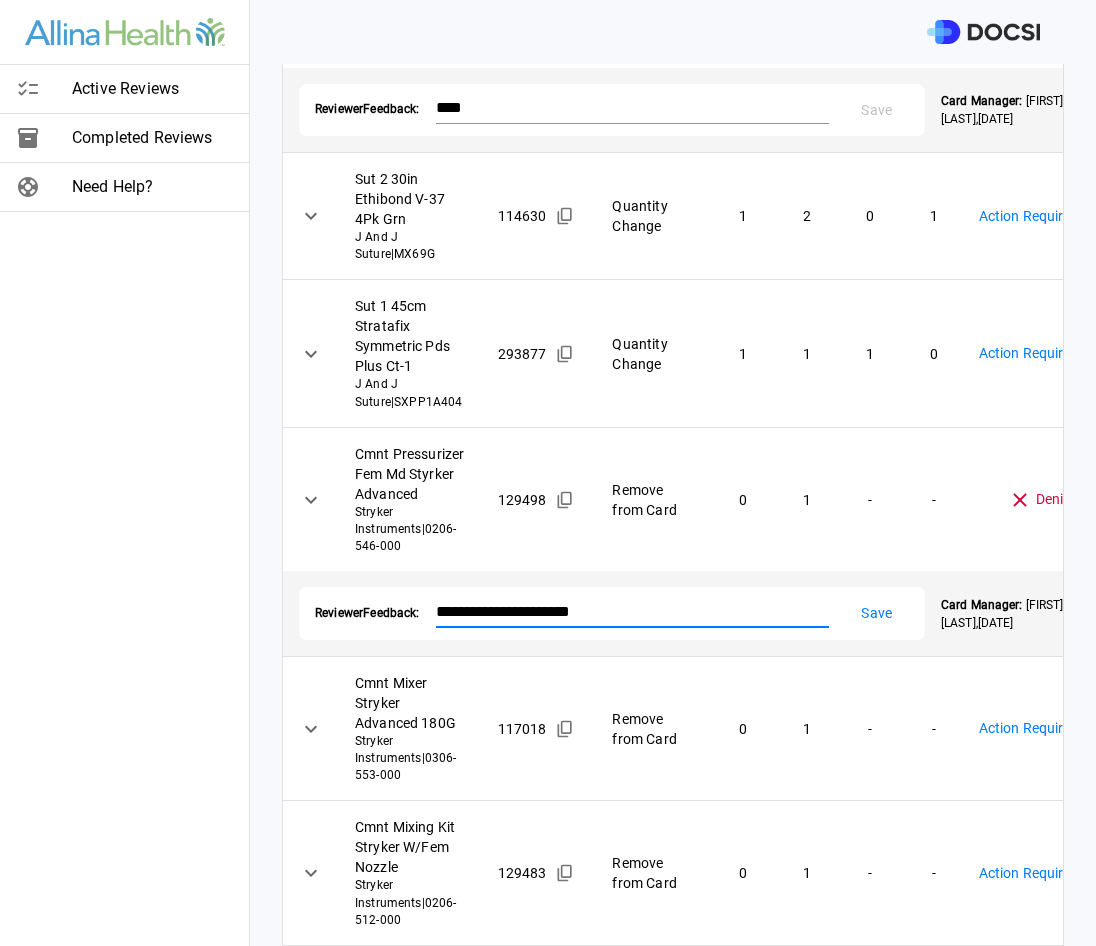 type on "**********" 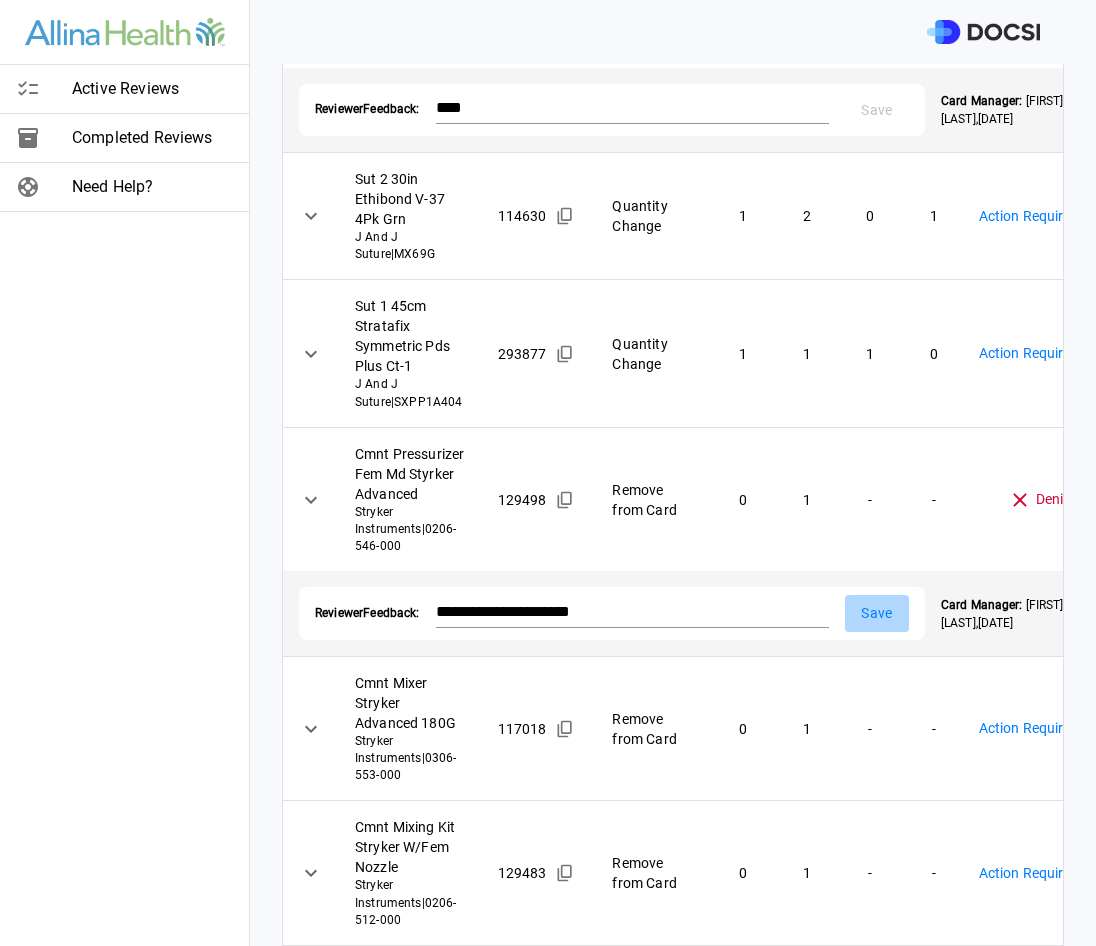click on "Save" at bounding box center (877, 613) 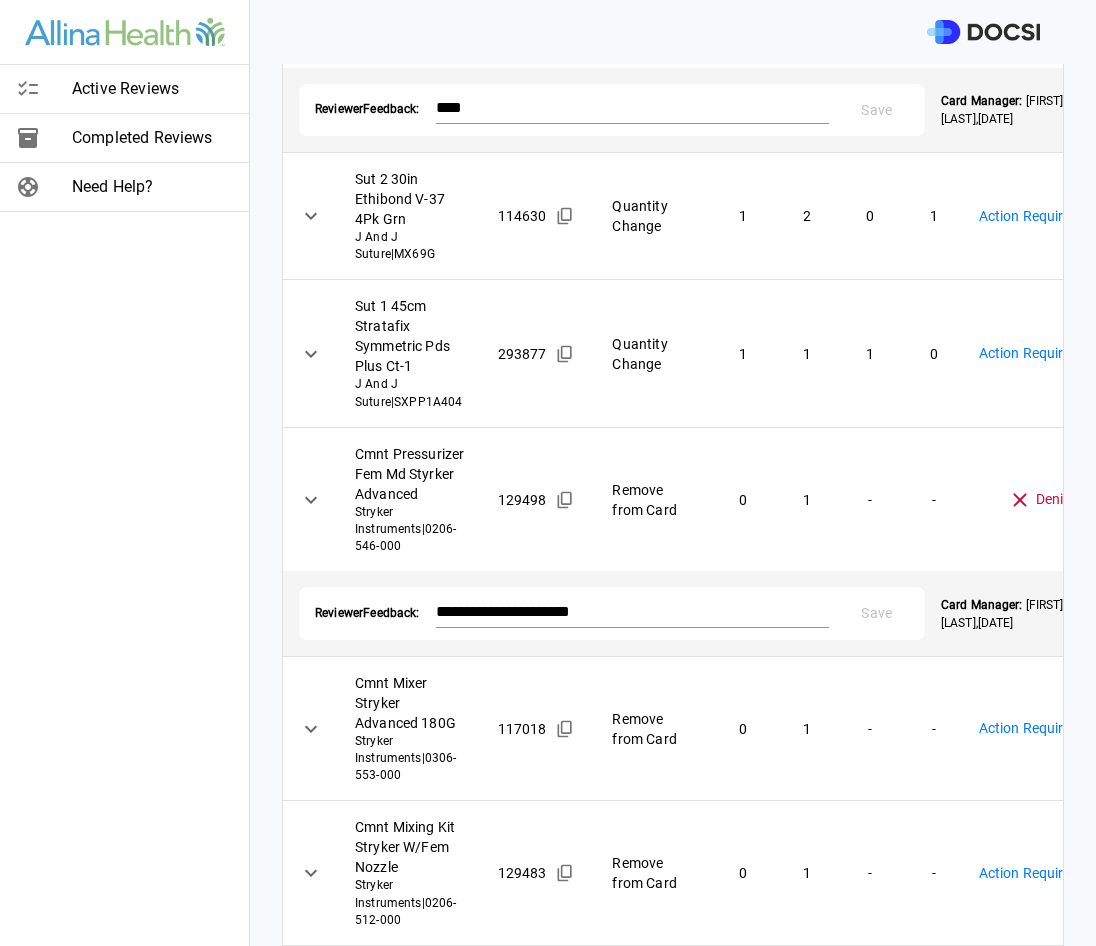 click on "**********" at bounding box center [548, 473] 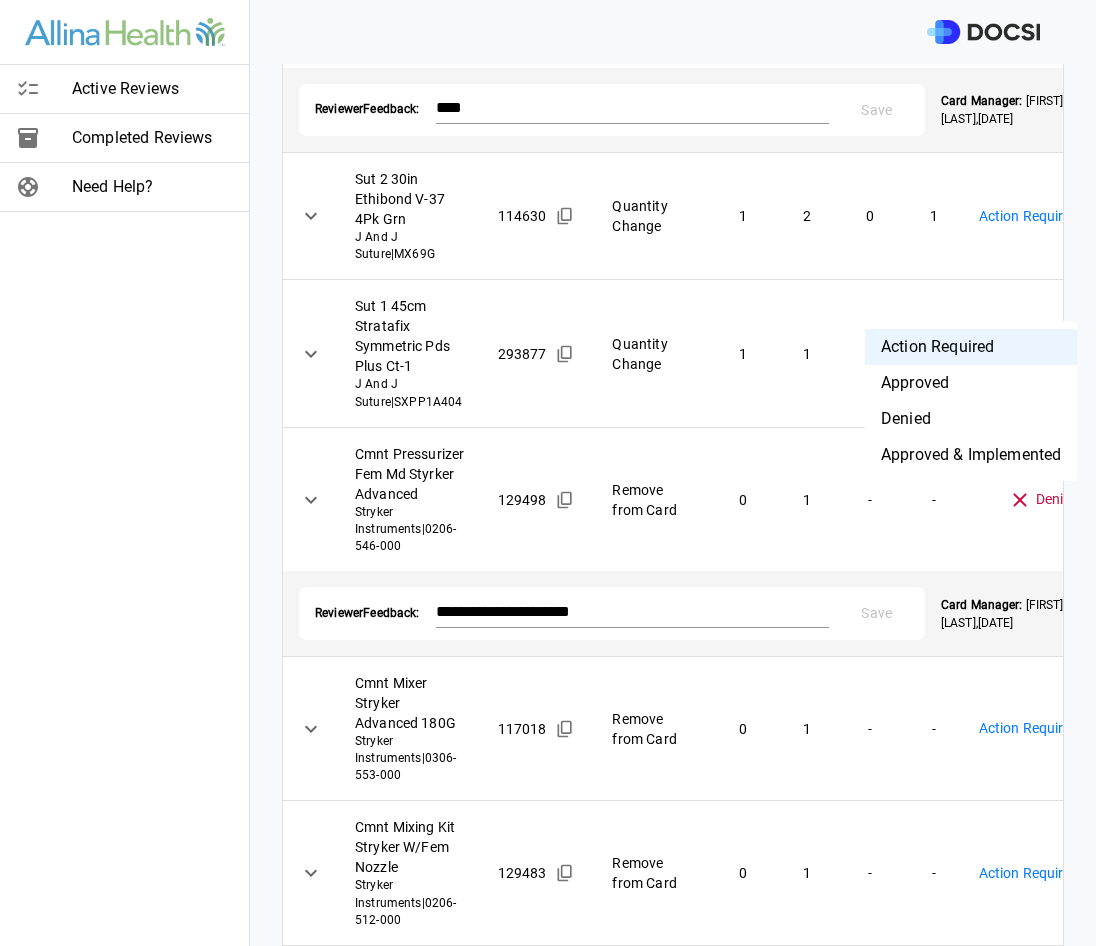 click on "Denied" at bounding box center [971, 419] 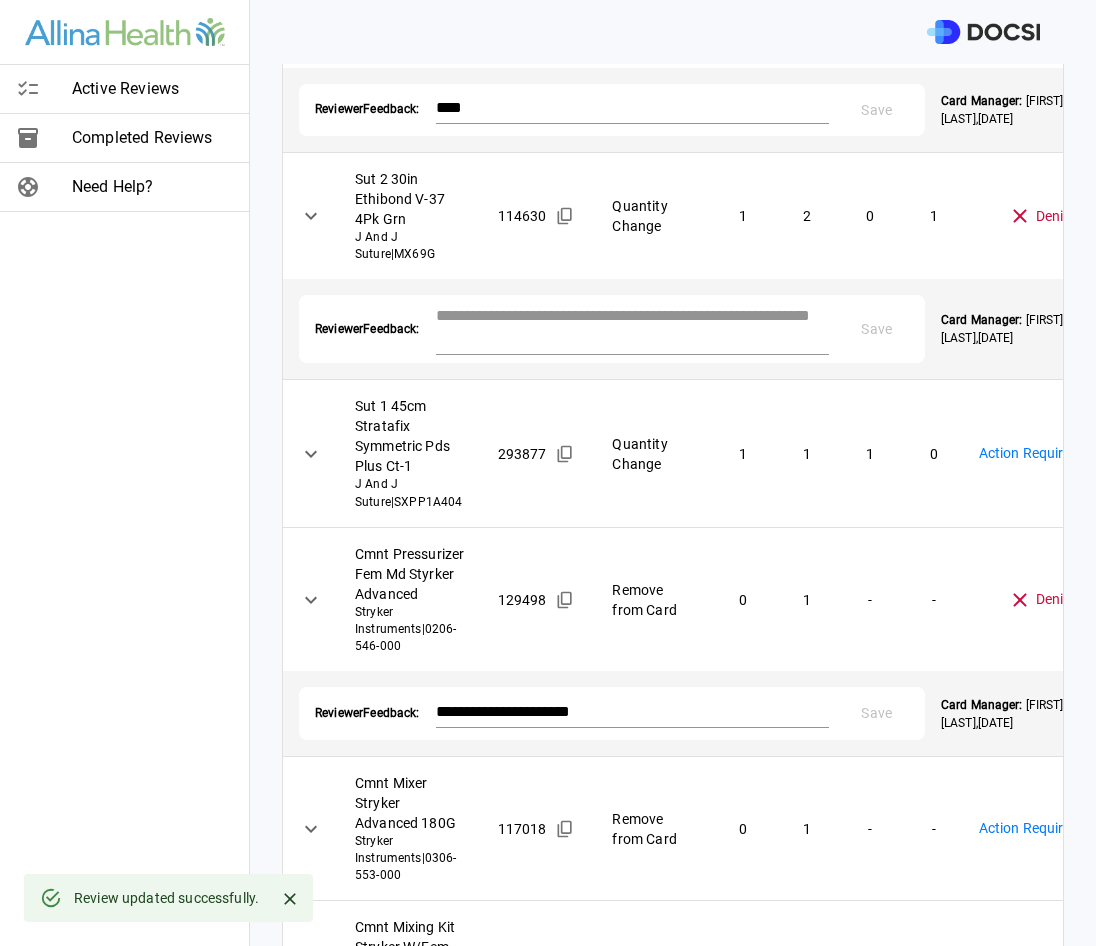 click at bounding box center (632, 327) 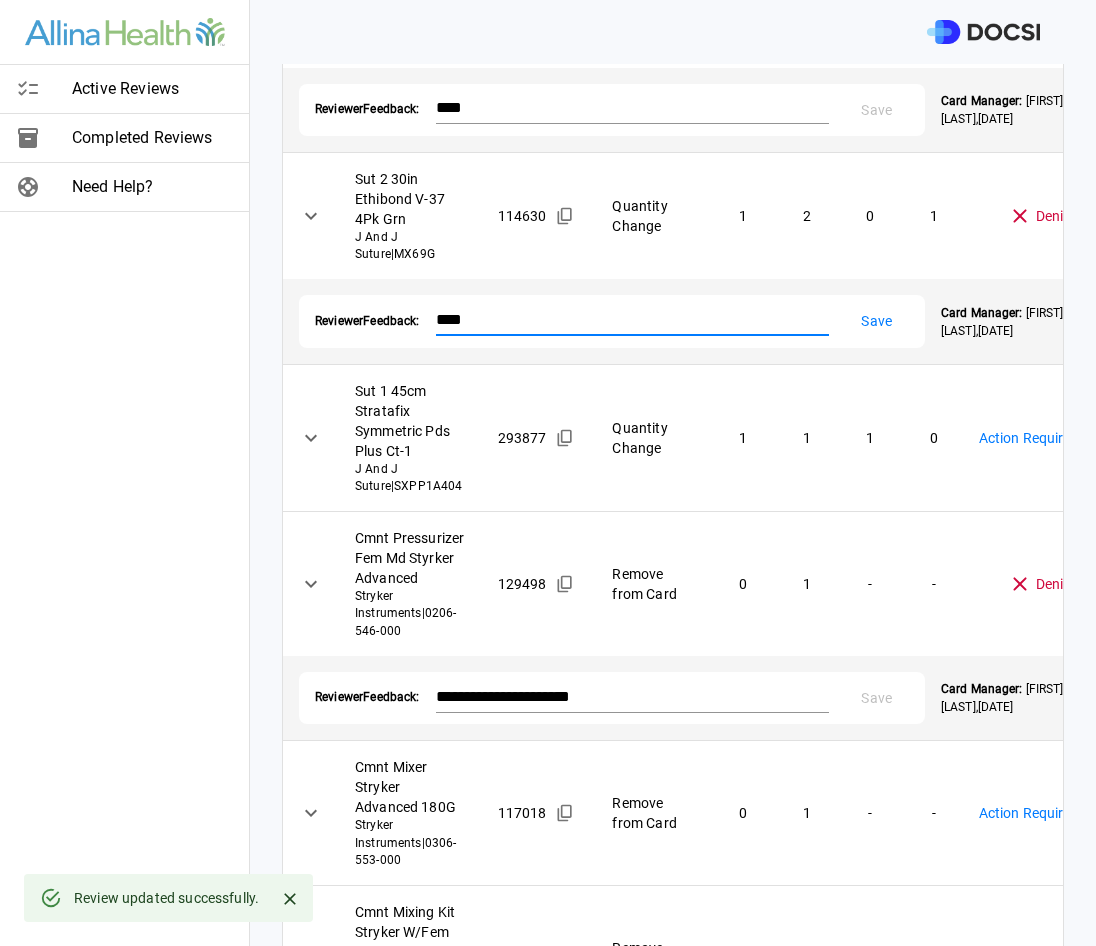 type on "****" 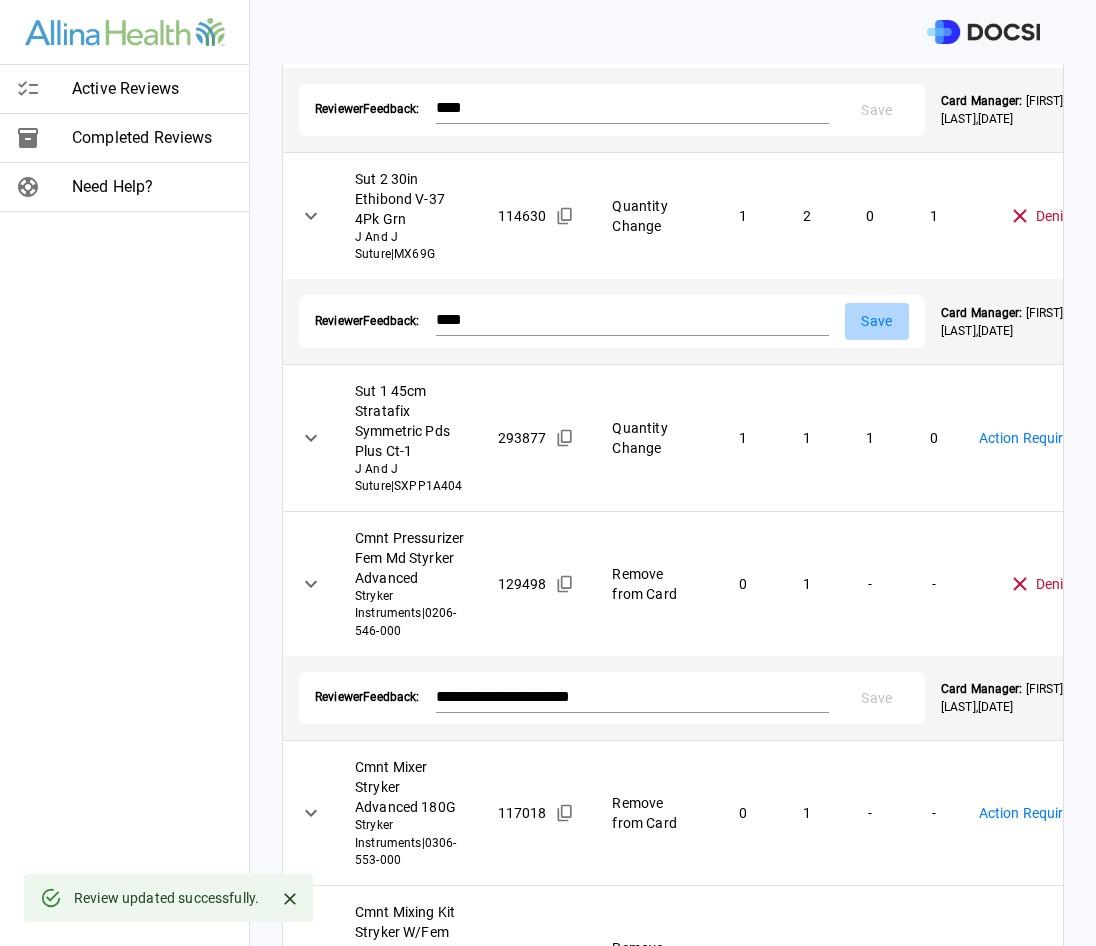 click on "Save" at bounding box center [877, 321] 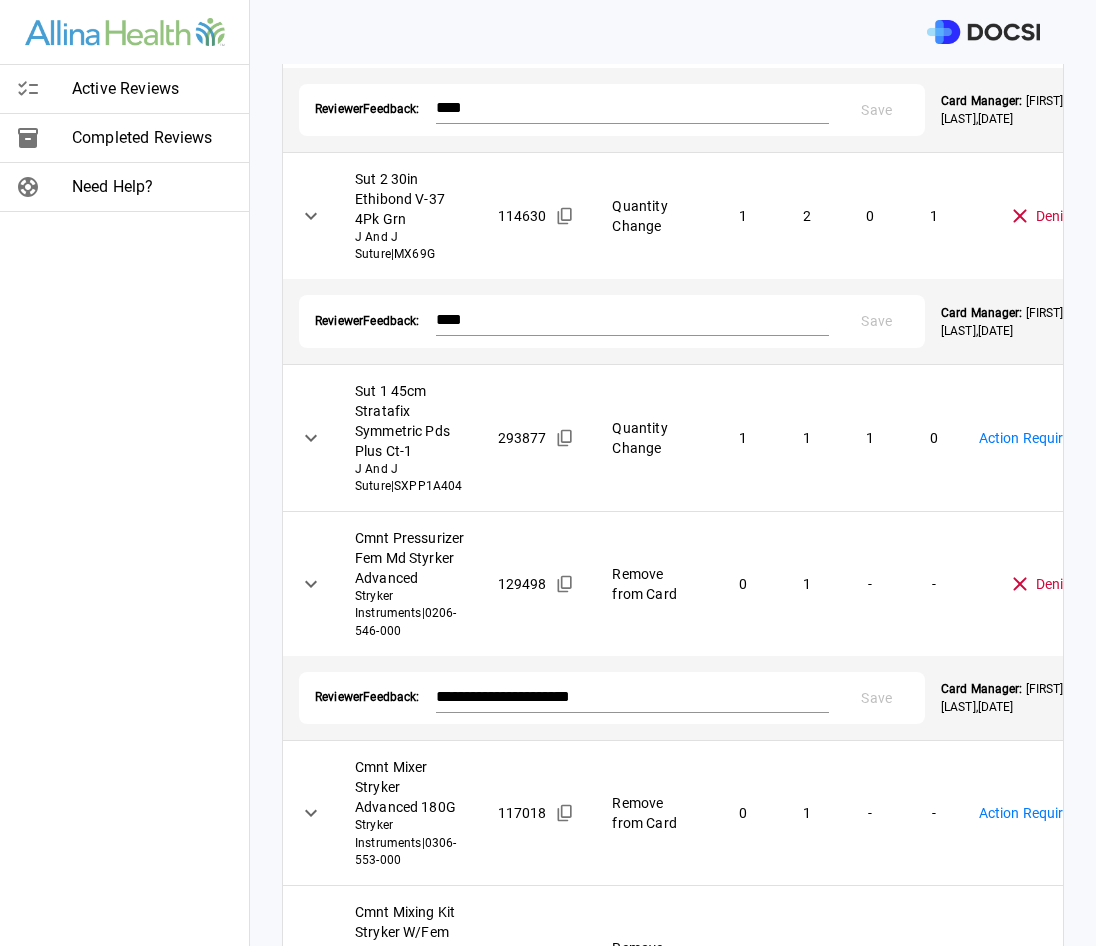 click on "**********" at bounding box center (548, 473) 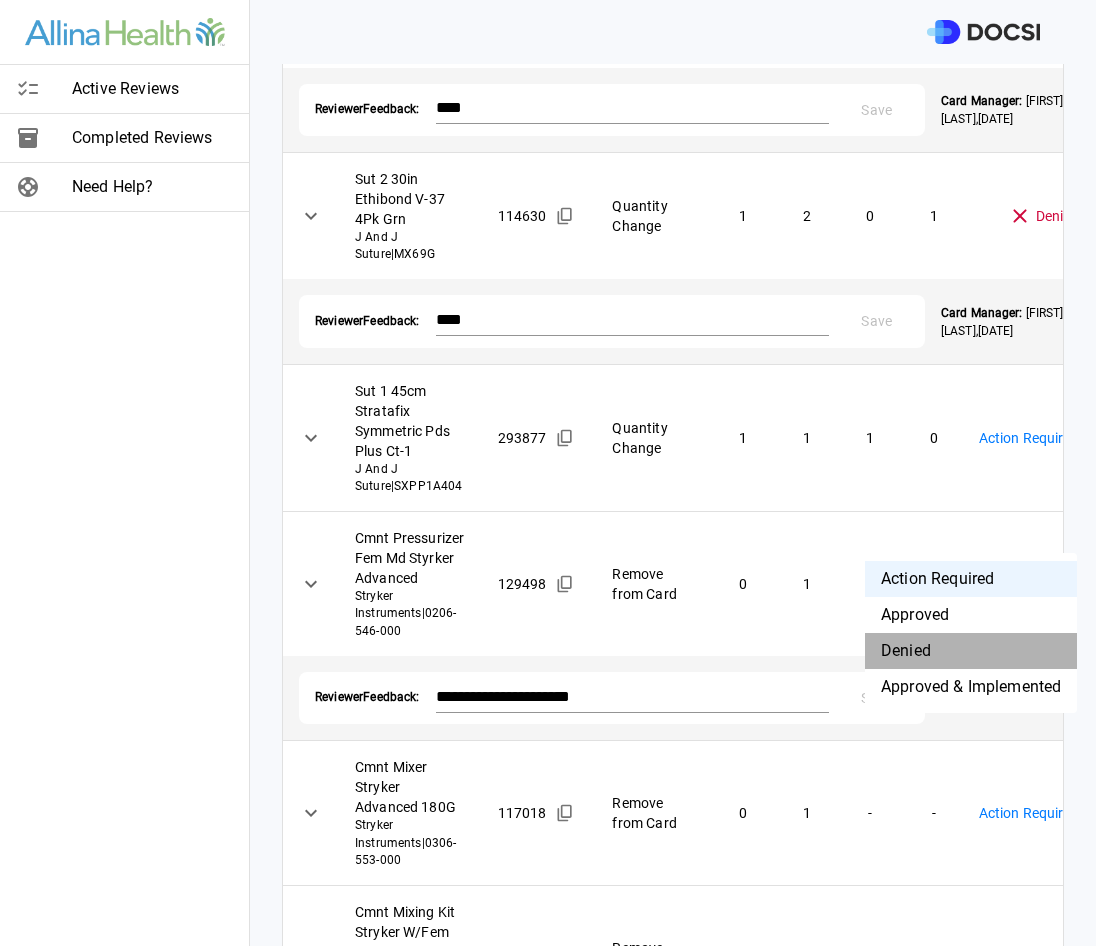 click on "Denied" at bounding box center (971, 651) 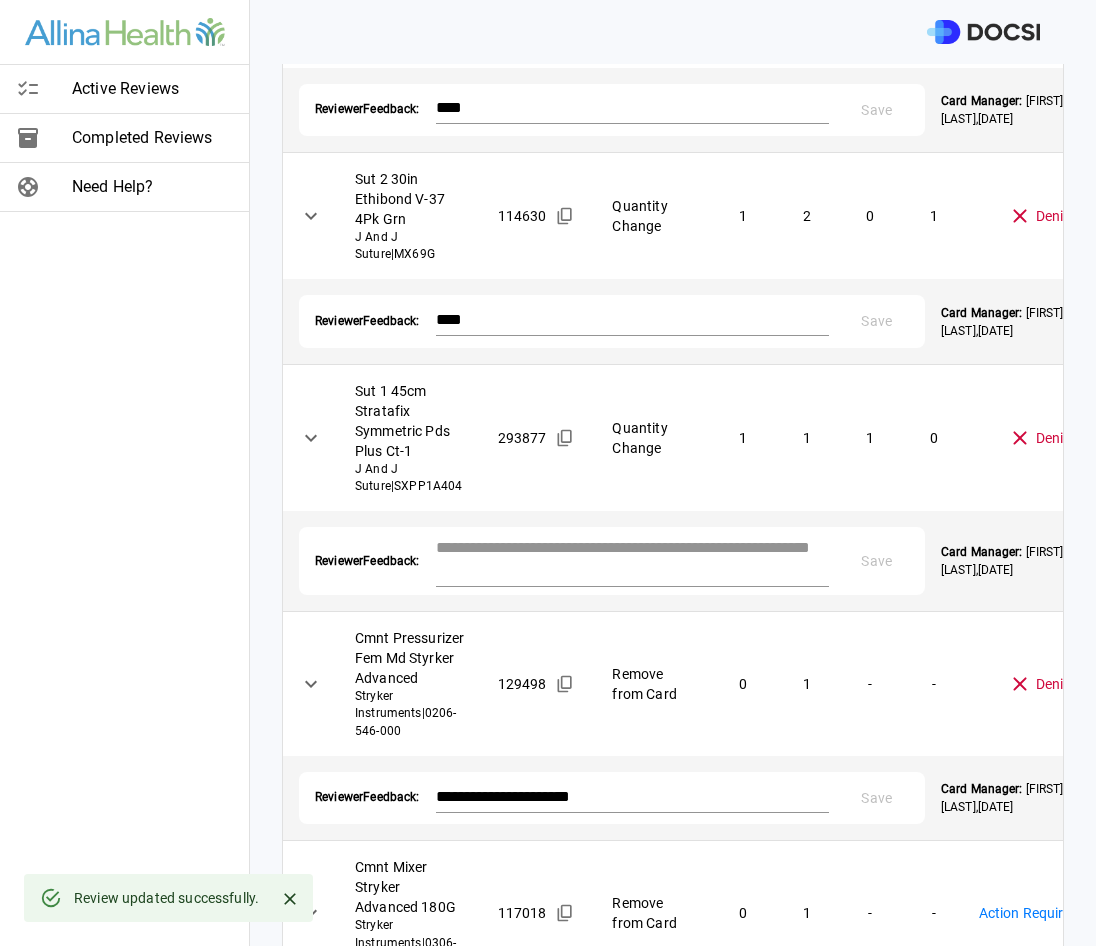 click at bounding box center [632, 559] 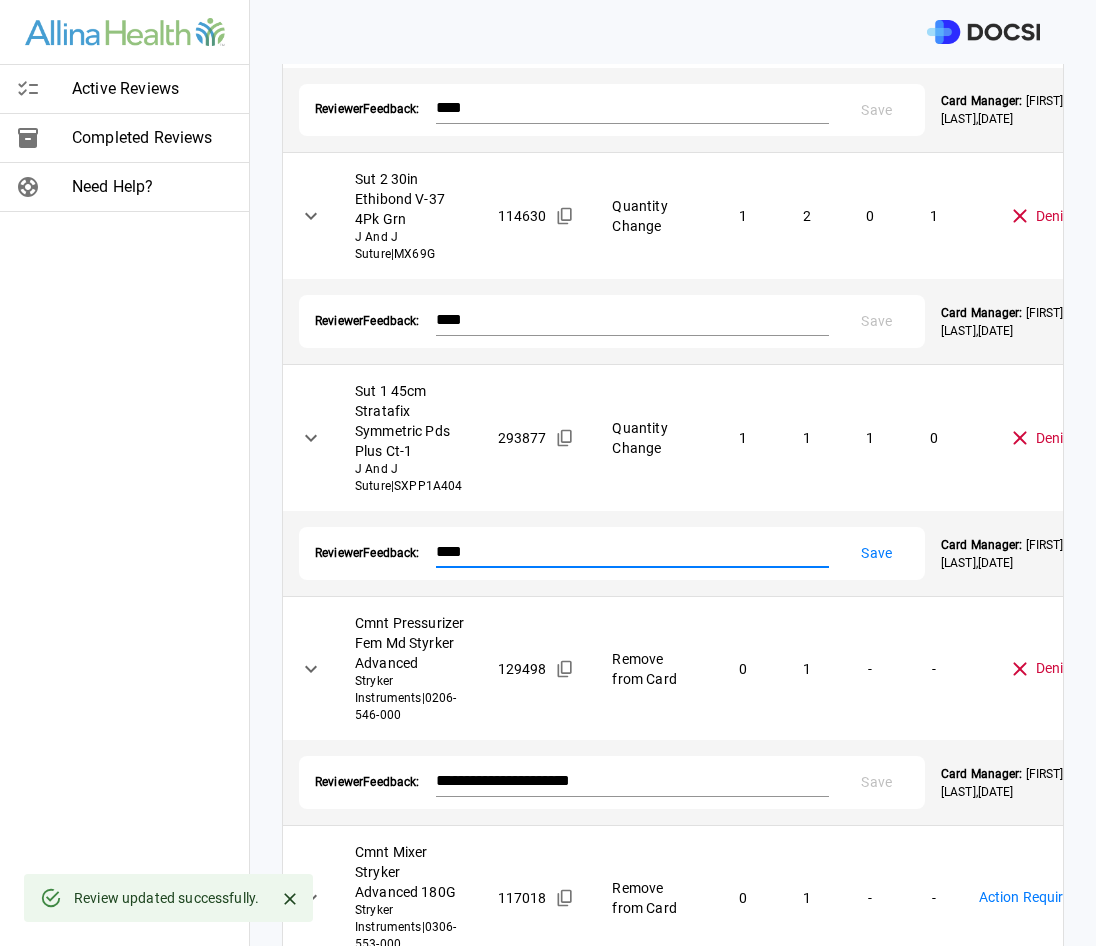 type on "****" 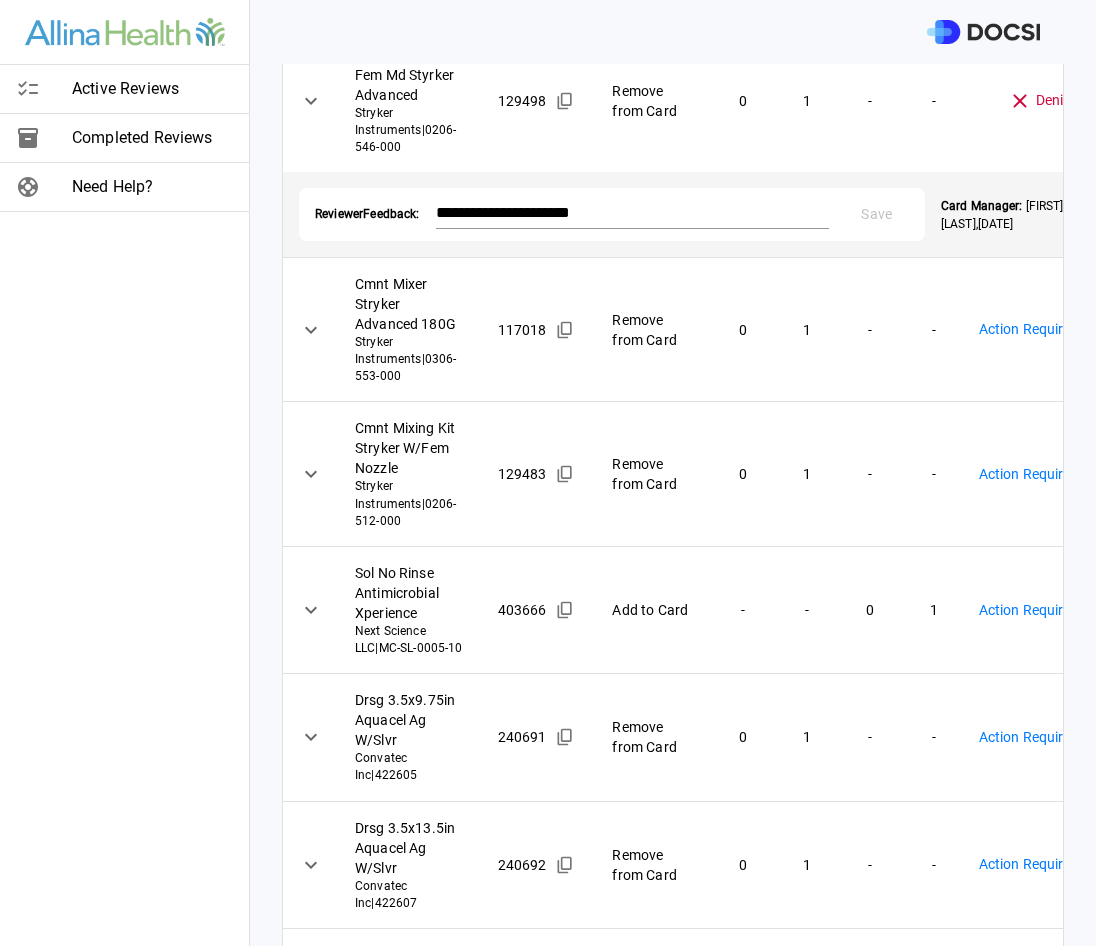 scroll, scrollTop: 1600, scrollLeft: 0, axis: vertical 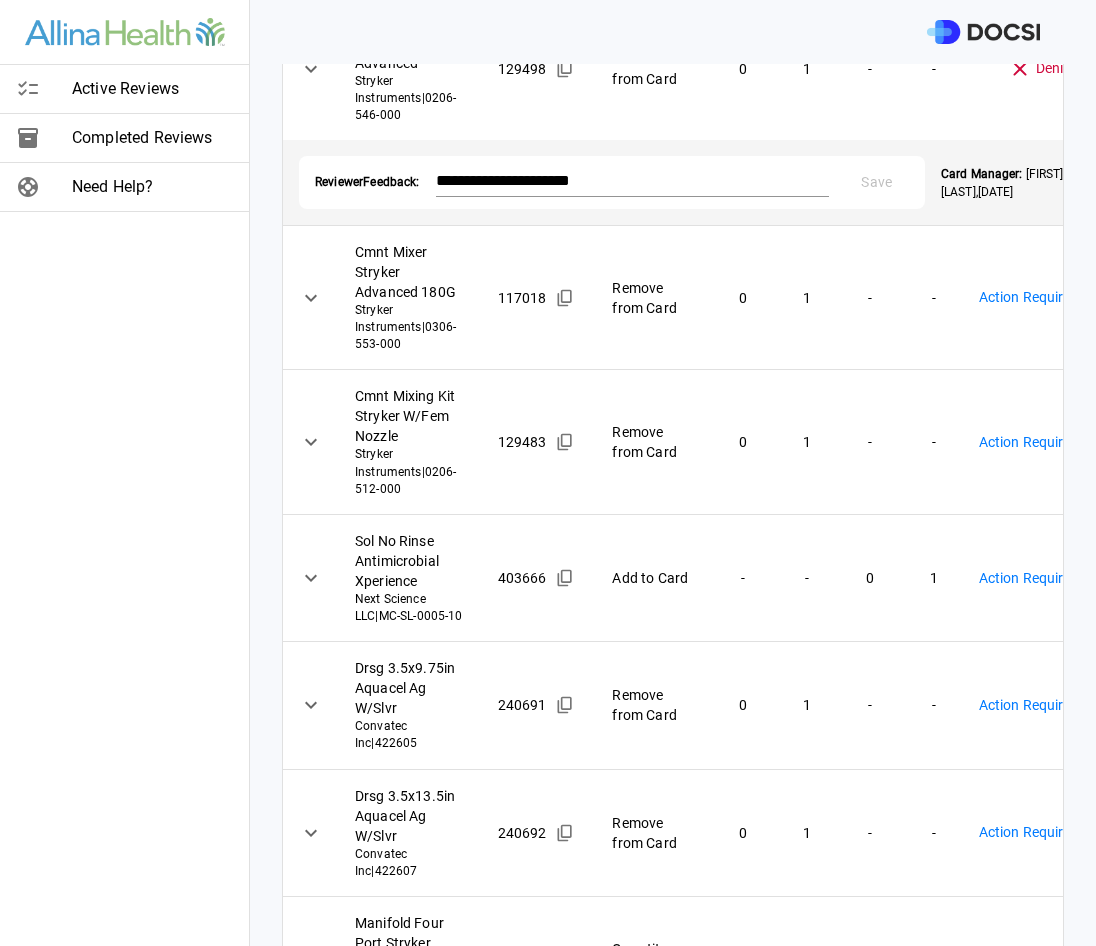 click on "**********" at bounding box center (548, 473) 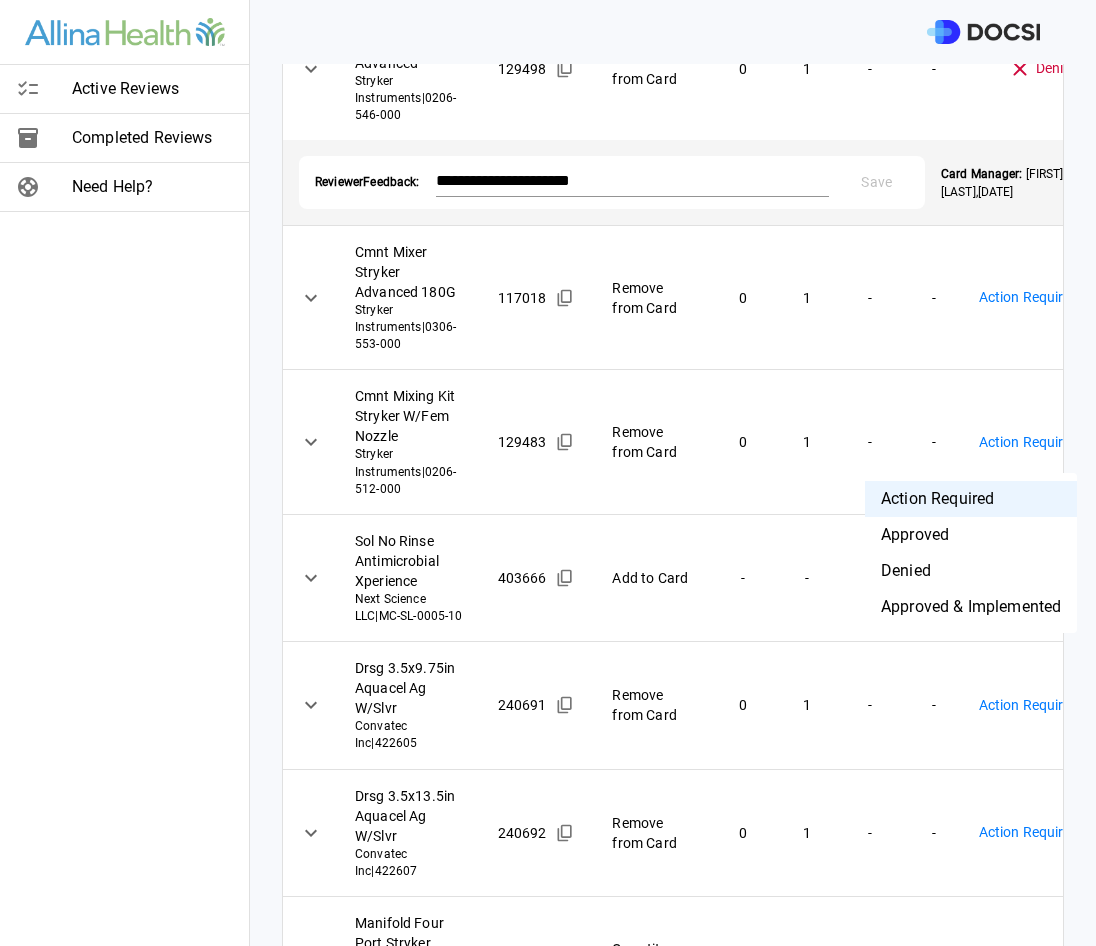 click on "Denied" at bounding box center (971, 571) 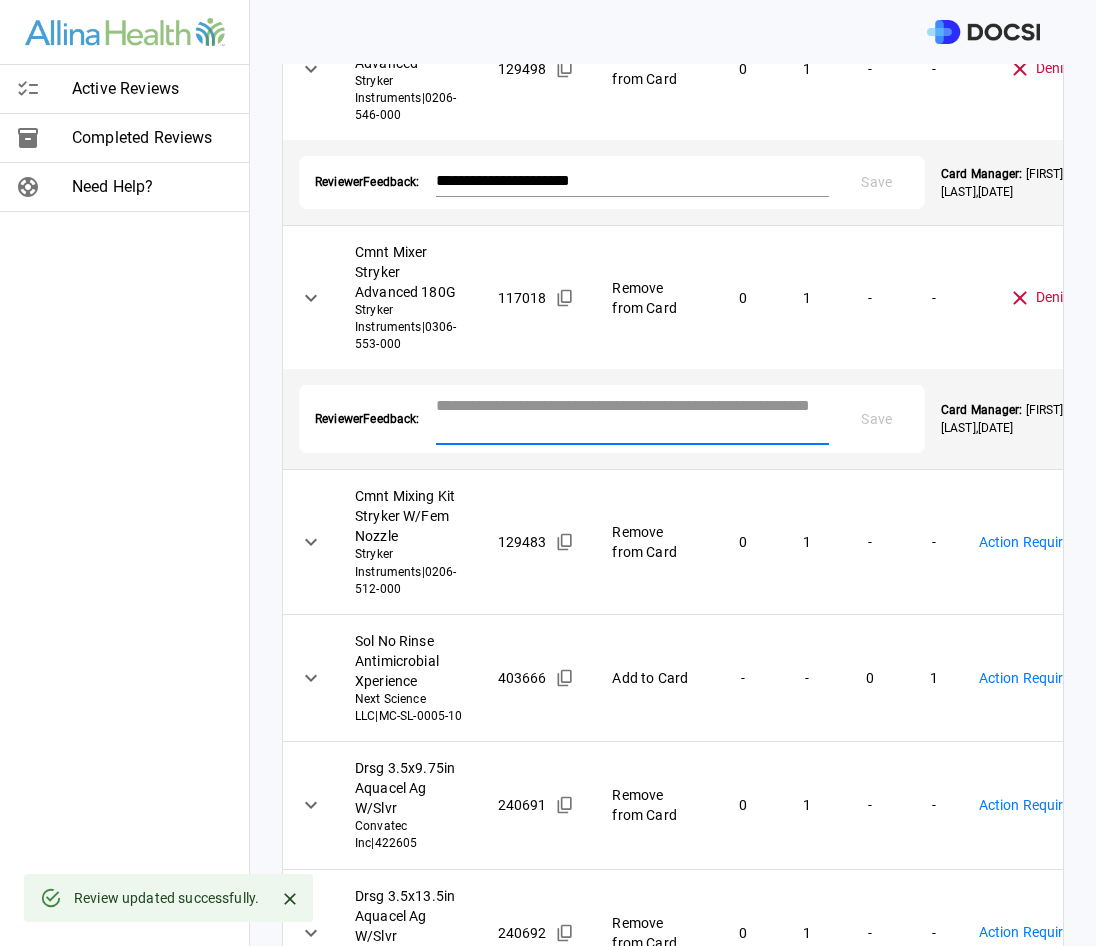 click at bounding box center [632, 417] 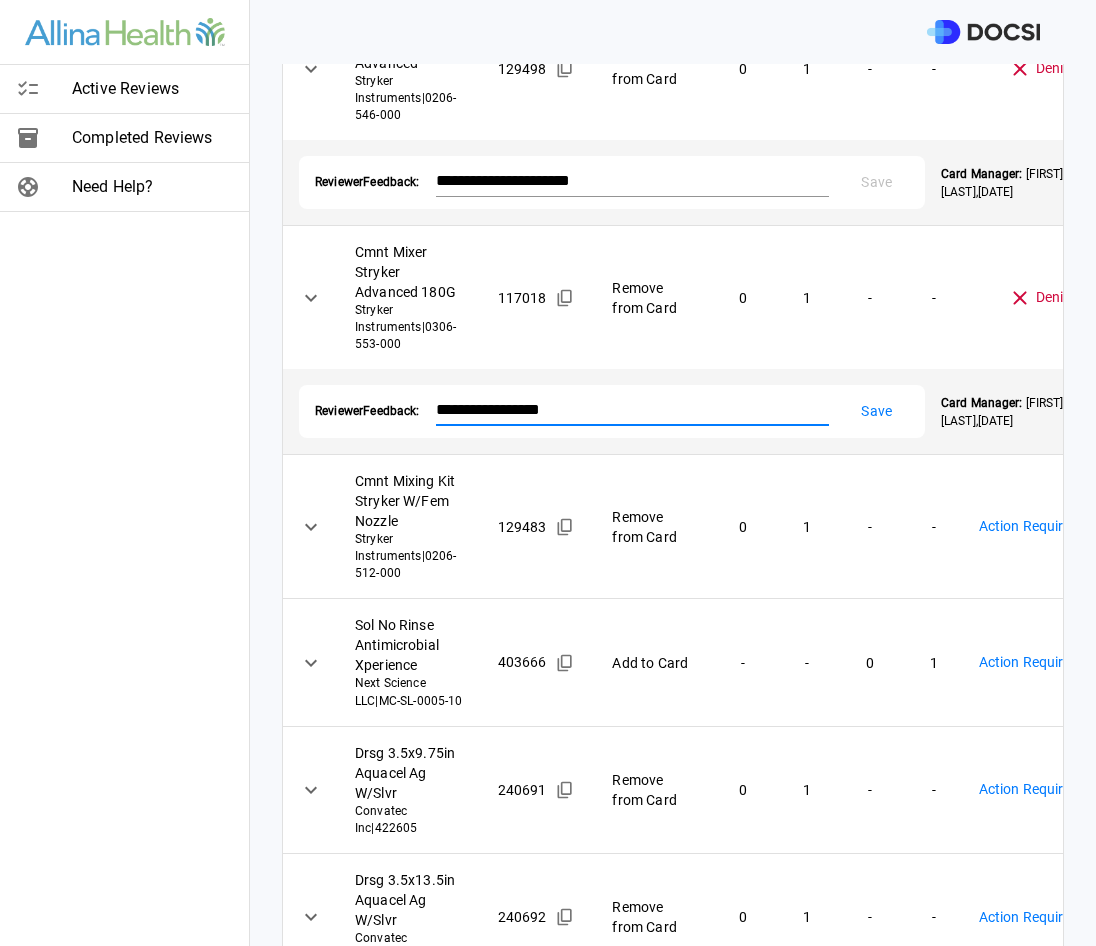 type on "**********" 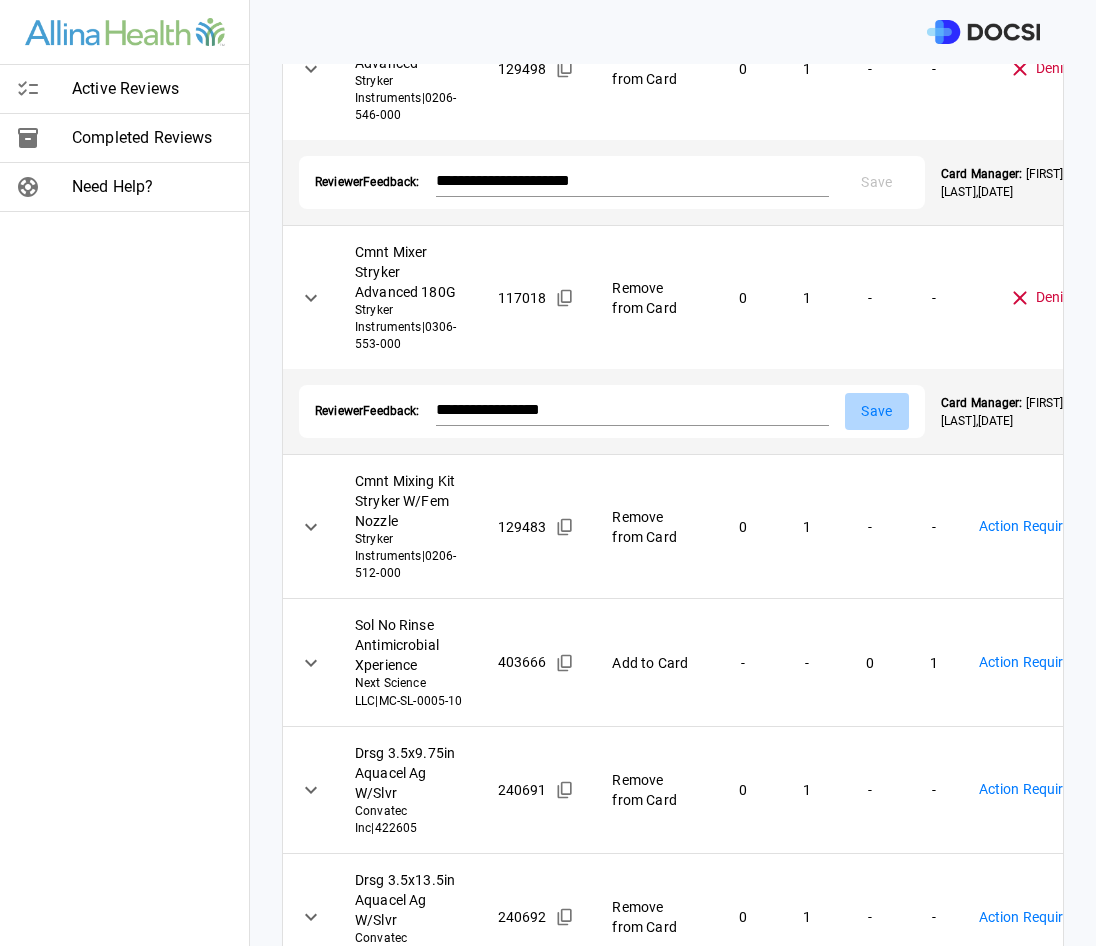 click on "Save" at bounding box center (877, 411) 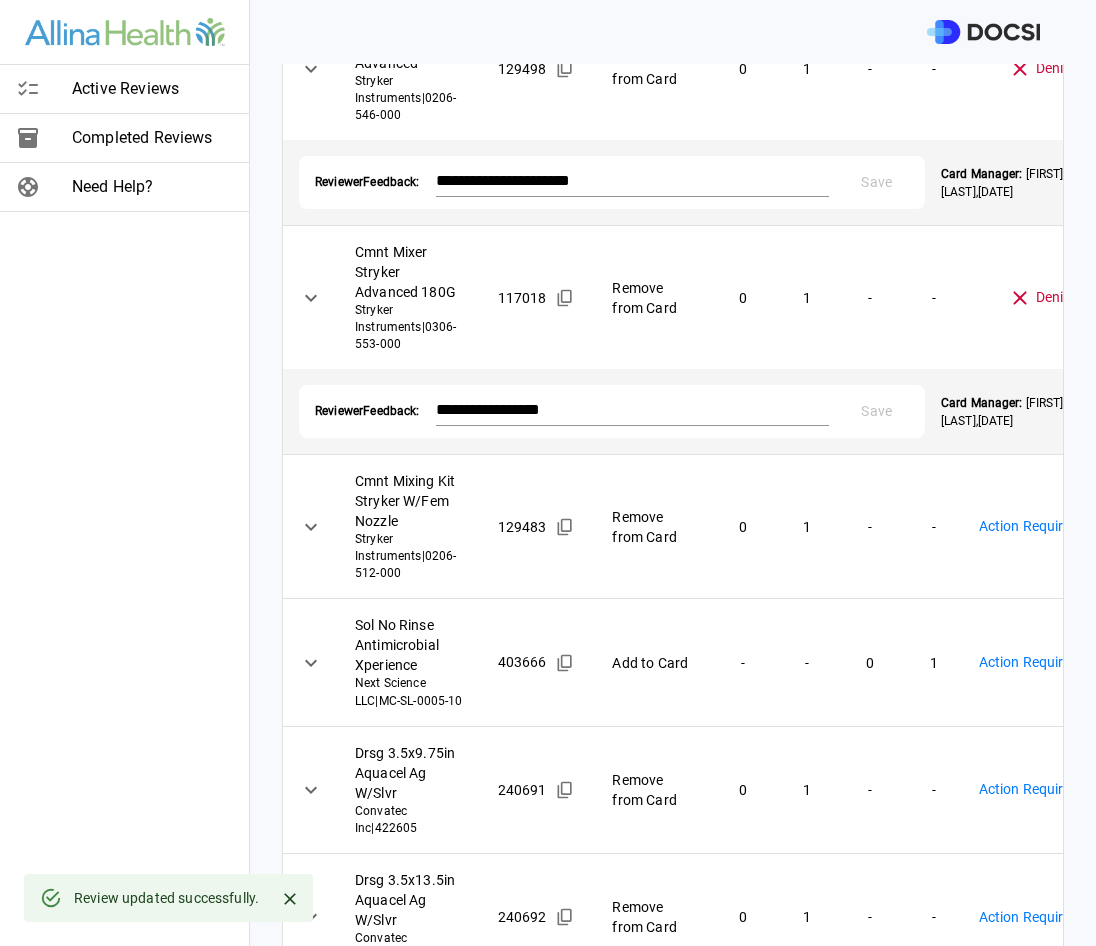 click on "**********" at bounding box center (548, 473) 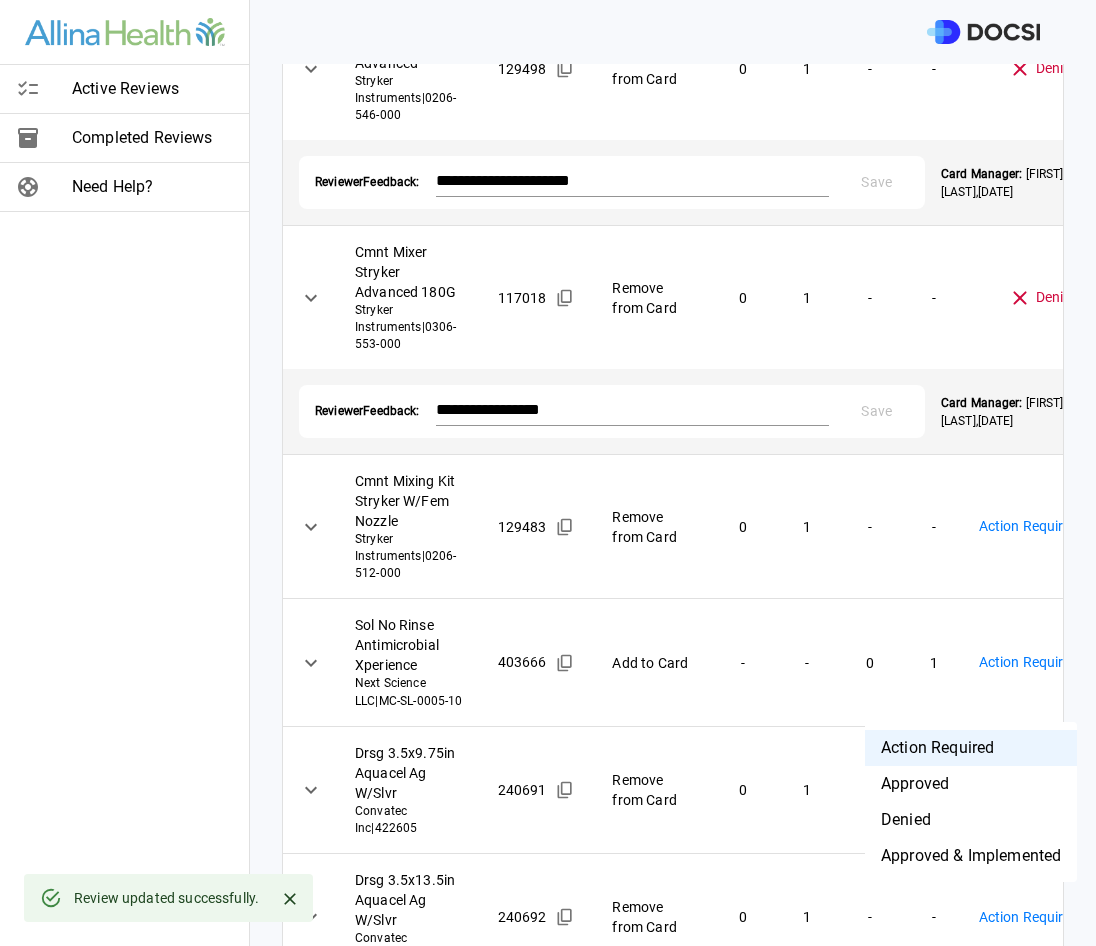 click on "Denied" at bounding box center [971, 820] 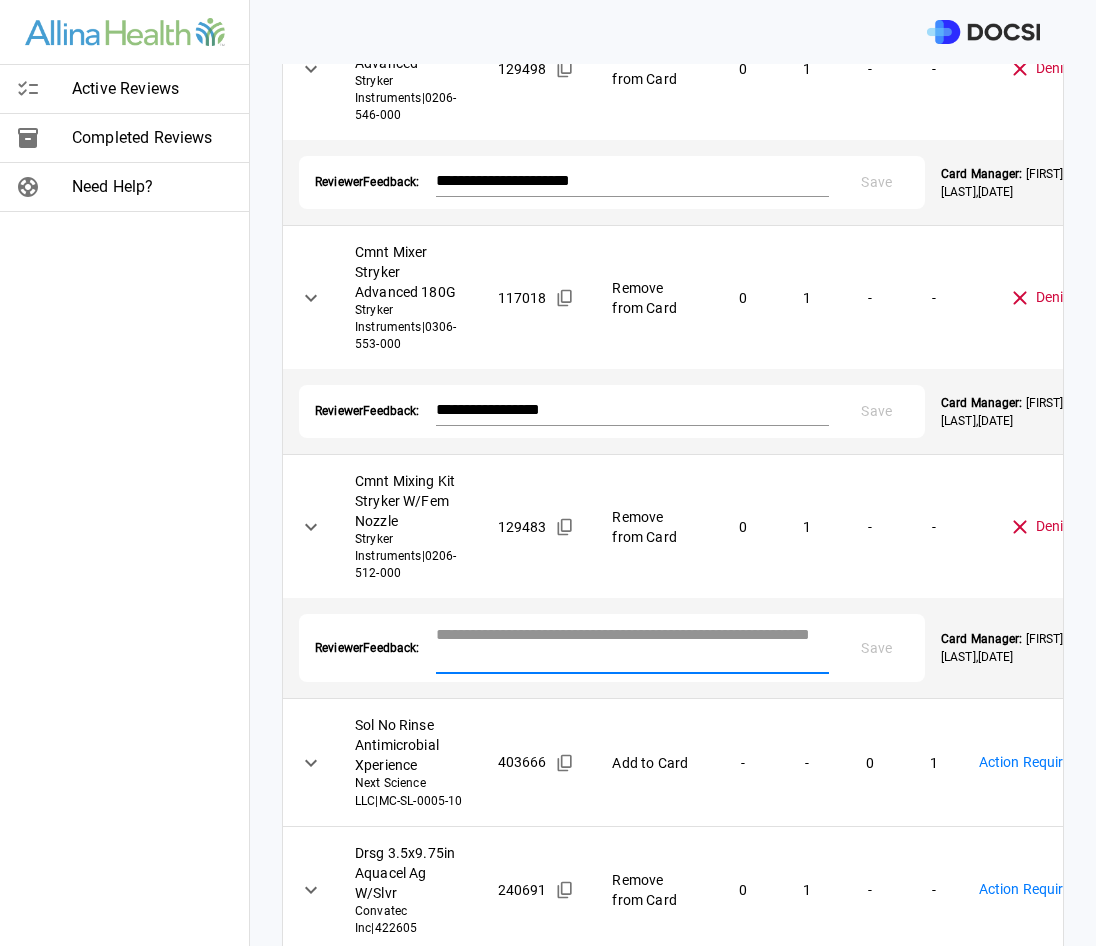 click at bounding box center (632, 646) 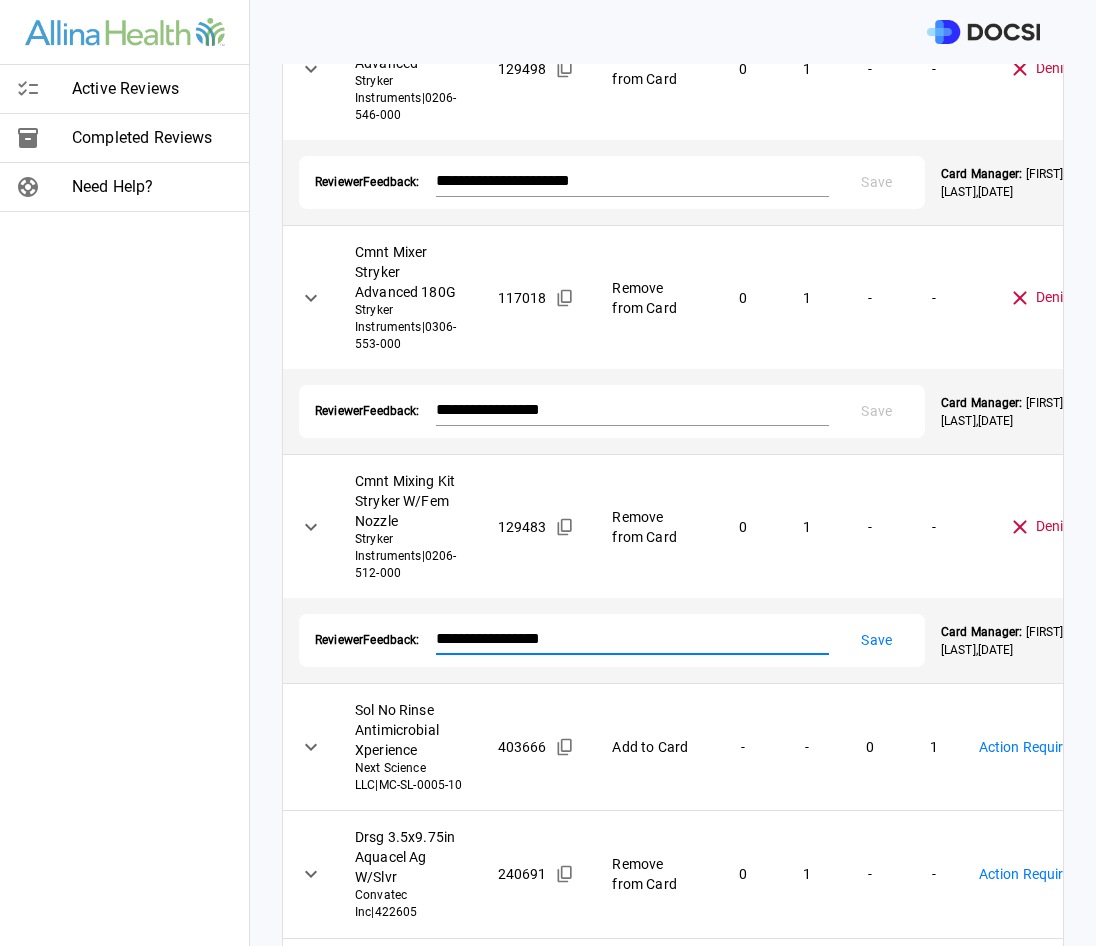 type on "**********" 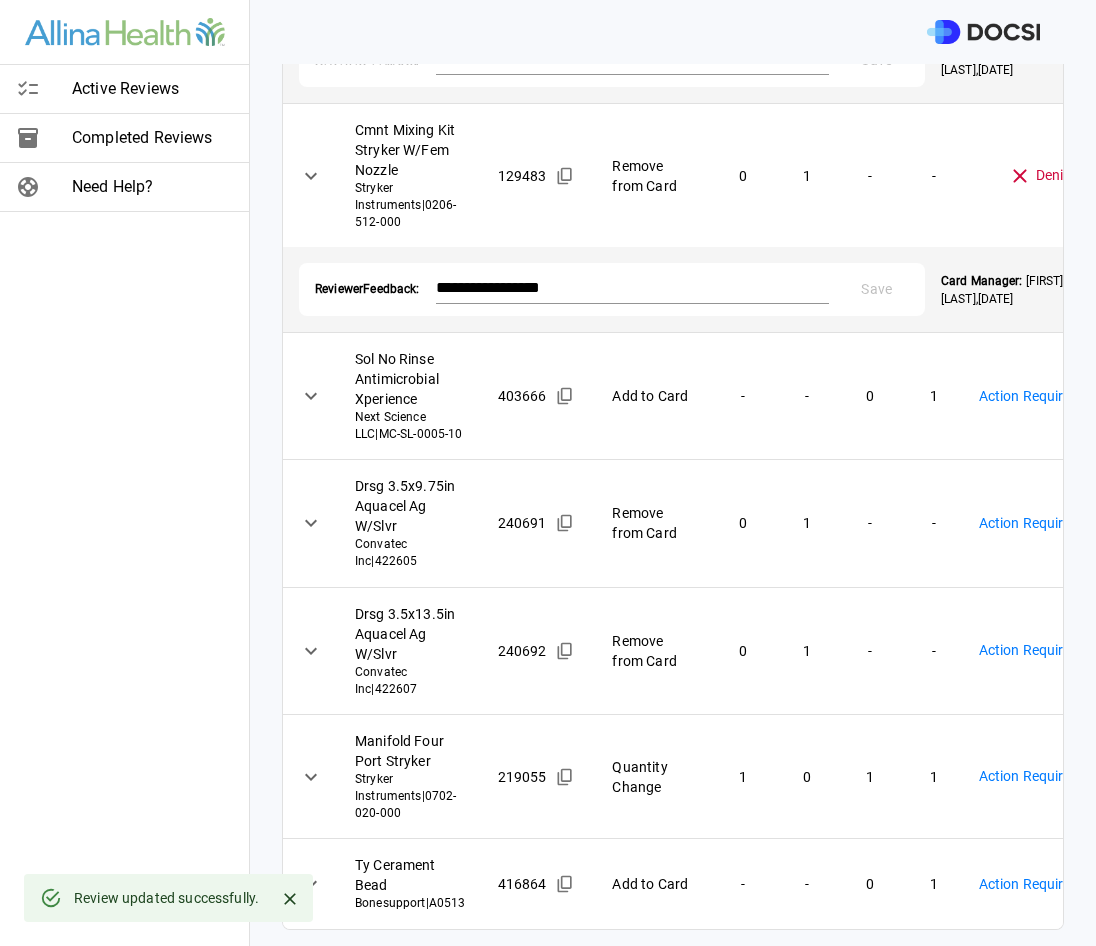 scroll, scrollTop: 2100, scrollLeft: 0, axis: vertical 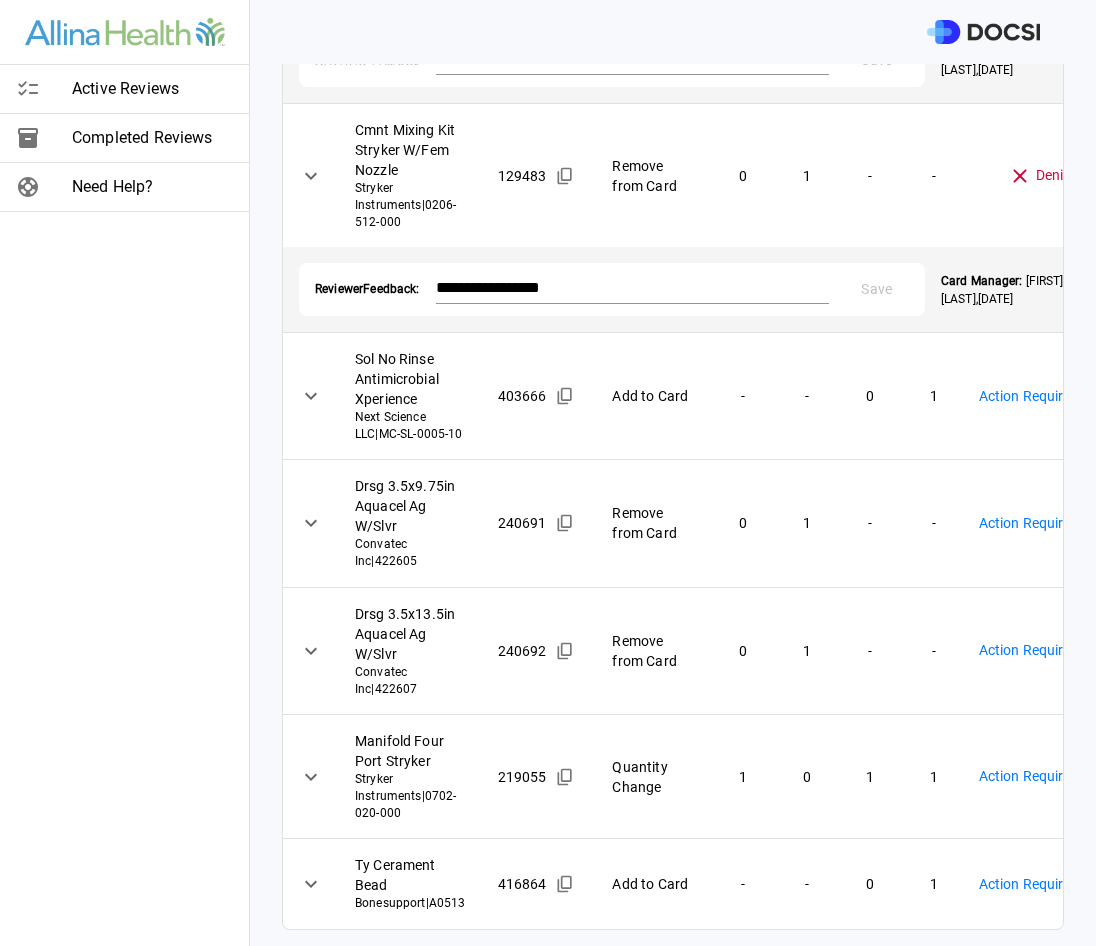 click on "**********" at bounding box center (548, 473) 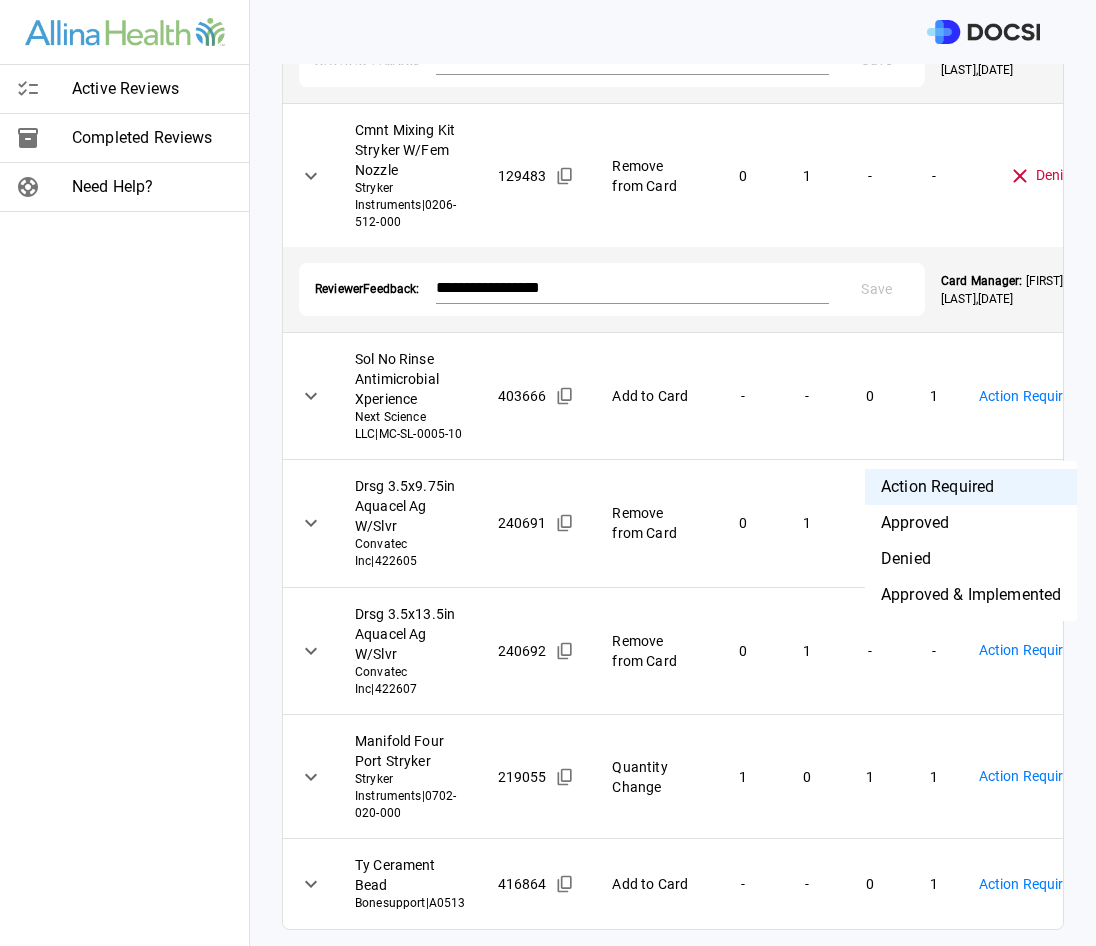 click on "Approved" at bounding box center [971, 523] 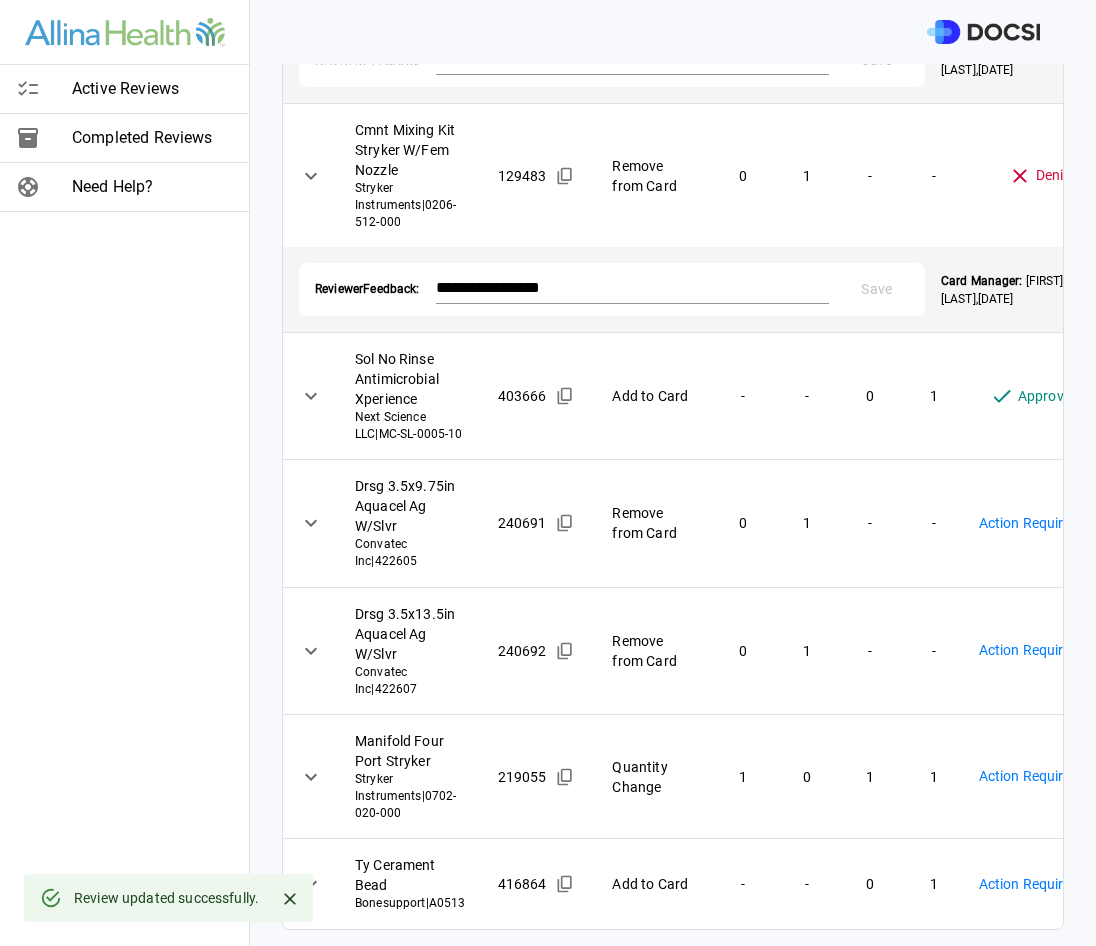 scroll, scrollTop: 2200, scrollLeft: 0, axis: vertical 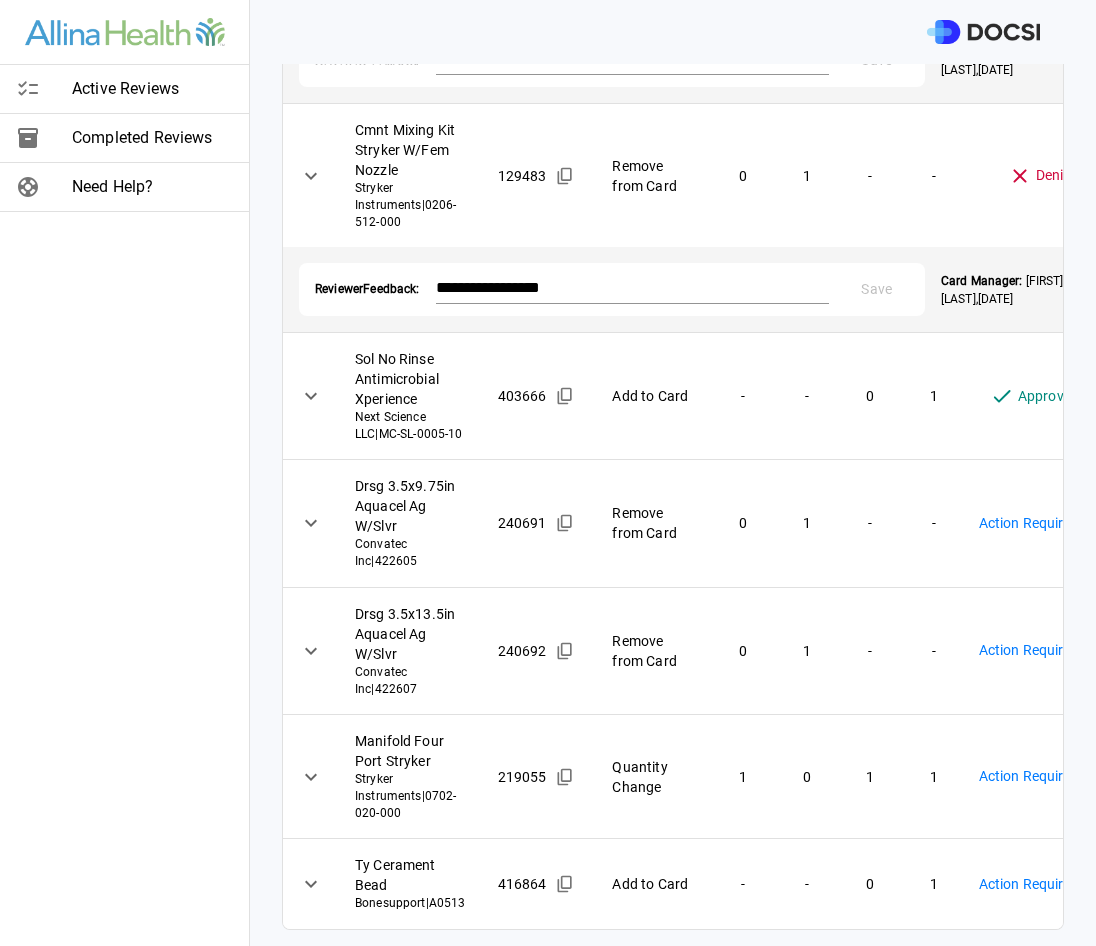 click on "**********" at bounding box center (548, 473) 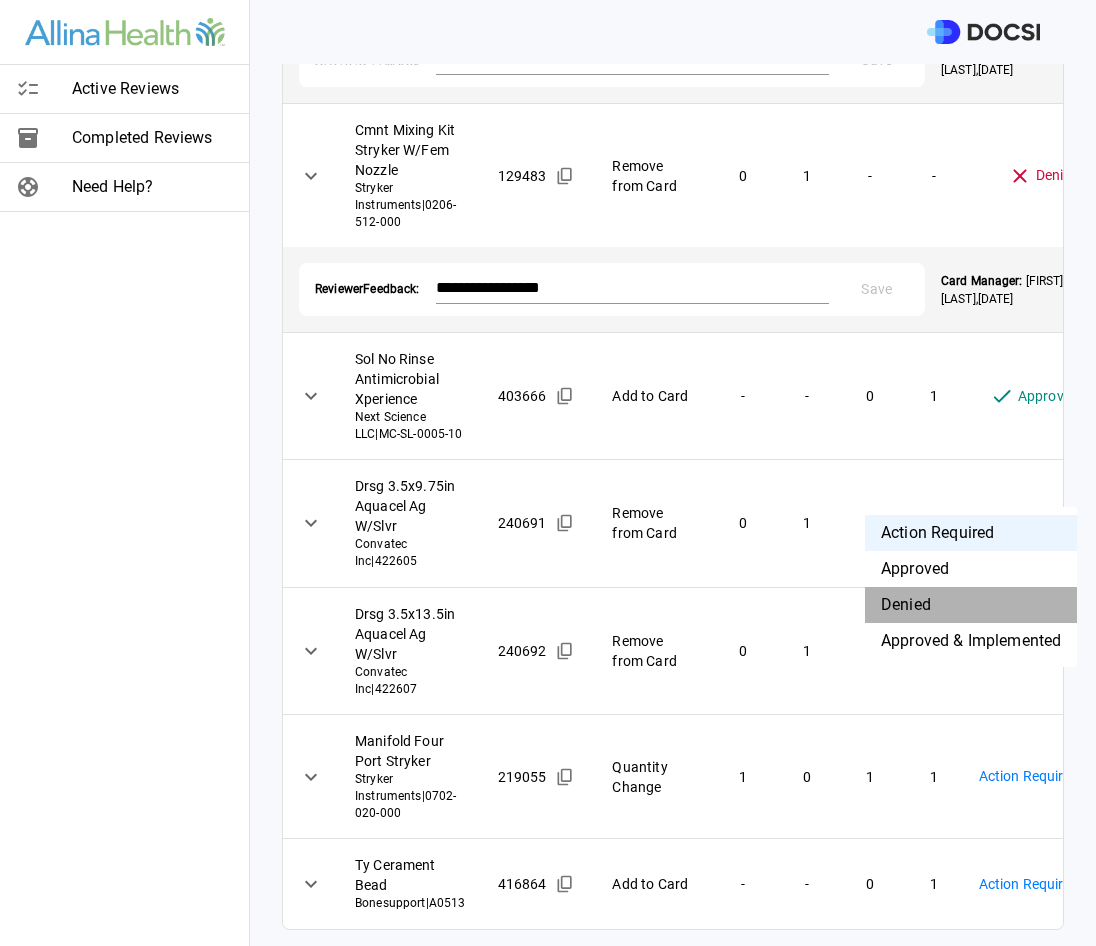 click on "Denied" at bounding box center [971, 605] 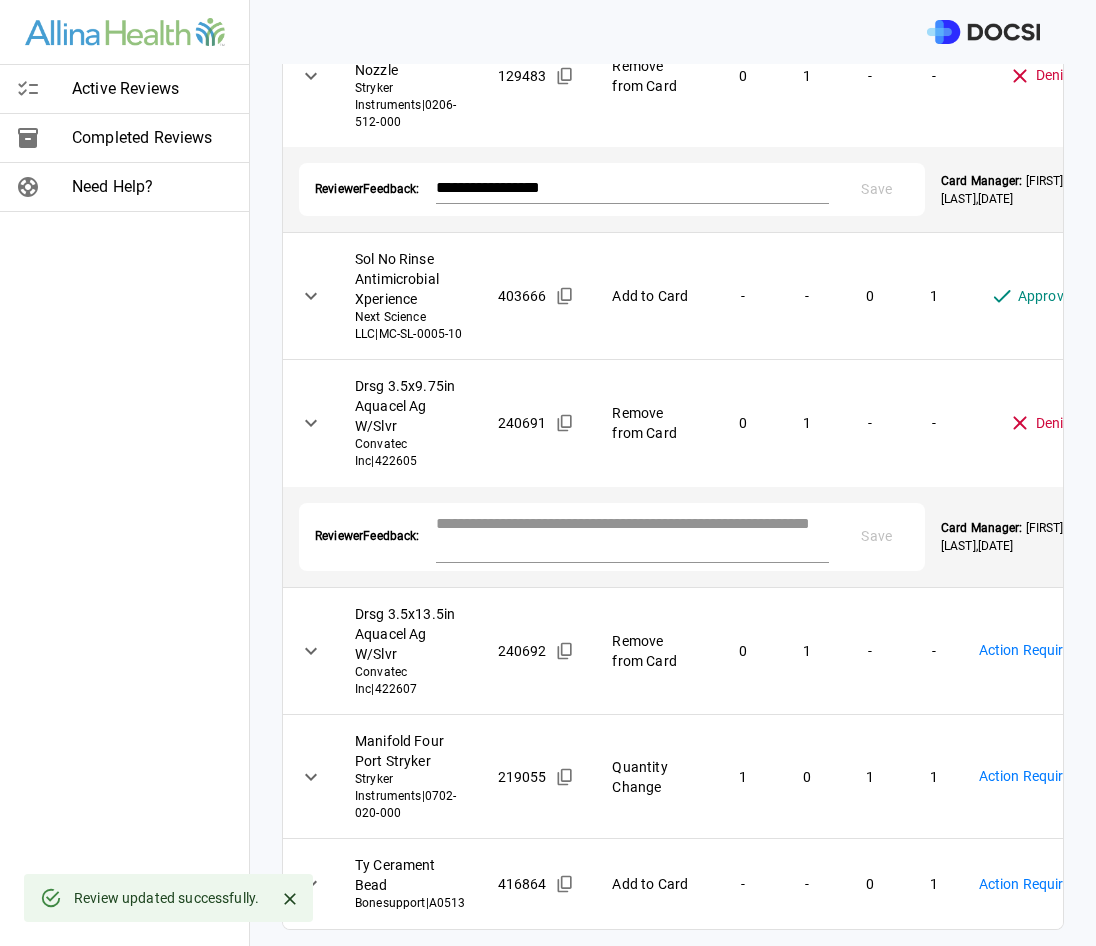 click at bounding box center (632, 535) 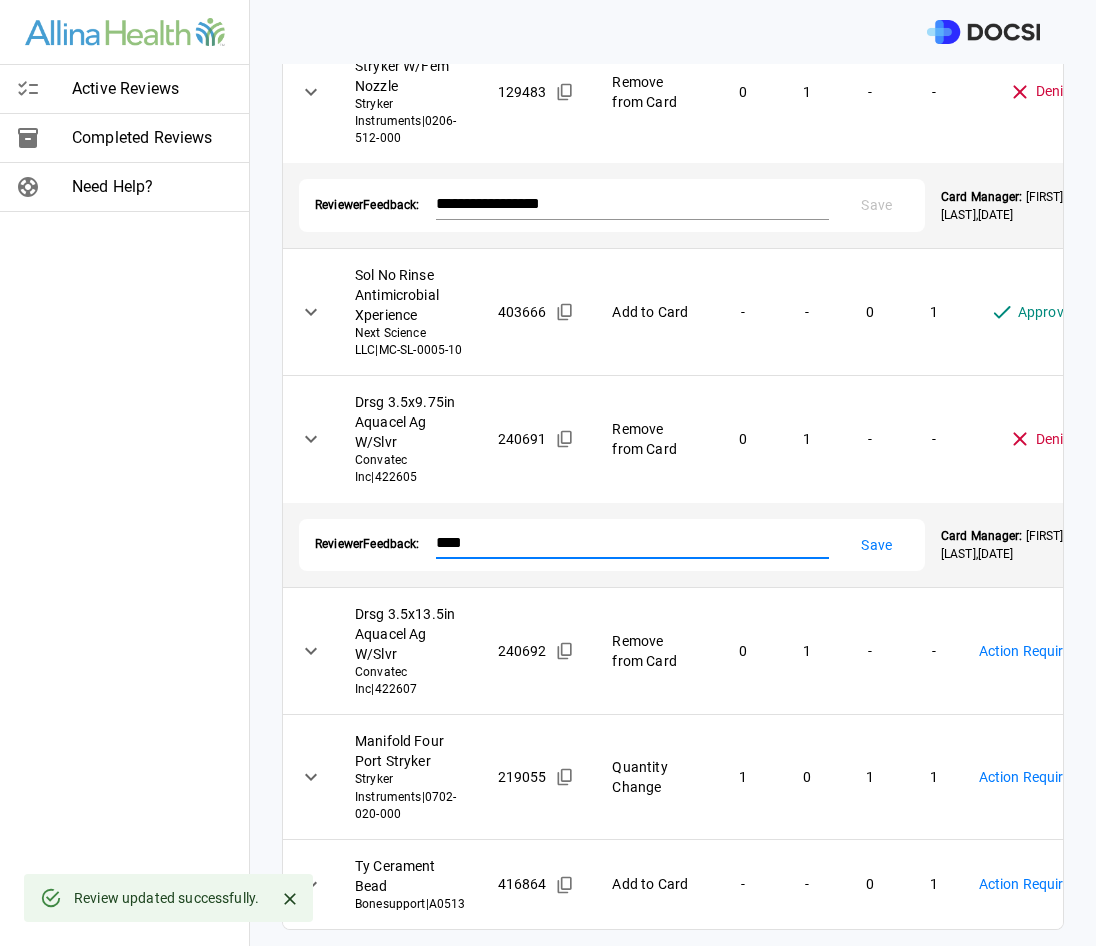 type on "****" 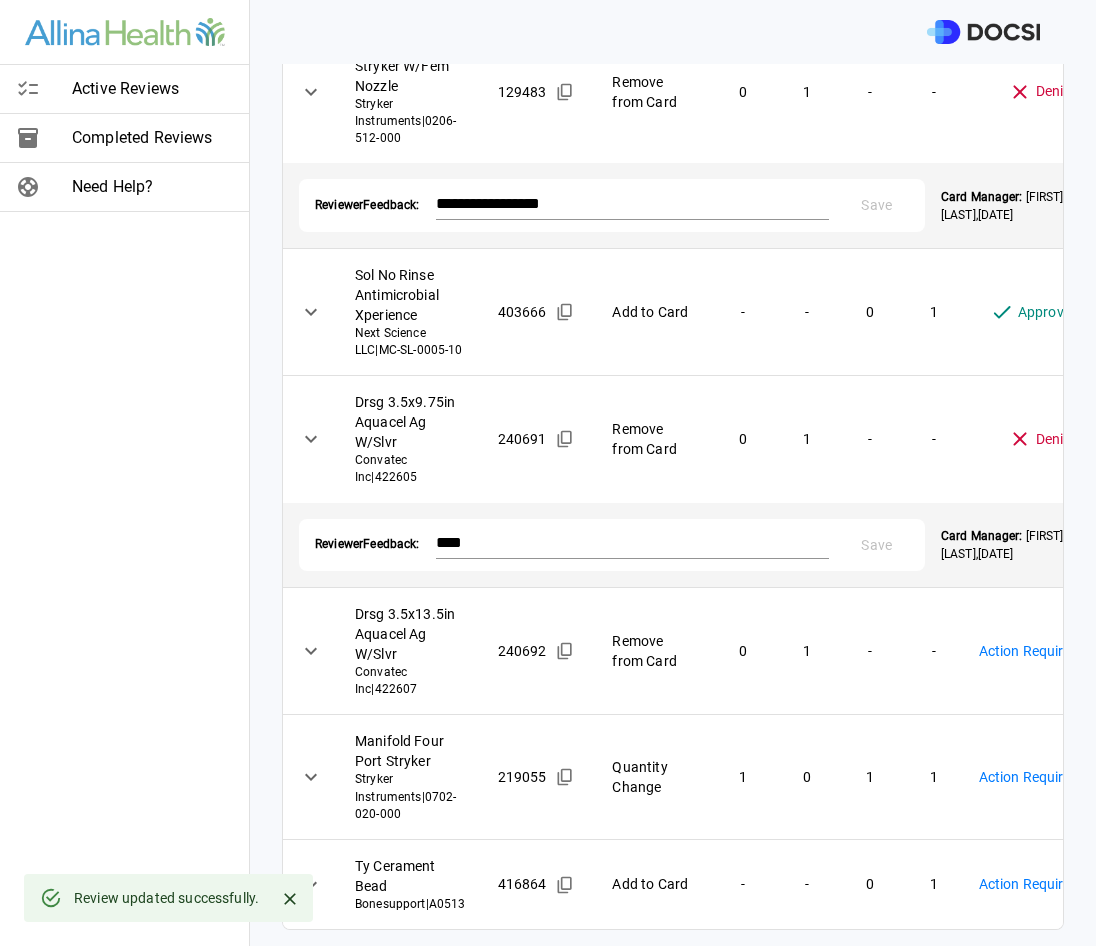 click on "**********" at bounding box center (548, 473) 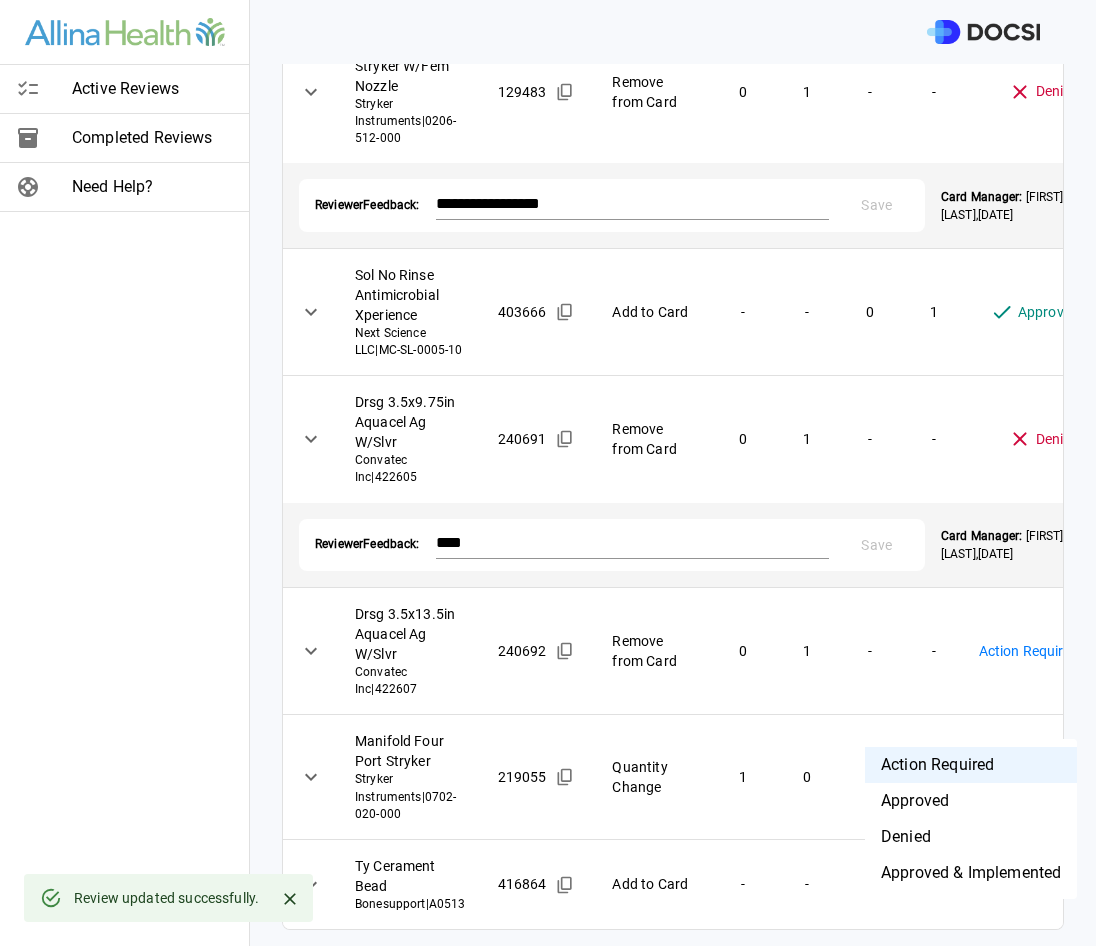 click on "Denied" at bounding box center [971, 837] 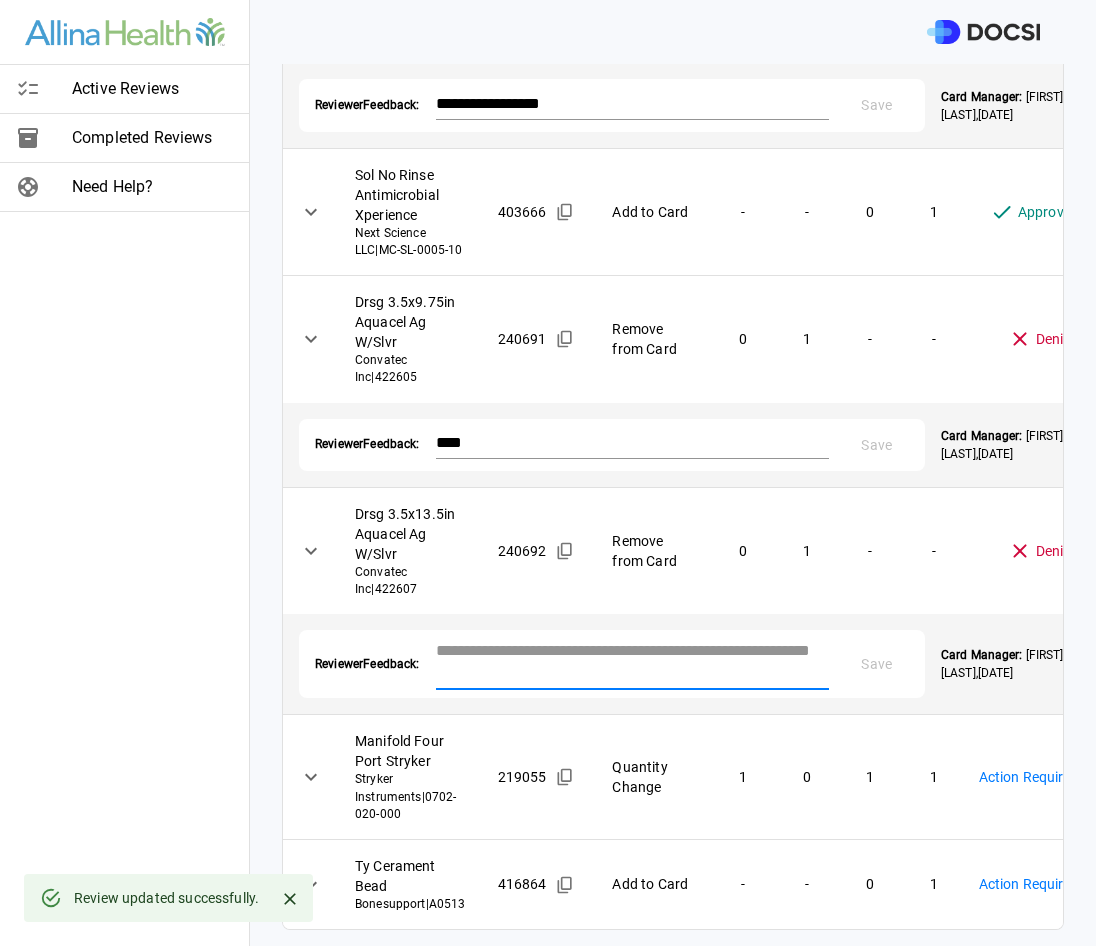 click at bounding box center (632, 662) 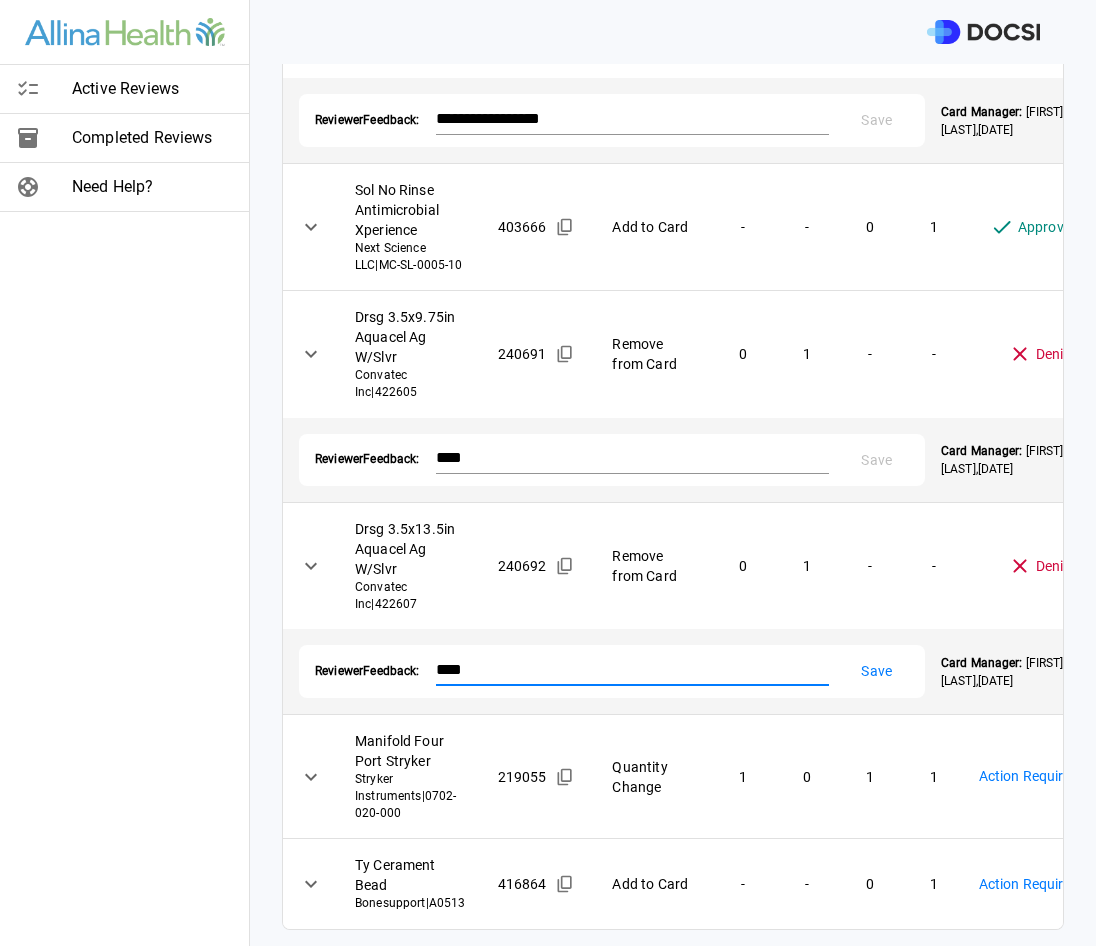 type on "****" 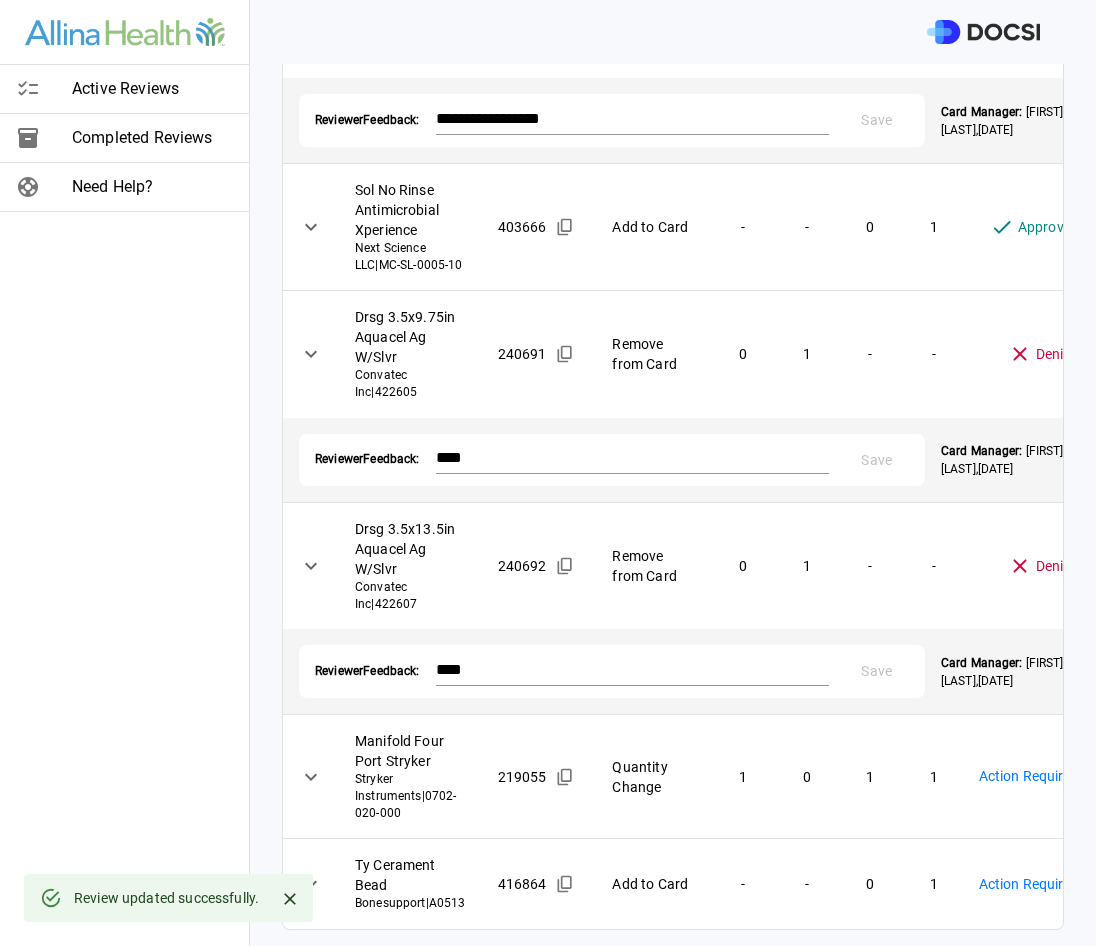 scroll, scrollTop: 2406, scrollLeft: 0, axis: vertical 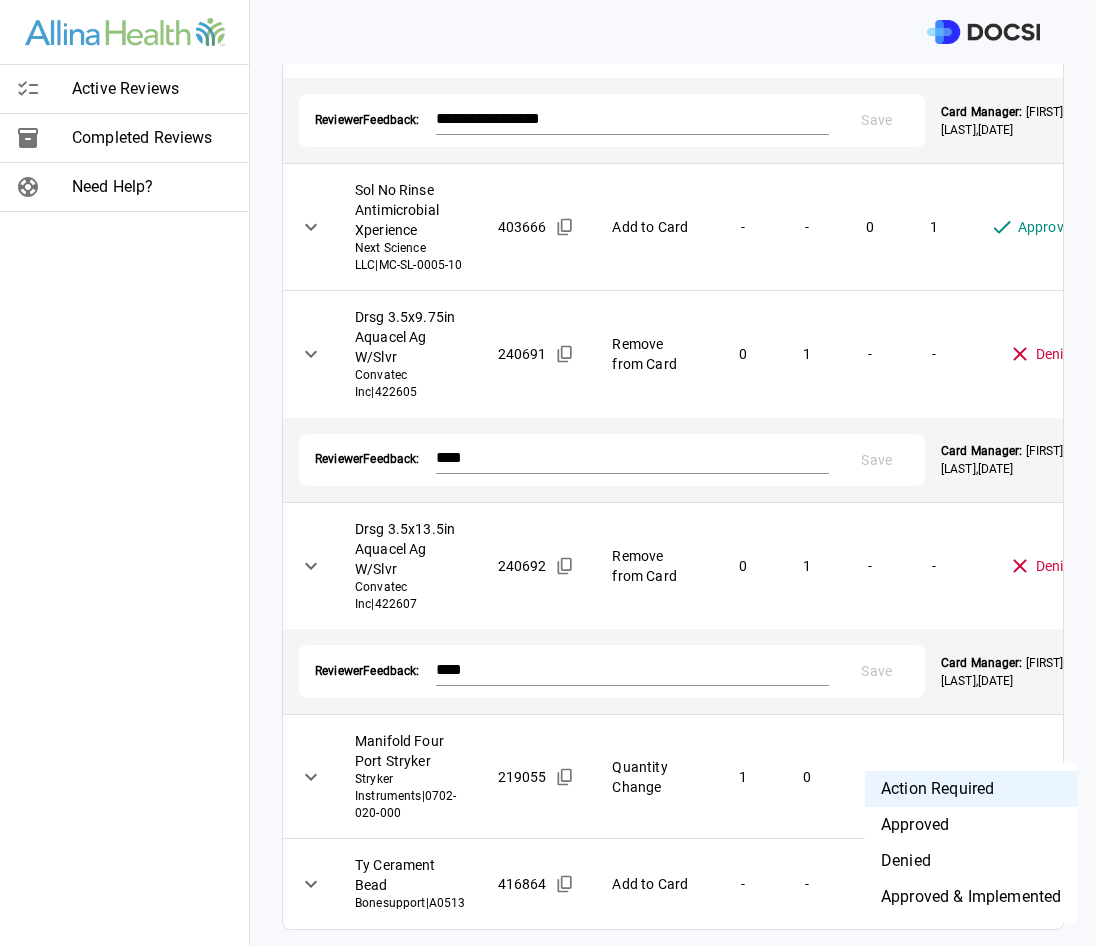 click on "**********" at bounding box center [548, 473] 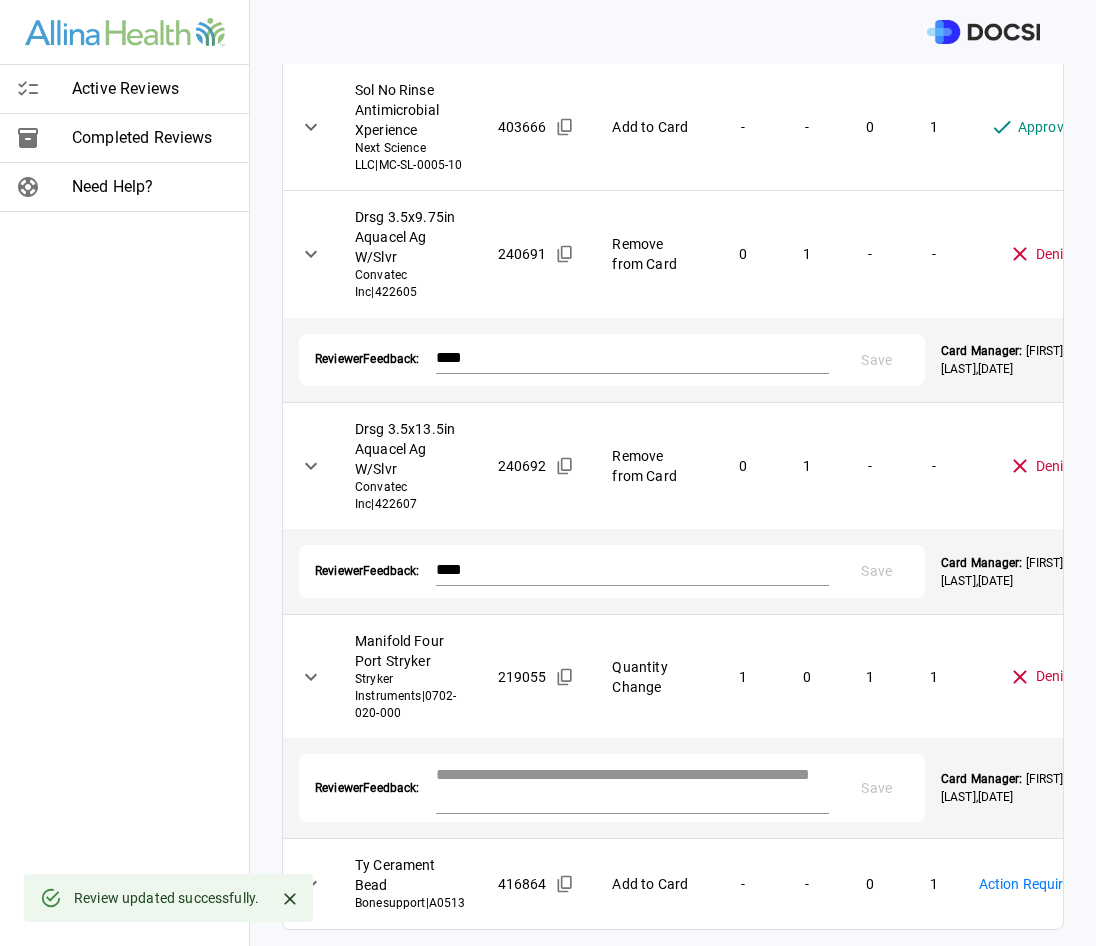 click at bounding box center (632, 786) 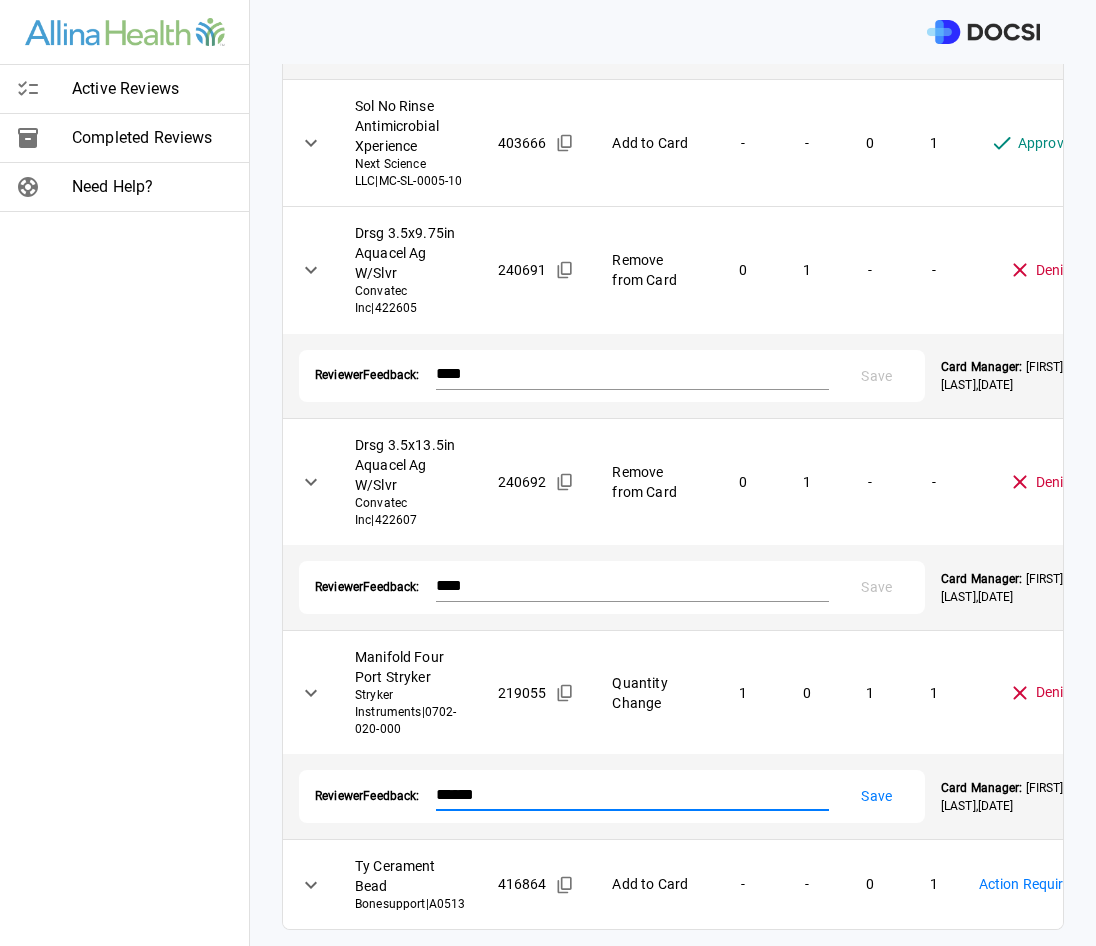 type on "******" 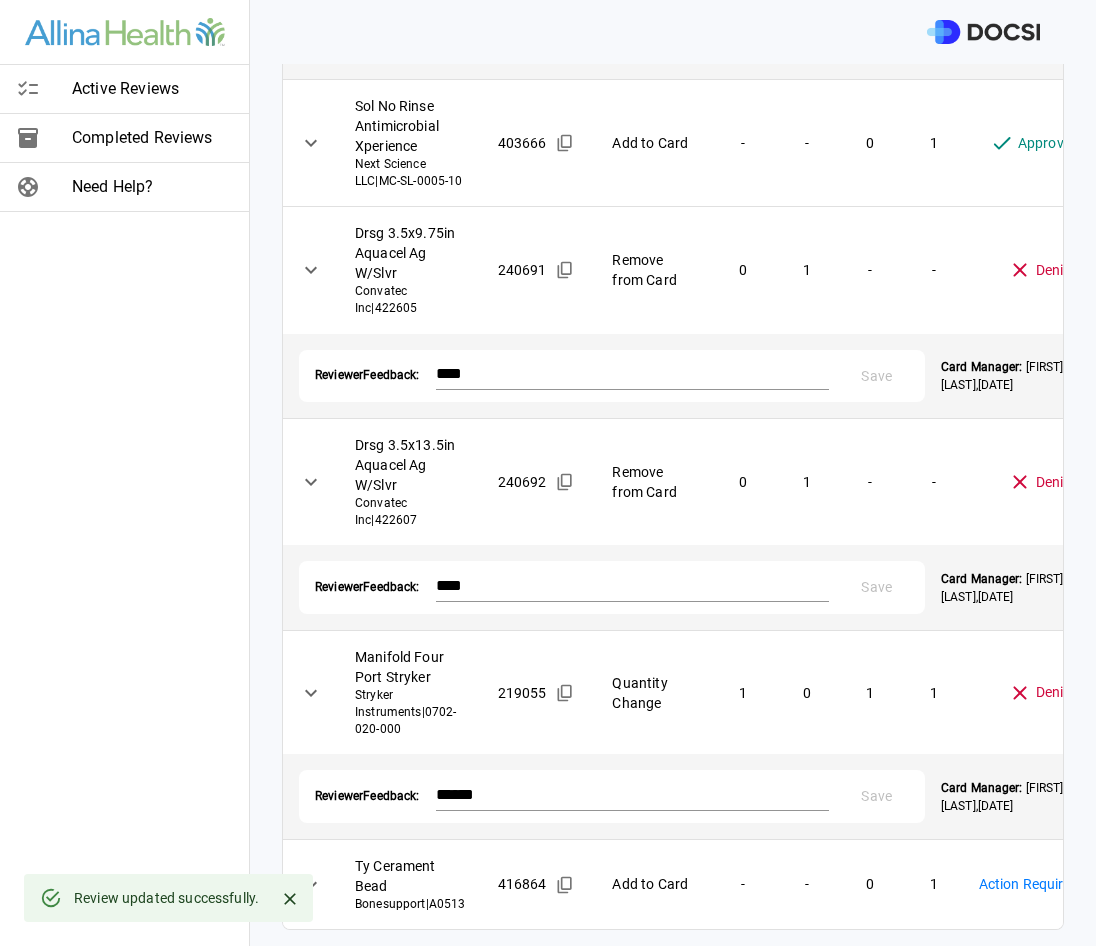 scroll, scrollTop: 2491, scrollLeft: 0, axis: vertical 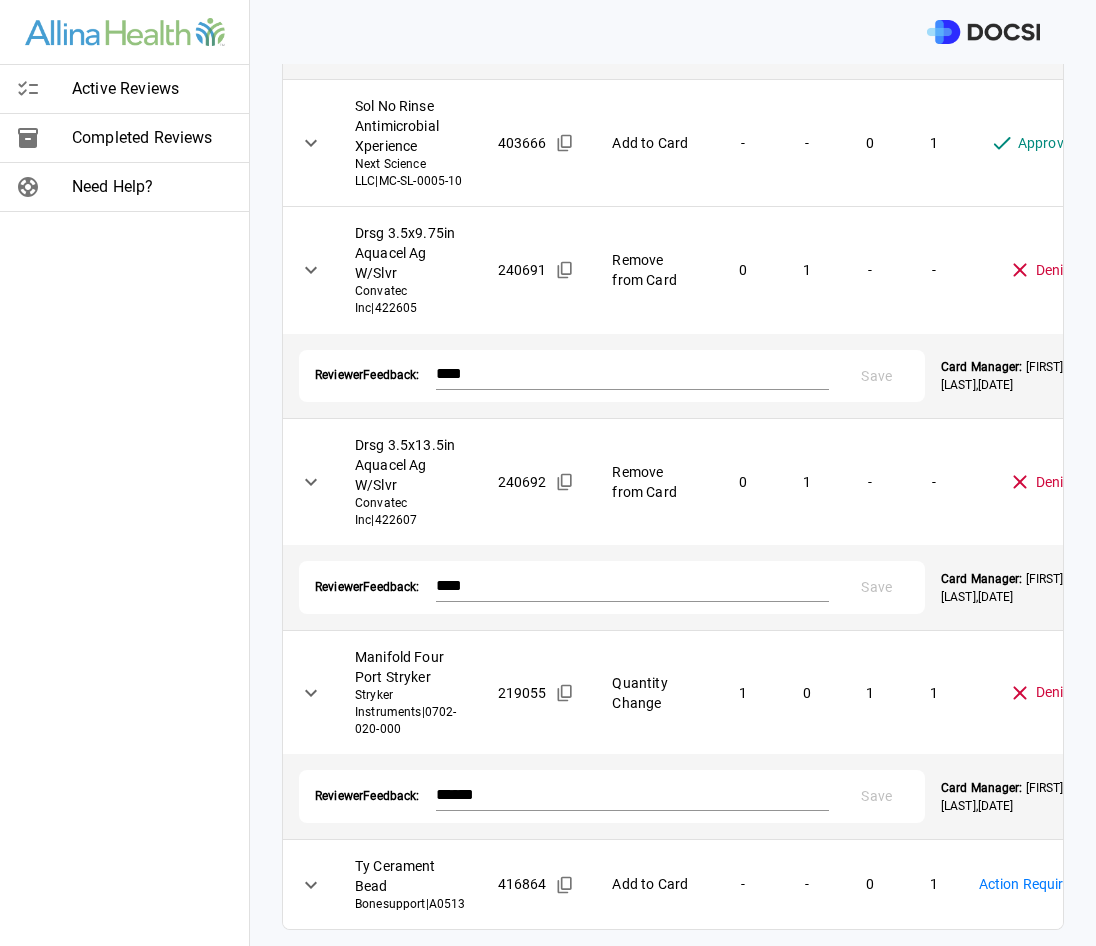 click on "**********" at bounding box center (548, 473) 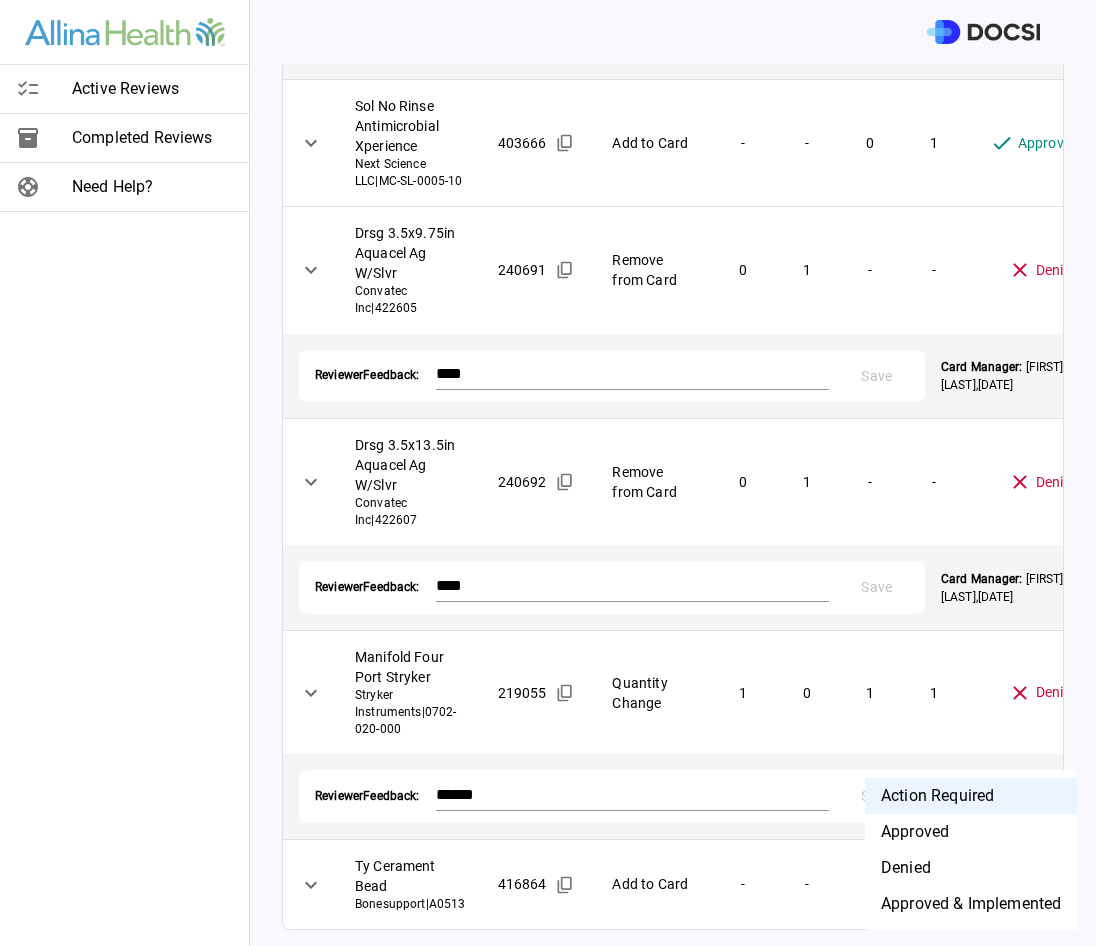 click on "Denied" at bounding box center [971, 868] 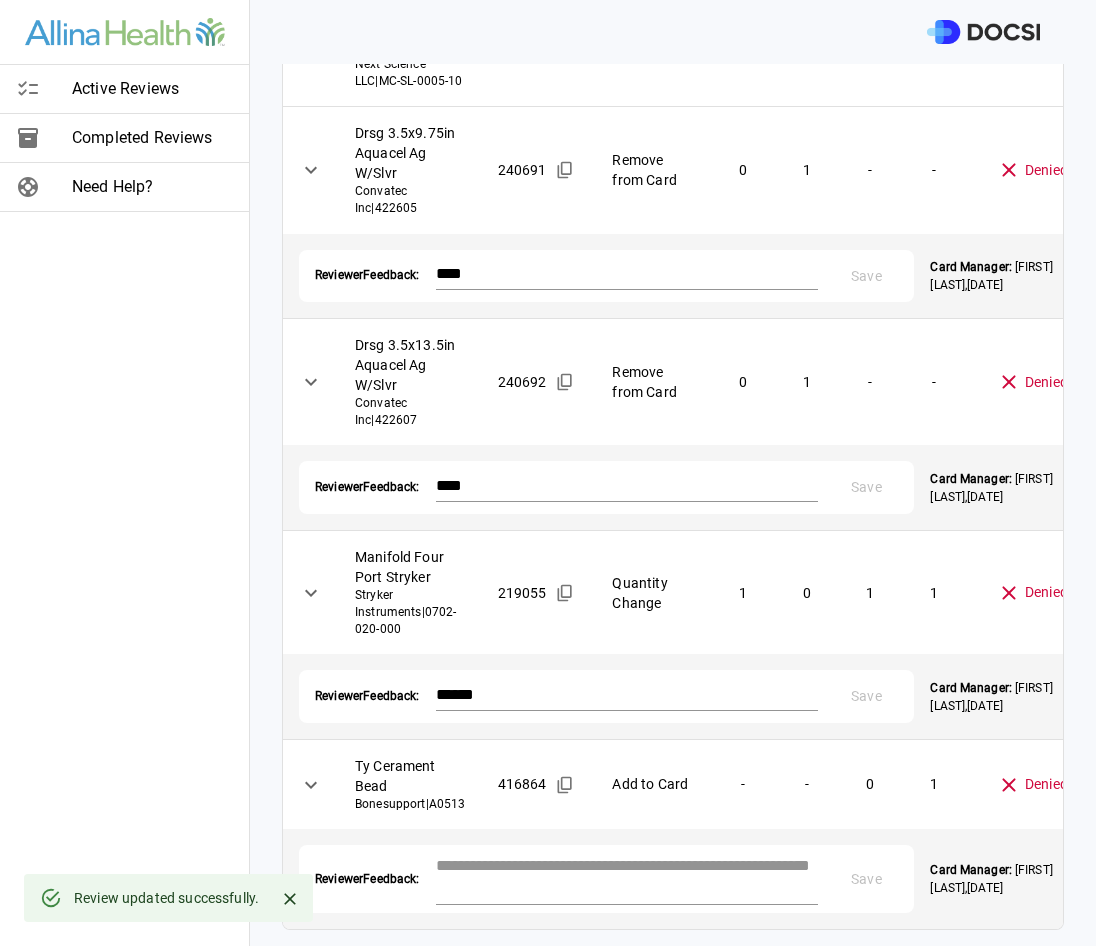 scroll, scrollTop: 2591, scrollLeft: 0, axis: vertical 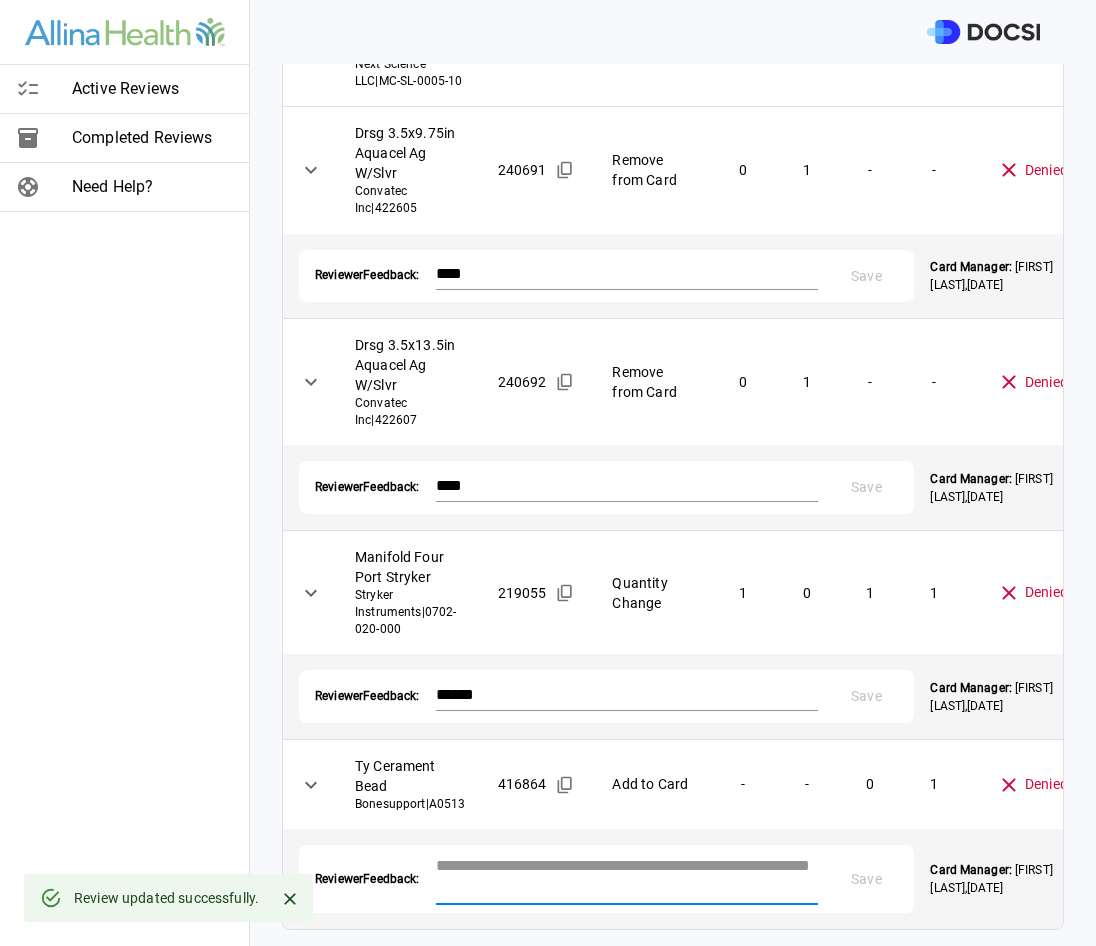 click at bounding box center (627, 877) 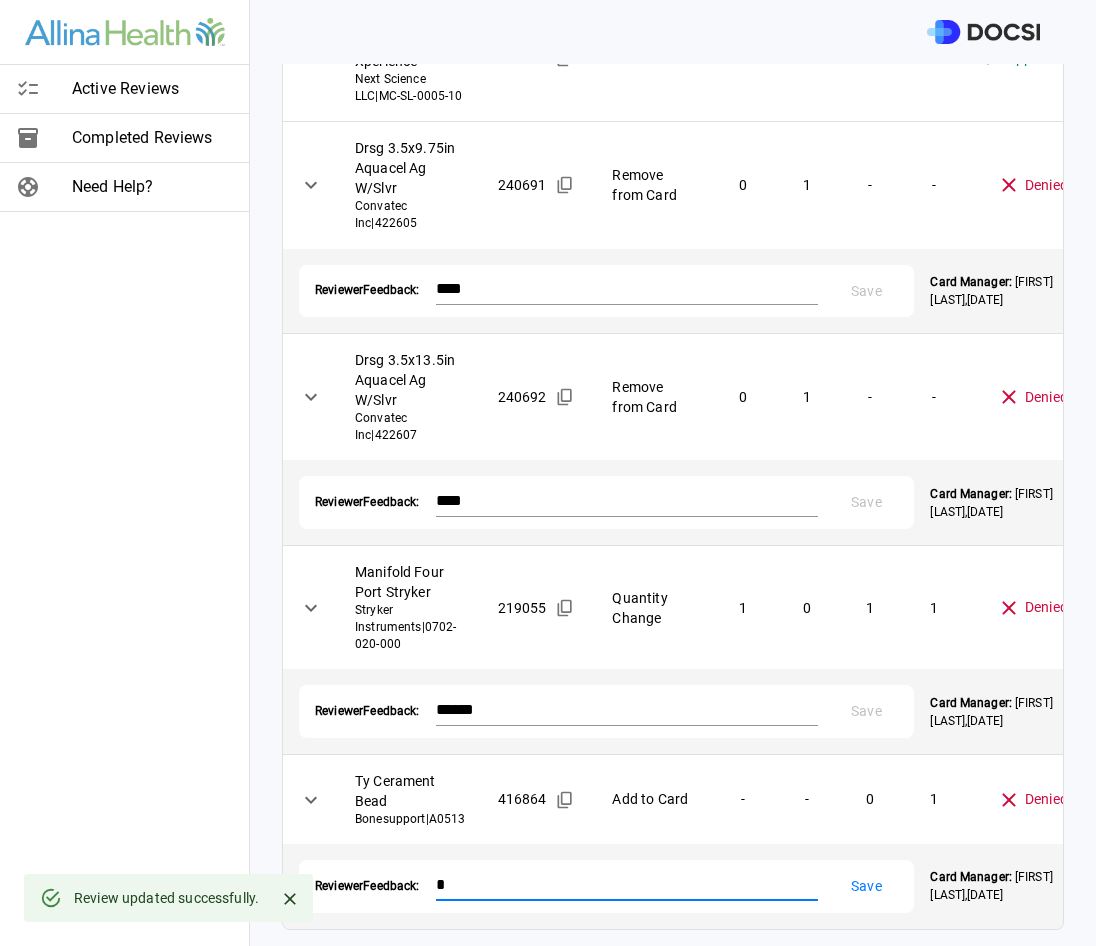 scroll, scrollTop: 2575, scrollLeft: 0, axis: vertical 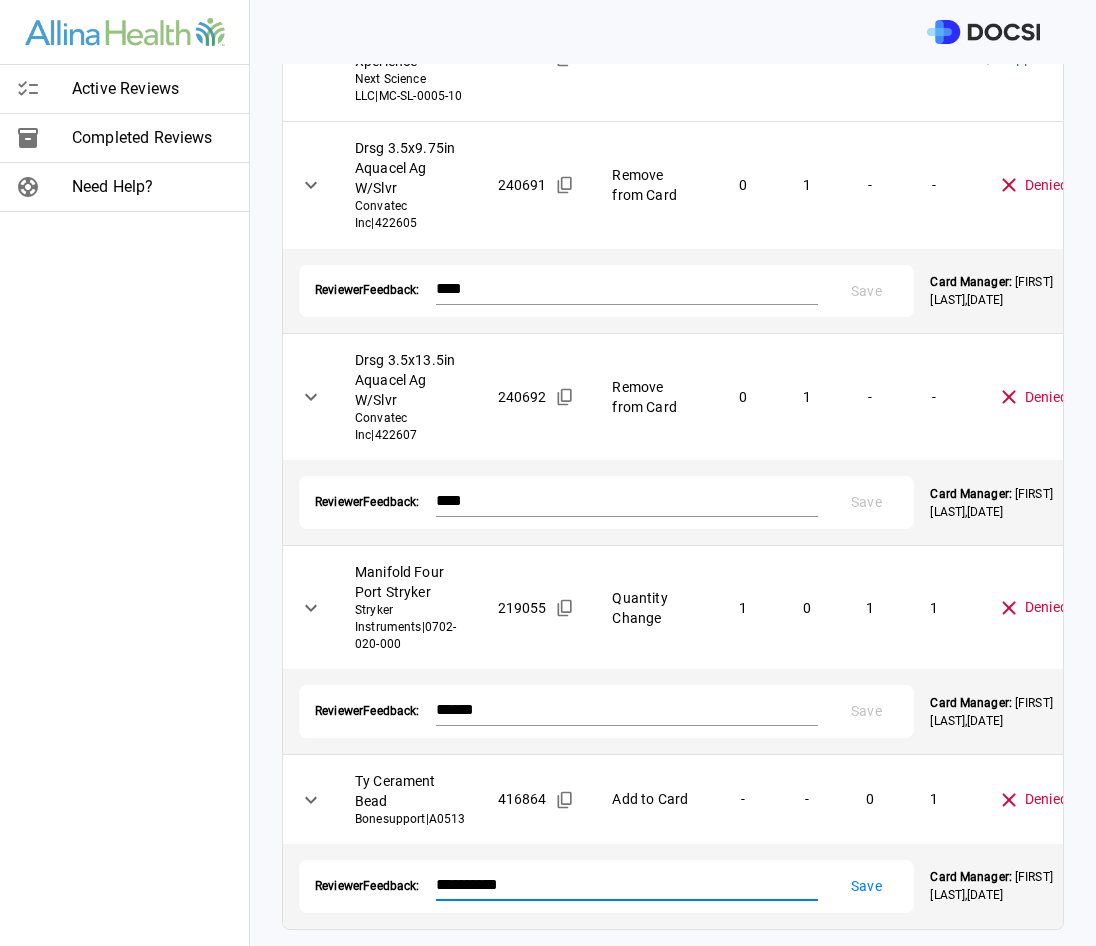 type on "**********" 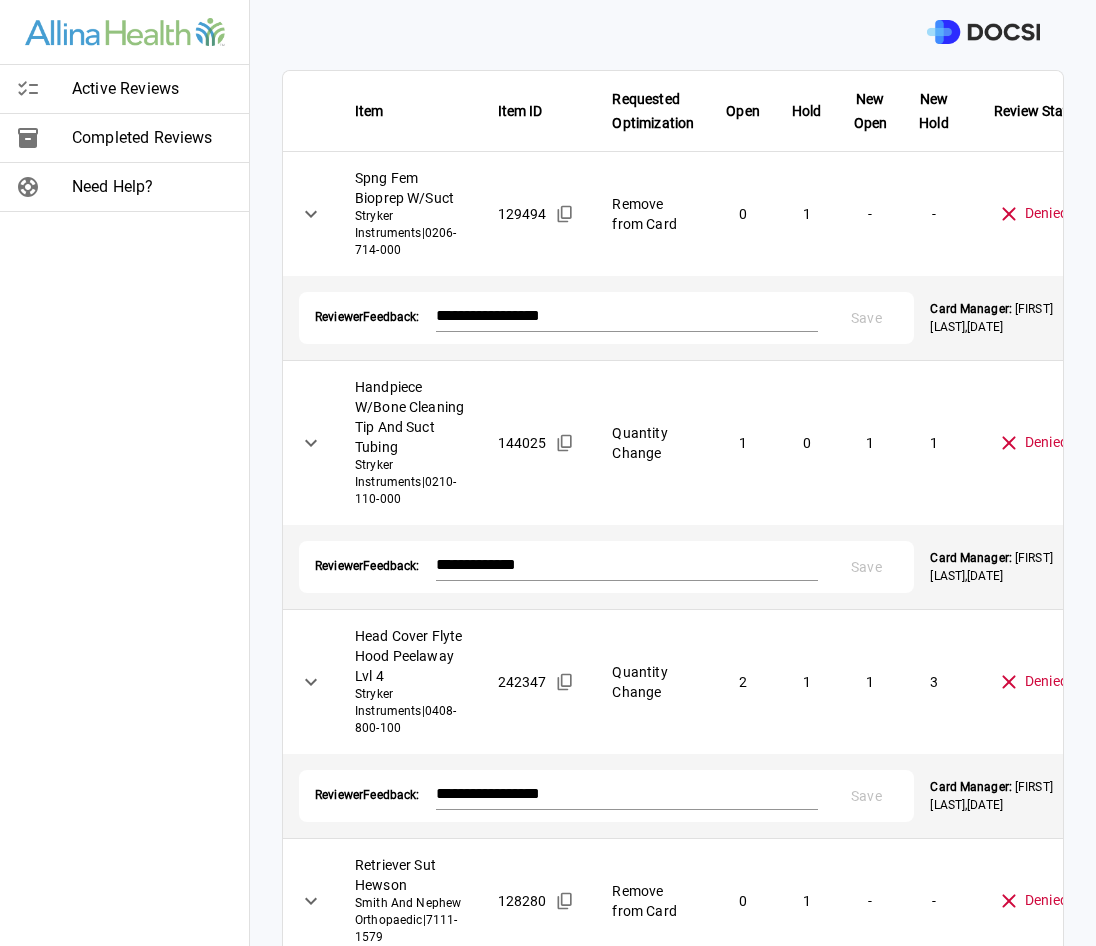 scroll, scrollTop: 0, scrollLeft: 0, axis: both 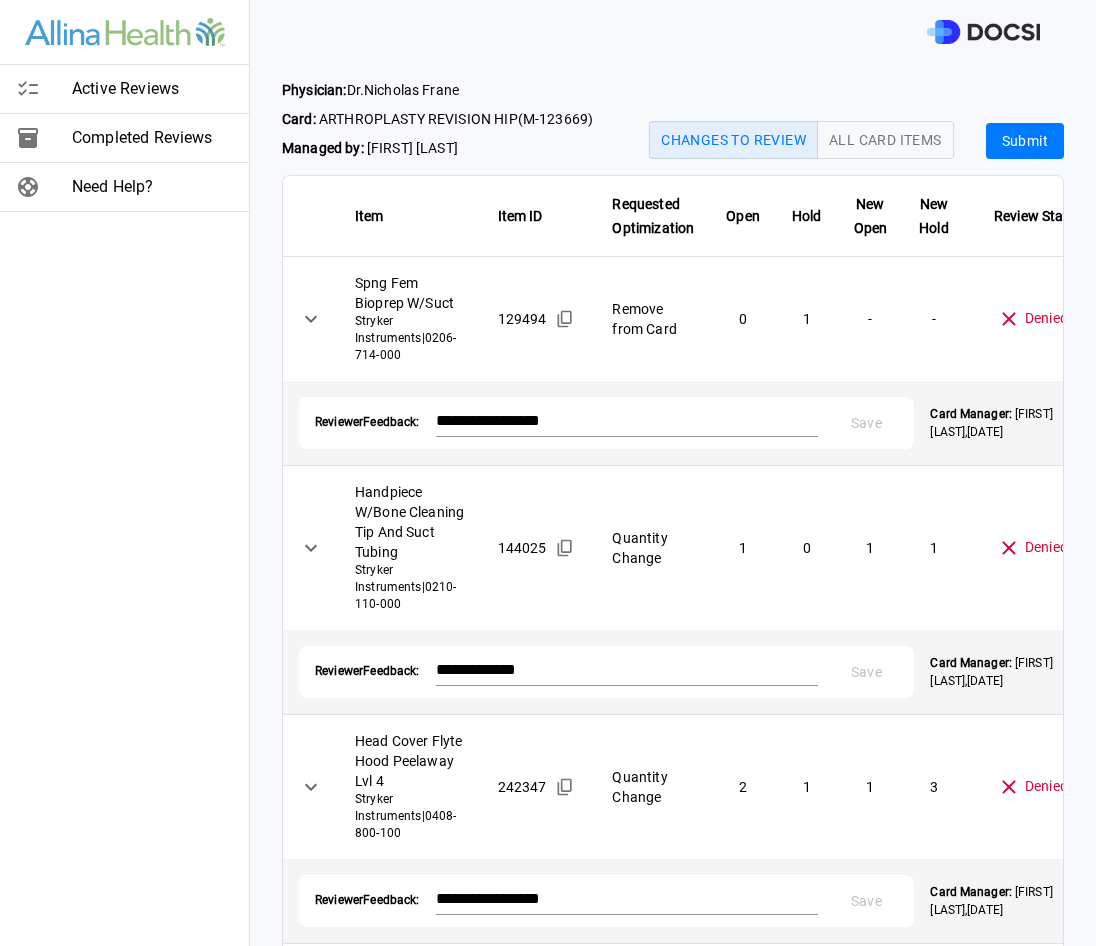 click on "Submit" at bounding box center [1025, 141] 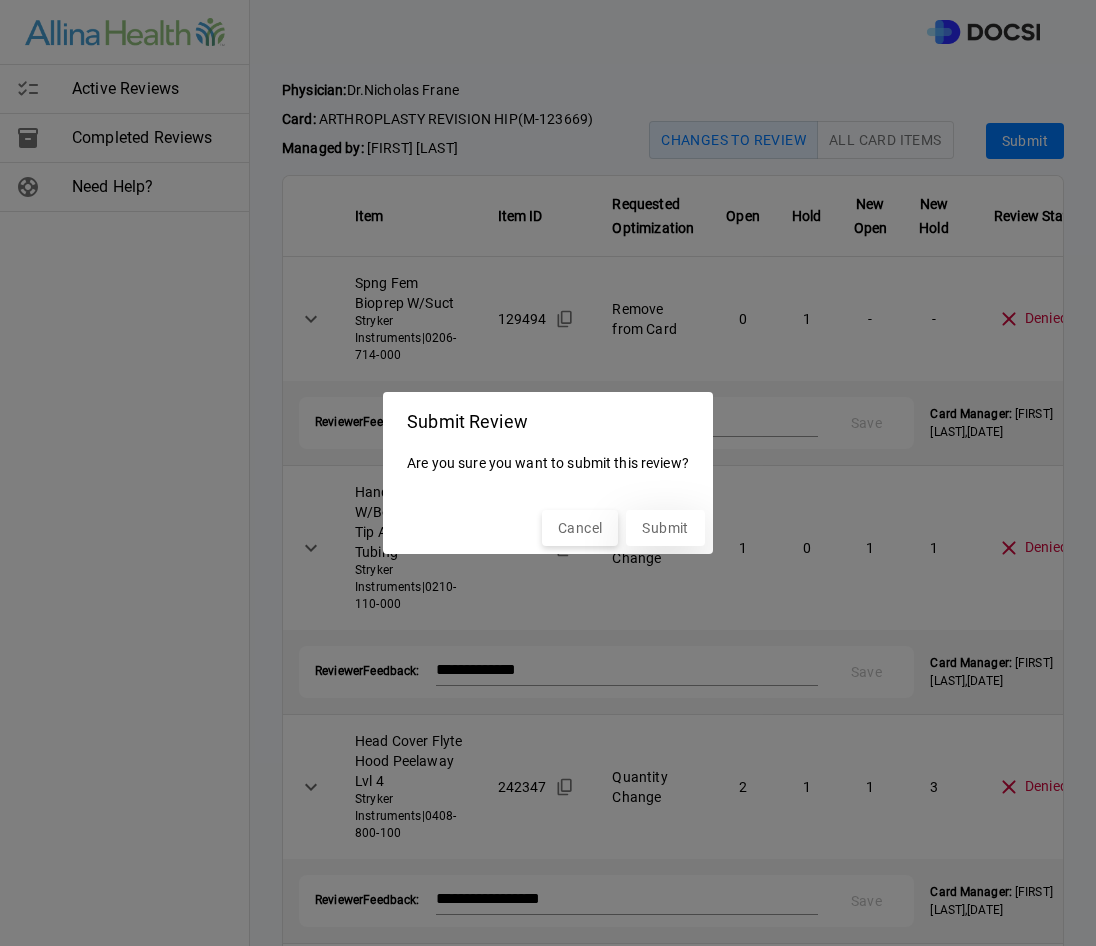 click on "Submit" at bounding box center [665, 528] 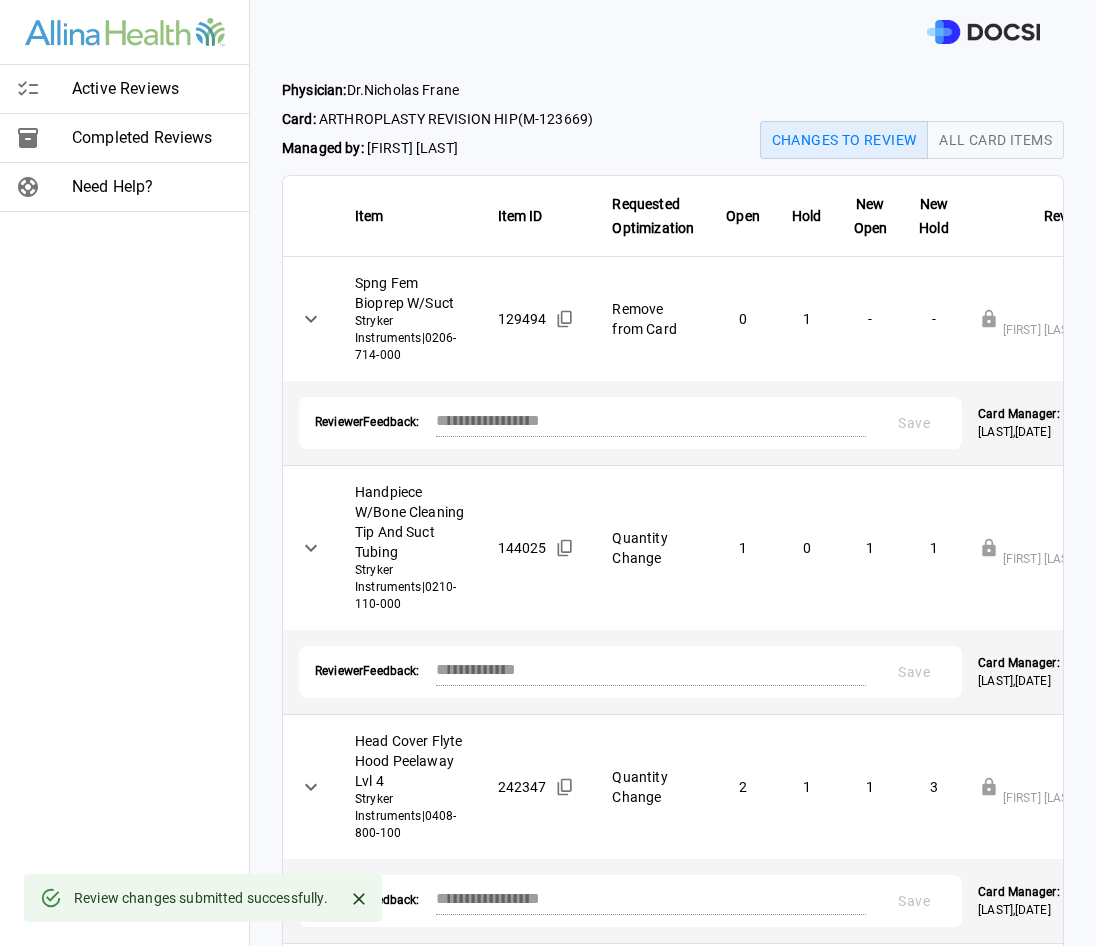 click on "Active Reviews" at bounding box center [152, 89] 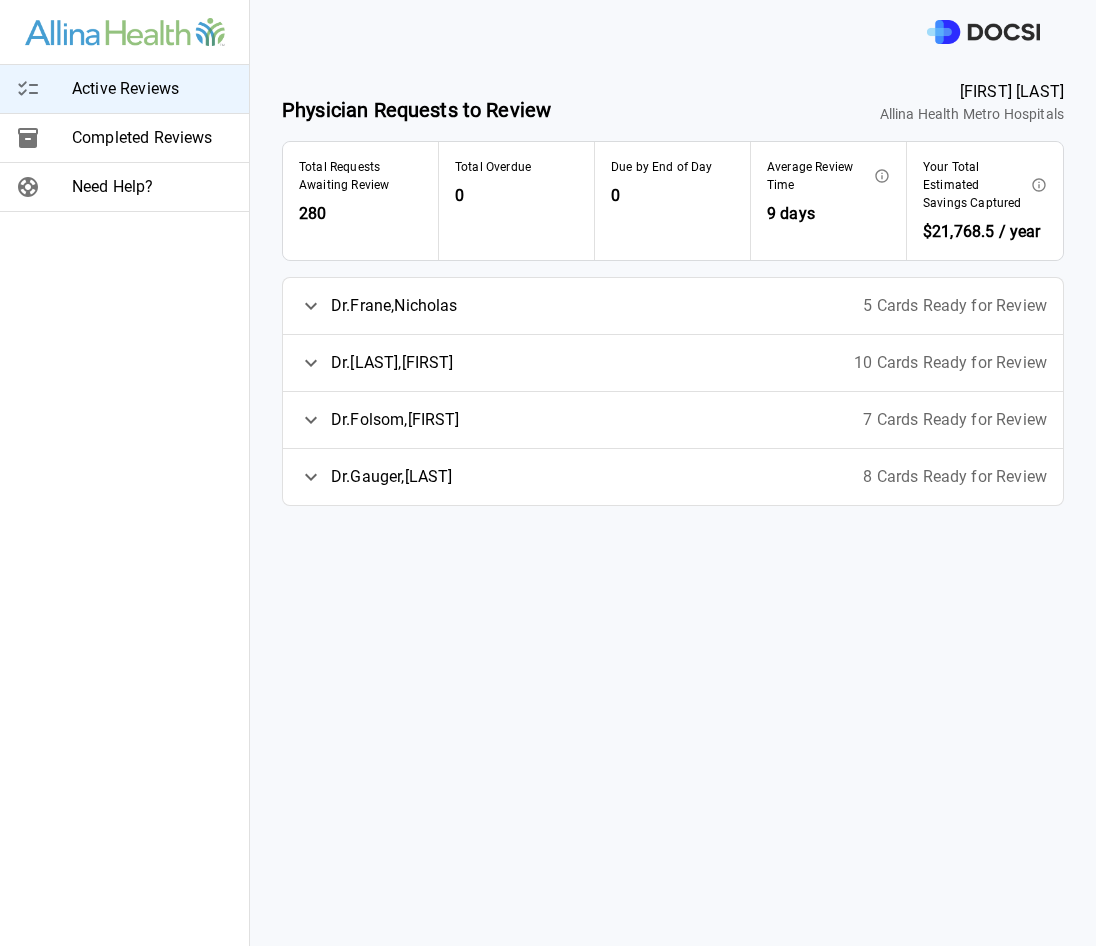 click on "5 Cards Ready for Review" at bounding box center [955, 306] 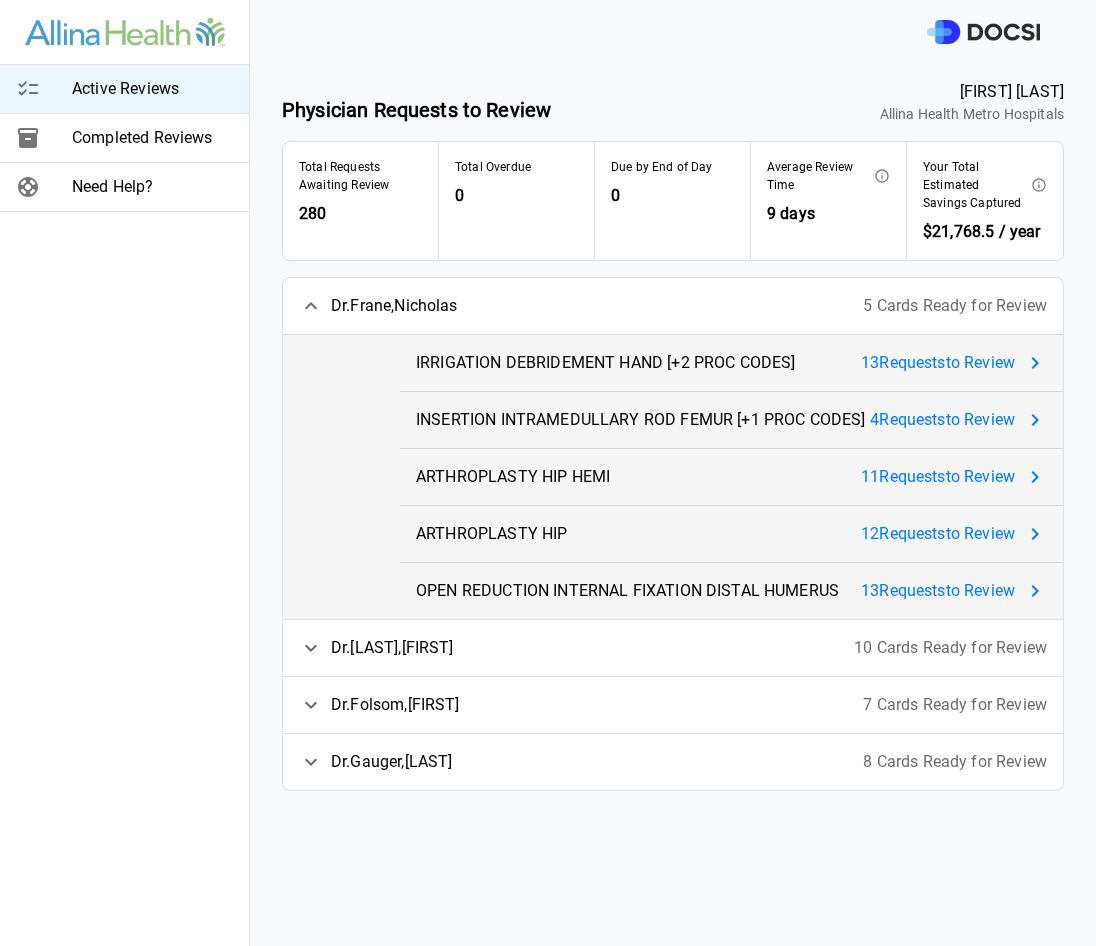 click on "13  Request s  to Review" at bounding box center (938, 363) 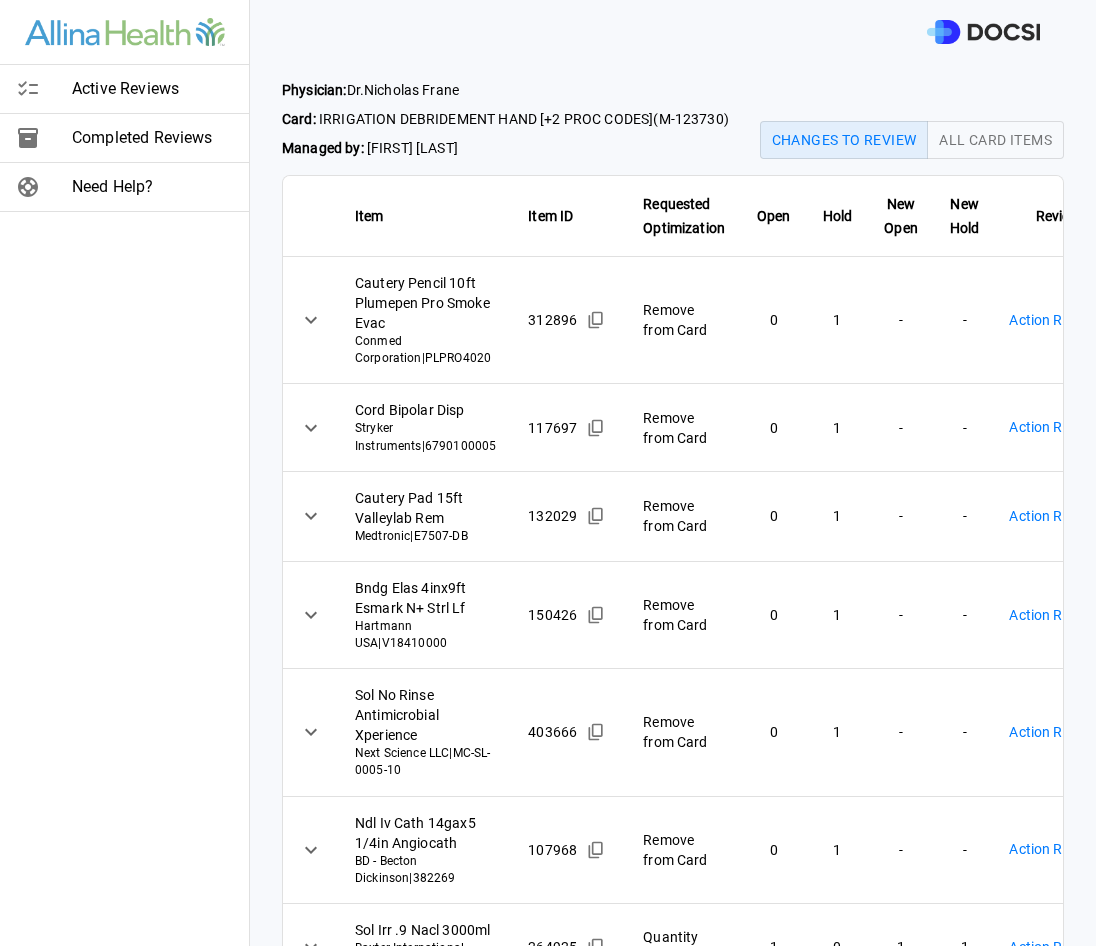 click on "Physician:   Dr.  [LAST] [LAST] Card:    IRRIGATION DEBRIDEMENT HAND [+2 PROC CODES]  ( M-123730 ) Managed by:    [LAST] Changes to Review All Card Items Item Item ID Requested Optimization Open Hold New Open New Hold Review Status Cautery Pencil 10ft Plumepen Pro Smoke Evac Conmed Corporation  |  PLPRO4020 312896 Remove from Card 0 1 - - Action Required **** ​ Cord Bipolar Disp Stryker Instruments  |  6790100005 117697 Remove from Card 0 1 - - Action Required **** ​ Cautery Pad 15ft Valleylab Rem Medtronic  |  E7507-DB 132029 Remove from Card 0 1 - - Action Required **** ​ Bndg Elas 4inx9ft Esmark N+ Strl Lf Hartmann USA  |  V18410000 150426 Remove from Card 0 1 - - Action Required **** ​ Sol No Rinse Antimicrobial Xperience Next Science LLC  |  MC-SL-0005-10 403666 Remove from Card 0 1 - - Action Required **** ​ Ndl Iv Cath 14gax5 1/4in Angiocath BD - Becton Dickinson  |  382269 107968 Remove from Card 0 1 - - Action Required **** 1" at bounding box center [548, 473] 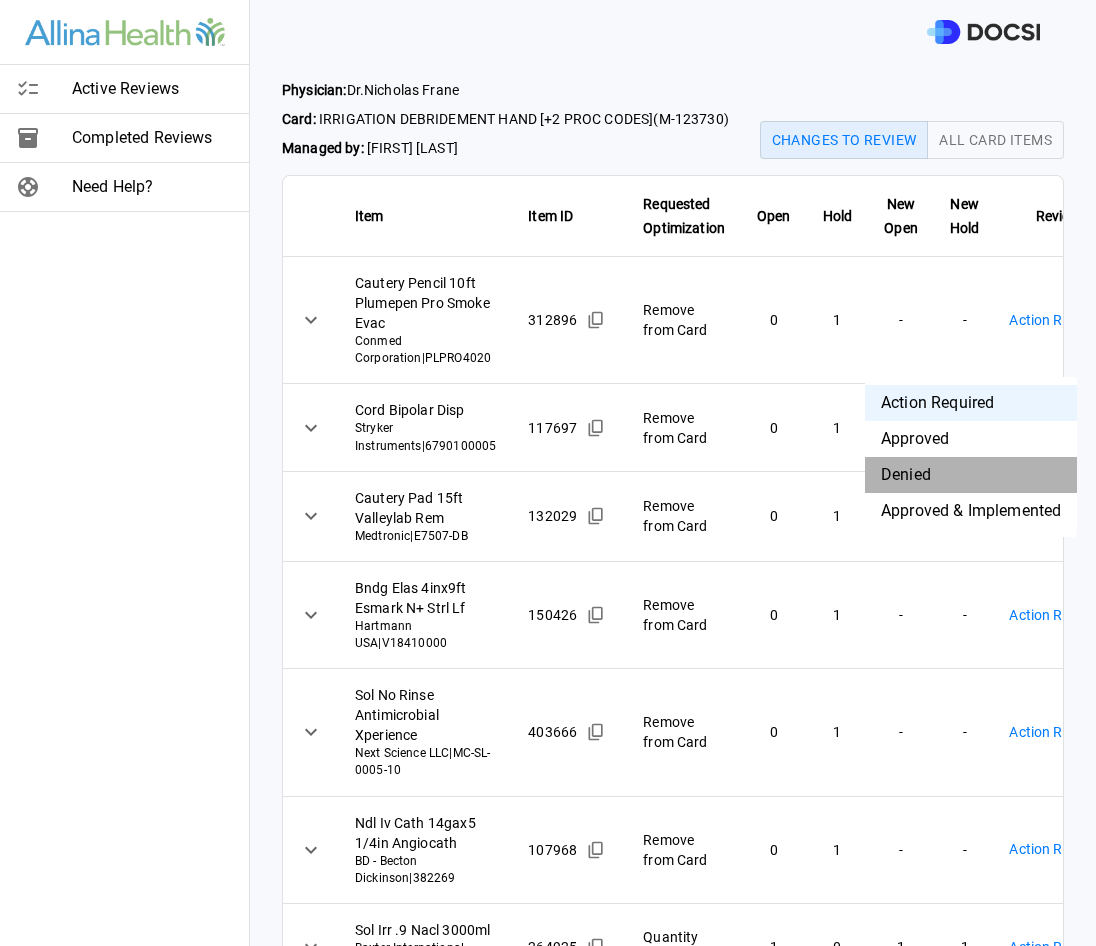 click on "Denied" at bounding box center (971, 475) 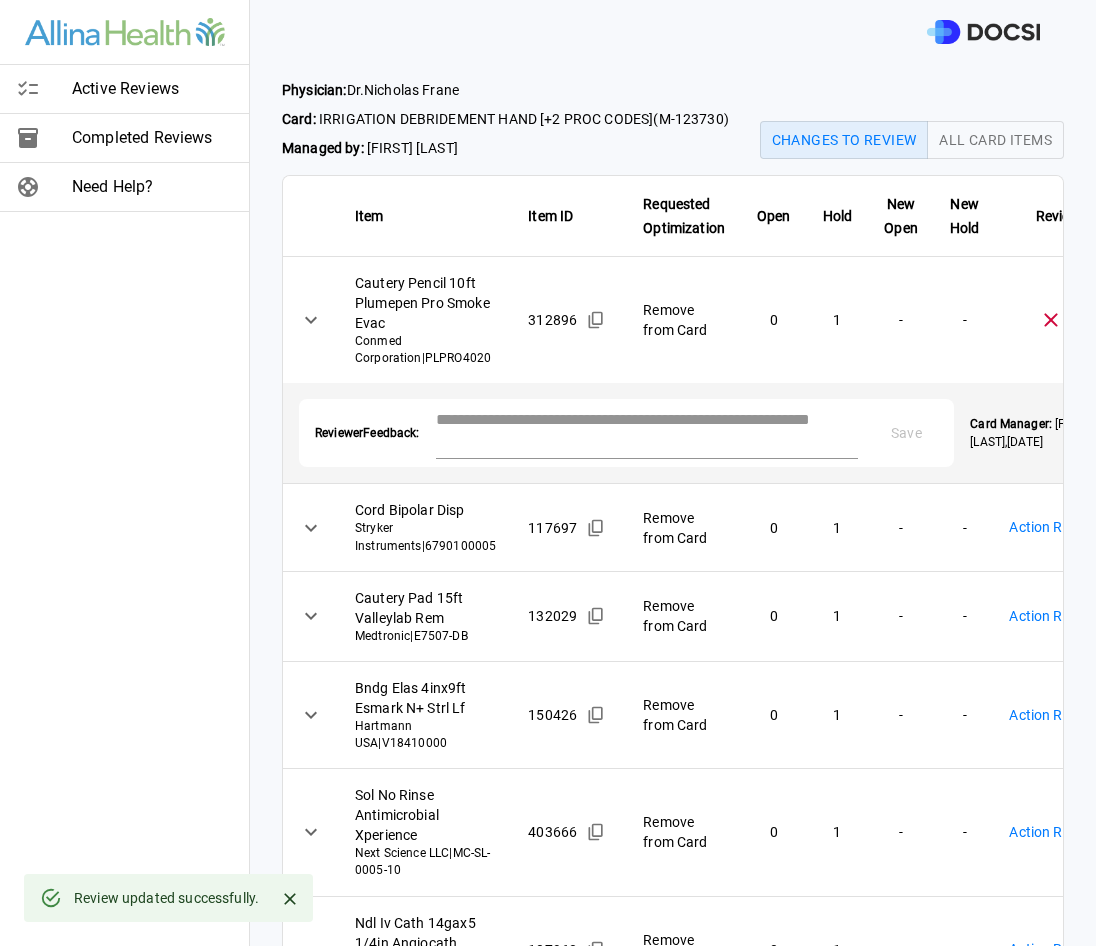 click at bounding box center (647, 431) 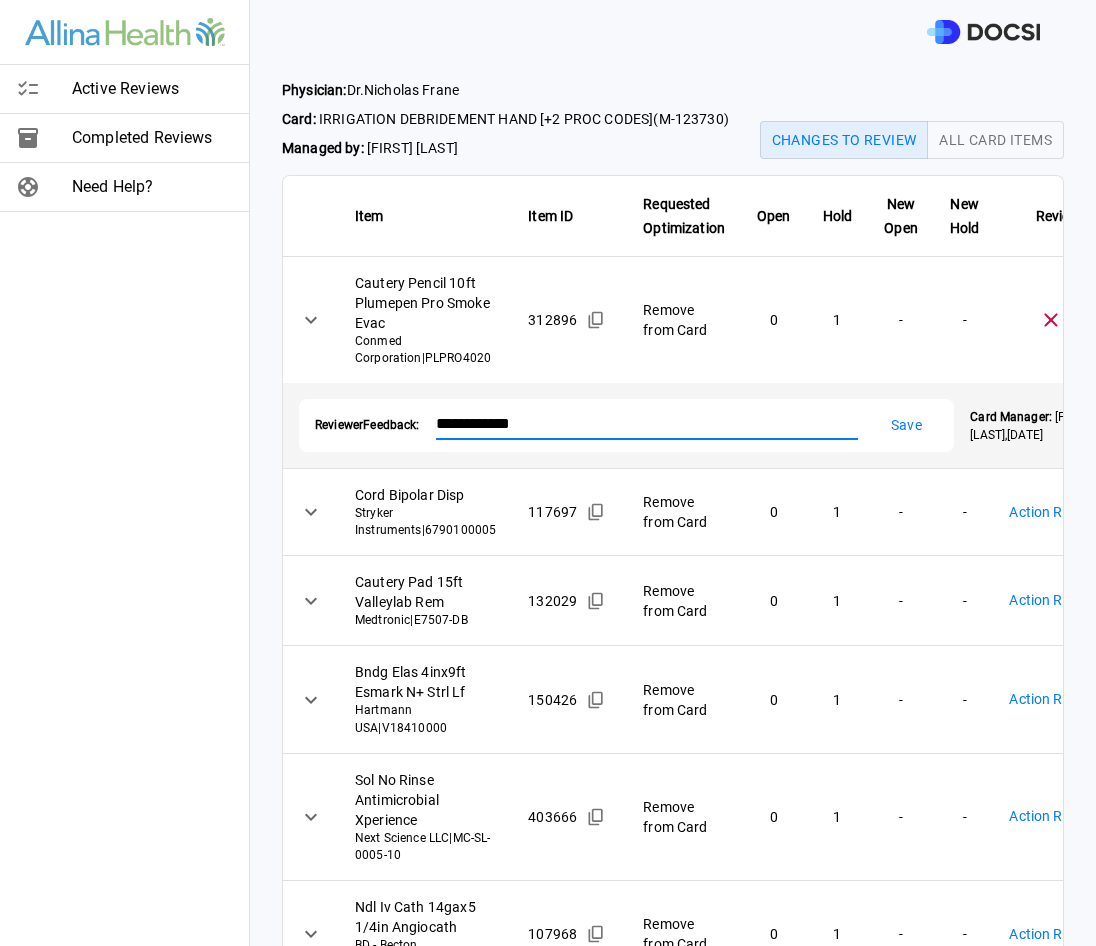 type on "**********" 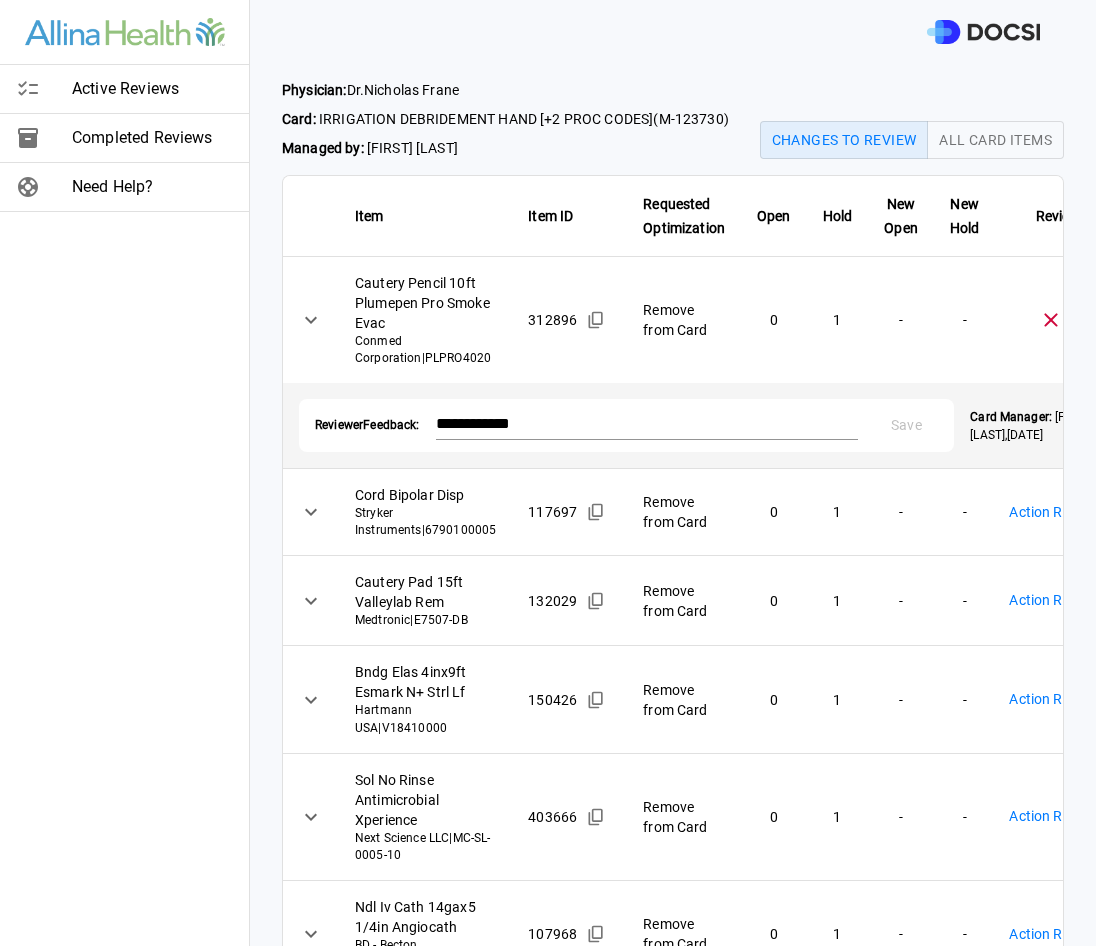 click on "**********" at bounding box center [548, 473] 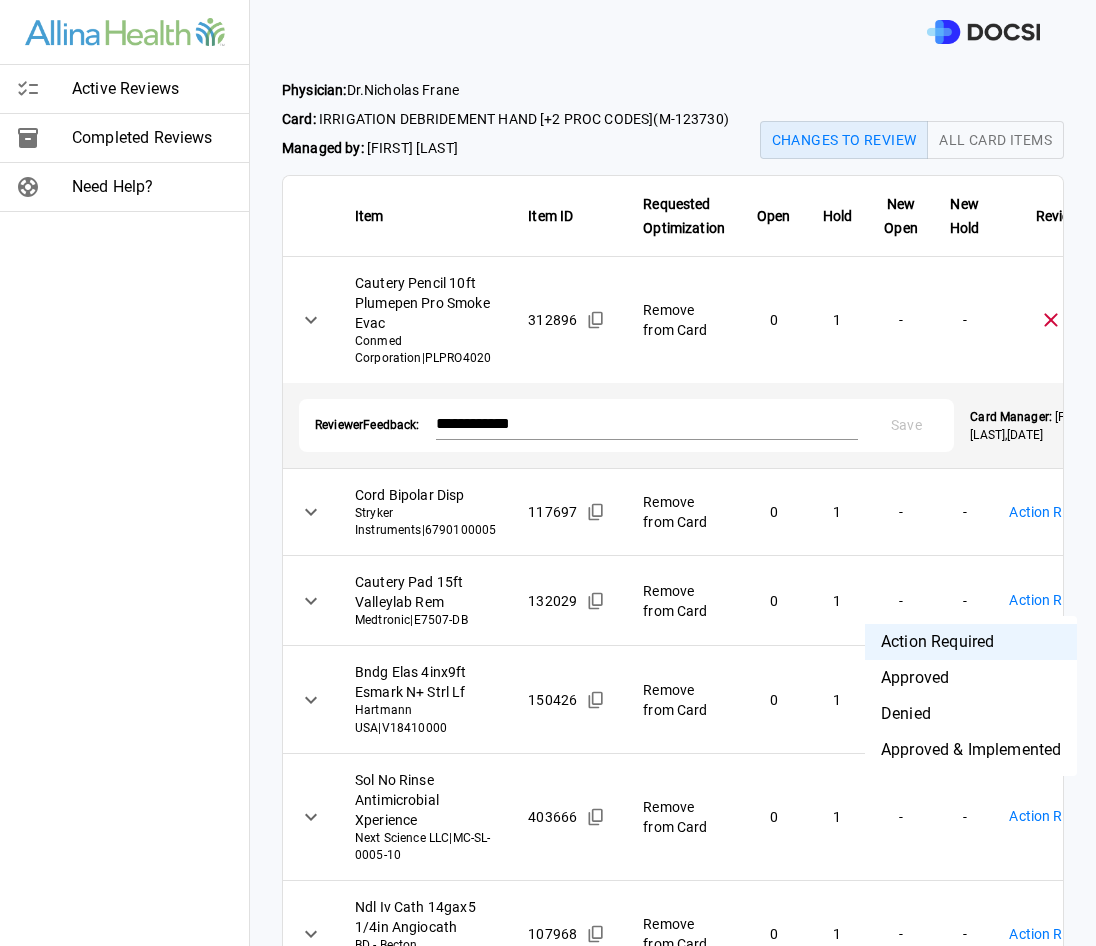 click on "Denied" at bounding box center (971, 714) 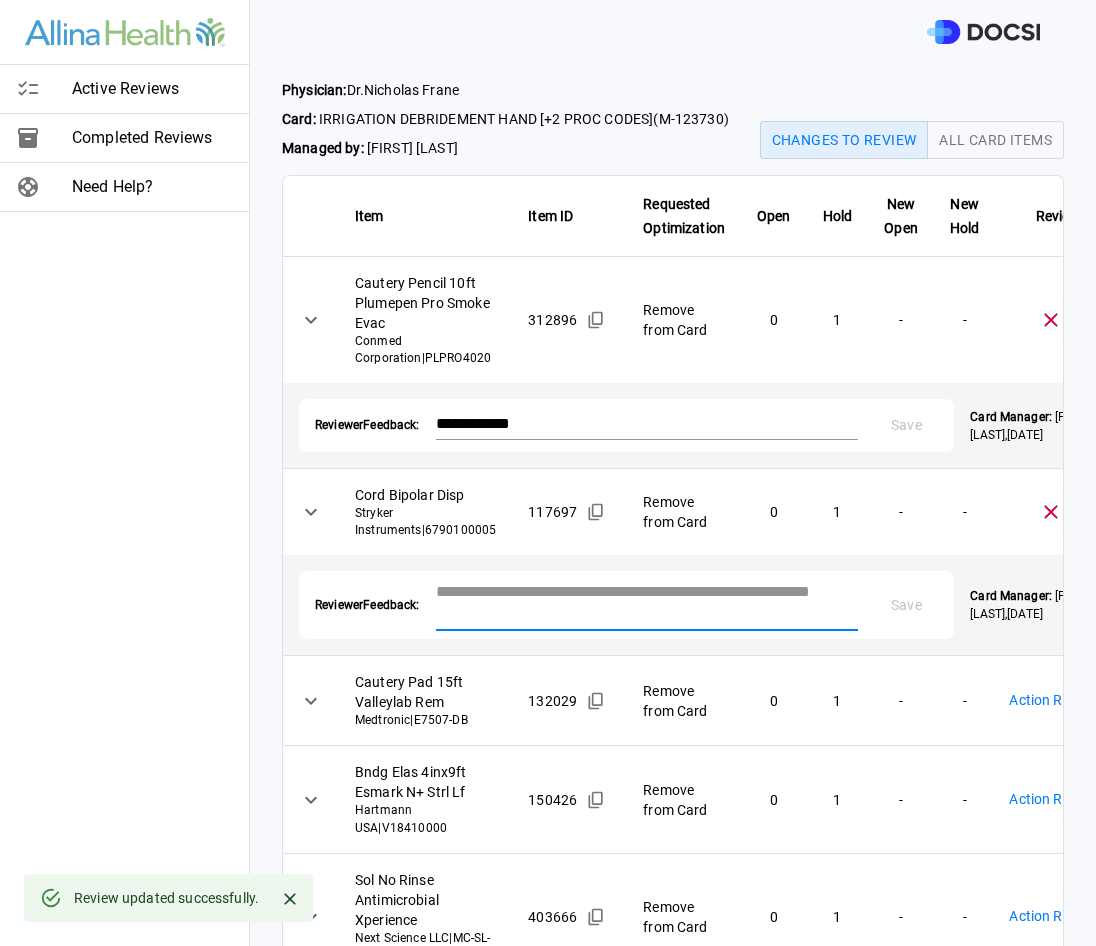 click at bounding box center [647, 603] 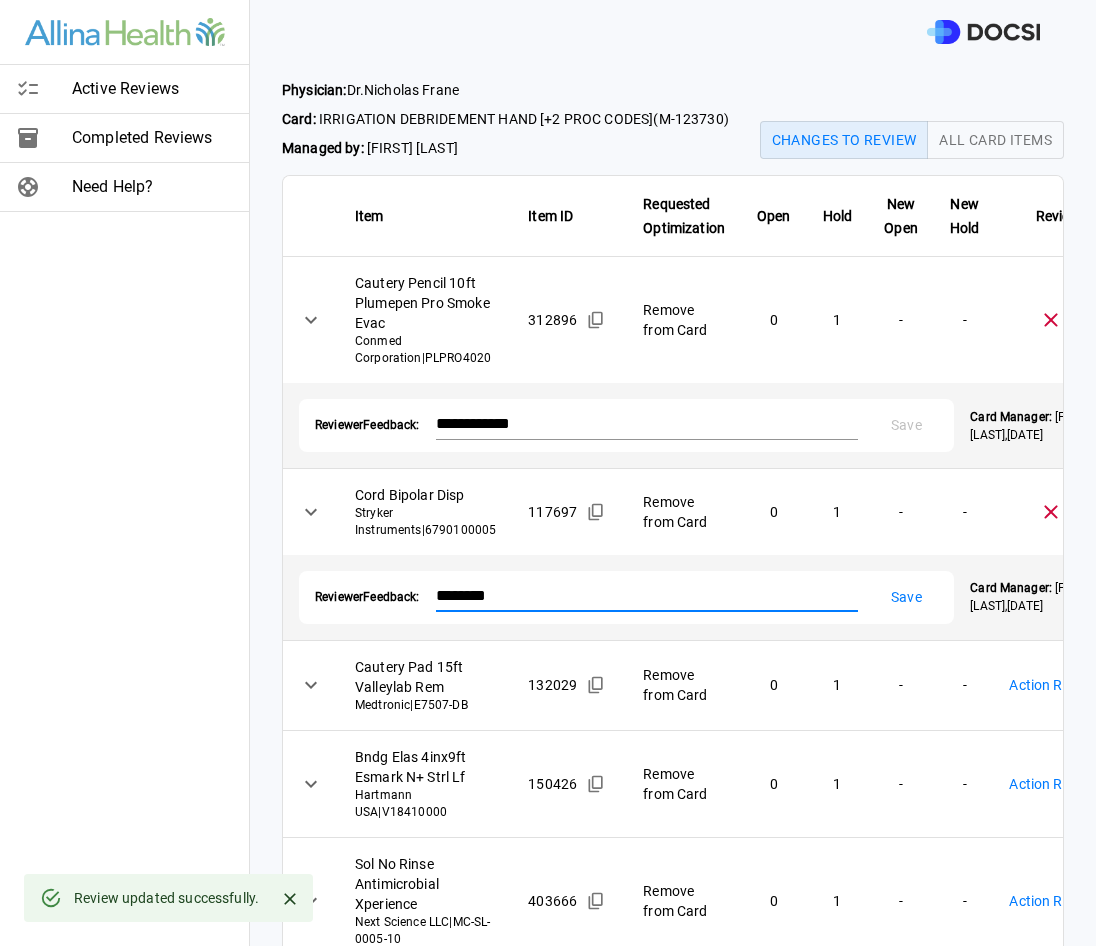 type on "********" 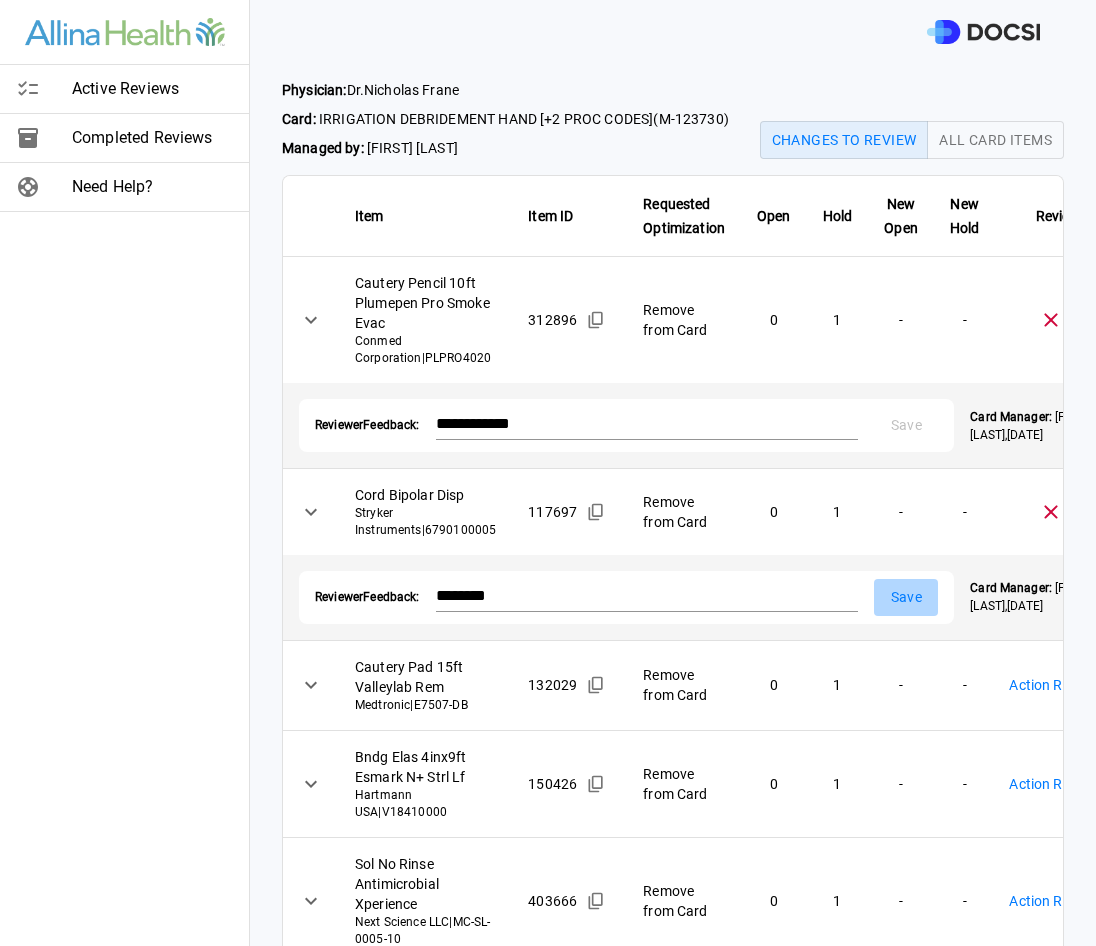 click on "Save" at bounding box center [906, 597] 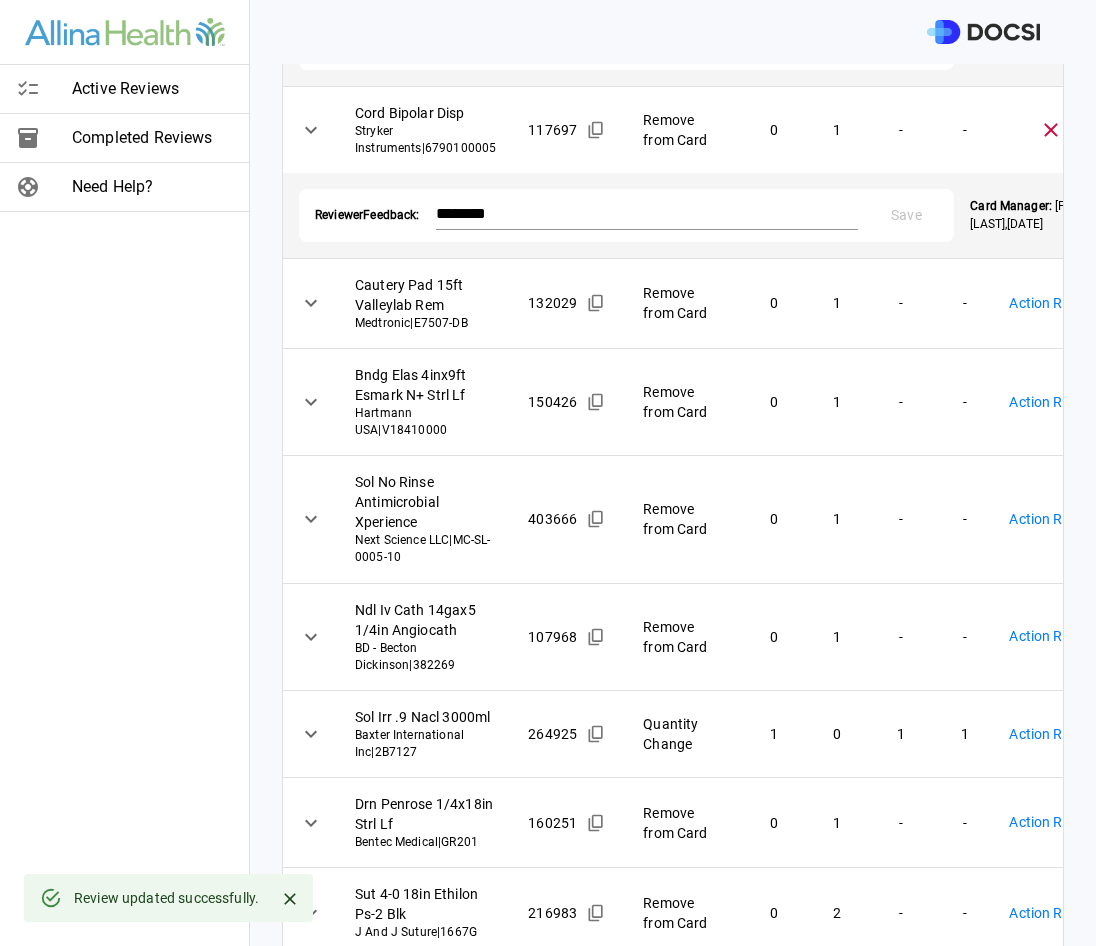 scroll, scrollTop: 400, scrollLeft: 0, axis: vertical 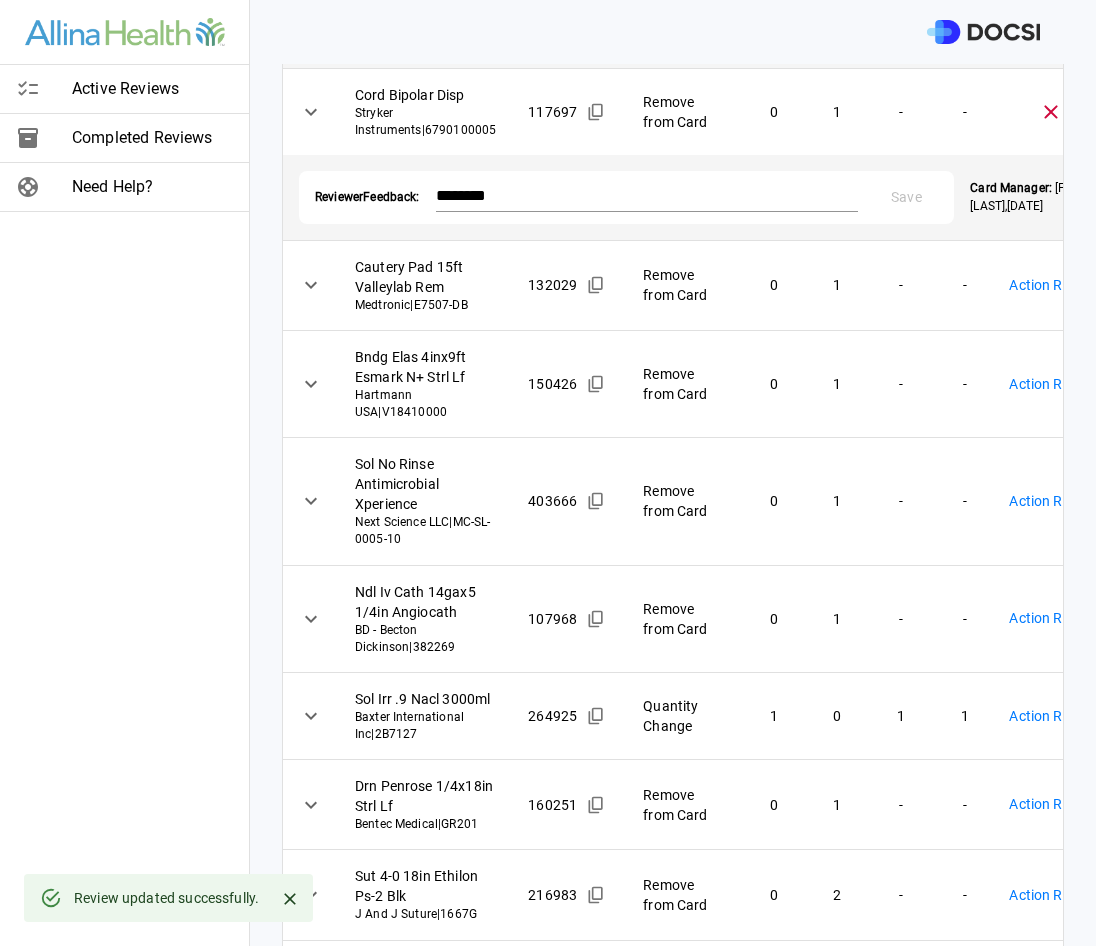 click on "**********" at bounding box center (548, 473) 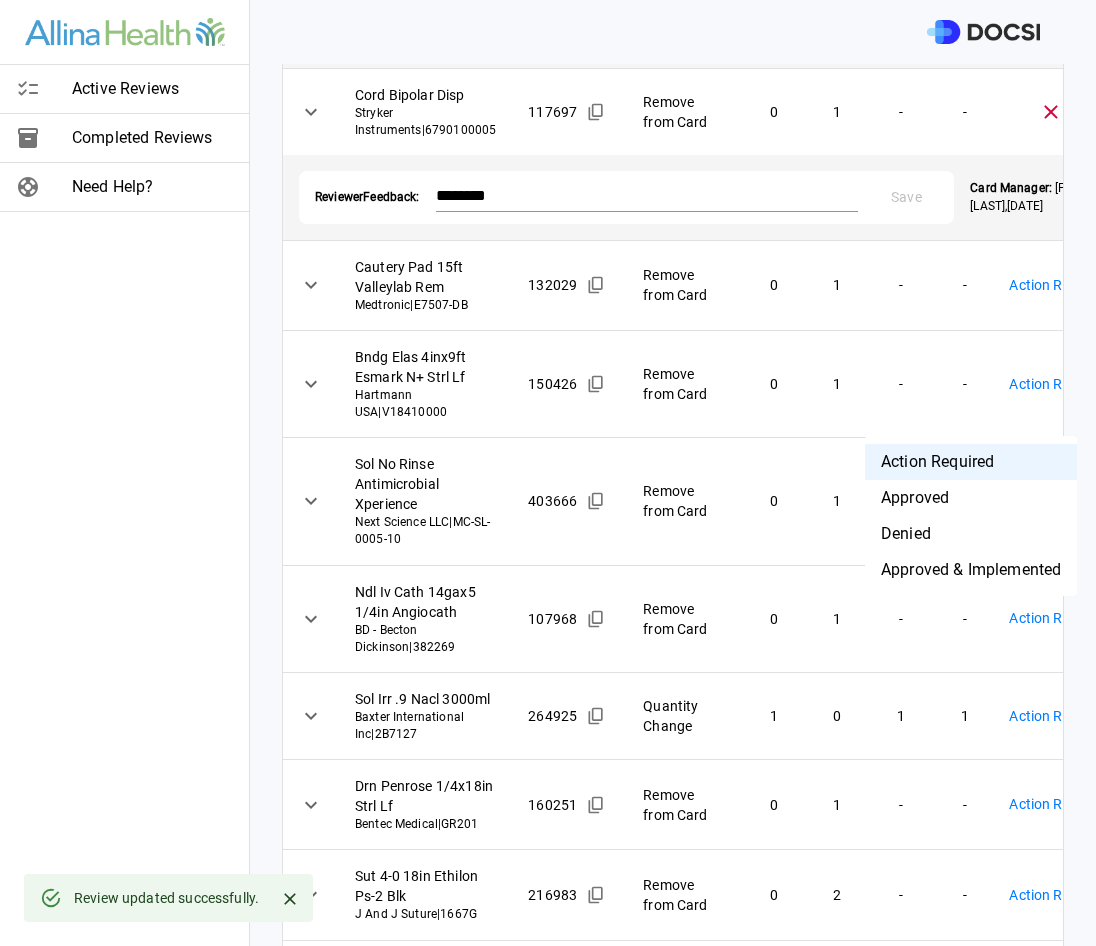 click on "Denied" at bounding box center [971, 534] 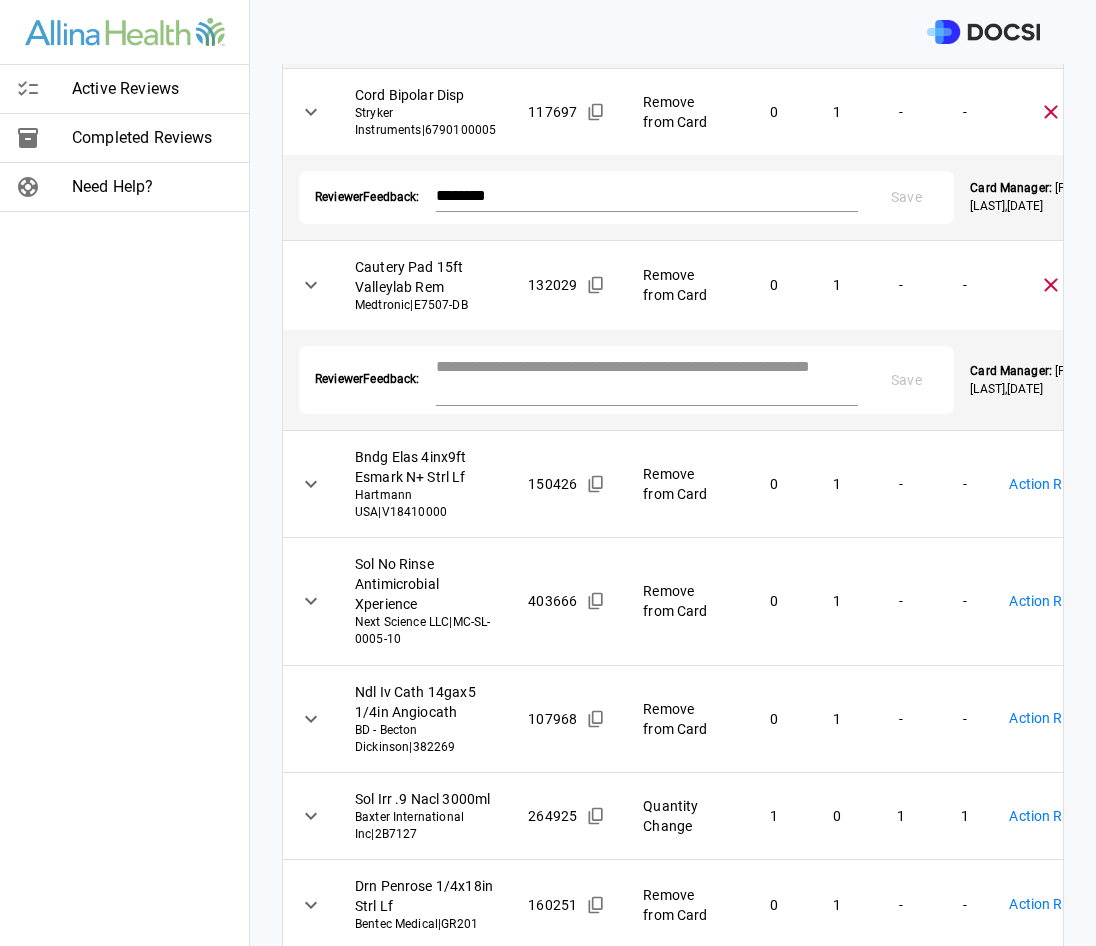 click at bounding box center [647, 378] 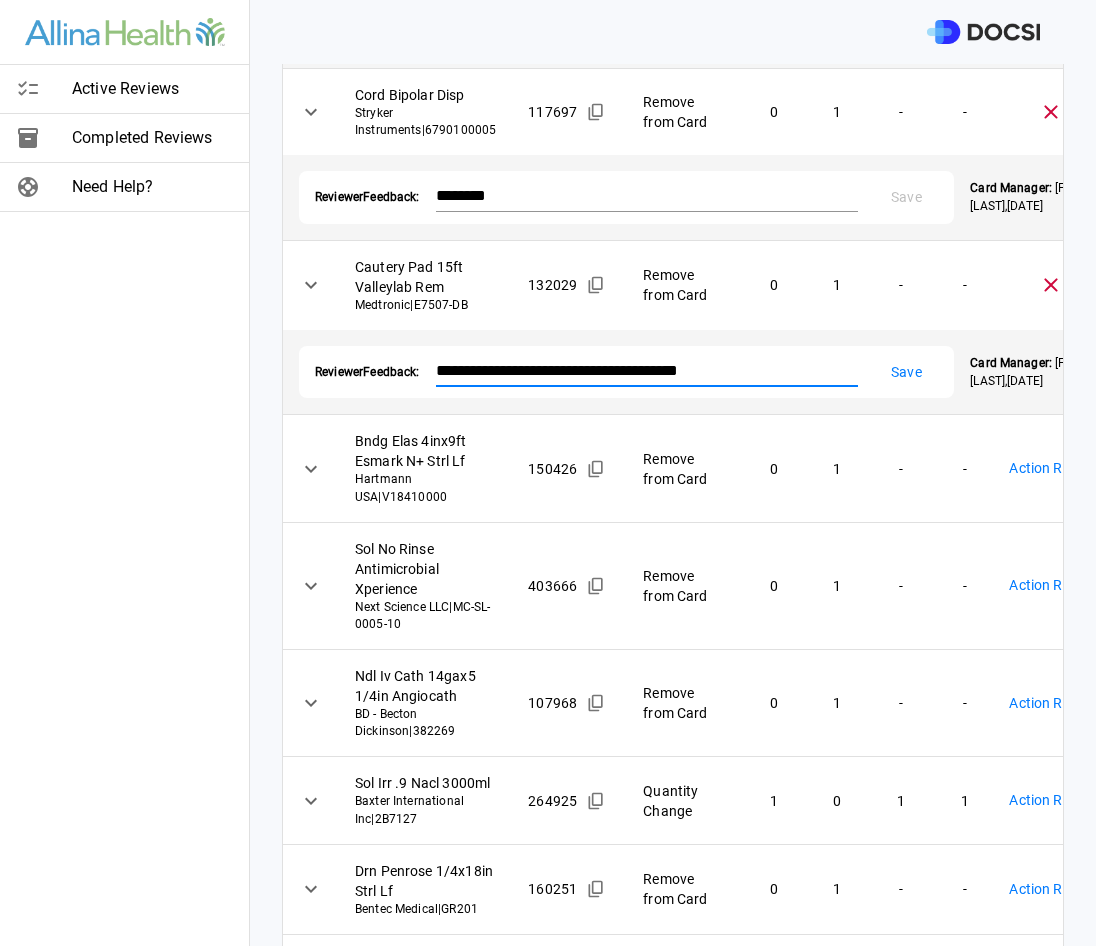 type on "**********" 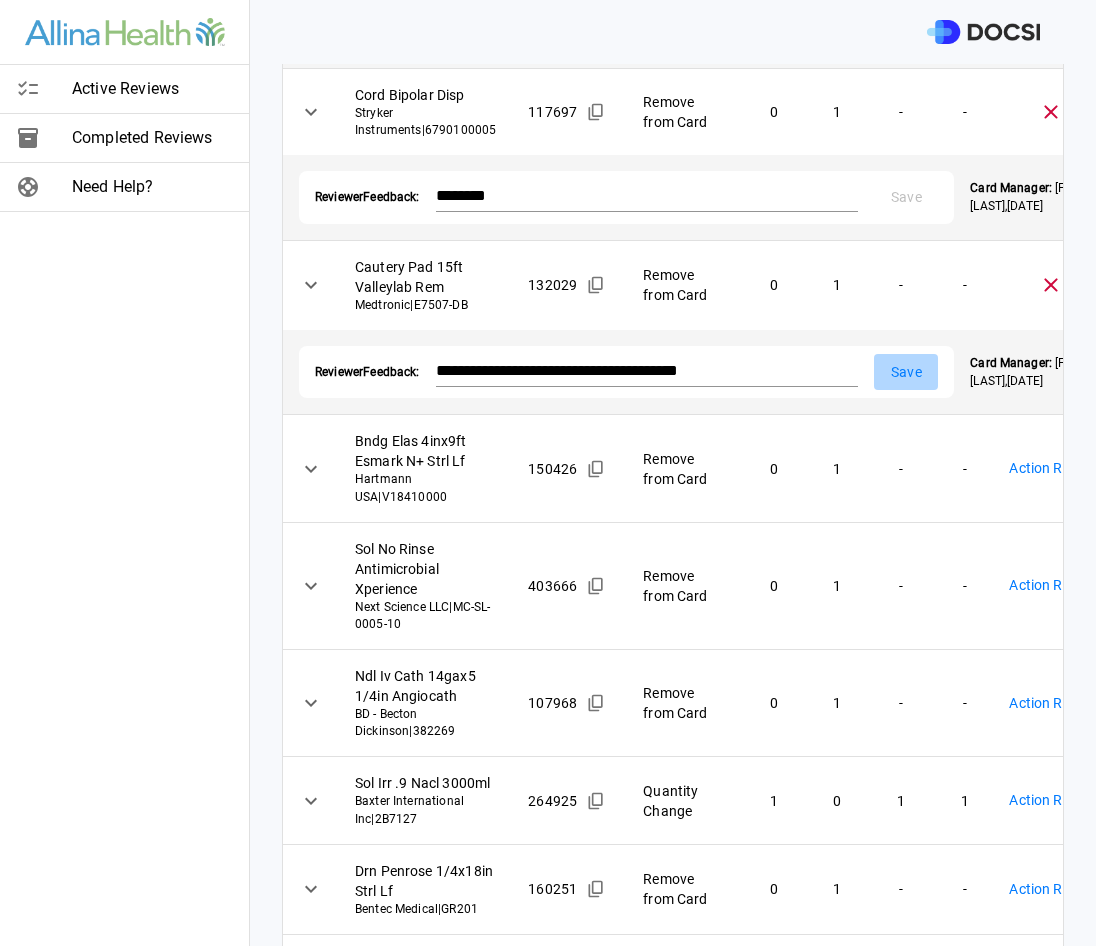 click on "Save" at bounding box center [906, 372] 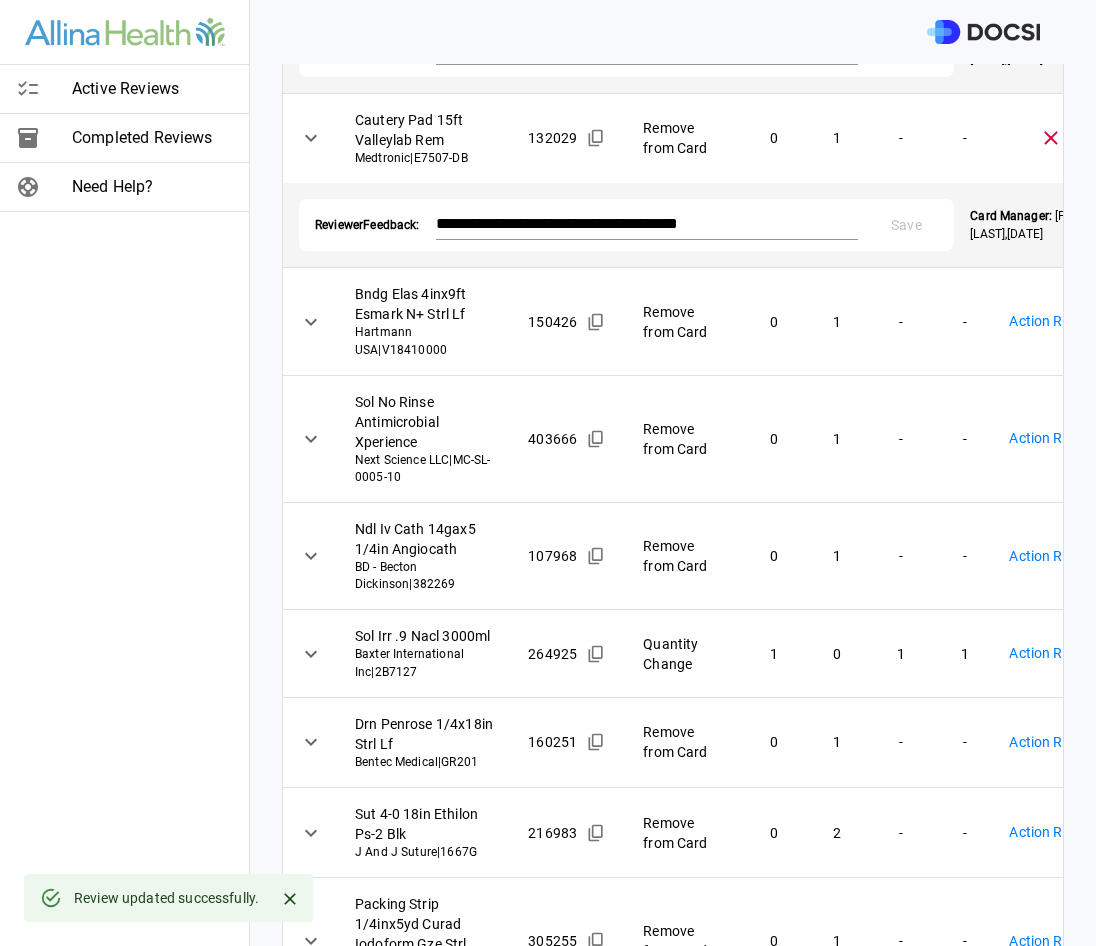scroll, scrollTop: 600, scrollLeft: 0, axis: vertical 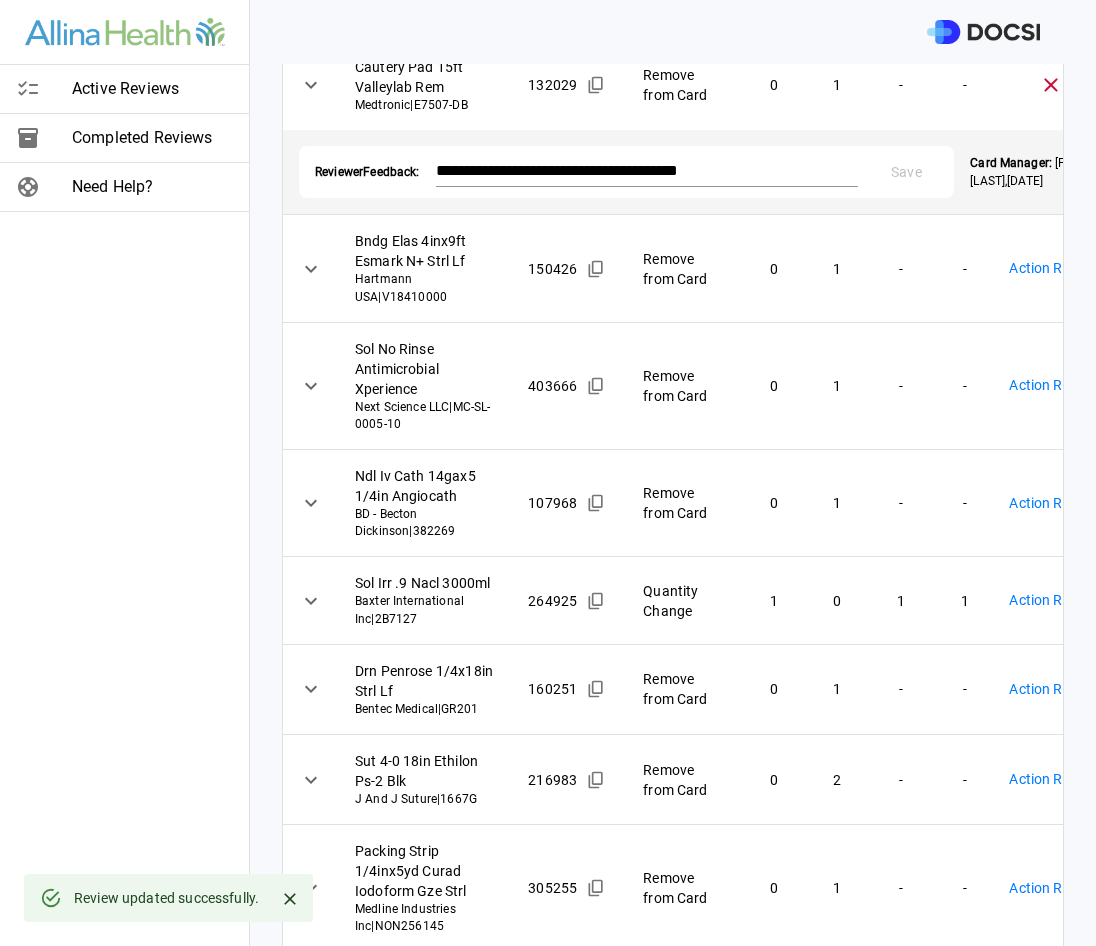 click on "**********" at bounding box center (548, 473) 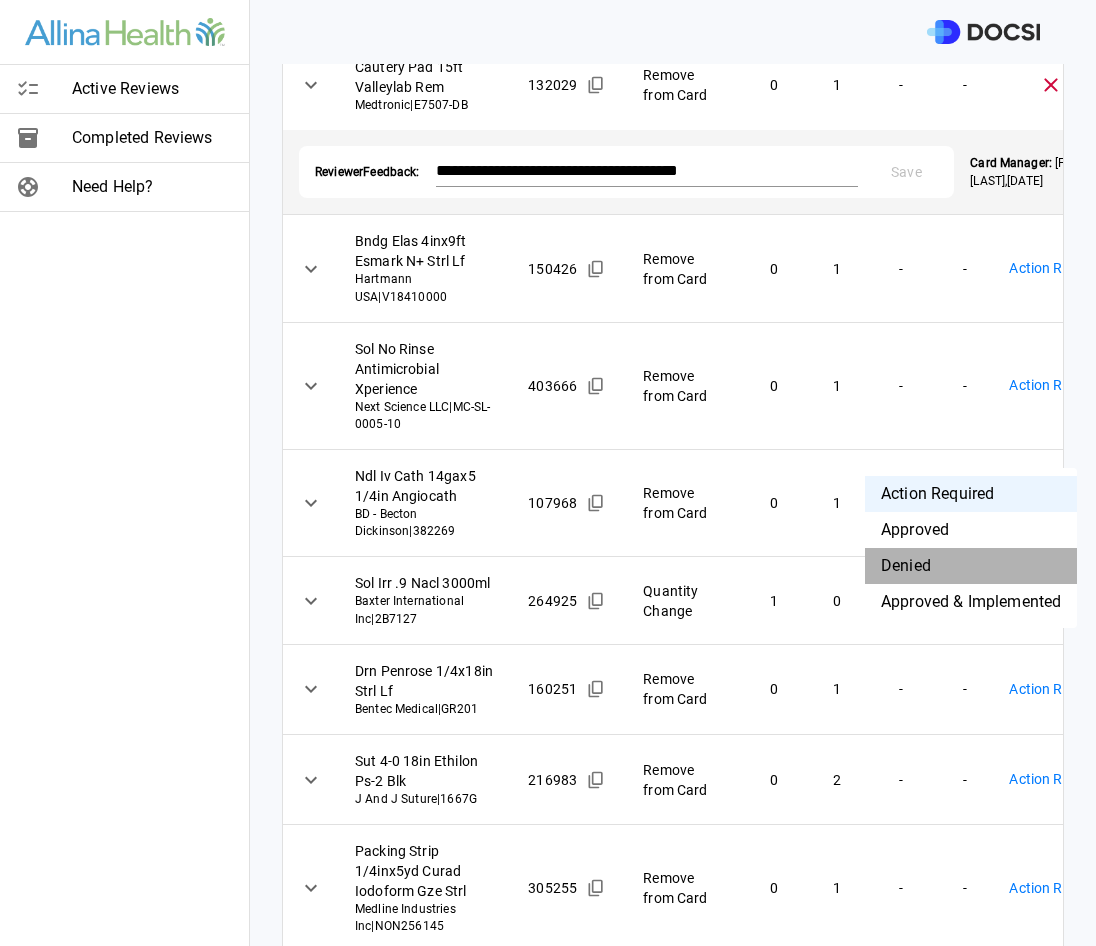 click on "Denied" at bounding box center [971, 566] 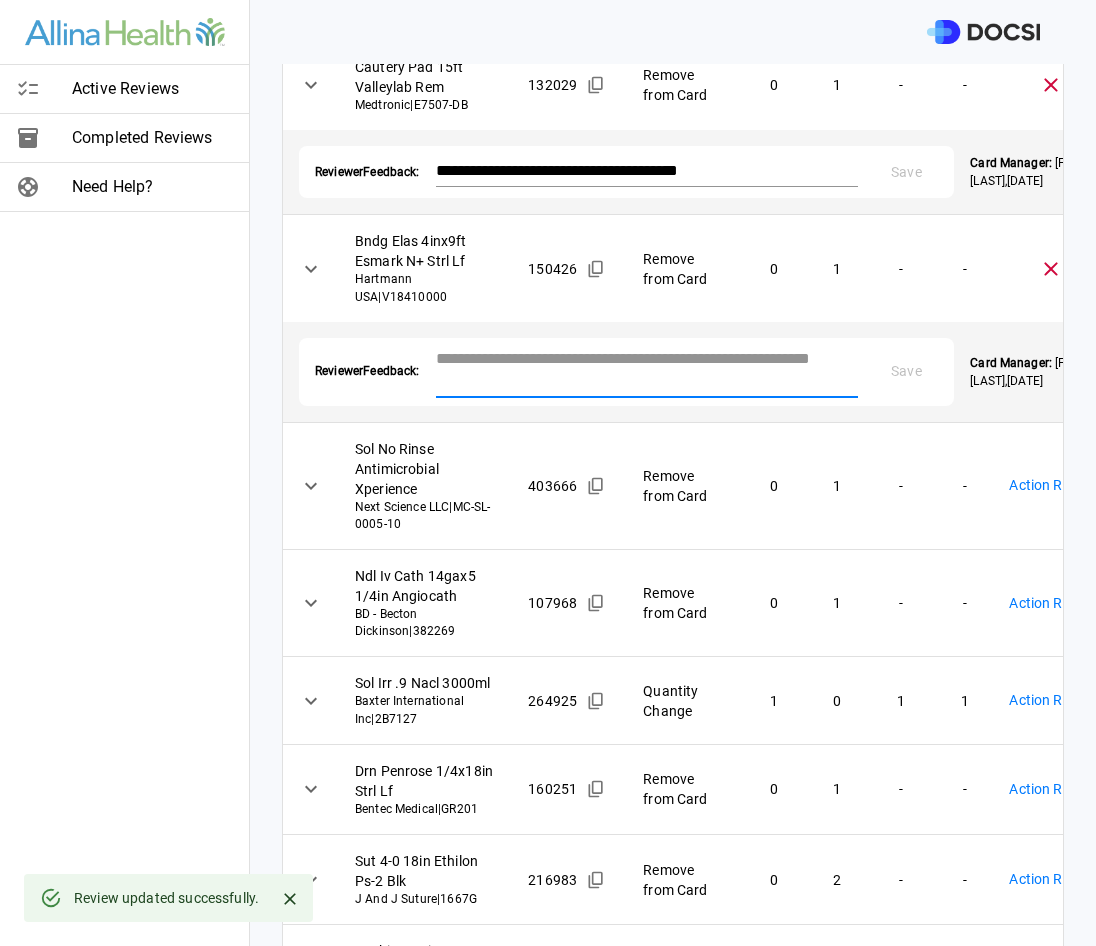 click at bounding box center [647, 370] 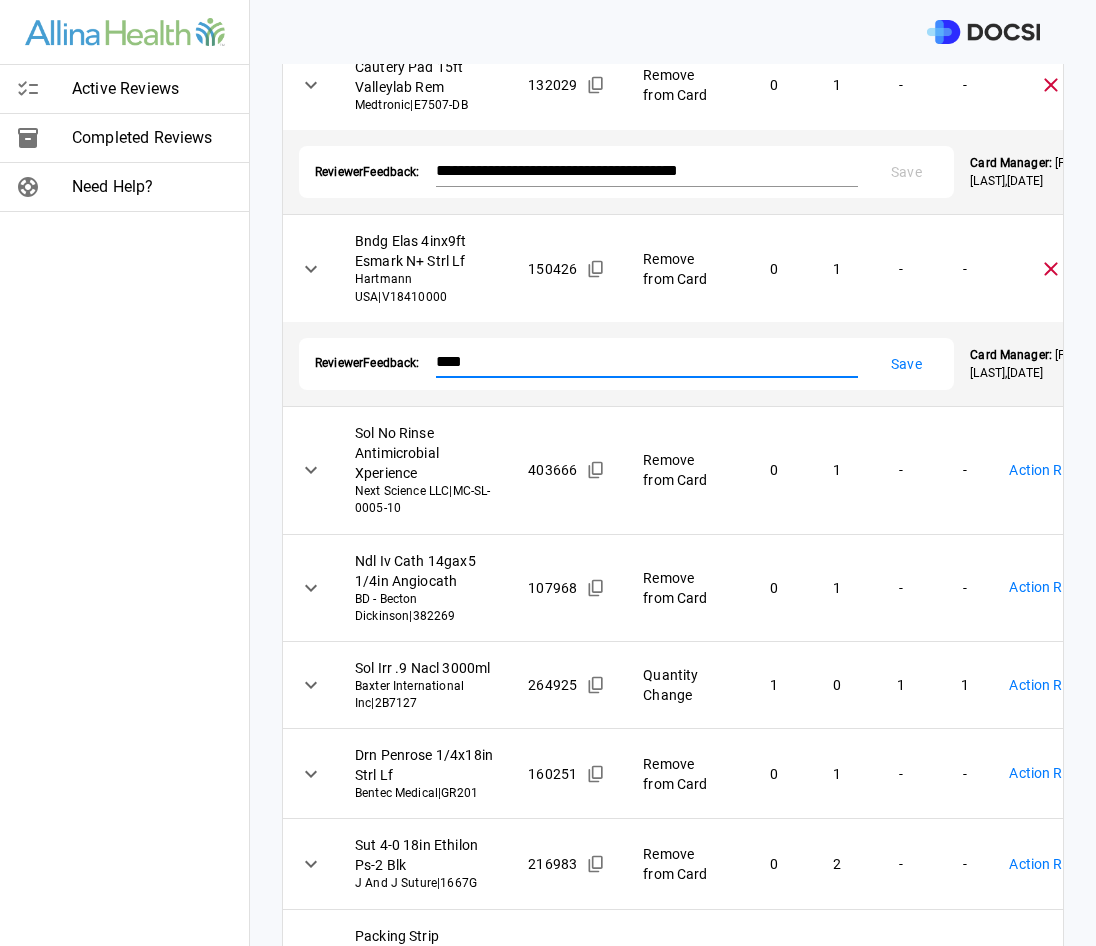type on "****" 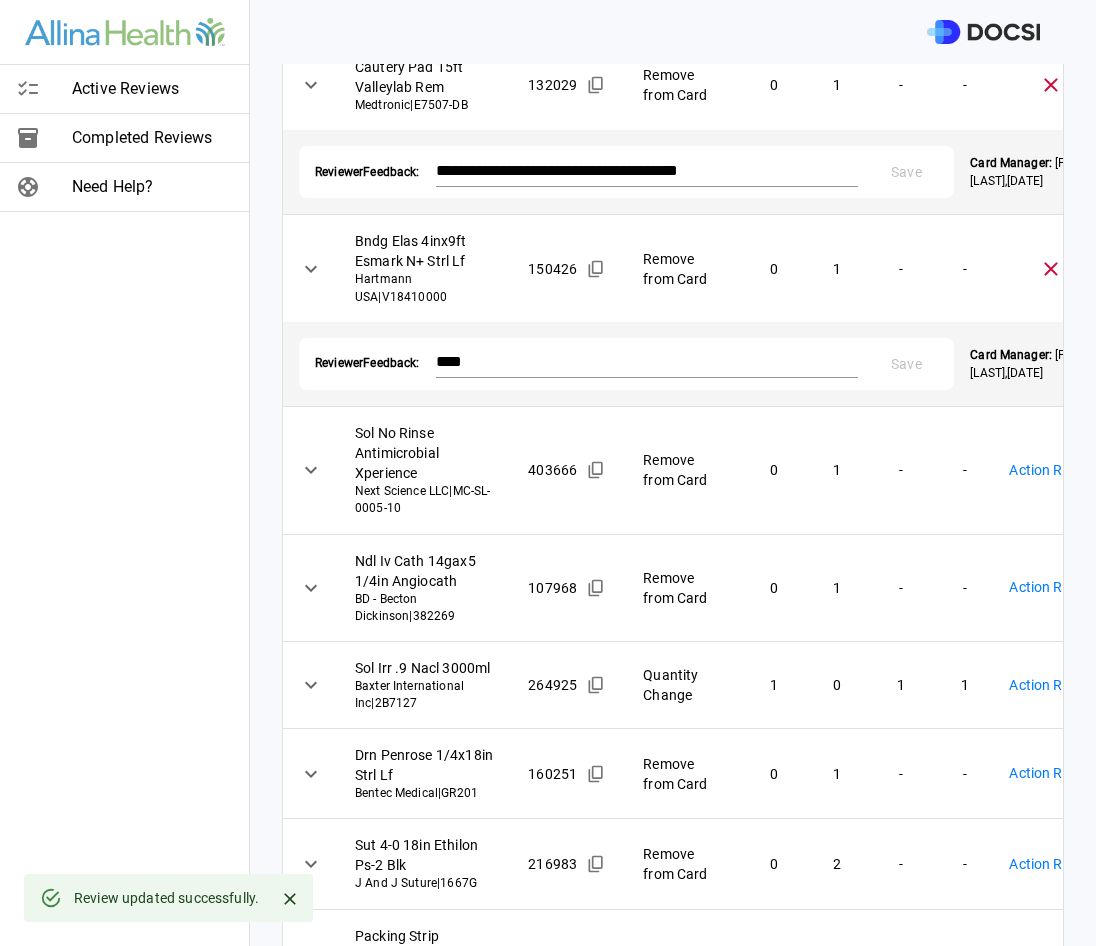 click on "**********" at bounding box center (548, 473) 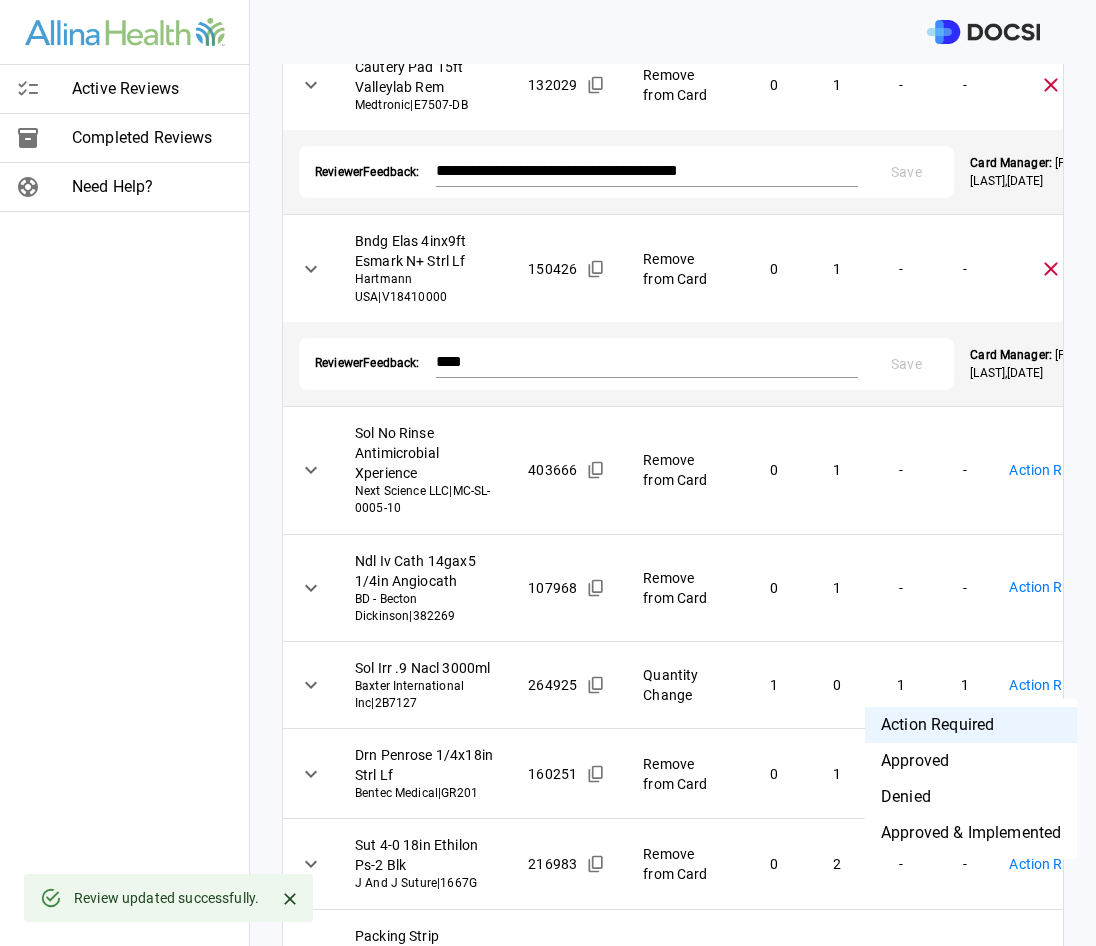 click on "Denied" at bounding box center [971, 797] 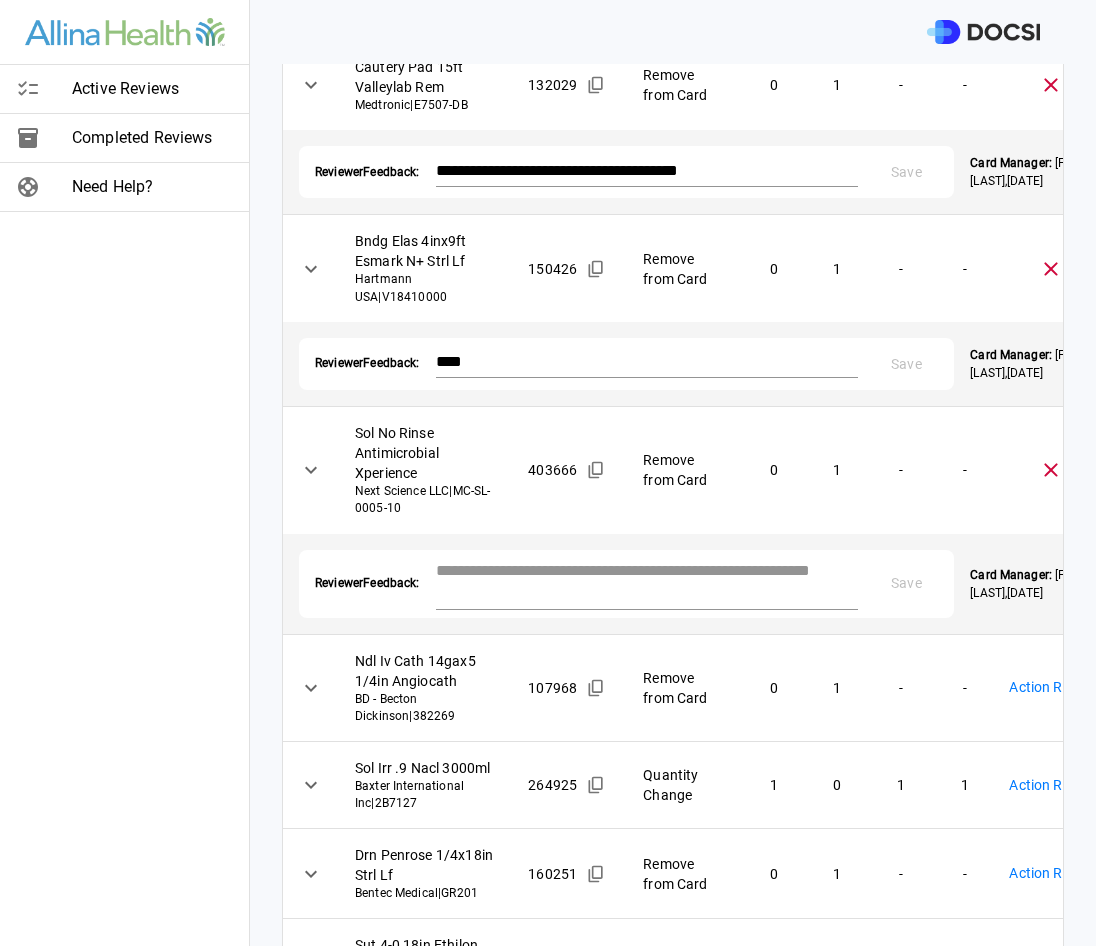 click at bounding box center [647, 582] 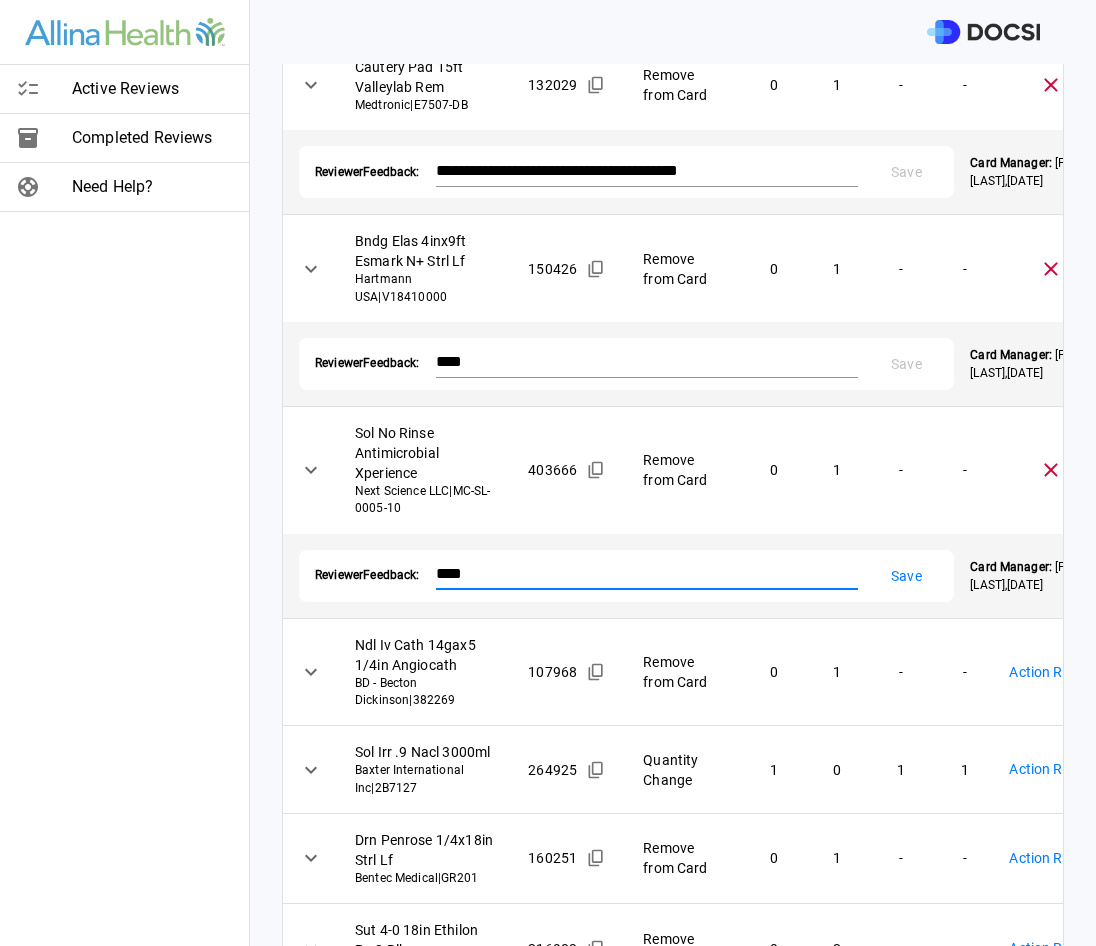 type on "****" 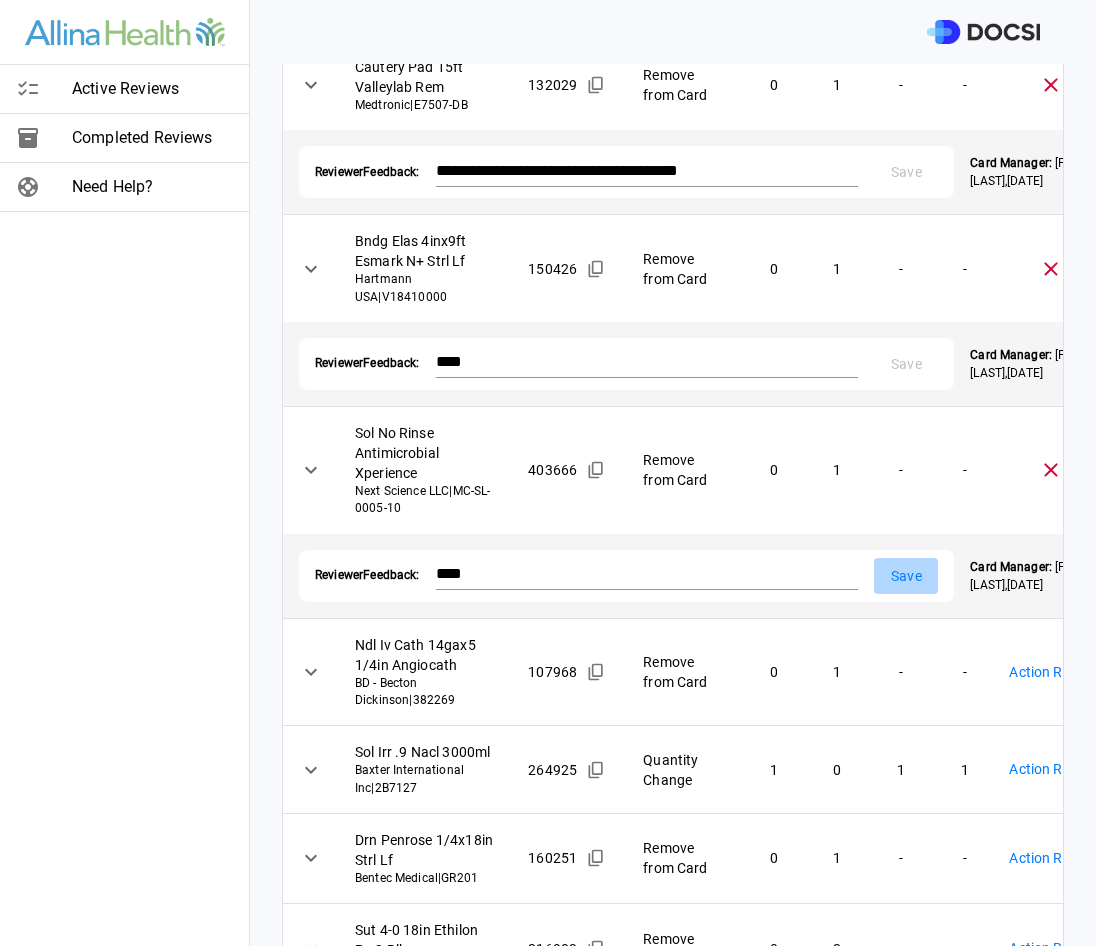 click on "Save" at bounding box center [906, 576] 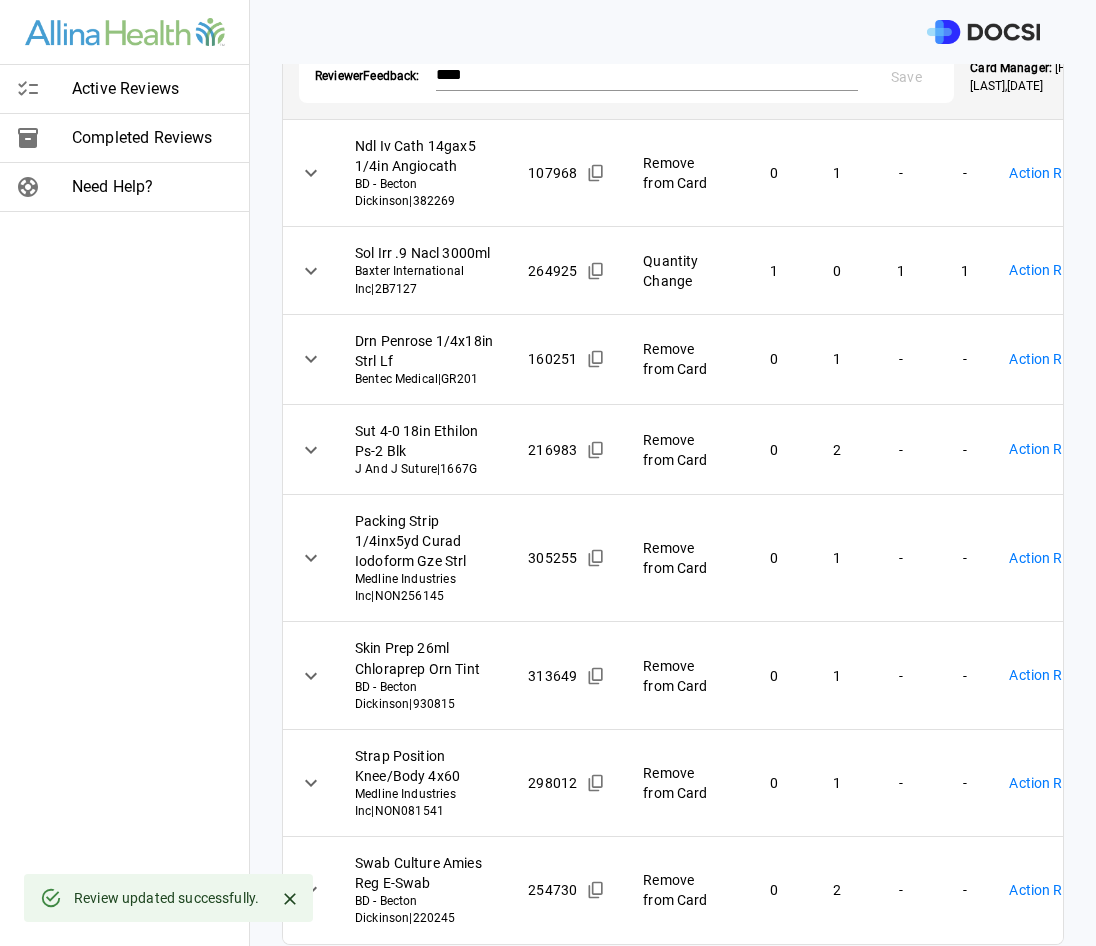 scroll, scrollTop: 1100, scrollLeft: 0, axis: vertical 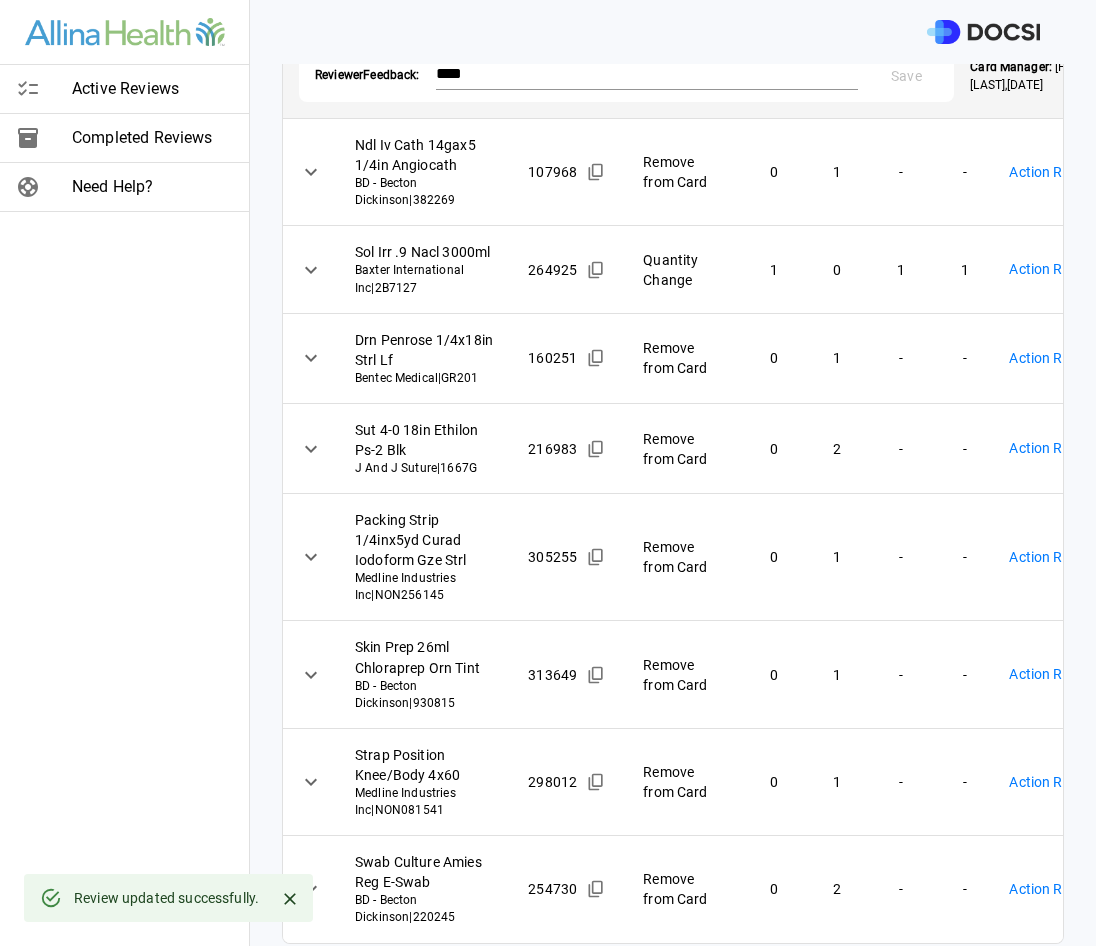 click on "**********" at bounding box center [548, 473] 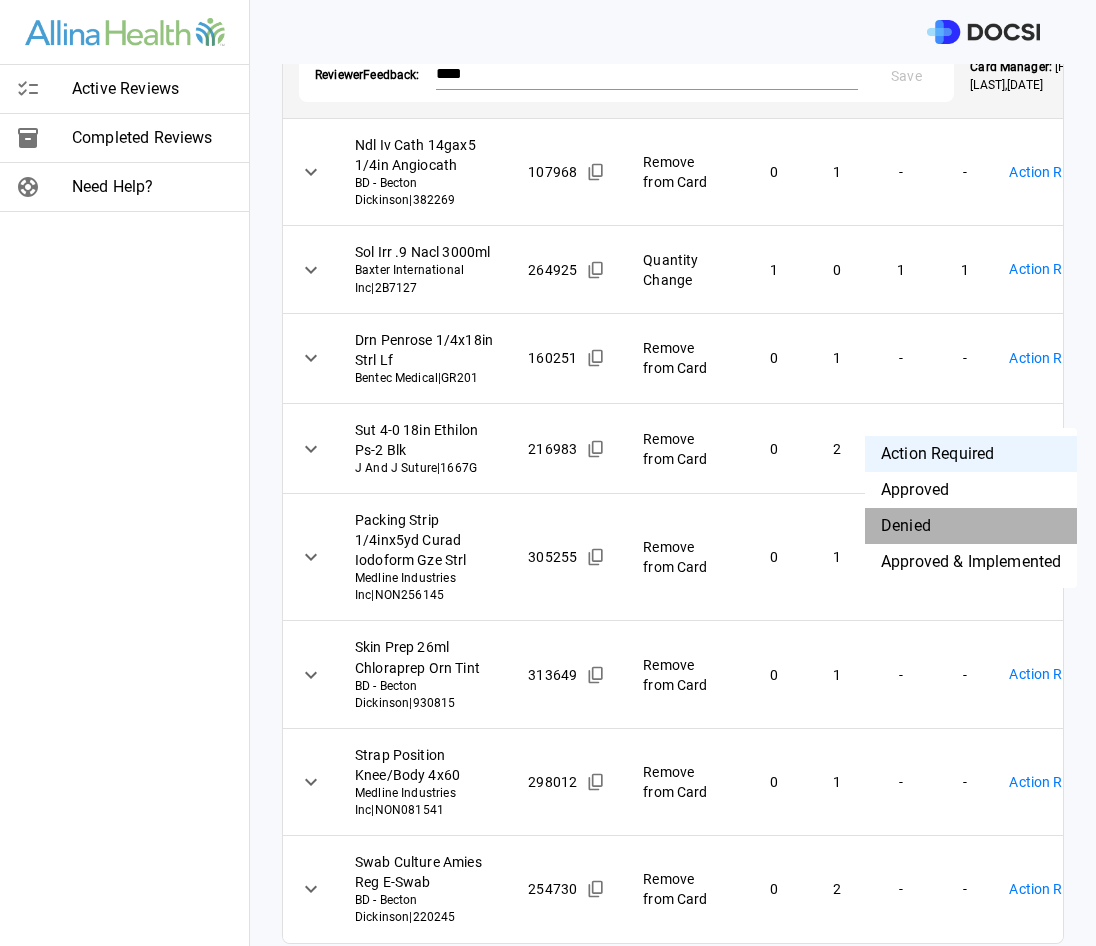 click on "Denied" at bounding box center (971, 526) 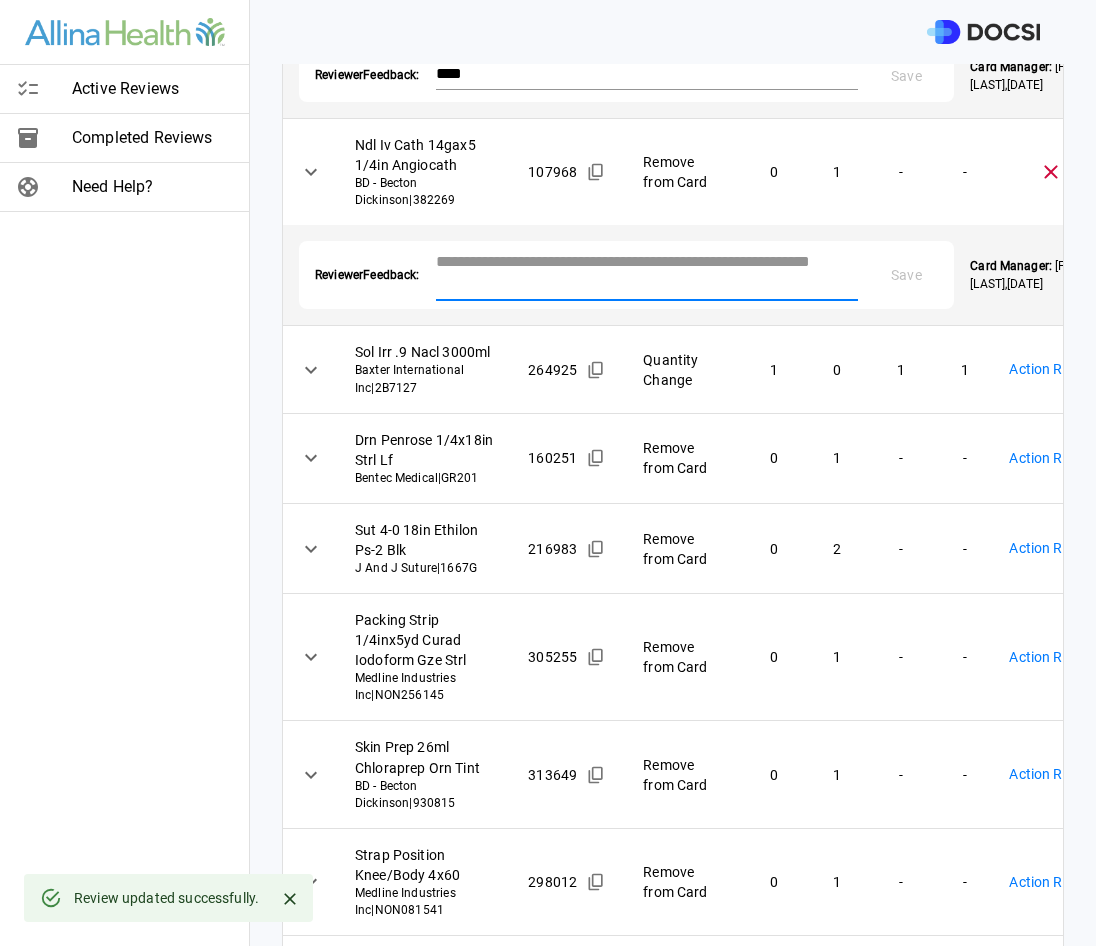 click at bounding box center [647, 273] 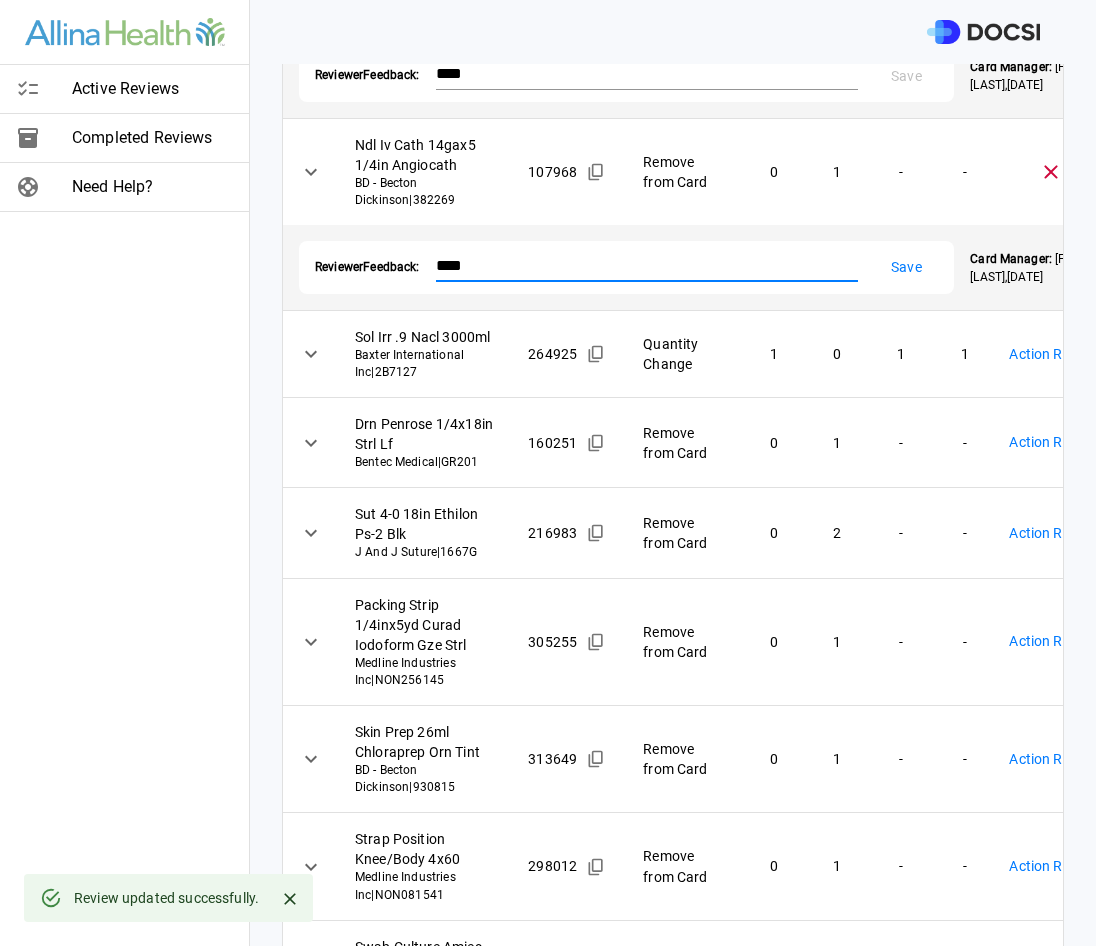 type on "****" 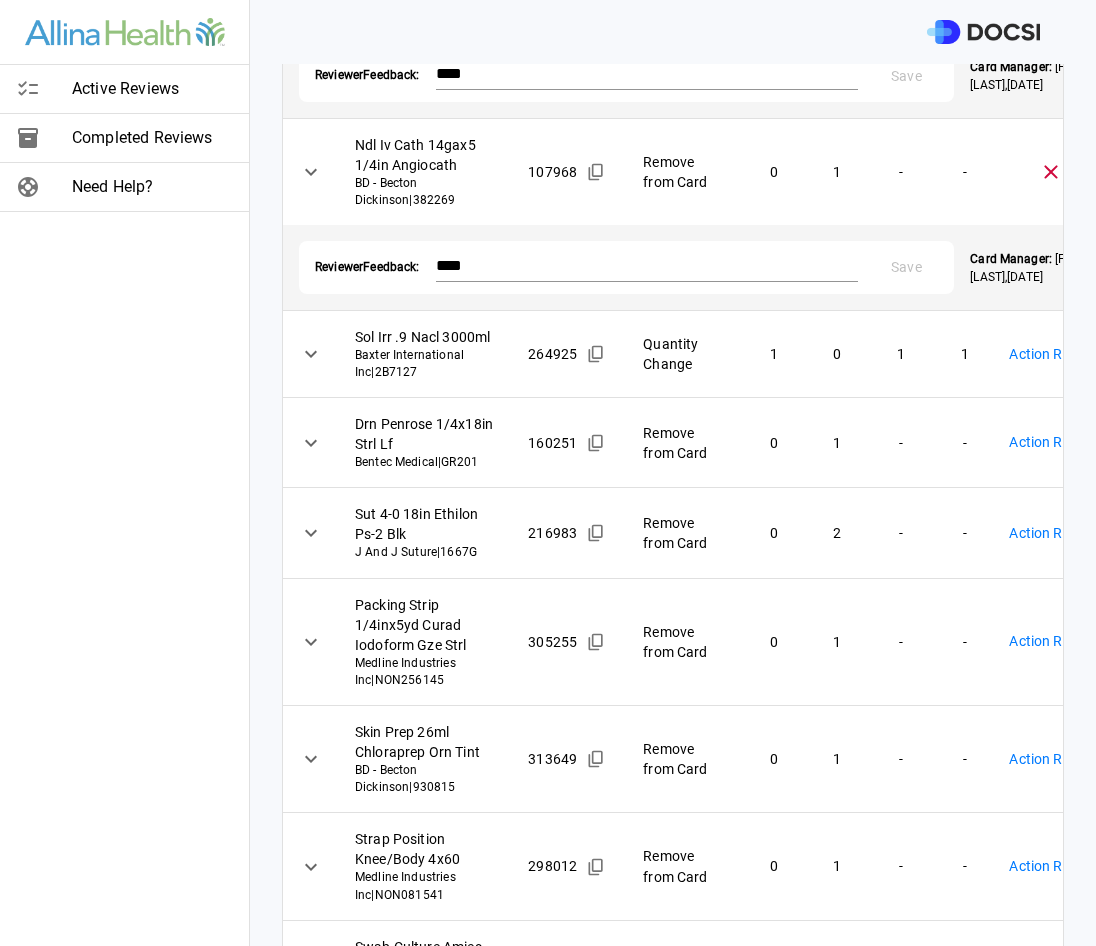 click on "**********" at bounding box center (548, 473) 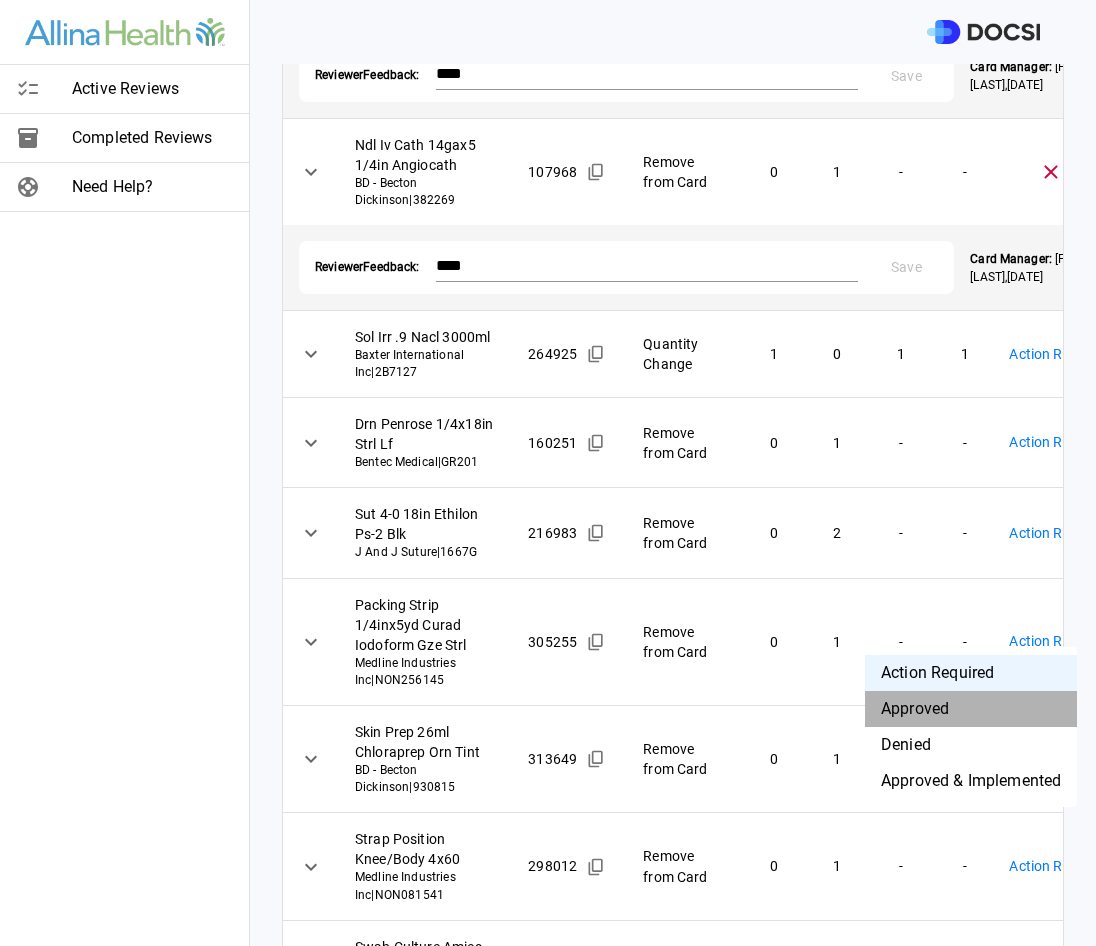 click on "Approved" at bounding box center [971, 709] 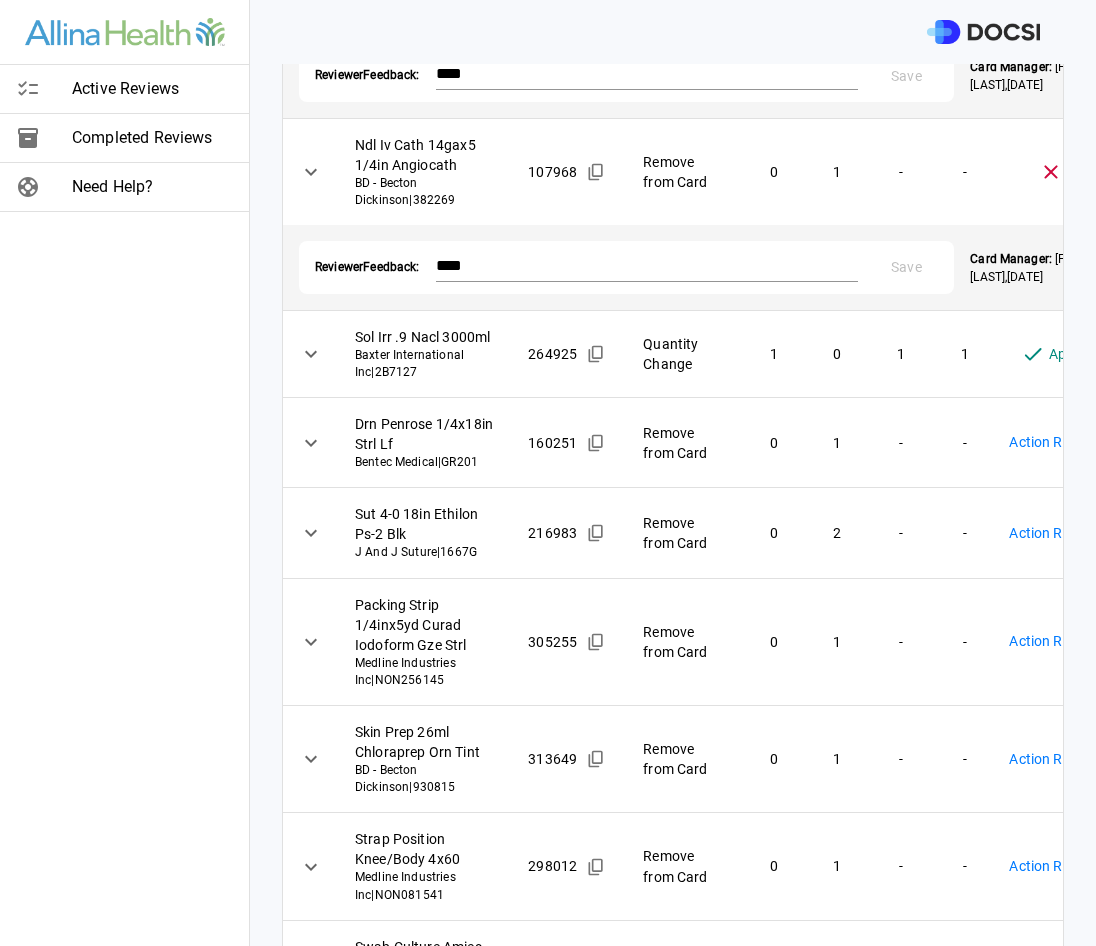 click on "**********" at bounding box center [548, 473] 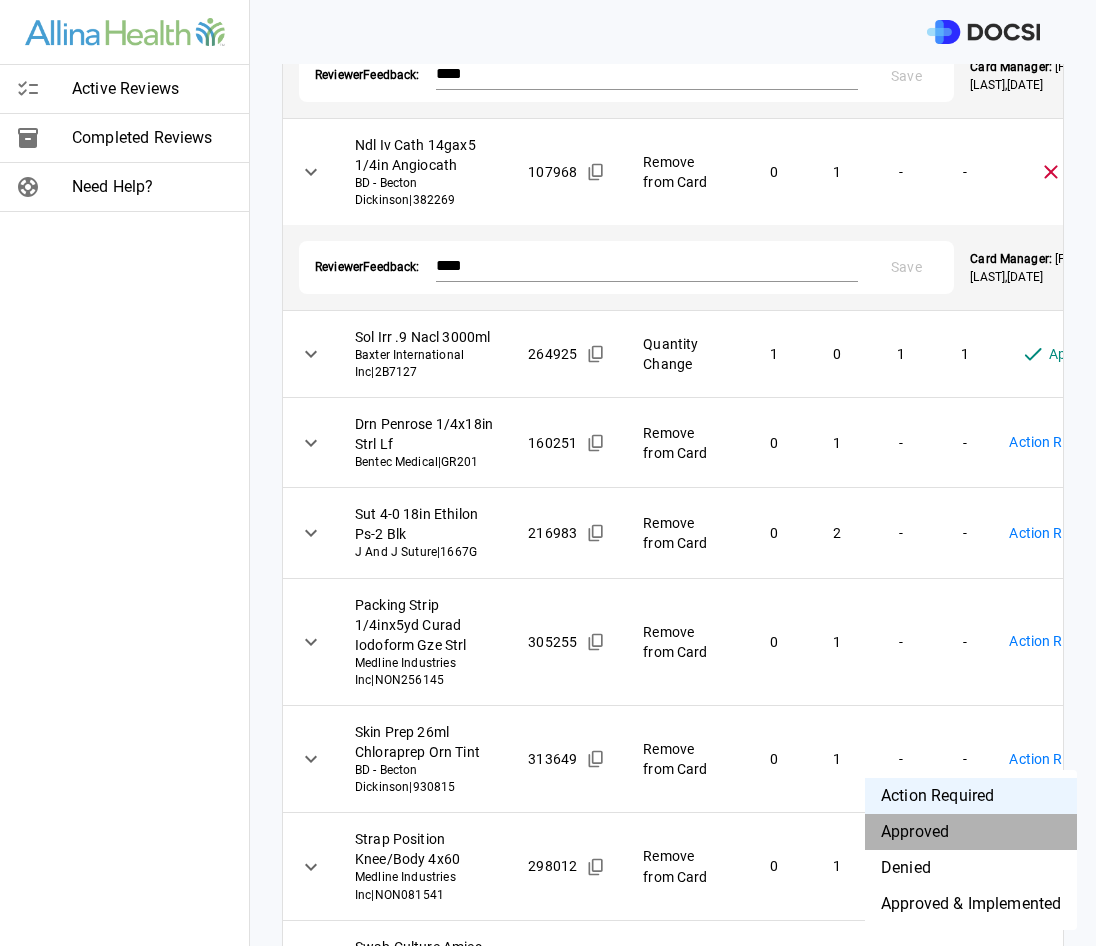 click on "Approved" at bounding box center [971, 832] 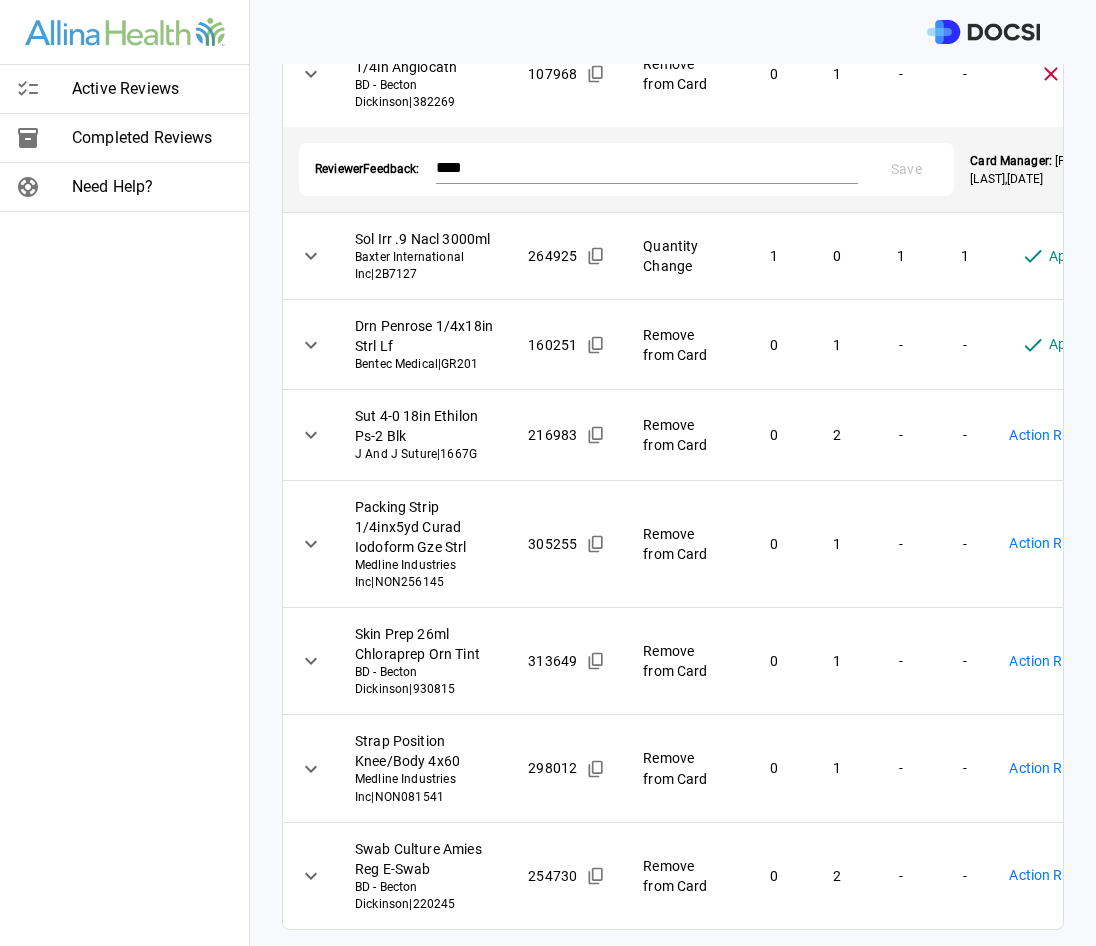 scroll, scrollTop: 1479, scrollLeft: 0, axis: vertical 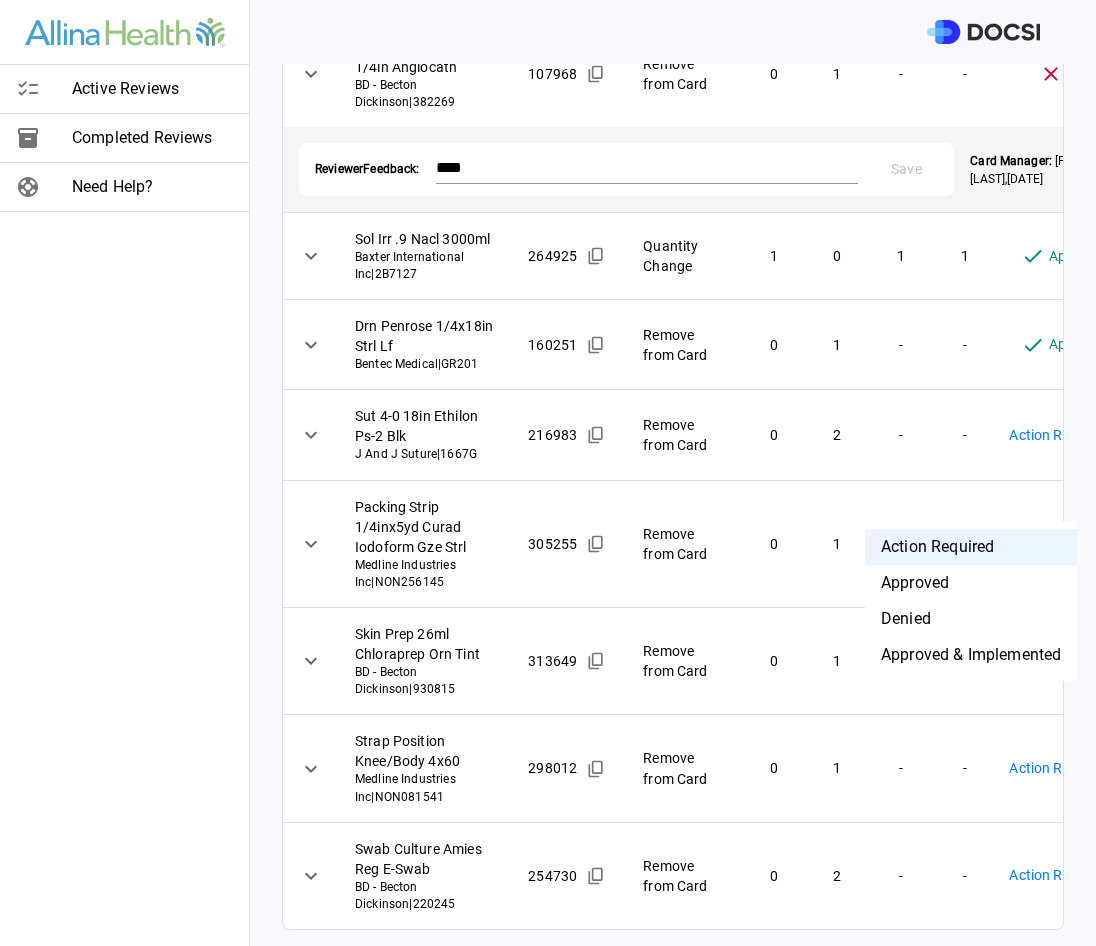 click on "Denied" at bounding box center [971, 619] 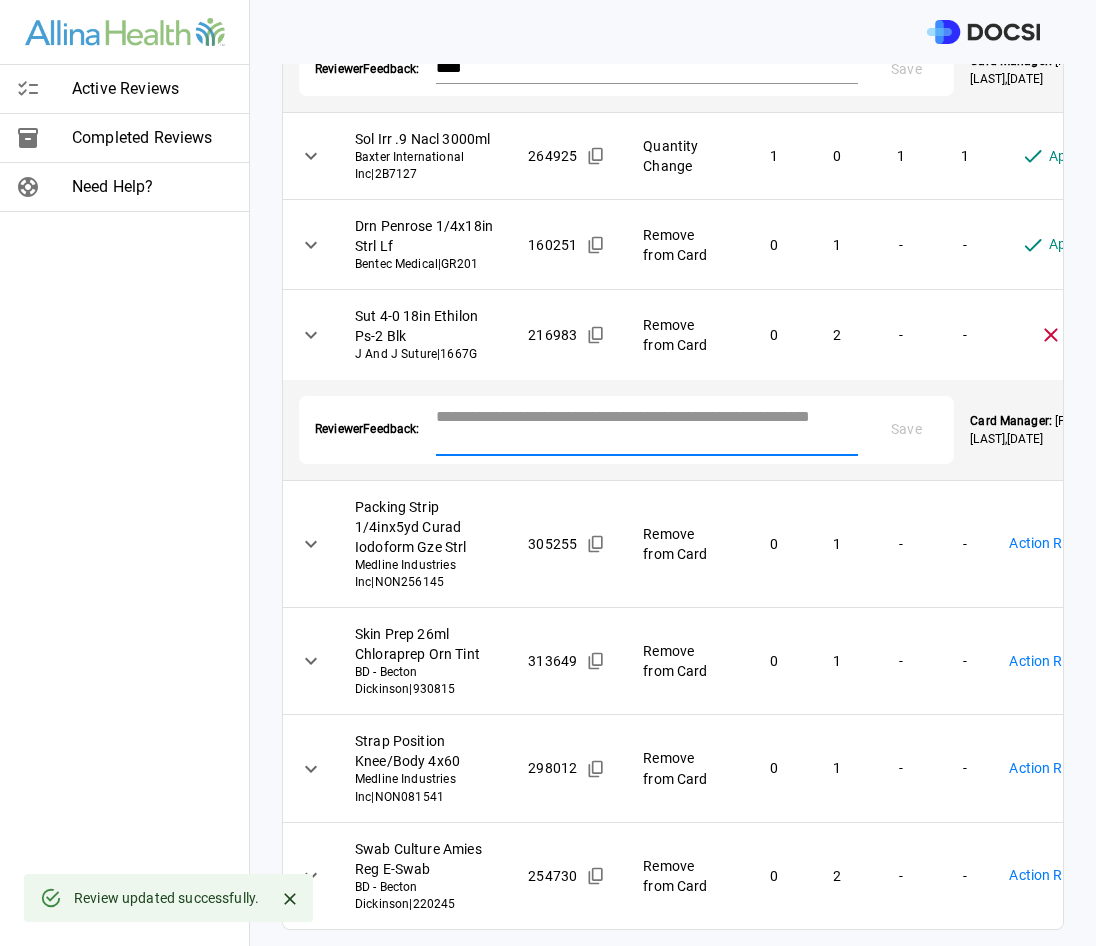 click at bounding box center (647, 428) 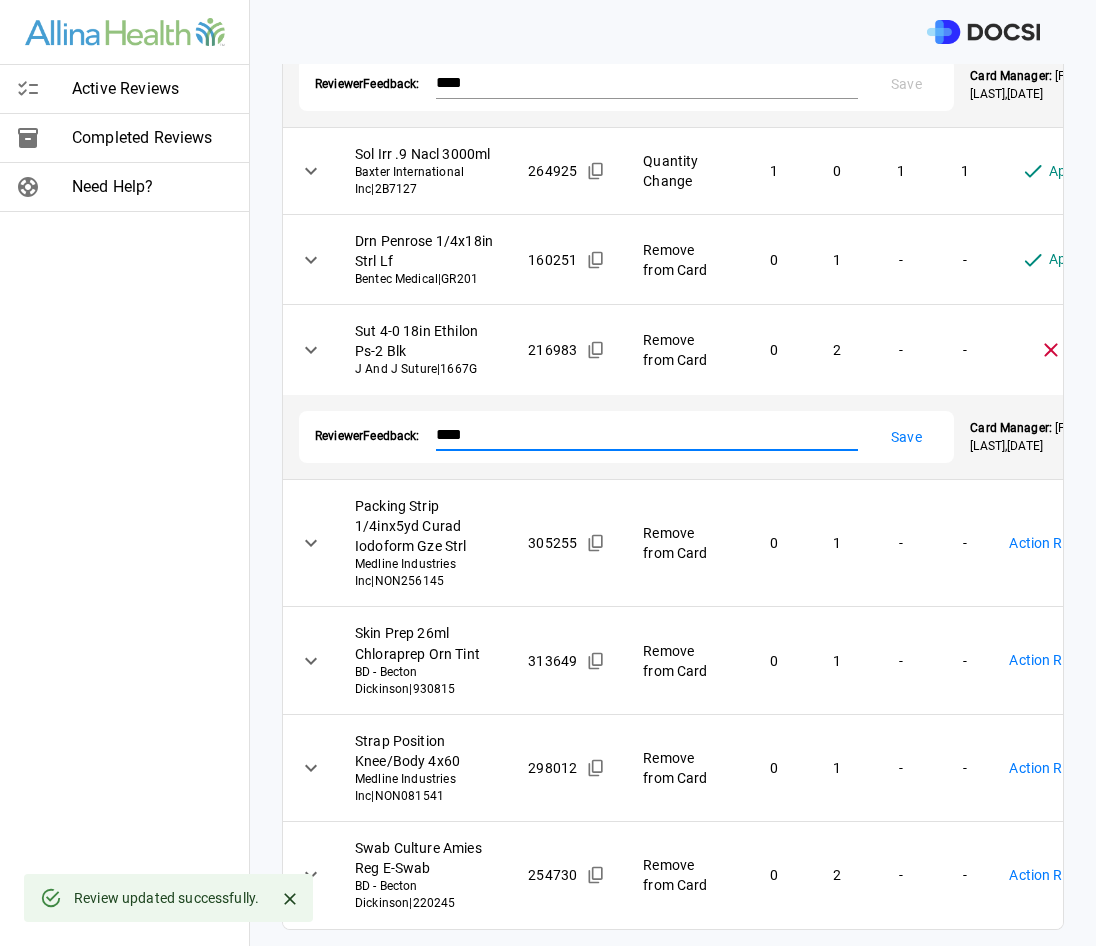 type on "****" 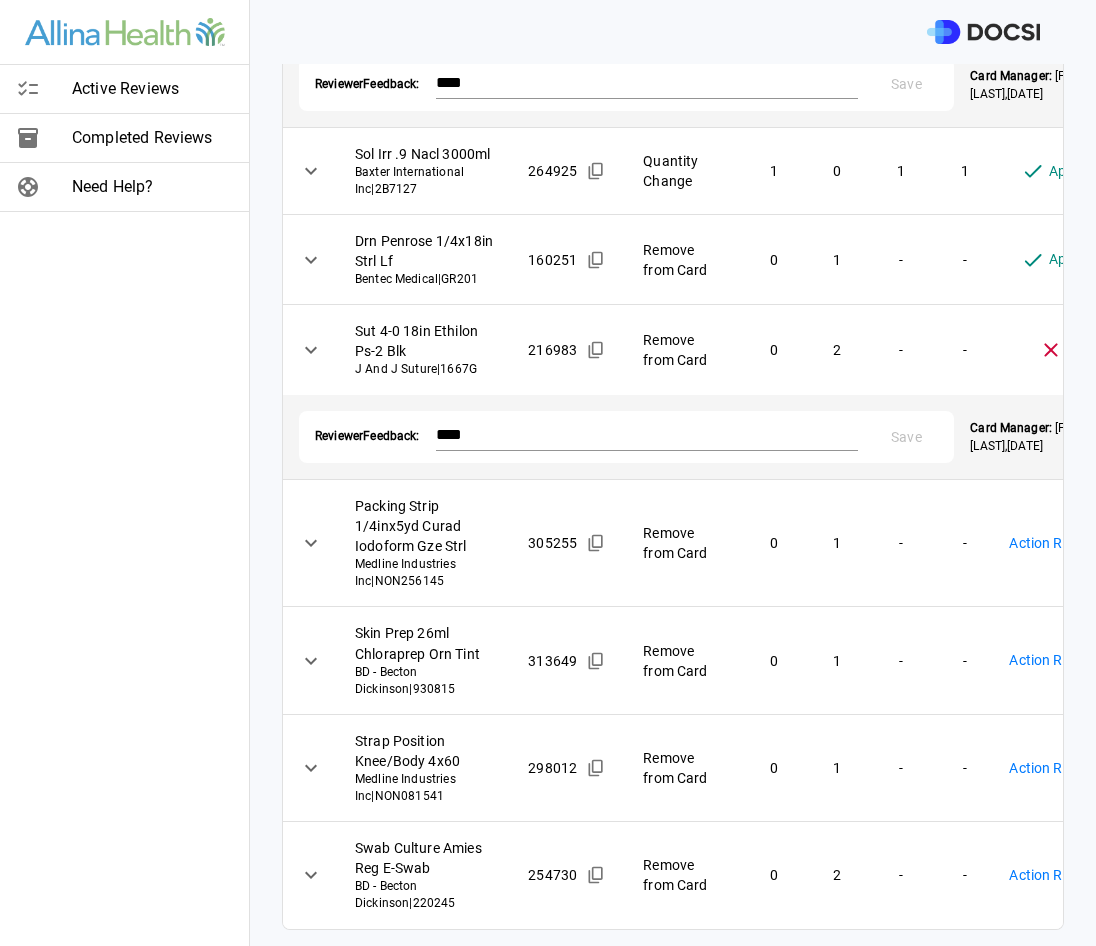 click on "**********" at bounding box center (548, 473) 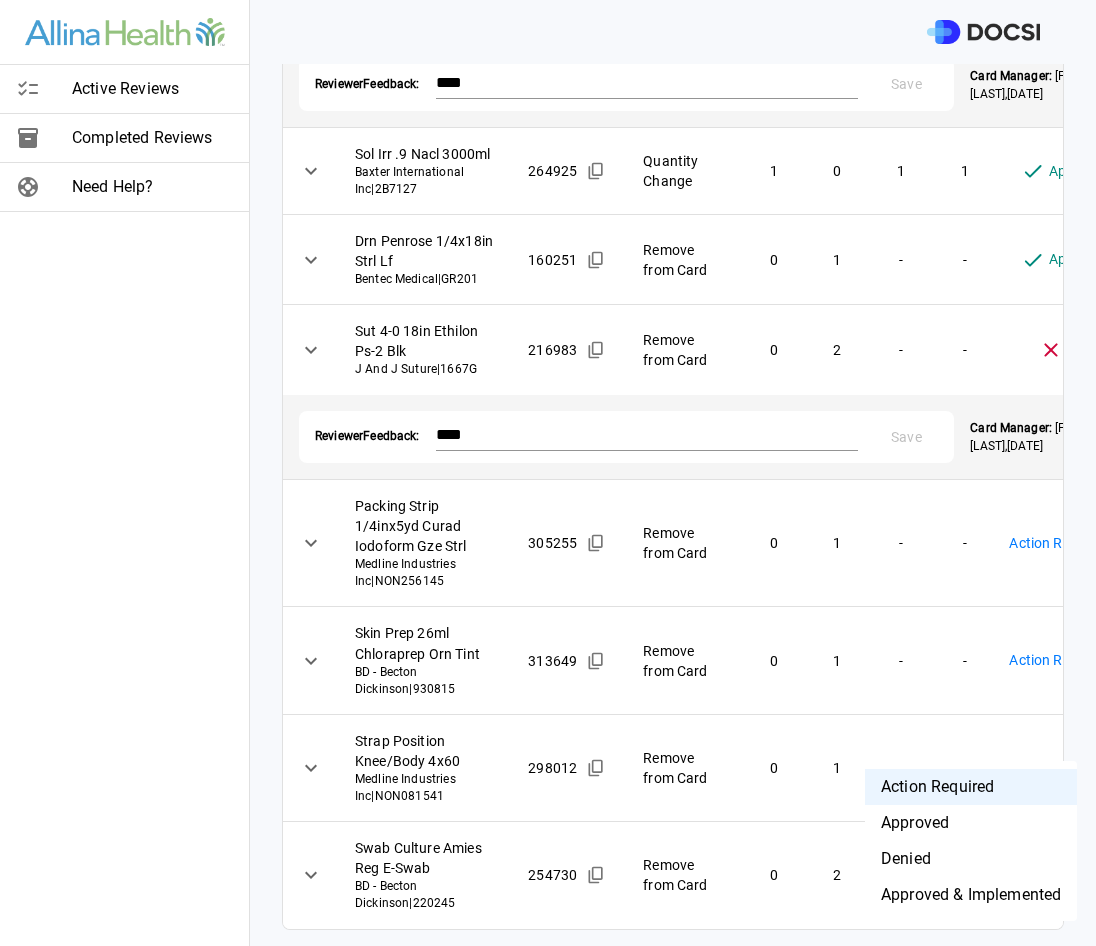 click on "Approved" at bounding box center (971, 823) 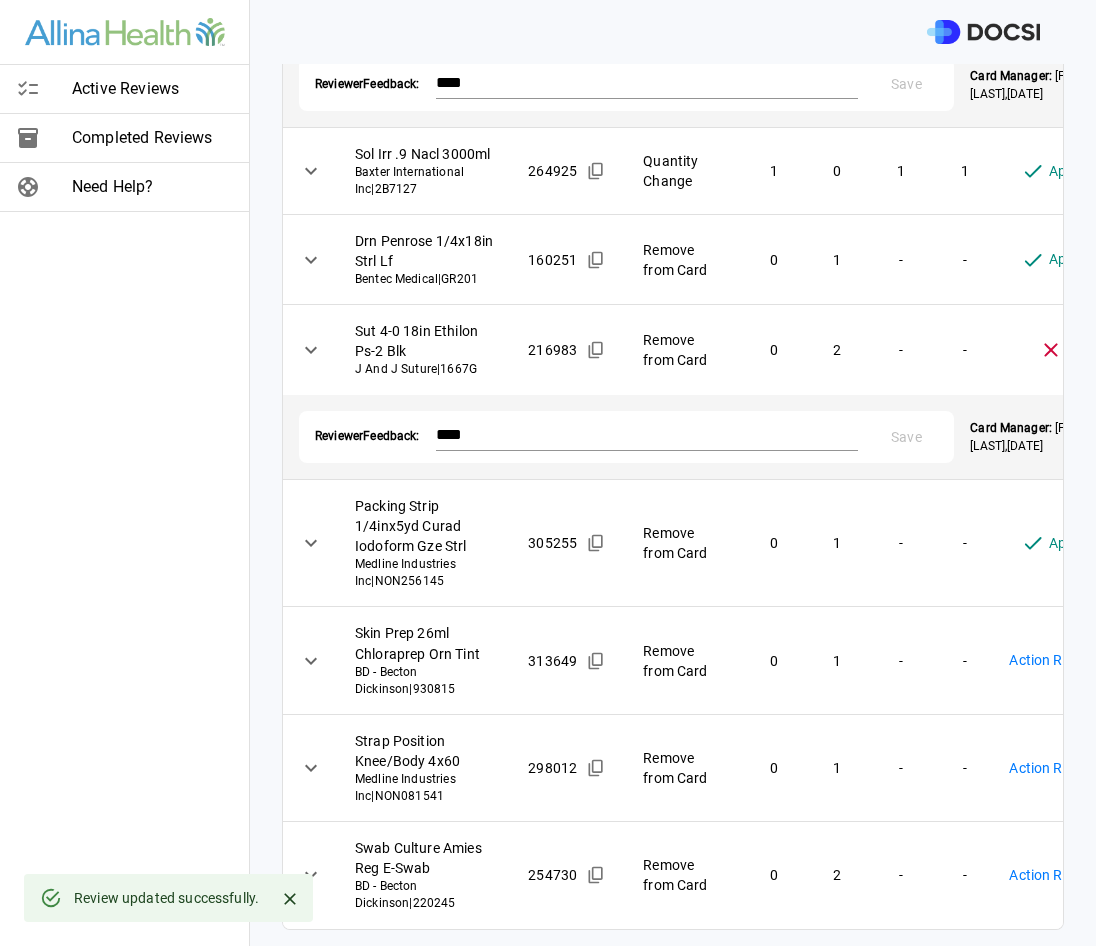 scroll, scrollTop: 1779, scrollLeft: 0, axis: vertical 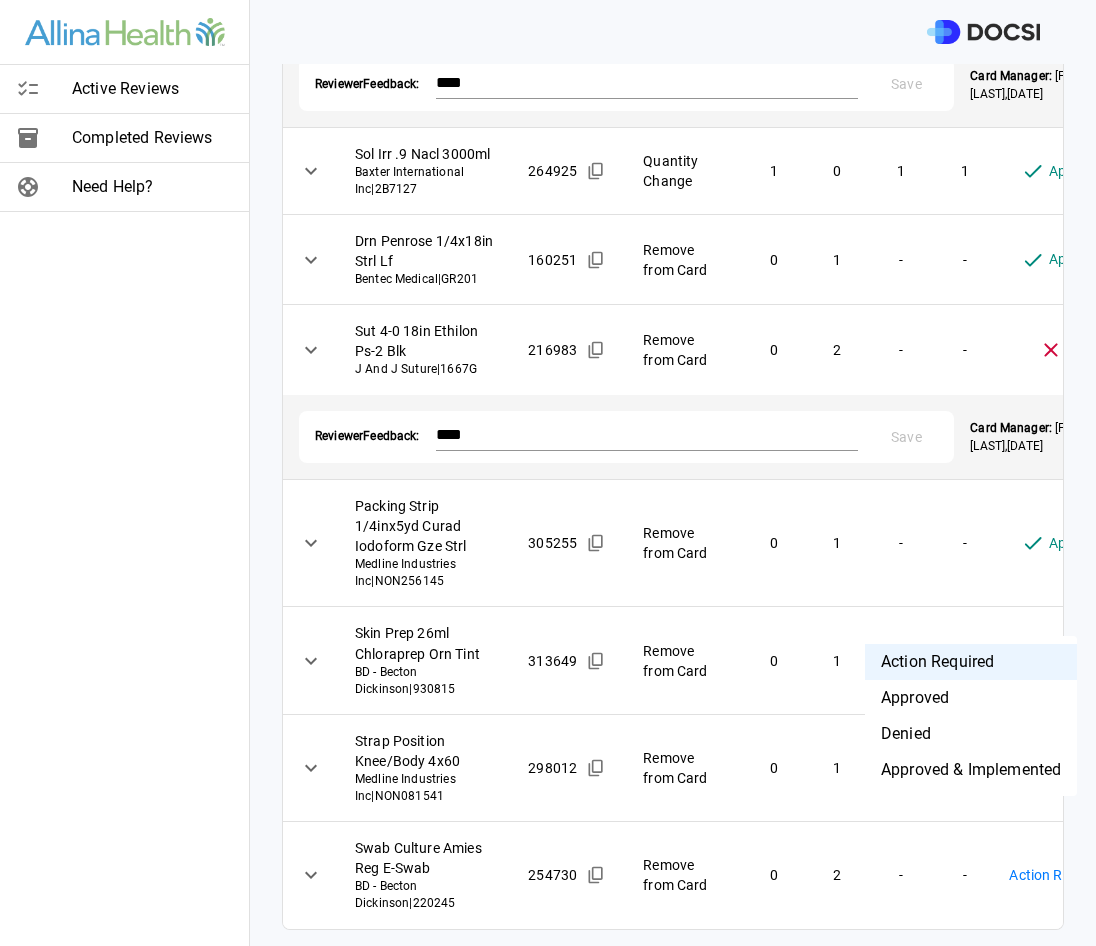 click on "Denied" at bounding box center (971, 734) 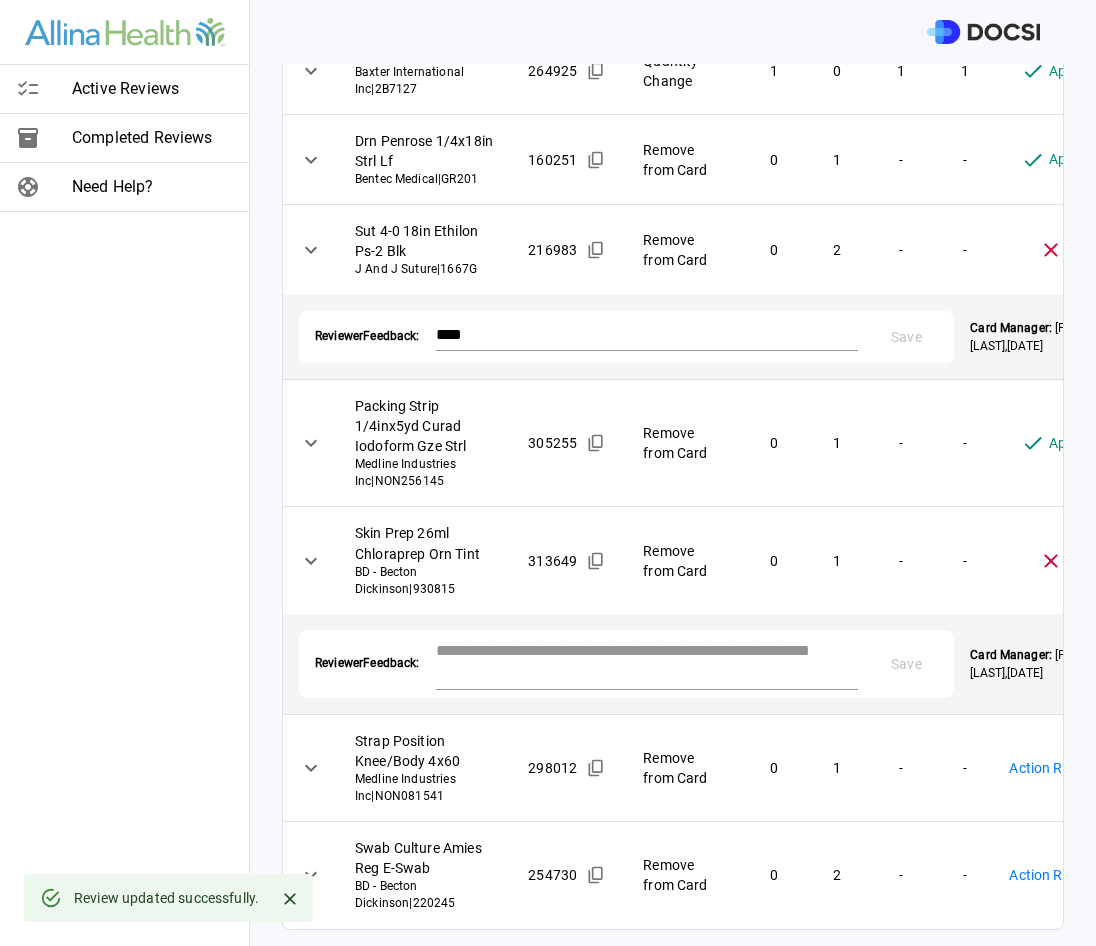 click at bounding box center (647, 662) 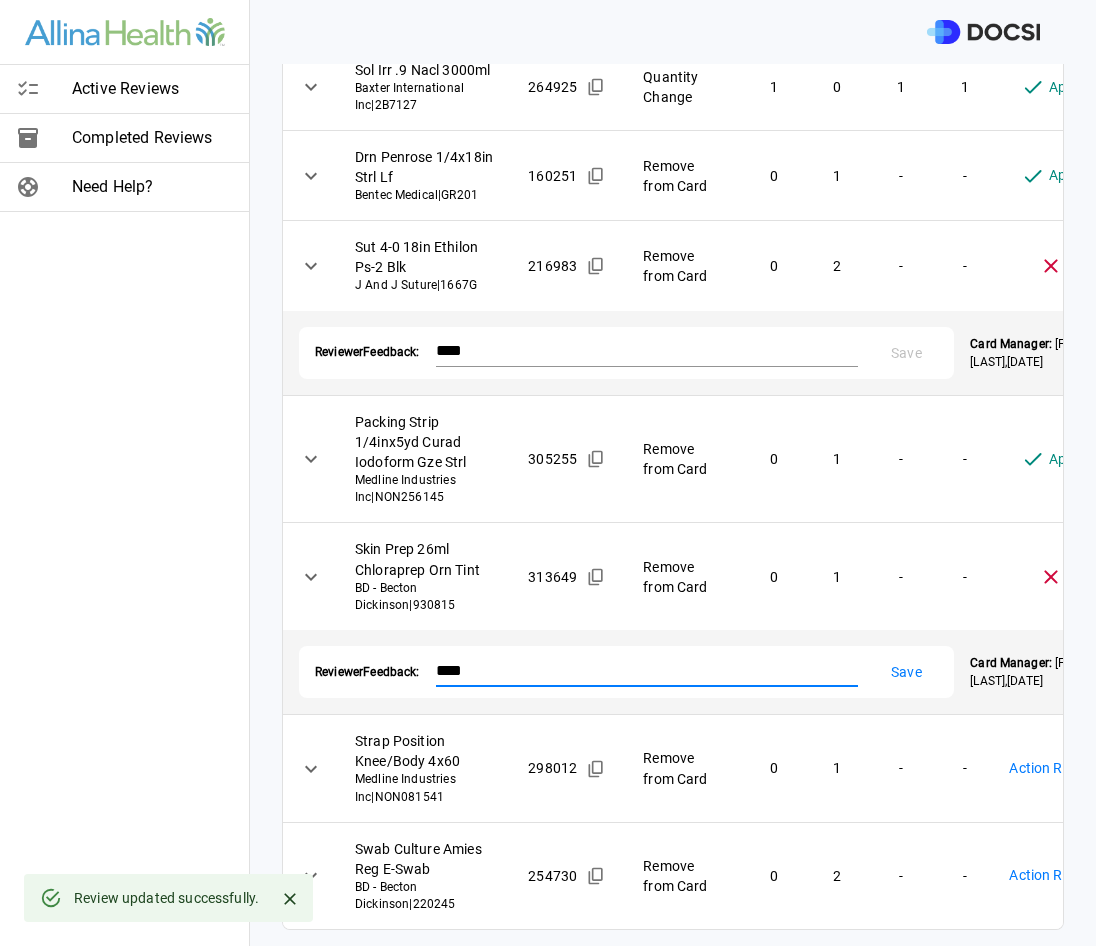type on "****" 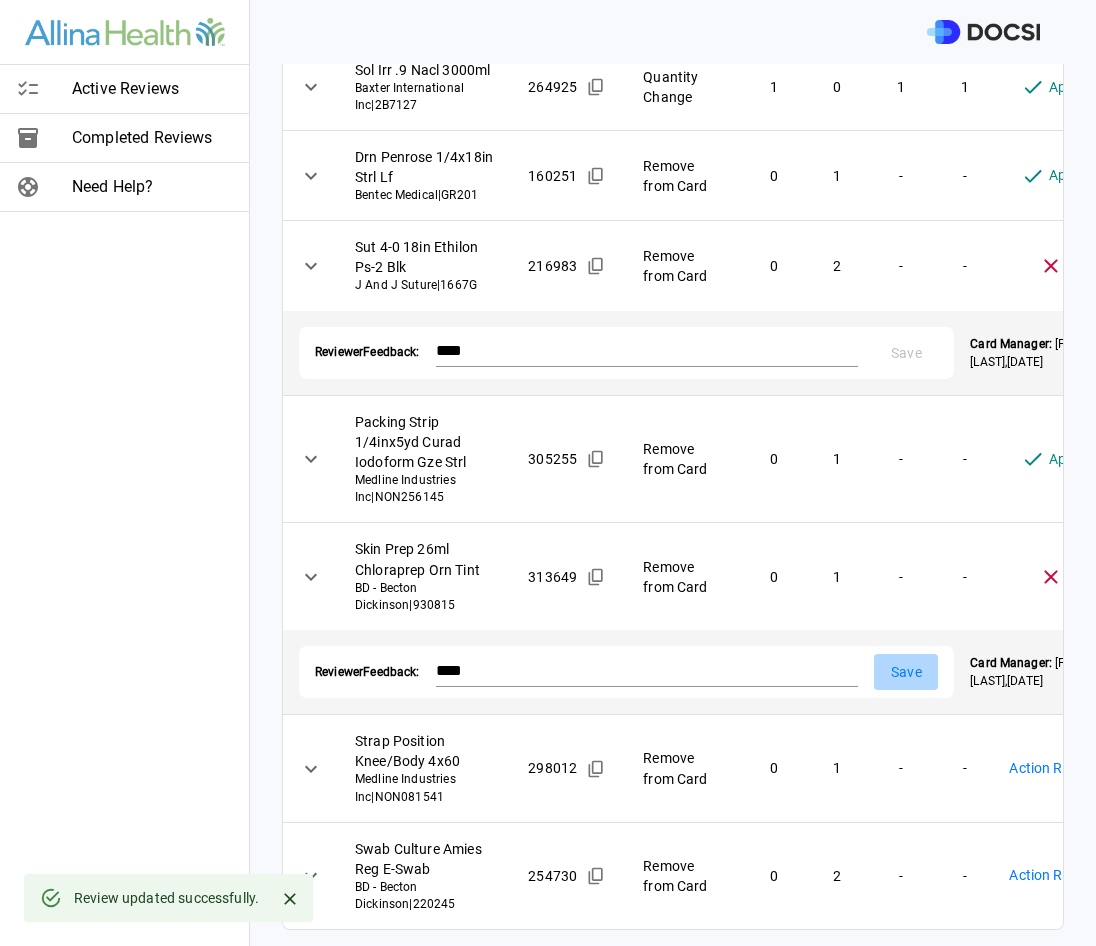 click on "Save" at bounding box center (906, 672) 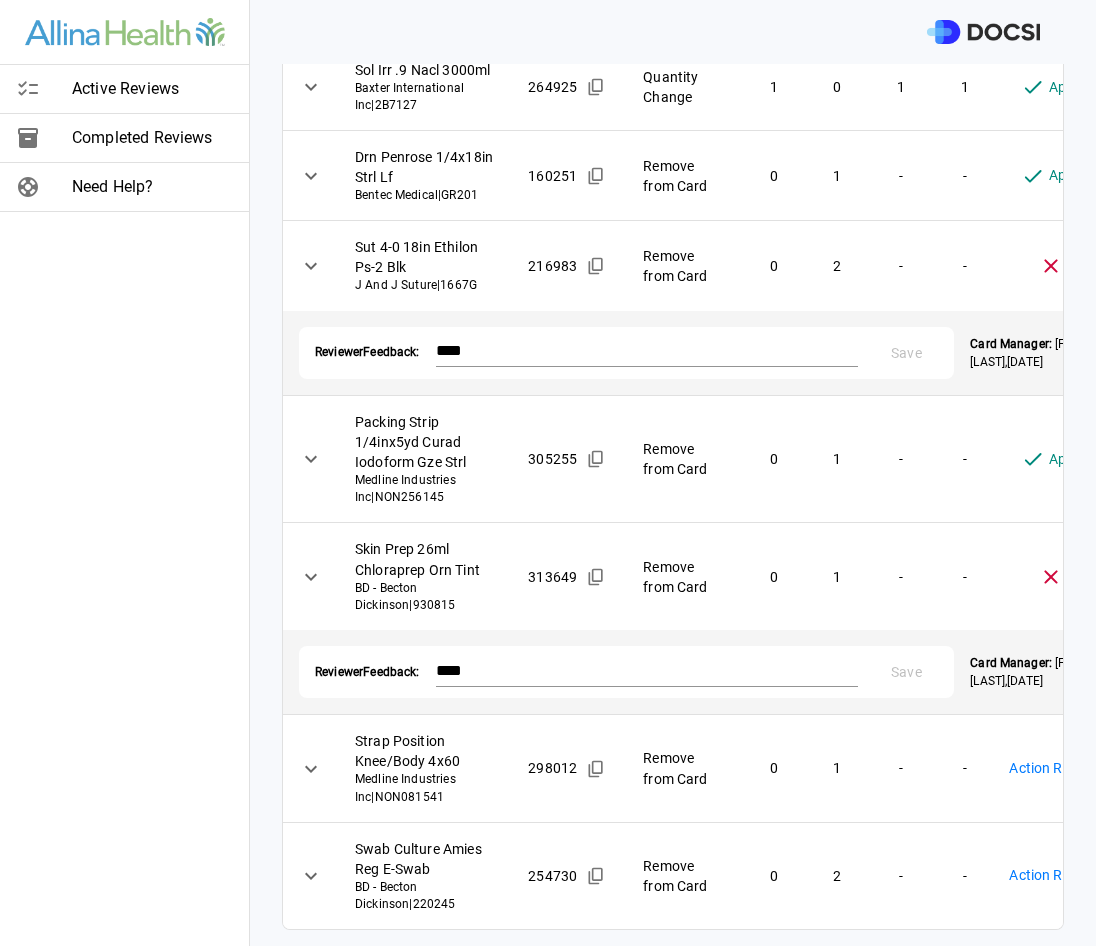 scroll, scrollTop: 1948, scrollLeft: 0, axis: vertical 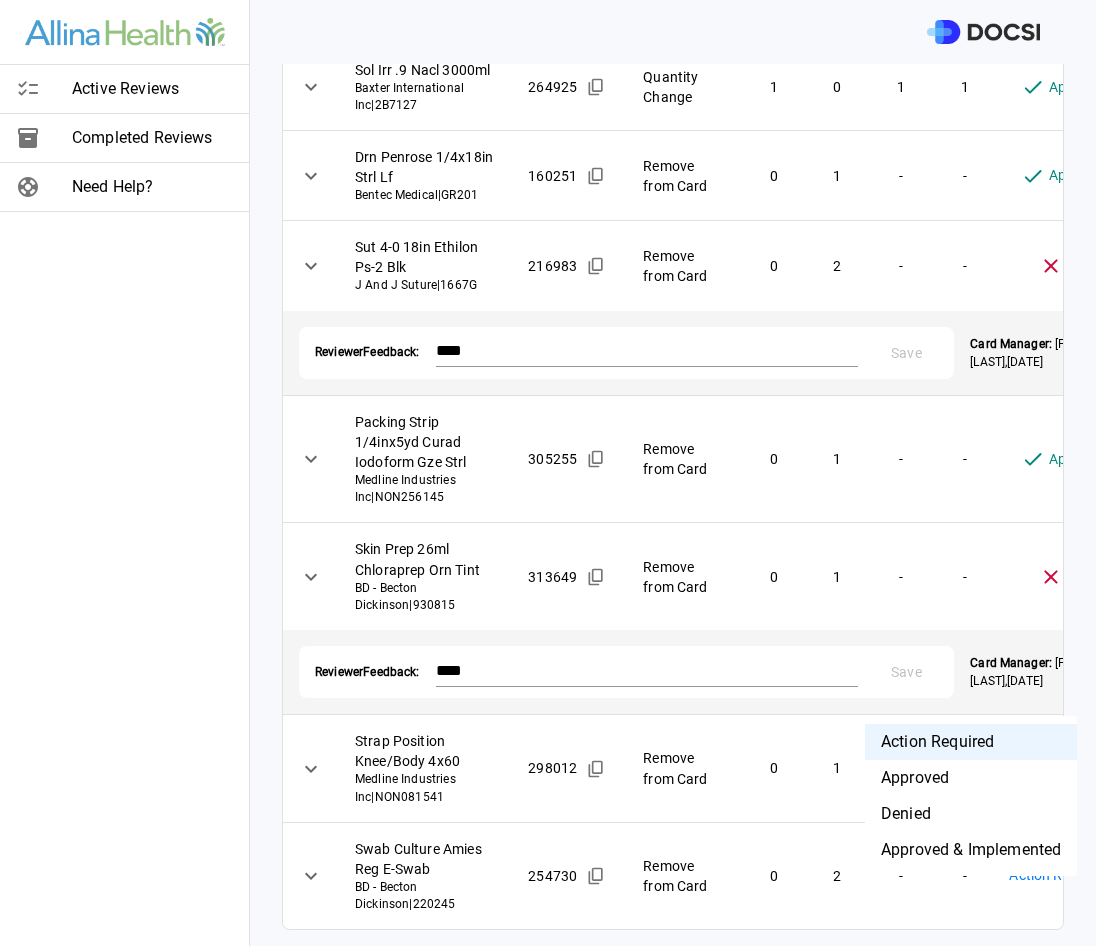 click on "Denied" at bounding box center (971, 814) 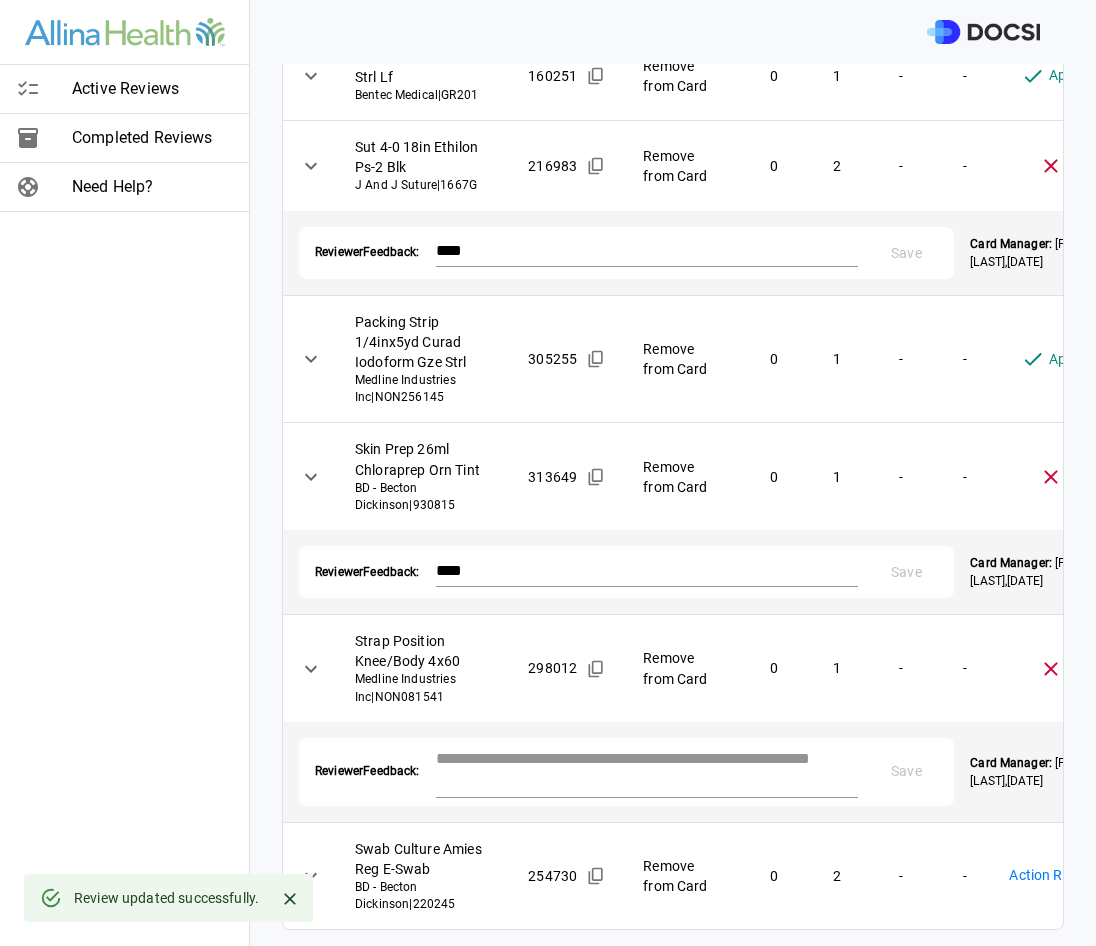 click at bounding box center (647, 770) 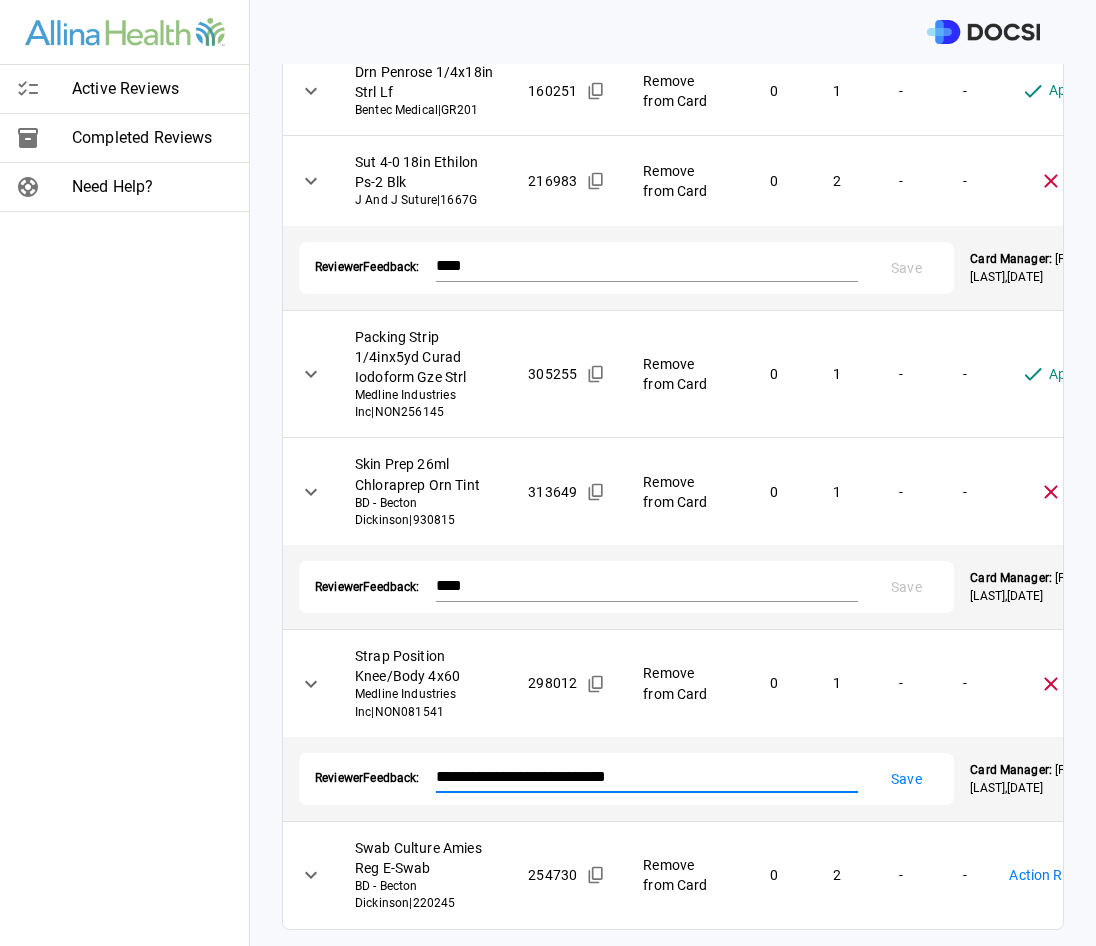 type on "**********" 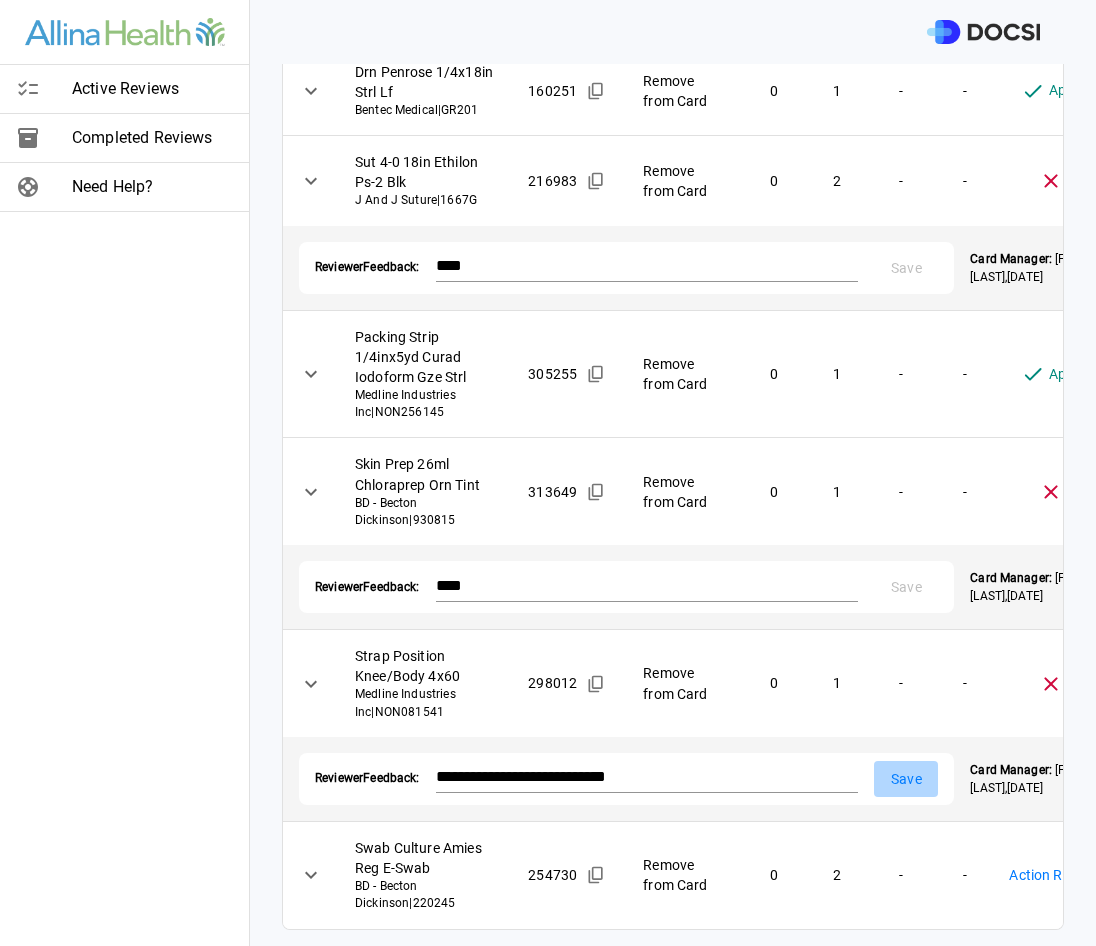 click on "Save" at bounding box center [906, 779] 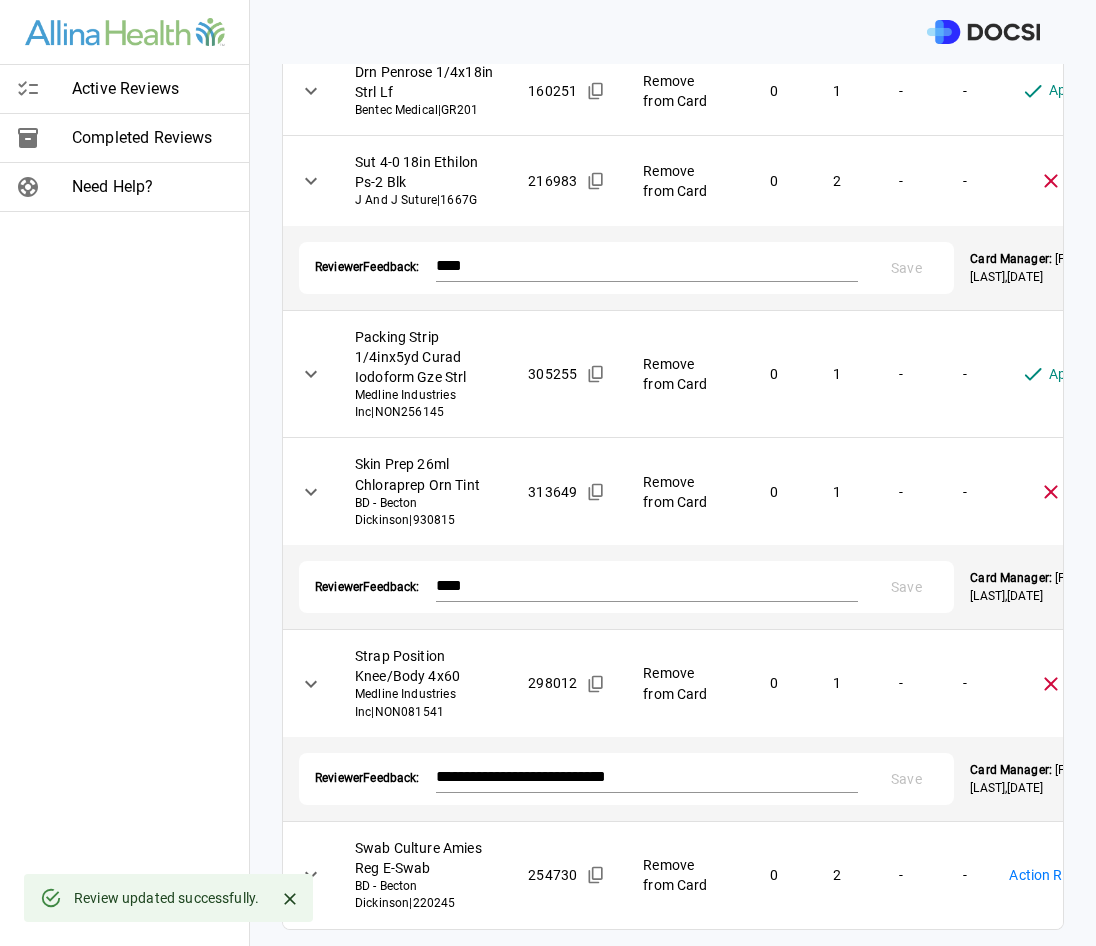 scroll, scrollTop: 2033, scrollLeft: 0, axis: vertical 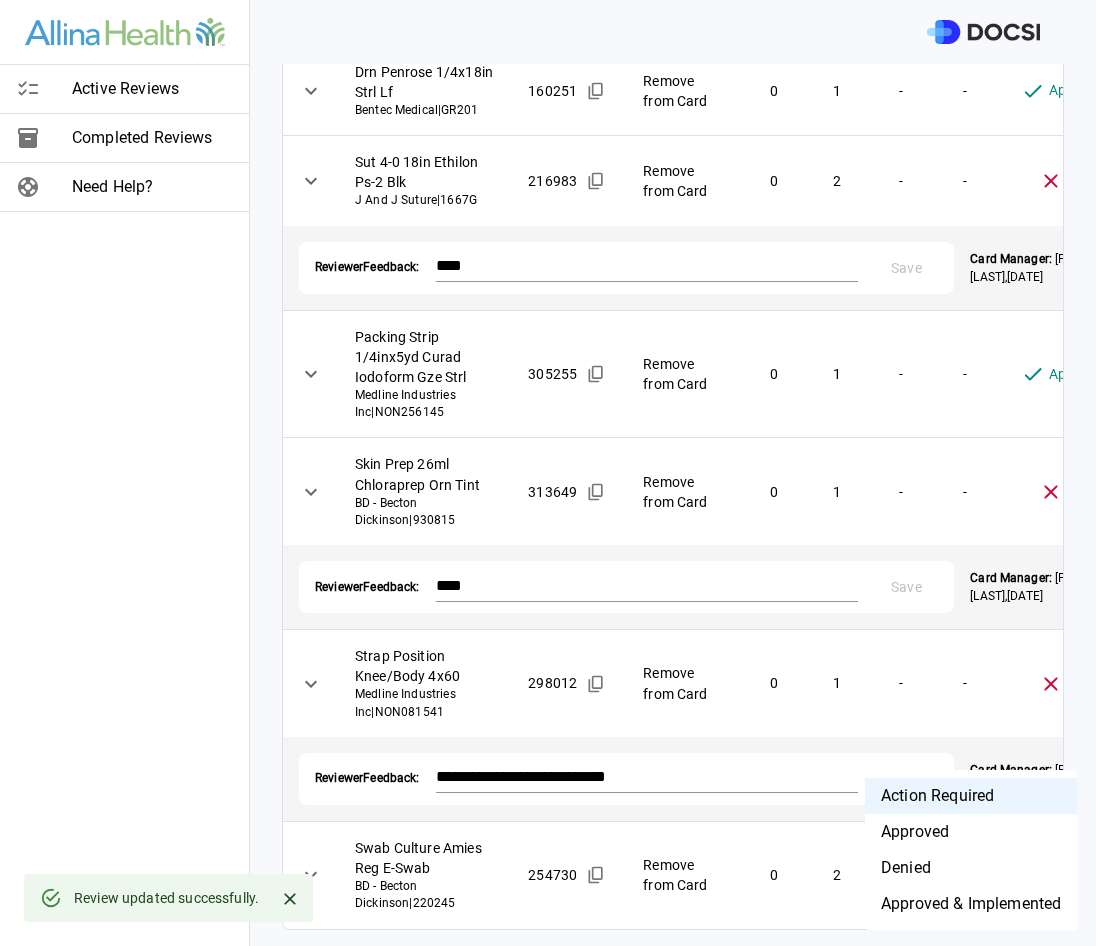 click on "**********" at bounding box center (548, 473) 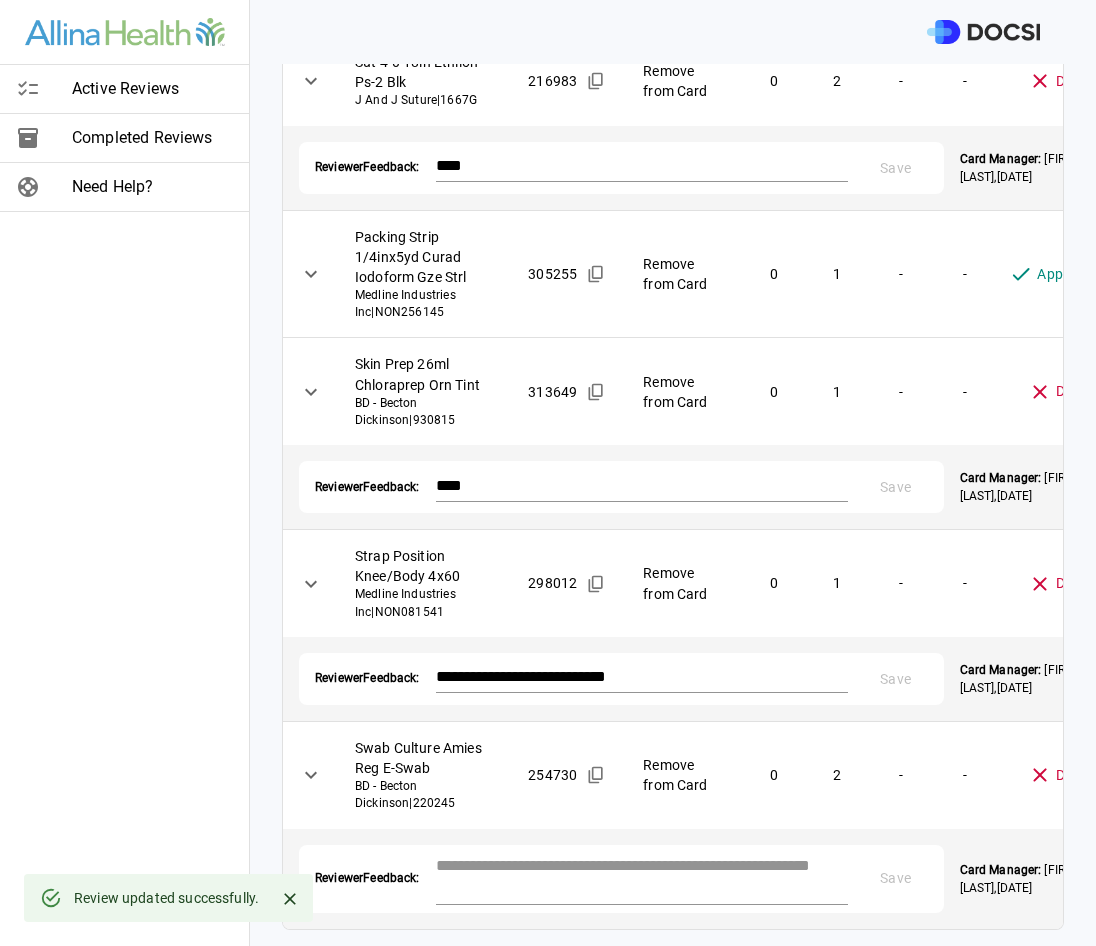 scroll, scrollTop: 2133, scrollLeft: 0, axis: vertical 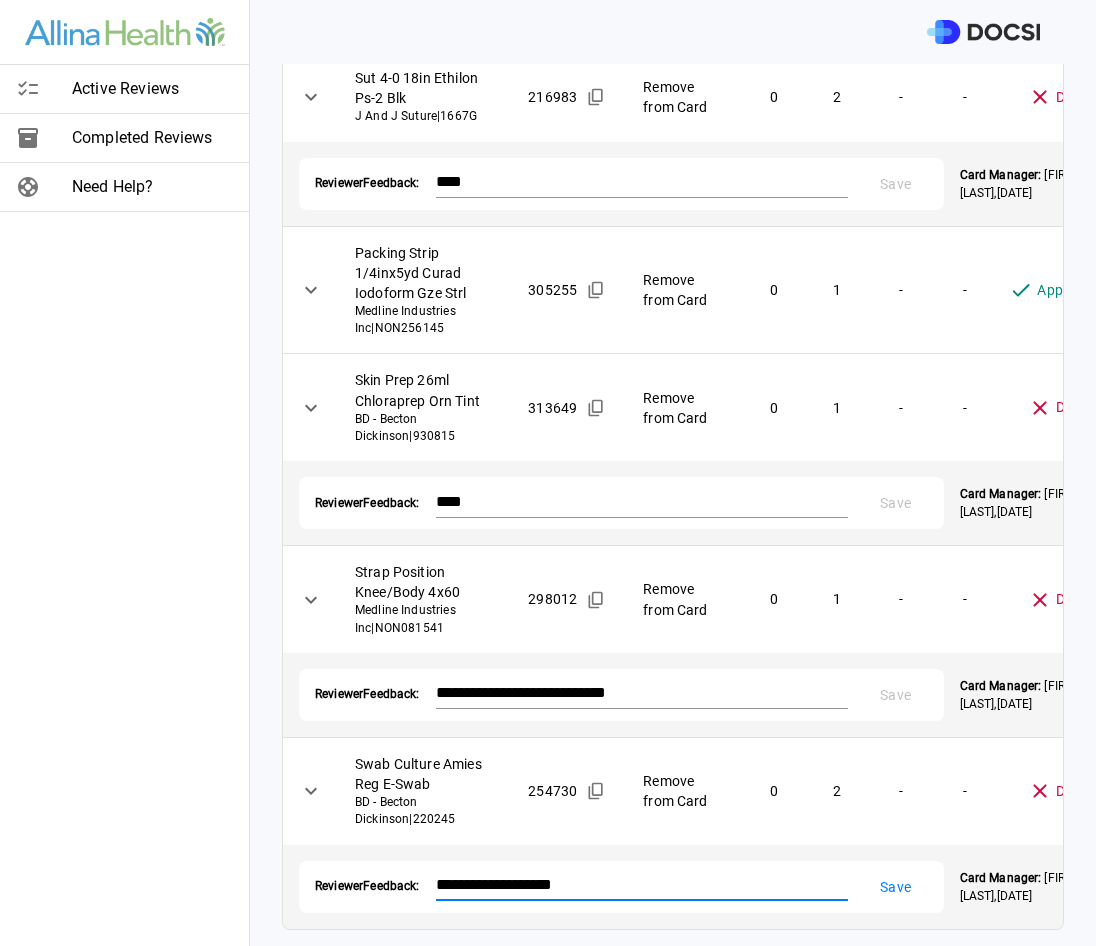 type on "**********" 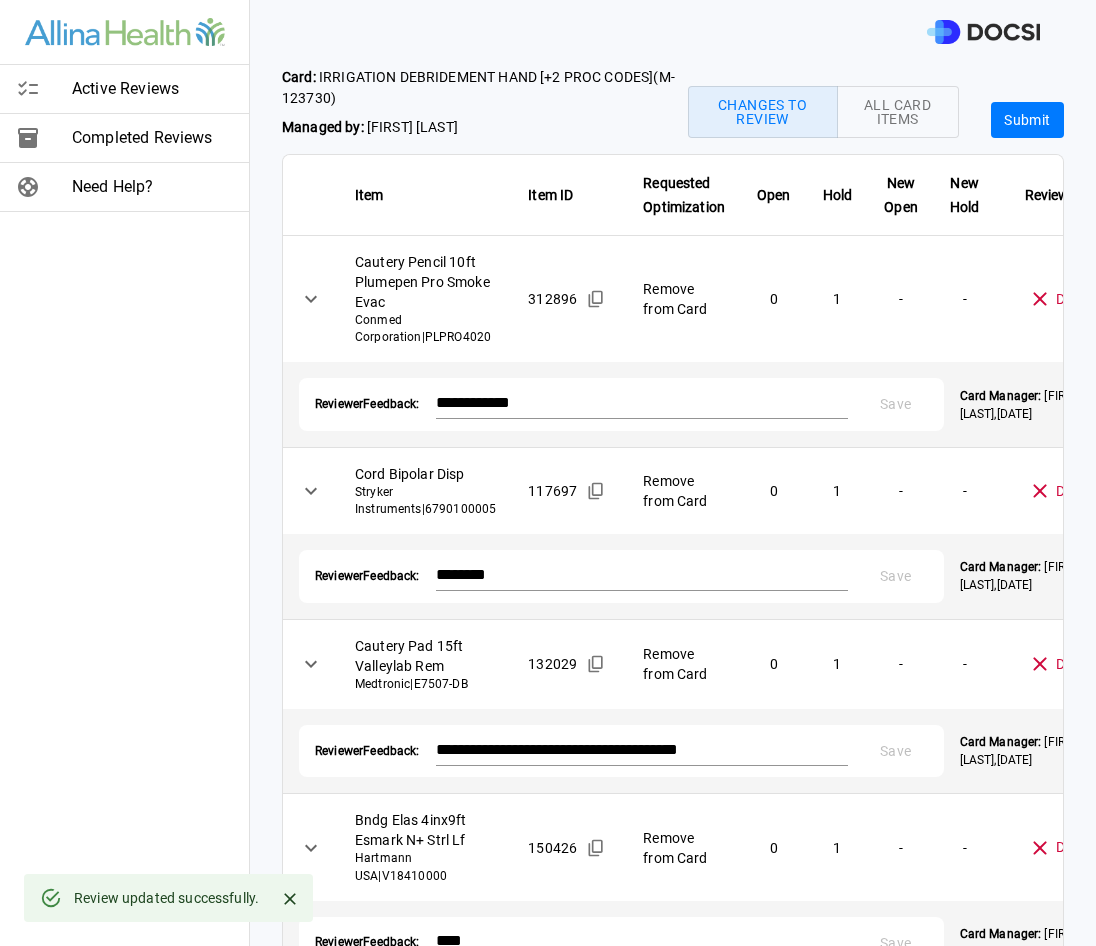 scroll, scrollTop: 38, scrollLeft: 0, axis: vertical 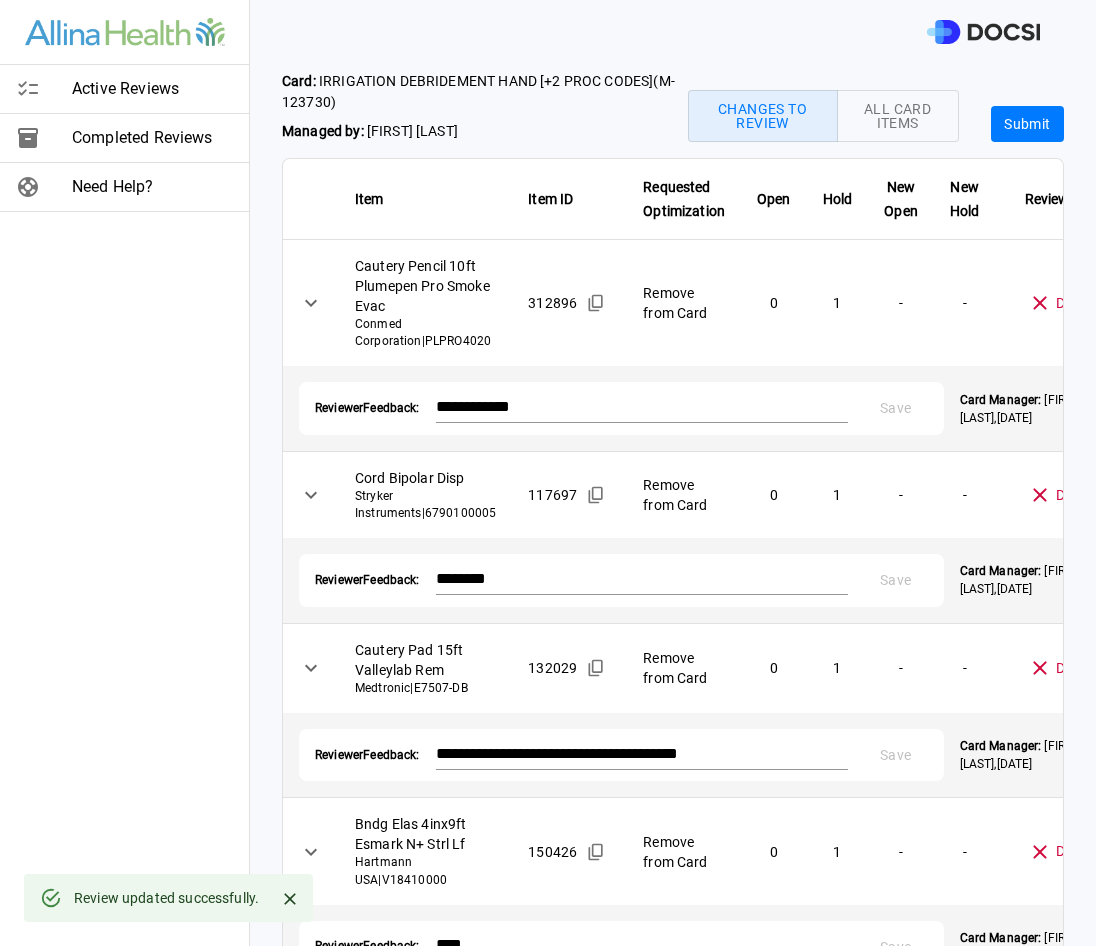 click on "Submit" at bounding box center (1027, 124) 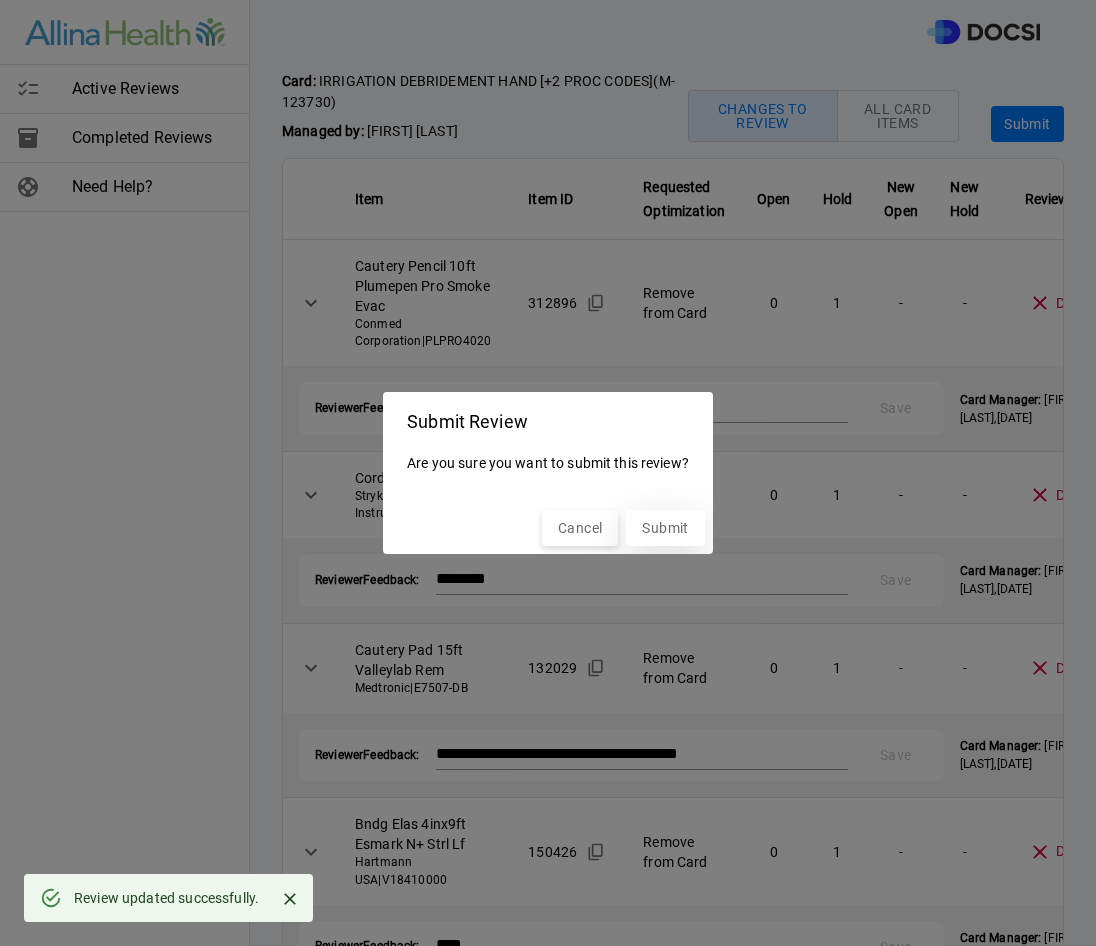 click on "Submit" at bounding box center (665, 528) 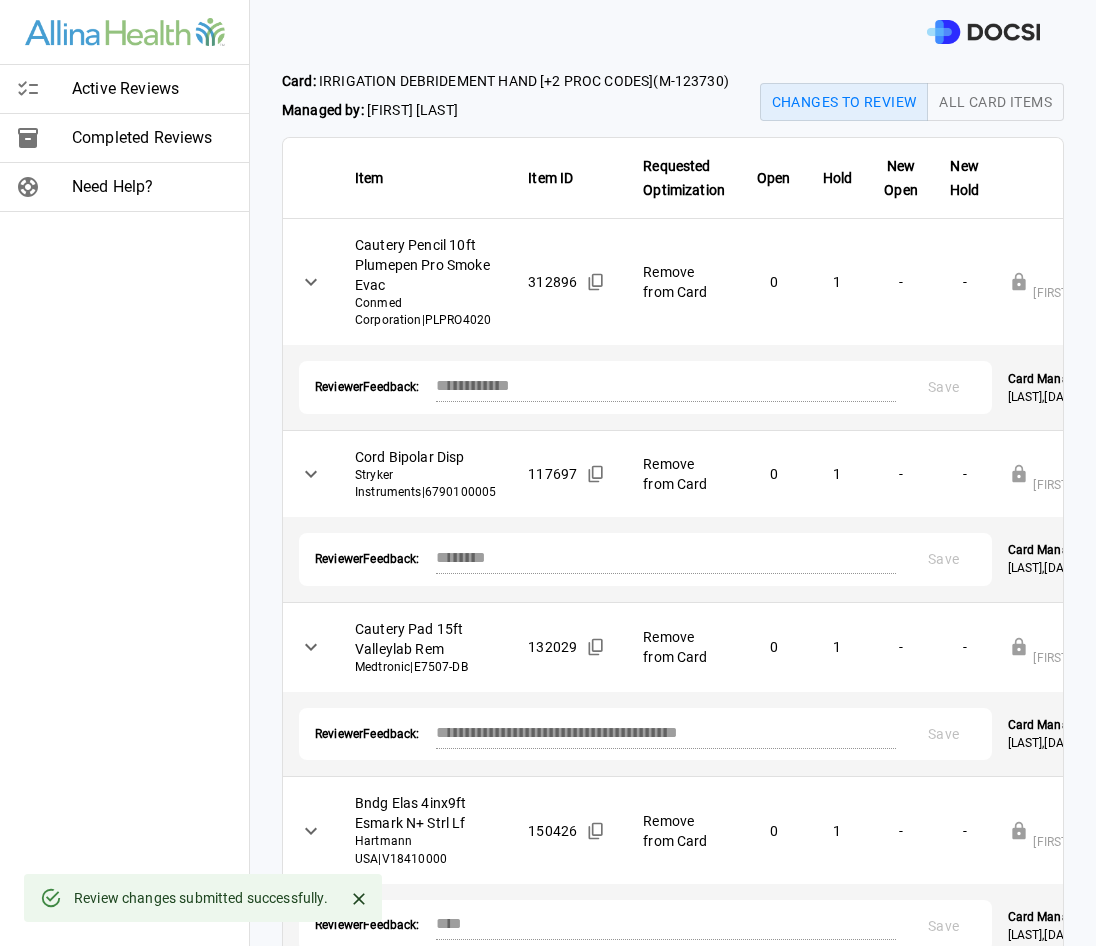 click on "Active Reviews" at bounding box center [152, 89] 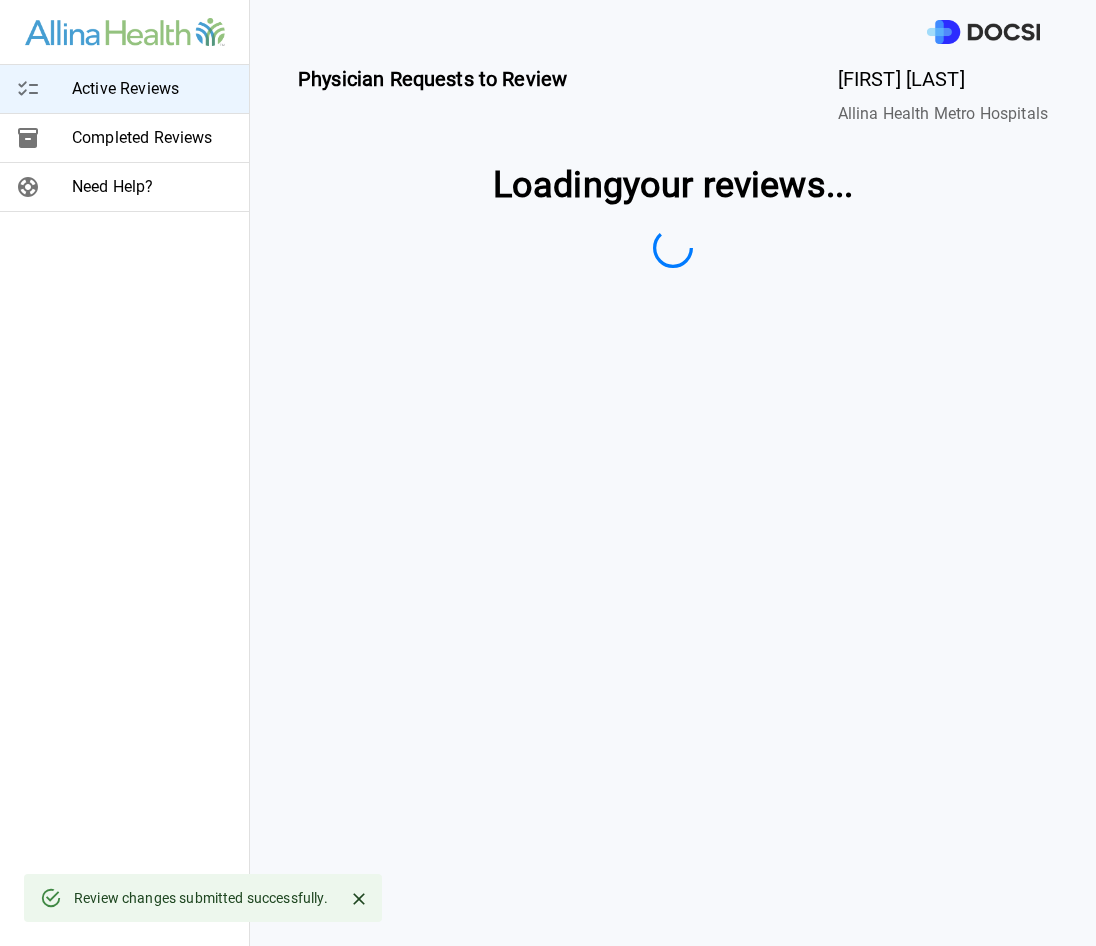 scroll, scrollTop: 0, scrollLeft: 0, axis: both 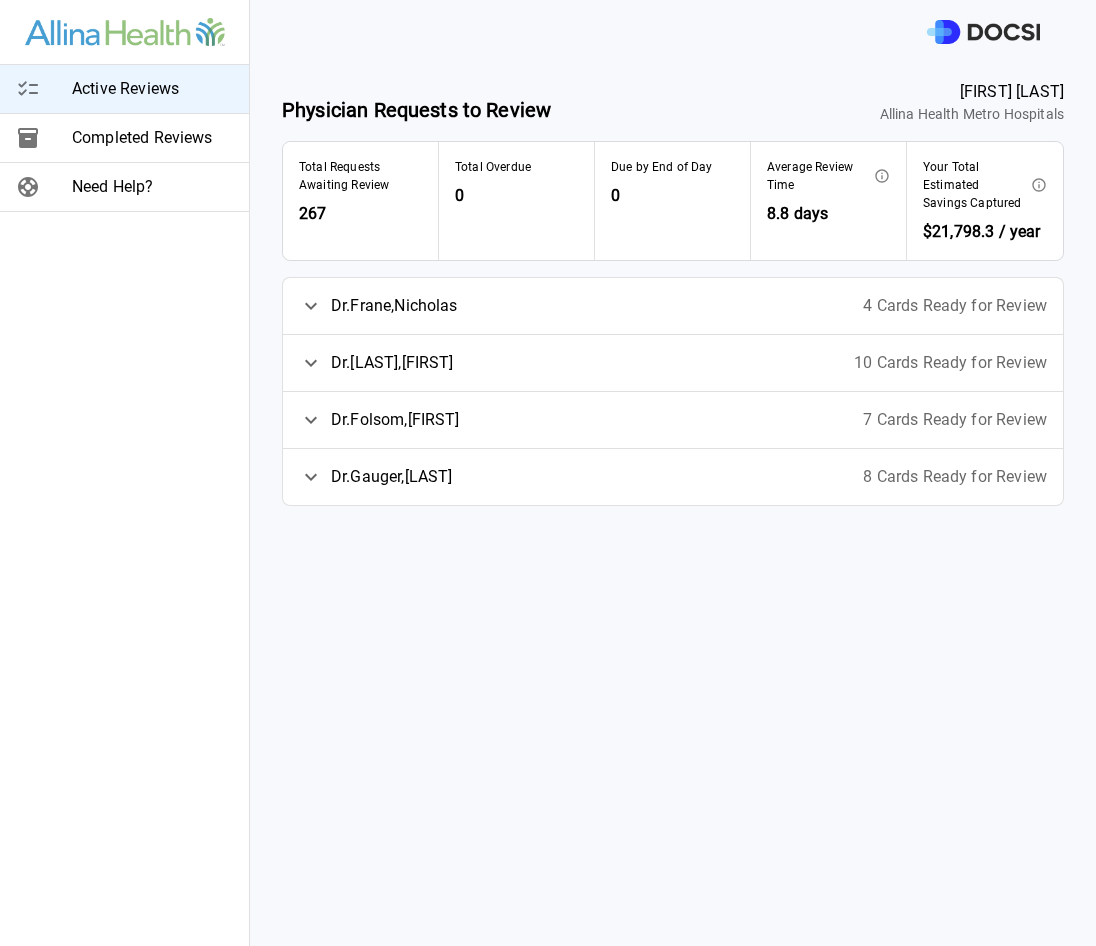 click on "4 Cards Ready for Review" at bounding box center (955, 306) 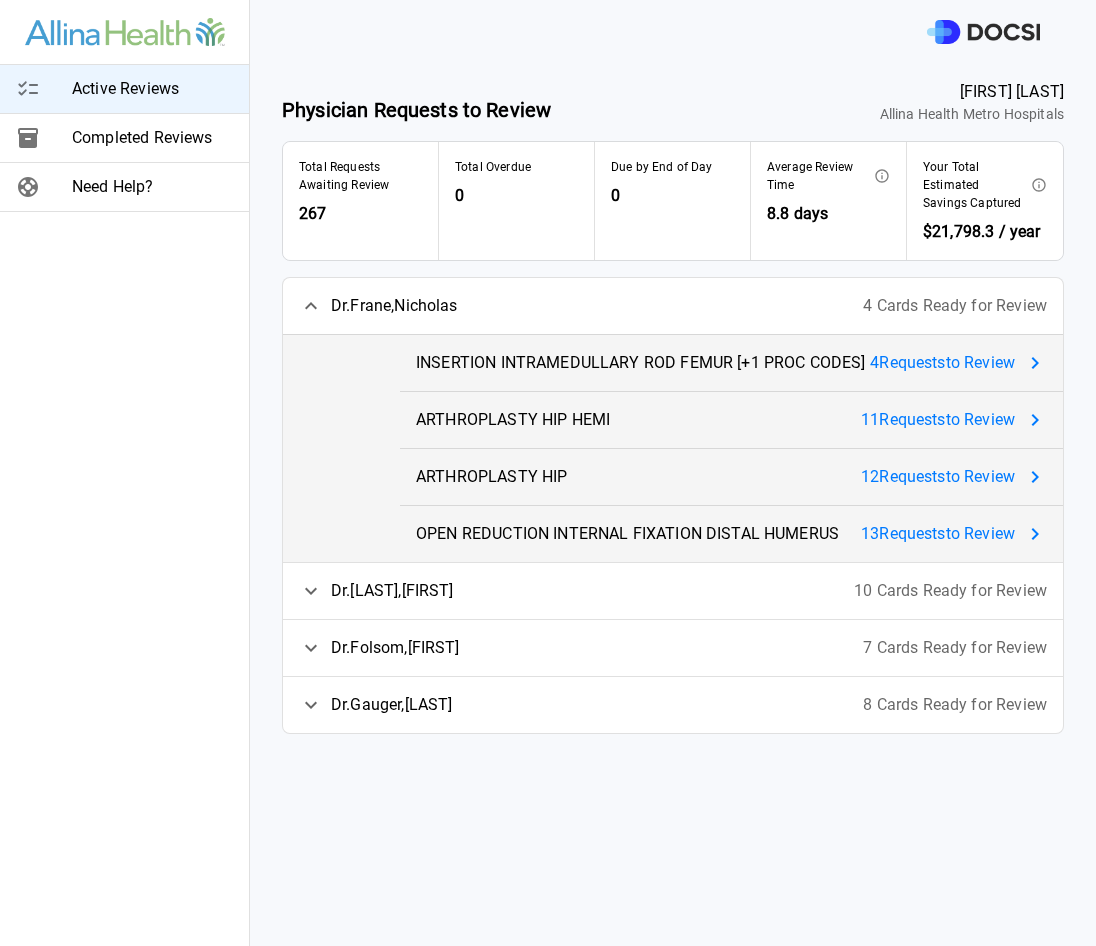 click on "4  Request s  to Review" at bounding box center (942, 363) 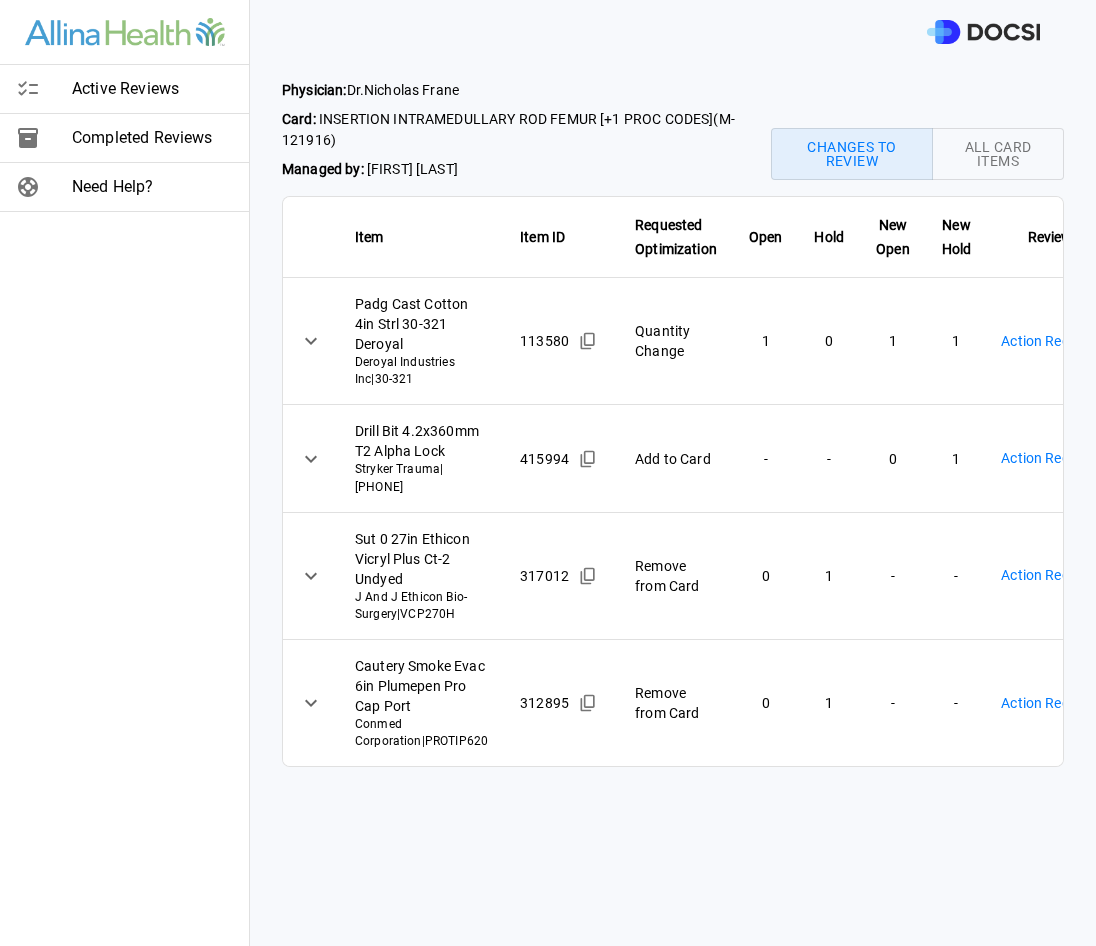 click on "Active Reviews Completed Reviews Need Help? Physician:   Dr.  [LAST] [LAST] Card:    INSERTION INTRAMEDULLARY ROD FEMUR [+1 PROC CODES]  ( M-121916 ) Managed by:    [FIRST] [LAST] Changes to Review All Card Items Item Item ID Requested Optimization Open Hold New Open New Hold Review Status Padg Cast Cotton 4in Strl 30-321 Deroyal Deroyal Industries Inc  |  30-321 113580 Quantity Change 1 0 1 1 Action Required **** ​ Drill Bit 4.2x360mm T2 Alpha Lock Stryker Trauma  |  2351-4236S 415994 Add to Card - - 0 1 Action Required **** ​ Sut 0 27in Ethicon Vicryl Plus Ct-2 Undyed J And J Ethicon Bio-Surgery  |  VCP270H 317012 Remove from Card 0 1 - - Action Required **** ​ Cautery Smoke Evac 6in Plumepen Pro Cap Port Conmed Corporation  |  PROTIP620 312895 Remove from Card 0 1 - - Action Required ****
Active Reviews Completed Reviews Need Help?" at bounding box center (548, 473) 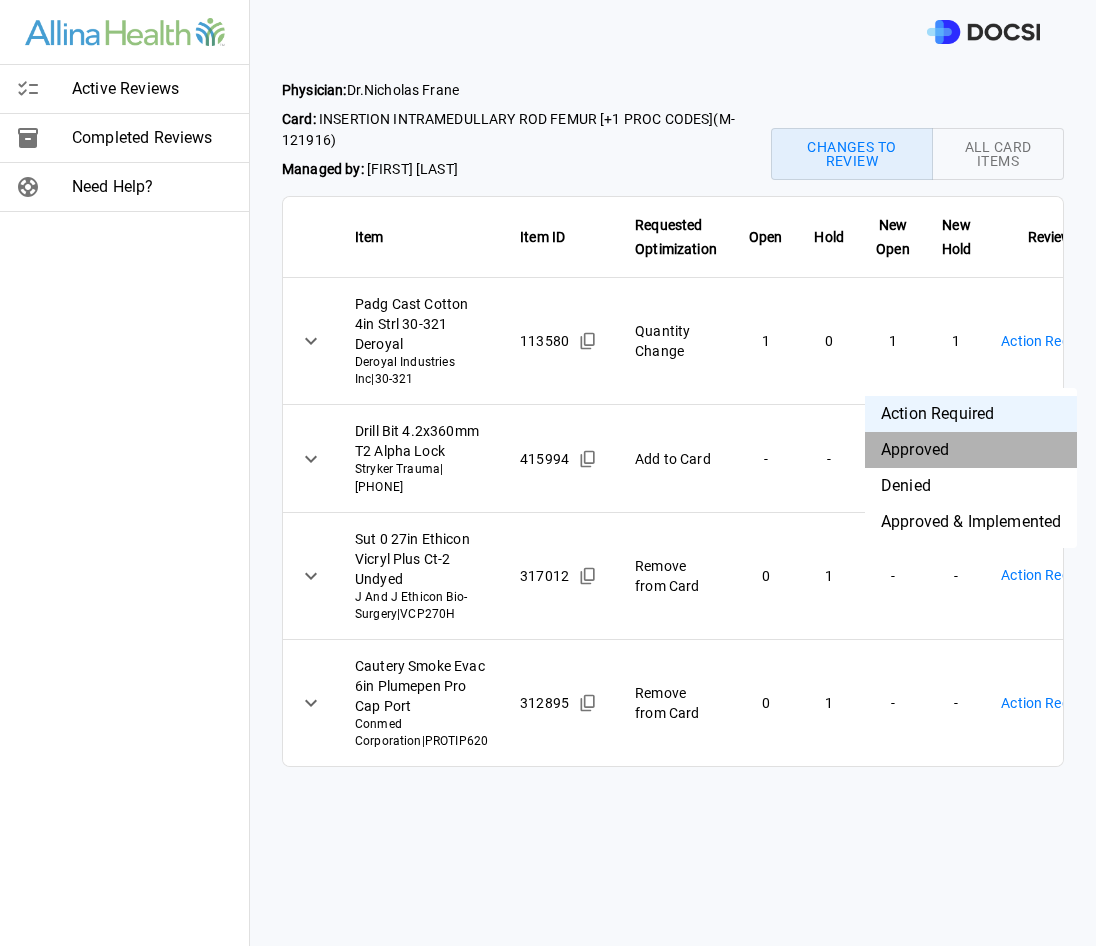 click on "Approved" at bounding box center (971, 450) 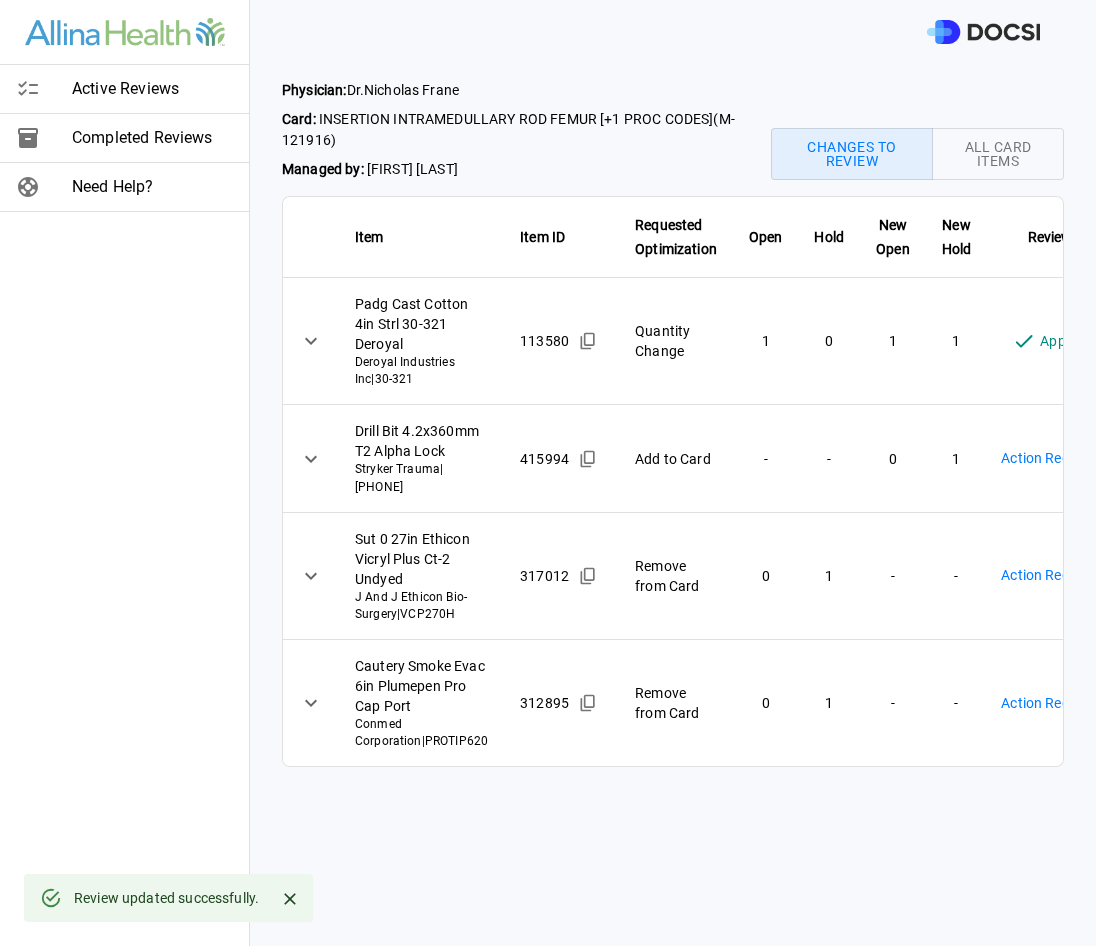 click on "Physician:   Dr.  [LAST] [LAST] Card:    INSERTION INTRAMEDULLARY ROD FEMUR [+1 PROC CODES]  ( M-121916 ) Managed by:    [LAST] Changes to Review All Card Items Item Item ID Requested Optimization Open Hold New Open New Hold Review Status Padg Cast Cotton 4in Strl 30-321 Deroyal Deroyal Industries Inc  |  30-321 113580 Quantity Change 1 0 1 1 Approved ******** ​ Drill Bit 4.2x360mm T2 Alpha Lock Stryker Trauma  |  2351-4236S 415994 Add to Card - - 0 1 Action Required **** ​ Sut 0 27in Ethicon Vicryl Plus Ct-2 Undyed J And J Ethicon Bio-Surgery  |  VCP270H 317012 Remove from Card 0 1 - - Action Required **** ​ Cautery Smoke Evac 6in Plumepen Pro Cap Port Conmed Corporation  |  PROTIP620 312895 Remove from Card 0 1 - - Action Required **** ​ Review updated successfully.
Active Reviews Completed Reviews Need Help?" at bounding box center (548, 473) 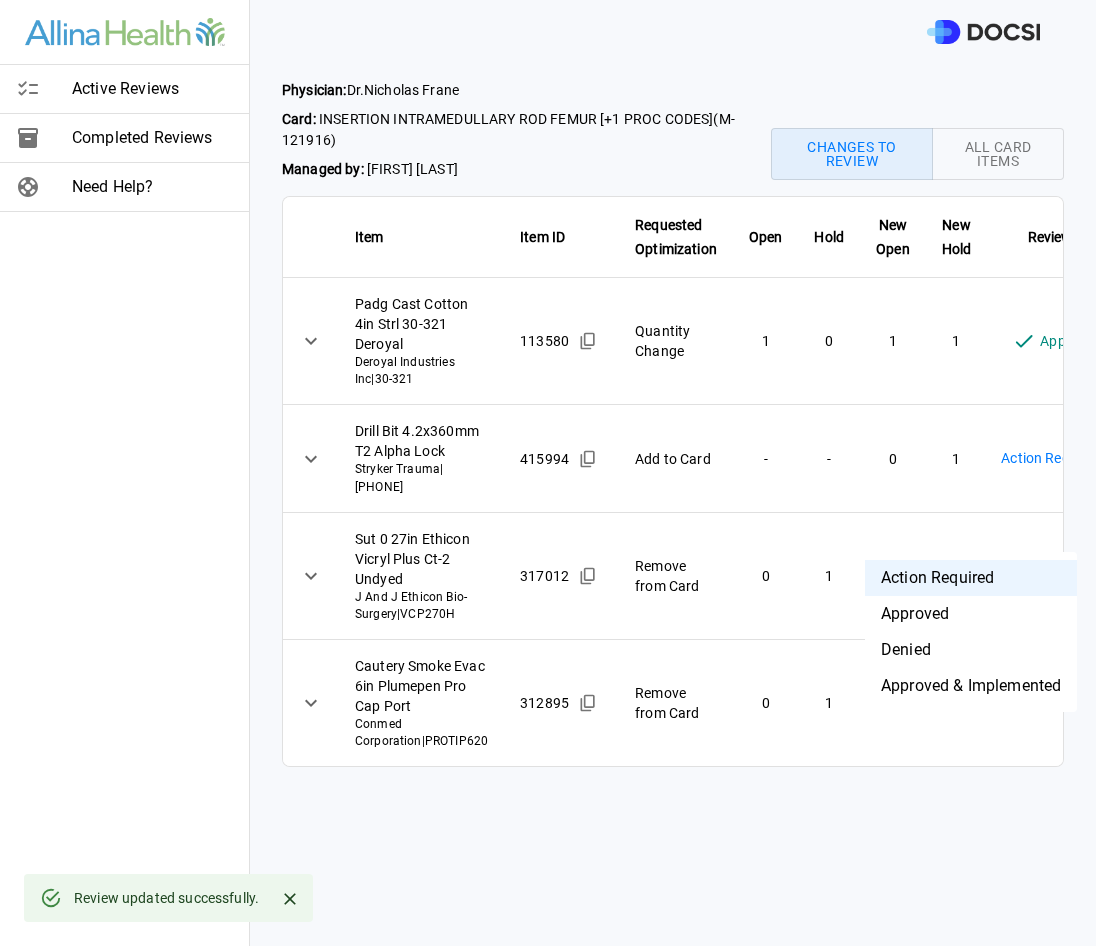 click on "Denied" at bounding box center (971, 650) 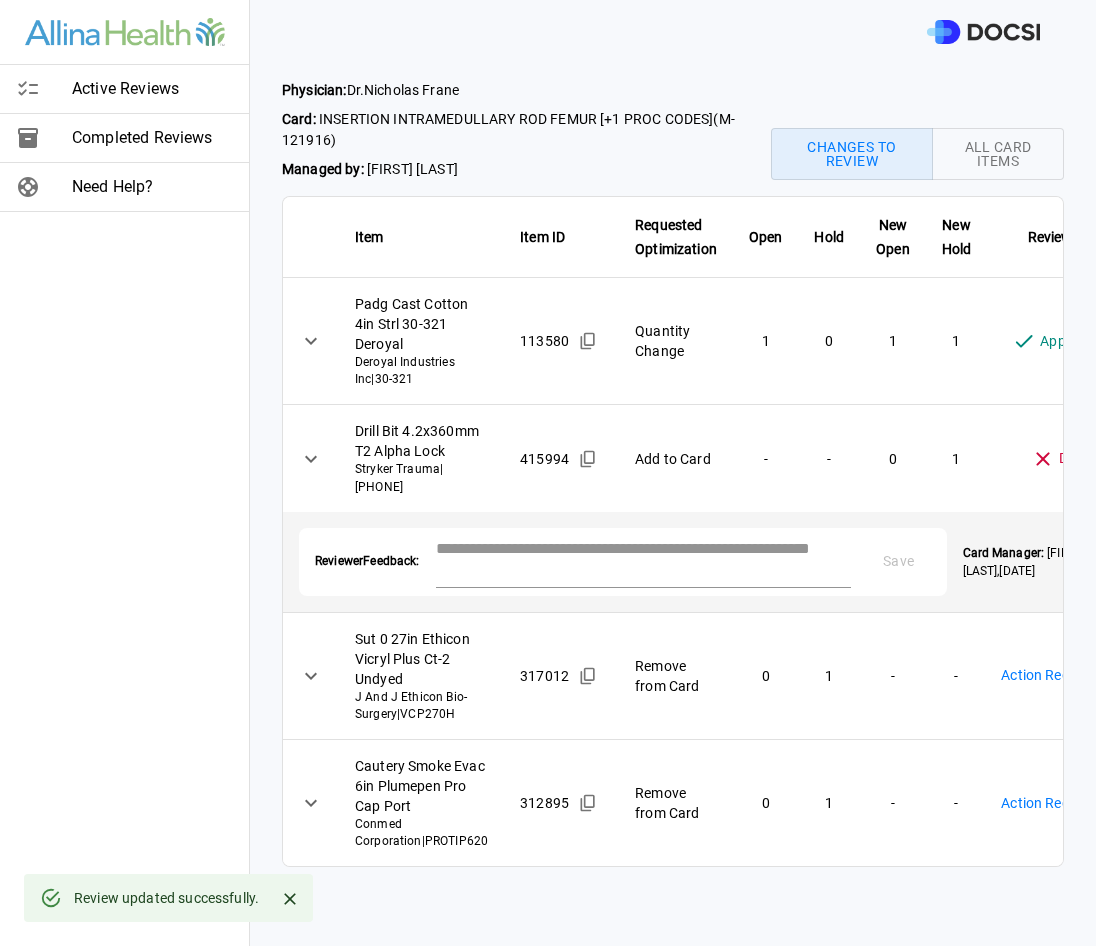 click at bounding box center (643, 560) 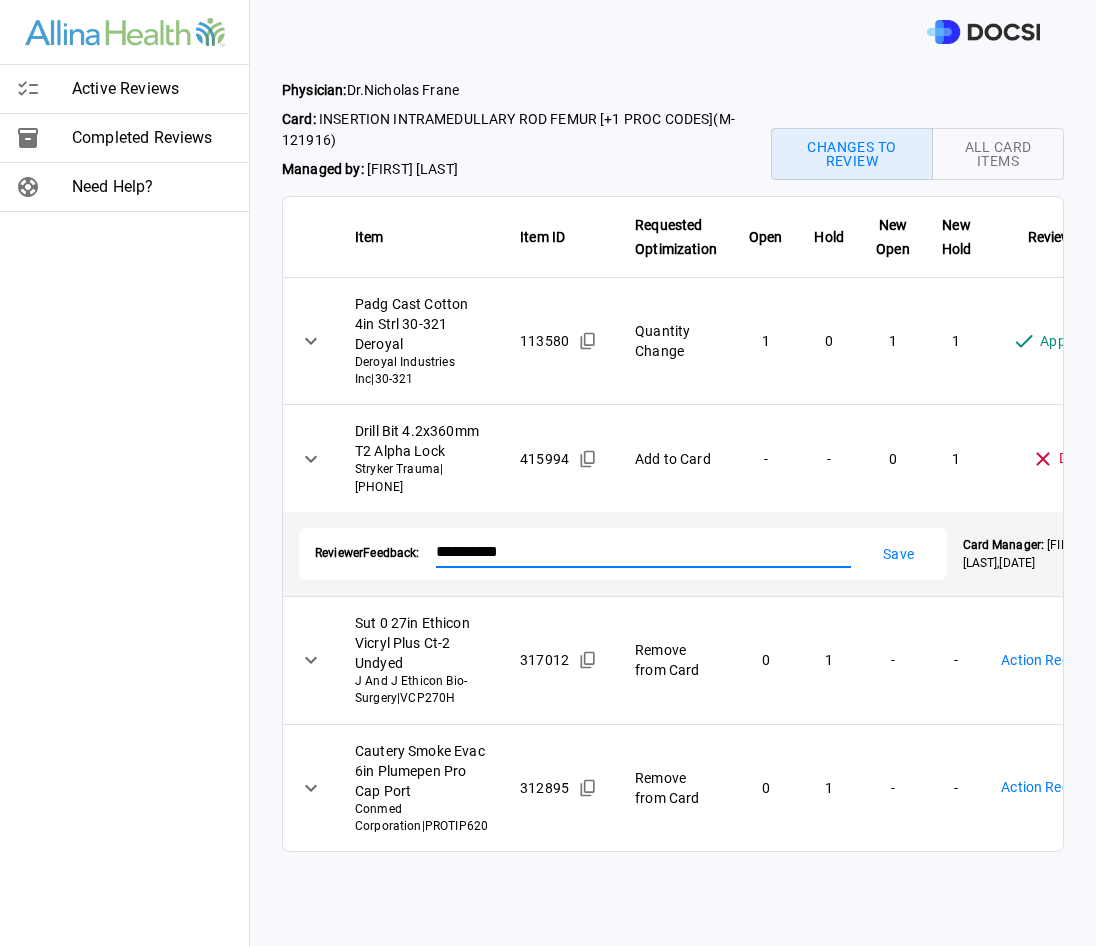 type on "**********" 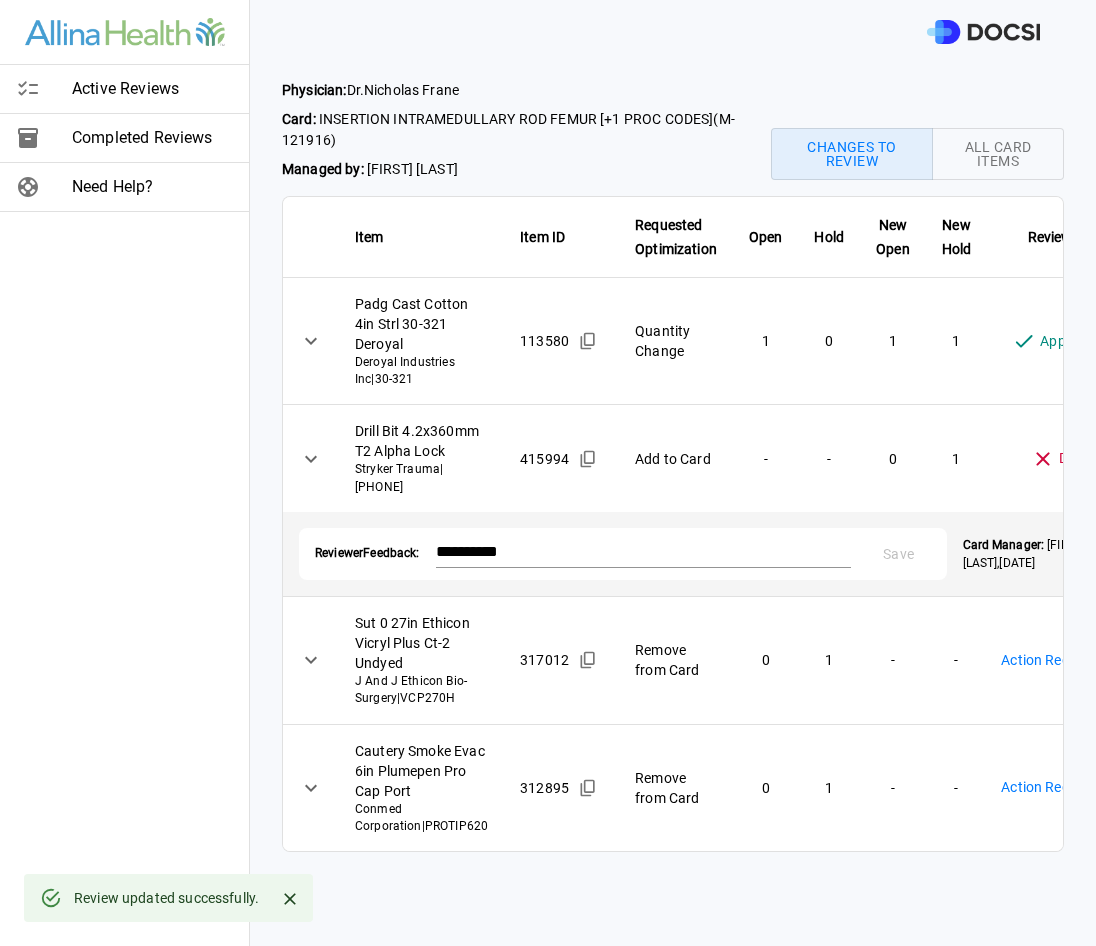 scroll, scrollTop: 183, scrollLeft: 0, axis: vertical 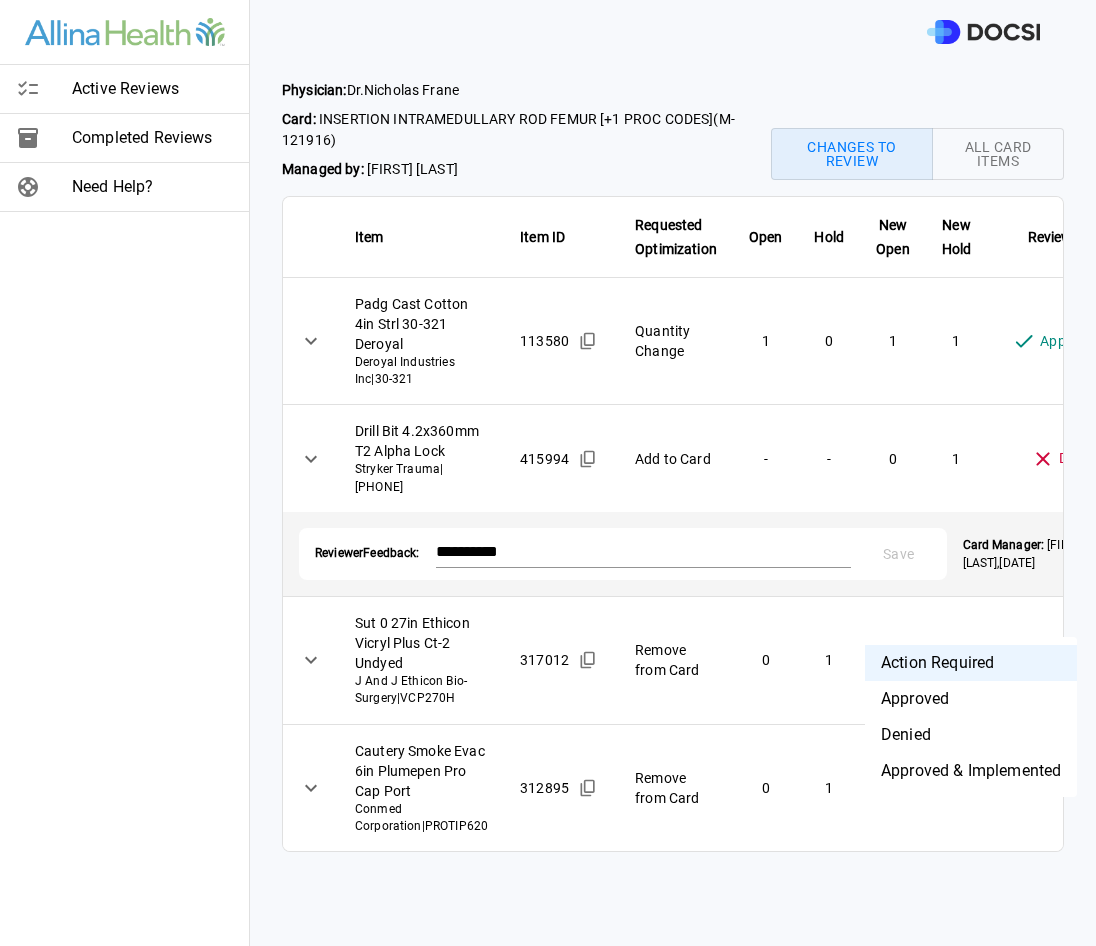 click on "**********" at bounding box center (548, 473) 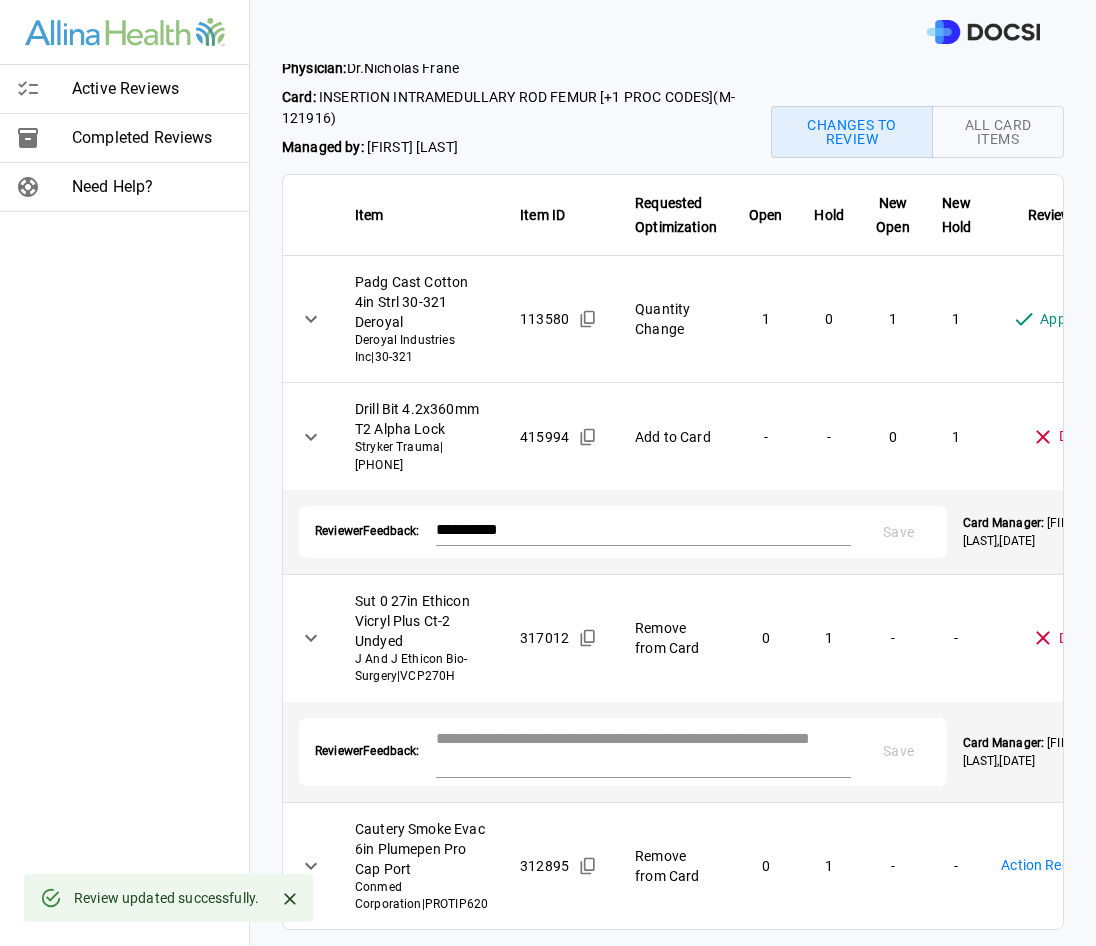 click at bounding box center [643, 750] 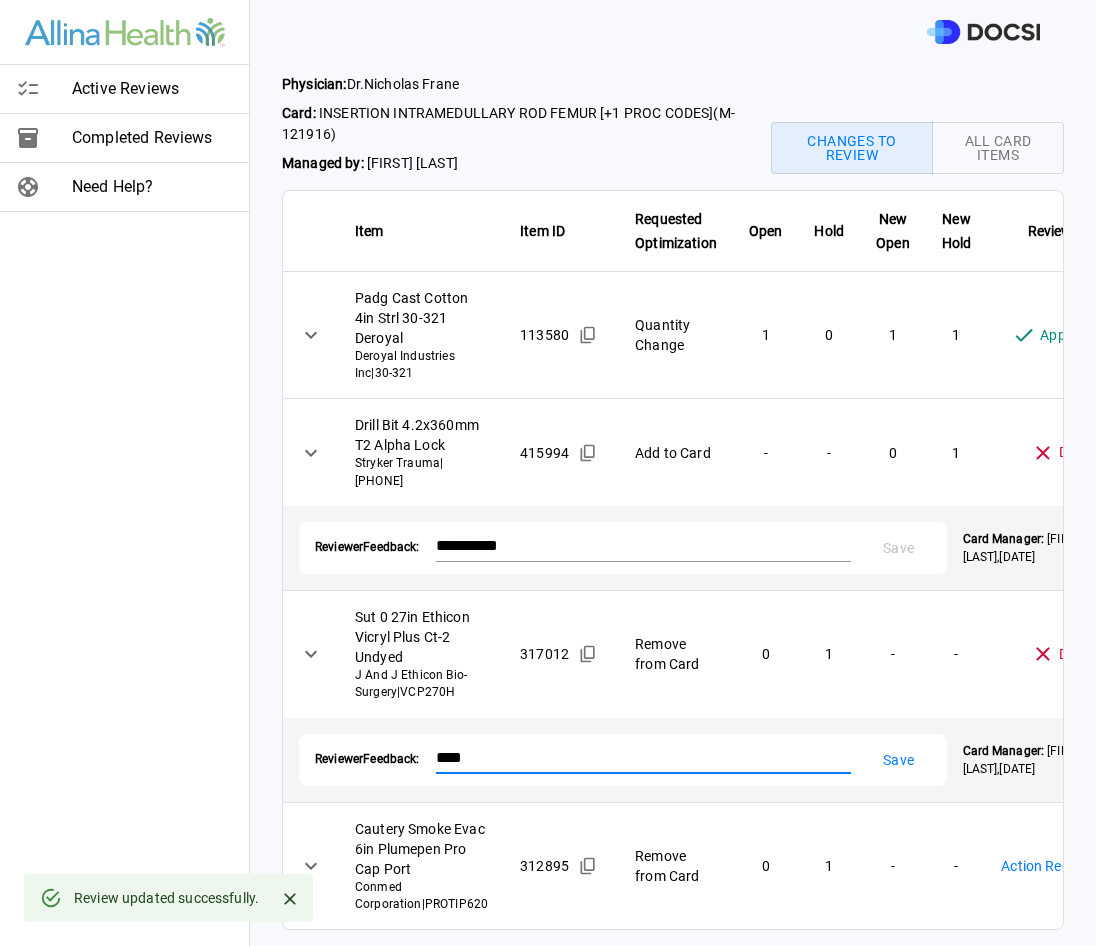 type on "****" 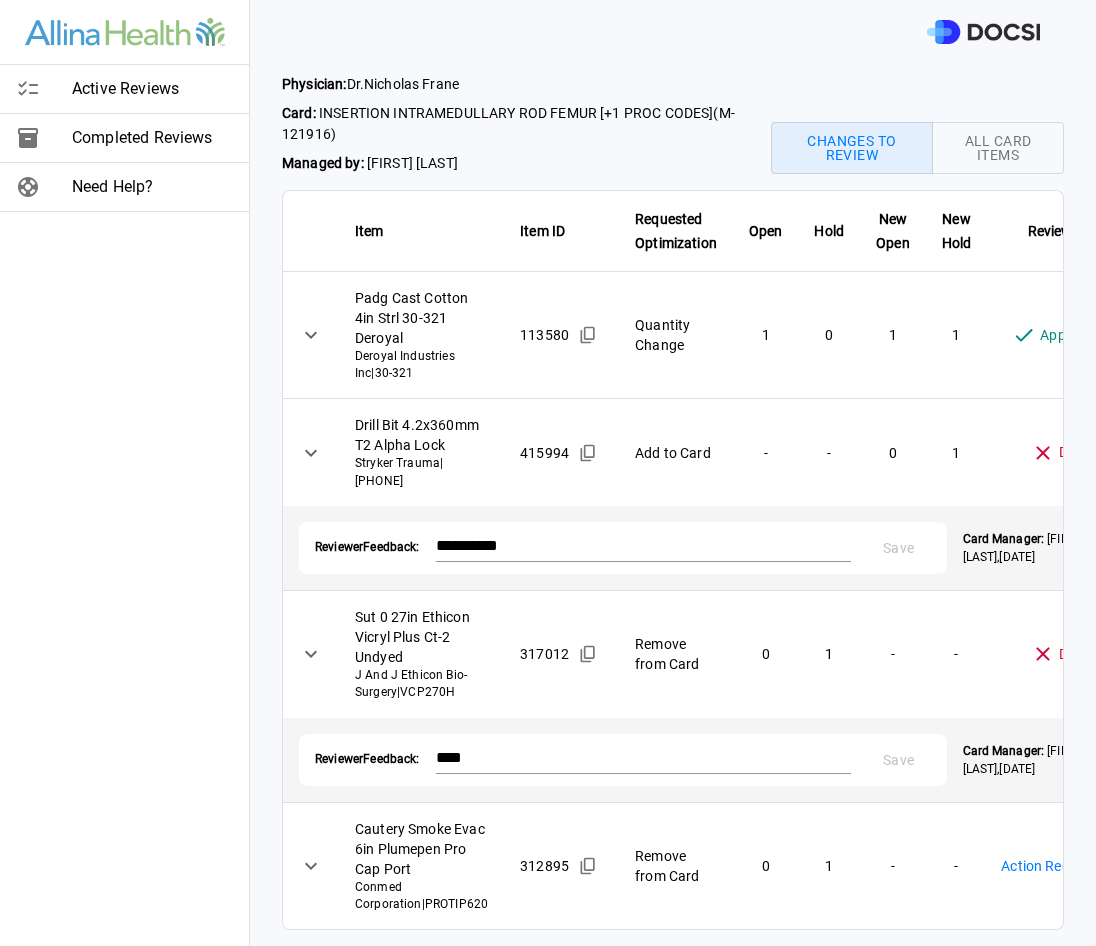 scroll, scrollTop: 267, scrollLeft: 0, axis: vertical 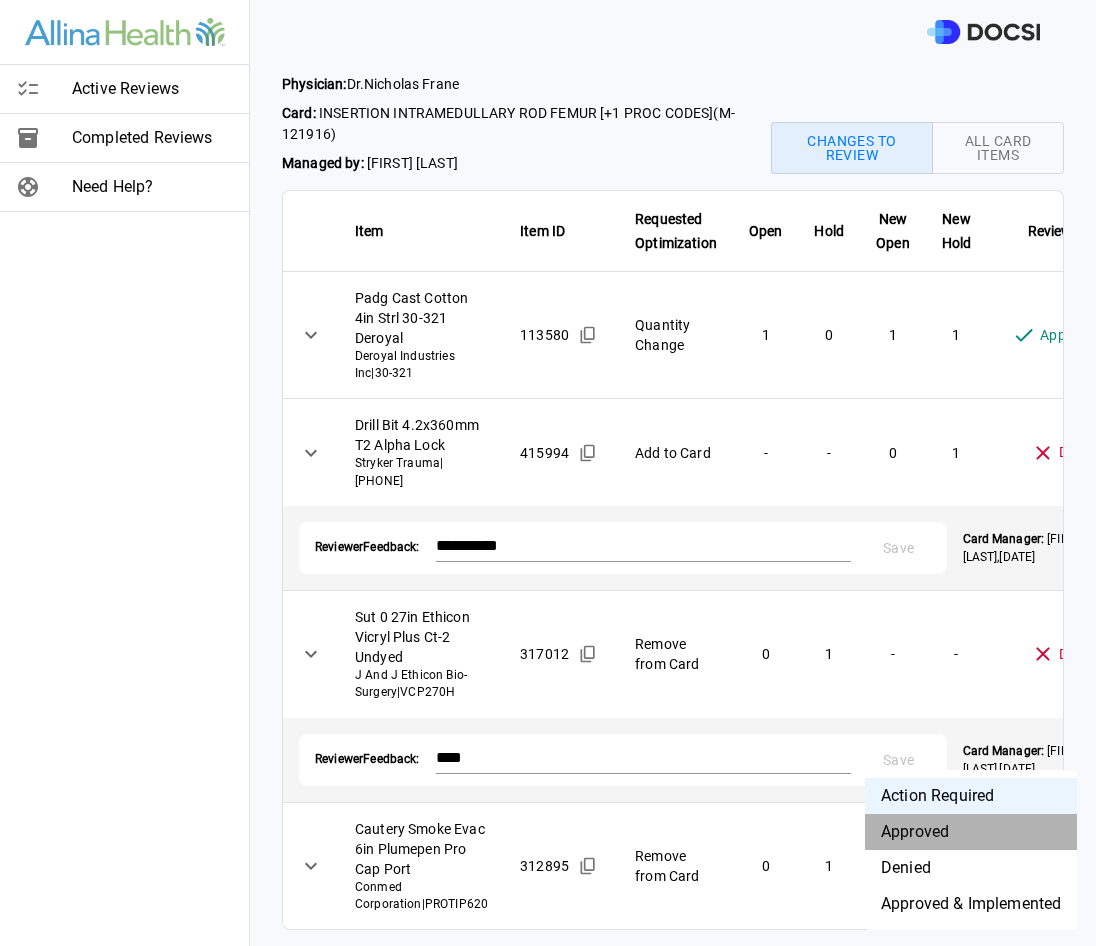 click on "Approved" at bounding box center (971, 832) 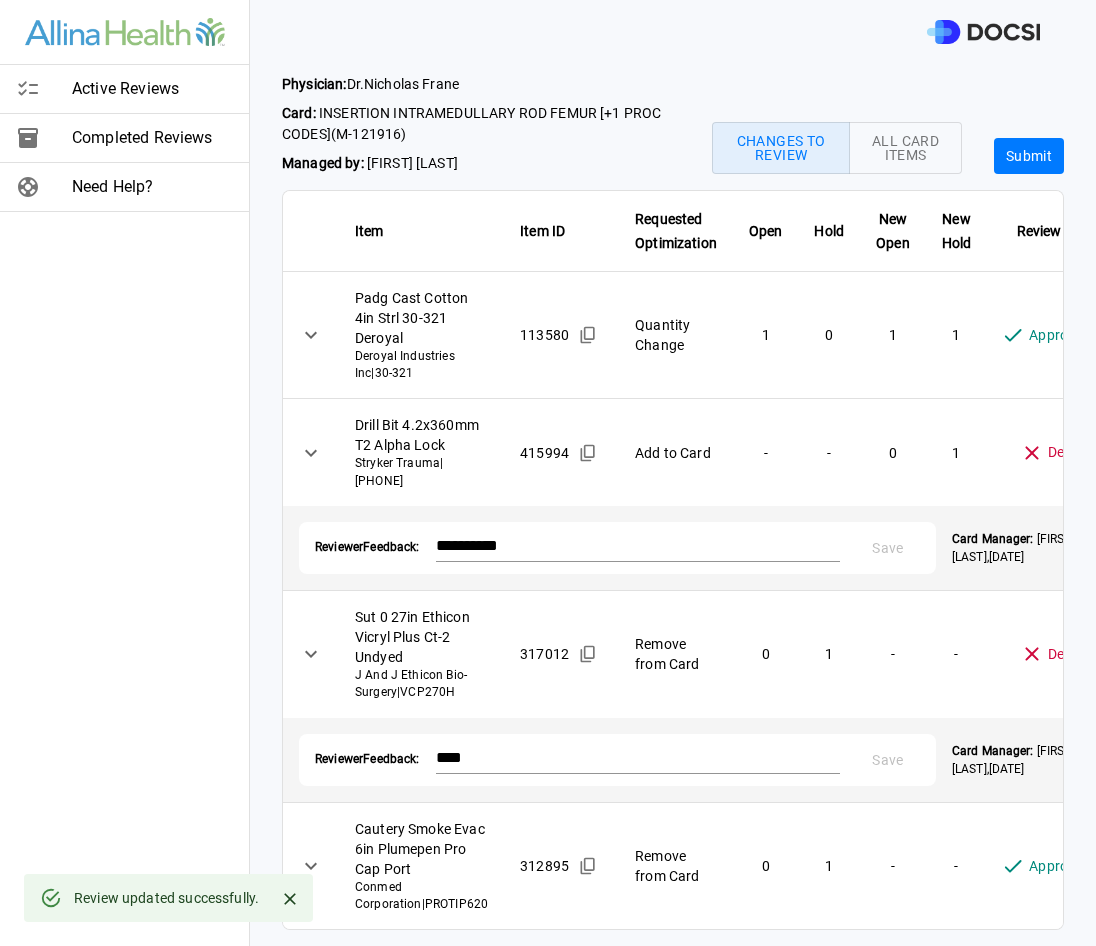 scroll, scrollTop: 0, scrollLeft: 0, axis: both 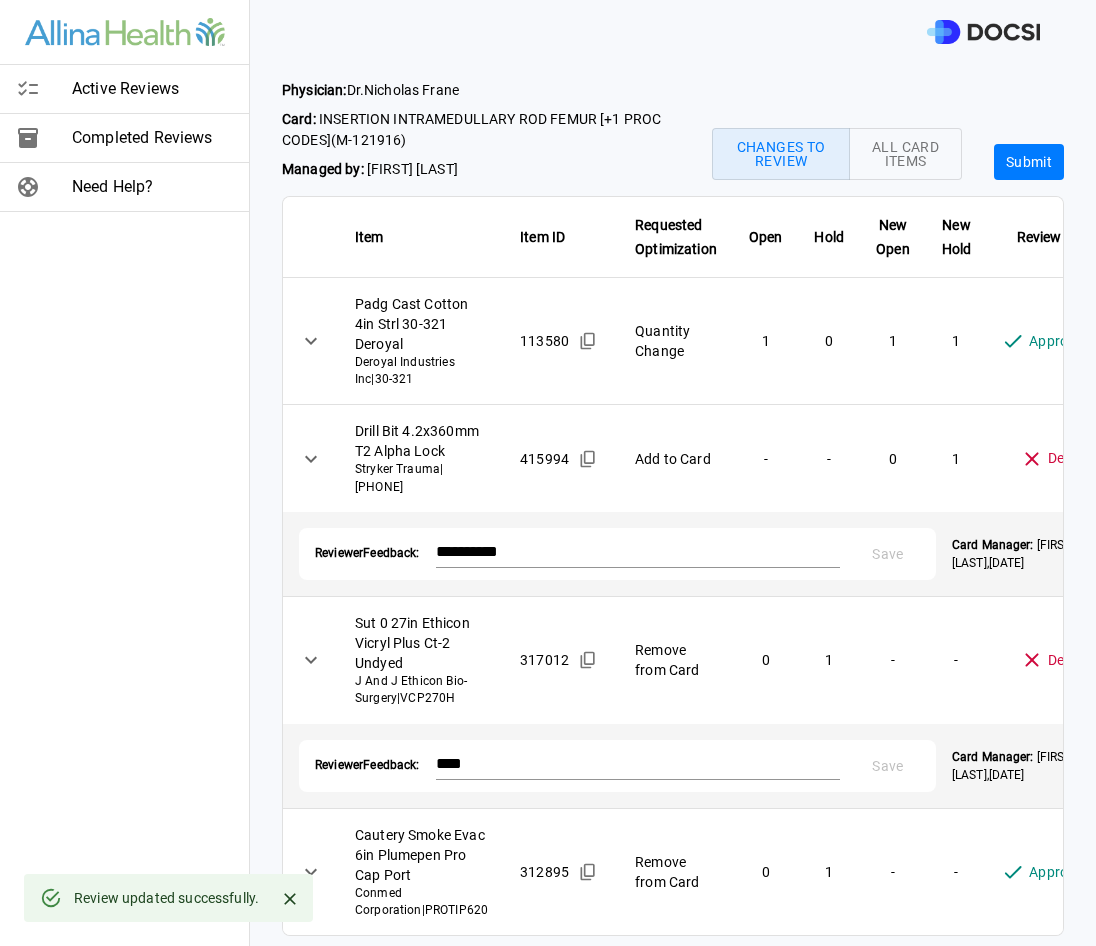 click on "Submit" at bounding box center (1029, 162) 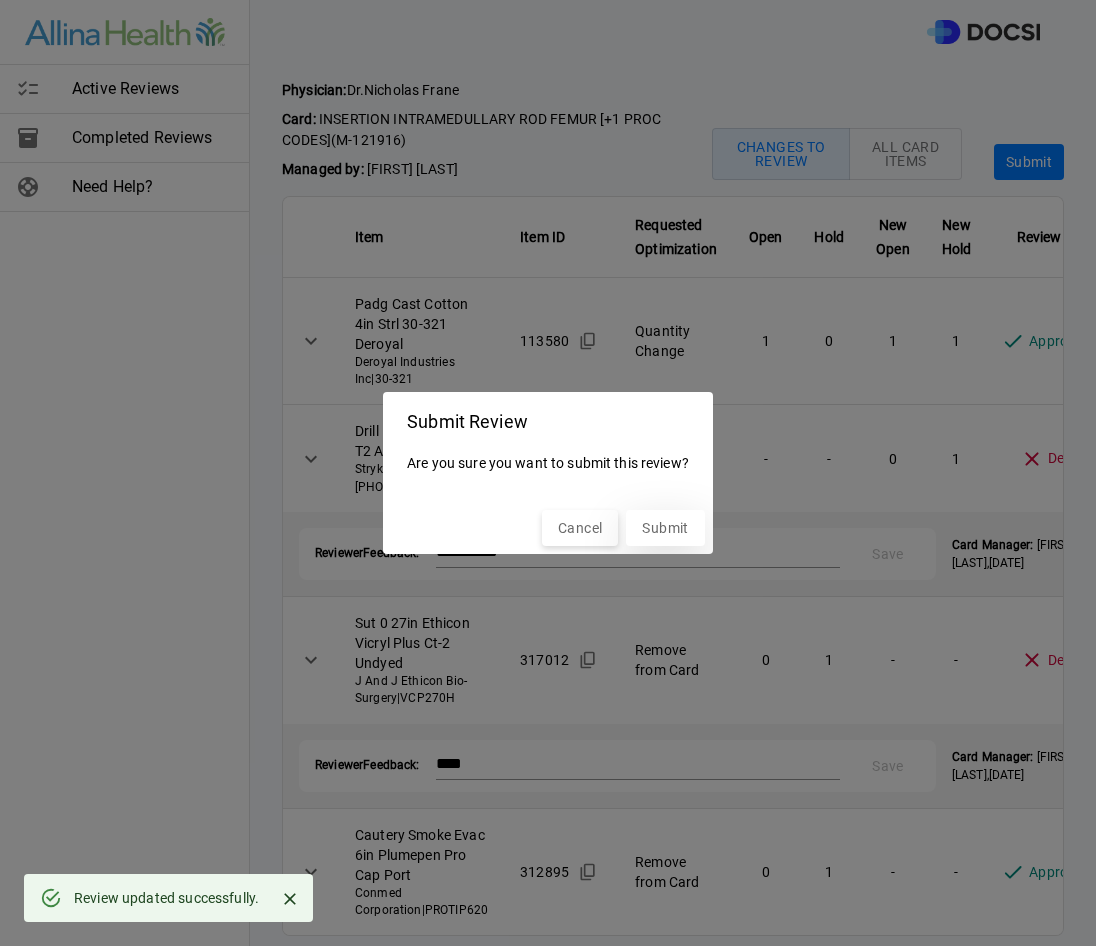 click on "Submit" at bounding box center [665, 528] 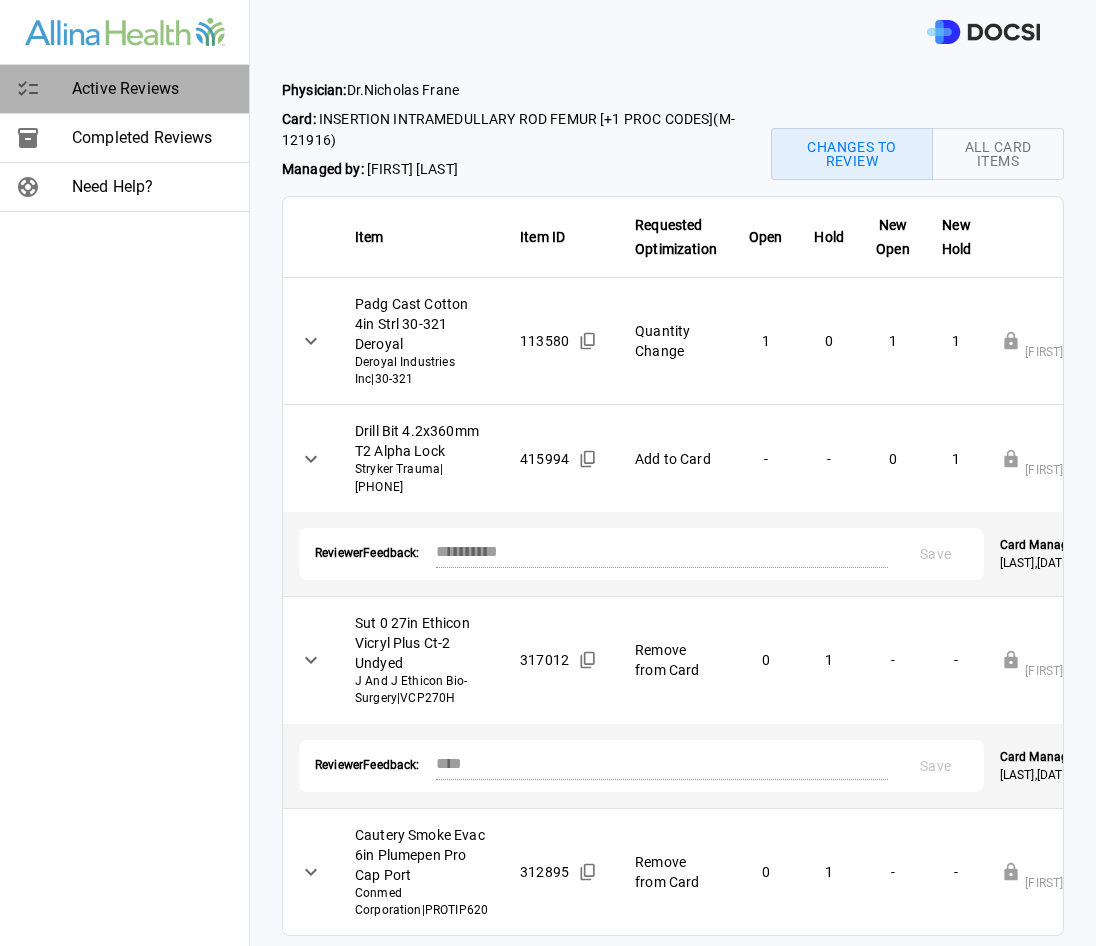 click on "Active Reviews" at bounding box center [152, 89] 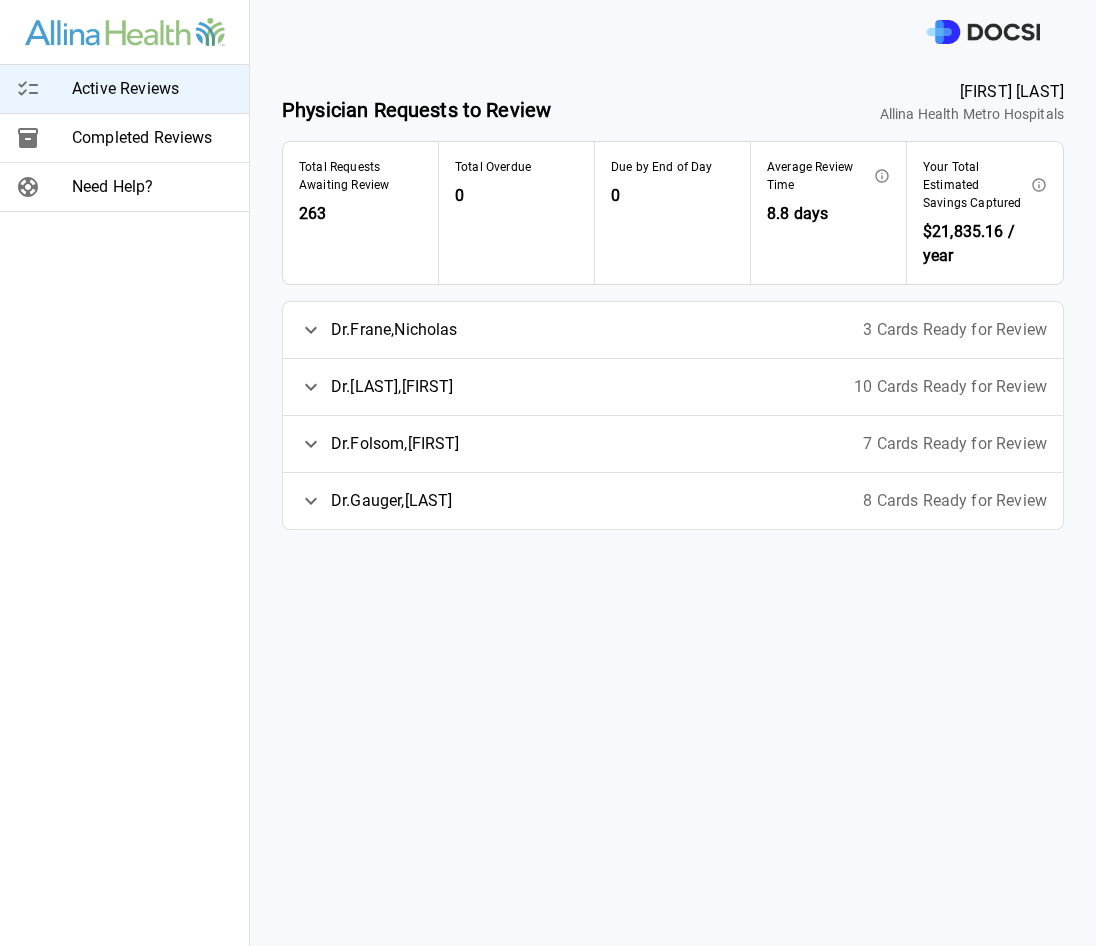 click on "3 Cards Ready for Review" at bounding box center [955, 330] 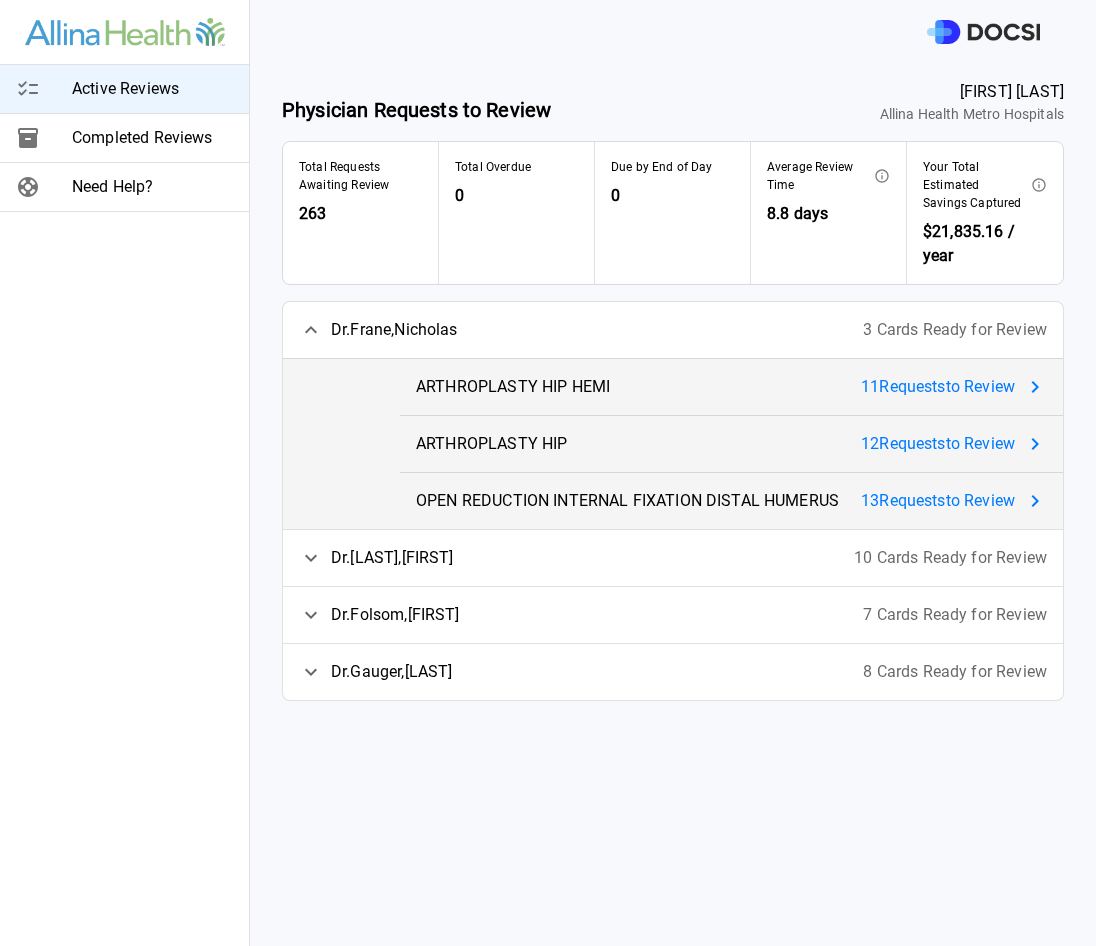 click on "11  Request s  to Review" at bounding box center [938, 387] 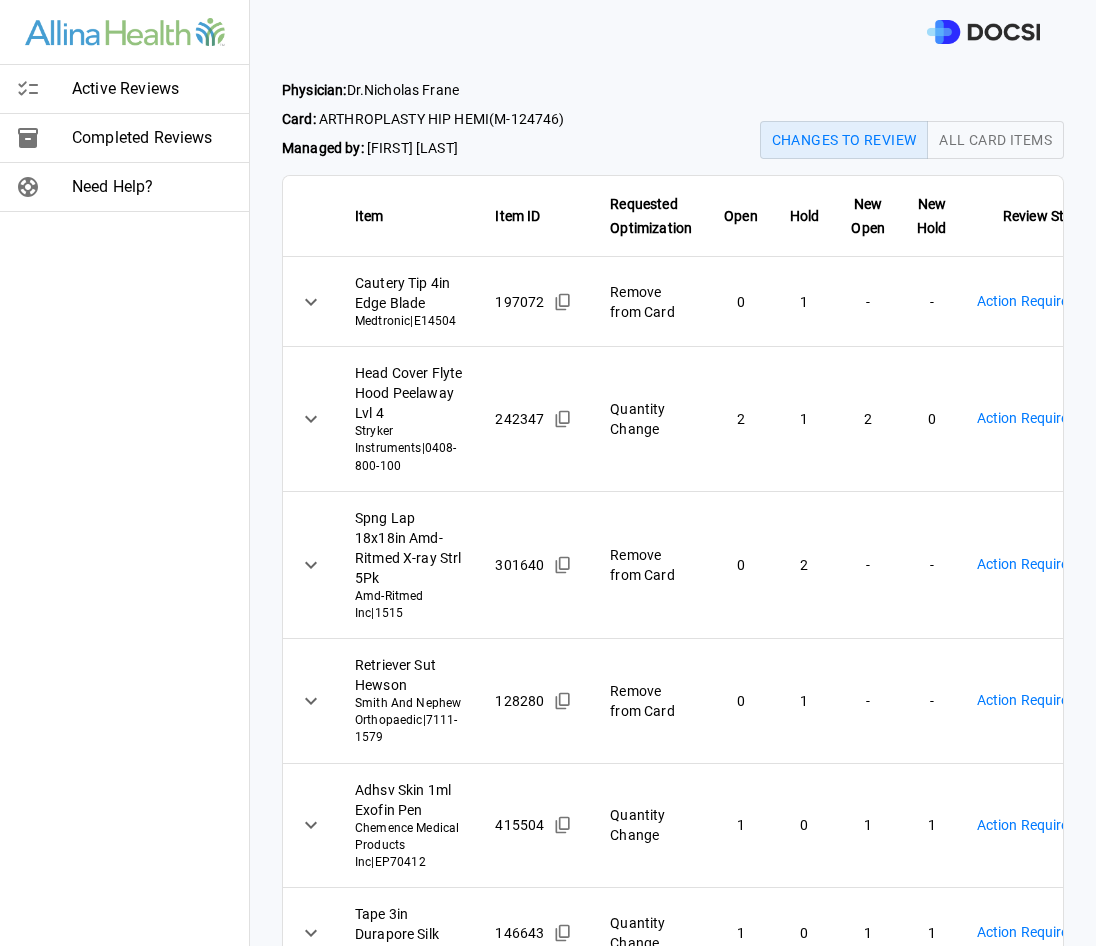 click on "Physician:   Dr.  [LAST] [LAST] Card:    ARTHROPLASTY HIP HEMI  ( M-124746 ) Managed by:    [LAST] Changes to Review All Card Items Item Item ID Requested Optimization Open Hold New Open New Hold Review Status Cautery Tip 4in Edge Blade Medtronic  |  E14504 197072 Remove from Card 0 1 - - Action Required **** ​ Head Cover Flyte Hood Peelaway Lvl 4 Stryker Instruments  |  0408-800-100 242347 Quantity Change 2 1 2 0 Action Required **** ​ Spng Lap 18x18in Amd-Ritmed X-ray Strl 5Pk Amd-Ritmed Inc  |  1515 301640 Remove from Card 0 2 - - Action Required **** ​ Retriever Sut Hewson Smith And Nephew Orthopaedic  |  7111-1579 128280 Remove from Card 0 1 - - Action Required **** ​ Adhsv Skin 1ml Exofin Pen Chemence Medical Products Inc  |  EP70412 415504 Quantity Change 1 0 1 1 Action Required **** ​ Tape 3in Durapore Silk 3M Medical  |  1538-3 146643 Quantity Change 1 0 1 1 Action Required **** ​ Syr 30cc Bd LL BD - Becton Dickinson  |  2 0" at bounding box center (548, 473) 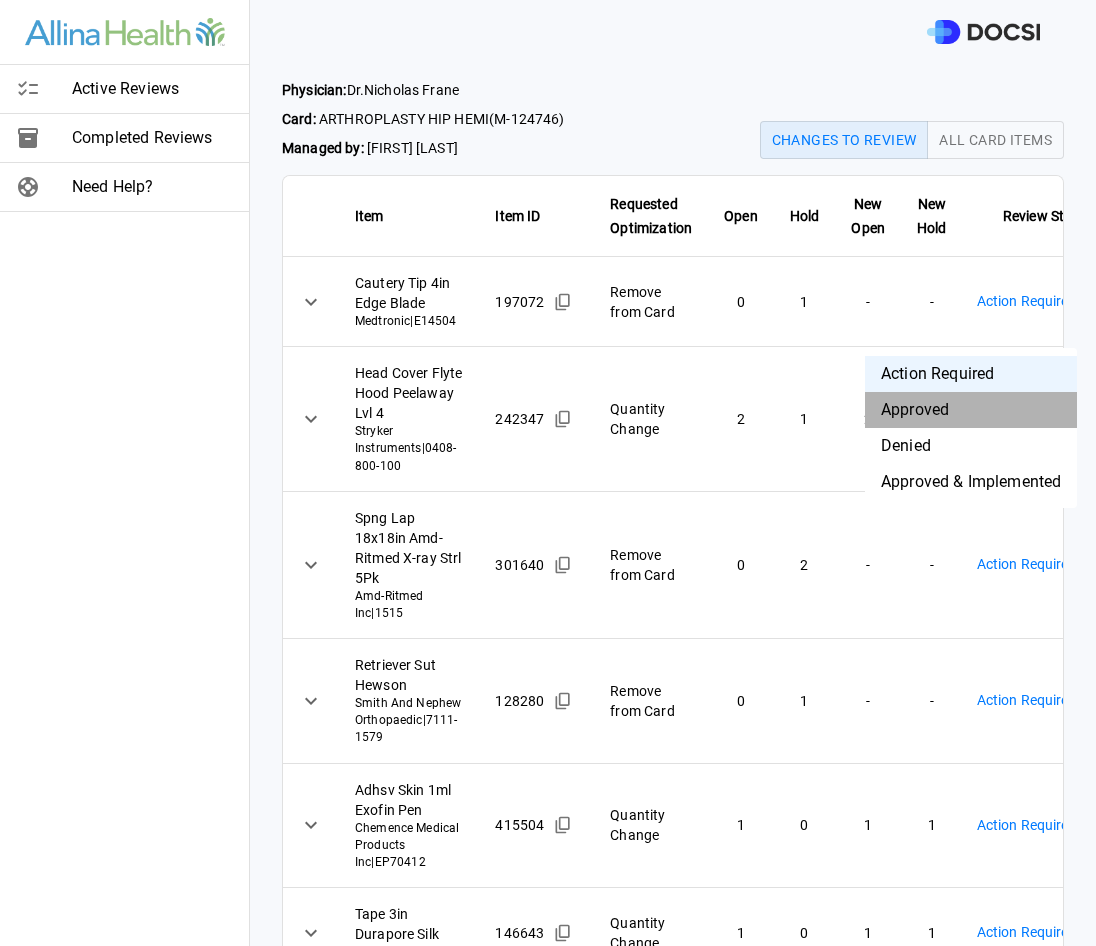 click on "Approved" at bounding box center [971, 410] 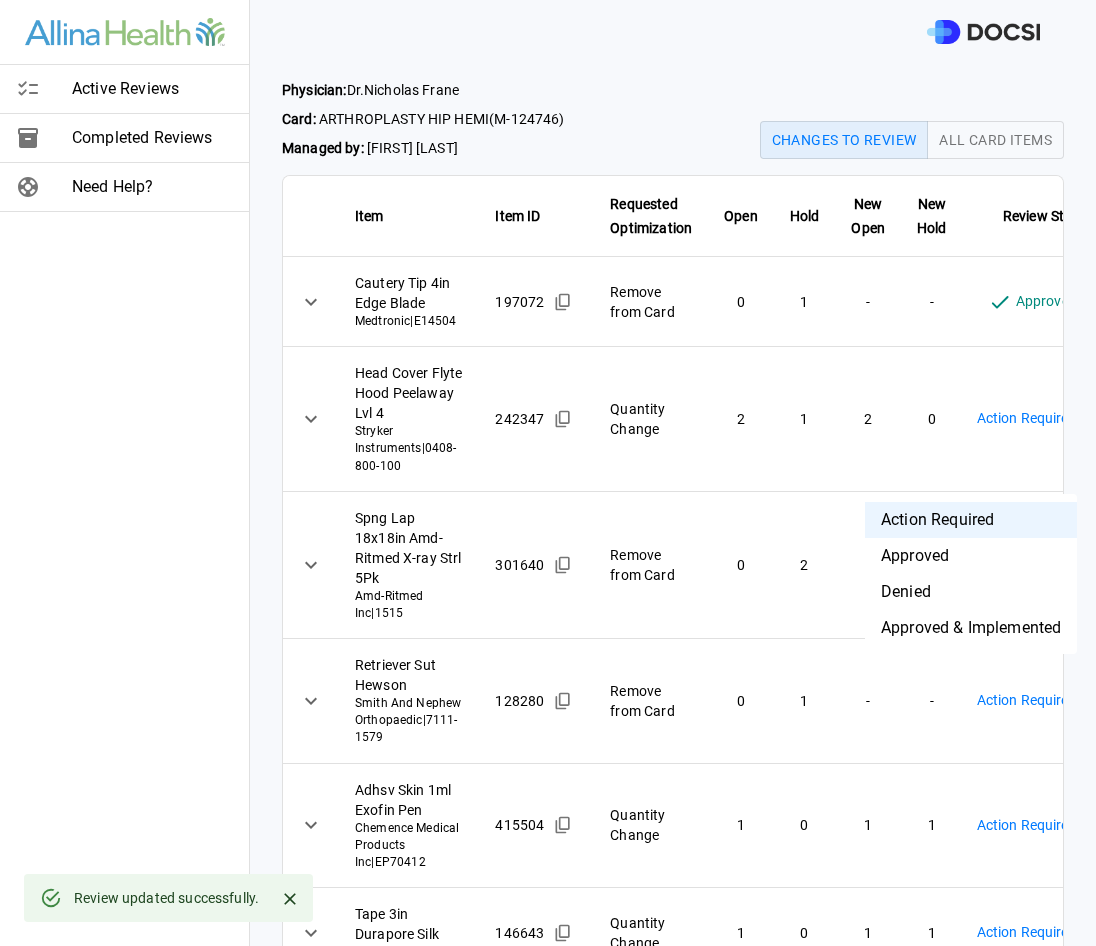 click on "Physician:   Dr.  [LAST] [LAST] Card:    ARTHROPLASTY HIP HEMI  ( M-124746 ) Managed by:    [LAST] Changes to Review All Card Items Item Item ID Requested Optimization Open Hold New Open New Hold Review Status Cautery Tip 4in Edge Blade Medtronic  |  E14504 197072 Remove from Card 0 1 - - Approved ******** ​ Head Cover Flyte Hood Peelaway Lvl 4 Stryker Instruments  |  0408-800-100 242347 Quantity Change 2 1 2 0 Action Required **** ​ Spng Lap 18x18in Amd-Ritmed X-ray Strl 5Pk Amd-Ritmed Inc  |  1515 301640 Remove from Card 0 2 - - Action Required **** ​ Retriever Sut Hewson Smith And Nephew Orthopaedic  |  7111-1579 128280 Remove from Card 0 1 - - Action Required **** ​ Adhsv Skin 1ml Exofin Pen Chemence Medical Products Inc  |  EP70412 415504 Quantity Change 1 0 1 1 Action Required **** ​ Tape 3in Durapore Silk 3M Medical  |  1538-3 146643 Quantity Change 1 0 1 1 Action Required **** ​ Syr 30cc Bd LL BD - Becton Dickinson  |  302832" at bounding box center [548, 473] 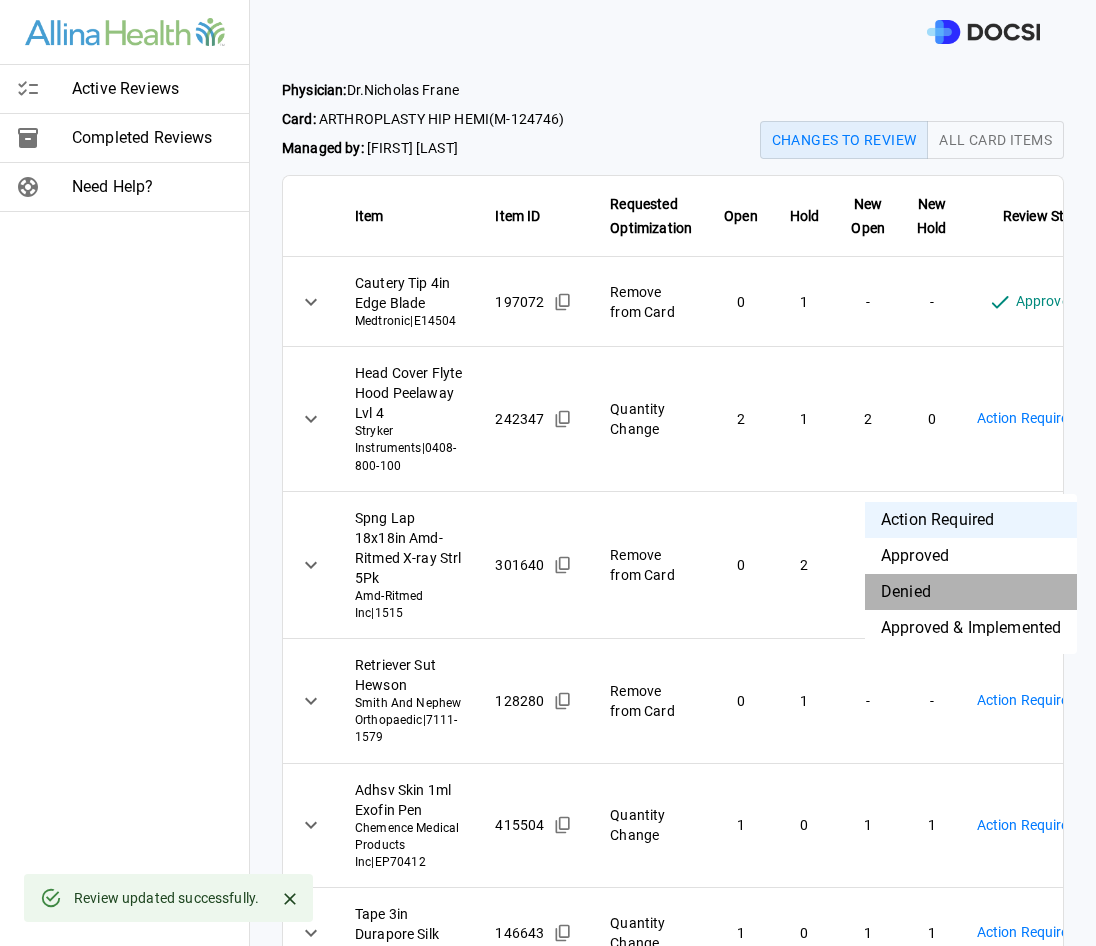 click on "Denied" at bounding box center (971, 592) 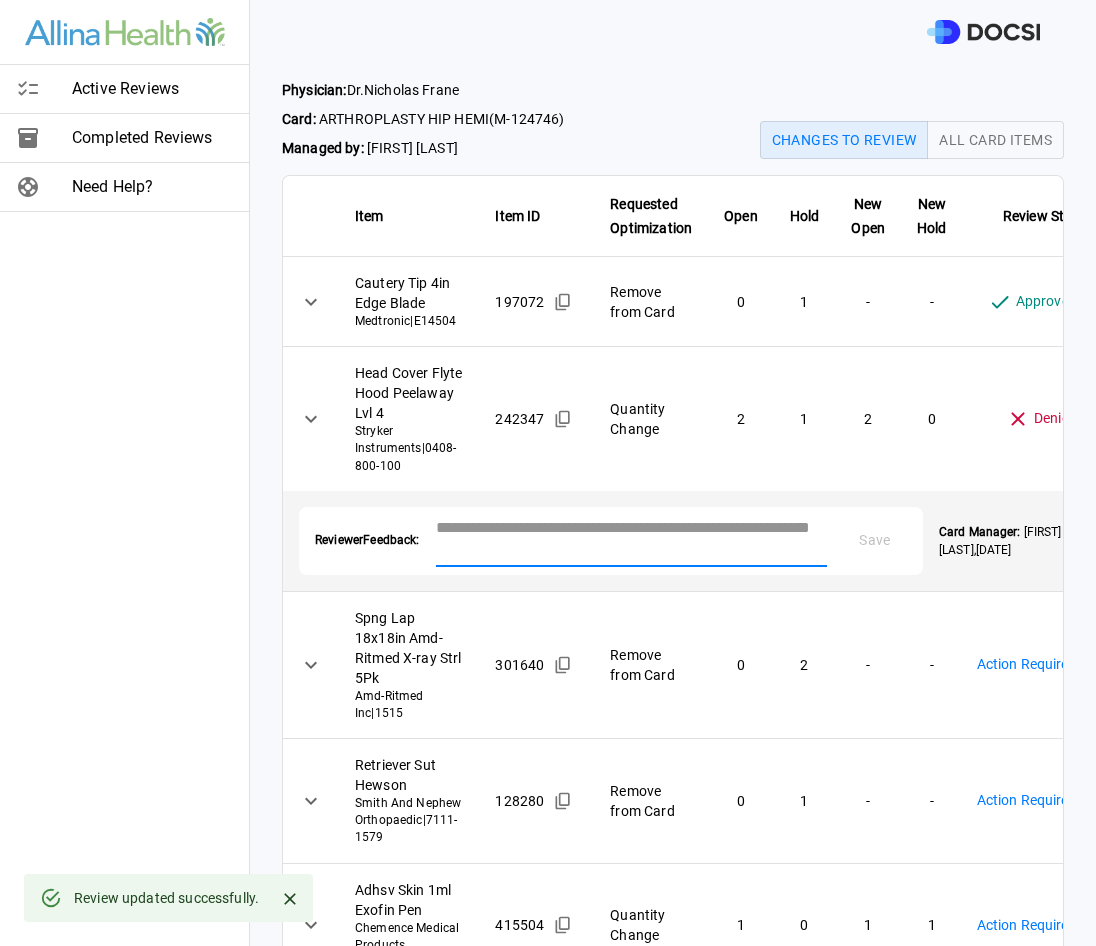 click at bounding box center [631, 539] 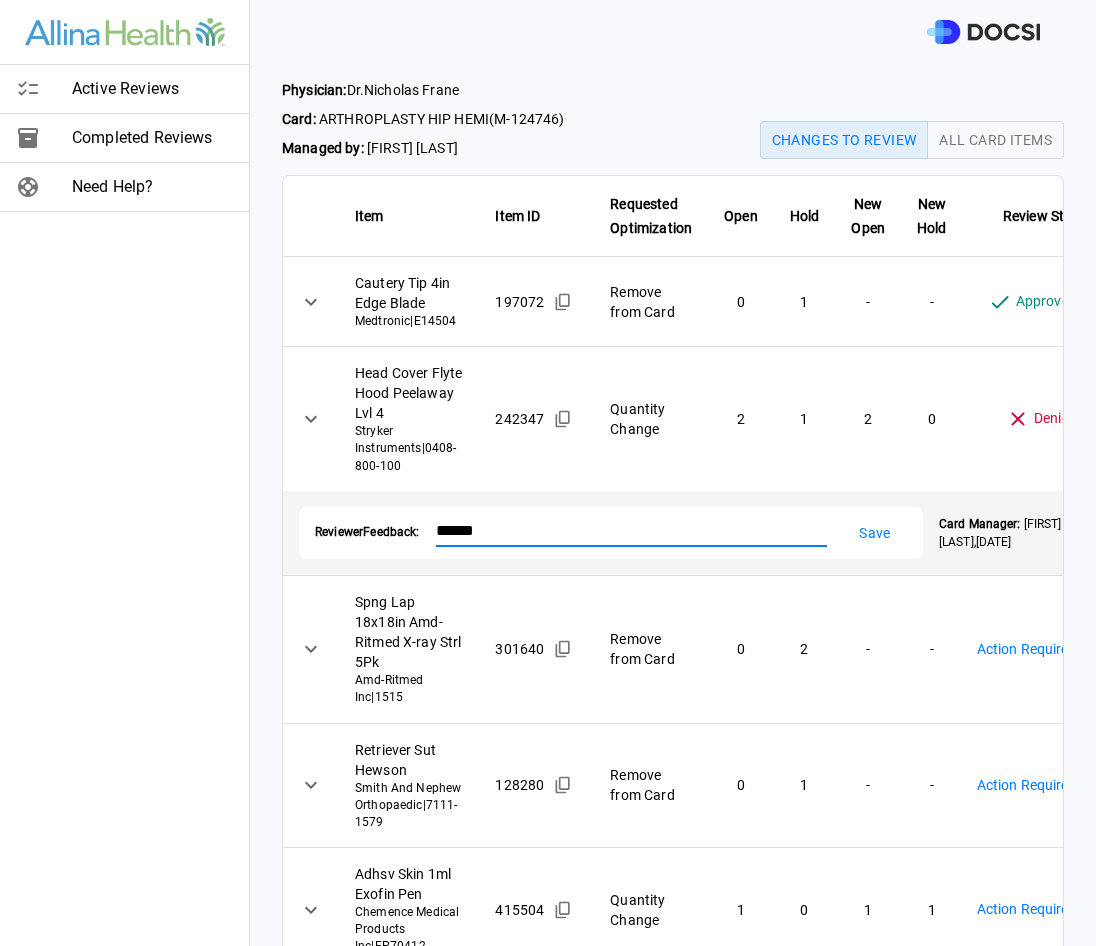 type on "******" 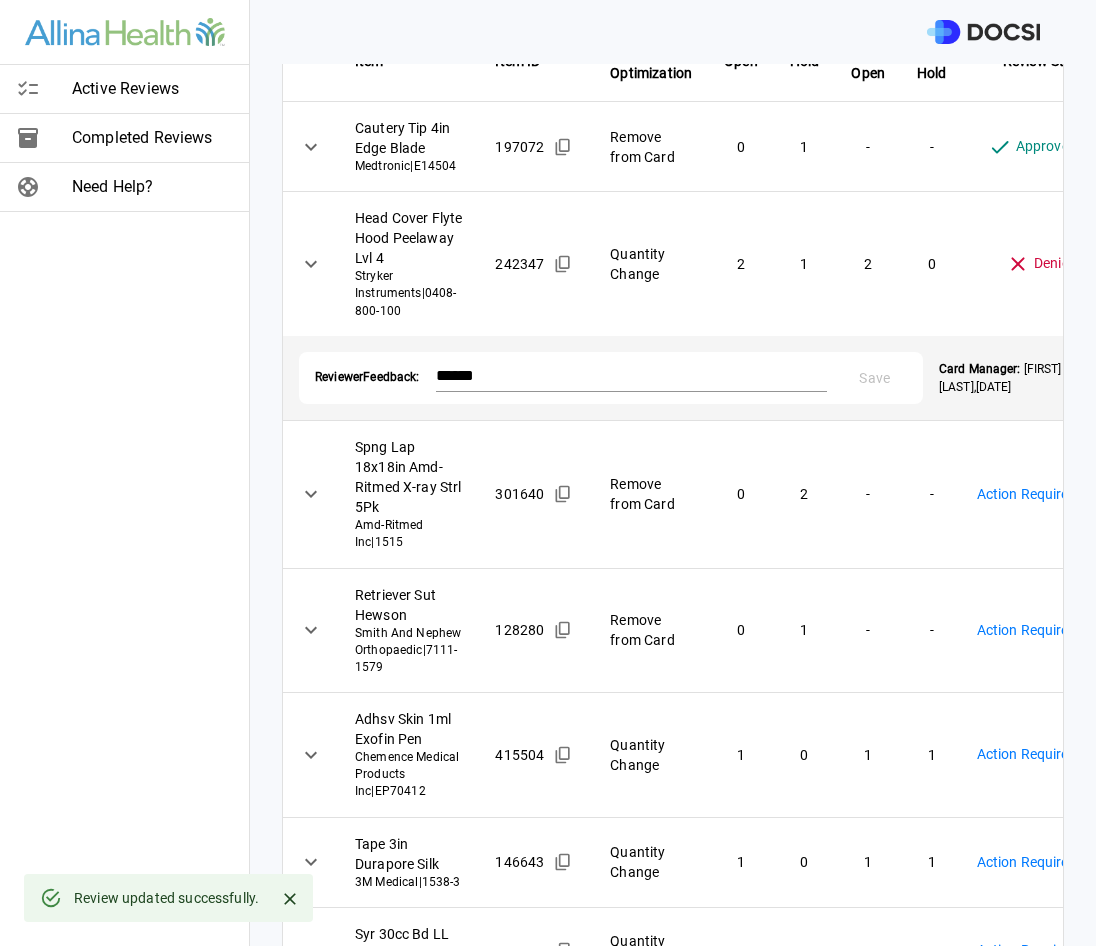 scroll, scrollTop: 200, scrollLeft: 0, axis: vertical 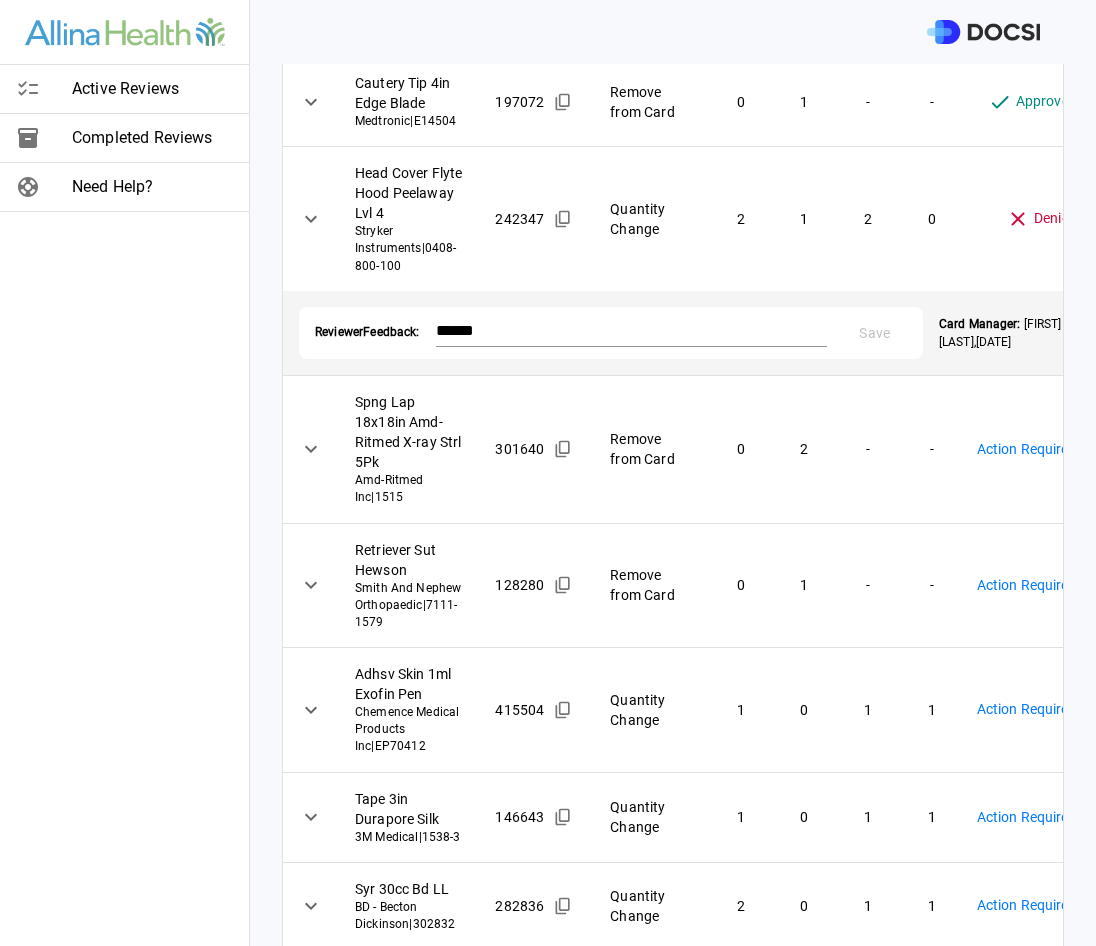click on "Active Reviews Completed Reviews Need Help? Physician:   Dr.  [FIRST]   [LAST] Card:    ARTHROPLASTY HIP HEMI  ( M-124746 ) Managed by:    [FIRST] [LAST] Changes to Review All Card Items Item Item ID Requested Optimization Open Hold New Open New Hold Review Status Cautery Tip 4in Edge Blade Medtronic  |  E14504 197072 Remove from Card 0 1 - - Approved ******** ​ Head Cover Flyte Hood Peelaway Lvl 4 Stryker Instruments  |  0408-800-100 242347 Quantity Change 2 1 2 0 Denied ******** ​ Reviewer  Feedback:  ****** * Save Card Manager:    [FIRST]   [LAST] ,  [DATE]   Spng Lap 18x18in Amd-Ritmed X-ray Strl 5Pk Amd-Ritmed Inc  |  1515 301640 Remove from Card 0 2 - - Action Required **** ​ Retriever Sut Hewson Smith And Nephew Orthopaedic  |  7111-1579 128280 Remove from Card 0 1 - - Action Required **** ​ Adhsv Skin 1ml Exofin Pen Chemence Medical Products Inc  |  EP70412 415504 Quantity Change 1 0 1 1 Action Required **** ​ Tape 3in Durapore Silk 3M Medical  |  1538-3 146643 Quantity Change 1 0" at bounding box center (548, 473) 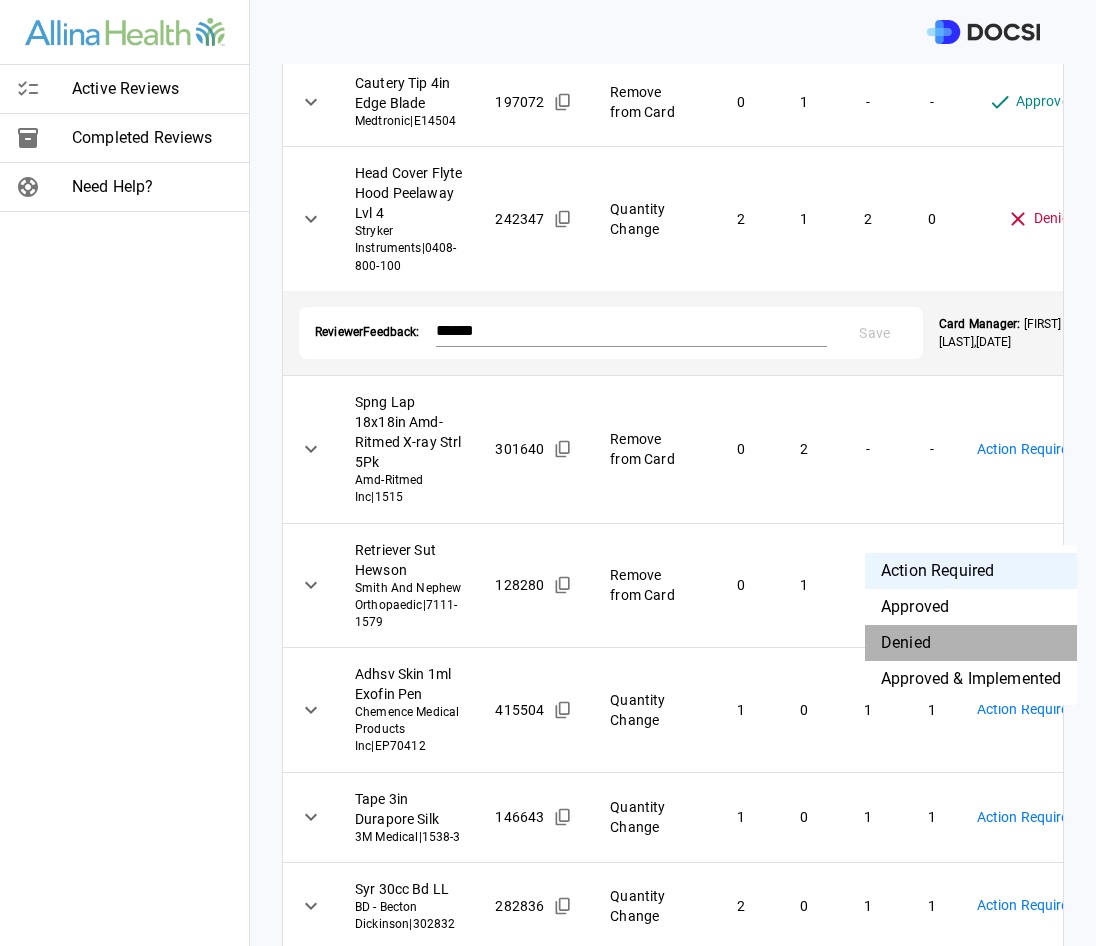 click on "Denied" at bounding box center [971, 643] 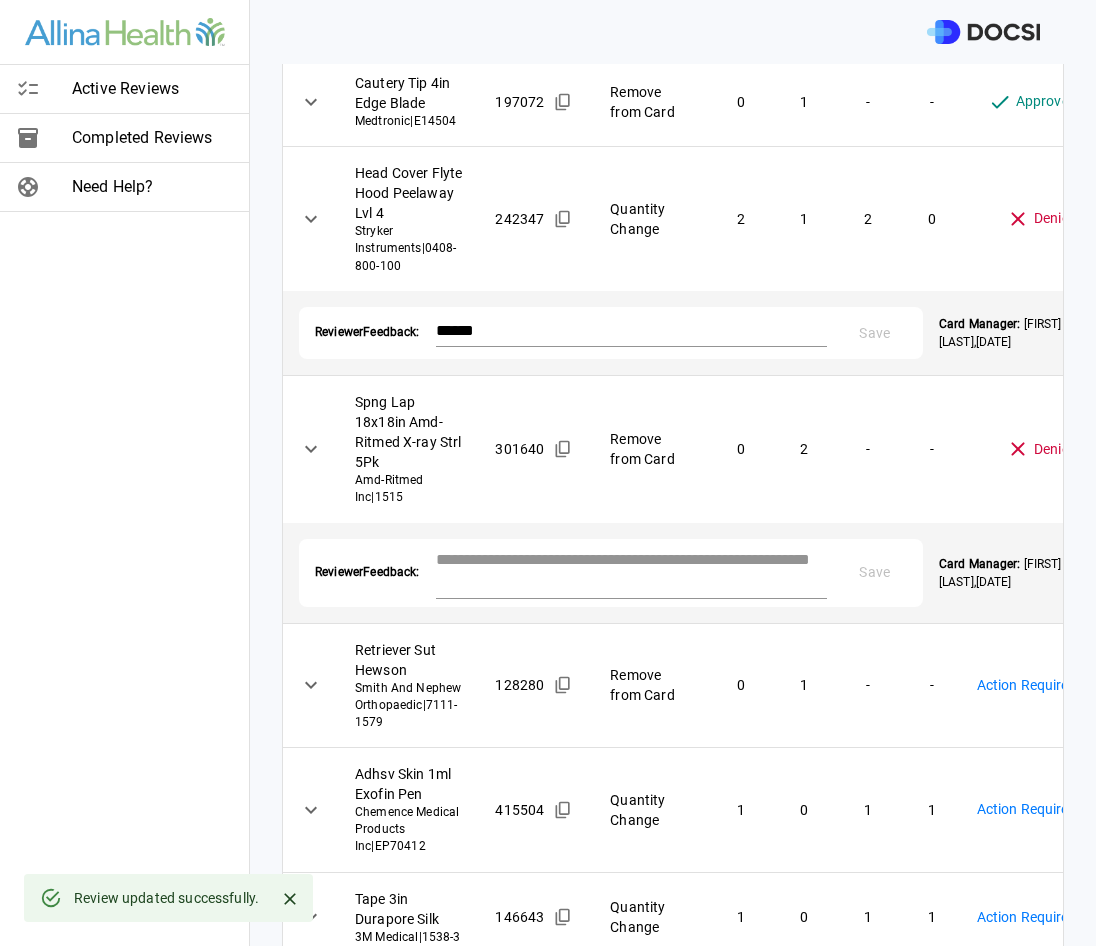 click at bounding box center (631, 571) 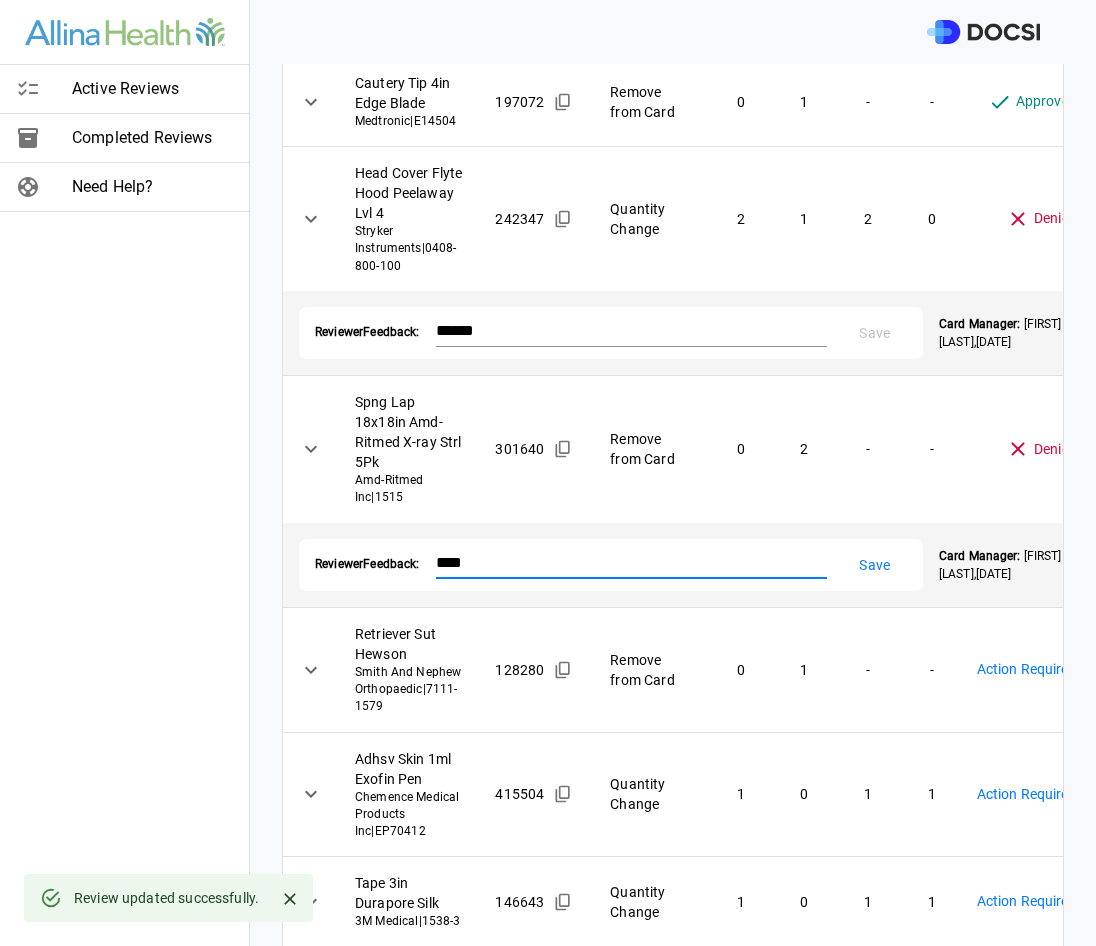 type on "****" 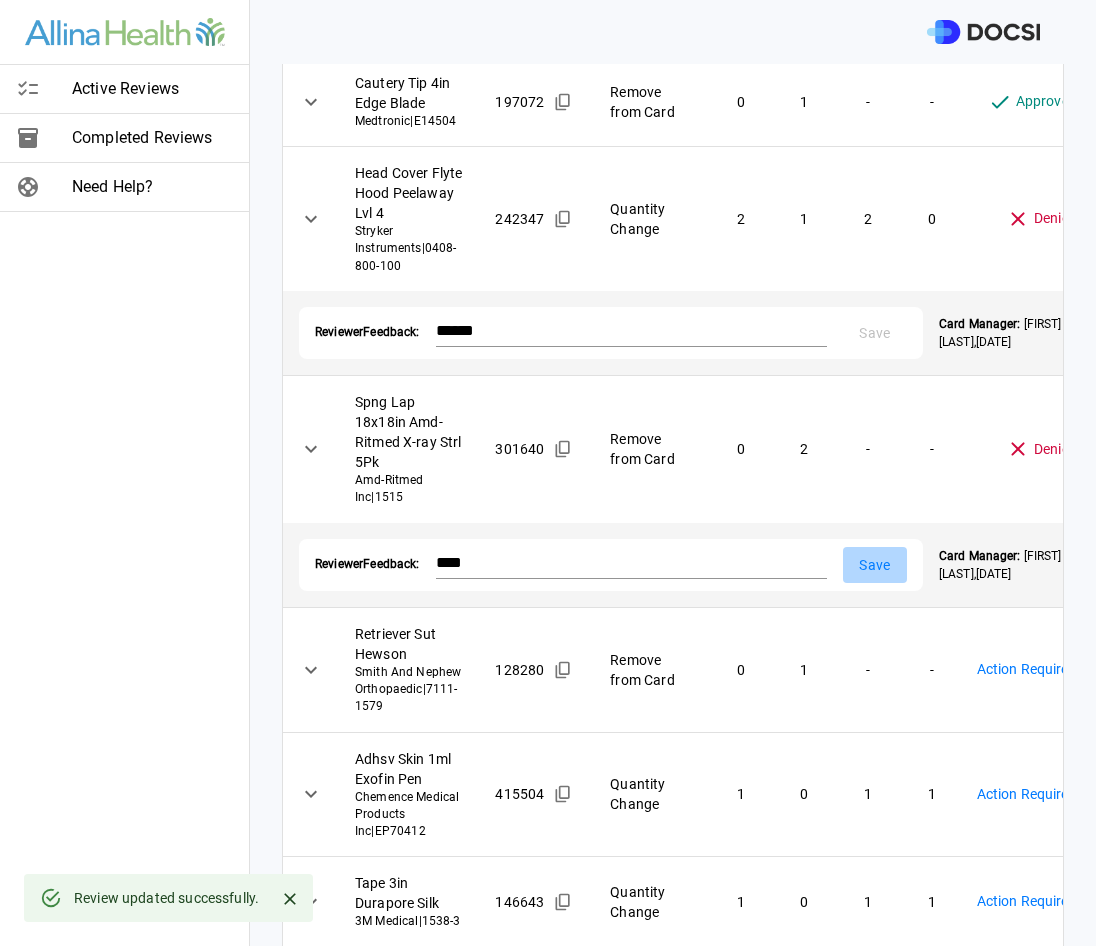click on "Save" at bounding box center [875, 565] 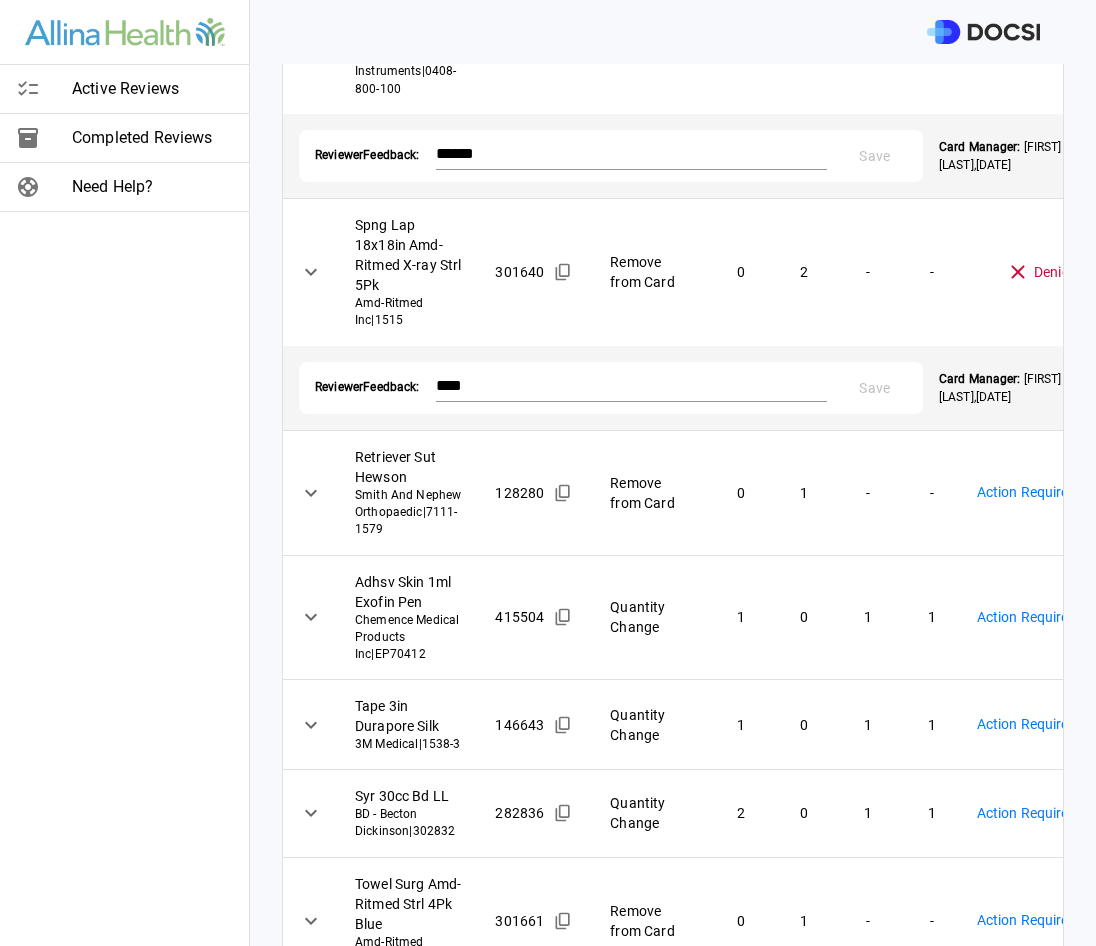 scroll, scrollTop: 400, scrollLeft: 0, axis: vertical 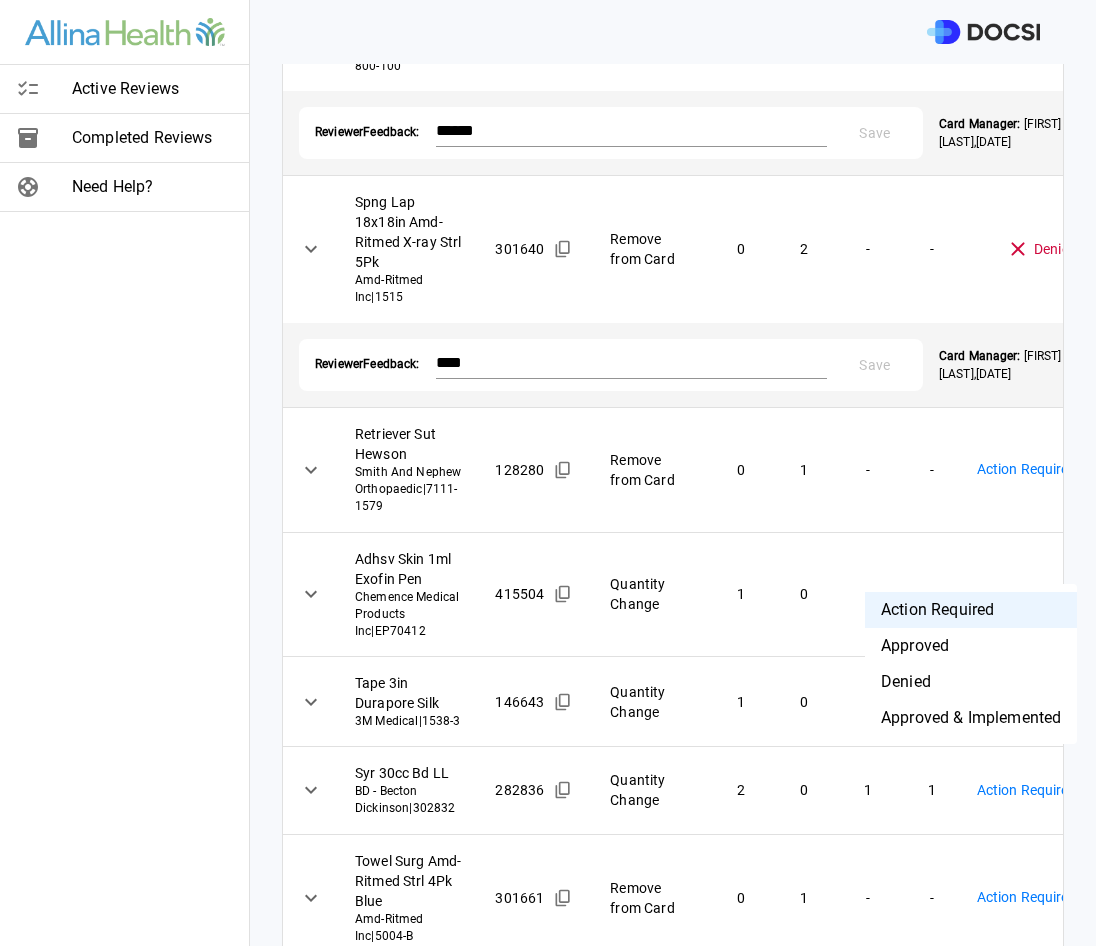 click on "Active Reviews Completed Reviews Need Help? Physician:   Dr.  [FIRST]   [LAST] Card:    ARTHROPLASTY HIP HEMI  ( M-124746 ) Managed by:    [FIRST] [LAST] Changes to Review All Card Items Item Item ID Requested Optimization Open Hold New Open New Hold Review Status Cautery Tip 4in Edge Blade Medtronic  |  E14504 197072 Remove from Card 0 1 - - Approved ******** ​ Head Cover Flyte Hood Peelaway Lvl 4 Stryker Instruments  |  0408-800-100 242347 Quantity Change 2 1 2 0 Denied ******** ​ Reviewer  Feedback:  ****** * Save Card Manager:    [FIRST]   [LAST] ,  7/20/25   Spng Lap 18x18in Amd-Ritmed X-ray Strl 5Pk Amd-Ritmed Inc  |  1515 301640 Remove from Card 0 2 - - Denied ******** ​ Reviewer  Feedback:  **** * Save Card Manager:    [FIRST]   [LAST] ,  7/20/25   Retriever Sut Hewson Smith And Nephew Orthopaedic  |  7111-1579 128280 Remove from Card 0 1 - - Action Required **** ​ Adhsv Skin 1ml Exofin Pen Chemence Medical Products Inc  |  EP70412 415504 Quantity Change 1 0 1 1 Action Required ****" at bounding box center (548, 473) 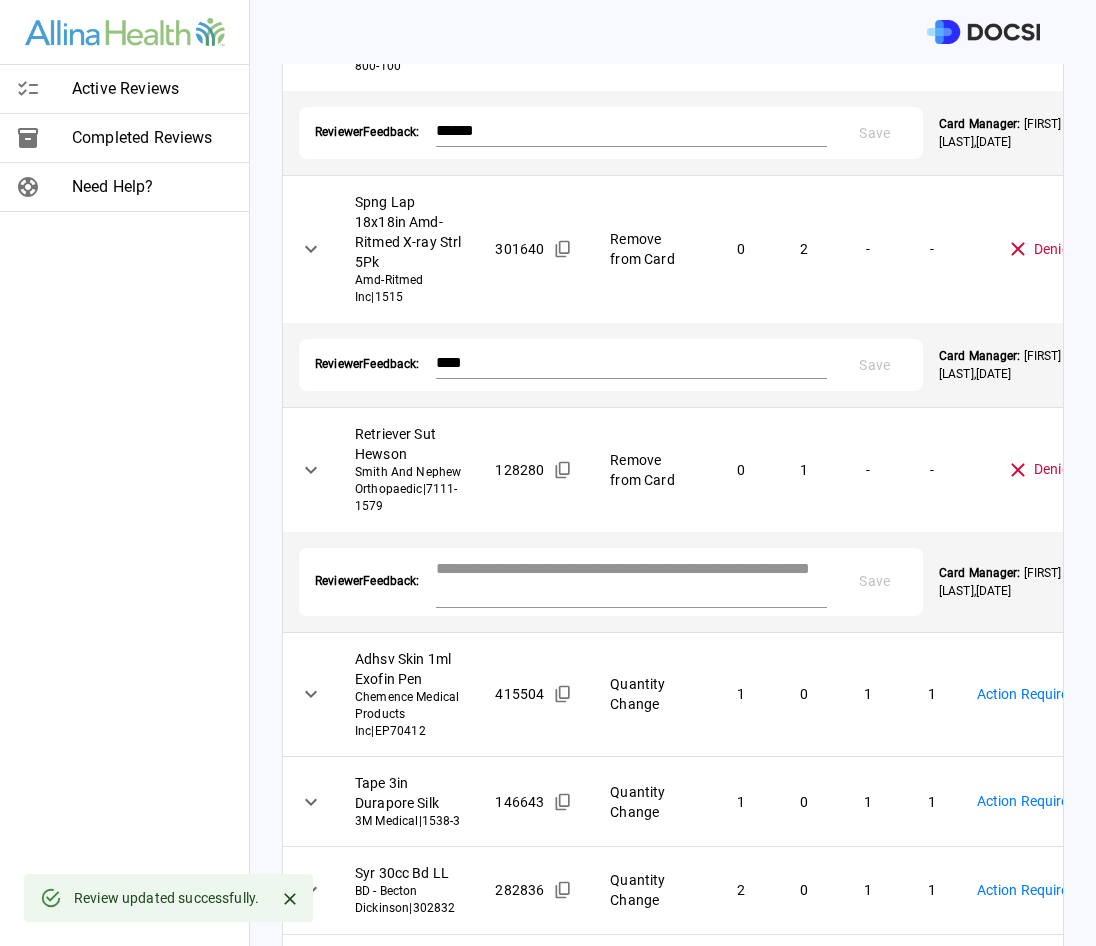 click at bounding box center (631, 580) 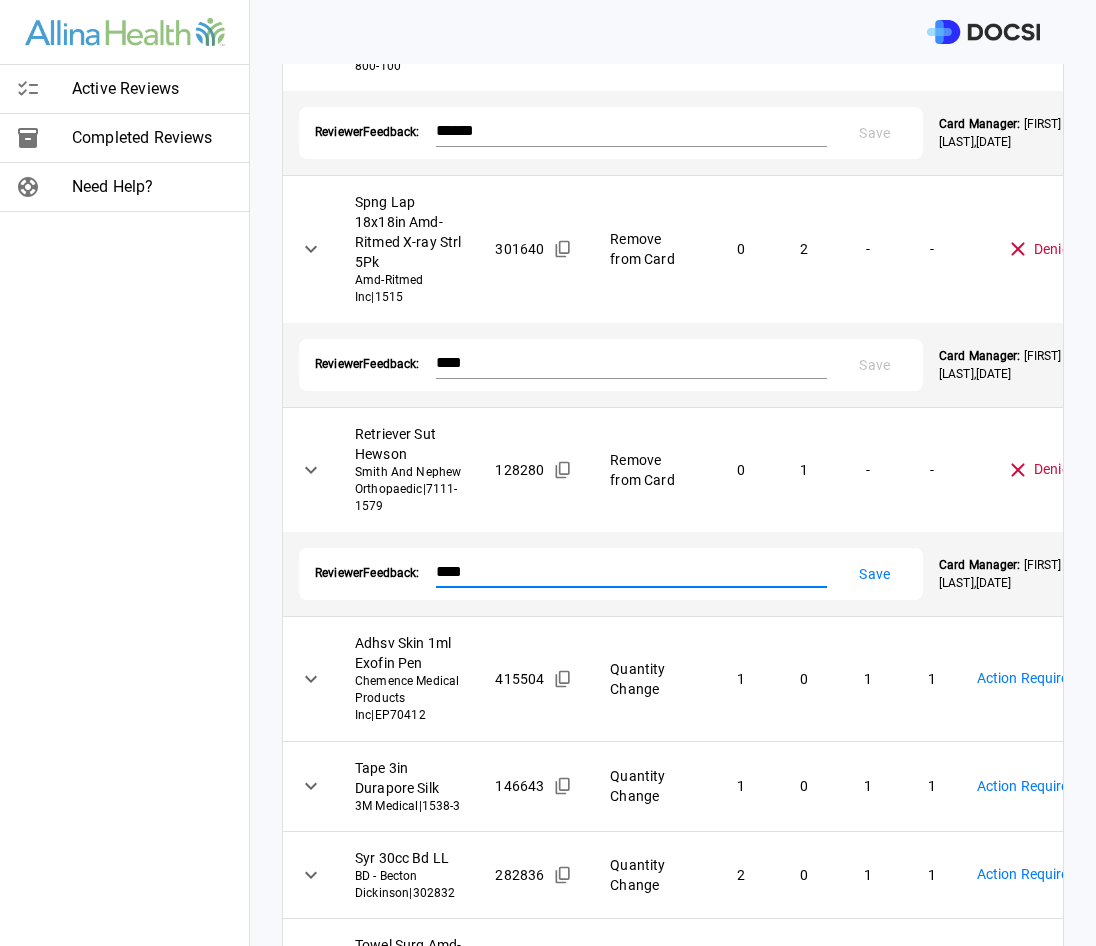 type on "****" 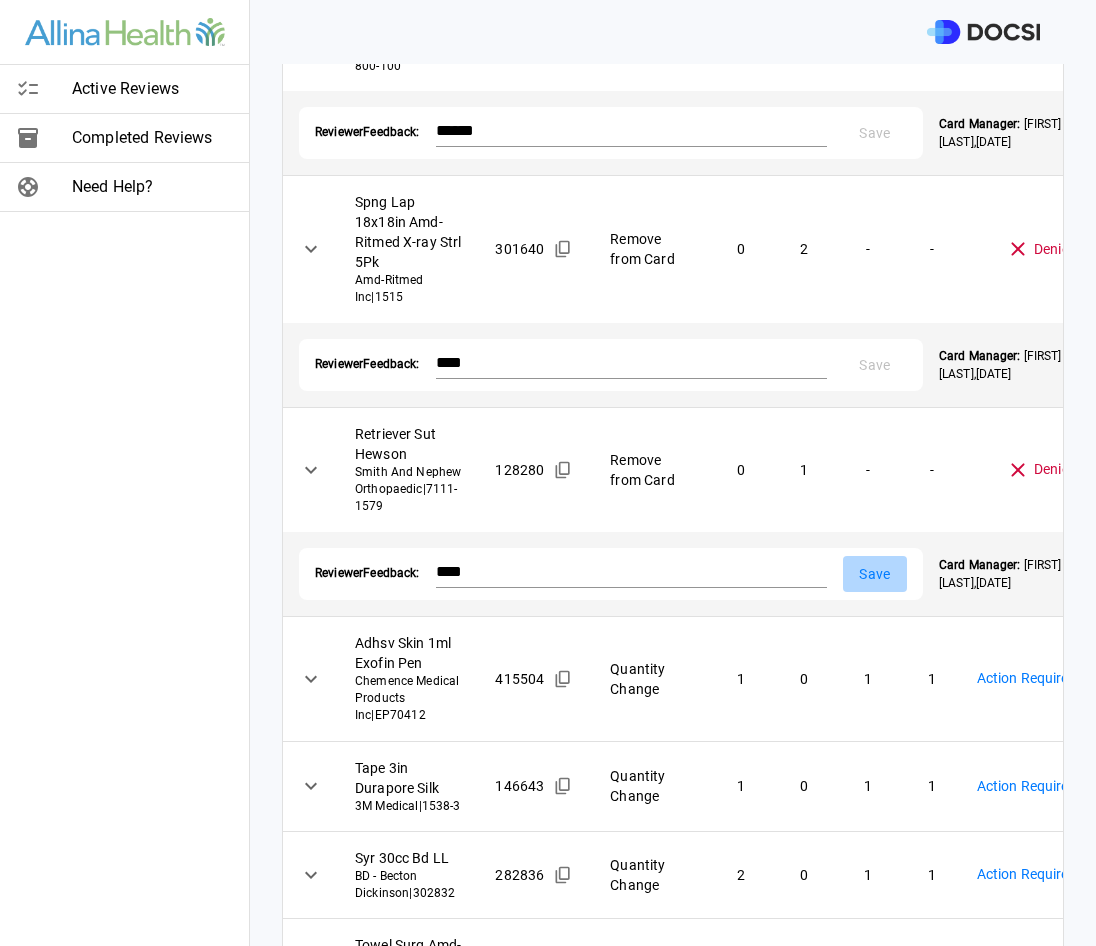 click on "Save" at bounding box center [875, 574] 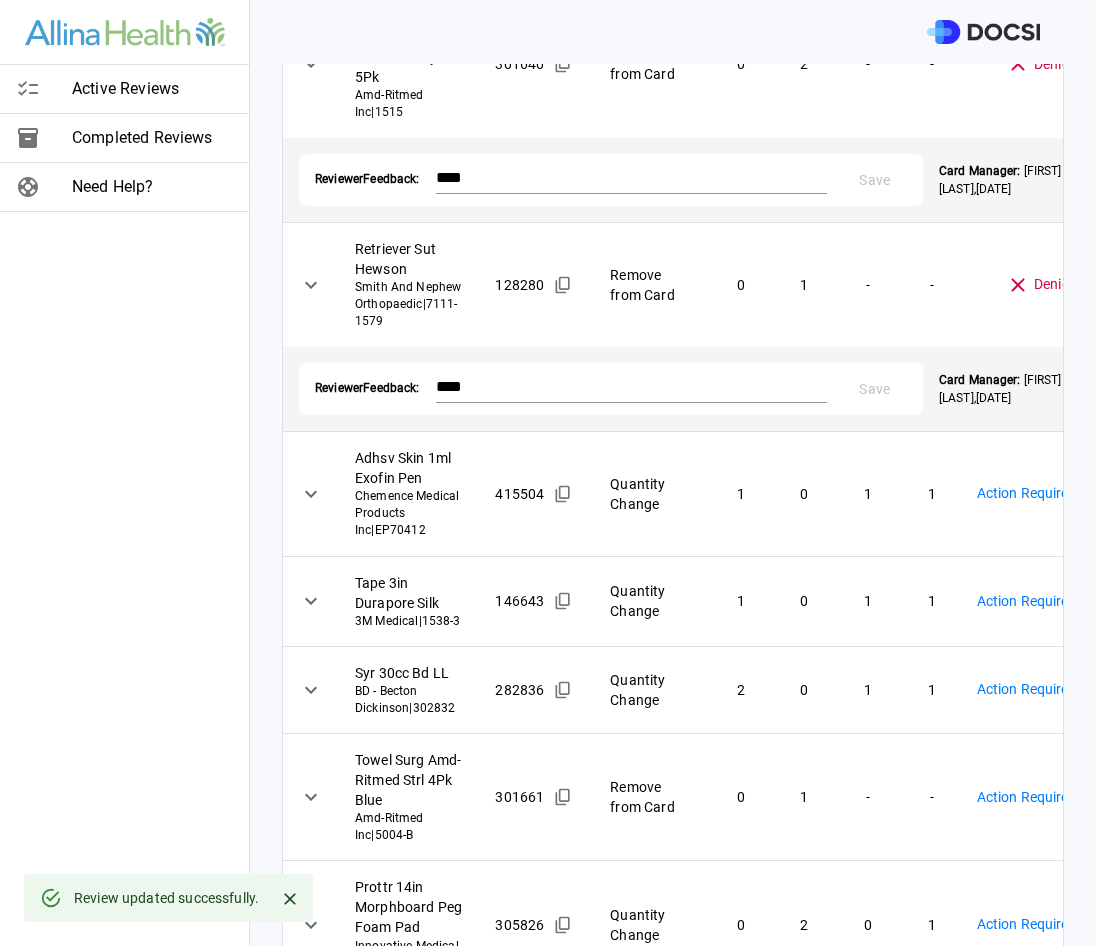 scroll, scrollTop: 700, scrollLeft: 0, axis: vertical 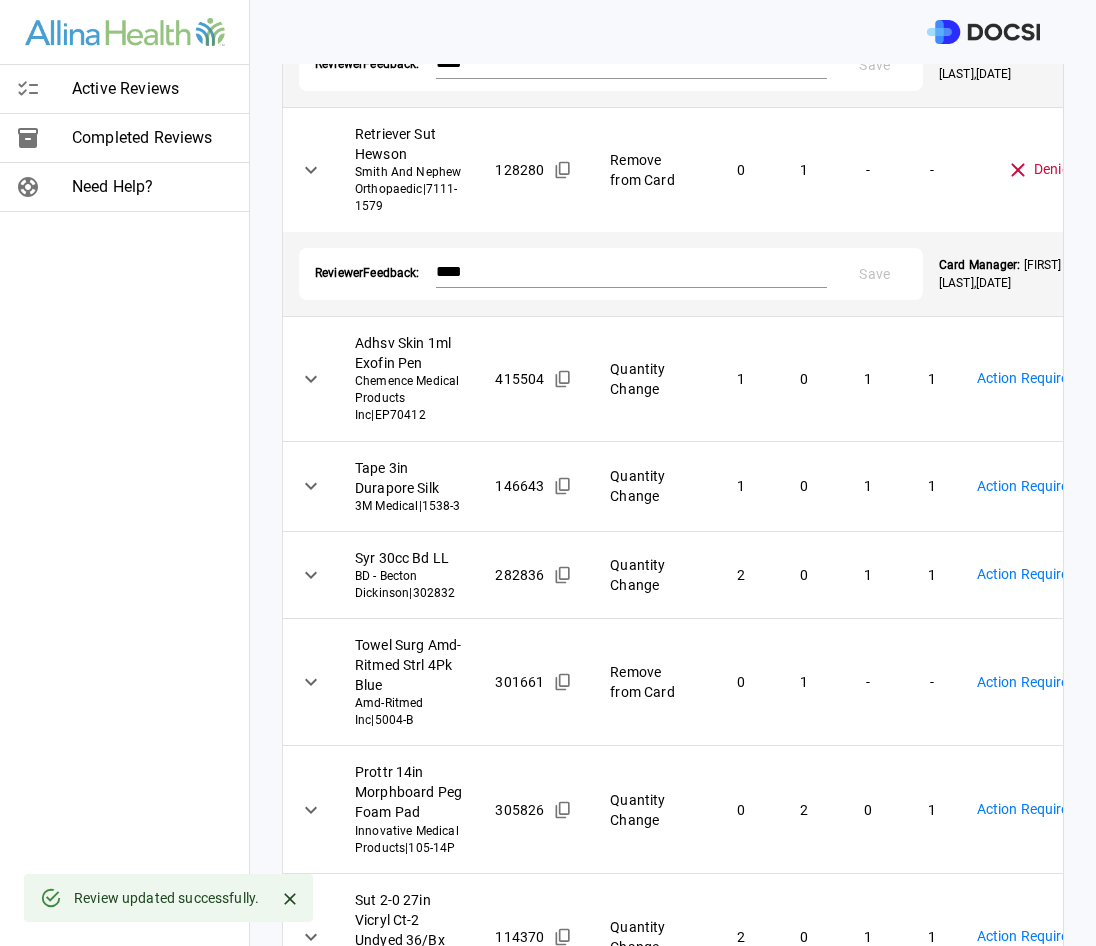 click on "Active Reviews Completed Reviews Need Help? Physician:   Dr.  [LAST] [LAST] Card:    ARTHROPLASTY HIP HEMI  ( M-124746 ) Managed by:    [FIRST] [LAST] Changes to Review All Card Items Item Item ID Requested Optimization Open Hold New Open New Hold Review Status Cautery Tip 4in Edge Blade Medtronic  |  E14504 197072 Remove from Card 0 1 - - Approved ******** ​ Head Cover Flyte Hood Peelaway Lvl 4 Stryker Instruments  |  0408-800-100 242347 Quantity Change 2 1 2 0 Denied ******** ​ Reviewer  Feedback:  ****** * Save Card Manager:    [FIRST] [LAST] ,  [DATE]   Spng Lap 18x18in Amd-Ritmed X-ray Strl 5Pk Amd-Ritmed Inc  |  1515 301640 Remove from Card 0 2 - - Denied ******** ​ Reviewer  Feedback:  **** * Save Card Manager:    [FIRST] [LAST] ,  [DATE]   Retriever Sut Hewson Smith And Nephew Orthopaedic  |  7111-1579 128280 Remove from Card 0 1 - - Denied ******** ​ Reviewer  Feedback:  **** * Save Card Manager:    [FIRST] [LAST] ,  [DATE]   Adhsv Skin 1ml Exofin Pen  |  EP70412 415504" at bounding box center [548, 473] 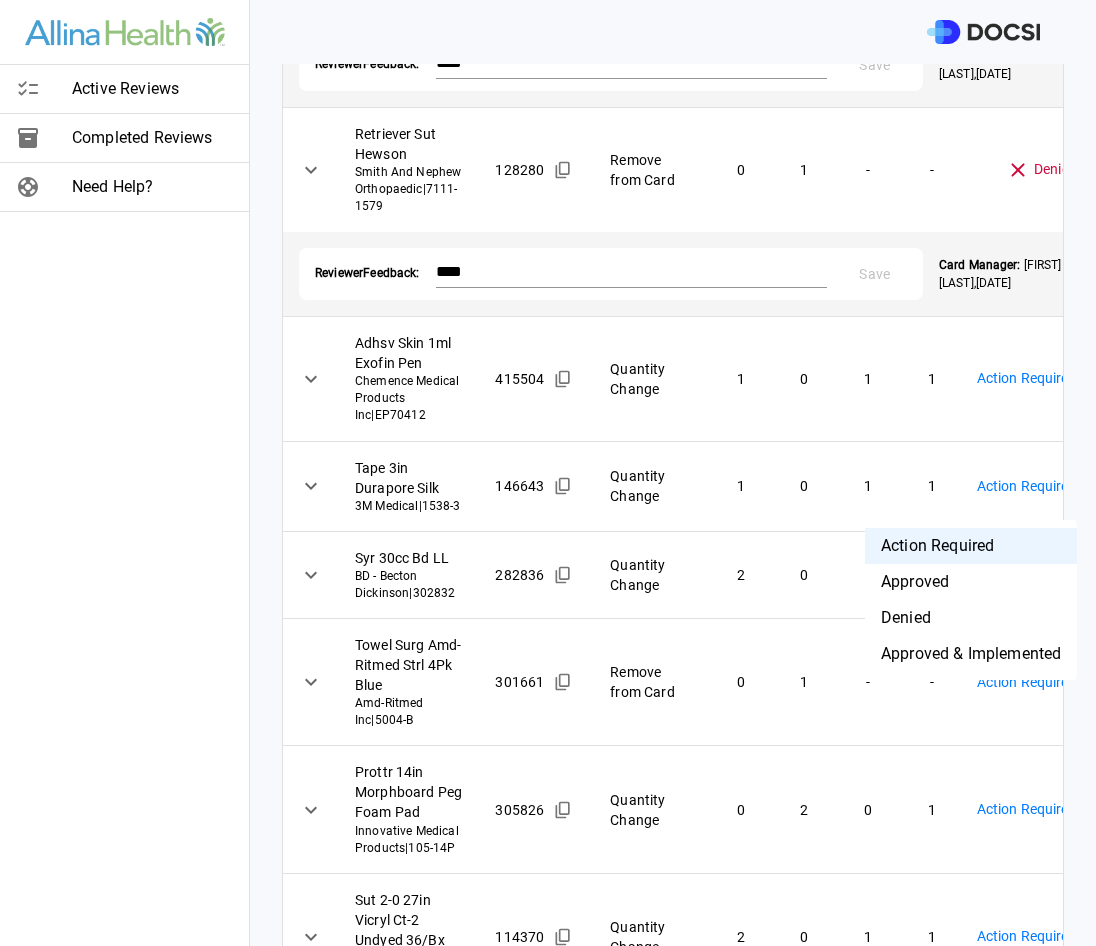 click on "Approved" at bounding box center (971, 582) 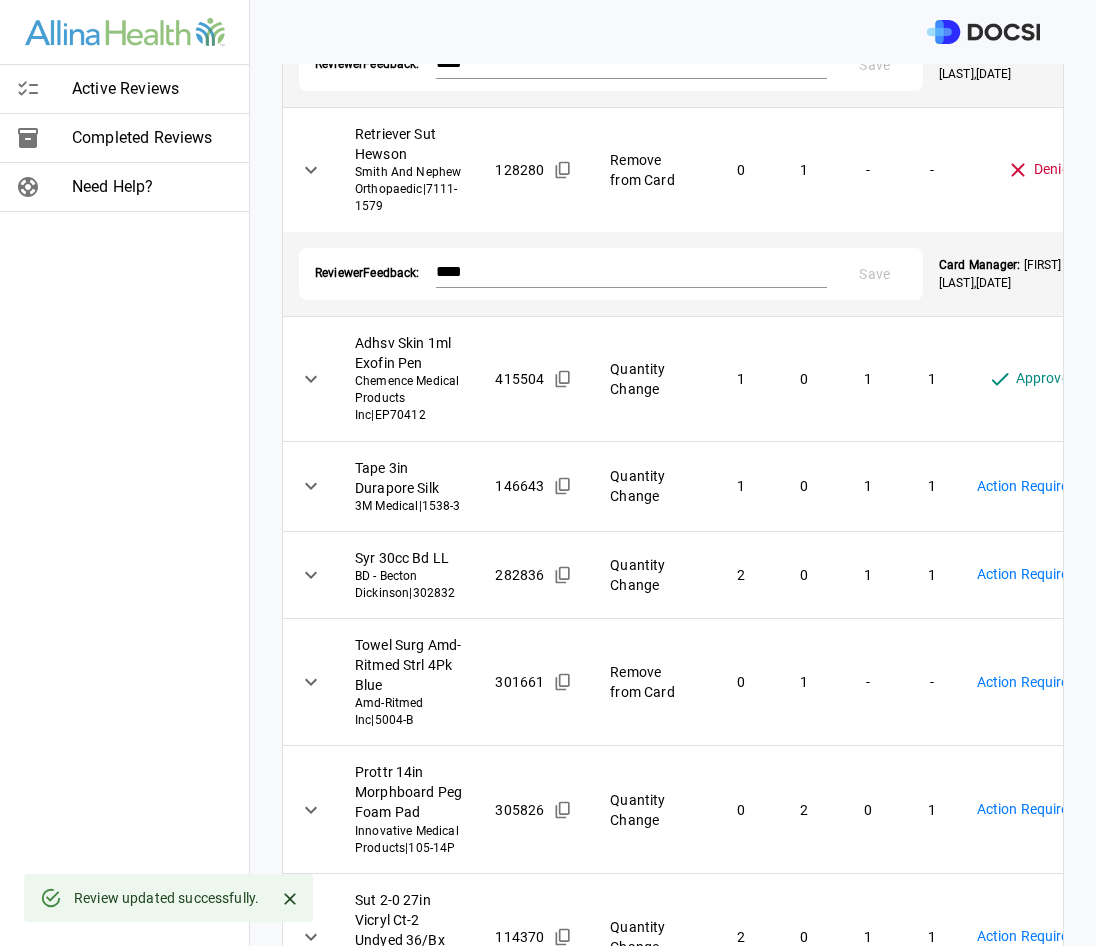 click on "Active Reviews Completed Reviews Need Help? Physician:   Dr.  [LAST] [LAST] Card:    ARTHROPLASTY HIP HEMI  ( M-124746 ) Managed by:    [FIRST] [LAST] Changes to Review All Card Items Item Item ID Requested Optimization Open Hold New Open New Hold Review Status Cautery Tip 4in Edge Blade Medtronic  |  E14504 197072 Remove from Card 0 1 - - Approved ******** ​ Head Cover Flyte Hood Peelaway Lvl 4 Stryker Instruments  |  0408-800-100 242347 Quantity Change 2 1 2 0 Denied ******** ​ Reviewer  Feedback:  ****** * Save Card Manager:    [FIRST] [LAST] ,  [DATE]   Spng Lap 18x18in Amd-Ritmed X-ray Strl 5Pk Amd-Ritmed Inc  |  1515 301640 Remove from Card 0 2 - - Denied ******** ​ Reviewer  Feedback:  **** * Save Card Manager:    [FIRST] [LAST] ,  [DATE]   Retriever Sut Hewson Smith And Nephew Orthopaedic  |  7111-1579 128280 Remove from Card 0 1 - - Denied ******** ​ Reviewer  Feedback:  **** * Save Card Manager:    [FIRST] [LAST] ,  [DATE]   Adhsv Skin 1ml Exofin Pen  |  EP70412 415504" at bounding box center (548, 473) 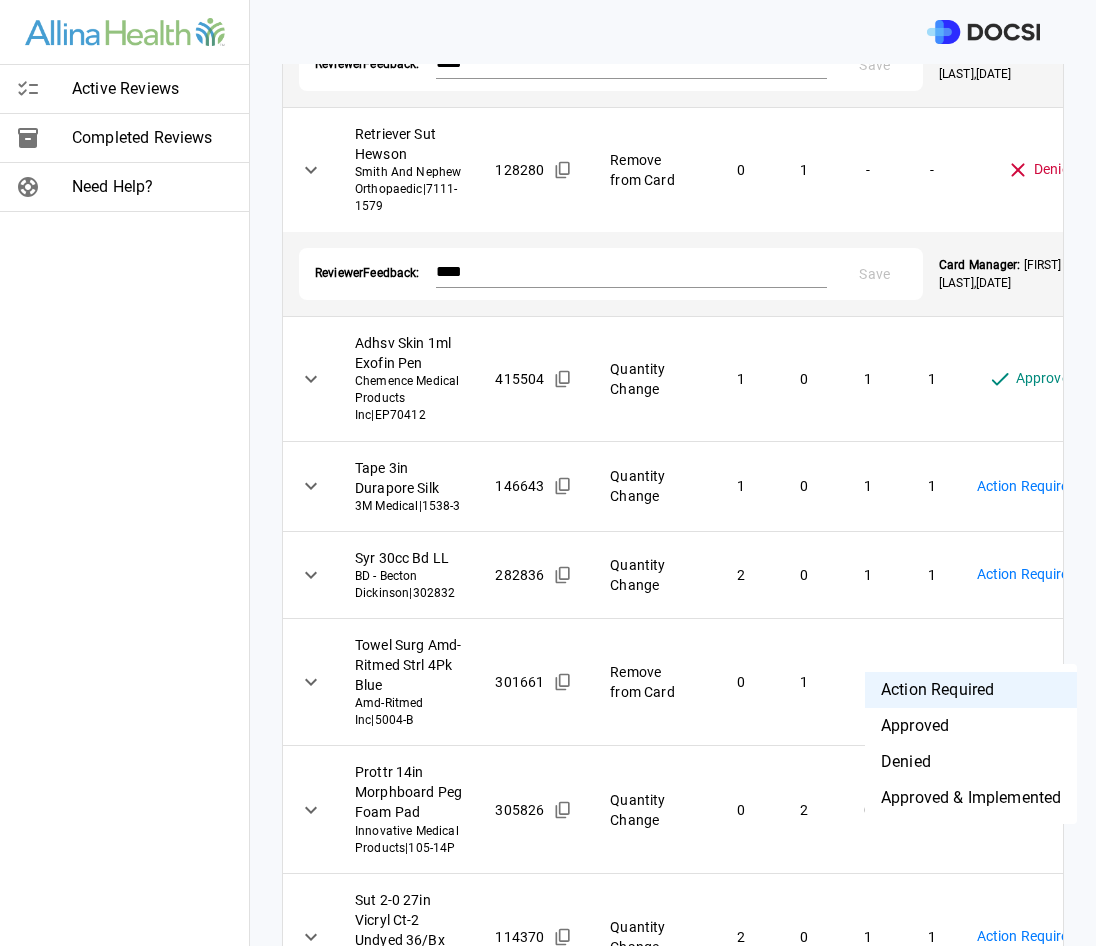 click on "Denied" at bounding box center (971, 762) 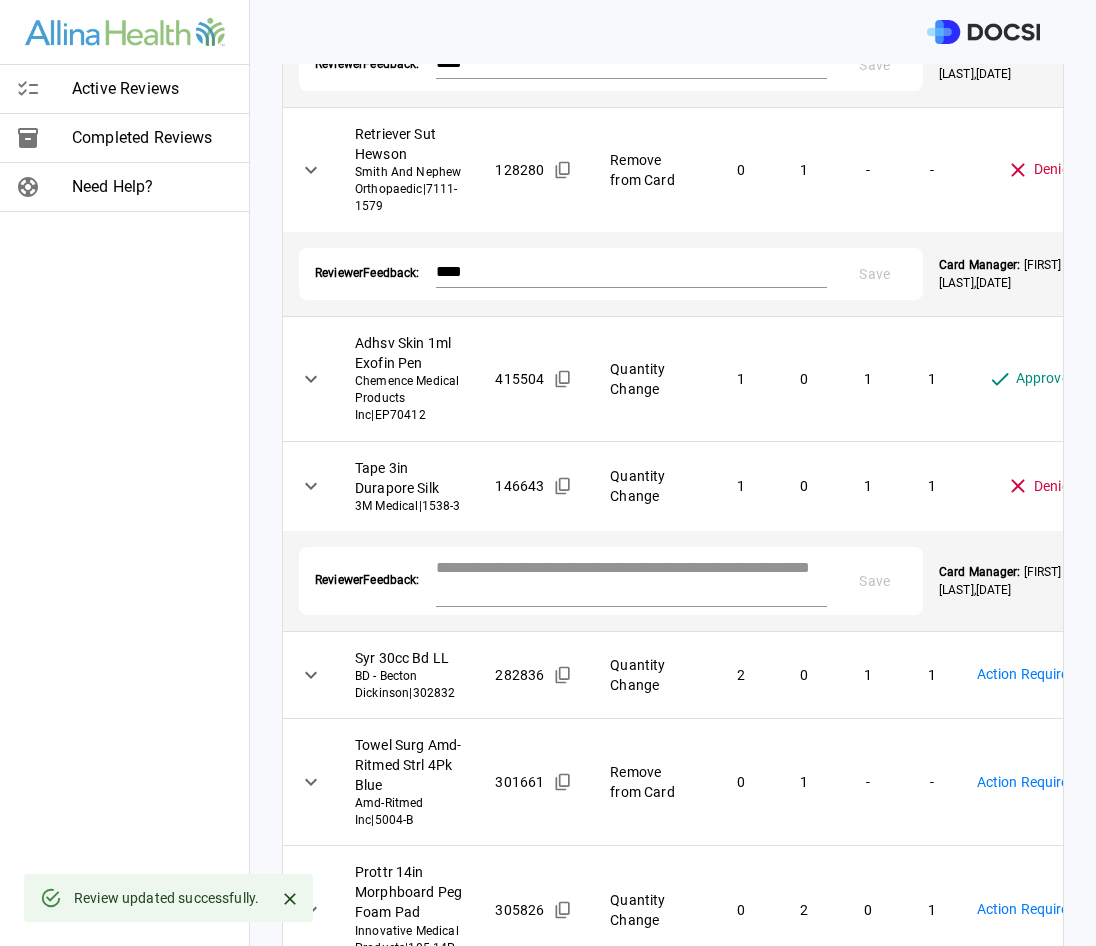 click at bounding box center [631, 579] 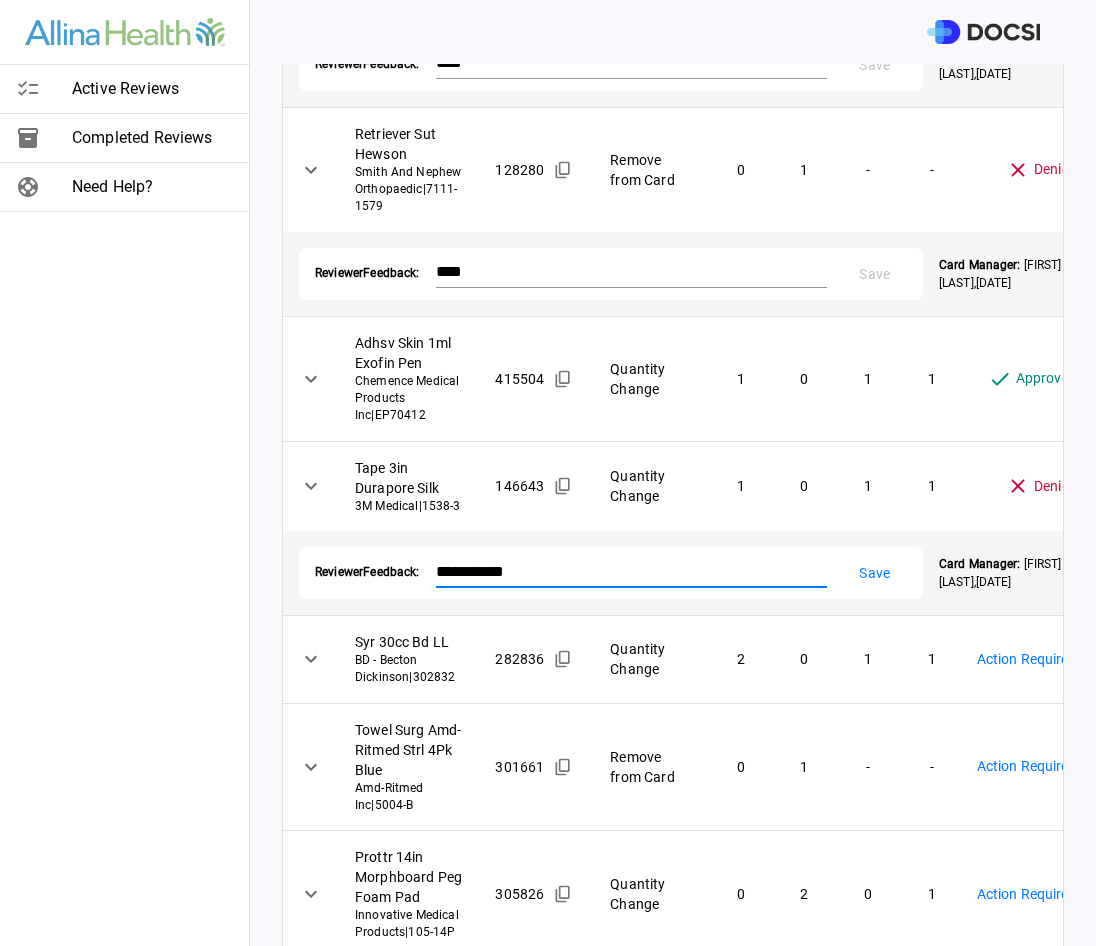 type on "**********" 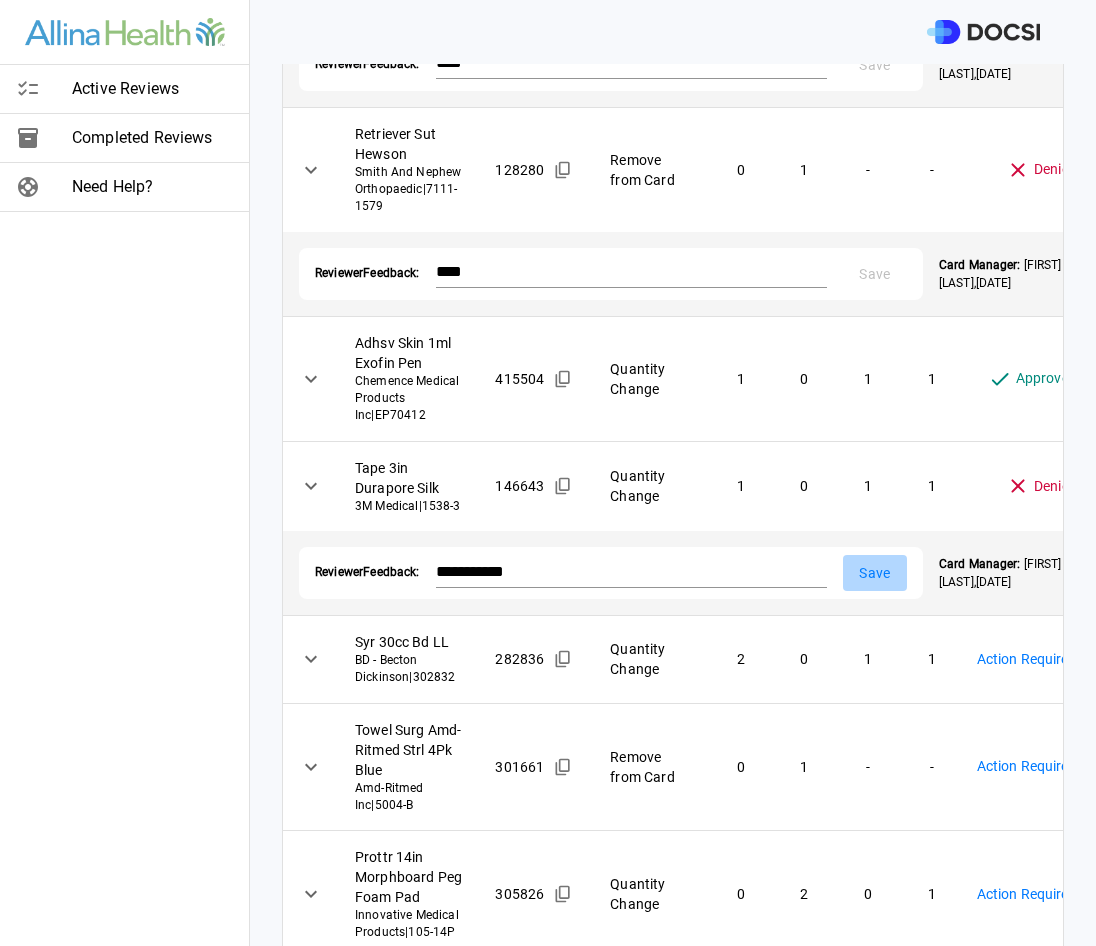 click on "Save" at bounding box center (875, 573) 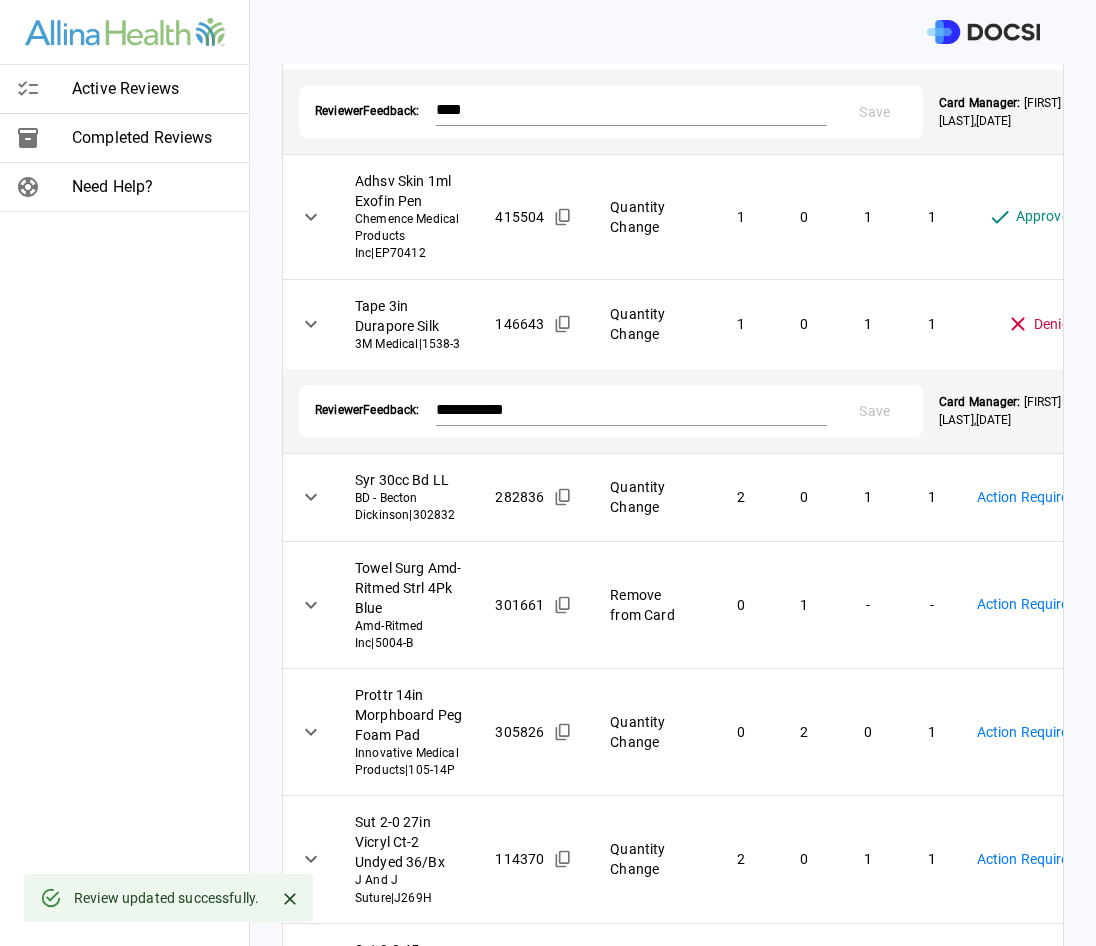 scroll, scrollTop: 900, scrollLeft: 0, axis: vertical 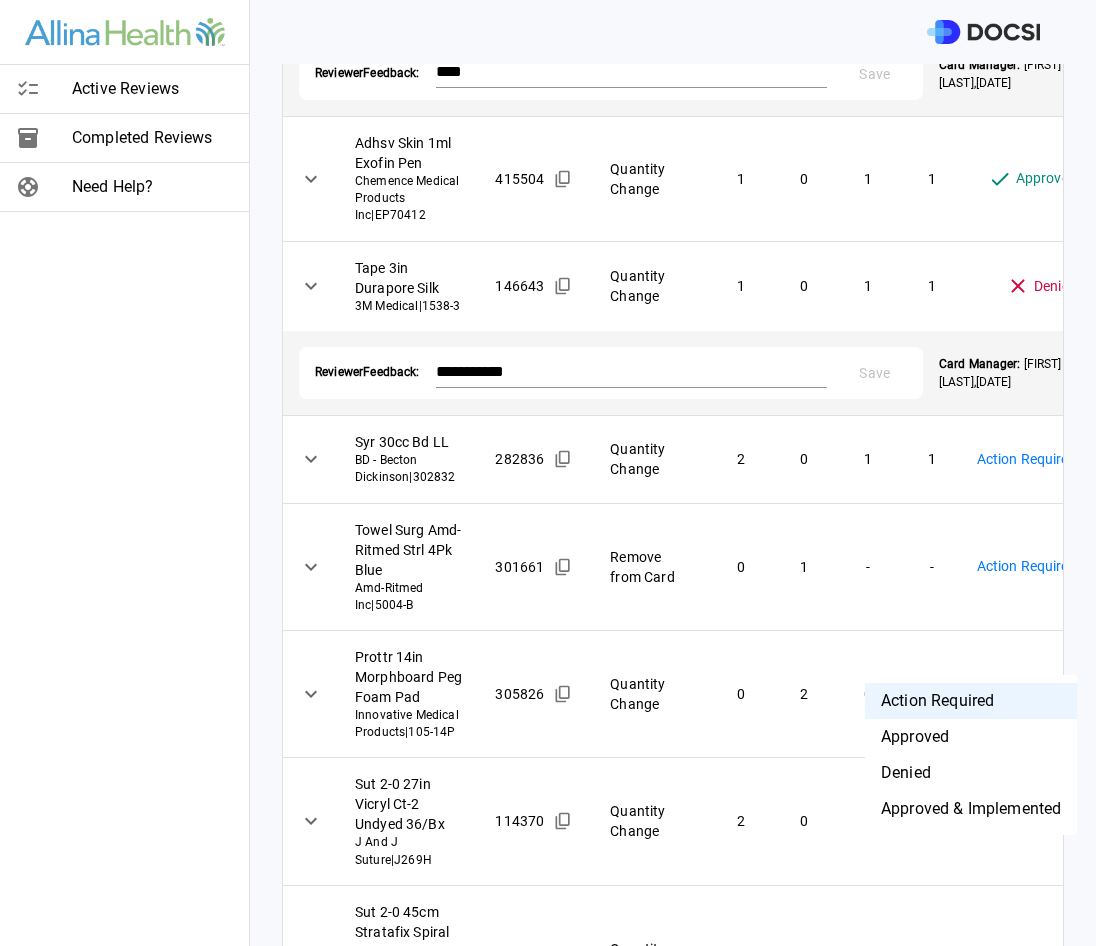 click on "Active Reviews Completed Reviews Need Help? Physician:   Dr.  [LAST] [LAST] Card:    ARTHROPLASTY HIP HEMI  ( M-124746 ) Managed by:    [FIRST] [LAST] Changes to Review All Card Items Item Item ID Requested Optimization Open Hold New Open New Hold Review Status Cautery Tip 4in Edge Blade Medtronic  |  E14504 197072 Remove from Card 0 1 - - Approved ******** ​ Head Cover Flyte Hood Peelaway Lvl 4 Stryker Instruments  |  0408-800-100 242347 Quantity Change 2 1 2 0 Denied ******** ​ Reviewer  Feedback:  ****** * Save Card Manager:    [FIRST] [LAST] ,  [DATE]   Spng Lap 18x18in Amd-Ritmed X-ray Strl 5Pk Amd-Ritmed Inc  |  1515 301640 Remove from Card 0 2 - - Denied ******** ​ Reviewer  Feedback:  **** * Save Card Manager:    [FIRST] [LAST] ,  [DATE]   Retriever Sut Hewson Smith And Nephew Orthopaedic  |  7111-1579 128280 Remove from Card 0 1 - - Denied ******** ​ Reviewer  Feedback:  **** * Save Card Manager:    [FIRST] [LAST] ,  [DATE]   Adhsv Skin 1ml Exofin Pen  |  EP70412 415504" at bounding box center (548, 473) 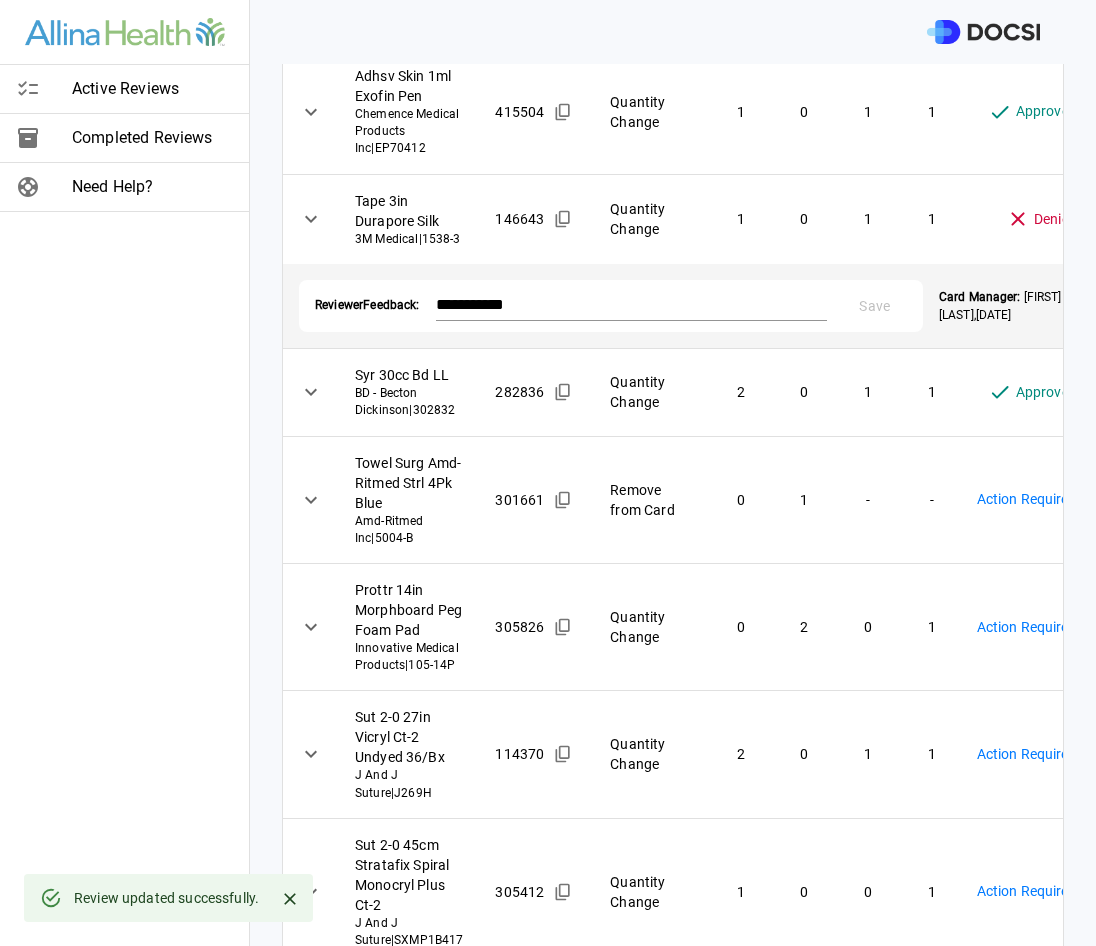 scroll, scrollTop: 1000, scrollLeft: 0, axis: vertical 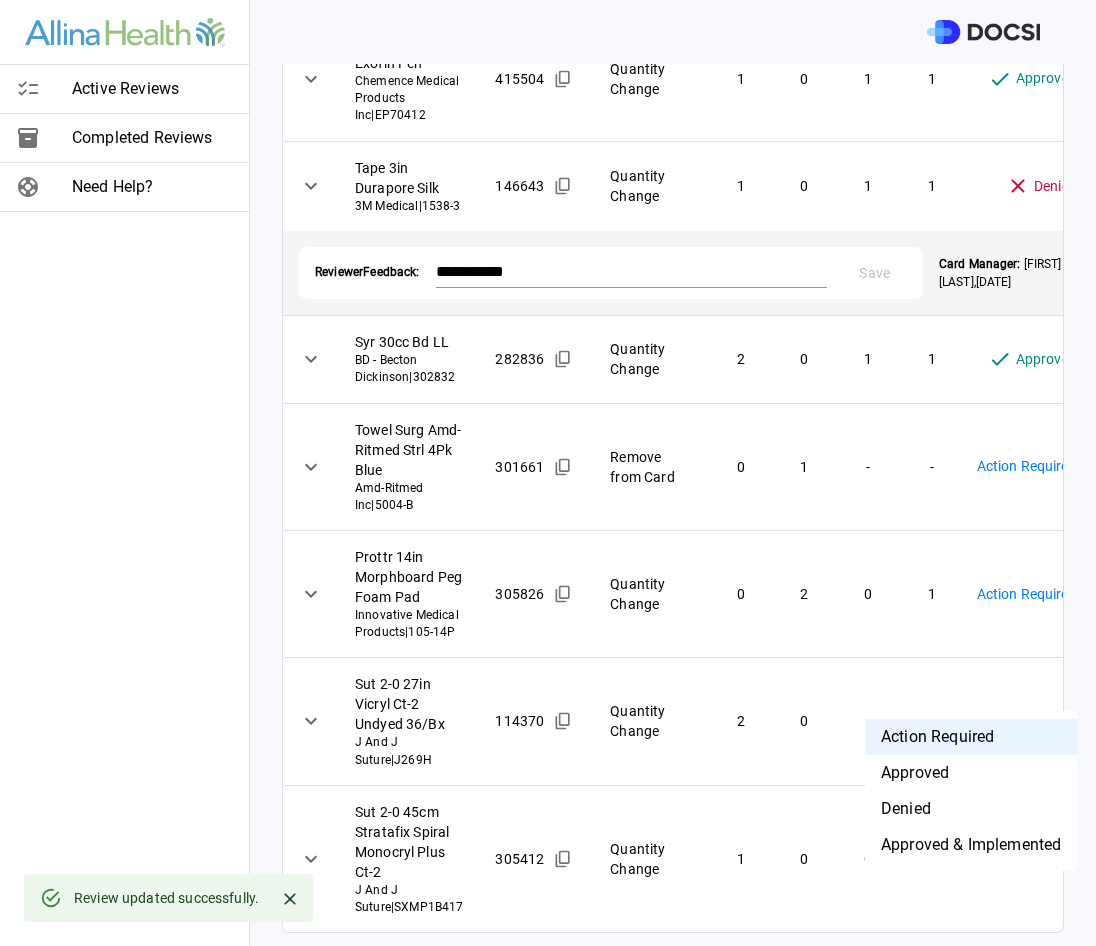click on "Active Reviews Completed Reviews Need Help? Physician:   Dr.  [LAST] [LAST] Card:    ARTHROPLASTY HIP HEMI  ( M-124746 ) Managed by:    [FIRST] [LAST] Changes to Review All Card Items Item Item ID Requested Optimization Open Hold New Open New Hold Review Status Cautery Tip 4in Edge Blade Medtronic  |  E14504 197072 Remove from Card 0 1 - - Approved ******** ​ Head Cover Flyte Hood Peelaway Lvl 4 Stryker Instruments  |  0408-800-100 242347 Quantity Change 2 1 2 0 Denied ******** ​ Reviewer  Feedback:  ****** * Save Card Manager:    [FIRST] [LAST] ,  [DATE]   Spng Lap 18x18in Amd-Ritmed X-ray Strl 5Pk Amd-Ritmed Inc  |  1515 301640 Remove from Card 0 2 - - Denied ******** ​ Reviewer  Feedback:  **** * Save Card Manager:    [FIRST] [LAST] ,  [DATE]   Retriever Sut Hewson Smith And Nephew Orthopaedic  |  7111-1579 128280 Remove from Card 0 1 - - Denied ******** ​ Reviewer  Feedback:  **** * Save Card Manager:    [FIRST] [LAST] ,  [DATE]   Adhsv Skin 1ml Exofin Pen  |  EP70412 415504" at bounding box center [548, 473] 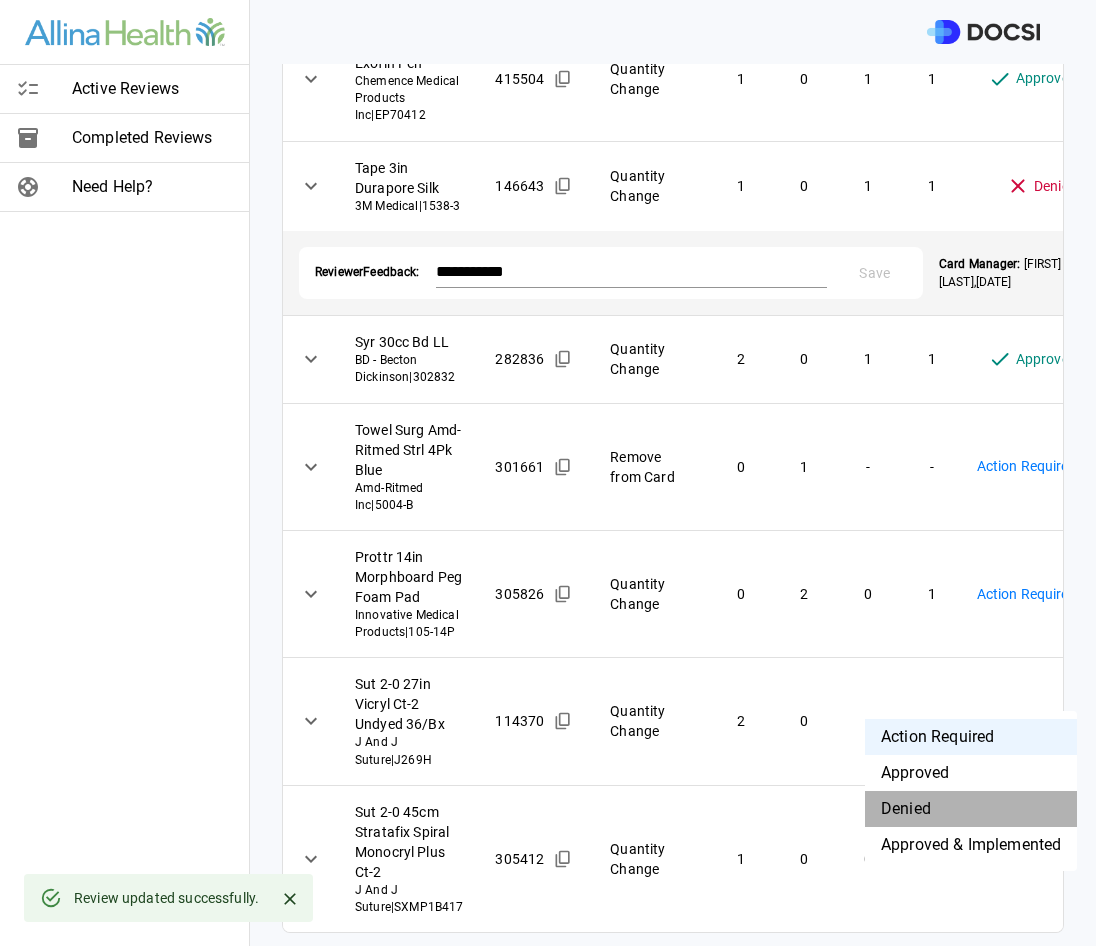 click on "Denied" at bounding box center [971, 809] 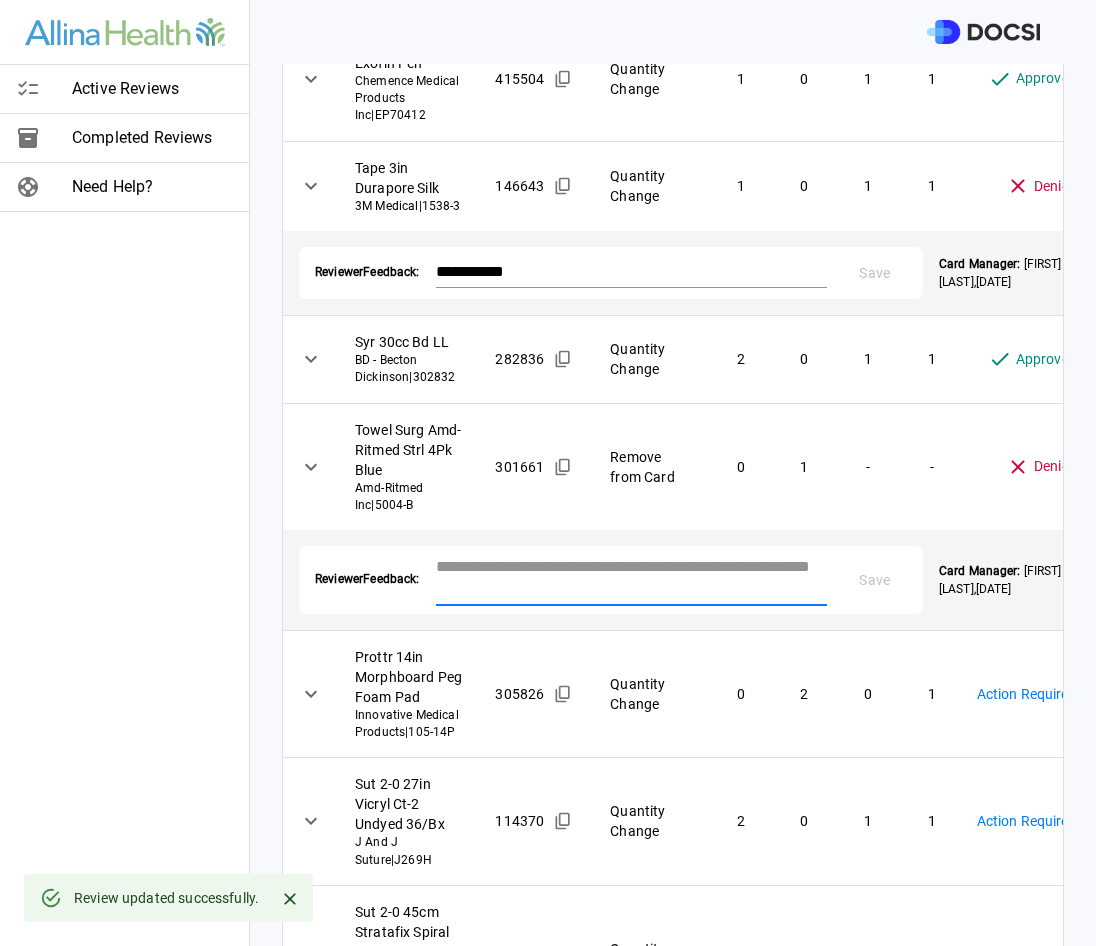 click at bounding box center (631, 578) 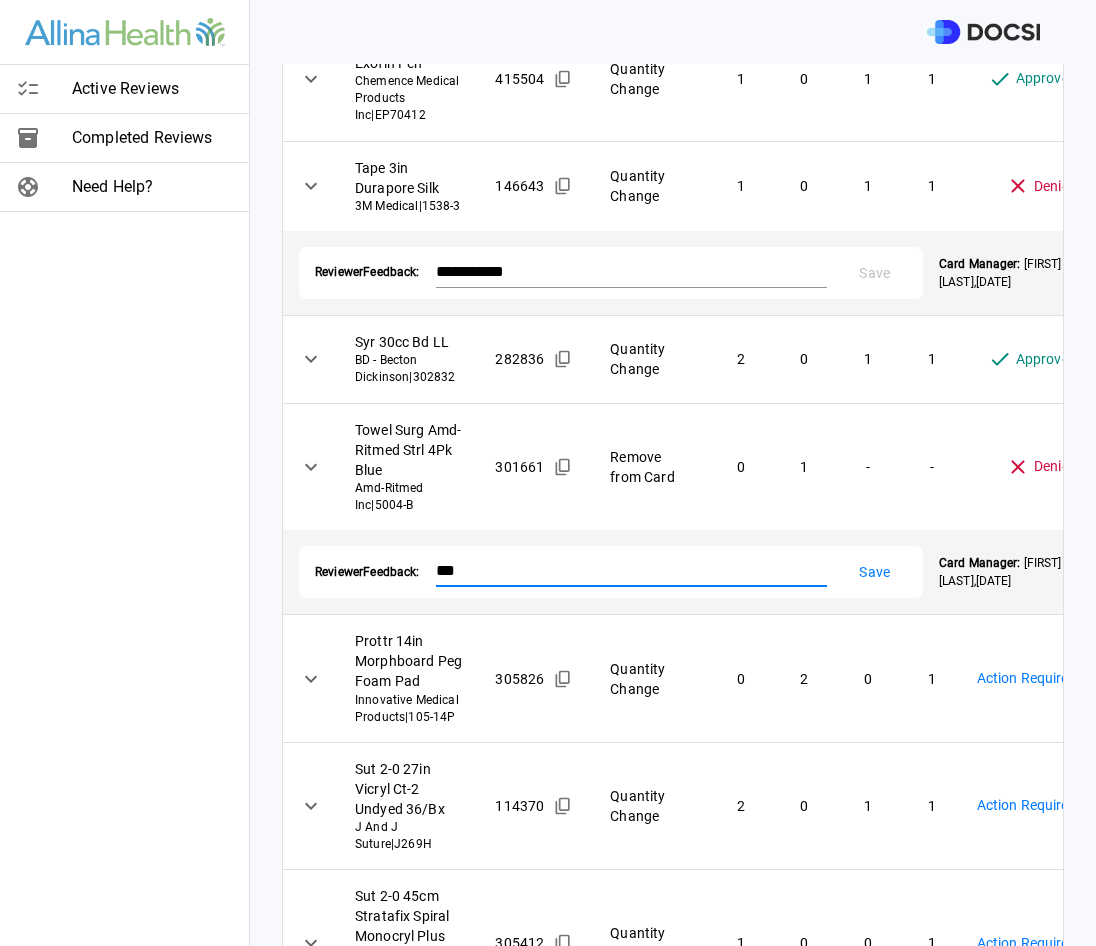 type on "***" 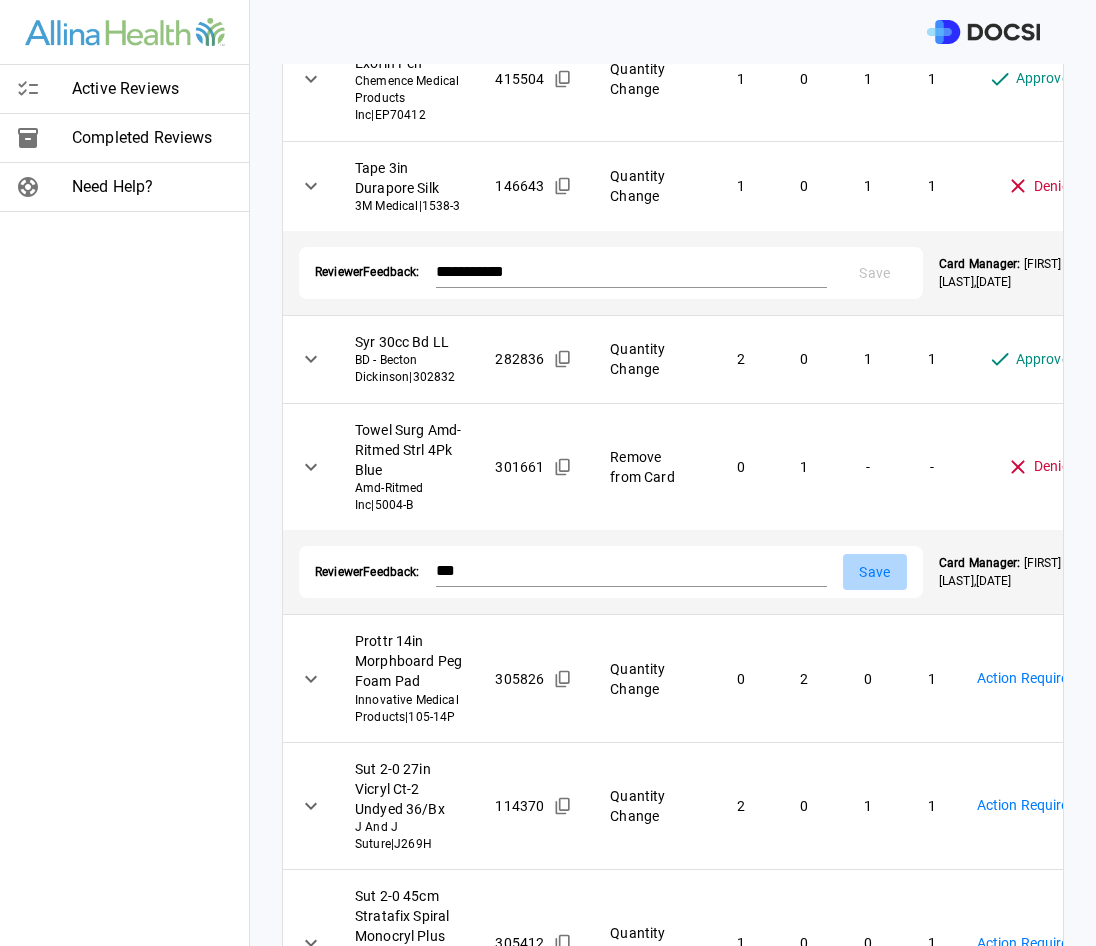 click on "Save" at bounding box center [875, 572] 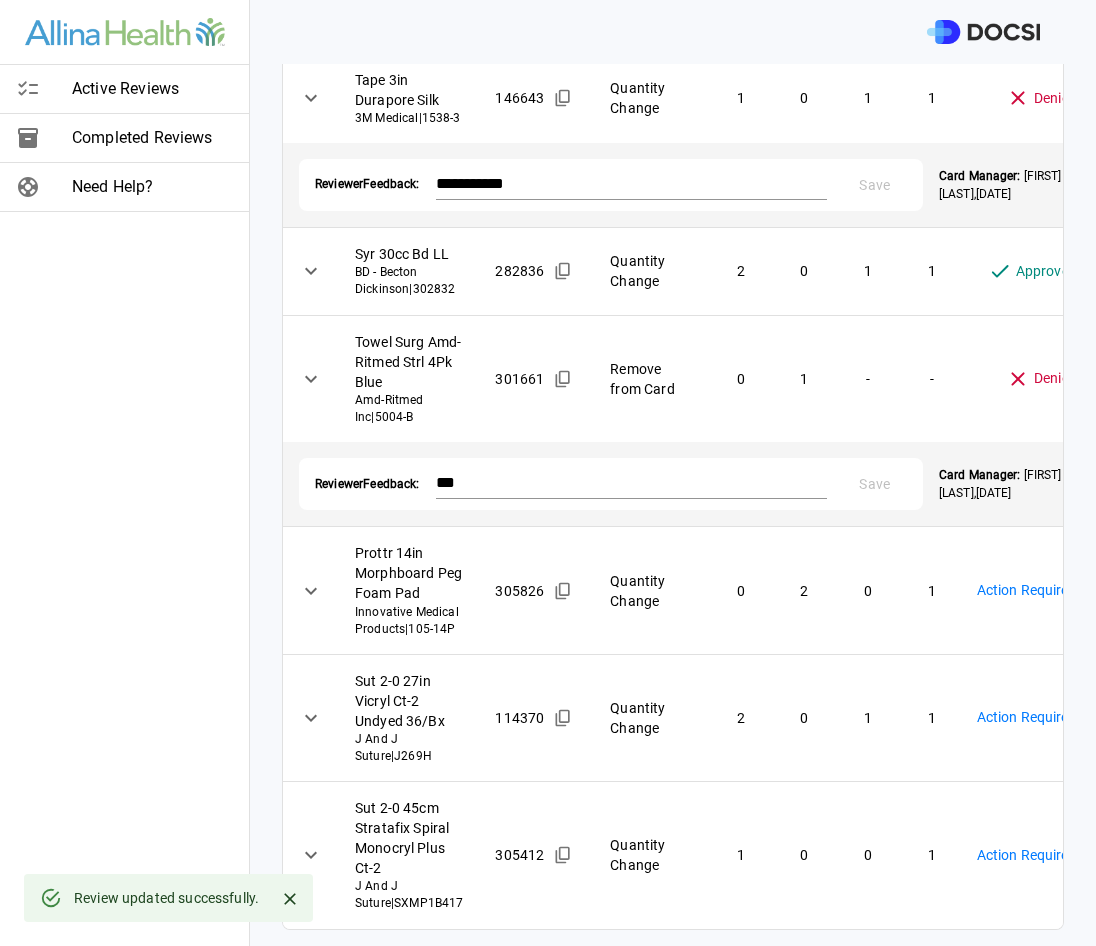 scroll, scrollTop: 1300, scrollLeft: 0, axis: vertical 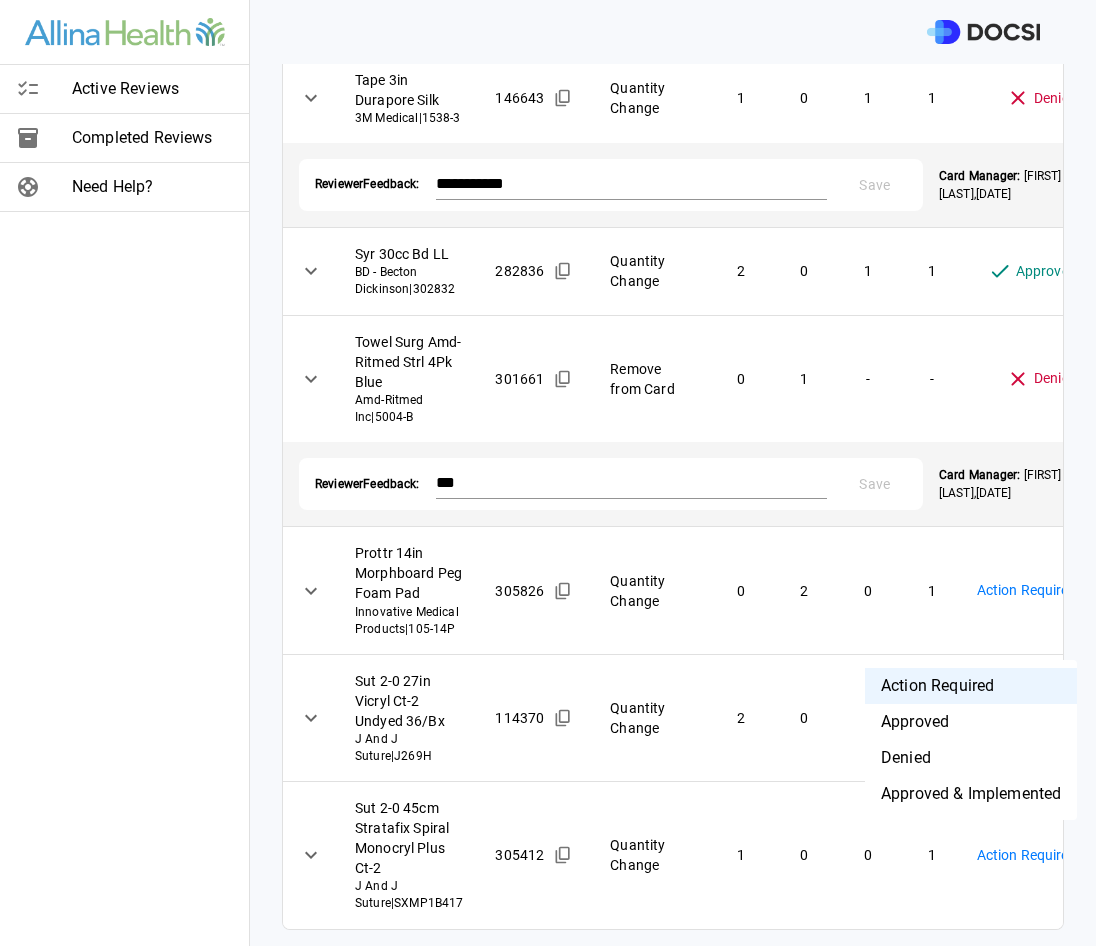 click on "Active Reviews Completed Reviews Need Help? Physician:   Dr.  [LAST] [LAST] Card:    ARTHROPLASTY HIP HEMI  ( M-124746 ) Managed by:    [FIRST] [LAST] Changes to Review All Card Items Item Item ID Requested Optimization Open Hold New Open New Hold Review Status Cautery Tip 4in Edge Blade Medtronic  |  E14504 197072 Remove from Card 0 1 - - Approved ******** ​ Head Cover Flyte Hood Peelaway Lvl 4 Stryker Instruments  |  0408-800-100 242347 Quantity Change 2 1 2 0 Denied ******** ​ Reviewer  Feedback:  ****** * Save Card Manager:    [FIRST] [LAST] ,  [DATE]   Spng Lap 18x18in Amd-Ritmed X-ray Strl 5Pk Amd-Ritmed Inc  |  1515 301640 Remove from Card 0 2 - - Denied ******** ​ Reviewer  Feedback:  **** * Save Card Manager:    [FIRST] [LAST] ,  [DATE]   Retriever Sut Hewson Smith And Nephew Orthopaedic  |  7111-1579 128280 Remove from Card 0 1 - - Denied ******** ​ Reviewer  Feedback:  **** * Save Card Manager:    [FIRST] [LAST] ,  [DATE]   Adhsv Skin 1ml Exofin Pen  |  EP70412 415504" at bounding box center [548, 473] 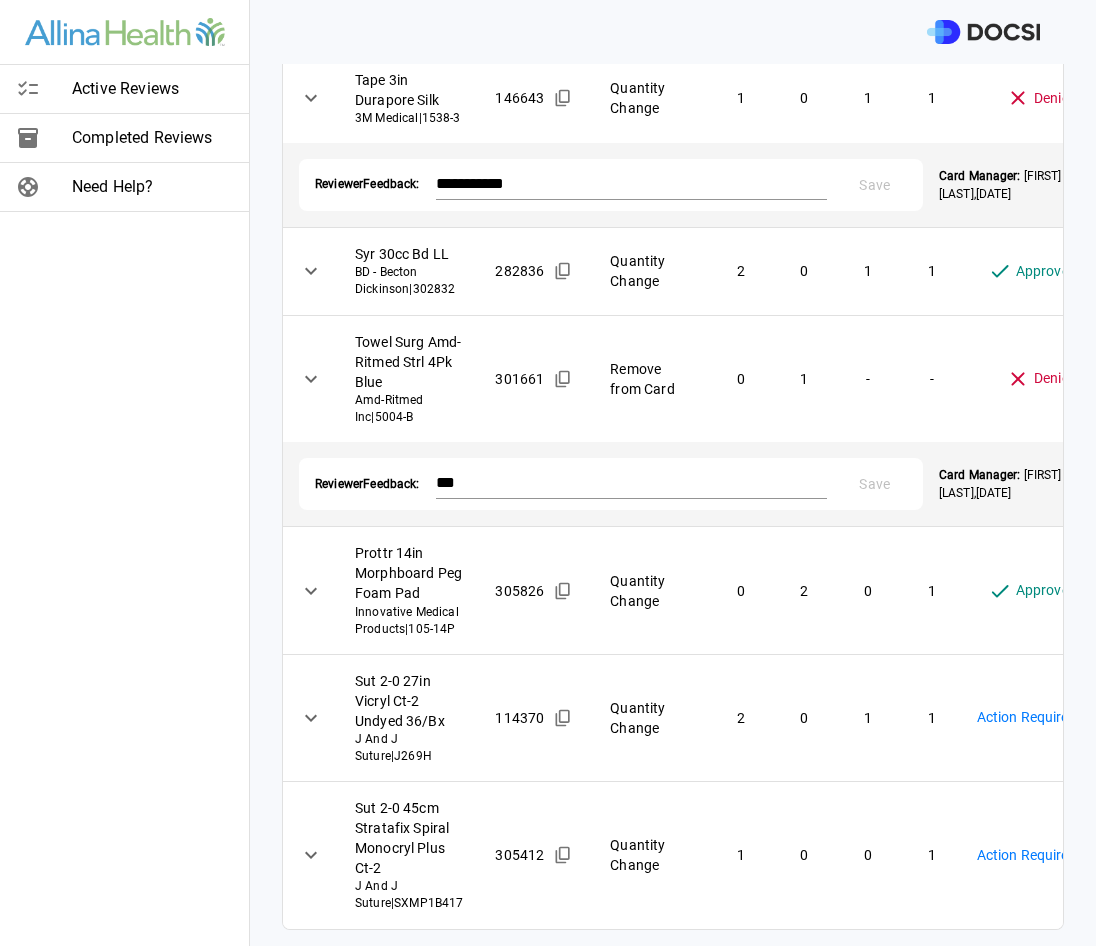 scroll, scrollTop: 1477, scrollLeft: 0, axis: vertical 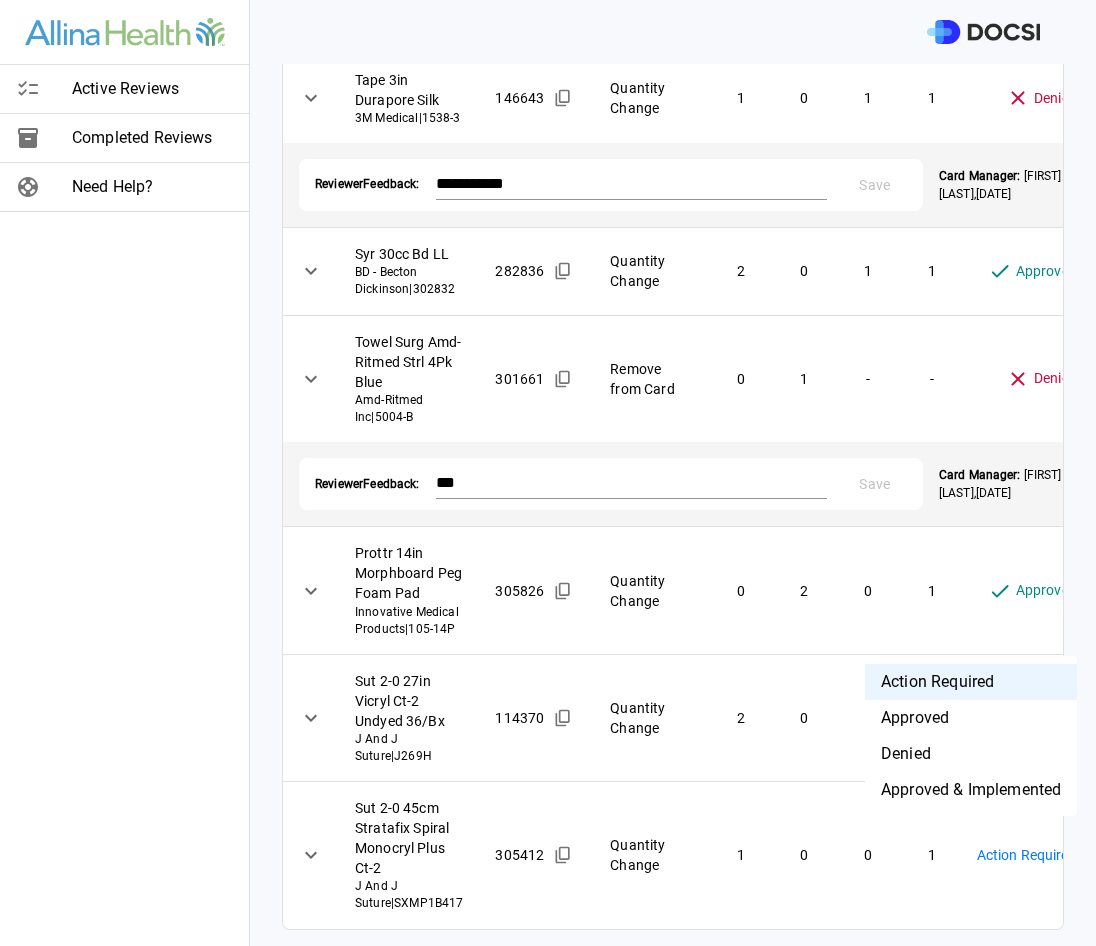 click on "Active Reviews Completed Reviews Need Help? Physician:   Dr.  [LAST] [LAST] Card:    ARTHROPLASTY HIP HEMI  ( M-124746 ) Managed by:    [FIRST] [LAST] Changes to Review All Card Items Item Item ID Requested Optimization Open Hold New Open New Hold Review Status Cautery Tip 4in Edge Blade Medtronic  |  E14504 197072 Remove from Card 0 1 - - Approved ******** ​ Head Cover Flyte Hood Peelaway Lvl 4 Stryker Instruments  |  0408-800-100 242347 Quantity Change 2 1 2 0 Denied ******** ​ Reviewer  Feedback:  ****** * Save Card Manager:    [FIRST] [LAST] ,  [DATE]   Spng Lap 18x18in Amd-Ritmed X-ray Strl 5Pk Amd-Ritmed Inc  |  1515 301640 Remove from Card 0 2 - - Denied ******** ​ Reviewer  Feedback:  **** * Save Card Manager:    [FIRST] [LAST] ,  [DATE]   Retriever Sut Hewson Smith And Nephew Orthopaedic  |  7111-1579 128280 Remove from Card 0 1 - - Denied ******** ​ Reviewer  Feedback:  **** * Save Card Manager:    [FIRST] [LAST] ,  [DATE]   Adhsv Skin 1ml Exofin Pen  |  EP70412 415504" at bounding box center [548, 473] 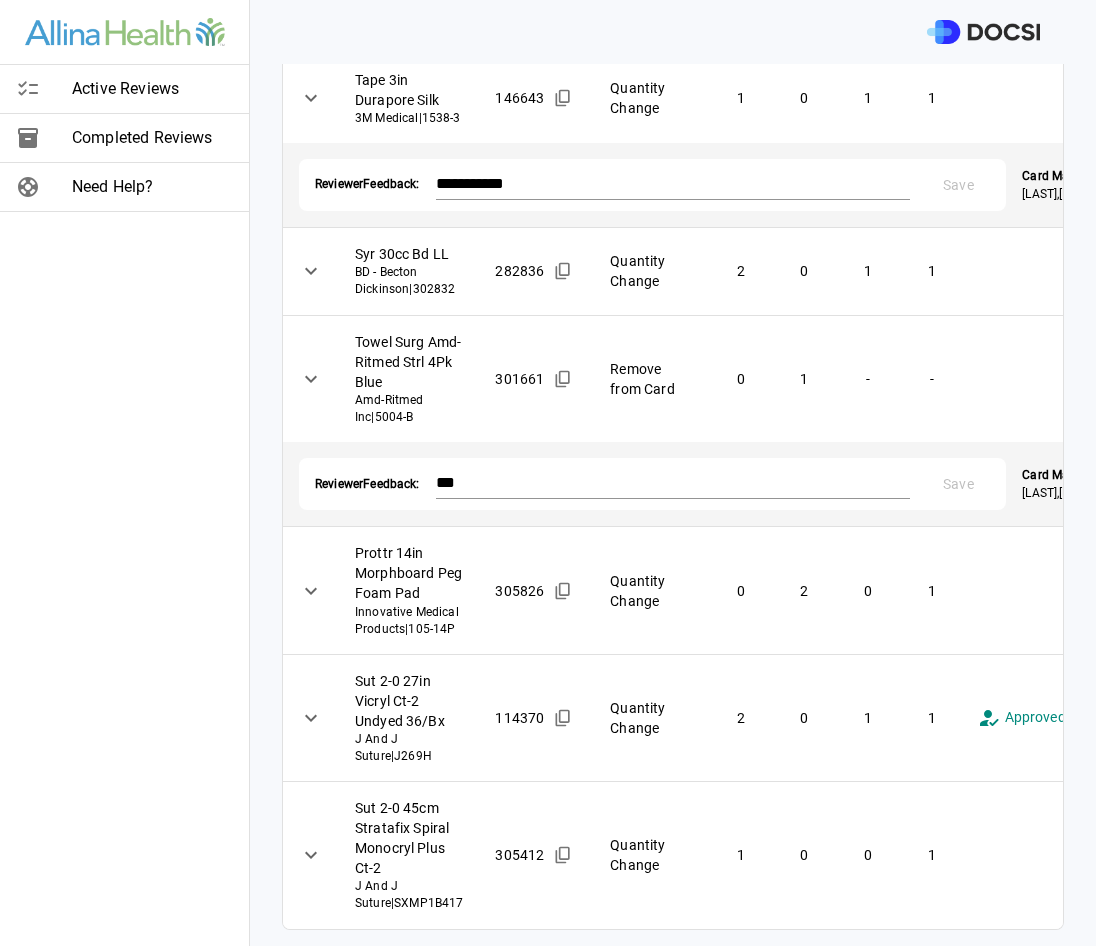 scroll, scrollTop: 1477, scrollLeft: 0, axis: vertical 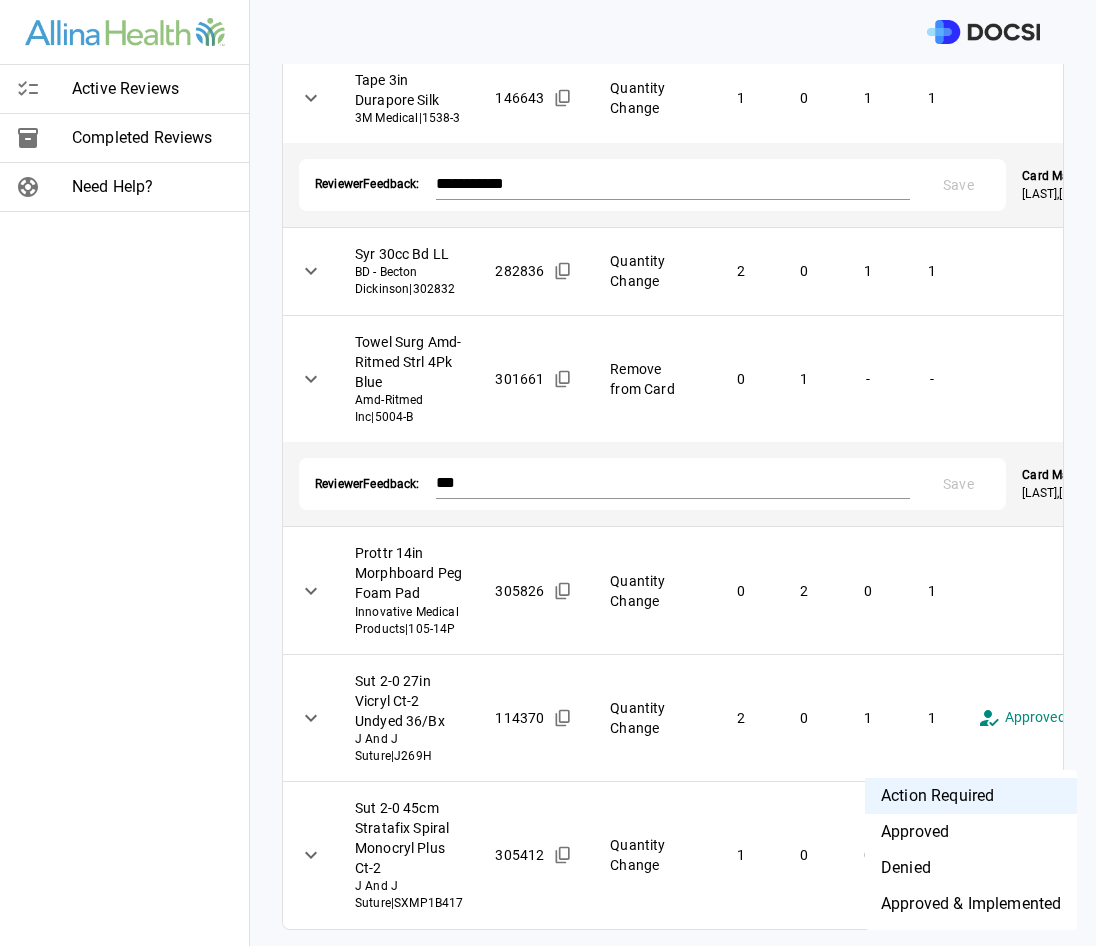 click on "Active Reviews Completed Reviews Need Help? Physician:   Dr.  [LAST] [LAST] Card:    ARTHROPLASTY HIP HEMI  ( M-124746 ) Managed by:    [FIRST] [LAST] Changes to Review All Card Items Item Item ID Requested Optimization Open Hold New Open New Hold Review Status Cautery Tip 4in Edge Blade Medtronic  |  E14504 197072 Remove from Card 0 1 - - Approved ******** ​ Head Cover Flyte Hood Peelaway Lvl 4 Stryker Instruments  |  0408-800-100 242347 Quantity Change 2 1 2 0 Denied ******** ​ Reviewer  Feedback:  ****** * Save Card Manager:    [FIRST] [LAST] ,  [DATE]   Spng Lap 18x18in Amd-Ritmed X-ray Strl 5Pk Amd-Ritmed Inc  |  1515 301640 Remove from Card 0 2 - - Denied ******** ​ Reviewer  Feedback:  **** * Save Card Manager:    [FIRST] [LAST] ,  [DATE]   Retriever Sut Hewson Smith And Nephew Orthopaedic  |  7111-1579 128280 Remove from Card 0 1 - - Denied ******** ​ Reviewer  Feedback:  **** * Save Card Manager:    [FIRST] [LAST] ,  [DATE]   Adhsv Skin 1ml Exofin Pen  |  EP70412 415504" at bounding box center (548, 473) 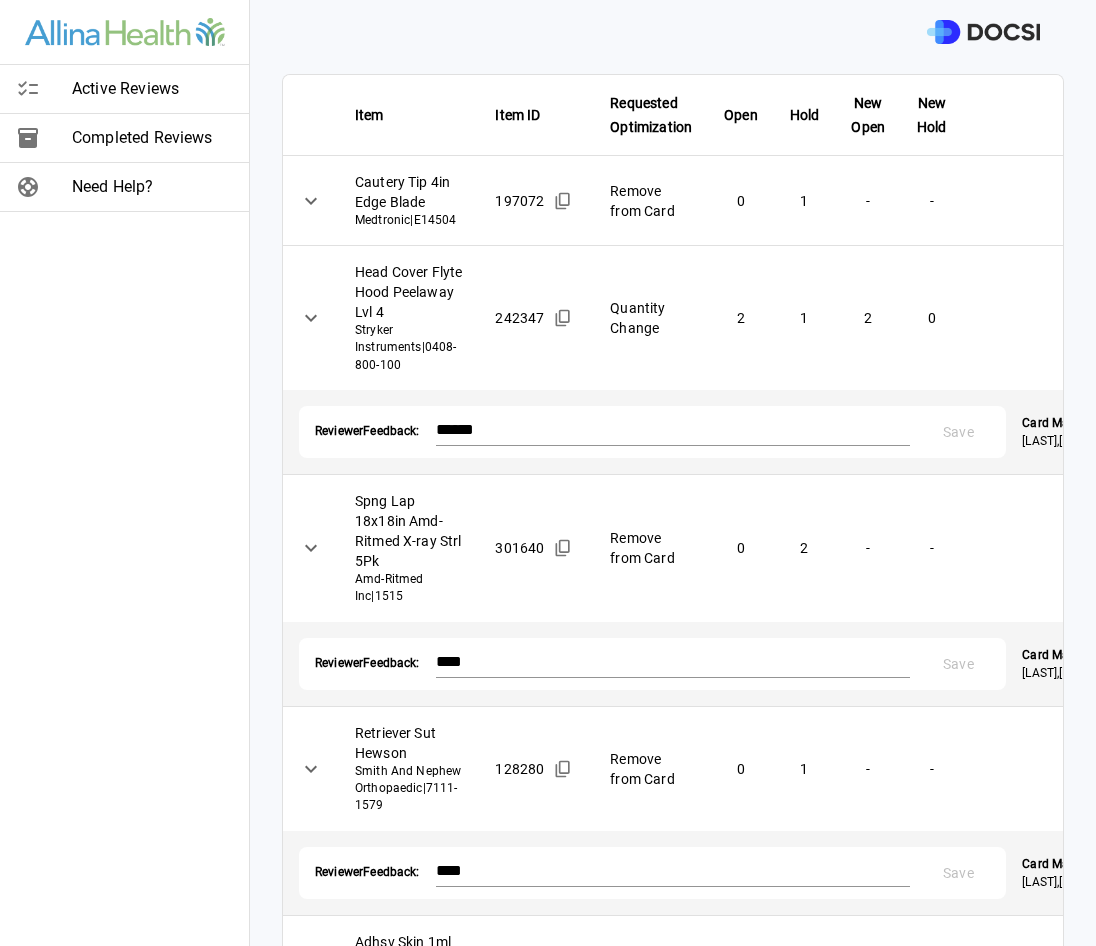 scroll, scrollTop: 0, scrollLeft: 0, axis: both 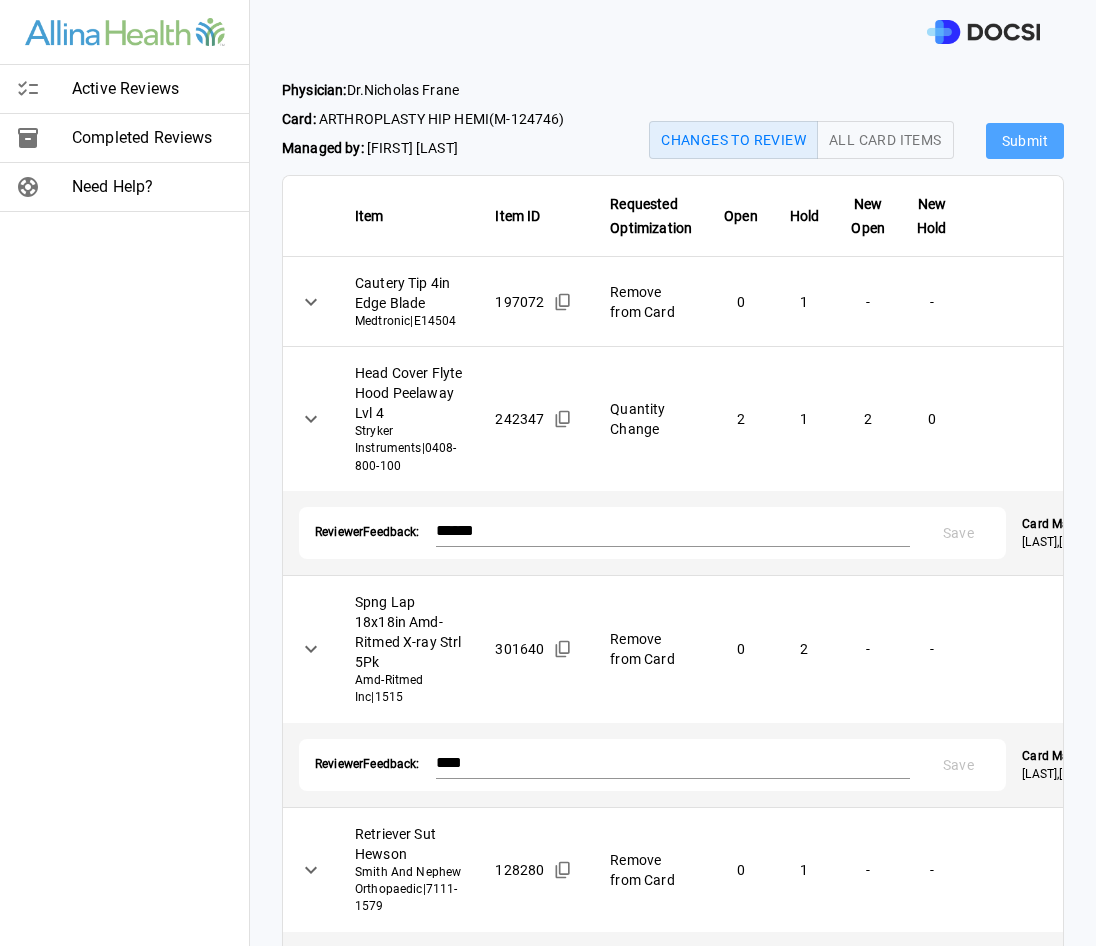 click on "Submit" at bounding box center [1025, 141] 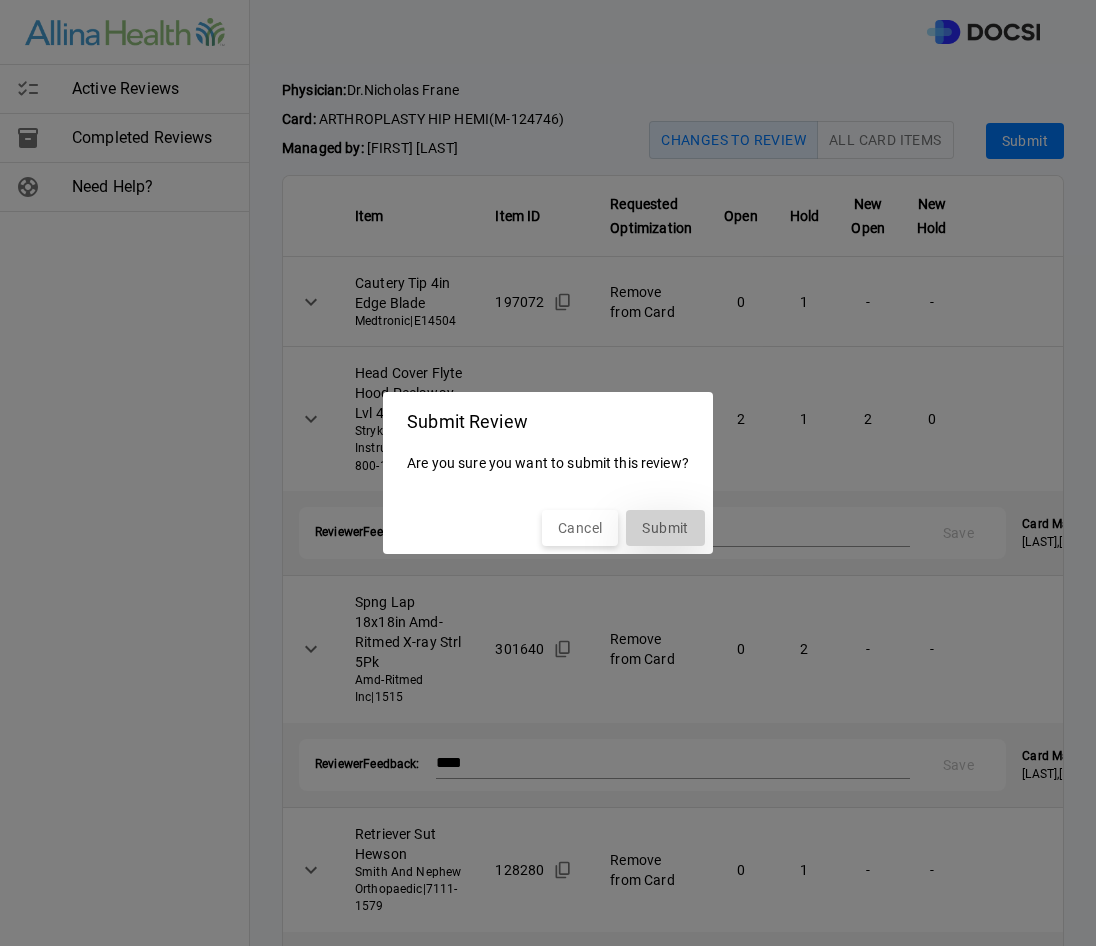 click on "Submit" at bounding box center (665, 528) 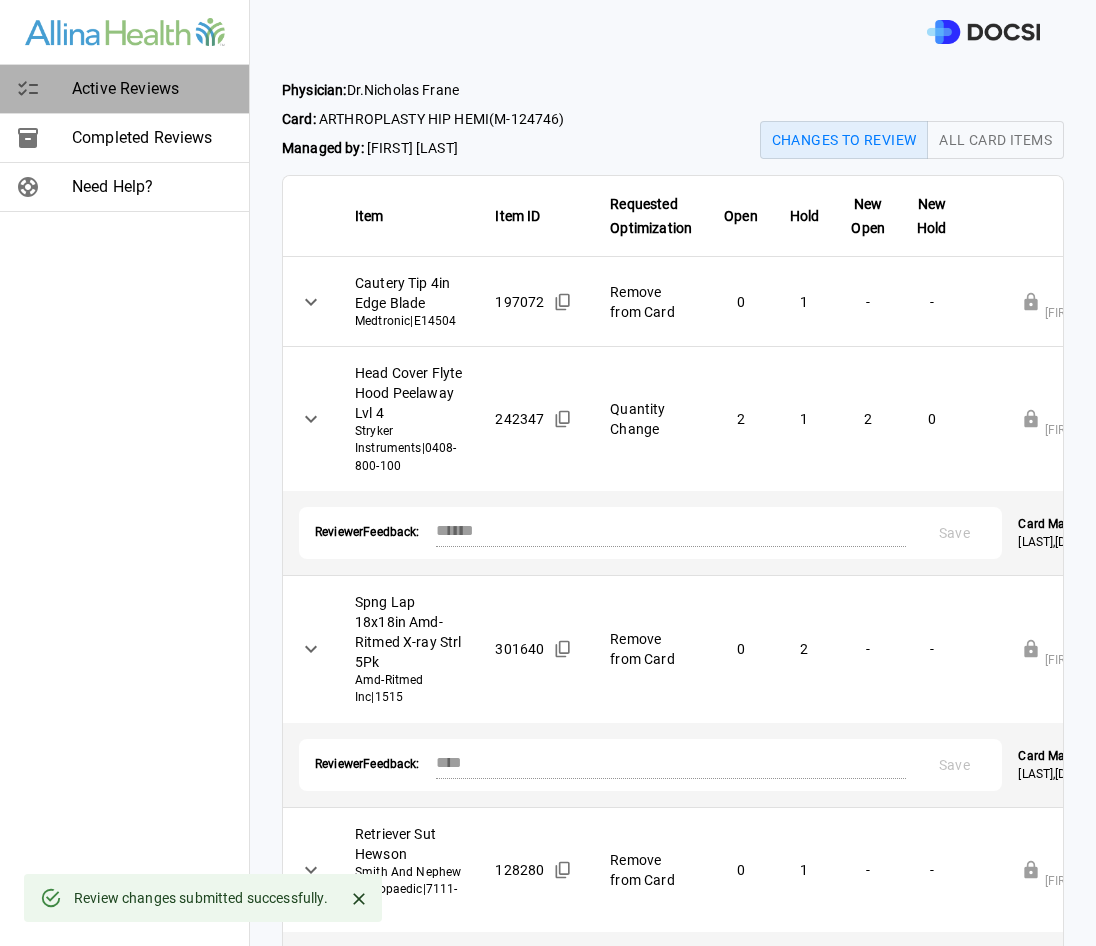 click on "Active Reviews" at bounding box center (152, 89) 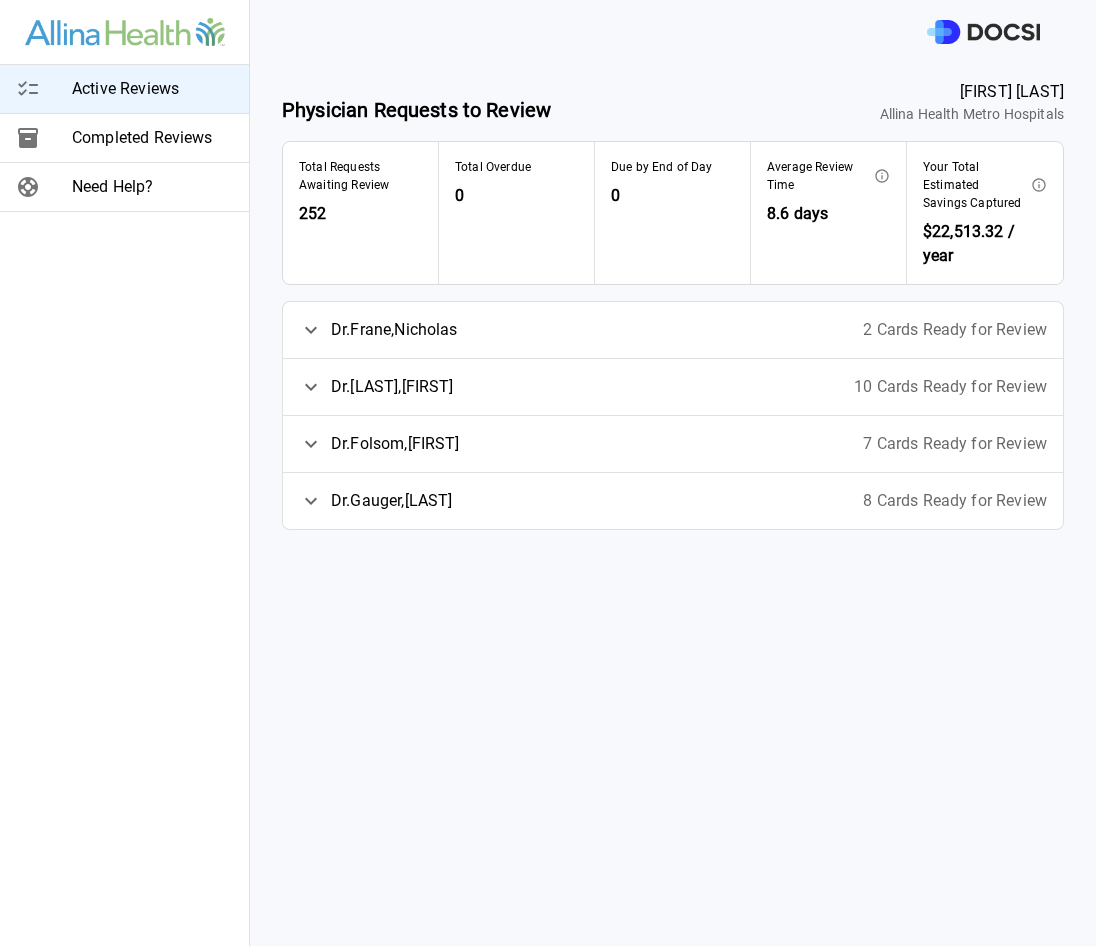 click on "2 Cards Ready for Review" at bounding box center [955, 330] 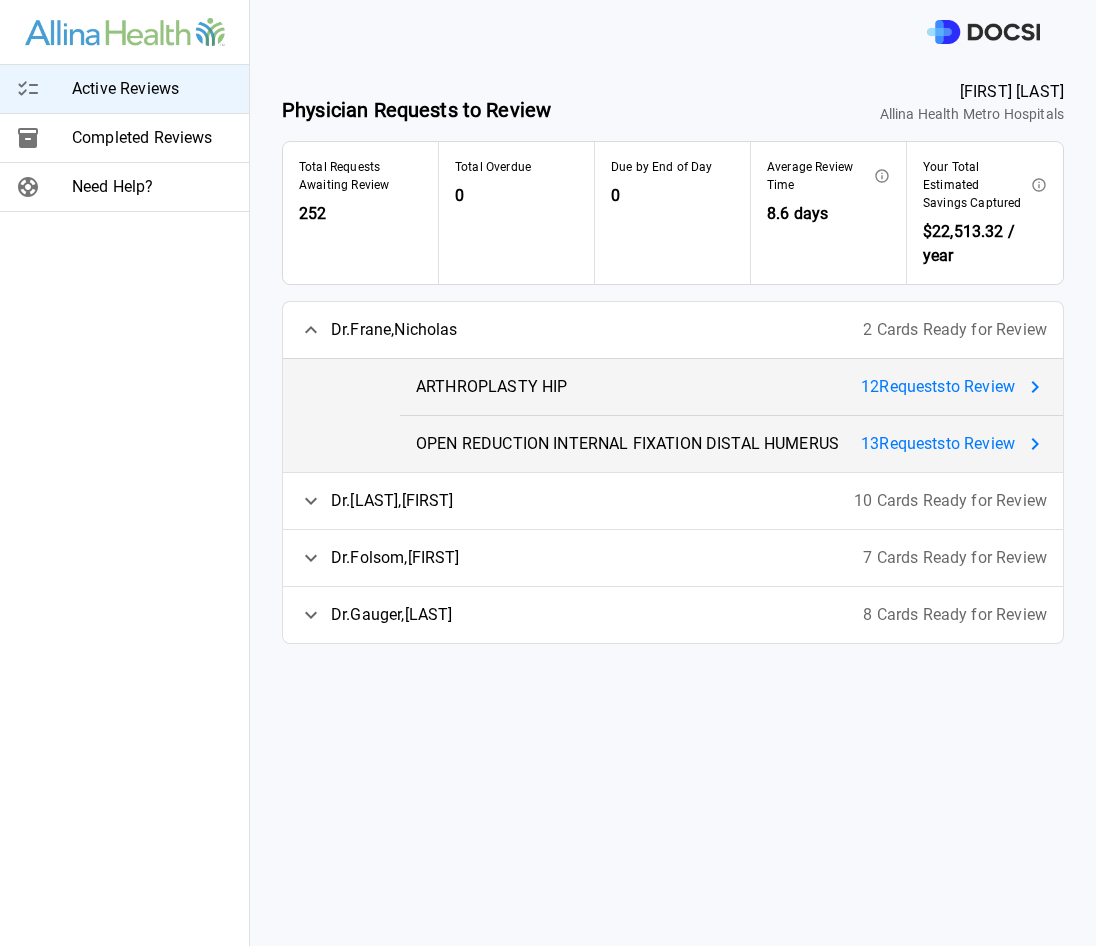 click on "12  Request s  to Review" at bounding box center [938, 387] 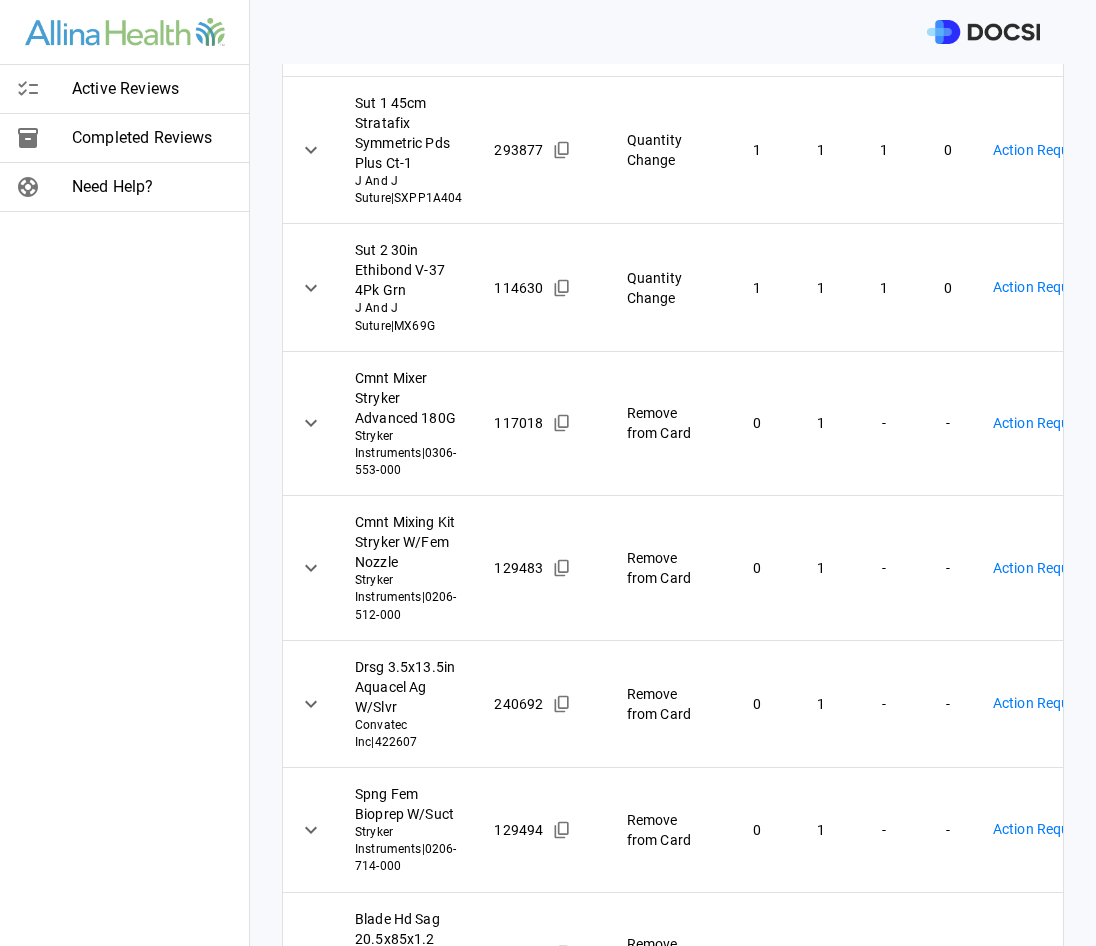 scroll, scrollTop: 0, scrollLeft: 0, axis: both 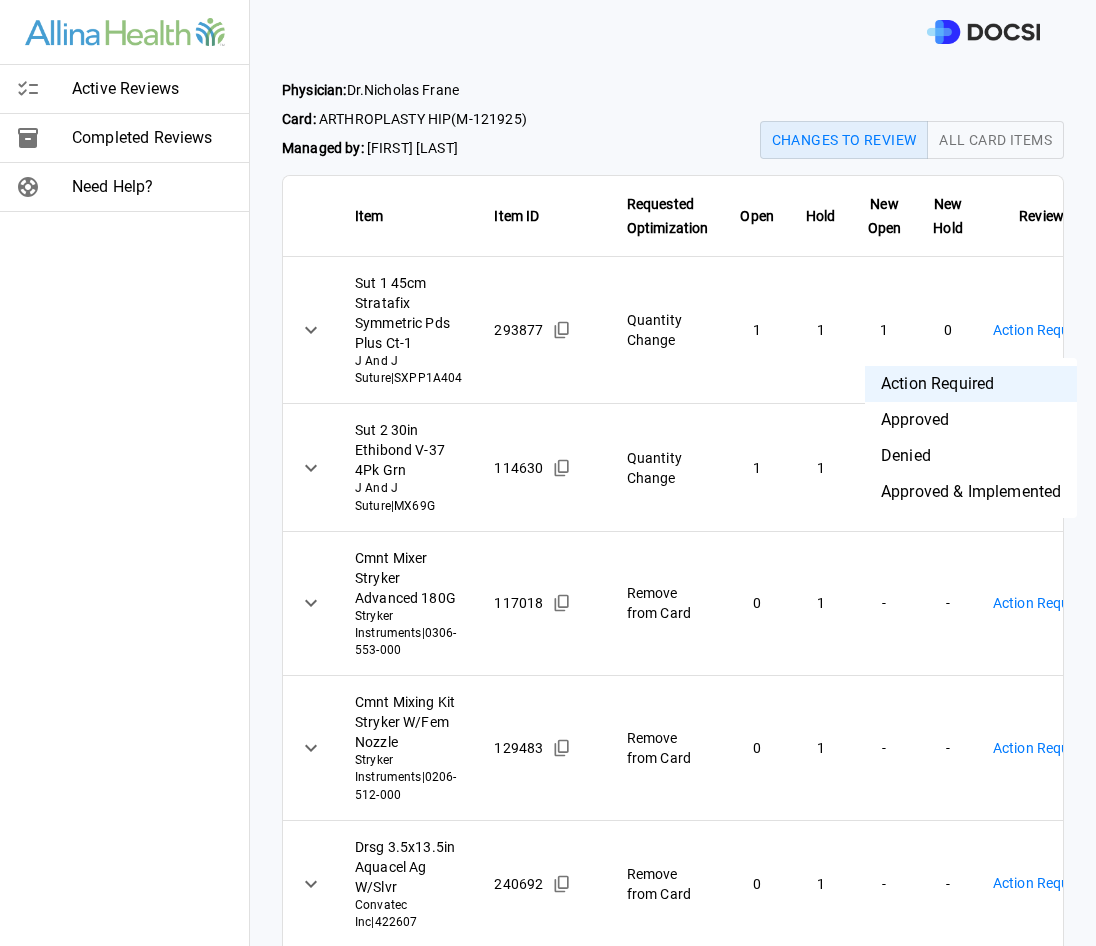 click on "Physician:   Dr.  [FIRST] [LAST] Card:    ARTHROPLASTY HIP  ( M-121925 ) Managed by:    [FIRST] [LAST] Changes to Review All Card Items Item Item ID Requested Optimization Open Hold New Open New Hold Review Status Sut 1 45cm Stratafix Symmetric Pds Plus Ct-1 J And J Suture  |  SXPP1A404 293877 Quantity Change 1 1 1 0 Action Required **** ​ Sut 2 30in Ethibond V-37 4Pk Grn J And J Suture  |  MX69G 114630 Quantity Change 1 1 1 0 Action Required **** ​ Cmnt Mixer Stryker Advanced 180G Stryker Instruments  |  0306-553-000 117018 Remove from Card 0 1 - - Action Required **** ​ Cmnt Mixing Kit Stryker W/Fem Nozzle Stryker Instruments  |  0206-512-000 129483 Remove from Card 0 1 - - Action Required **** ​ Drsg 3.5x13.5in Aquacel Ag W/Slvr Convatec Inc  |  422607 240692 Remove from Card 0 1 - - Action Required **** ​ Spng Fem Bioprep W/Suct Stryker Instruments  |  0206-714-000 129494 Remove from Card 0 1 - - Action Required **** ​ Stryker Instruments" at bounding box center [548, 473] 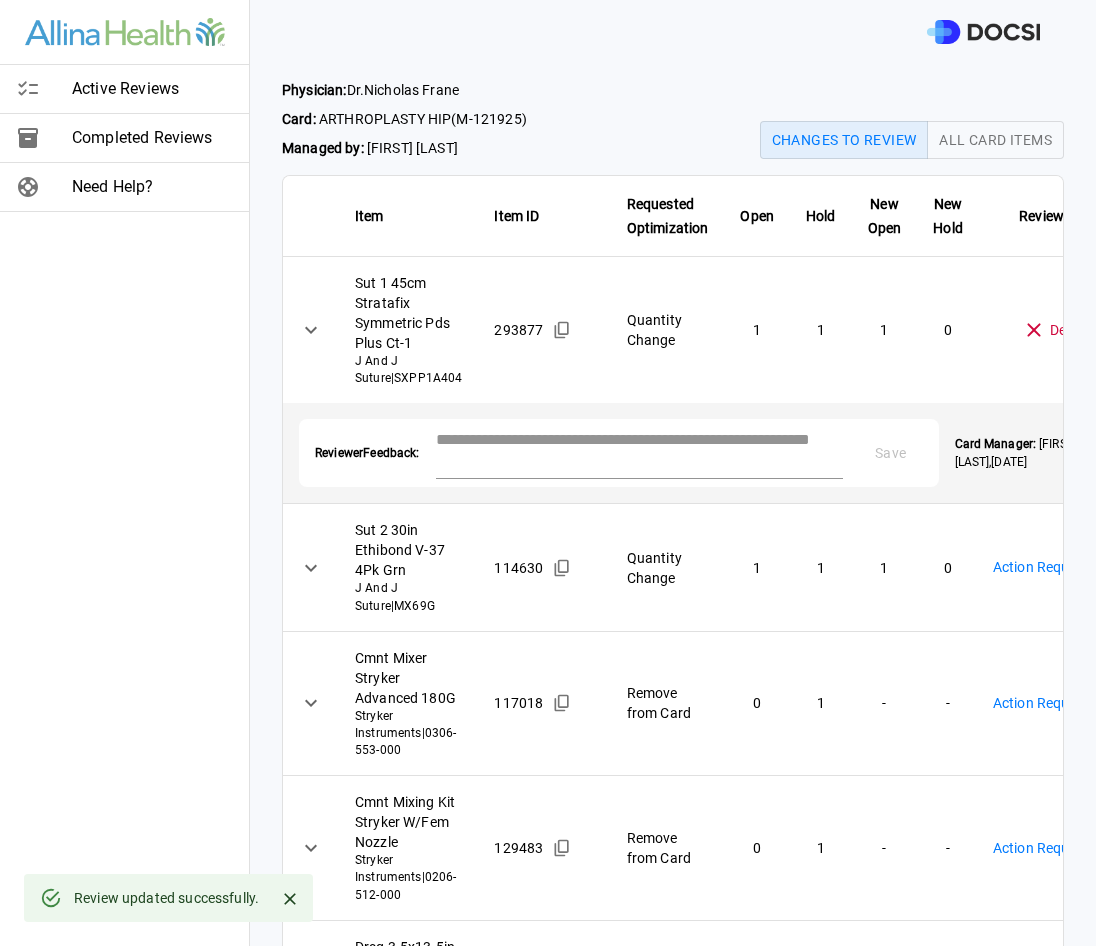 click at bounding box center (639, 451) 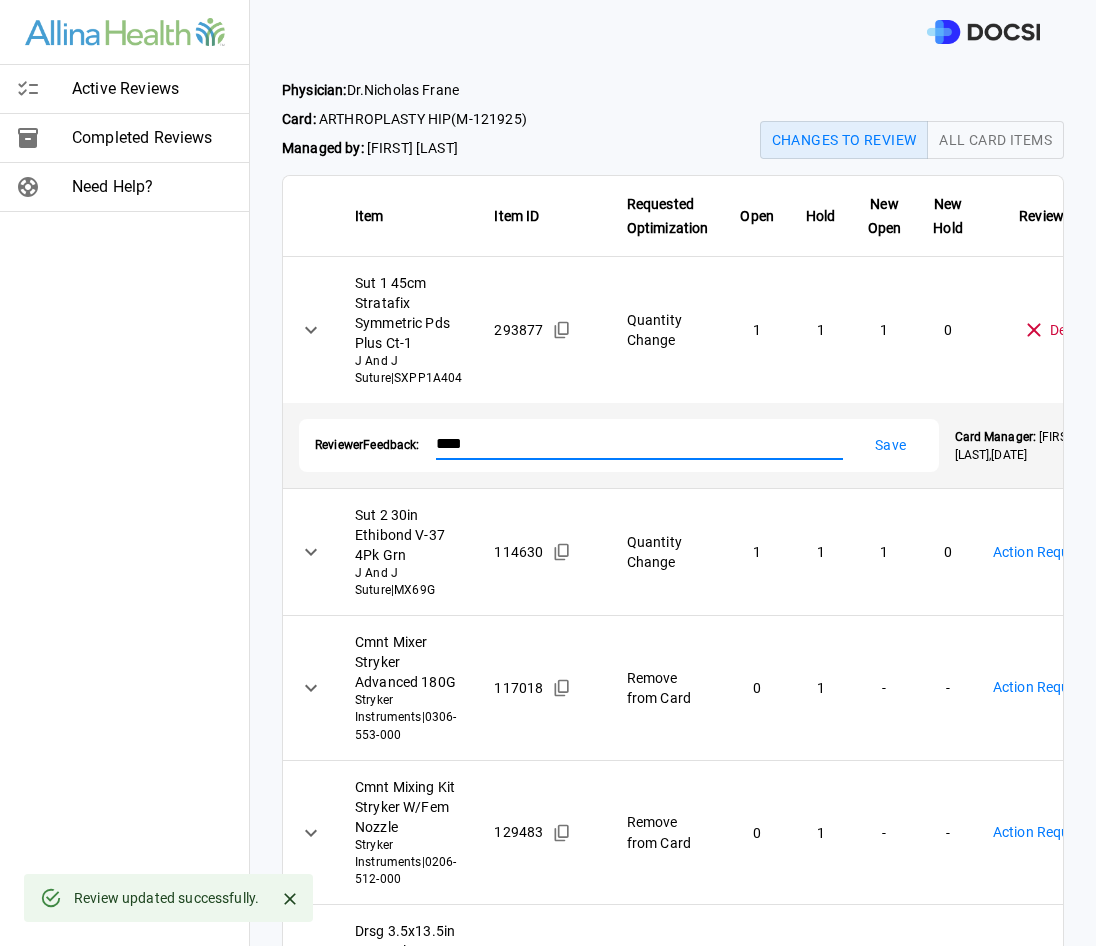 type on "****" 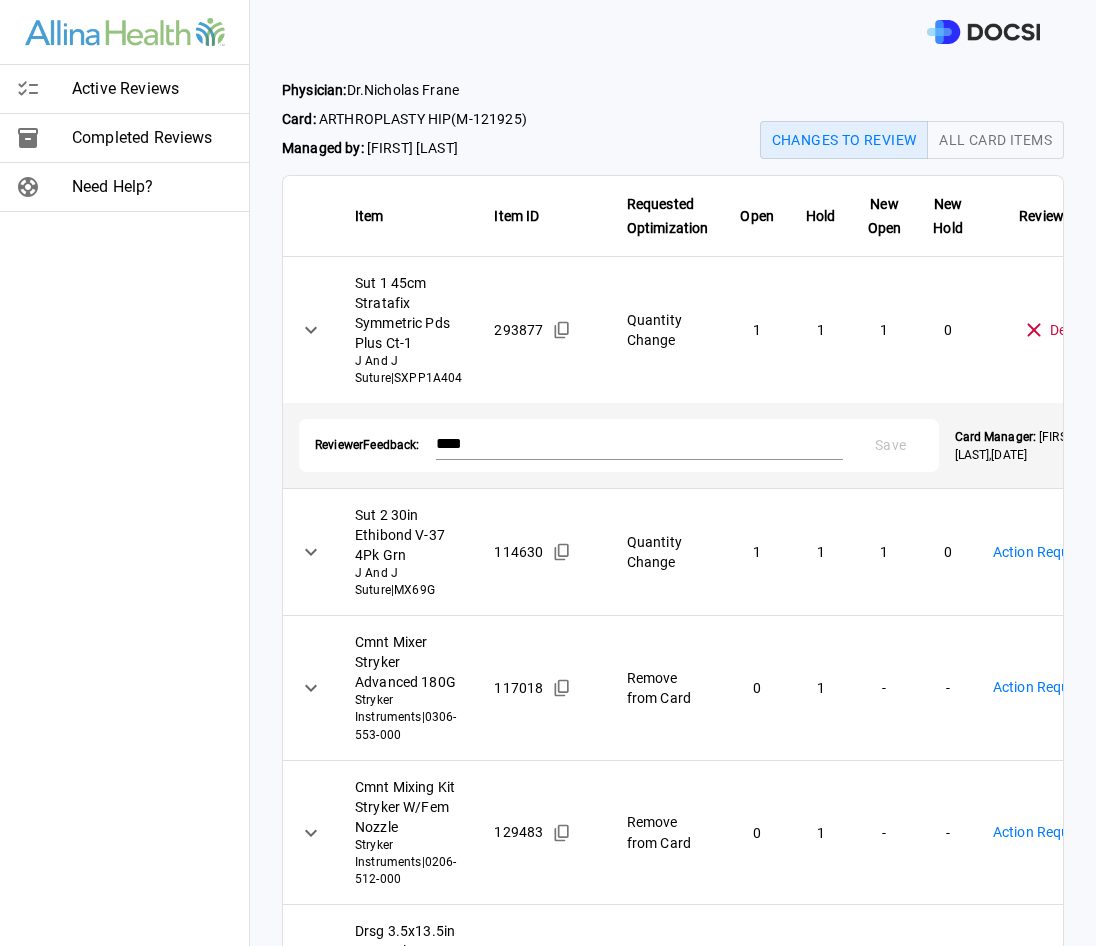 click on "Physician:   Dr.  [FIRST] [LAST] Card:    ARTHROPLASTY HIP  ( M-121925 ) Managed by:    [FIRST] [LAST] Changes to Review All Card Items Item Item ID Requested Optimization Open Hold New Open New Hold Review Status Sut 1 45cm Stratafix Symmetric Pds Plus Ct-1 J And J Suture  |  SXPP1A404 293877 Quantity Change 1 1 1 0 Denied ******** ​ Reviewer  Feedback:  **** * Save Card Manager:    [FIRST] [LAST] ,  7/20/25   Sut 2 30in Ethibond V-37 4Pk Grn J And J Suture  |  MX69G 114630 Quantity Change 1 1 1 0 Action Required **** ​ Cmnt Mixer Stryker Advanced 180G Stryker Instruments  |  0306-553-000 117018 Remove from Card 0 1 - - Action Required **** ​ Cmnt Mixing Kit Stryker W/Fem Nozzle Stryker Instruments  |  0206-512-000 129483 Remove from Card 0 1 - - Action Required **** ​ Drsg 3.5x13.5in Aquacel Ag W/Slvr Convatec Inc  |  422607 240692 Remove from Card 0 1 - - Action Required **** ​ Spng Fem Bioprep W/Suct Stryker Instruments  |  0206-714-000 0" at bounding box center (548, 473) 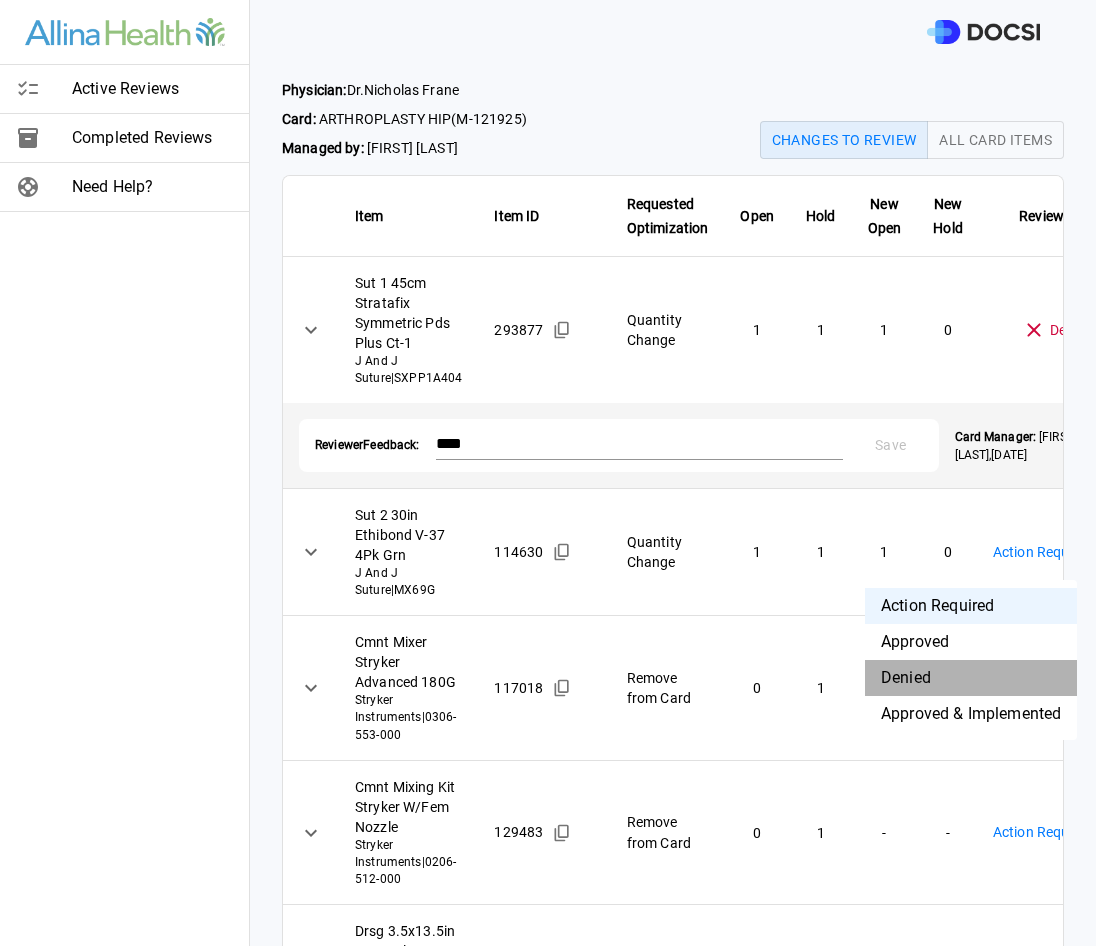 click on "Denied" at bounding box center [971, 678] 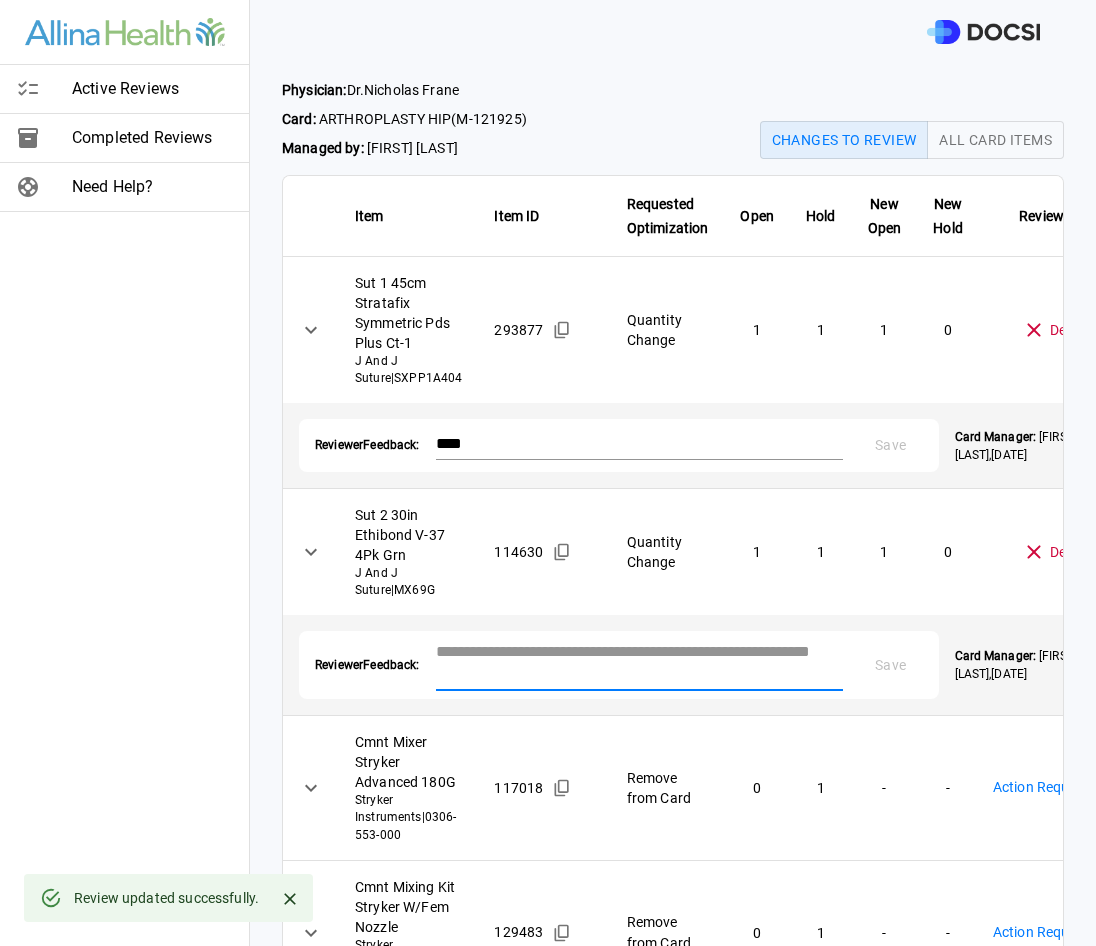 click at bounding box center [639, 663] 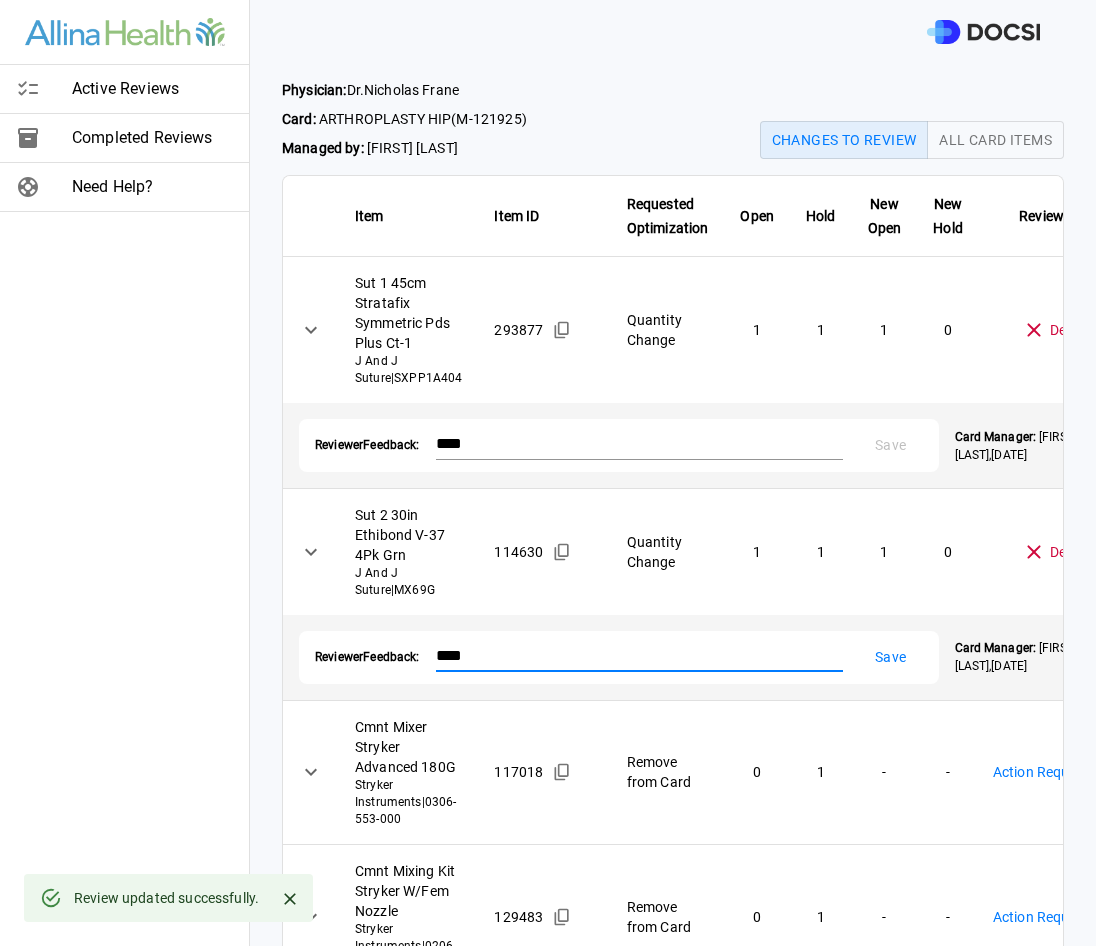 type on "****" 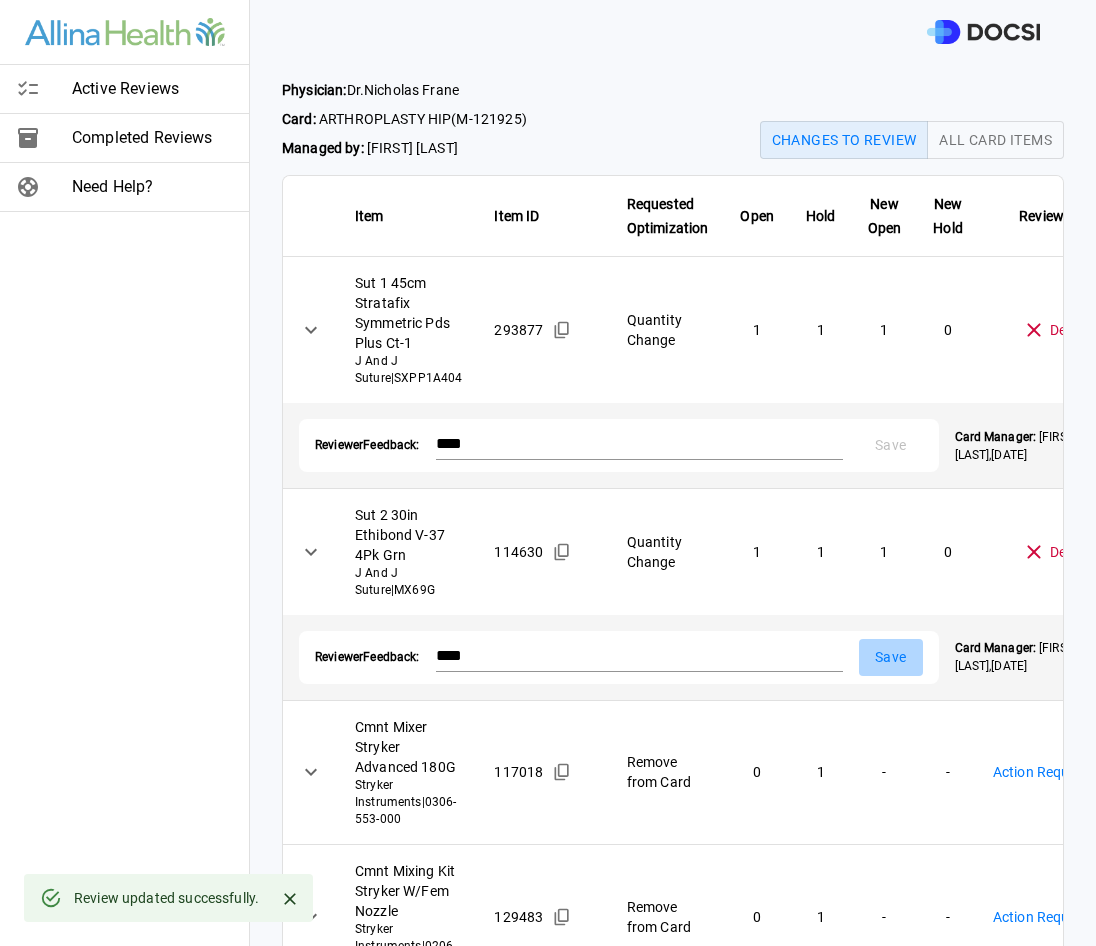 click on "Save" at bounding box center (891, 657) 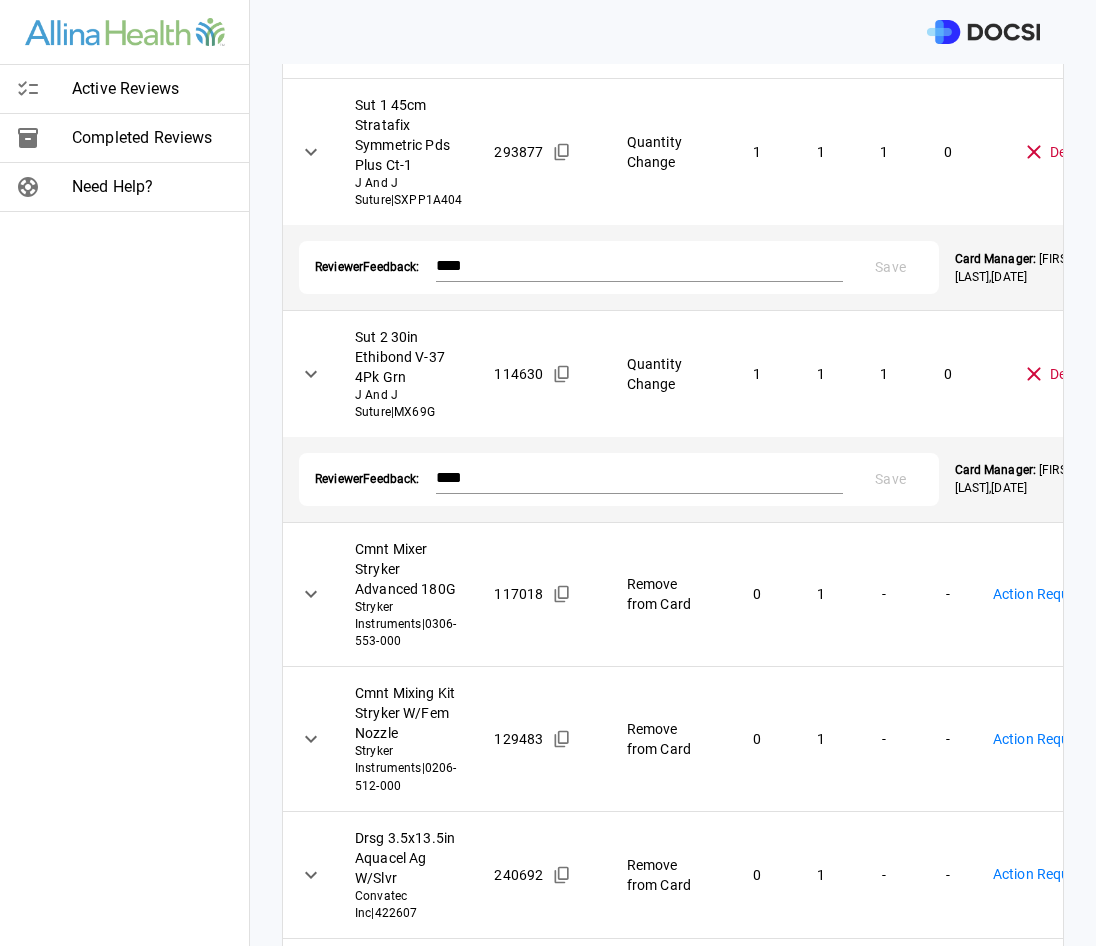 scroll, scrollTop: 200, scrollLeft: 0, axis: vertical 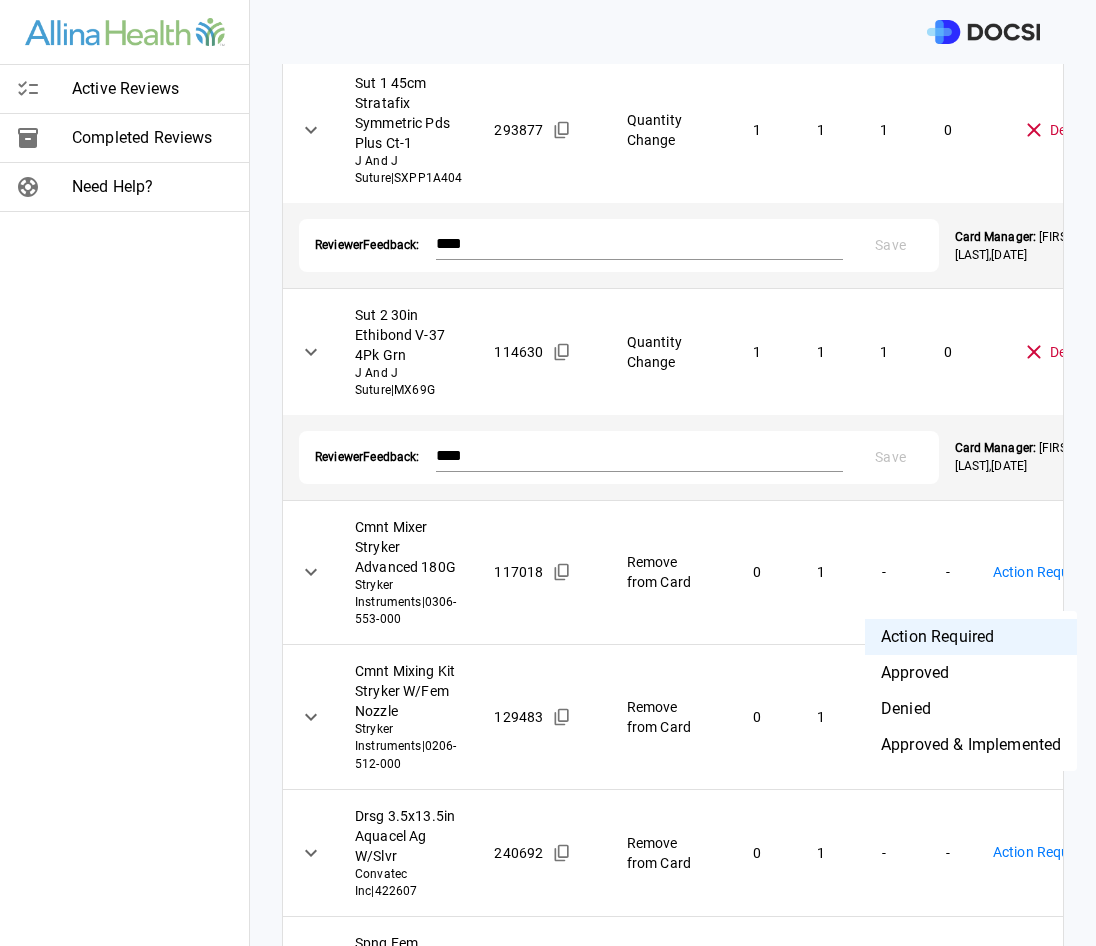 click on "Active Reviews Completed Reviews Need Help? Physician:   Dr.  [LAST] [LAST] Card:    ARTHROPLASTY HIP  ( M-121925 ) Managed by:    [FIRST] [LAST] Changes to Review All Card Items Item Item ID Requested Optimization Open Hold New Open New Hold Review Status Sut 1 45cm Stratafix Symmetric Pds Plus Ct-1 J And J Suture  |  SXPP1A404 293877 Quantity Change 1 1 1 0 Denied ******** ​ Reviewer  Feedback:  **** * Save Card Manager:    [FIRST] [LAST] ,  [DATE]   Sut 2 30in Ethibond V-37 4Pk Grn J And J Suture  |  MX69G 114630 Quantity Change 1 1 1 0 Denied ******** ​ Reviewer  Feedback:  **** * Save Card Manager:    [FIRST] [LAST] ,  [DATE]   Cmnt Mixer Stryker Advanced 180G Stryker Instruments  |  0306-553-000 117018 Remove from Card 0 1 - - Action Required **** ​ Cmnt Mixing Kit Stryker W/Fem Nozzle Stryker Instruments  |  0206-512-000 129483 Remove from Card 0 1 - - Action Required **** ​ Drsg 3.5x13.5in Aquacel Ag W/Slvr Convatec Inc  |  422607 240692 Remove from Card 0 1 - - ****
|" at bounding box center [548, 473] 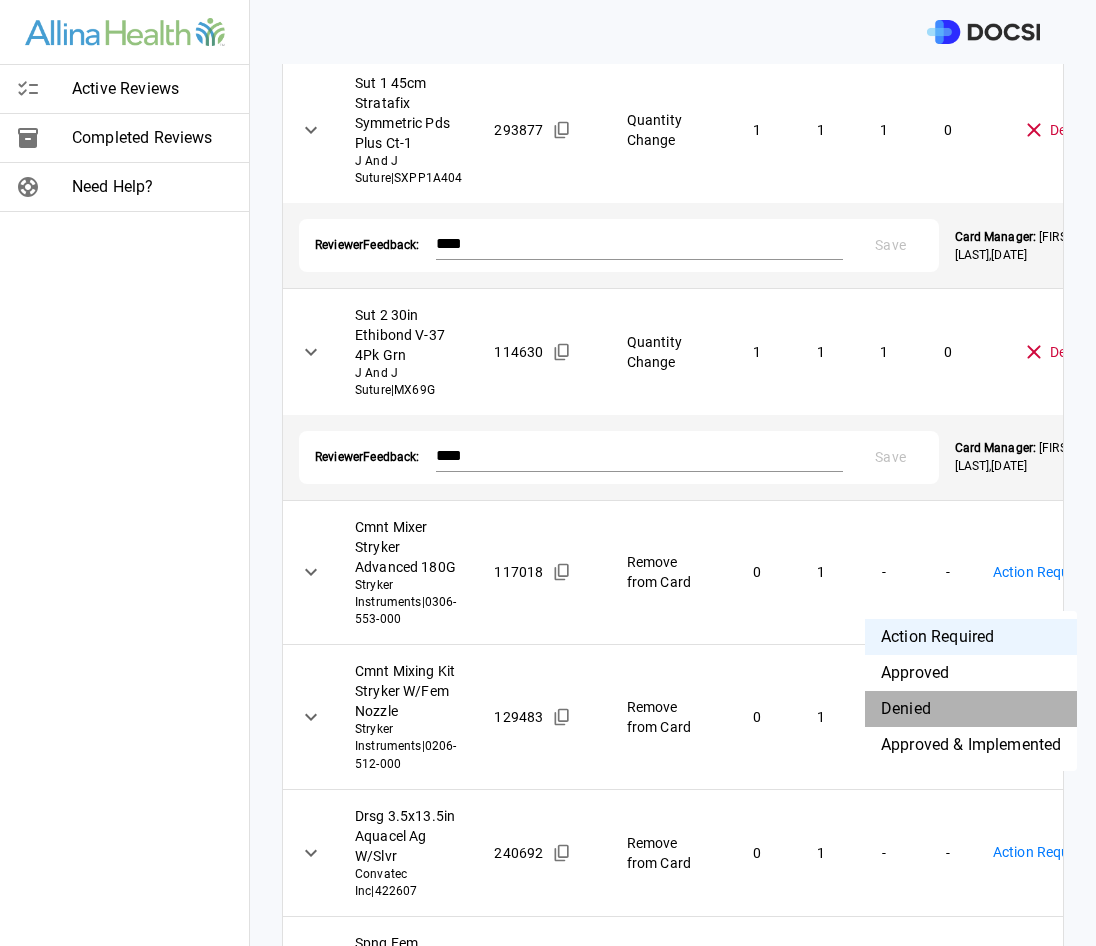 click on "Denied" at bounding box center [971, 709] 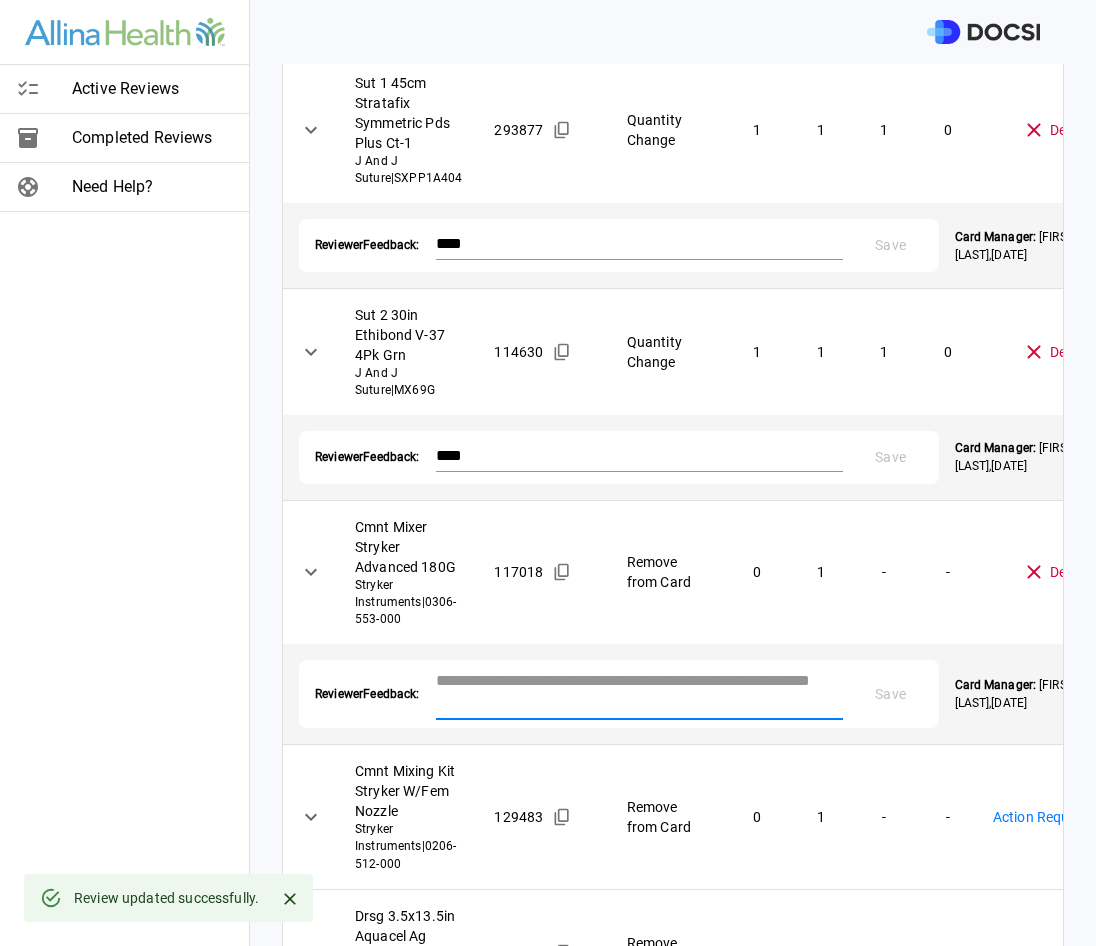 click at bounding box center (639, 692) 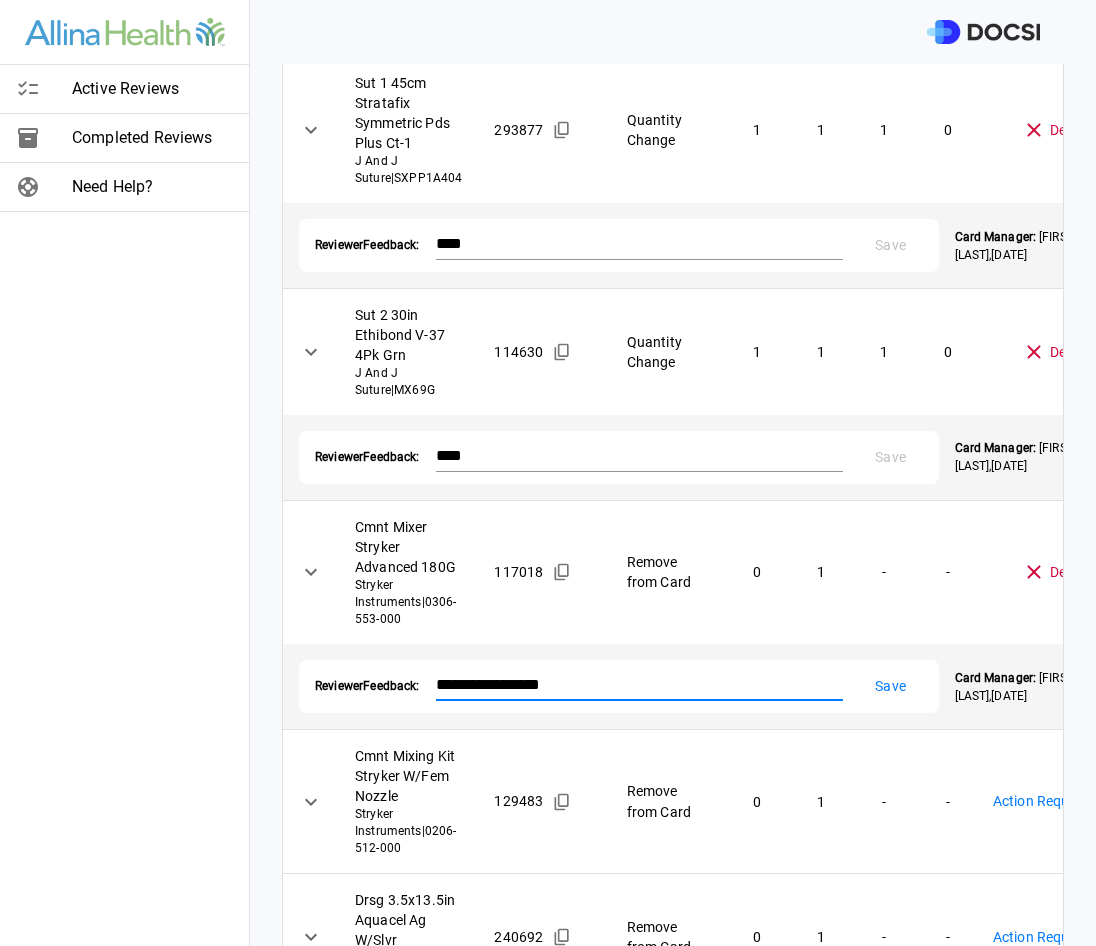 type on "**********" 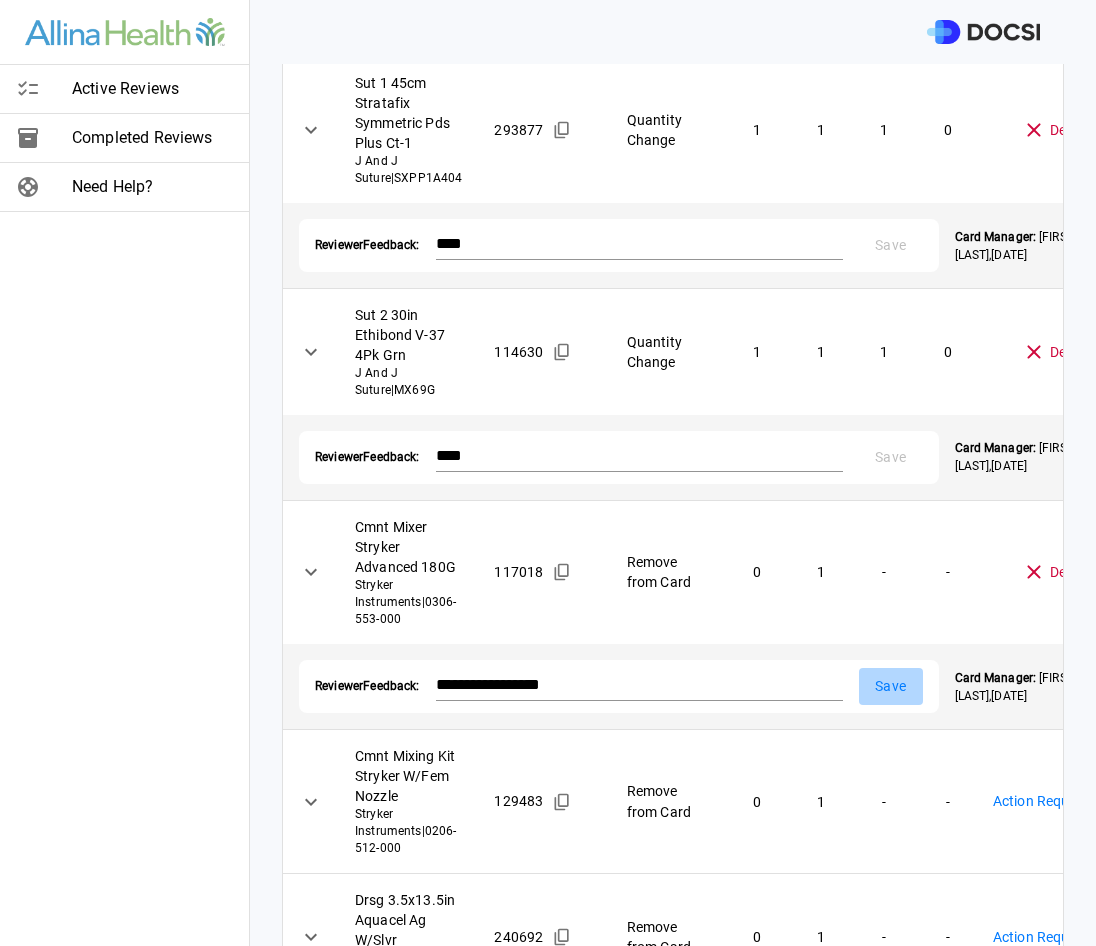 click on "Save" at bounding box center (891, 686) 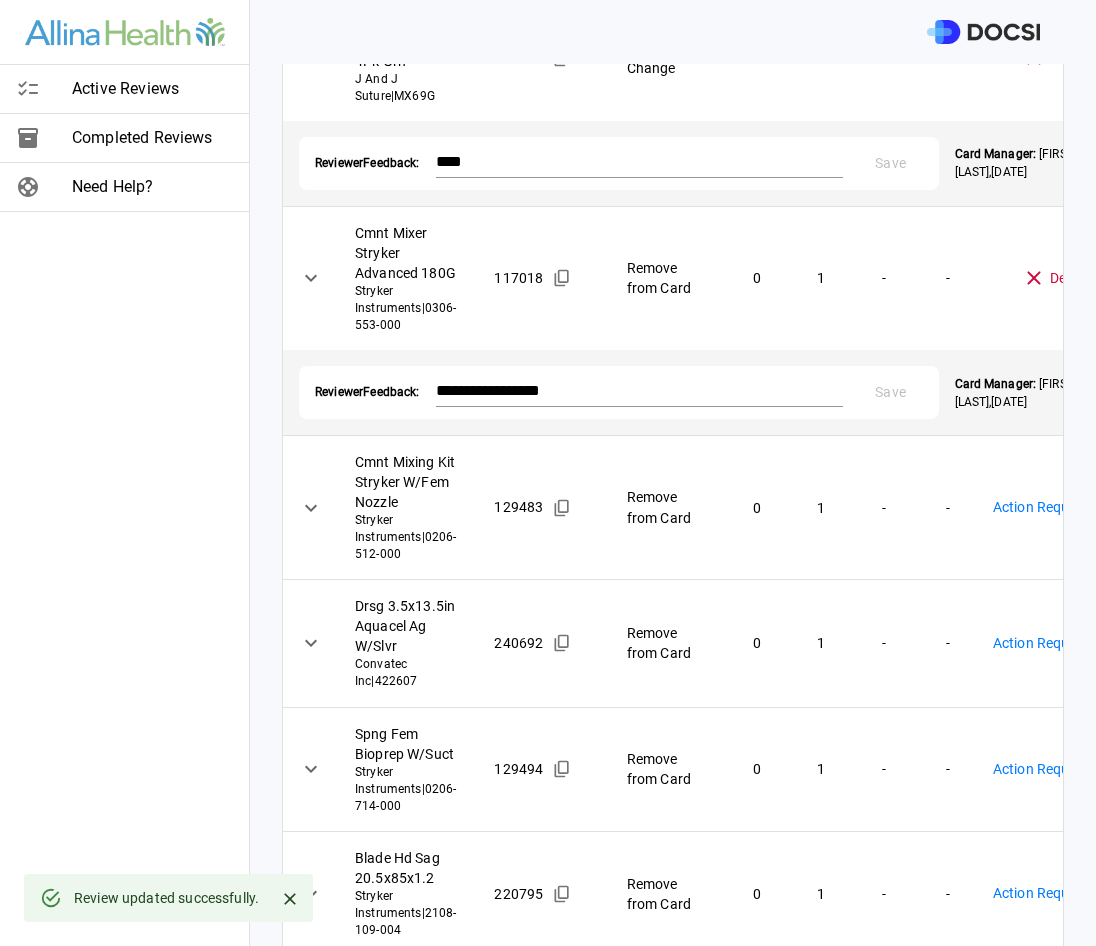 scroll, scrollTop: 500, scrollLeft: 0, axis: vertical 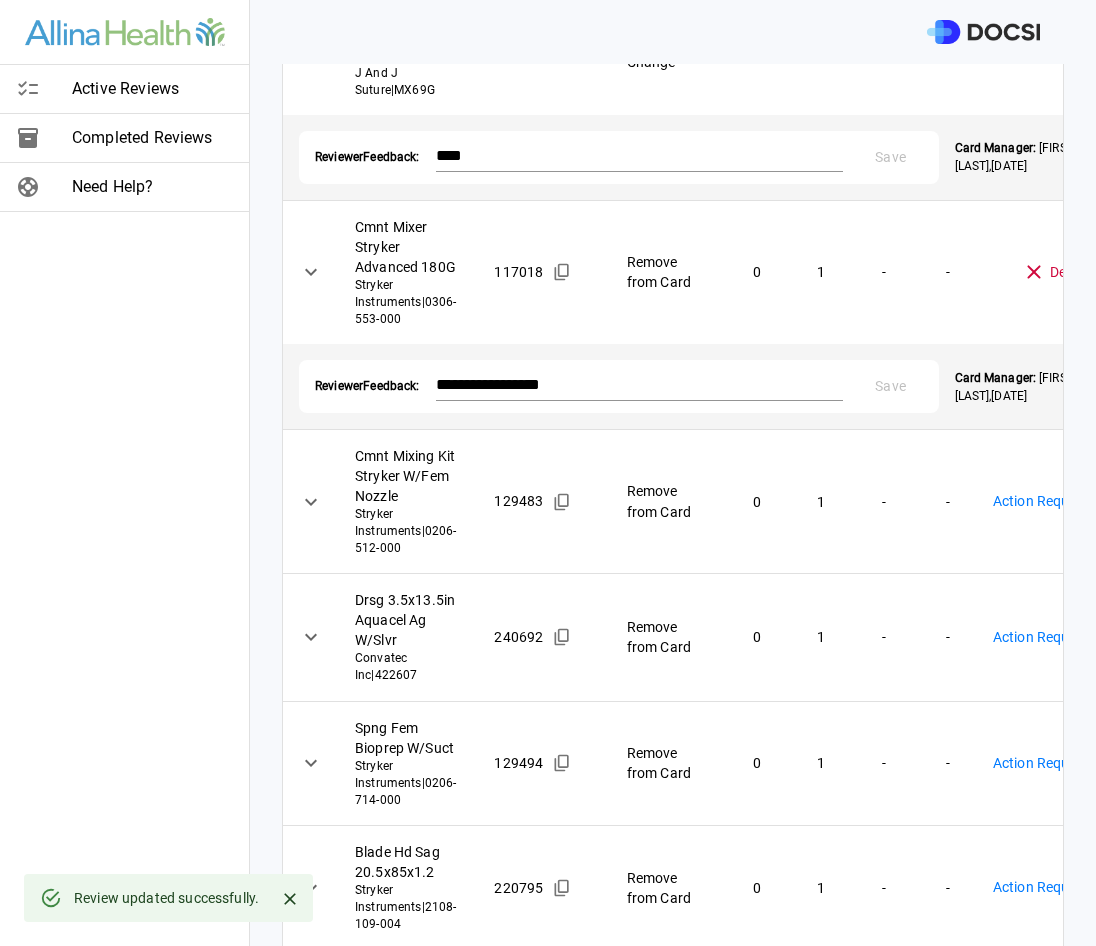click on "**********" at bounding box center (548, 473) 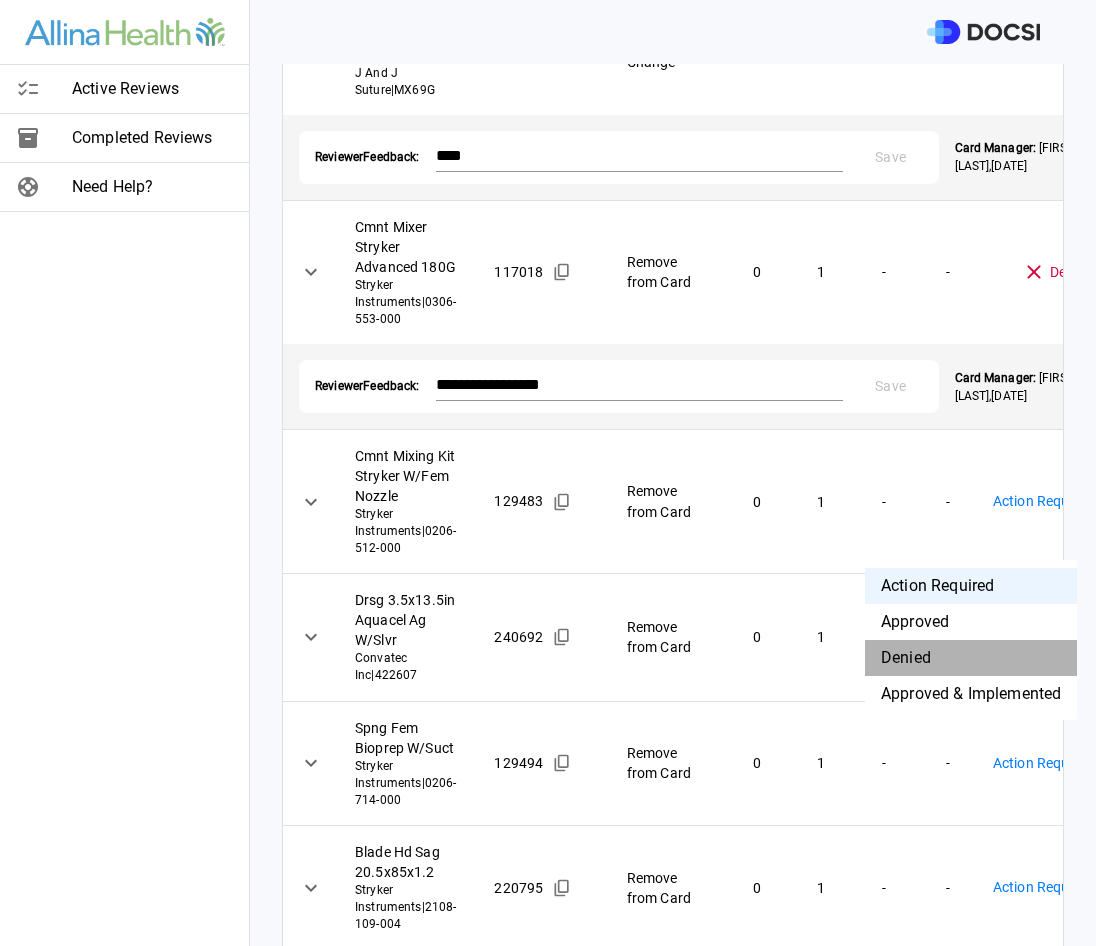 click on "Denied" at bounding box center [971, 658] 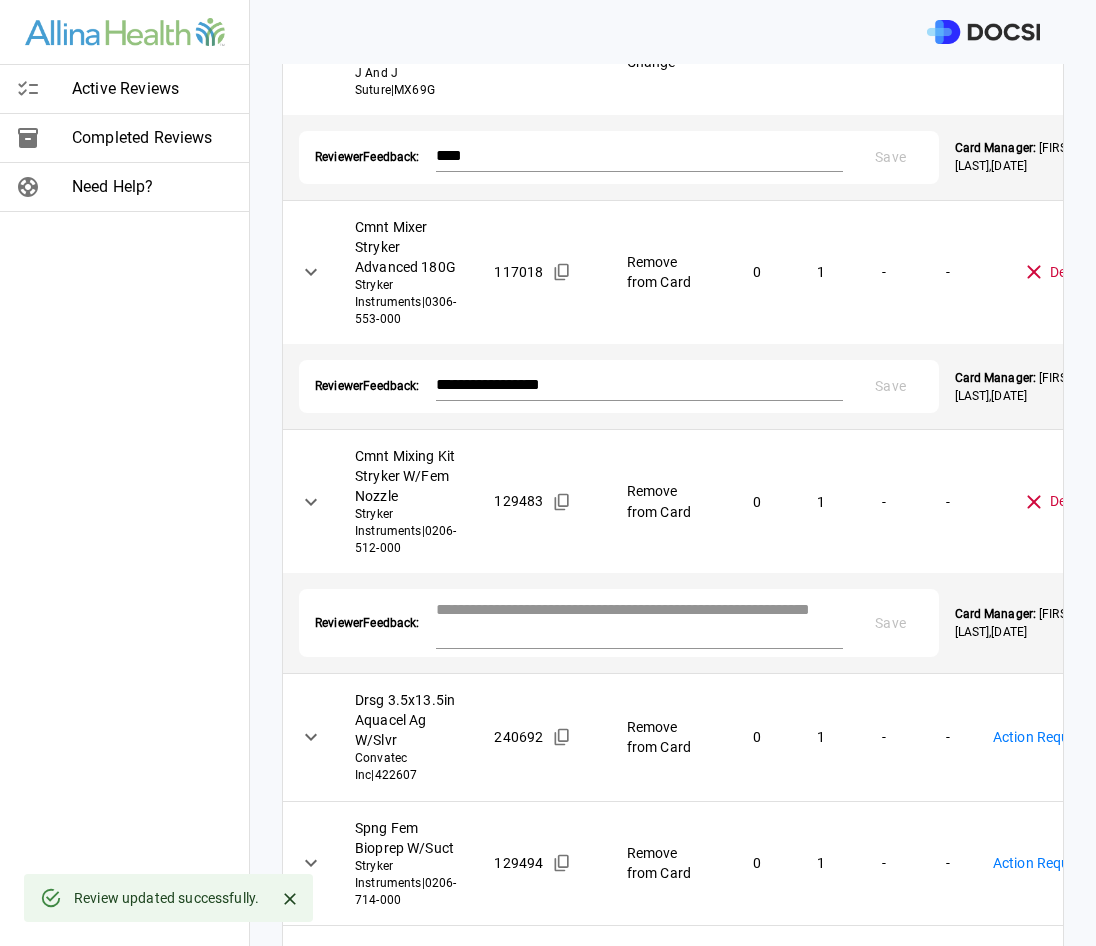 click at bounding box center [639, 621] 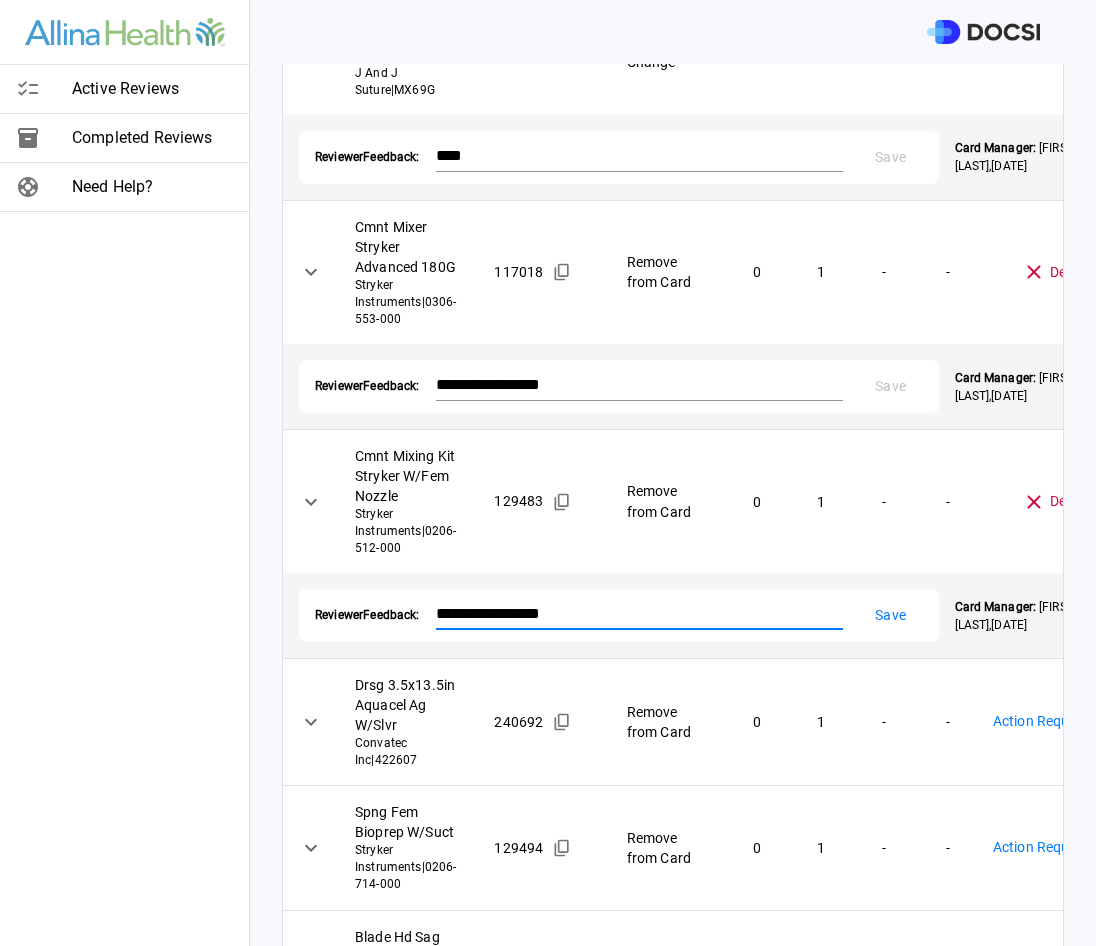 type on "**********" 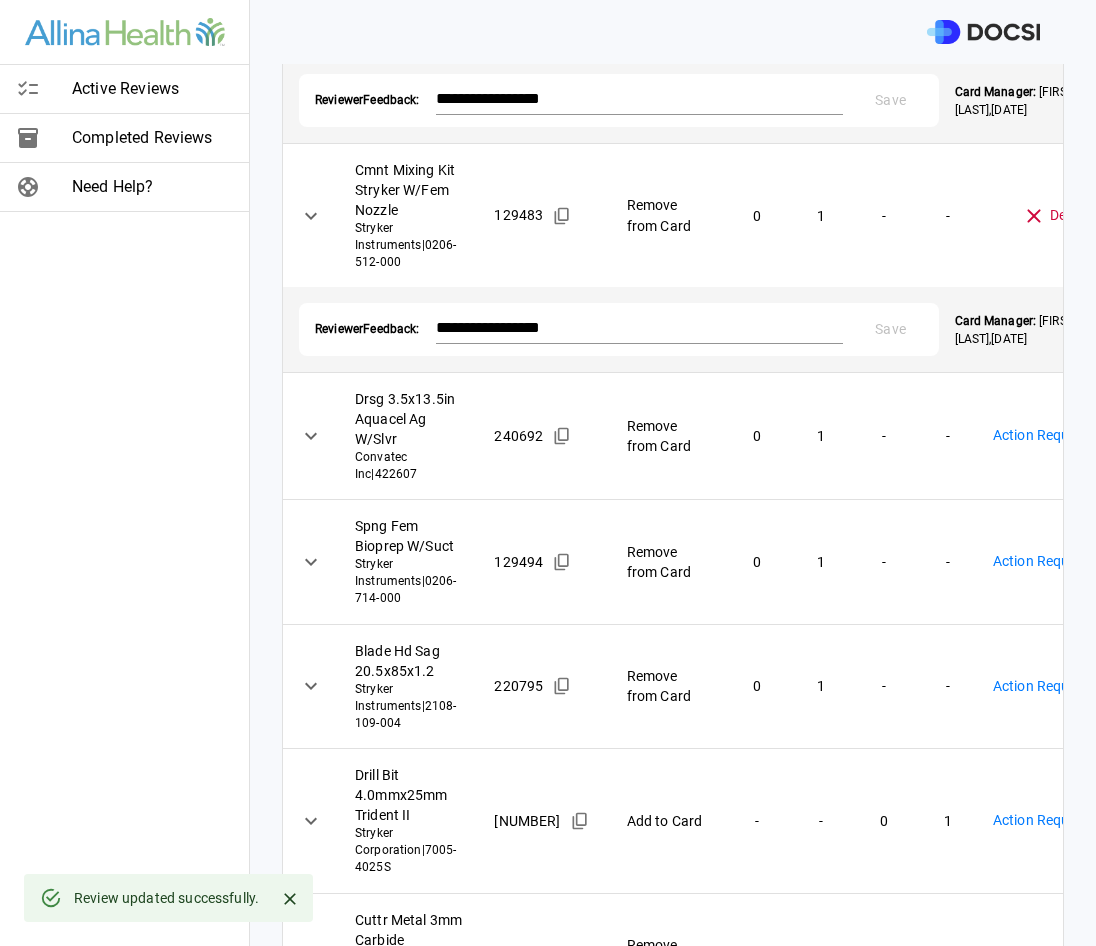 scroll, scrollTop: 800, scrollLeft: 0, axis: vertical 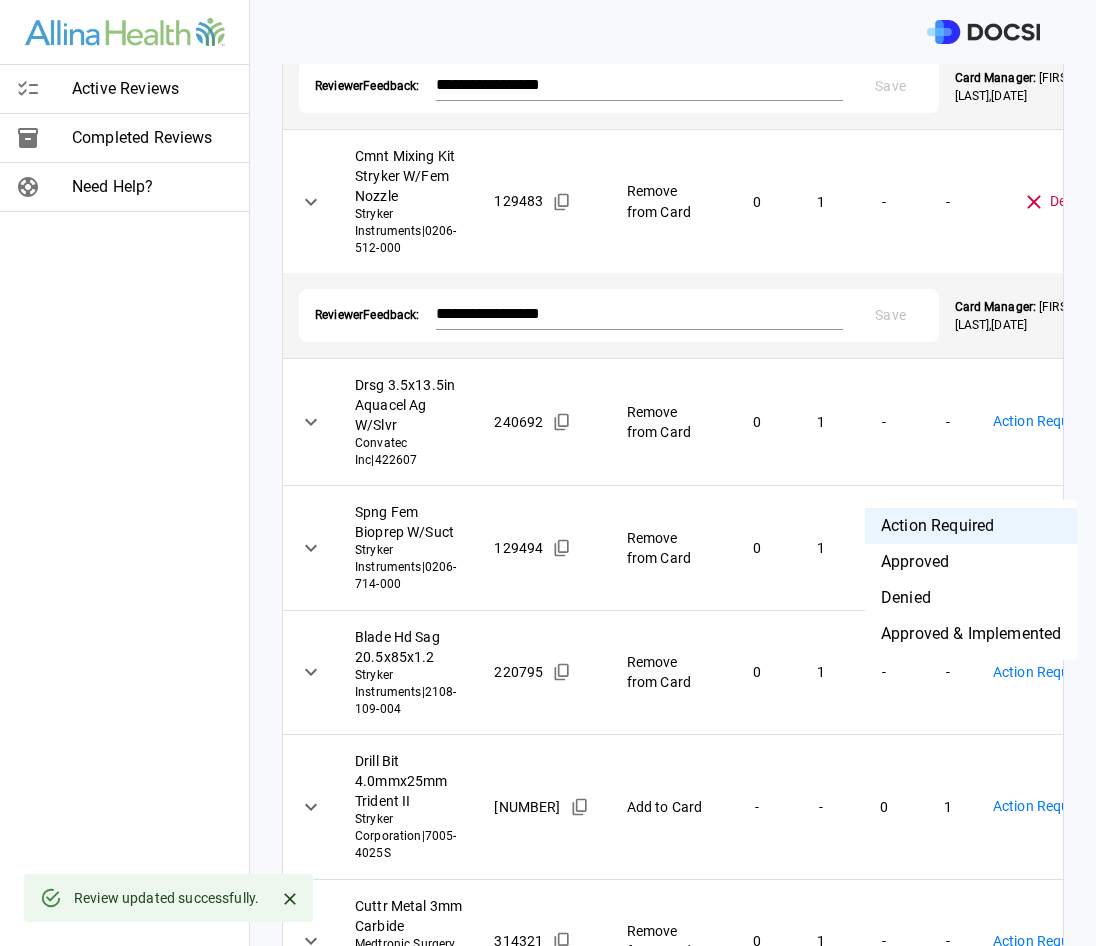 click on "**********" at bounding box center [548, 473] 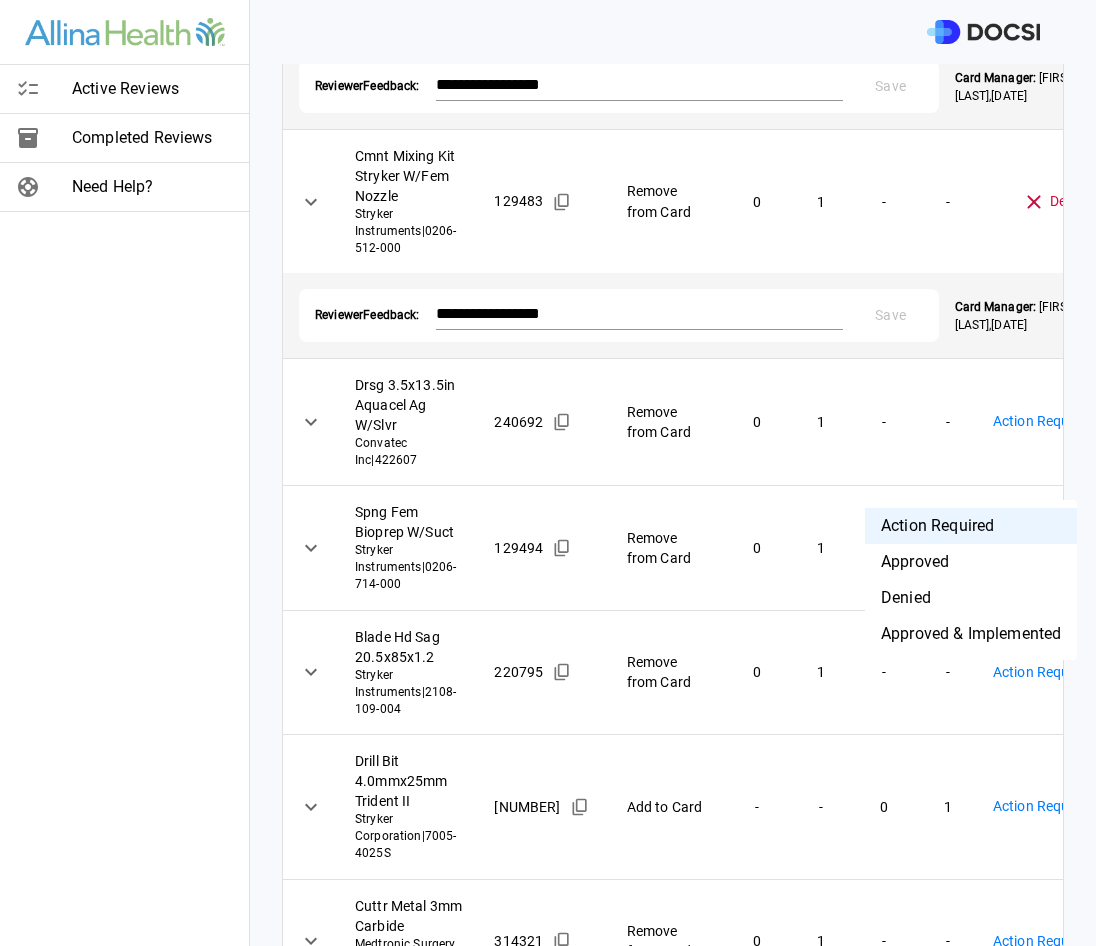 click on "Denied" at bounding box center [971, 598] 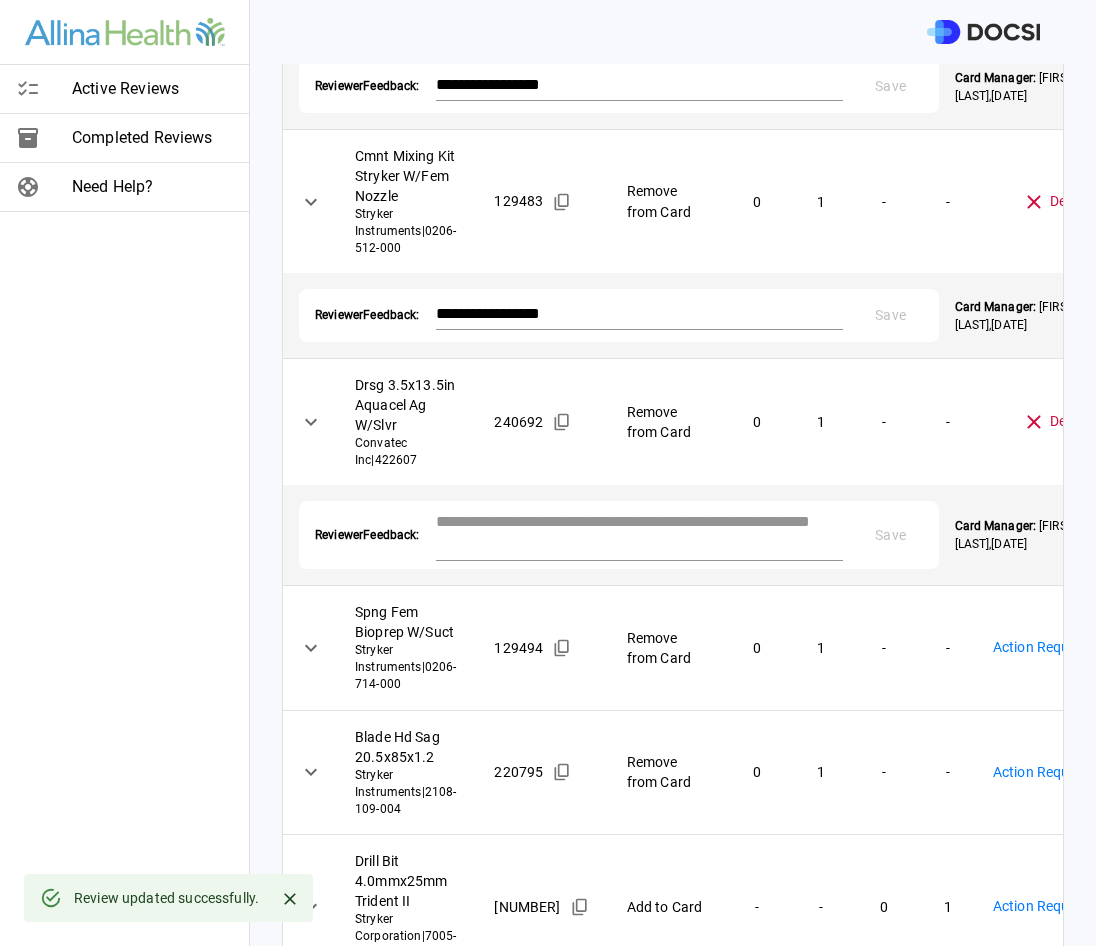 click at bounding box center (639, 533) 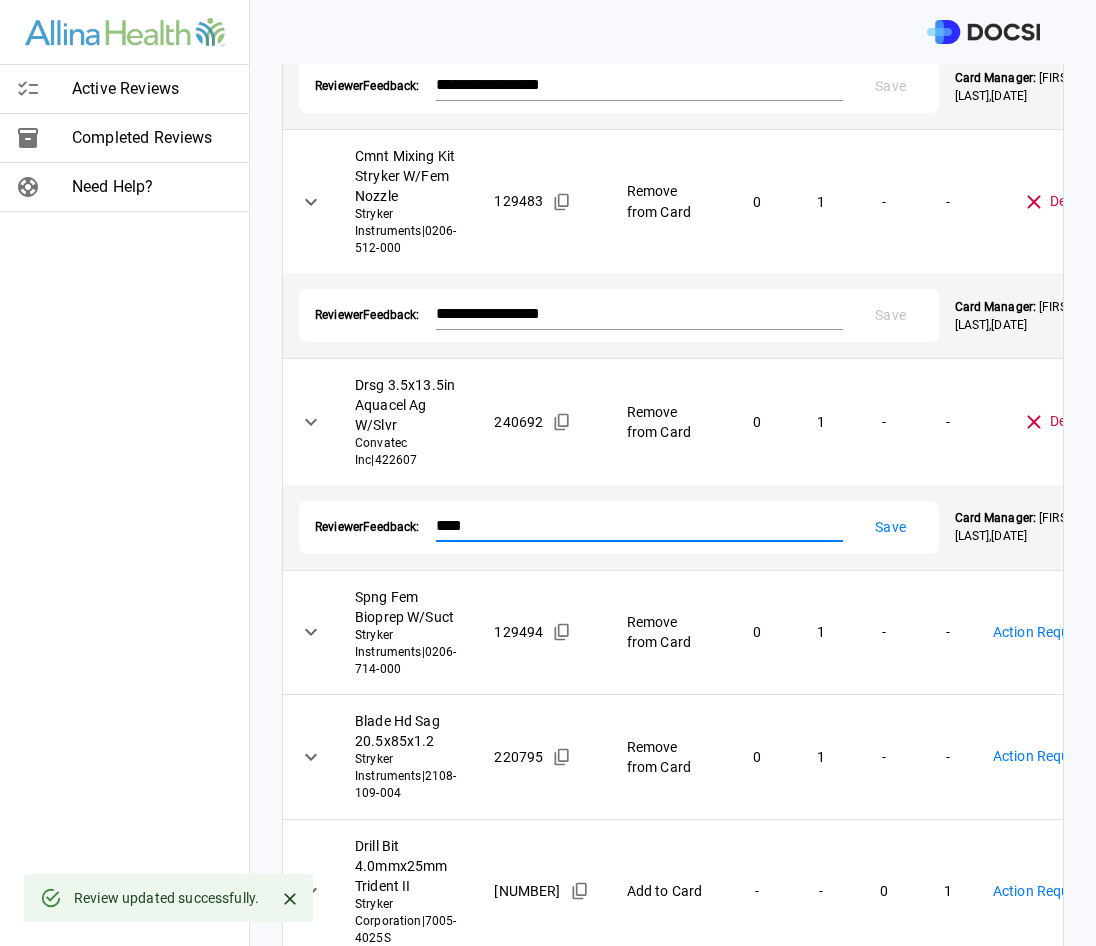 type on "****" 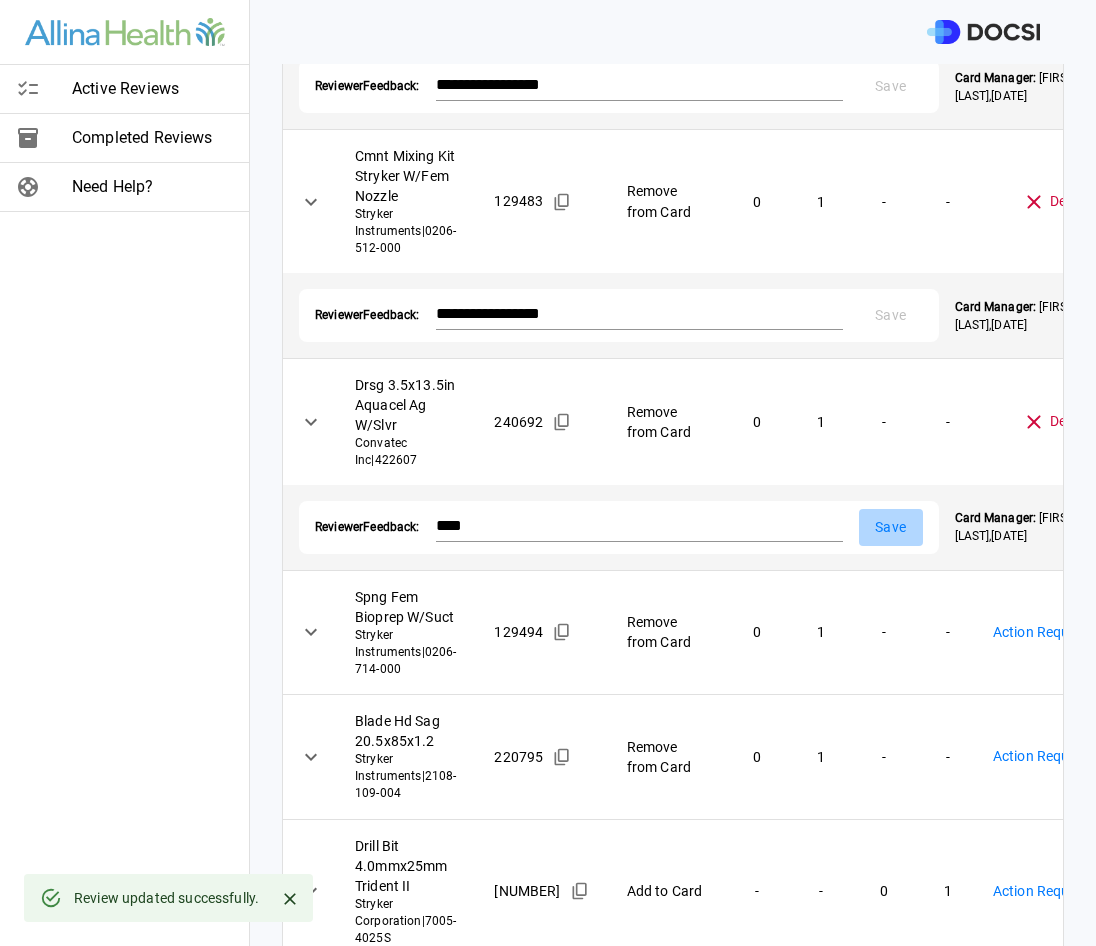 click on "Save" at bounding box center [891, 527] 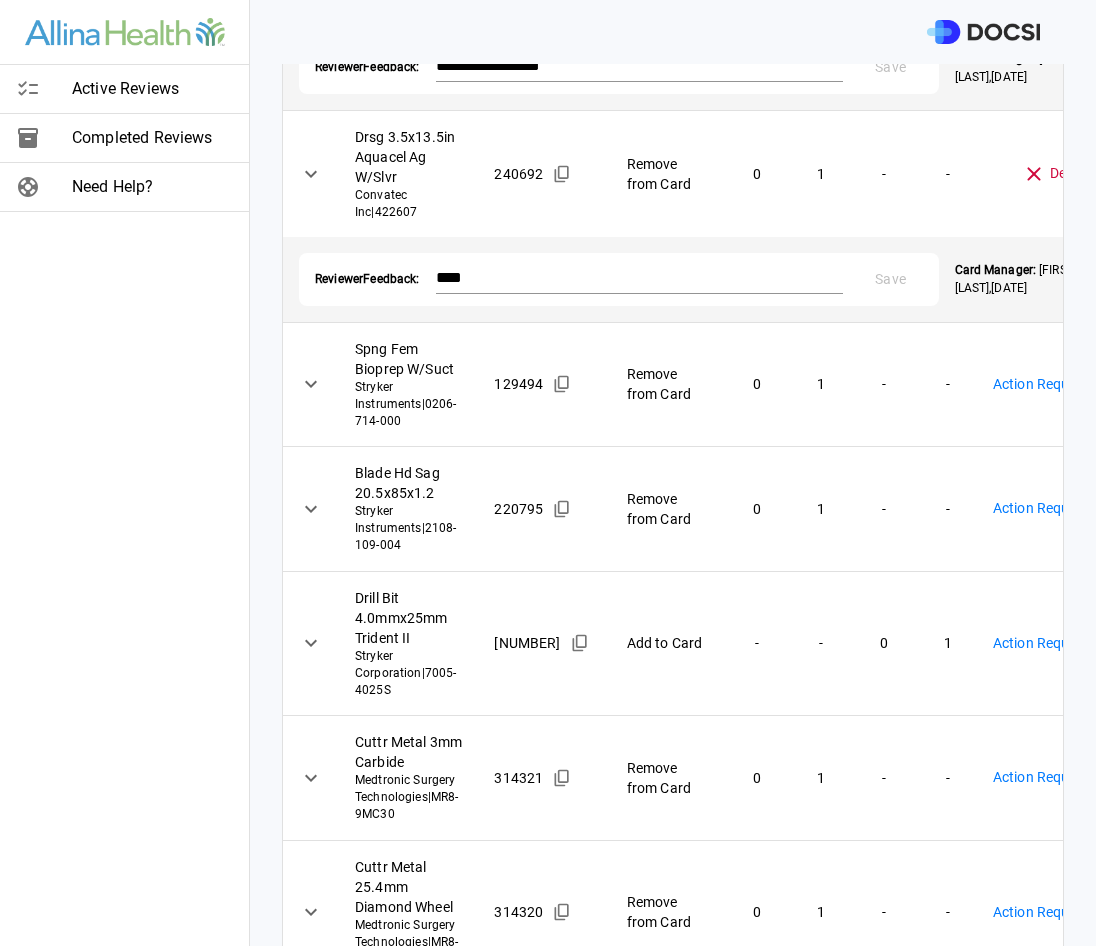 scroll, scrollTop: 1100, scrollLeft: 0, axis: vertical 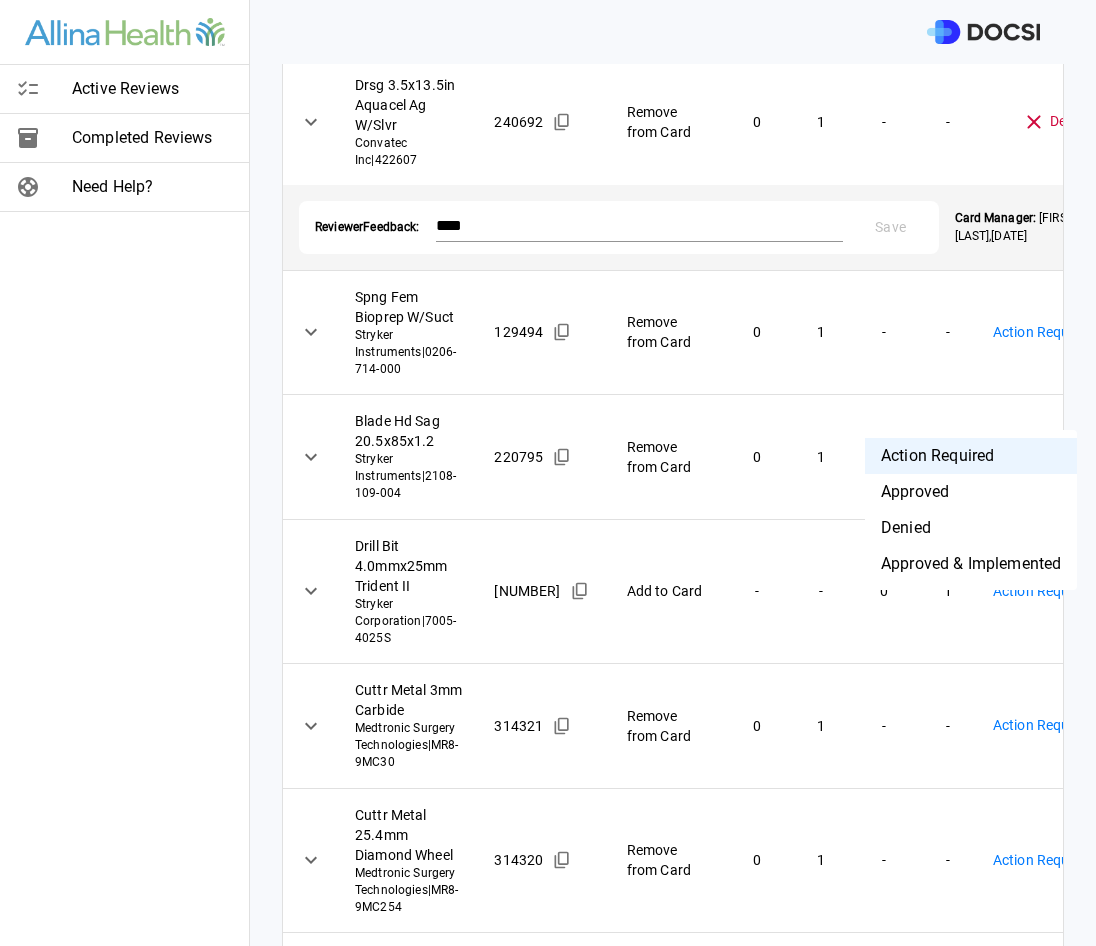 click on "**********" at bounding box center [548, 473] 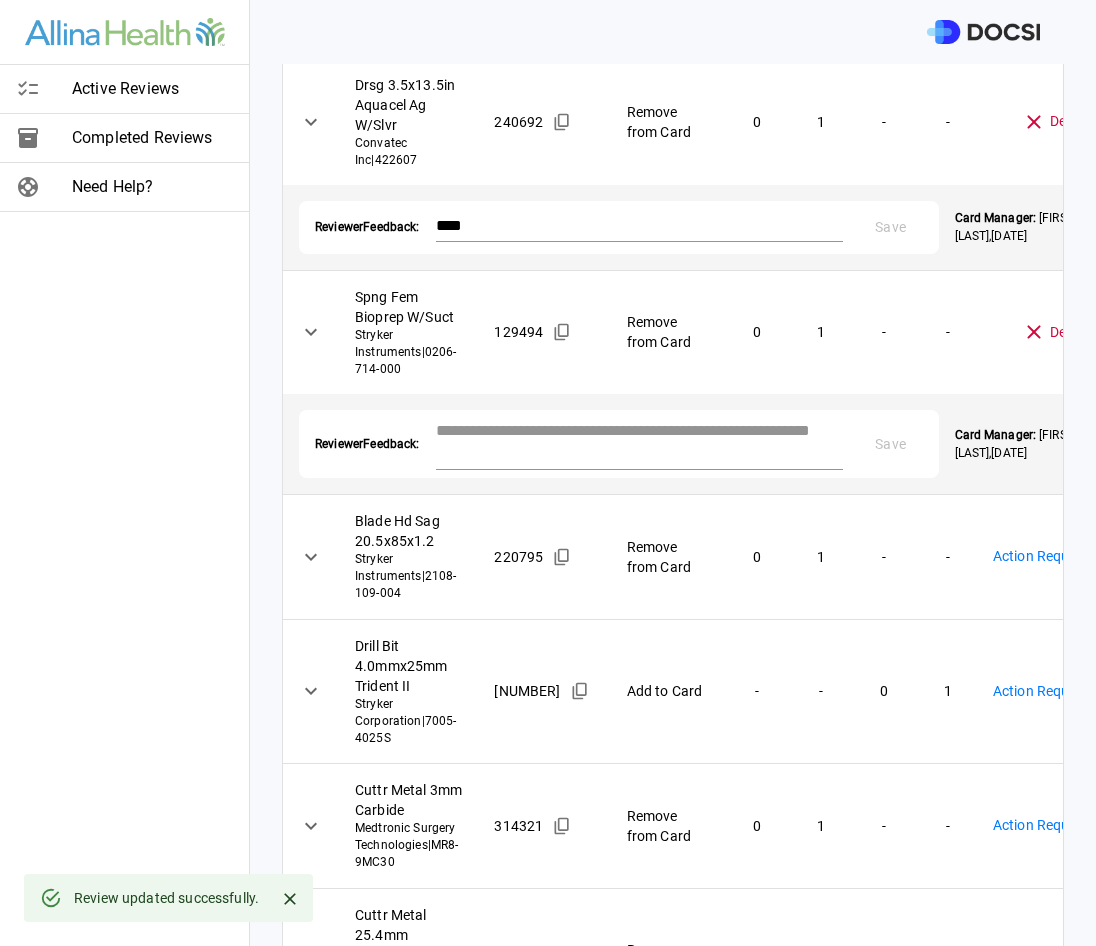 click at bounding box center (639, 442) 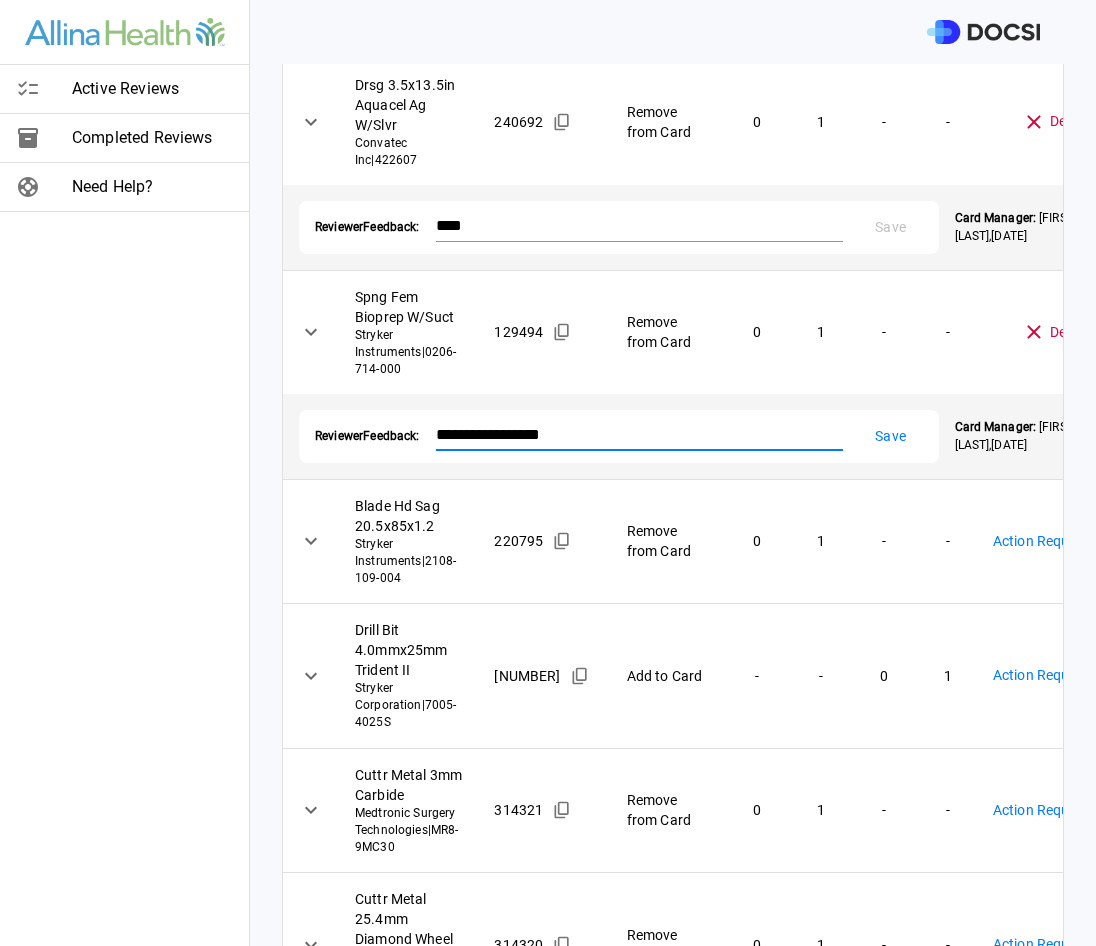 type on "**********" 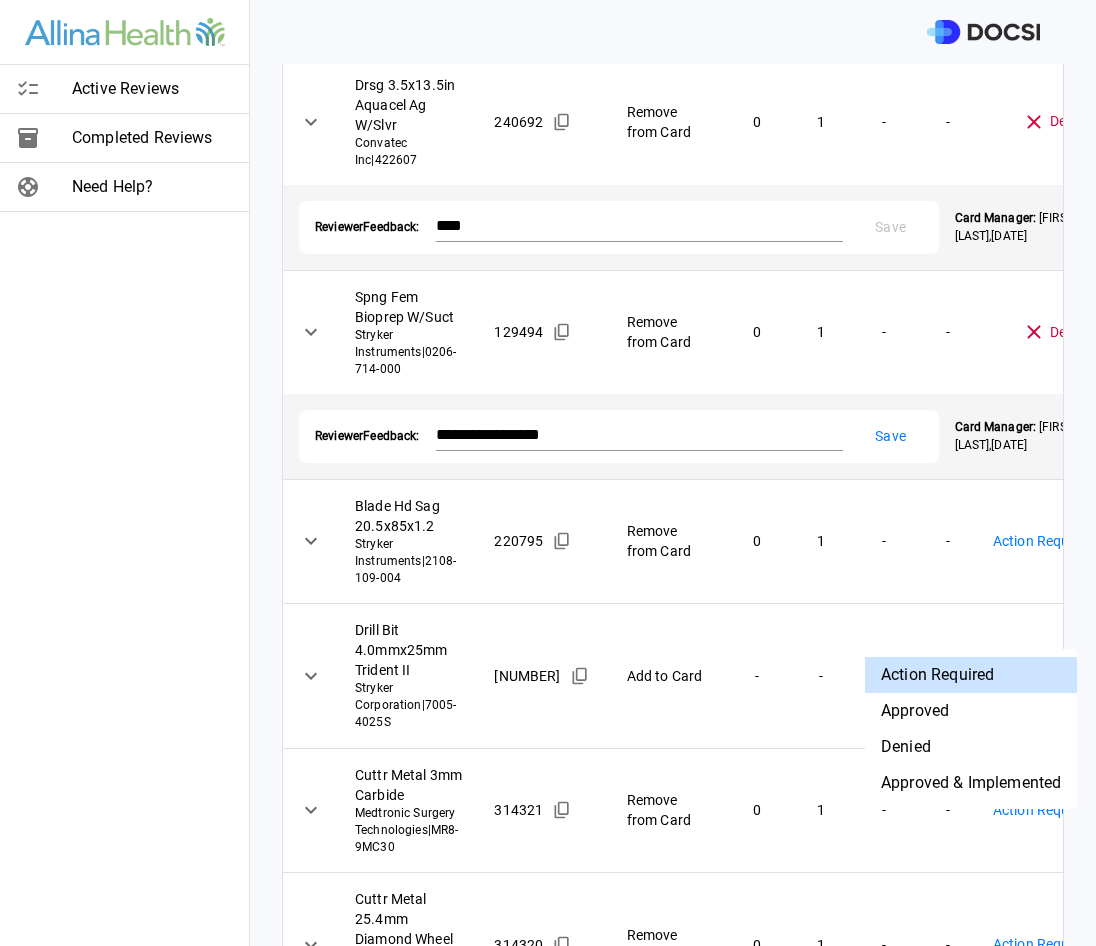 click on "**********" at bounding box center [548, 473] 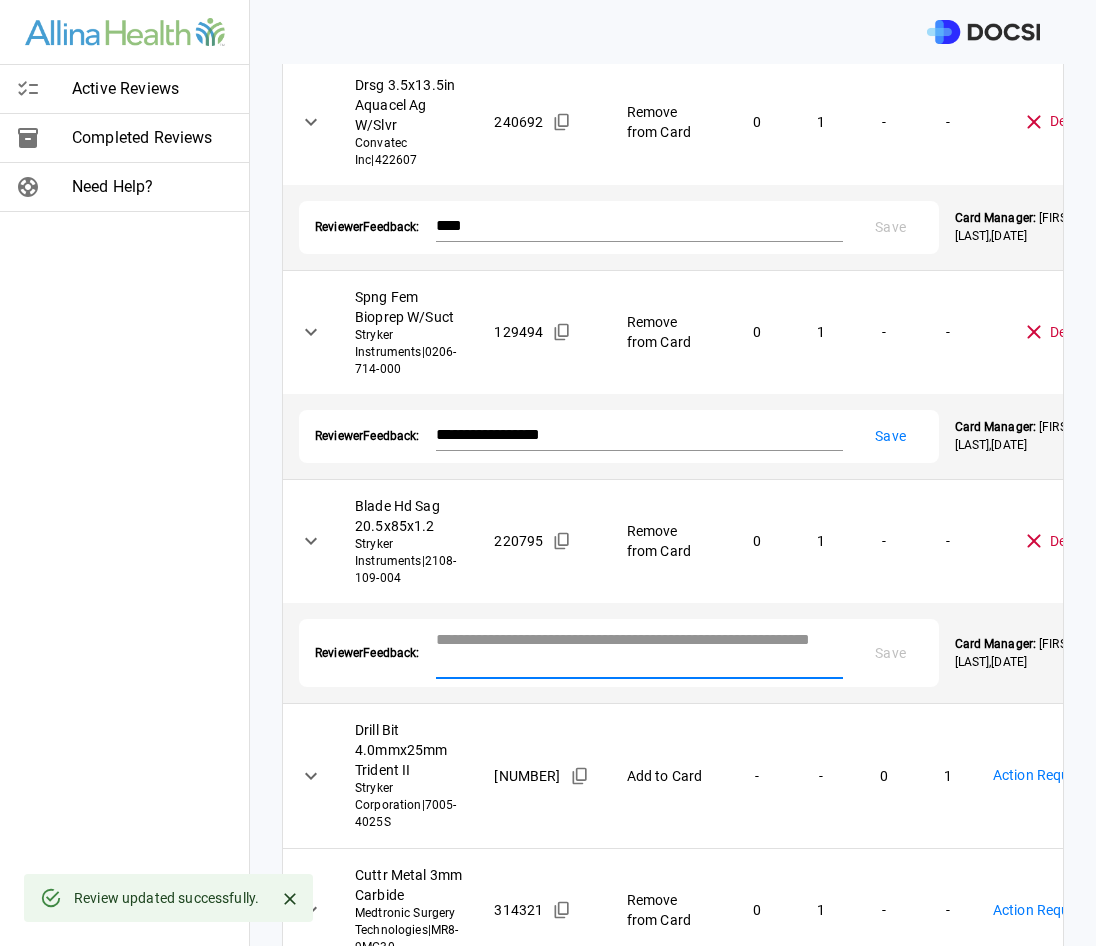 click at bounding box center (639, 651) 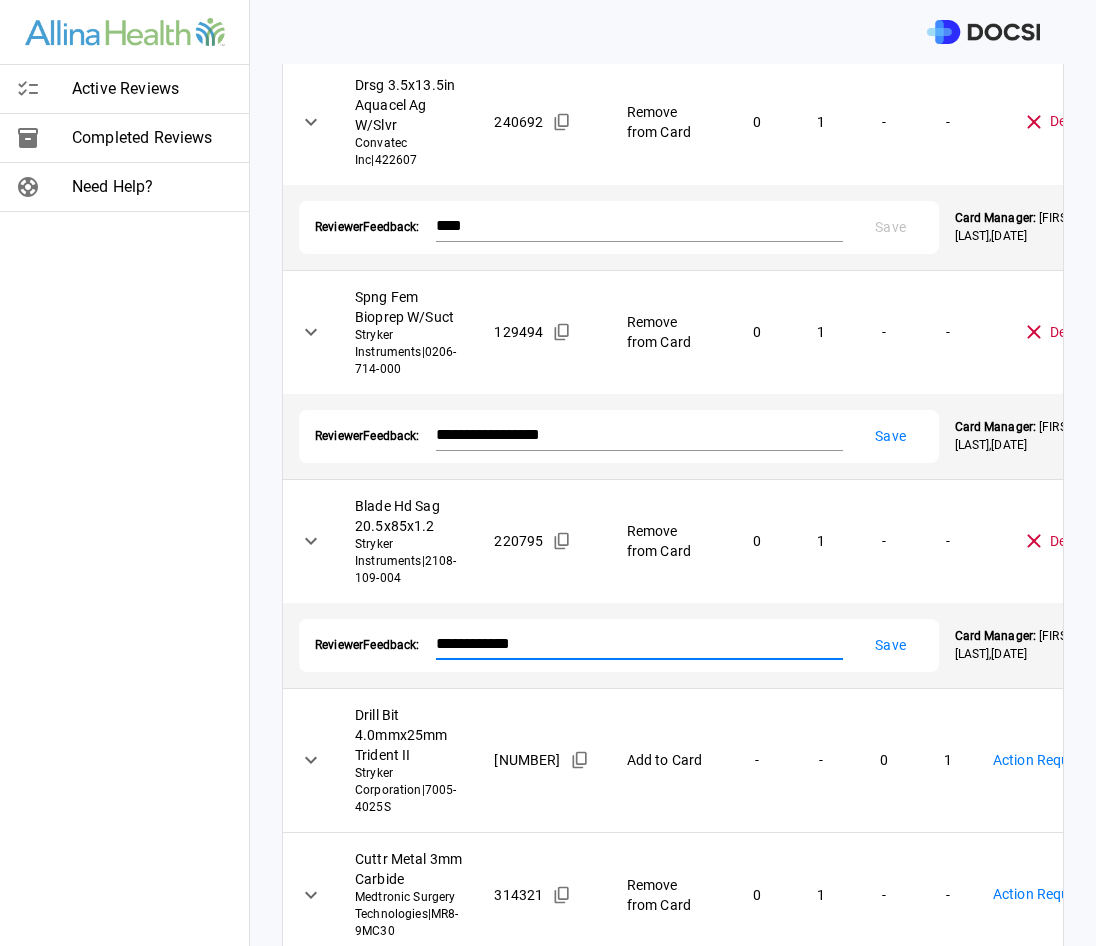 type on "**********" 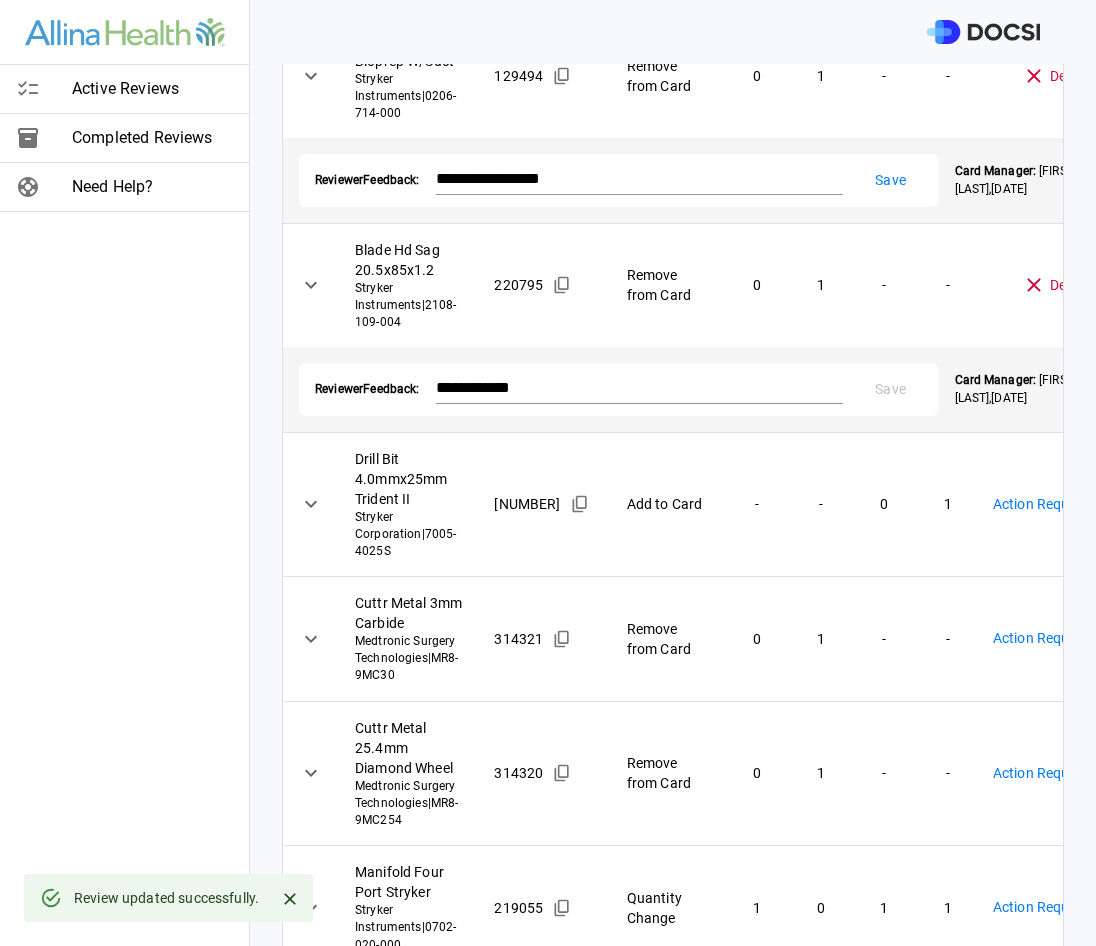 scroll, scrollTop: 1400, scrollLeft: 0, axis: vertical 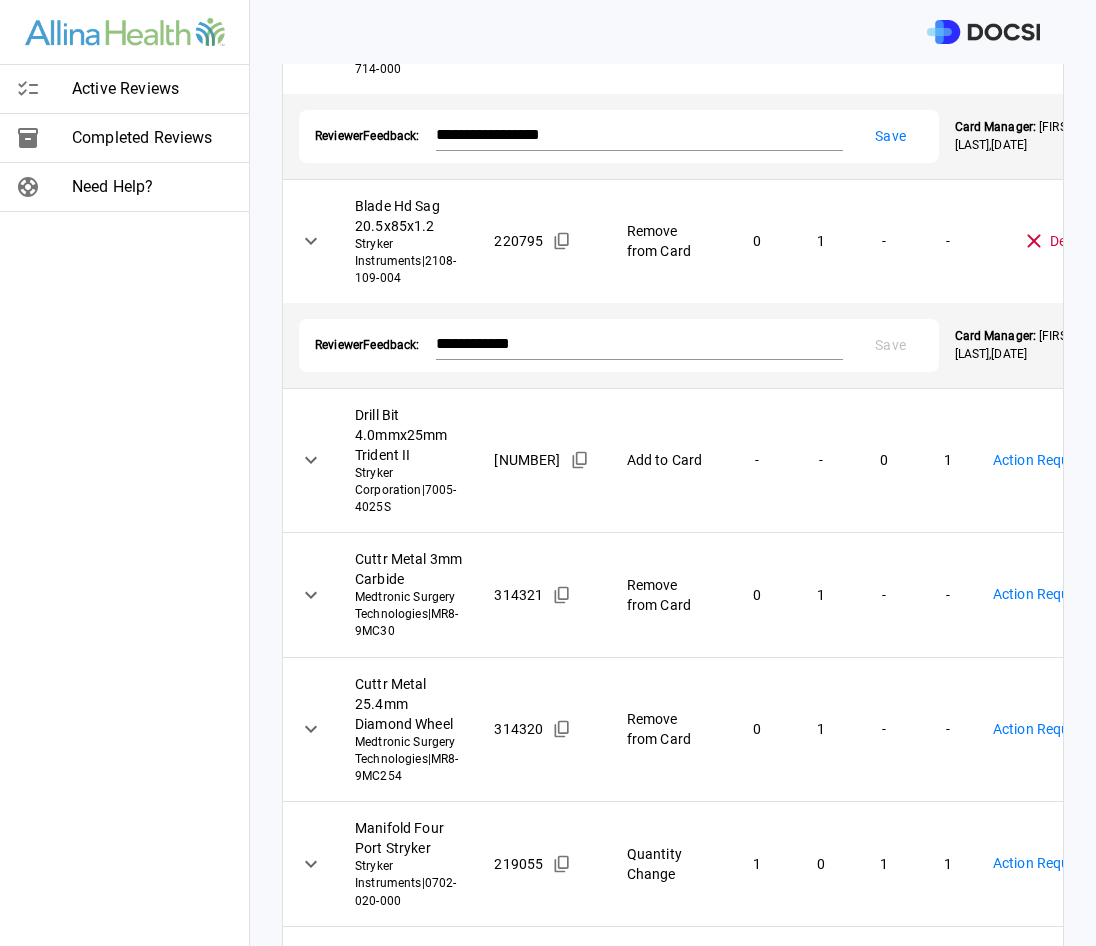 click on "**********" at bounding box center (548, 473) 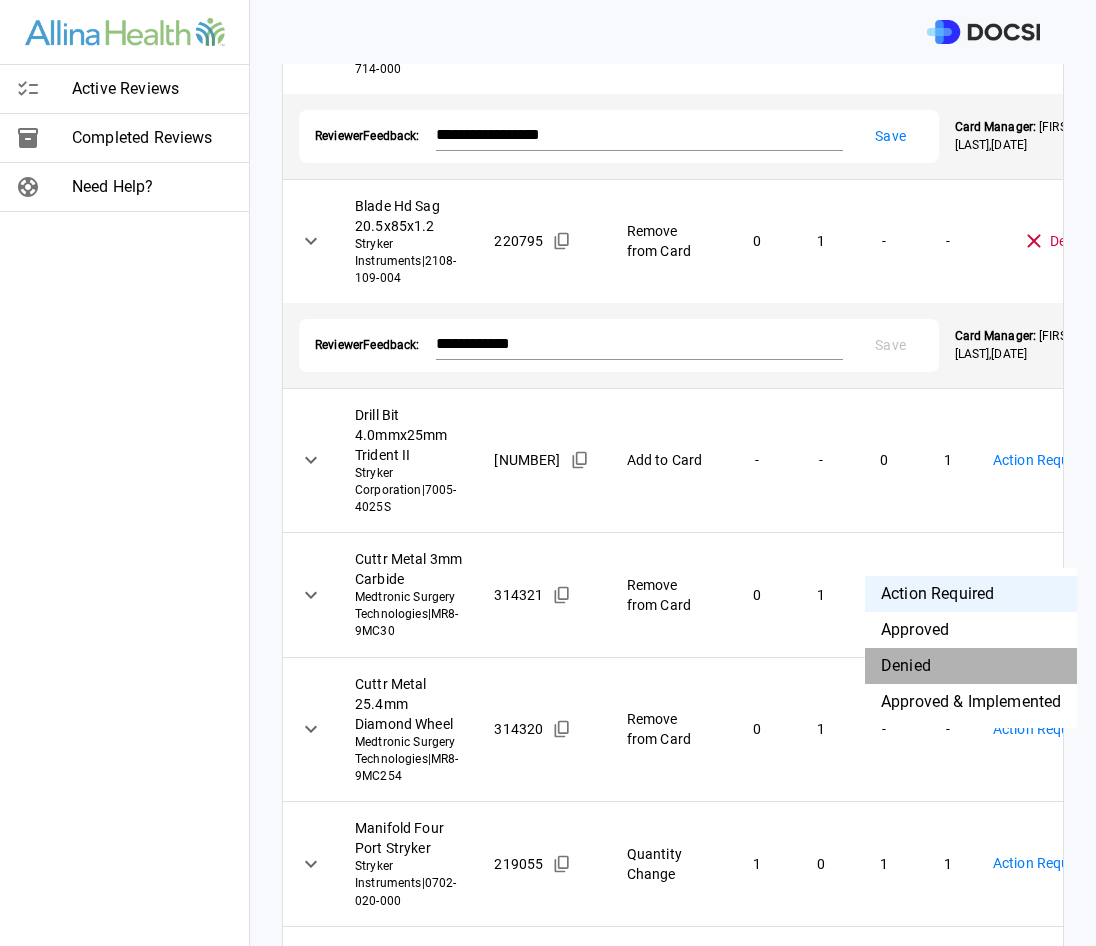 click on "Denied" at bounding box center [971, 666] 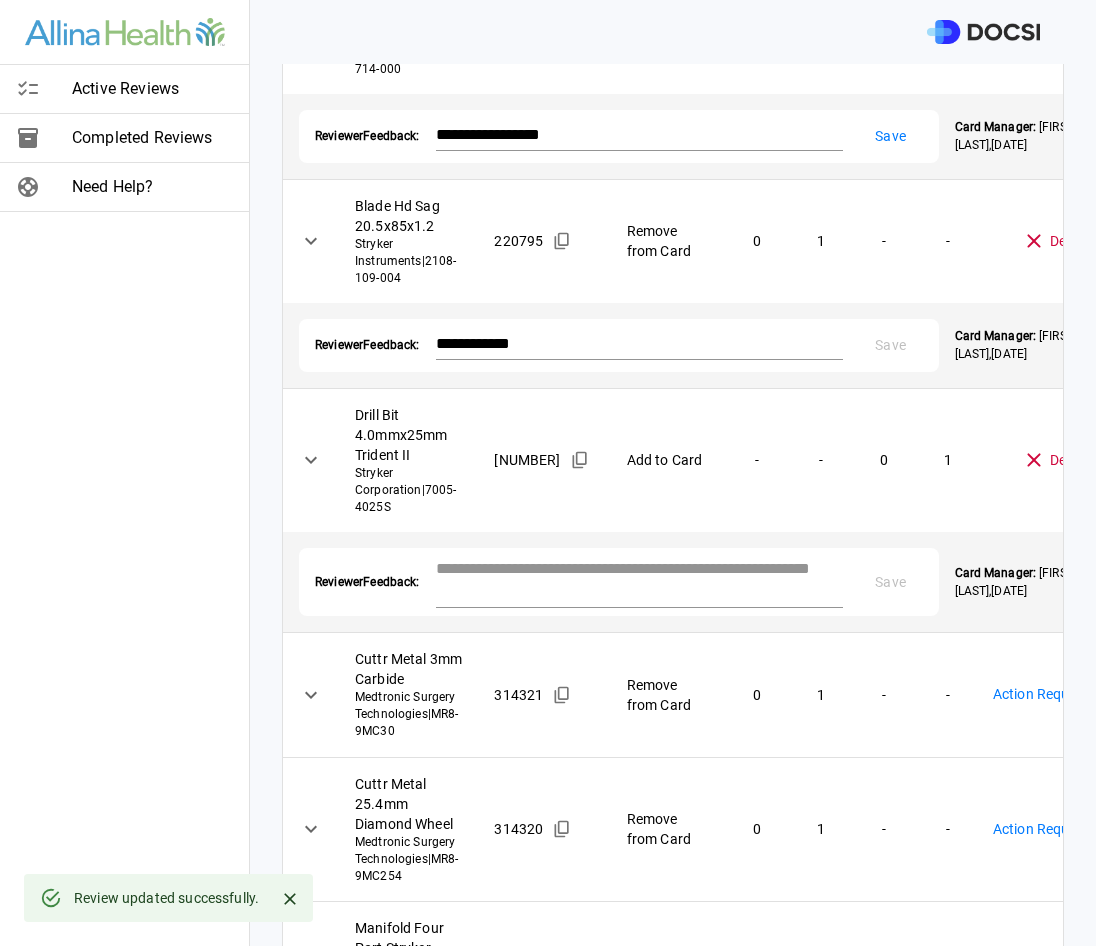 click at bounding box center (639, 580) 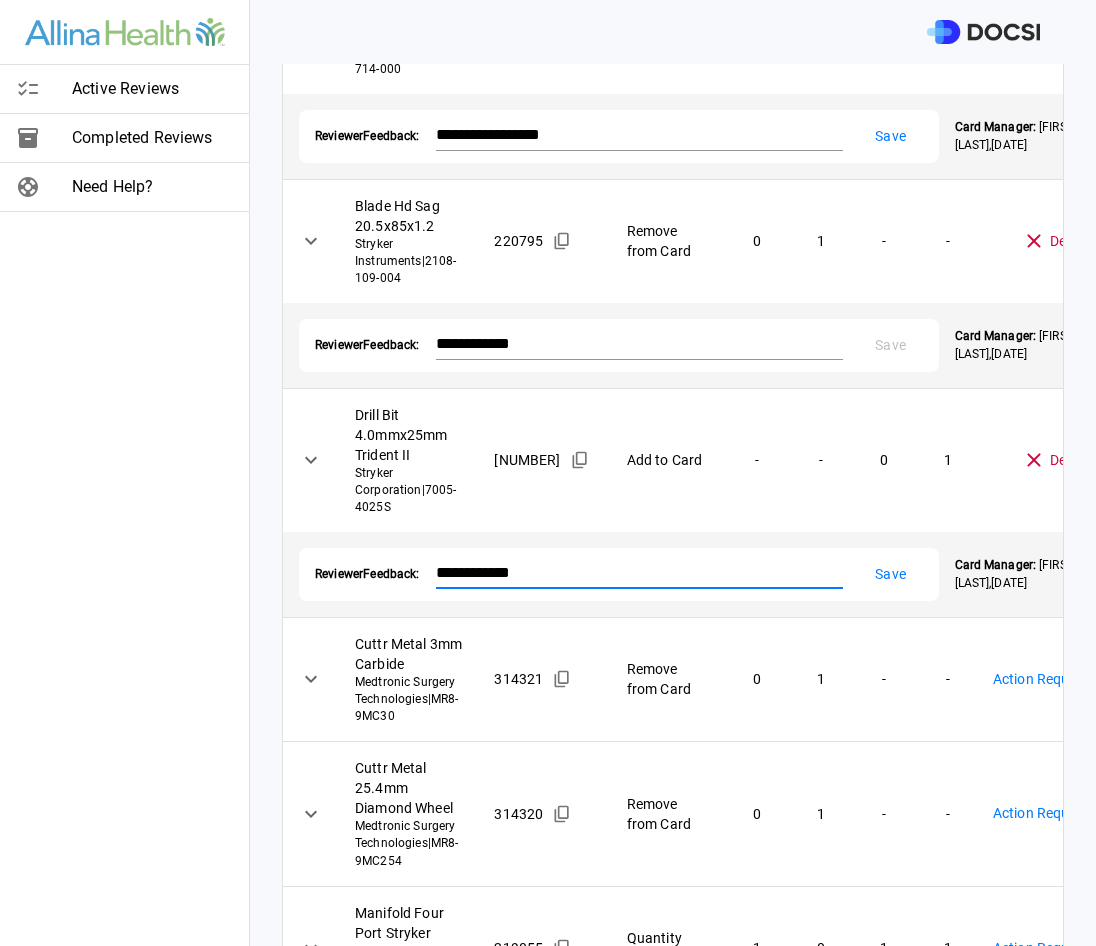 type on "**********" 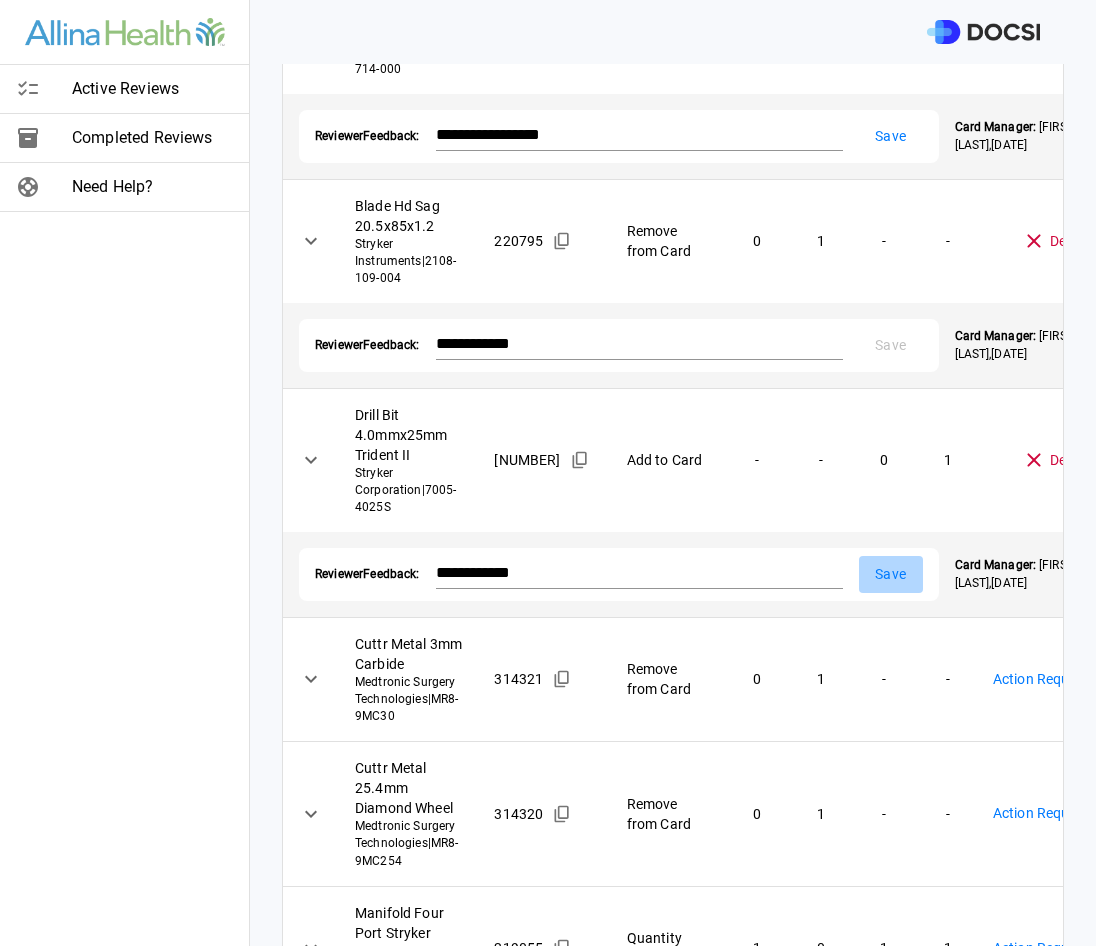 click on "Save" at bounding box center (891, 574) 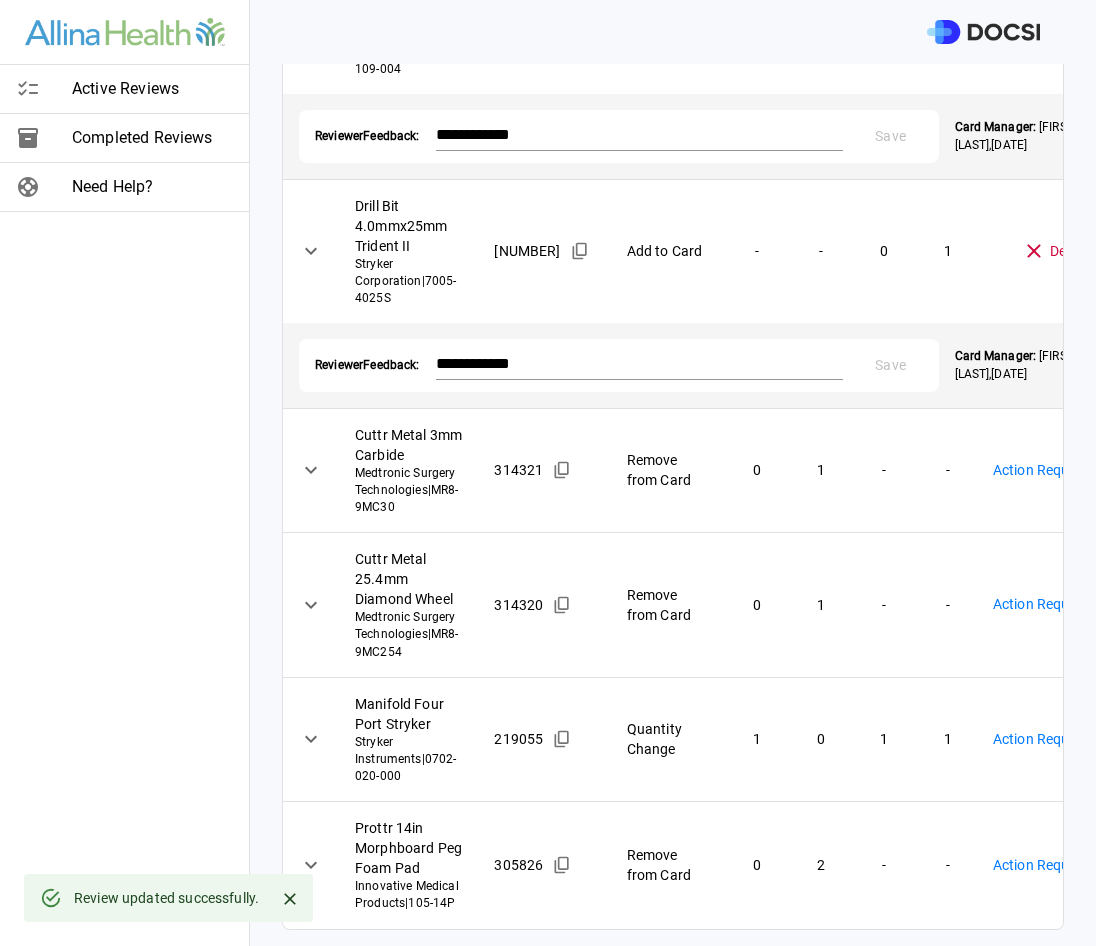scroll, scrollTop: 1700, scrollLeft: 0, axis: vertical 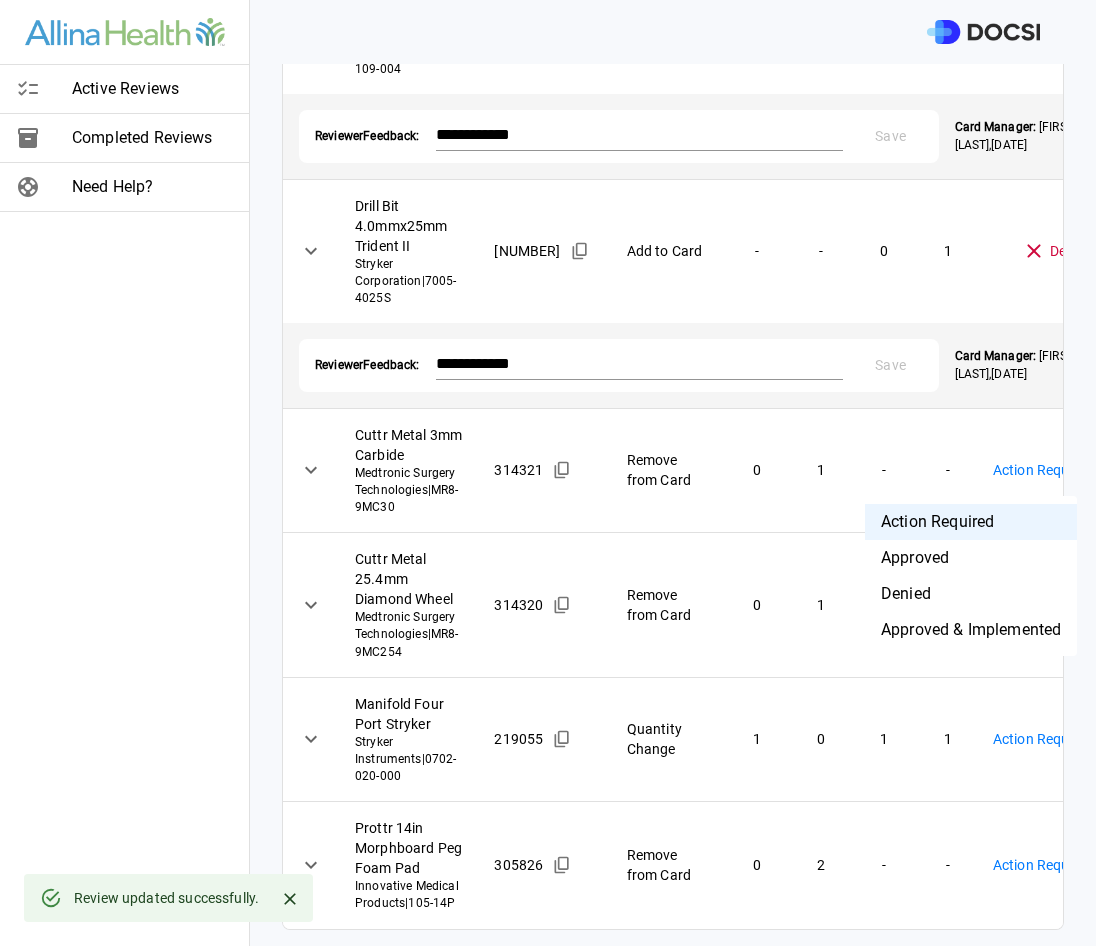 click on "**********" at bounding box center (548, 473) 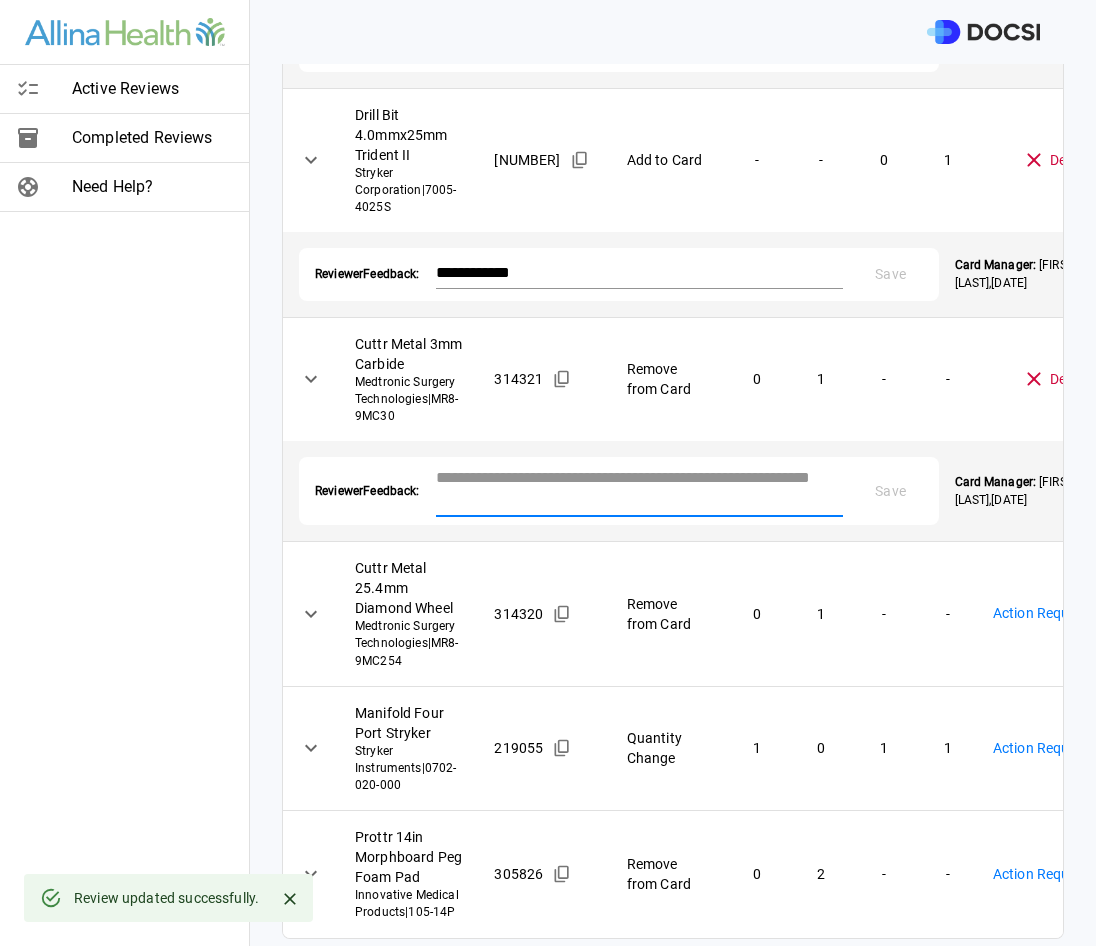 click at bounding box center (639, 489) 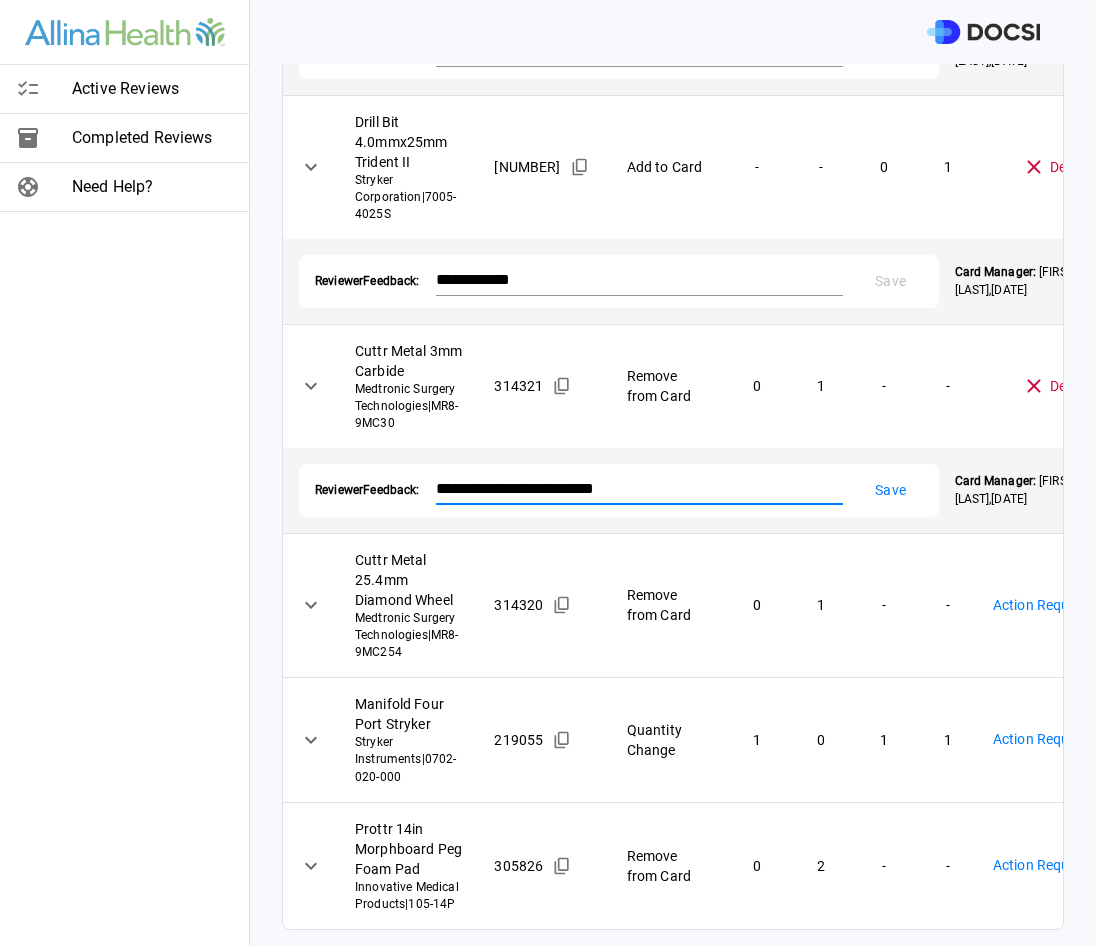 type on "**********" 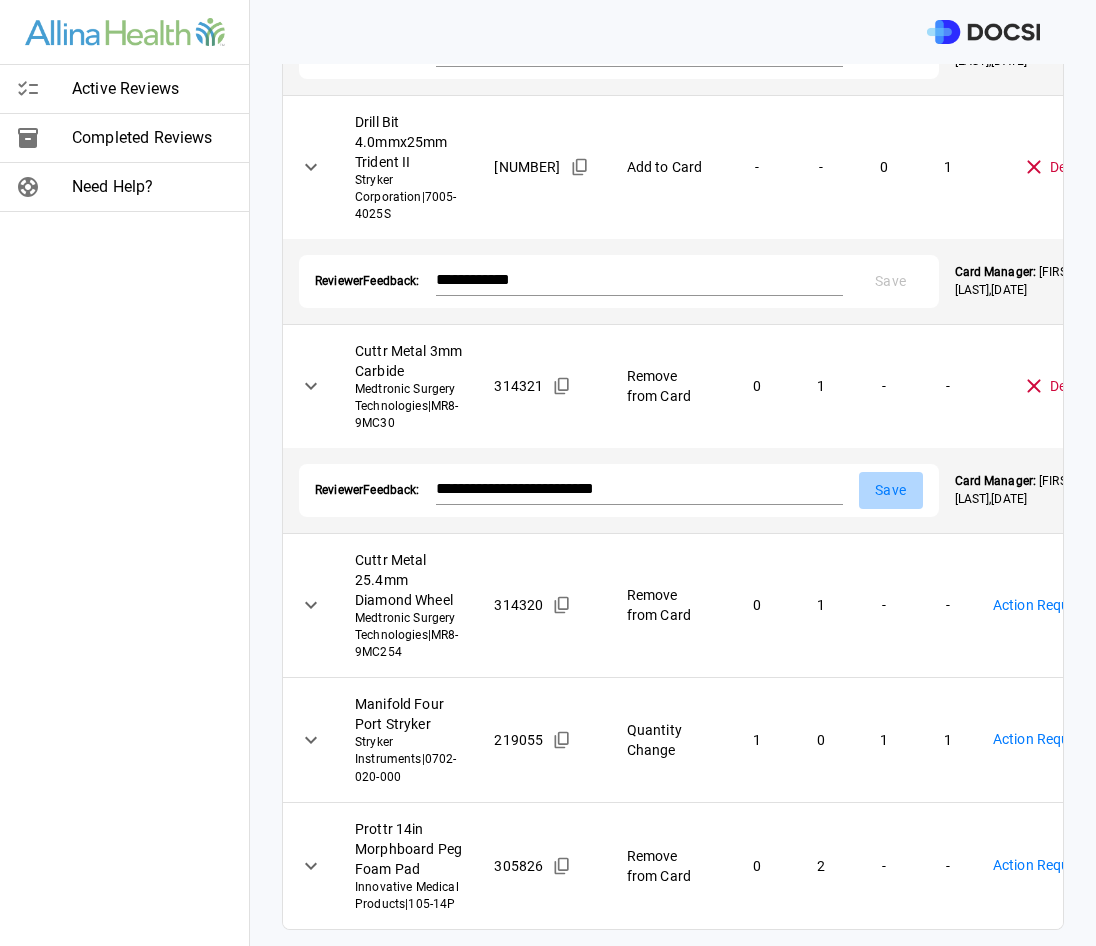 click on "Save" at bounding box center (891, 490) 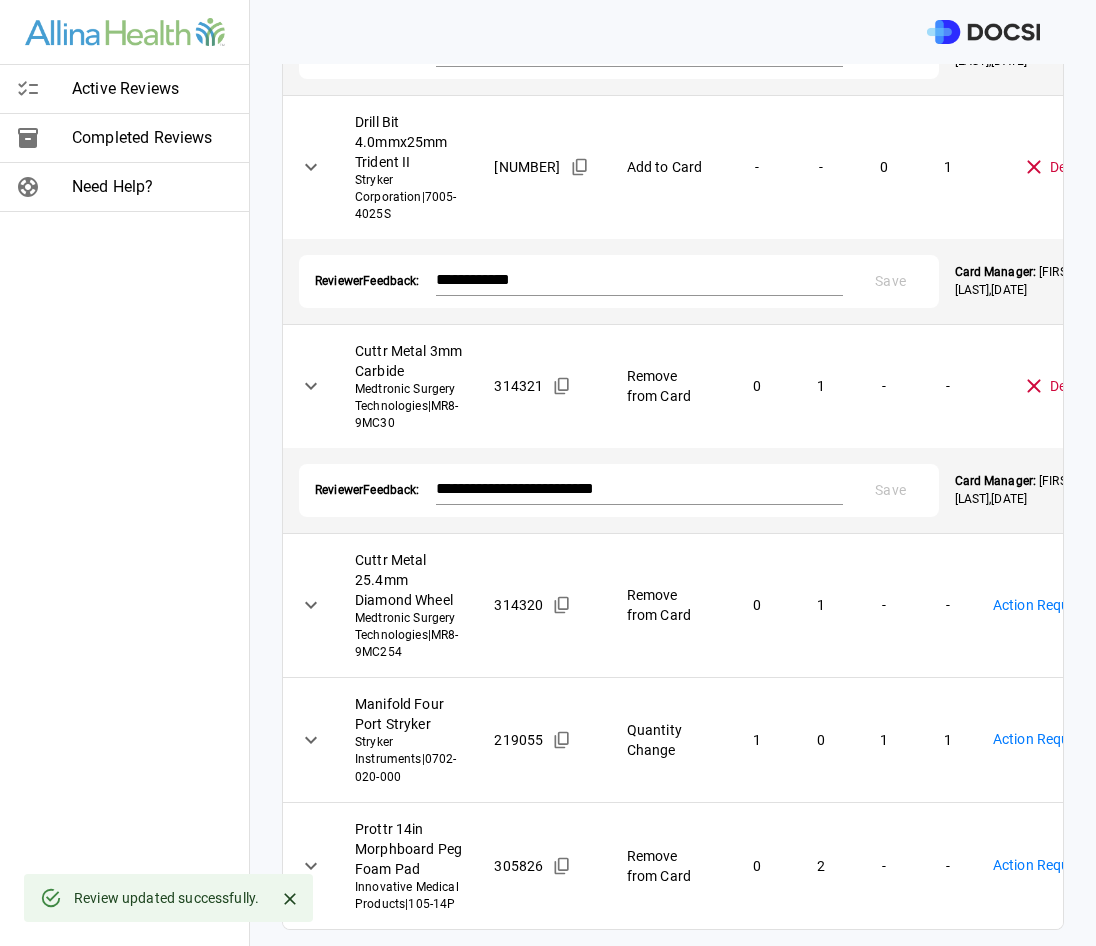 click on "**********" at bounding box center [548, 473] 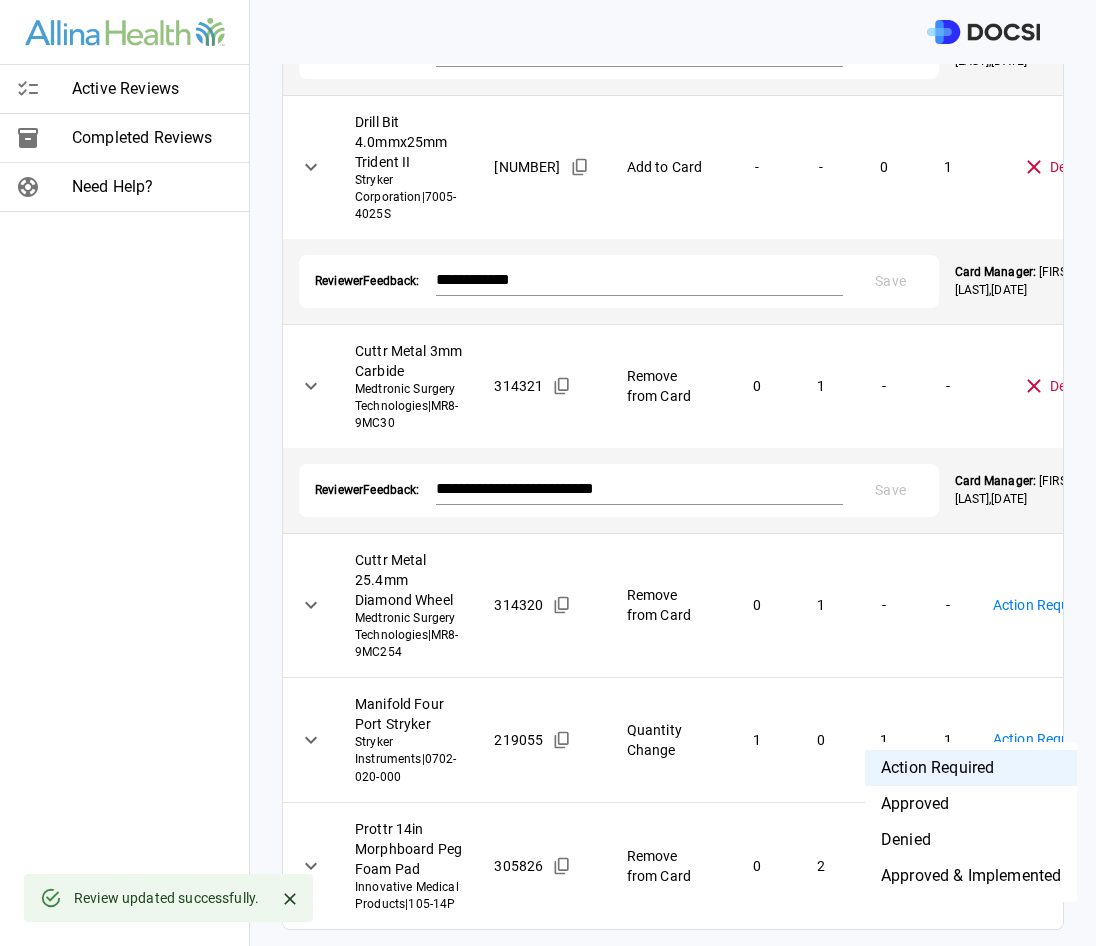 click on "Denied" at bounding box center [971, 840] 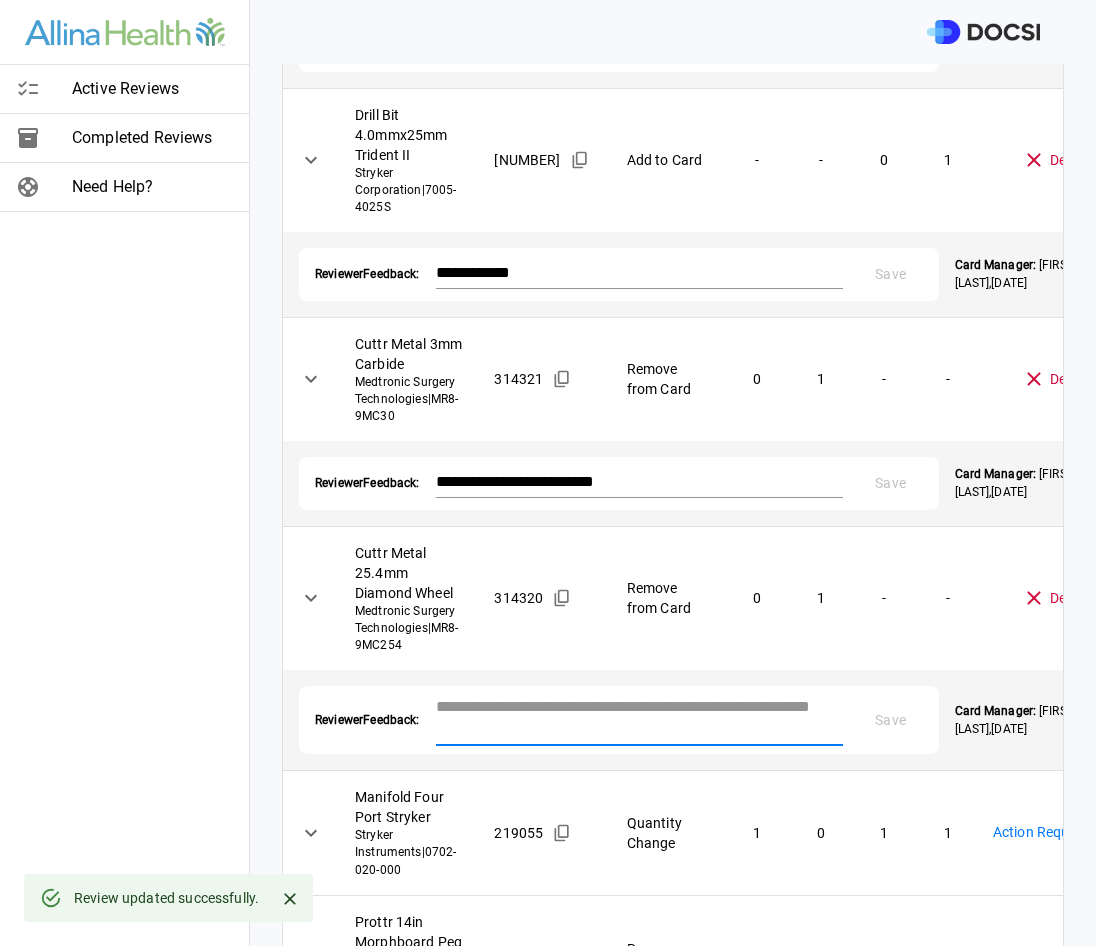 click at bounding box center [639, 718] 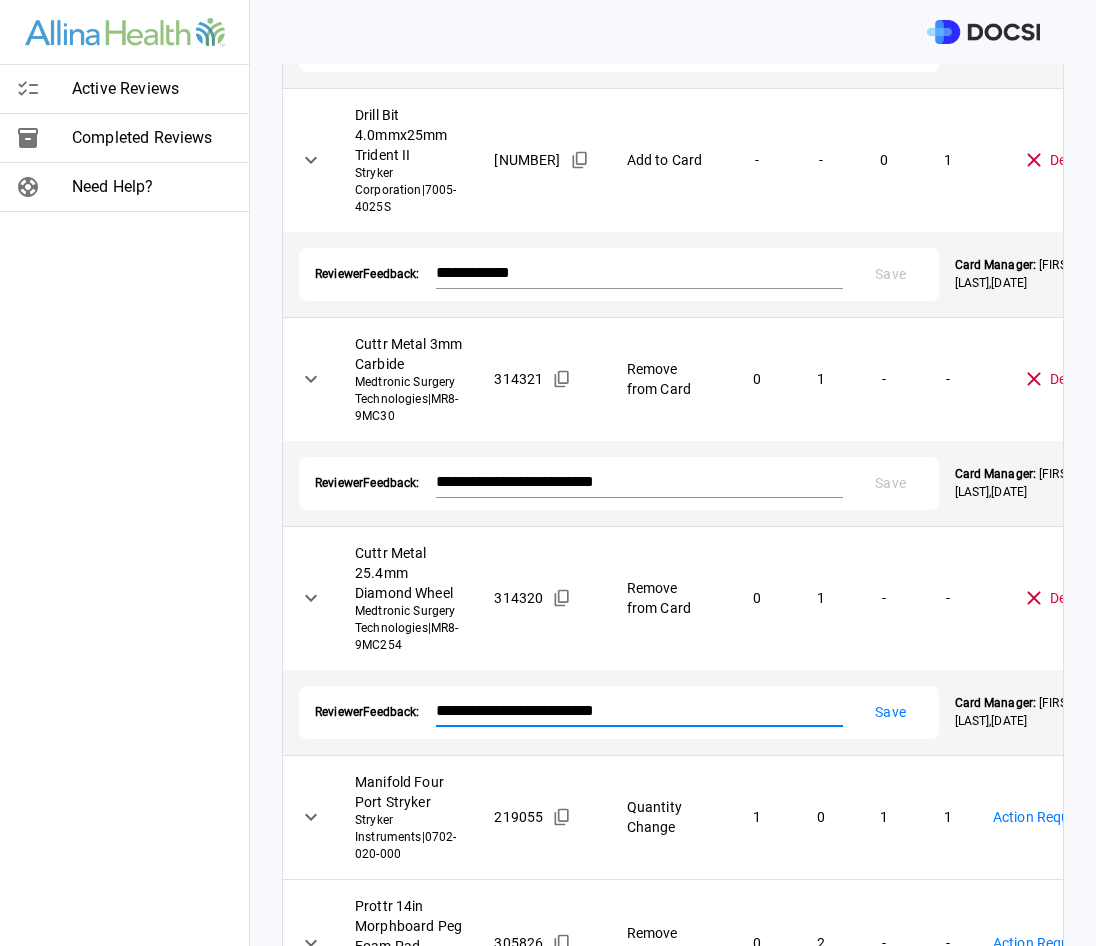 type on "**********" 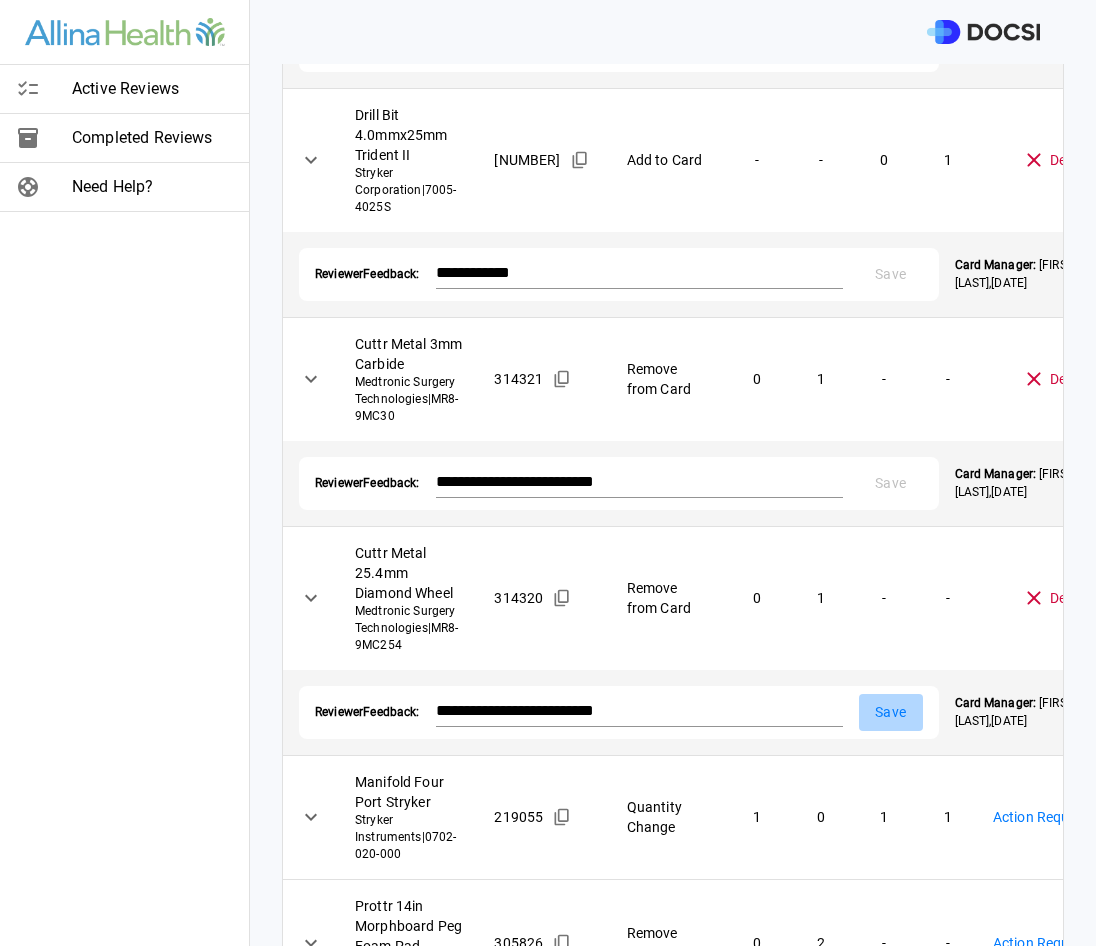 click on "Save" at bounding box center [891, 712] 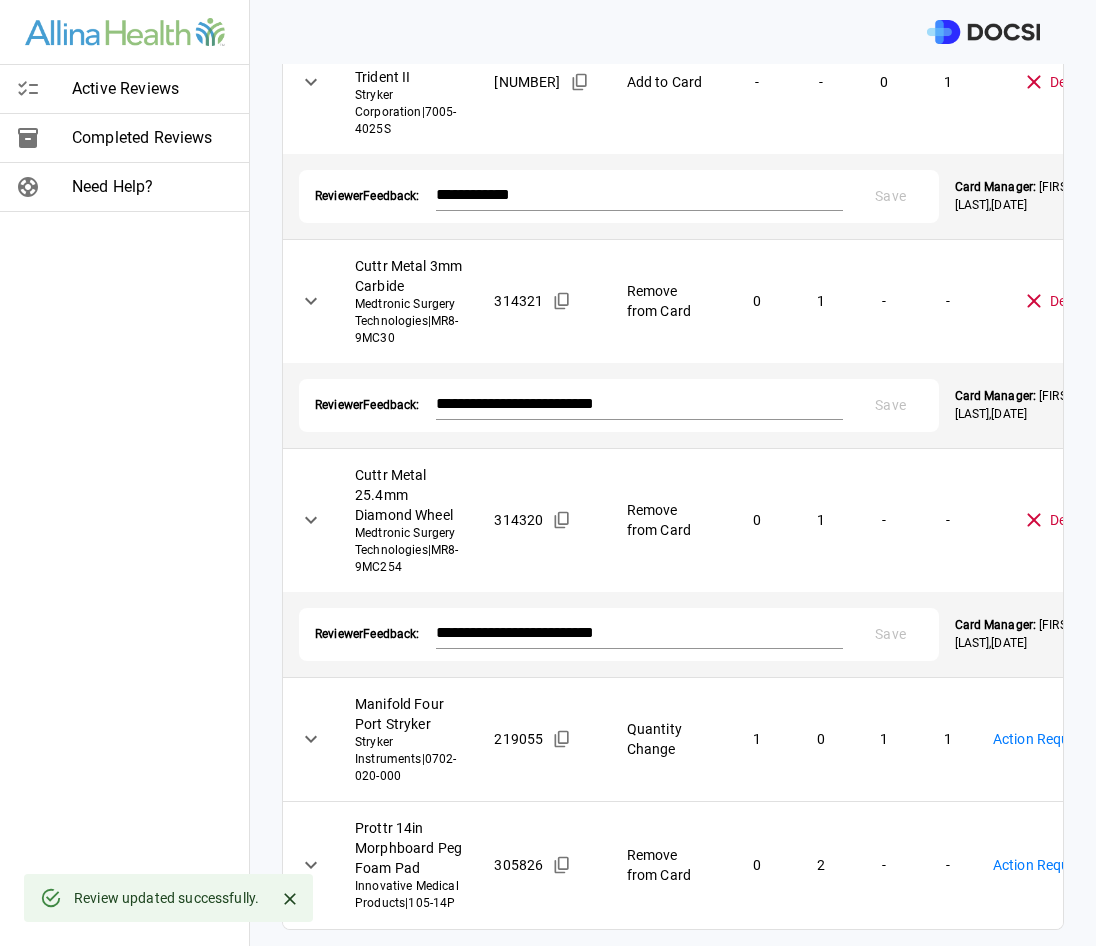 scroll, scrollTop: 1961, scrollLeft: 0, axis: vertical 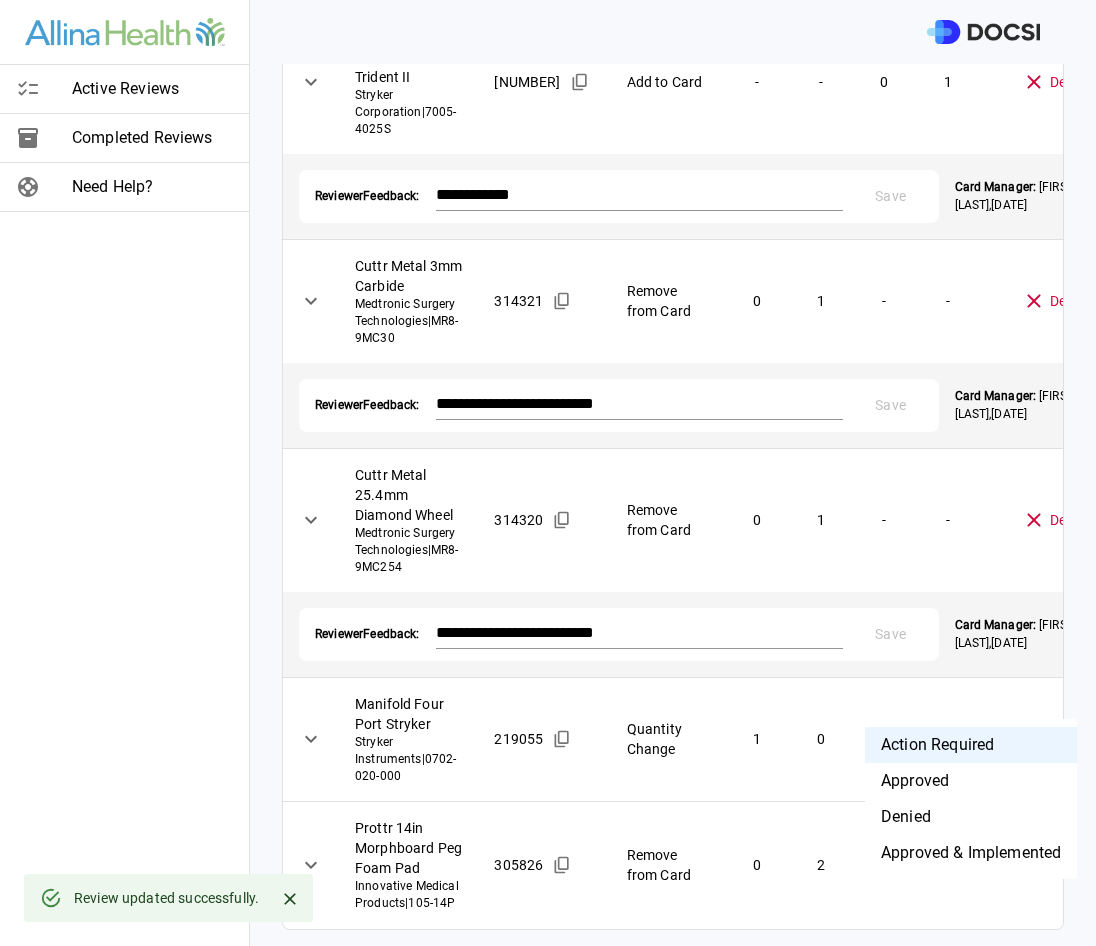 click on "**********" at bounding box center [548, 473] 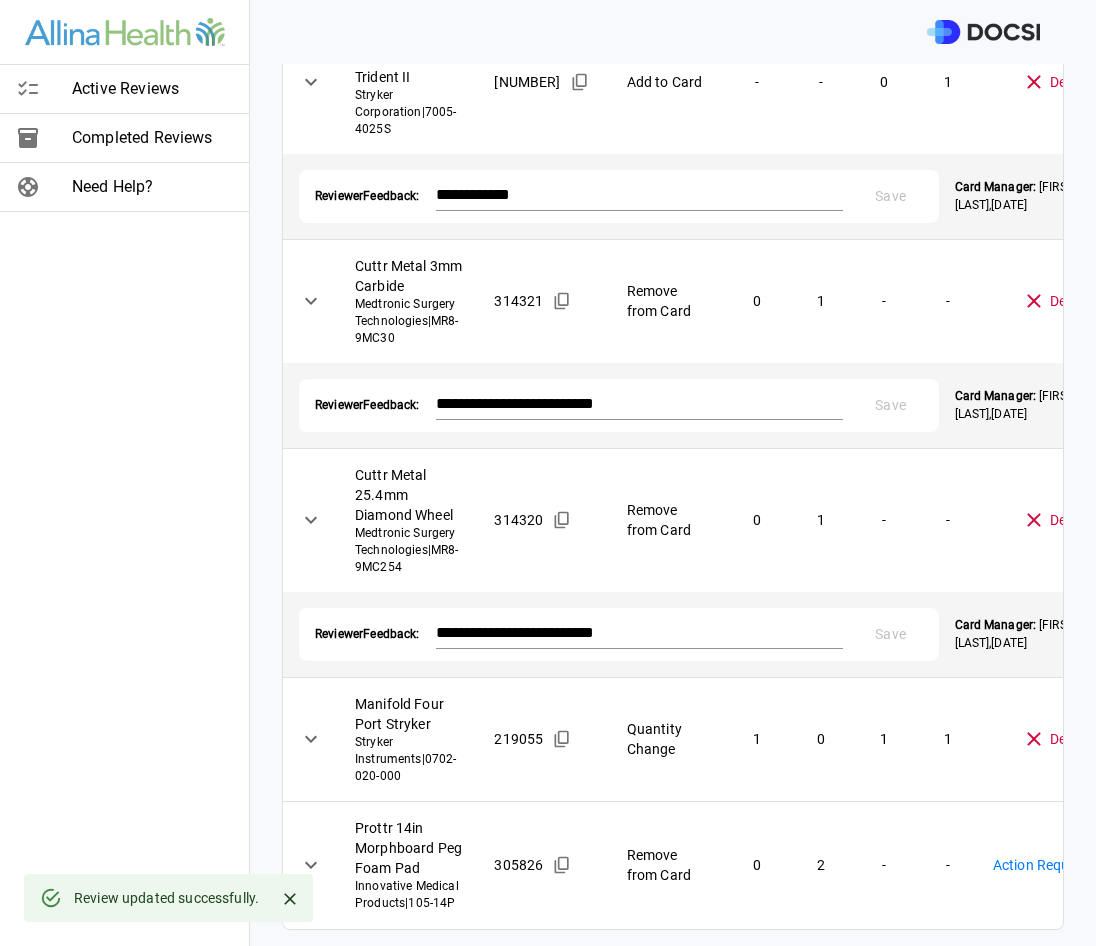 type on "********" 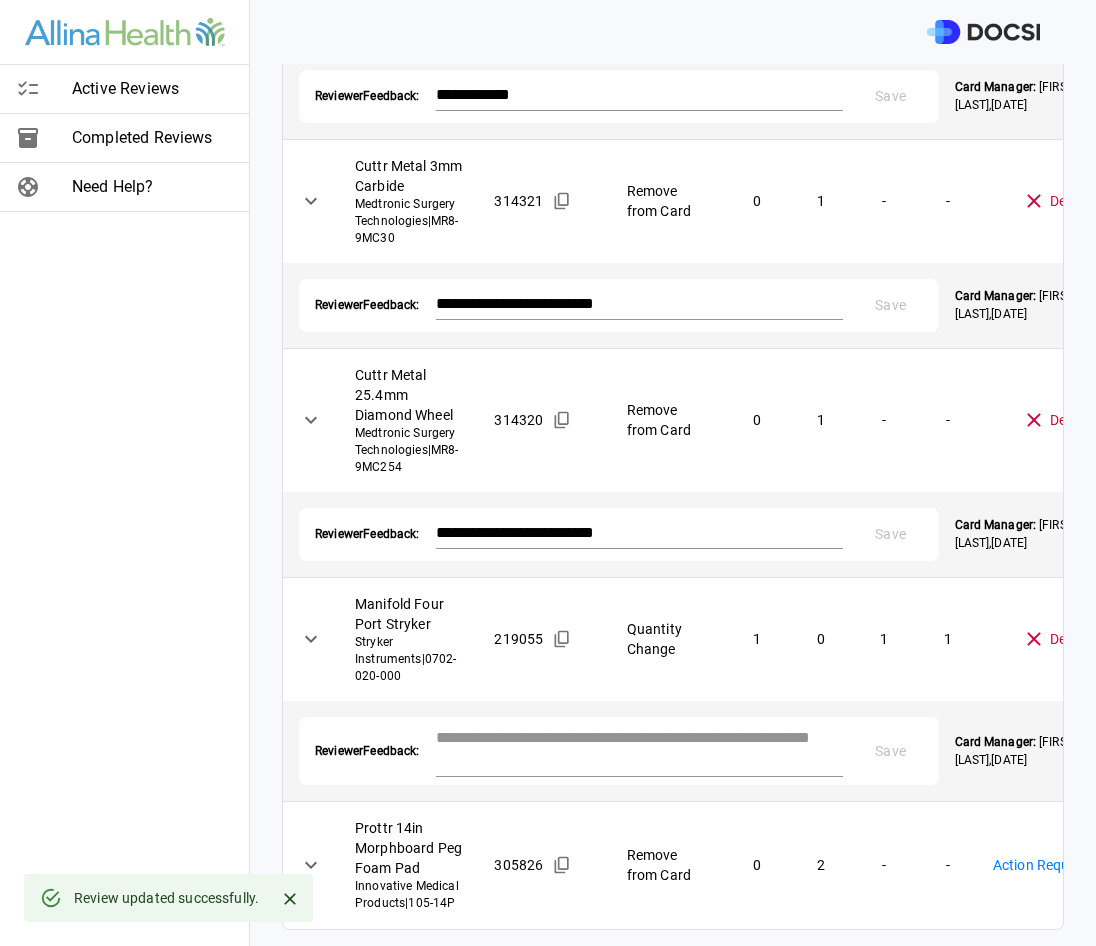 drag, startPoint x: 740, startPoint y: 825, endPoint x: 739, endPoint y: 812, distance: 13.038404 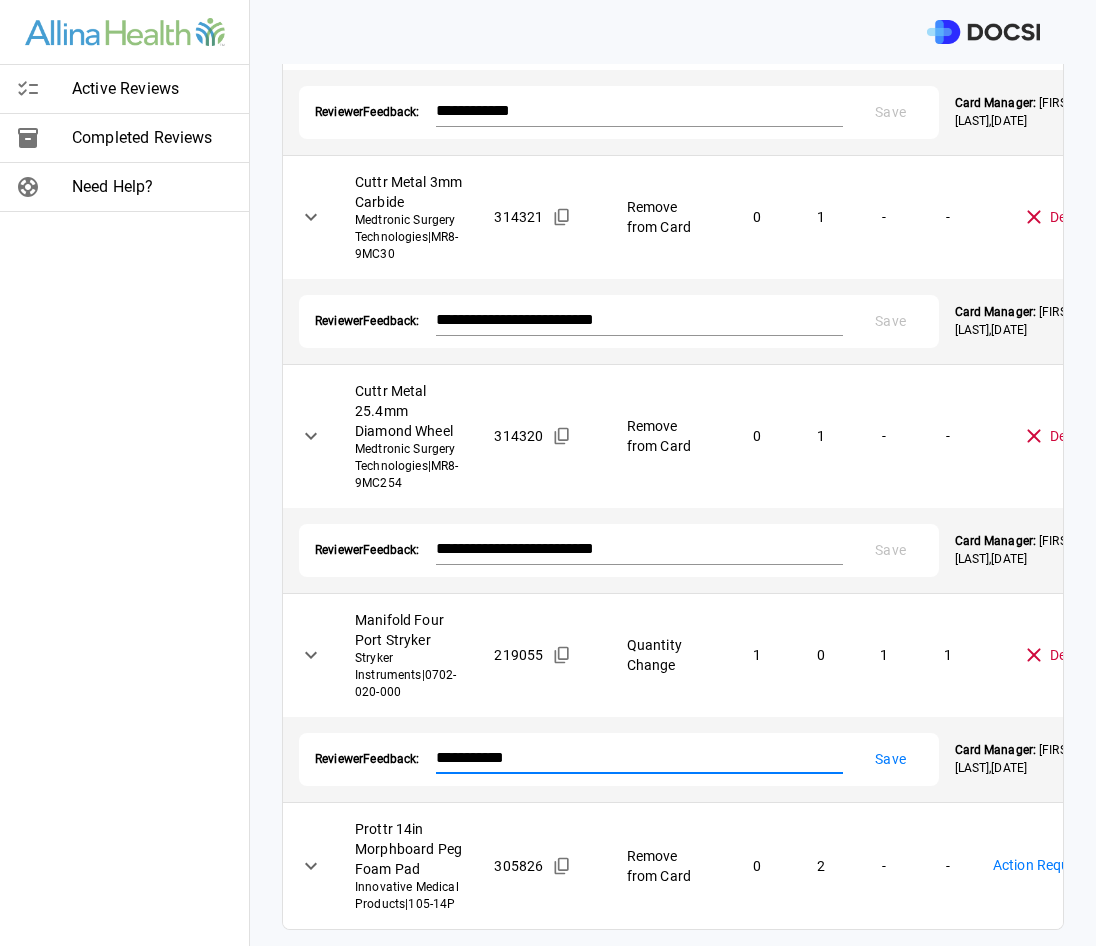 type on "**********" 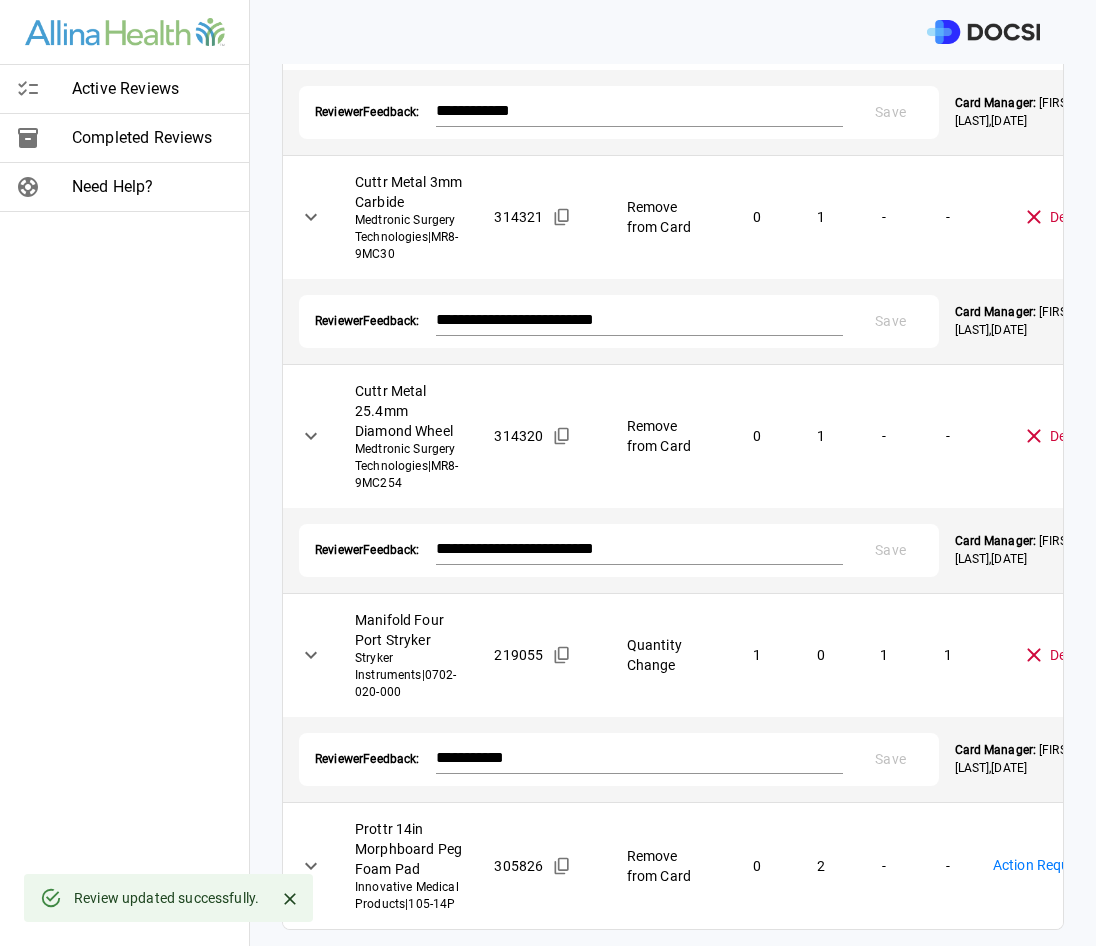 scroll, scrollTop: 2046, scrollLeft: 0, axis: vertical 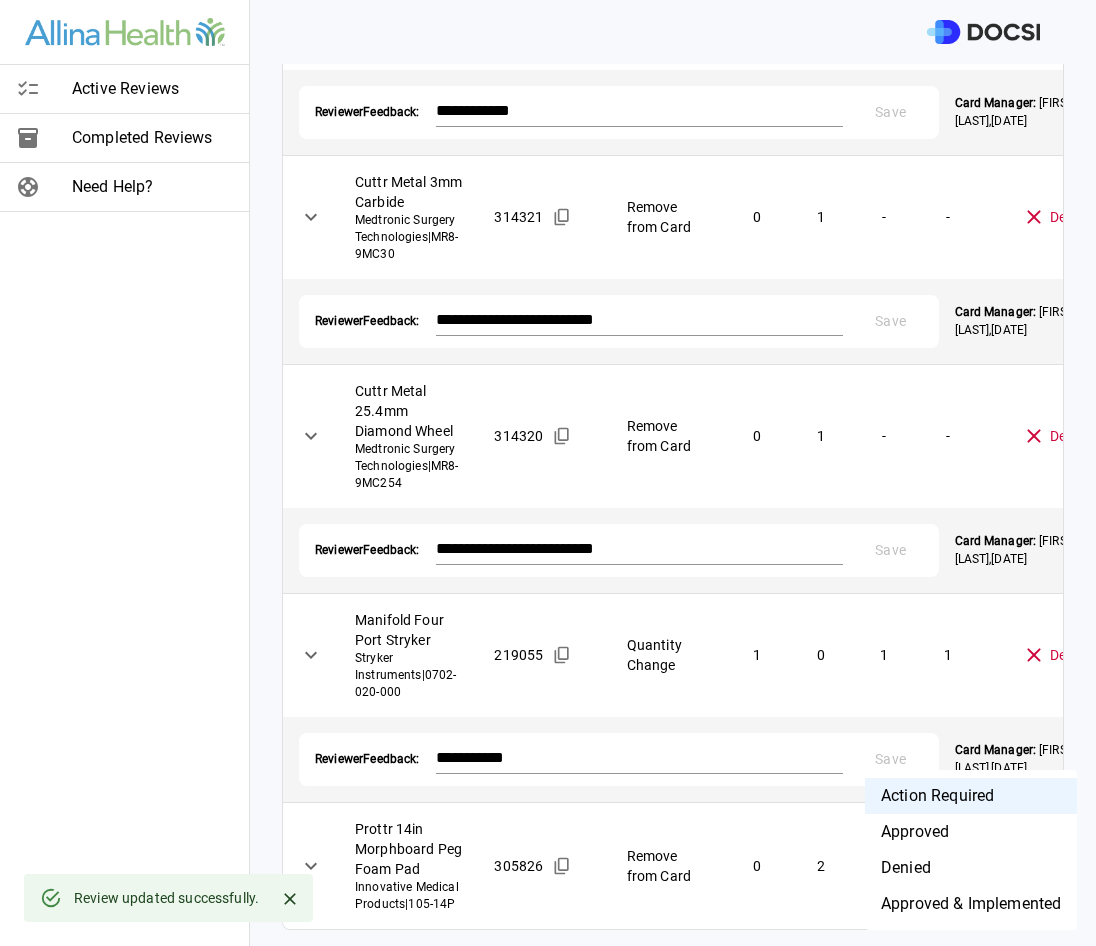click on "Approved" at bounding box center (971, 832) 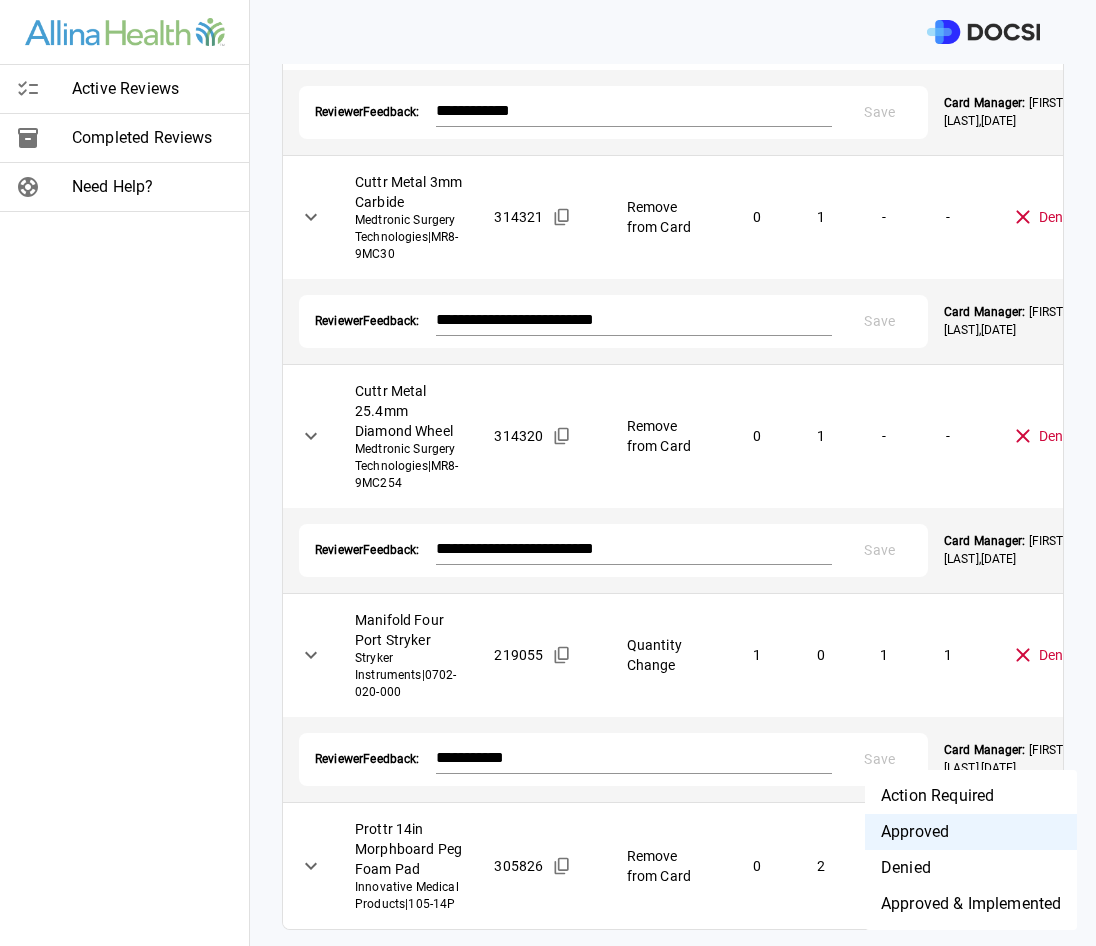 click on "**********" at bounding box center [548, 473] 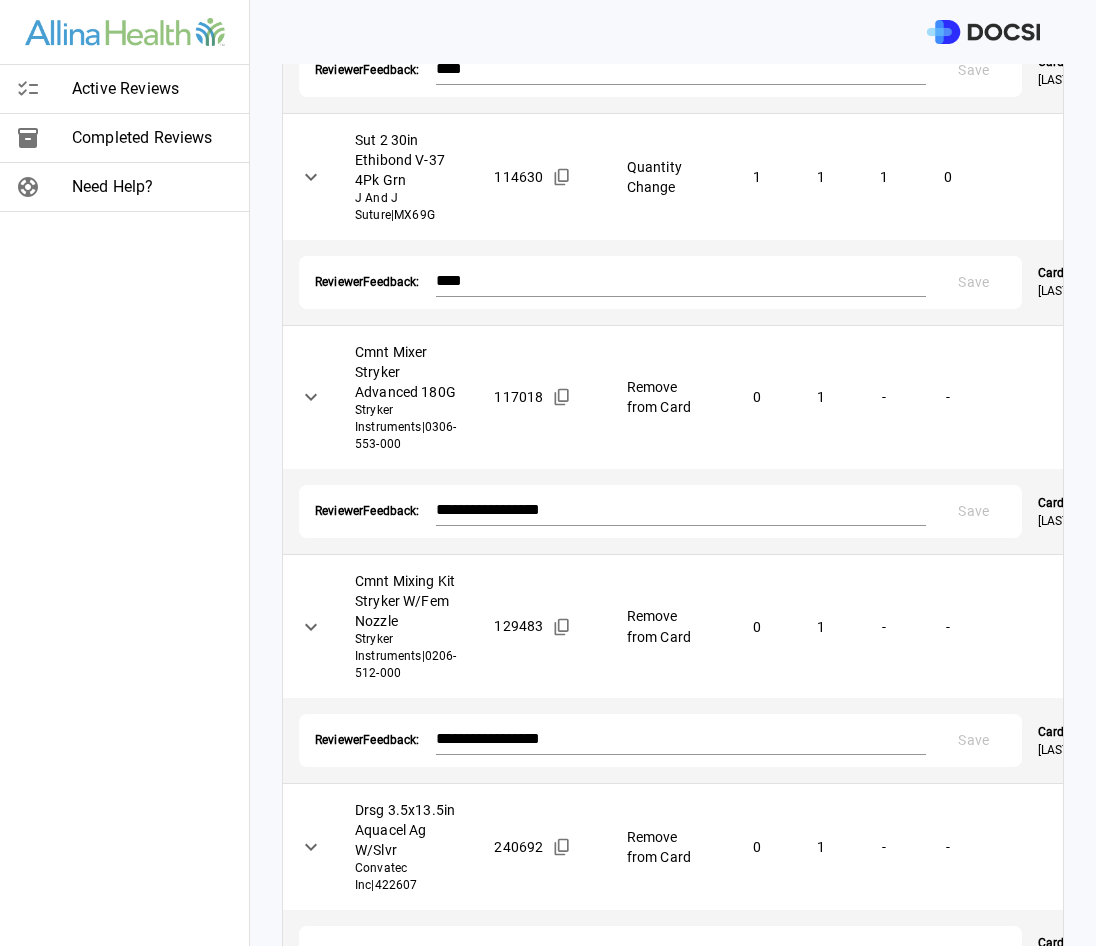 scroll, scrollTop: 0, scrollLeft: 0, axis: both 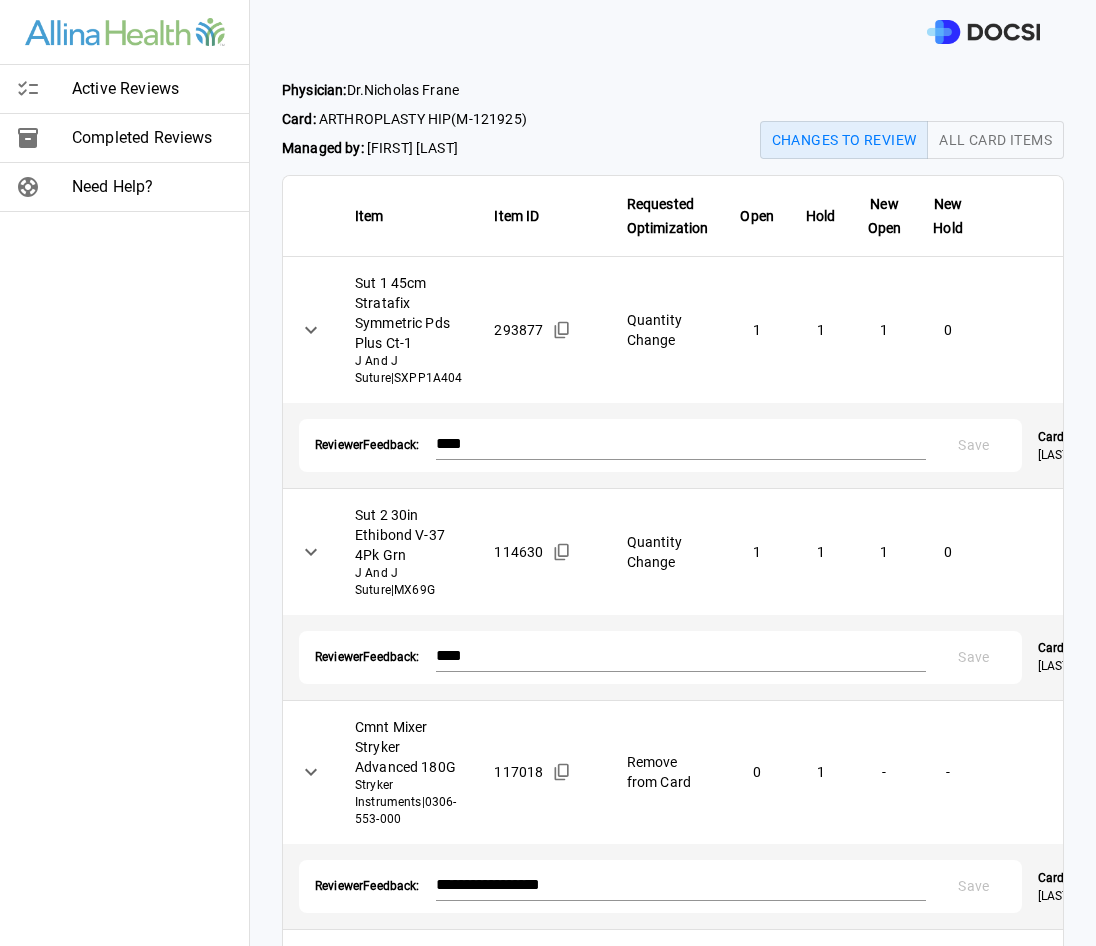 click on "Active Reviews" at bounding box center (152, 89) 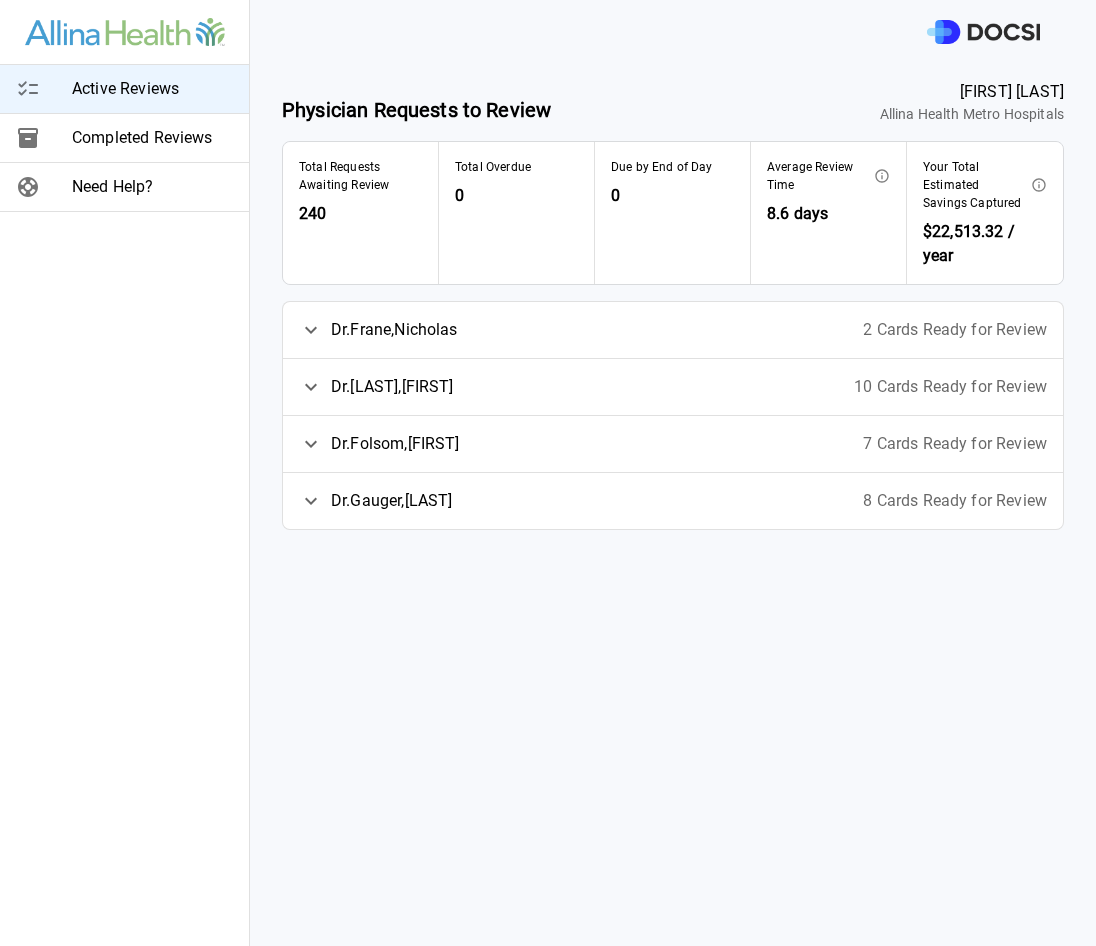 click on "2 Cards Ready for Review" at bounding box center (955, 330) 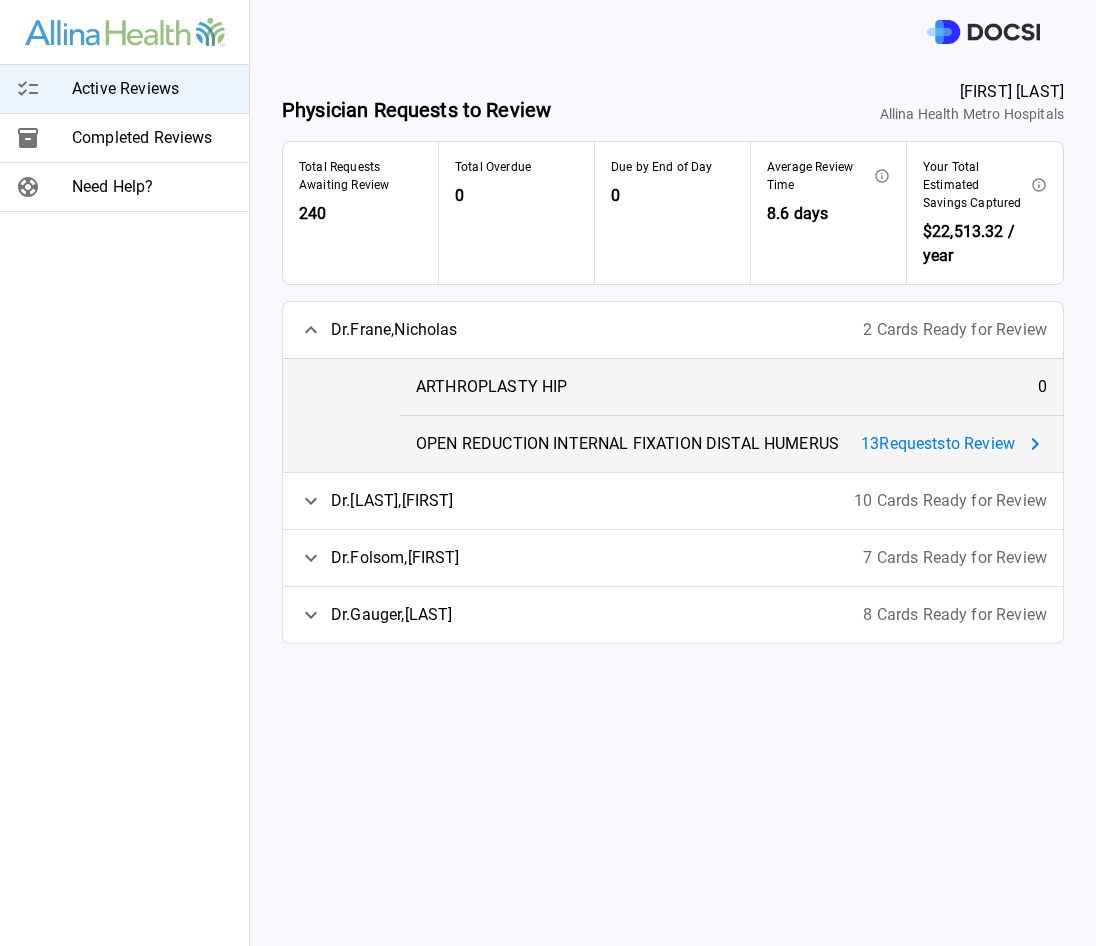 click on "ARTHROPLASTY HIP" at bounding box center [491, 387] 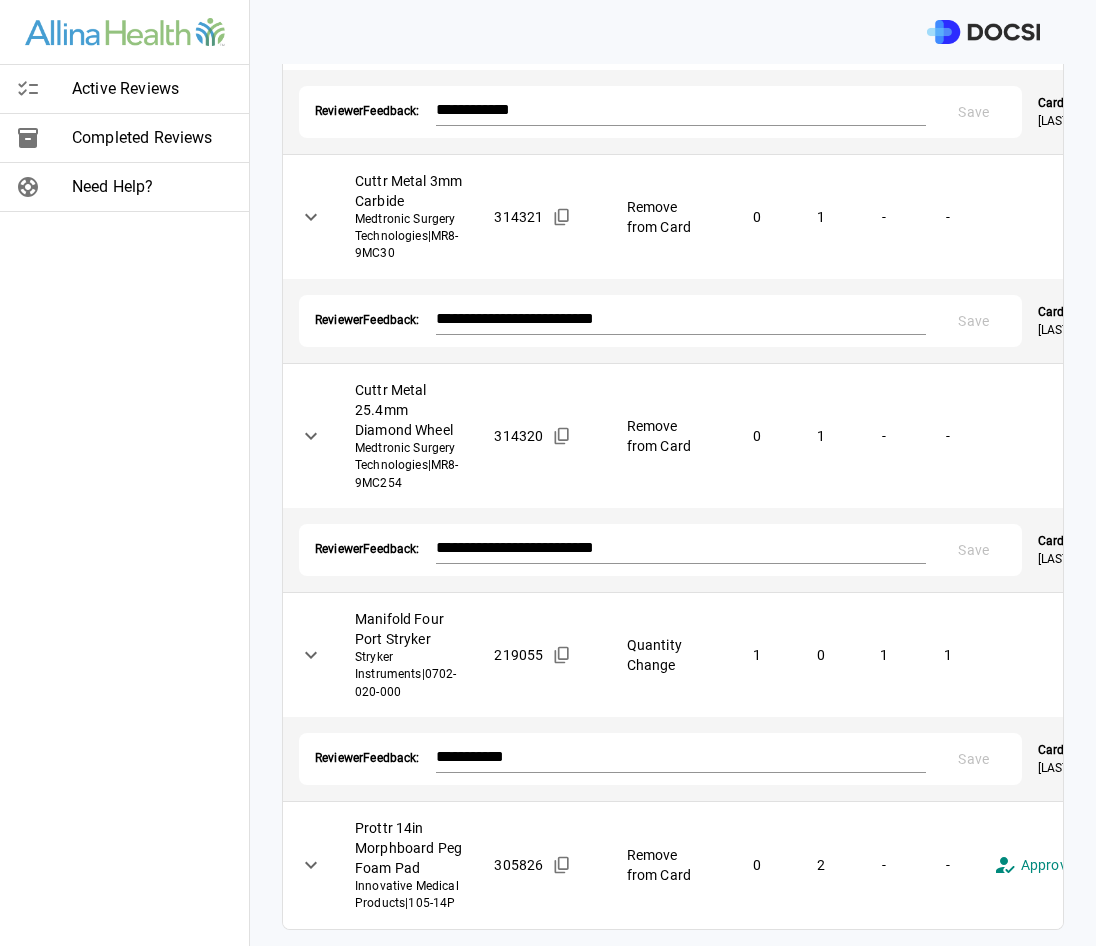 scroll, scrollTop: 2061, scrollLeft: 0, axis: vertical 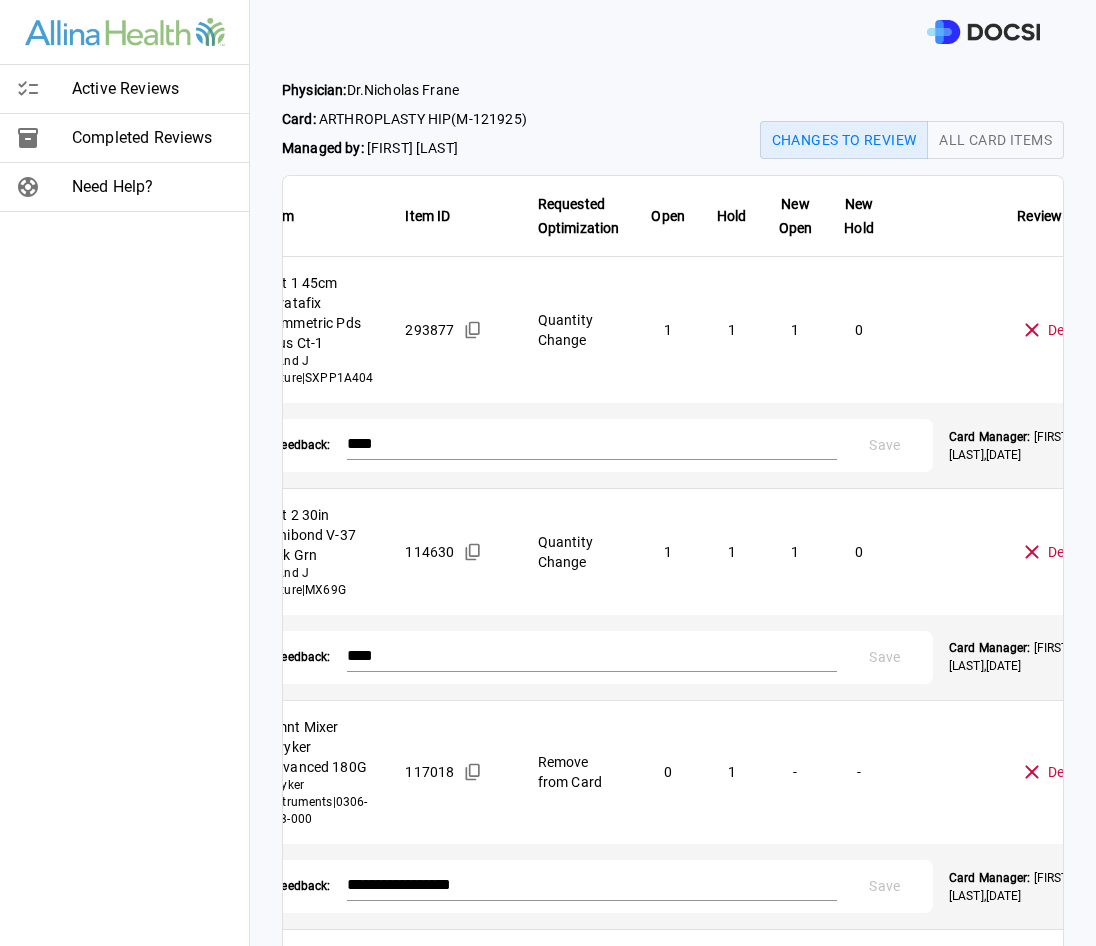 click on "Changes to Review" at bounding box center (844, 140) 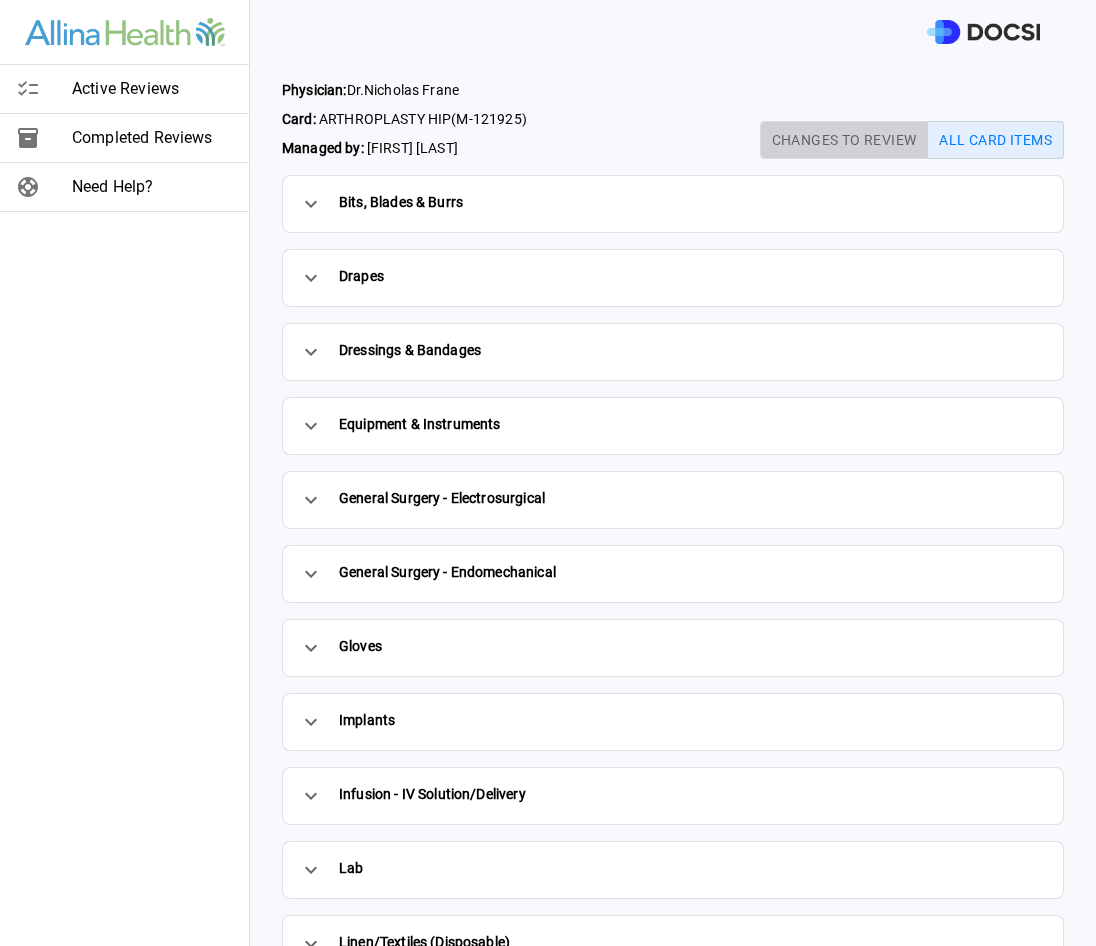 click on "Changes to Review" at bounding box center (844, 140) 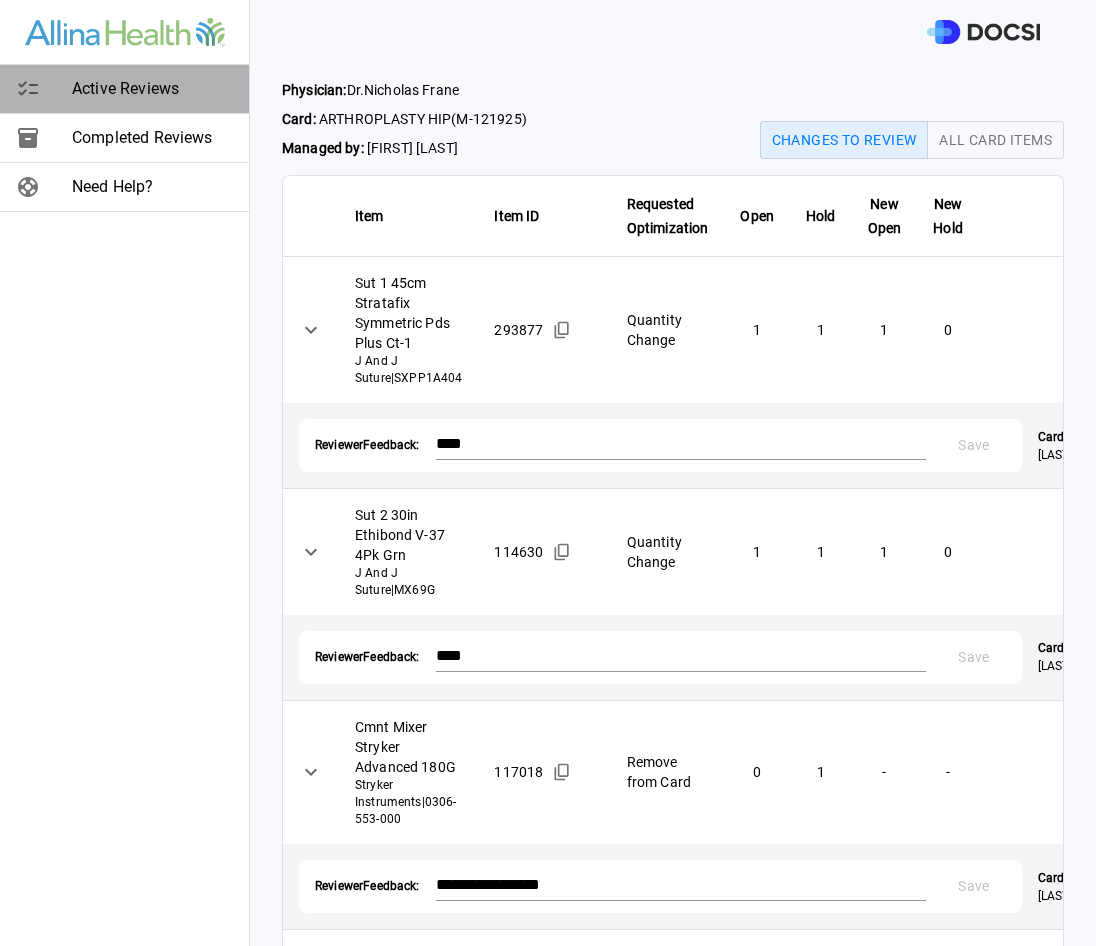 click on "Active Reviews" at bounding box center (152, 89) 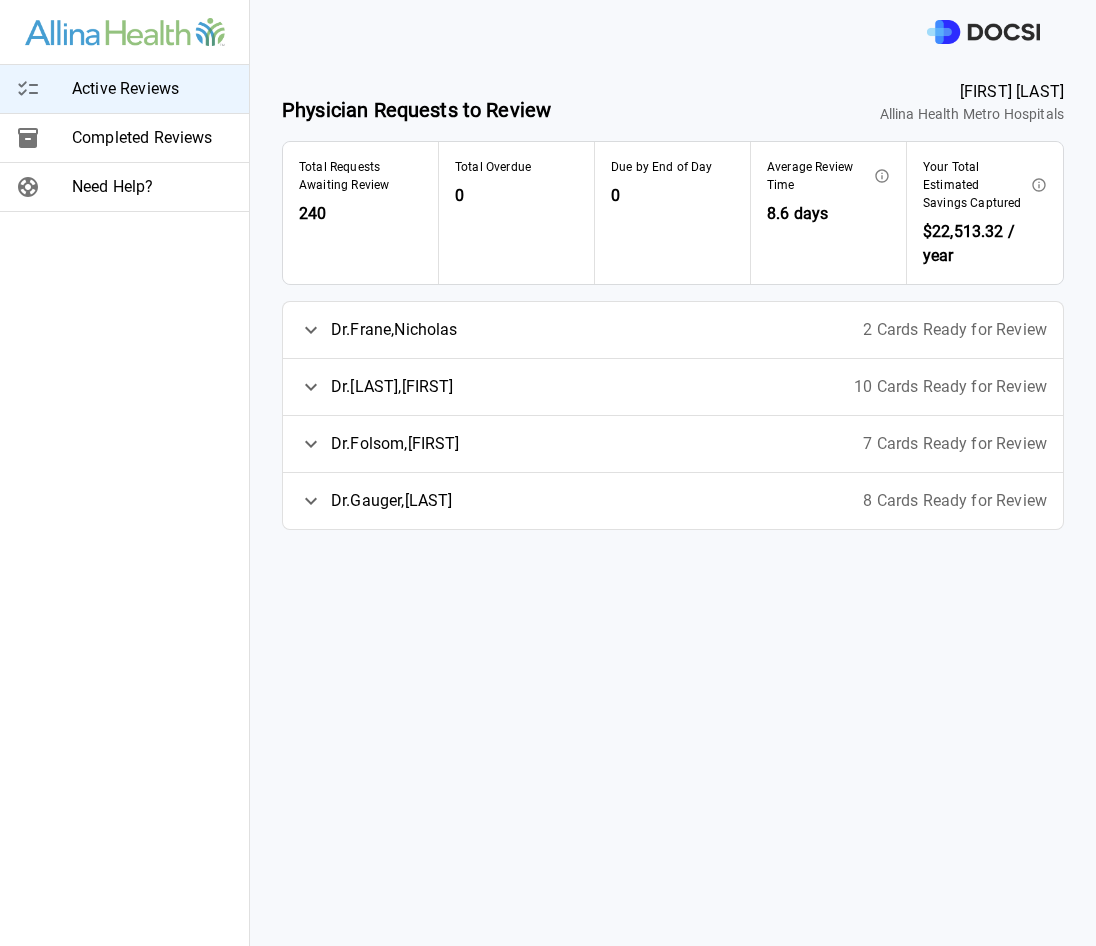 click on "2 Cards Ready for Review" at bounding box center (955, 330) 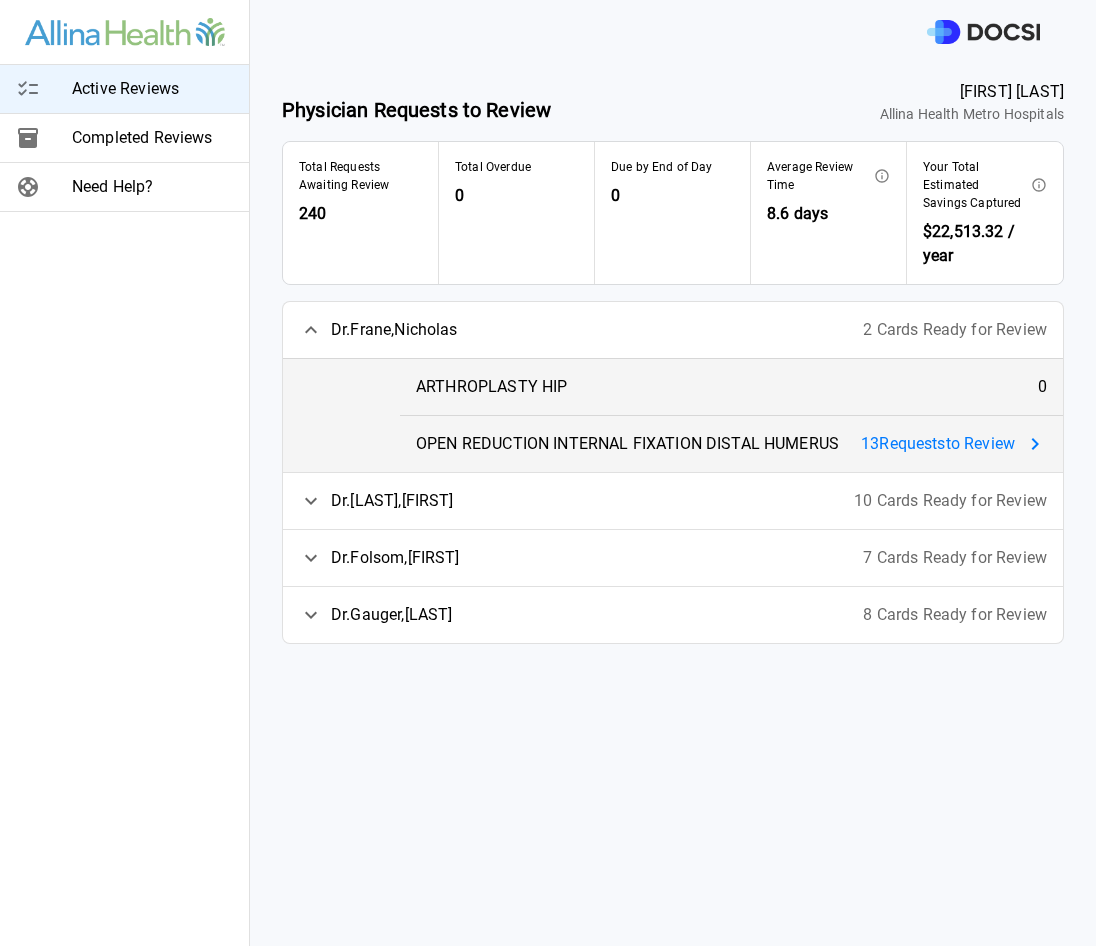 click 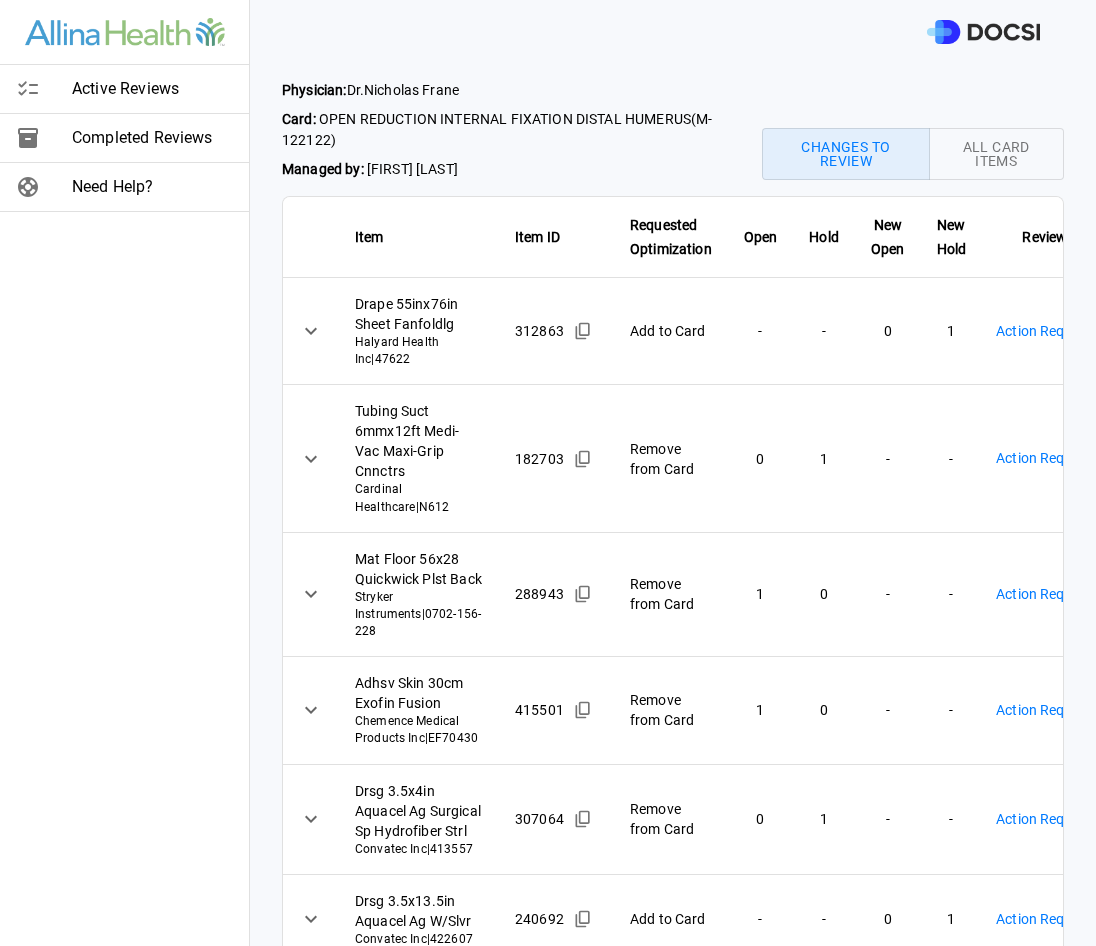 click on "Active Reviews Completed Reviews Need Help? Physician:   Dr.  [FIRST] [LAST] Card:    OPEN REDUCTION INTERNAL FIXATION DISTAL HUMERUS  ( M-122122 ) Managed by:    [FIRST] [LAST] Changes to Review All Card Items Item Item ID Requested Optimization Open Hold New Open New Hold Review Status Drape 55inx76in Sheet Fanfoldlg Halyard Health Inc  |  47622 312863 Add to Card - - 0 1 Action Required **** ​ Tubing Suct 6mmx12ft Medi-Vac Maxi-Grip Cnnctrs Cardinal Healthcare  |  N612 182703 Remove from Card 0 1 - - Action Required **** ​ Mat Floor 56x28 Quickwick Plst Back Stryker Instruments  |  0702-156-228 288943 Remove from Card 1 0 - - Action Required **** ​ Adhsv Skin 30cm Exofin Fusion Chemence Medical Products Inc  |  EF70430 415501 Remove from Card 1 0 - - Action Required **** ​ Drsg 3.5x4in Aquacel Ag Surgical Sp Hydrofiber Strl Convatec Inc  |  413557 307064 Remove from Card 0 1 - - Action Required **** ​ Drsg 3.5x13.5in Aquacel Ag W/Slvr Convatec Inc  |  422607 240692 Add to Card - - 0 1" at bounding box center (548, 473) 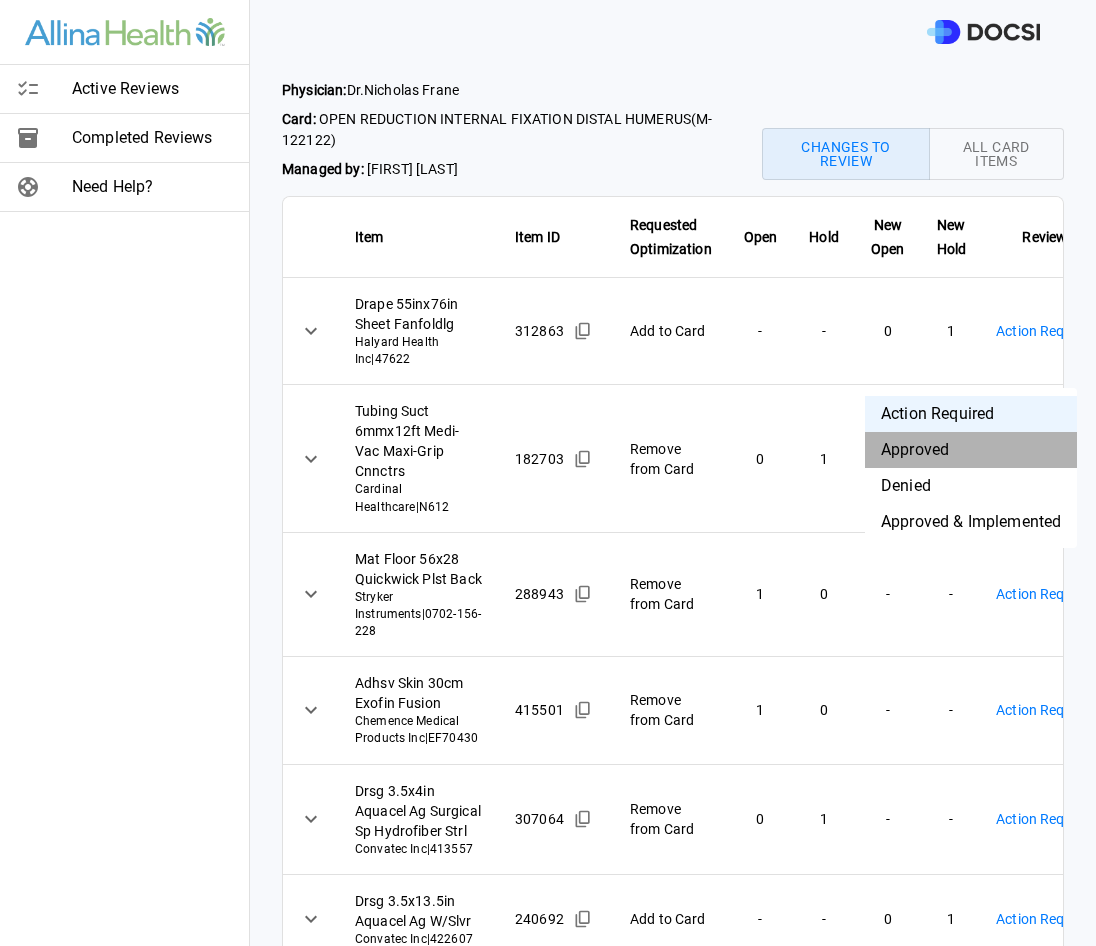 click on "Approved" at bounding box center [971, 450] 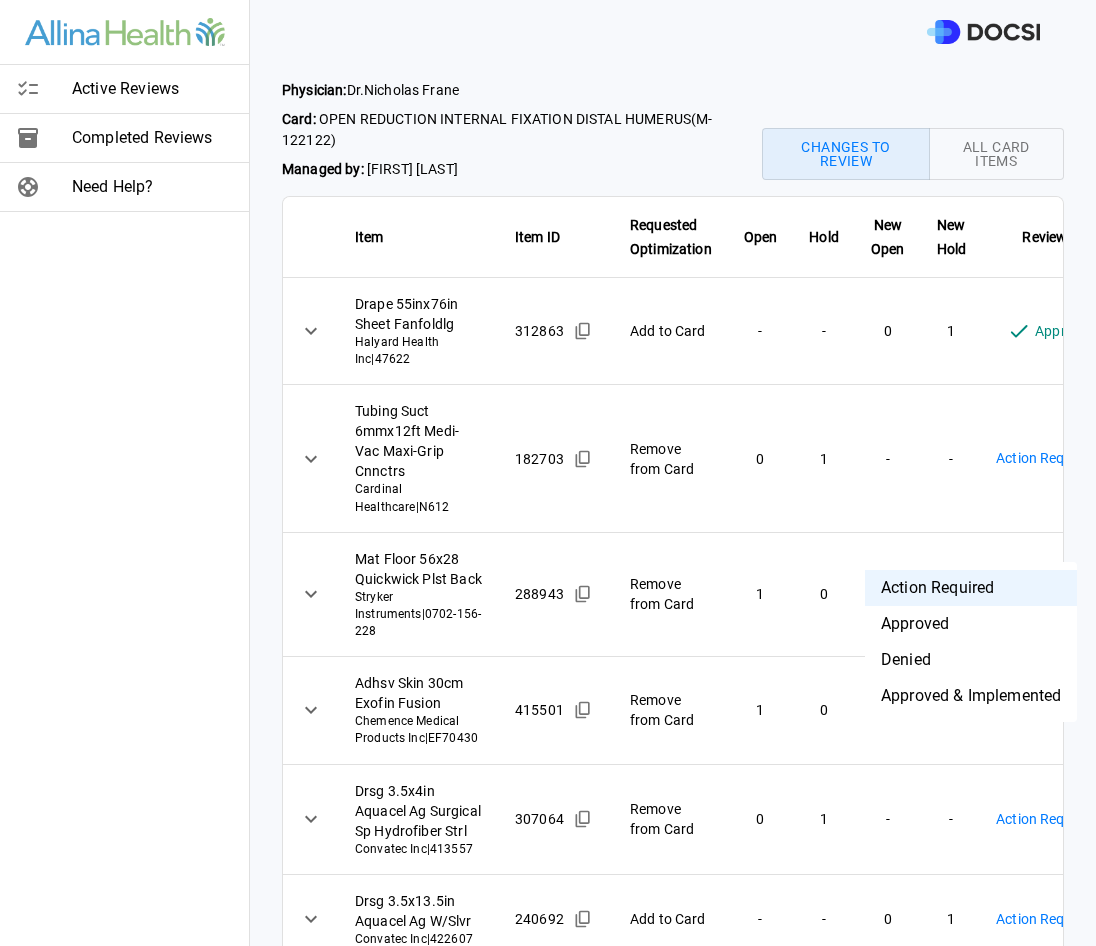 click on "Active Reviews Completed Reviews Need Help? Physician:   Dr.  [FIRST] [LAST] Card:    OPEN REDUCTION INTERNAL FIXATION DISTAL HUMERUS  ( M-122122 ) Managed by:    [FIRST] [LAST] Changes to Review All Card Items Item Item ID Requested Optimization Open Hold New Open New Hold Review Status Drape 55inx76in Sheet Fanfoldlg Halyard Health Inc  |  47622 312863 Add to Card - - 0 1 Approved ******** ​ Tubing Suct 6mmx12ft Medi-Vac Maxi-Grip Cnnctrs Cardinal Healthcare  |  N612 182703 Remove from Card 0 1 - - Action Required **** ​ Mat Floor 56x28 Quickwick Plst Back Stryker Instruments  |  0702-156-228 288943 Remove from Card 1 0 - - Action Required **** ​ Adhsv Skin 30cm Exofin Fusion Chemence Medical Products Inc  |  EF70430 415501 Remove from Card 1 0 - - Action Required **** ​ Drsg 3.5x4in Aquacel Ag Surgical Sp Hydrofiber Strl Convatec Inc  |  413557 307064 Remove from Card 0 1 - - Action Required **** ​ Drsg 3.5x13.5in Aquacel Ag W/Slvr Convatec Inc  |  422607 240692 Add to Card - - 0 1" at bounding box center [548, 473] 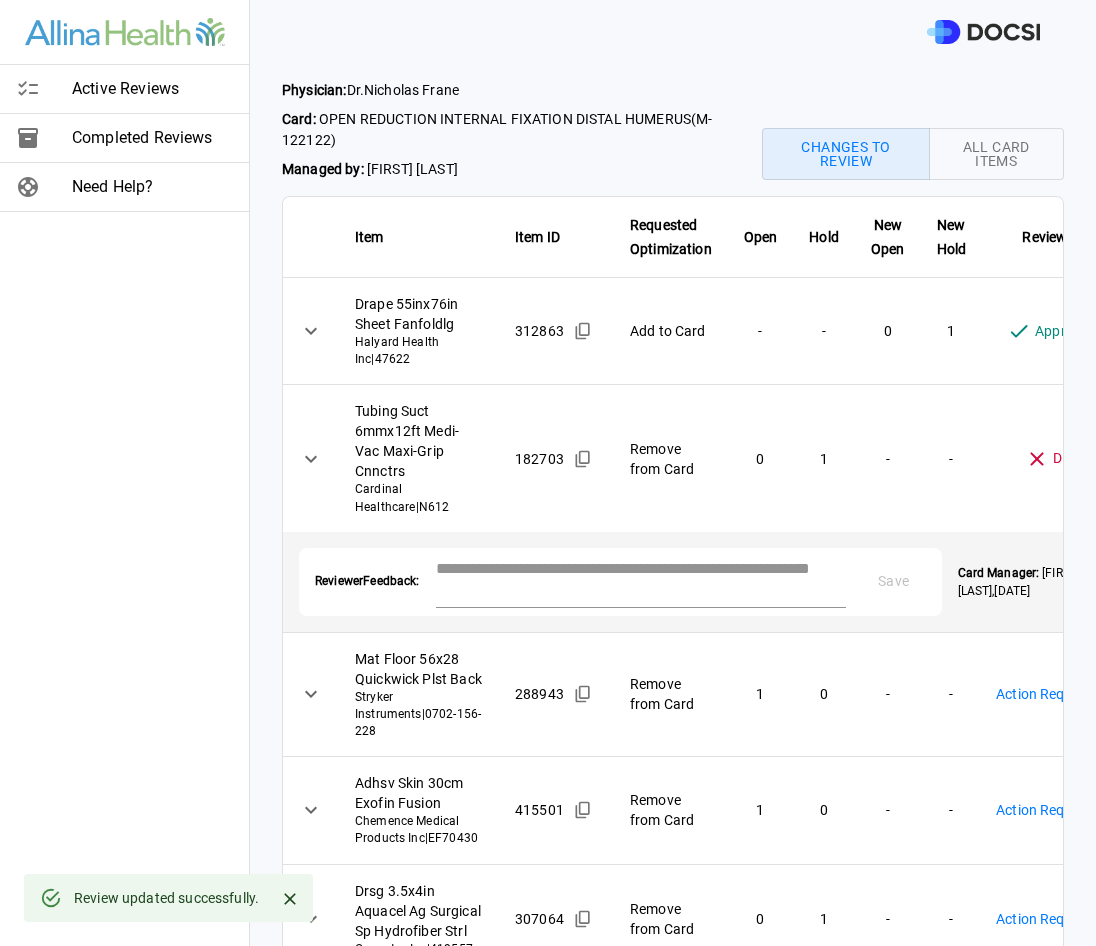 click at bounding box center [641, 580] 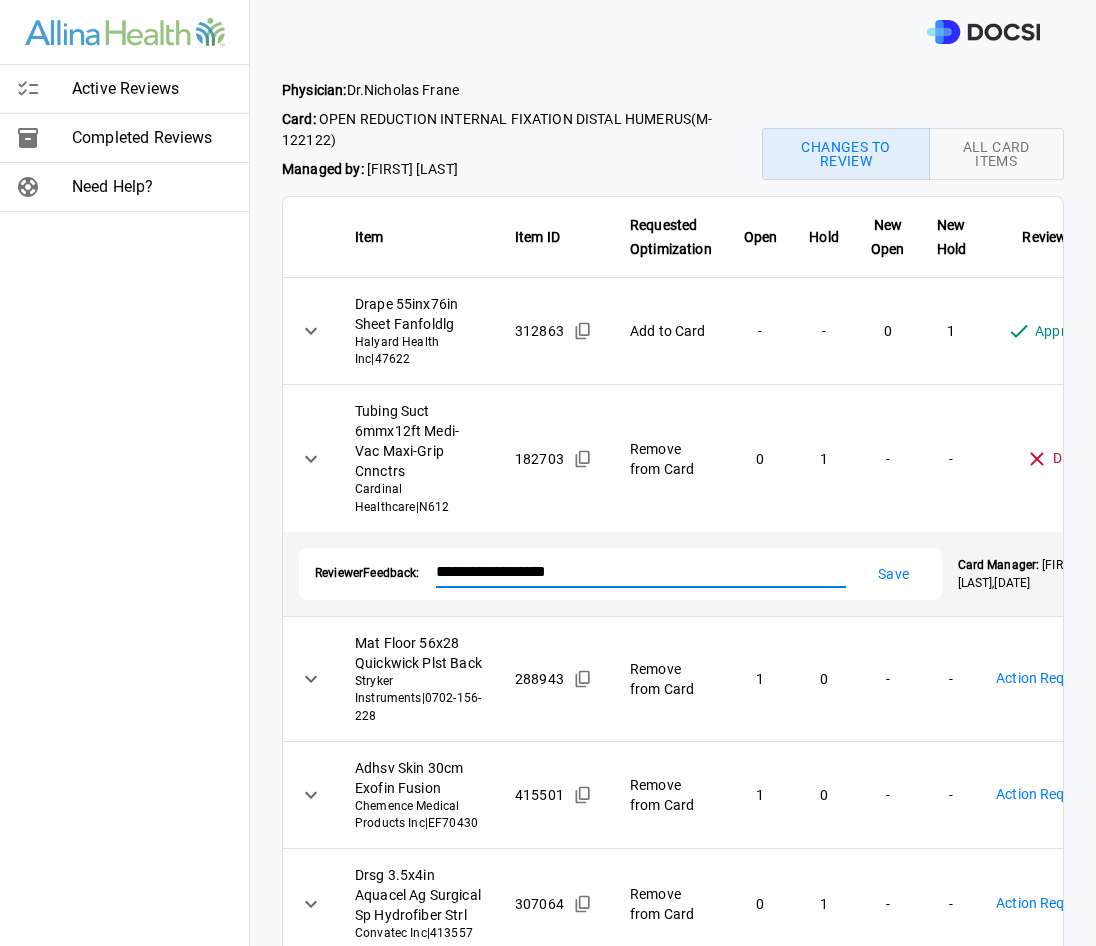 type on "**********" 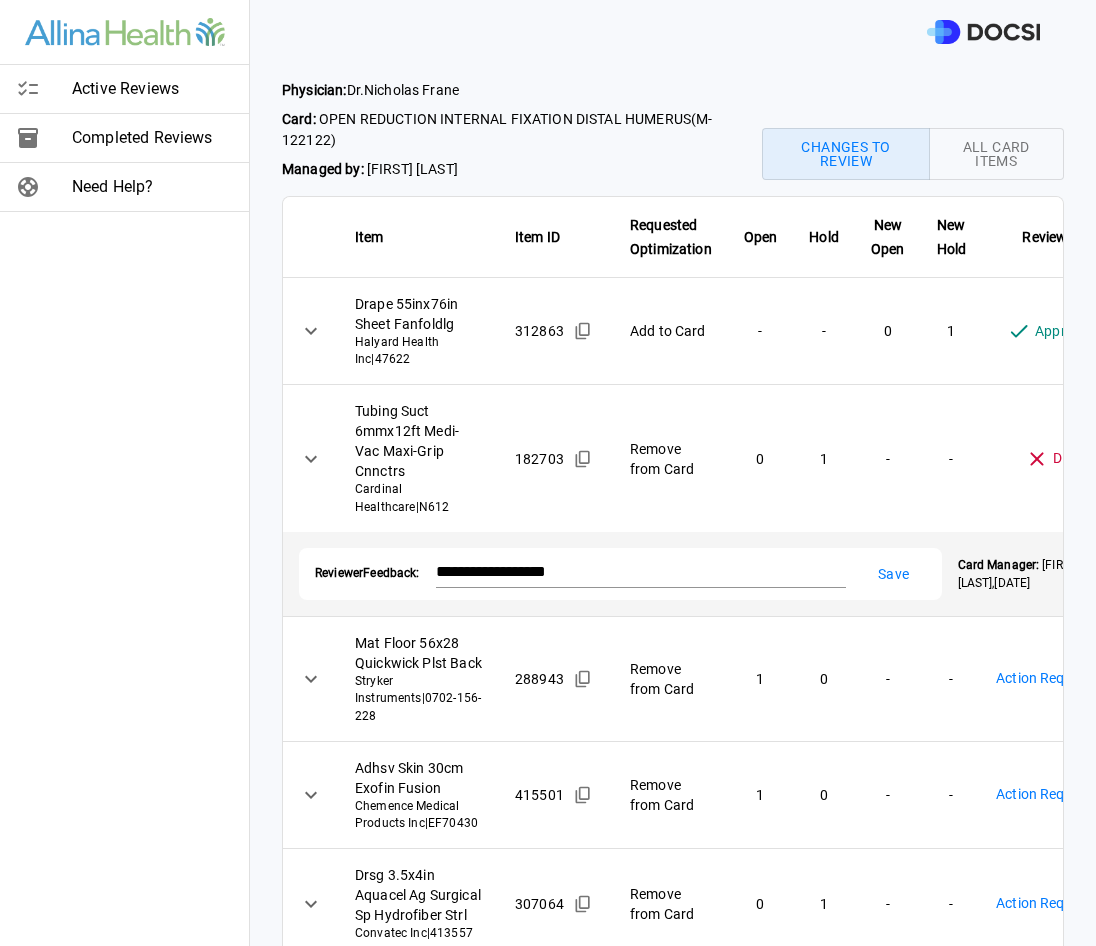 click on "Save" at bounding box center [894, 574] 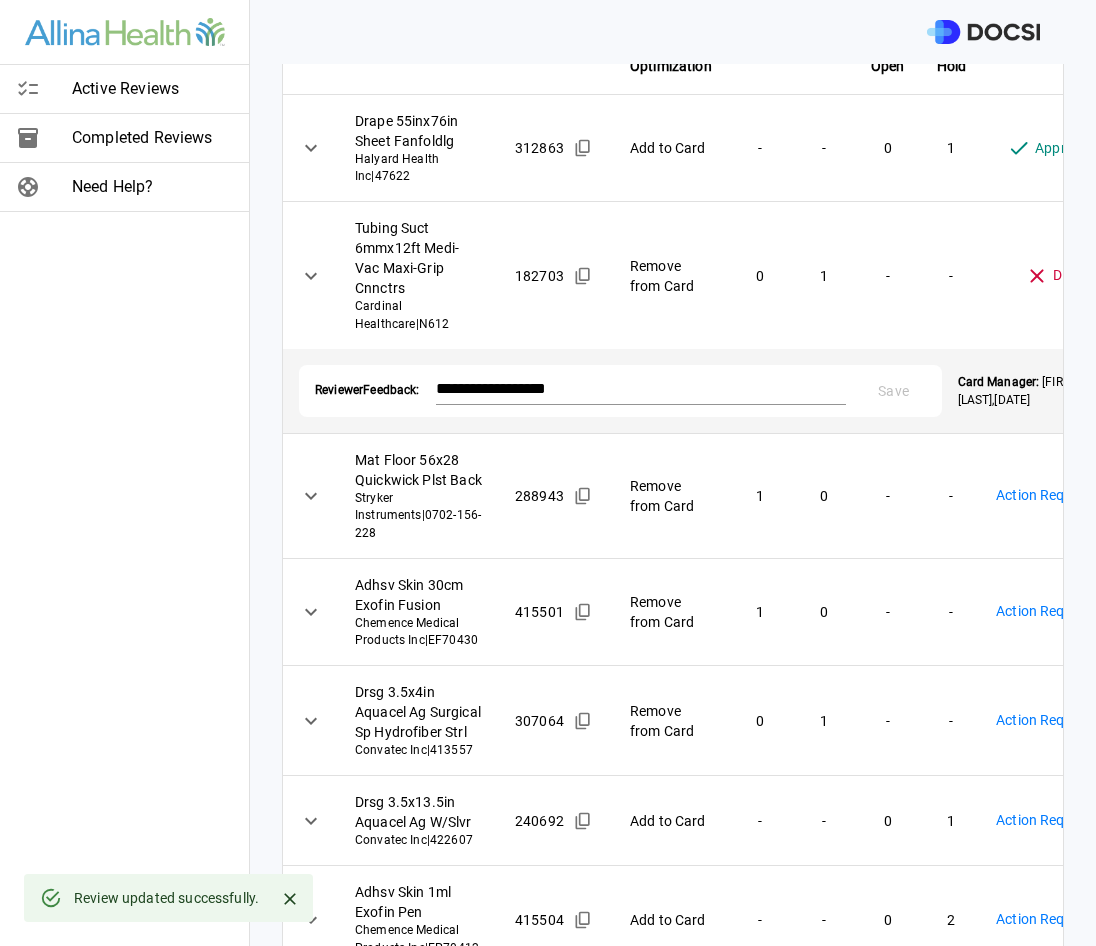 scroll, scrollTop: 200, scrollLeft: 0, axis: vertical 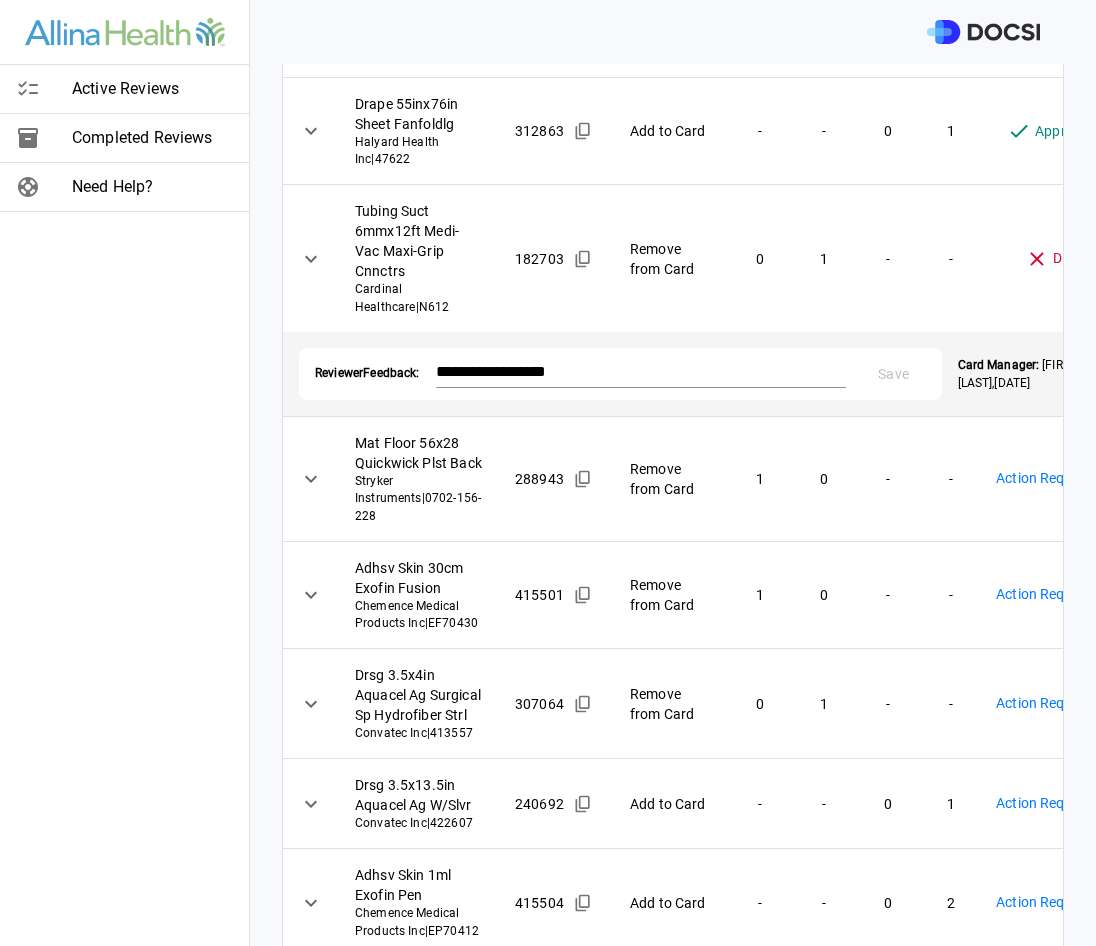 click on "**********" at bounding box center (548, 473) 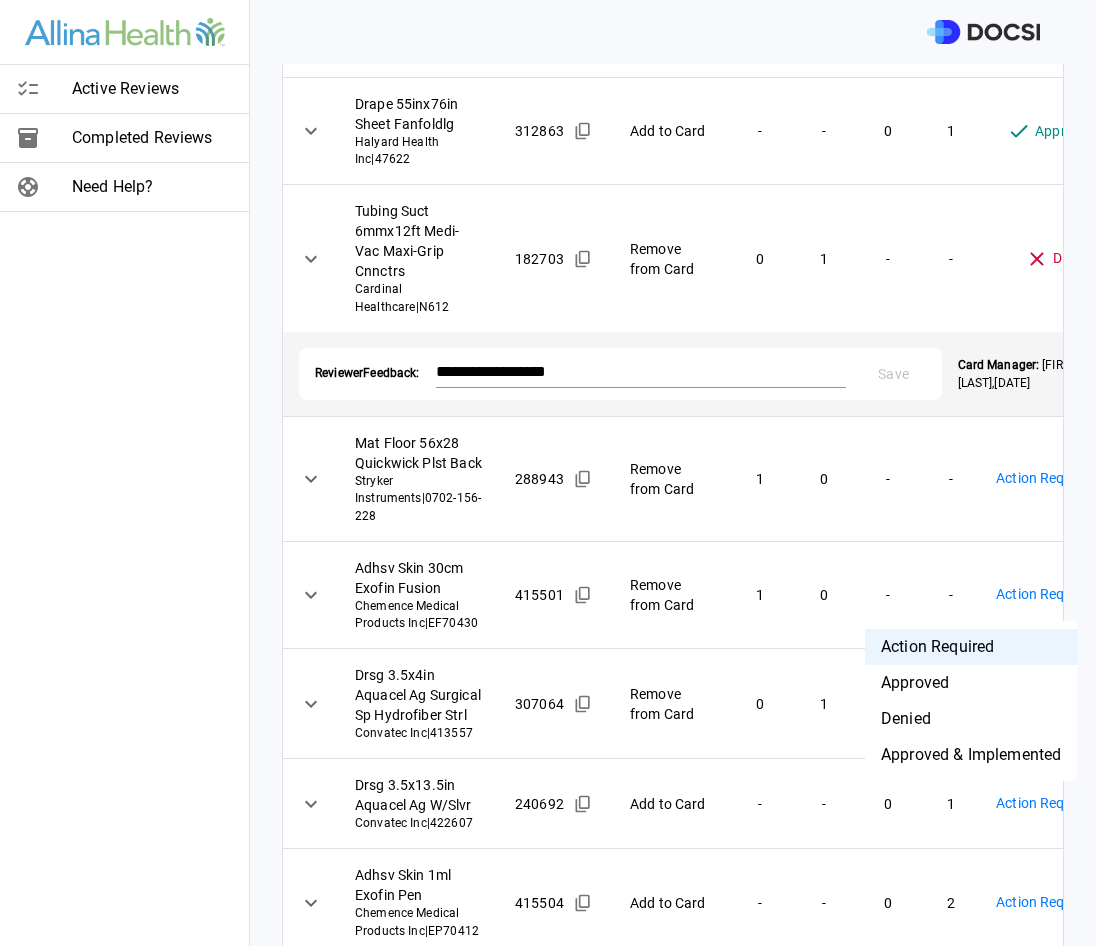 click on "Denied" at bounding box center [971, 719] 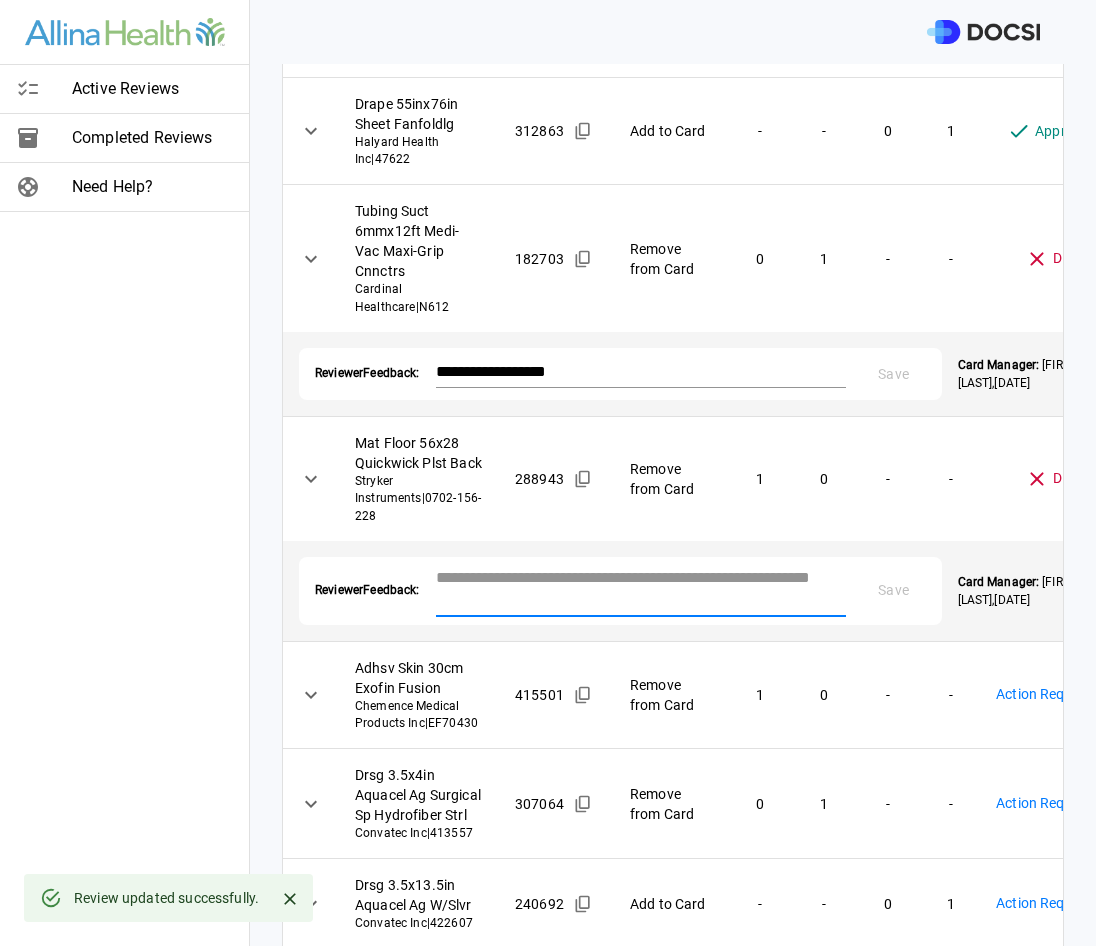 click at bounding box center (641, 589) 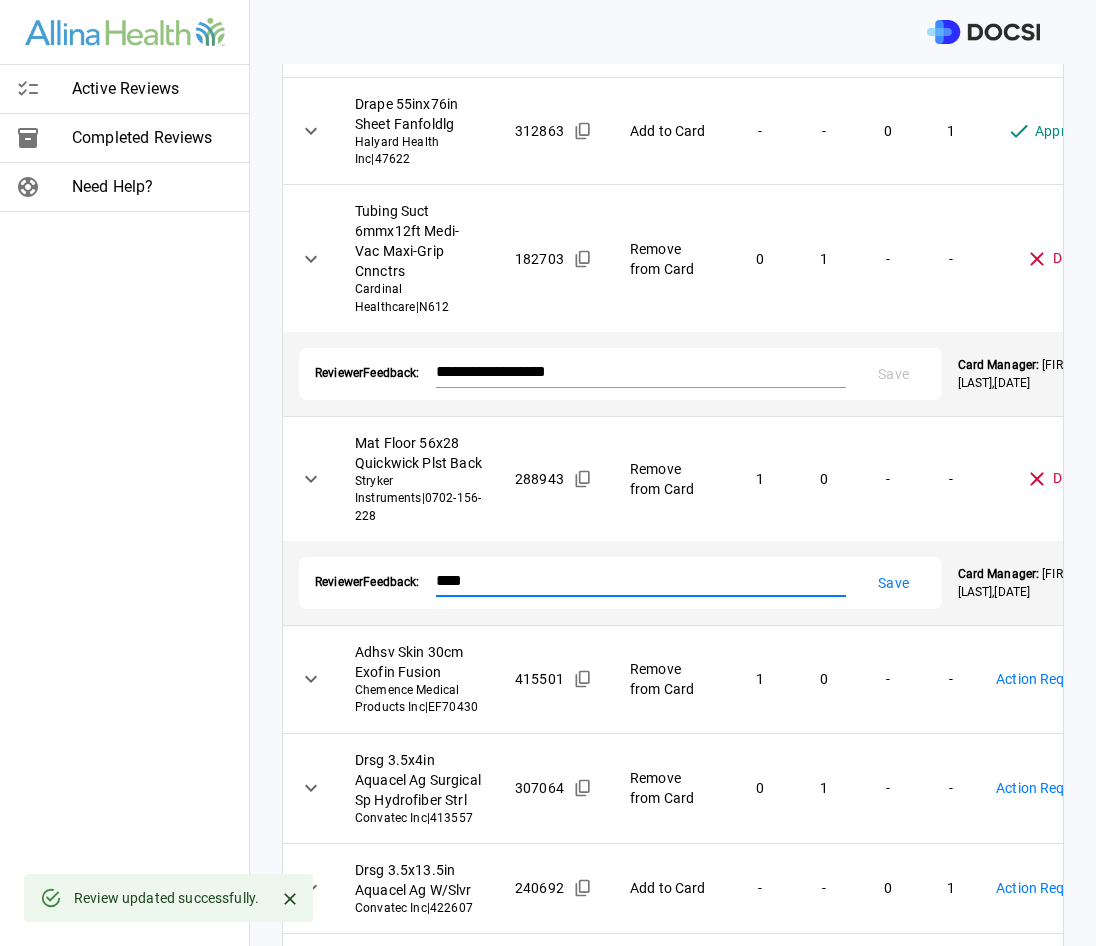 type on "****" 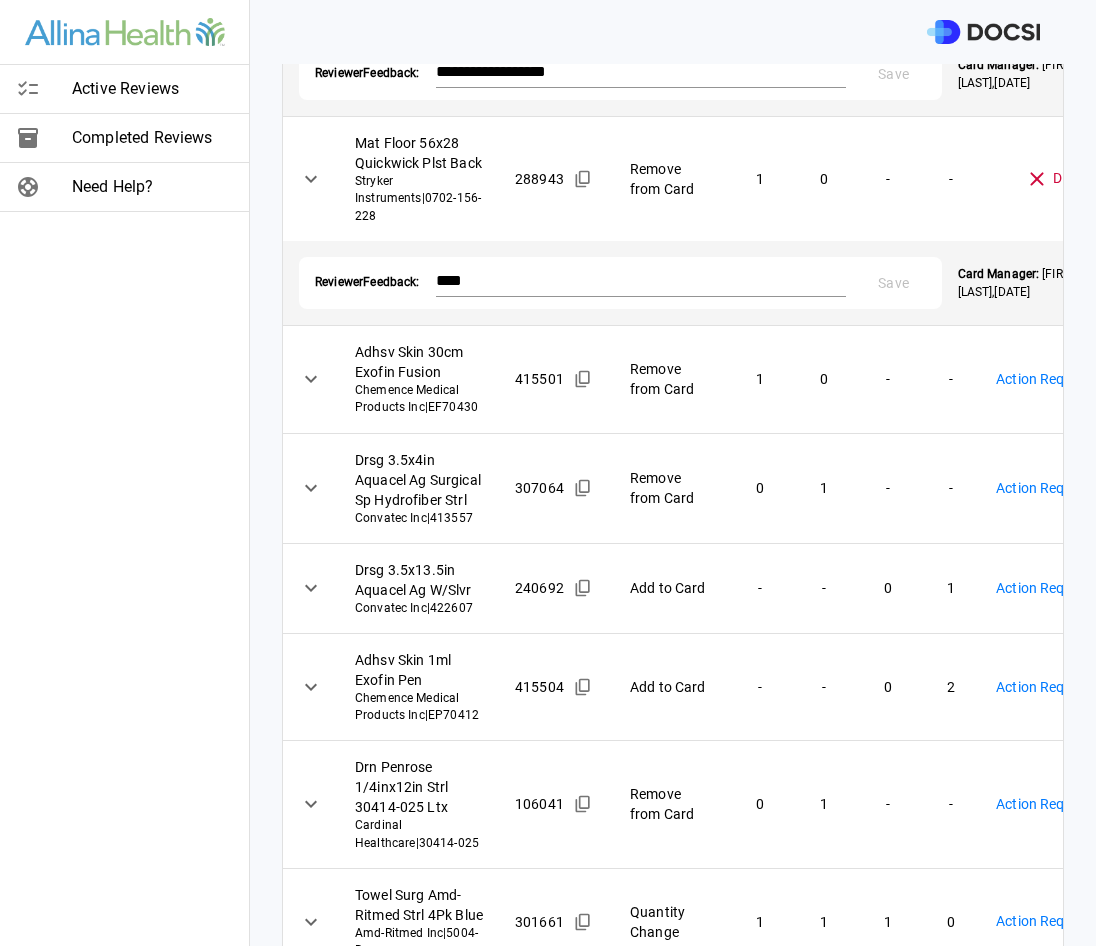 scroll, scrollTop: 400, scrollLeft: 0, axis: vertical 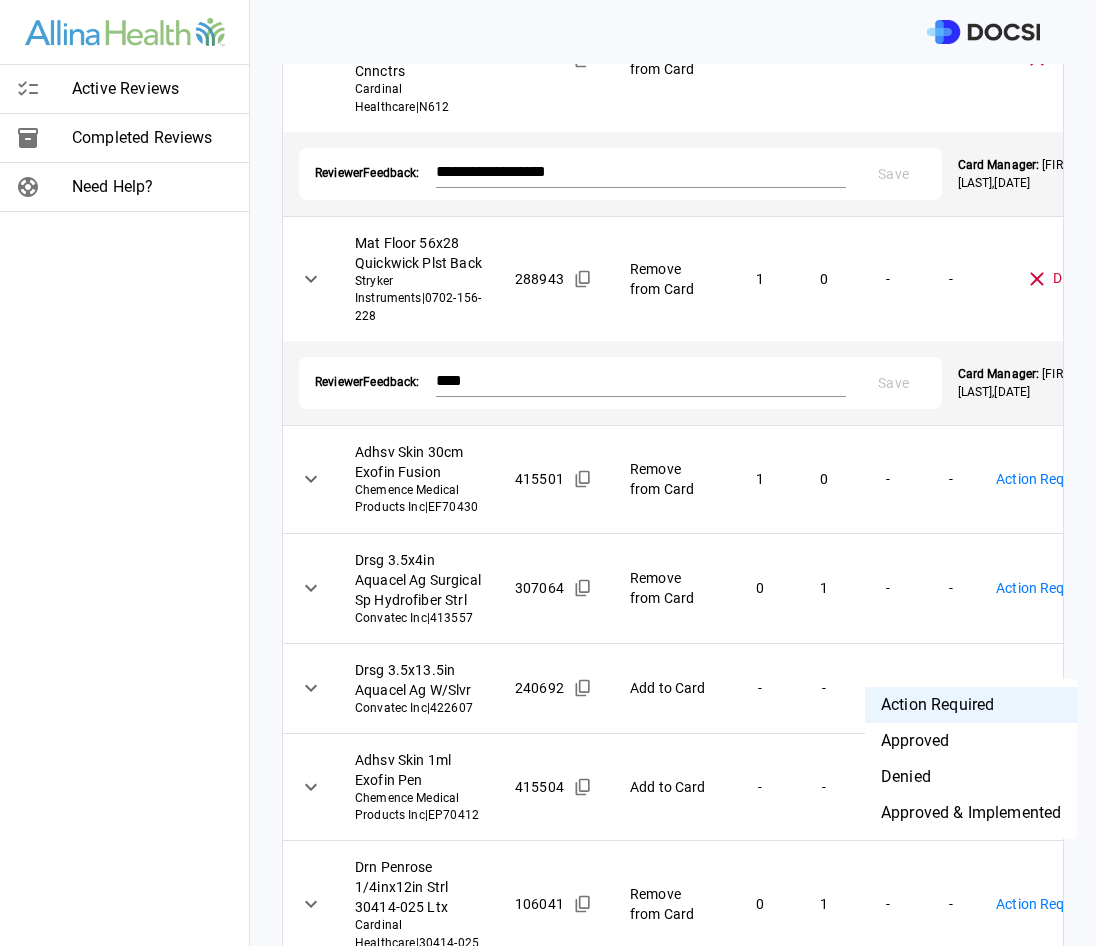 click on "**********" at bounding box center [548, 473] 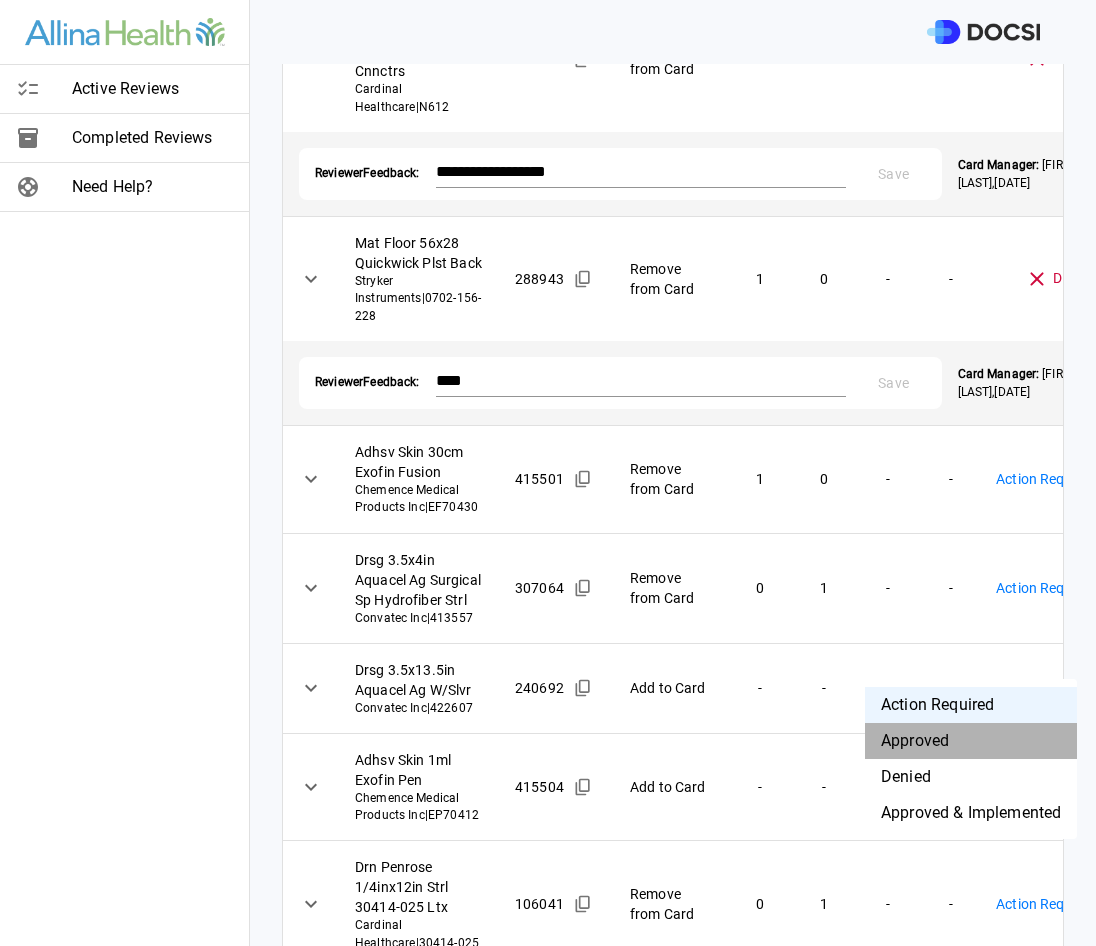 click on "Approved" at bounding box center (971, 741) 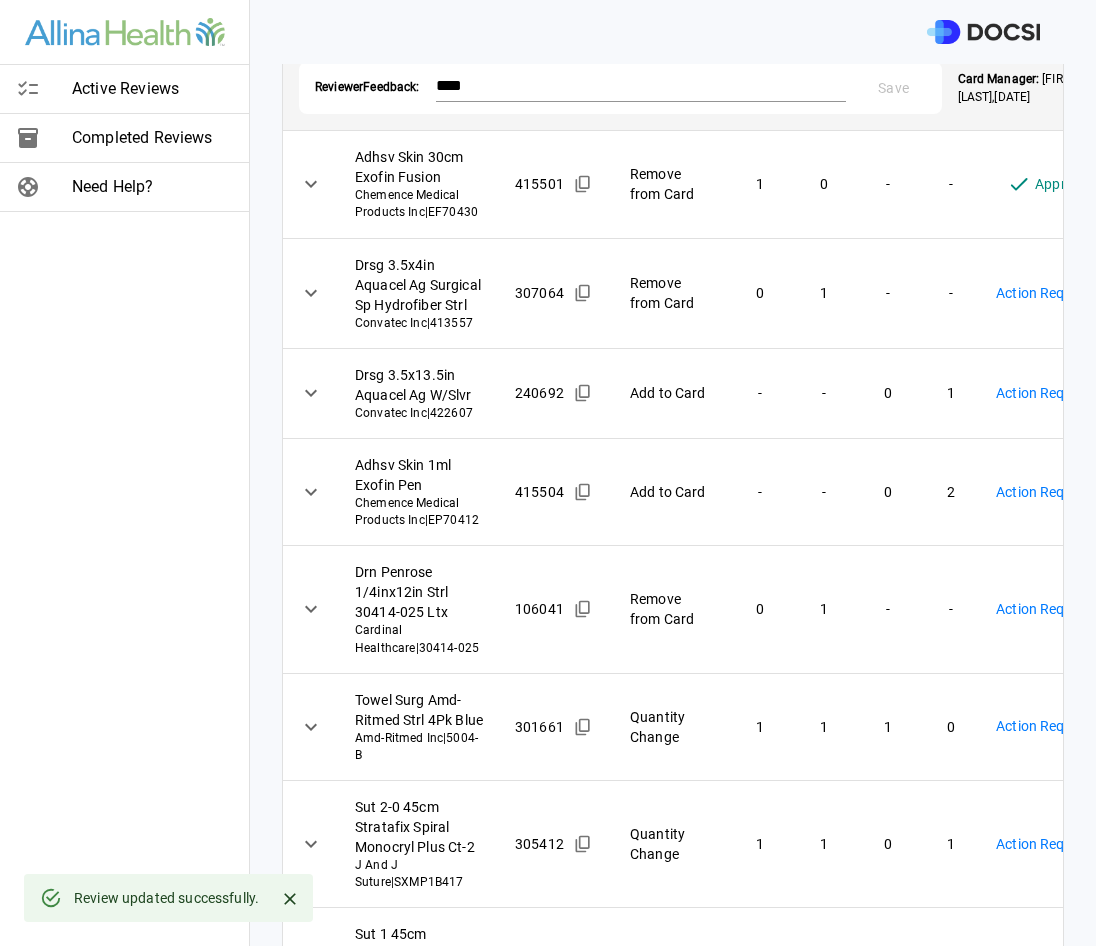 scroll, scrollTop: 700, scrollLeft: 0, axis: vertical 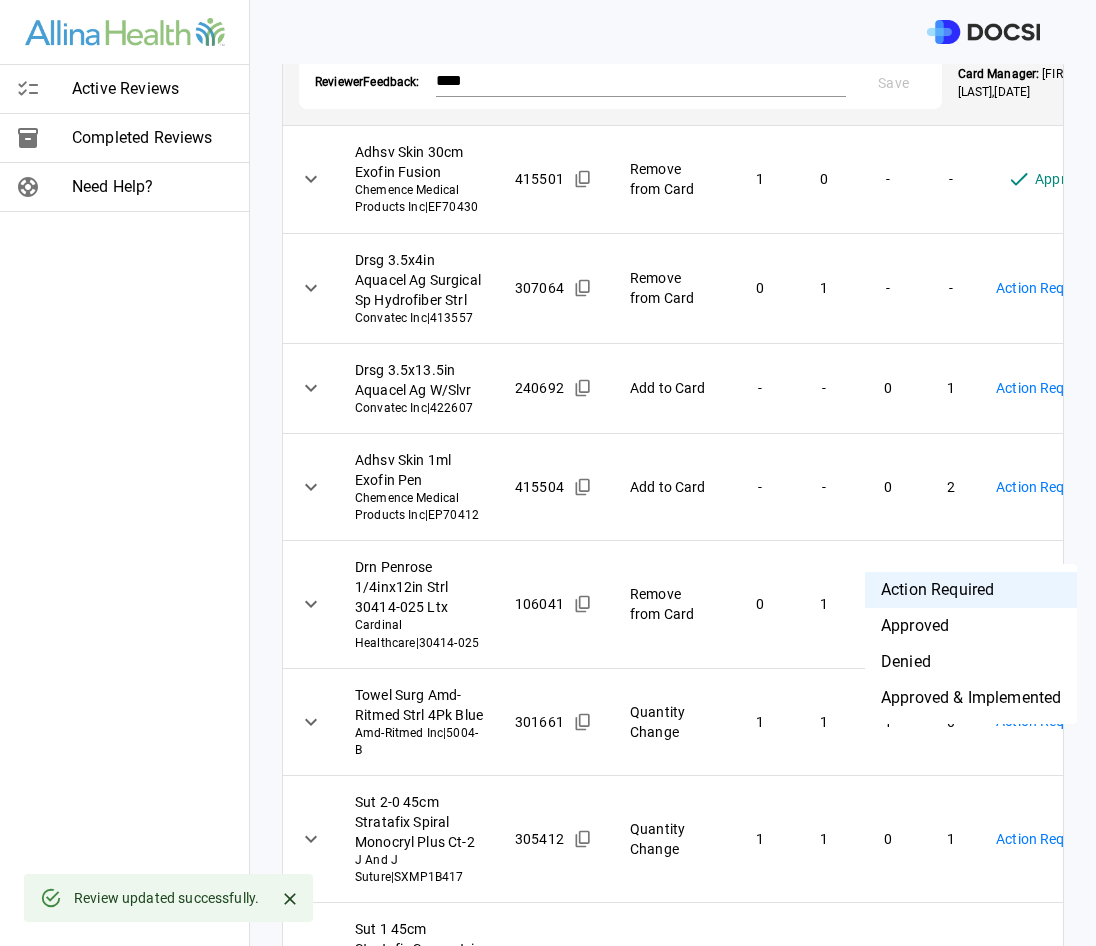 click on "**********" at bounding box center [548, 473] 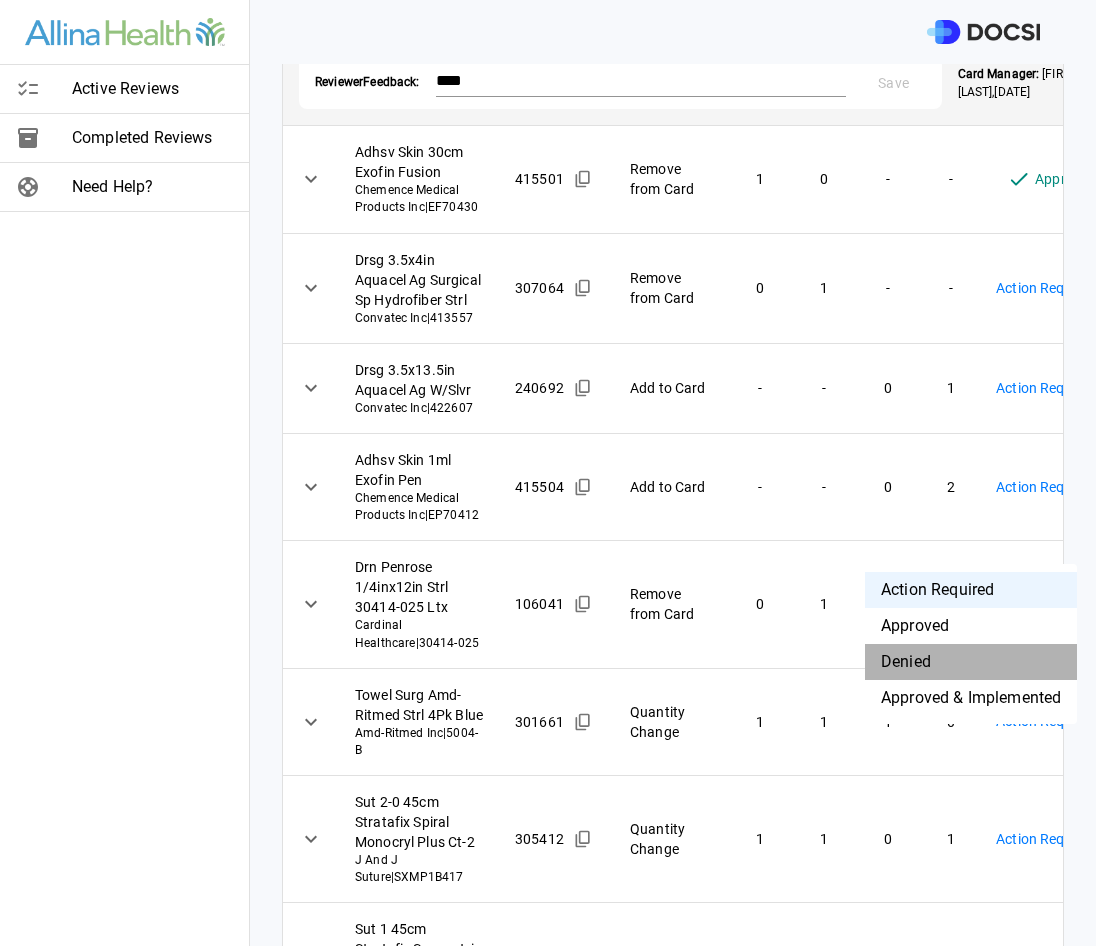 click on "Denied" at bounding box center (971, 662) 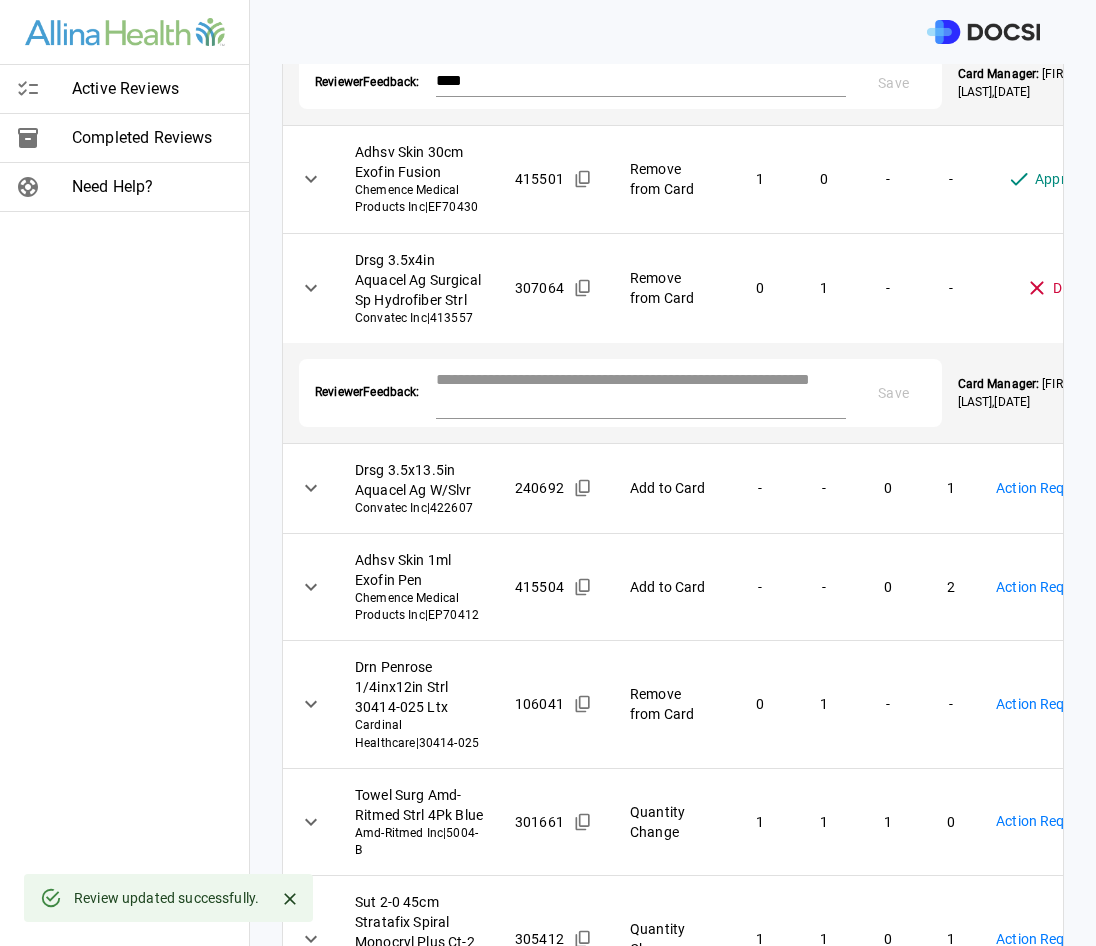 click at bounding box center [641, 391] 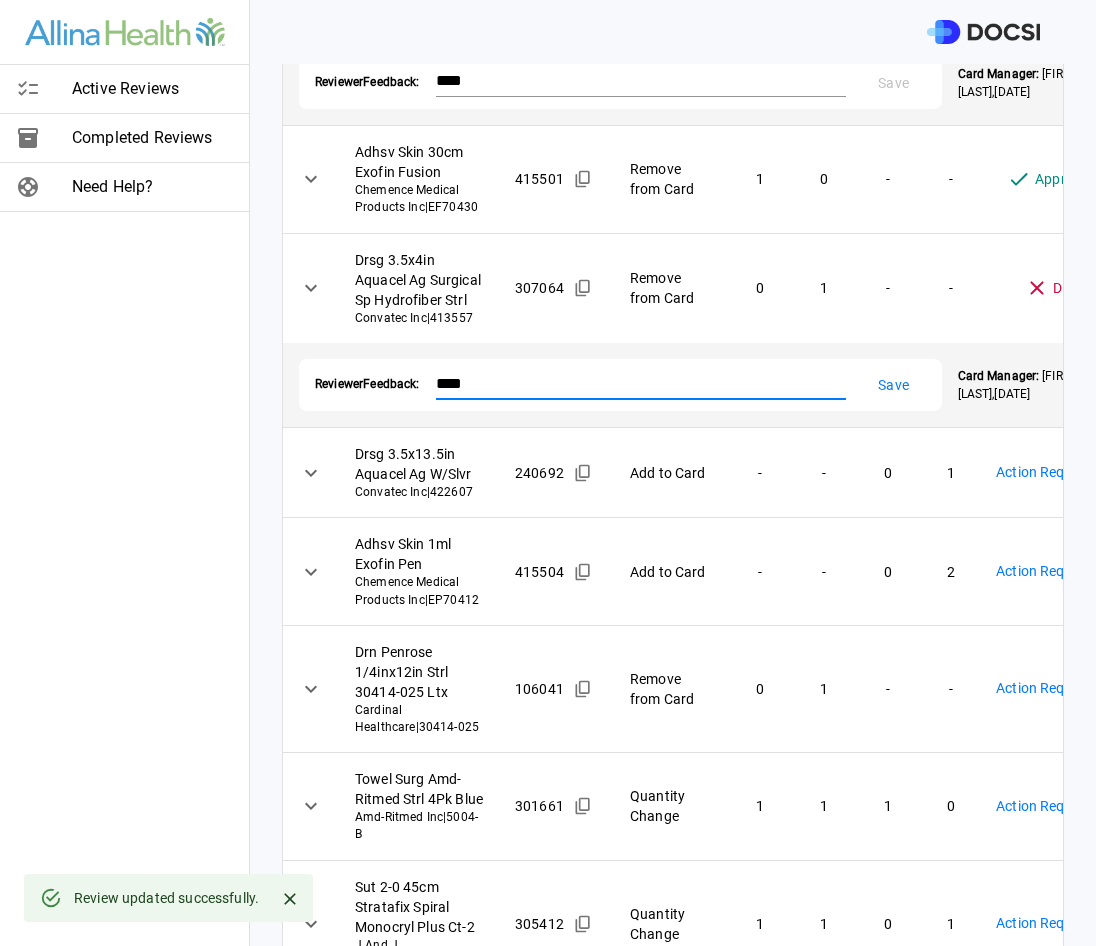 type on "****" 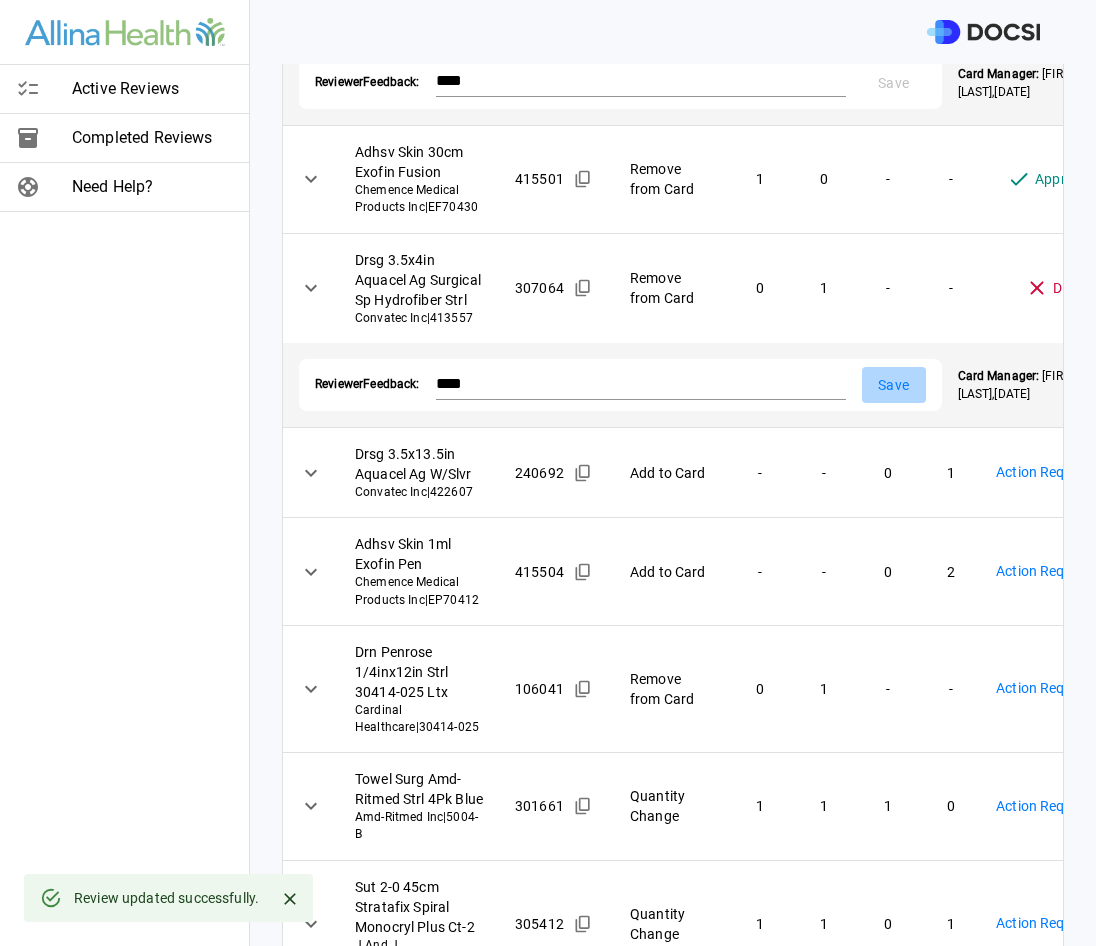 click on "Save" at bounding box center (894, 385) 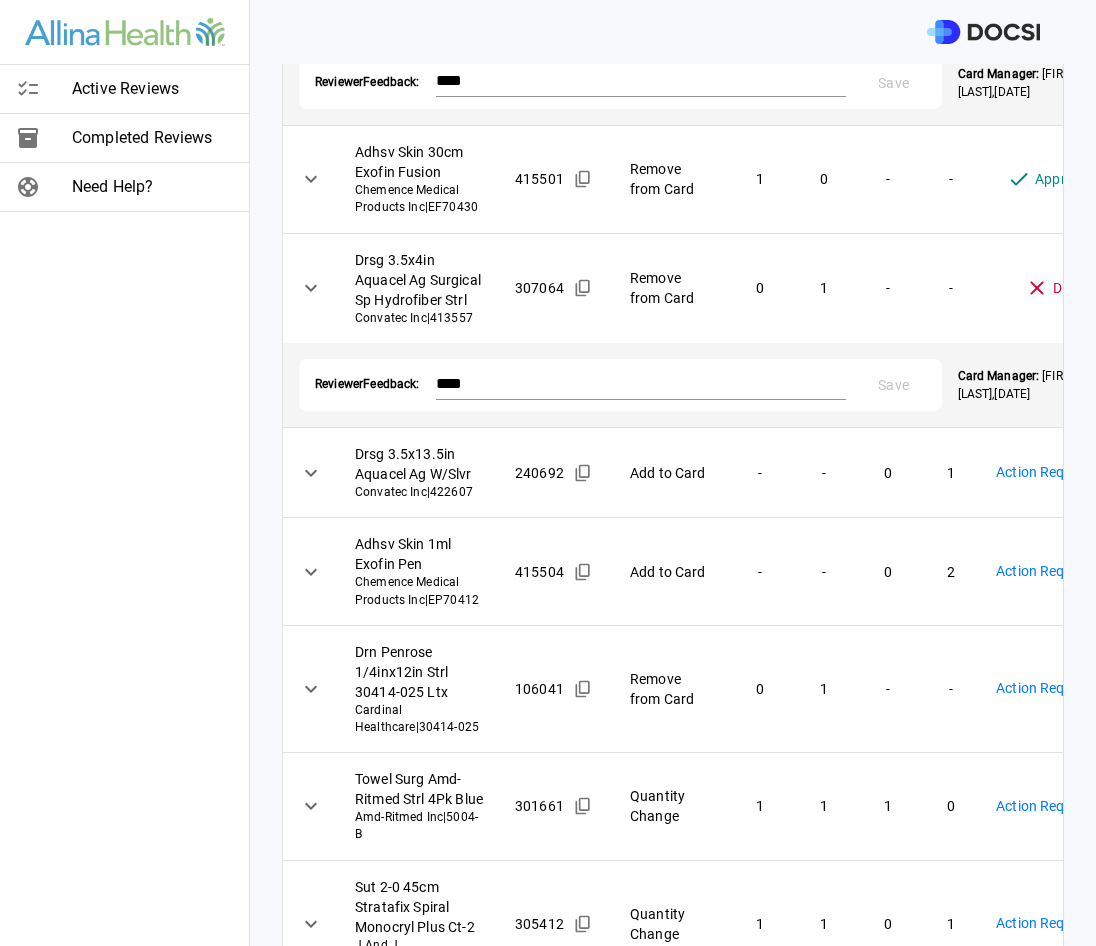 click on "**********" at bounding box center (548, 473) 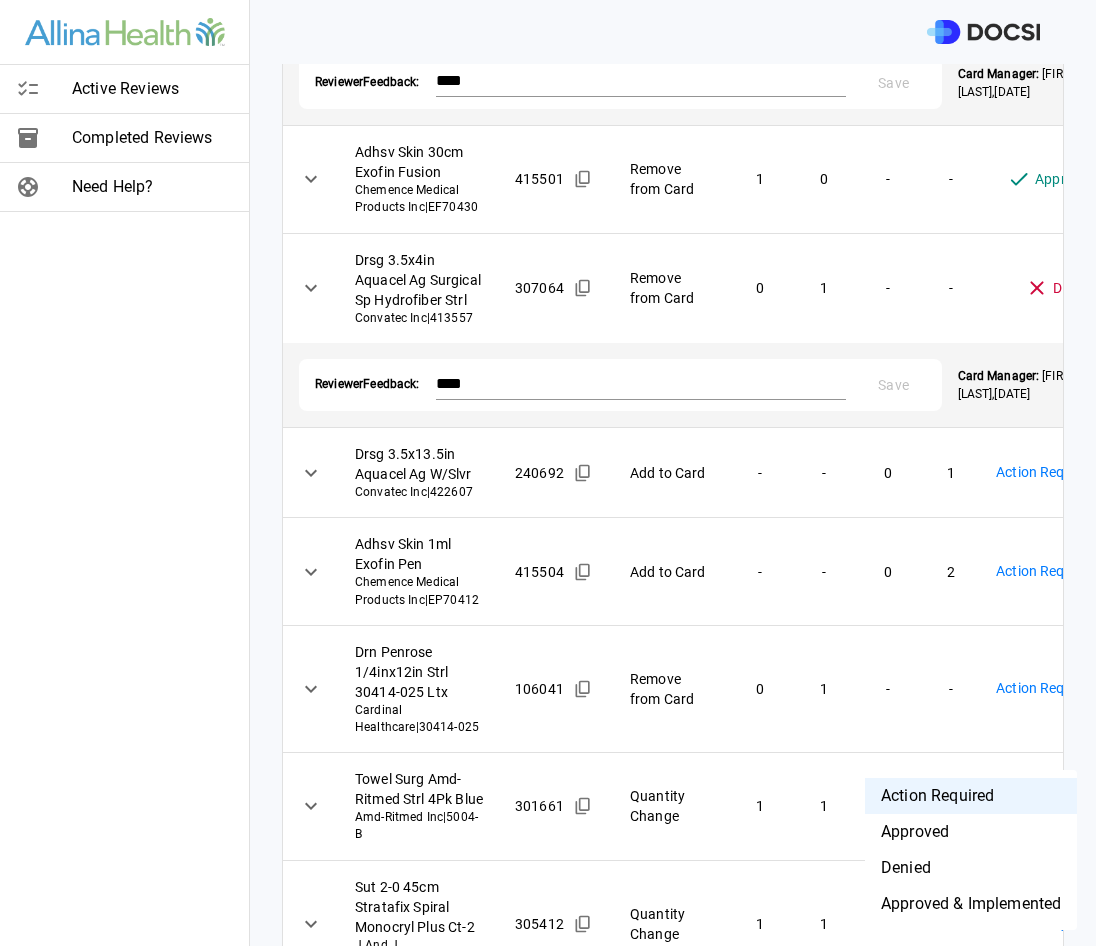 click on "Denied" at bounding box center [971, 868] 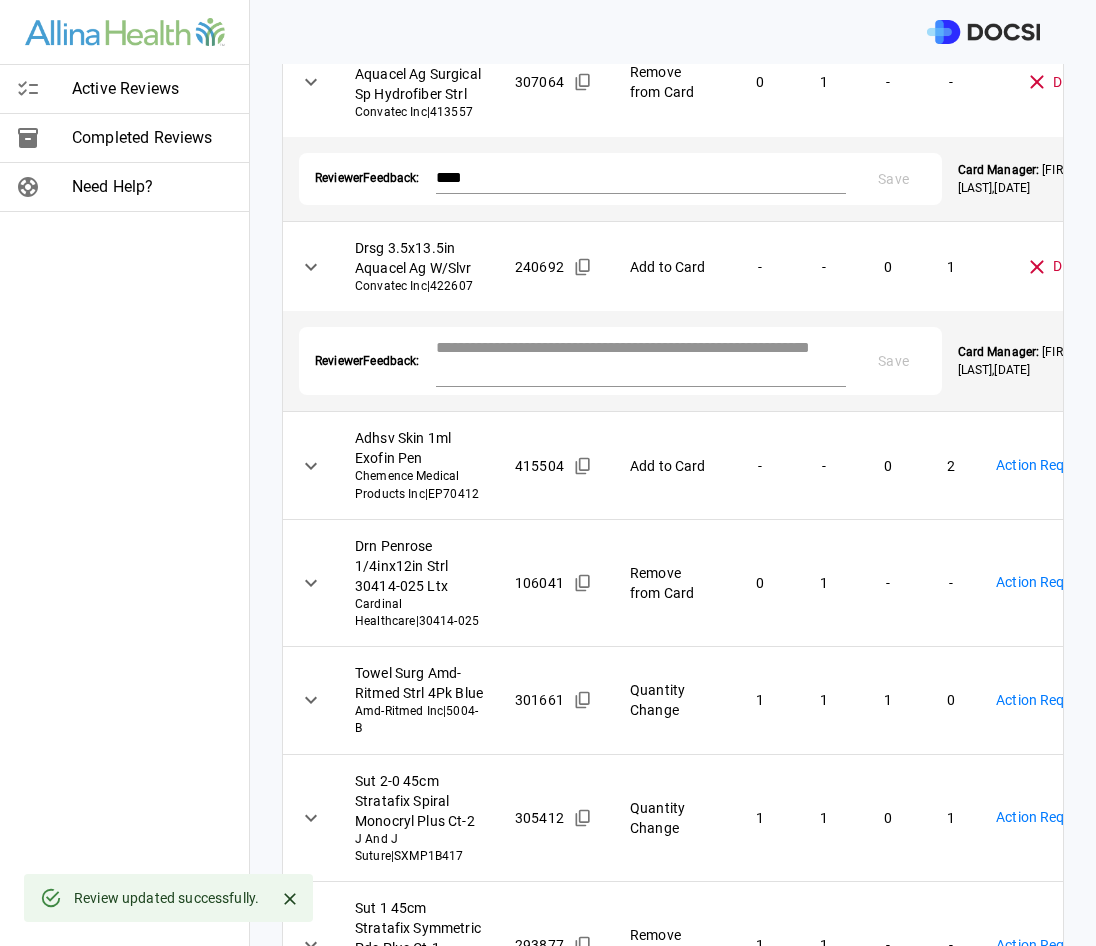 scroll, scrollTop: 1100, scrollLeft: 0, axis: vertical 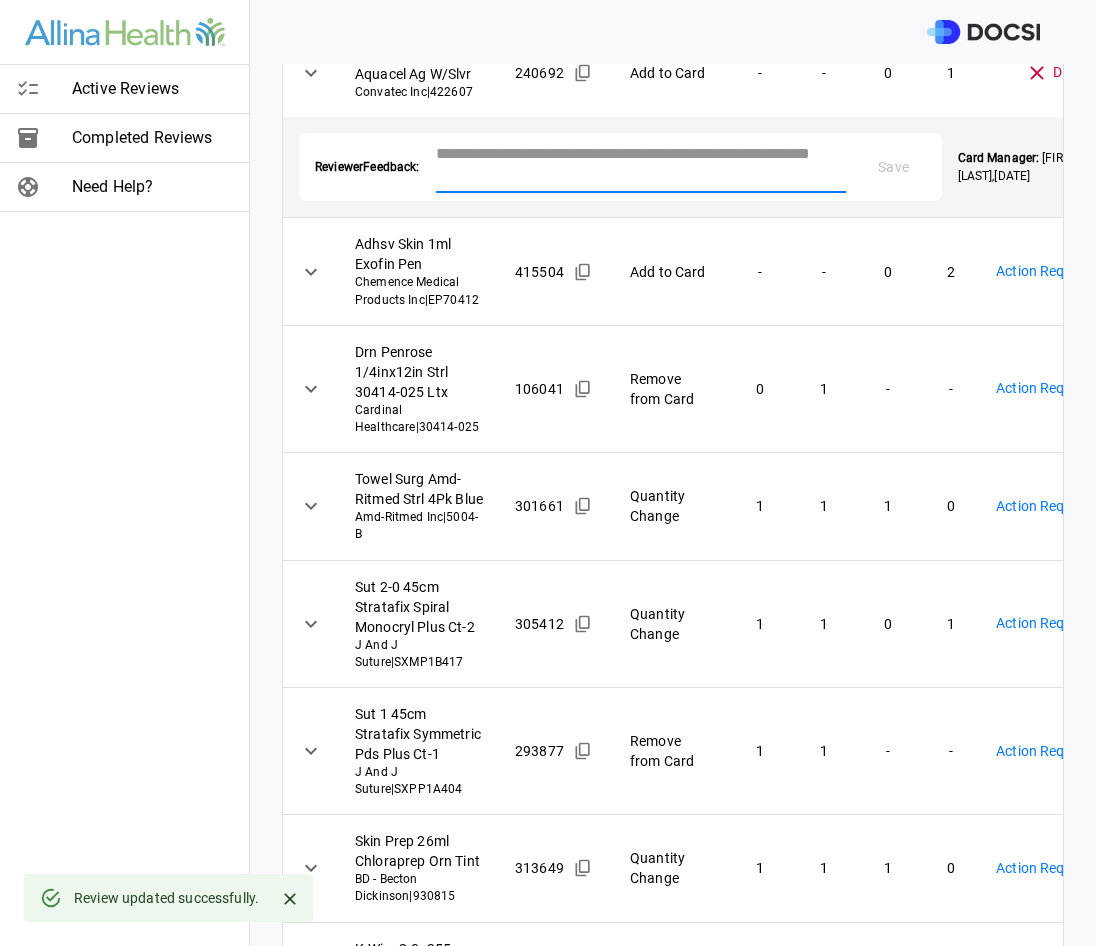 click at bounding box center (641, 165) 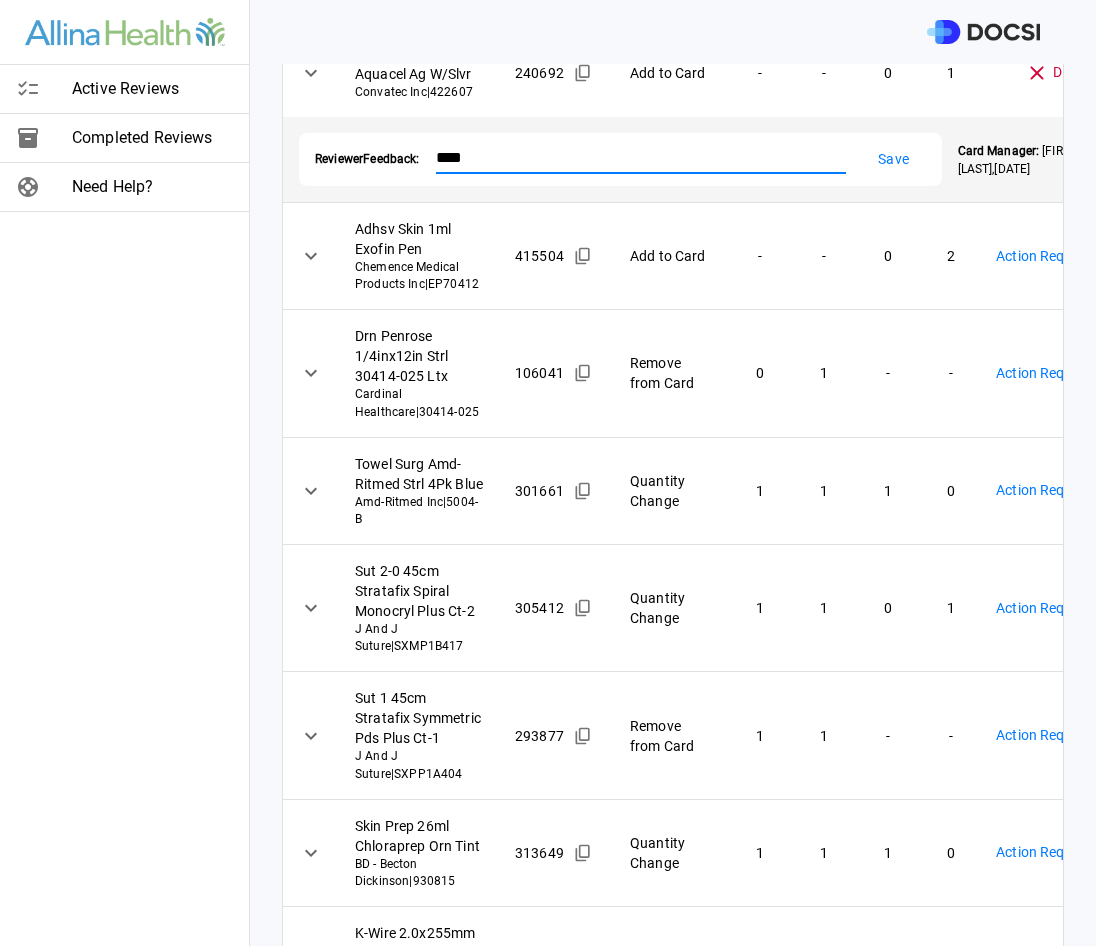 type on "****" 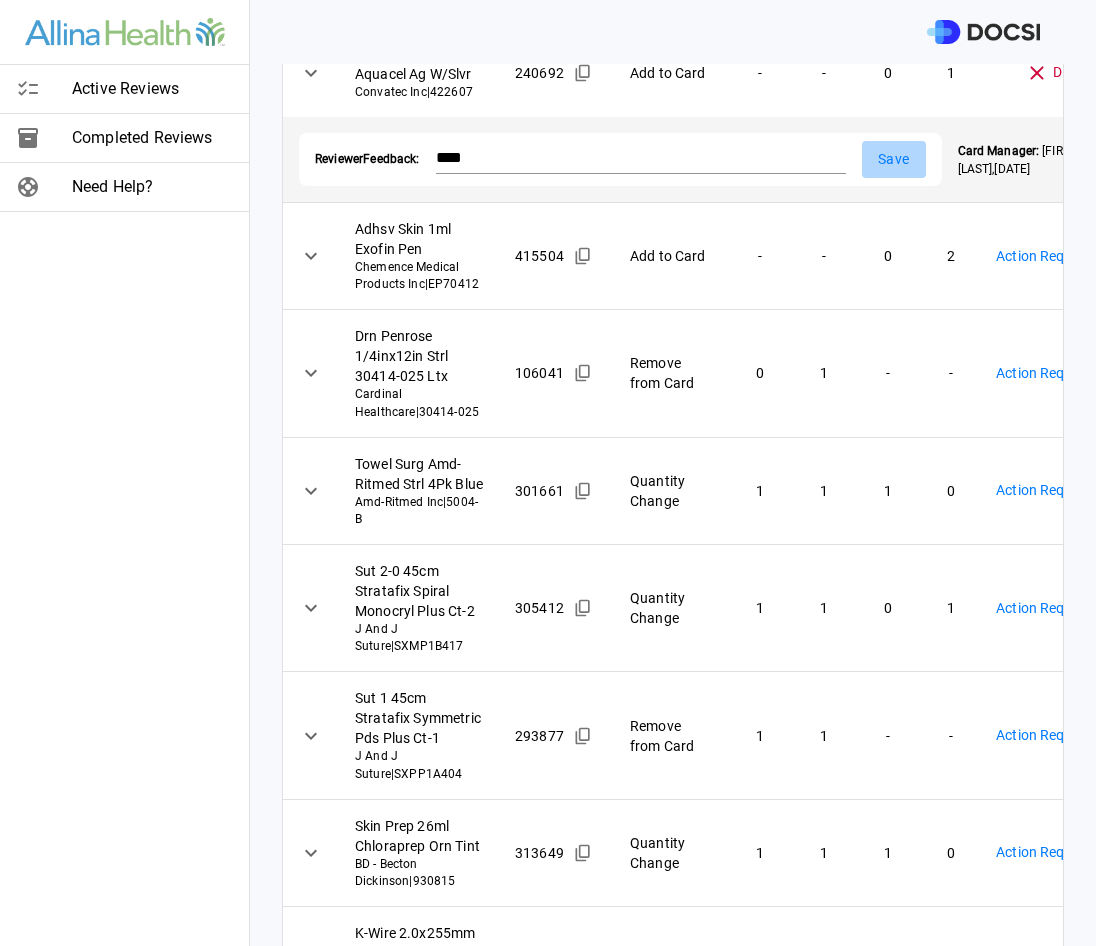 click on "Save" at bounding box center (894, 159) 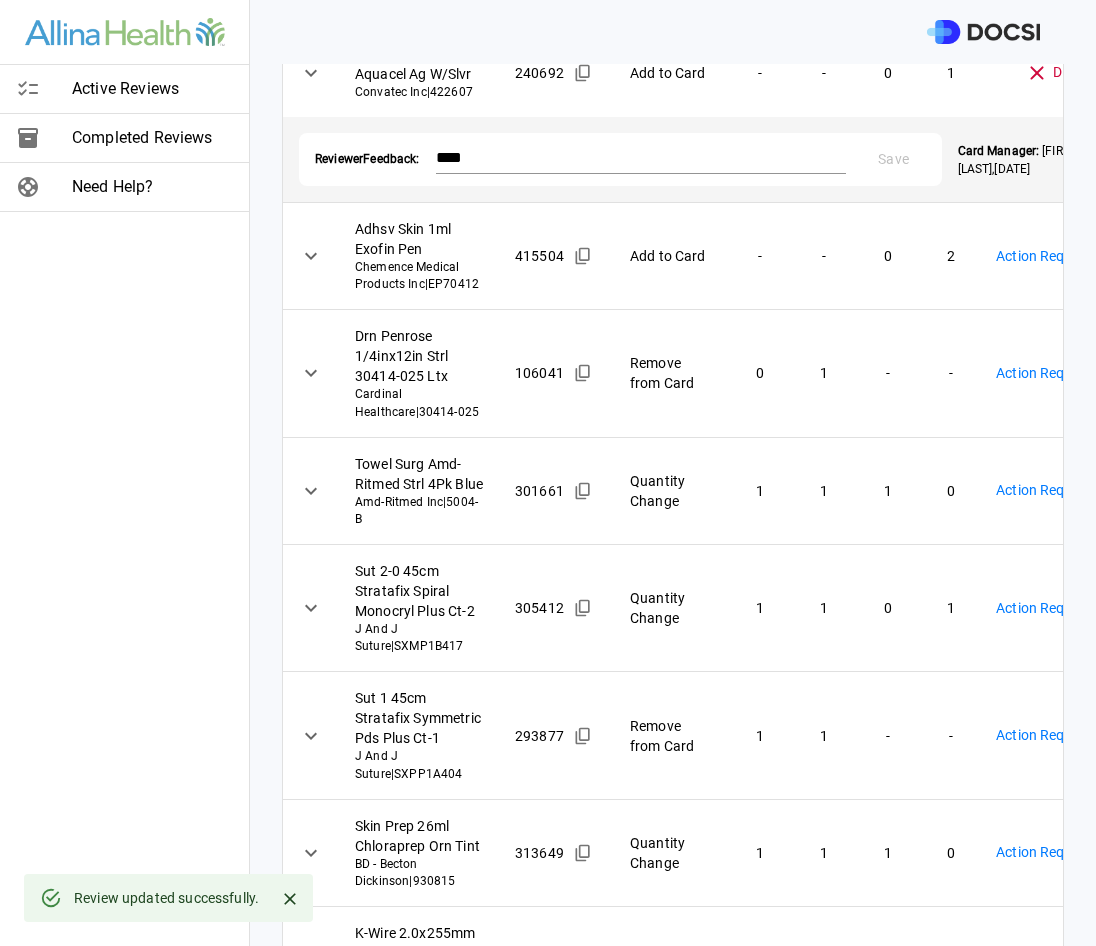 click on "**********" at bounding box center (548, 473) 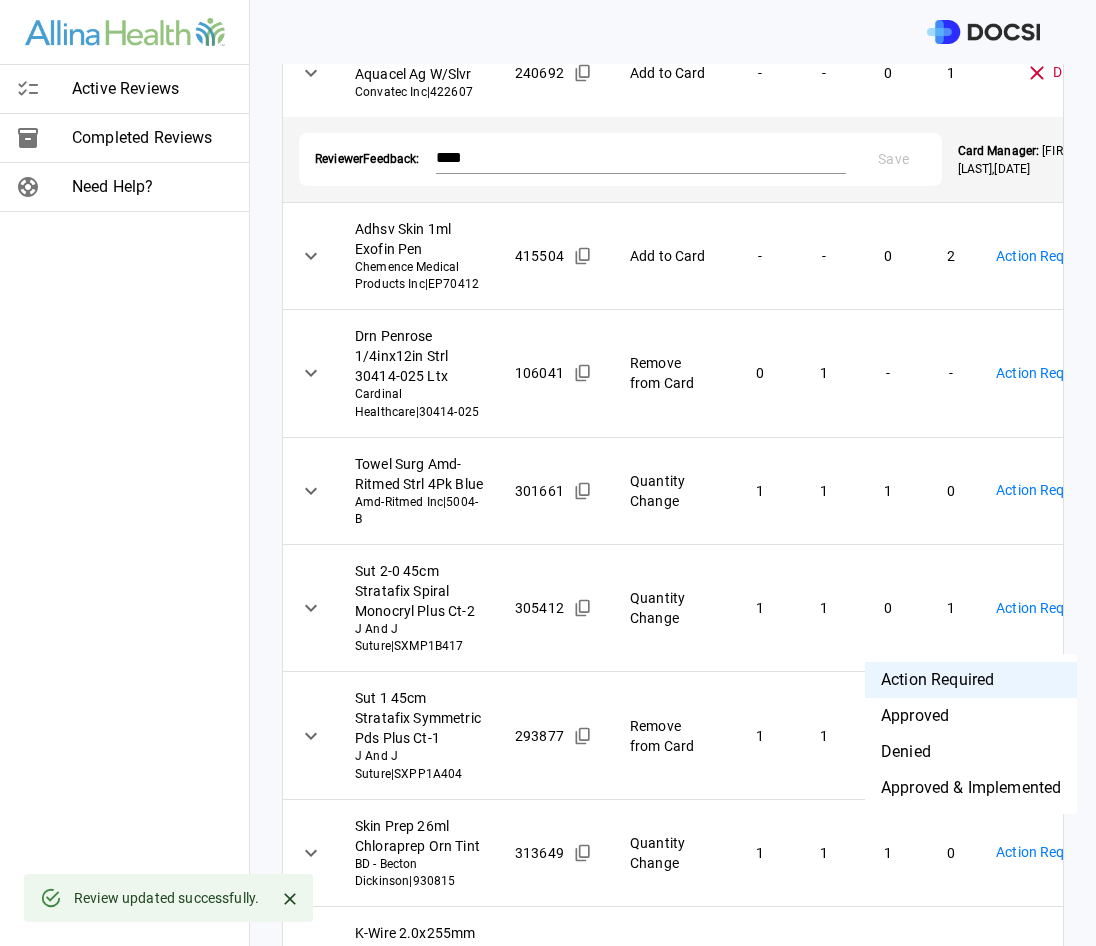 click on "Approved" at bounding box center [971, 716] 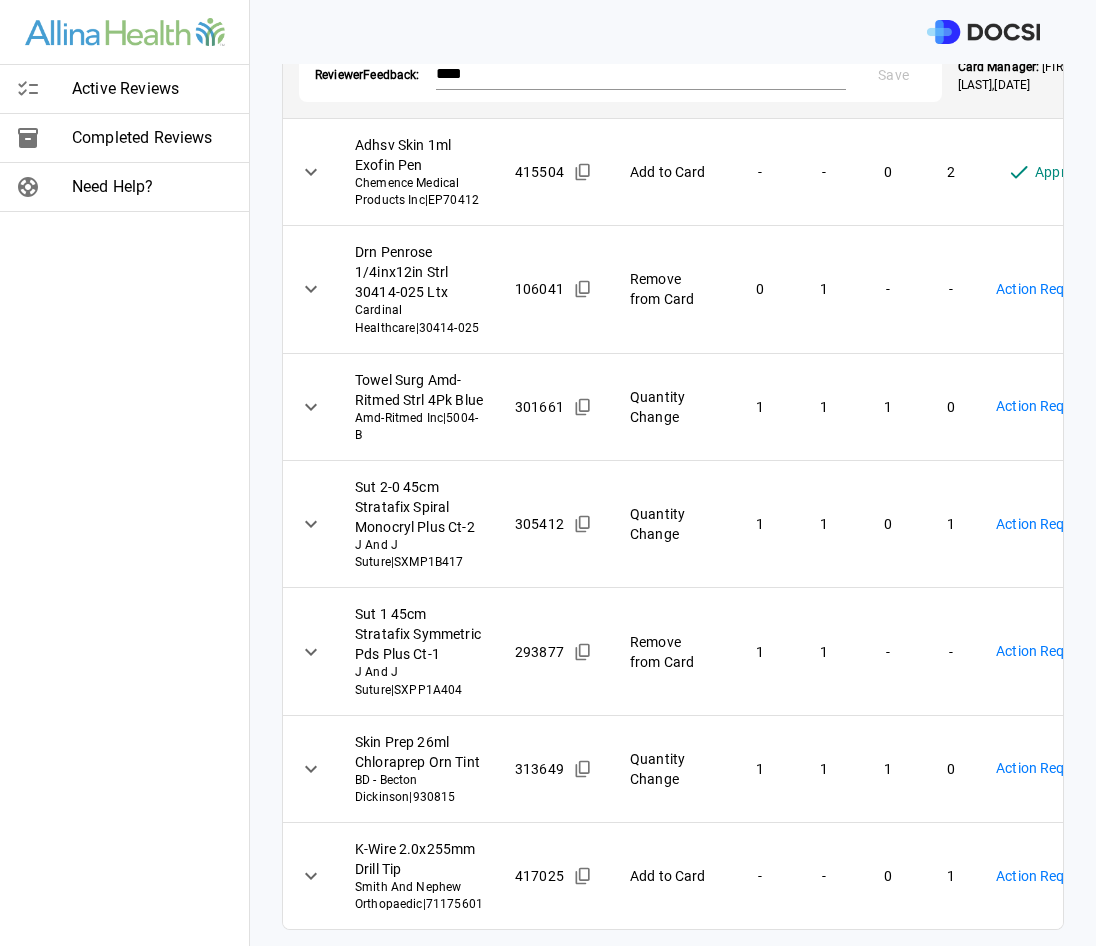 scroll, scrollTop: 1500, scrollLeft: 0, axis: vertical 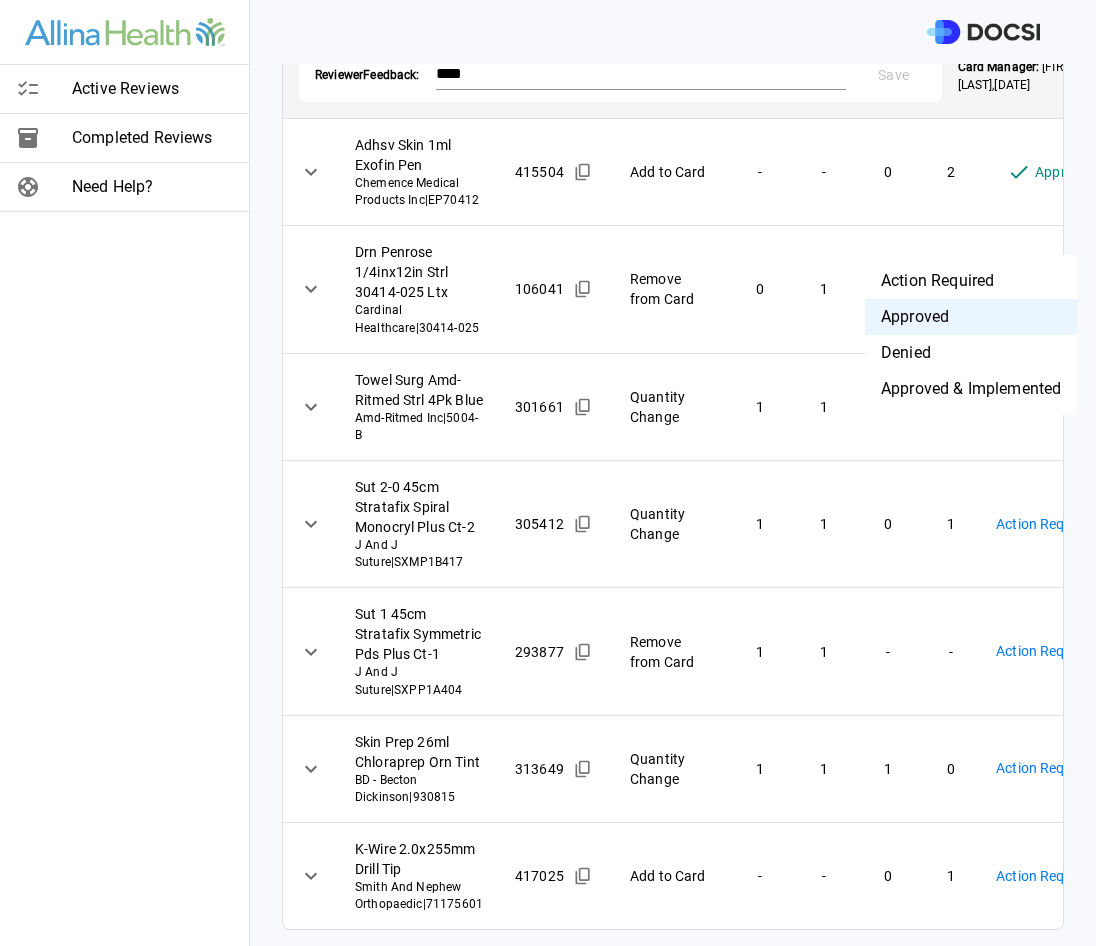 click on "**********" at bounding box center (548, 473) 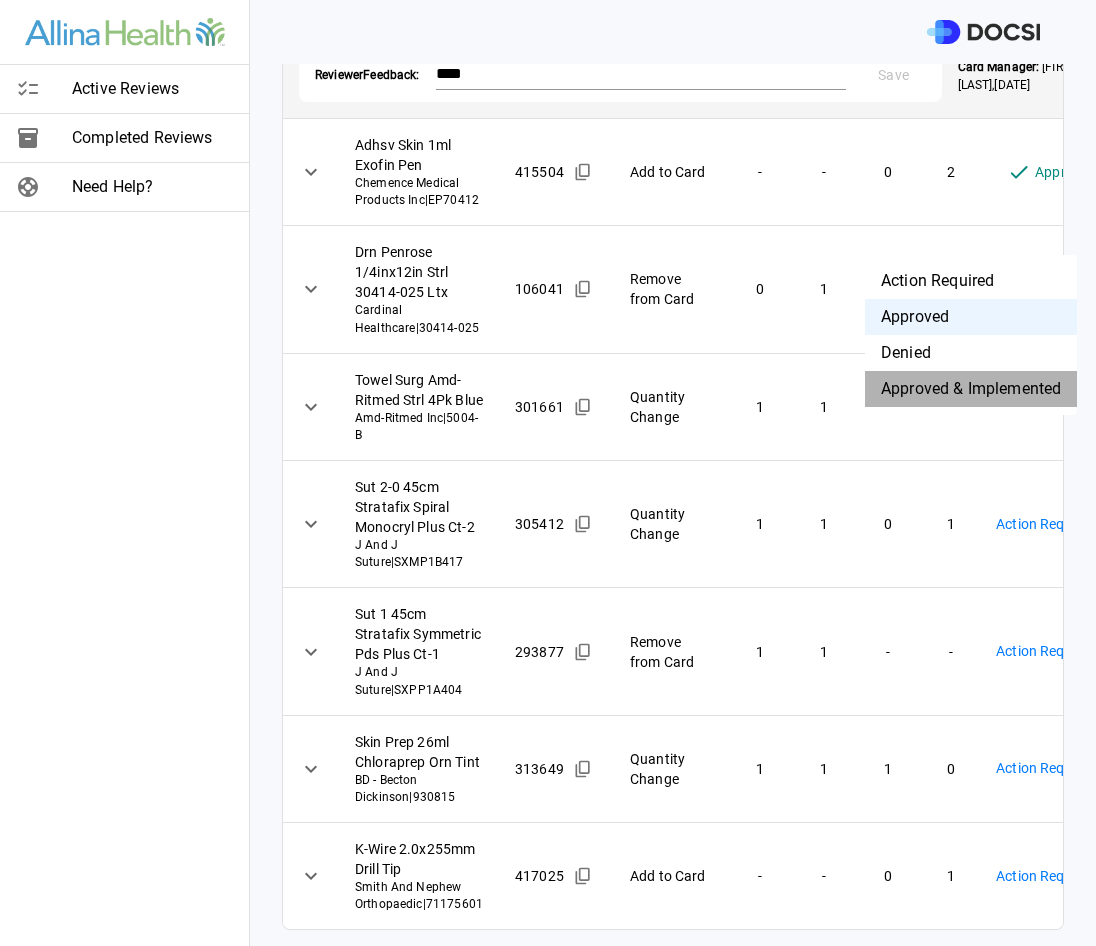 click on "Approved & Implemented" at bounding box center [971, 389] 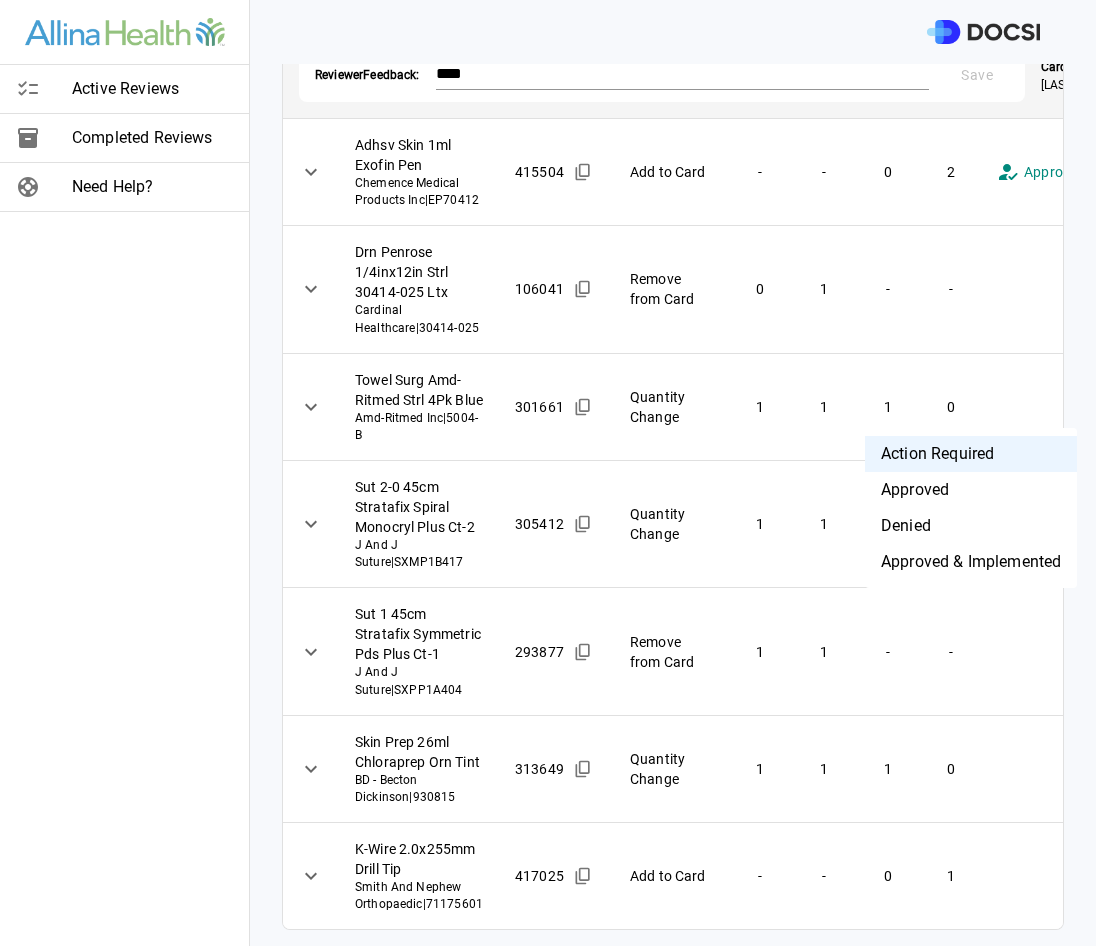 click on "**********" at bounding box center (548, 473) 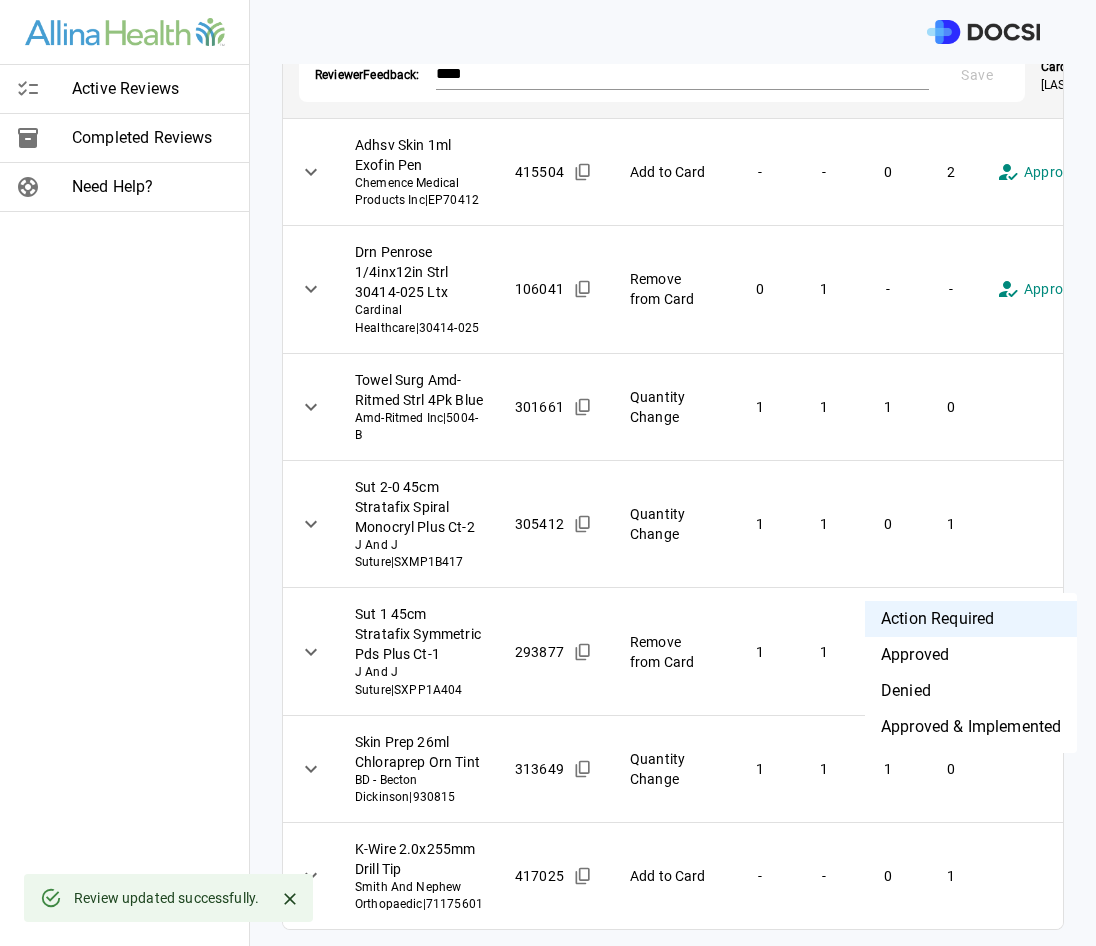 click on "**********" at bounding box center (548, 473) 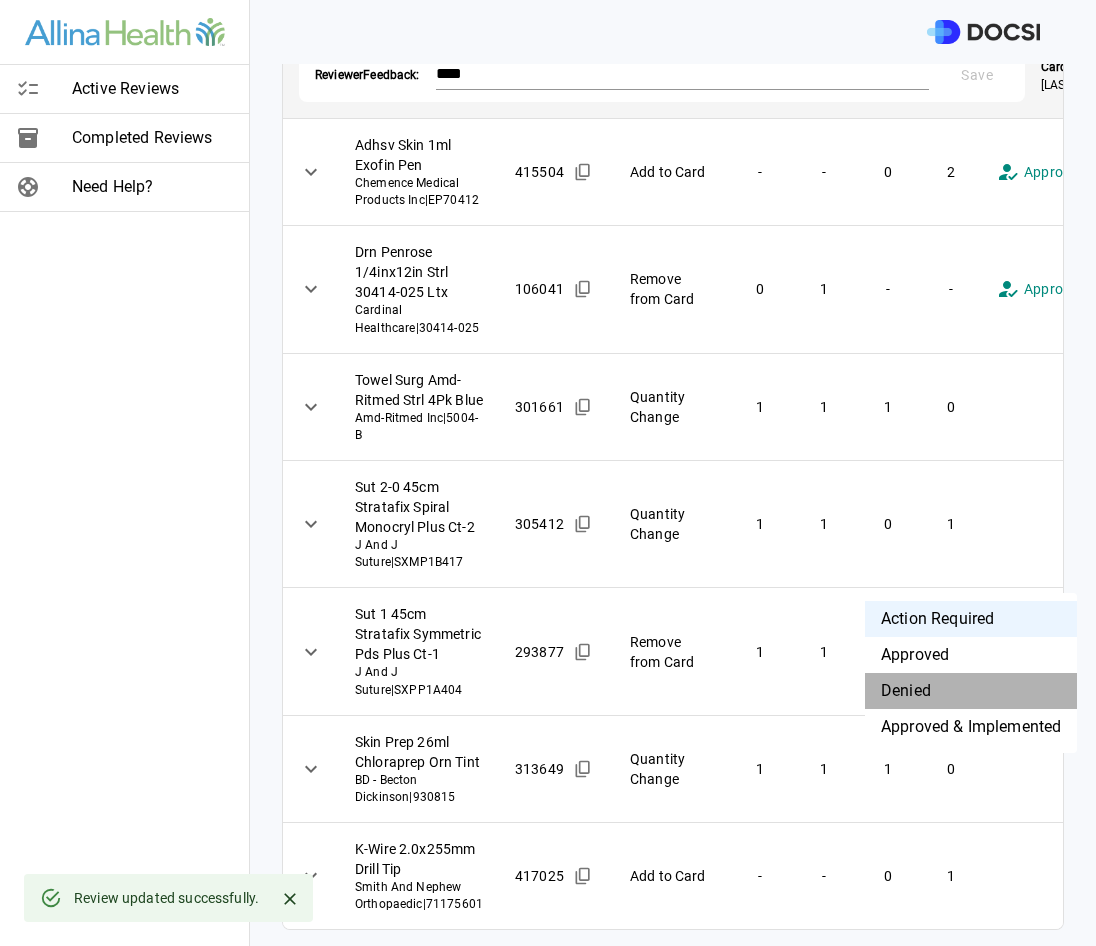 click on "Denied" at bounding box center (971, 691) 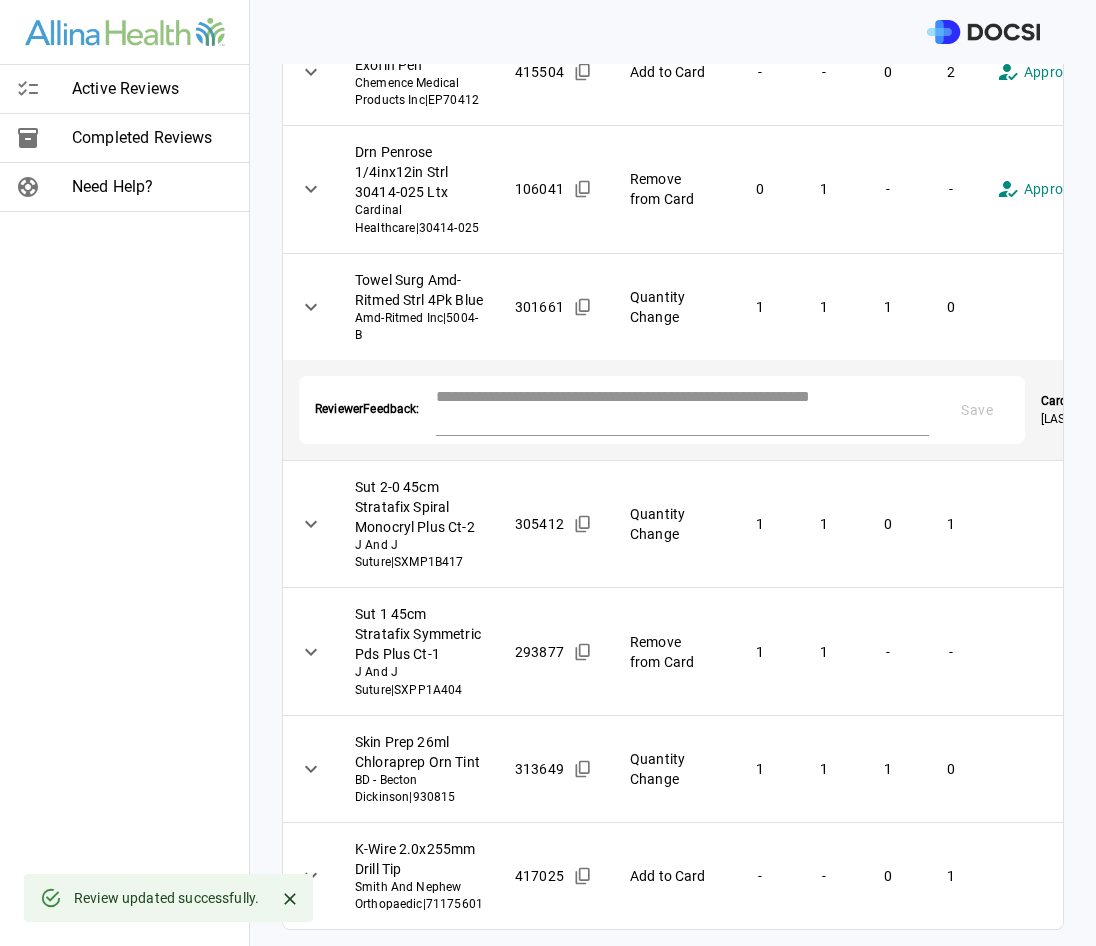 click at bounding box center [683, 408] 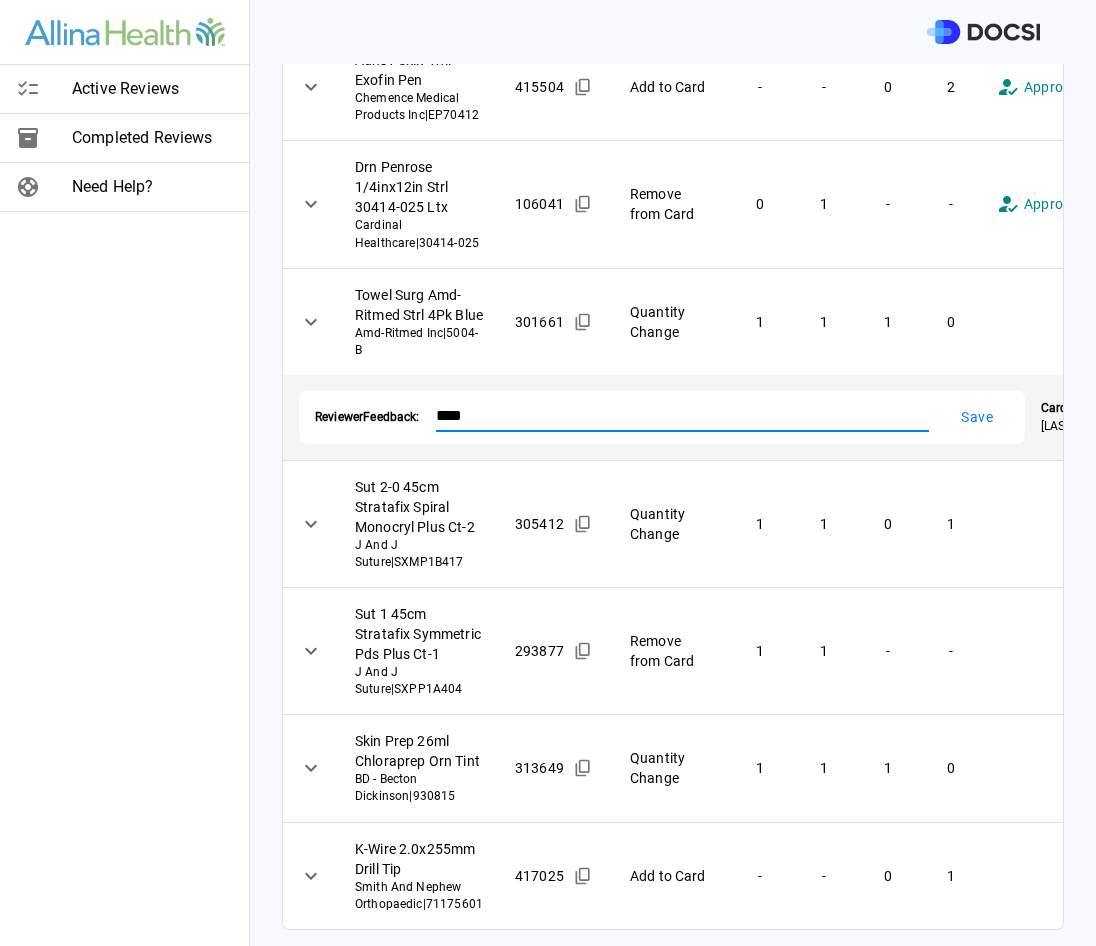 type on "****" 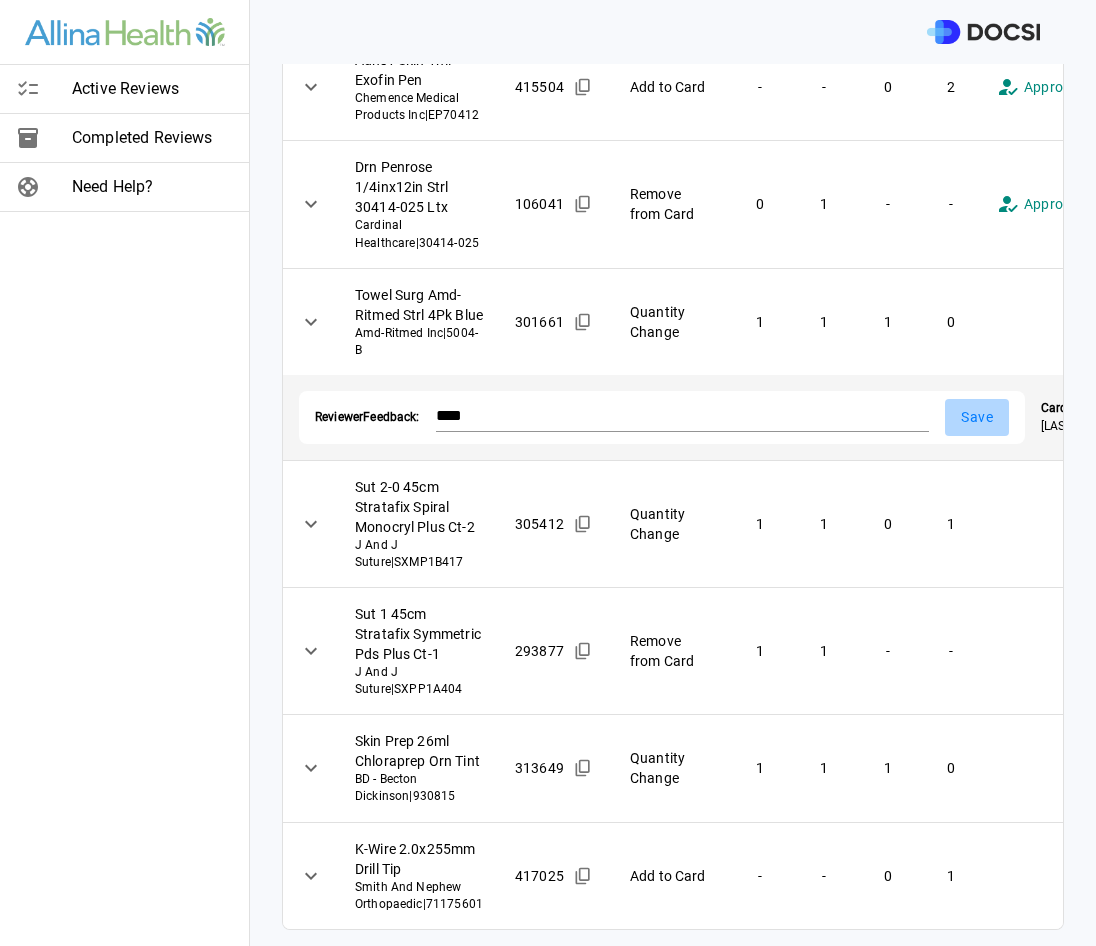 click on "Save" at bounding box center (977, 417) 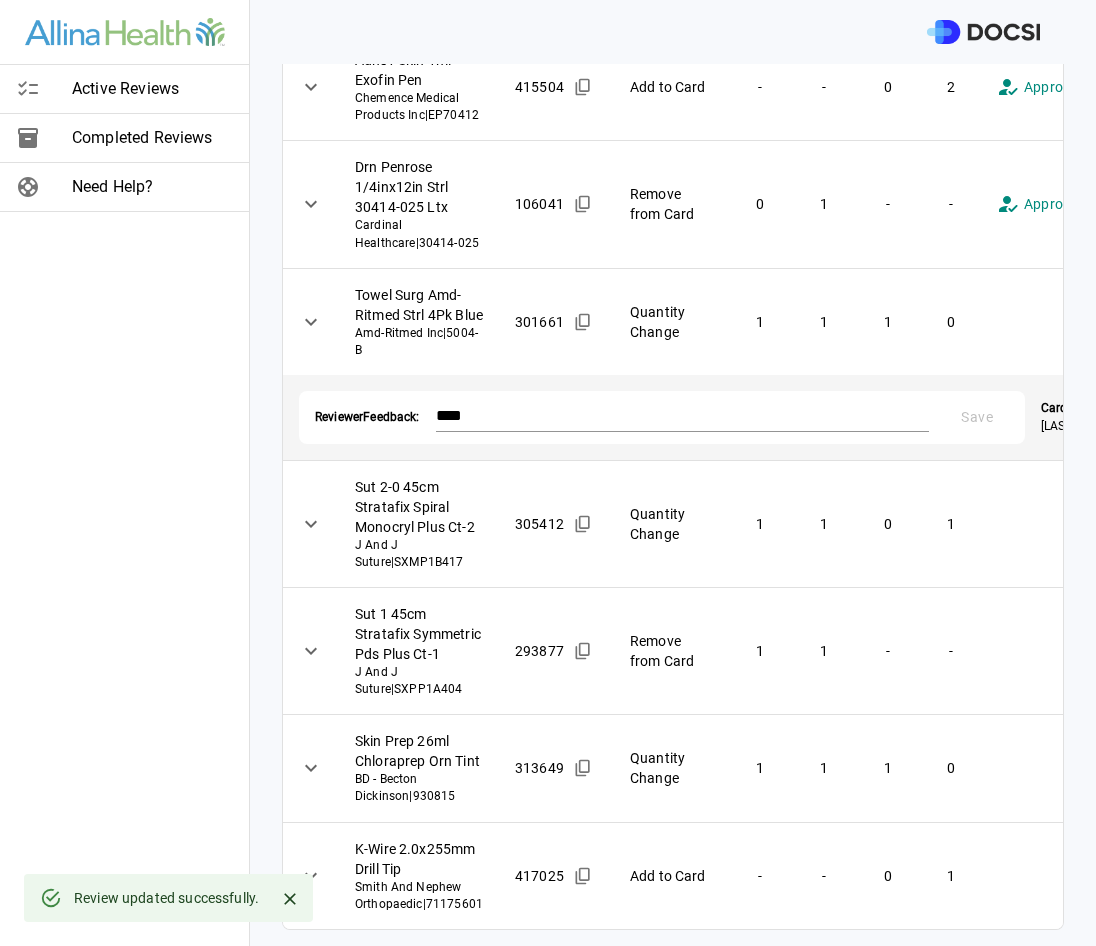 scroll, scrollTop: 1800, scrollLeft: 0, axis: vertical 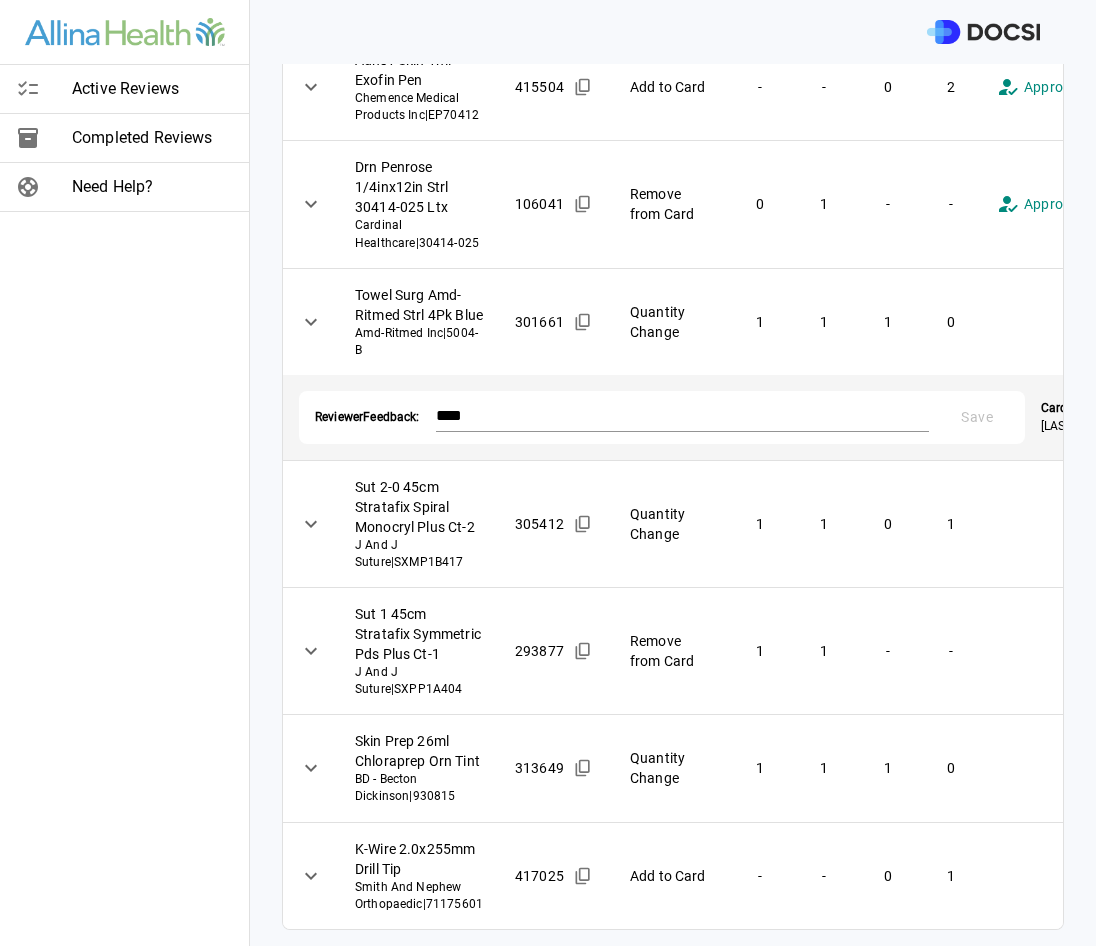 click on "**********" at bounding box center (548, 473) 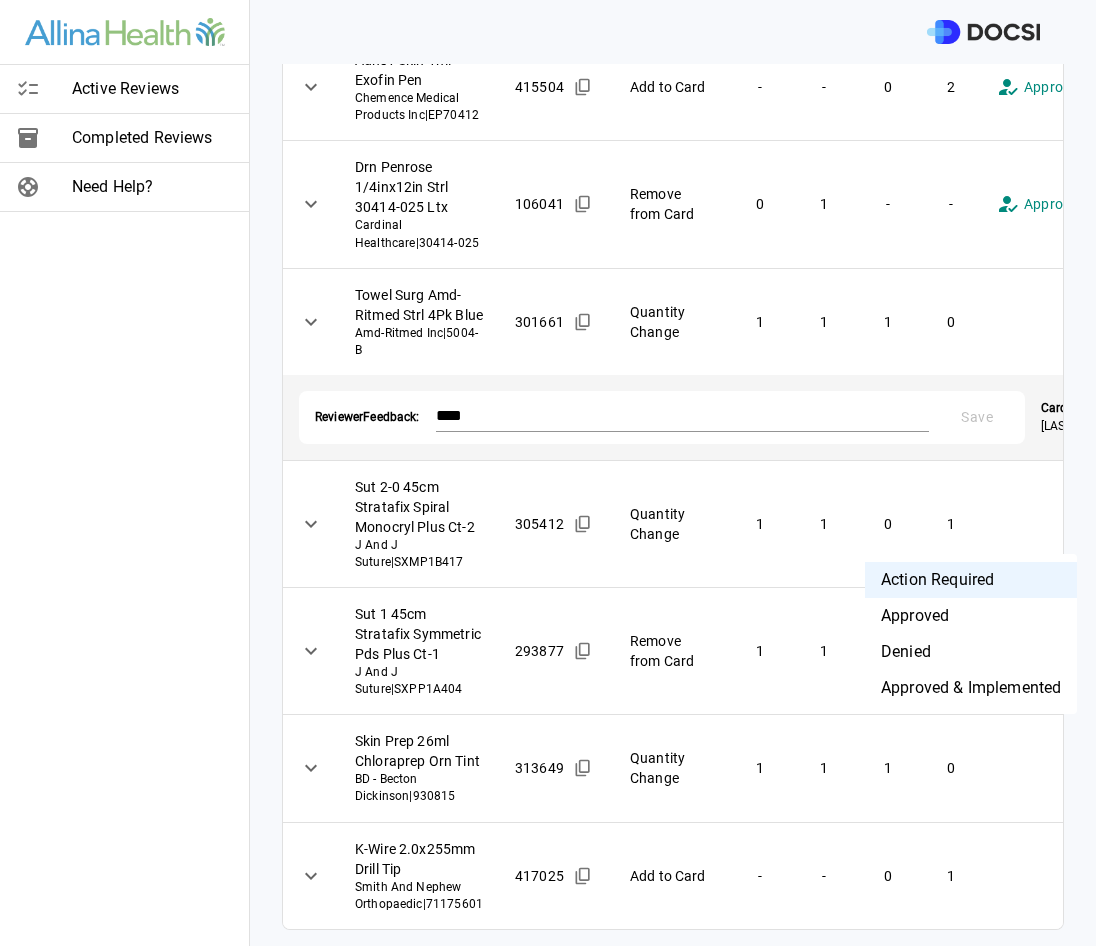 click on "Denied" at bounding box center [971, 652] 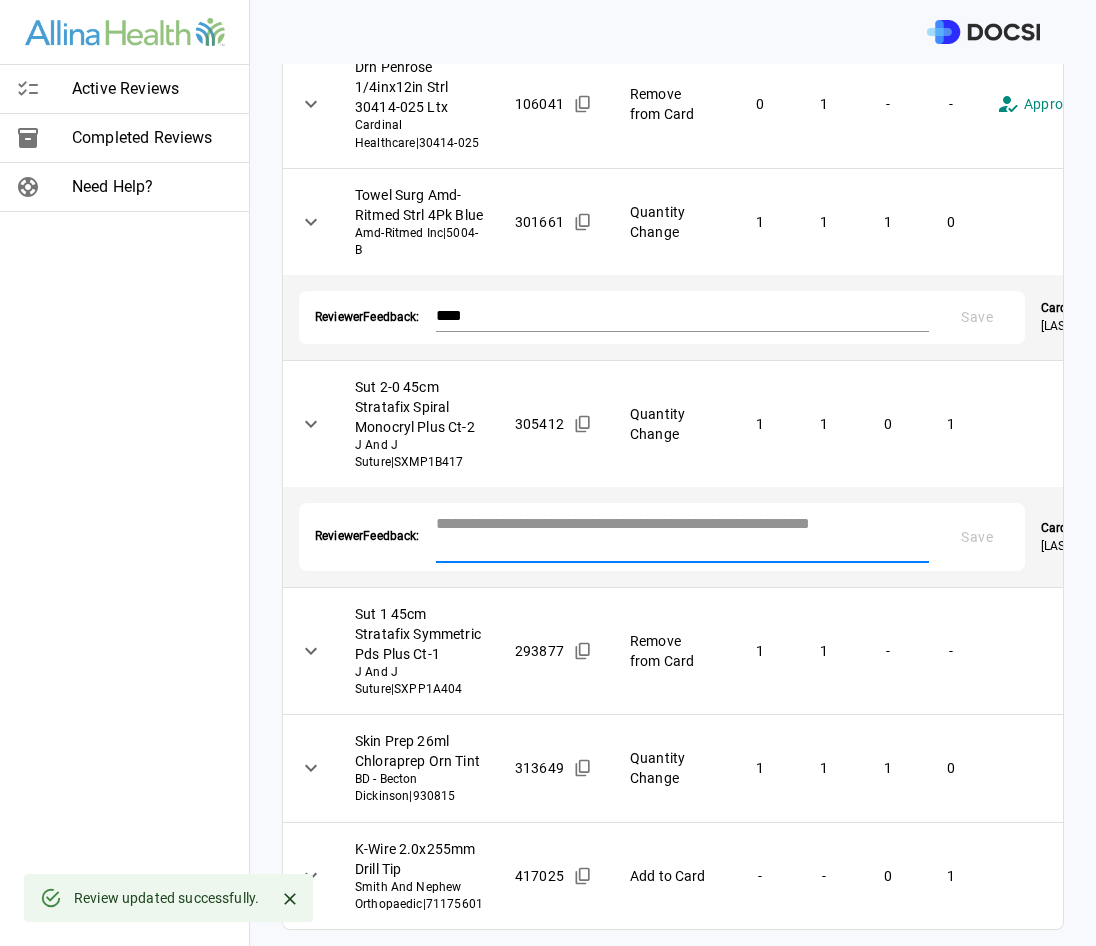 click at bounding box center [683, 535] 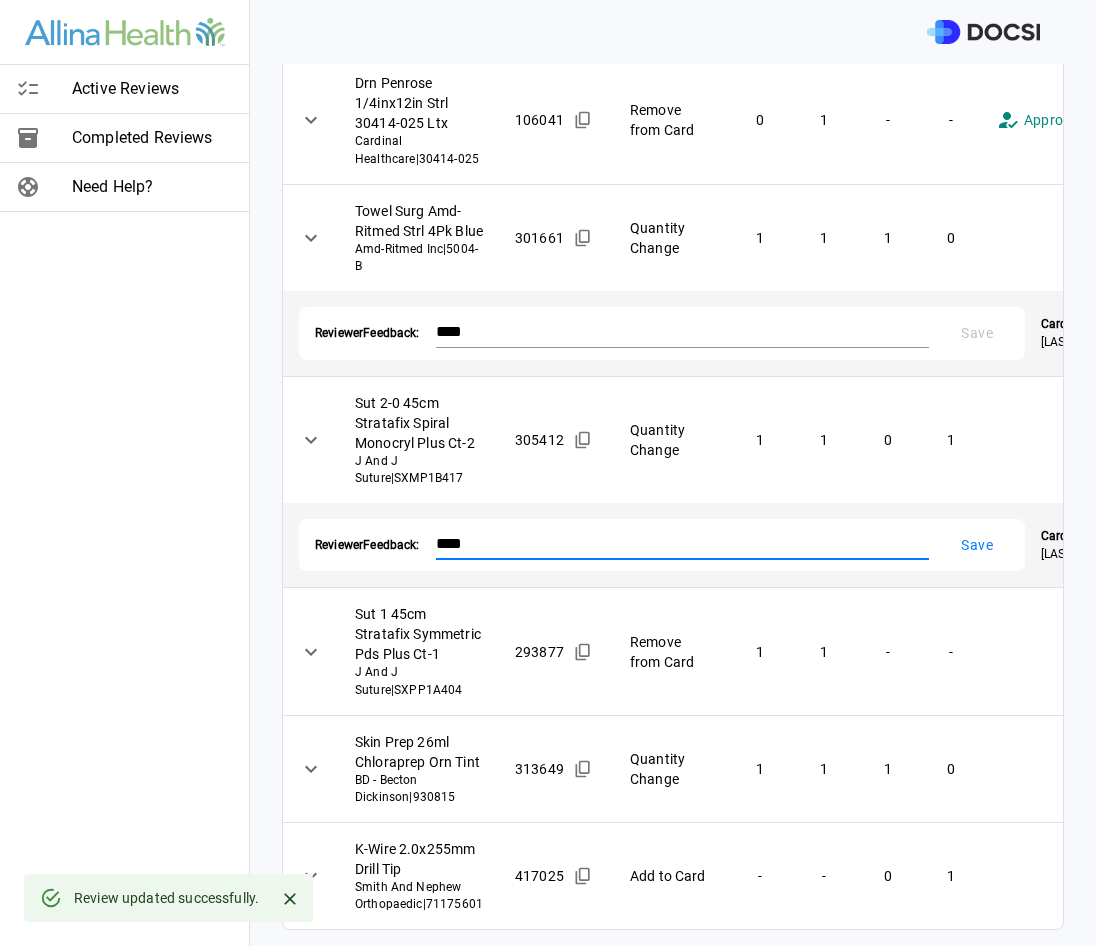 type on "****" 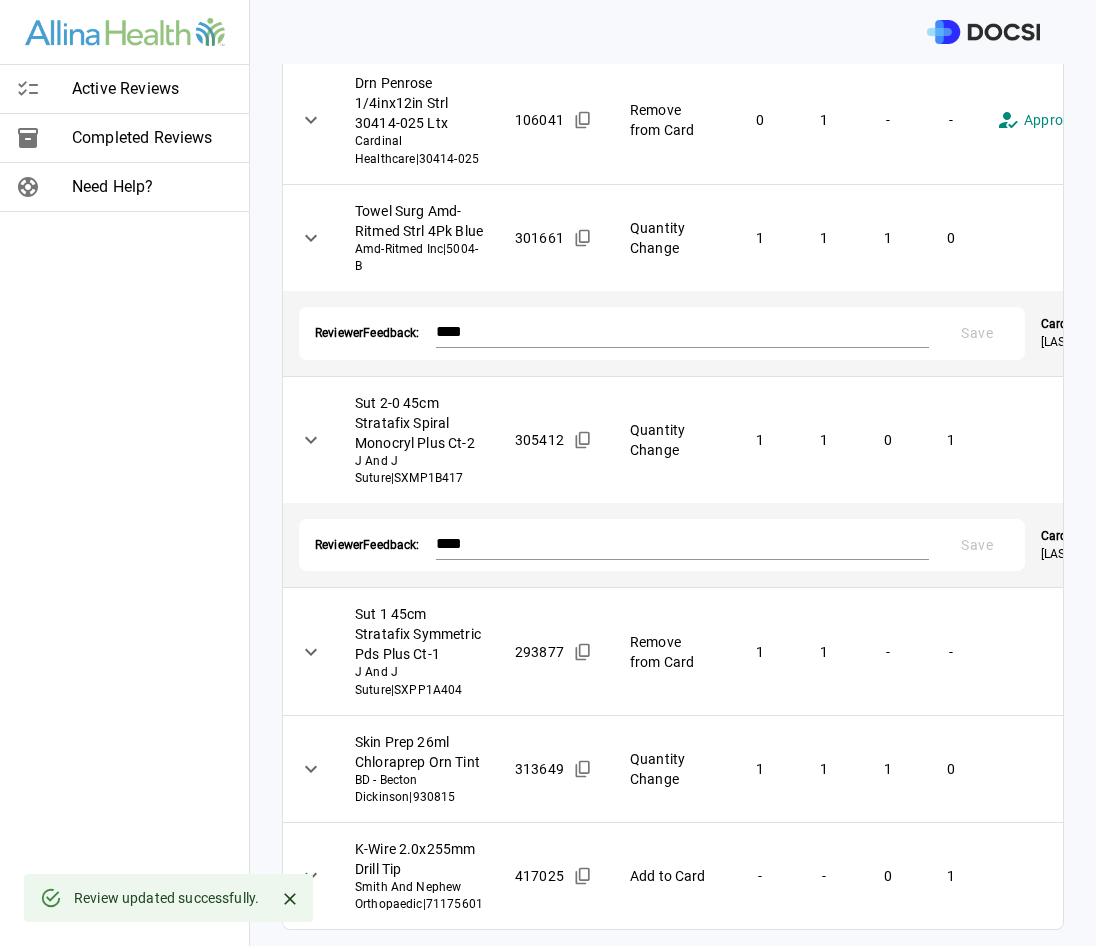 scroll, scrollTop: 2100, scrollLeft: 0, axis: vertical 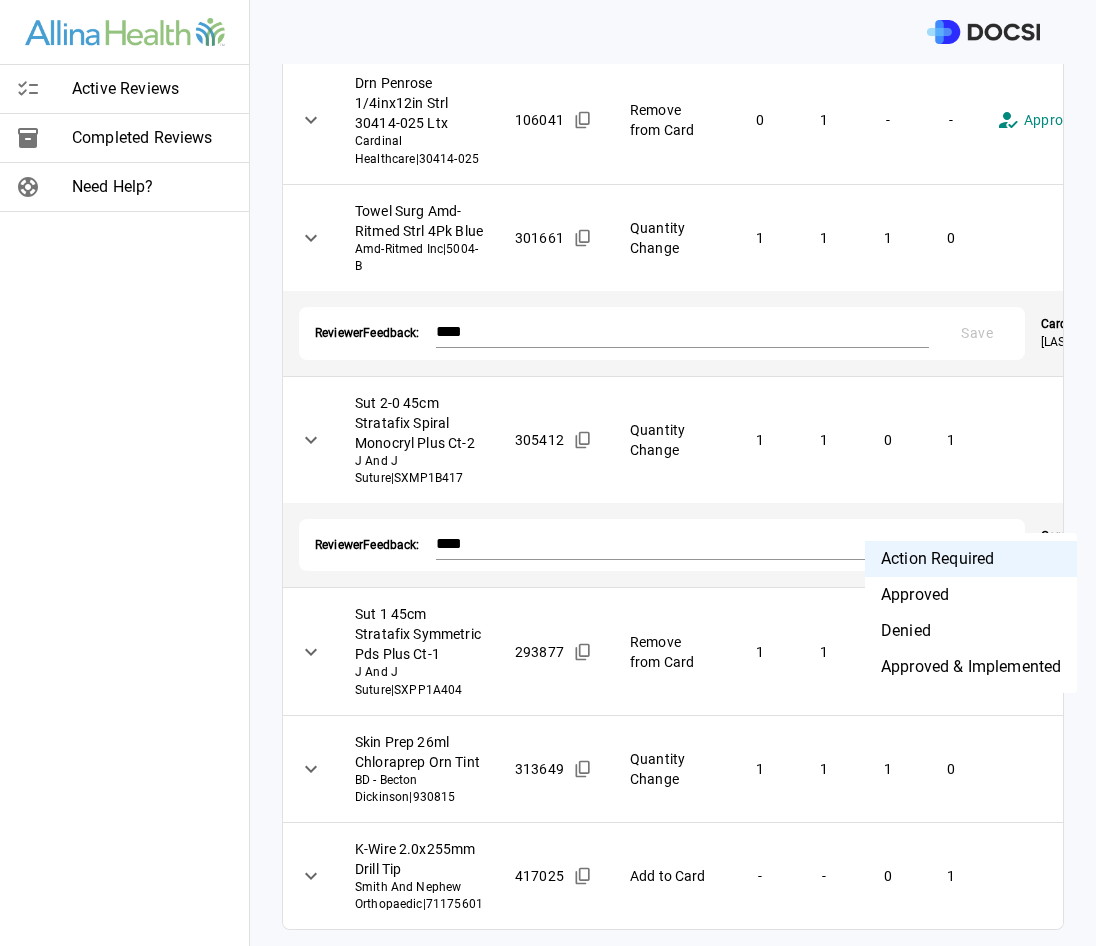 click on "**********" at bounding box center (548, 473) 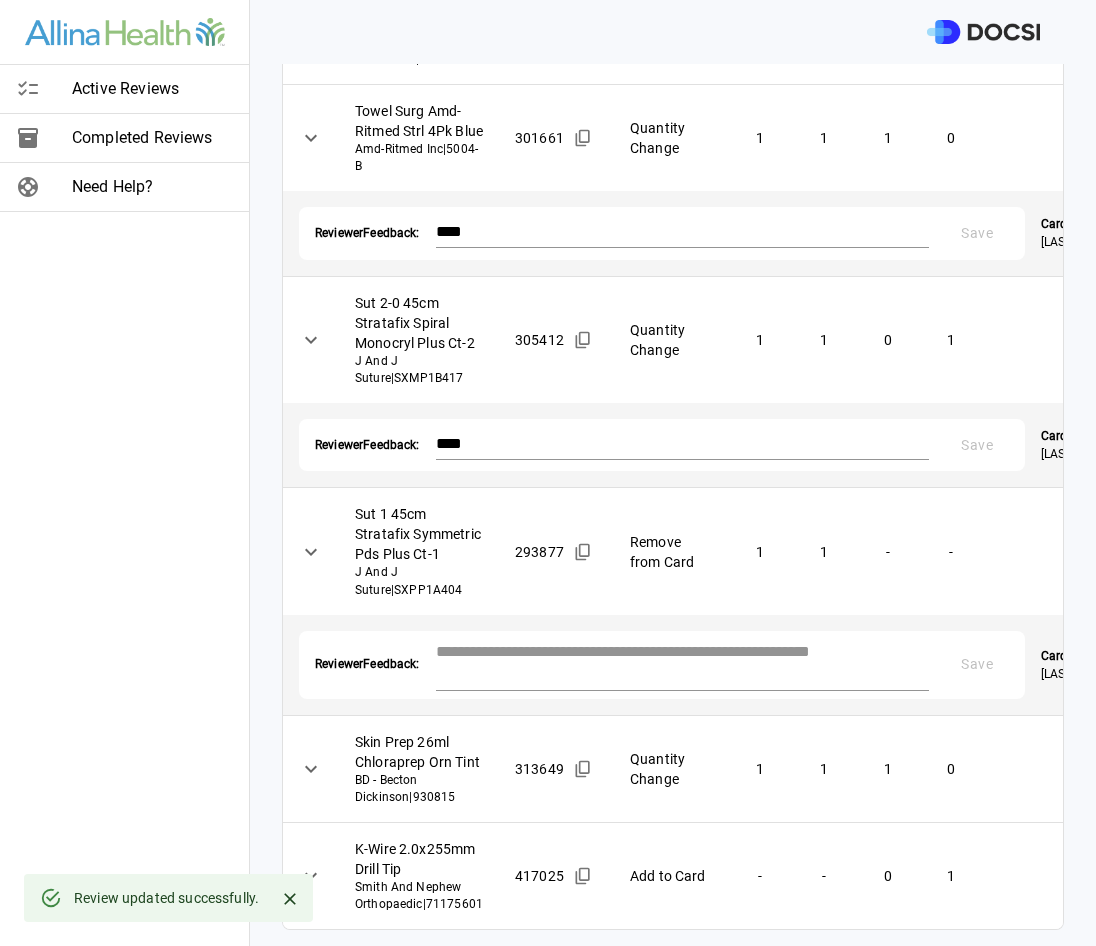 click at bounding box center [683, 663] 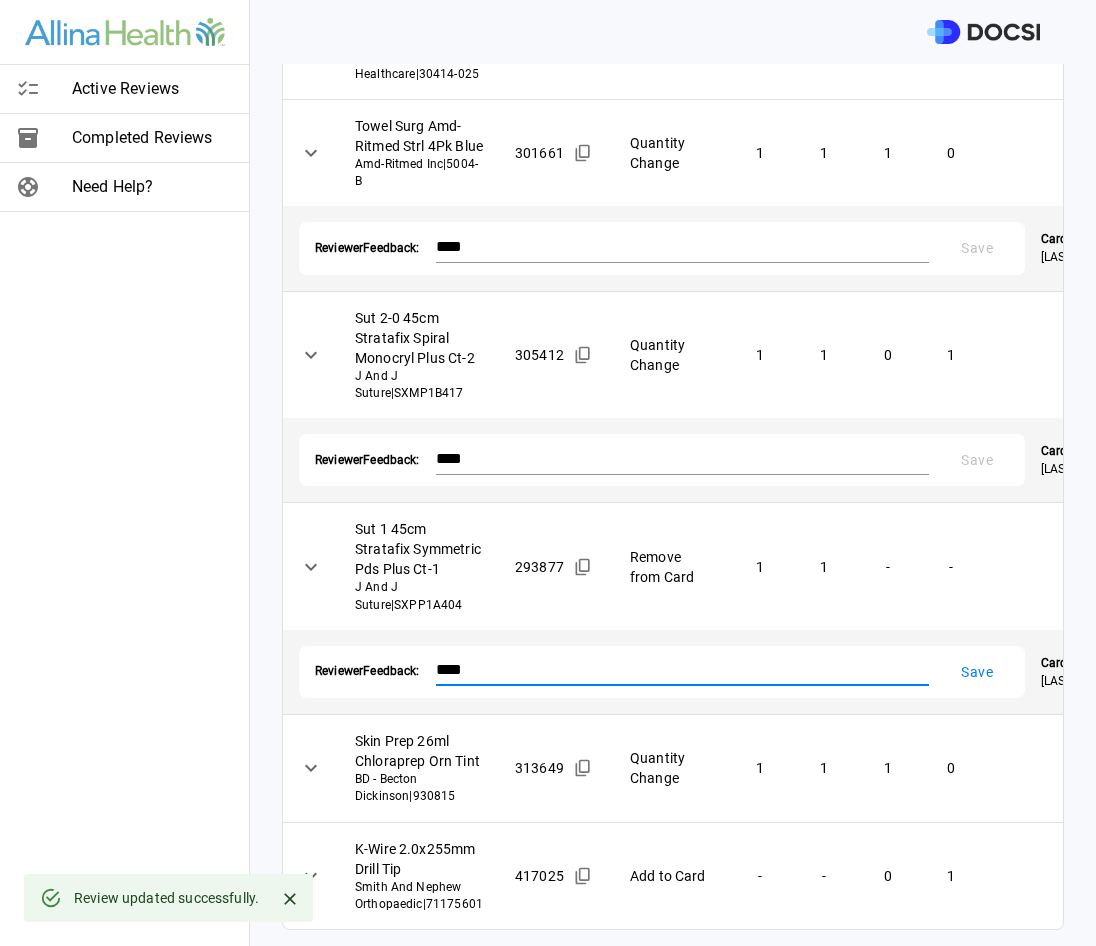 type on "****" 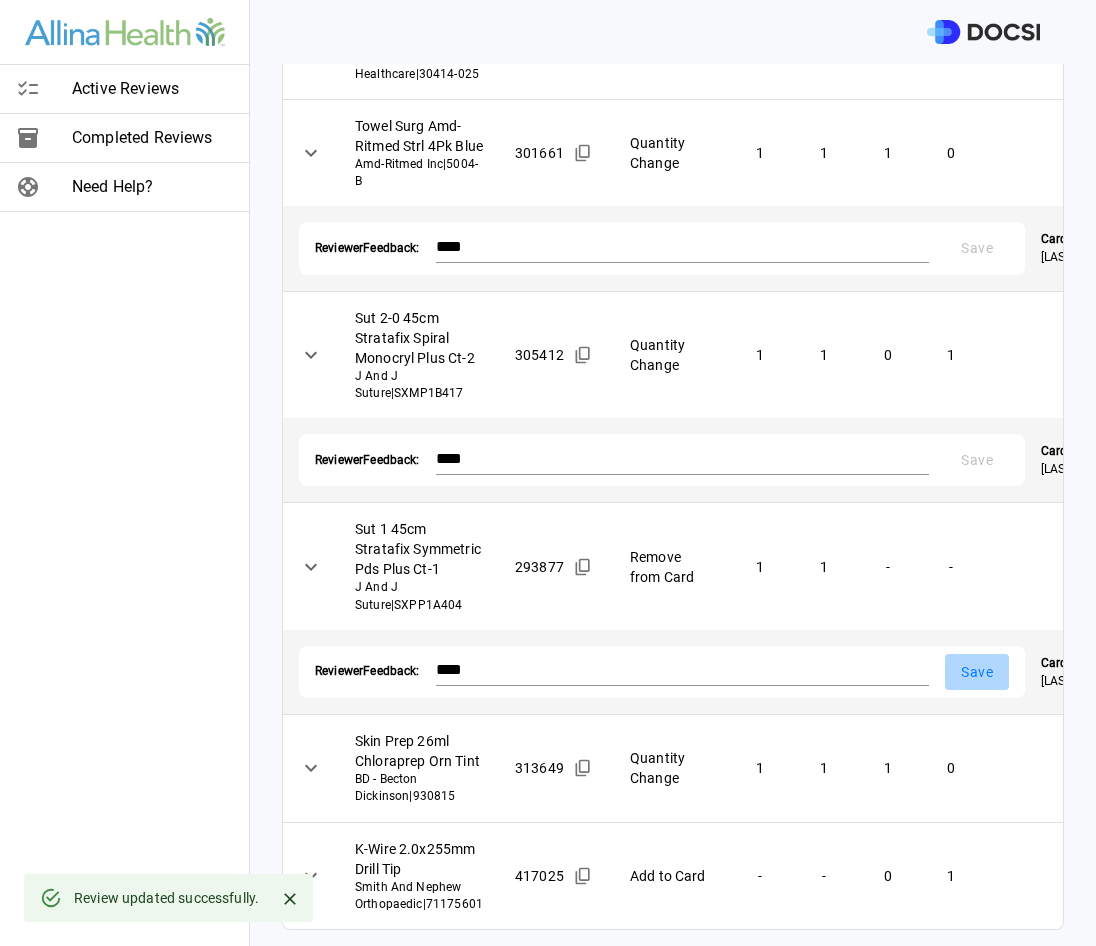 click on "Save" at bounding box center [977, 672] 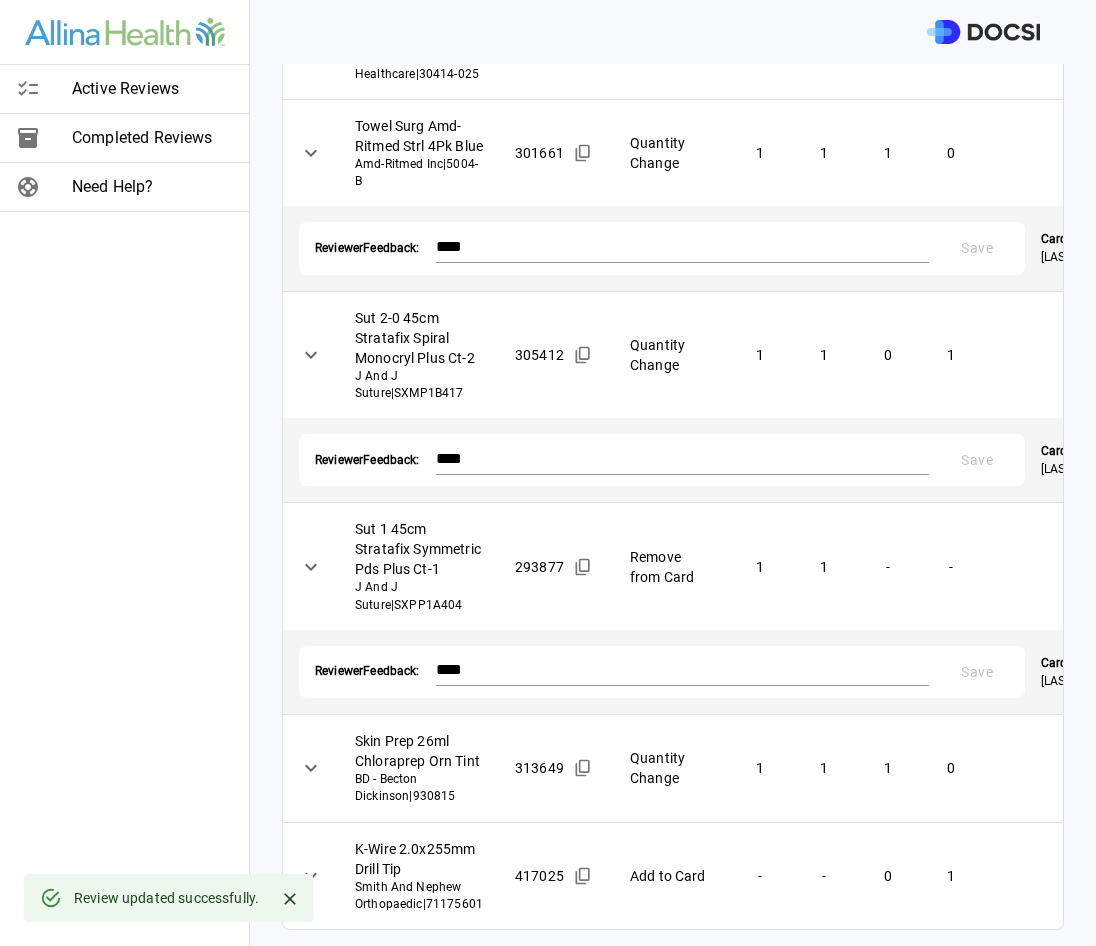 scroll, scrollTop: 2193, scrollLeft: 0, axis: vertical 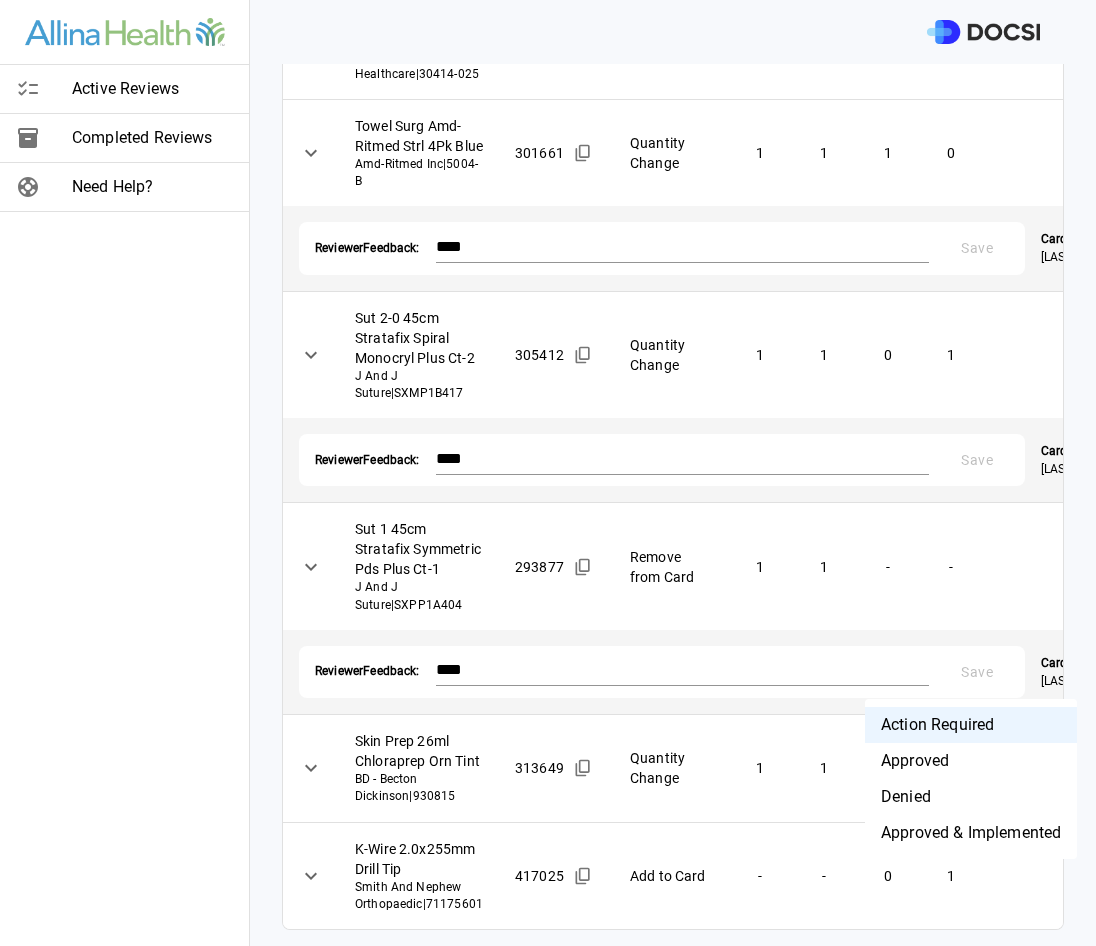 click on "**********" at bounding box center [548, 473] 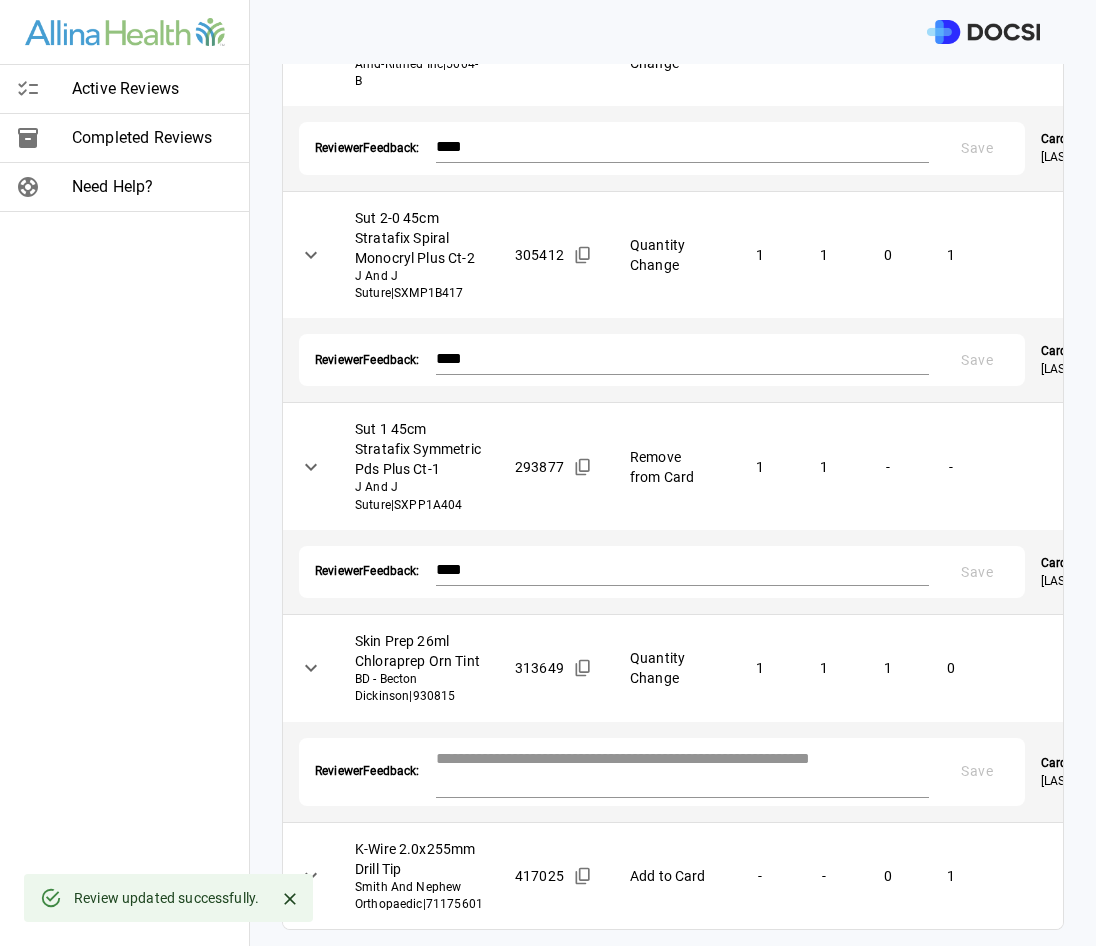 click at bounding box center [683, 770] 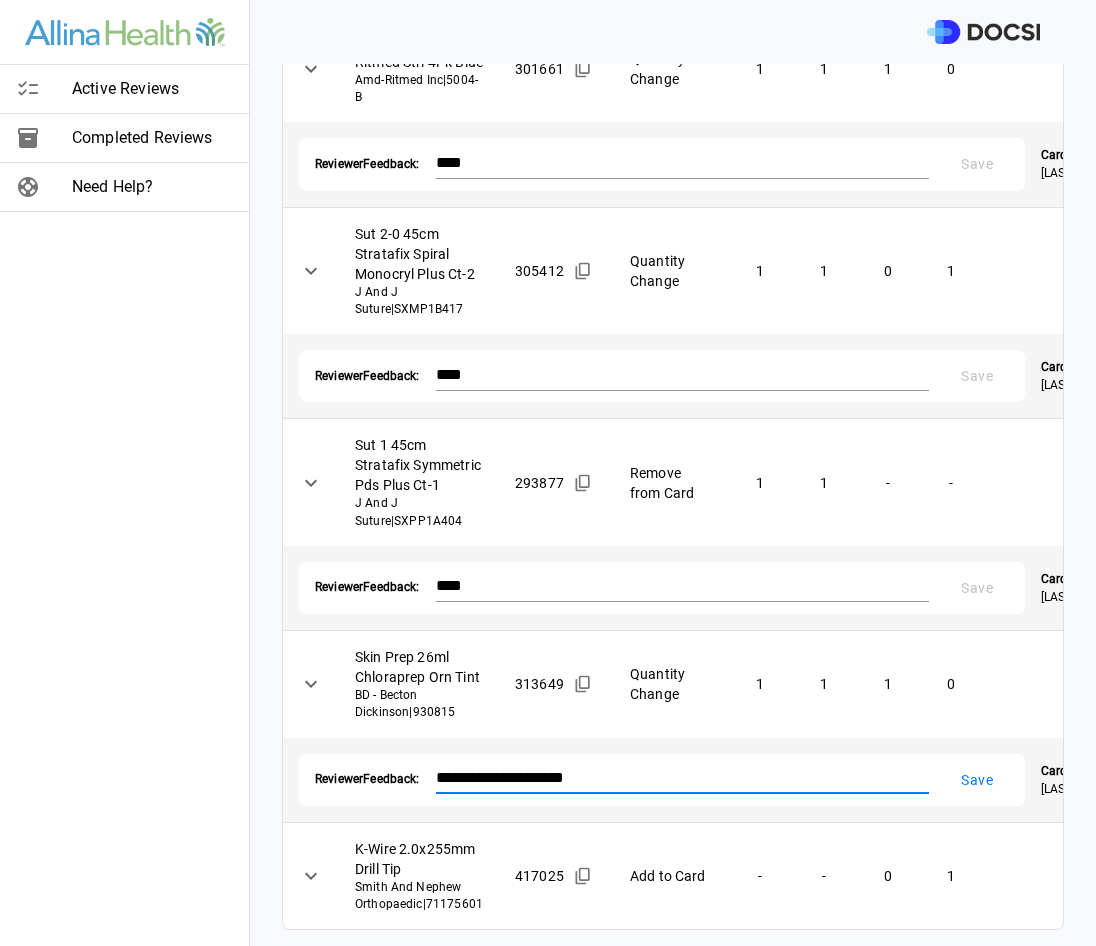 type on "**********" 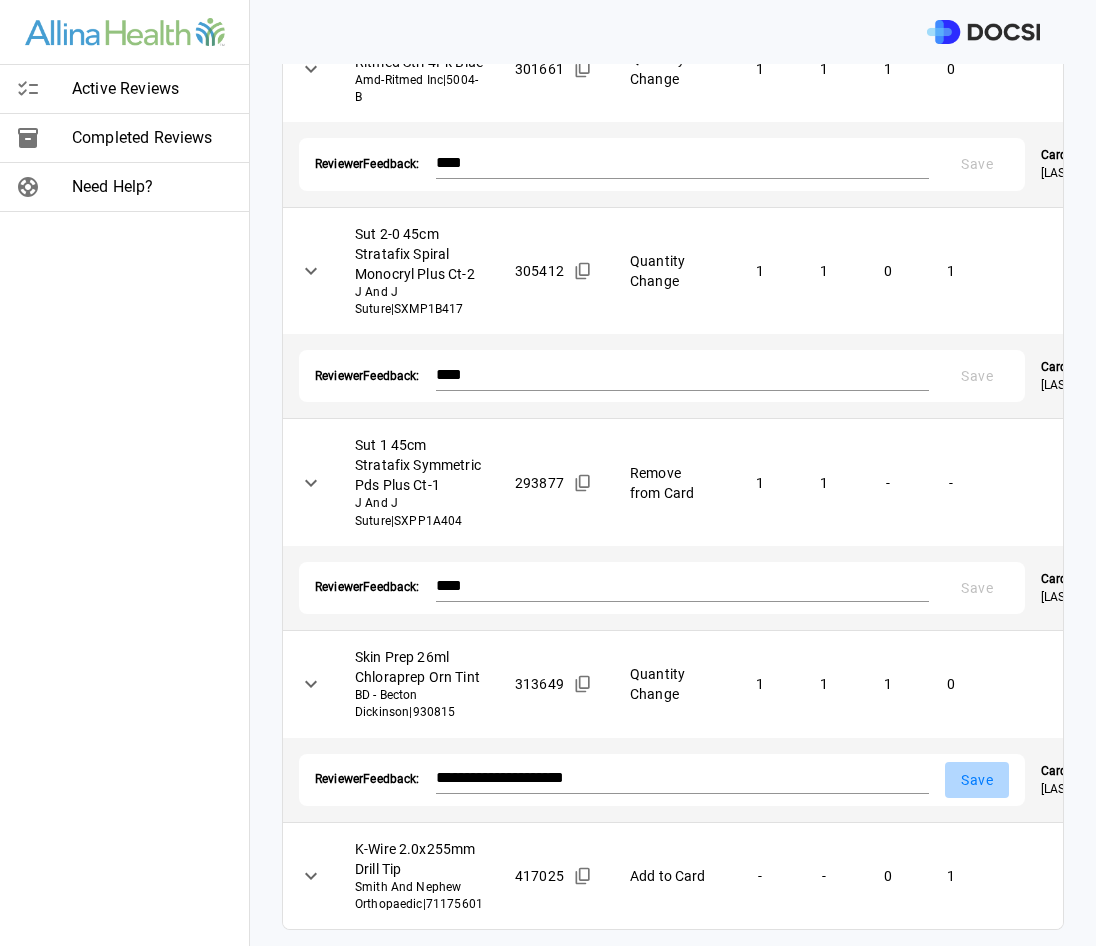 click on "Save" at bounding box center [977, 780] 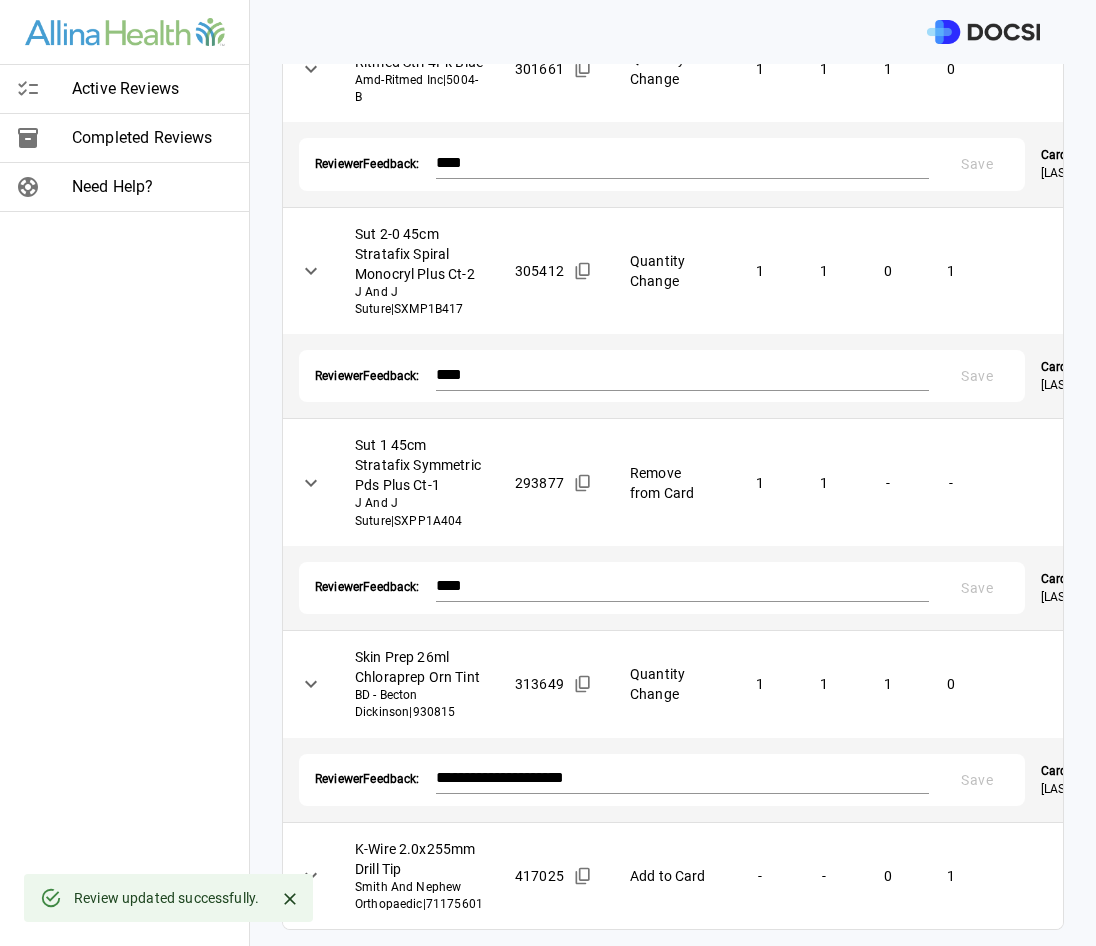 scroll, scrollTop: 2278, scrollLeft: 0, axis: vertical 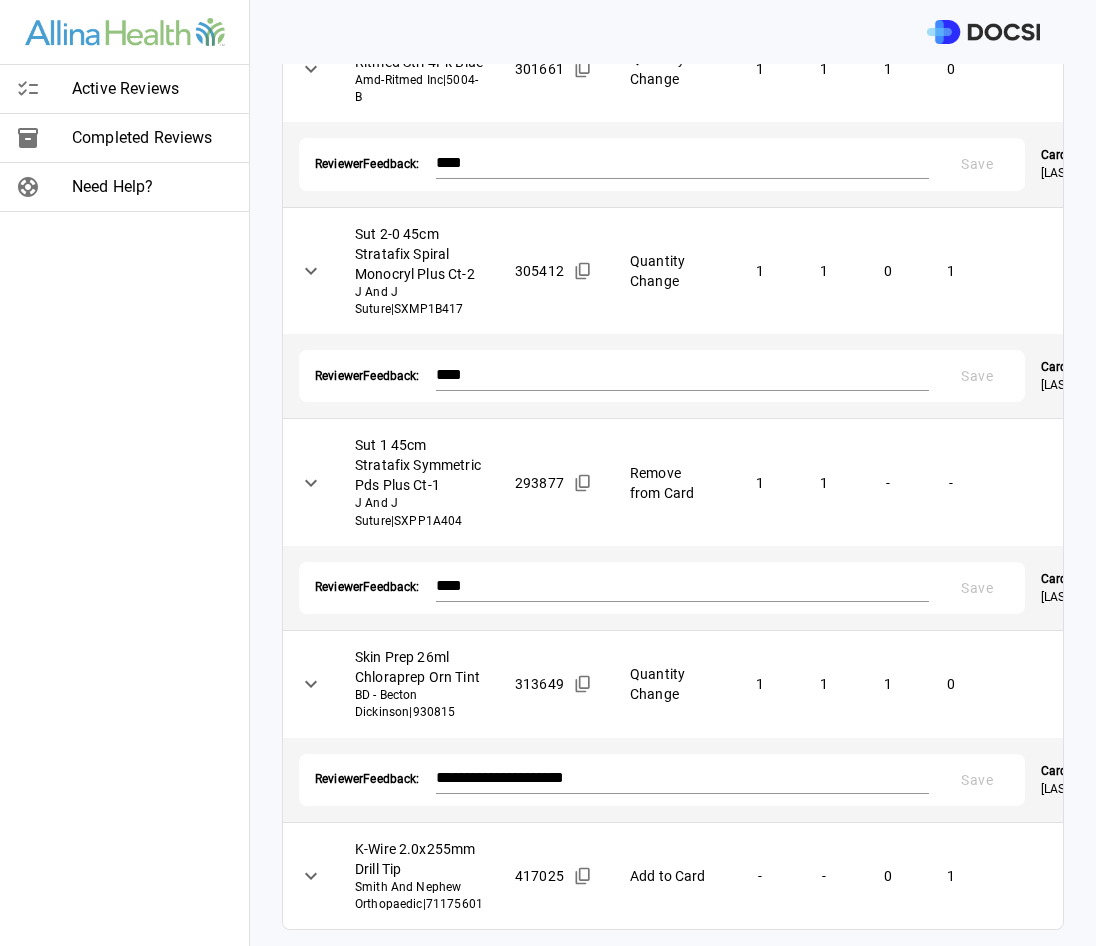 click on "**********" at bounding box center [548, 473] 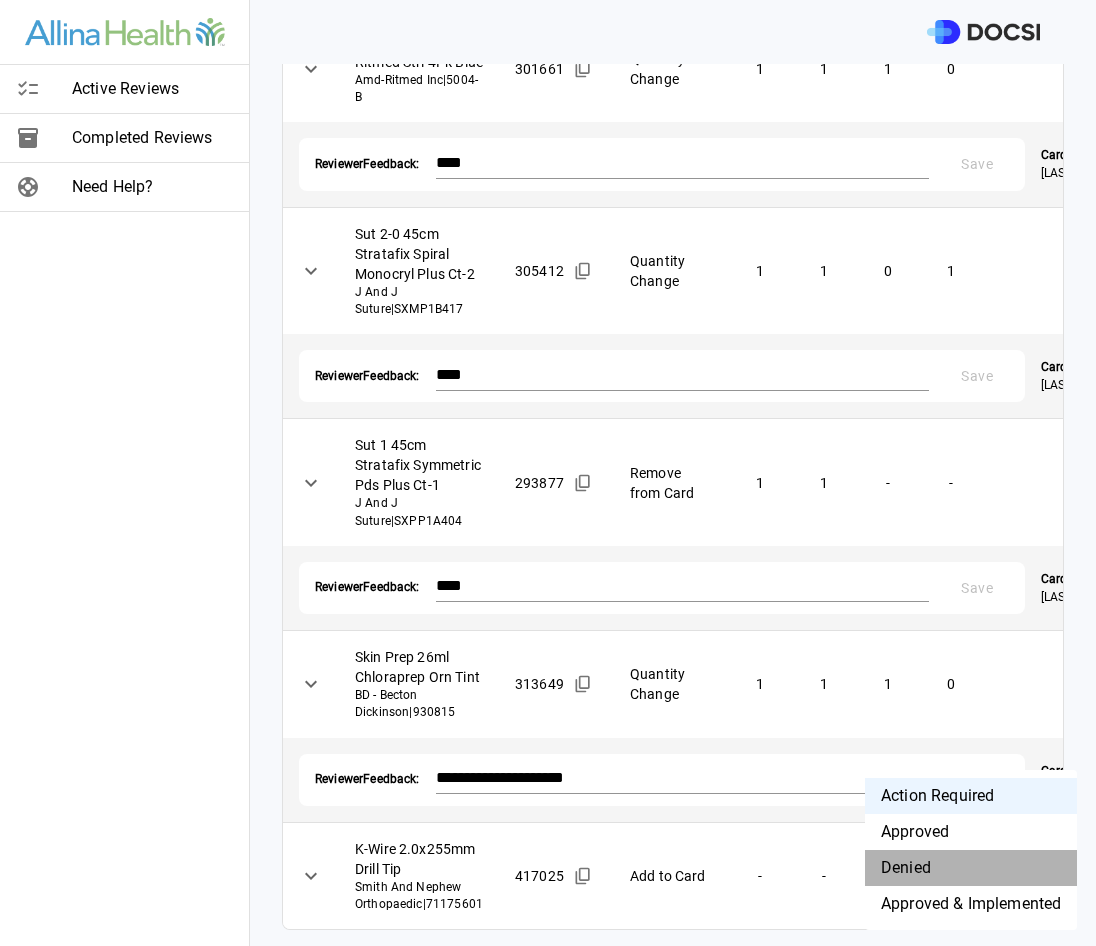 click on "Denied" at bounding box center [971, 868] 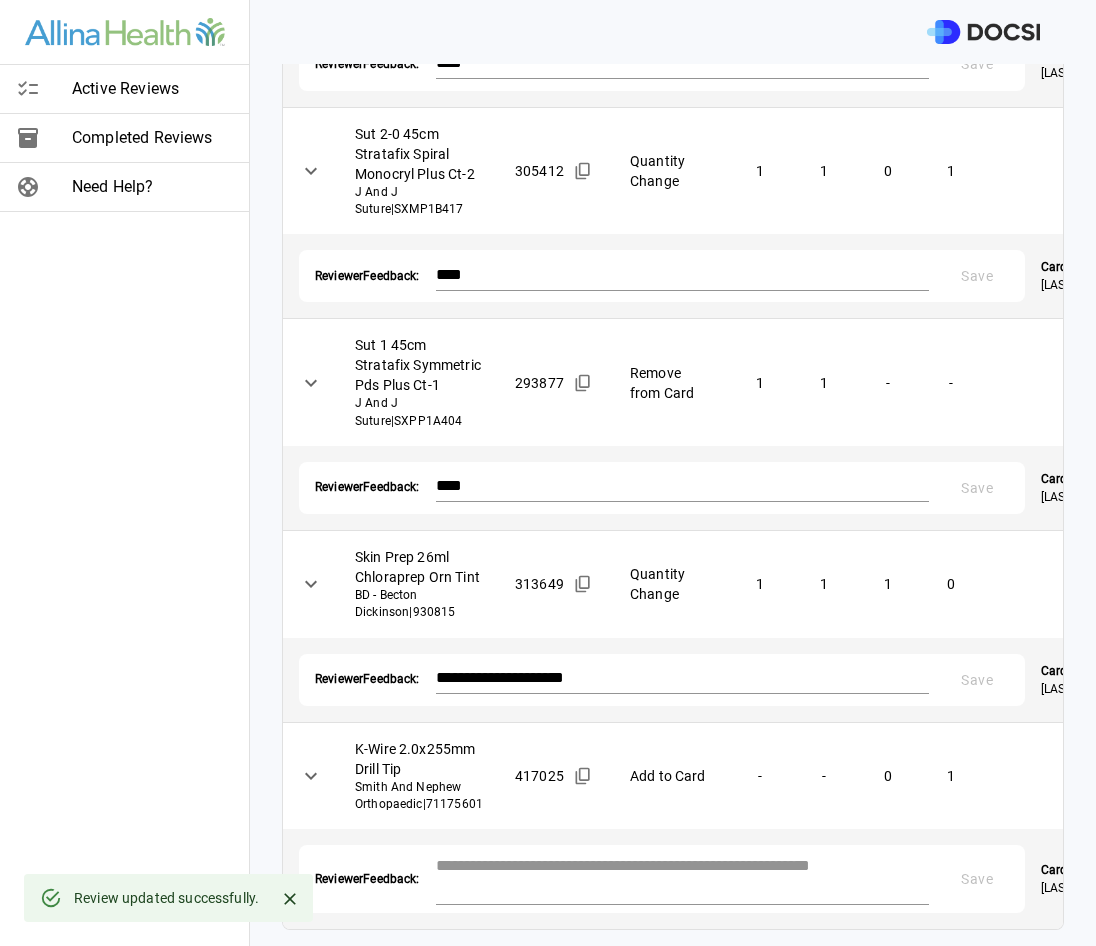 scroll, scrollTop: 2378, scrollLeft: 0, axis: vertical 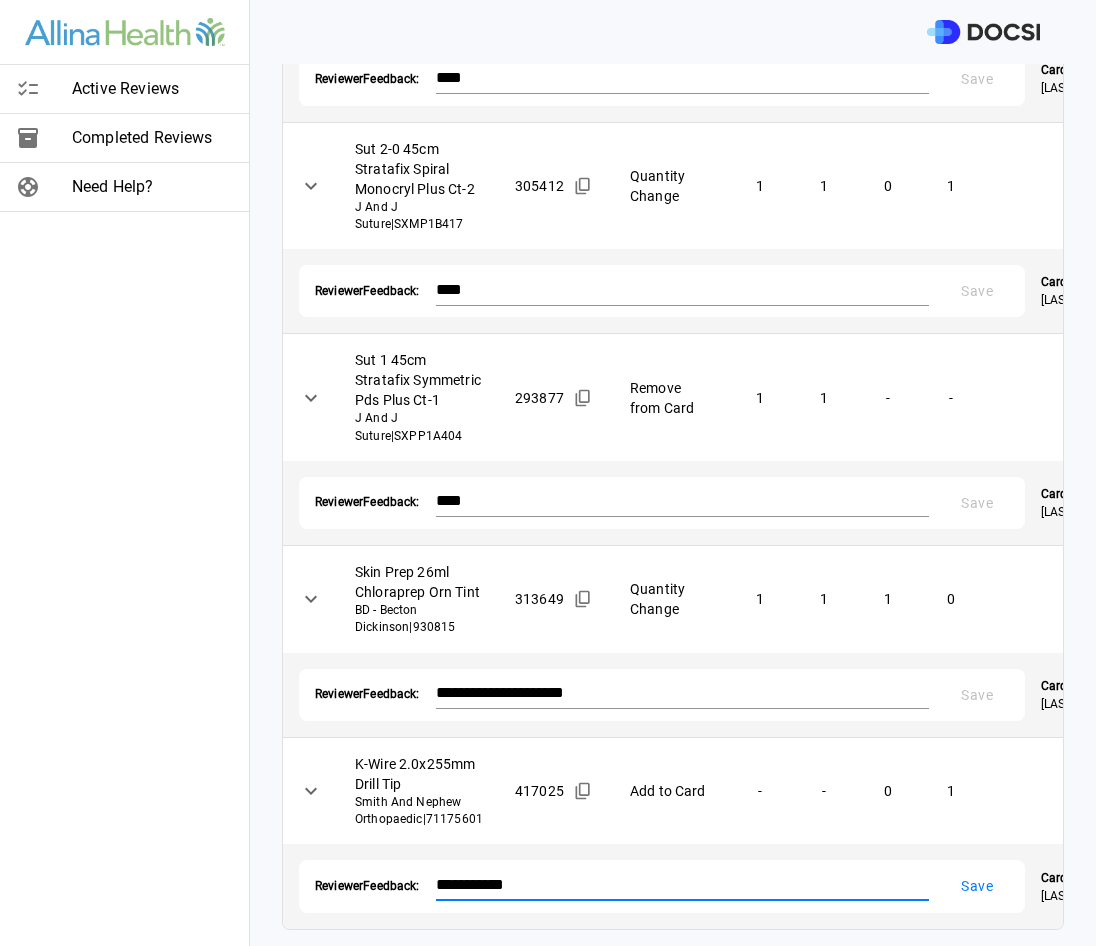 type on "**********" 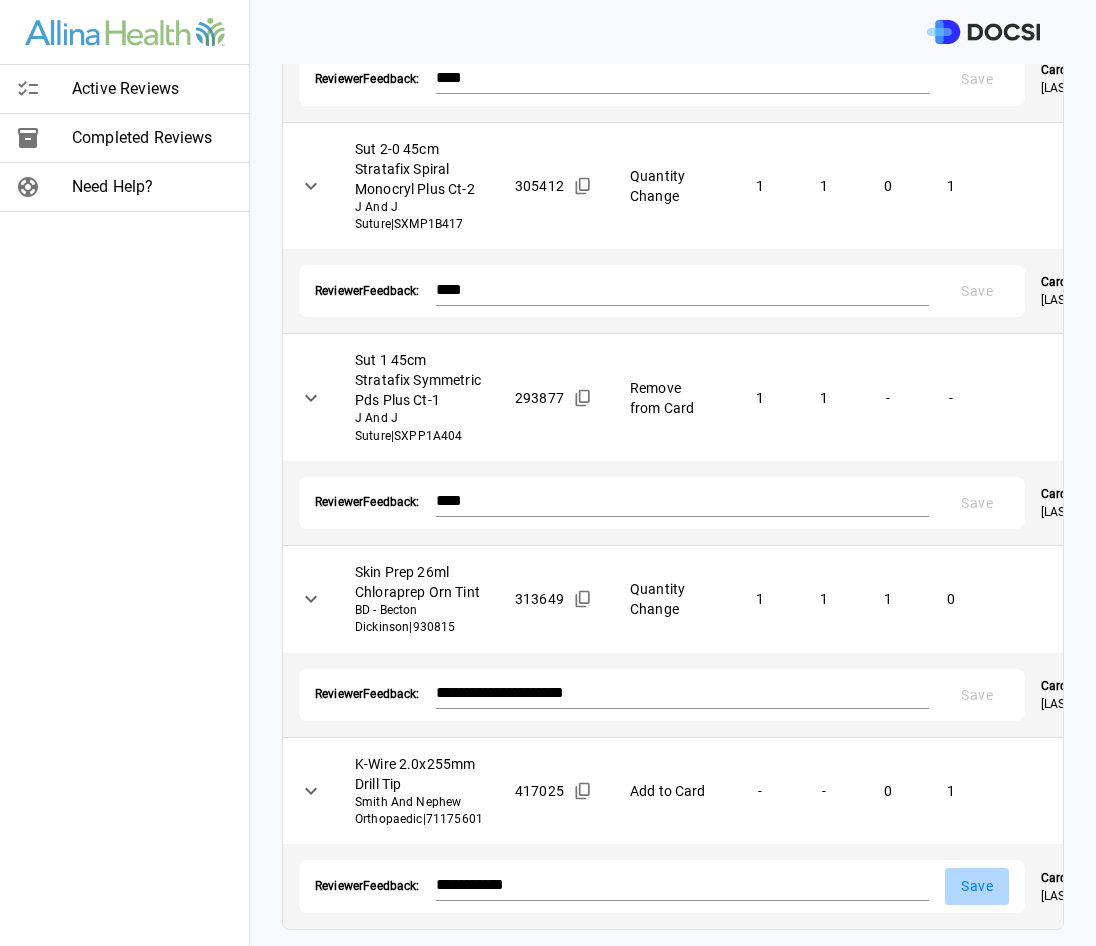 click on "Save" at bounding box center (977, 886) 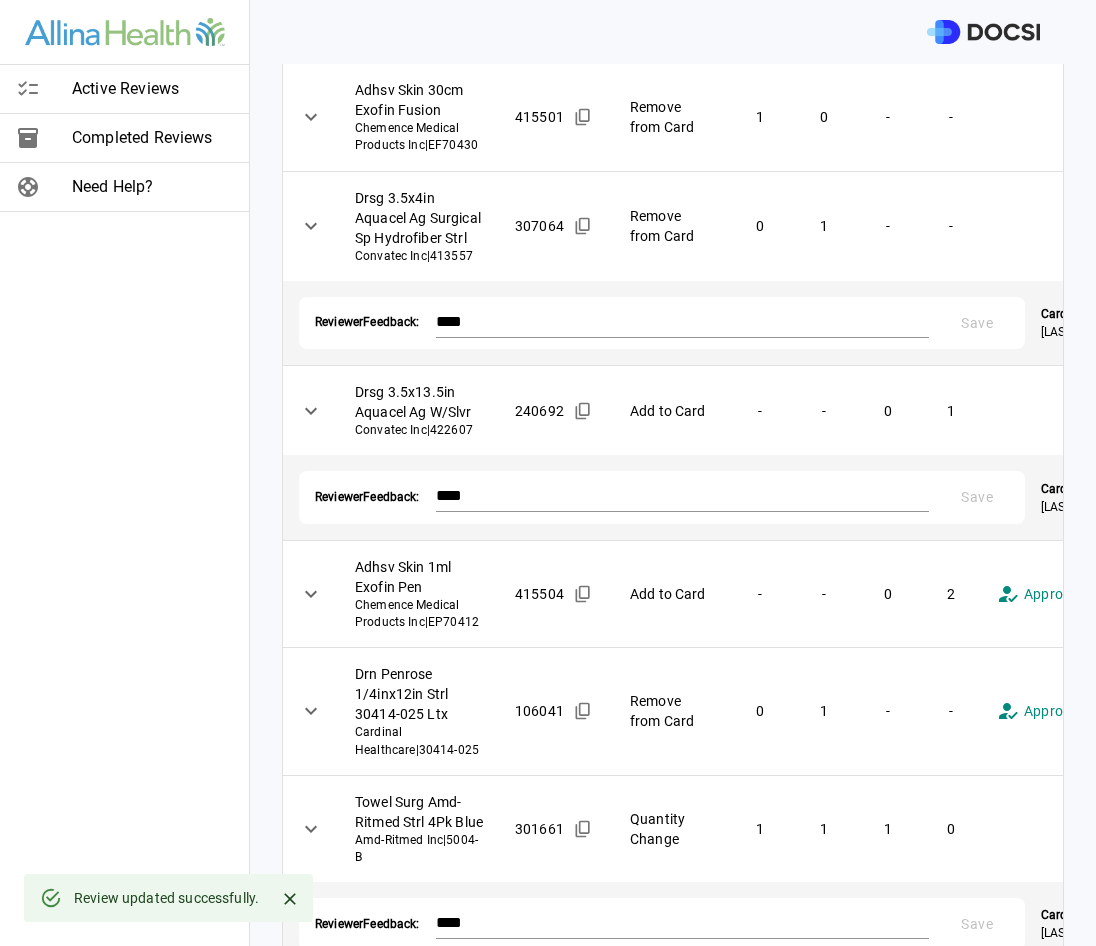 scroll, scrollTop: 0, scrollLeft: 0, axis: both 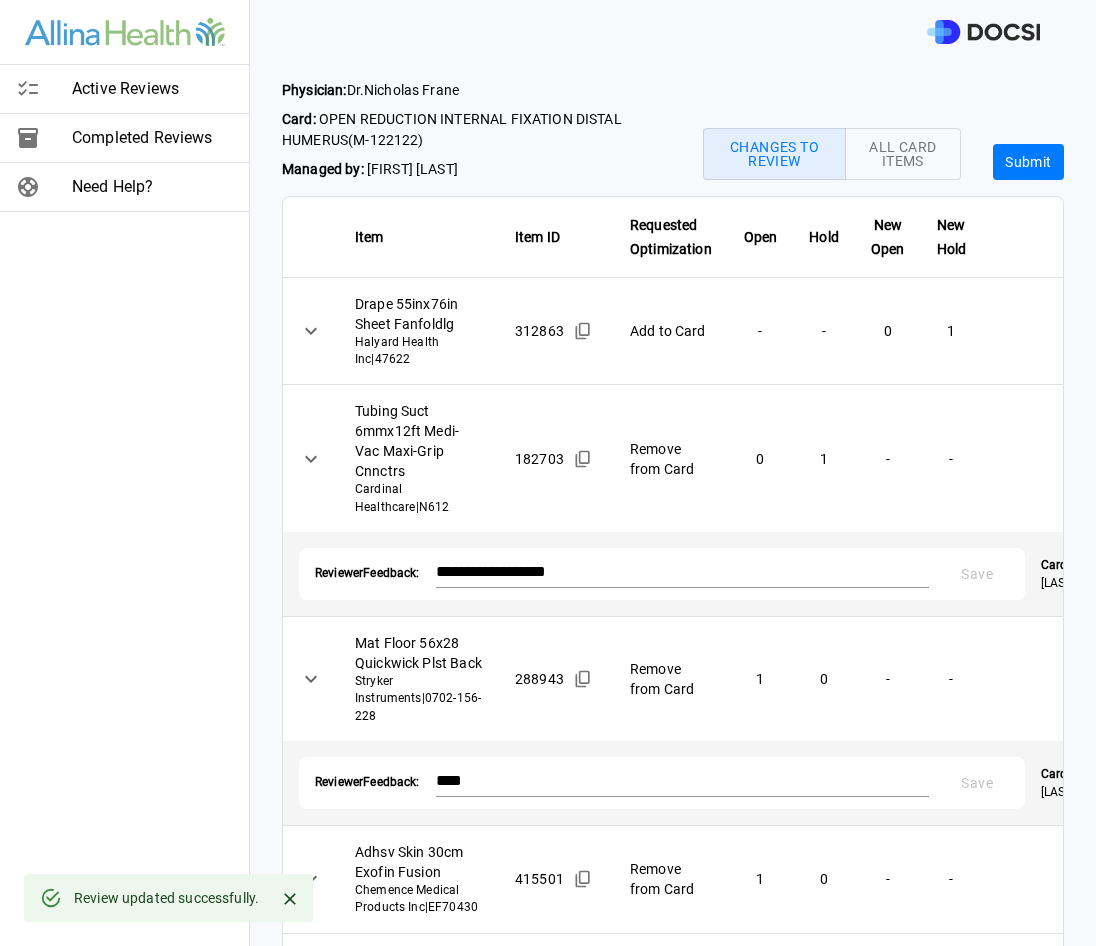 click on "Submit" at bounding box center (1028, 162) 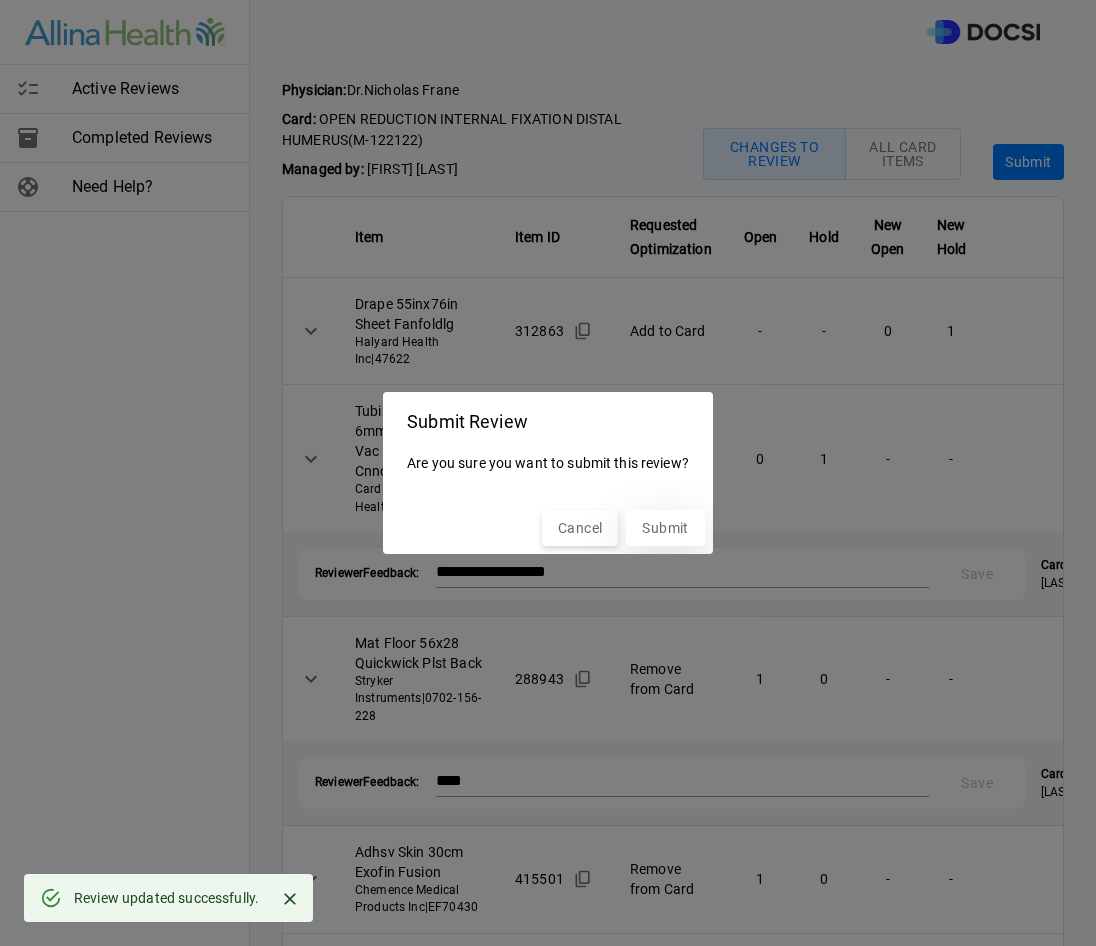 click on "Submit" at bounding box center [665, 528] 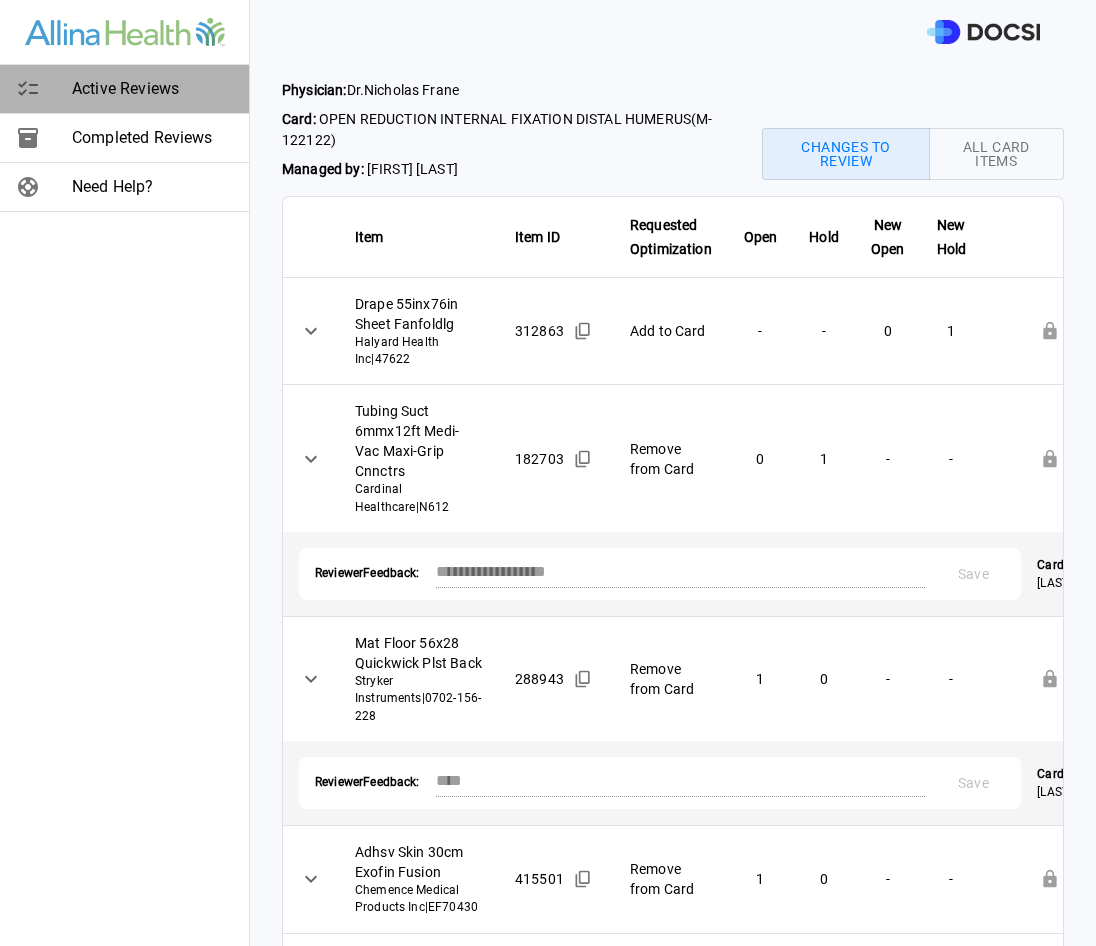 click on "Active Reviews" at bounding box center [152, 89] 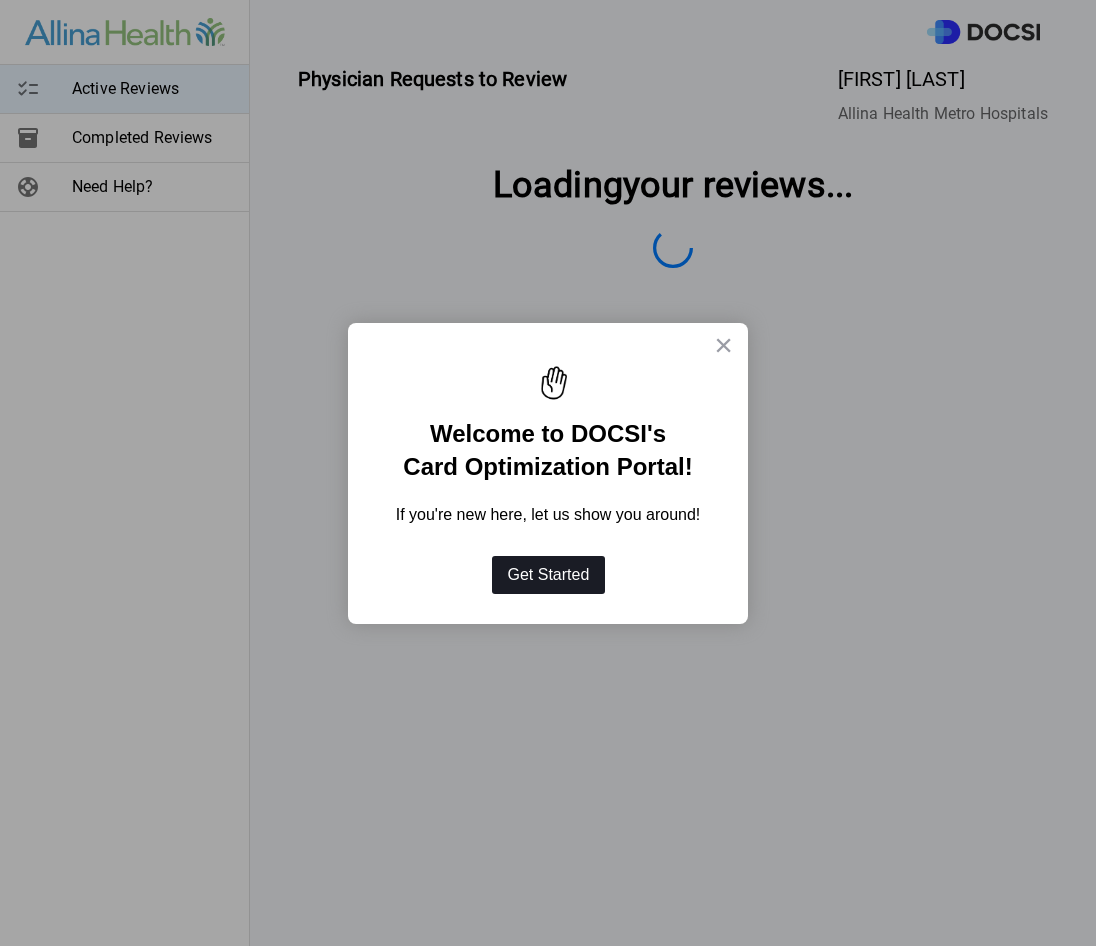 click on "Get Started" at bounding box center (549, 575) 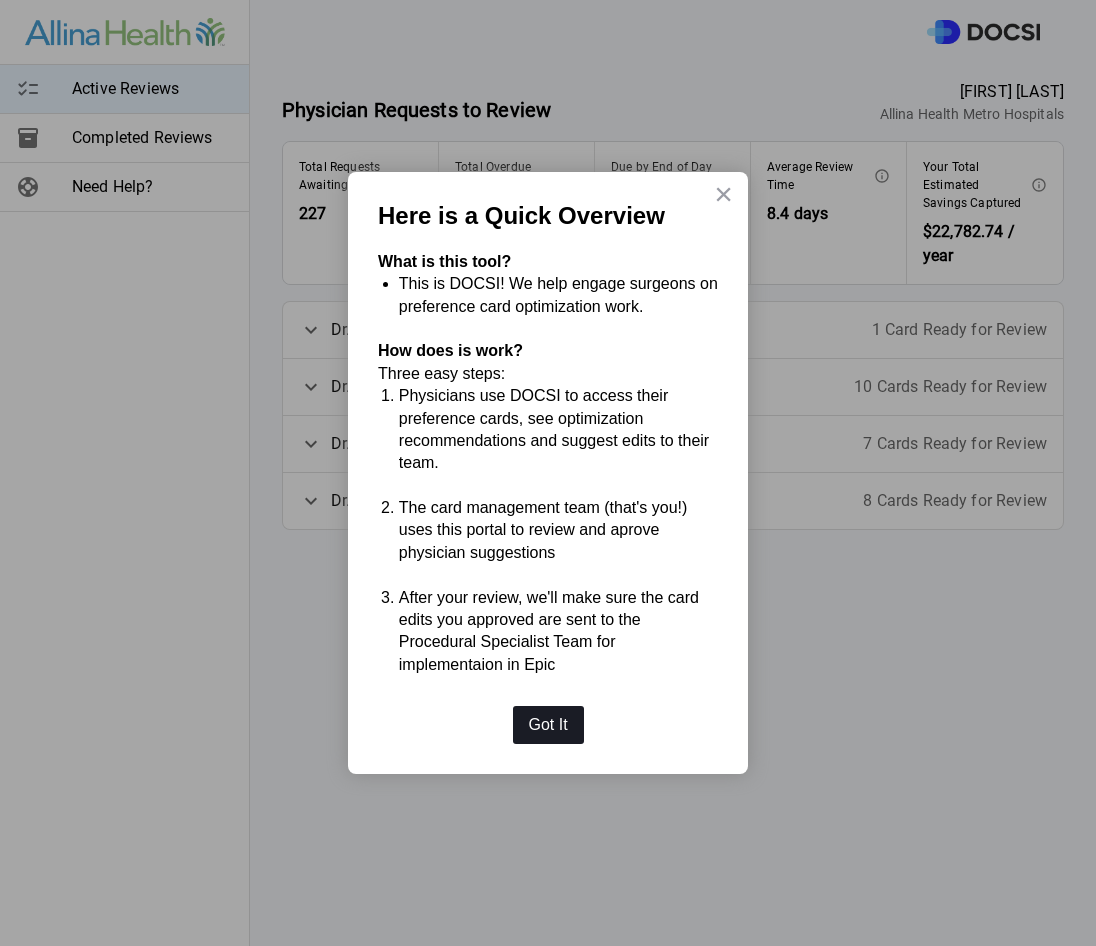 click on "Got It" at bounding box center (548, 725) 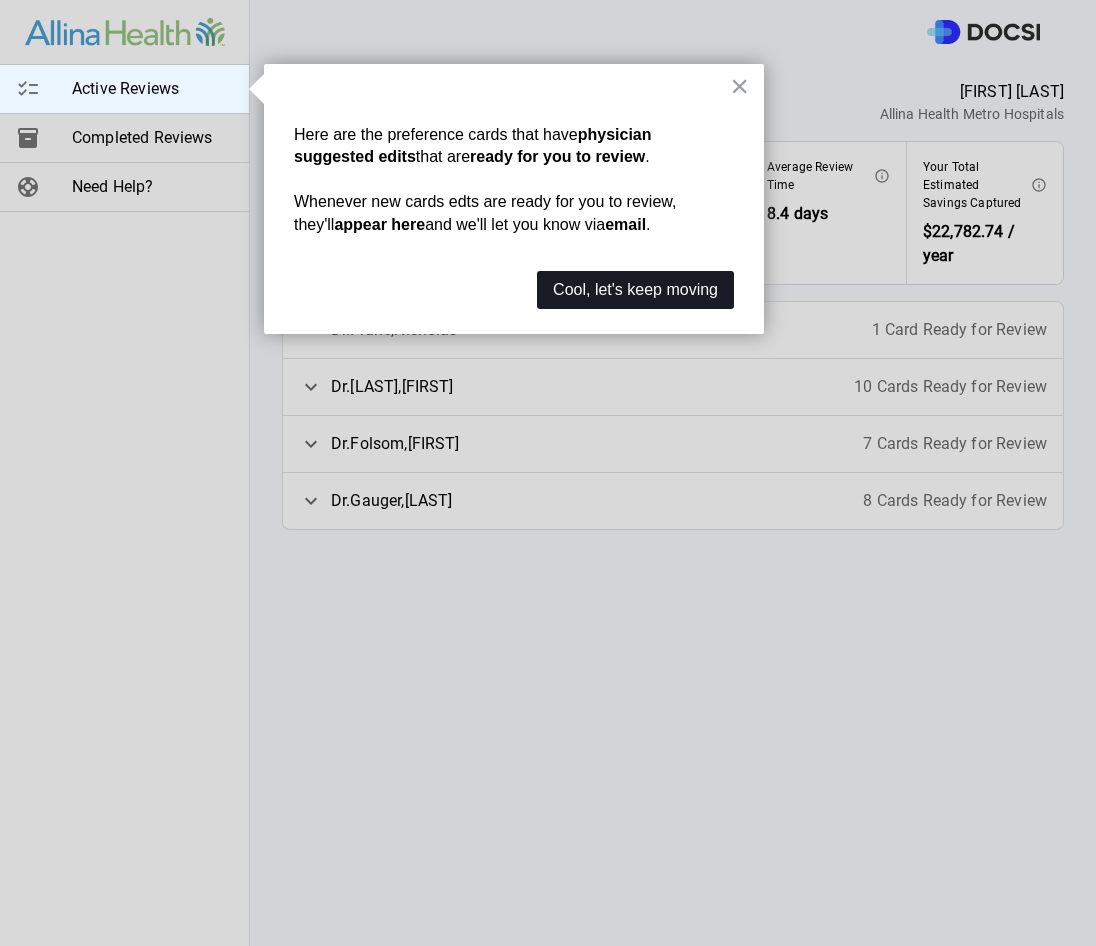 click on "Cool, let's keep moving" at bounding box center (635, 290) 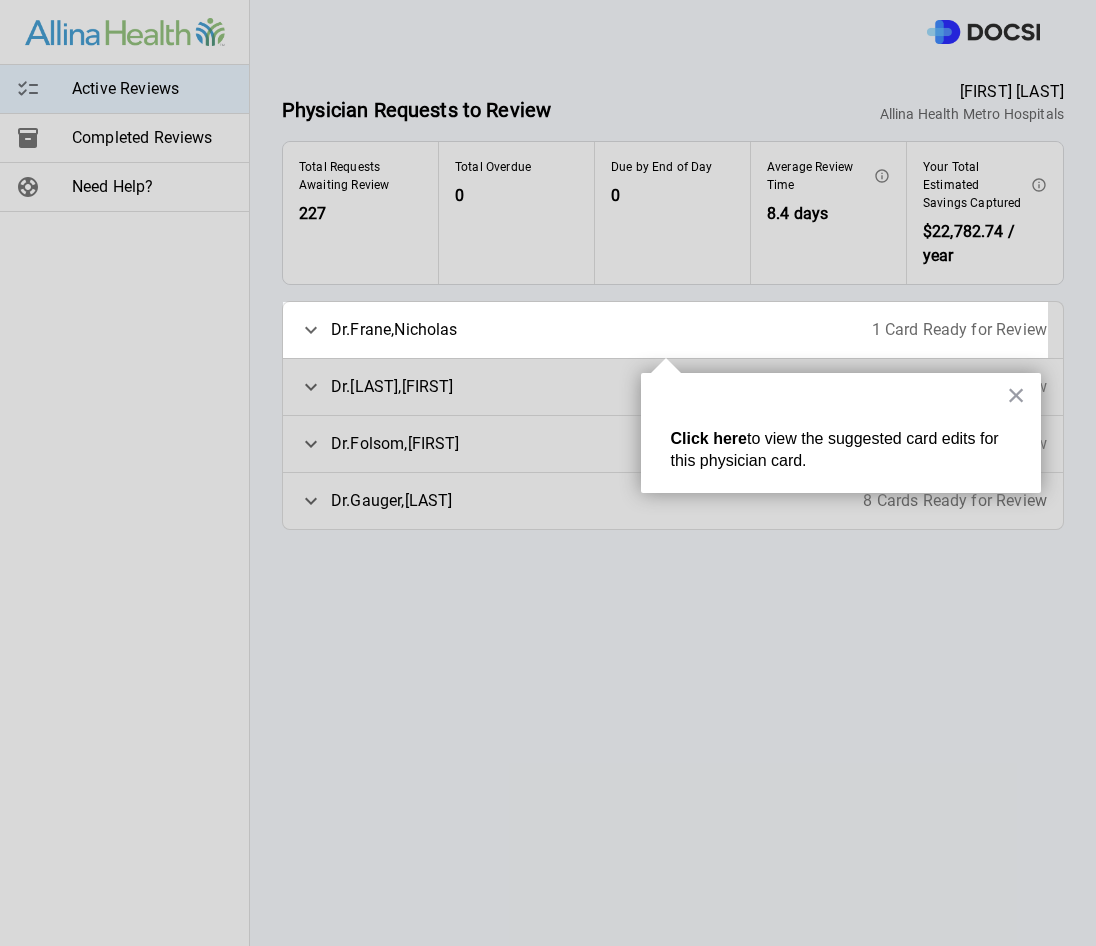 click on "Dr.  [LAST] ,  [FIRST]" at bounding box center [394, 330] 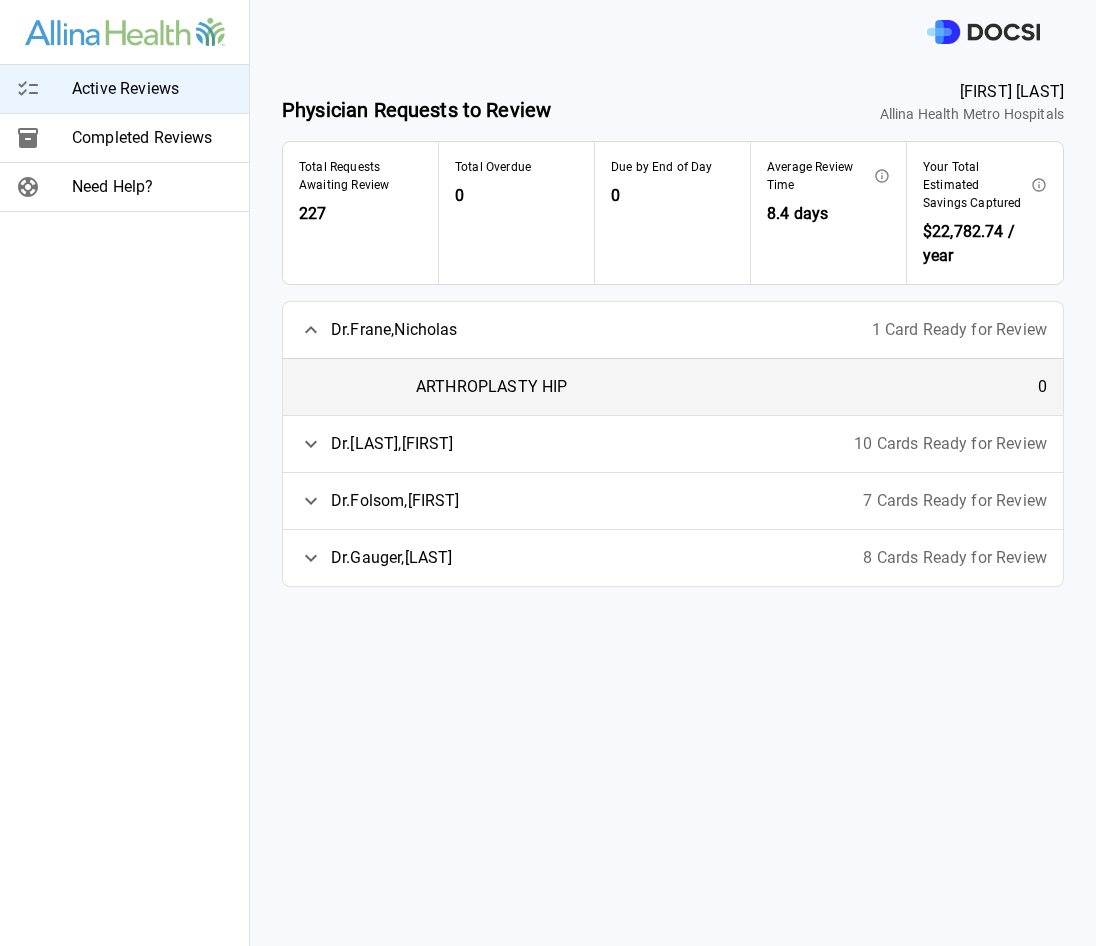 click on "ARTHROPLASTY HIP" at bounding box center (491, 387) 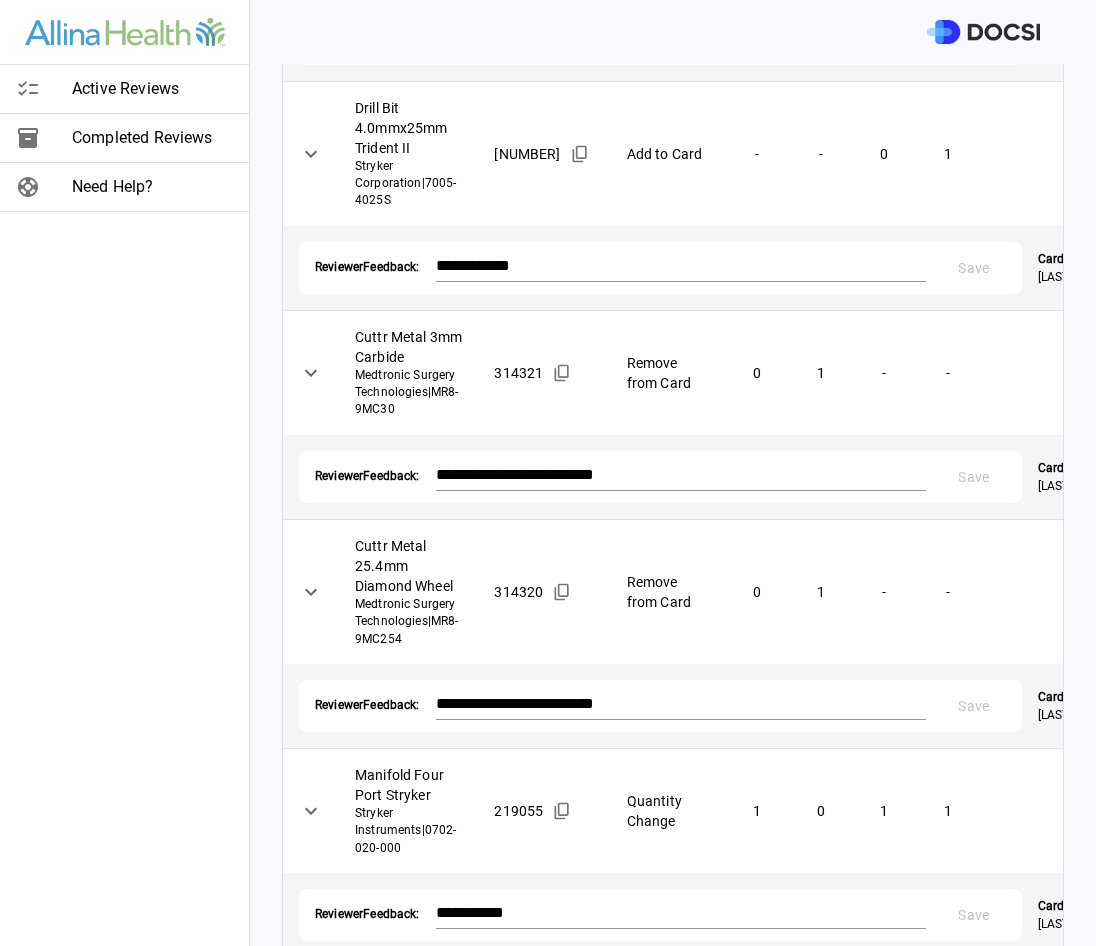 scroll, scrollTop: 2061, scrollLeft: 0, axis: vertical 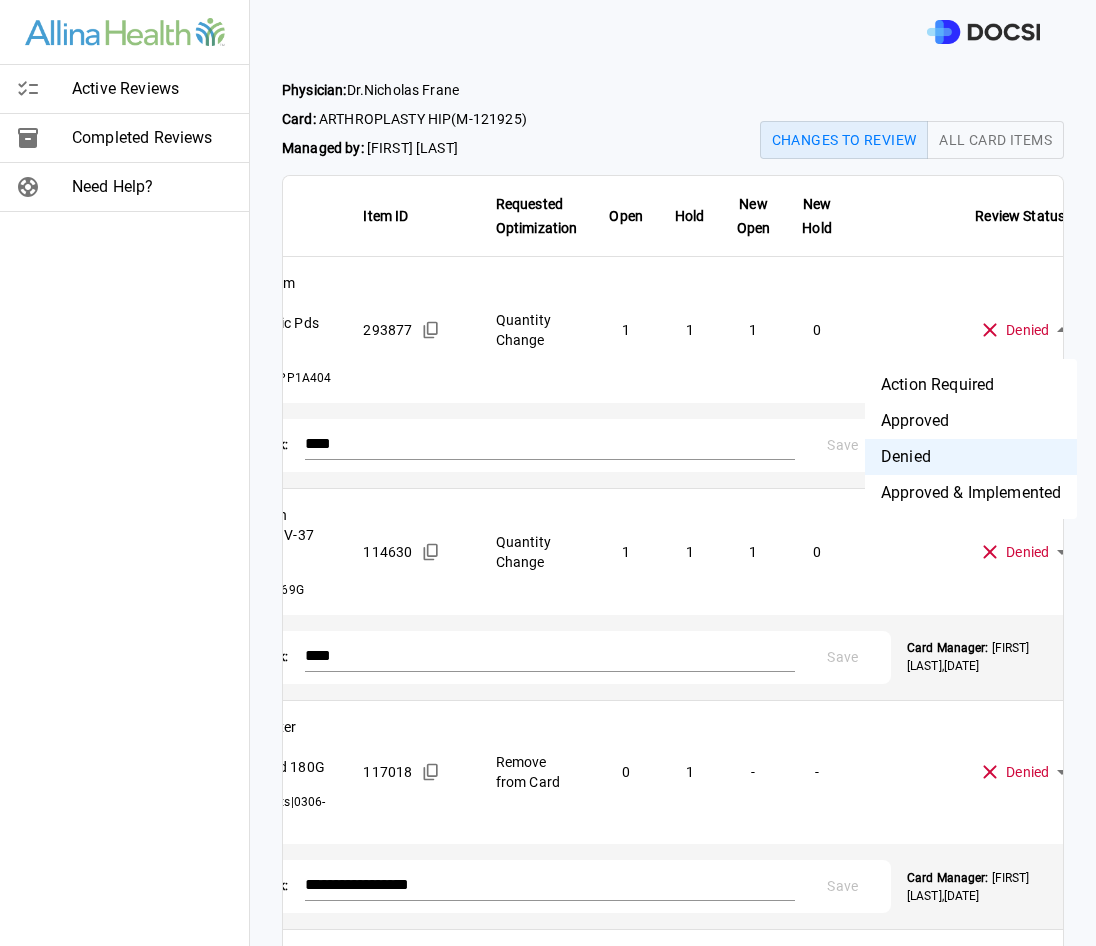 click on "**********" at bounding box center (548, 473) 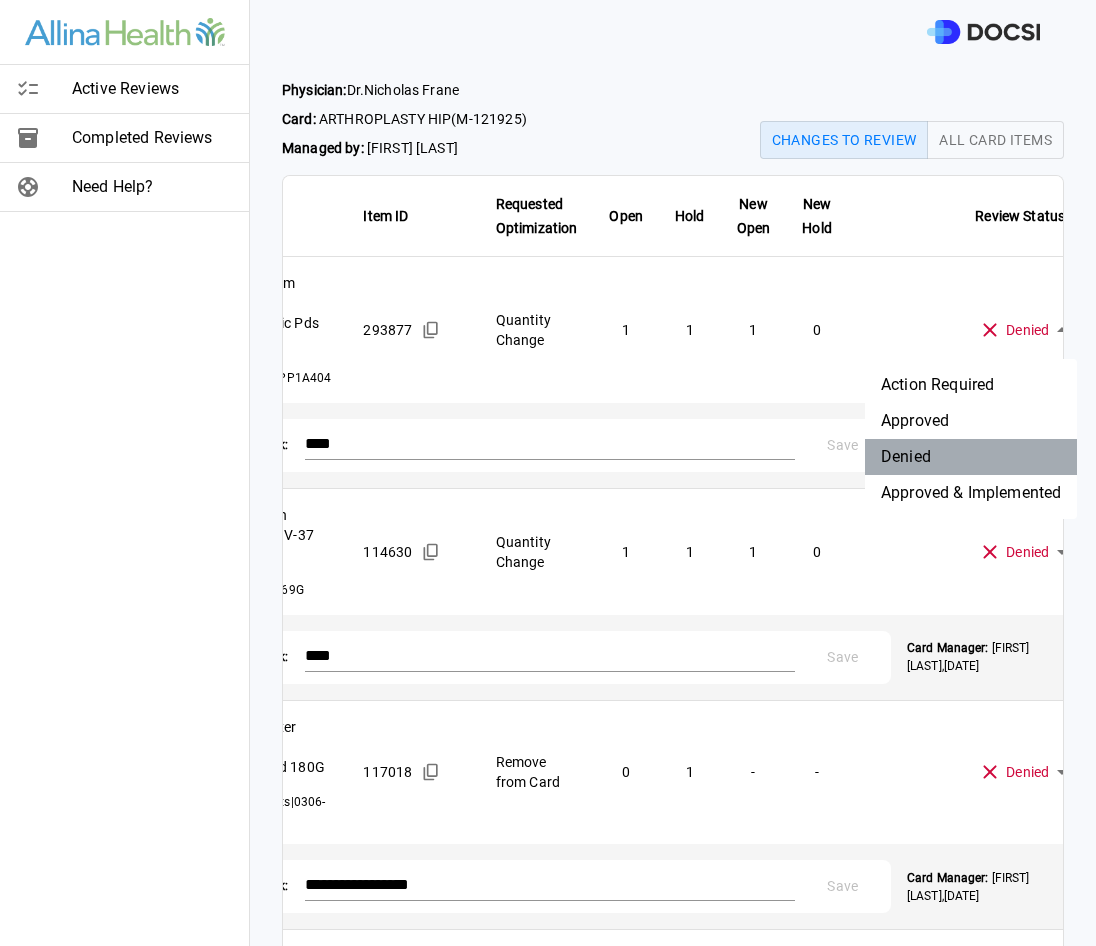 click on "Denied" at bounding box center [971, 457] 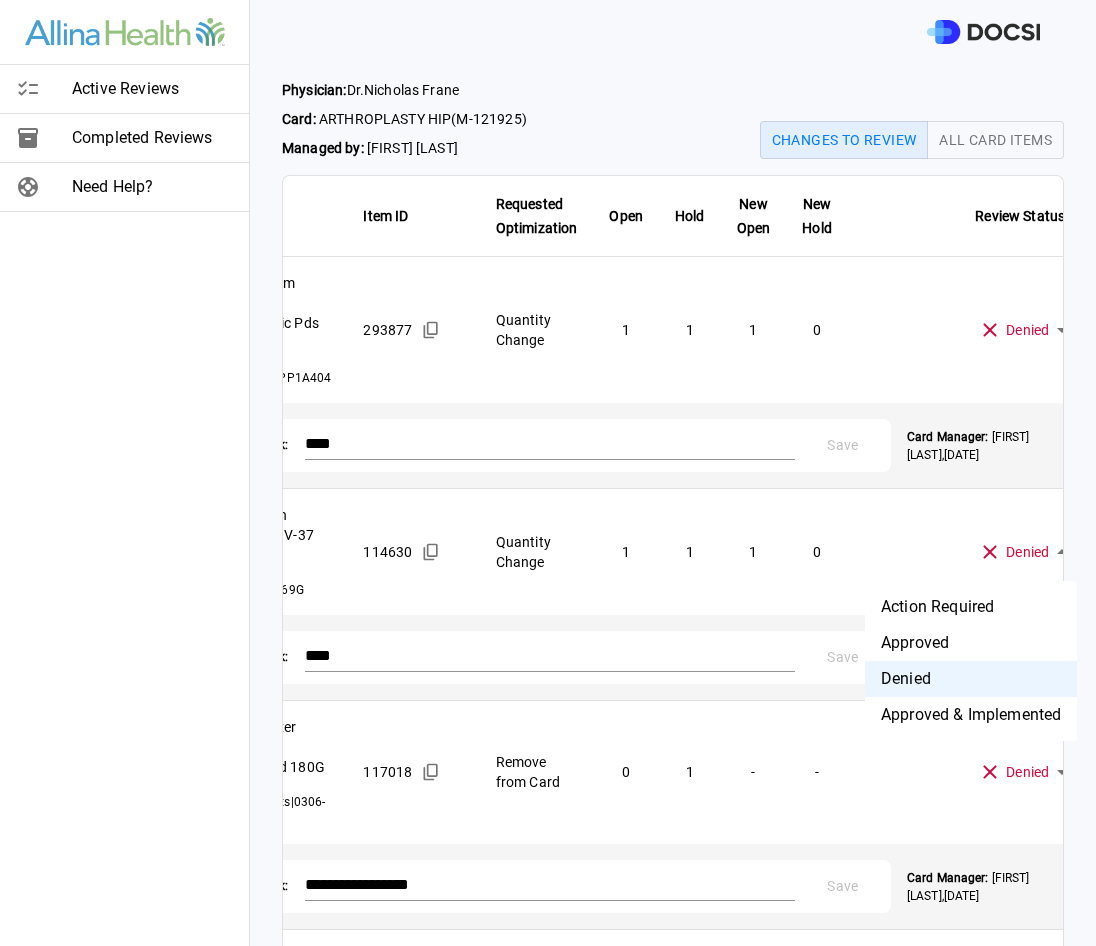 click on "**********" at bounding box center [548, 473] 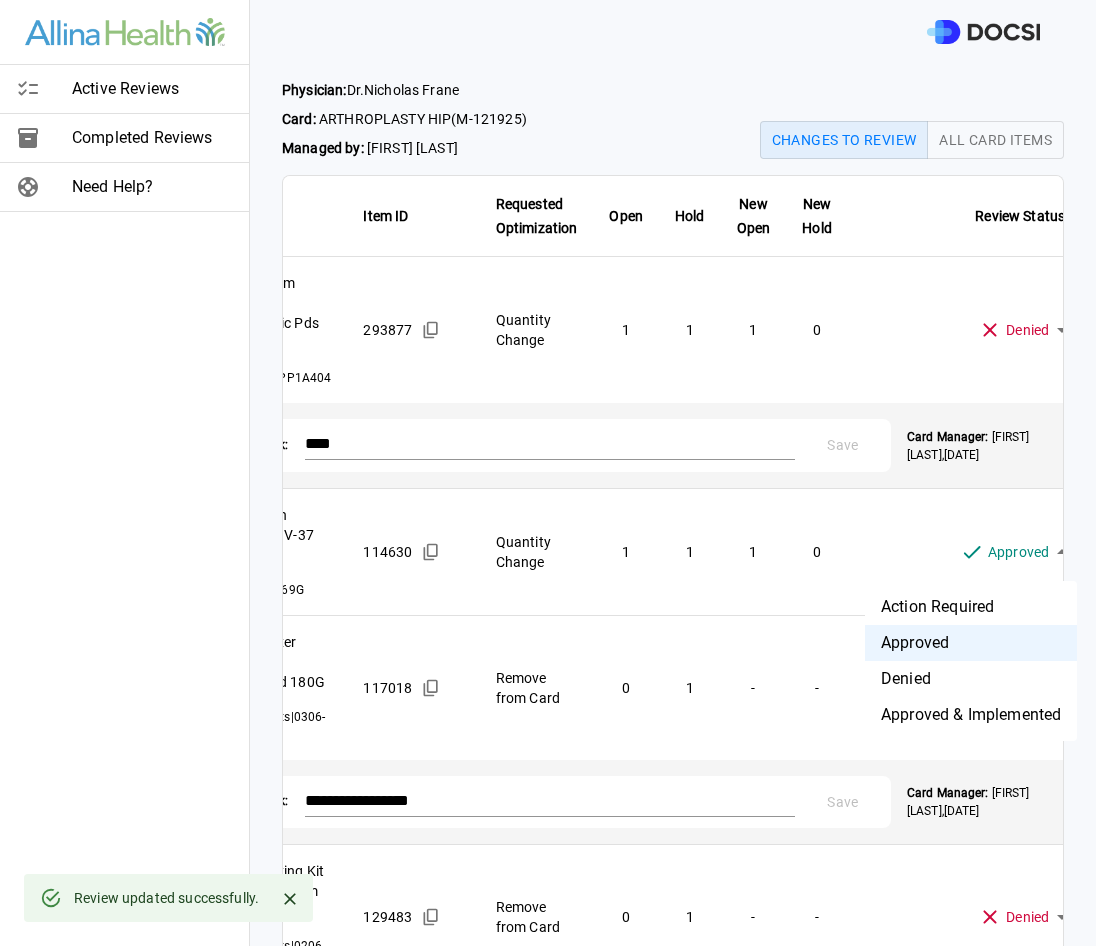 click on "**********" at bounding box center (548, 473) 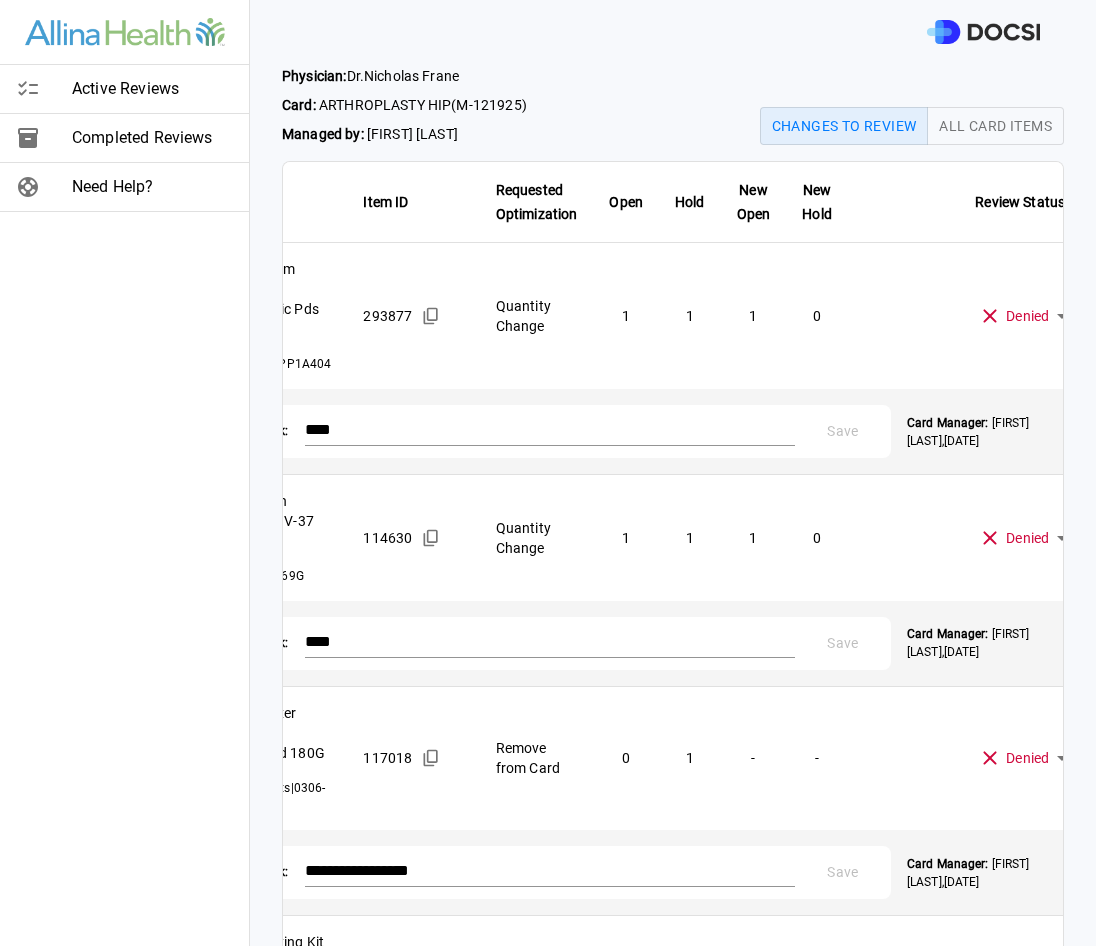 scroll, scrollTop: 0, scrollLeft: 0, axis: both 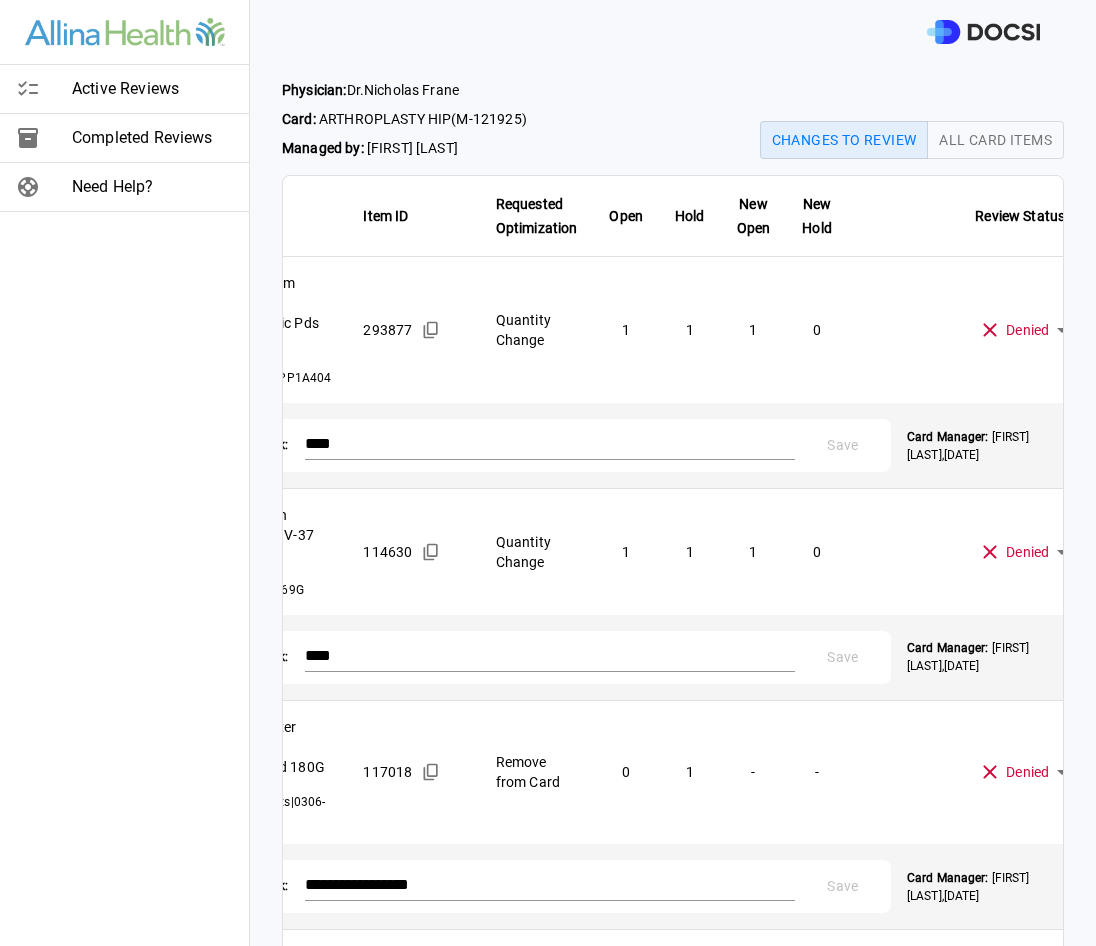 click on "Active Reviews" at bounding box center (152, 89) 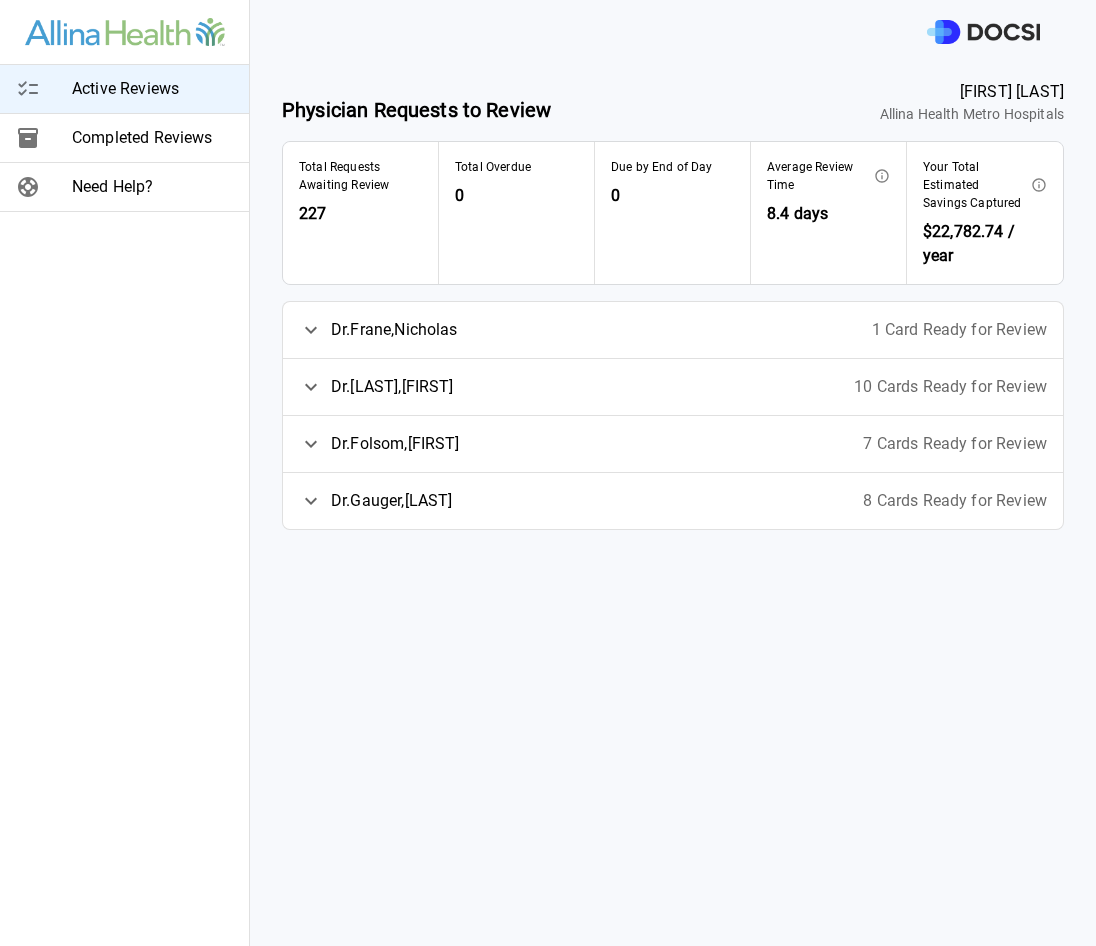 click 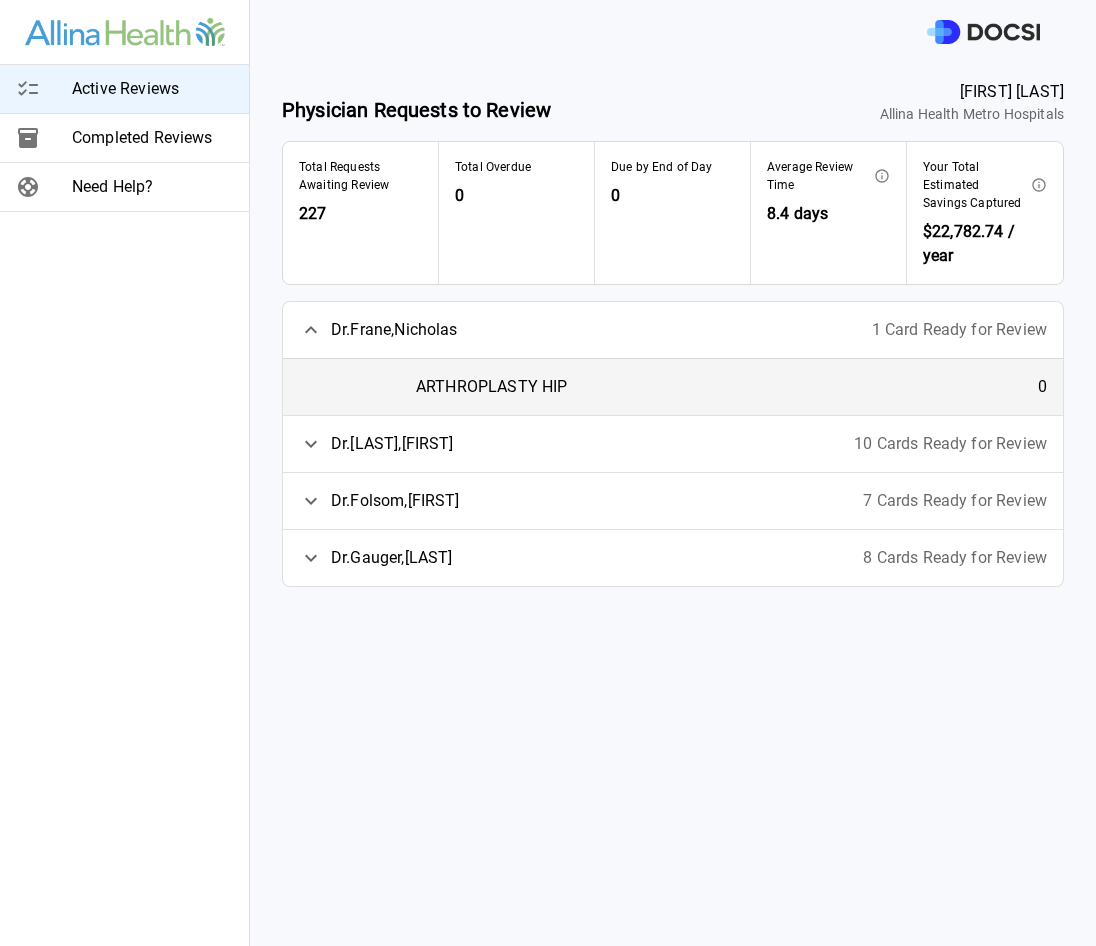 click on "7 Cards Ready for Review" at bounding box center (955, 501) 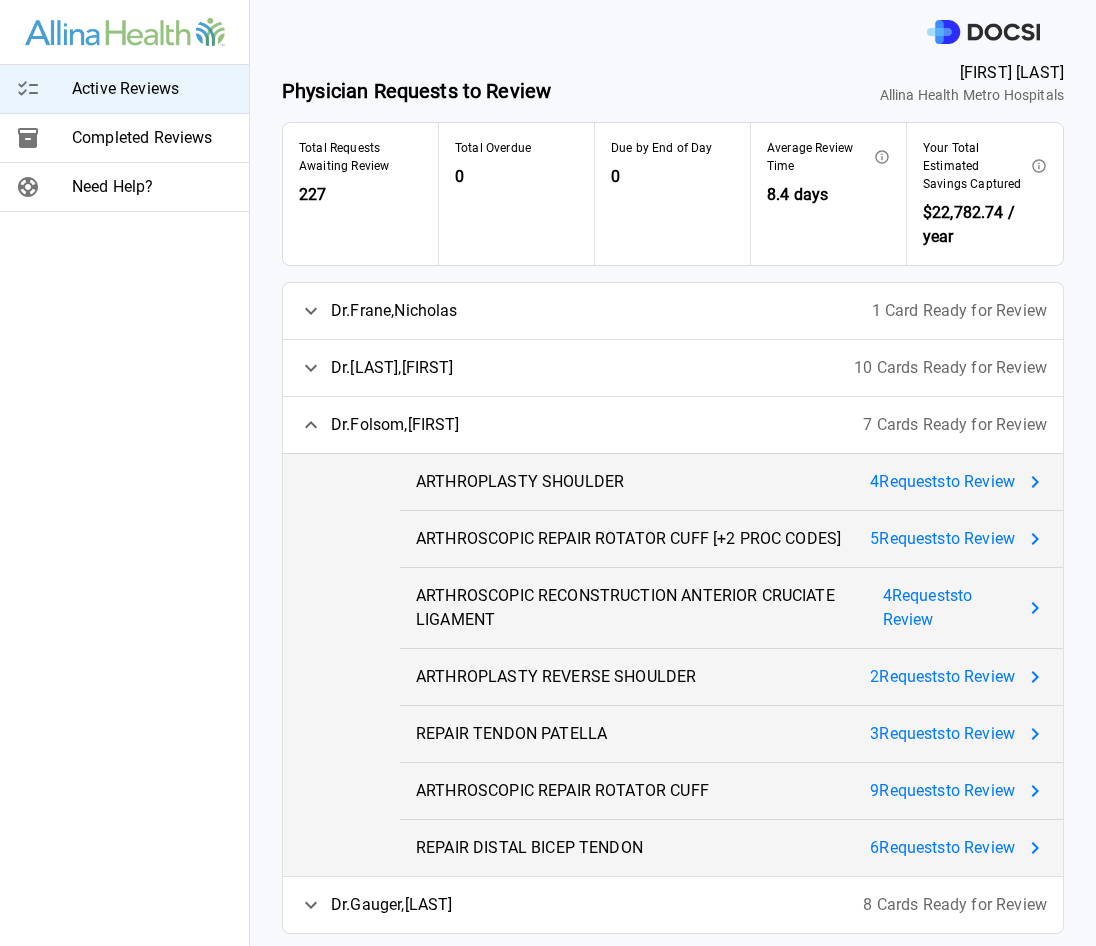 scroll, scrollTop: 23, scrollLeft: 0, axis: vertical 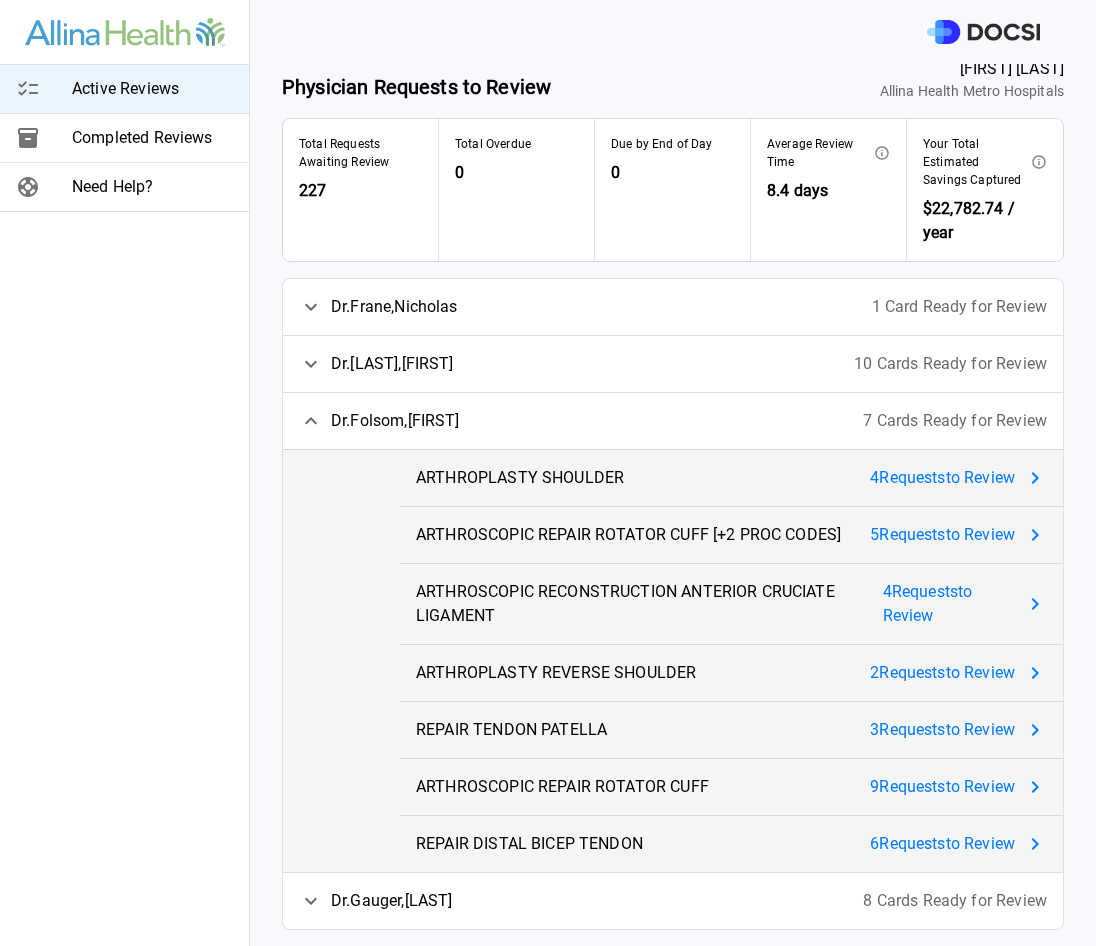 click on "4  Request s  to Review" at bounding box center [942, 478] 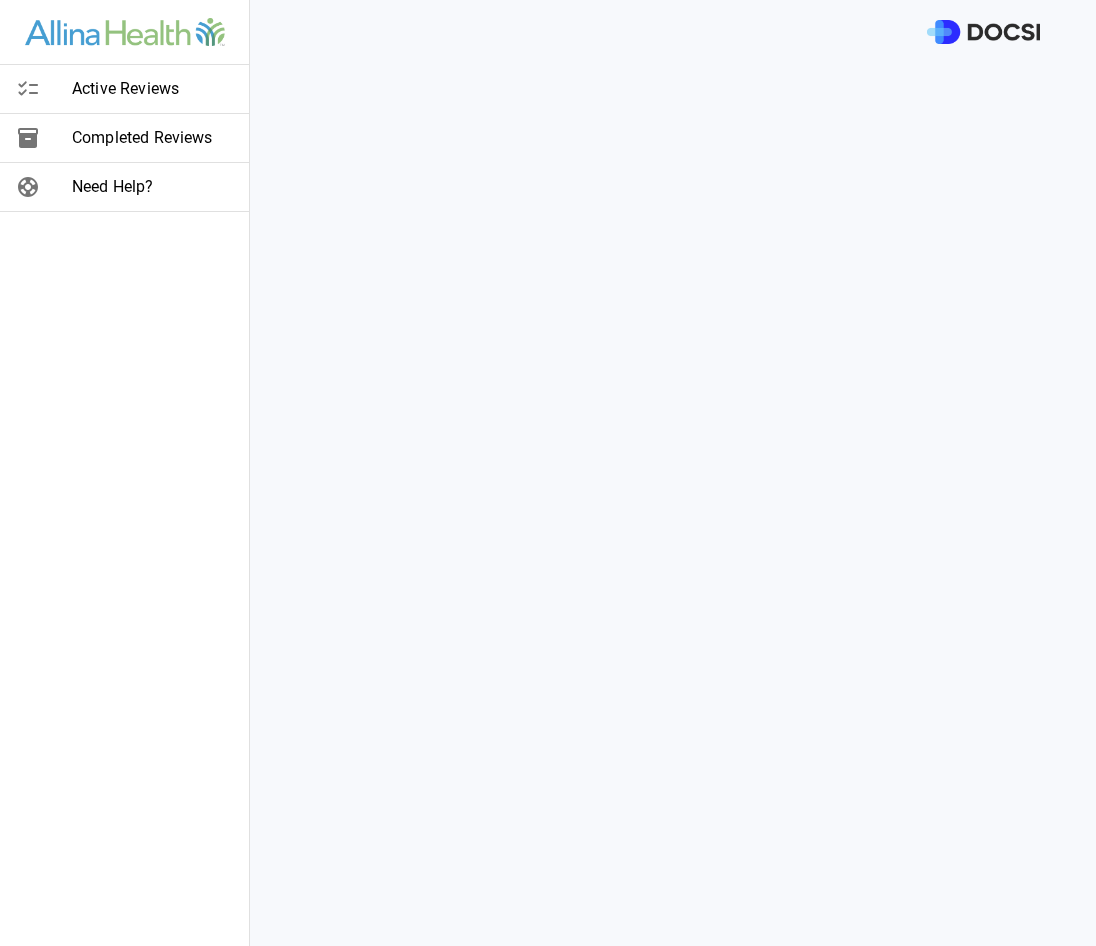 scroll, scrollTop: 0, scrollLeft: 0, axis: both 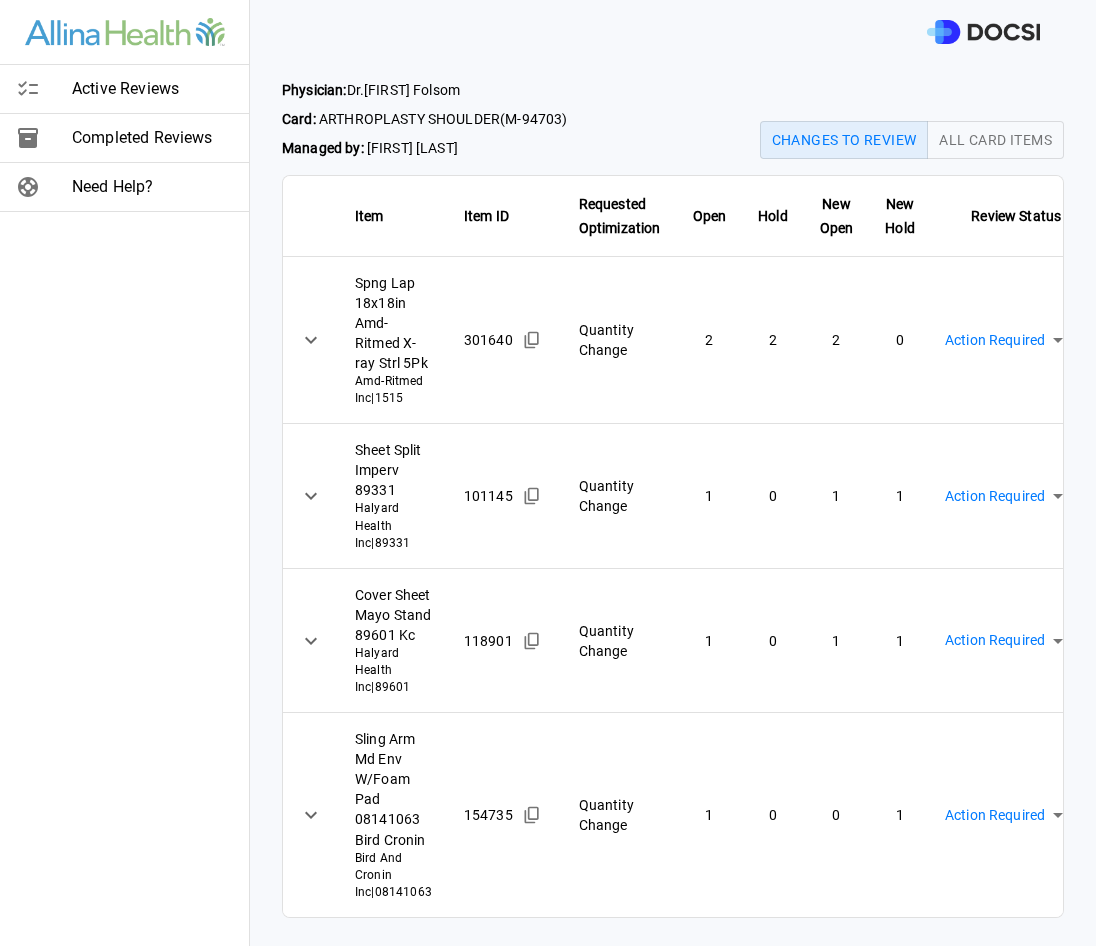 click on "Active Reviews Completed Reviews Need Help? Physician:   Dr.  [FIRST]   [LAST] Card:    ARTHROPLASTY SHOULDER  ( M-94703 ) Managed by:    [FIRST] [LAST] Changes to Review All Card Items Item Item ID Requested Optimization Open Hold New Open New Hold Review Status Spng Lap 18x18in Amd-Ritmed X-ray Strl 5Pk Amd-Ritmed Inc  |  1515 301640 Quantity Change 2 2 2 0 Action Required **** ​ Sheet Split Imperv 89331 Halyard Health Inc  |  89331 101145 Quantity Change 1 0 1 1 Action Required **** ​ Cover Sheet Mayo Stand 89601 Kc Halyard Health Inc  |  89601 118901 Quantity Change 1 0 1 1 Action Required **** ​ Sling Arm Md Env W/Foam Pad 08141063 Bird Cronin Bird And Cronin Inc  |  08141063 154735 Quantity Change 1 0 0 1 Action Required ****
Active Reviews Completed Reviews Need Help?" at bounding box center (548, 473) 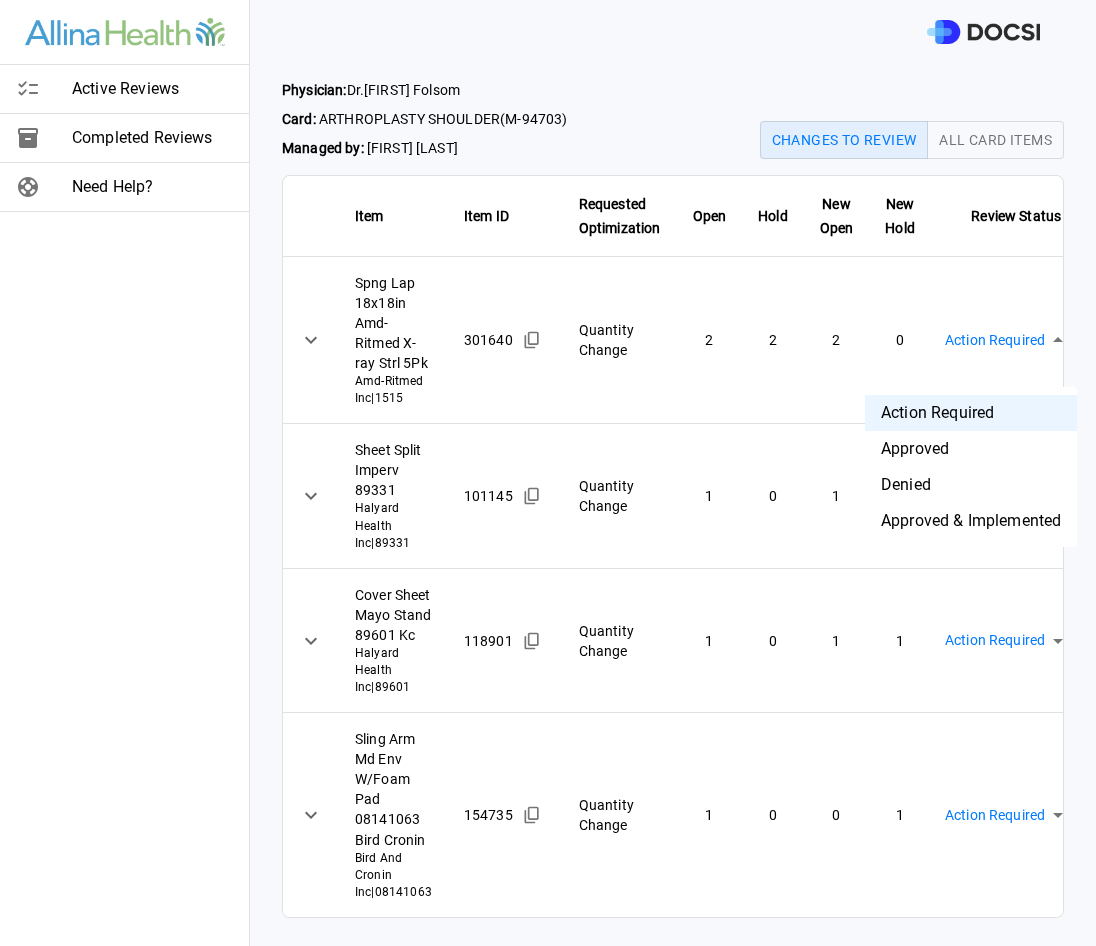 click on "Approved & Implemented" at bounding box center [971, 521] 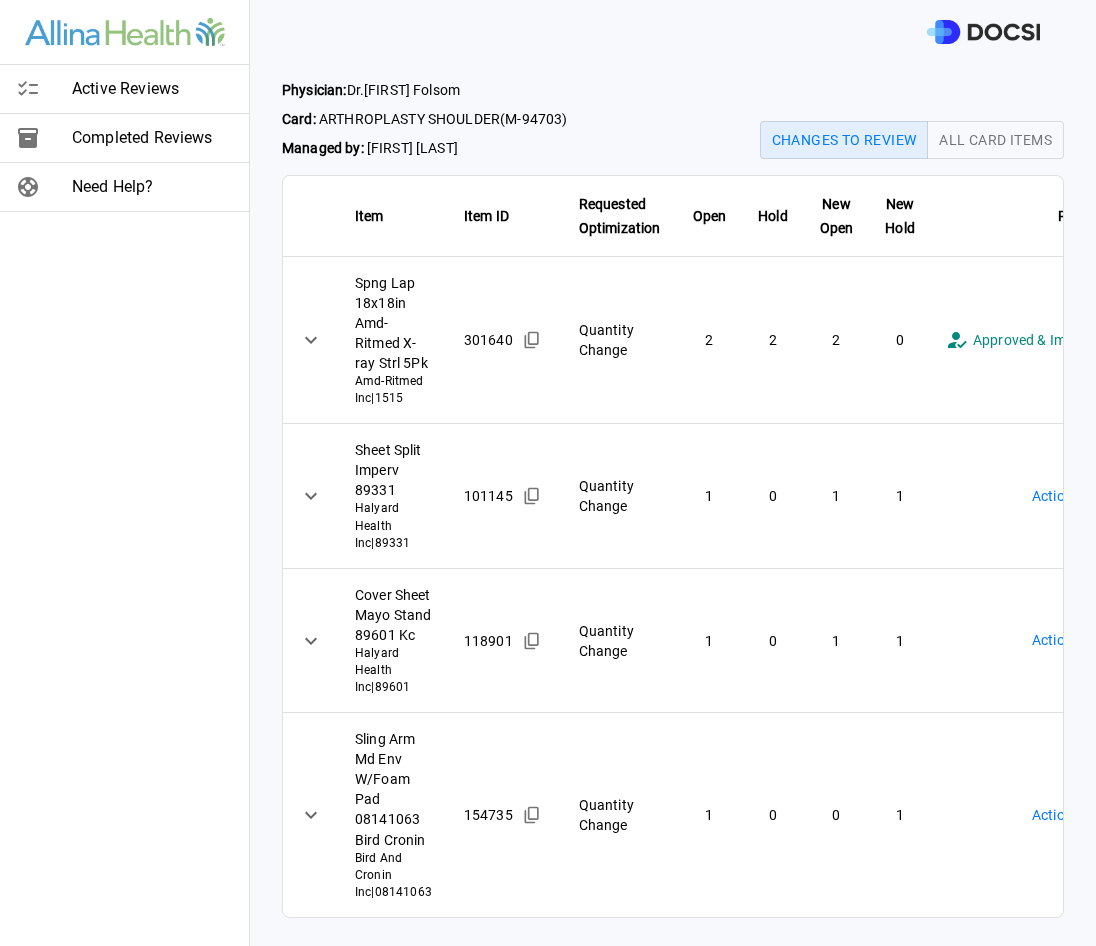click on "**********" at bounding box center (548, 473) 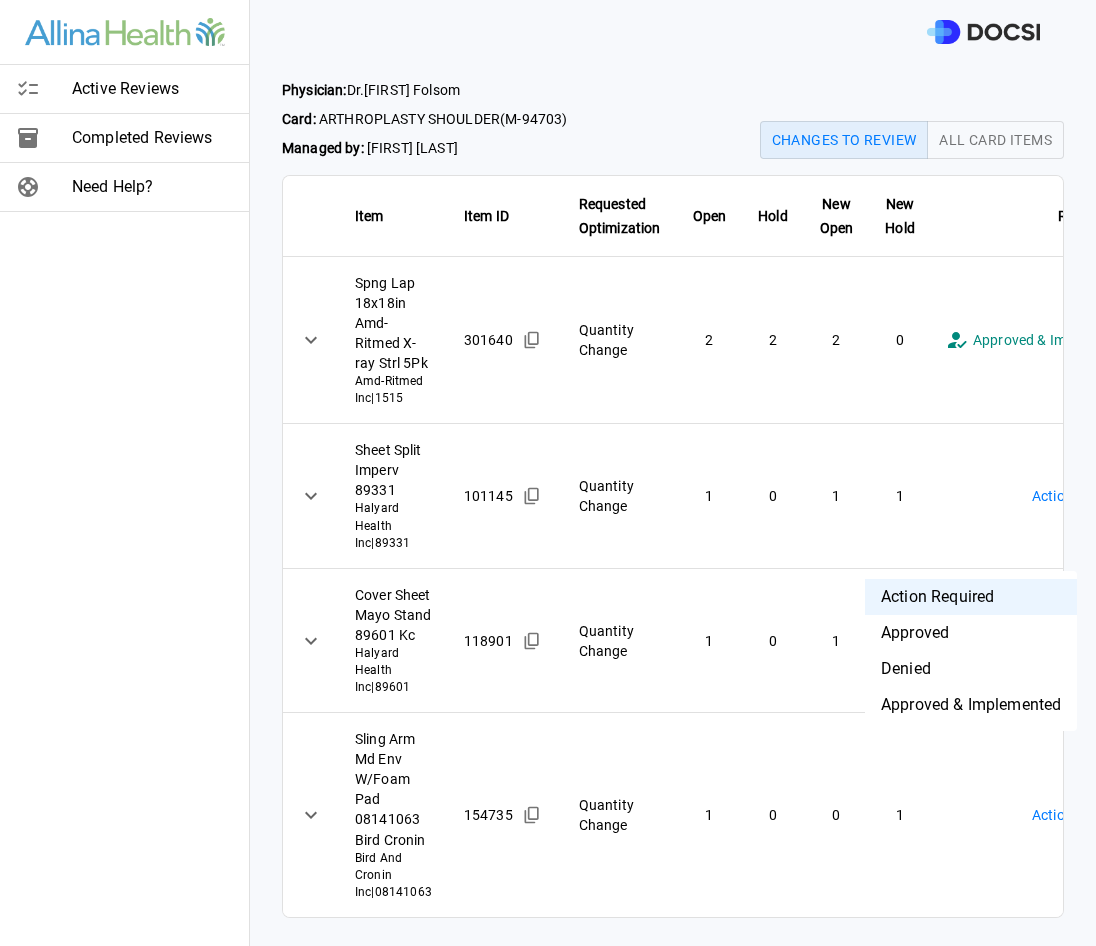 click on "Approved & Implemented" at bounding box center (971, 705) 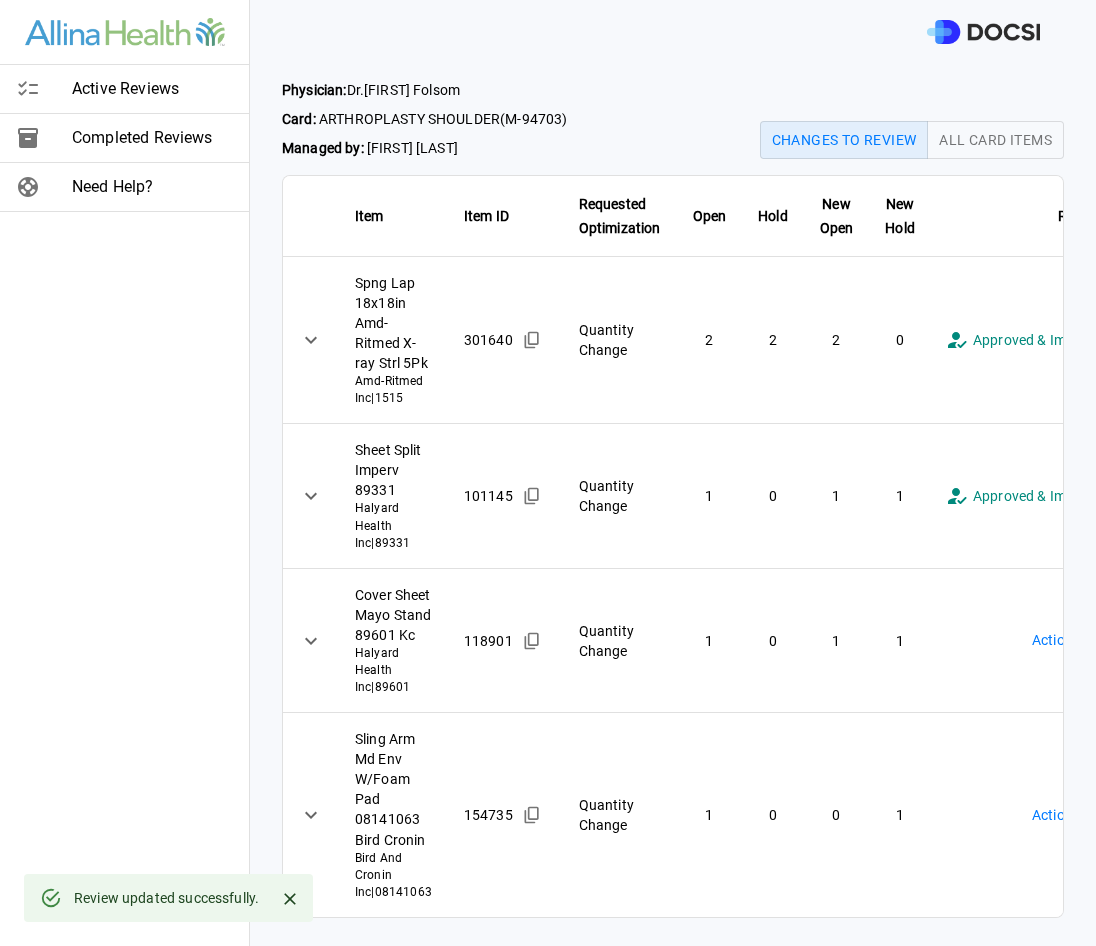 scroll, scrollTop: 120, scrollLeft: 0, axis: vertical 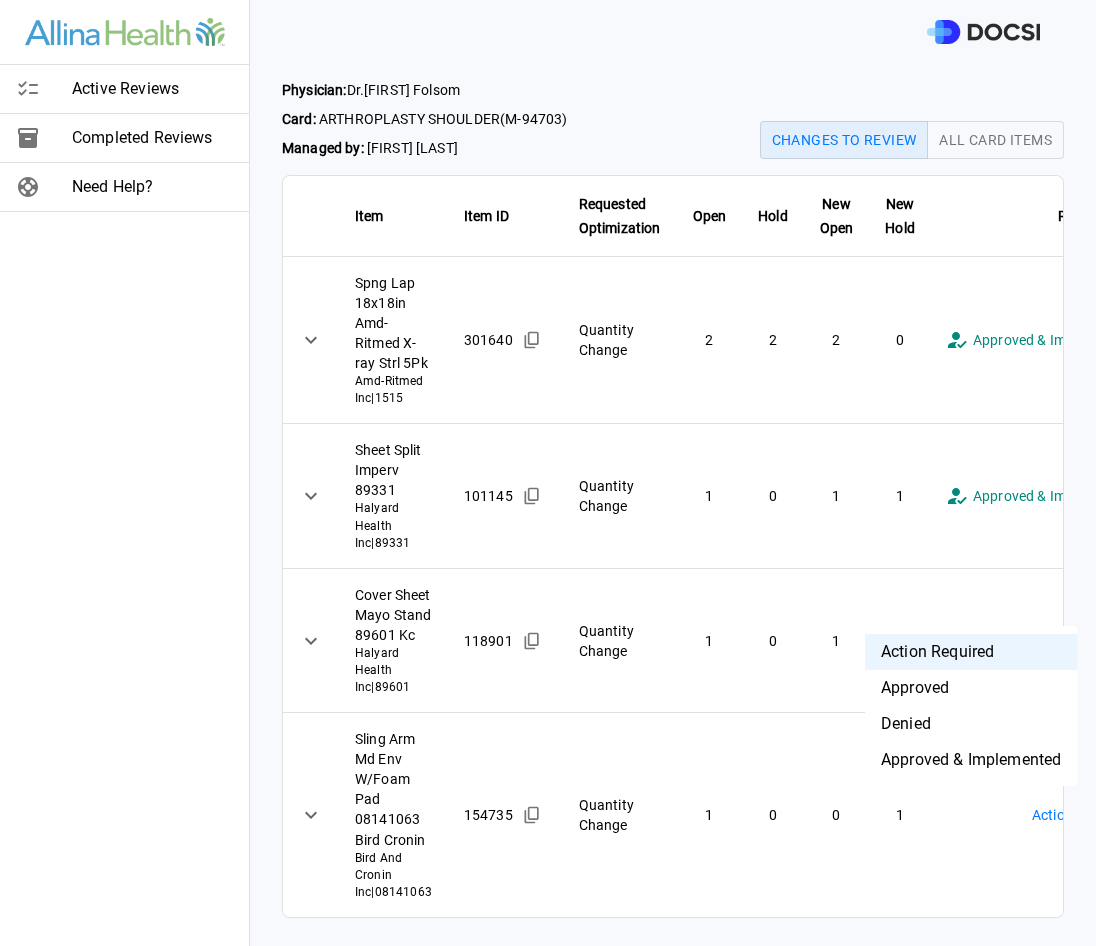 click on "**********" at bounding box center [548, 473] 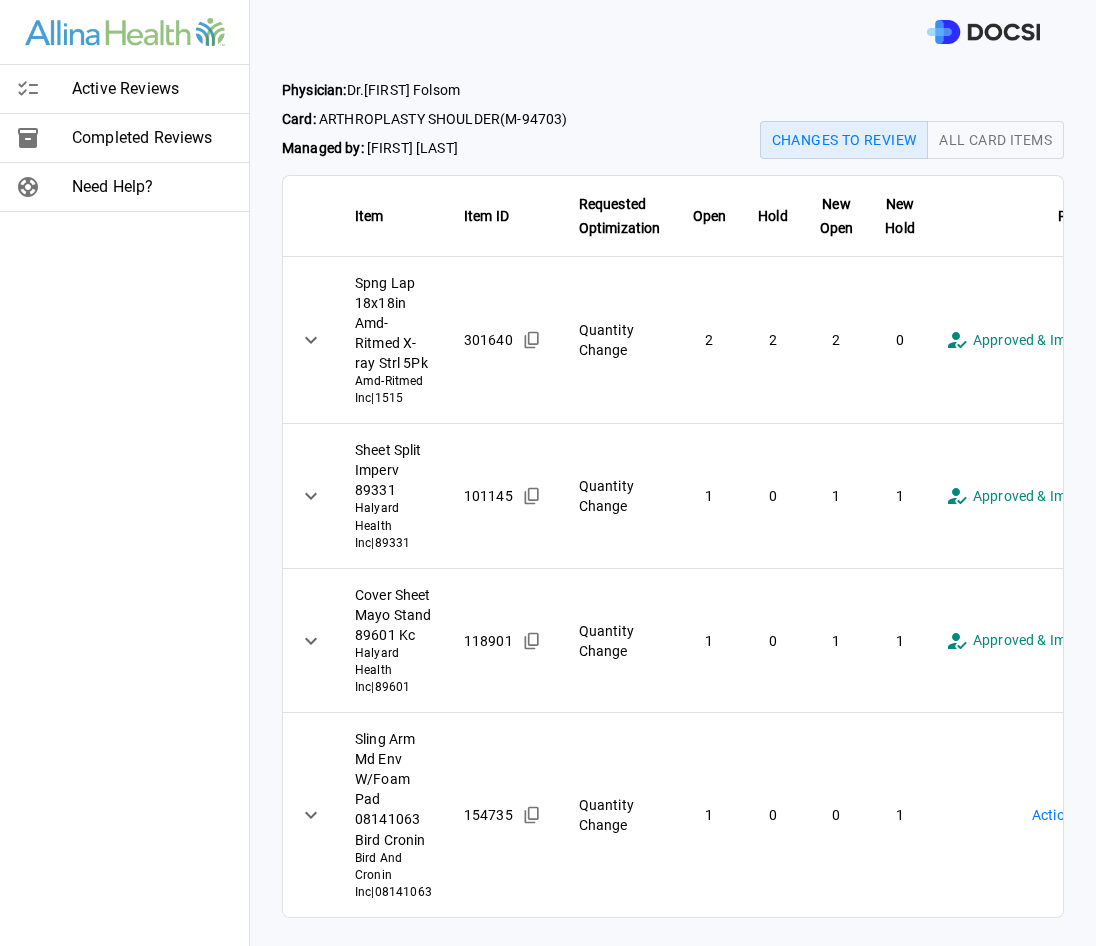 click on "**********" at bounding box center (548, 473) 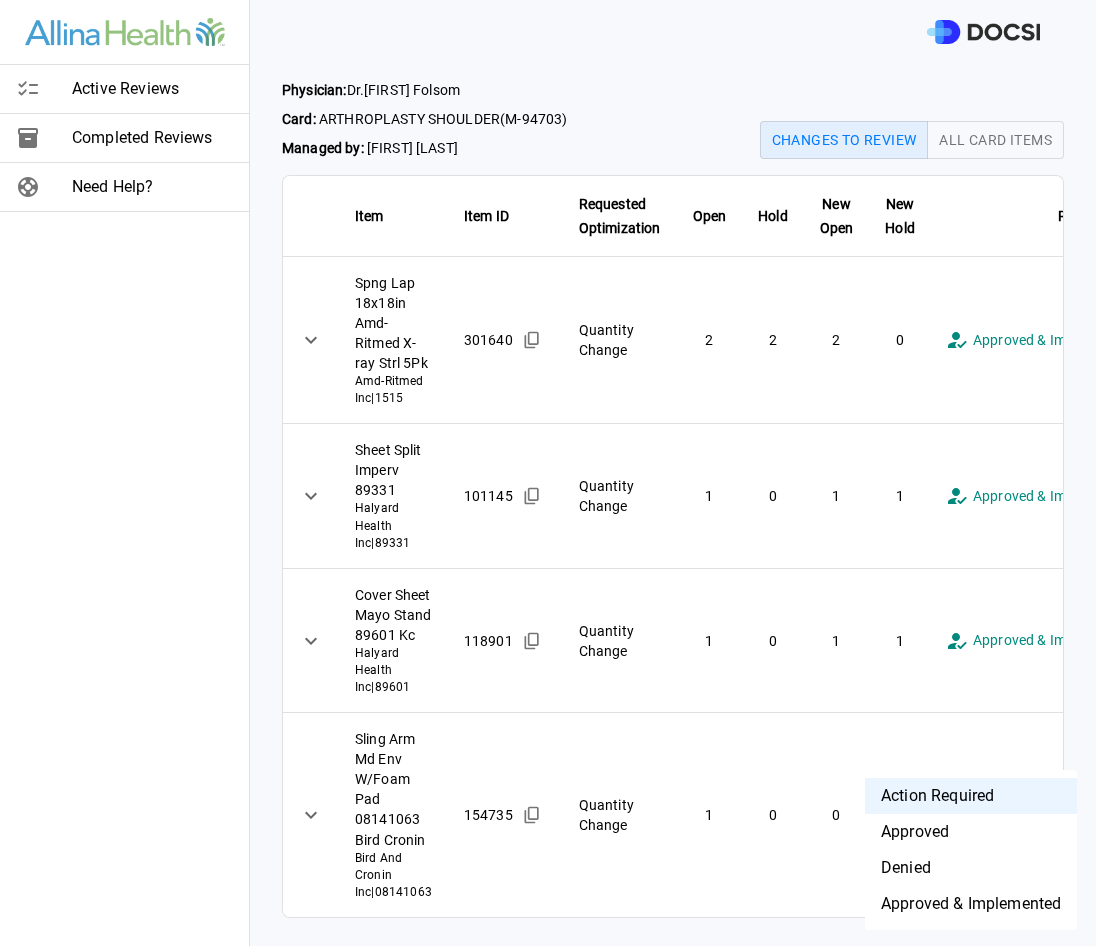 click on "Approved & Implemented" at bounding box center (971, 904) 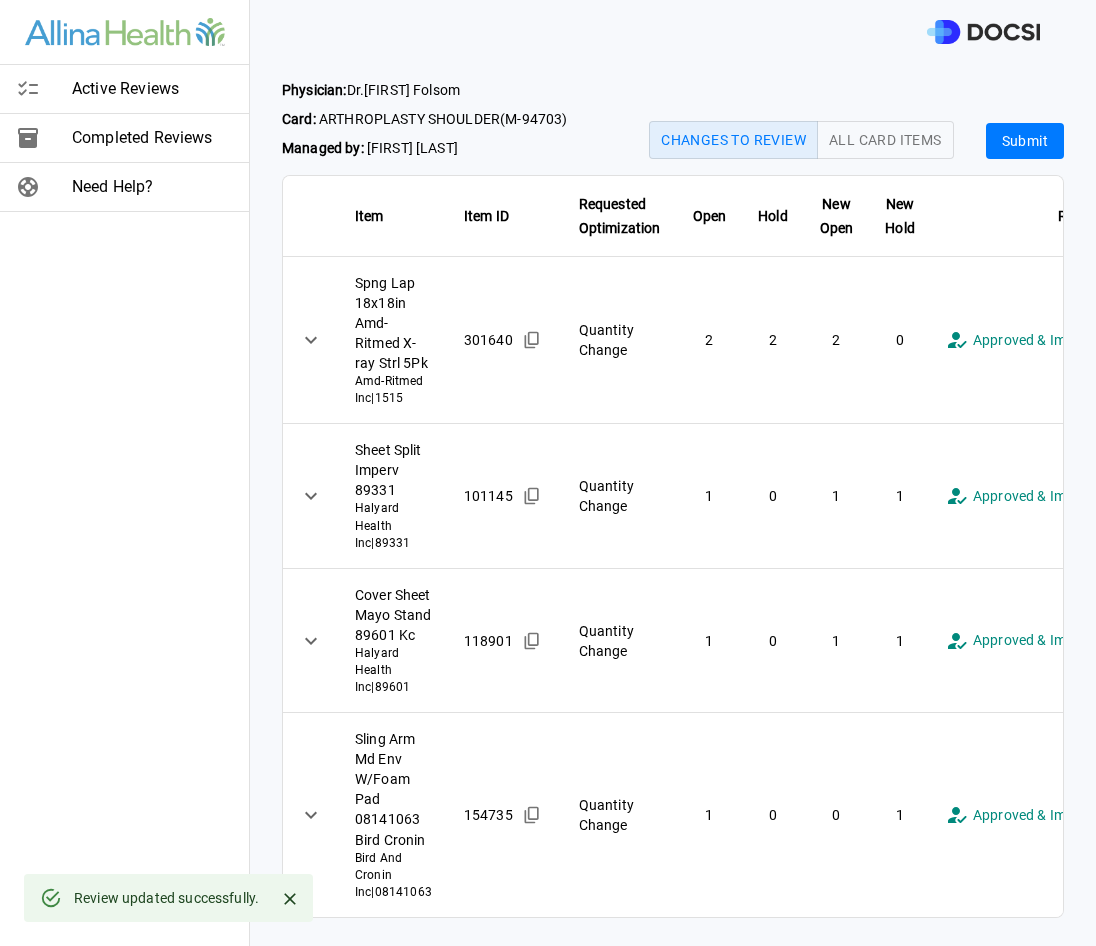 scroll, scrollTop: 0, scrollLeft: 0, axis: both 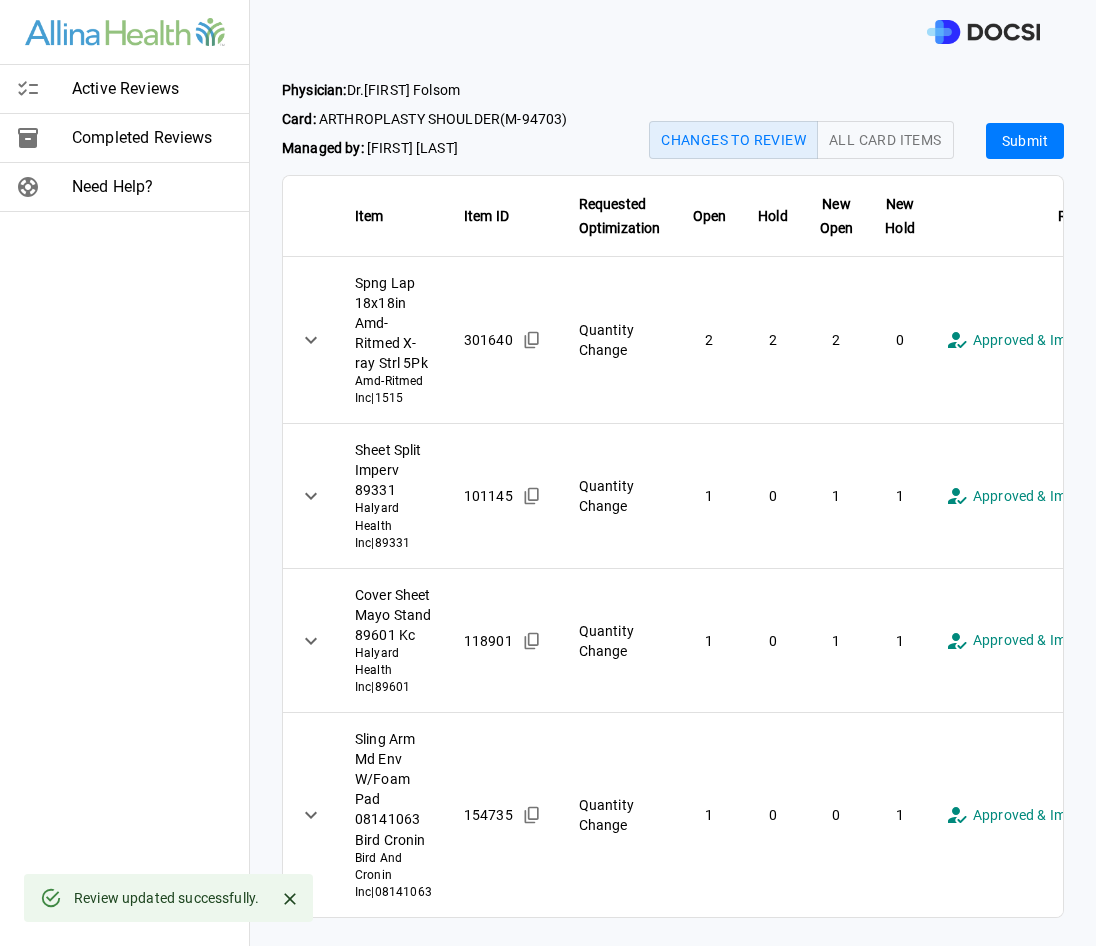 click on "Submit" at bounding box center (1025, 141) 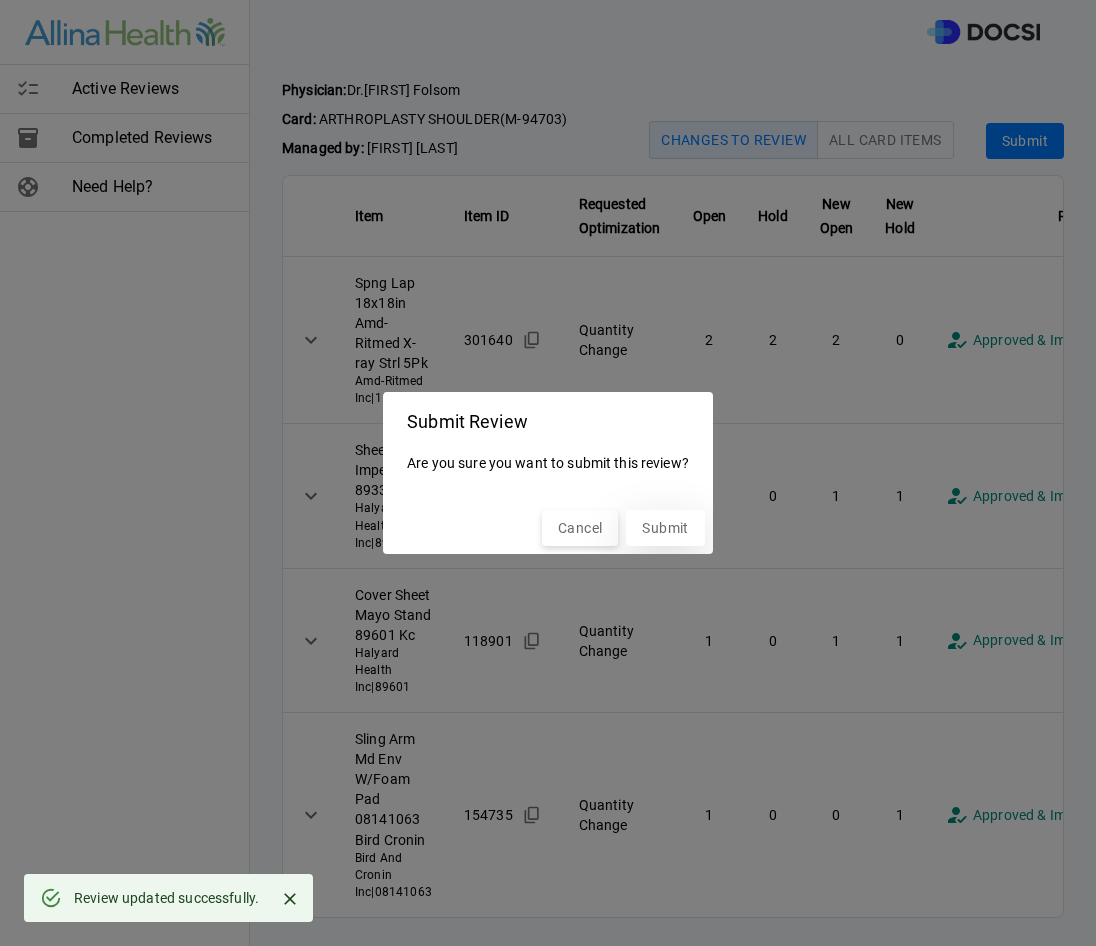 click on "Submit" at bounding box center (665, 528) 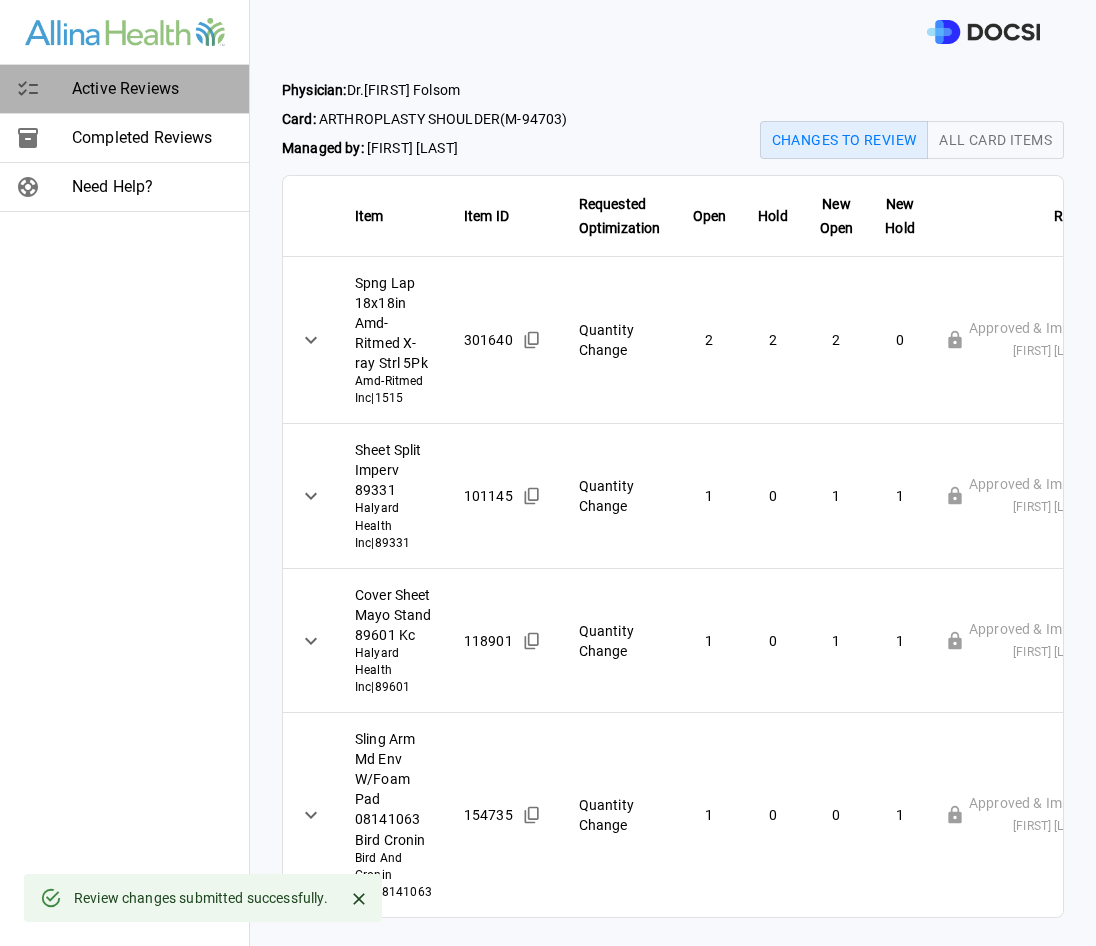 click on "Active Reviews" at bounding box center [152, 89] 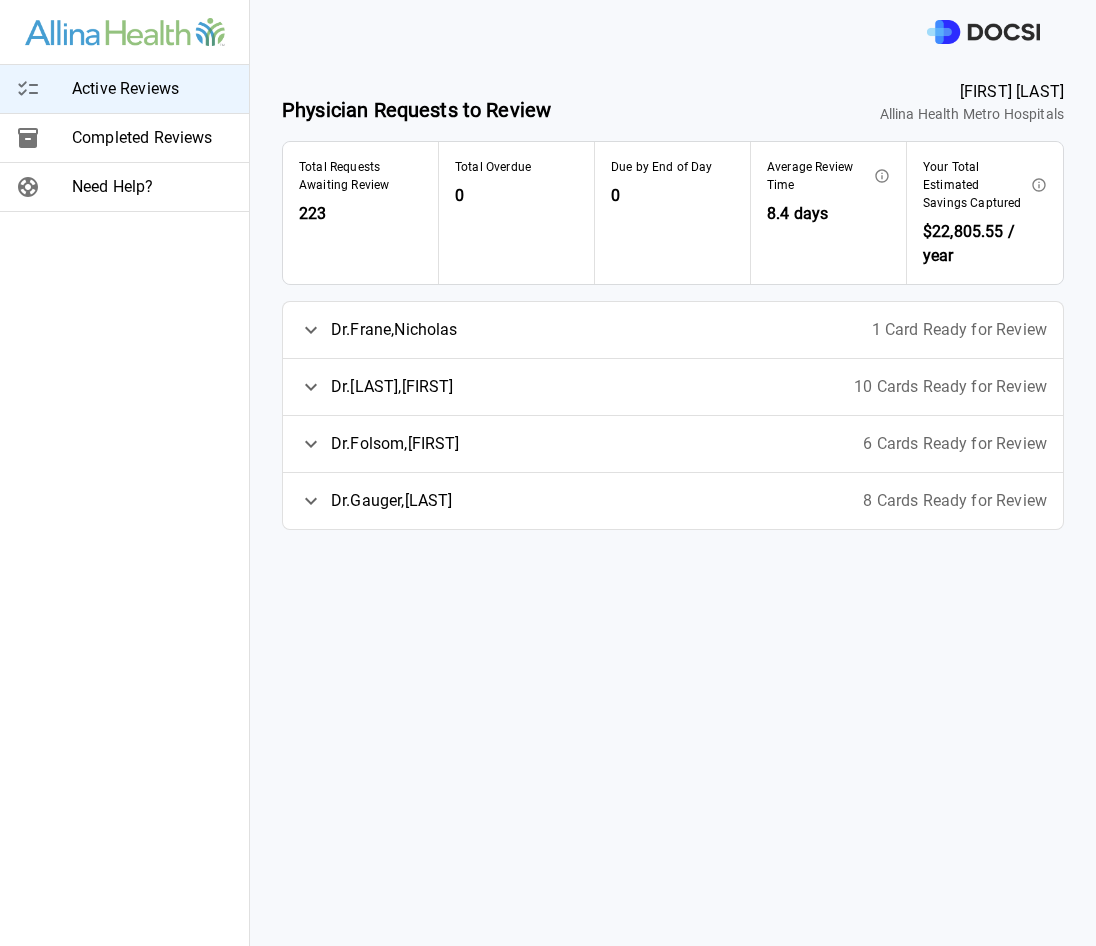 click on "6 Cards Ready for Review" at bounding box center [955, 444] 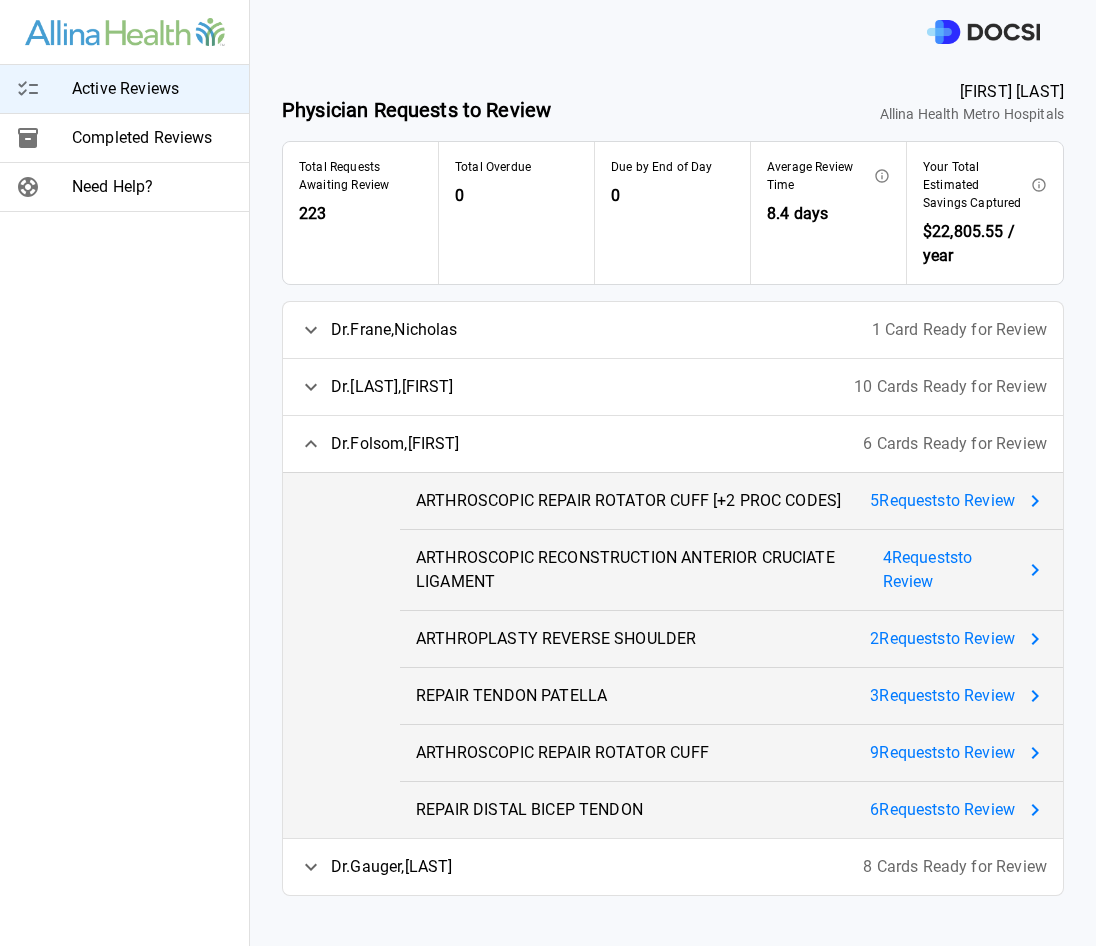 click on "5  Request s  to Review" at bounding box center (942, 501) 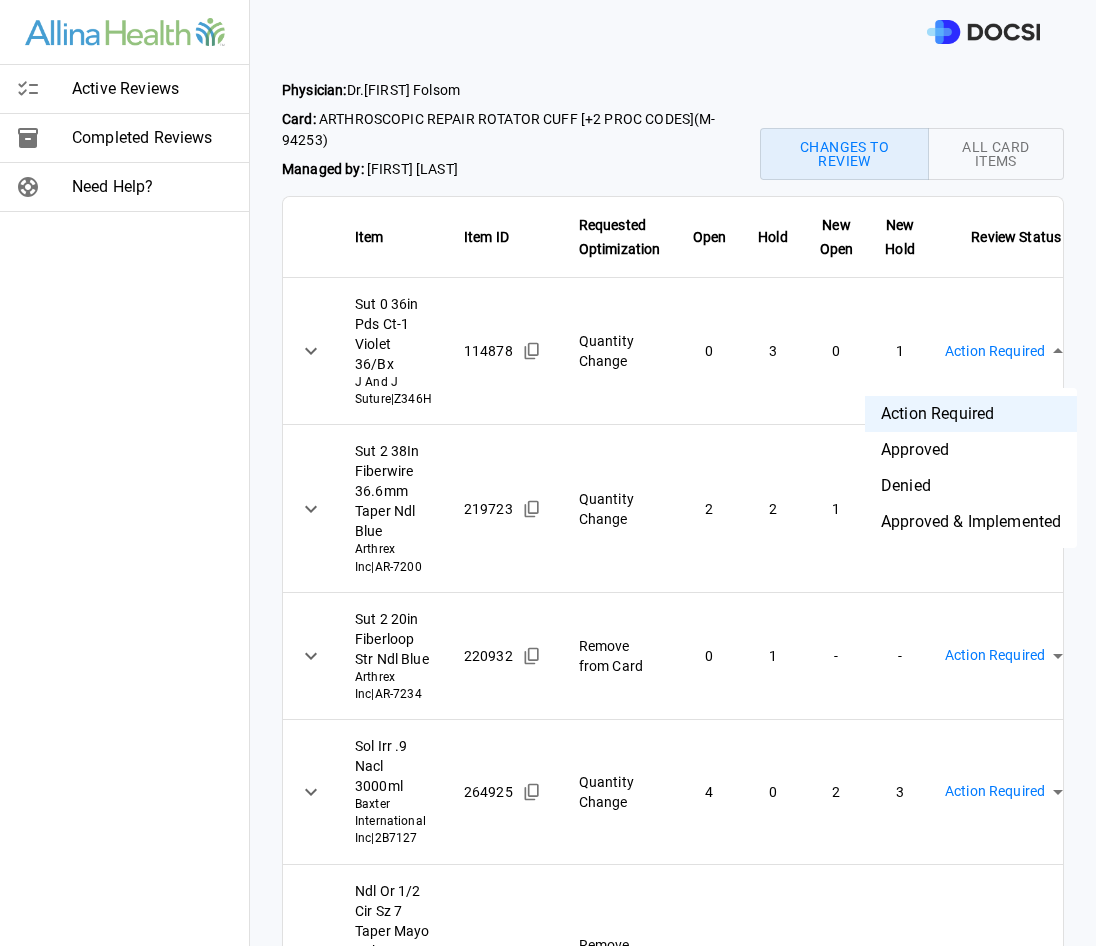 drag, startPoint x: 963, startPoint y: 358, endPoint x: 975, endPoint y: 386, distance: 30.463093 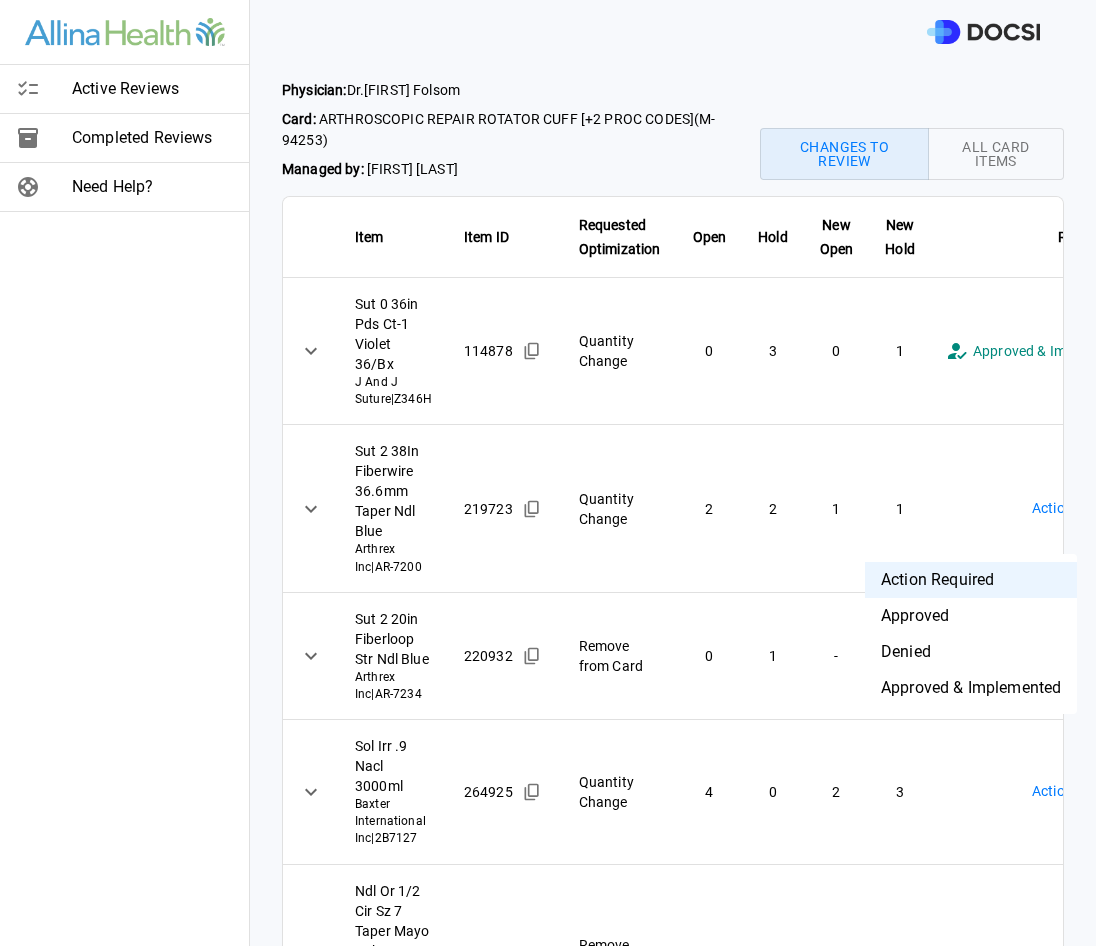 click on "**********" at bounding box center (548, 473) 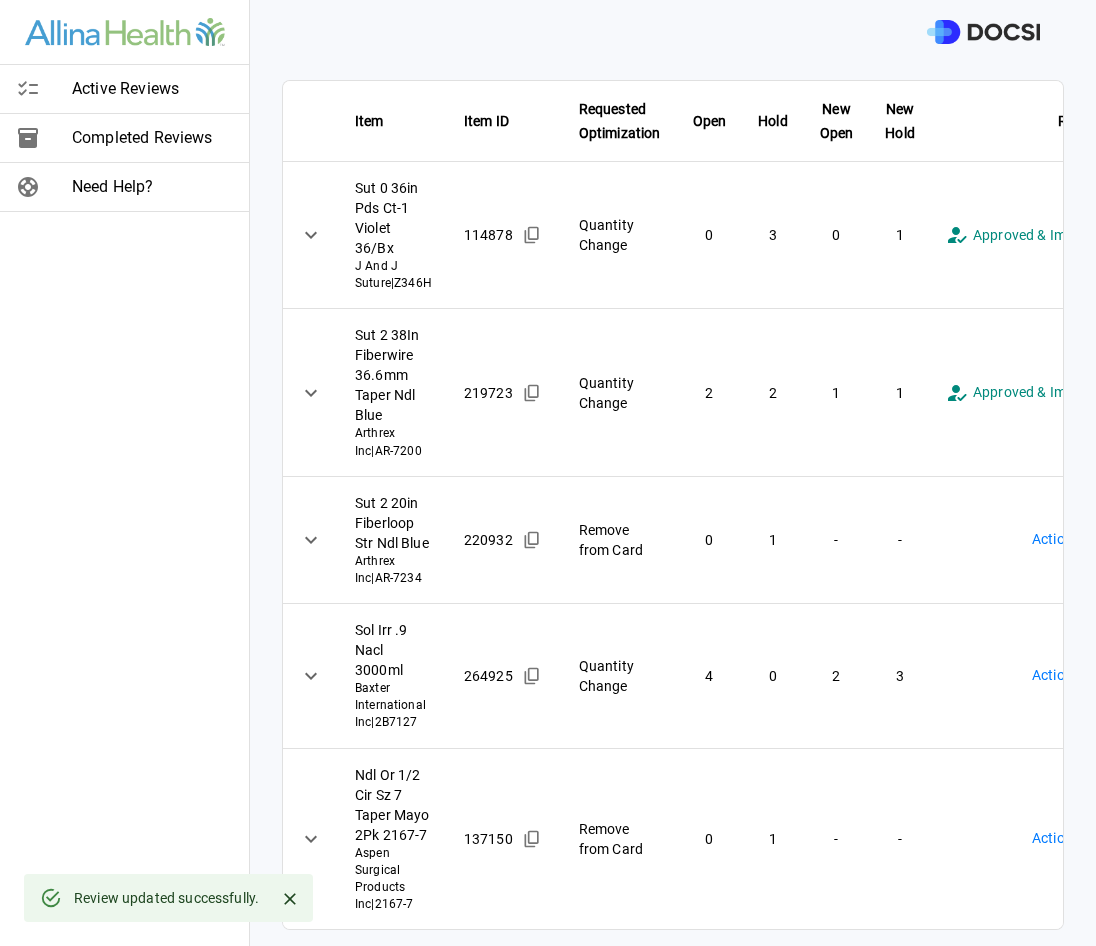 scroll, scrollTop: 189, scrollLeft: 0, axis: vertical 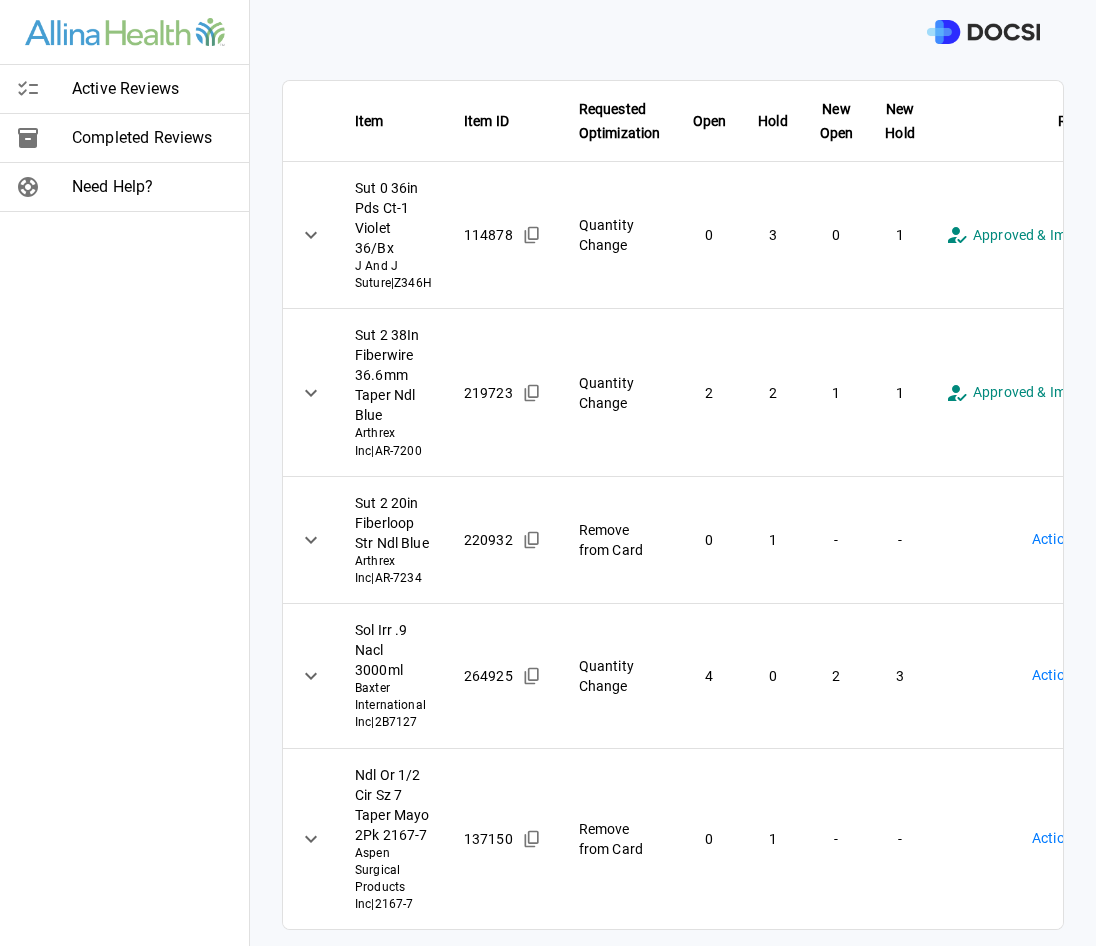 click on "**********" at bounding box center [548, 473] 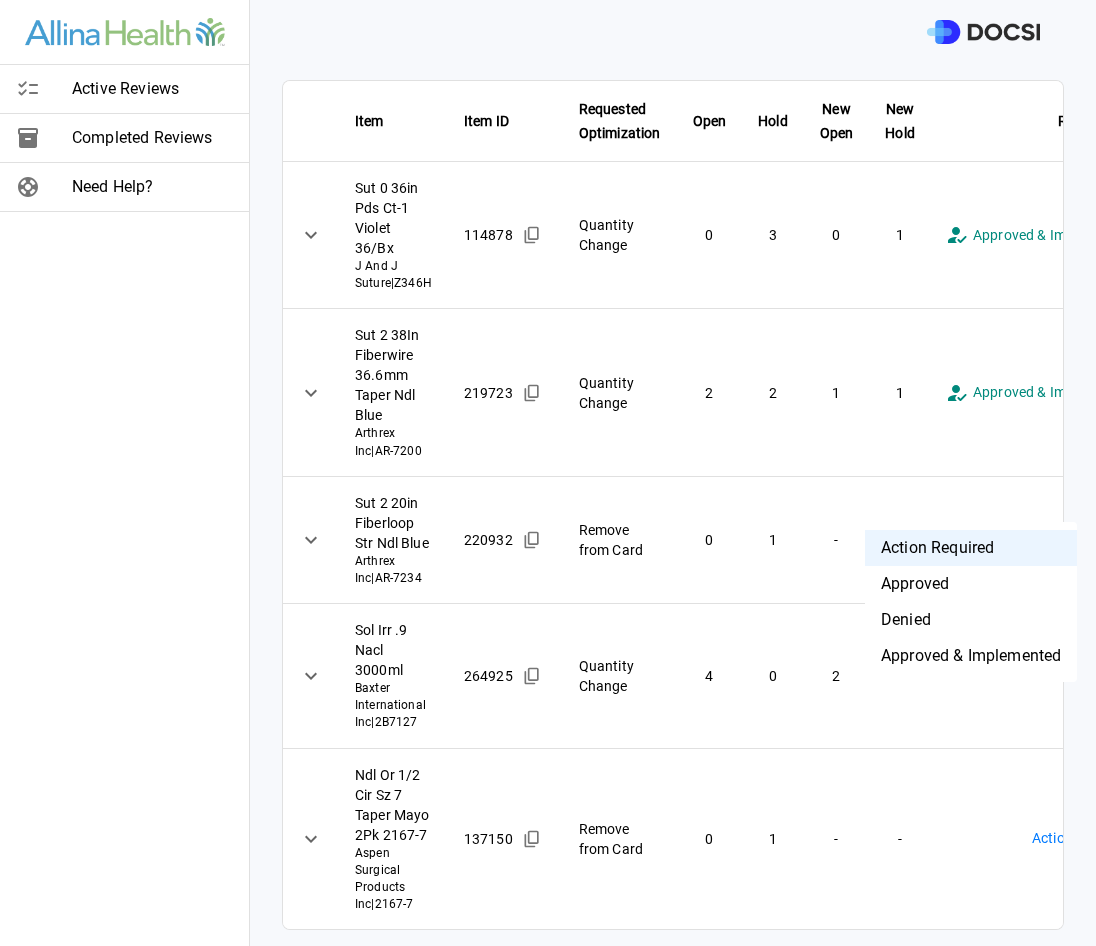 click on "Denied" at bounding box center (971, 620) 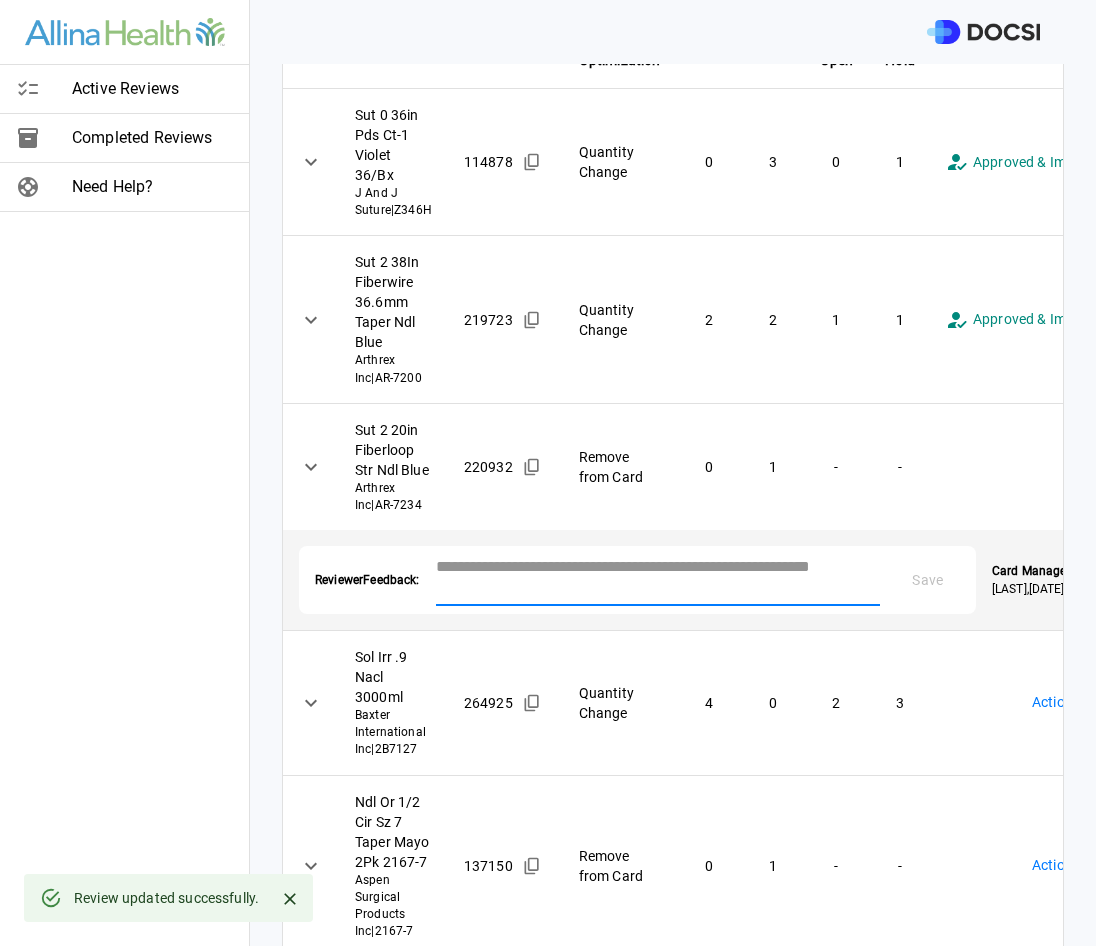 click at bounding box center (658, 578) 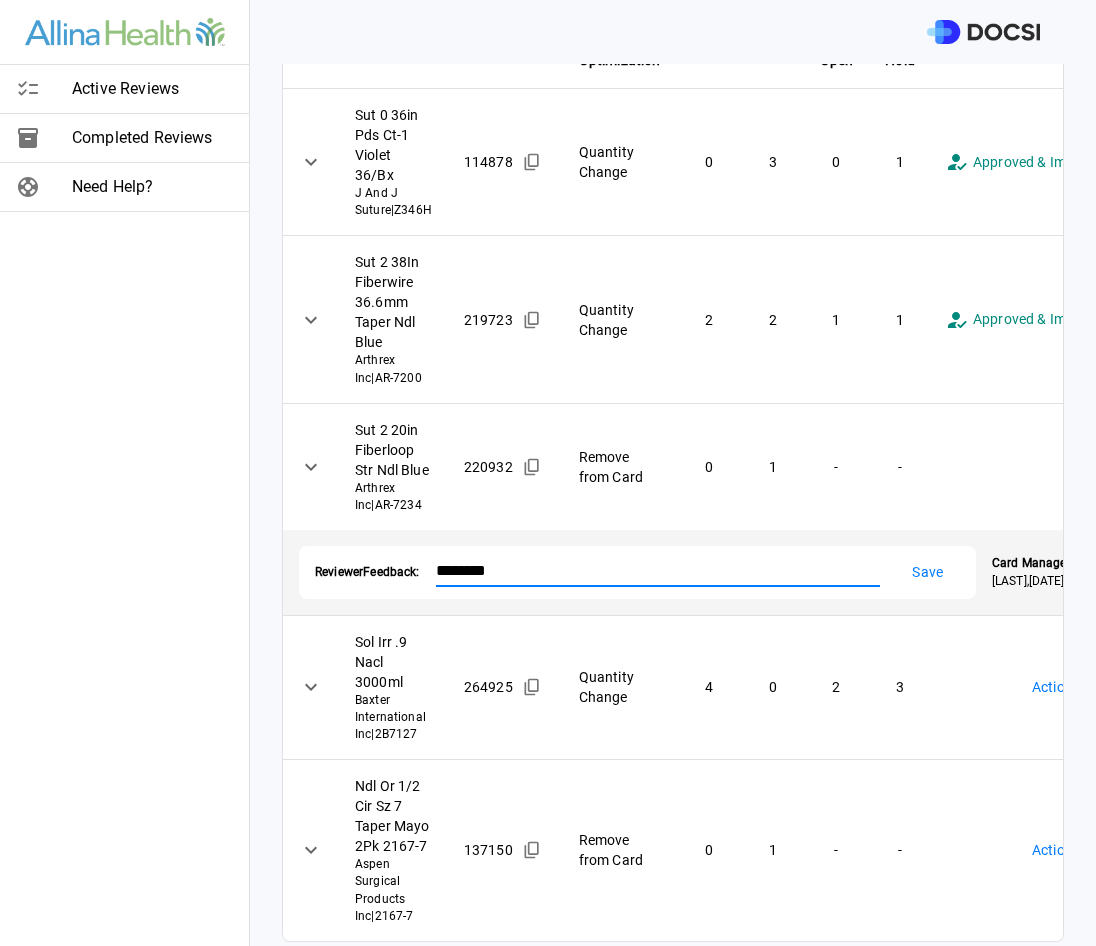 type 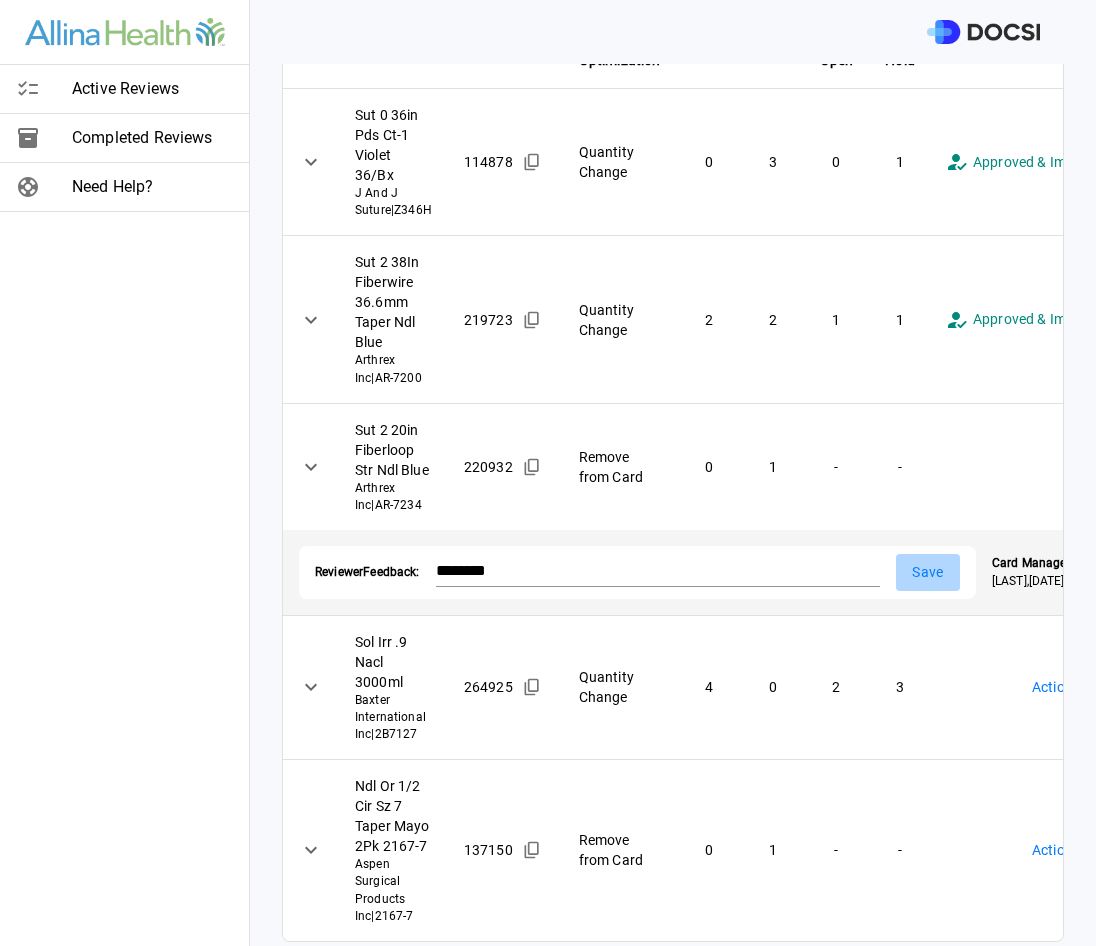 click on "Save" at bounding box center [928, 572] 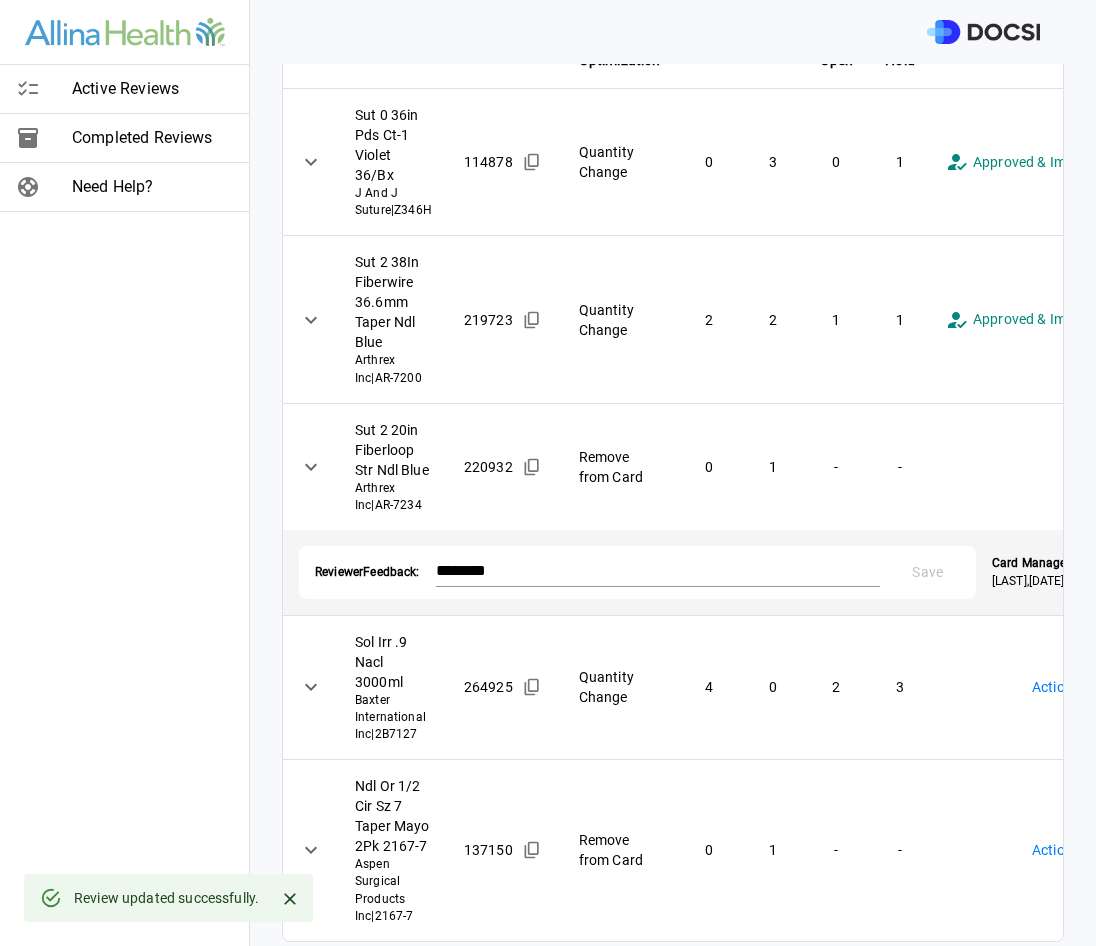 scroll, scrollTop: 273, scrollLeft: 0, axis: vertical 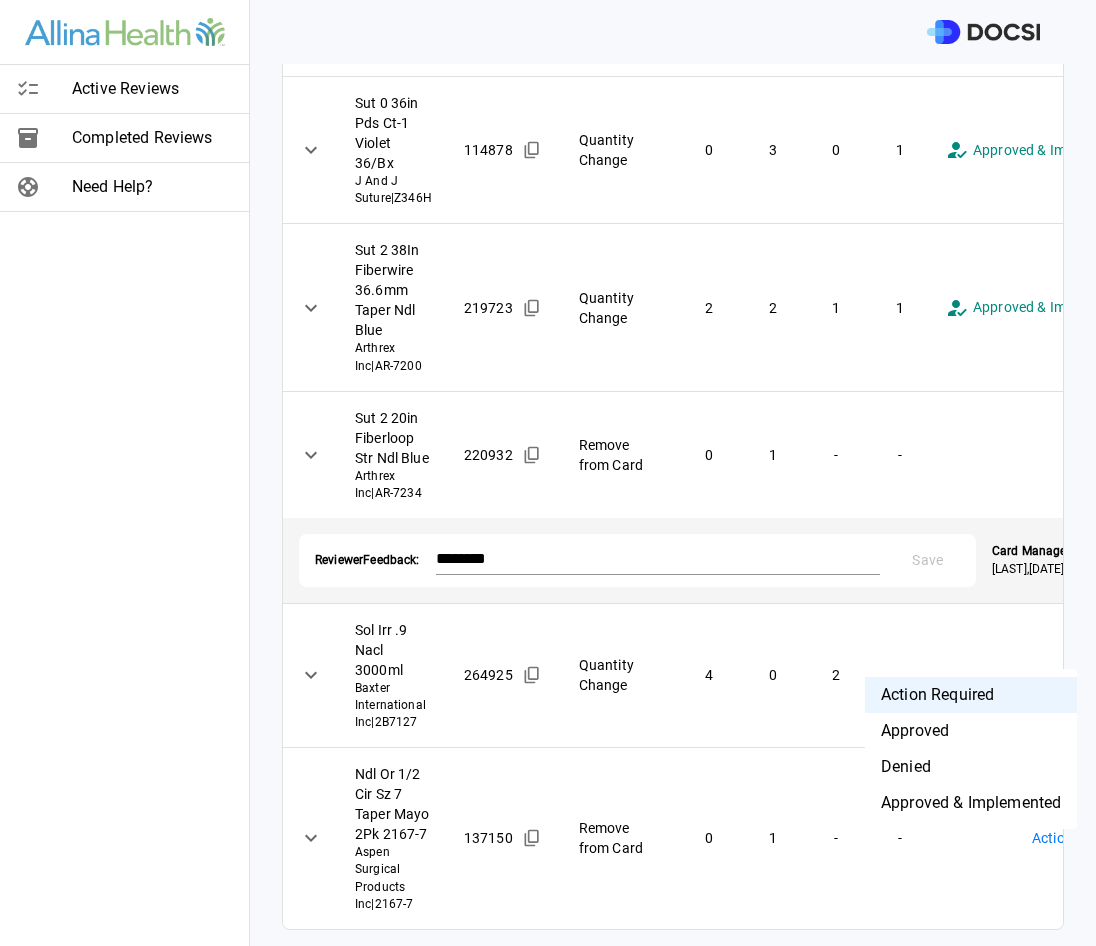 click on "**********" at bounding box center [548, 473] 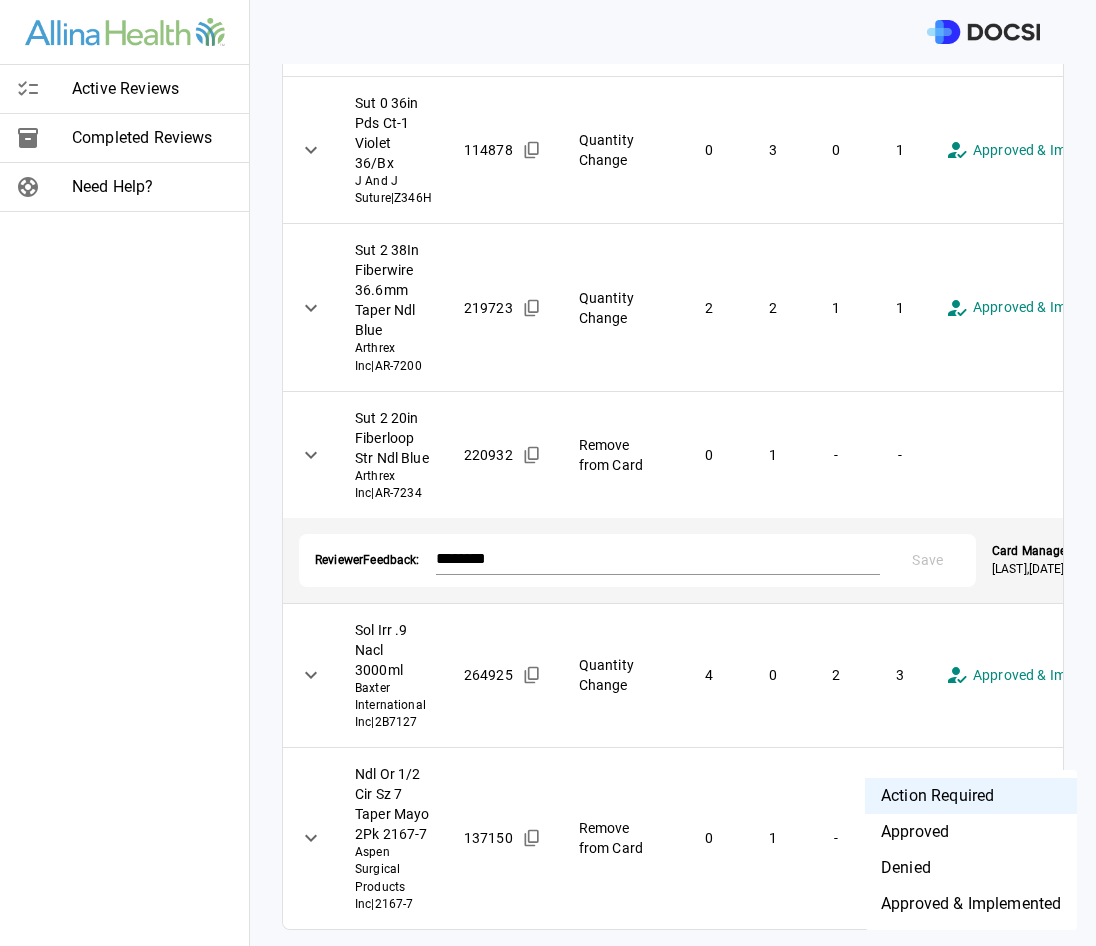 click on "**********" at bounding box center (548, 473) 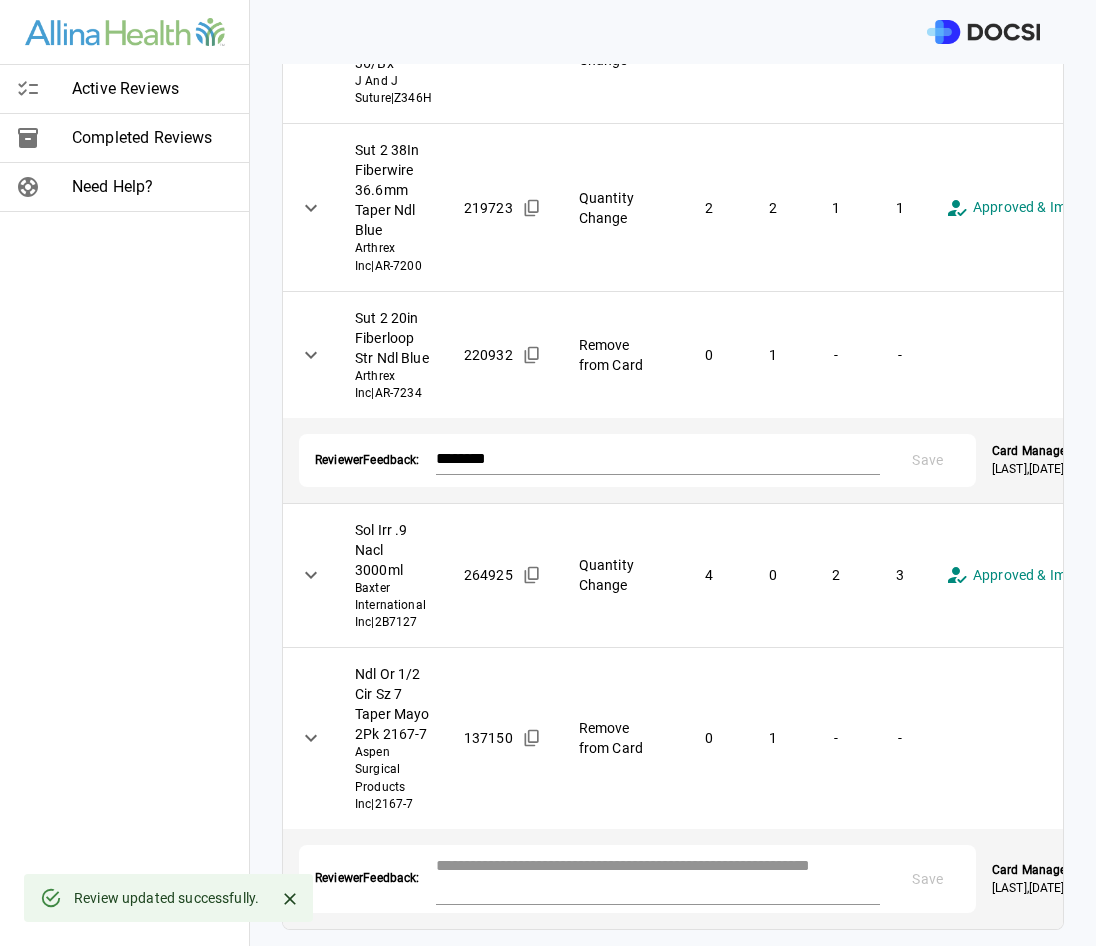 scroll, scrollTop: 373, scrollLeft: 0, axis: vertical 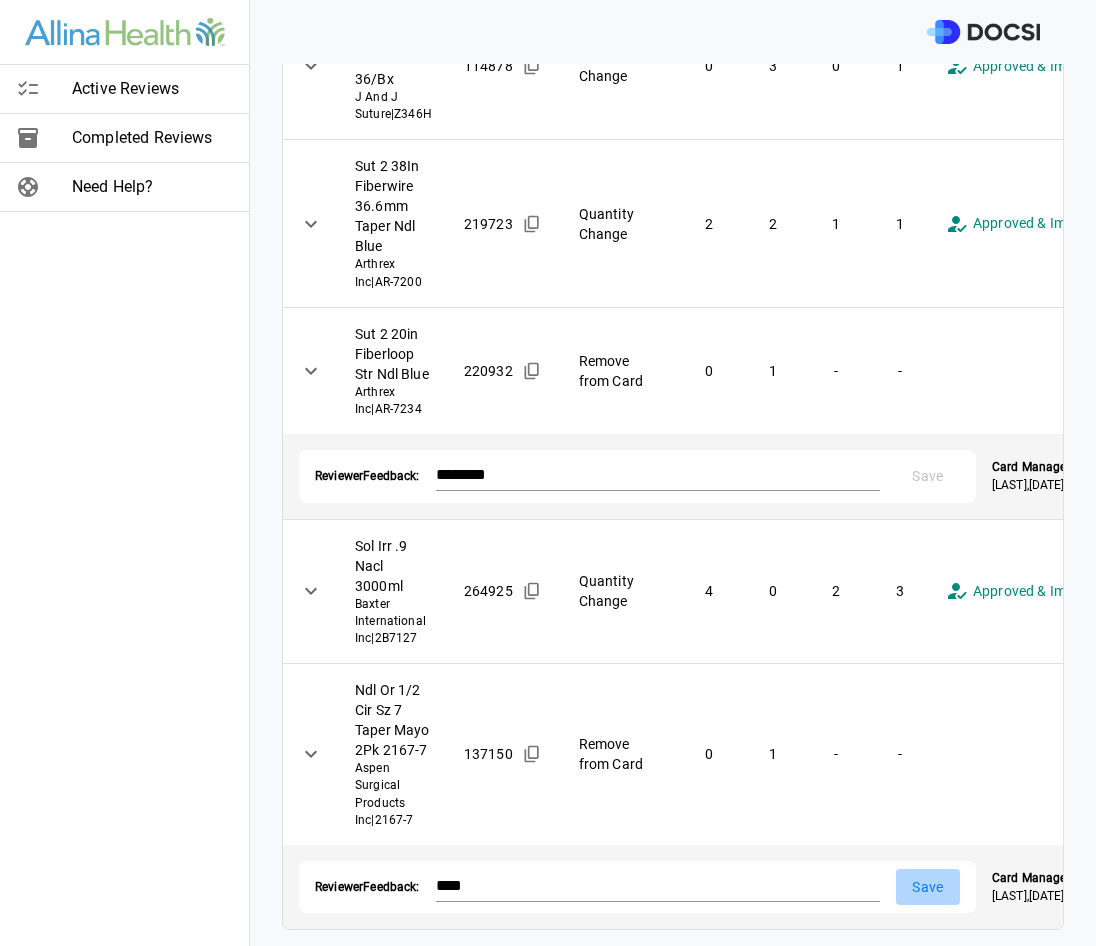 click on "Save" at bounding box center (928, 887) 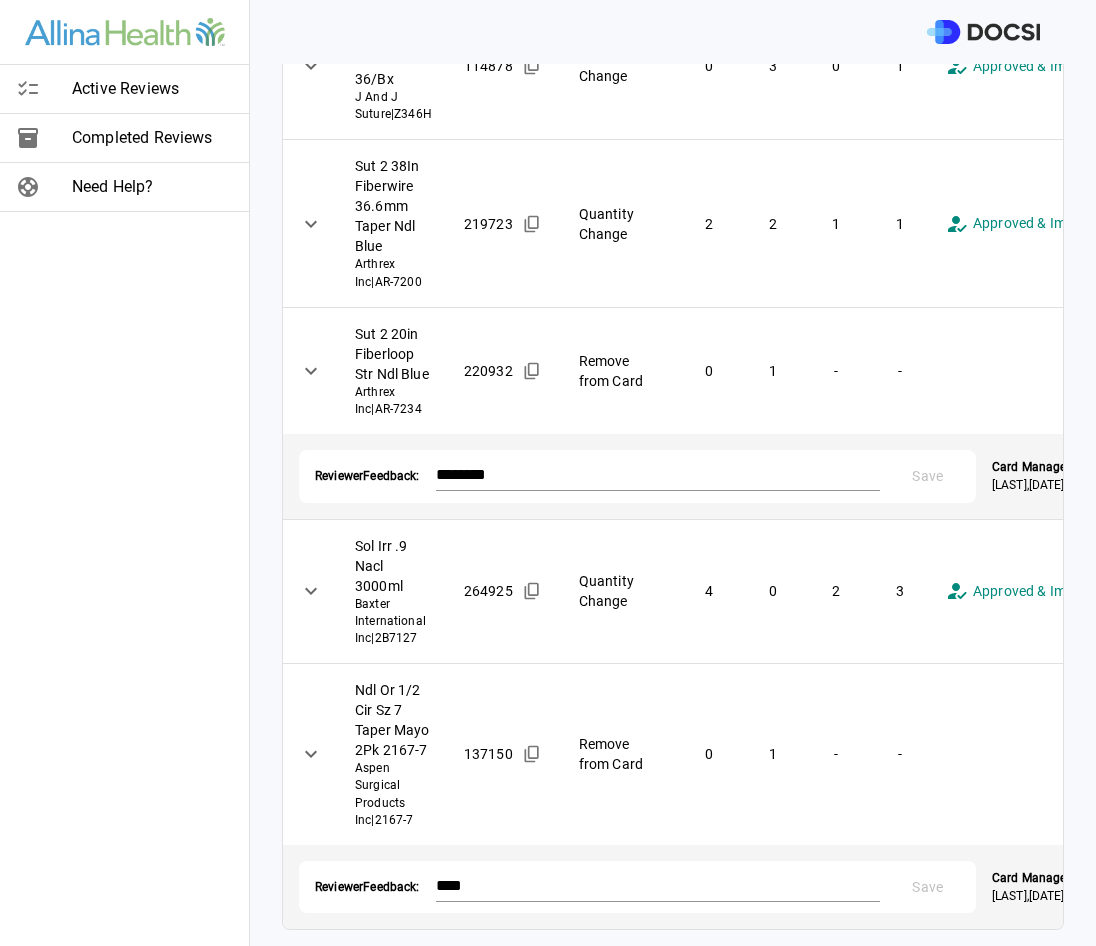 click on "Active Reviews" at bounding box center (152, 89) 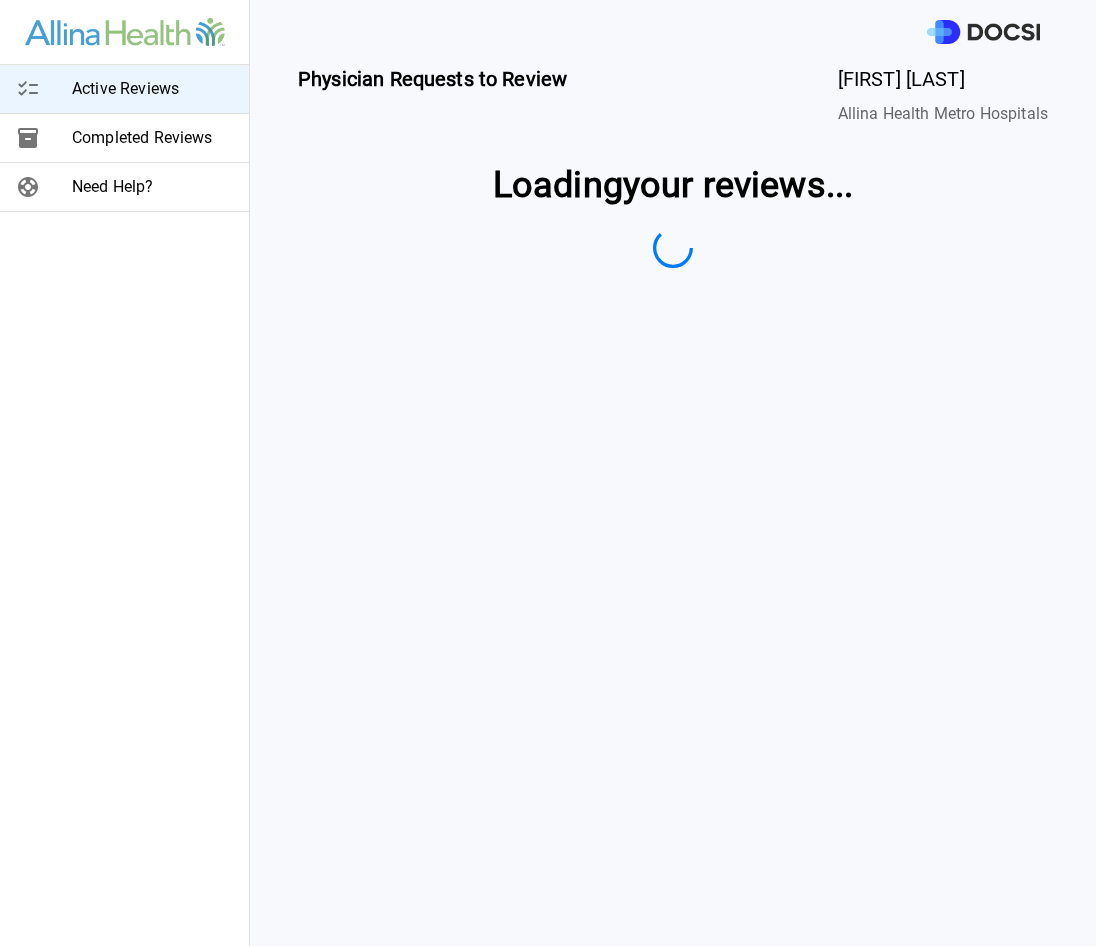 scroll, scrollTop: 0, scrollLeft: 0, axis: both 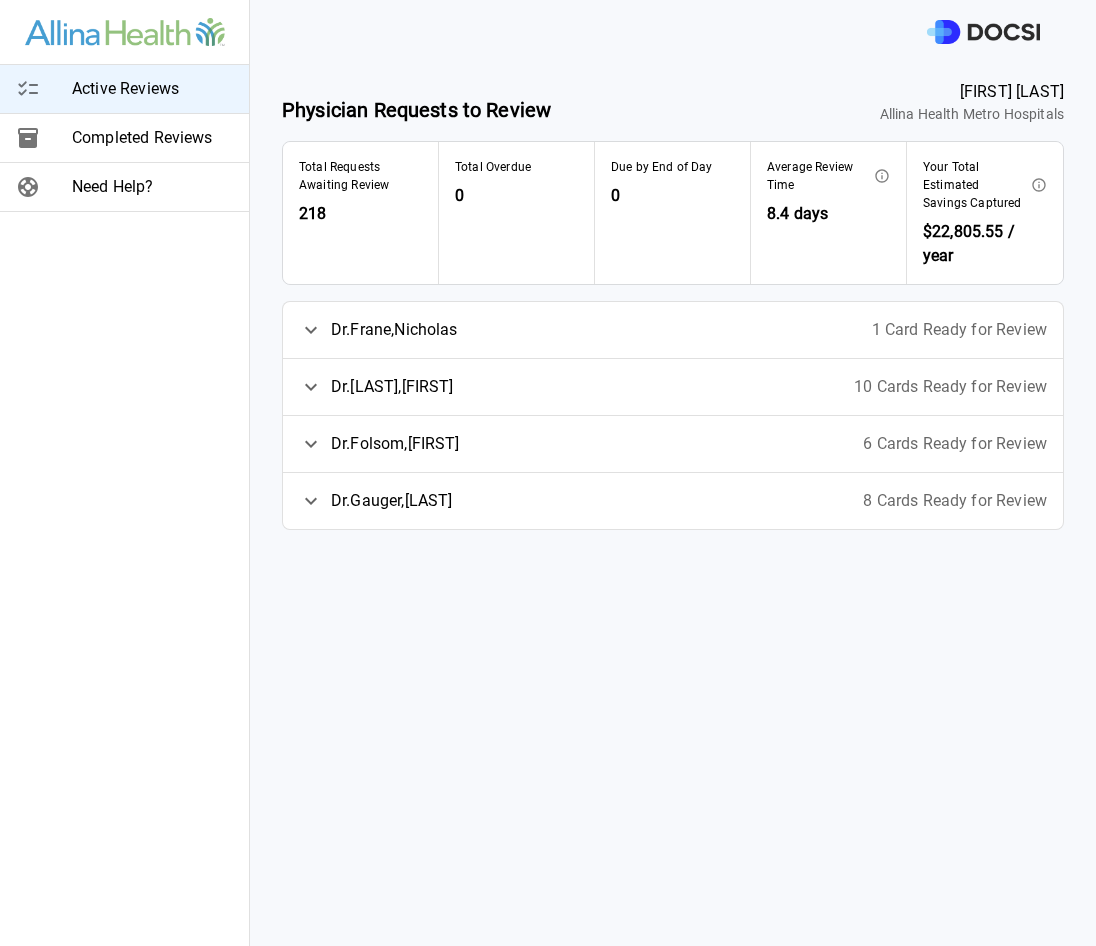 click on "Dr.  [FIRST] [LAST] ,  [FIRST]  6 Cards Ready for Review" at bounding box center [673, 444] 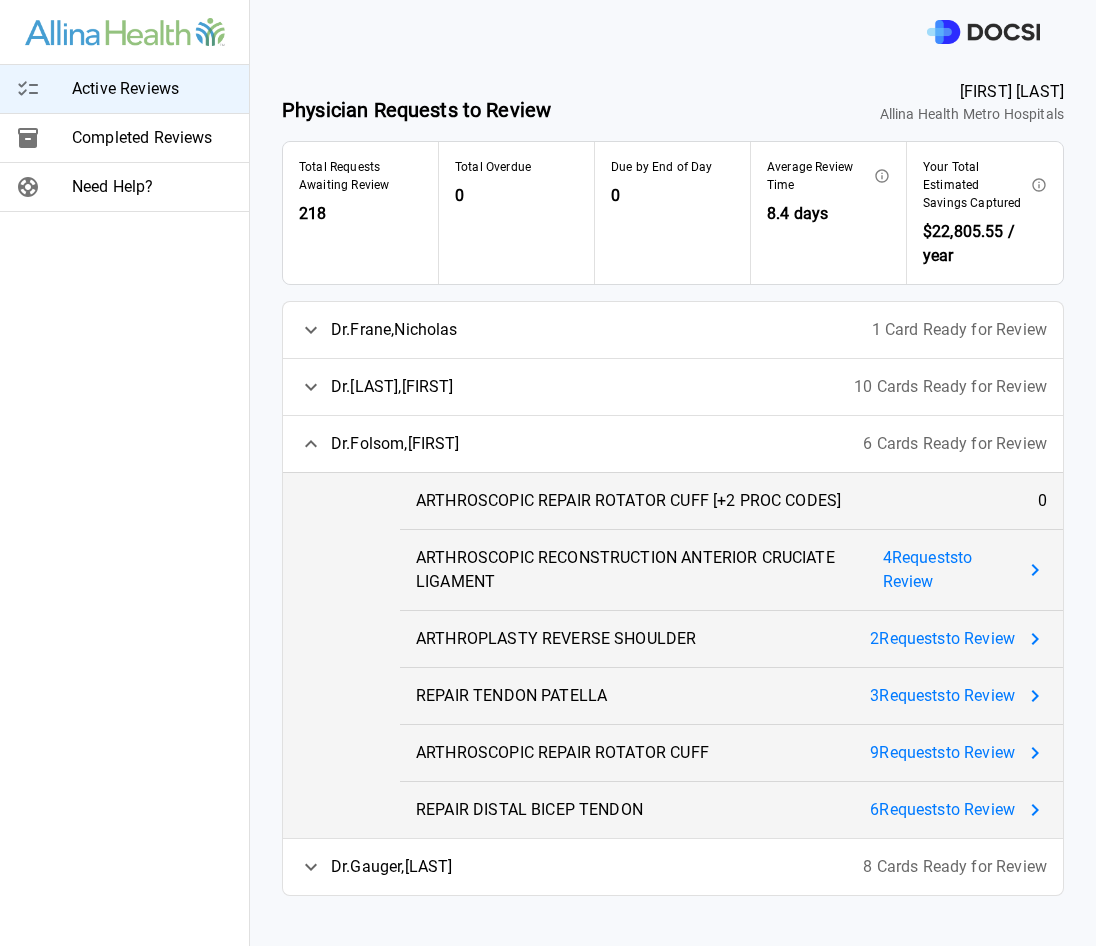 click on "ARTHROSCOPIC REPAIR ROTATOR CUFF [+2 PROC CODES] 0" at bounding box center [731, 501] 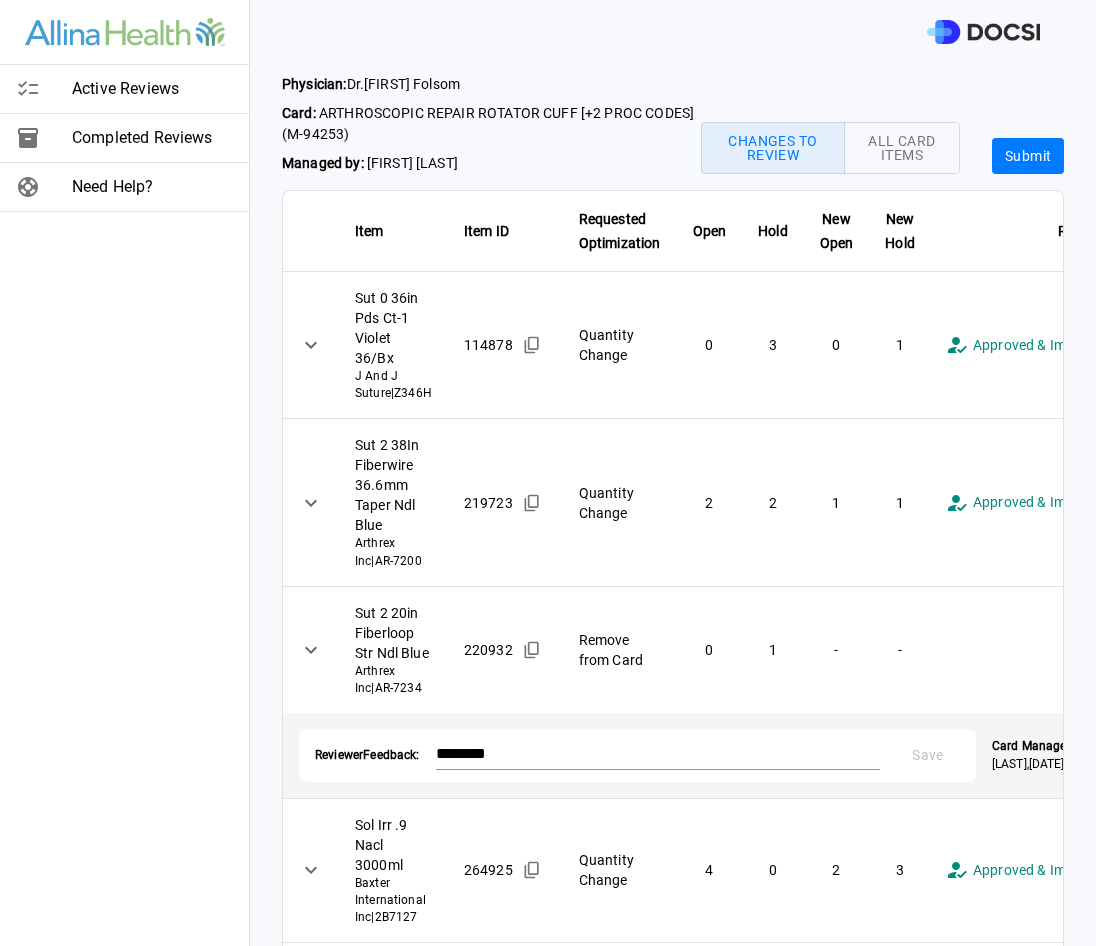 scroll, scrollTop: 0, scrollLeft: 0, axis: both 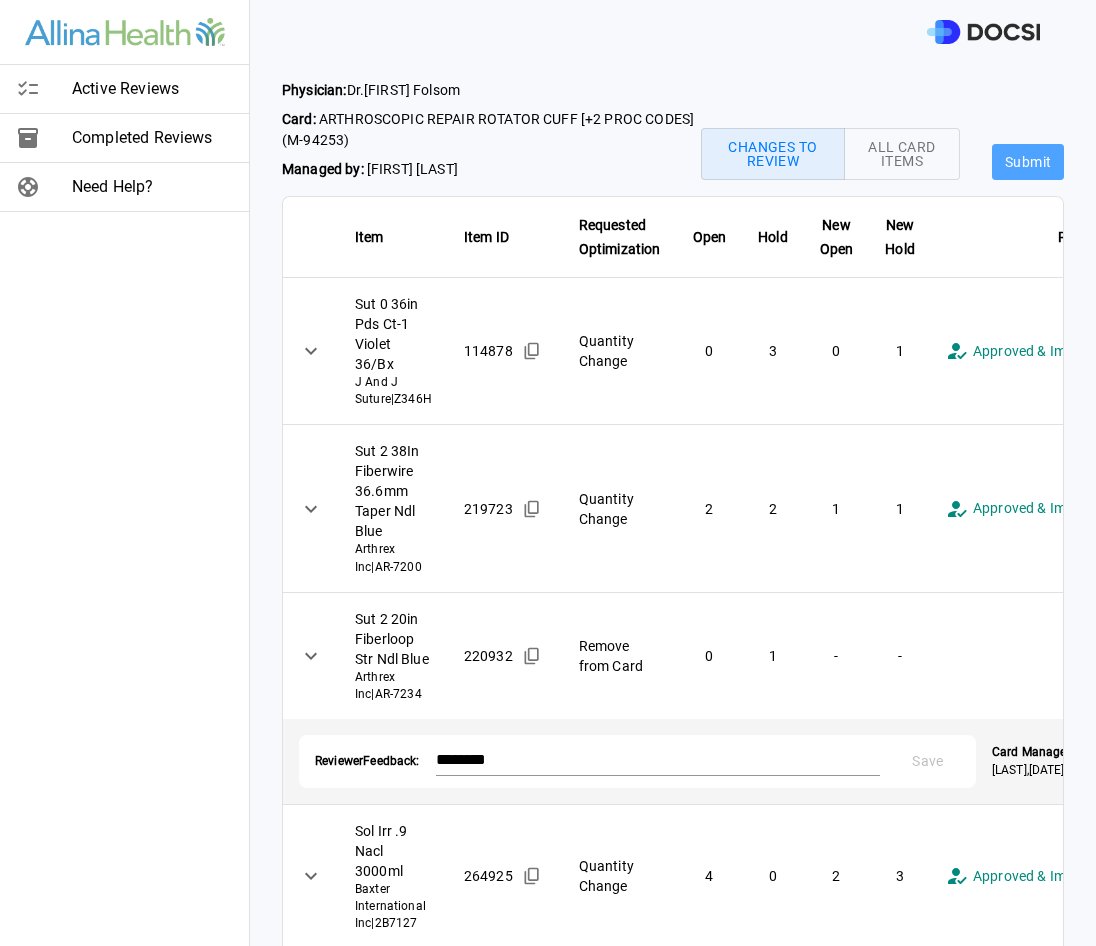 click on "Submit" at bounding box center [1028, 162] 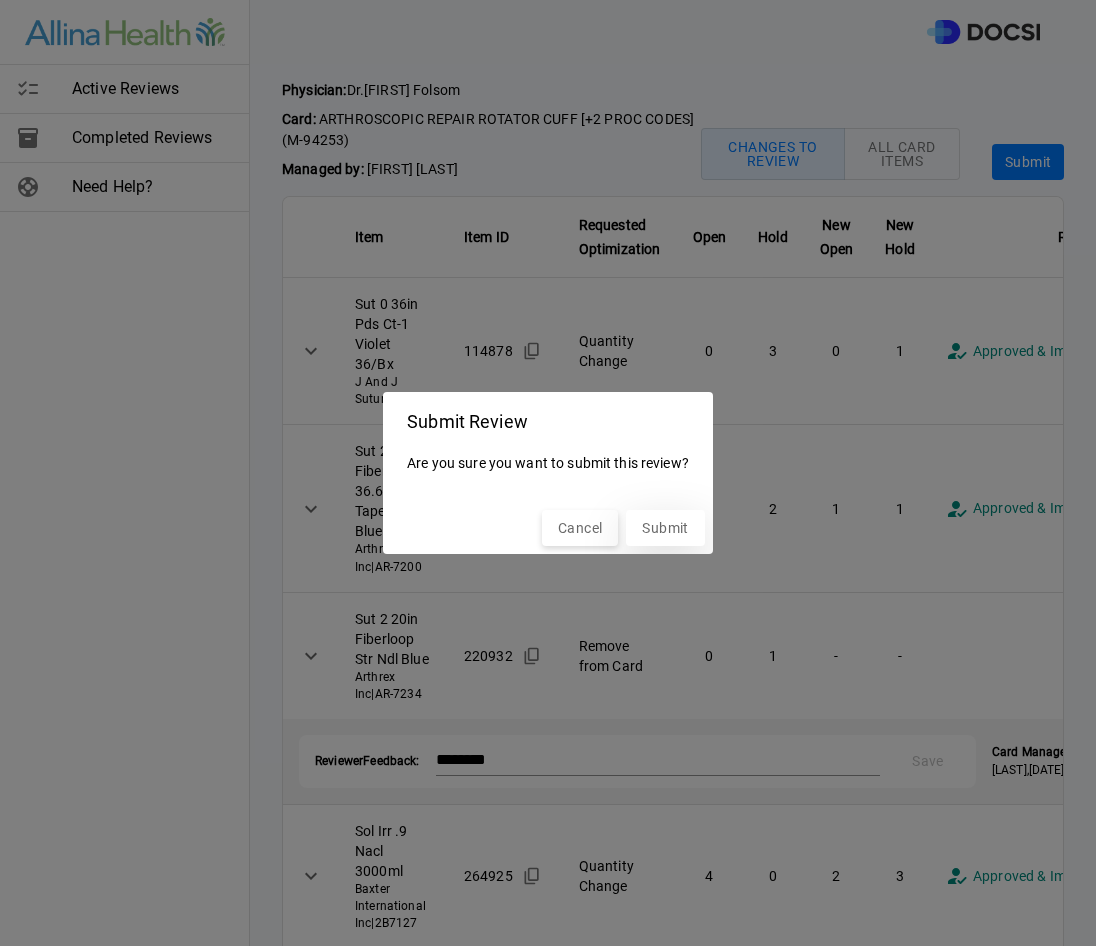 click on "Submit" at bounding box center (665, 528) 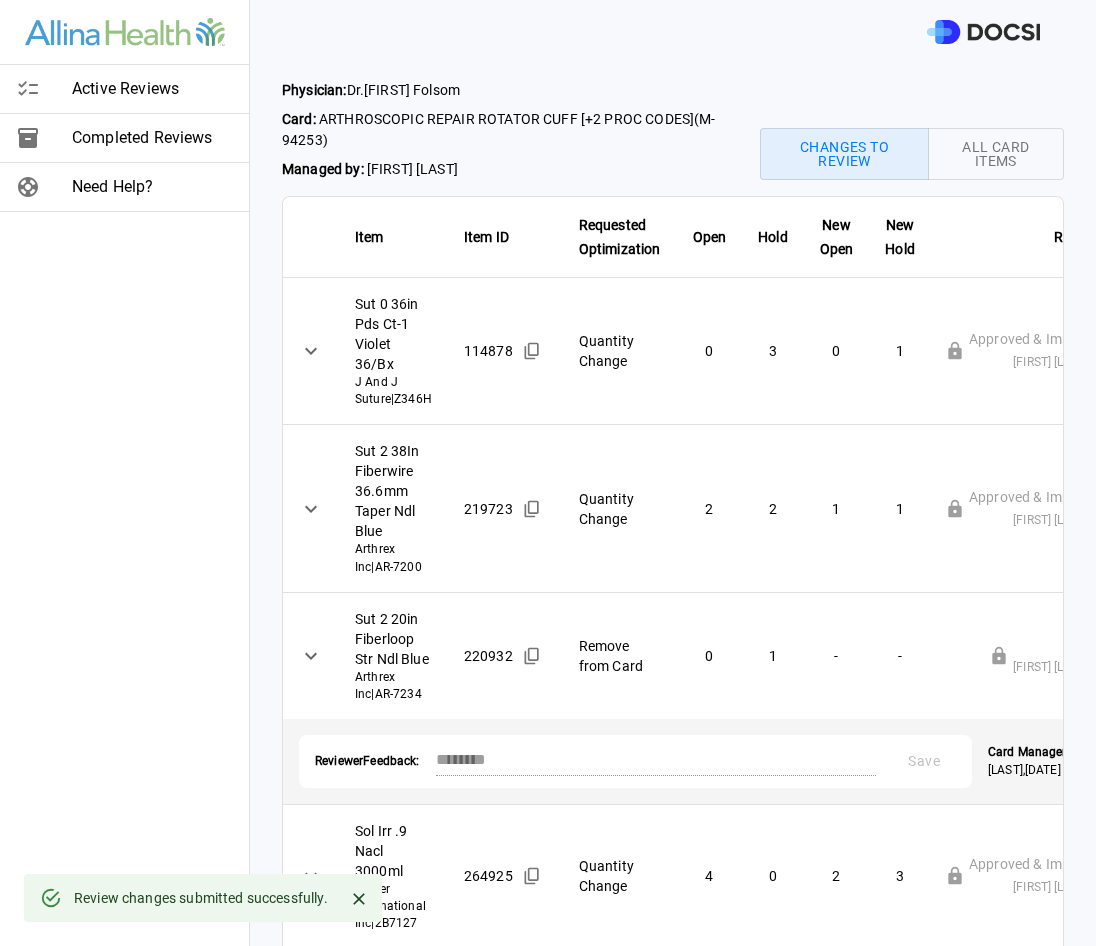 click on "Active Reviews" at bounding box center [152, 89] 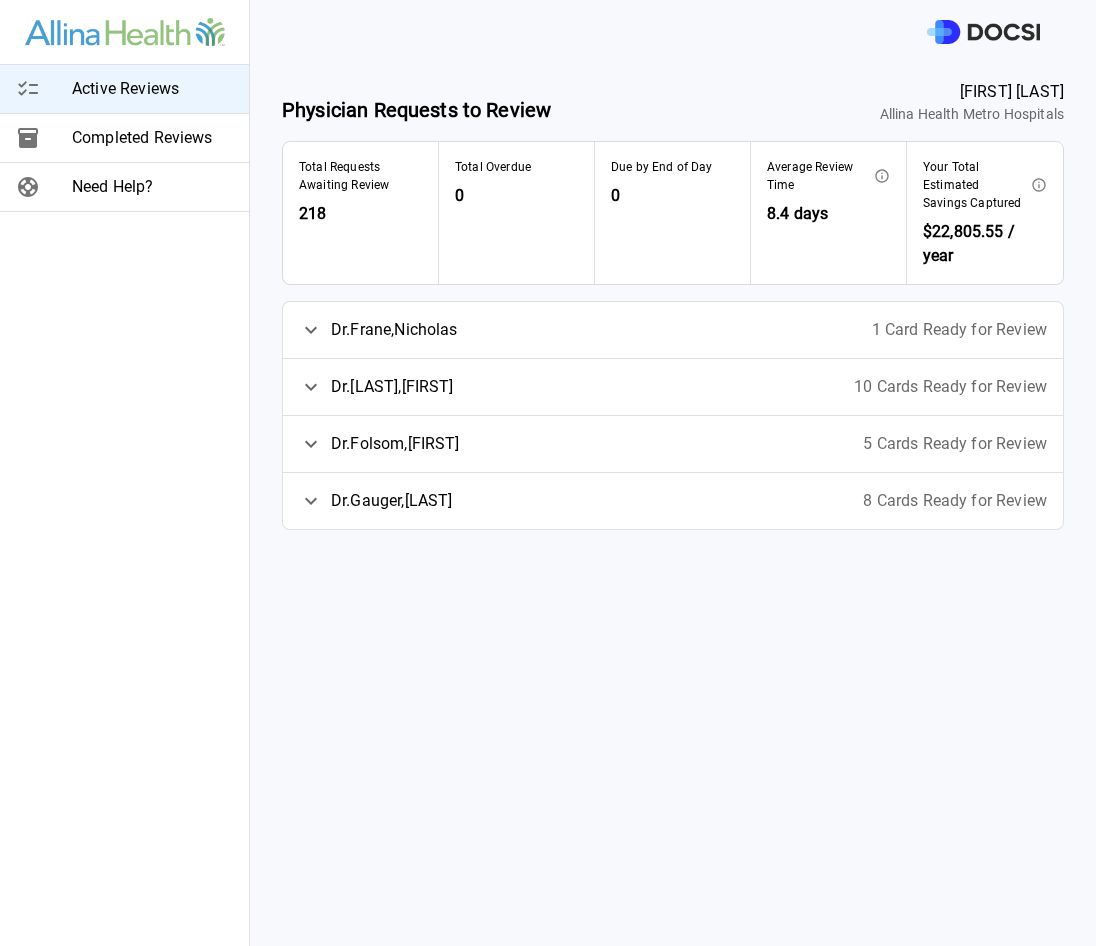 click on "Dr.  [LAST] ,  [LAST] 5 Cards Ready for Review" at bounding box center [673, 444] 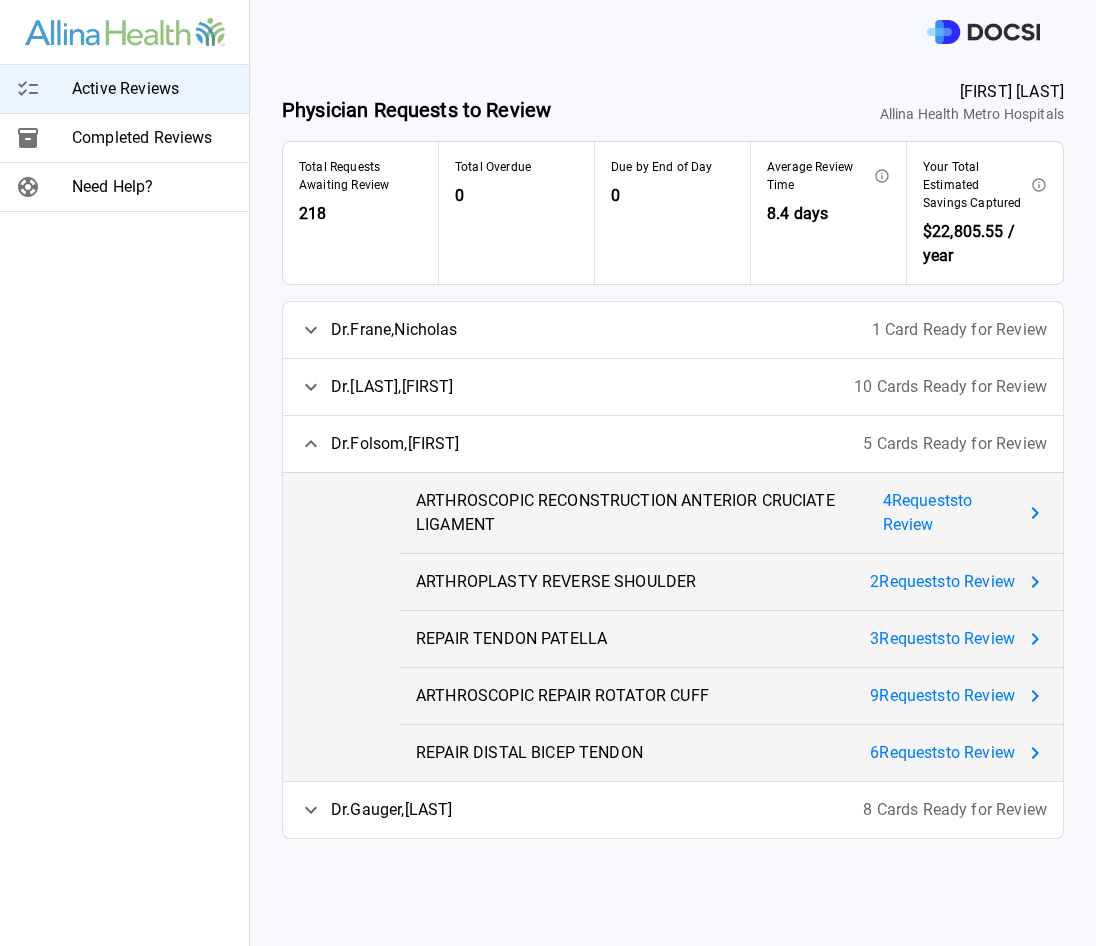 click on "4  Request s  to Review" at bounding box center (949, 513) 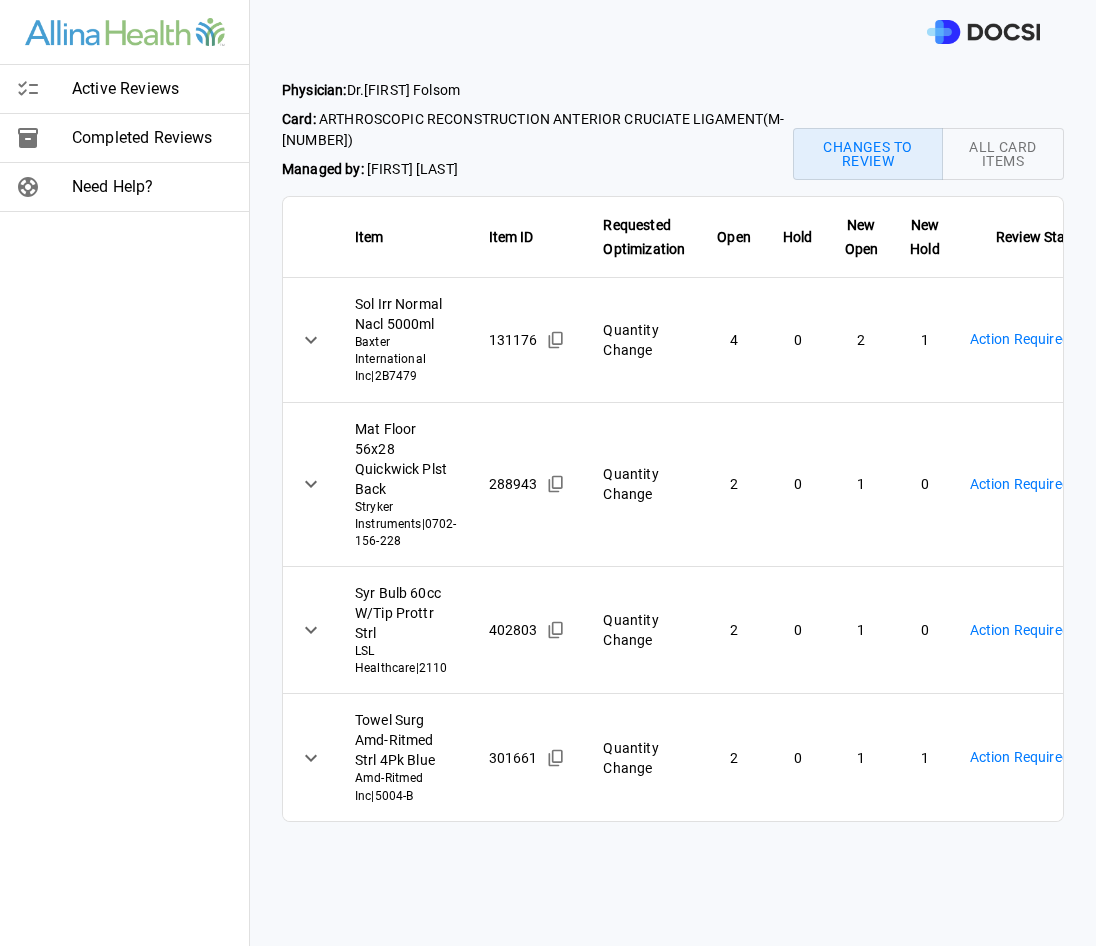click on "Physician:   Dr.  [LAST] [LAST] Card:    ARTHROSCOPIC RECONSTRUCTION ANTERIOR CRUCIATE LIGAMENT  ( M-92238 ) Managed by:    [LAST] Changes to Review All Card Items Item Item ID Requested Optimization Open Hold New Open New Hold Review Status Sol Irr Normal Nacl 5000ml Baxter International Inc  |  2B7479 131176 Quantity Change 4 0 2 1 Action Required **** ​ Mat Floor 56x28 Quickwick Plst Back Stryker Instruments  |  0702-156-228 288943 Quantity Change 2 0 1 0 Action Required **** ​ Syr Bulb 60cc W/Tip Prottr Strl LSL Healthcare  |  2110 402803 Quantity Change 2 0 1 0 Action Required **** ​ Towel Surg Amd-Ritmed Strl 4Pk Blue Amd-Ritmed Inc  |  5004-B 301661 Quantity Change 2 0 1 1 Action Required ****
Active Reviews Completed Reviews Need Help?" at bounding box center (548, 473) 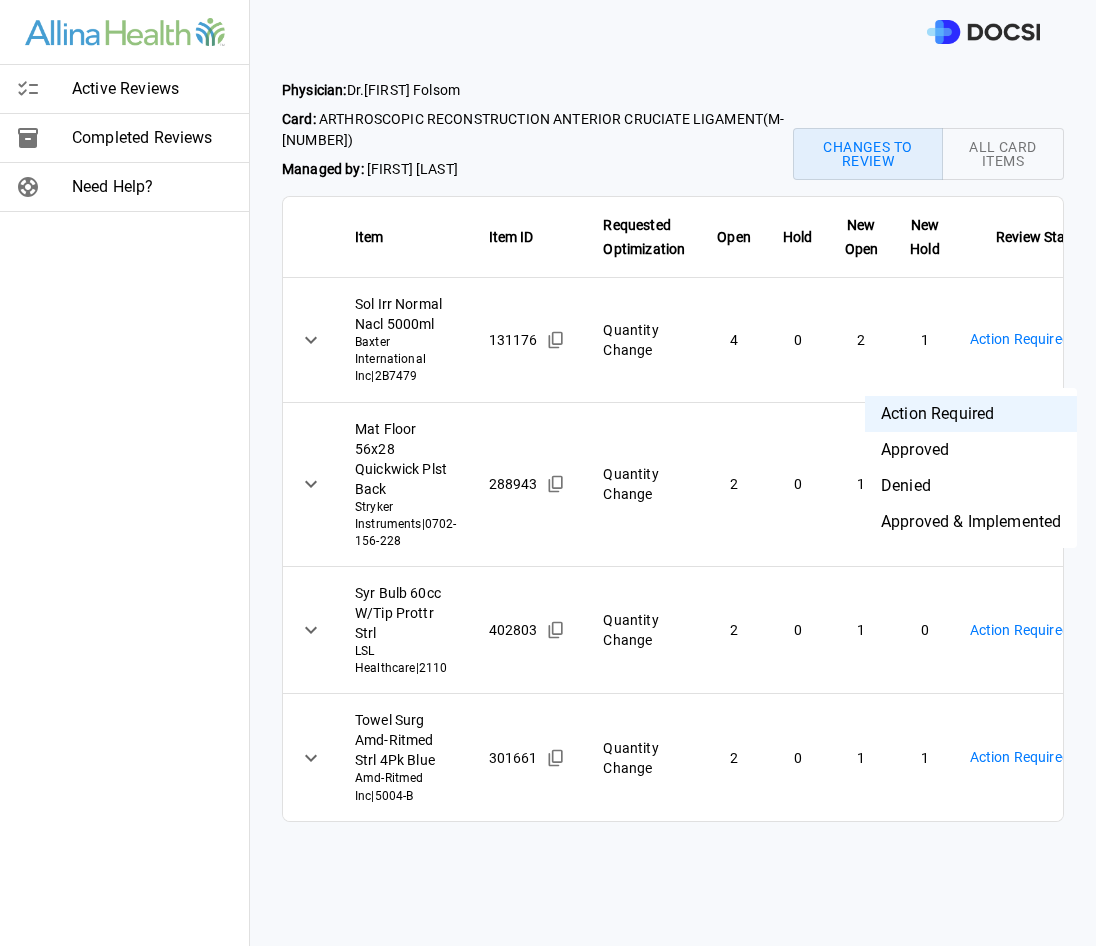 click on "Approved & Implemented" at bounding box center [971, 522] 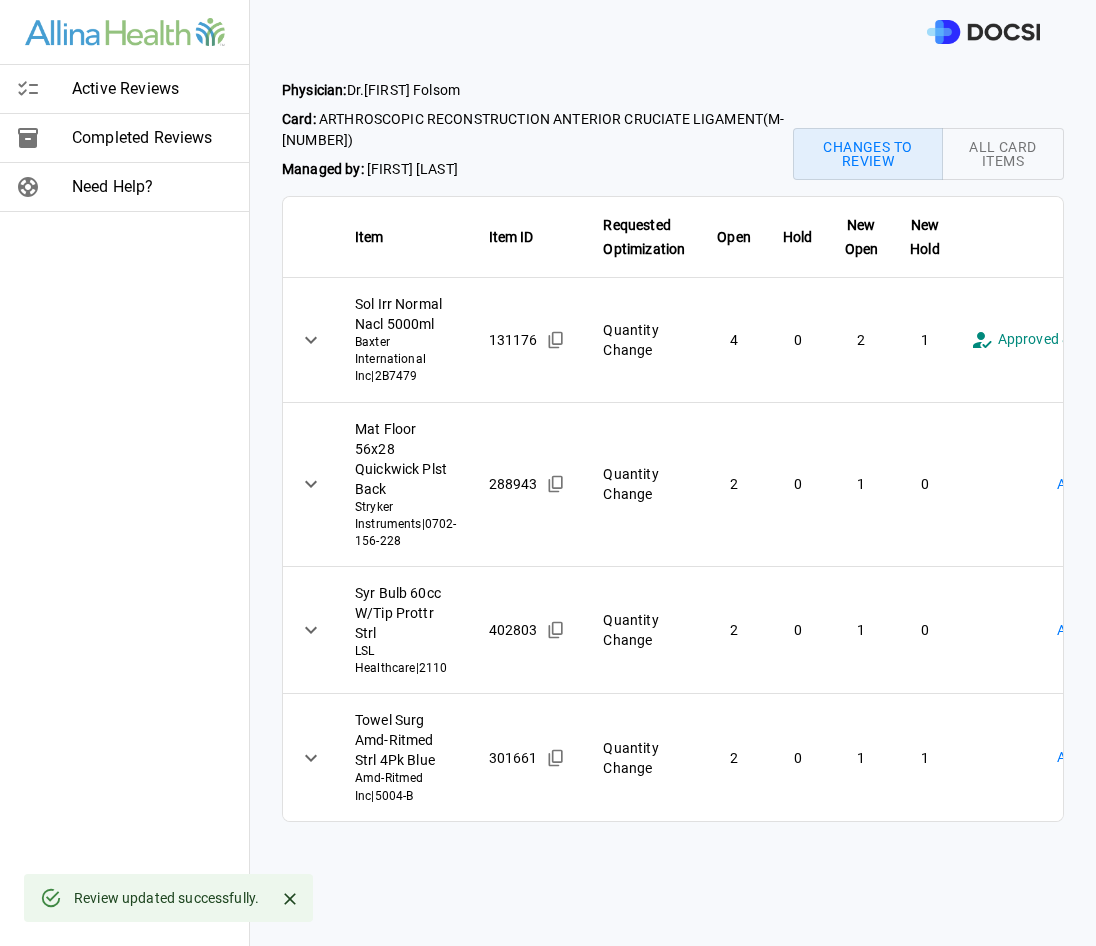 scroll, scrollTop: 41, scrollLeft: 0, axis: vertical 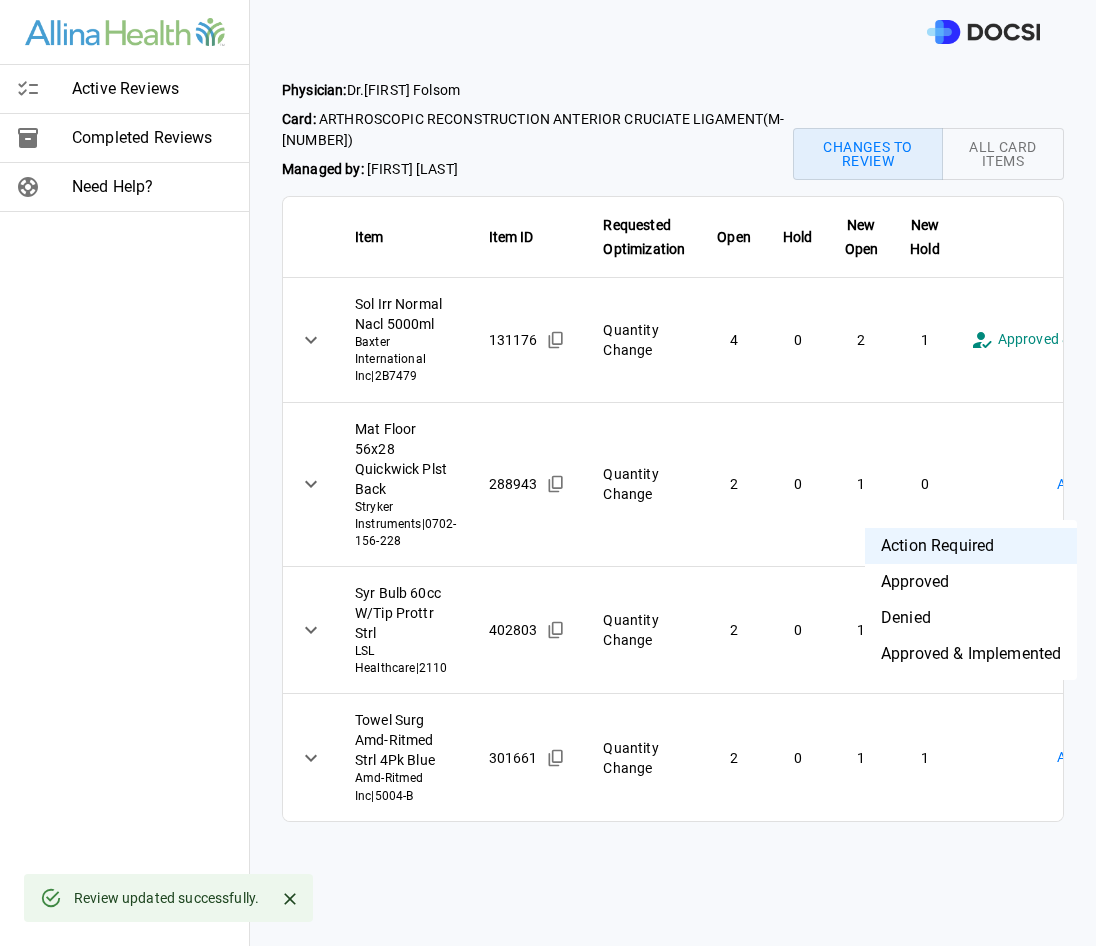 click on "**********" at bounding box center [548, 473] 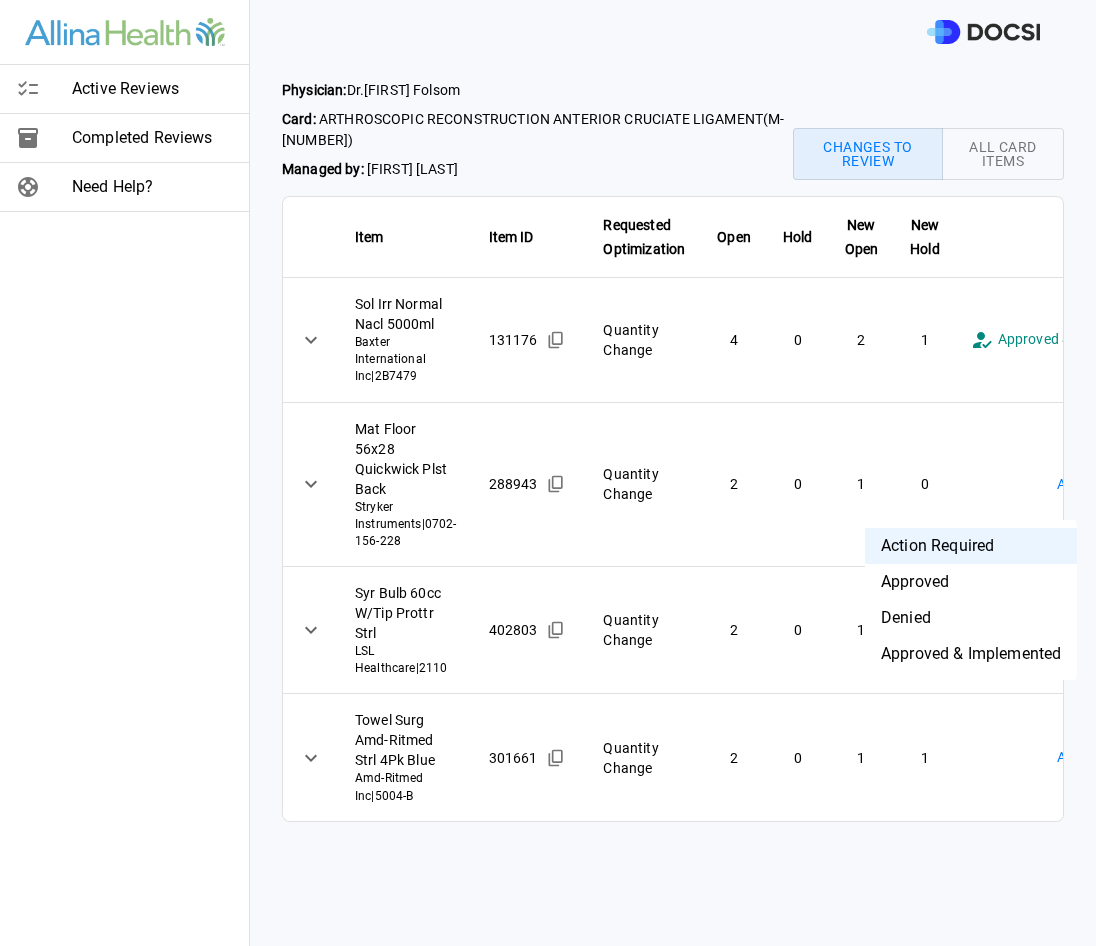 click on "Denied" at bounding box center (971, 618) 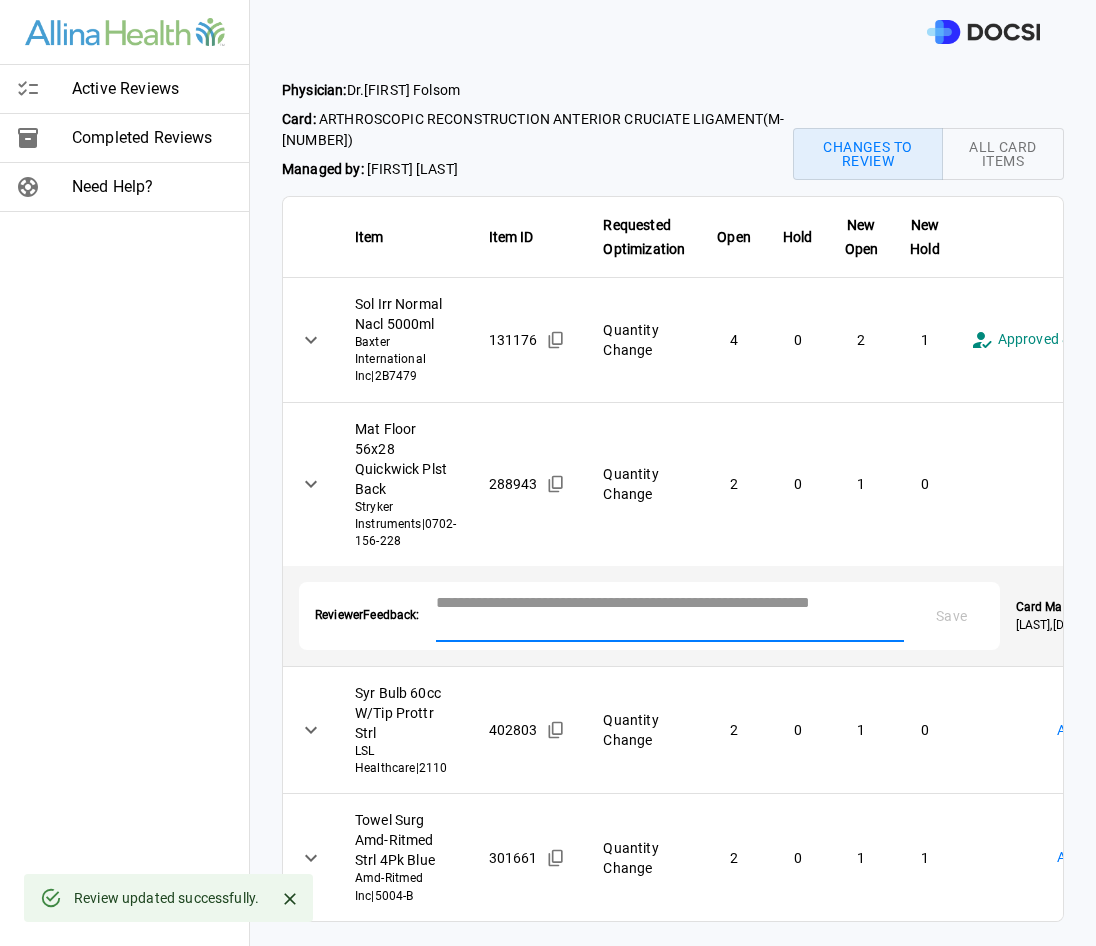 click at bounding box center [670, 614] 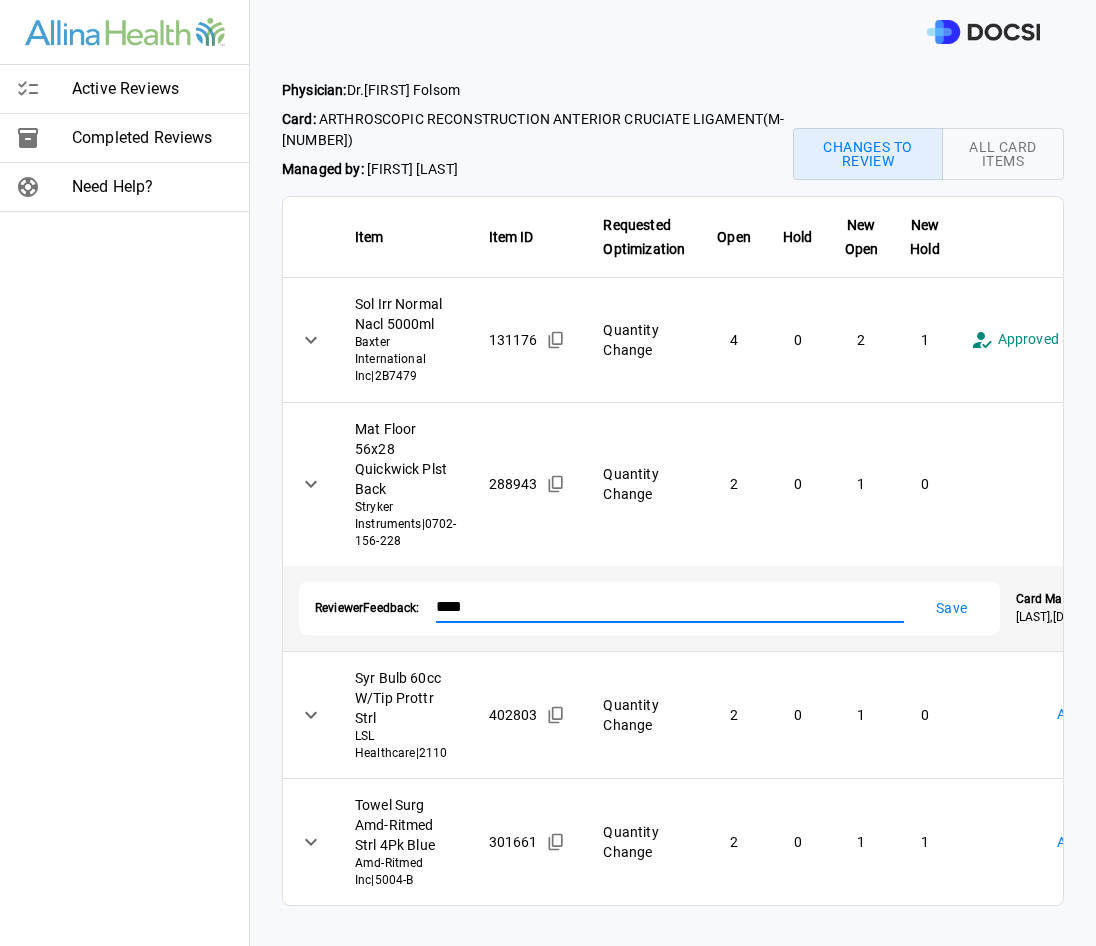 click on "Save" at bounding box center (952, 608) 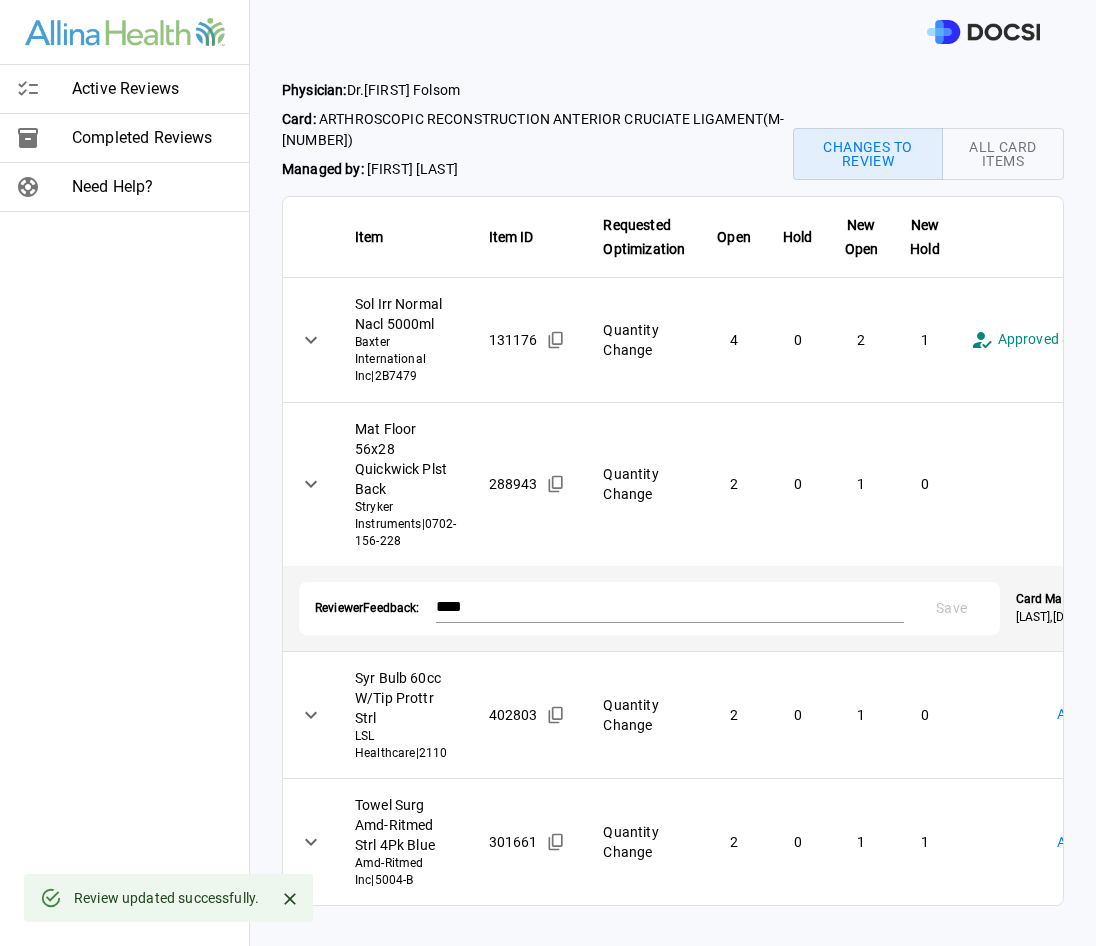 scroll, scrollTop: 126, scrollLeft: 0, axis: vertical 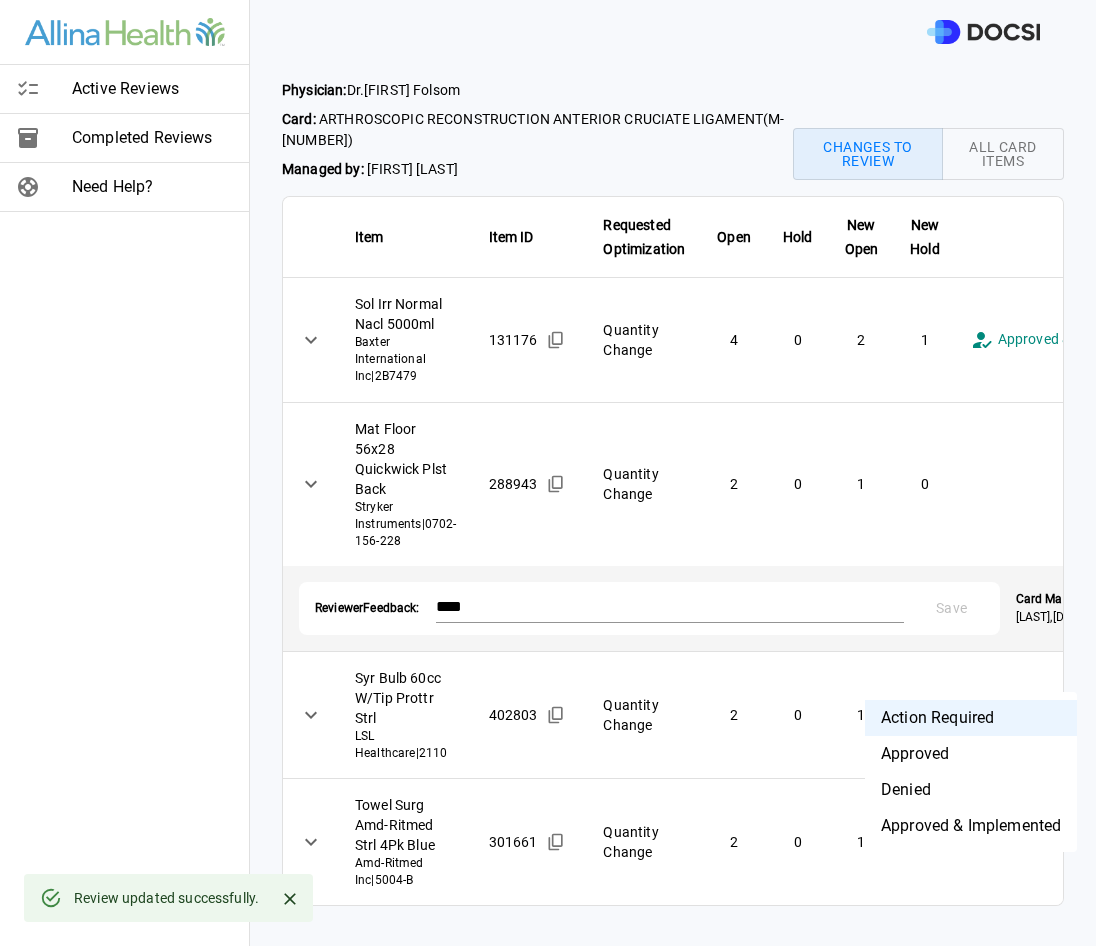 click on "**********" at bounding box center (548, 473) 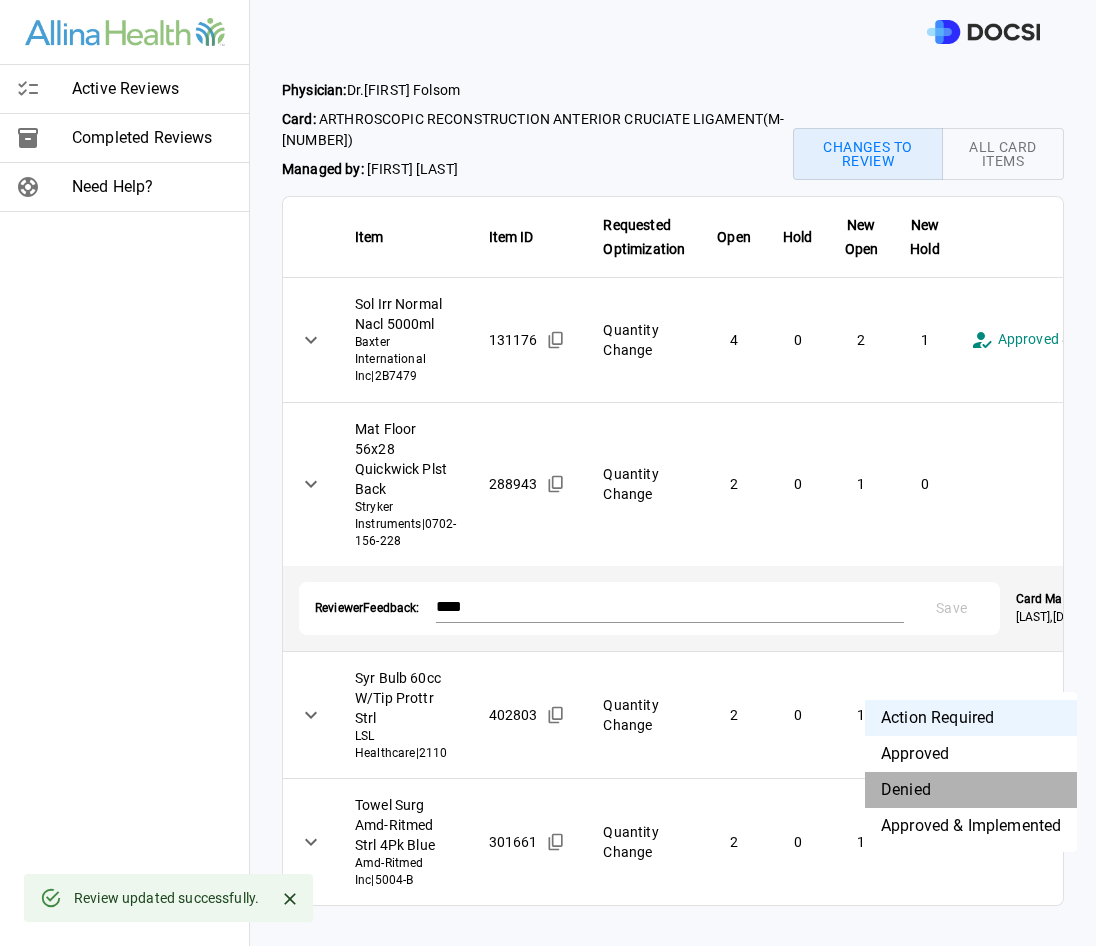 click on "Denied" at bounding box center [971, 790] 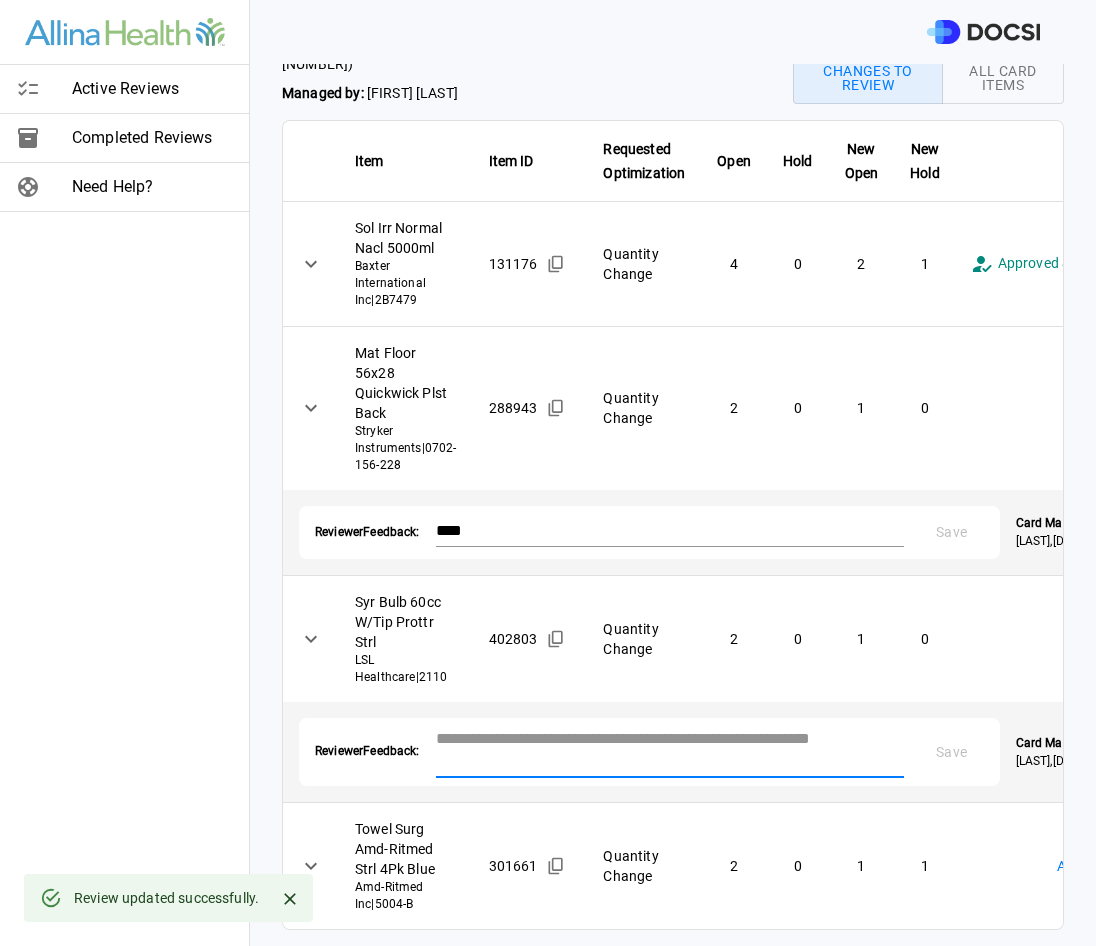 click at bounding box center (670, 750) 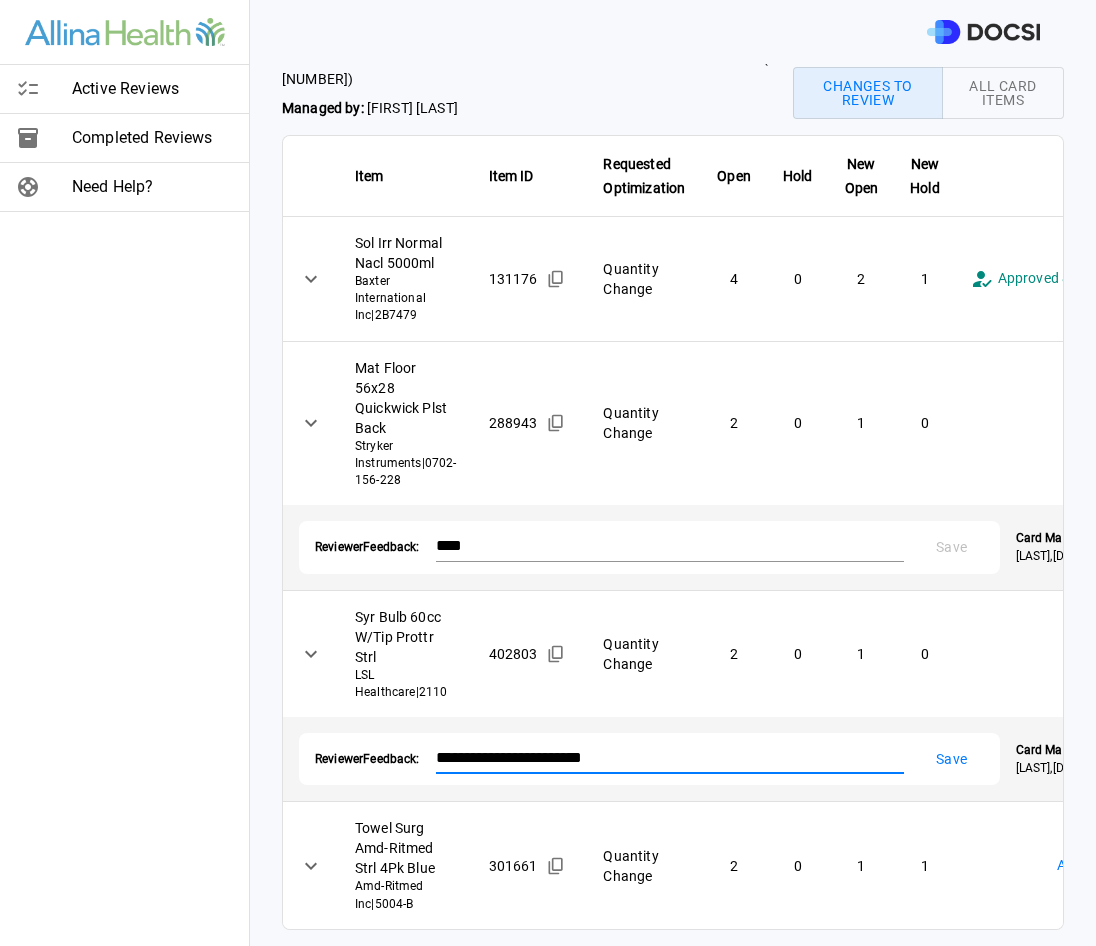 click on "Save" at bounding box center [952, 759] 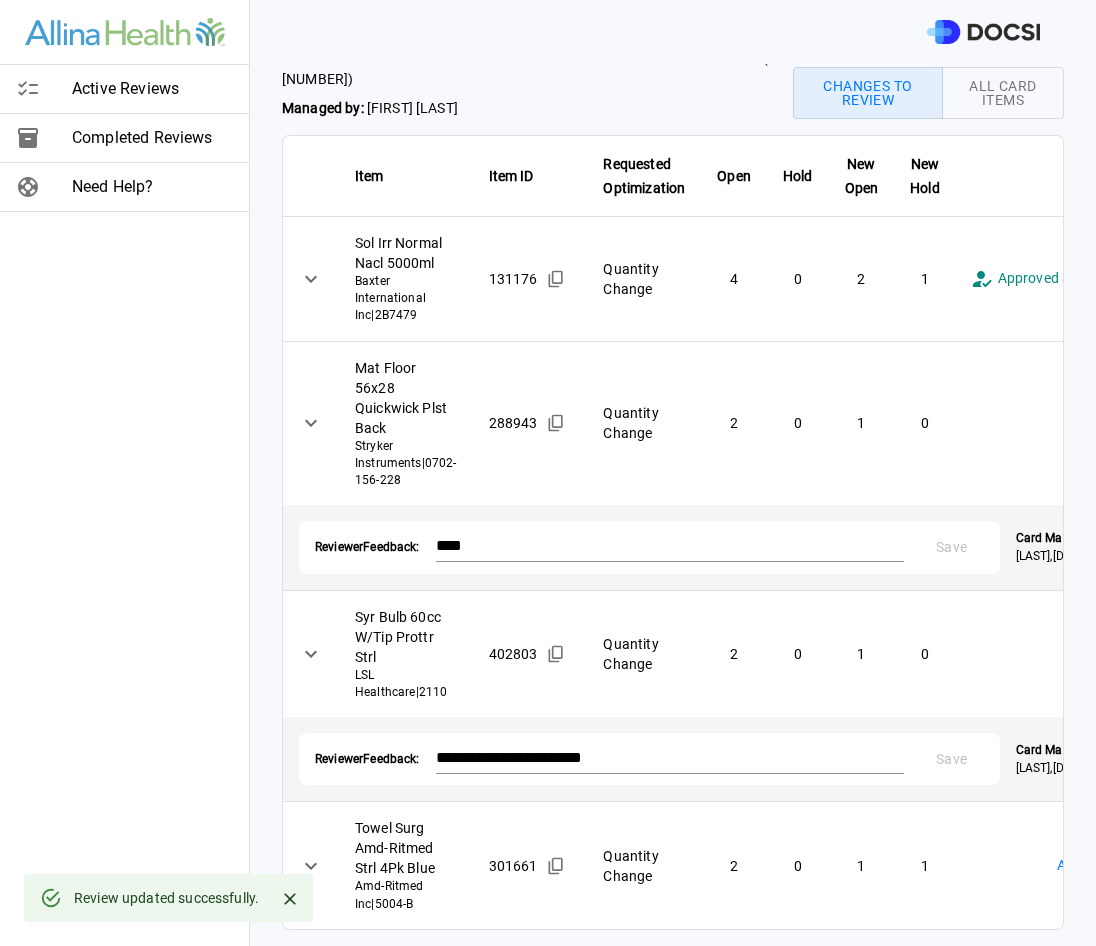 scroll, scrollTop: 210, scrollLeft: 0, axis: vertical 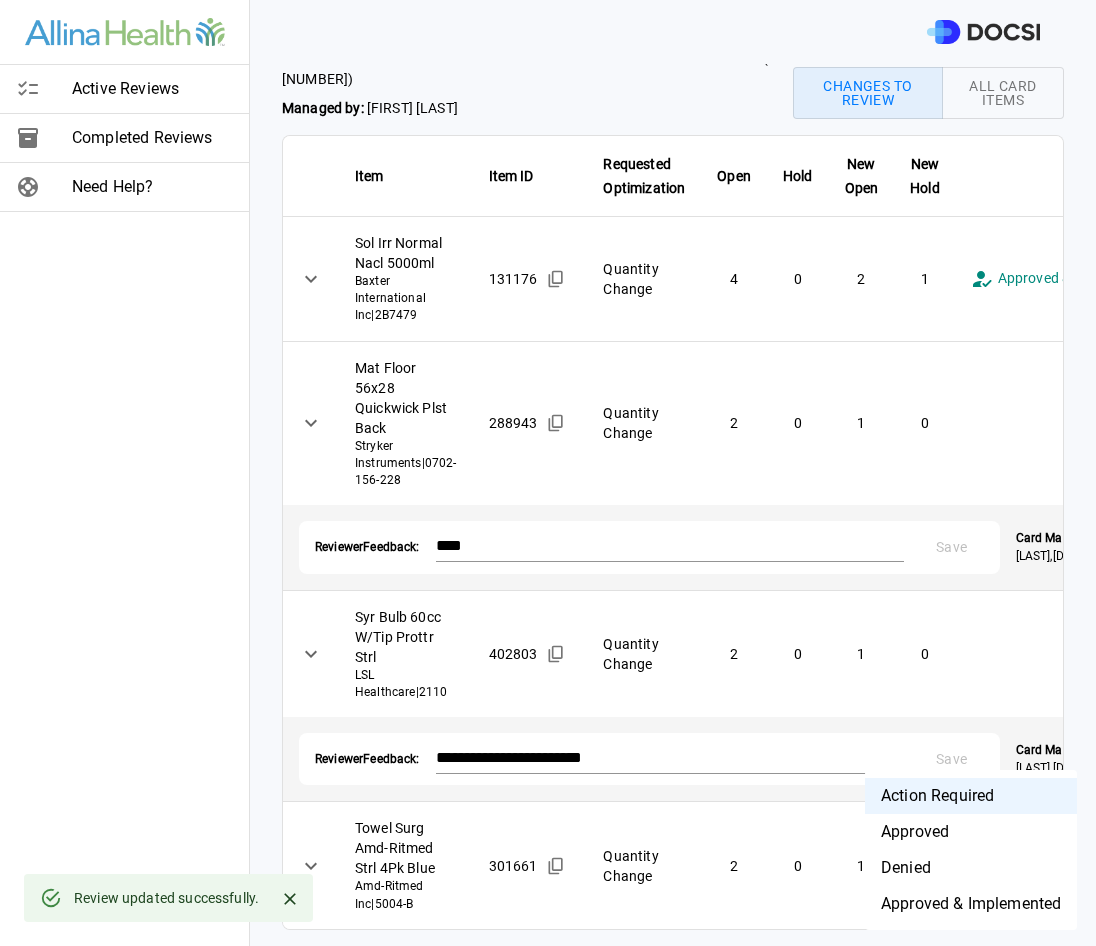 click on "**********" at bounding box center [548, 473] 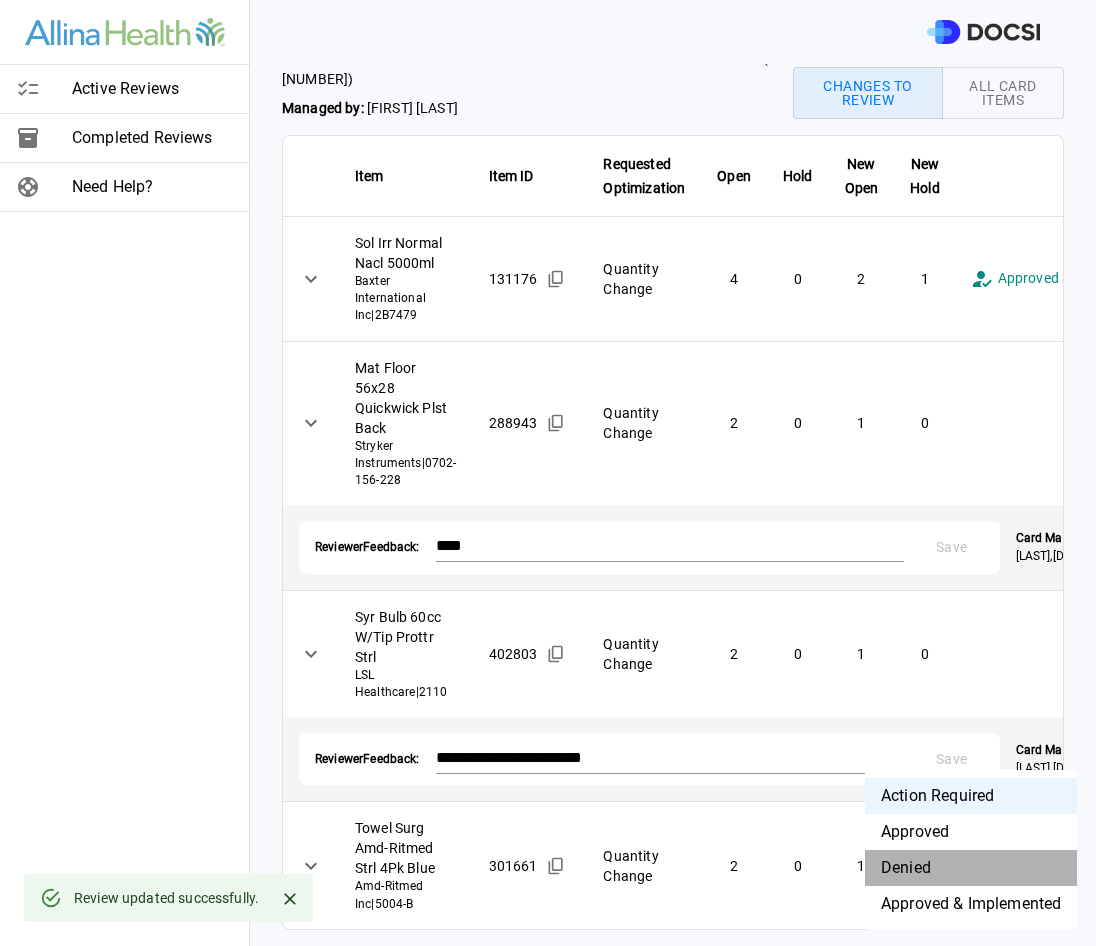 click on "Denied" at bounding box center (971, 868) 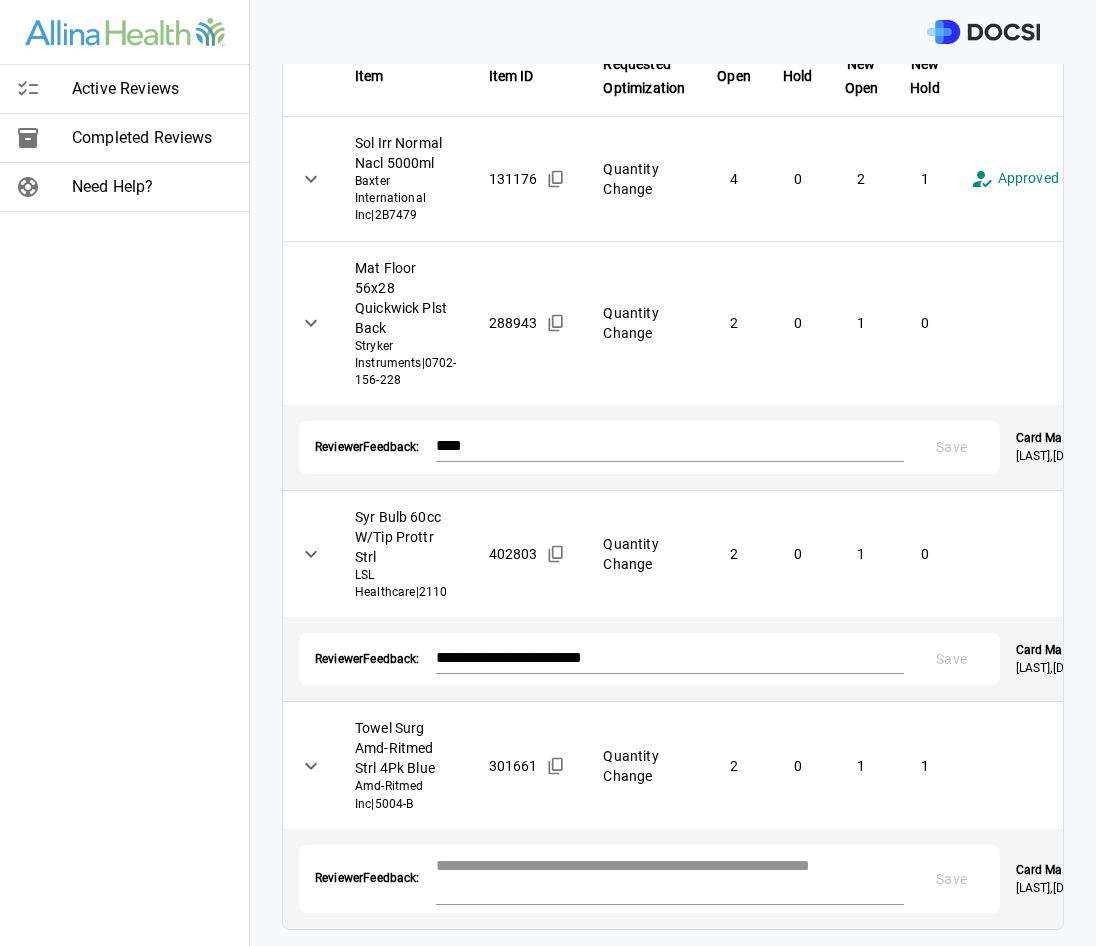 scroll, scrollTop: 310, scrollLeft: 0, axis: vertical 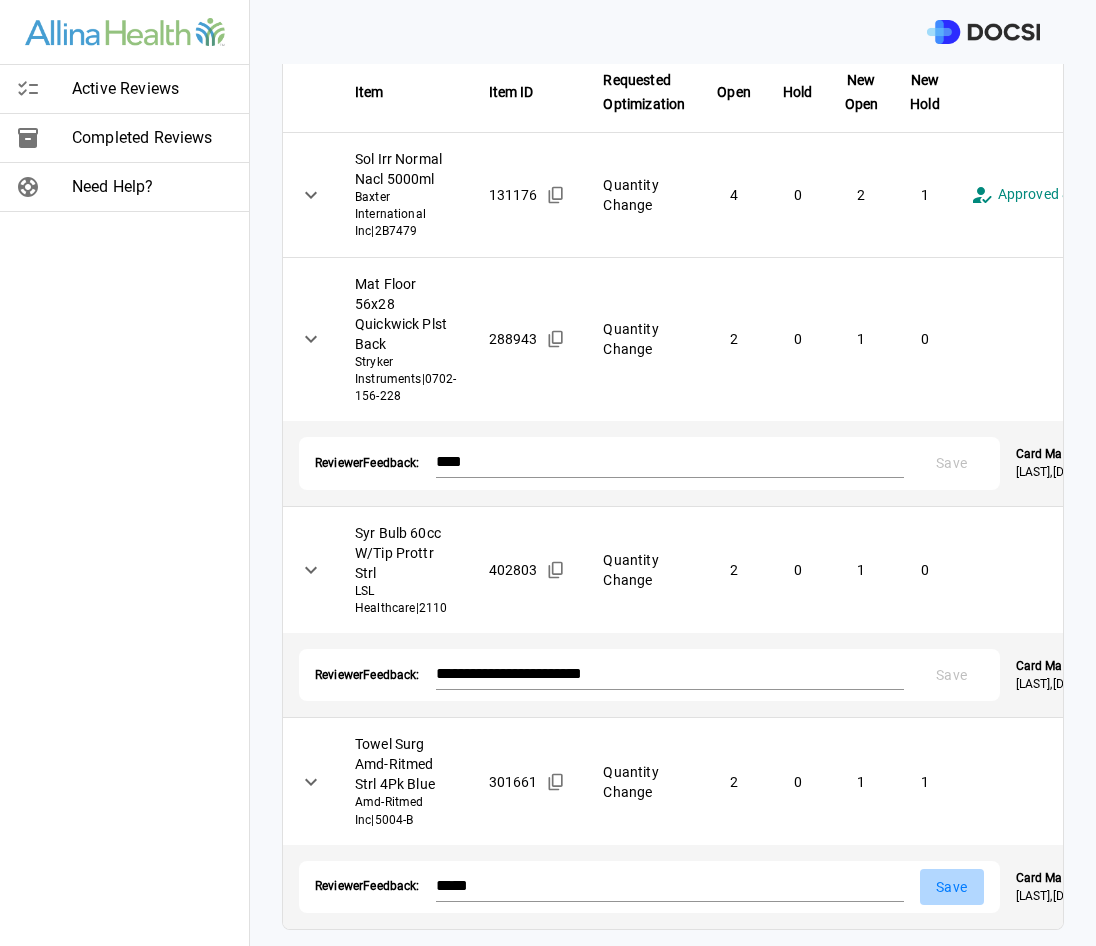click on "Save" at bounding box center [952, 887] 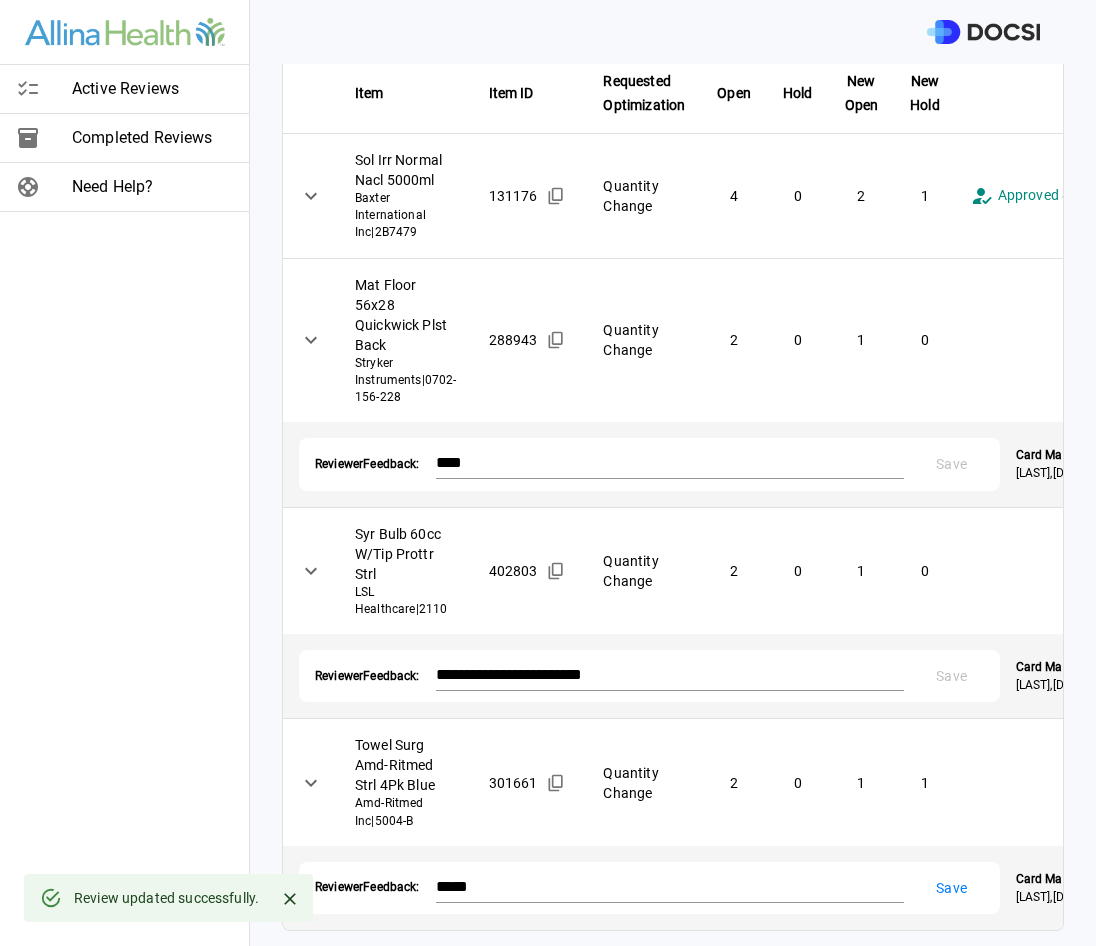 scroll, scrollTop: 0, scrollLeft: 0, axis: both 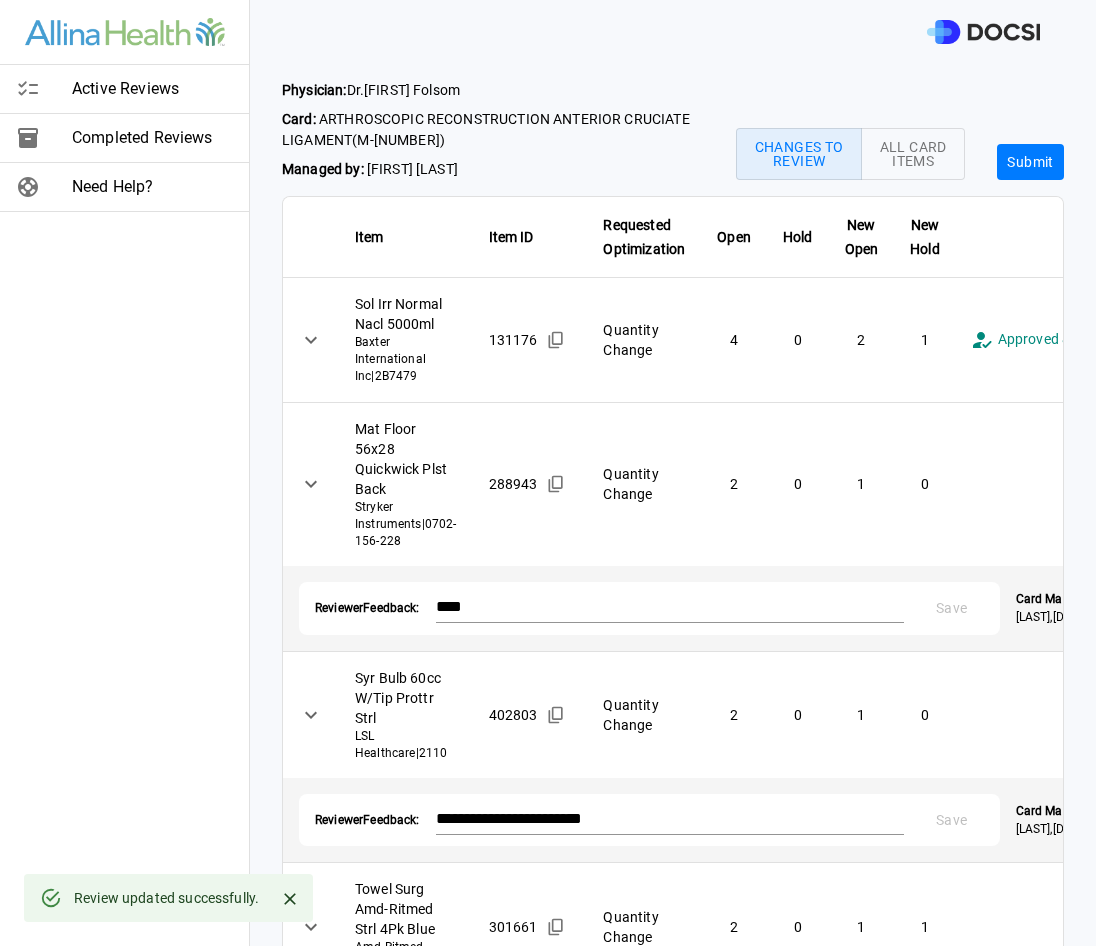 click on "Submit" at bounding box center [1030, 162] 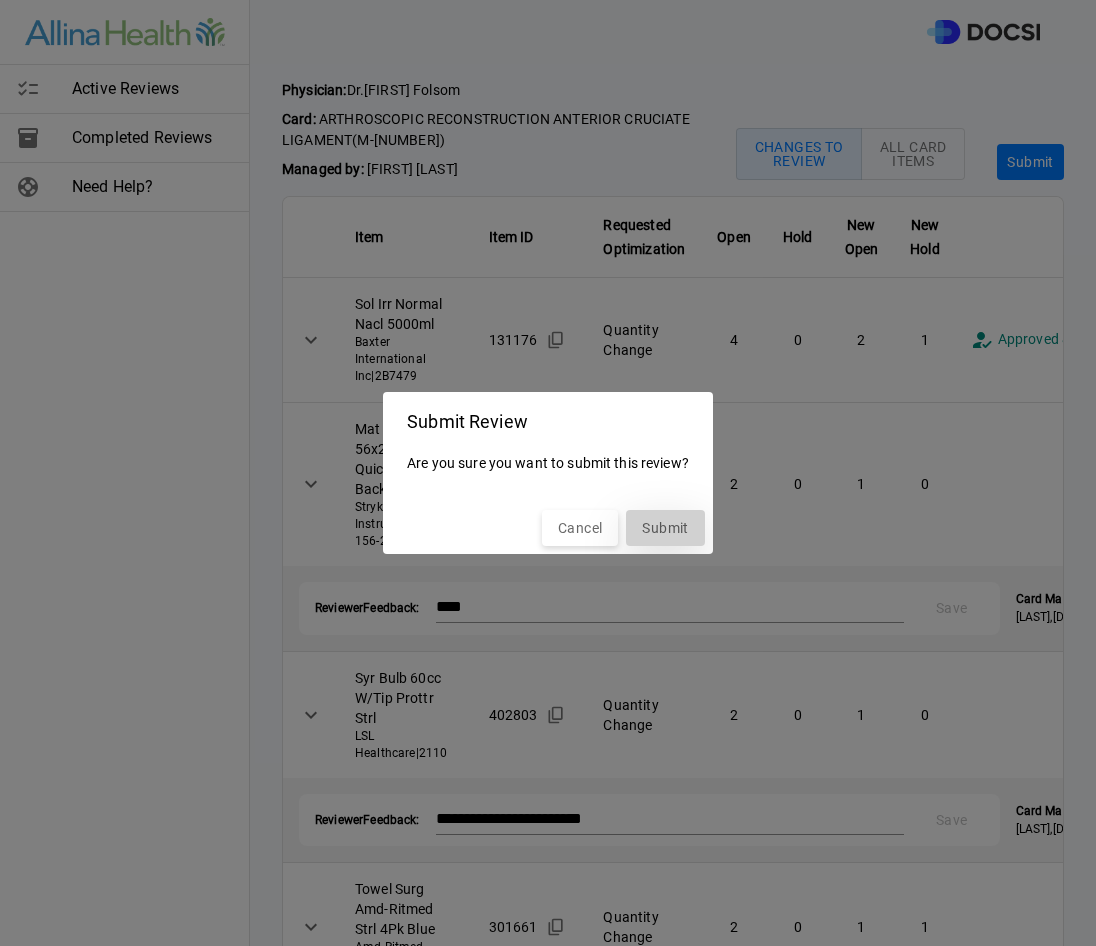 click on "Submit" at bounding box center (665, 528) 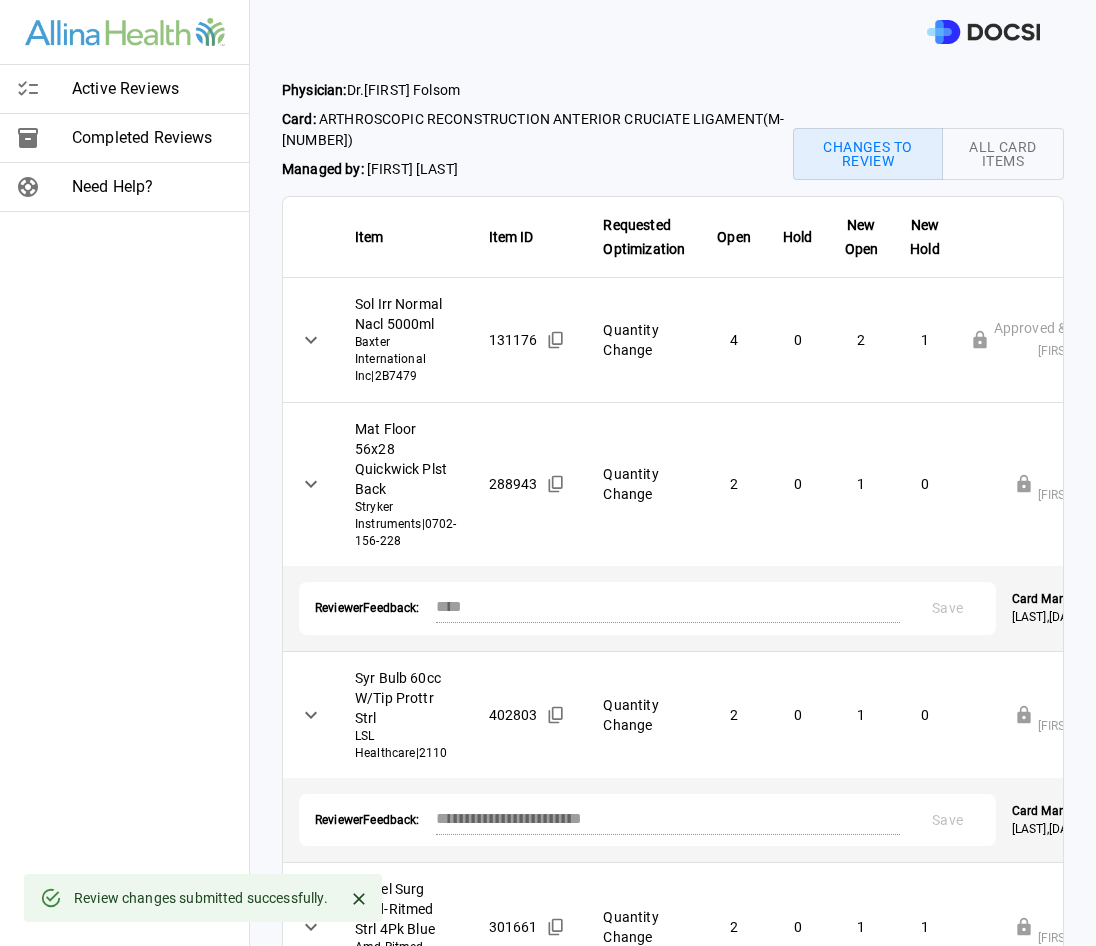 click on "Active Reviews" at bounding box center (152, 89) 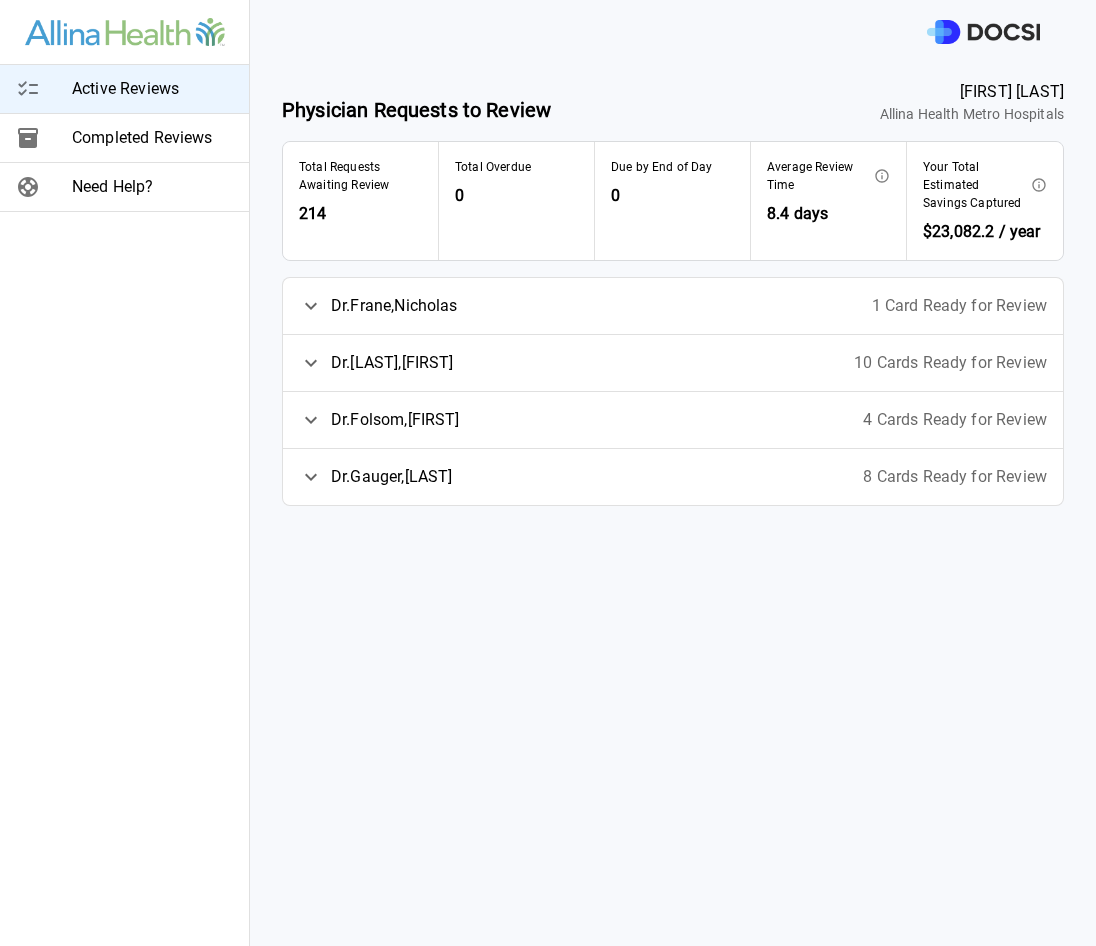 click on "Dr.  [LAST] ,  [FIRST]" at bounding box center (394, 306) 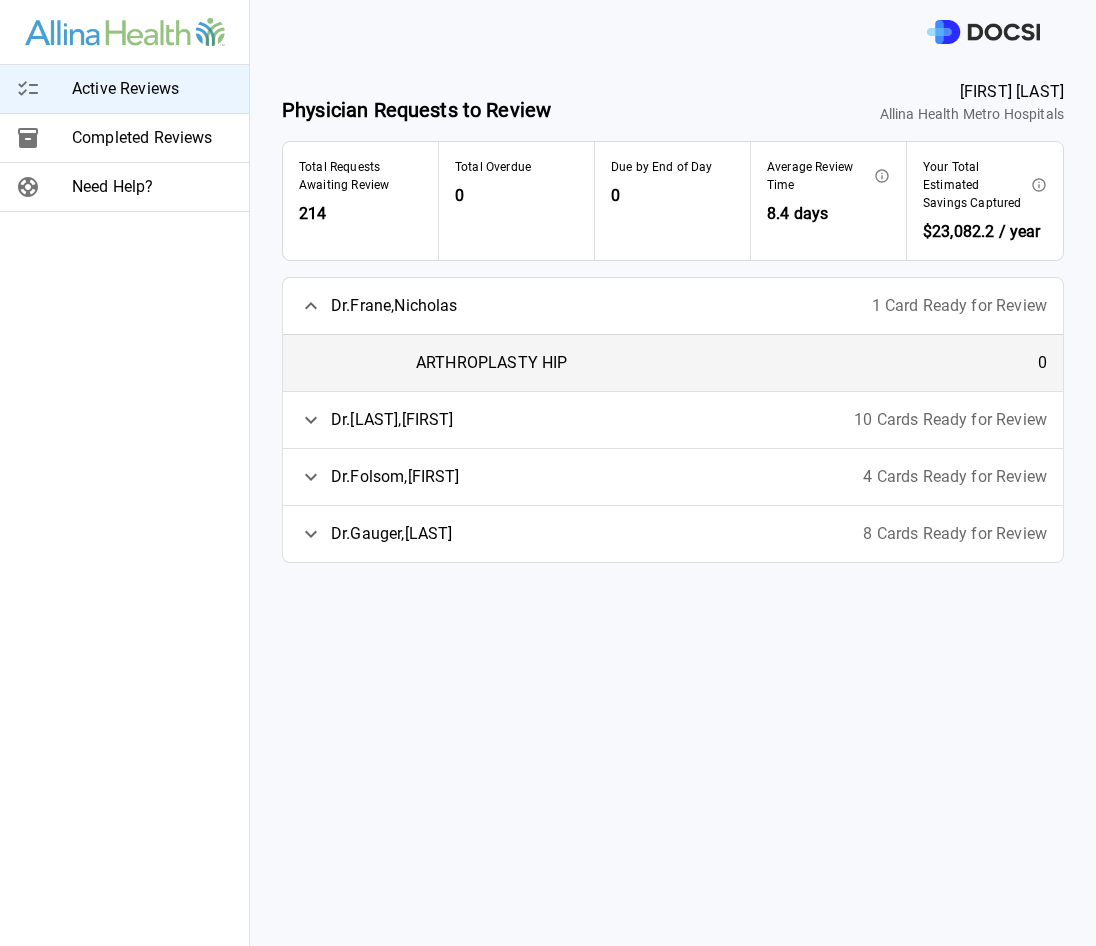 click on "ARTHROPLASTY HIP" at bounding box center [491, 363] 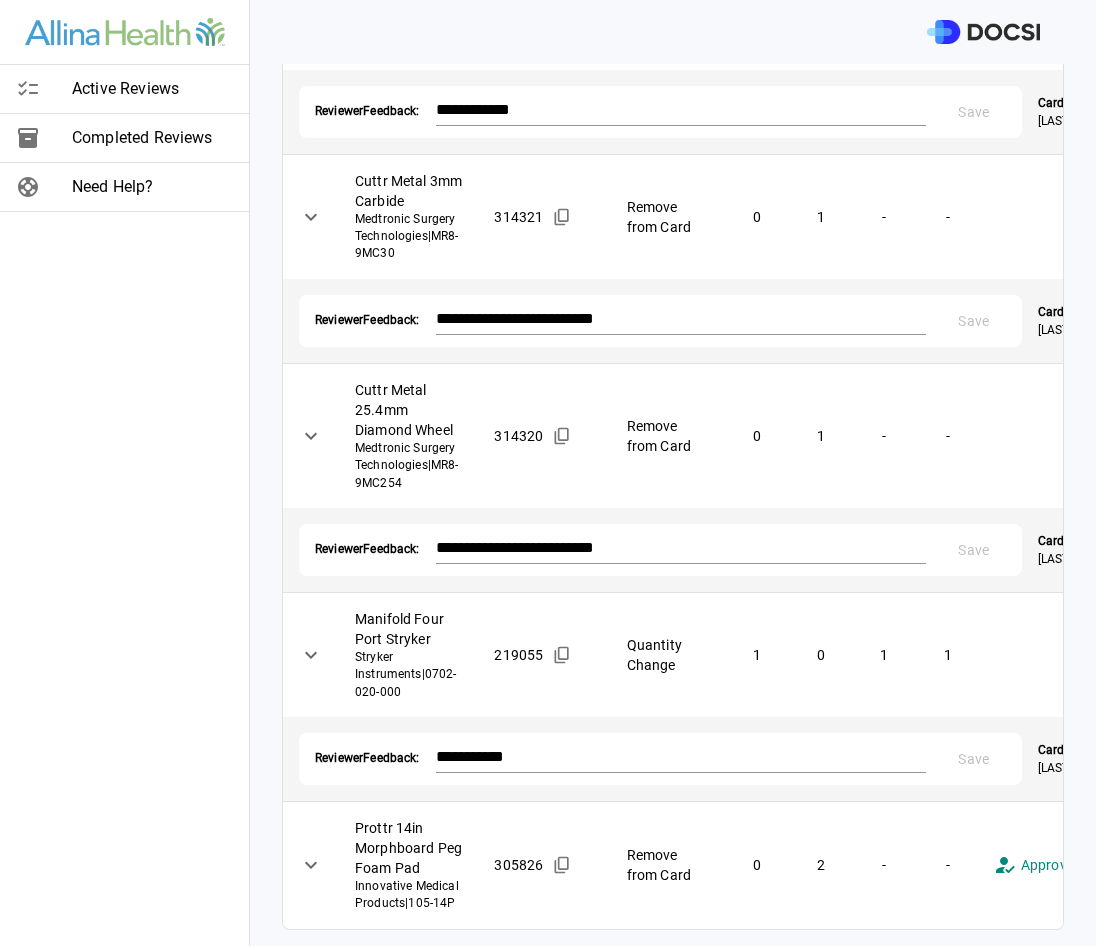 scroll, scrollTop: 2061, scrollLeft: 0, axis: vertical 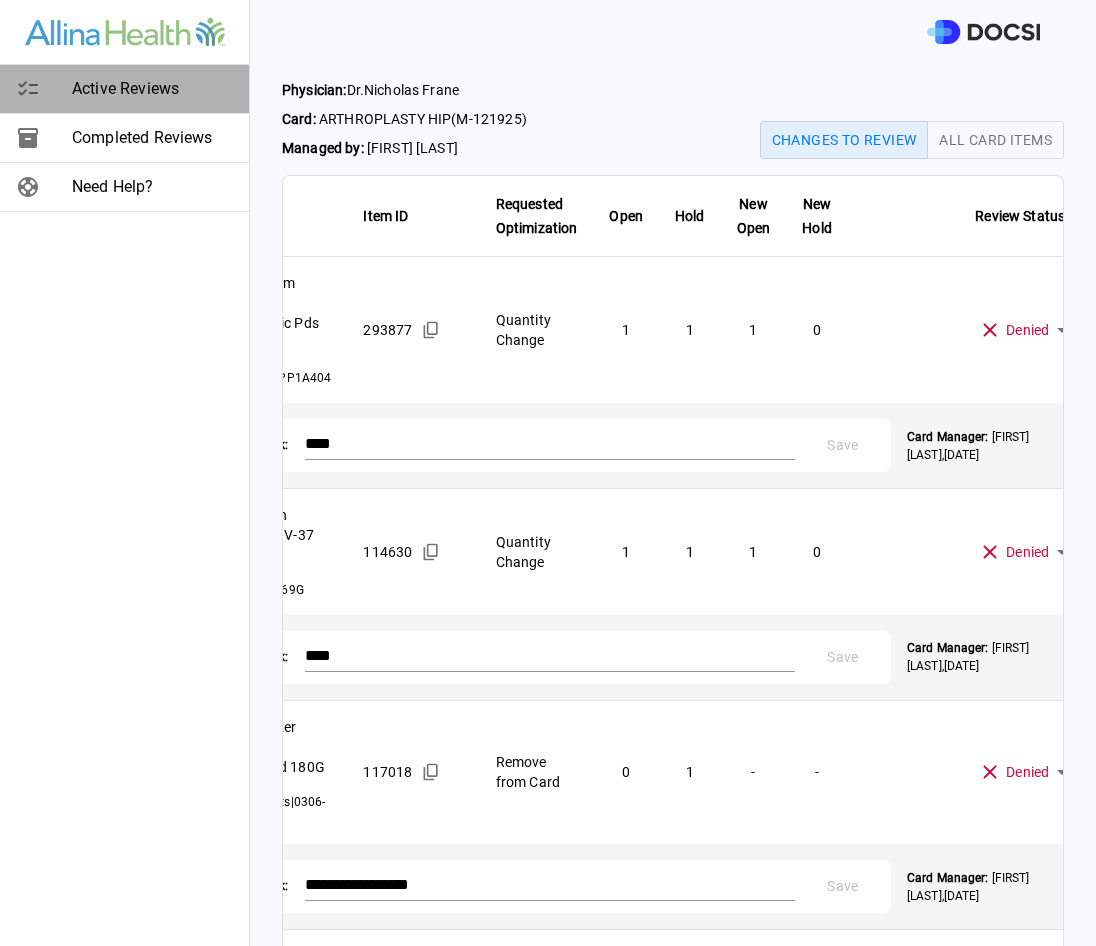 click on "Active Reviews" at bounding box center [152, 89] 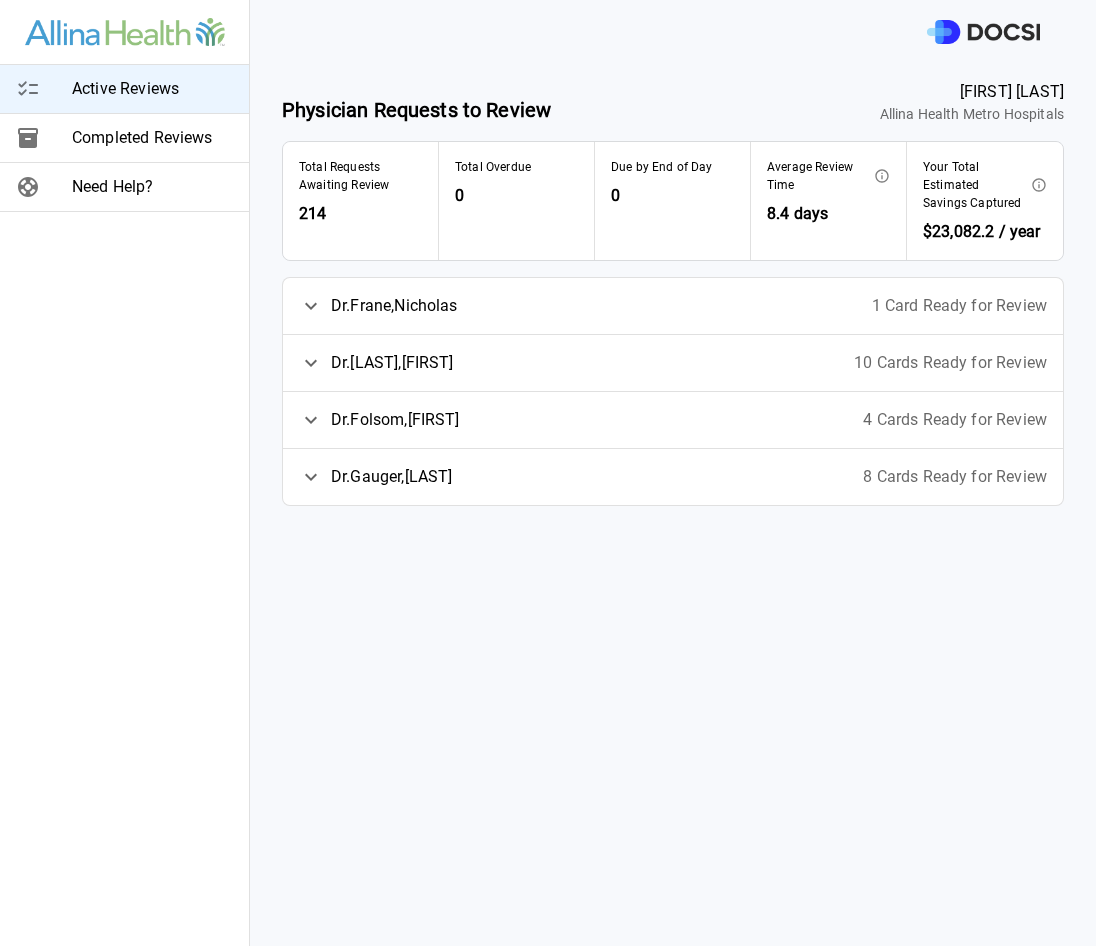 click on "4 Cards Ready for Review" at bounding box center (955, 420) 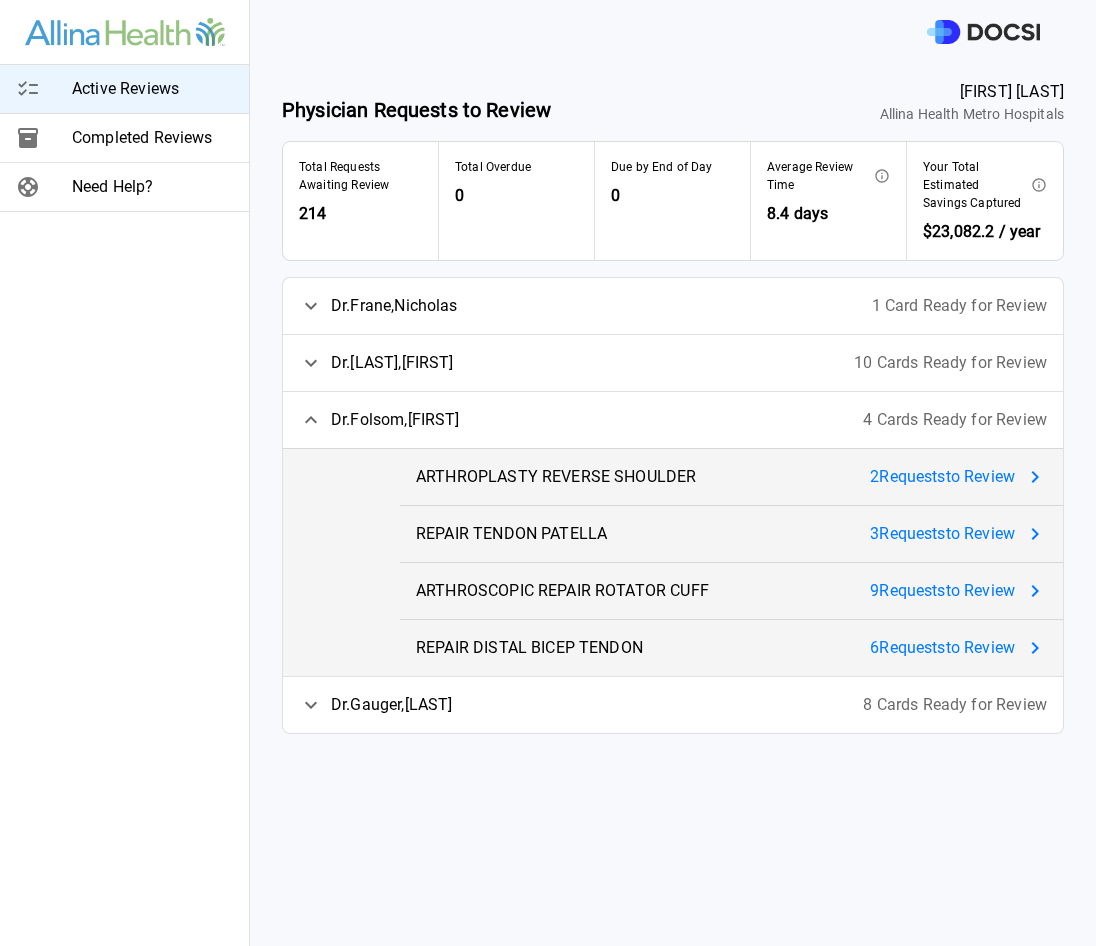 click on "ARTHROPLASTY REVERSE SHOULDER" at bounding box center (556, 477) 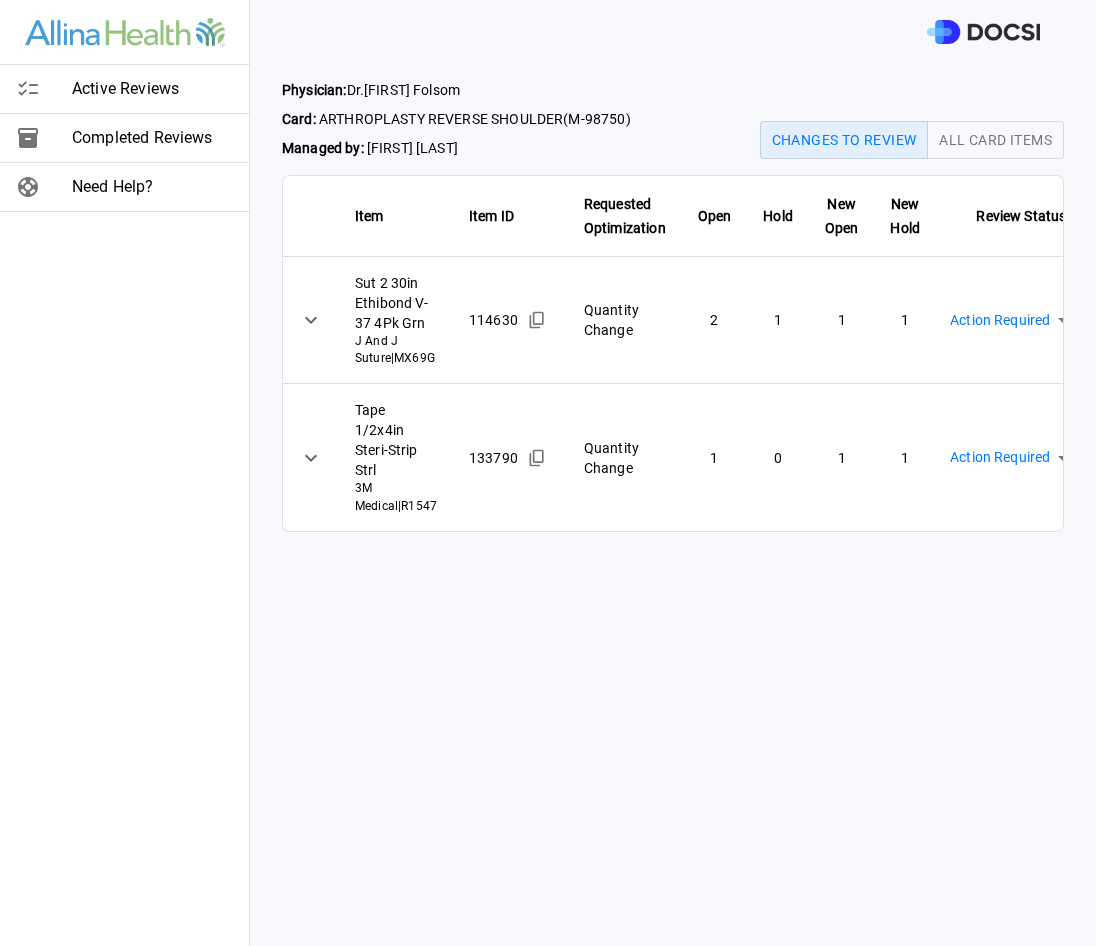 click on "Active Reviews Completed Reviews Need Help? Physician:   Dr.  [FIRST]   [LAST] Card:    ARTHROPLASTY REVERSE SHOULDER  ( M-98750 ) Managed by:    [FIRST] [LAST] Changes to Review All Card Items Item Item ID Requested Optimization Open Hold New Open New Hold Review Status Sut 2 30in Ethibond V-37 4Pk Grn J And J Suture  |  MX69G 114630 Quantity Change 2 1 1 1 Action Required **** ​ Tape 1/2x4in Steri-Strip Strl 3M Medical  |  R1547 133790 Quantity Change 1 0 1 1 Action Required **** ​
Active Reviews Completed Reviews Need Help?" at bounding box center (548, 473) 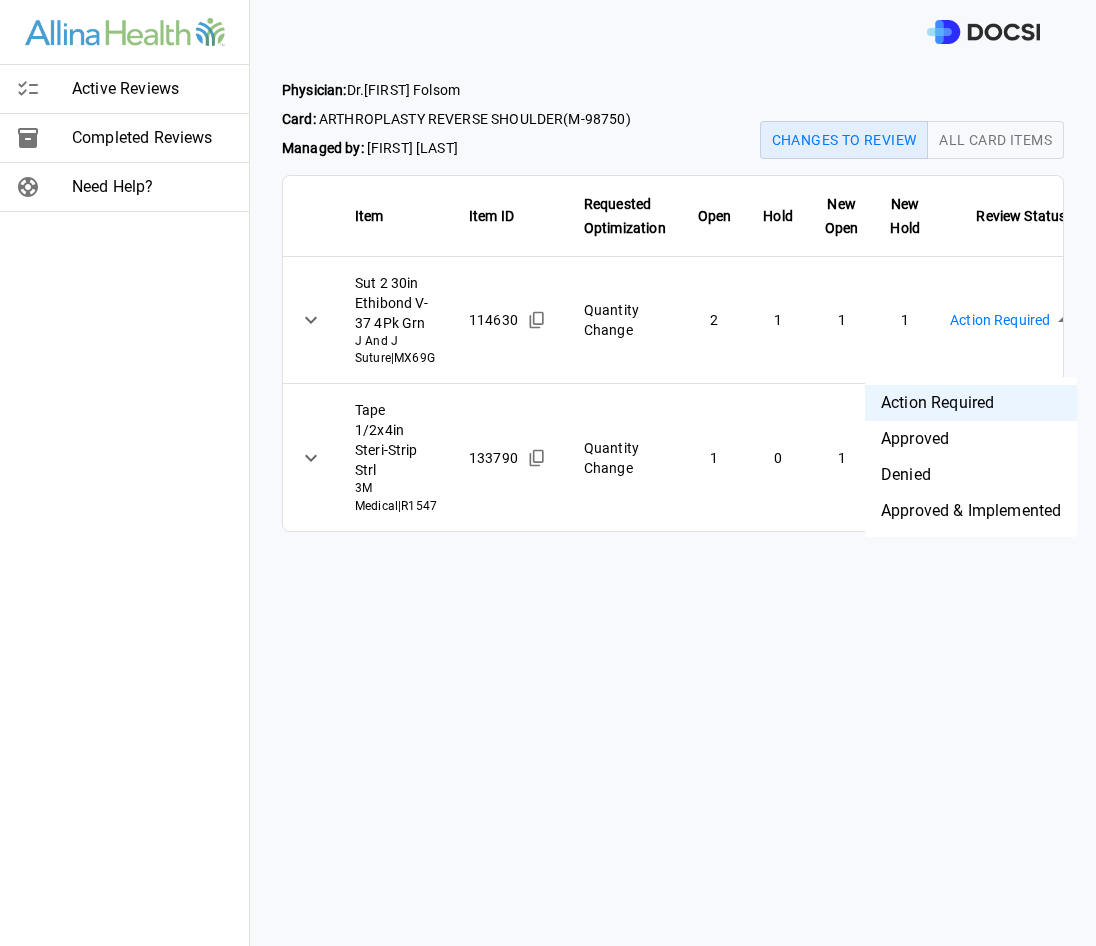 click on "Approved & Implemented" at bounding box center (971, 511) 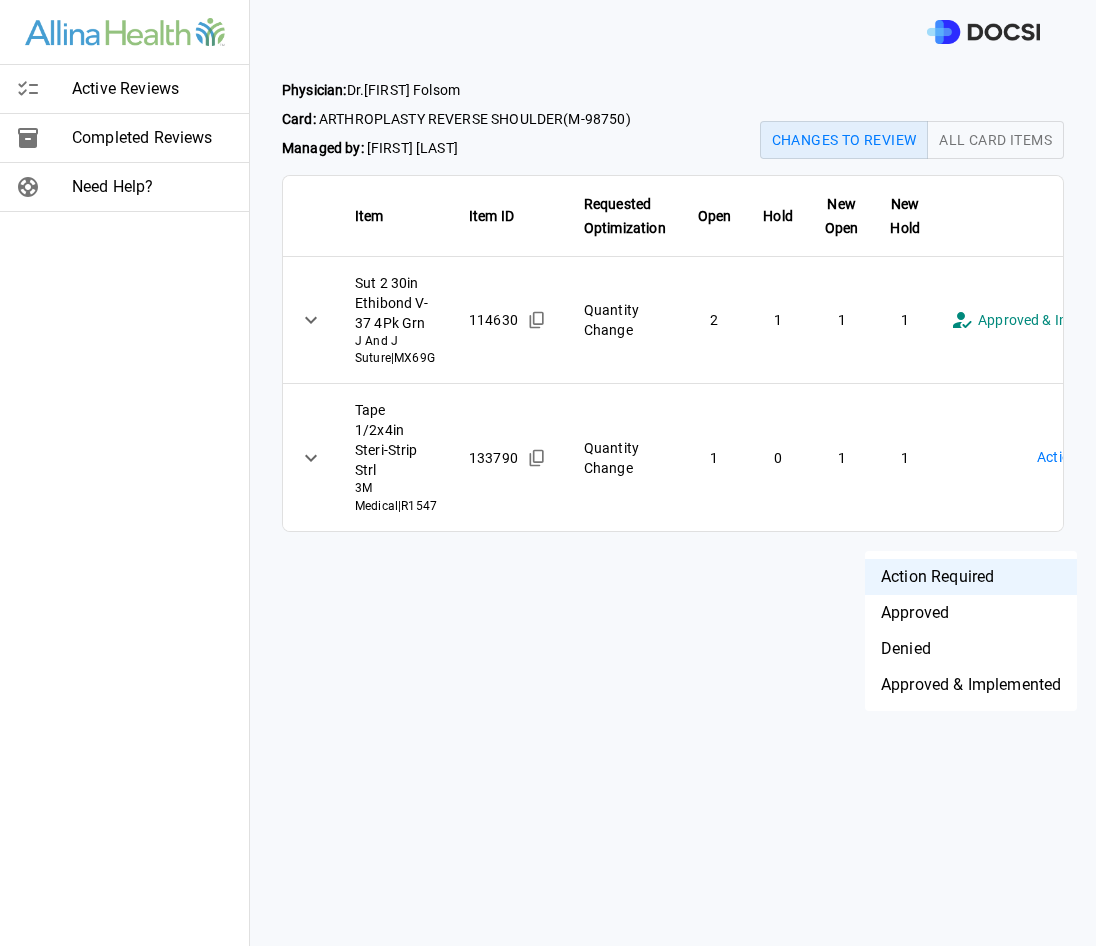 click on "**********" at bounding box center [548, 473] 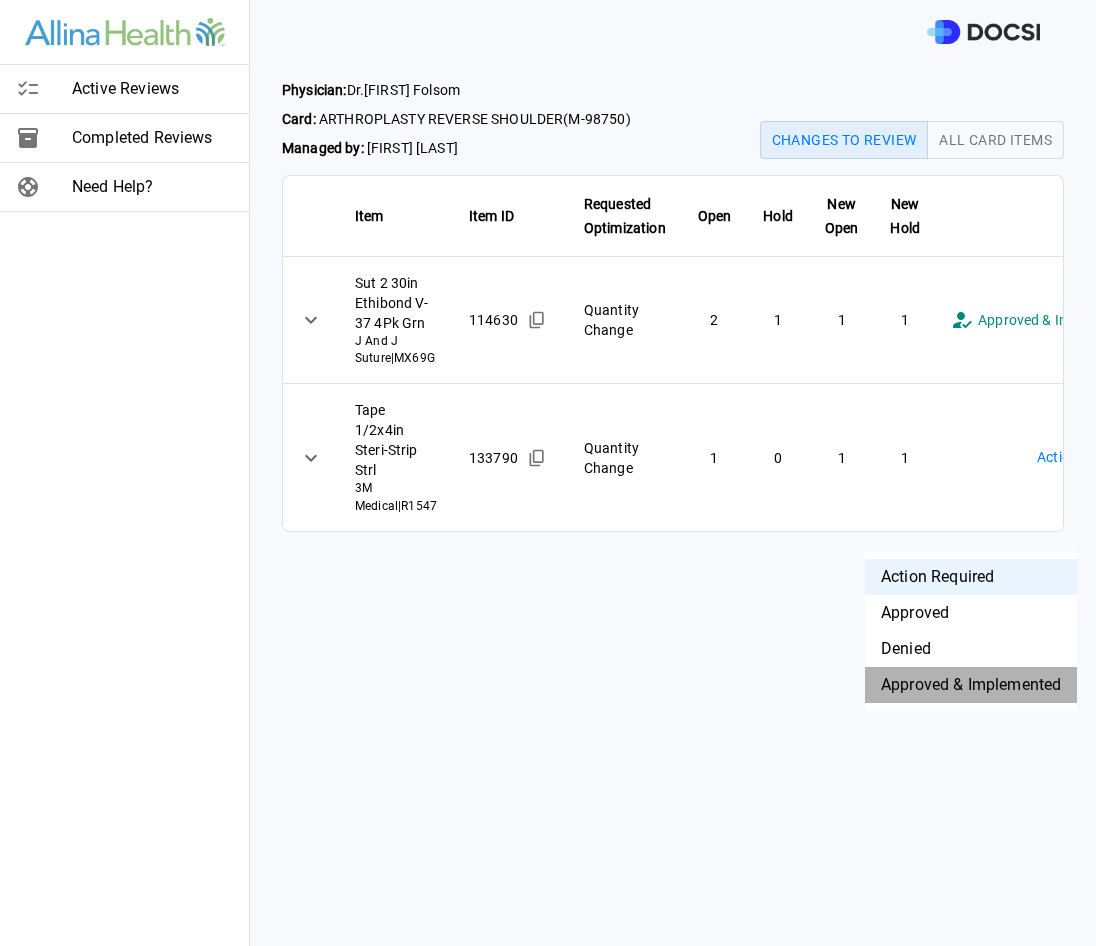 click on "Approved & Implemented" at bounding box center [971, 685] 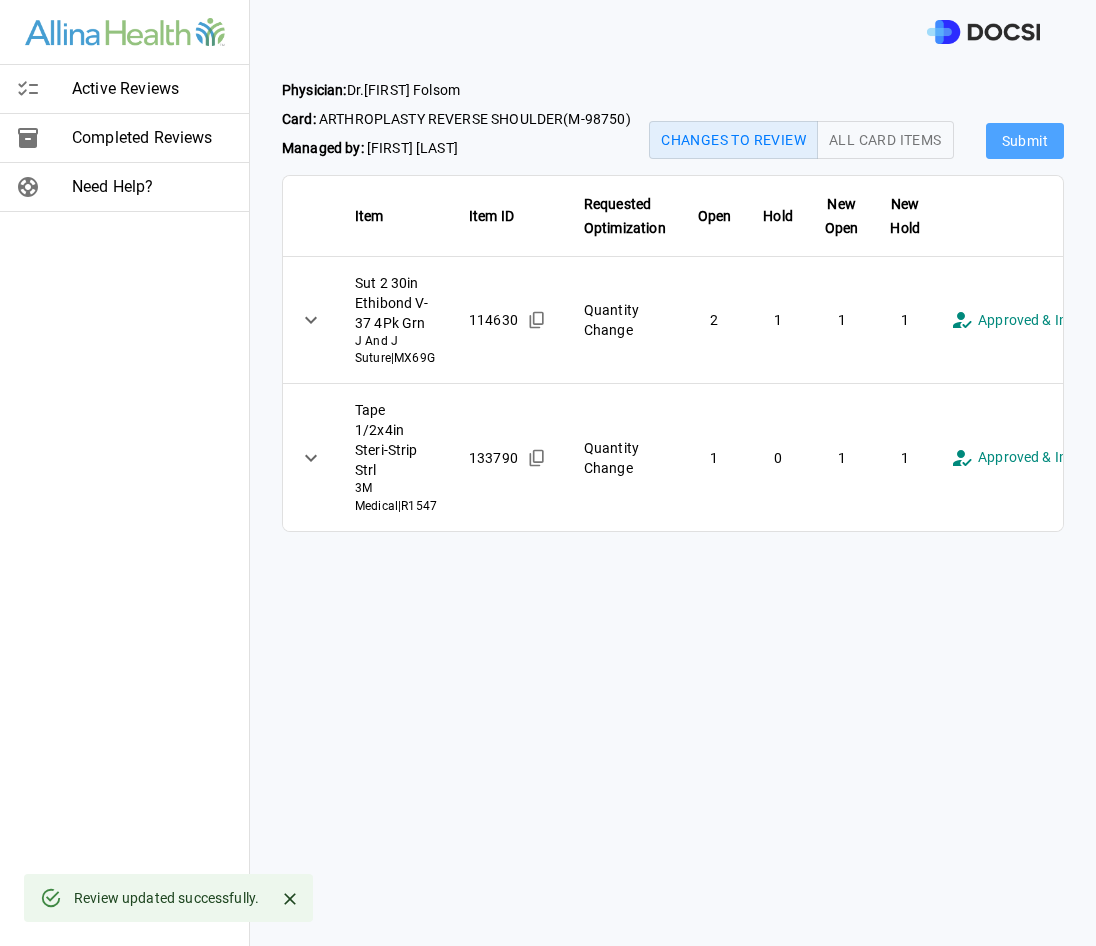 click on "Submit" at bounding box center (1025, 141) 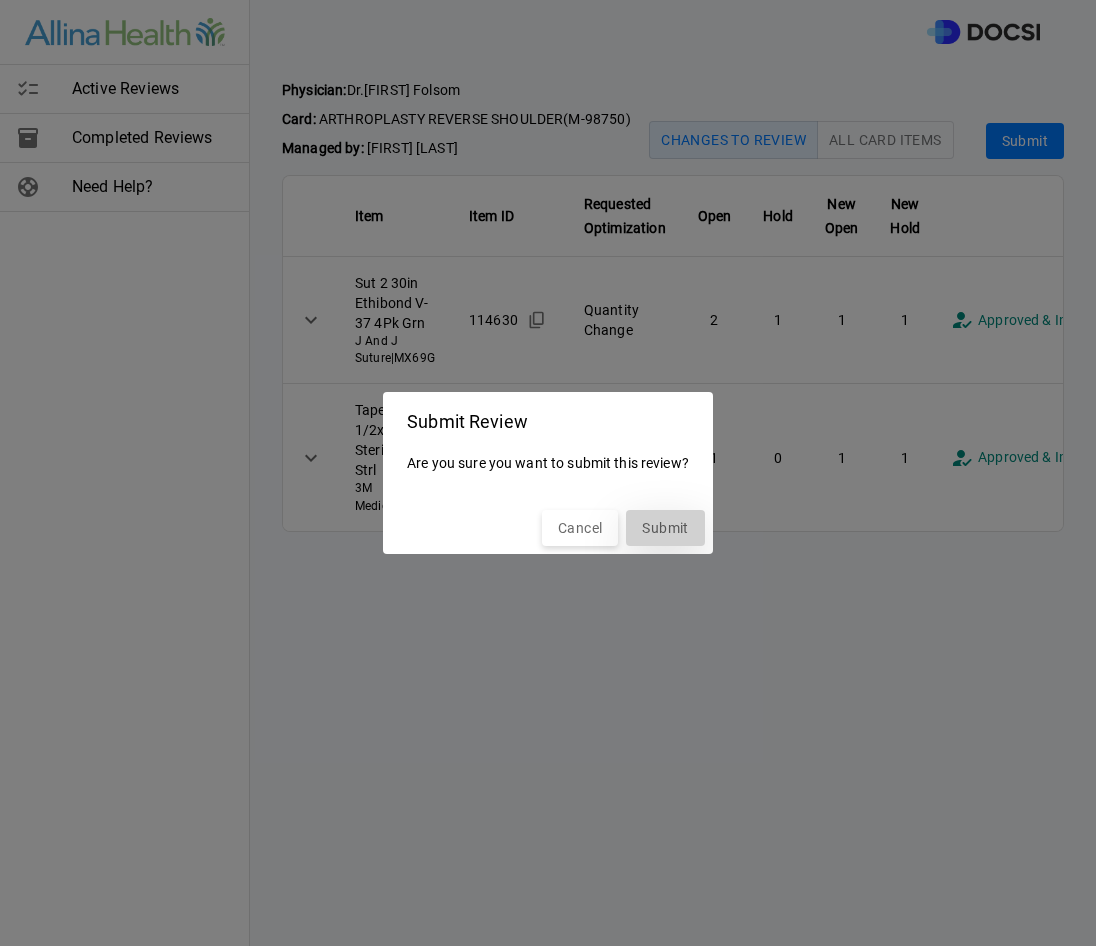 click on "Submit" at bounding box center [665, 528] 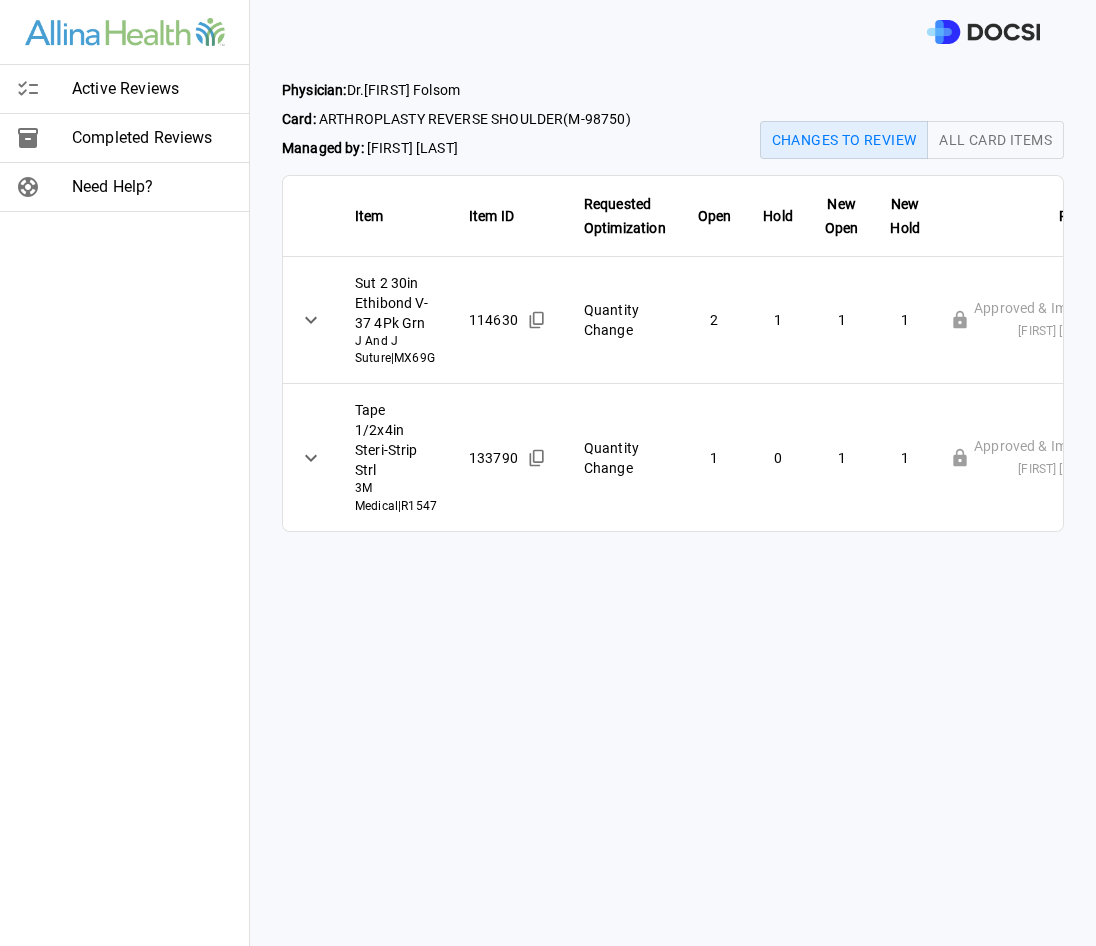 click on "Active Reviews" at bounding box center [152, 89] 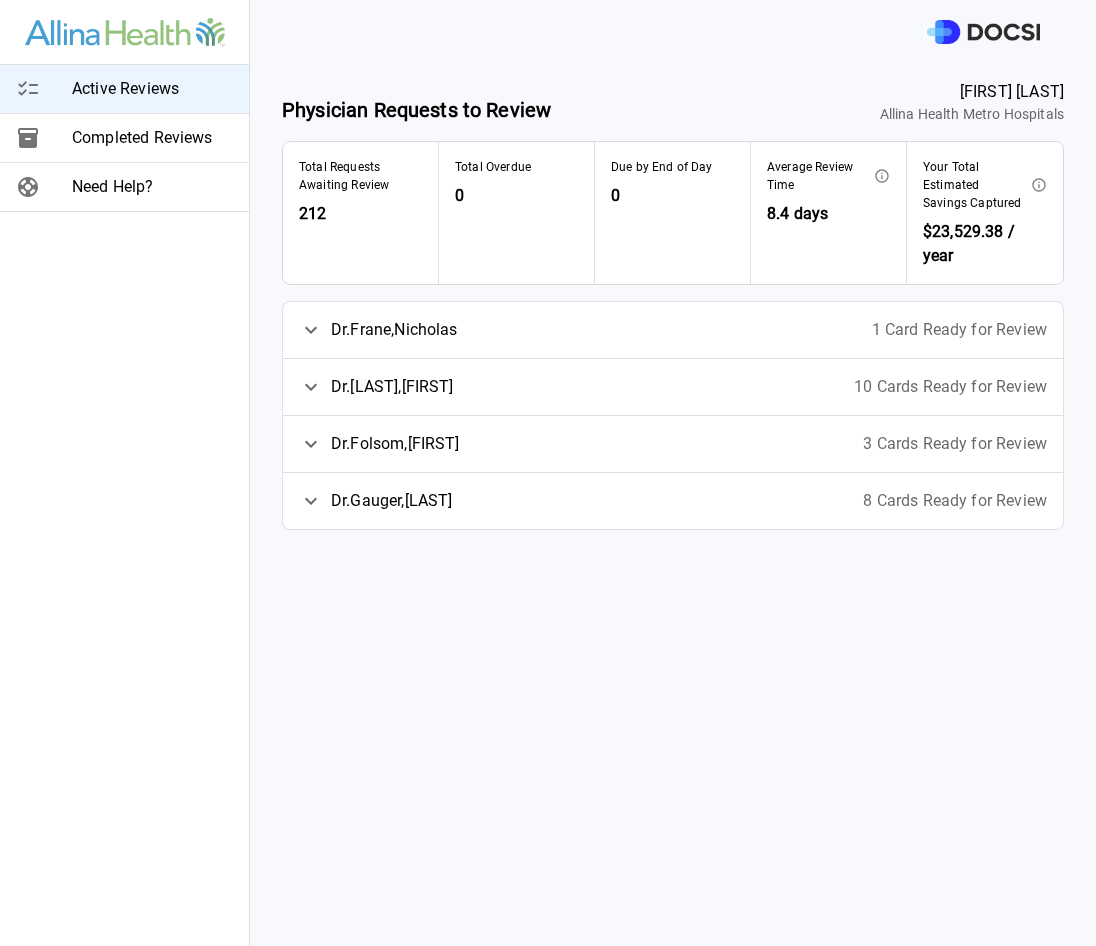 click on "Dr.  [LAST] ,  [FIRST] 3 Cards Ready for Review" at bounding box center (673, 444) 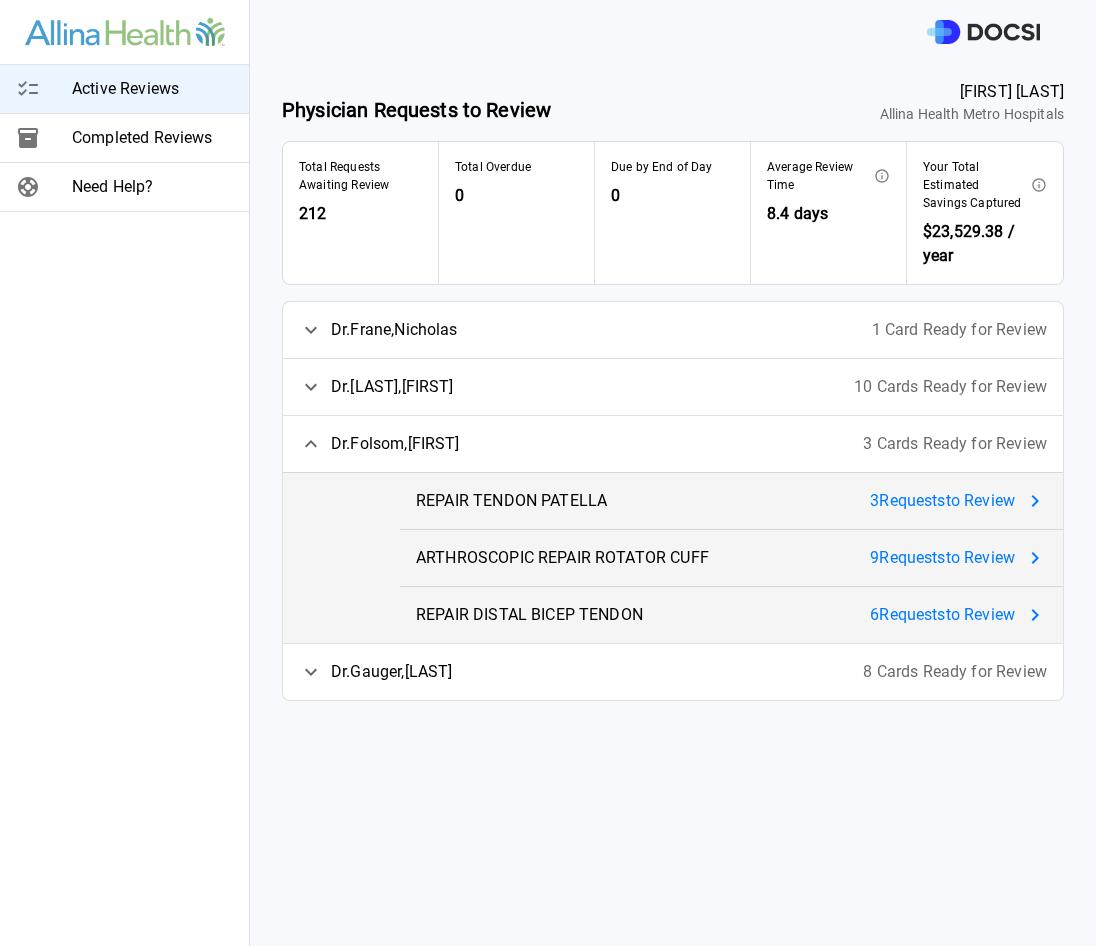 click on "REPAIR TENDON PATELLA 3  Request s  to Review" at bounding box center [731, 501] 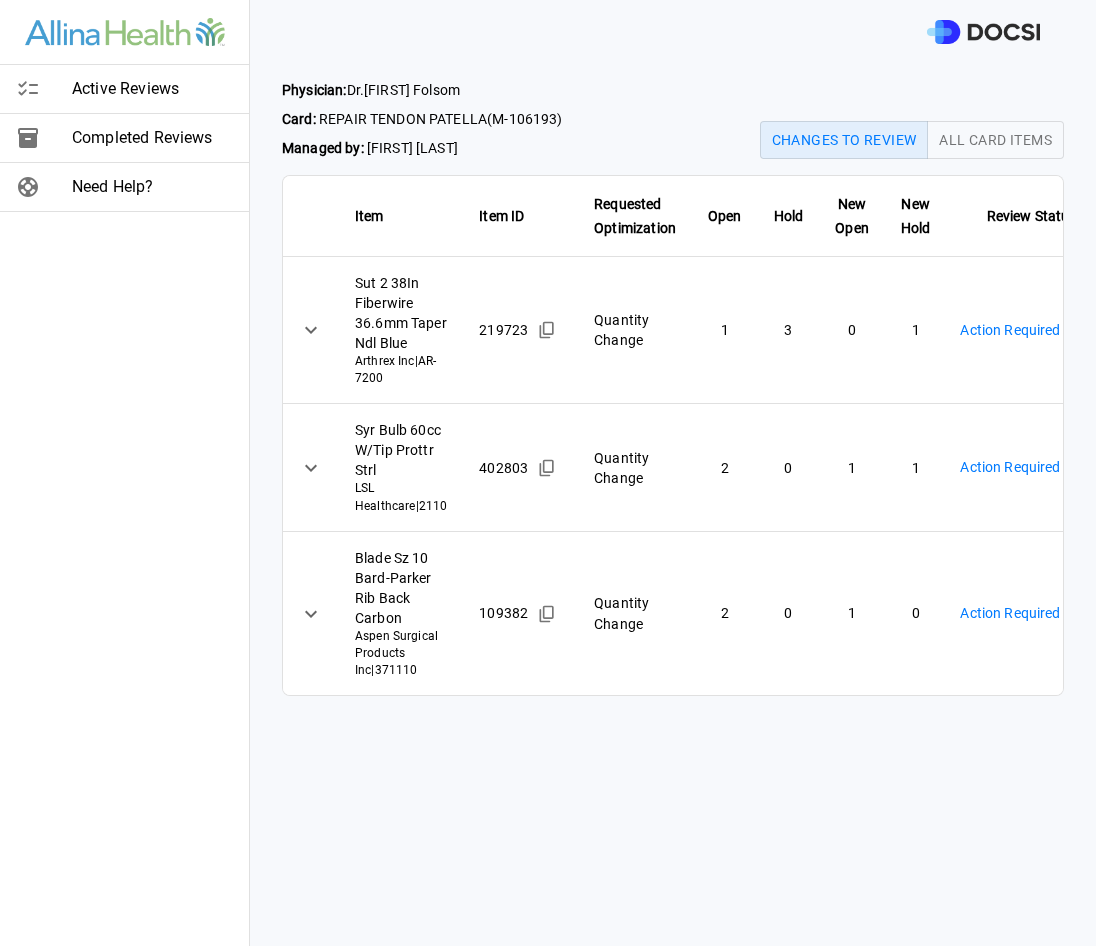 click on "Active Reviews Completed Reviews Need Help? Physician:   Dr.  [FIRST]   [LAST] Card:    REPAIR TENDON PATELLA  ( M-106193 ) Managed by:    [FIRST] [LAST] Changes to Review All Card Items Item Item ID Requested Optimization Open Hold New Open New Hold Review Status Sut 2 38In Fiberwire 36.6mm Taper Ndl Blue Arthrex Inc  |  AR-7200 219723 Quantity Change 1 3 0 1 Action Required **** ​ Syr Bulb 60cc W/Tip Prottr Strl LSL Healthcare  |  2110 402803 Quantity Change 2 0 1 1 Action Required **** ​ Blade Sz 10 Bard-Parker Rib Back Carbon Aspen Surgical Products Inc  |  371110 109382 Quantity Change 2 0 1 0 Action Required **** ​
Active Reviews Completed Reviews Need Help?" at bounding box center [548, 473] 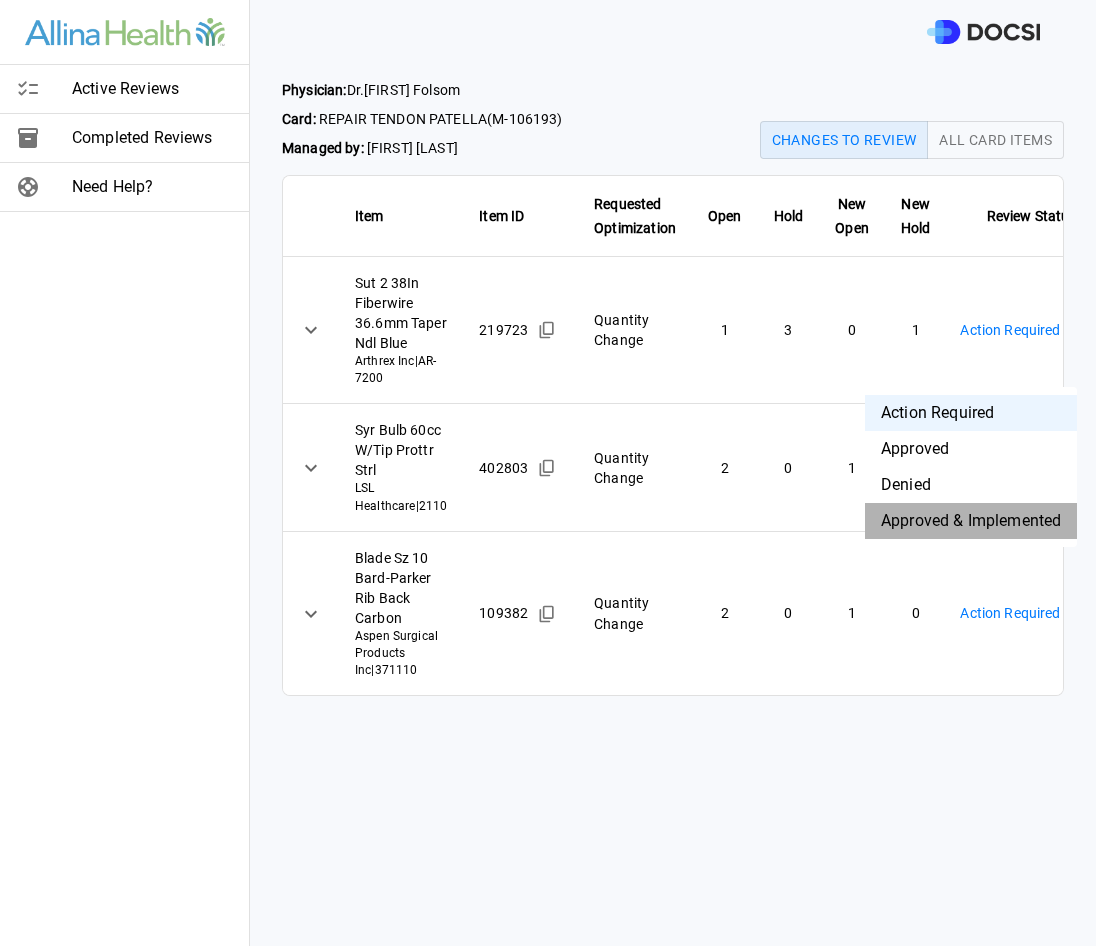 click on "Approved & Implemented" at bounding box center [971, 521] 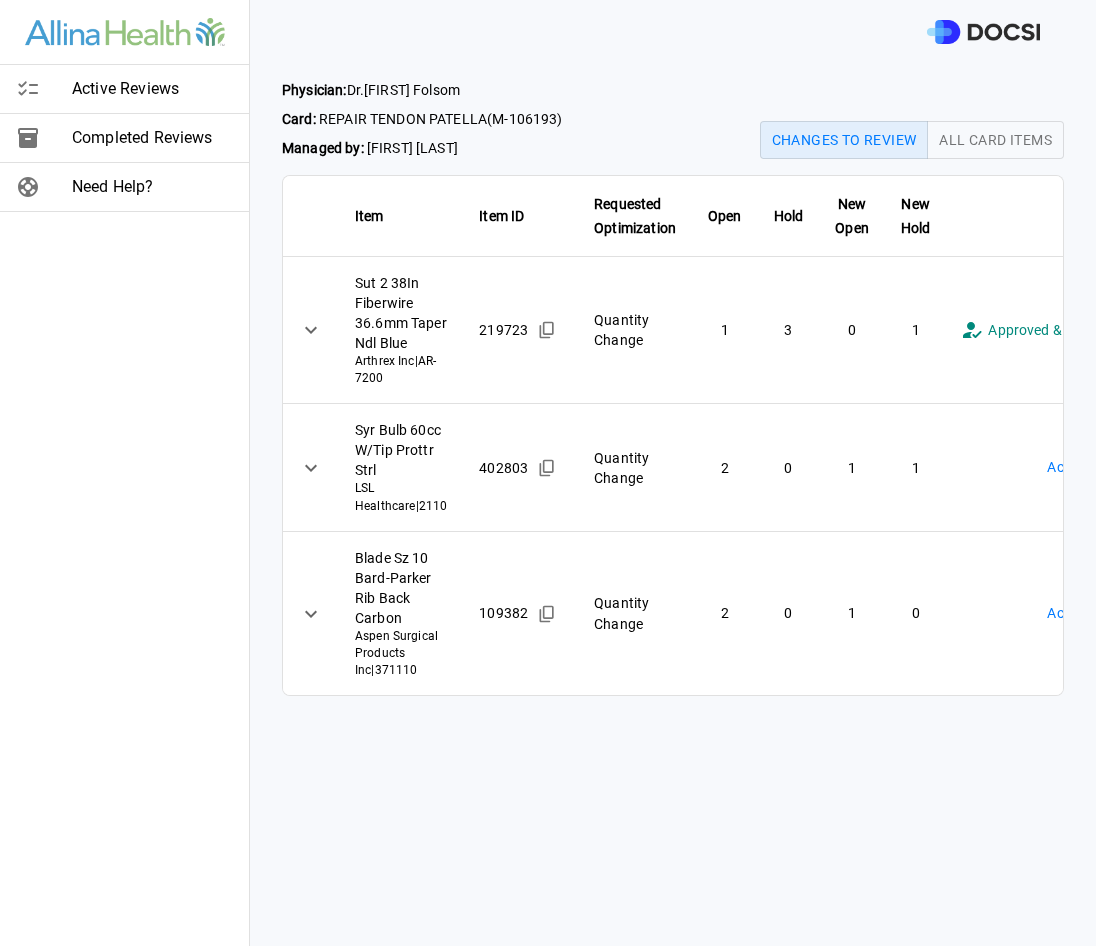 click on "**********" at bounding box center (548, 473) 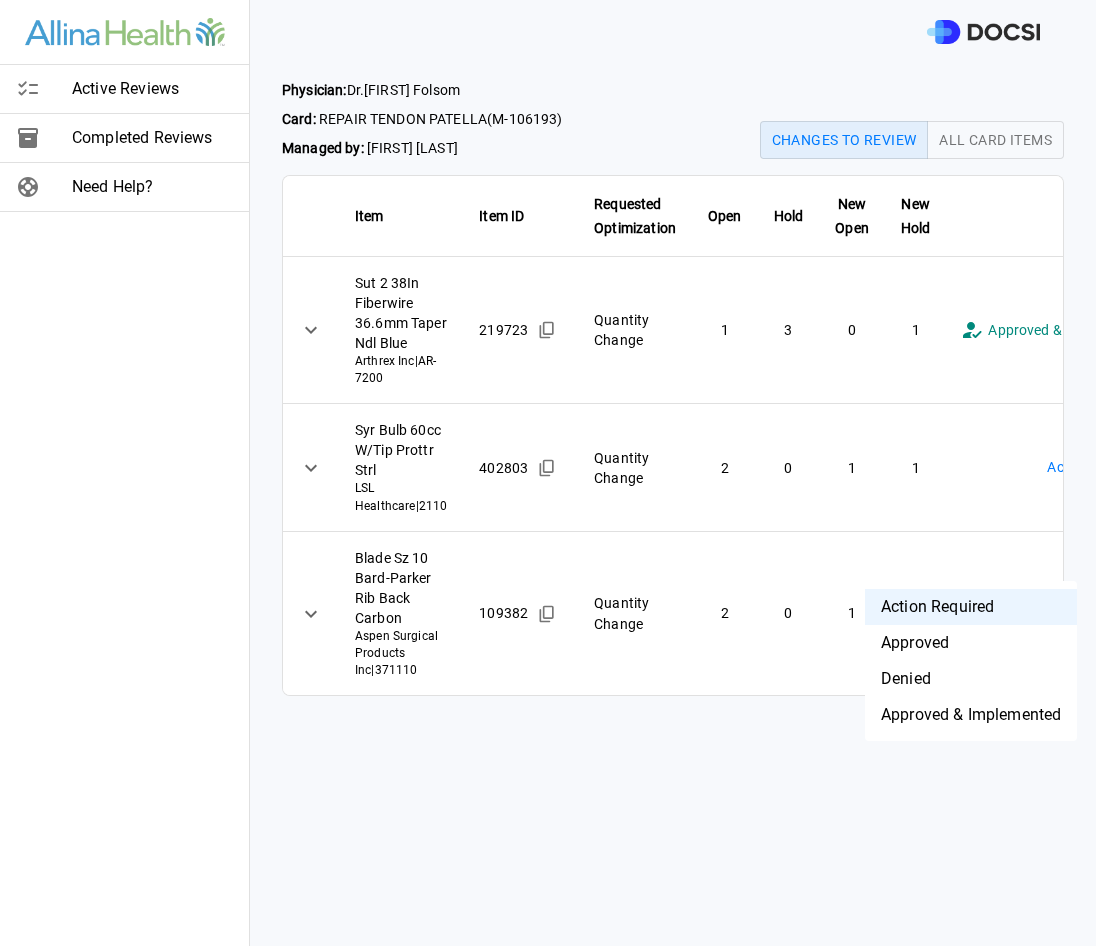 click on "Approved & Implemented" at bounding box center [971, 715] 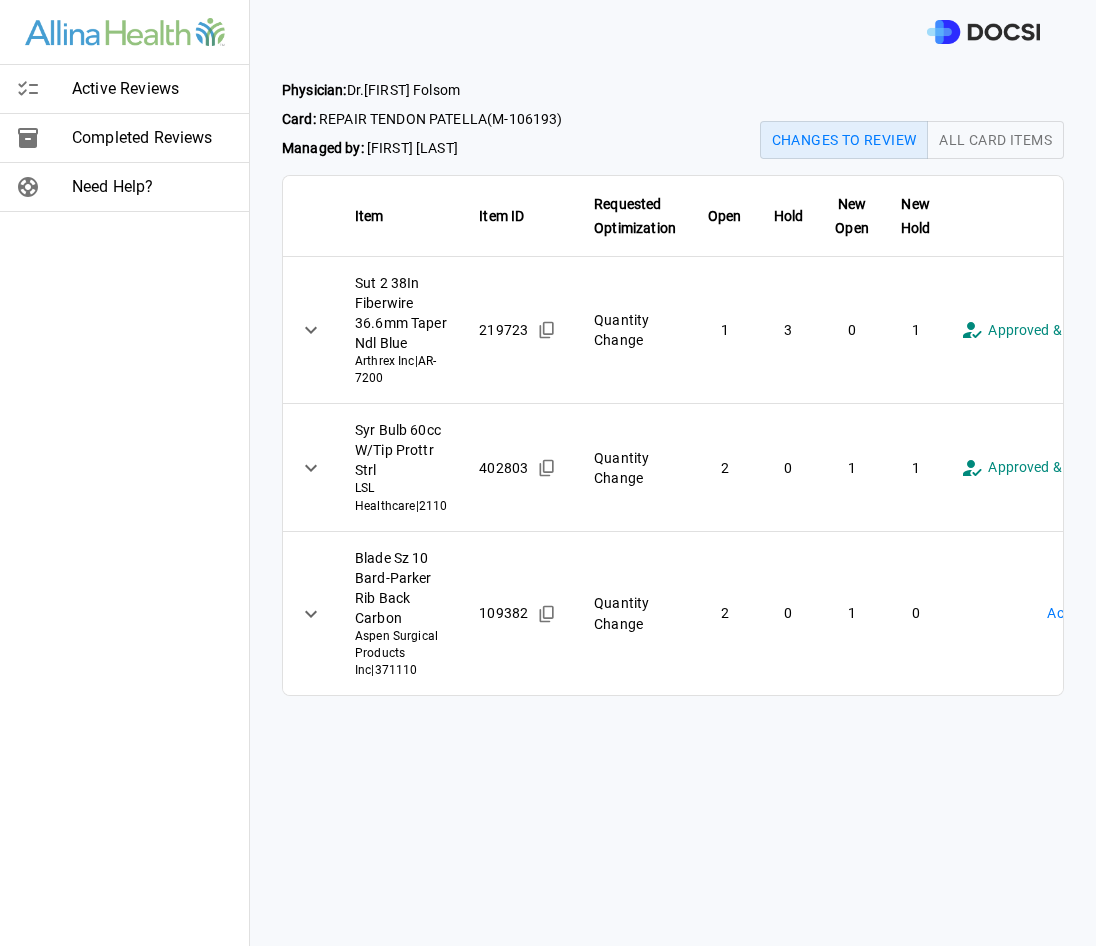 click on "**********" at bounding box center [548, 473] 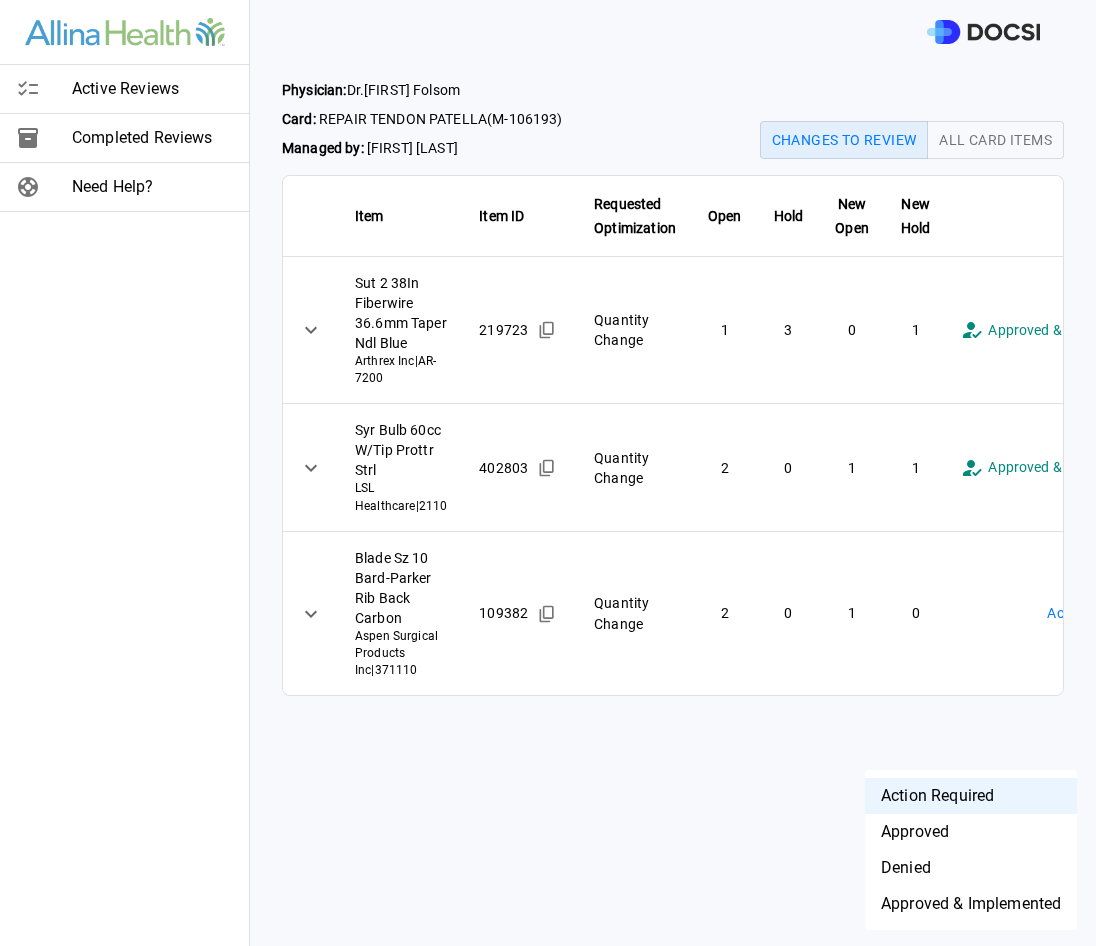 click on "Approved & Implemented" at bounding box center [971, 904] 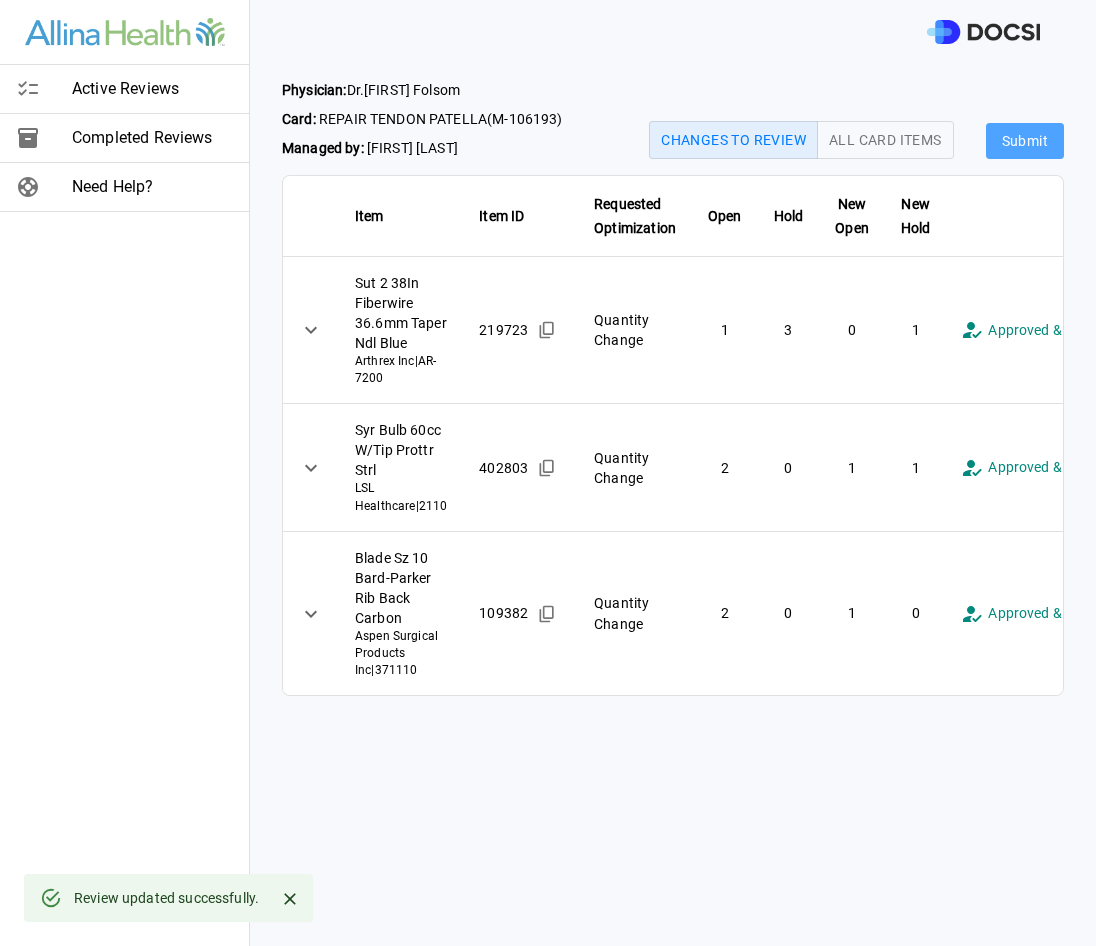 click on "Submit" at bounding box center (1025, 141) 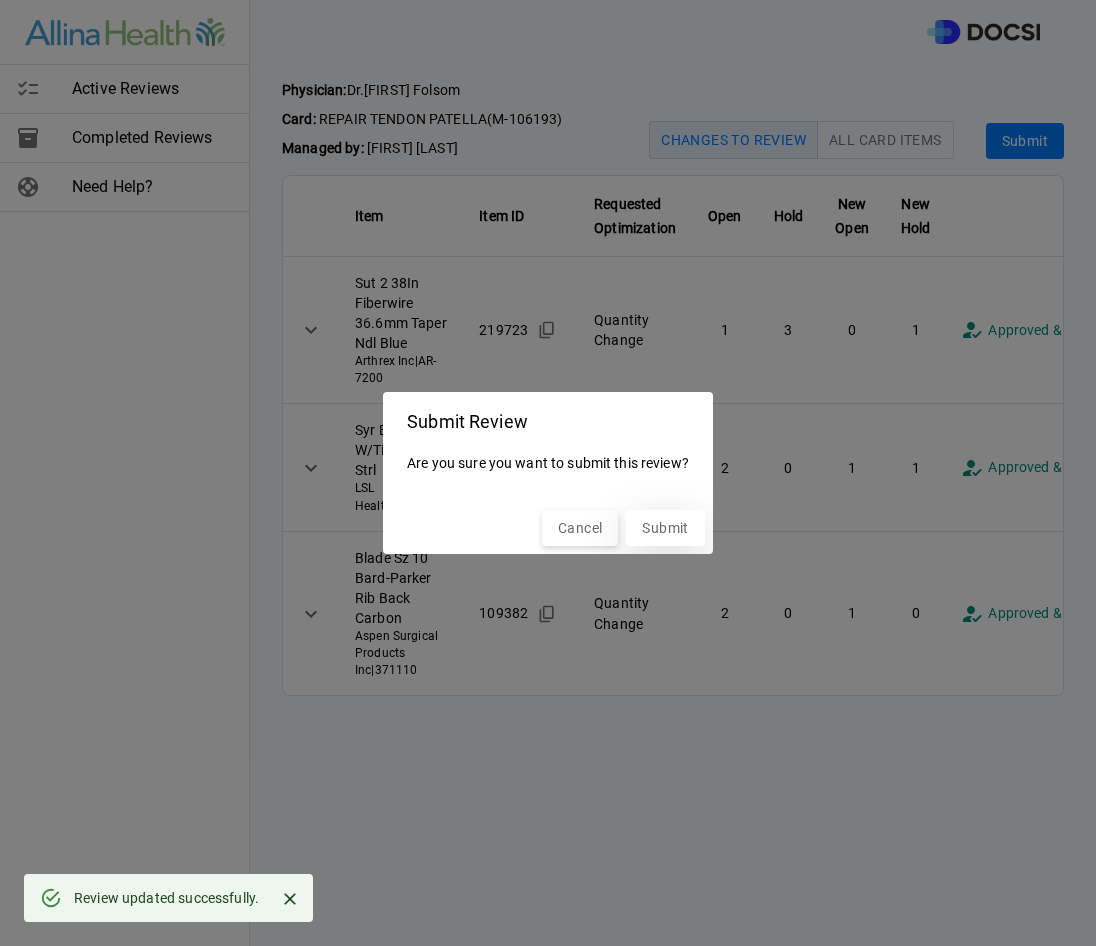 click on "Submit" at bounding box center (665, 528) 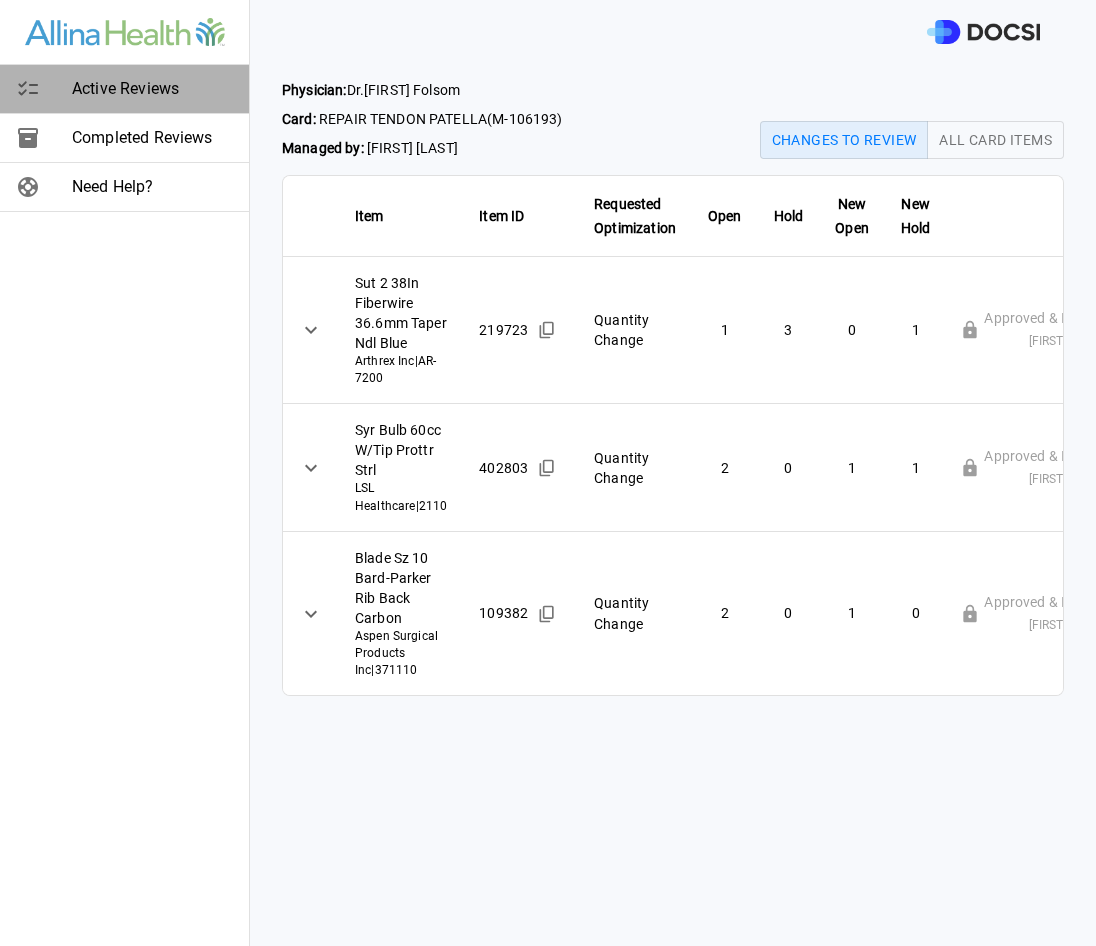 click on "Active Reviews" at bounding box center [124, 89] 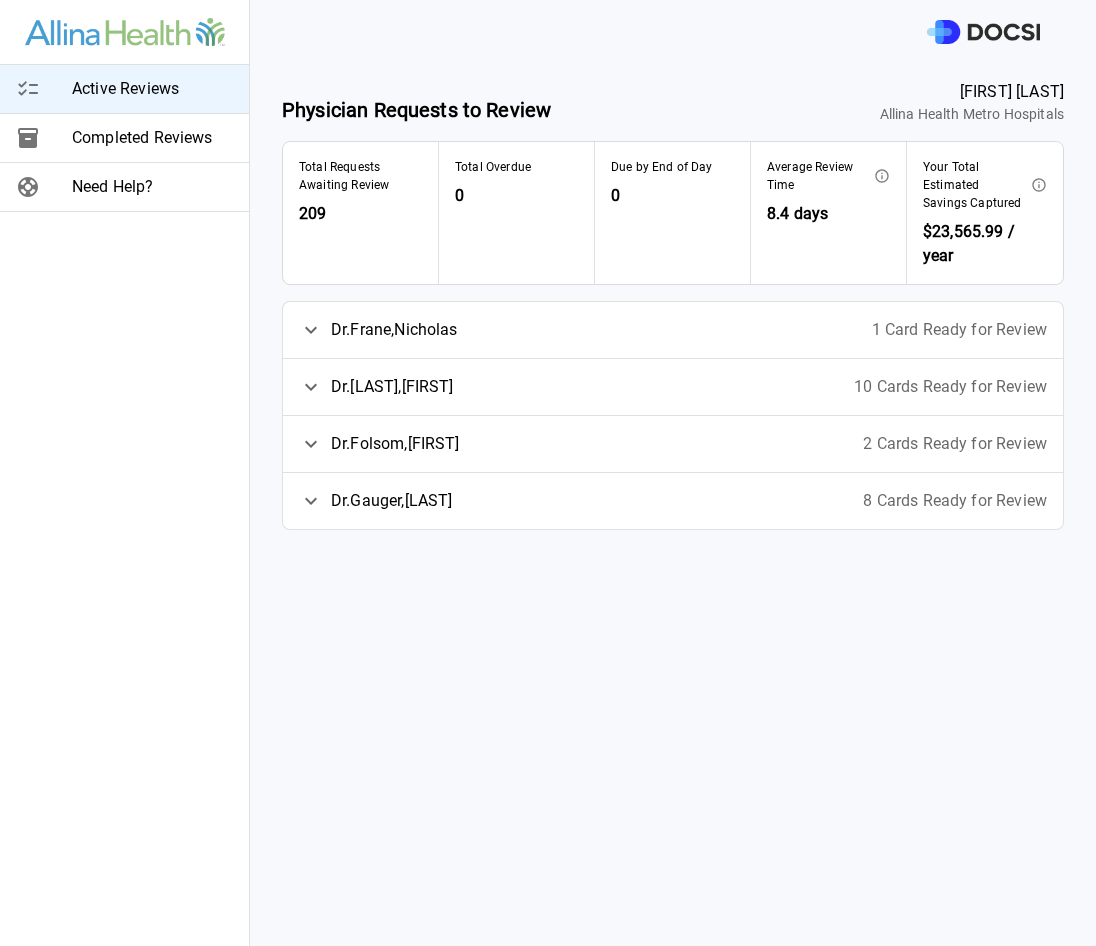 click on "Dr.  [LAST] ,  [FIRST] 2 Cards Ready for Review" at bounding box center [673, 444] 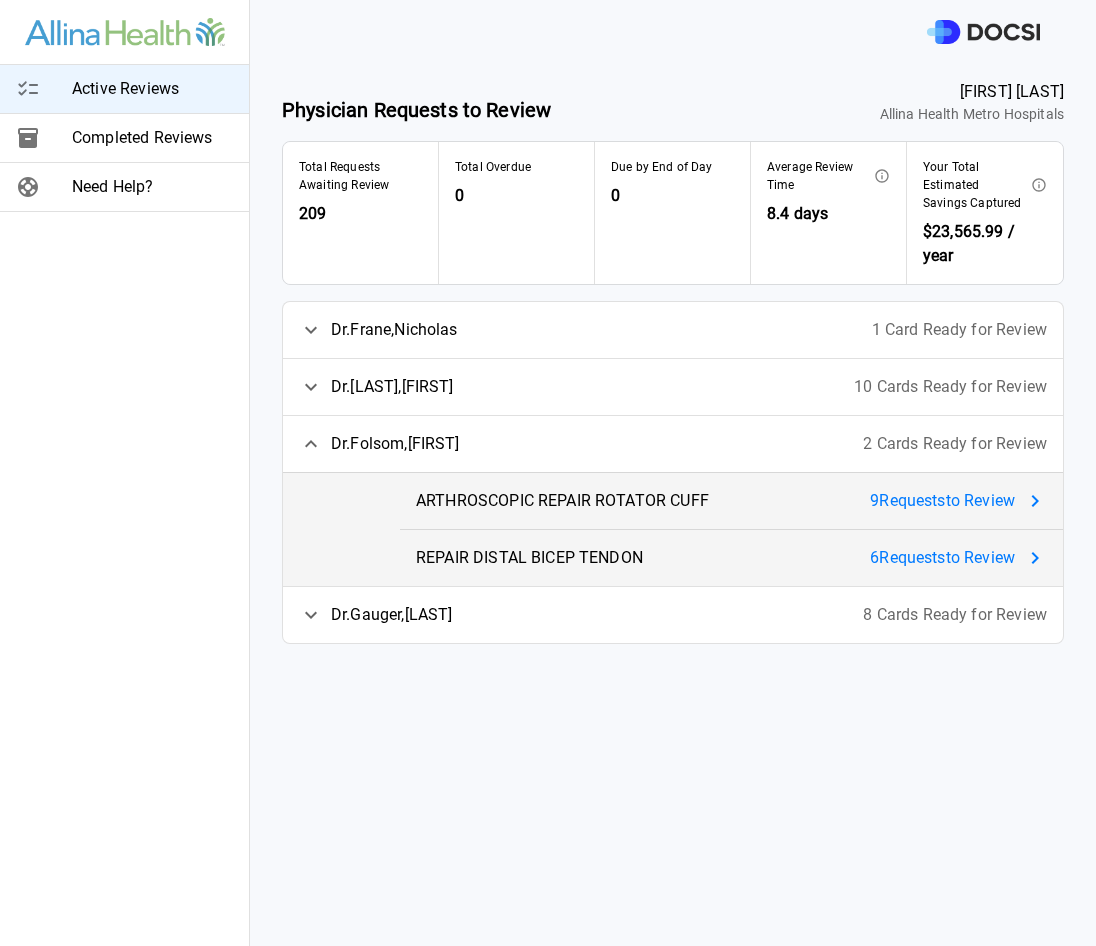 click on "ARTHROSCOPIC REPAIR ROTATOR CUFF 9  Request s  to Review" at bounding box center (731, 501) 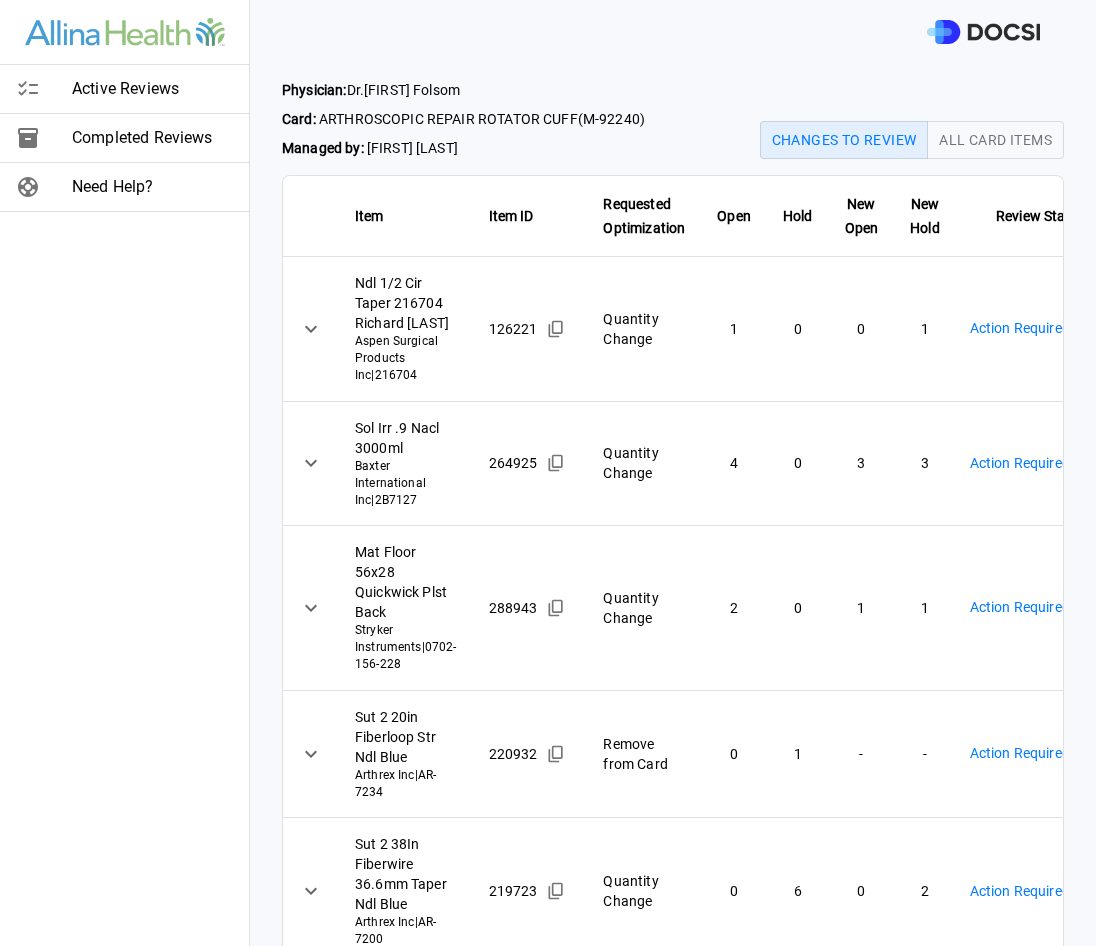 click on "Active Reviews Completed Reviews Need Help? Physician:   Dr.  [LAST] [LAST] Card:    ARTHROSCOPIC REPAIR ROTATOR CUFF  ( M-92240 ) Managed by:    [FIRST] [LAST] Changes to Review All Card Items Item Item ID Requested Optimization Open Hold New Open New Hold Review Status Ndl 1/2 Cir Taper 216704 Richard Allen Aspen Surgical Products Inc  |  216704 126221 Quantity Change 1 0 0 1 Action Required **** ​ Sol Irr .9 Nacl 3000ml Baxter International Inc  |  2B7127 264925 Quantity Change 4 0 3 3 Action Required **** ​ Mat Floor 56x28 Quickwick Plst Back Stryker Instruments  |  0702-156-228 288943 Quantity Change 2 0 1 1 Action Required **** ​ Sut 2 20in Fiberloop Str Ndl Blue Arthrex Inc  |  AR-7234 220932 Remove from Card 0 1 - - Action Required **** ​ Sut 2 38In Fiberwire 36.6mm Taper Ndl Blue Arthrex Inc  |  AR-7200 219723 Quantity Change 0 6 0 2 Action Required **** ​ Strap Position Knee/Body 3x60in Xodus Medical  |  30220 314423 Quantity Change 0 1 0 2 Action Required ****
|  5004-B" at bounding box center [548, 473] 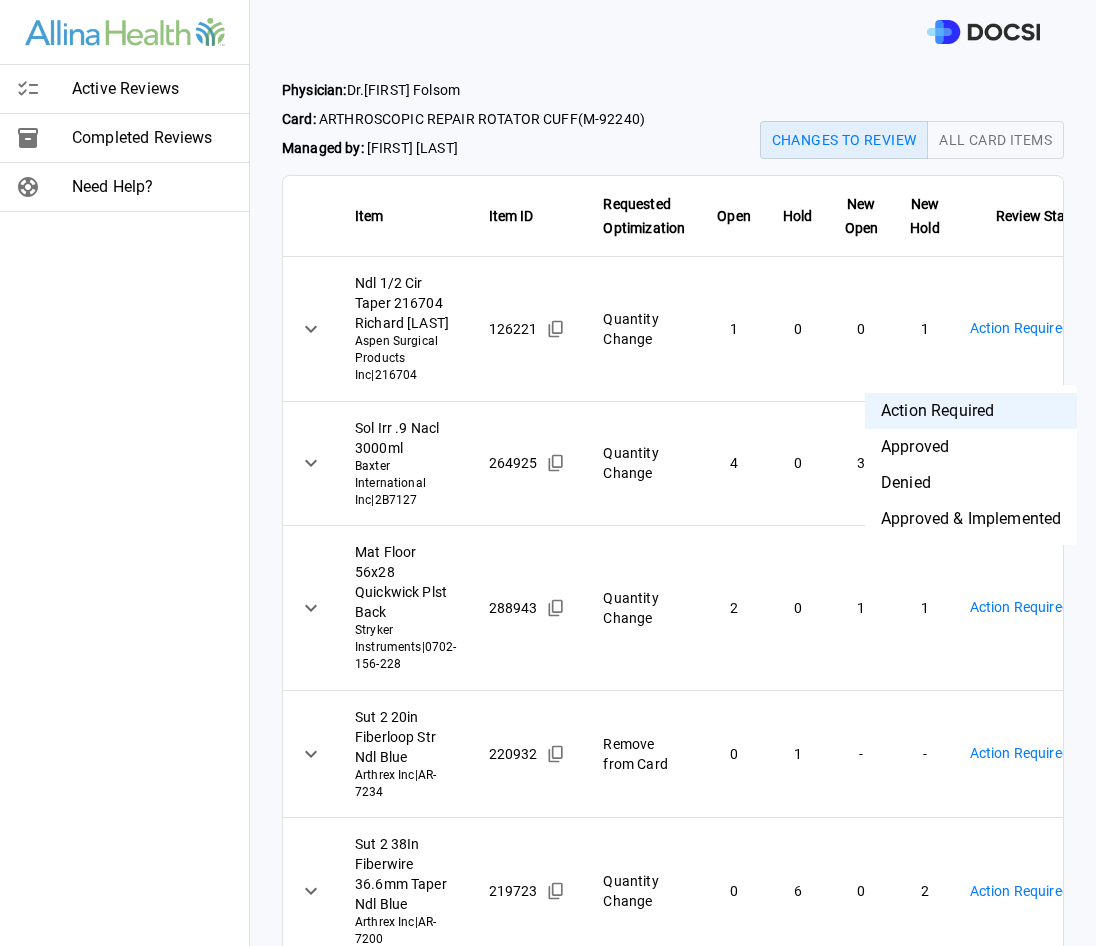 click on "Approved & Implemented" at bounding box center (971, 519) 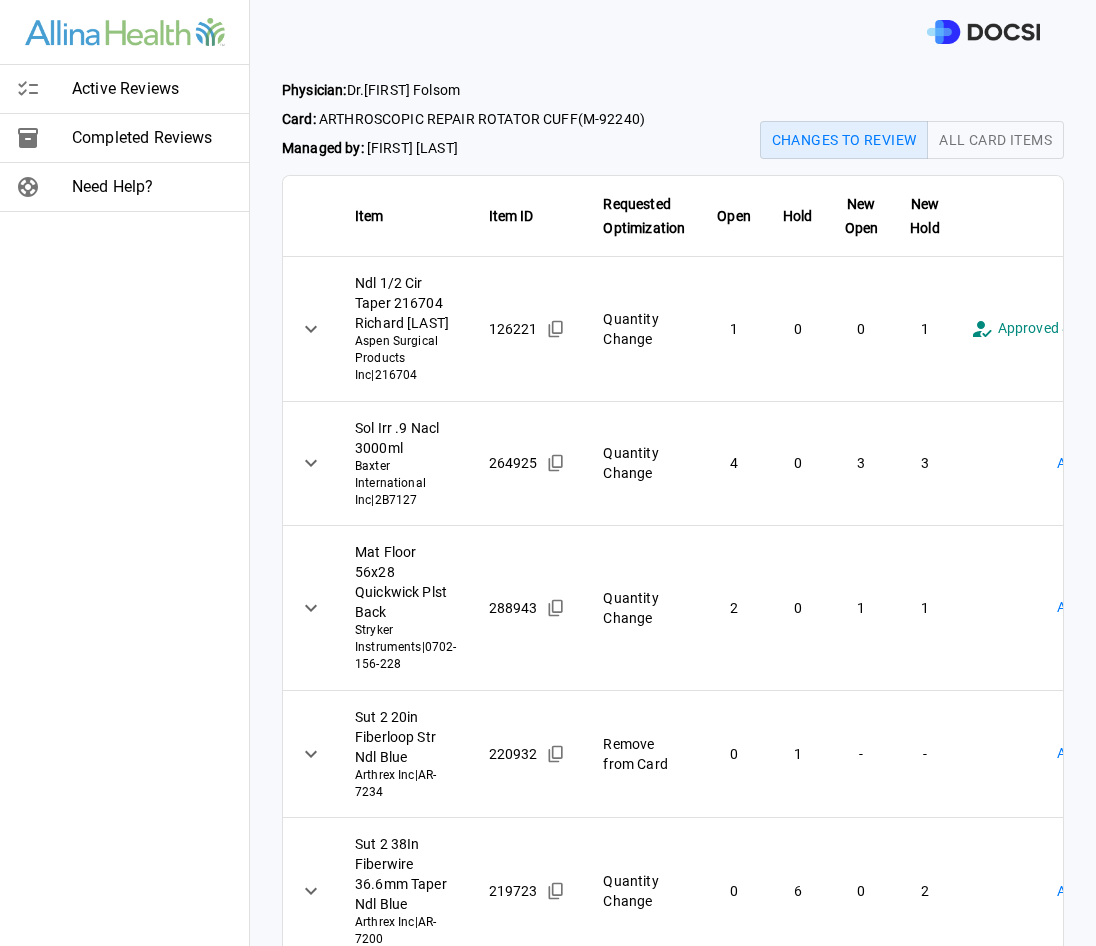 click on "**********" at bounding box center (548, 473) 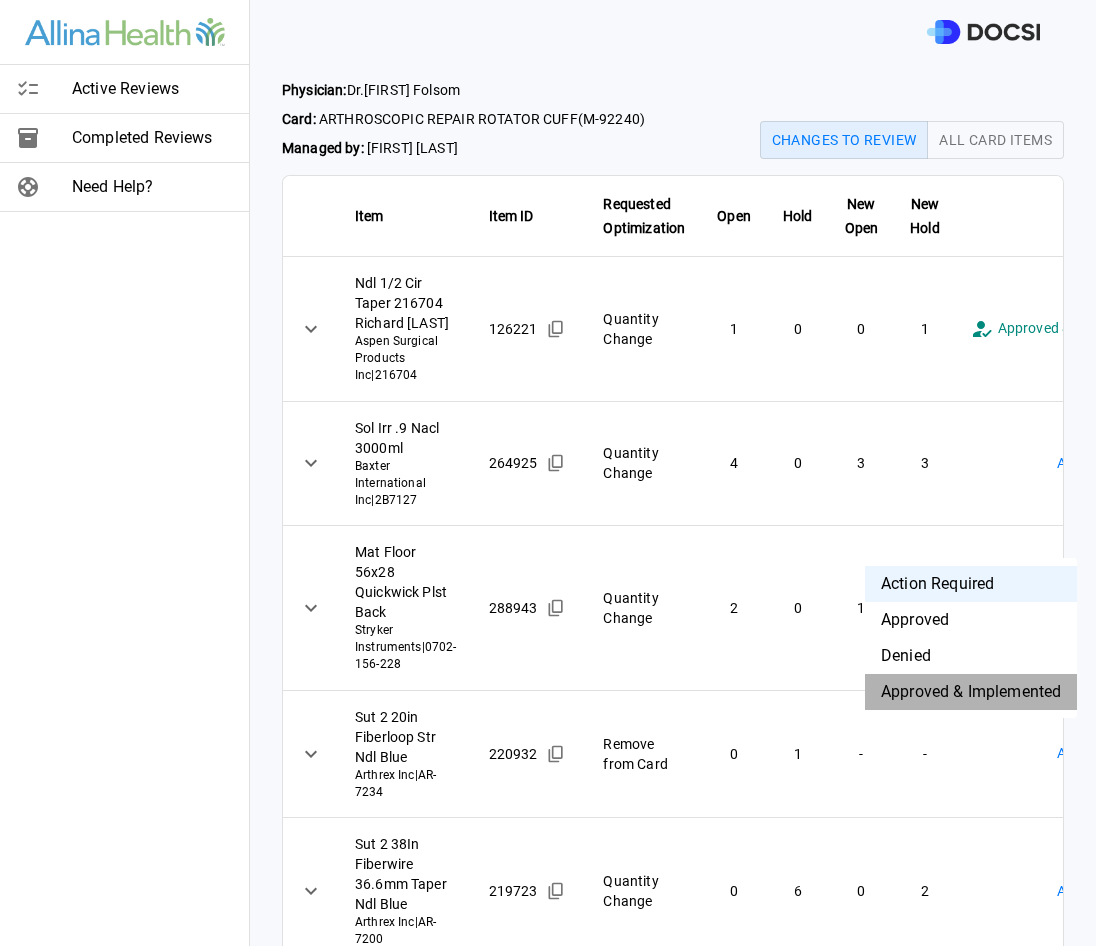 click on "Approved & Implemented" at bounding box center (971, 692) 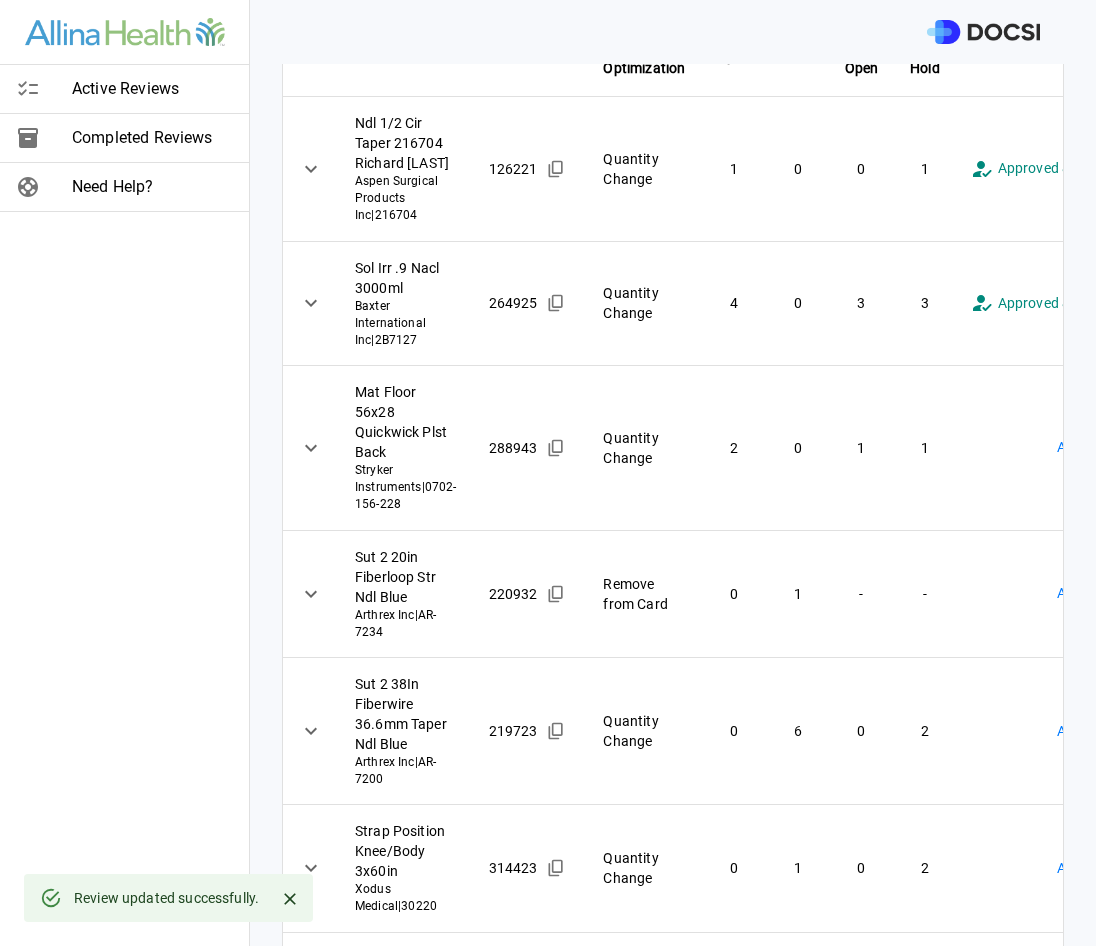 scroll, scrollTop: 200, scrollLeft: 0, axis: vertical 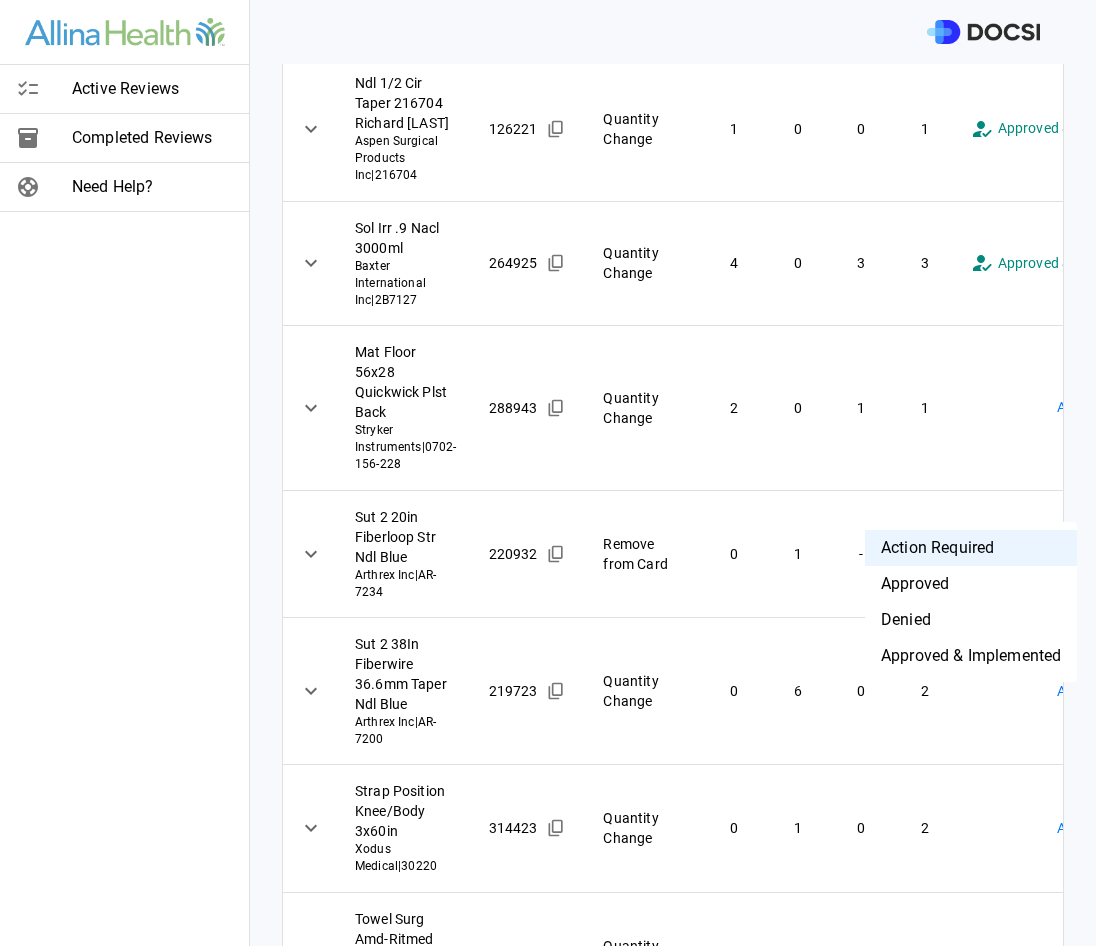 click on "**********" at bounding box center [548, 473] 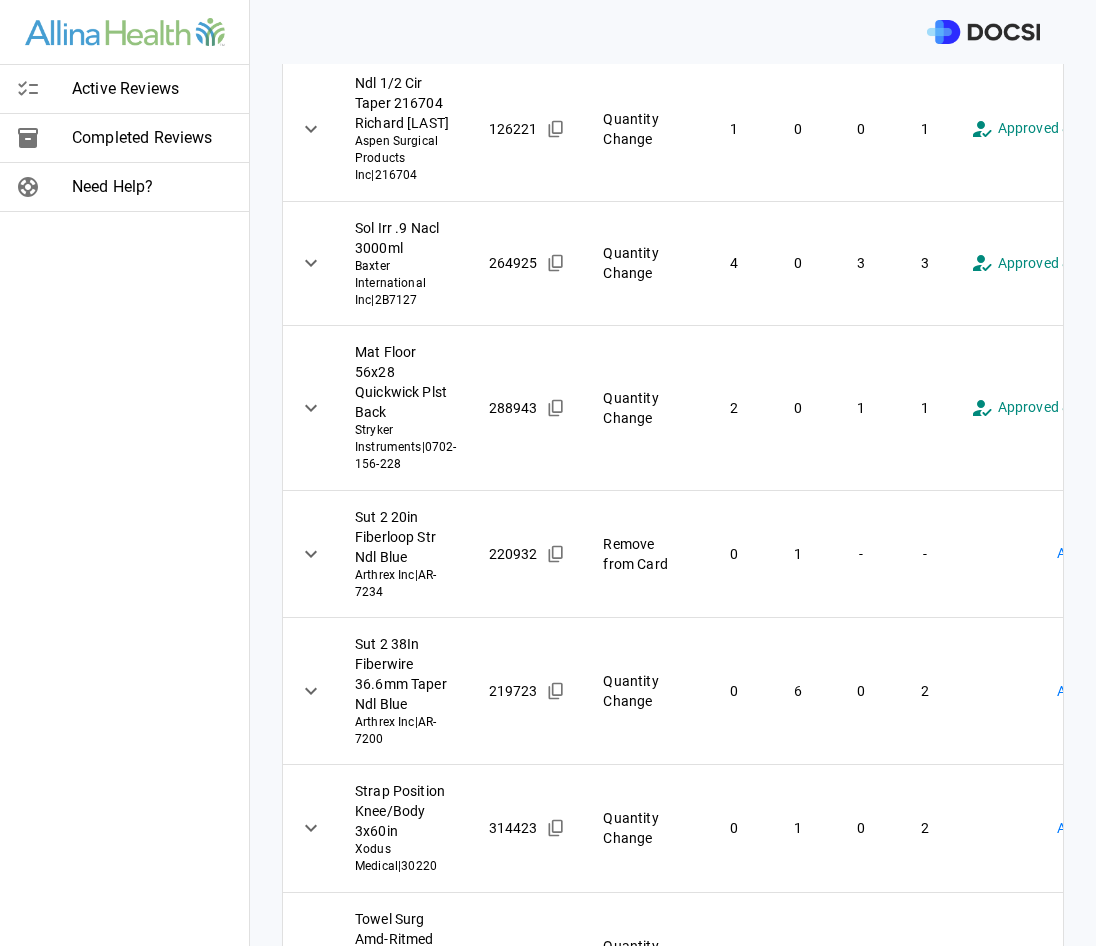 click on "**********" at bounding box center (548, 473) 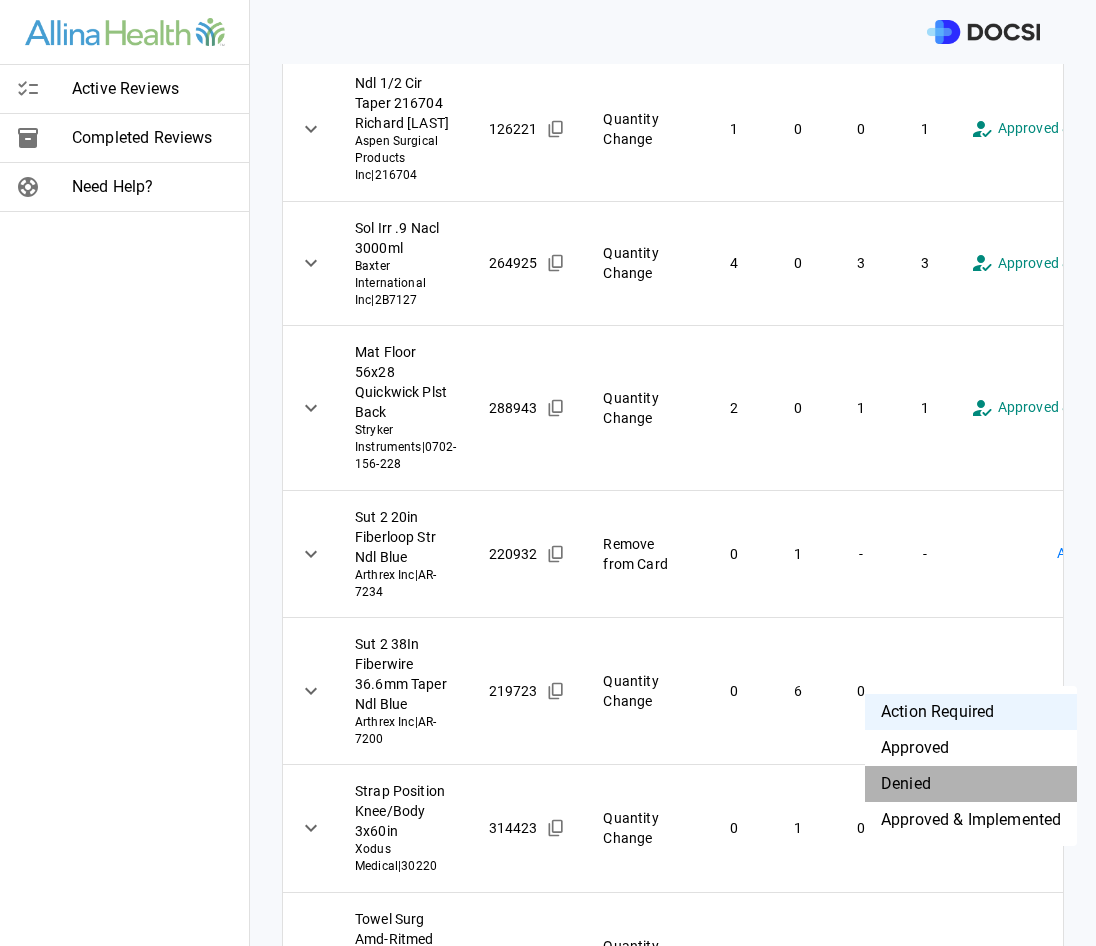 click on "Denied" at bounding box center [971, 784] 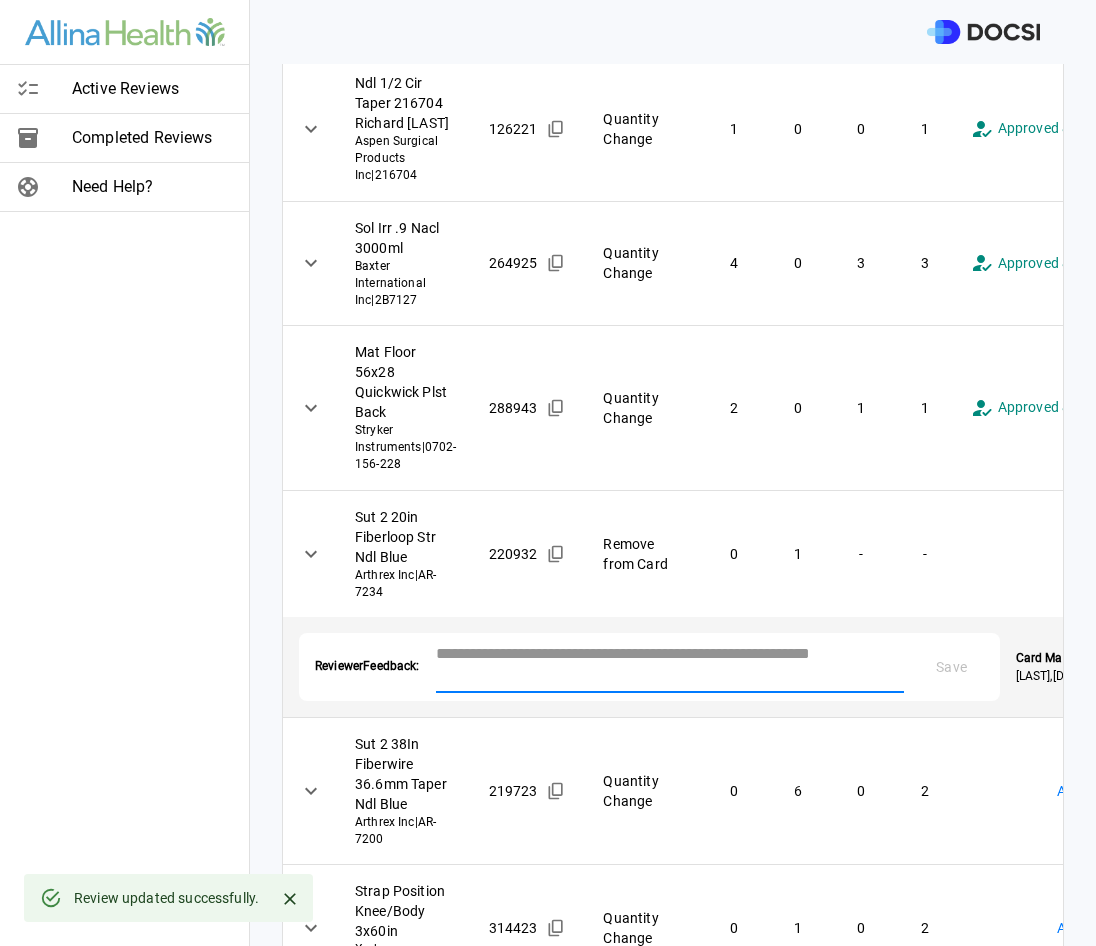 click at bounding box center [670, 665] 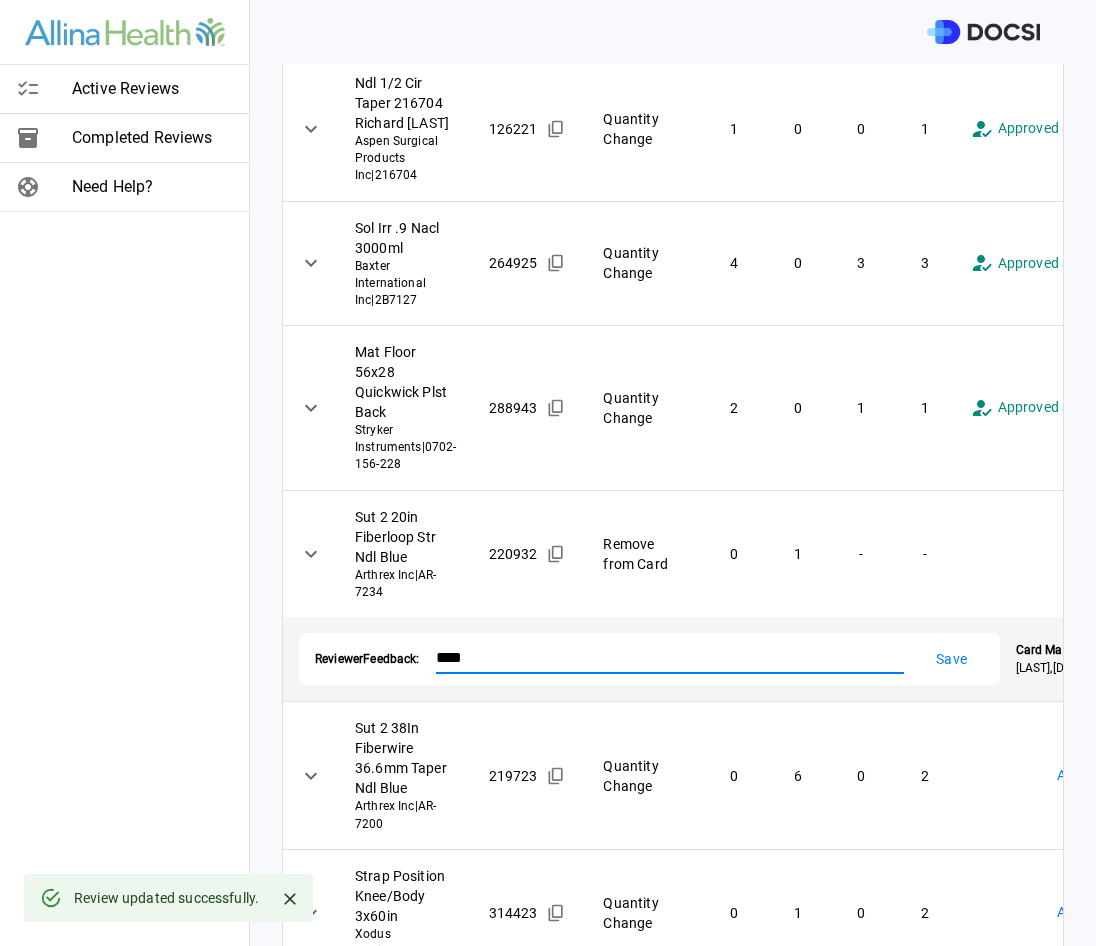 click on "Save" at bounding box center (952, 659) 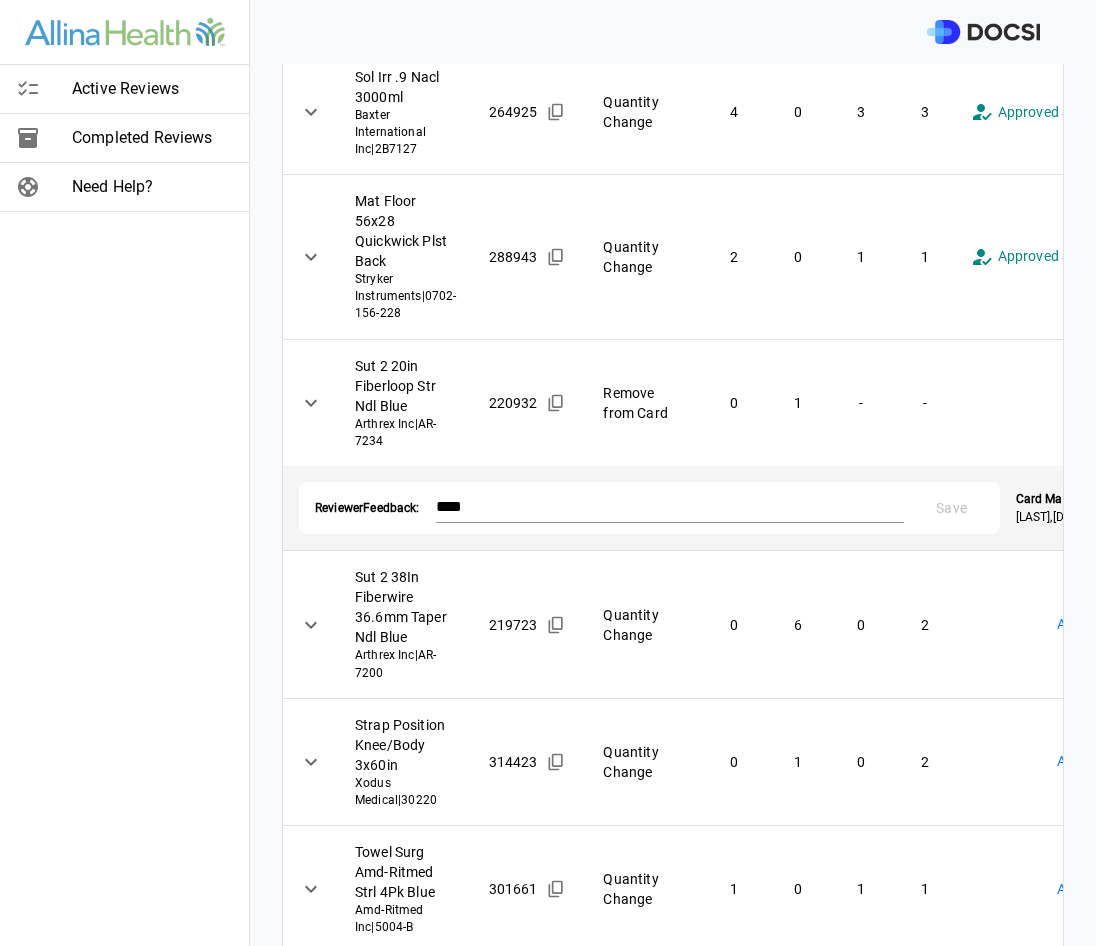 scroll, scrollTop: 500, scrollLeft: 0, axis: vertical 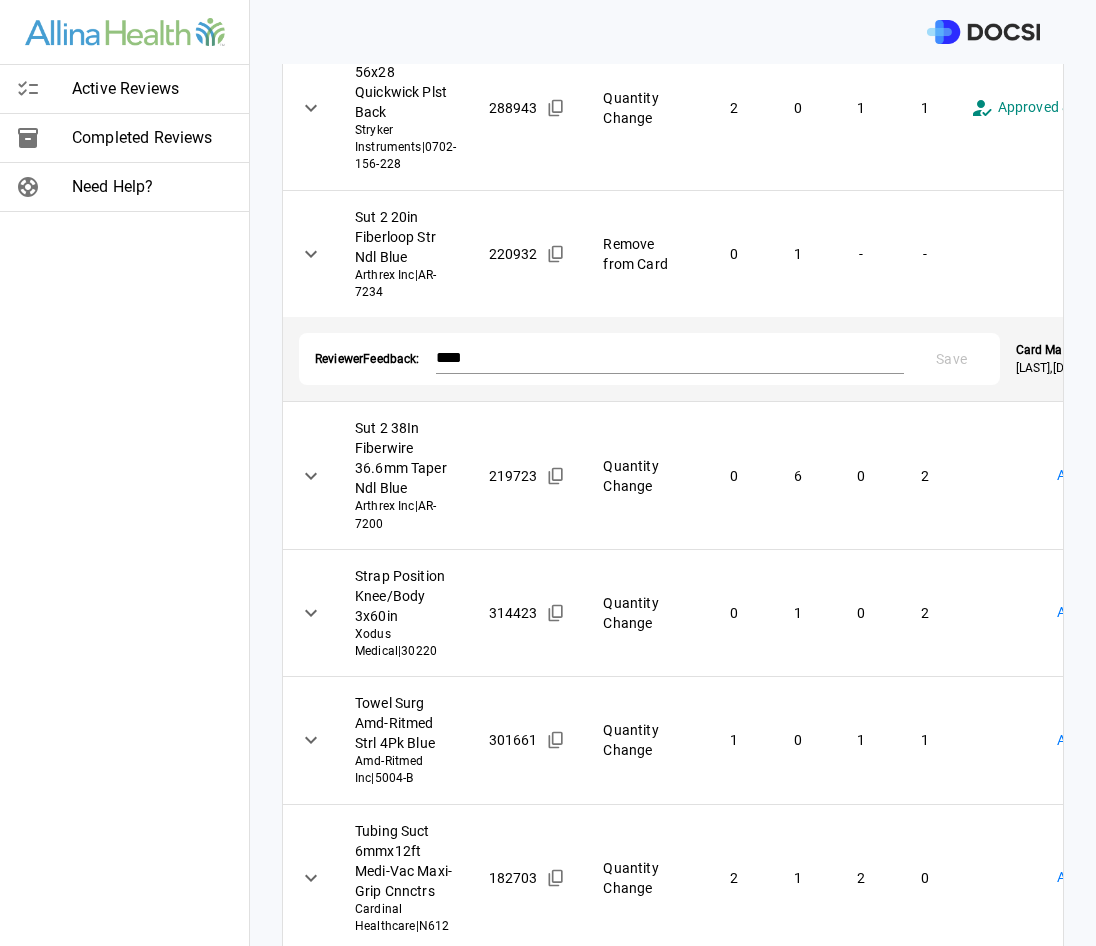 click on "**********" at bounding box center [548, 473] 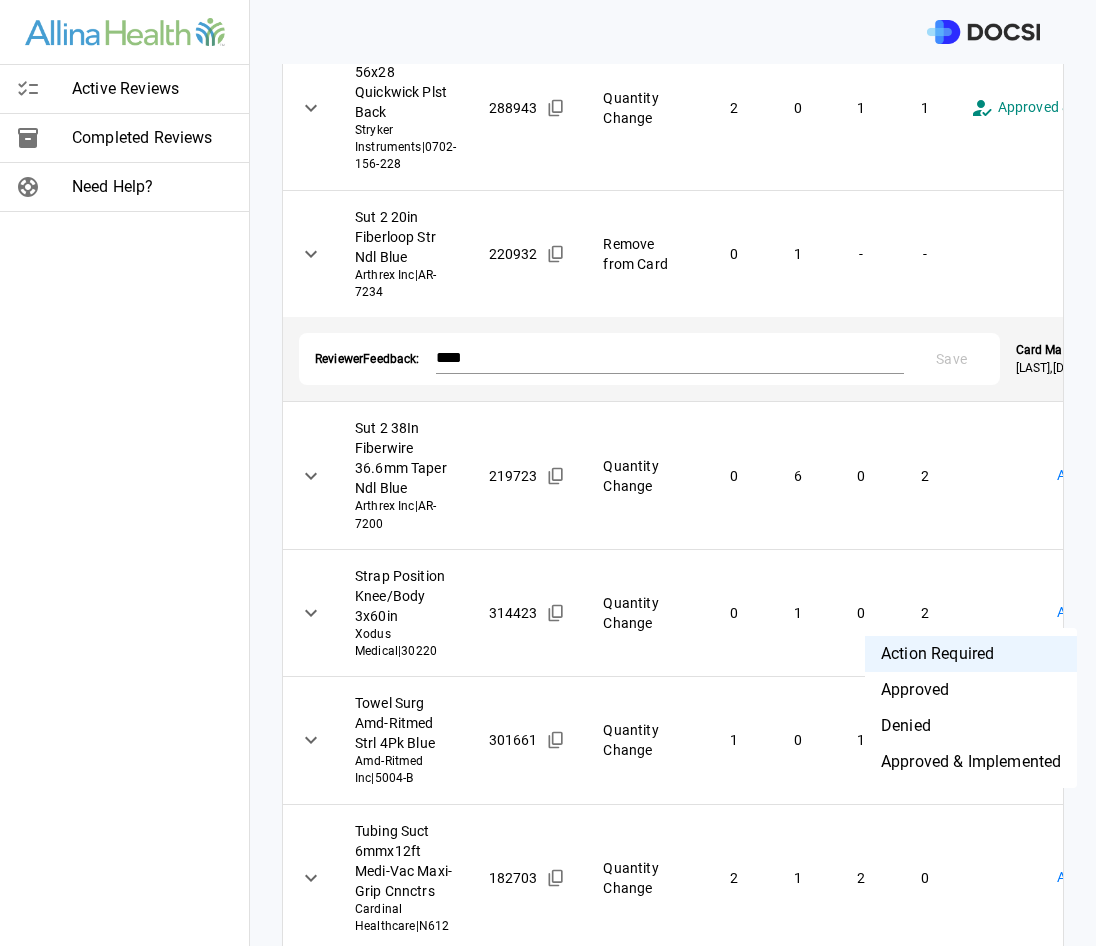 click on "Approved & Implemented" at bounding box center (971, 762) 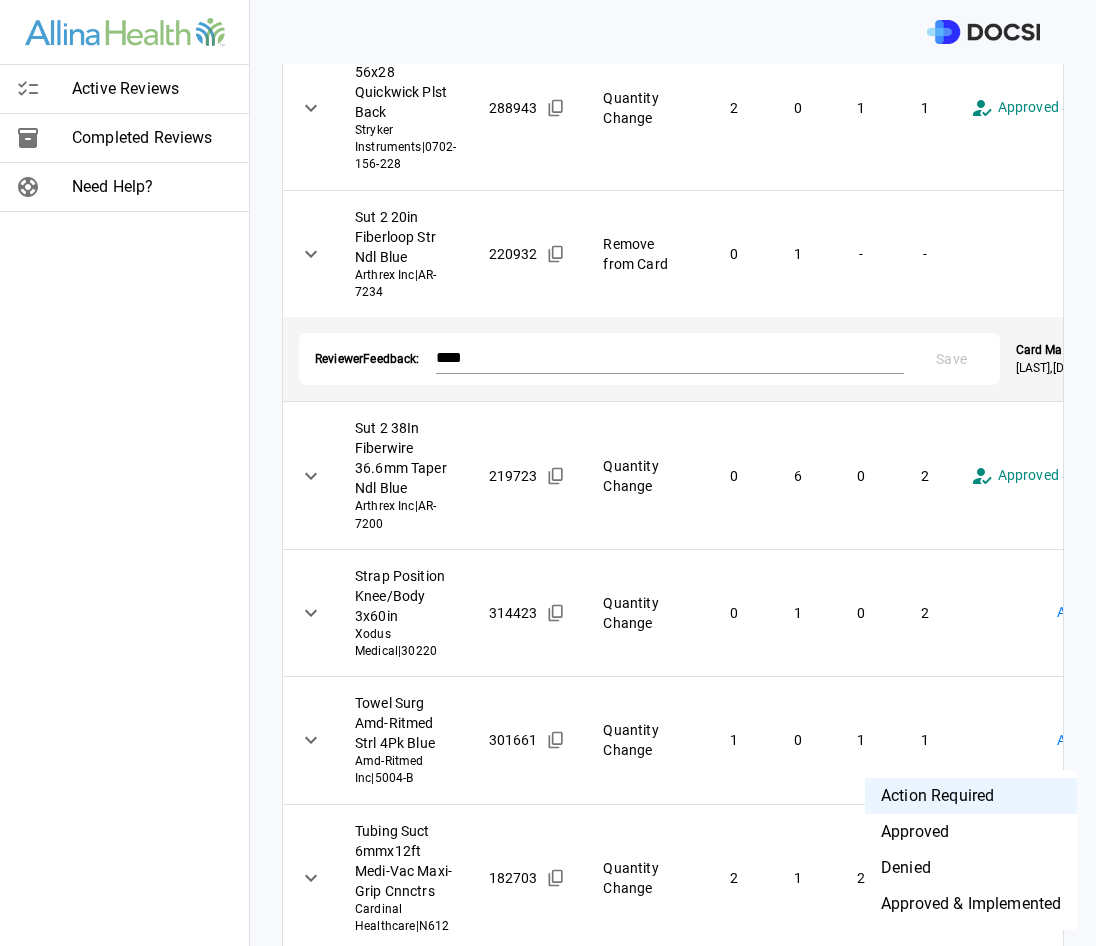click on "**********" at bounding box center (548, 473) 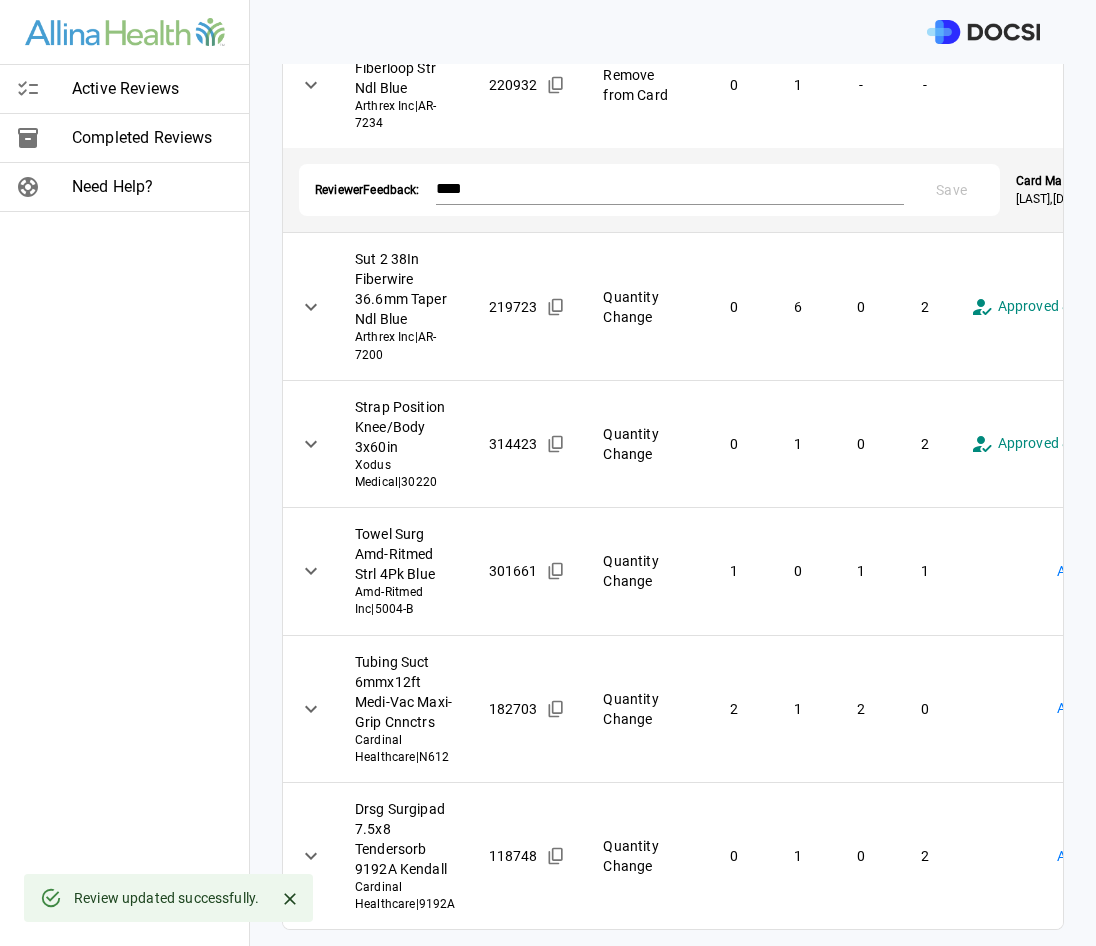 scroll, scrollTop: 990, scrollLeft: 0, axis: vertical 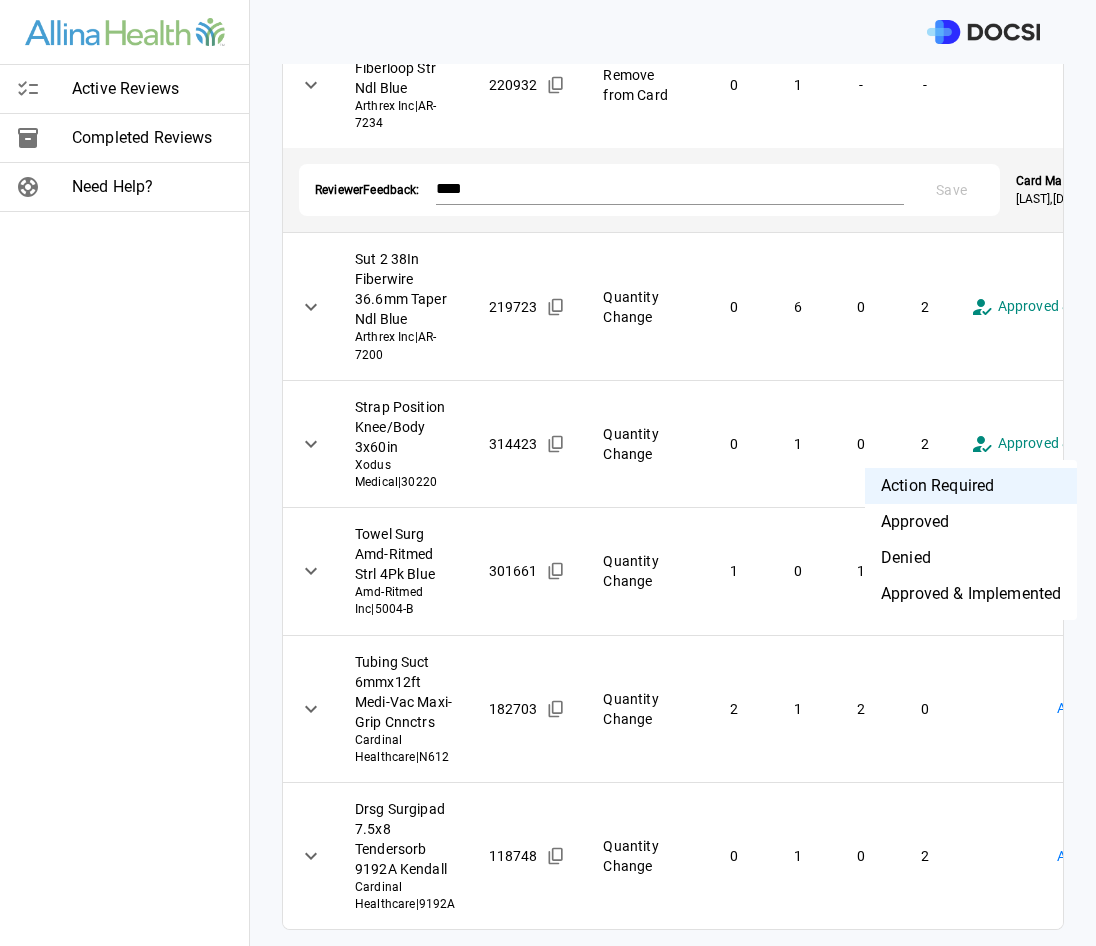 click on "**********" at bounding box center [548, 473] 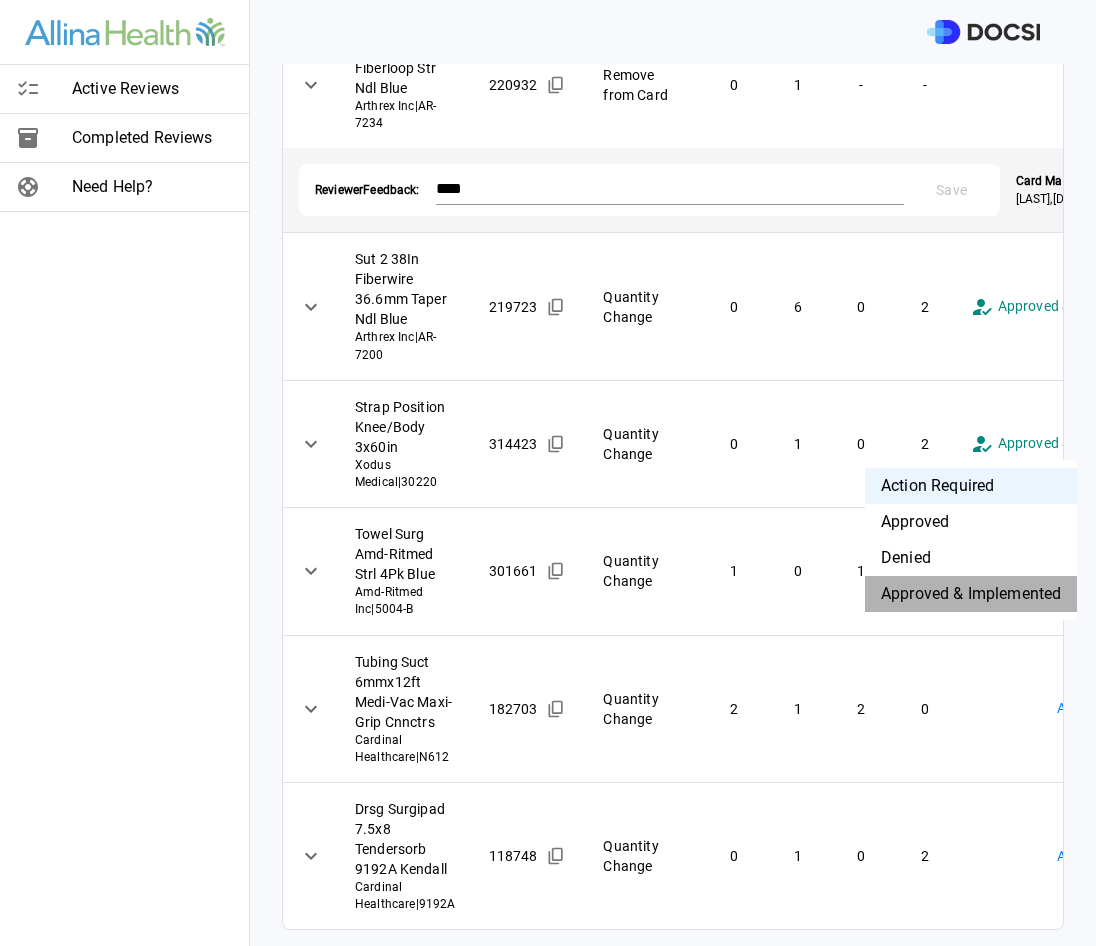 click on "Approved & Implemented" at bounding box center [971, 594] 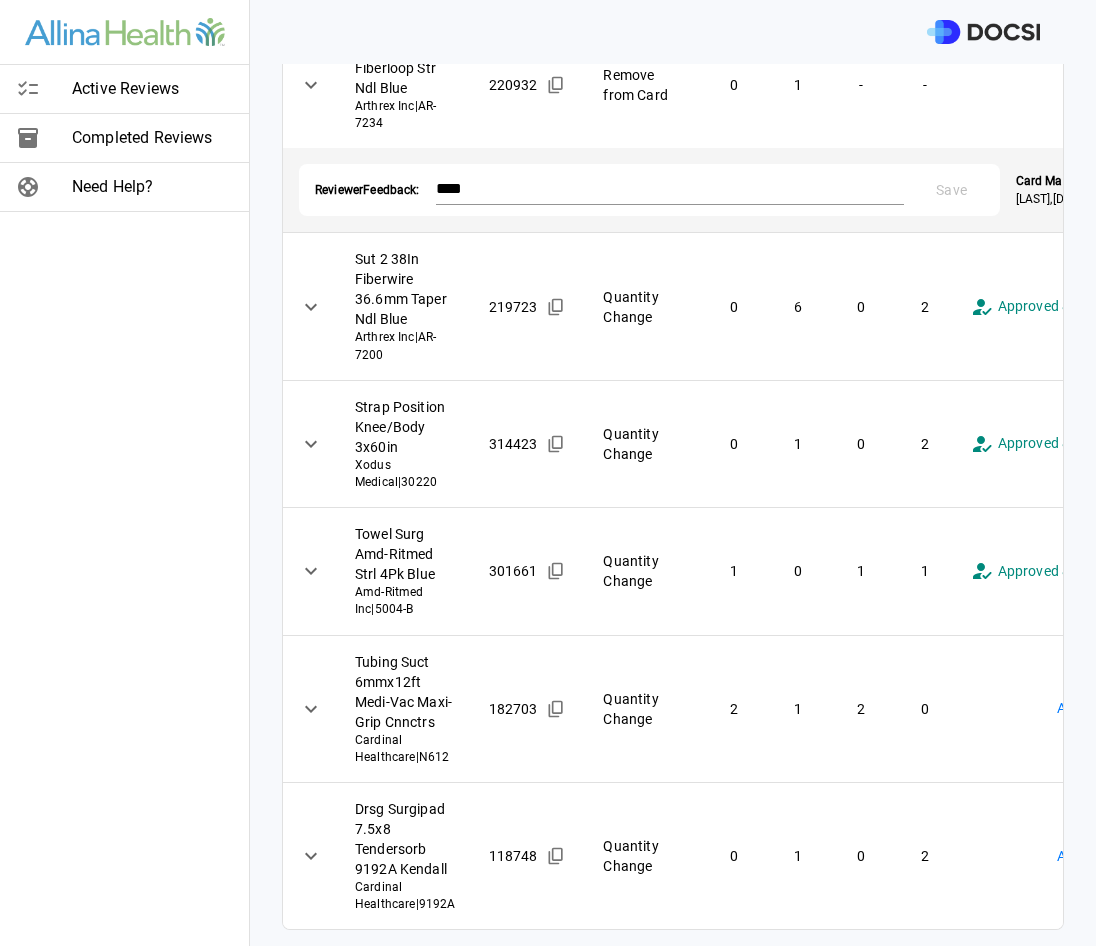click on "**********" at bounding box center [548, 473] 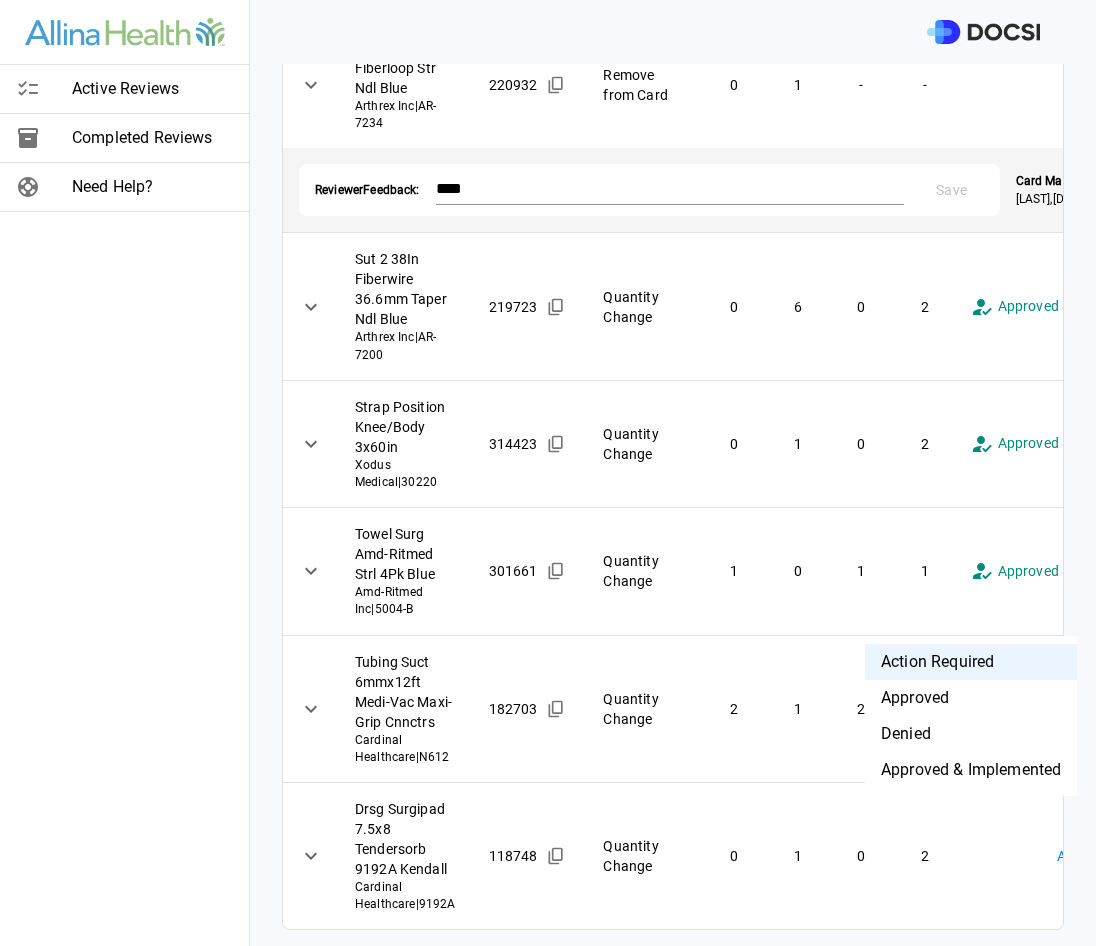 click on "Approved & Implemented" at bounding box center [971, 770] 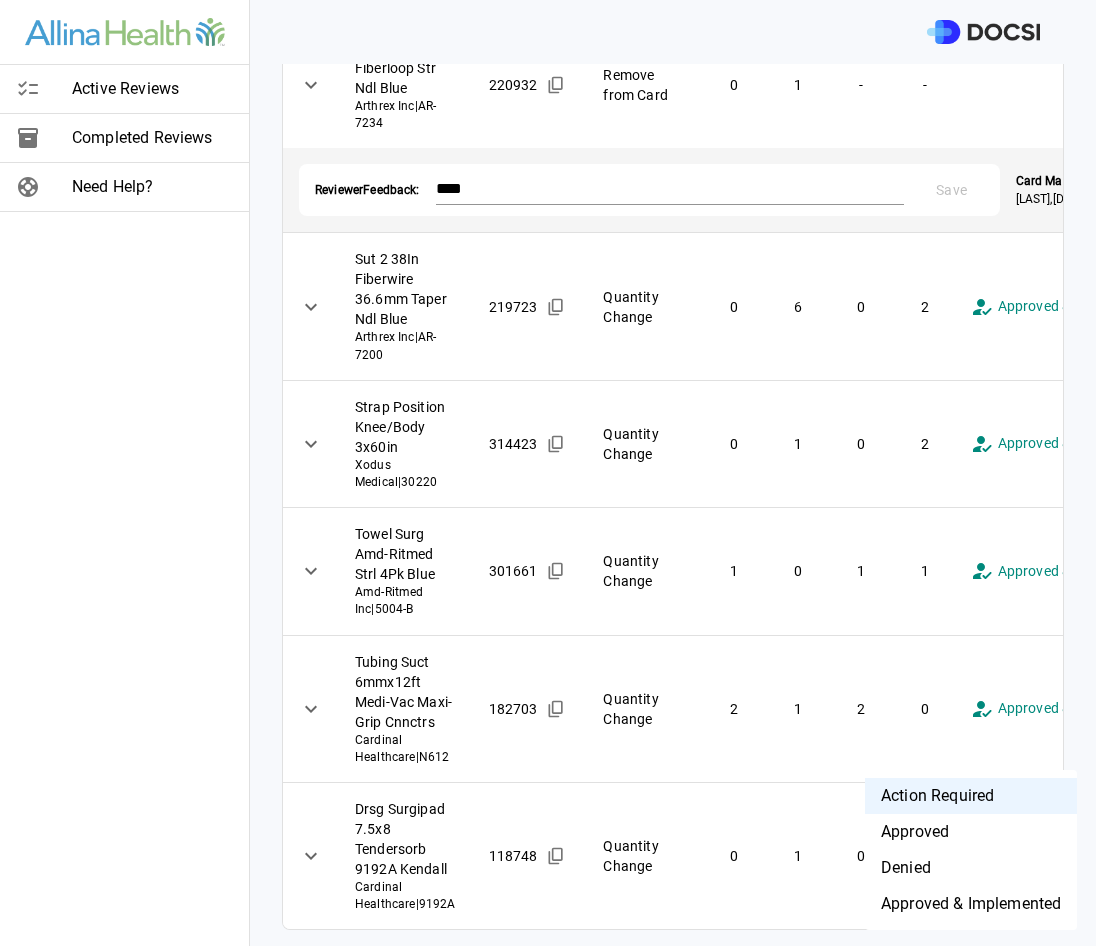 click on "**********" at bounding box center (548, 473) 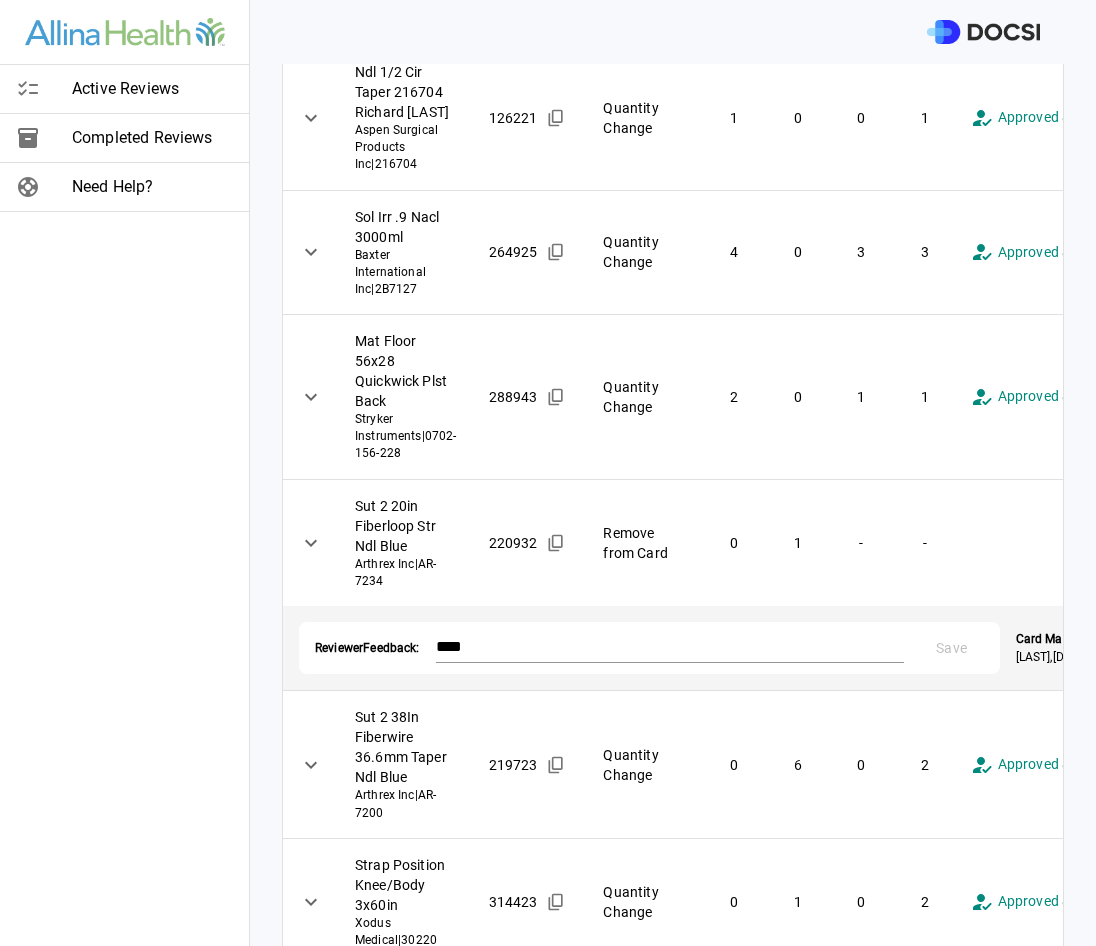 scroll, scrollTop: 0, scrollLeft: 0, axis: both 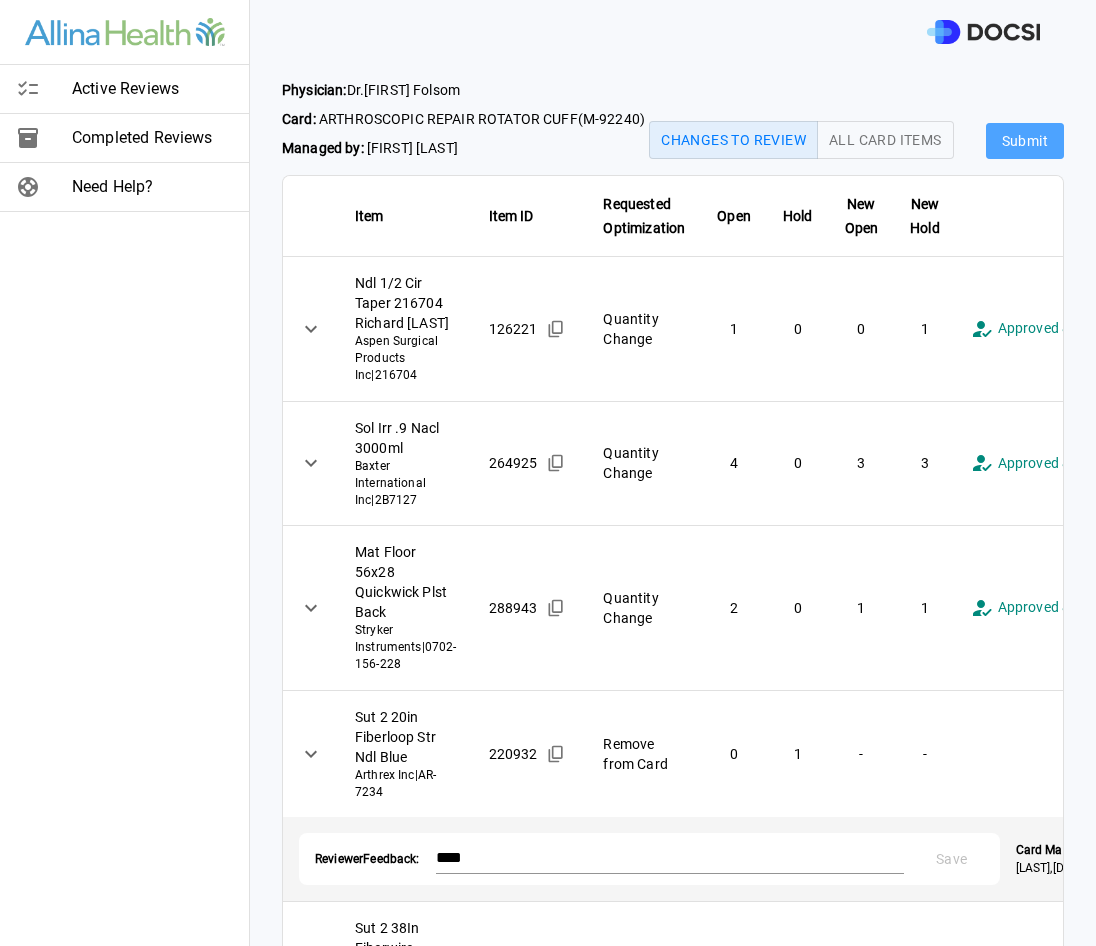 click on "Submit" at bounding box center [1025, 141] 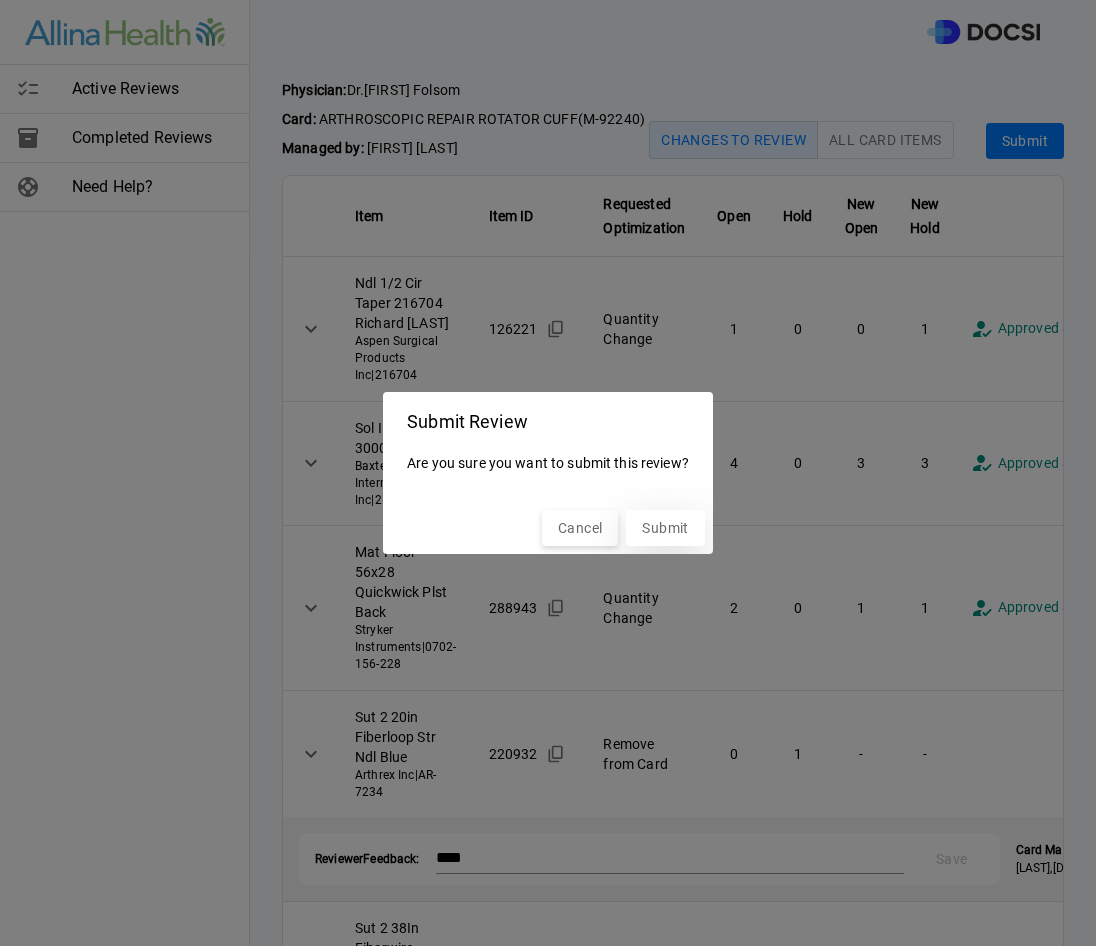 click on "Submit" at bounding box center (665, 528) 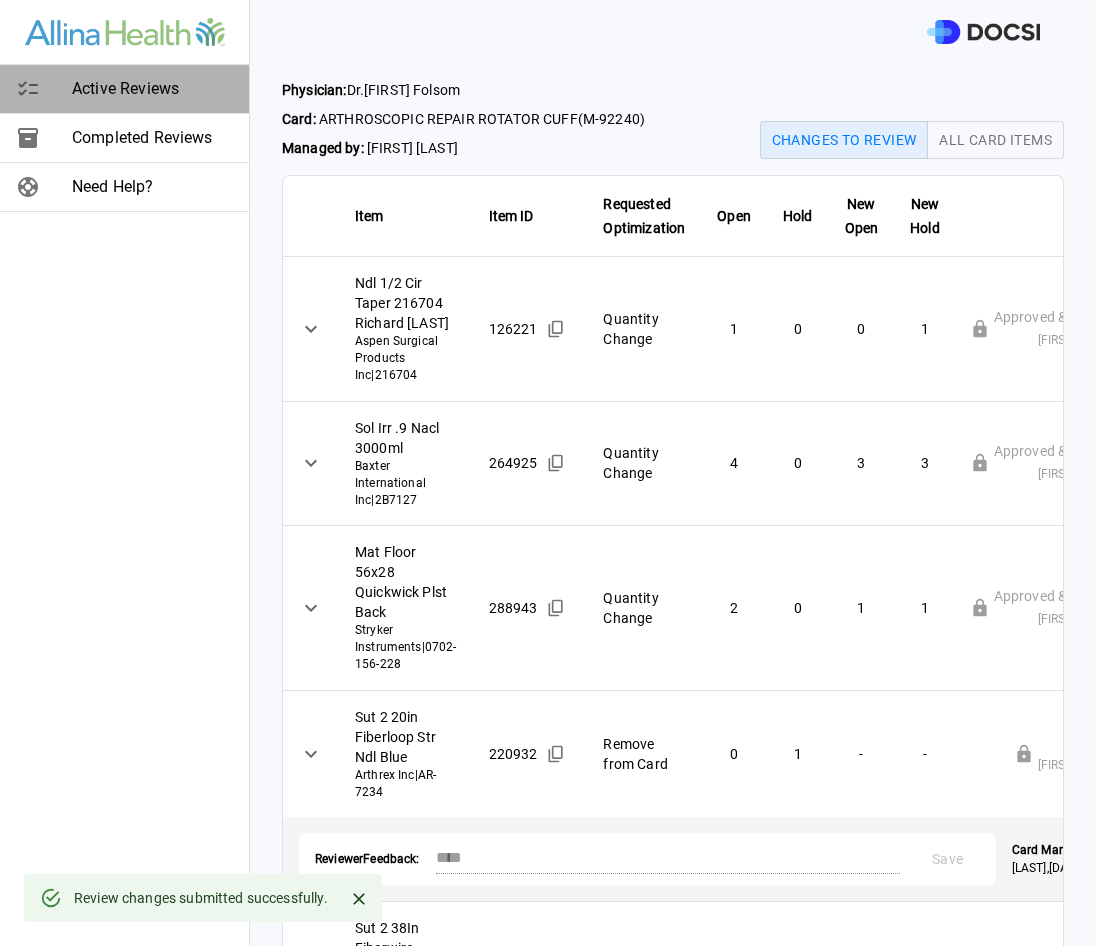 click on "Active Reviews" at bounding box center (152, 89) 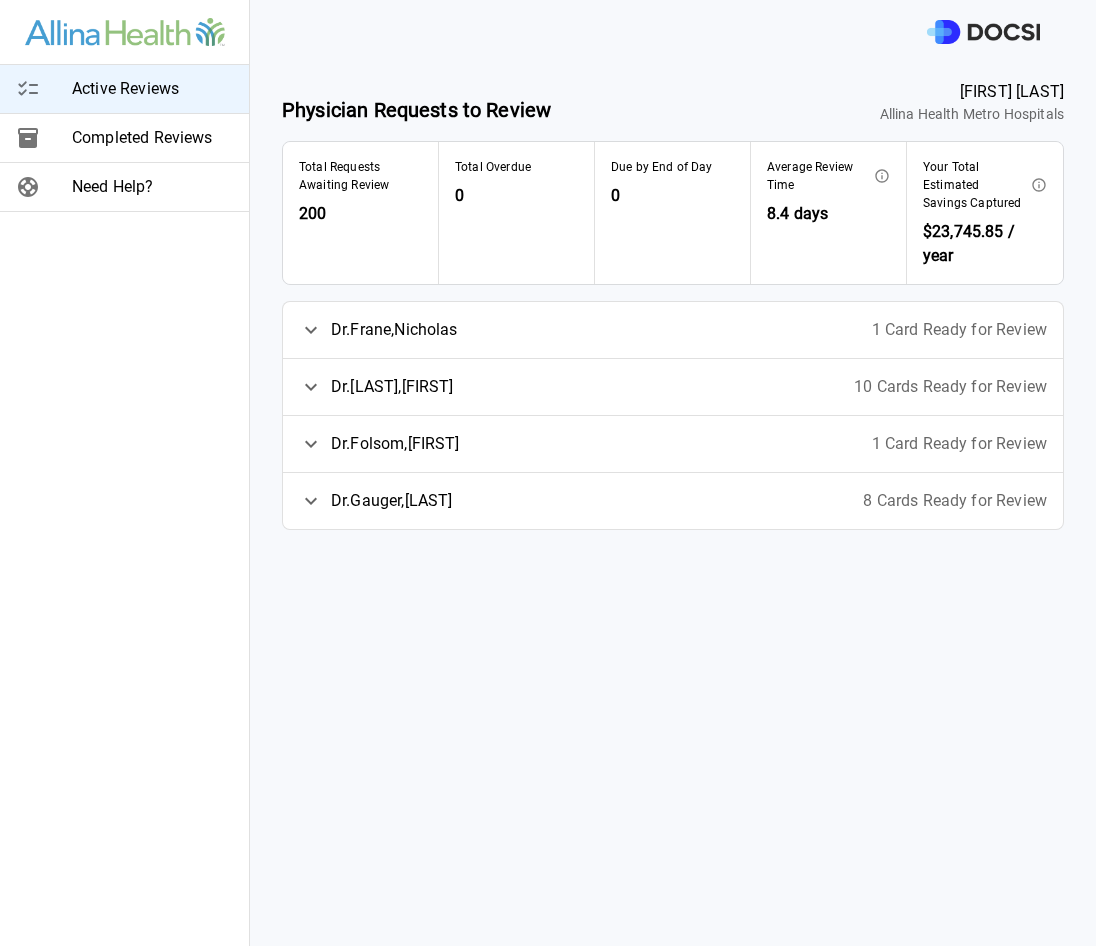 click on "1 Card Ready for Review" at bounding box center [959, 444] 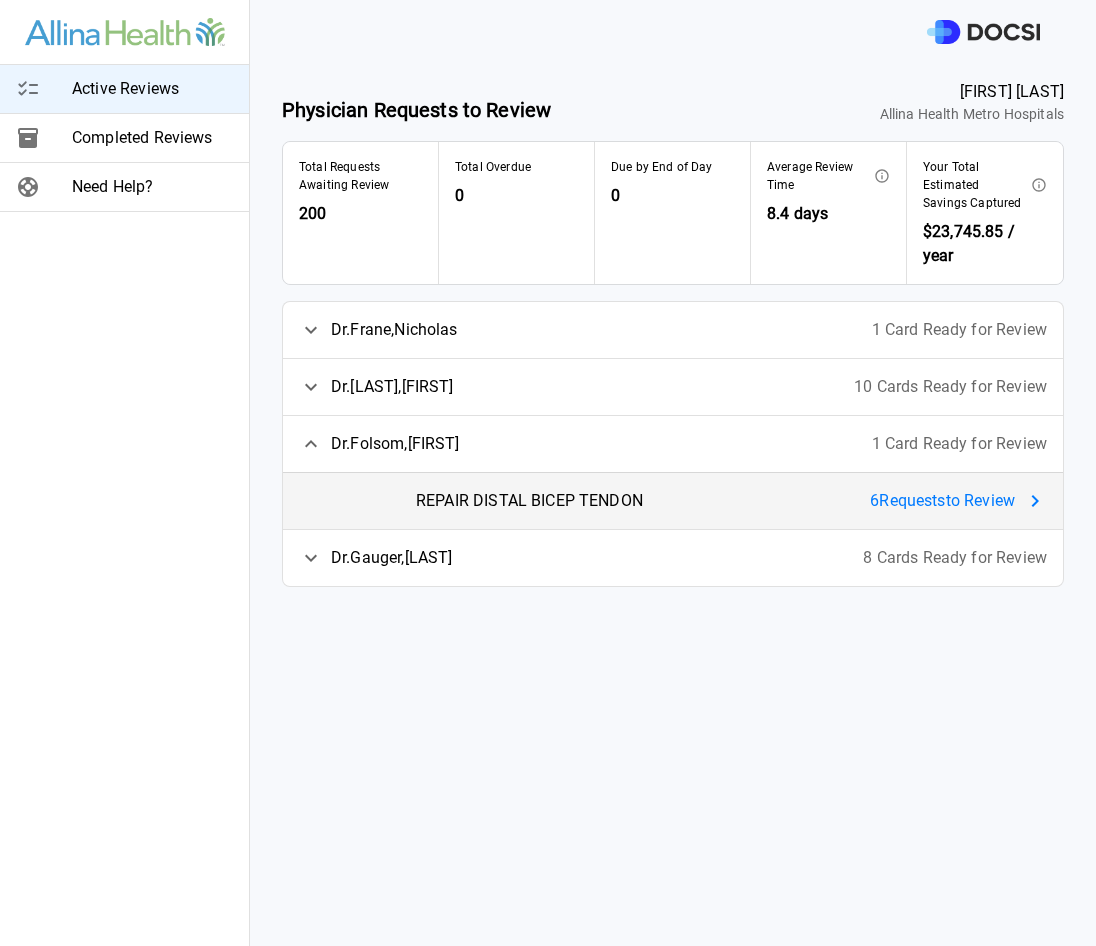 click on "6  Request s  to Review" at bounding box center (942, 501) 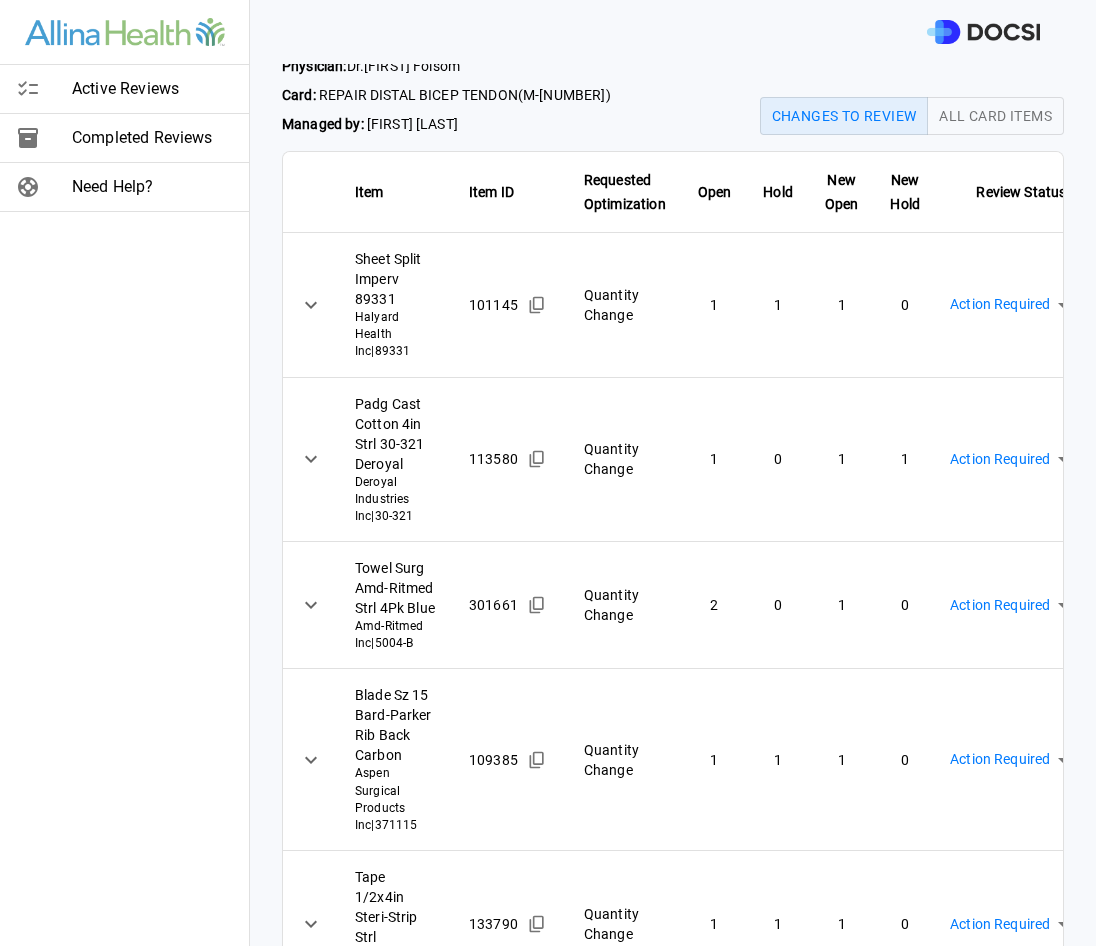 scroll, scrollTop: 0, scrollLeft: 0, axis: both 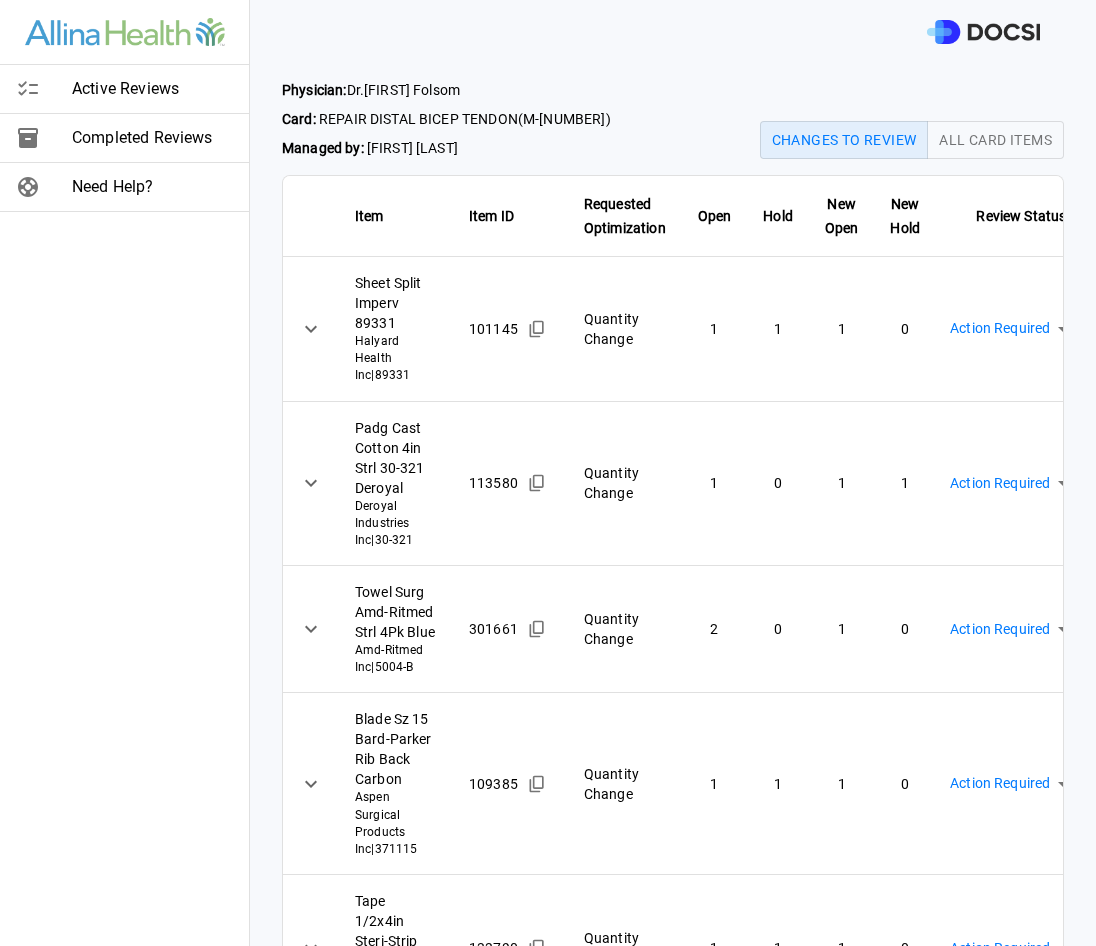 click on "All Card Items" at bounding box center (995, 140) 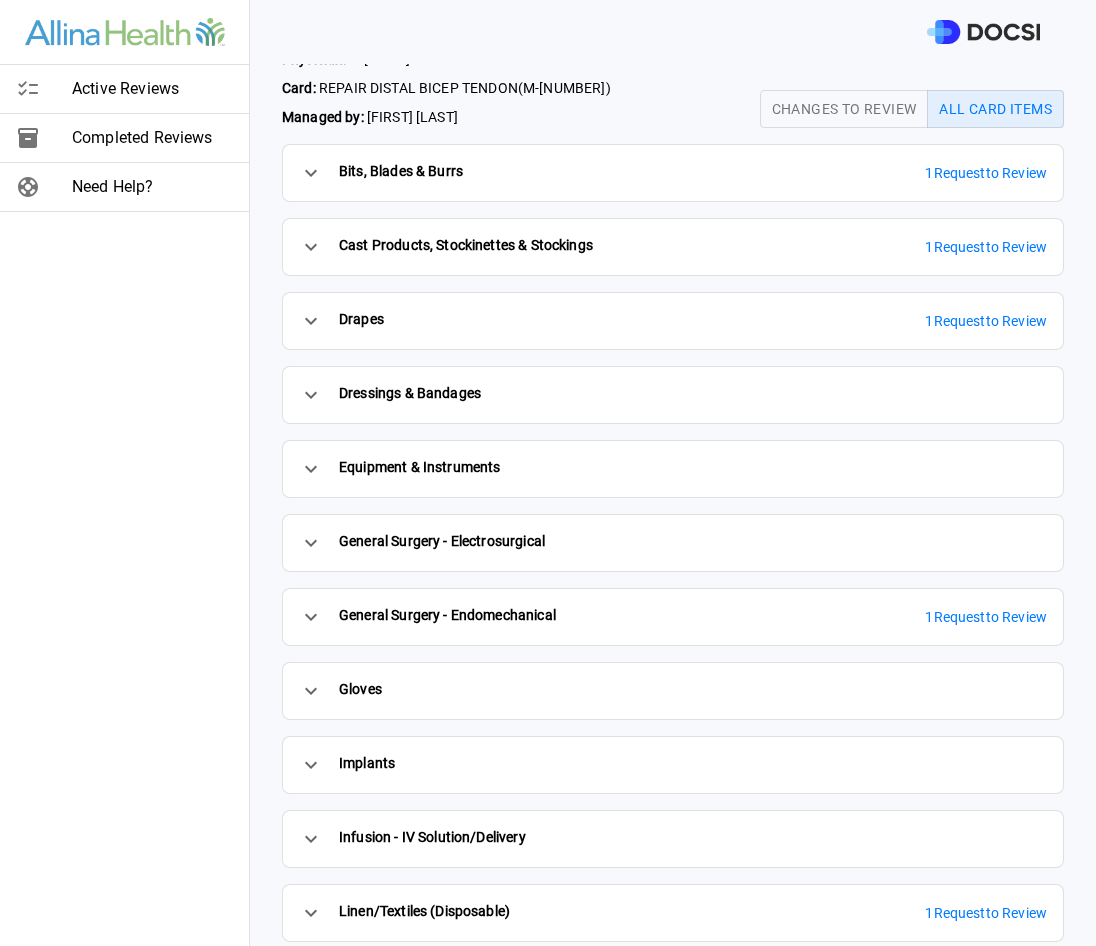 scroll, scrollTop: 0, scrollLeft: 0, axis: both 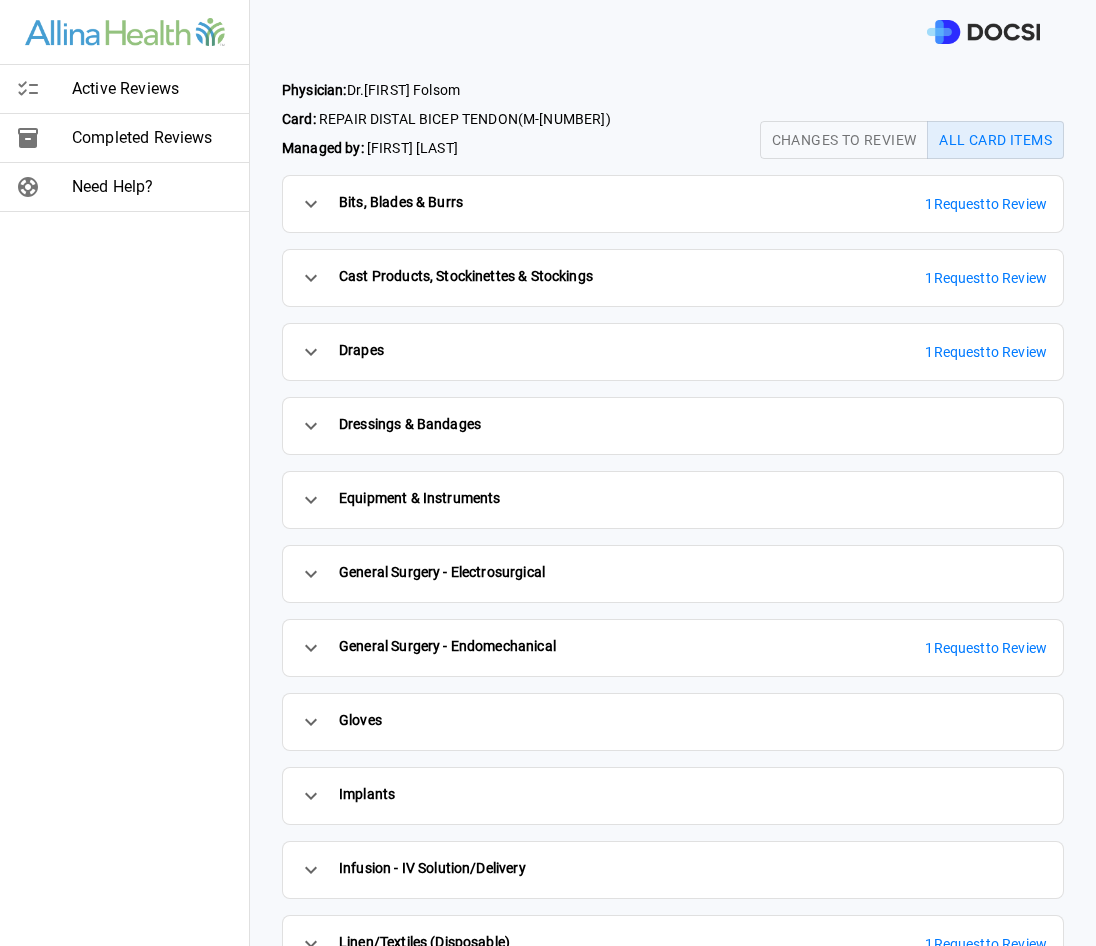 click on "Changes to Review" at bounding box center (844, 140) 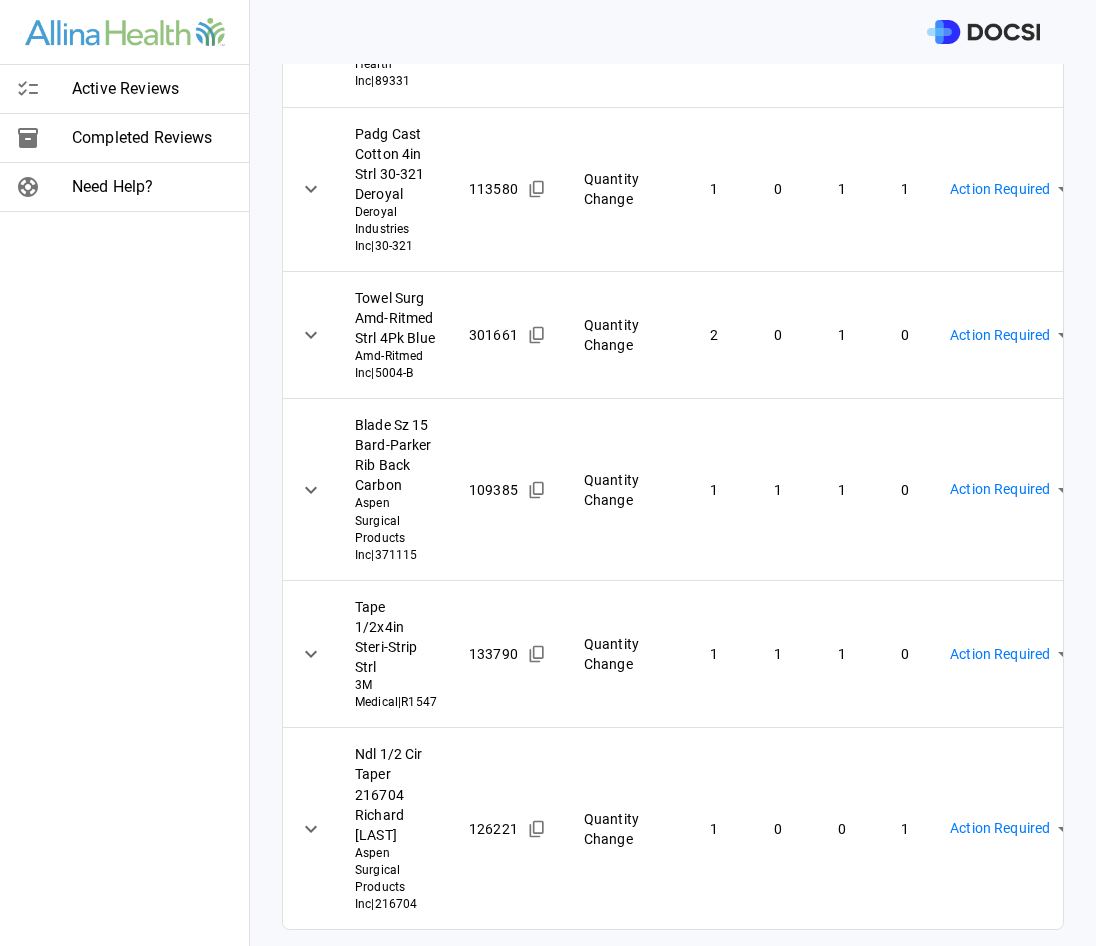scroll, scrollTop: 0, scrollLeft: 0, axis: both 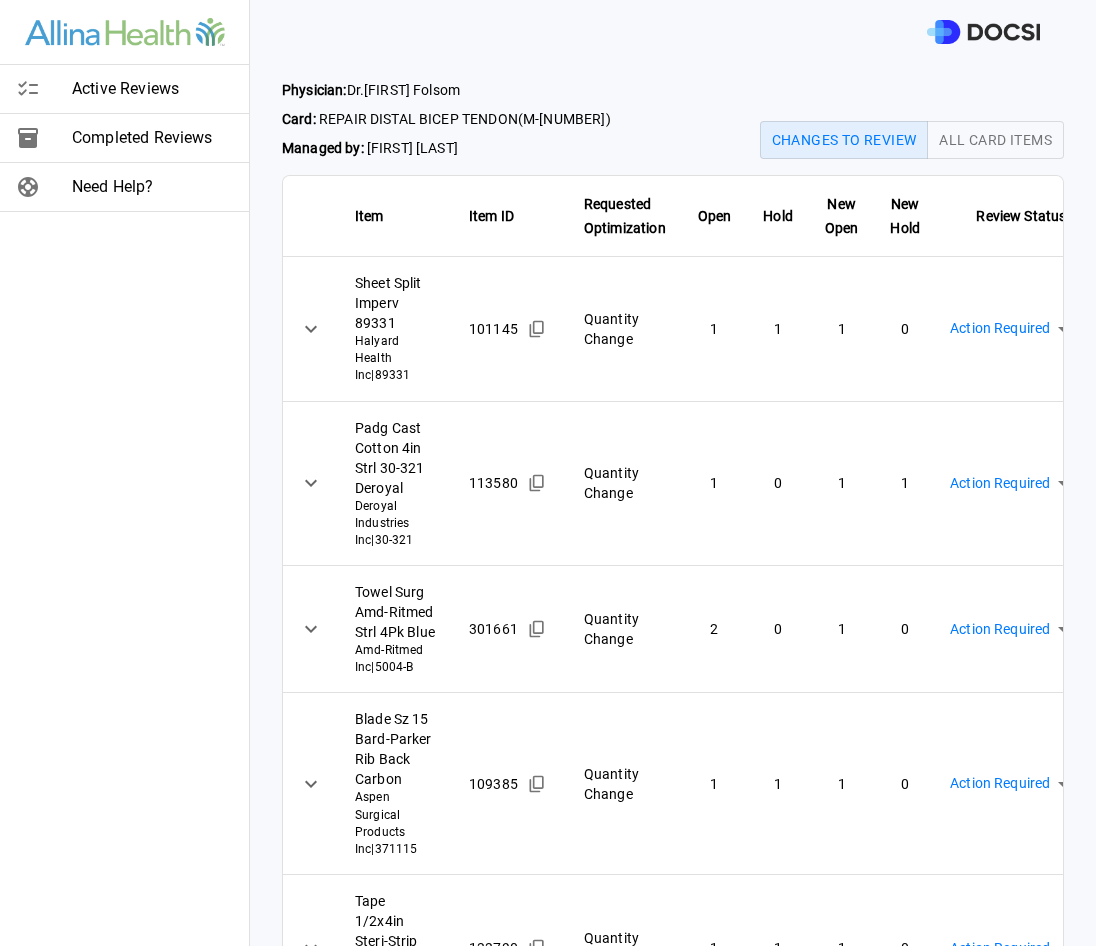 click on "Physician:   Dr.  [FIRST] [LAST] Card:    REPAIR DISTAL BICEP TENDON  ( M-92236 ) Managed by:    [FIRST] [LAST] Changes to Review All Card Items Item Item ID Requested Optimization Open Hold New Open New Hold Review Status Sheet Split Imperv 89331 Halyard Health Inc  |  89331 101145 Quantity Change 1 1 1 0 Action Required **** ​ Padg Cast Cotton 4in Strl 30-321 Deroyal Deroyal Industries Inc  |  30-321 113580 Quantity Change 1 0 1 1 Action Required **** ​ Towel Surg Amd-Ritmed Strl 4Pk Blue Amd-Ritmed Inc  |  5004-B 301661 Quantity Change 2 0 1 0 Action Required **** ​ Blade Sz 15 Bard-Parker Rib Back Carbon Aspen Surgical Products Inc  |  371115 109385 Quantity Change 1 1 1 0 Action Required **** ​ Tape 1/2x4in Steri-Strip Strl 3M Medical  |  R1547 133790 Quantity Change 1 1 1 0 Action Required **** ​ Ndl 1/2 Cir Taper 216704 Richard Allen Aspen Surgical Products Inc  |  216704 126221 Quantity Change 1 0 0 1 Action Required" at bounding box center (548, 473) 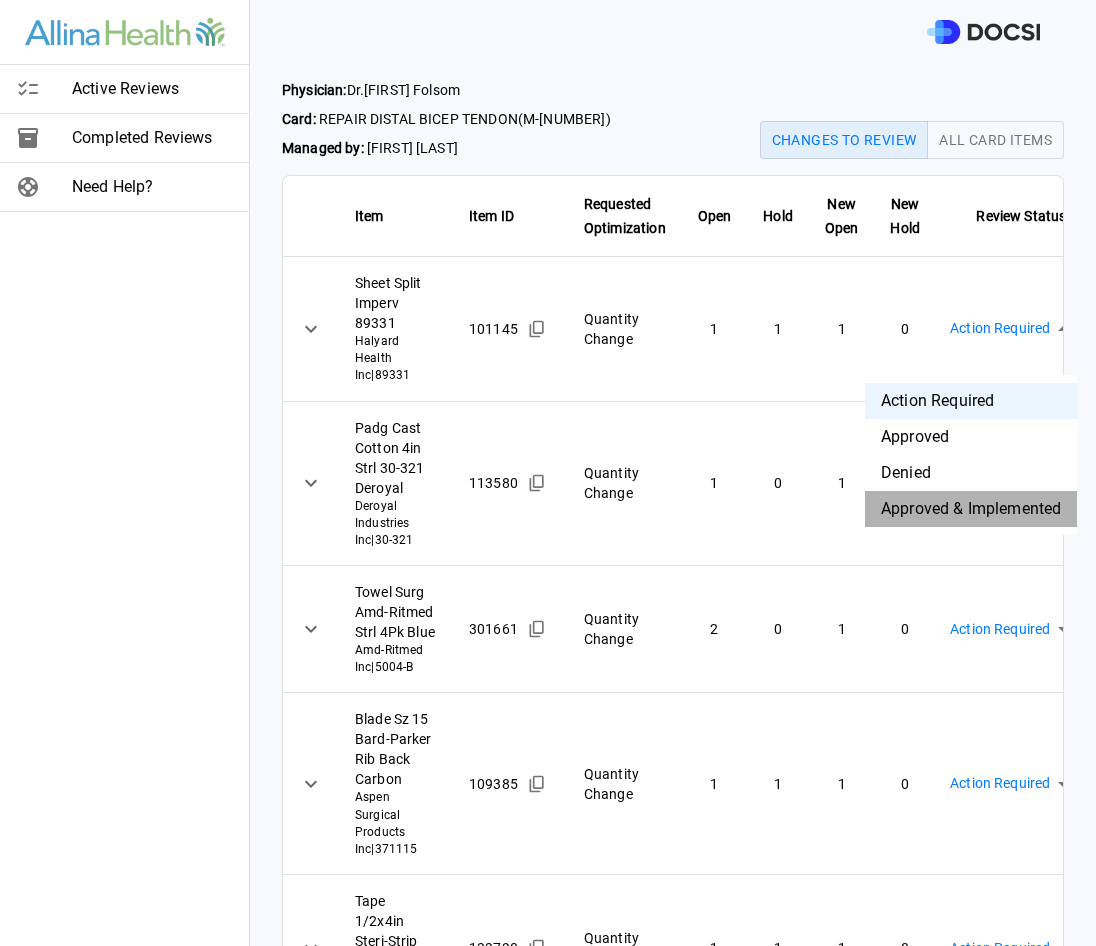 click on "Approved & Implemented" at bounding box center (971, 509) 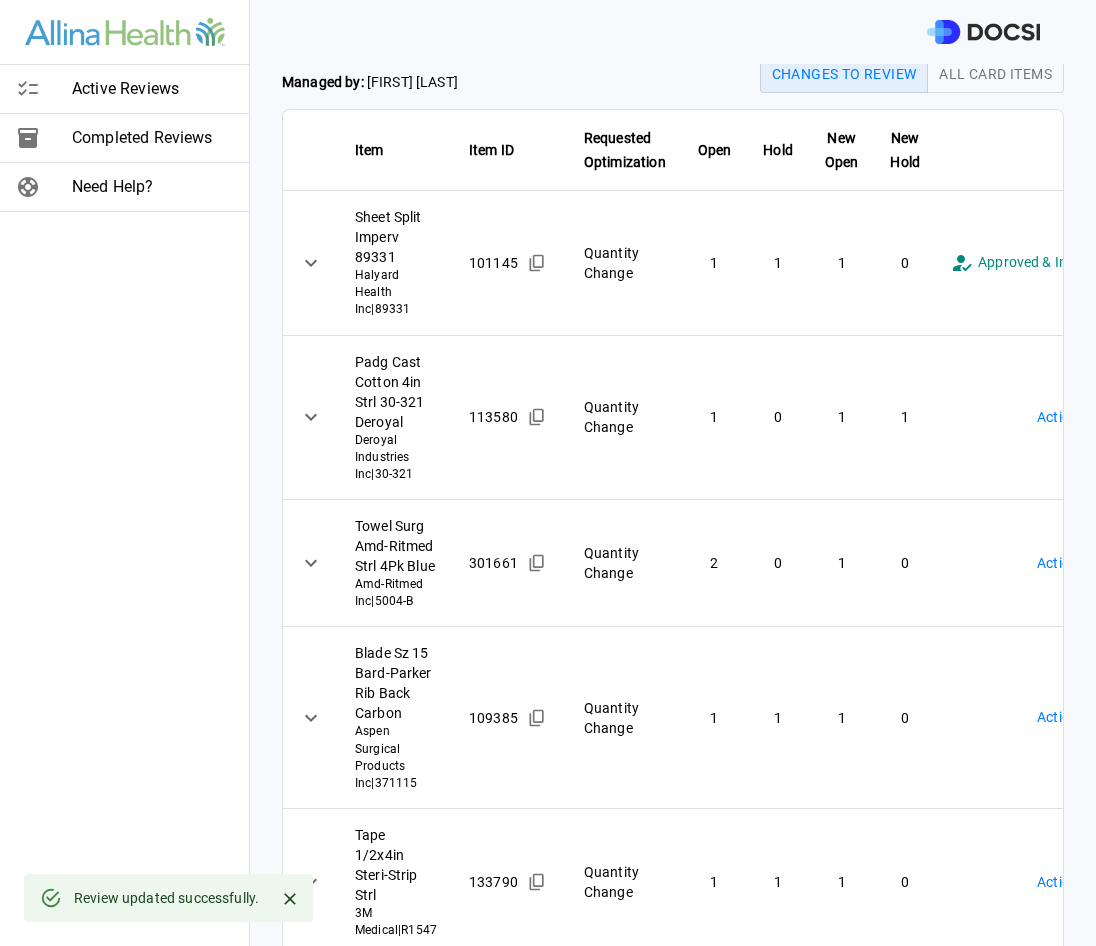 scroll, scrollTop: 100, scrollLeft: 0, axis: vertical 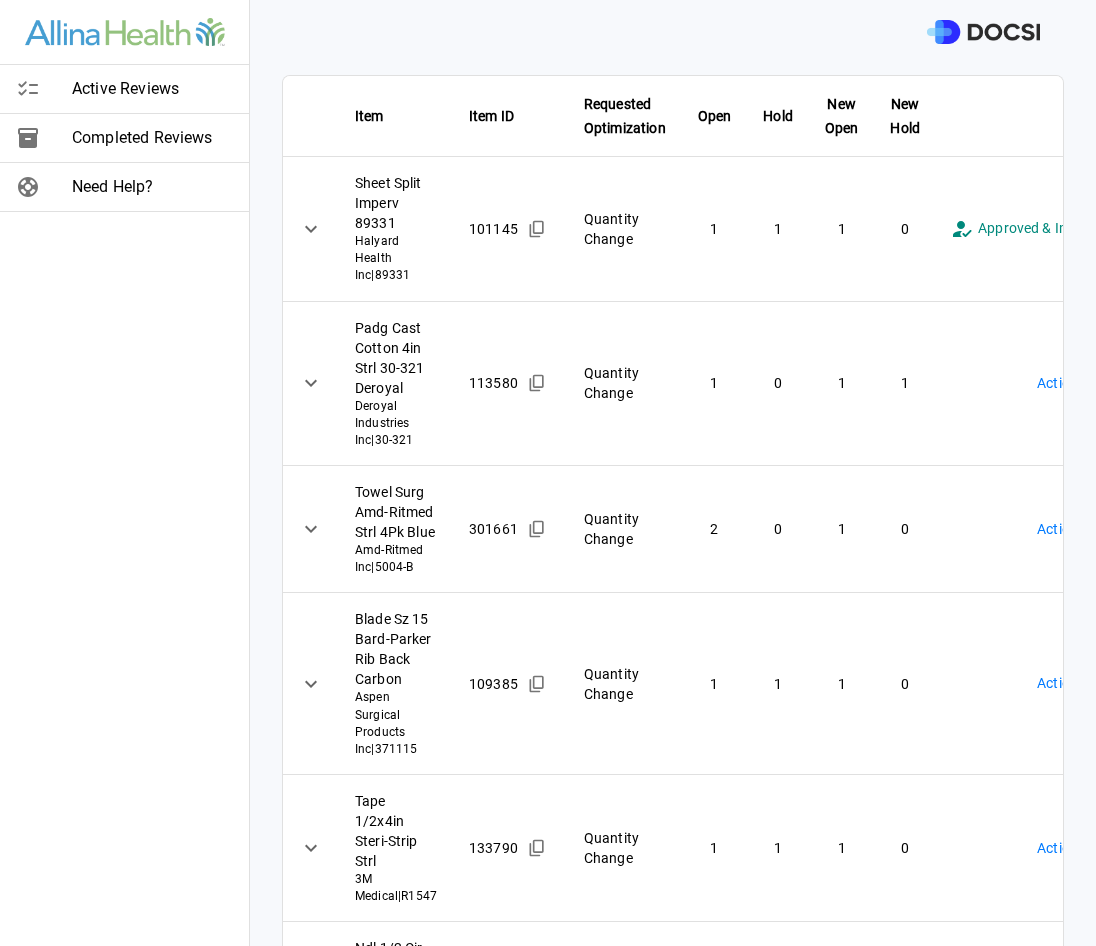 click on "**********" at bounding box center (548, 473) 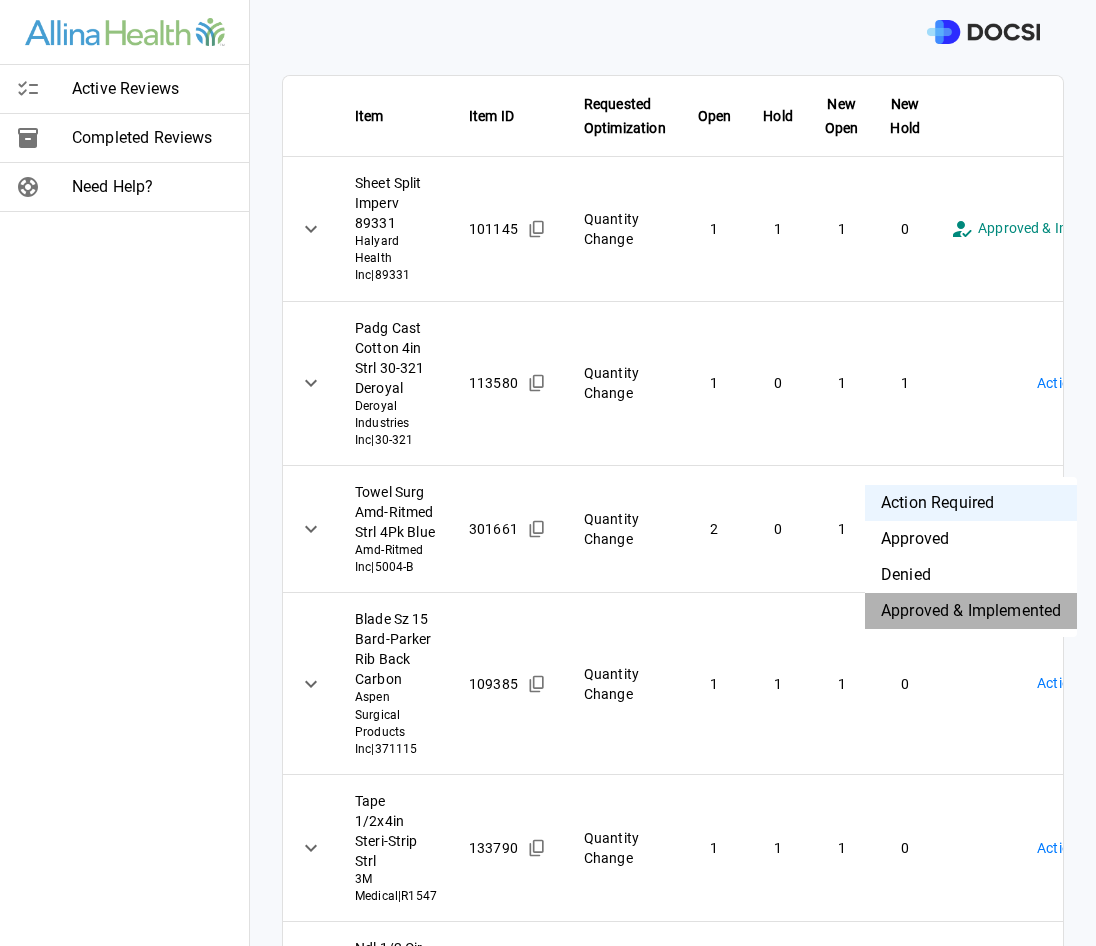 click on "Approved & Implemented" at bounding box center (971, 611) 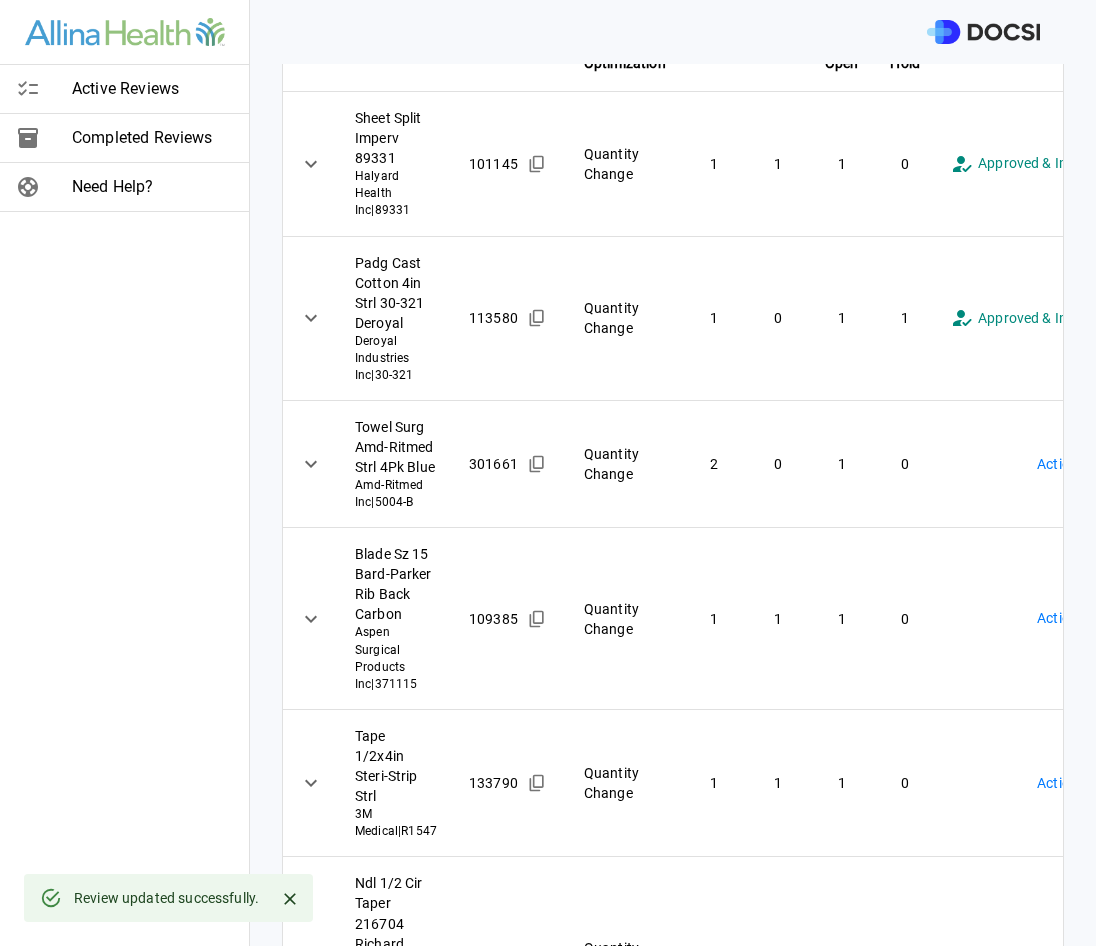 scroll, scrollTop: 200, scrollLeft: 0, axis: vertical 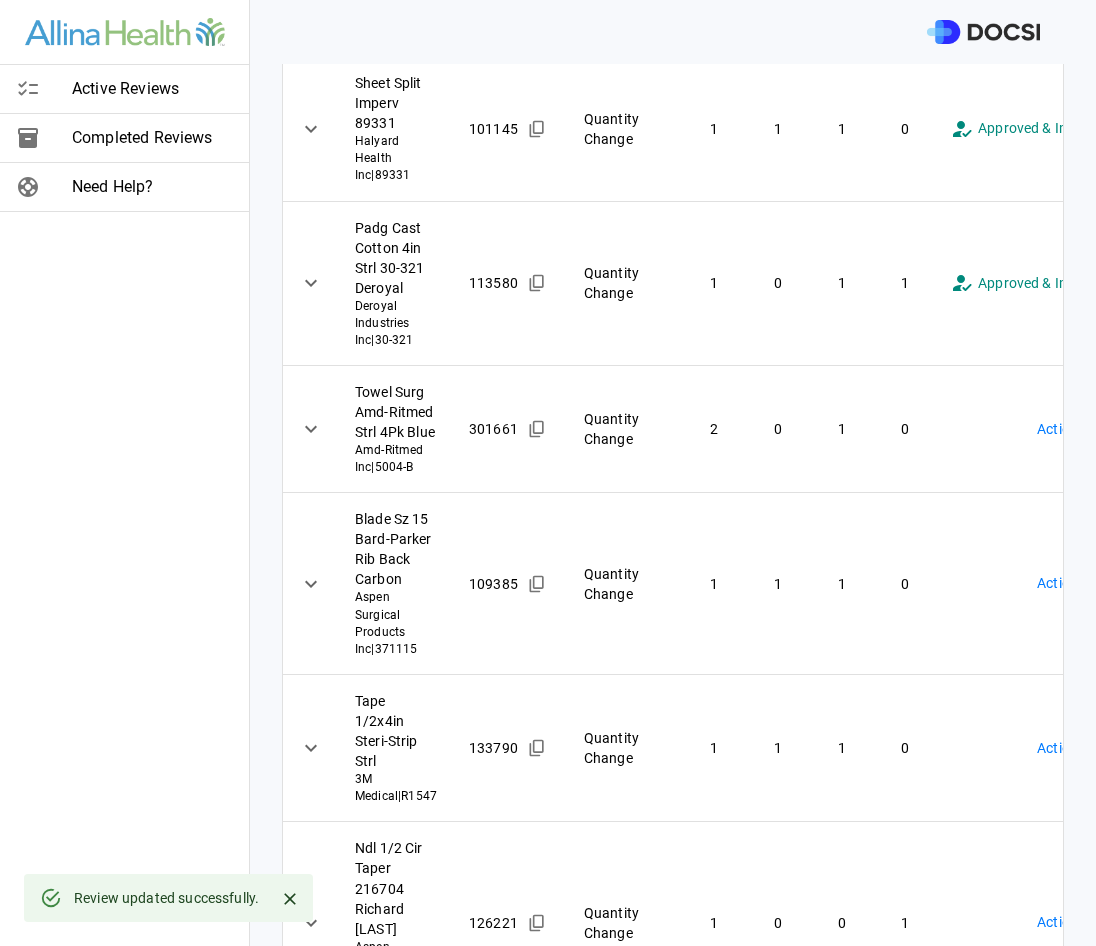 click on "**********" at bounding box center [548, 473] 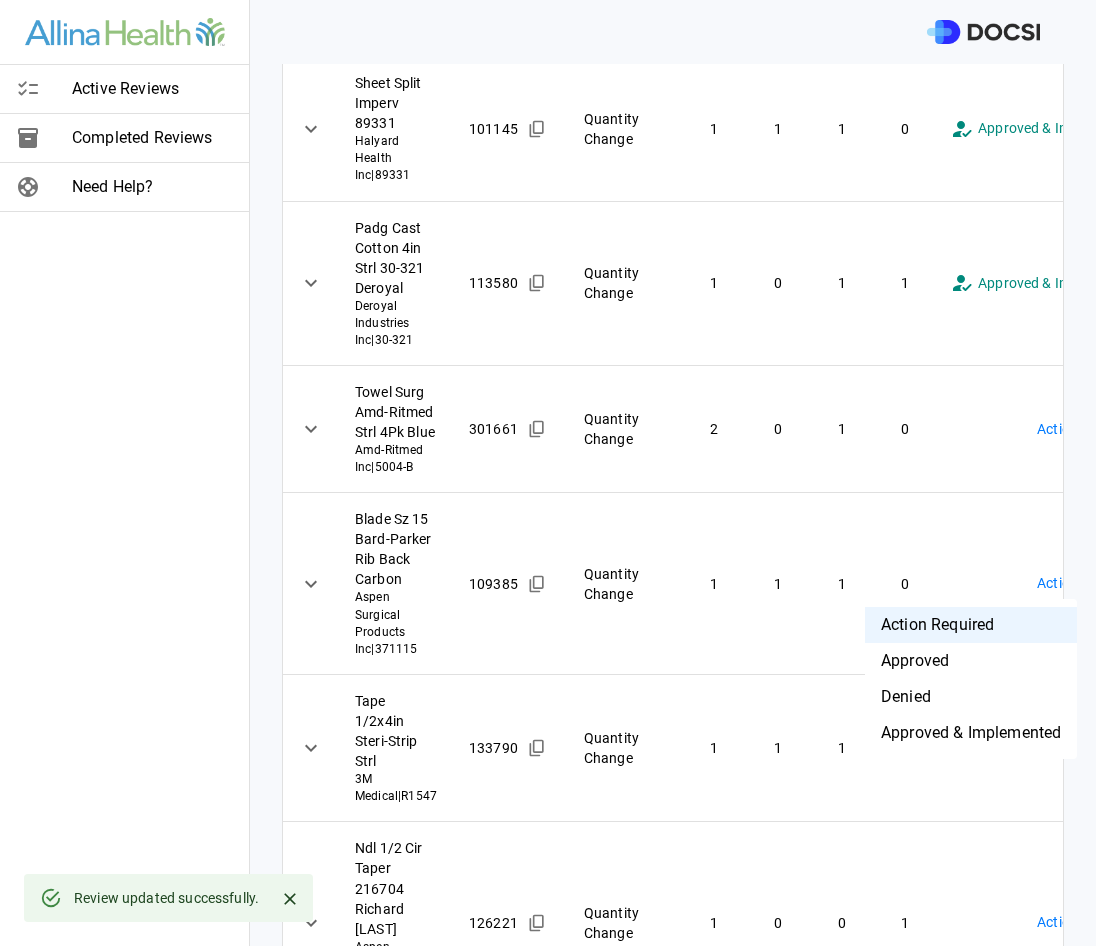 click on "Denied" at bounding box center (971, 697) 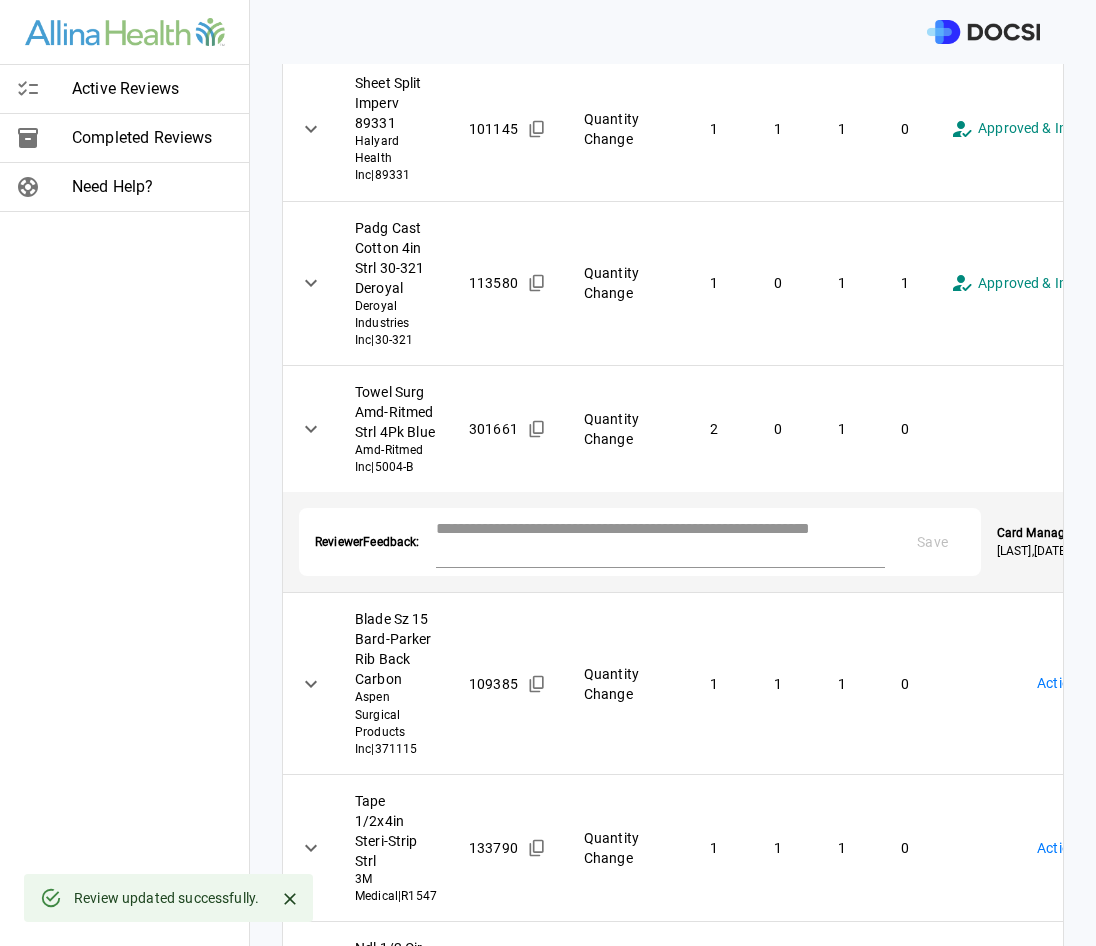 click at bounding box center (660, 540) 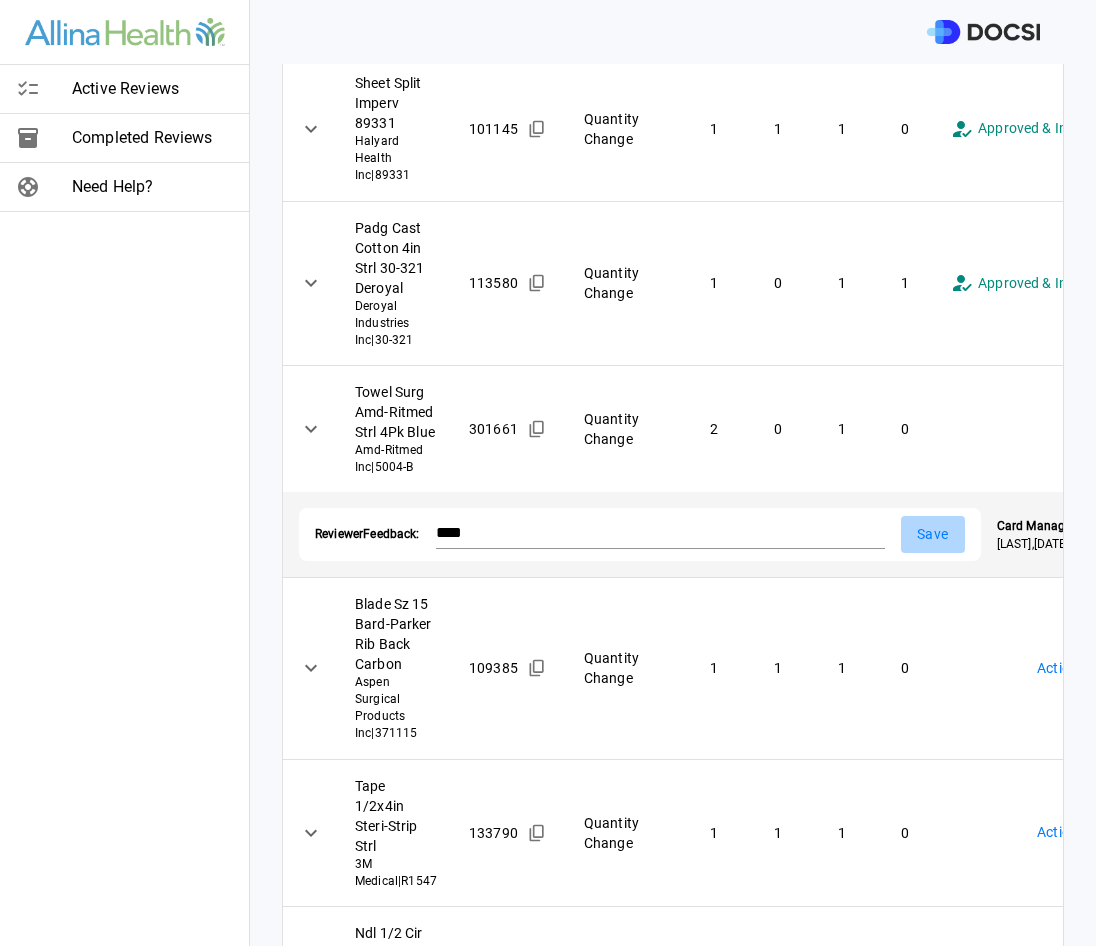 click on "Save" at bounding box center (933, 534) 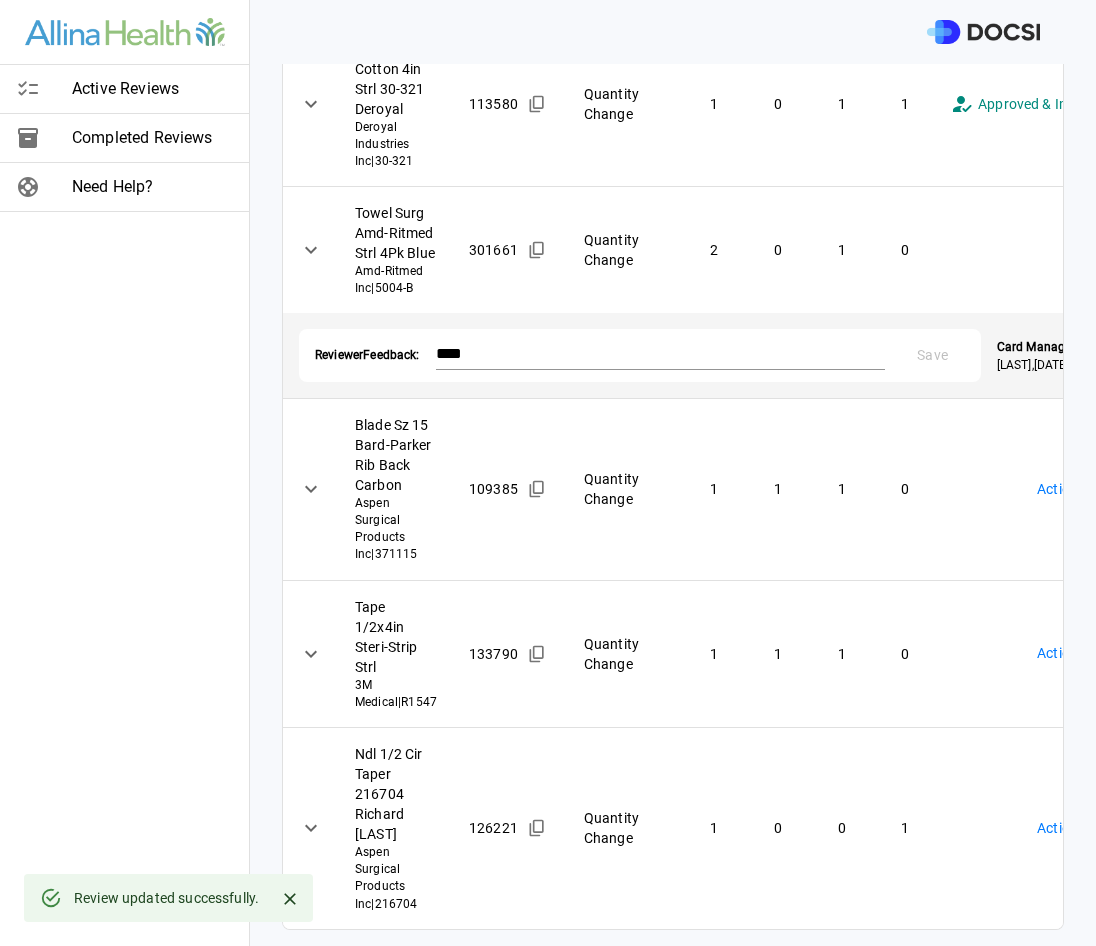 scroll, scrollTop: 700, scrollLeft: 0, axis: vertical 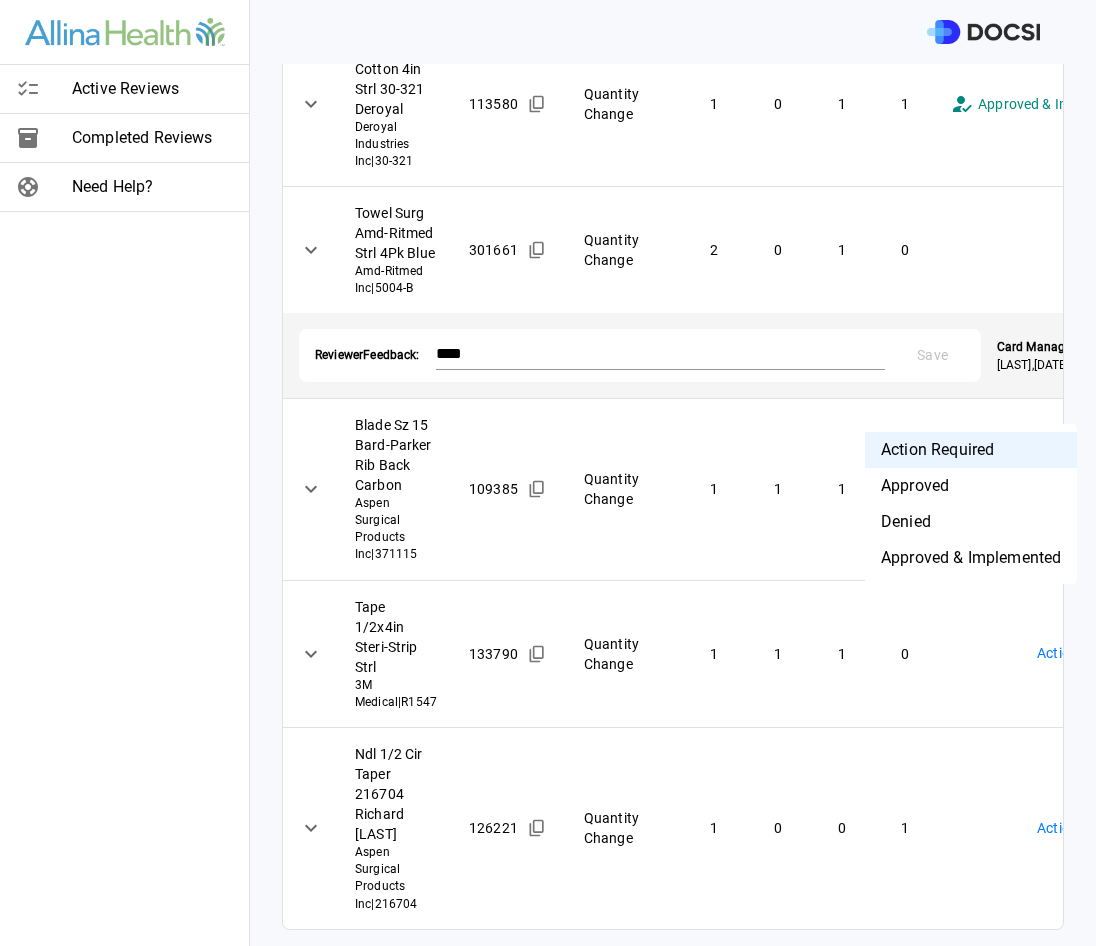 click on "**********" at bounding box center [548, 473] 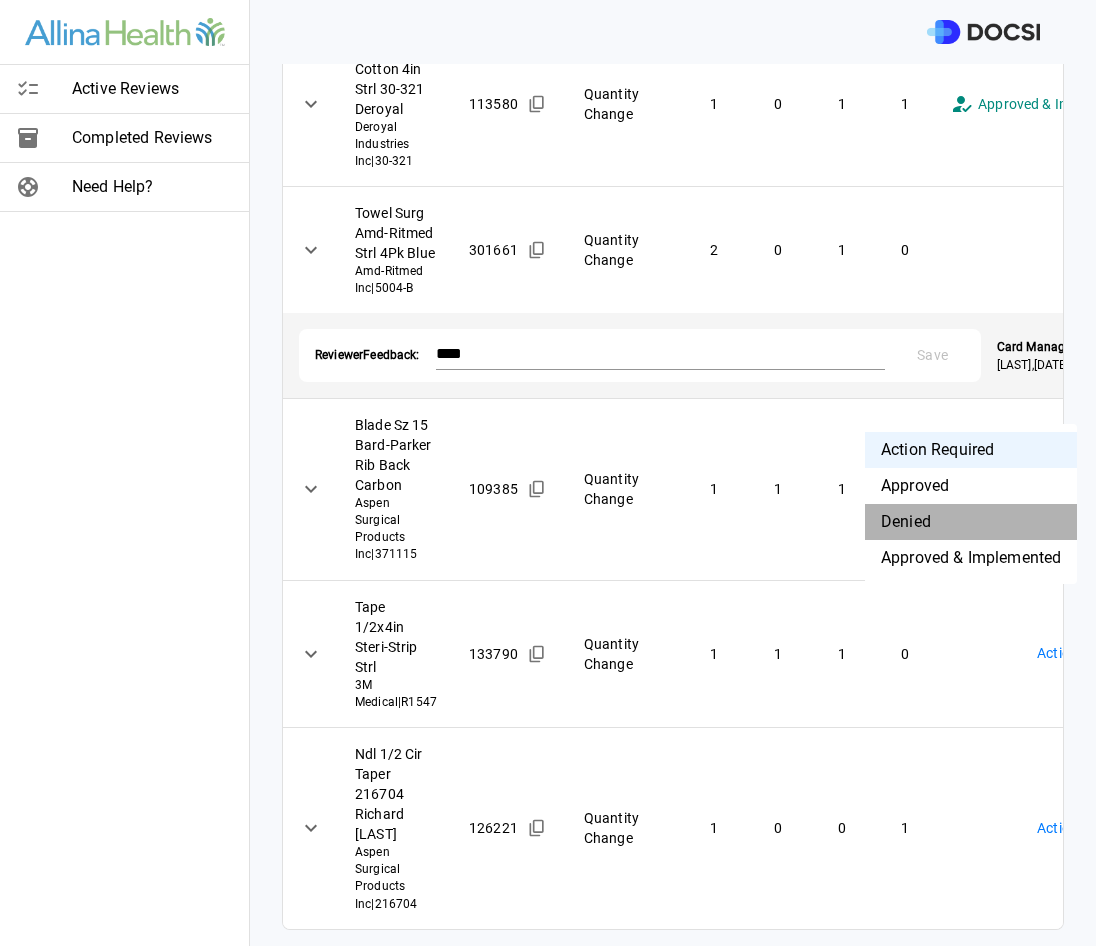click on "Denied" at bounding box center (971, 522) 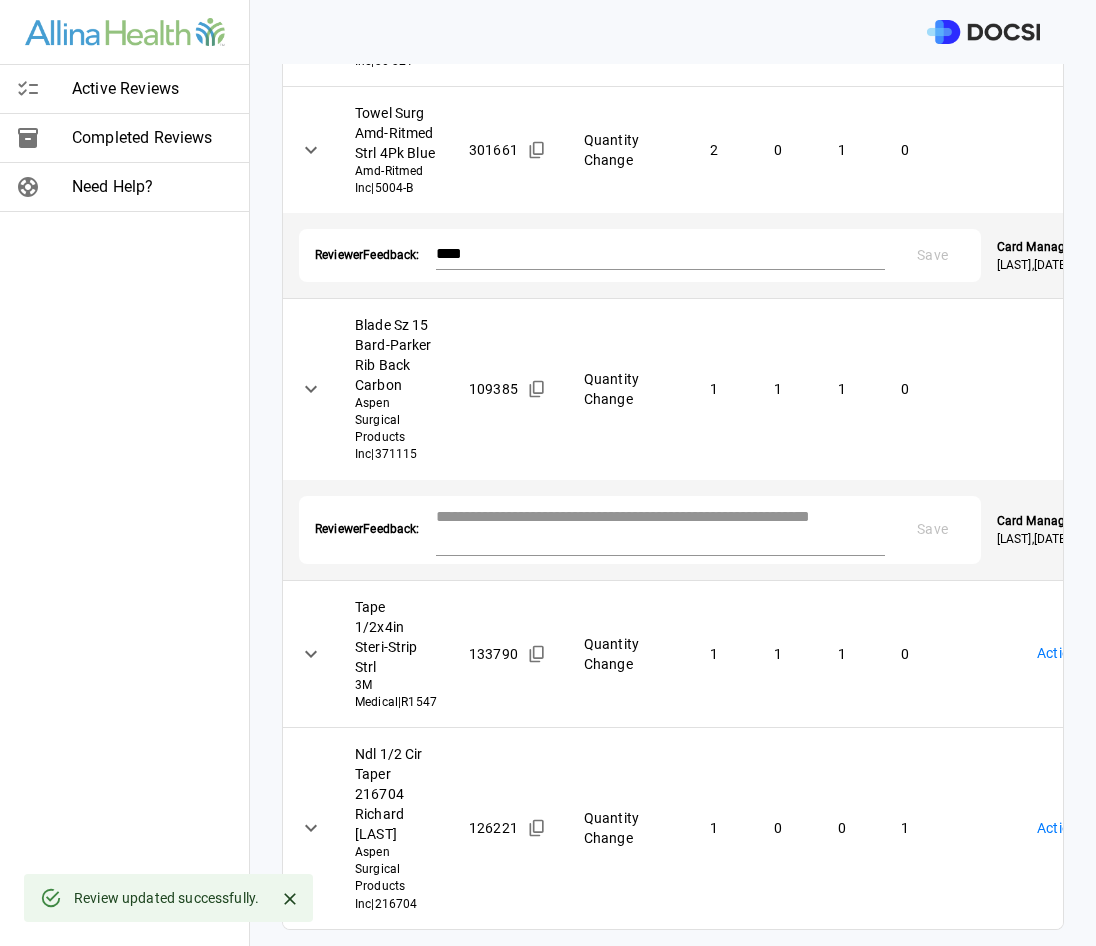 click at bounding box center (660, 528) 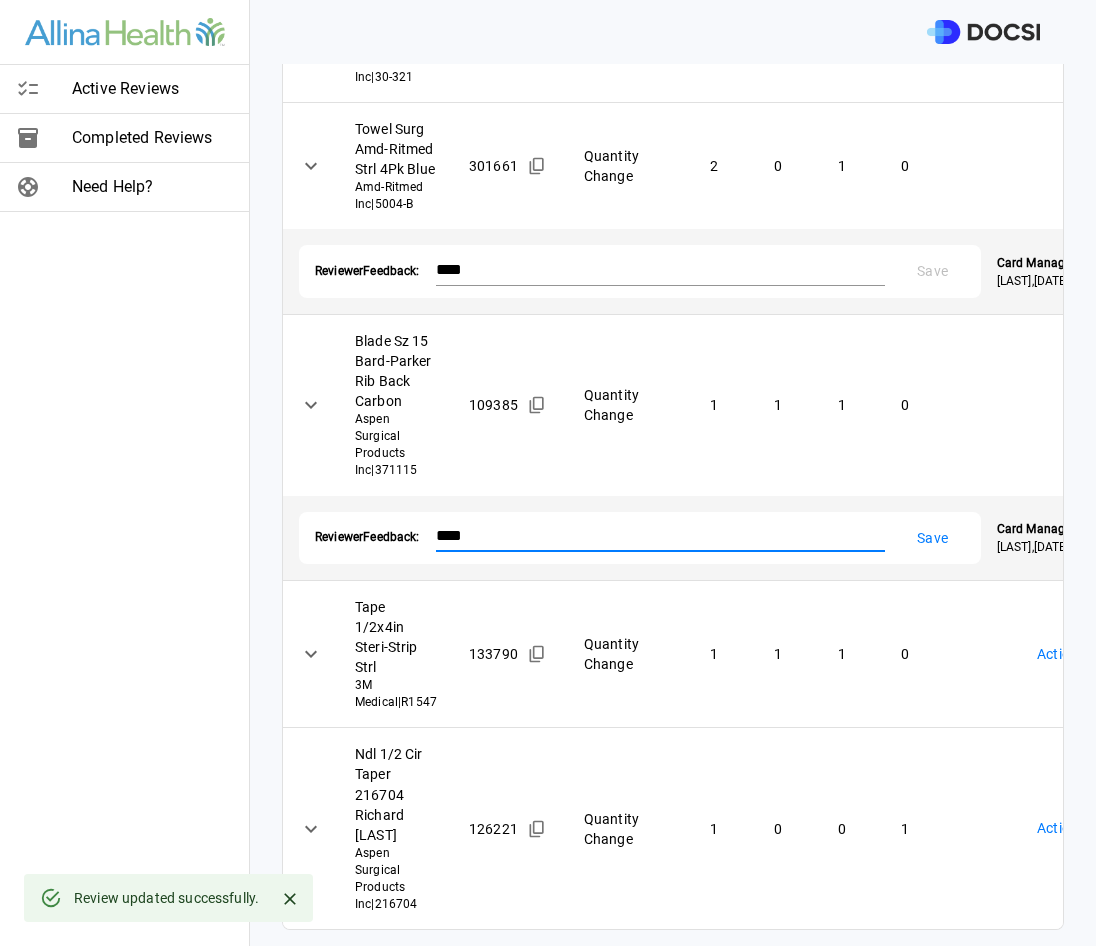 scroll, scrollTop: 800, scrollLeft: 0, axis: vertical 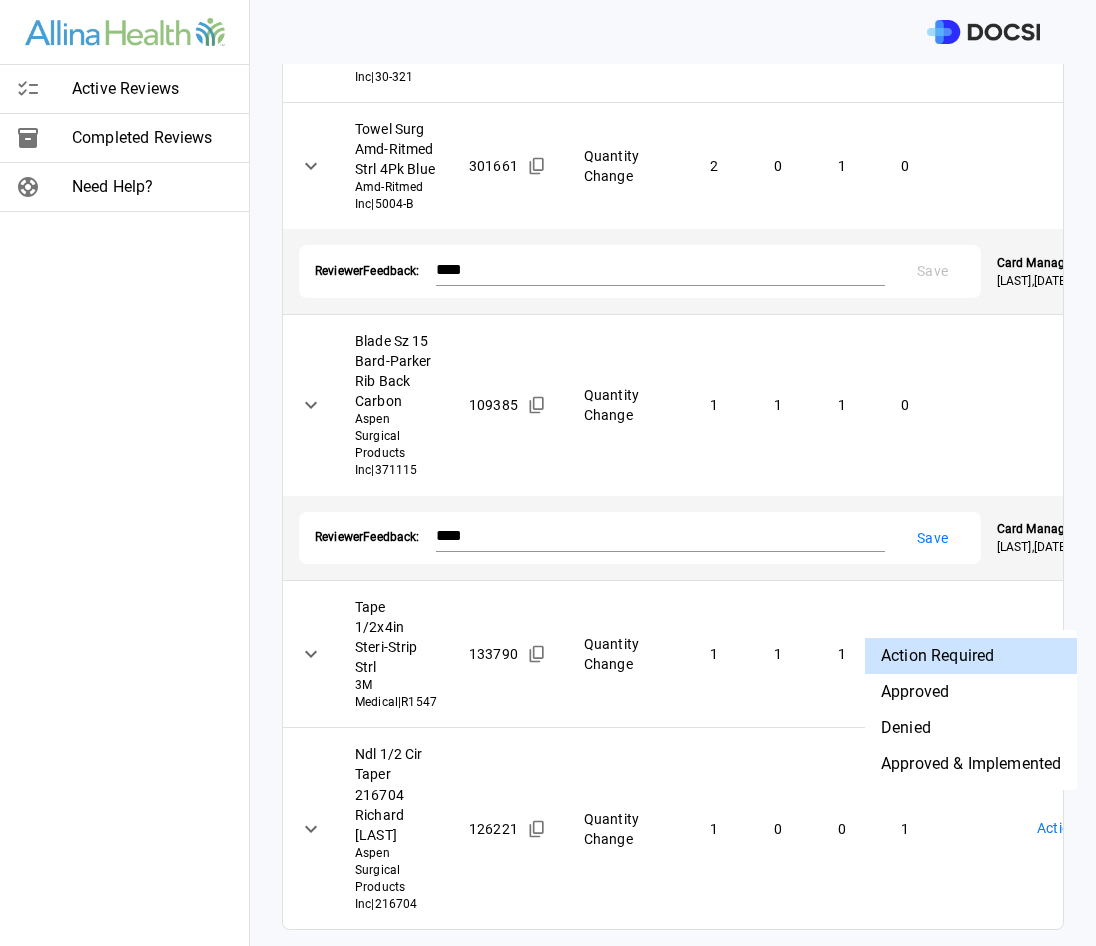 click on "**********" at bounding box center (548, 473) 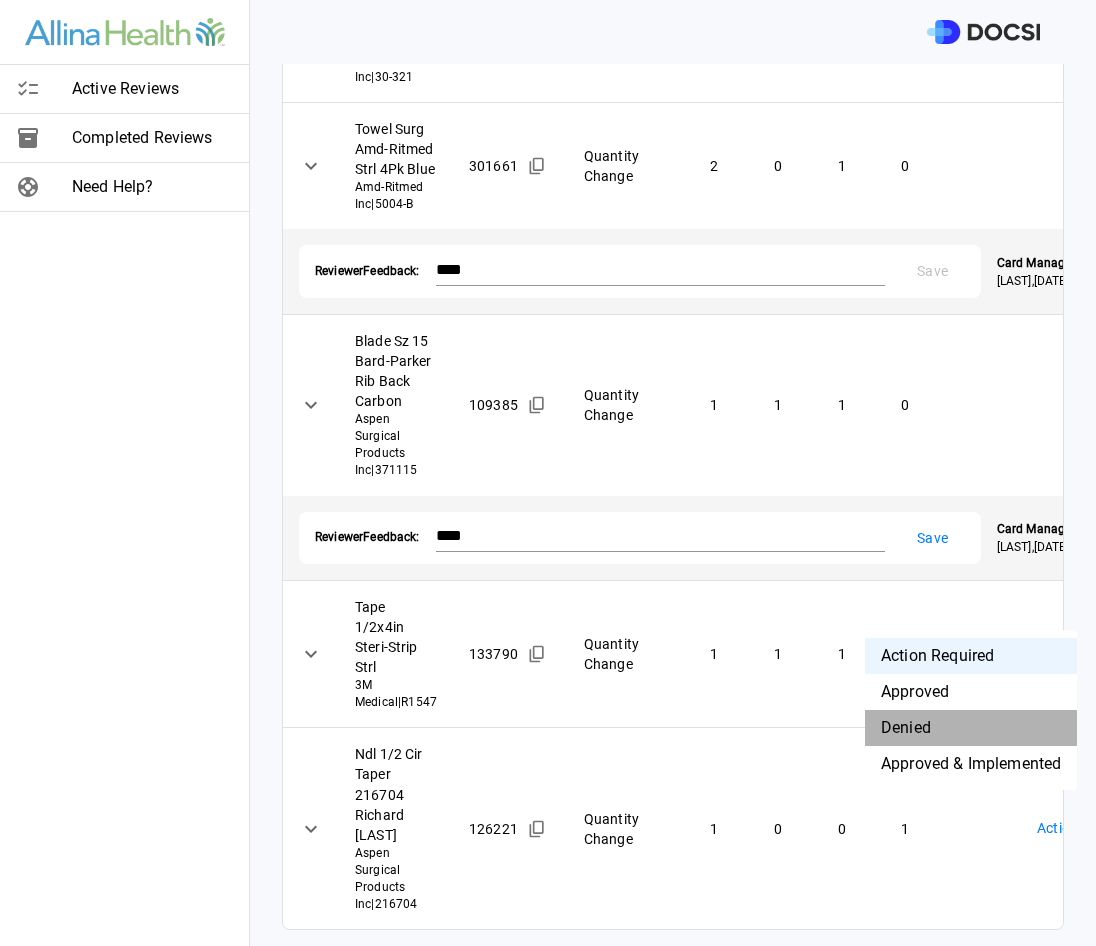 click on "Denied" at bounding box center [971, 728] 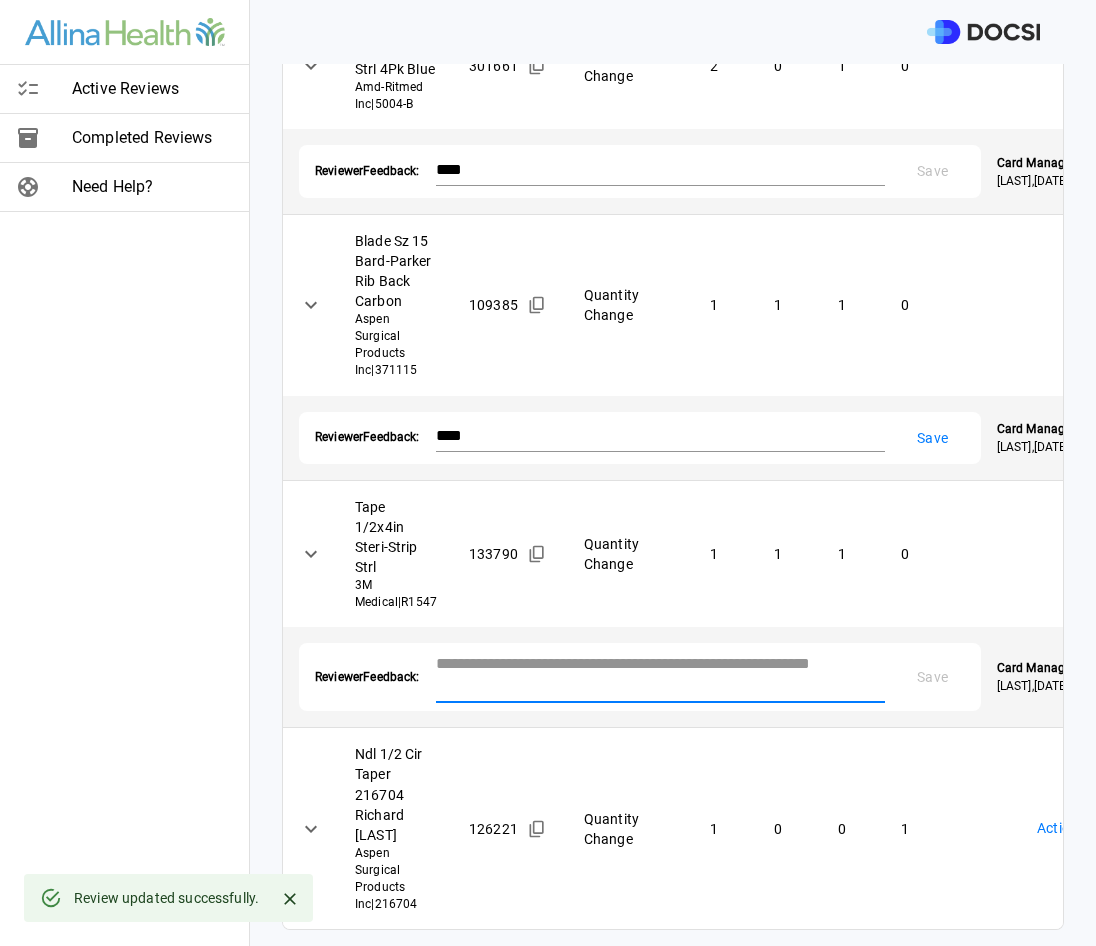click at bounding box center [660, 675] 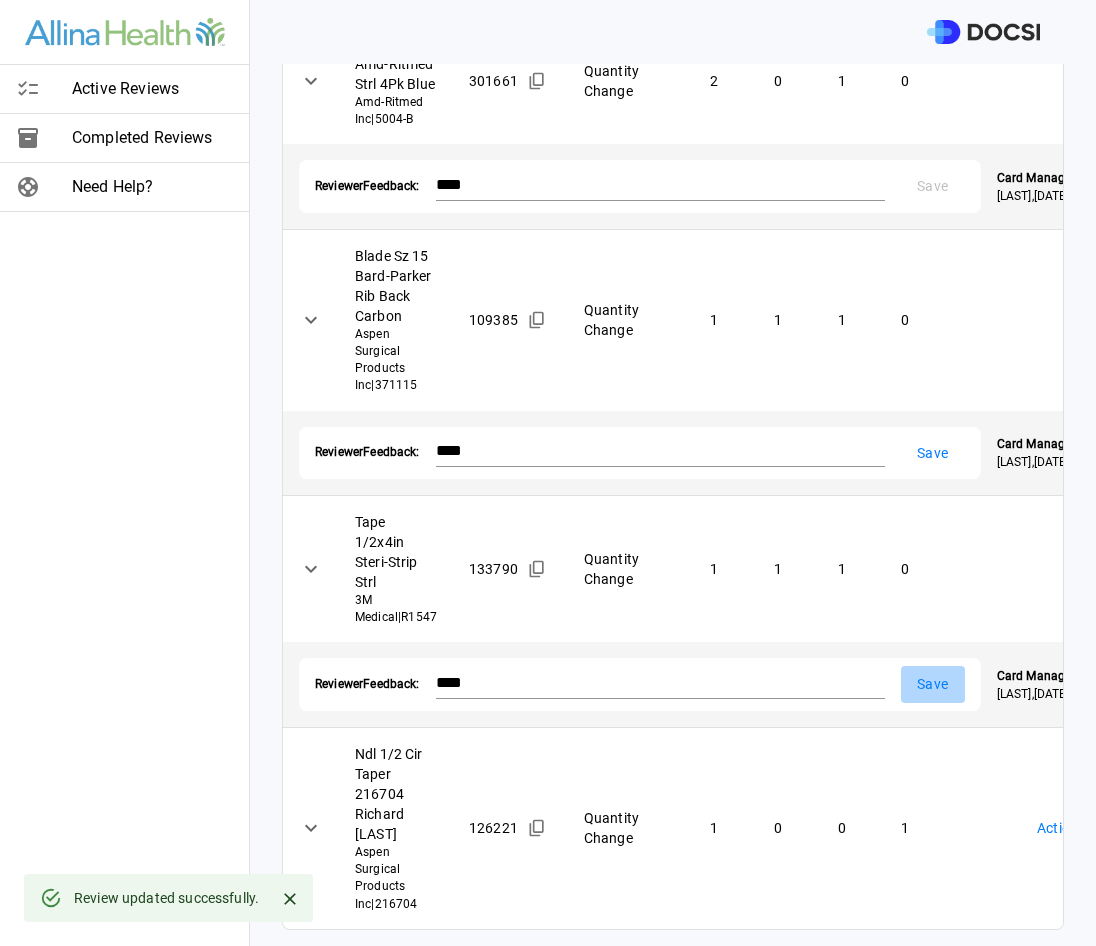 click on "Save" at bounding box center (933, 684) 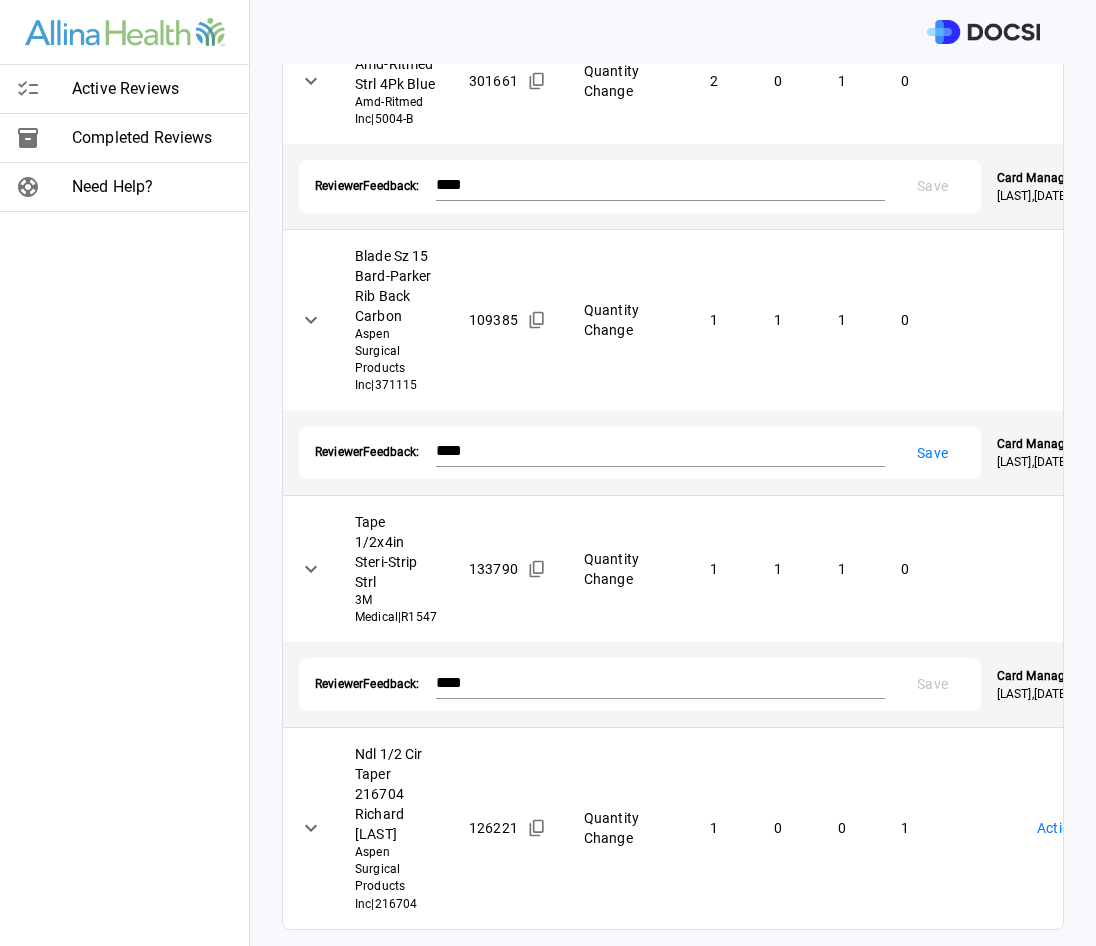 scroll, scrollTop: 600, scrollLeft: 0, axis: vertical 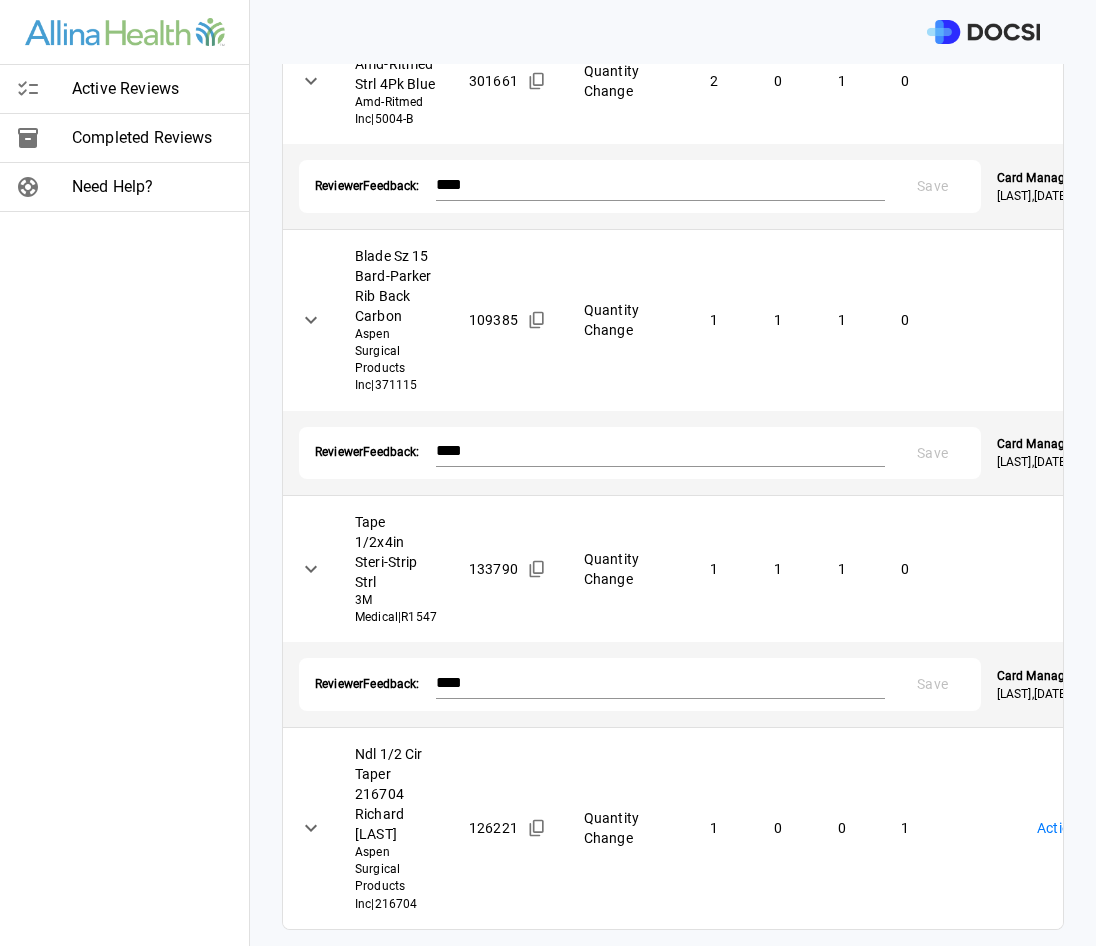click on "**********" at bounding box center [548, 473] 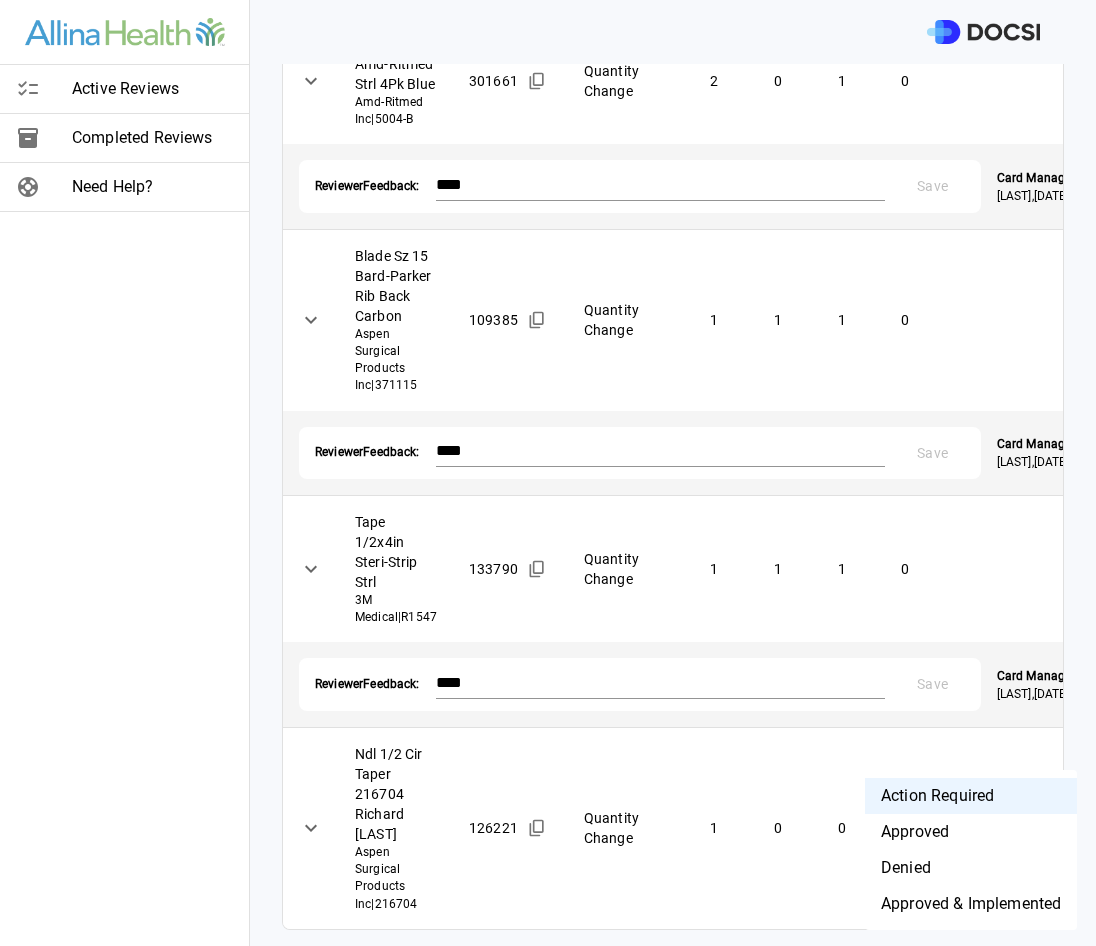 click on "Approved" at bounding box center (971, 832) 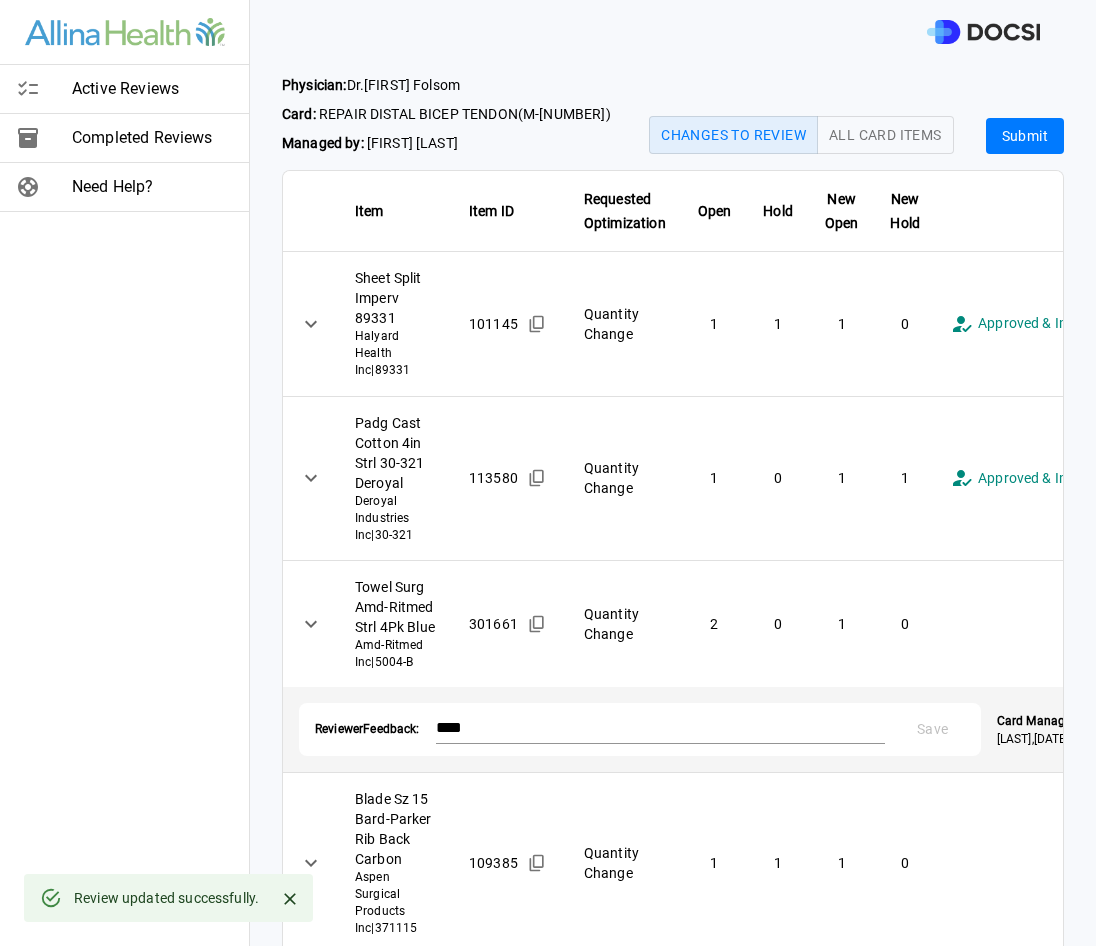 scroll, scrollTop: 0, scrollLeft: 0, axis: both 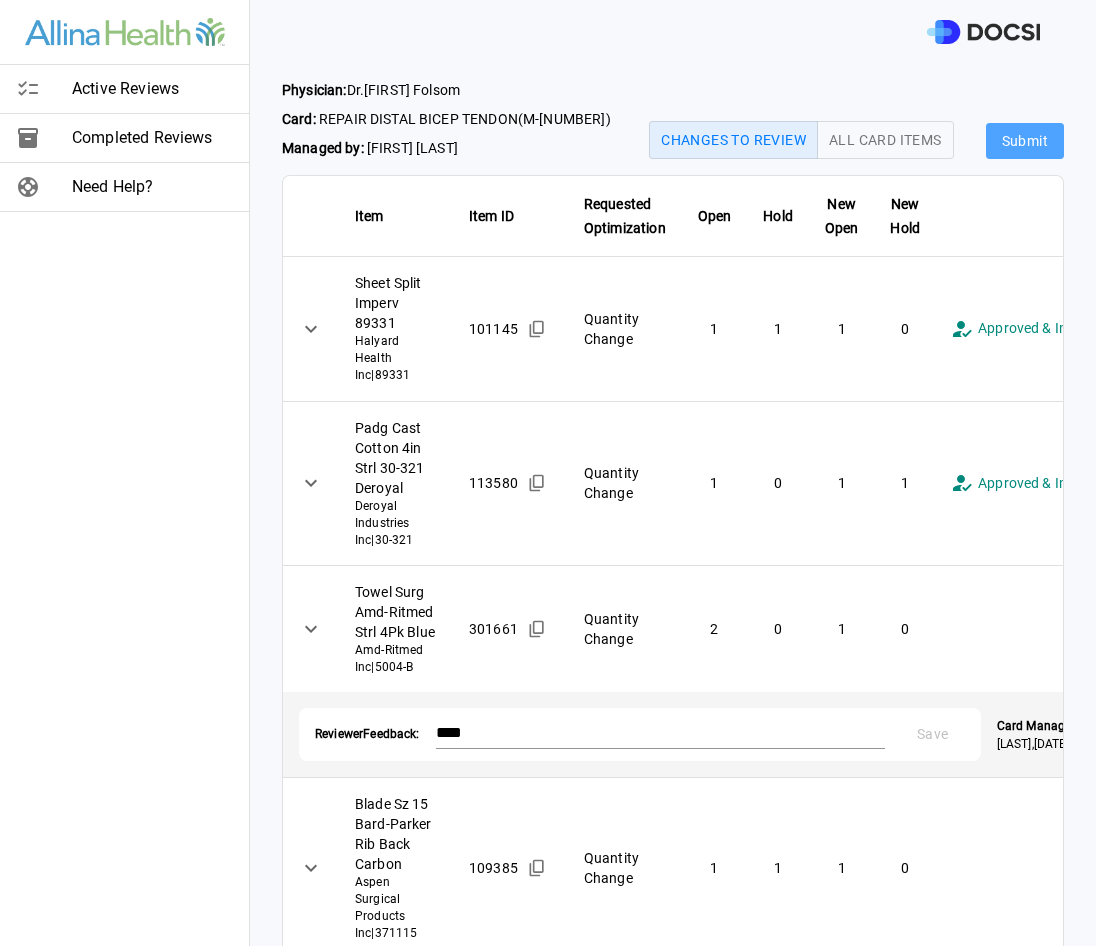 click on "Submit" at bounding box center (1025, 141) 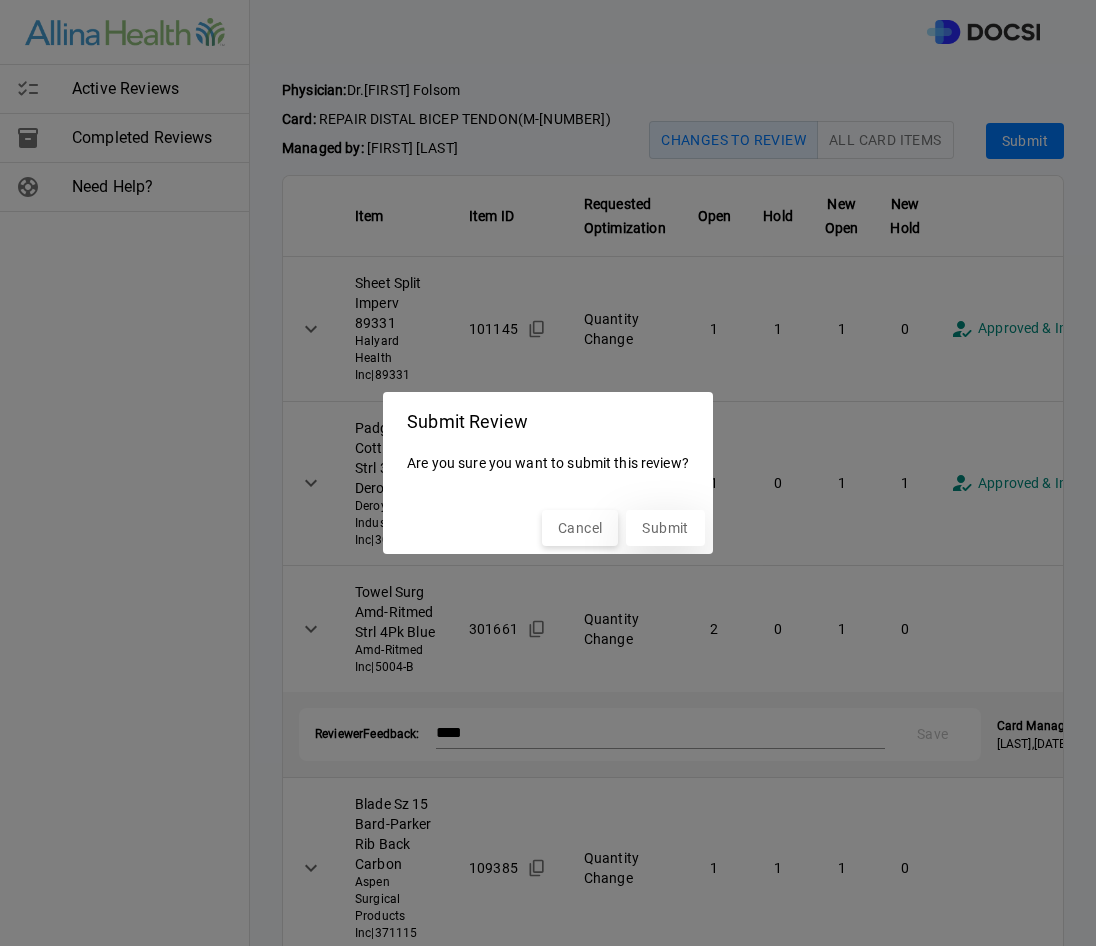 click on "Submit" at bounding box center (665, 528) 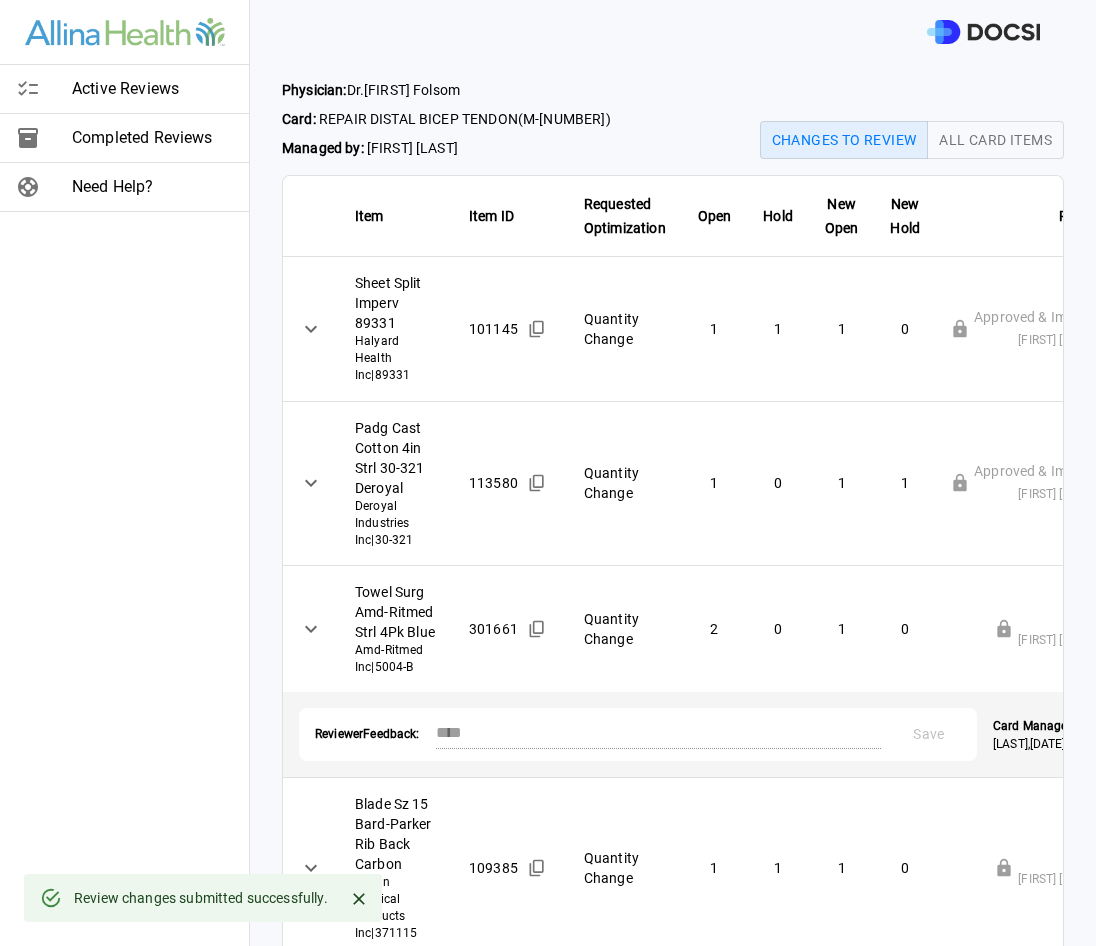 click on "Active Reviews" at bounding box center [152, 89] 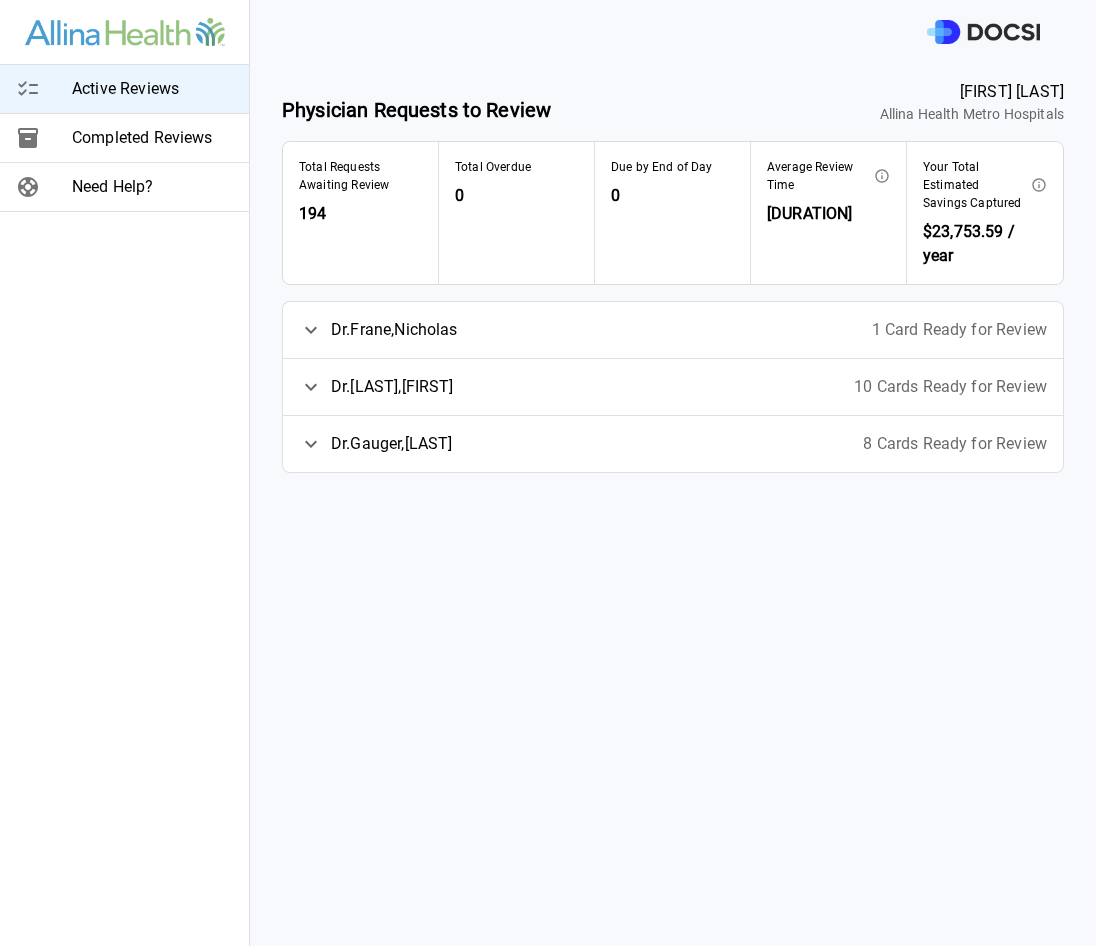 click on "8 Cards Ready for Review" at bounding box center [955, 444] 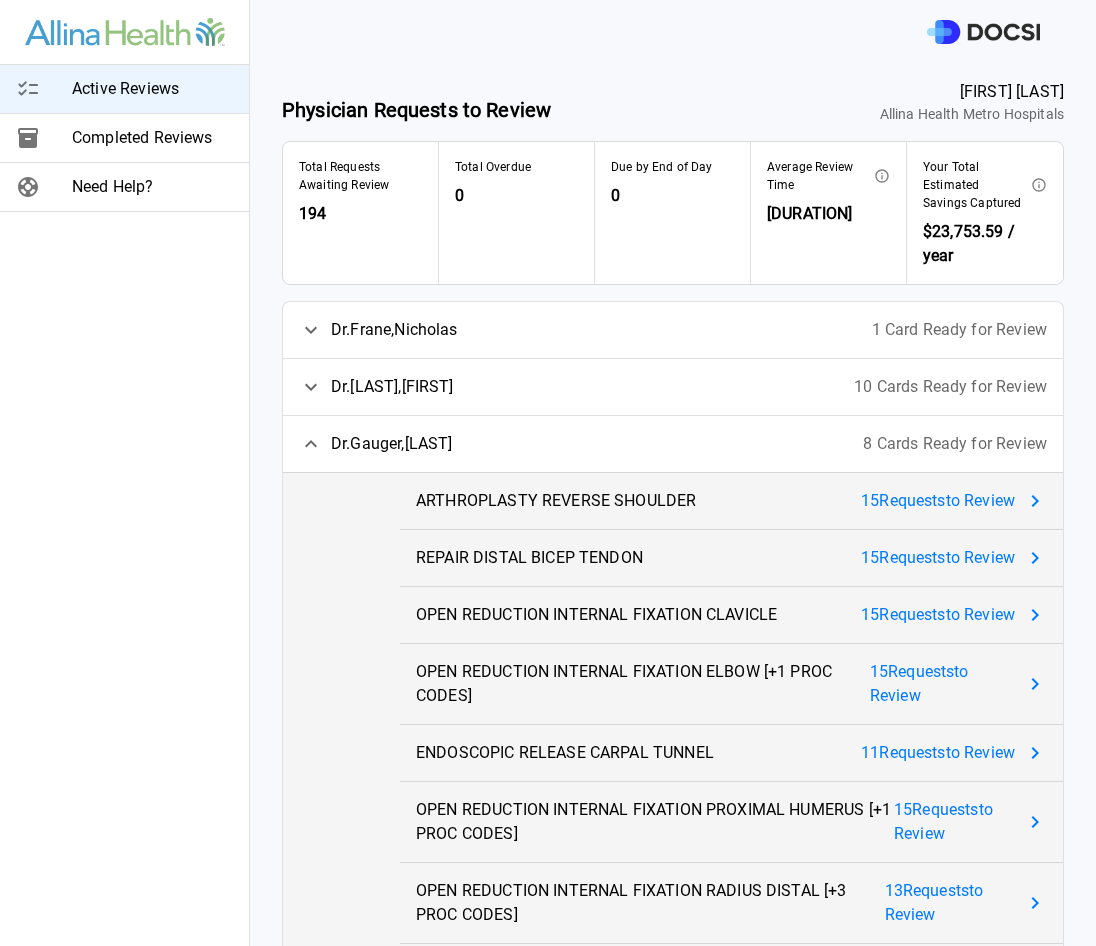 scroll, scrollTop: 95, scrollLeft: 0, axis: vertical 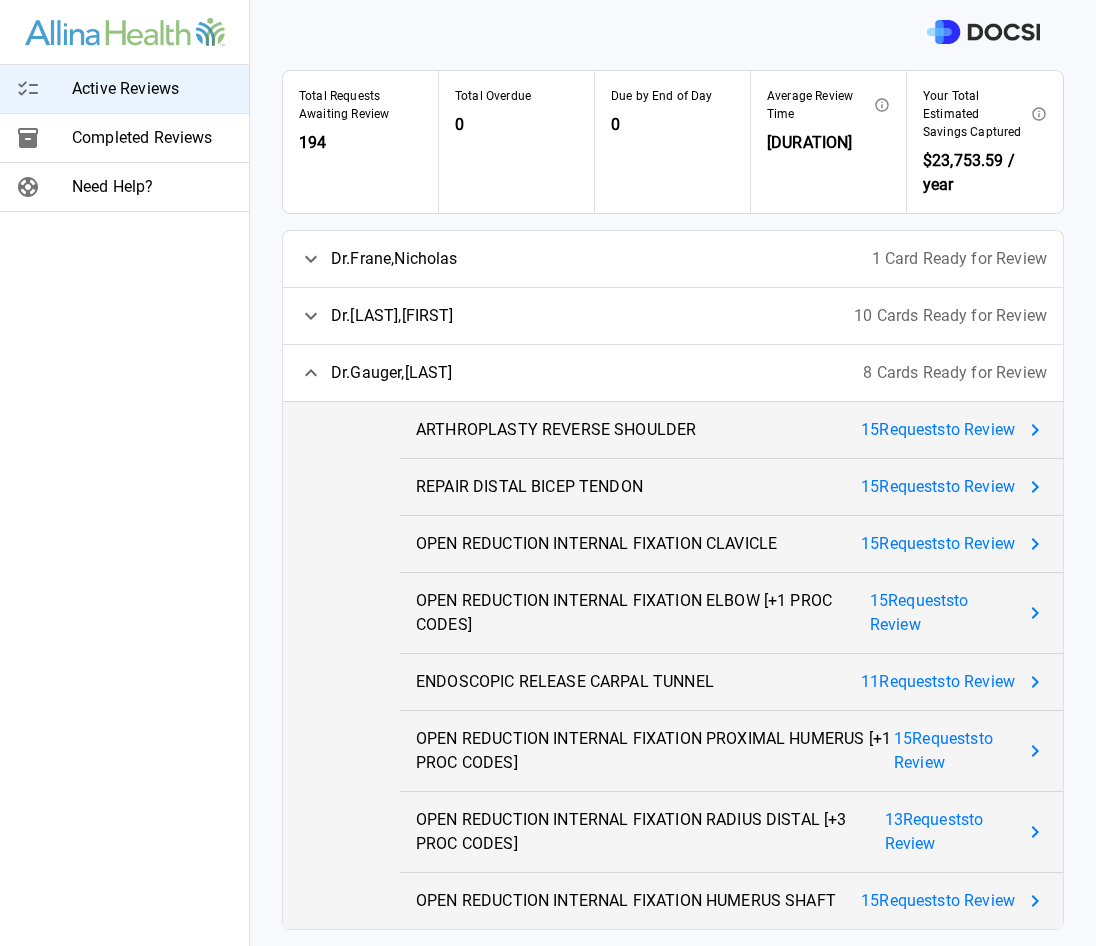 click on "15  Request s  to Review" at bounding box center (938, 430) 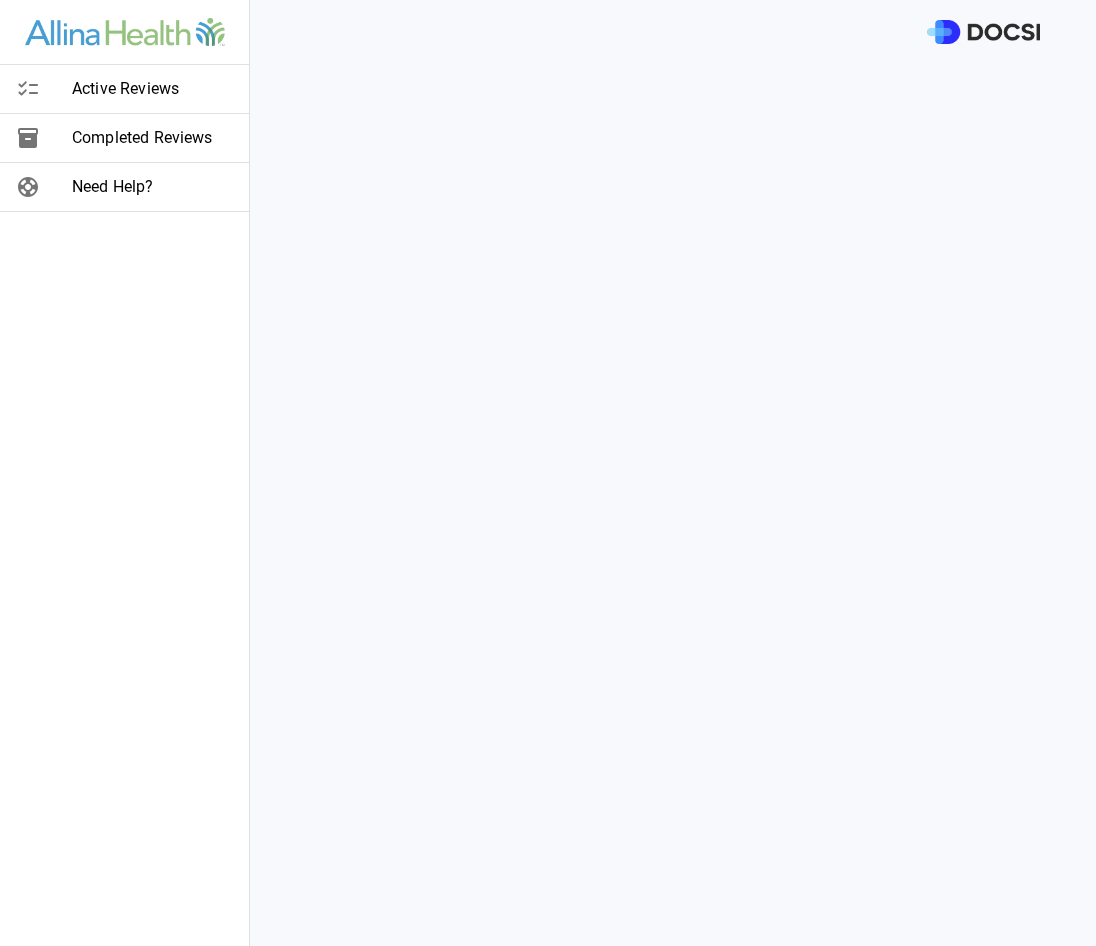 scroll, scrollTop: 0, scrollLeft: 0, axis: both 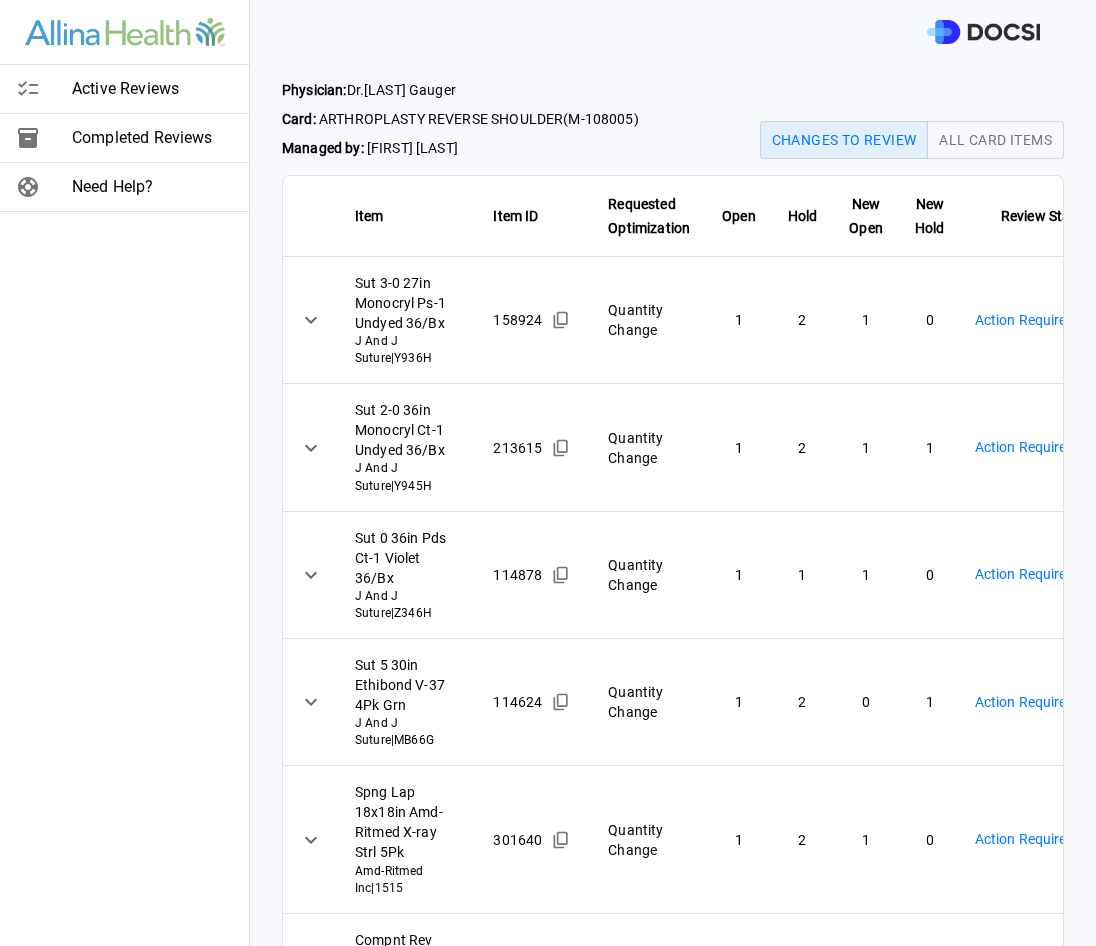click on "Active Reviews Completed Reviews Need Help? Physician:   Dr.  [FIRST]   [LAST] Card:    ARTHROPLASTY REVERSE SHOULDER  ( M-108005 ) Managed by:    [FIRST] [LAST] Changes to Review All Card Items Item Item ID Requested Optimization Open Hold New Open New Hold Review Status Sut 3-0 27in Monocryl Ps-1 Undyed 36/Bx J And J Suture  |  Y936H 158924 Quantity Change 1 2 1 0 Action Required **** ​ Sut 2-0 36in Monocryl Ct-1 Undyed 36/Bx J And J Suture  |  Y945H 213615 Quantity Change 1 2 1 1 Action Required **** ​ Sut 0 36in Pds Ct-1 Violet 36/Bx J And J Suture  |  Z346H 114878 Quantity Change 1 1 1 0 Action Required **** ​ Sut 5 30in Ethibond V-37 4Pk Grn J And J Suture  |  MB66G 114624 Quantity Change 1 2 0 1 Action Required **** ​ Spng Lap 18x18in Amd-Ritmed X-ray Strl 5Pk Amd-Ritmed Inc  |  1515 301640 Quantity Change 1 2 1 0 Action Required **** ​ Compnt Rev 3.2mm Drill Zimmer Biomet  |  405883 241431 Add to Card - - 0 1 Action Required **** ​ Compnt Rev 2.7mm Drill Zimmer Biomet  |  405889 -" at bounding box center (548, 473) 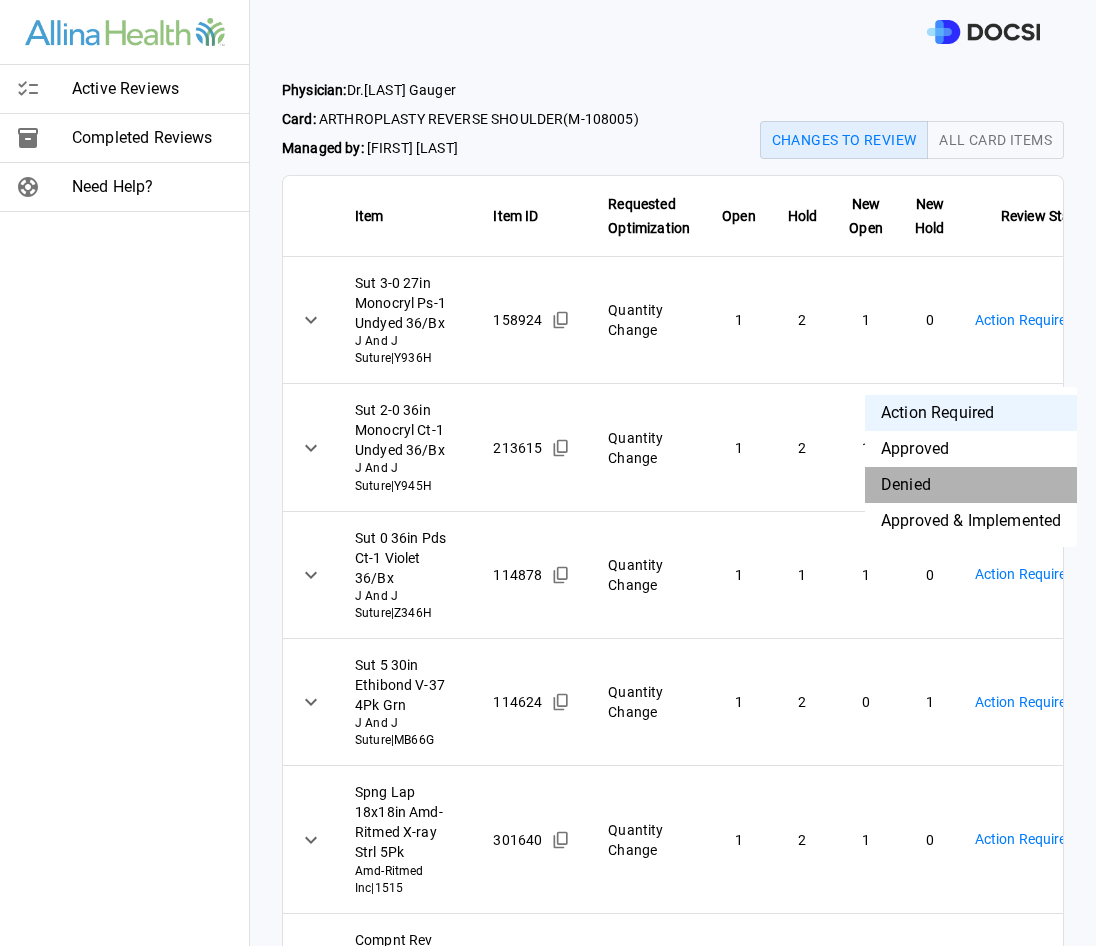 click on "Denied" at bounding box center [971, 485] 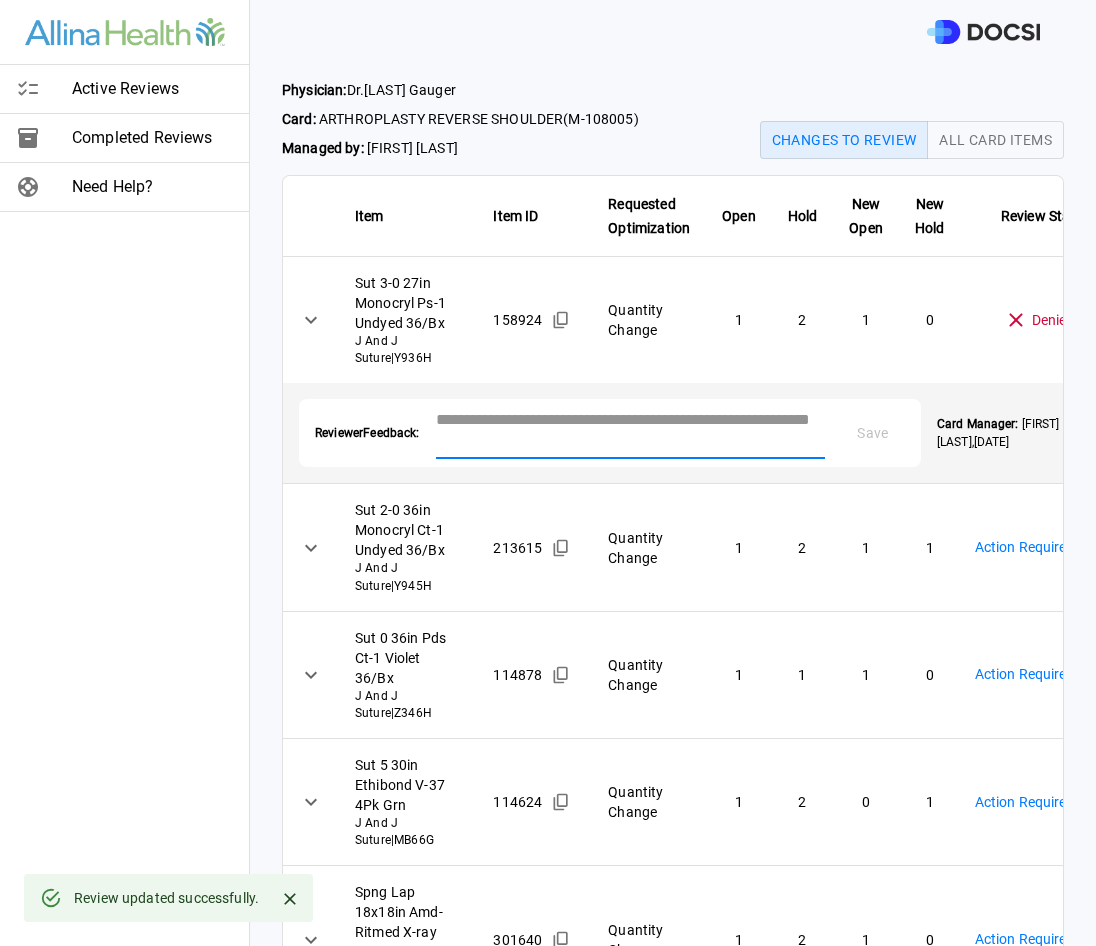 click at bounding box center [630, 431] 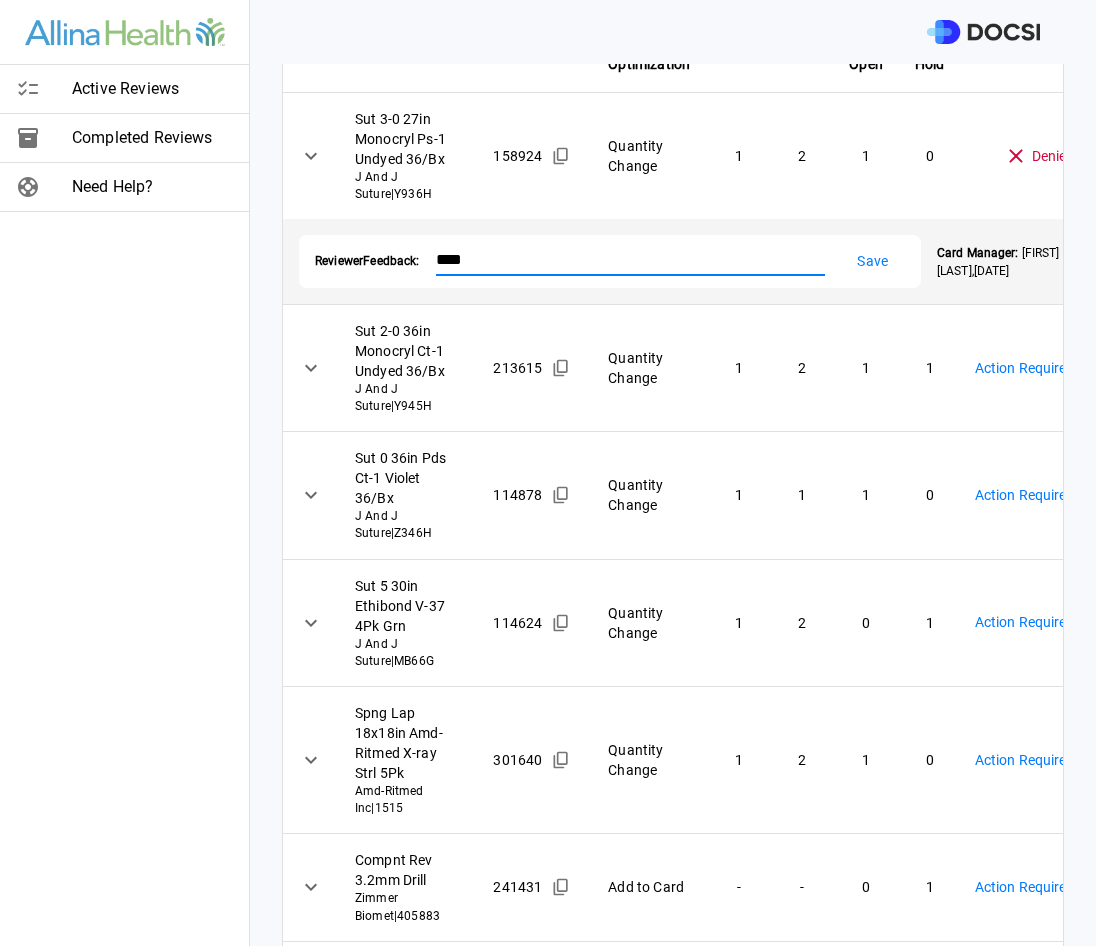 scroll, scrollTop: 200, scrollLeft: 0, axis: vertical 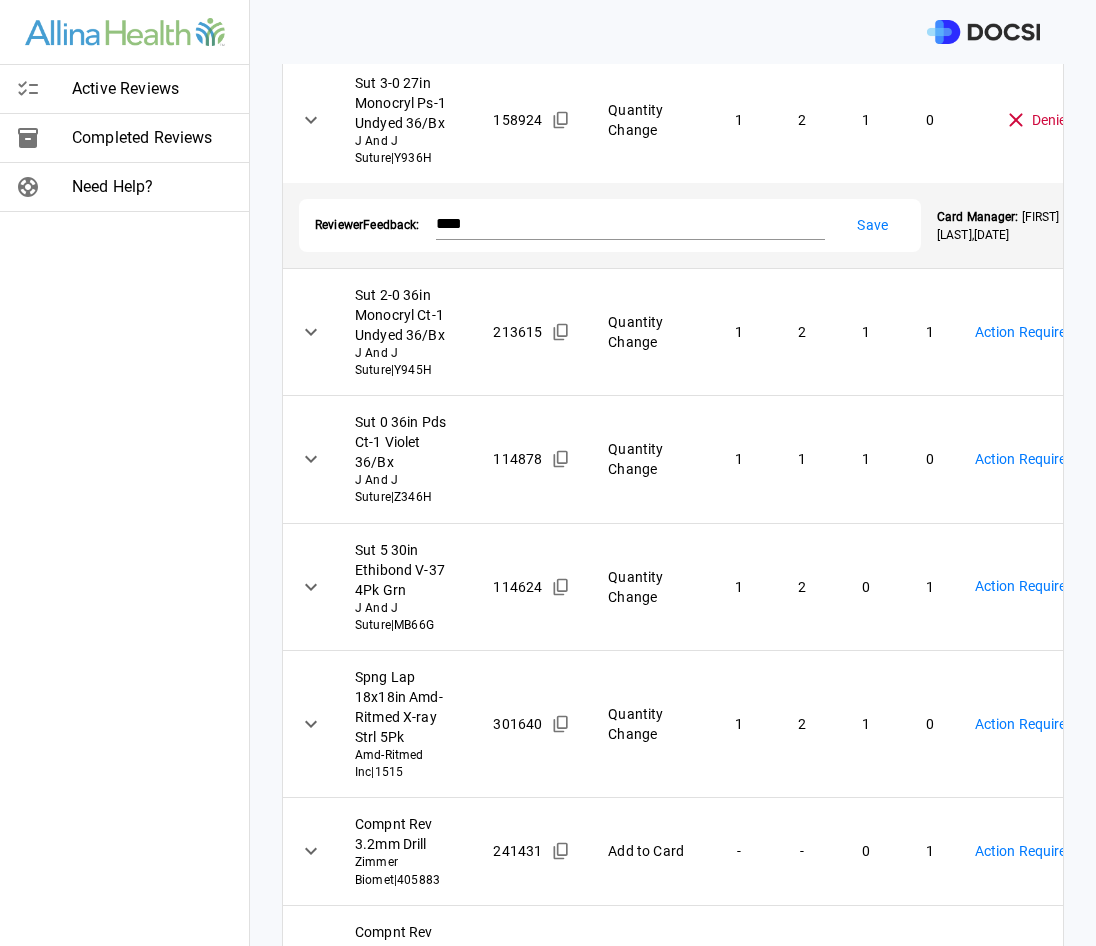 click on "Active Reviews Completed Reviews Need Help? Physician:   Dr.  [FIRST] [LAST] Card:    ARTHROPLASTY REVERSE SHOULDER  ( M-108005 ) Managed by:    [FIRST] [LAST] Changes to Review All Card Items Item Item ID Requested Optimization Open Hold New Open New Hold Review Status Sut 3-0 27in Monocryl Ps-1 Undyed 36/Bx J And J Suture  |  Y936H 158924 Quantity Change 1 2 1 0 Denied ******** ​ Reviewer  Feedback:  **** * Save Card Manager:    [FIRST] [LAST] ,  7/20/25   Sut 2-0 36in Monocryl Ct-1 Undyed 36/Bx J And J Suture  |  Y945H 213615 Quantity Change 1 2 1 1 Action Required **** ​ Sut 0 36in Pds Ct-1 Violet 36/Bx J And J Suture  |  Z346H 114878 Quantity Change 1 1 1 0 Action Required **** ​ Sut 5 30in Ethibond V-37 4Pk Grn J And J Suture  |  MB66G 114624 Quantity Change 1 2 0 1 Action Required **** ​ Spng Lap 18x18in Amd-Ritmed X-ray Strl 5Pk Amd-Ritmed Inc  |  1515 301640 Quantity Change 1 2 1 0 Action Required **** ​ Compnt Rev 3.2mm Drill Zimmer Biomet  |  405883 241431 Add to Card - - 0 1" at bounding box center [548, 473] 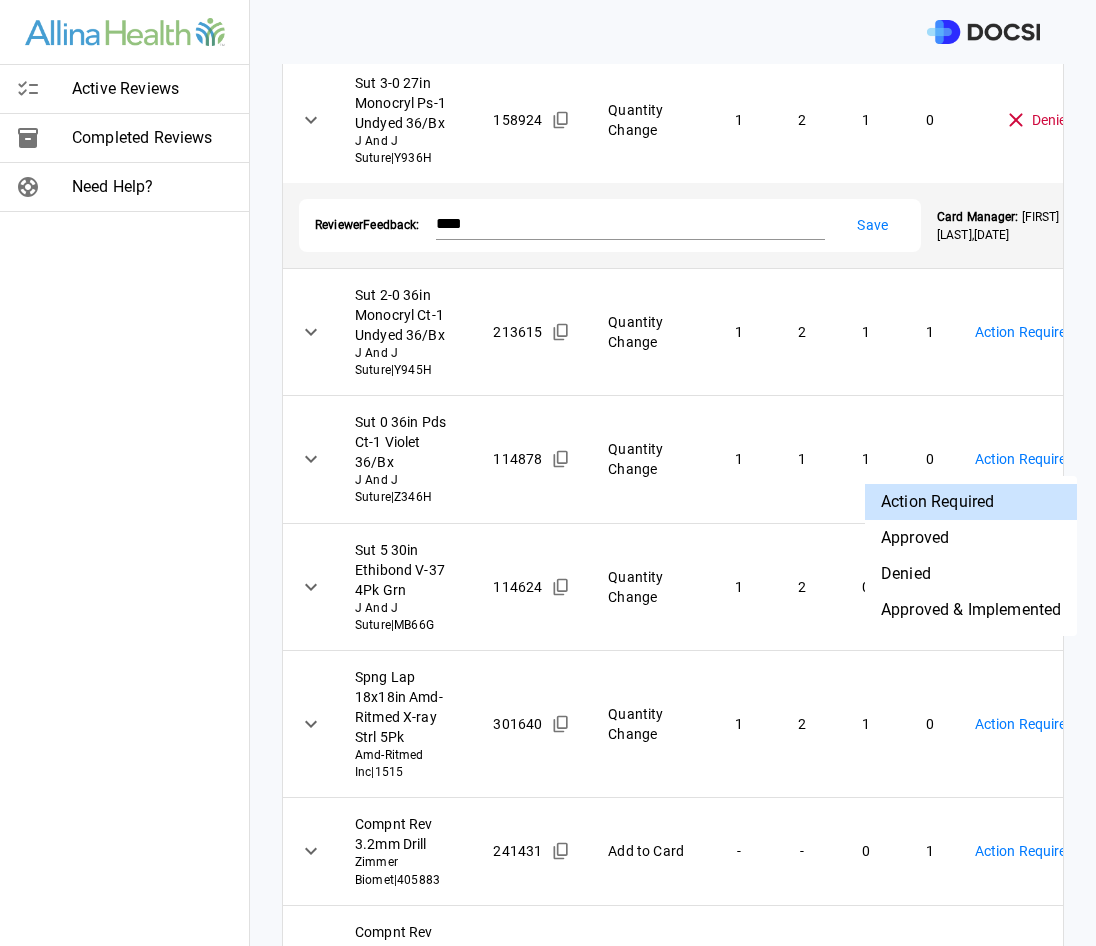 click on "Approved & Implemented" at bounding box center [971, 610] 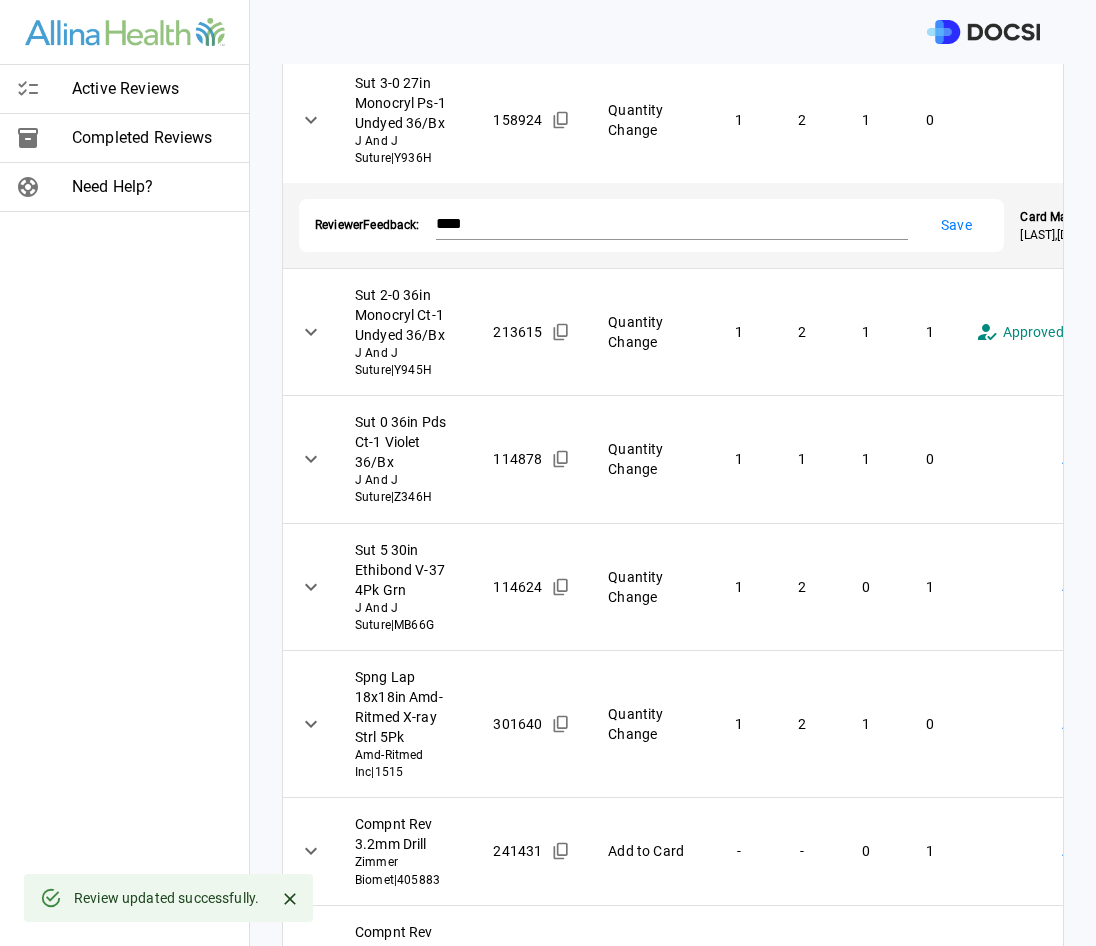 scroll, scrollTop: 300, scrollLeft: 0, axis: vertical 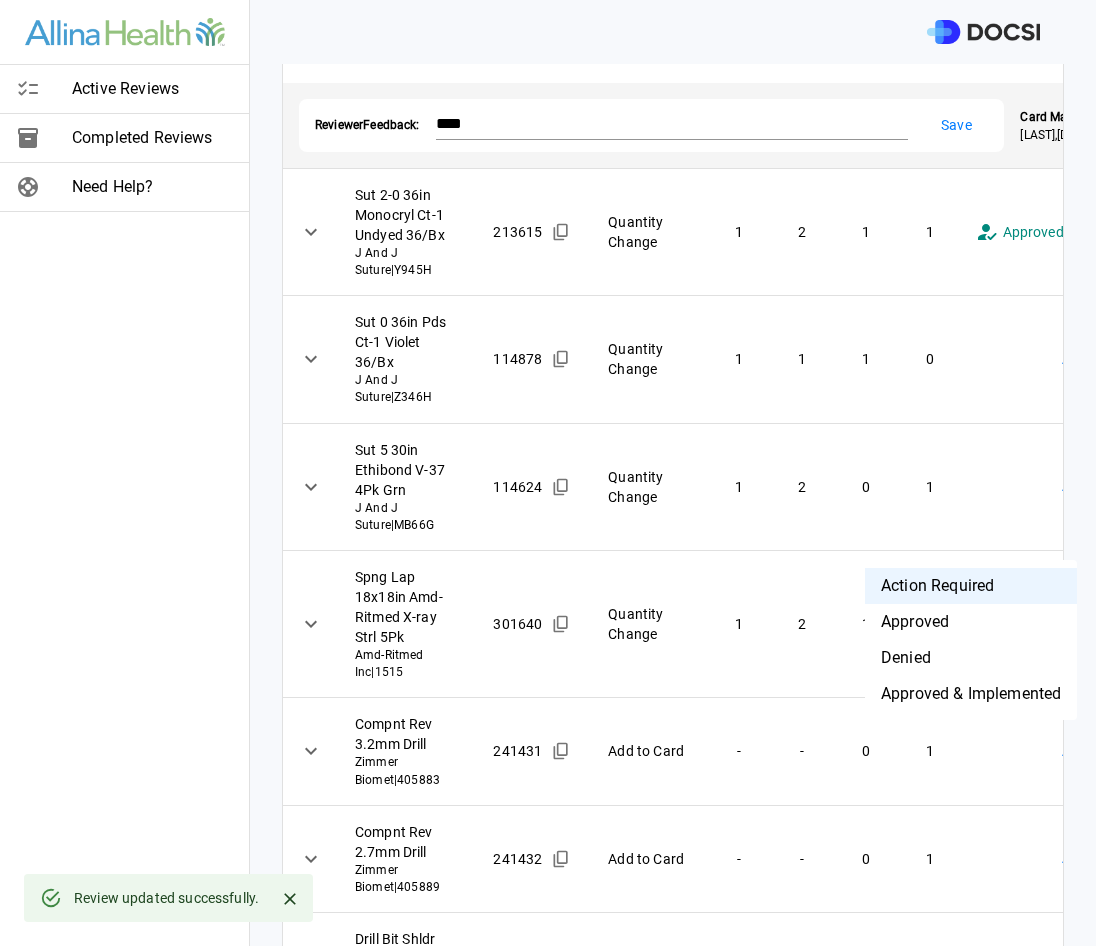 click on "**********" at bounding box center (548, 473) 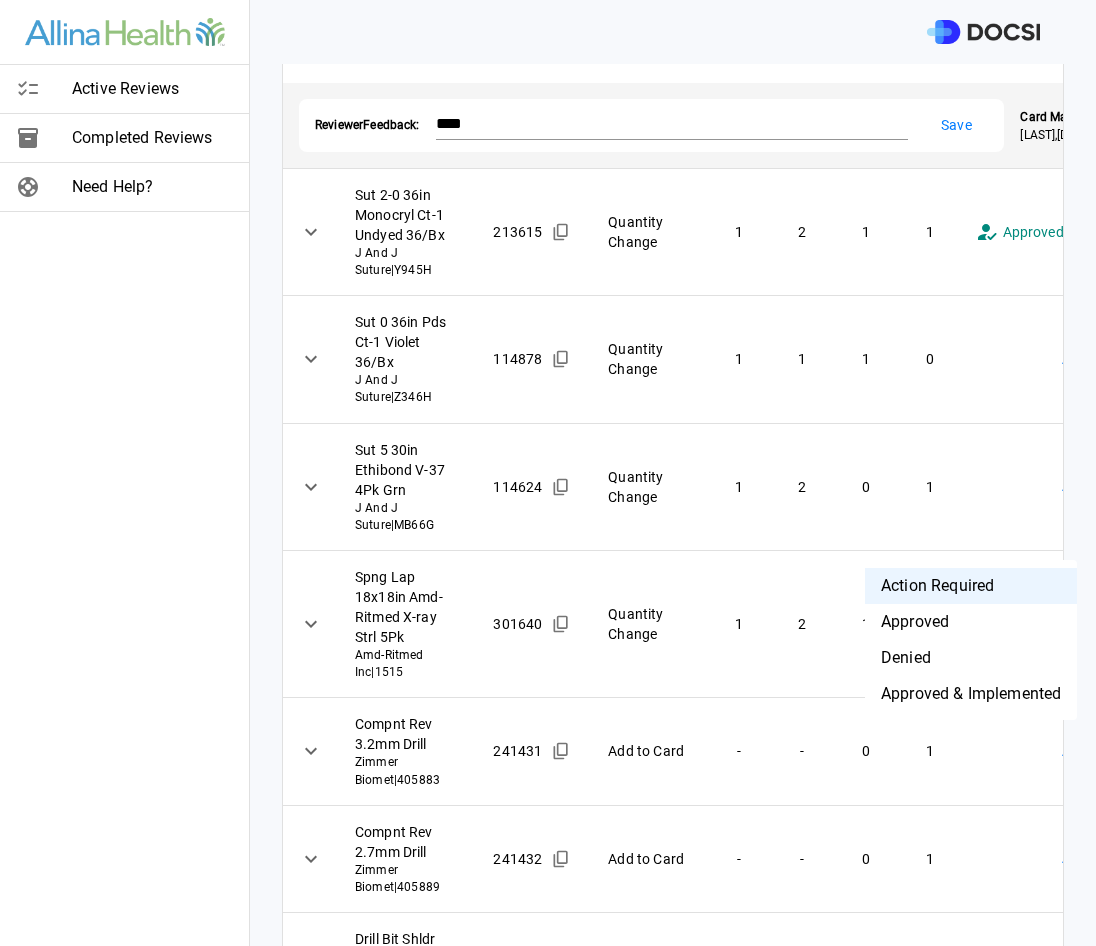 click on "Denied" at bounding box center [971, 658] 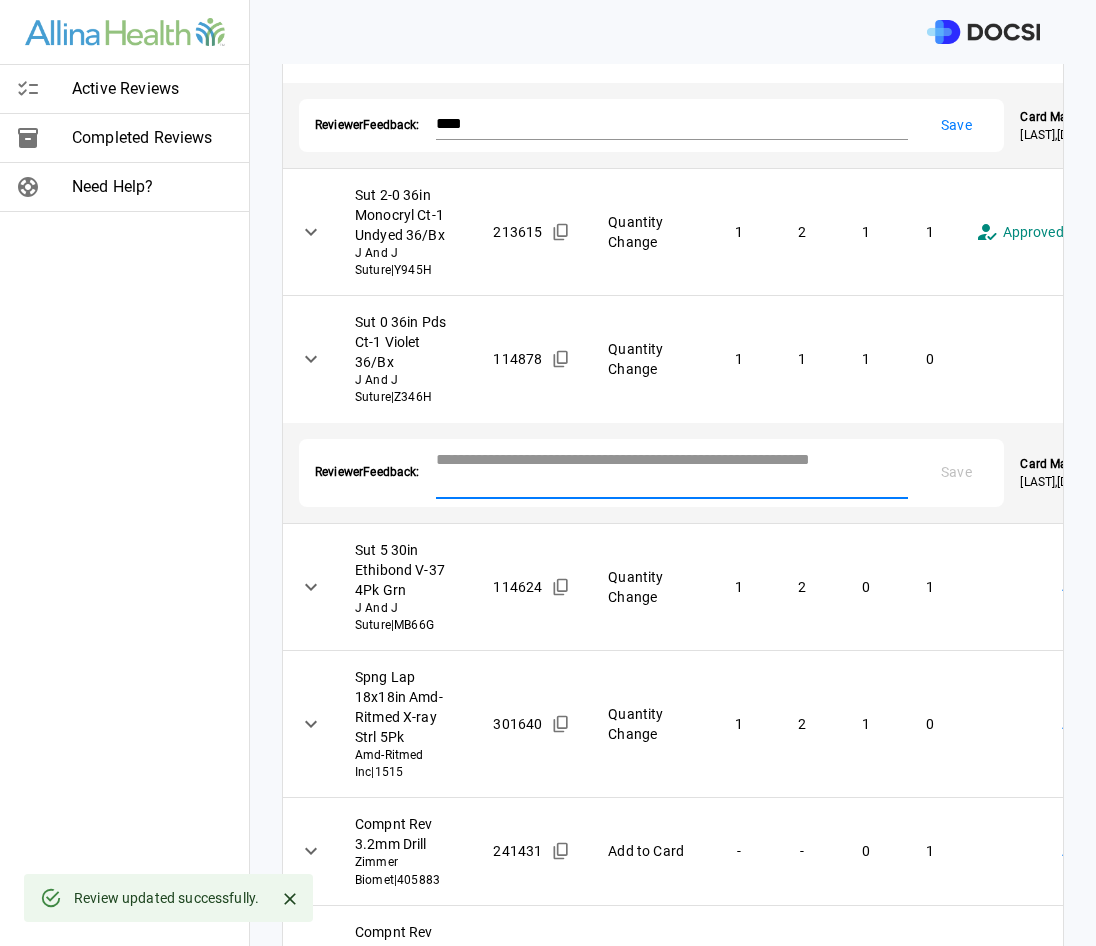 click at bounding box center [672, 471] 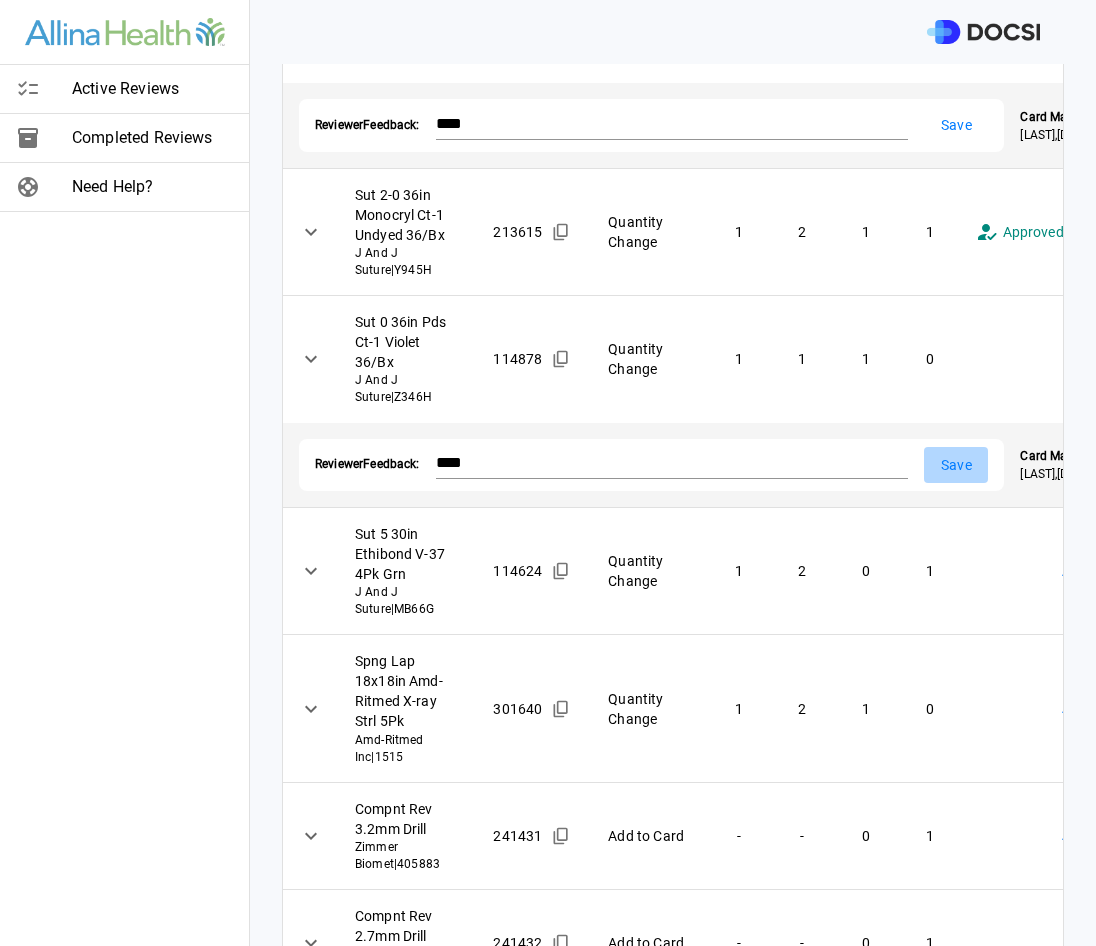 click on "Save" at bounding box center [956, 465] 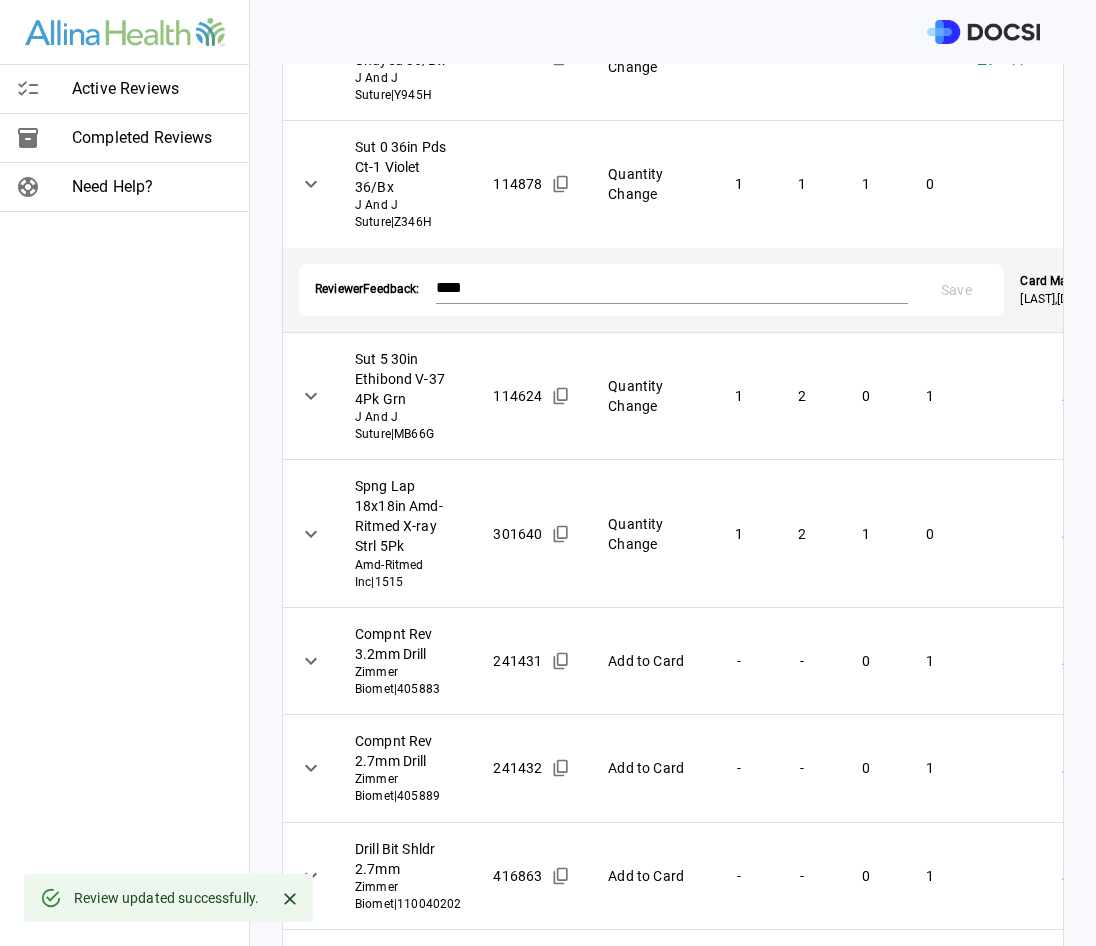 scroll, scrollTop: 500, scrollLeft: 0, axis: vertical 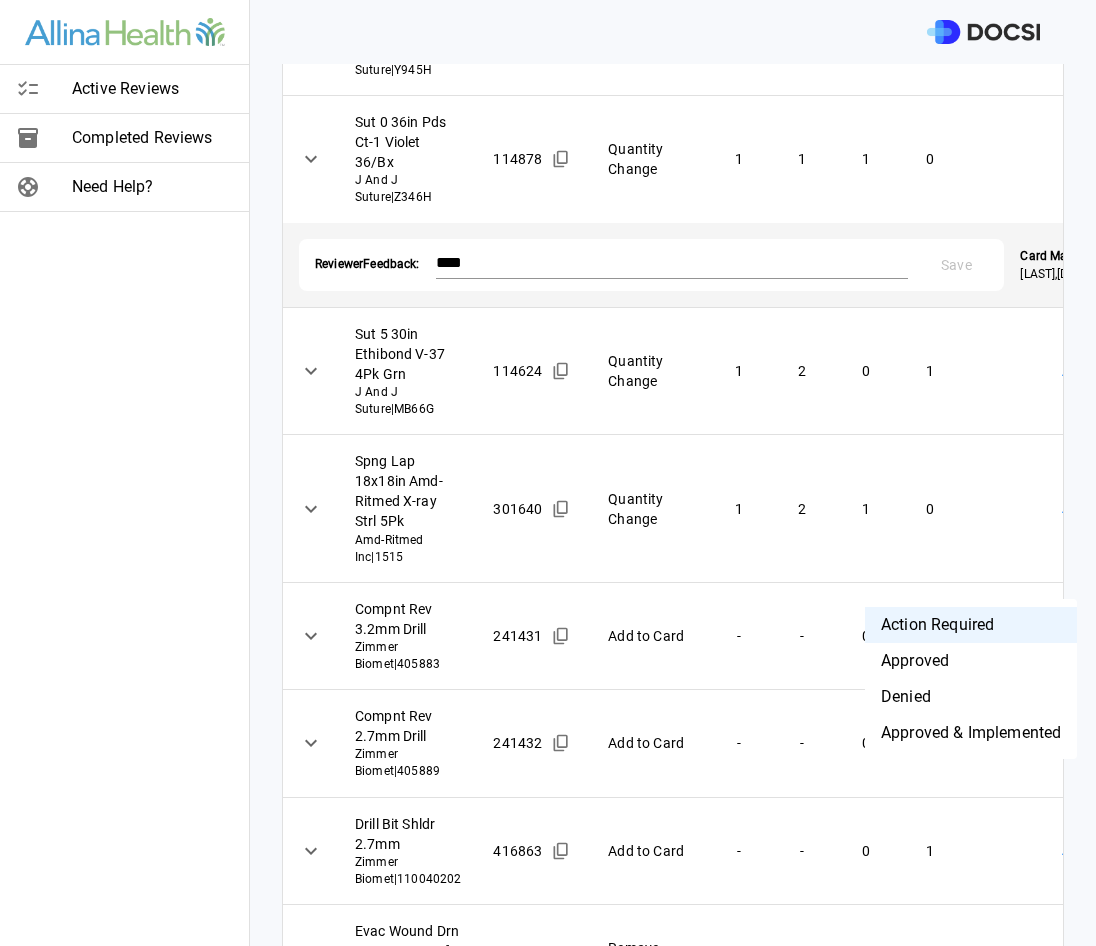 click on "**********" at bounding box center (548, 473) 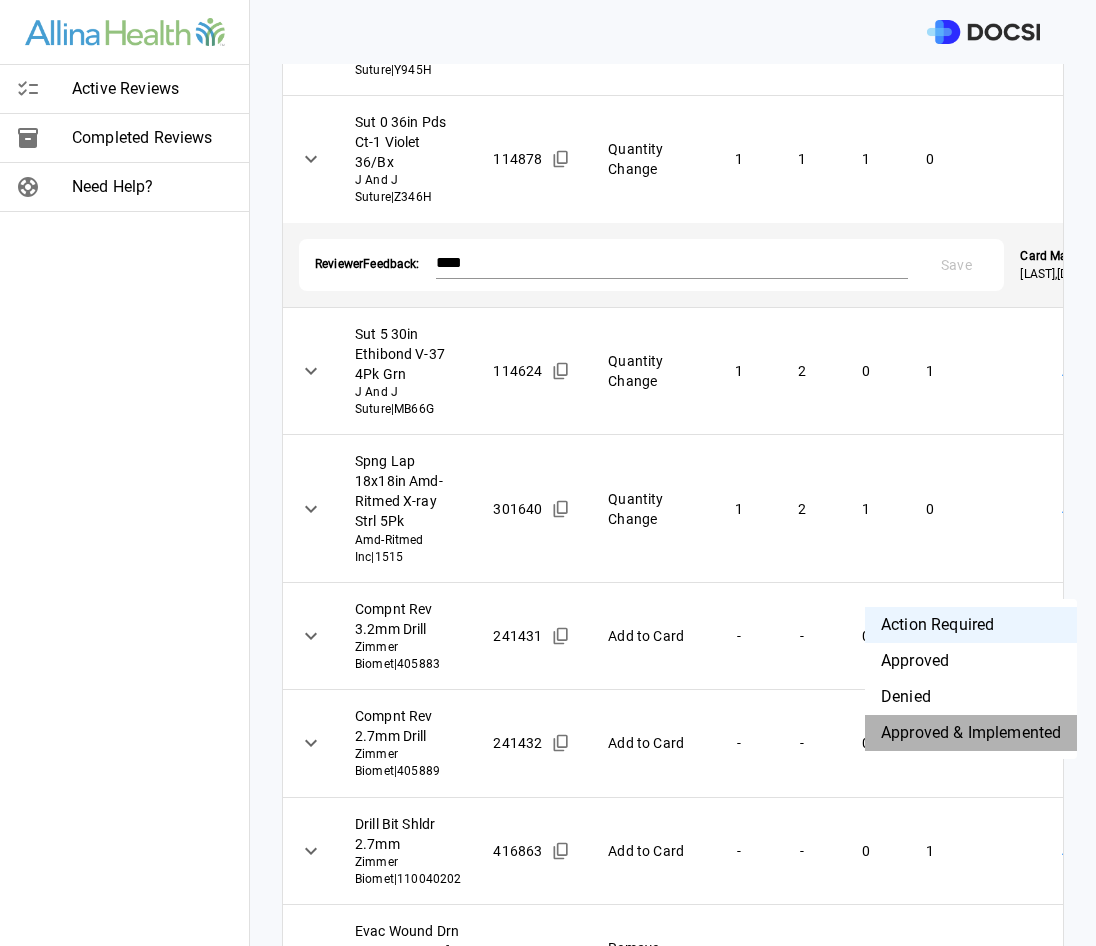 click on "Approved & Implemented" at bounding box center (971, 733) 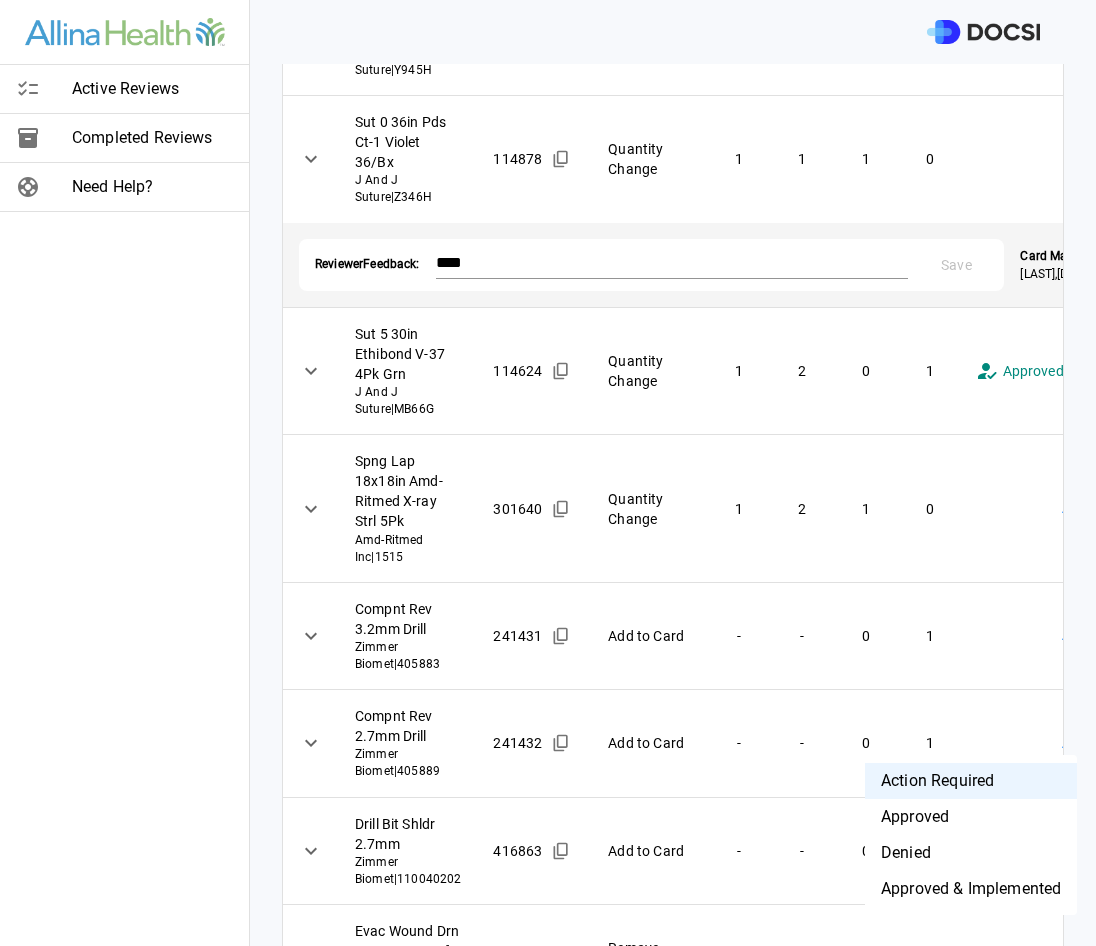 click on "**********" at bounding box center (548, 473) 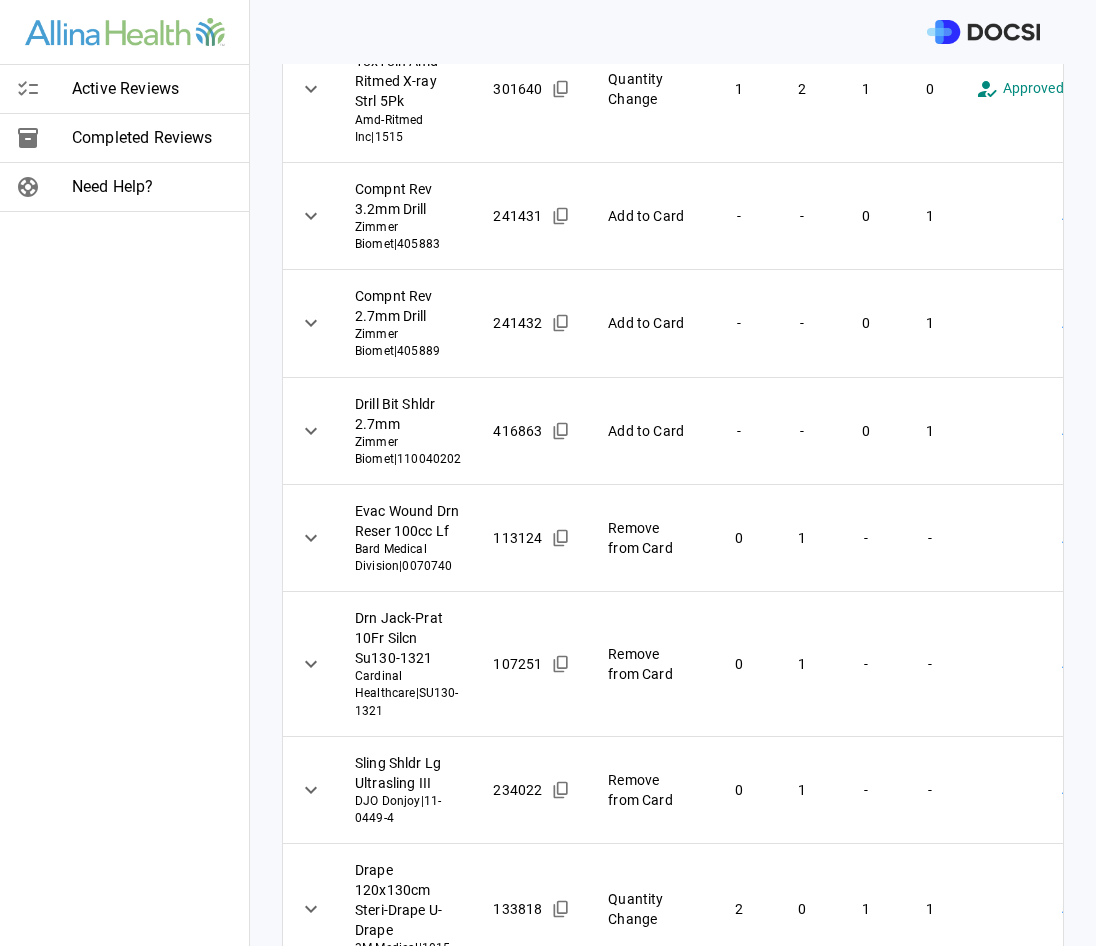 scroll, scrollTop: 800, scrollLeft: 0, axis: vertical 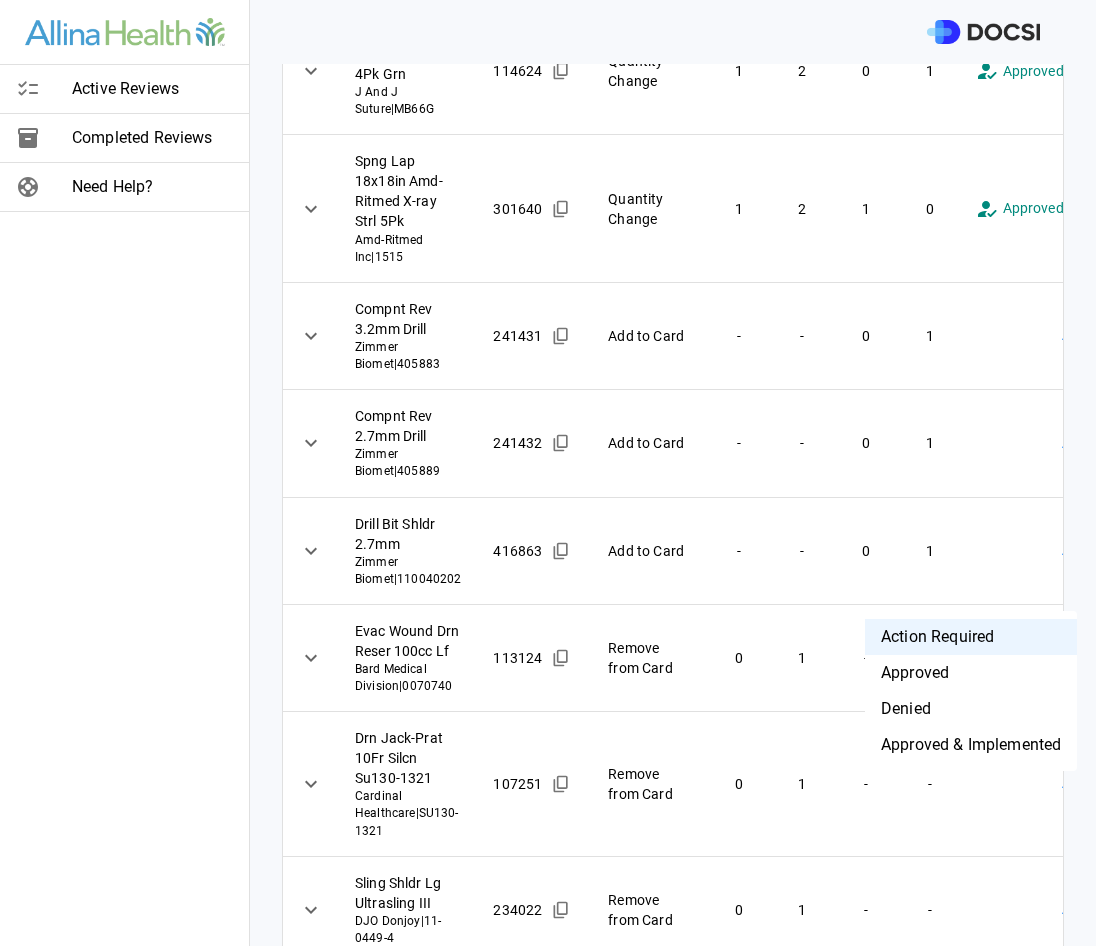 click on "**********" at bounding box center (548, 473) 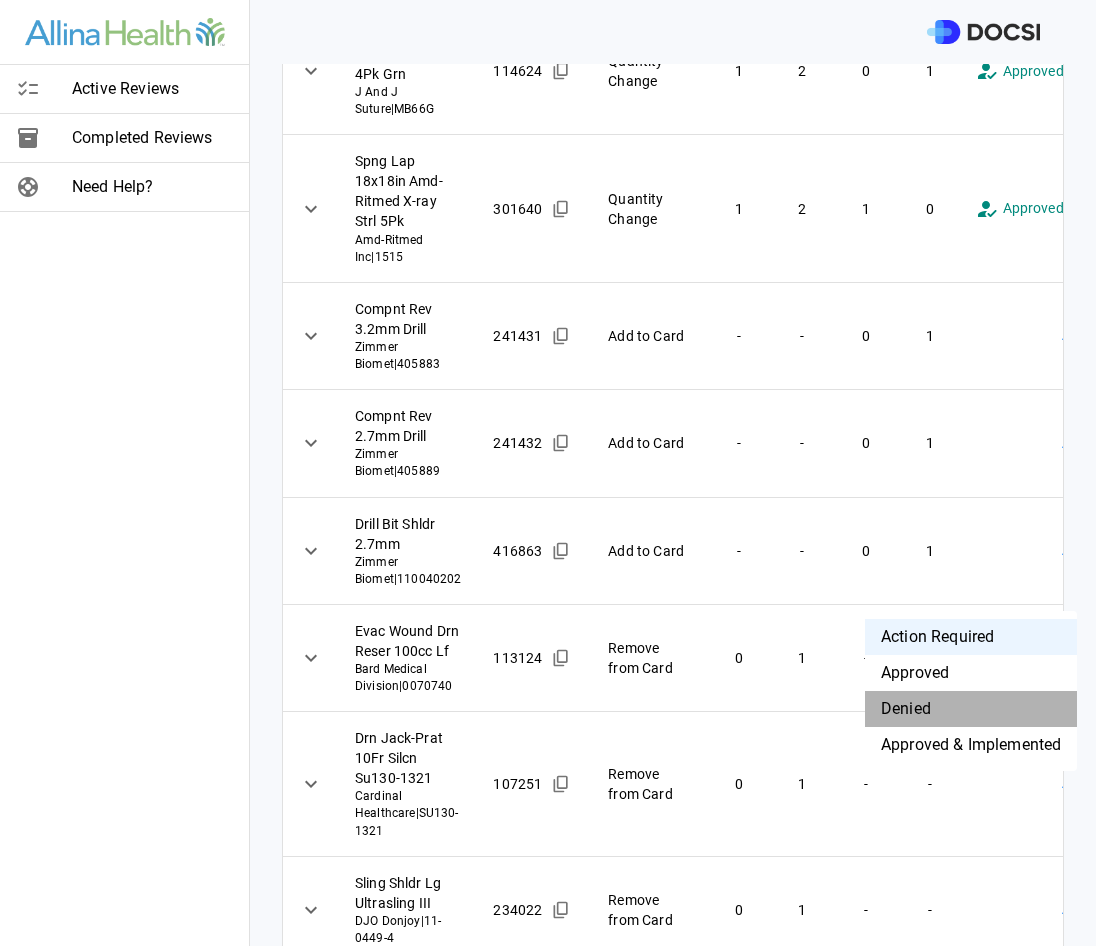 click on "Denied" at bounding box center [971, 709] 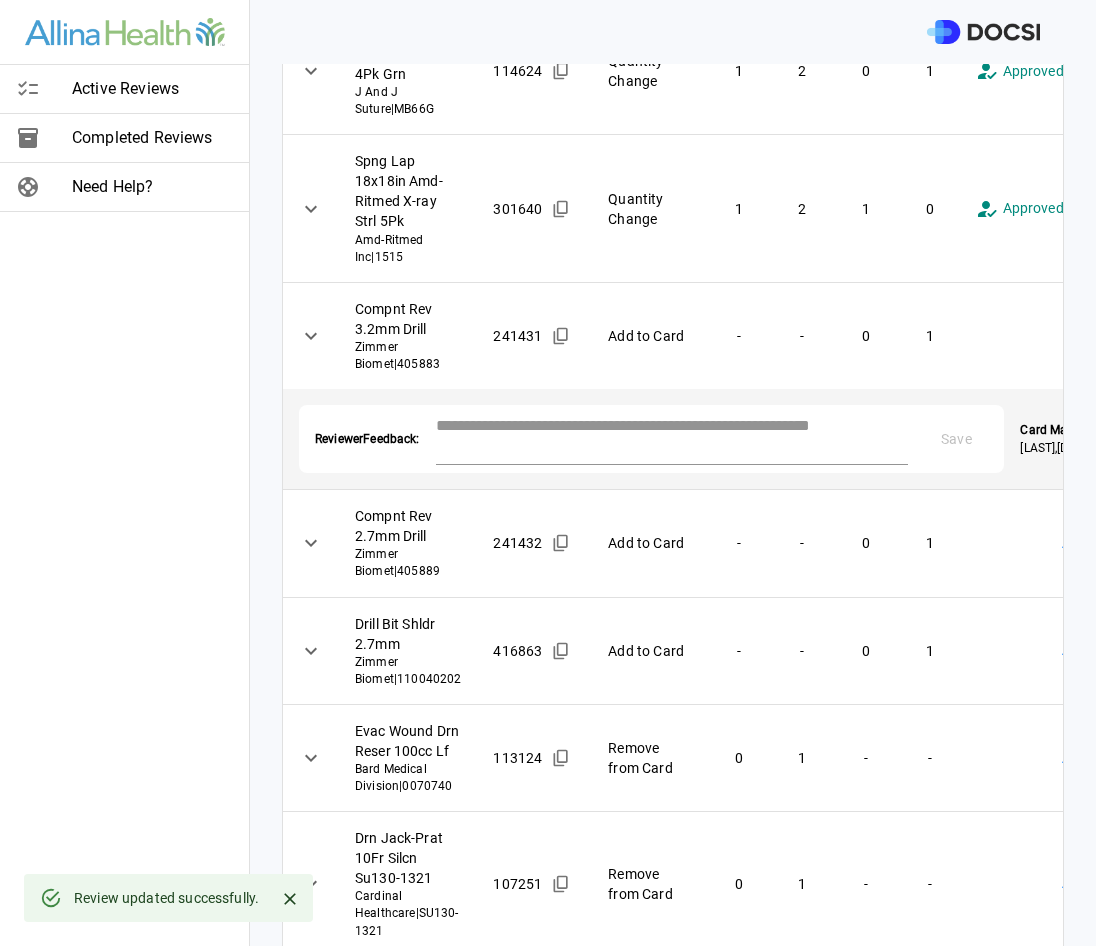 click at bounding box center [672, 437] 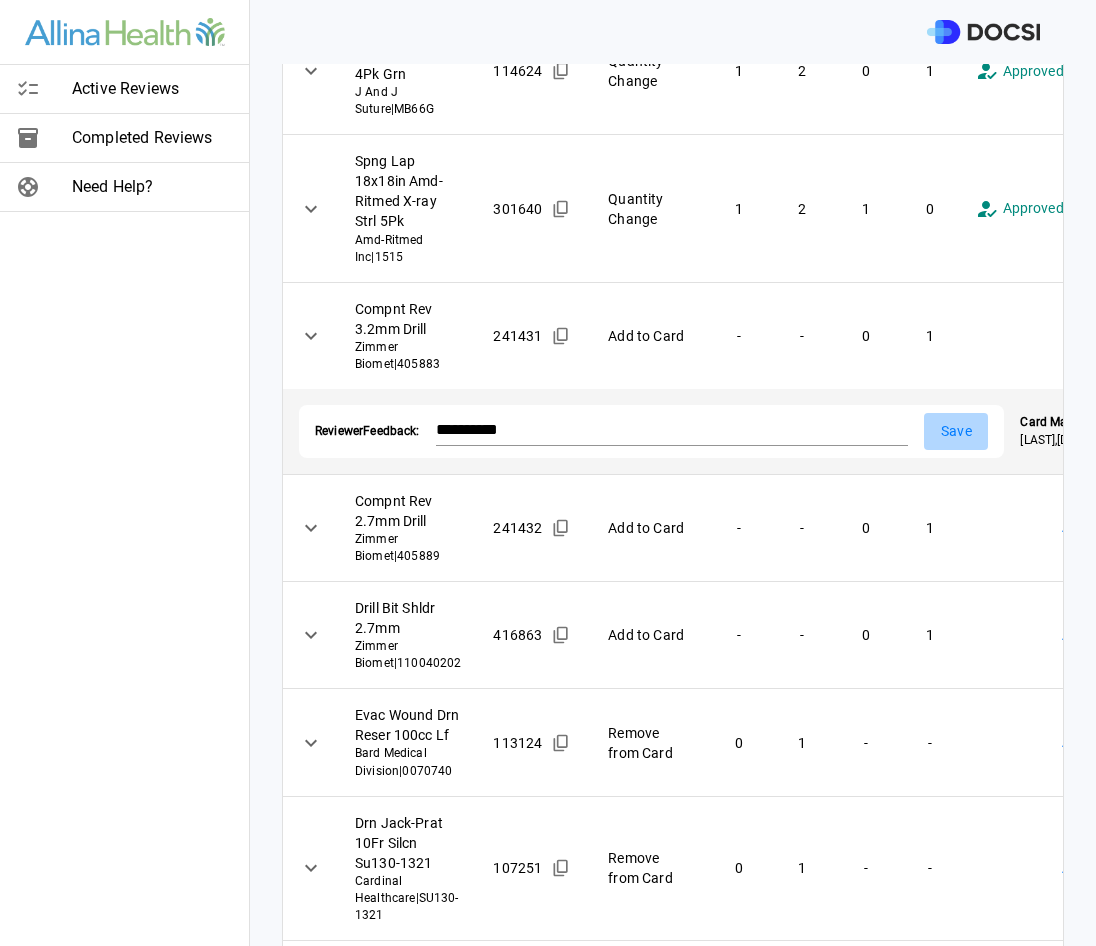 click on "Save" at bounding box center [956, 431] 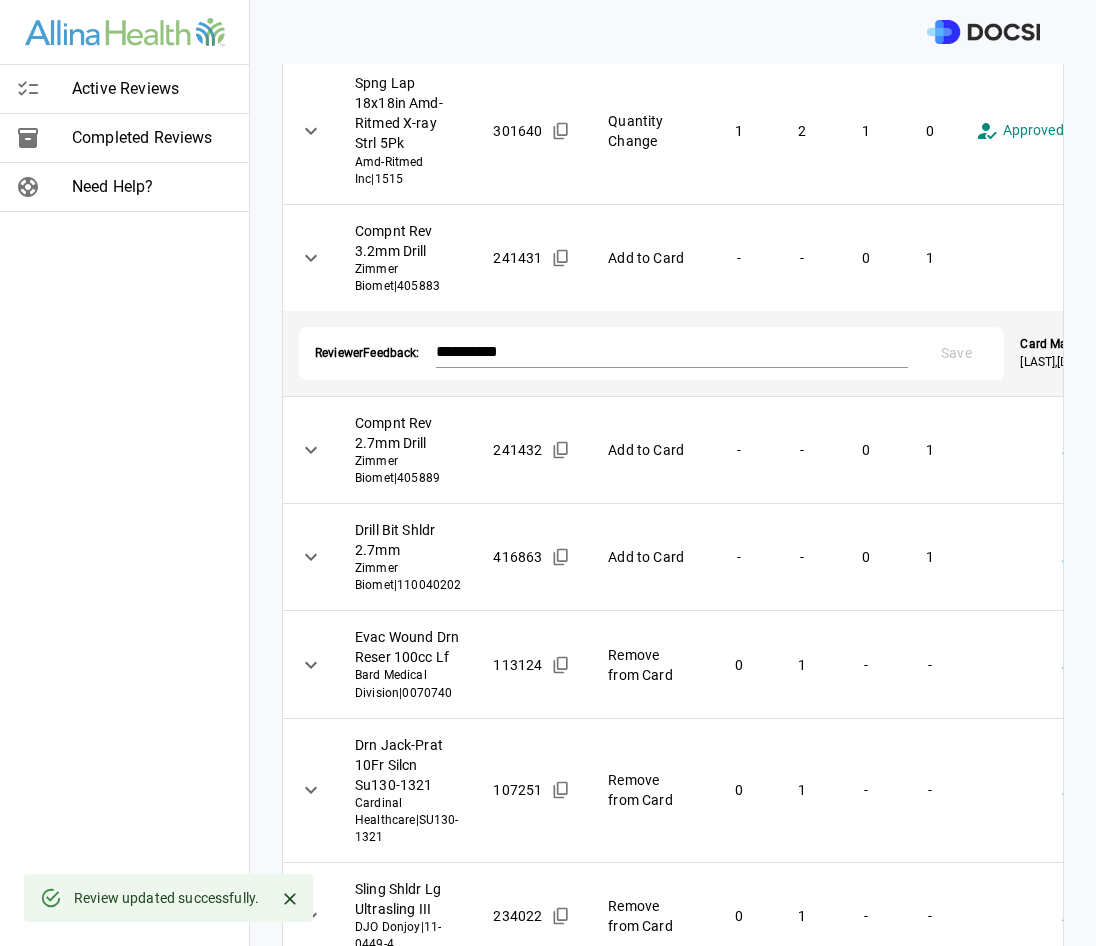 scroll, scrollTop: 1000, scrollLeft: 0, axis: vertical 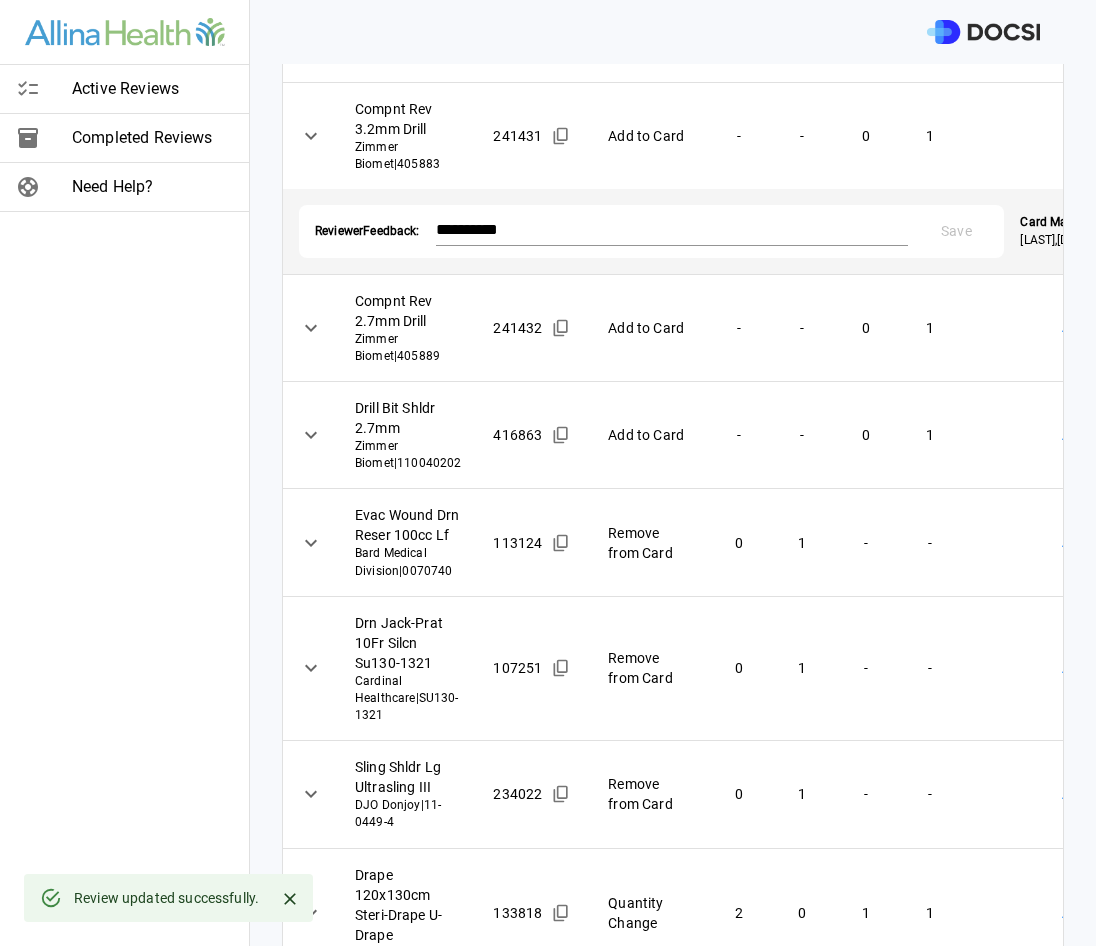click on "**********" at bounding box center [548, 473] 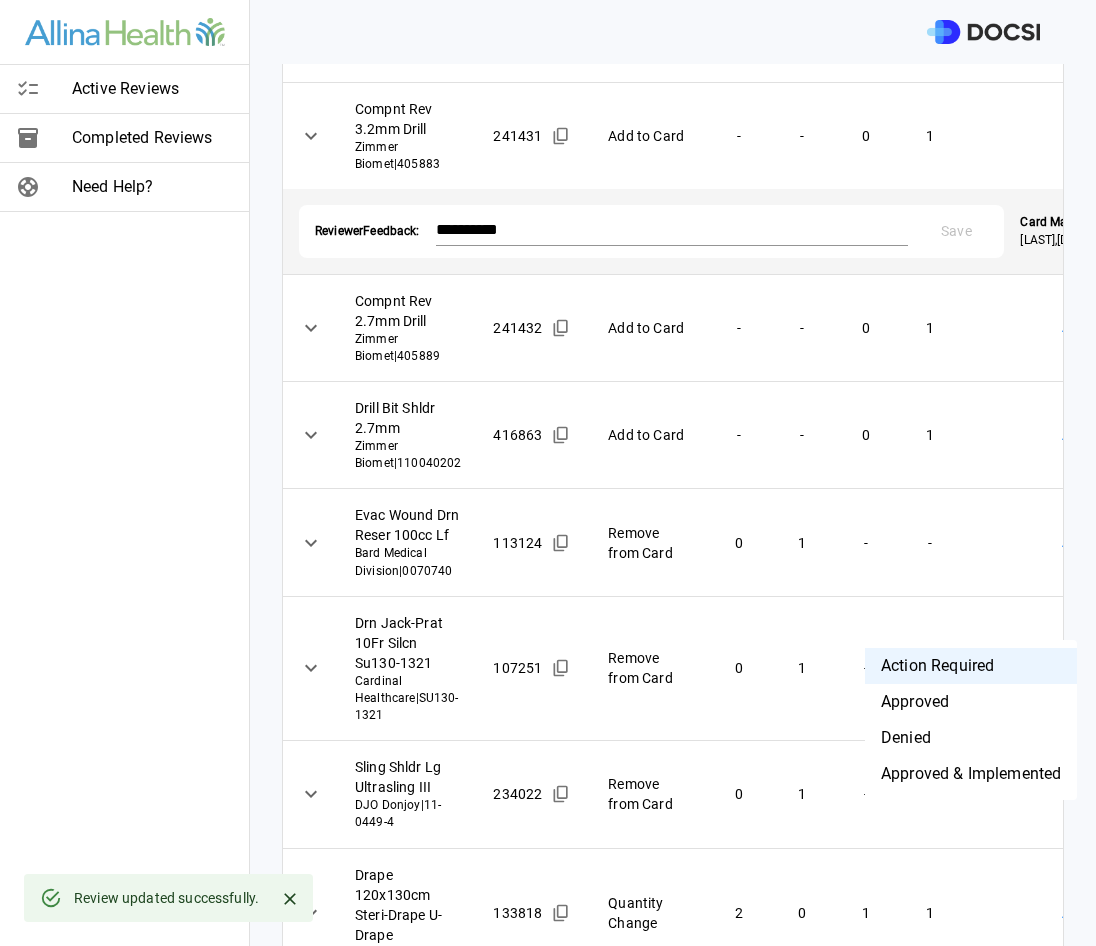 click on "Denied" at bounding box center [971, 738] 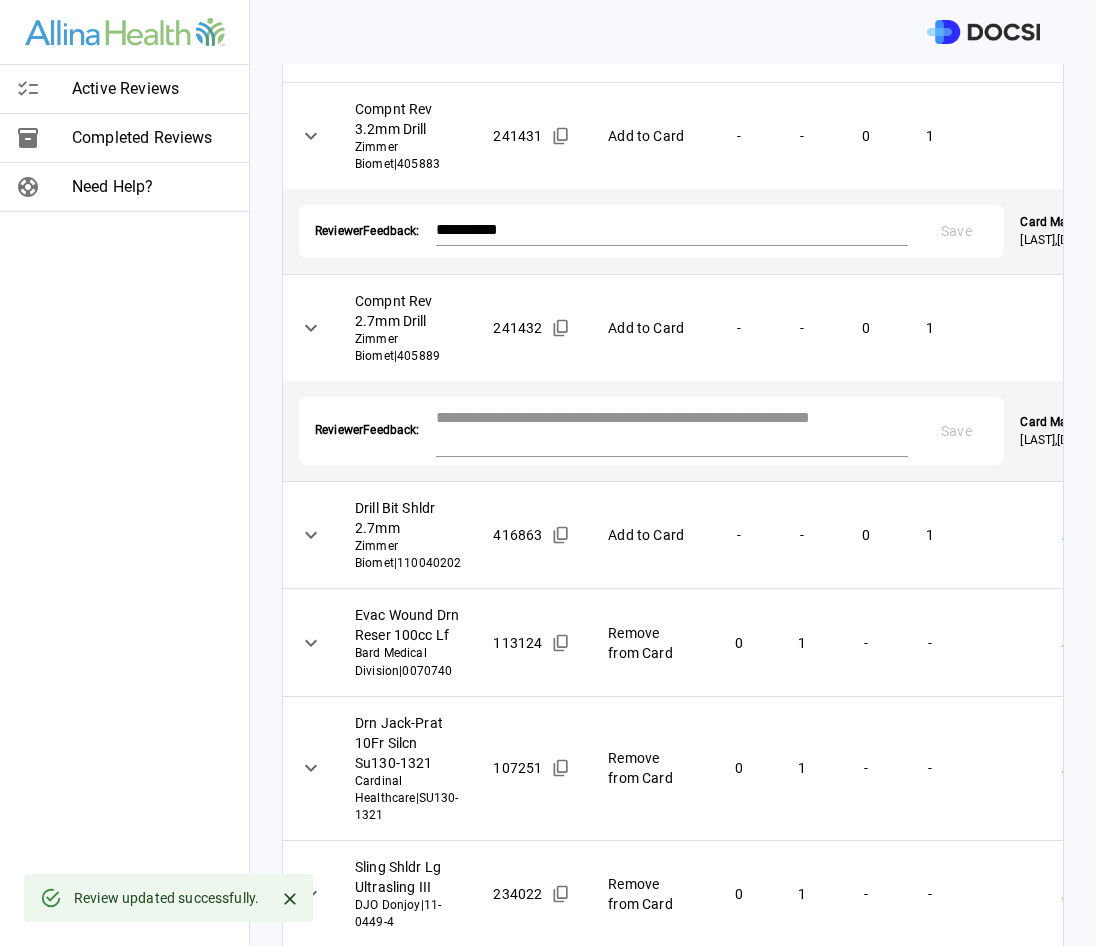 click at bounding box center (672, 429) 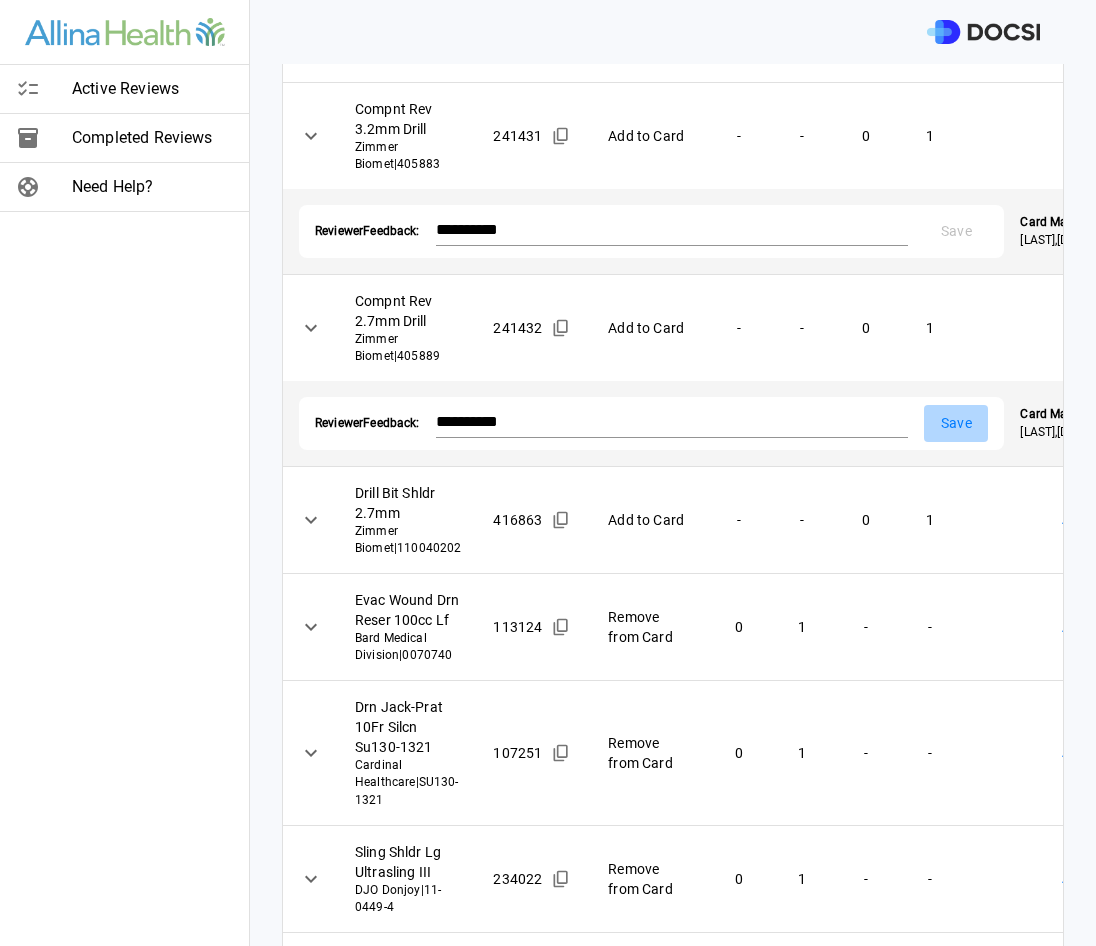 click on "Save" at bounding box center [956, 423] 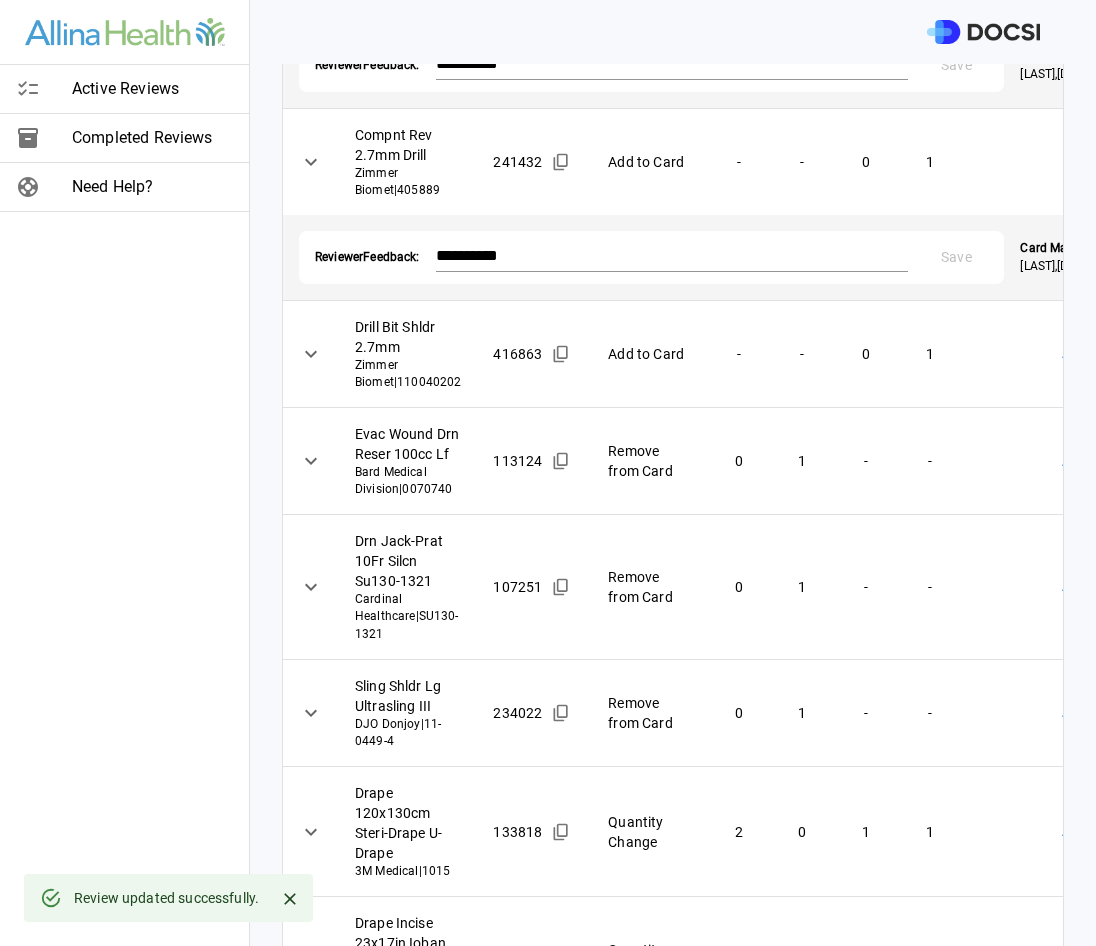 scroll, scrollTop: 1300, scrollLeft: 0, axis: vertical 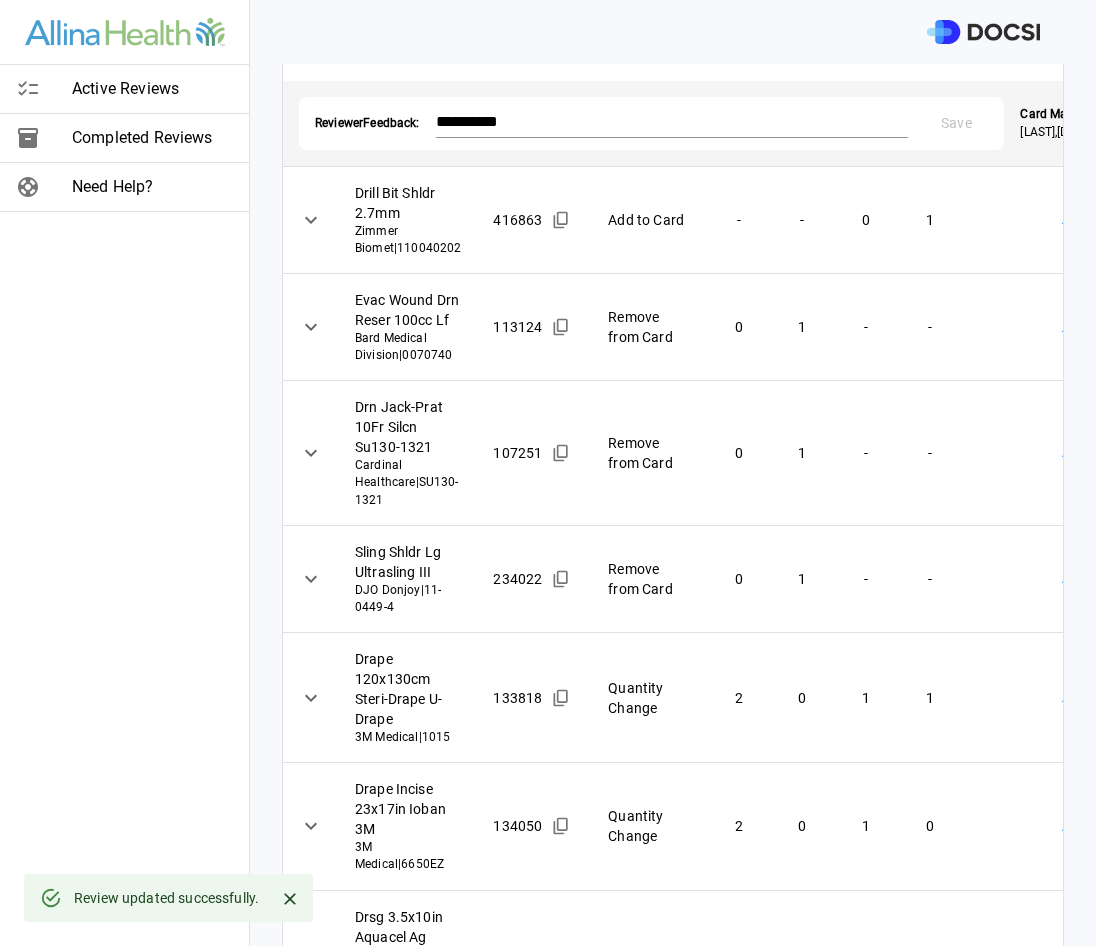click on "**********" at bounding box center (548, 473) 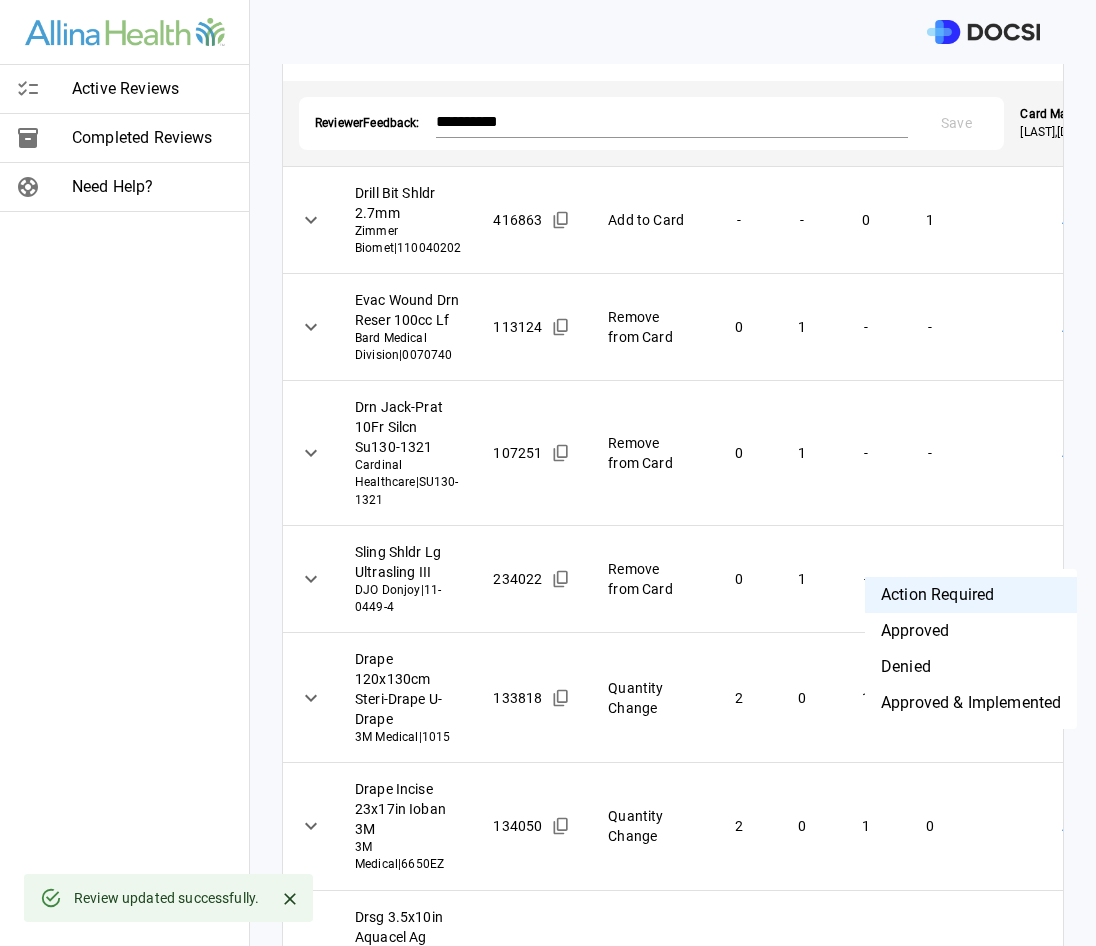 click on "Denied" at bounding box center (971, 667) 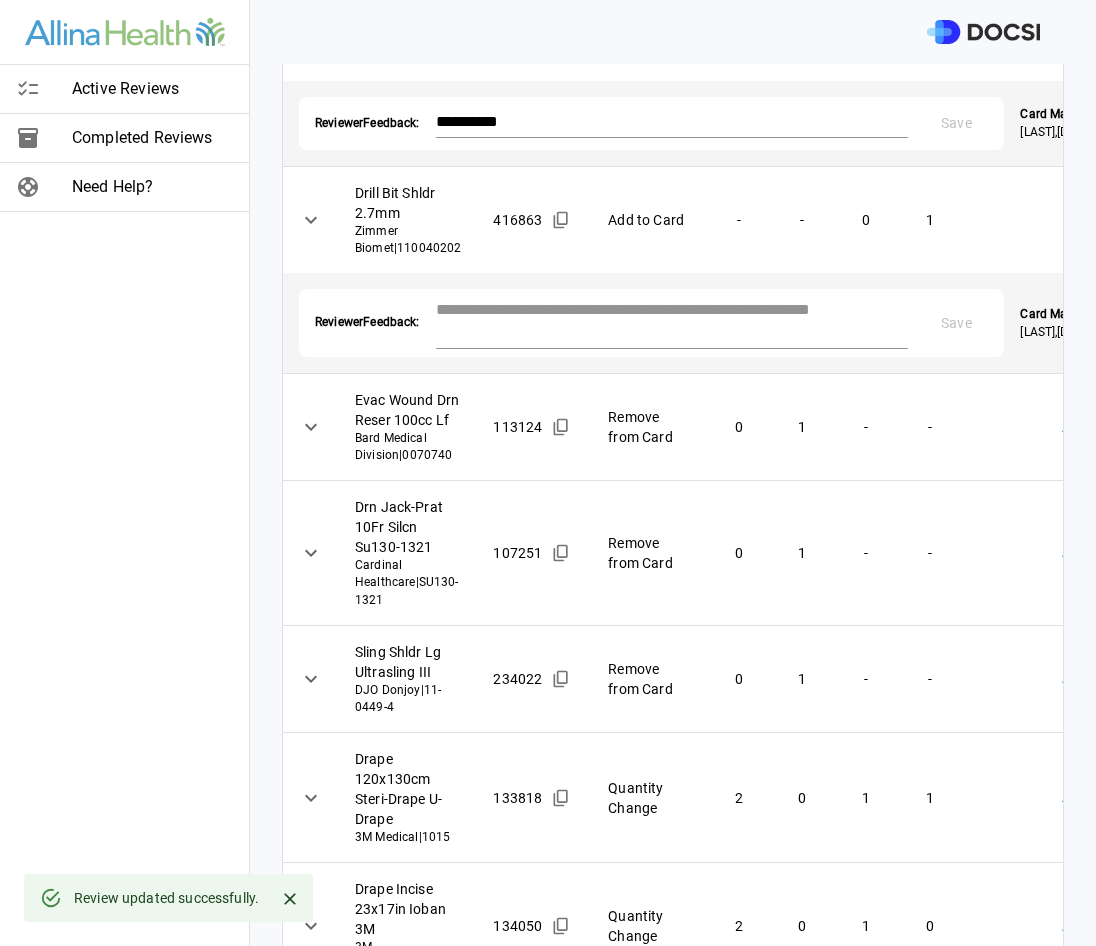 click at bounding box center [672, 321] 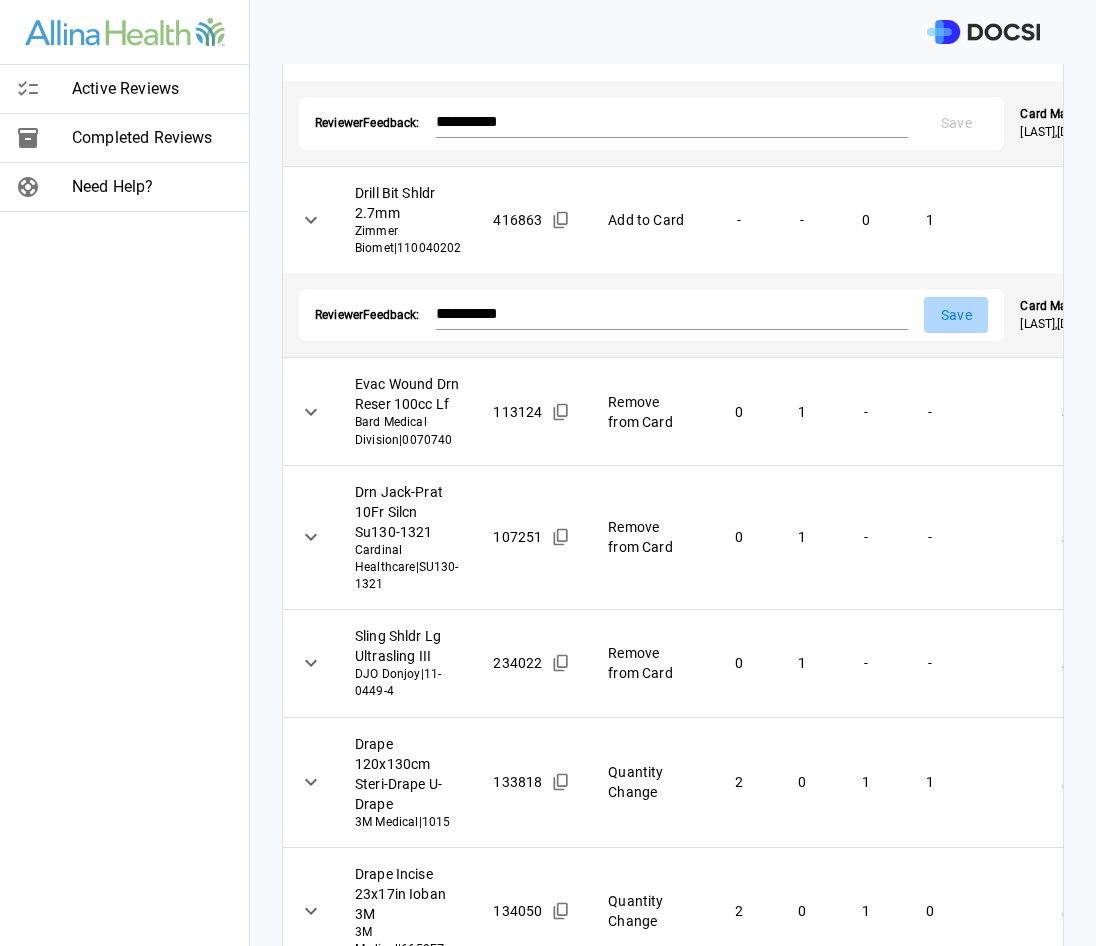 click on "Save" at bounding box center [956, 315] 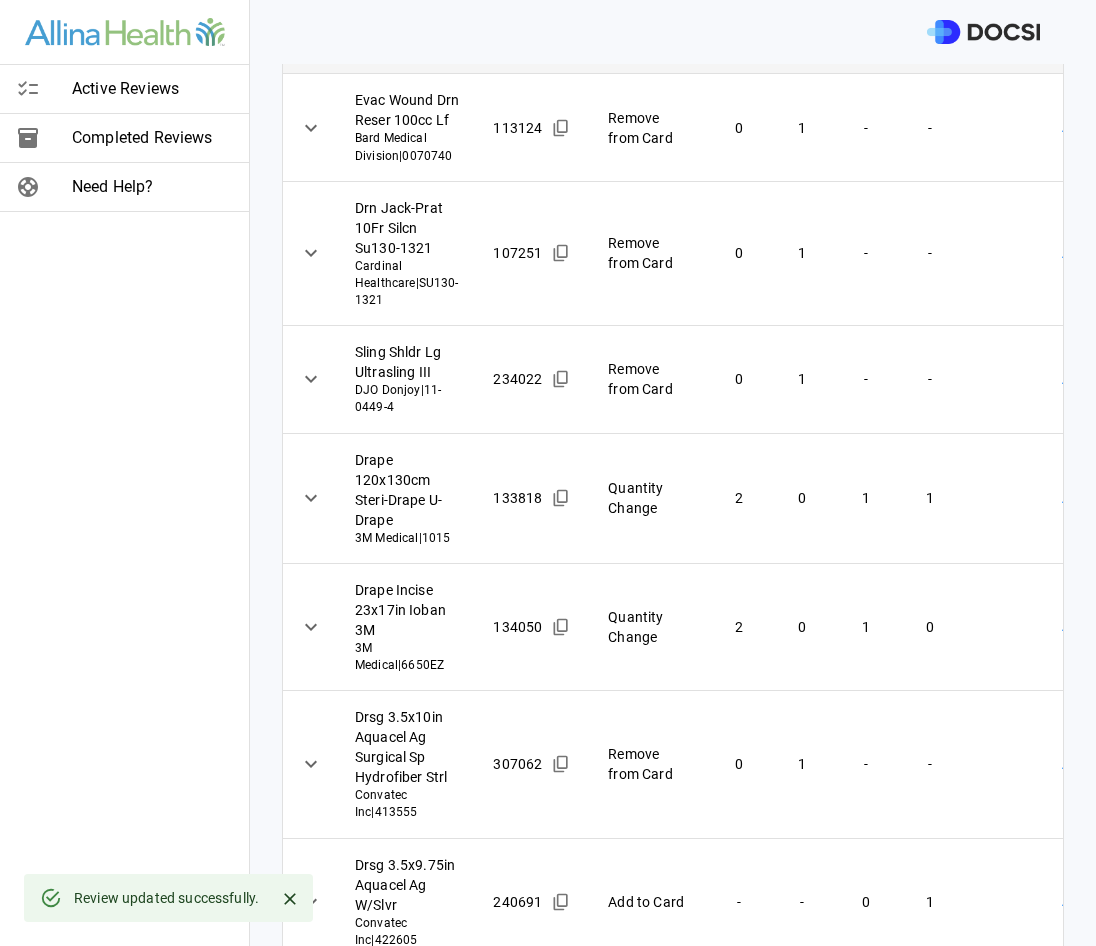scroll, scrollTop: 1700, scrollLeft: 0, axis: vertical 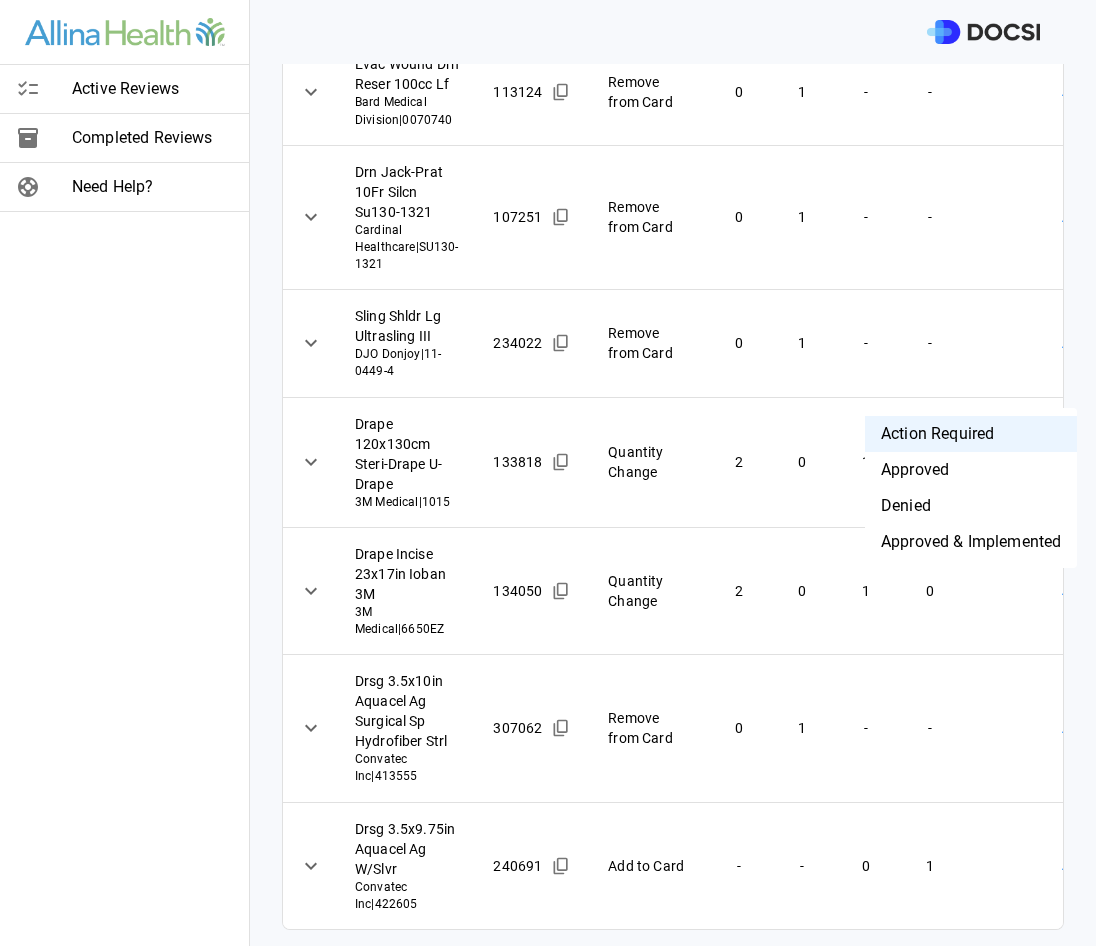 click on "**********" at bounding box center (548, 473) 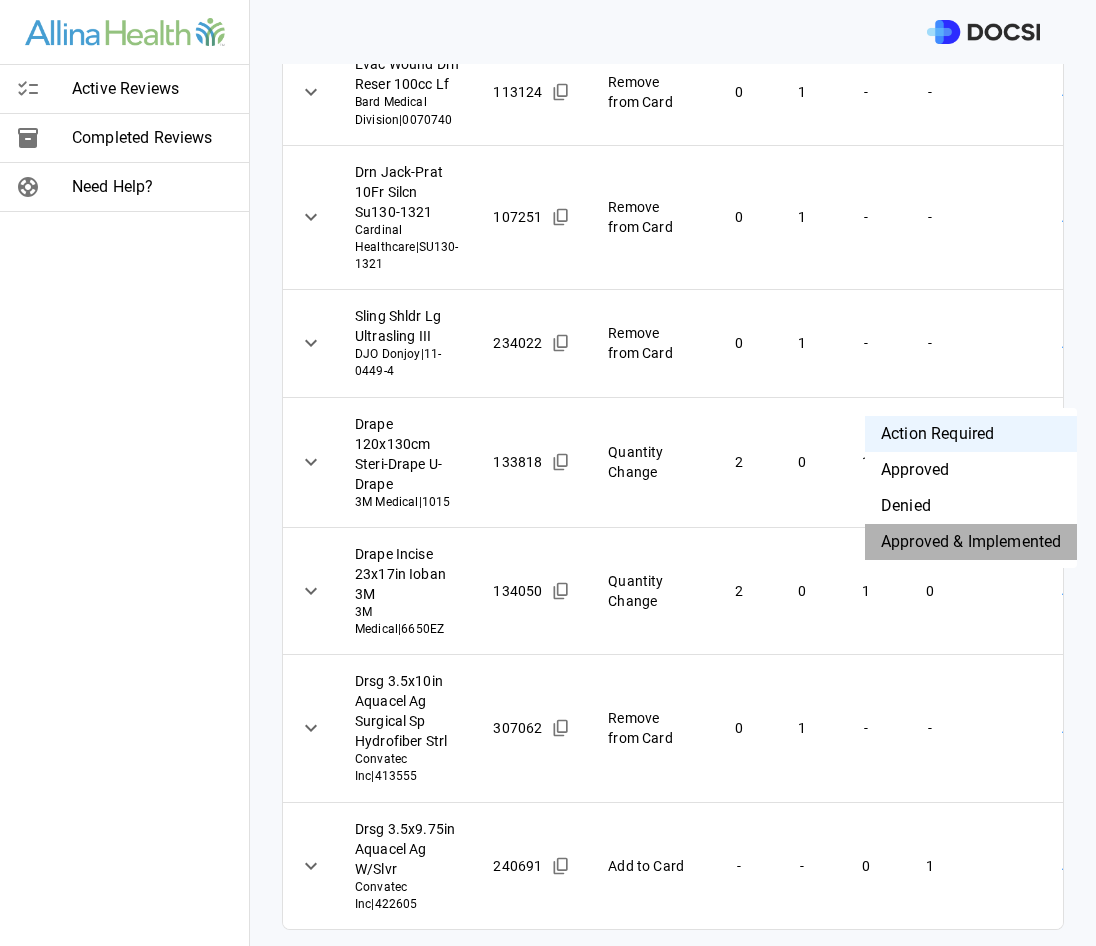 click on "Approved & Implemented" at bounding box center (971, 542) 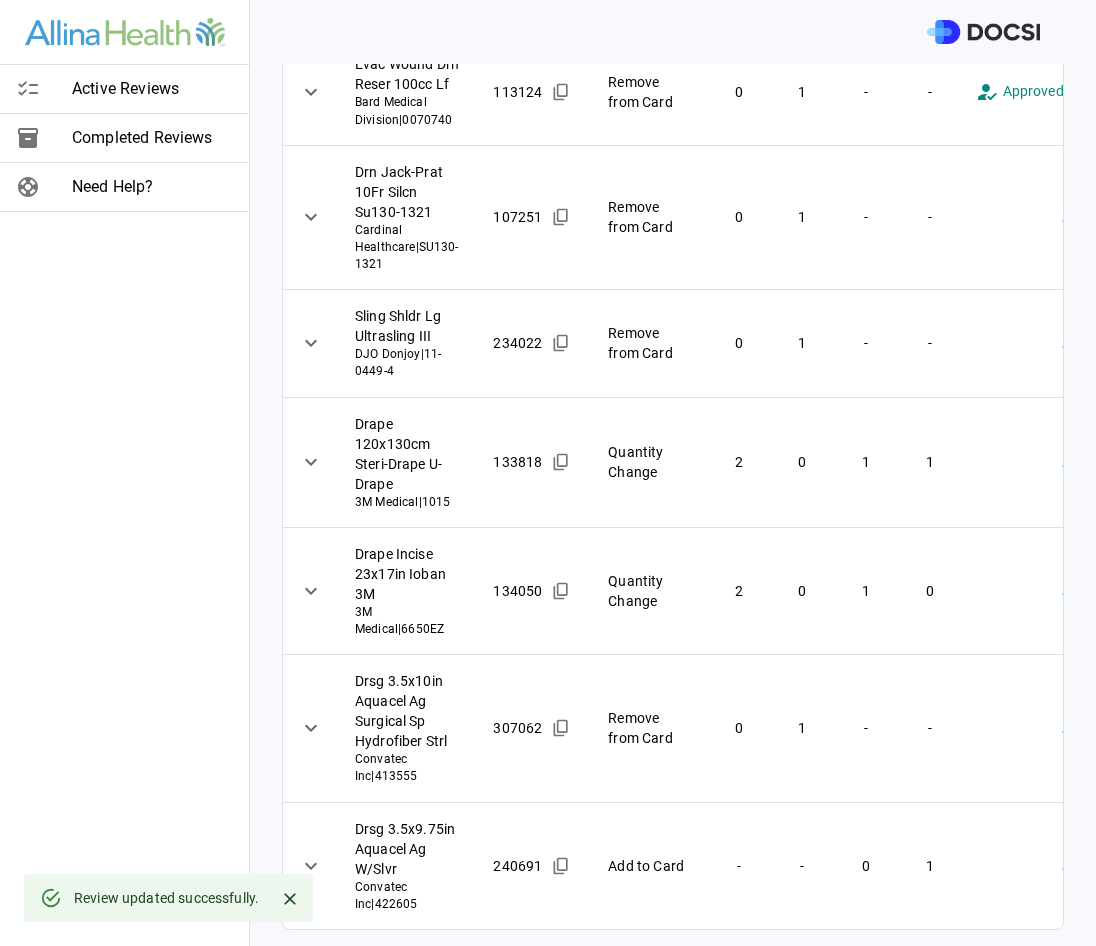 click on "**********" at bounding box center (548, 473) 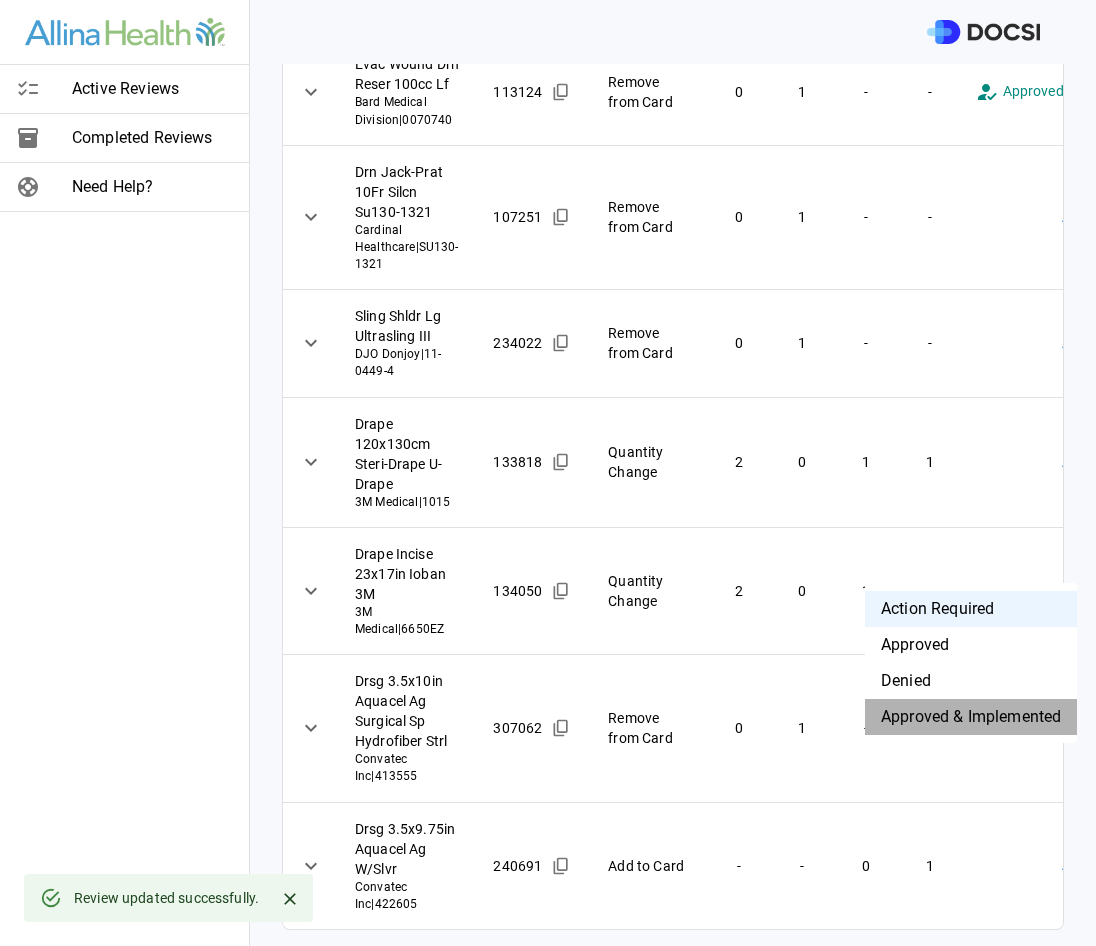 click on "Approved & Implemented" at bounding box center [971, 717] 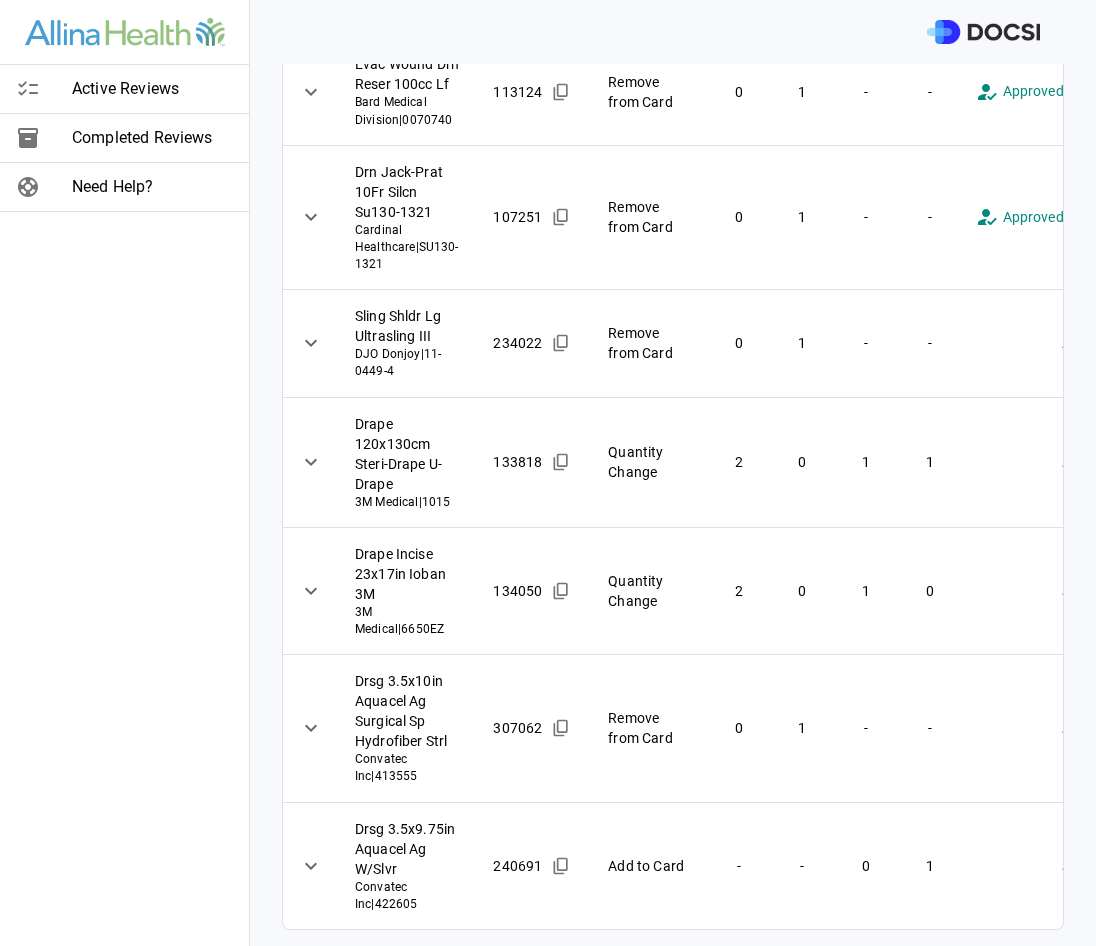 scroll, scrollTop: 1910, scrollLeft: 0, axis: vertical 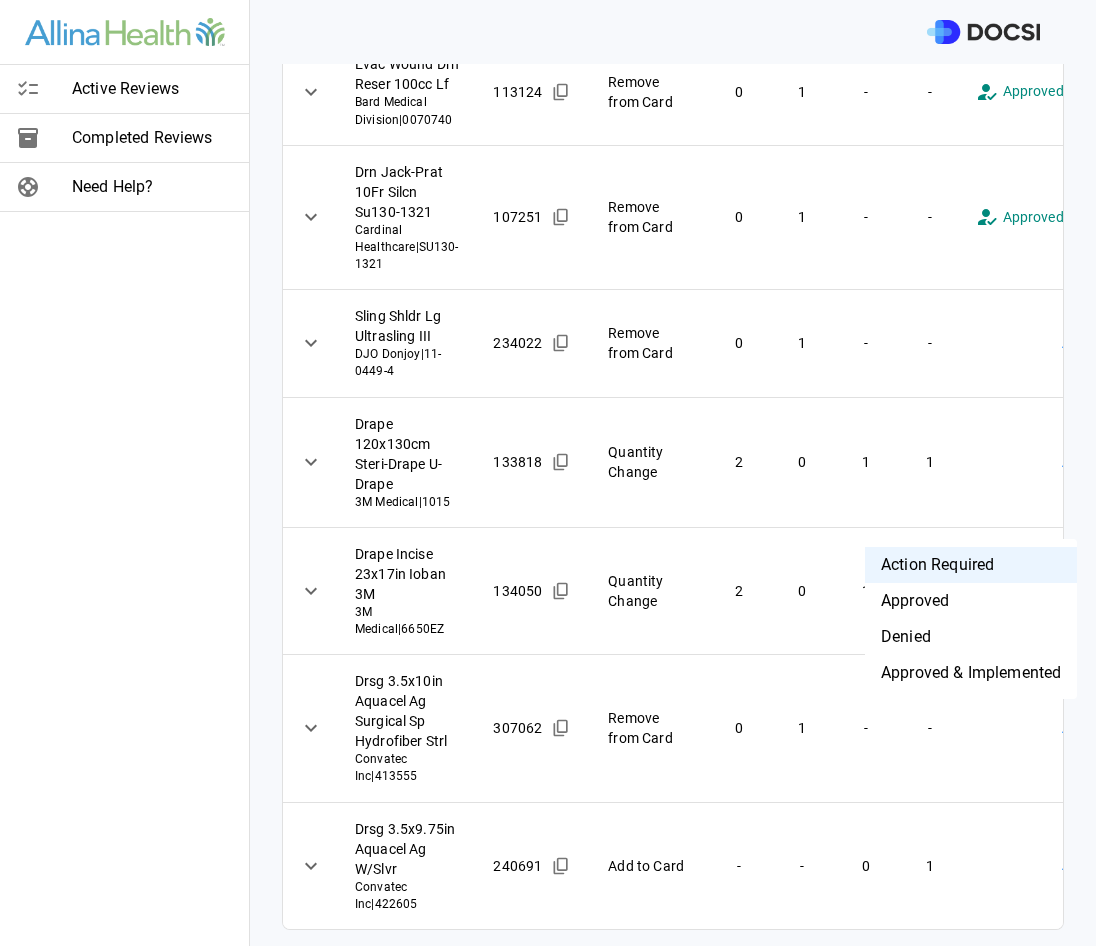 click on "Denied" at bounding box center [971, 637] 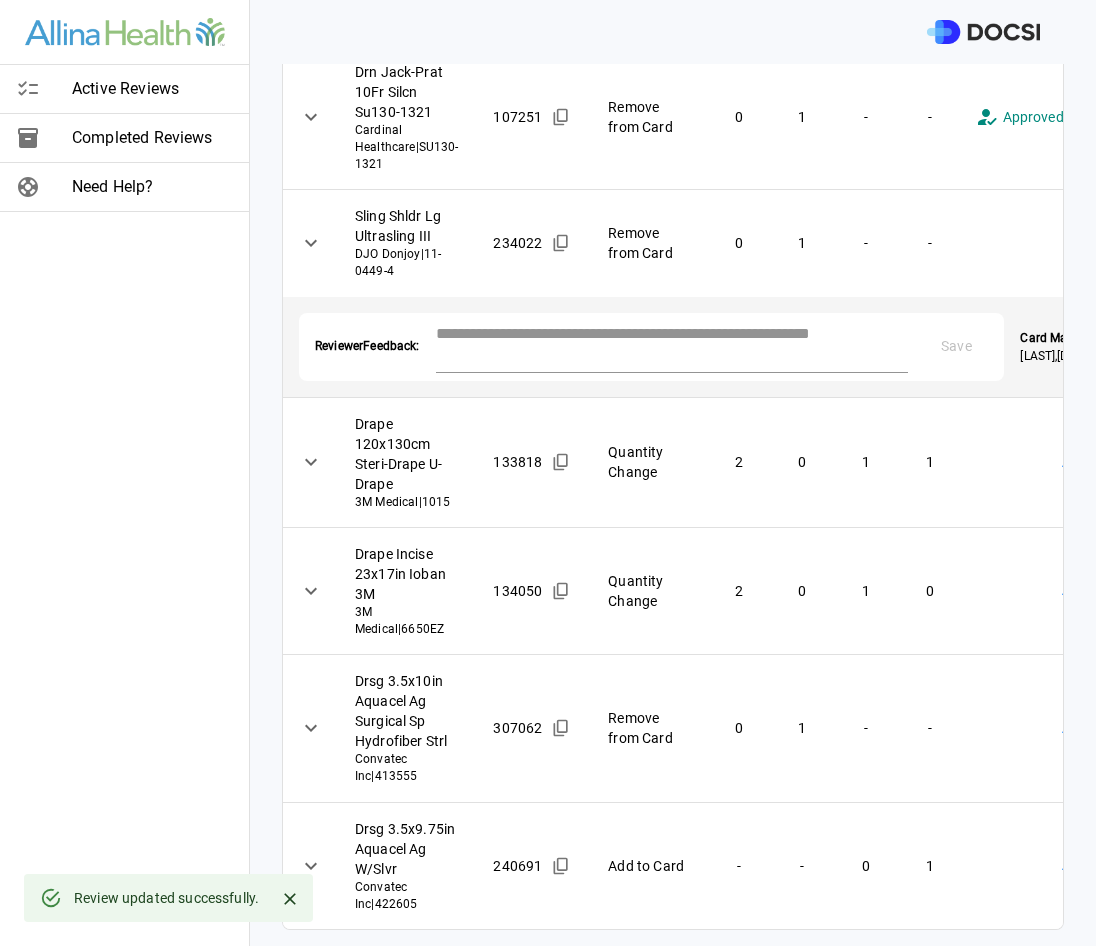 click at bounding box center (672, 345) 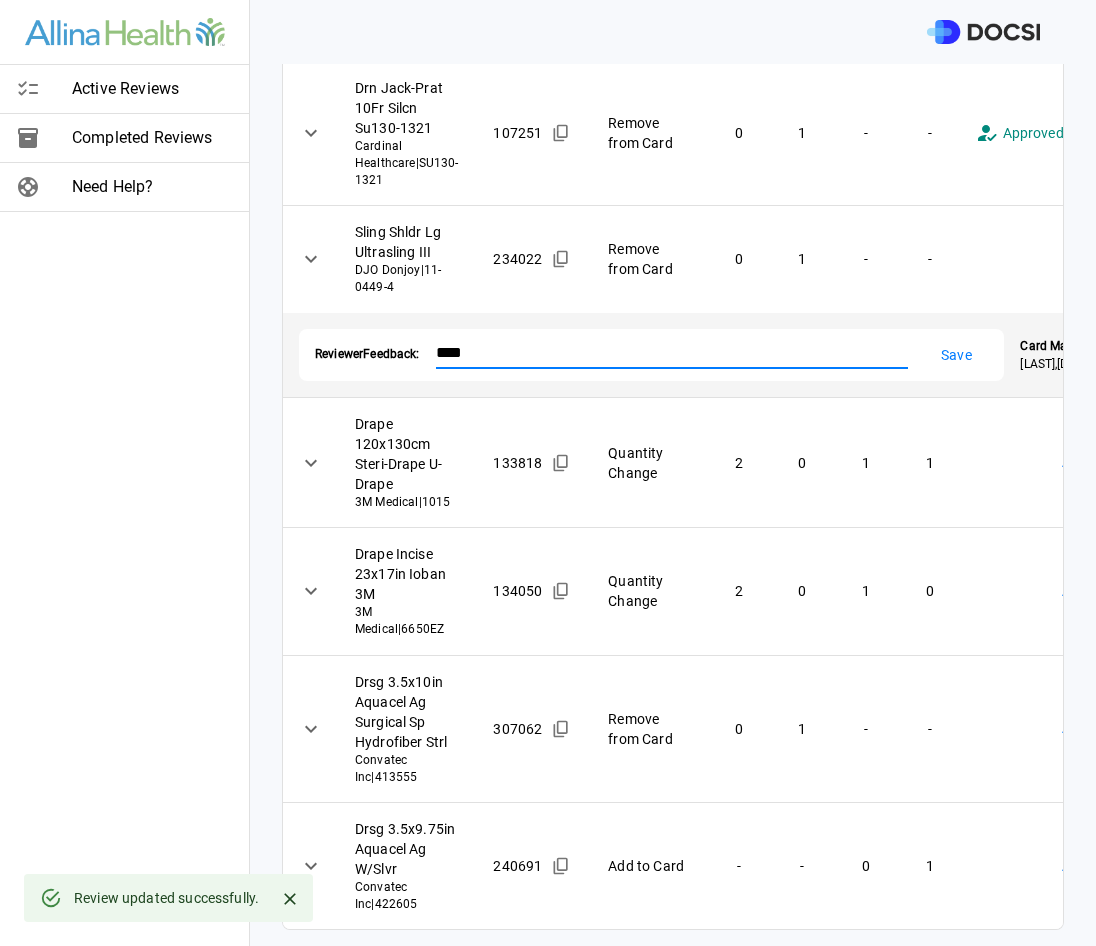 click on "Save" at bounding box center [956, 355] 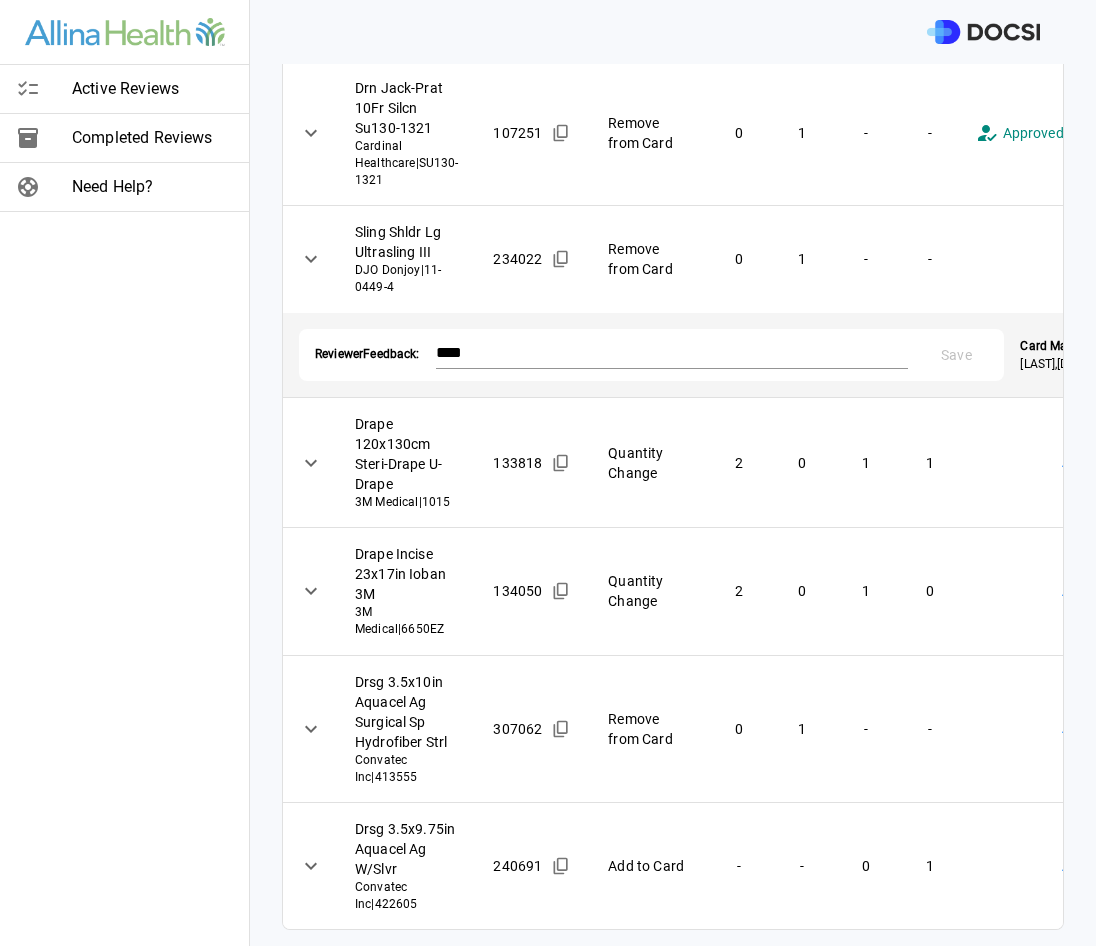 scroll, scrollTop: 2110, scrollLeft: 0, axis: vertical 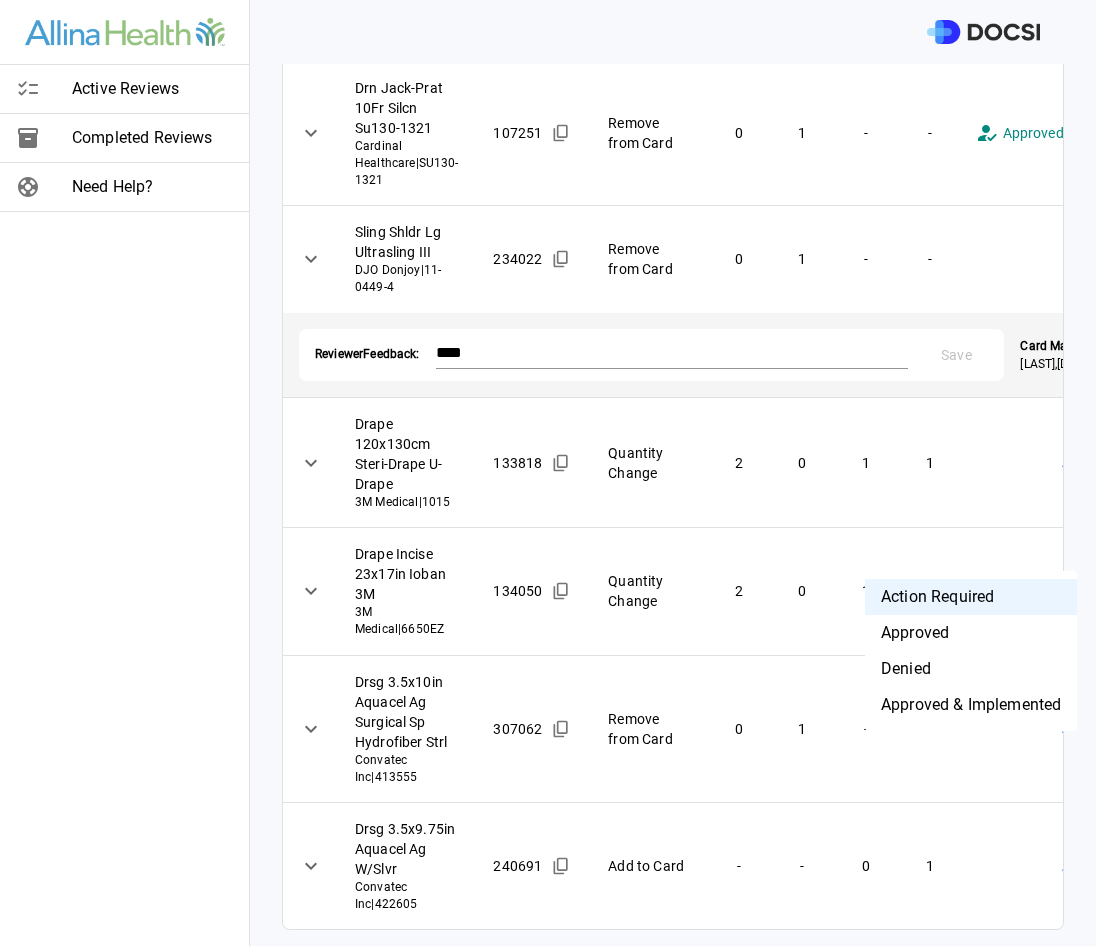click on "**********" at bounding box center [548, 473] 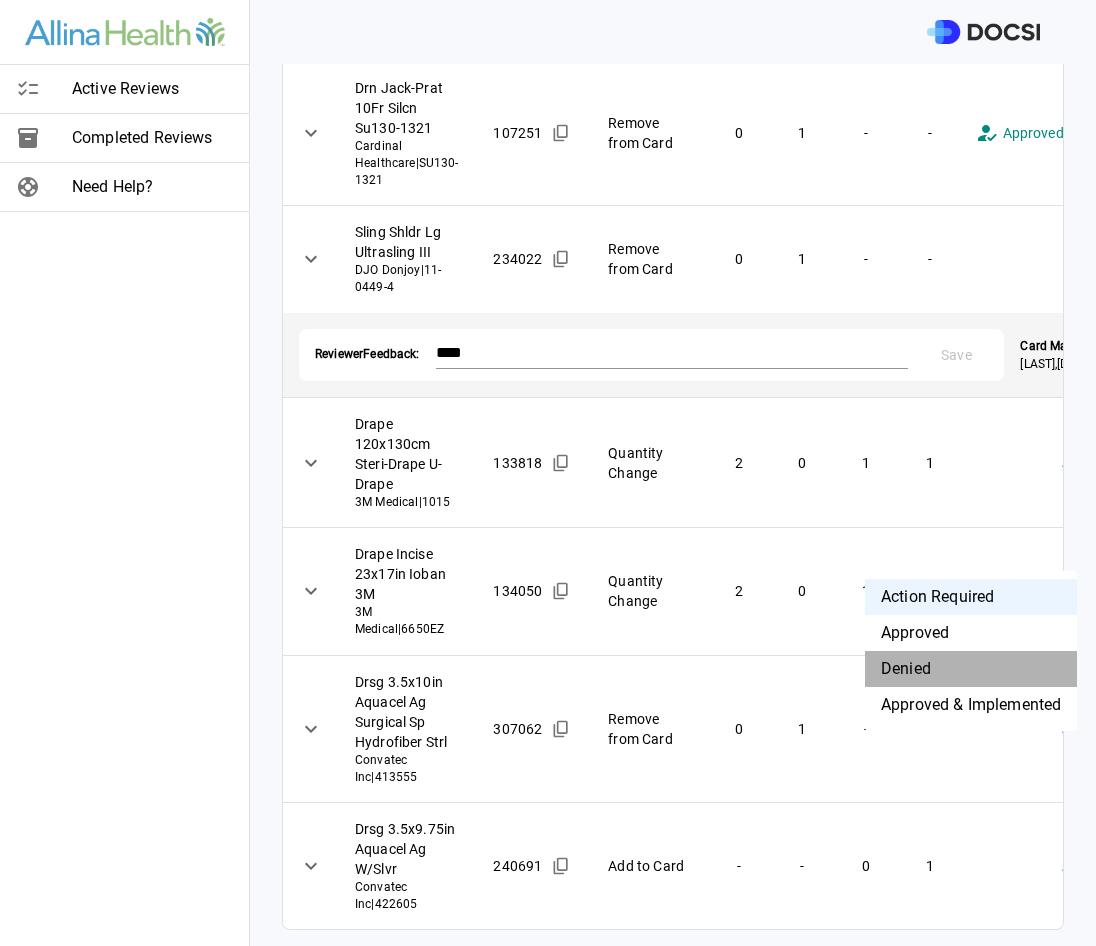 click on "Denied" at bounding box center (971, 669) 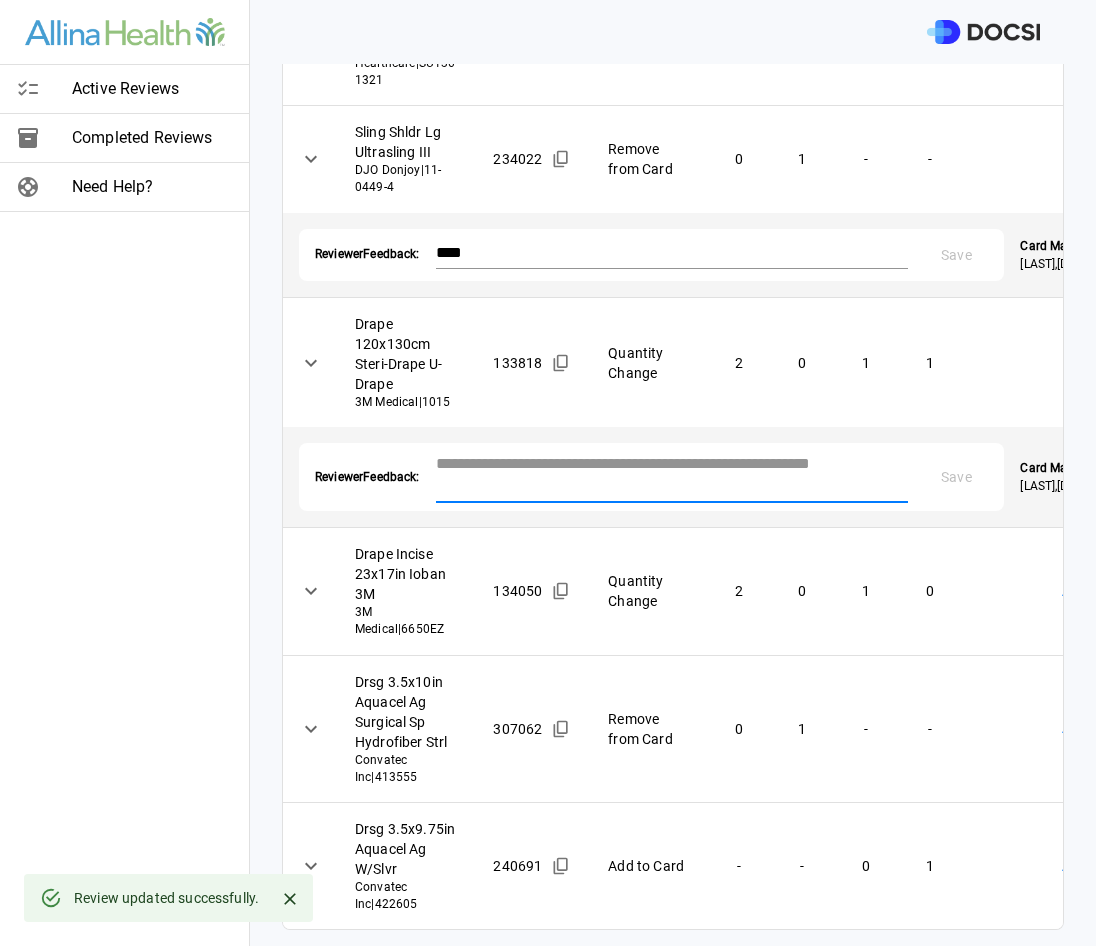 click at bounding box center [672, 475] 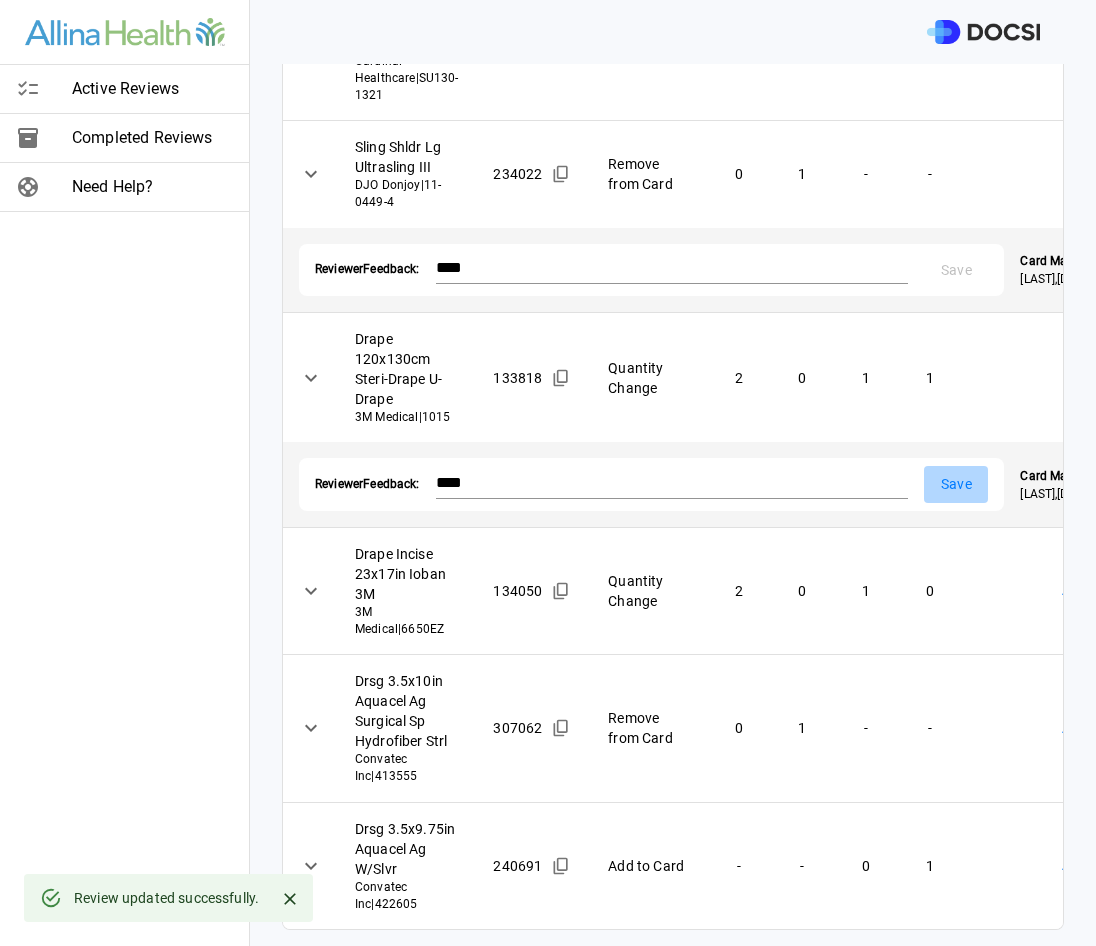 click on "Save" at bounding box center (956, 484) 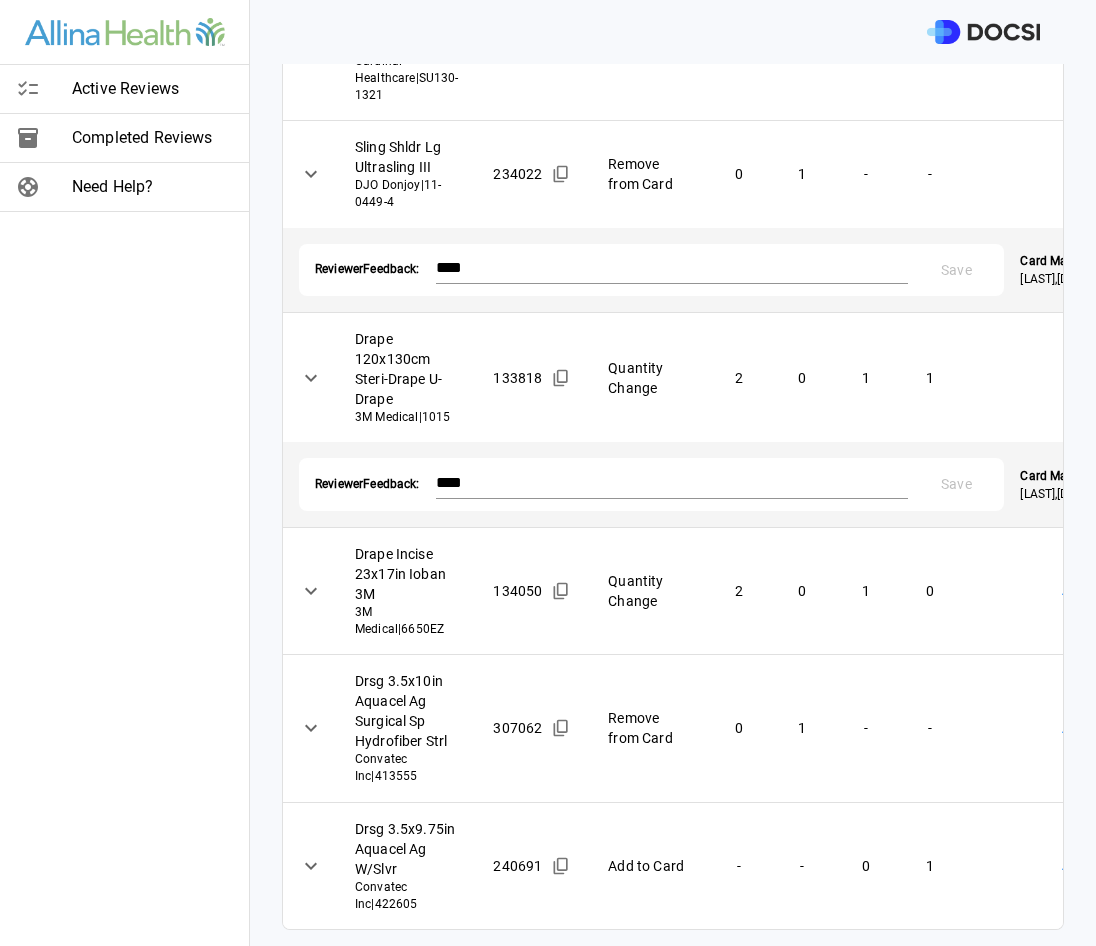 scroll, scrollTop: 2310, scrollLeft: 0, axis: vertical 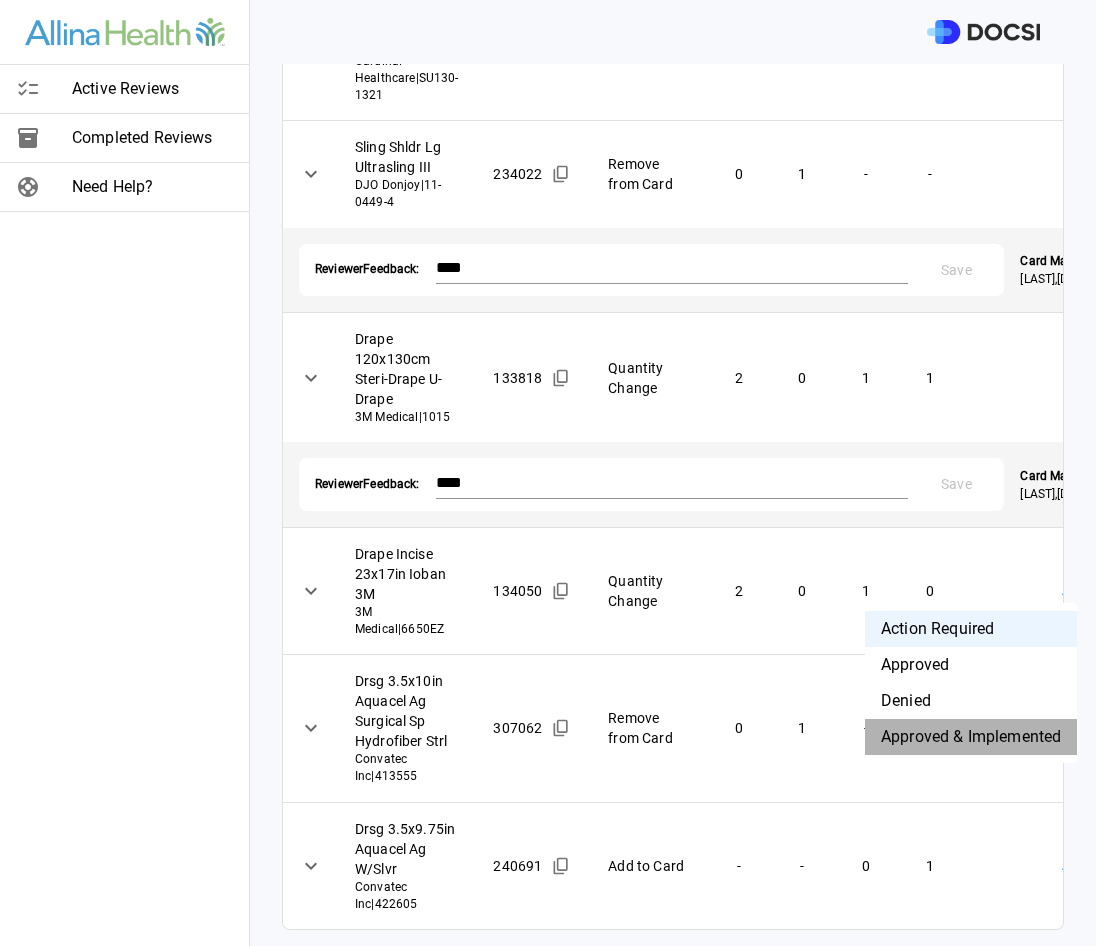 click on "Approved & Implemented" at bounding box center [971, 737] 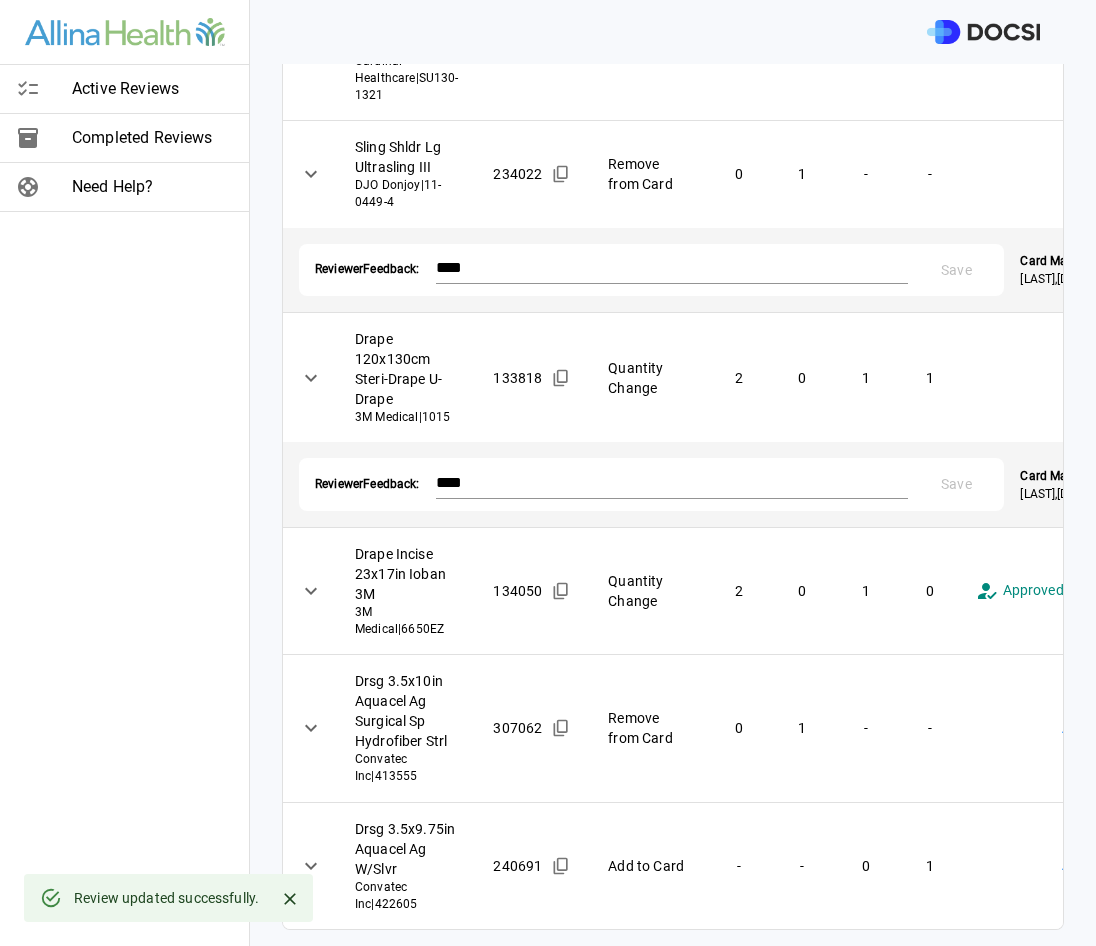 scroll, scrollTop: 2379, scrollLeft: 0, axis: vertical 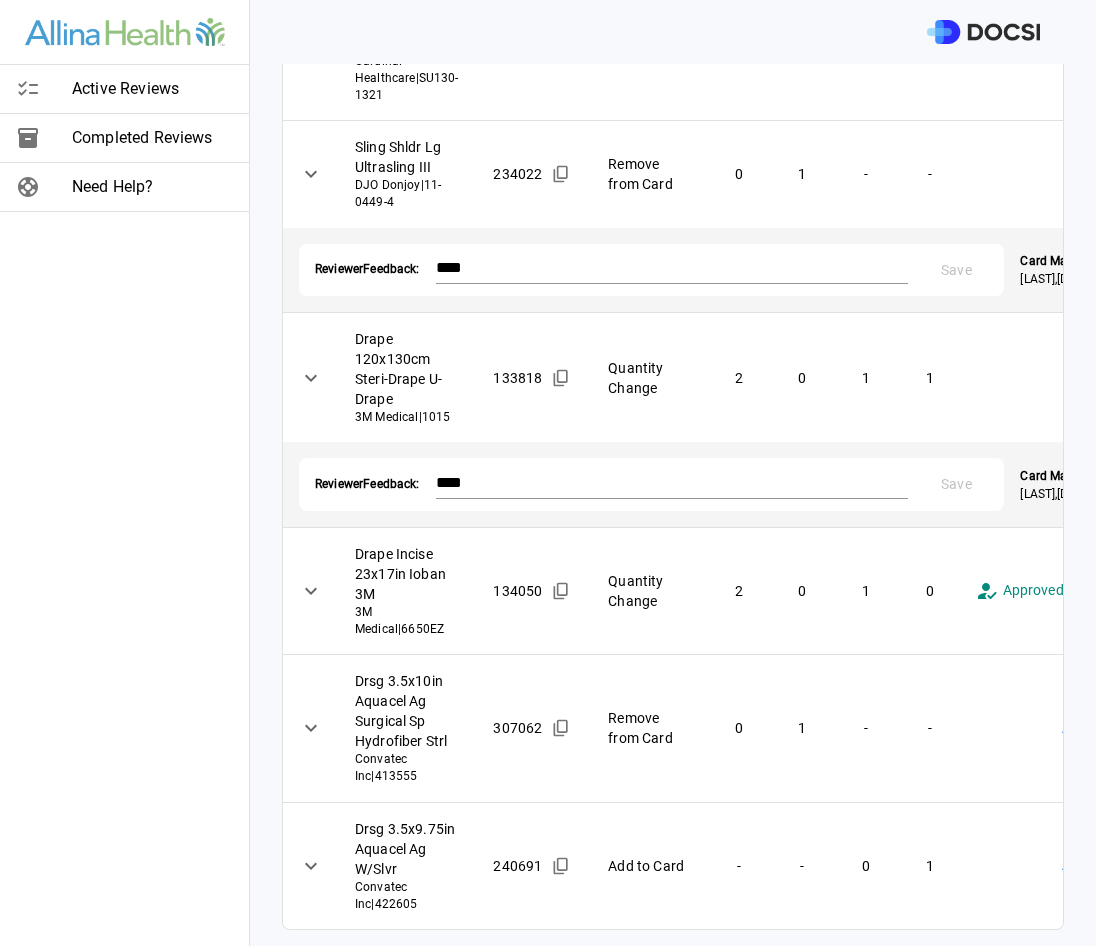 click on "**********" at bounding box center [548, 473] 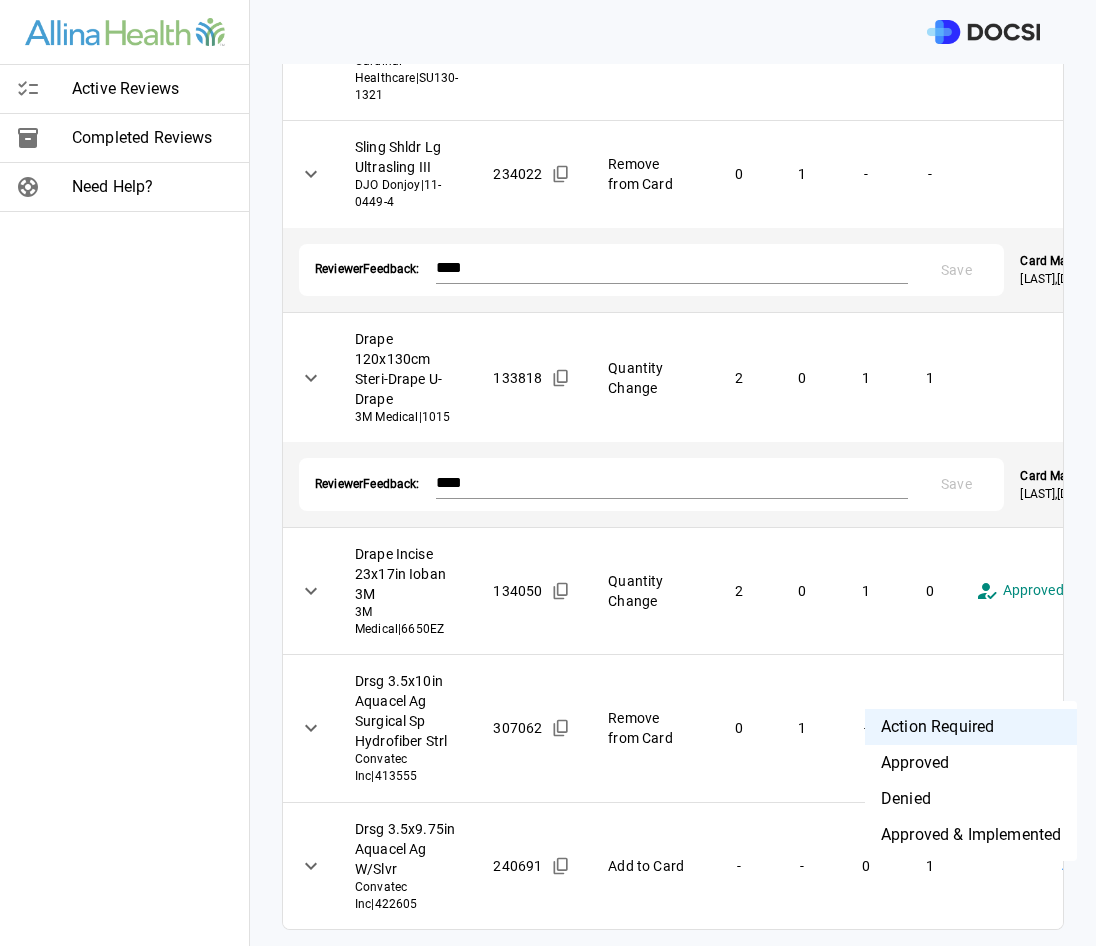 click on "Approved & Implemented" at bounding box center [971, 835] 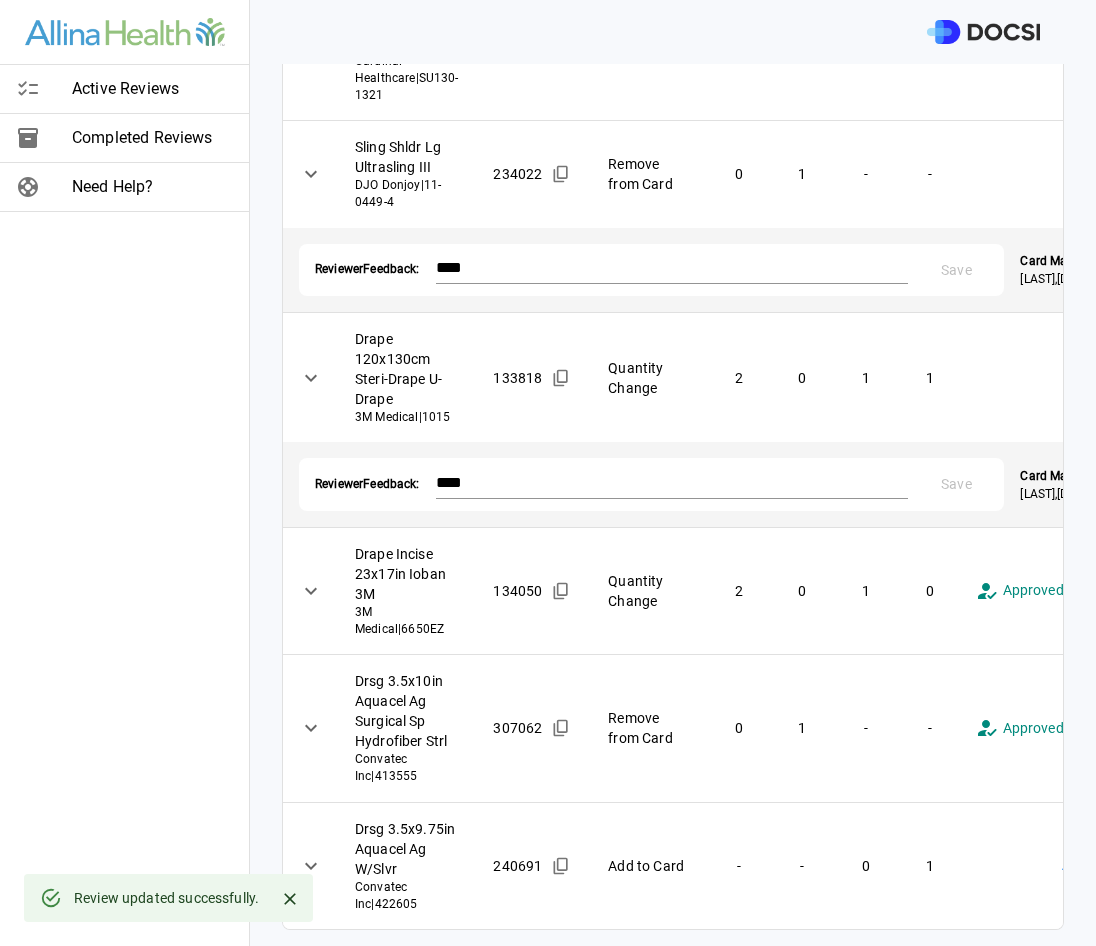 click on "**********" at bounding box center [548, 473] 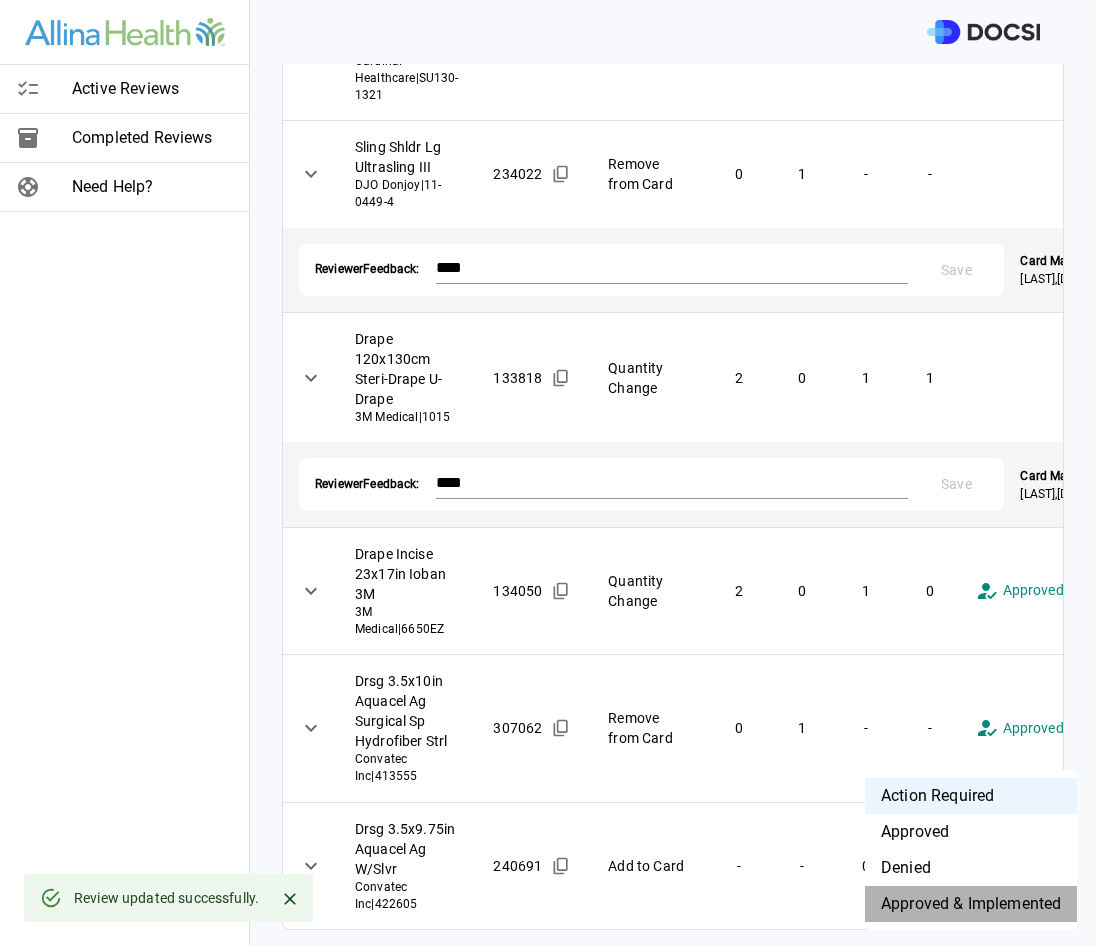 click on "Approved & Implemented" at bounding box center (971, 904) 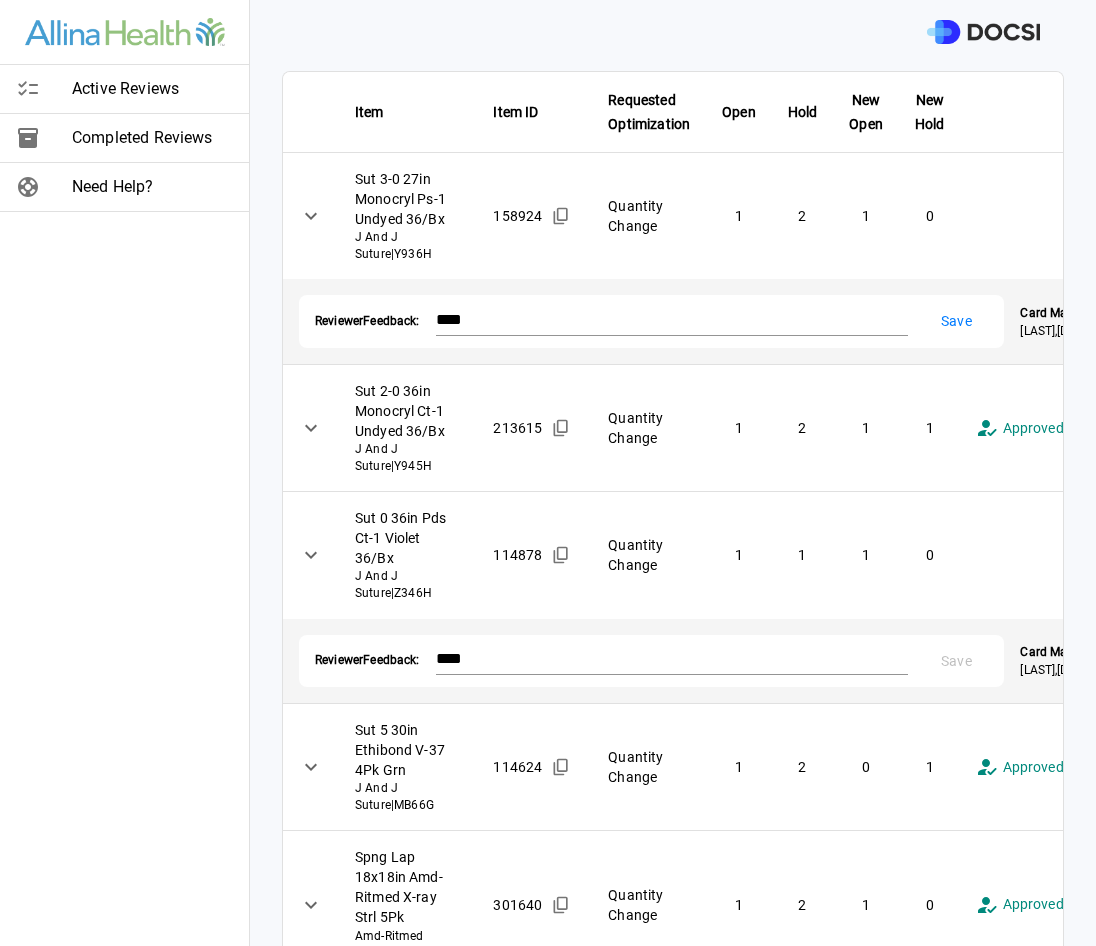 scroll, scrollTop: 0, scrollLeft: 0, axis: both 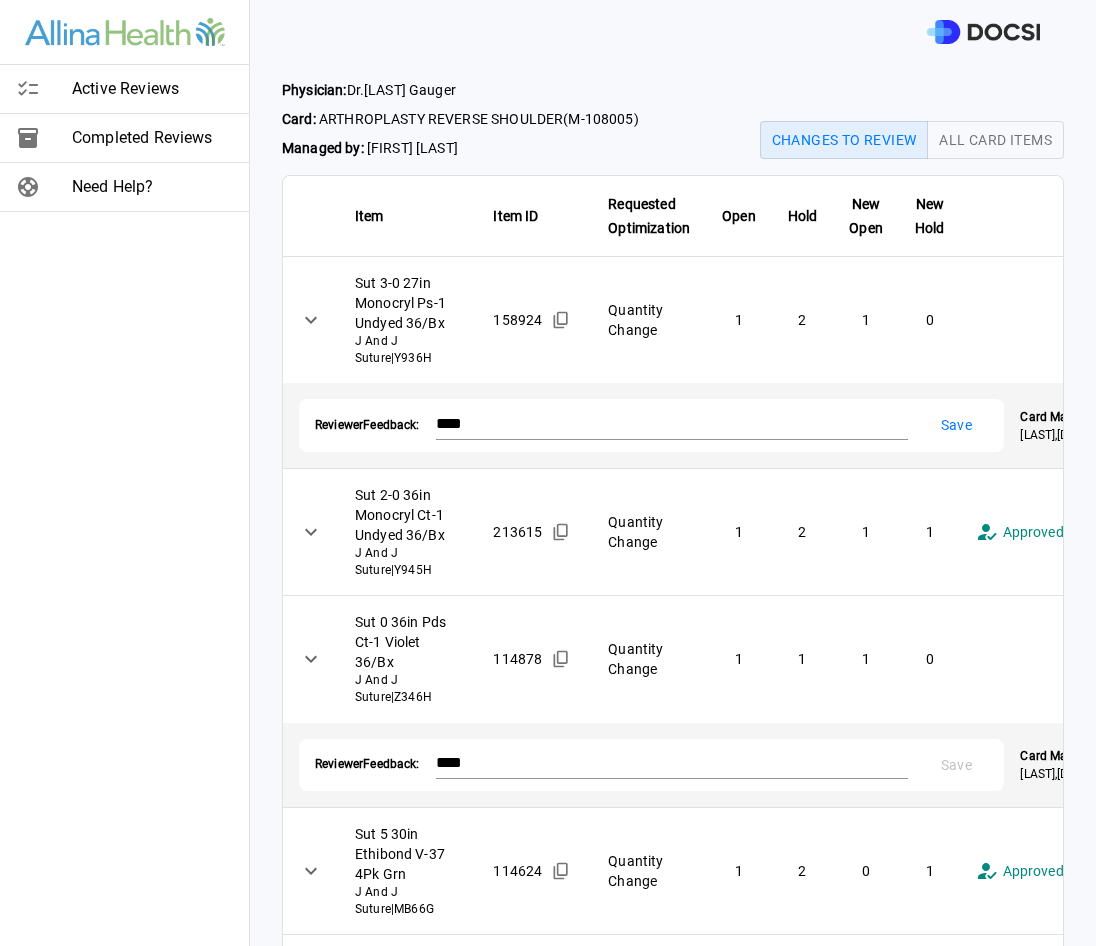 click on "Save" at bounding box center [956, 425] 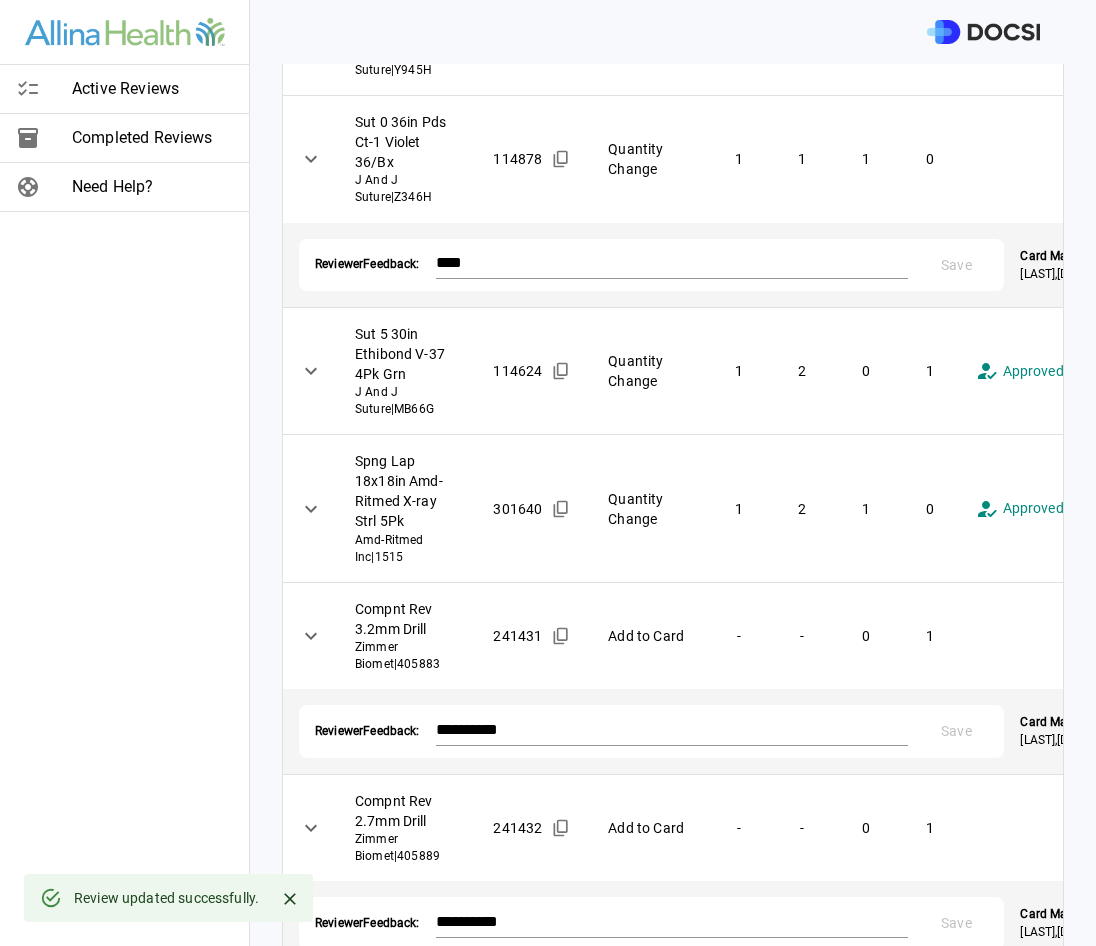 scroll, scrollTop: 0, scrollLeft: 0, axis: both 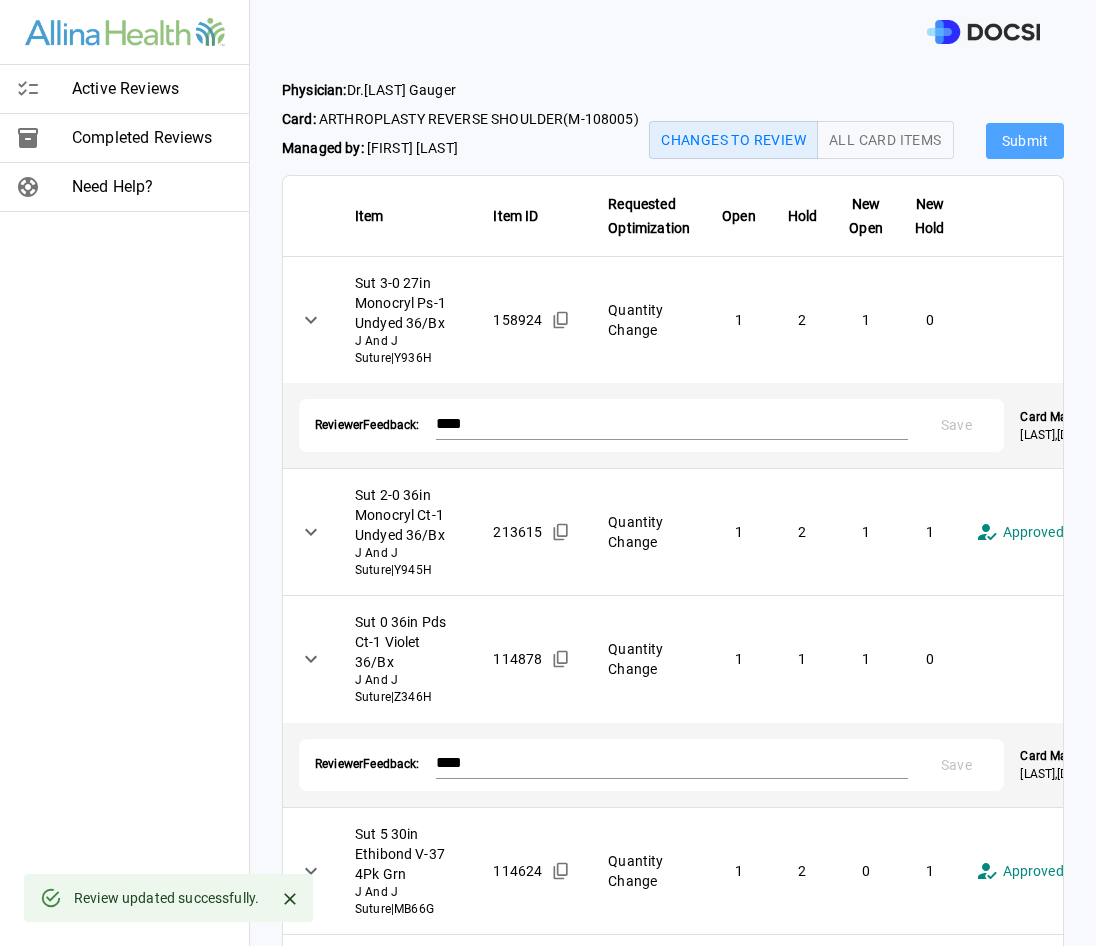 click on "Submit" at bounding box center [1025, 141] 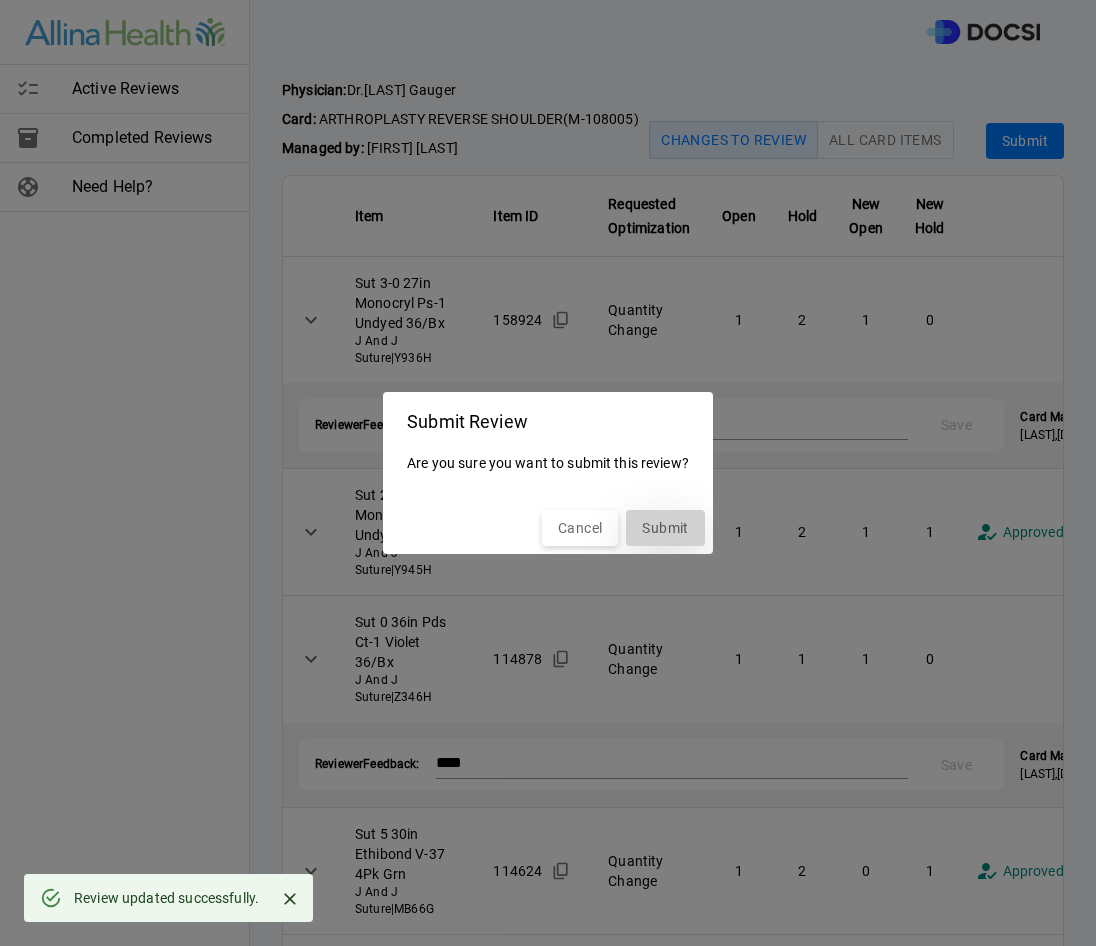 click on "Submit" at bounding box center [665, 528] 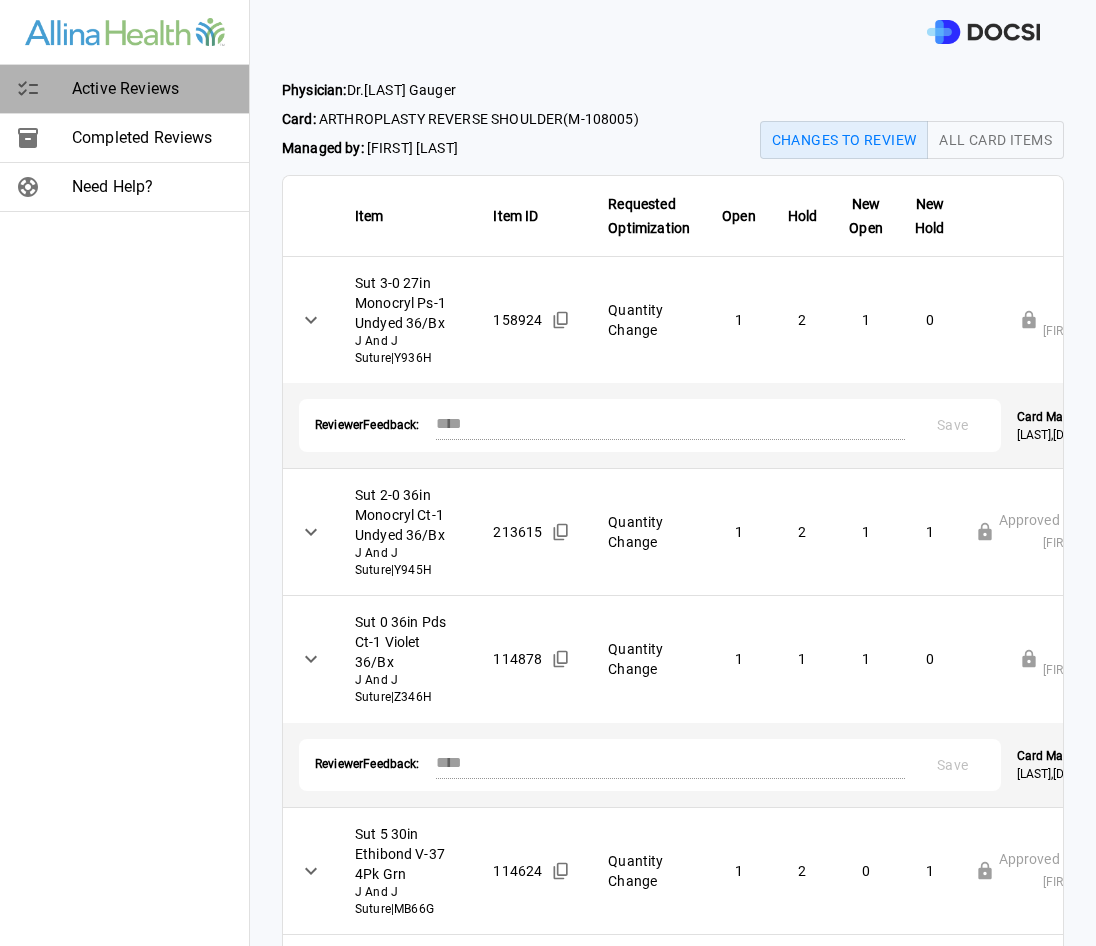 click on "Active Reviews" at bounding box center [152, 89] 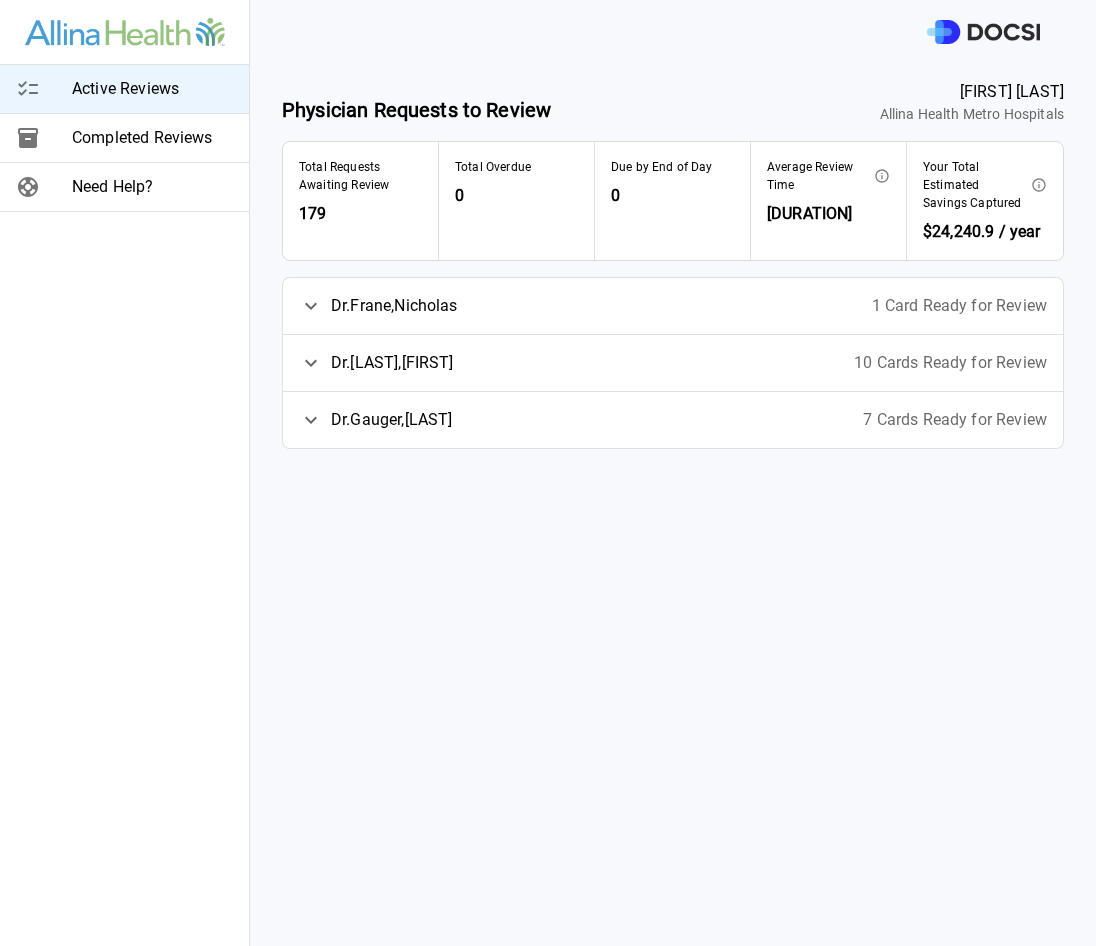 click on "Dr.  [LAST] ,  [FIRST] 7 Cards Ready for Review" at bounding box center (673, 420) 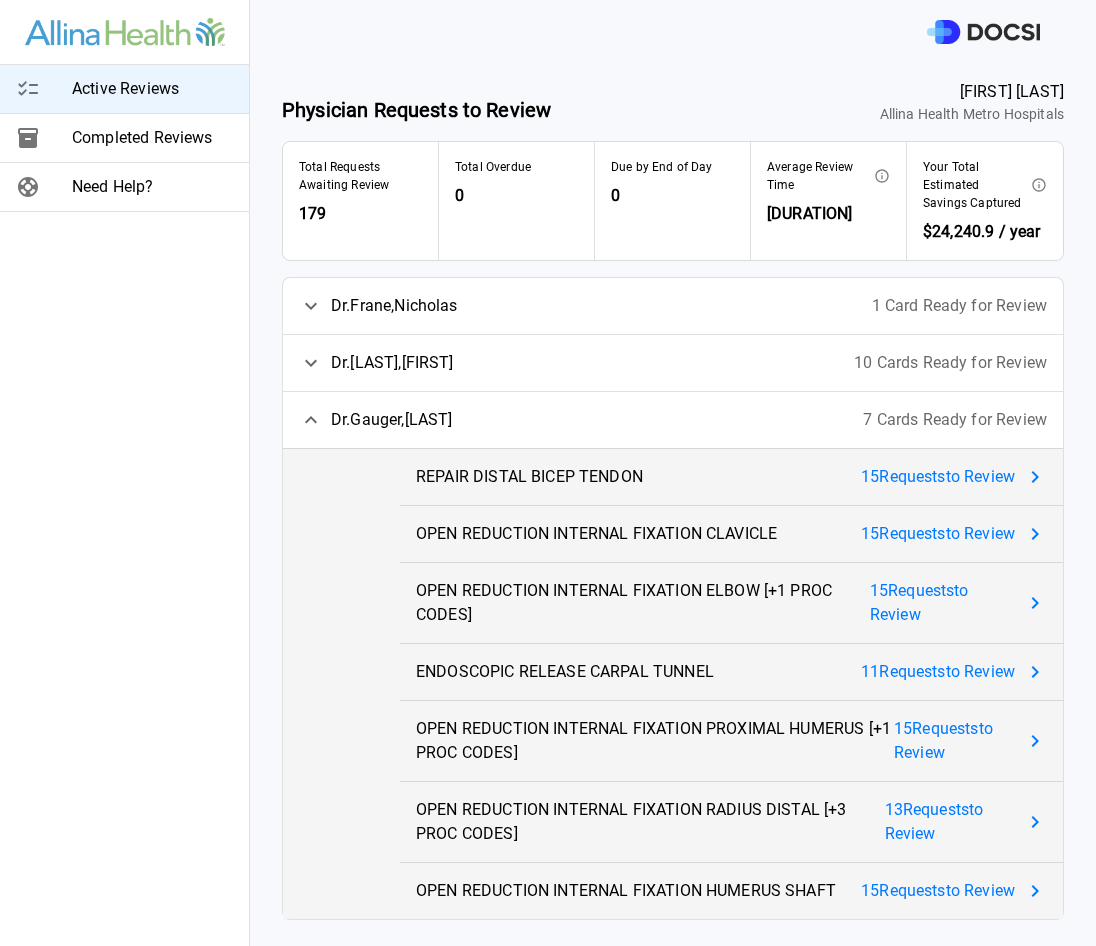 click on "15  Request s  to Review" at bounding box center (938, 477) 